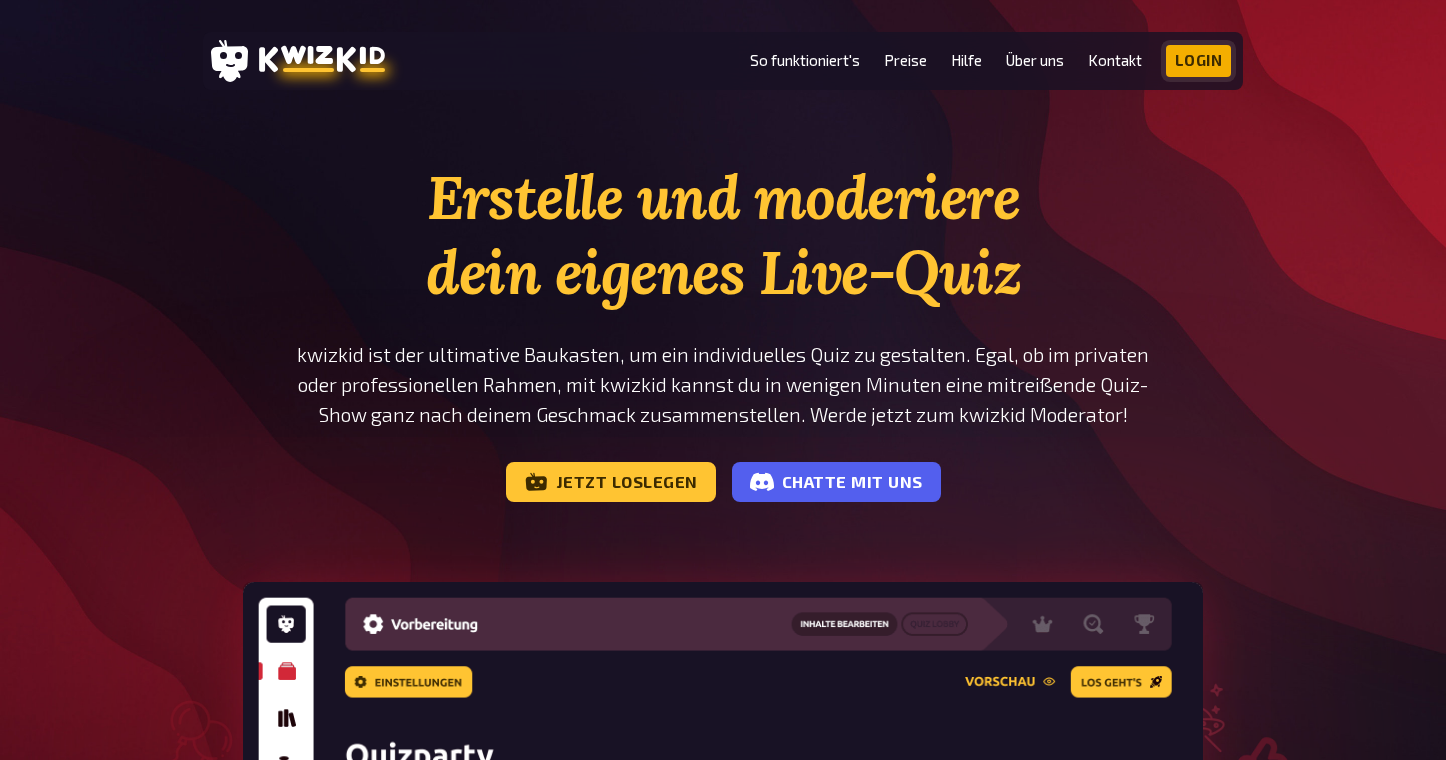 scroll, scrollTop: 0, scrollLeft: 0, axis: both 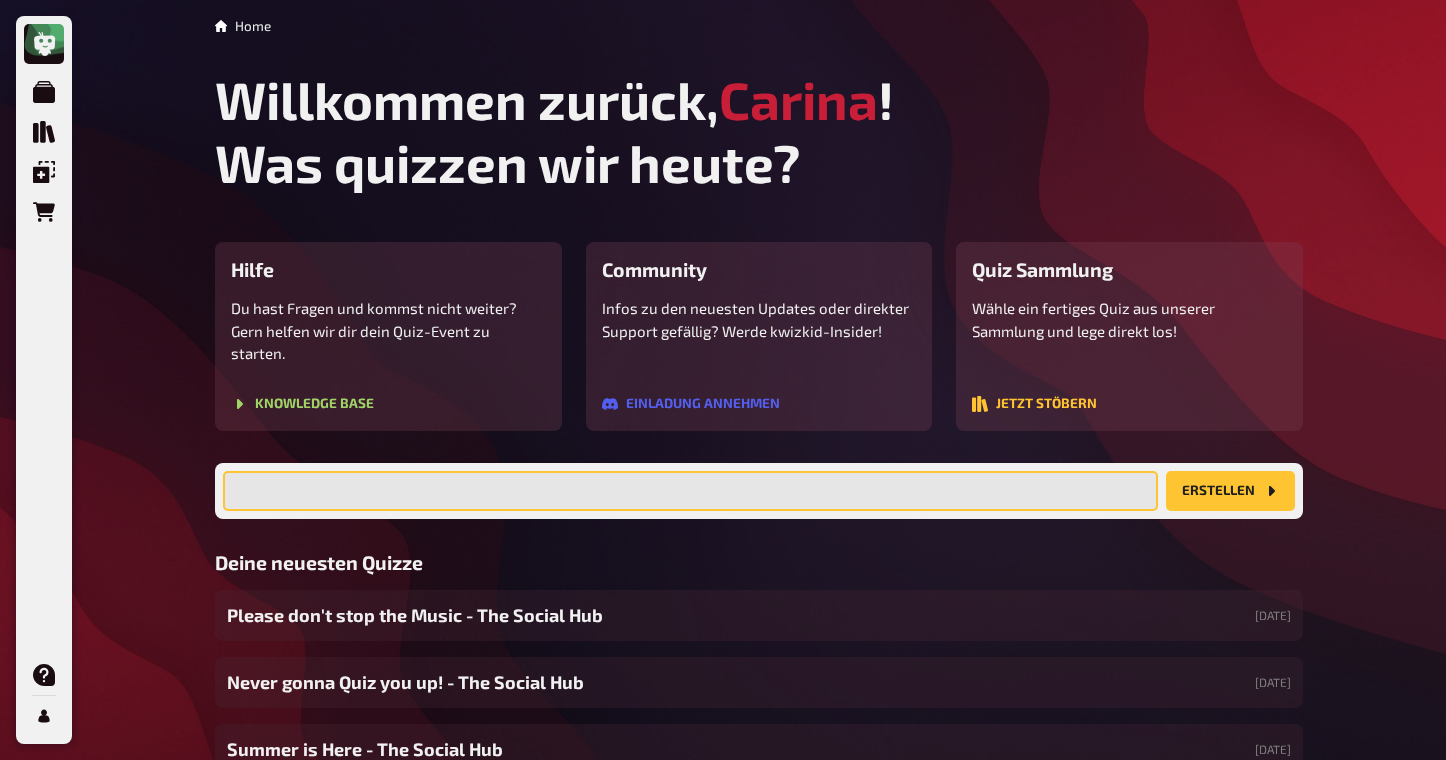 click at bounding box center (690, 491) 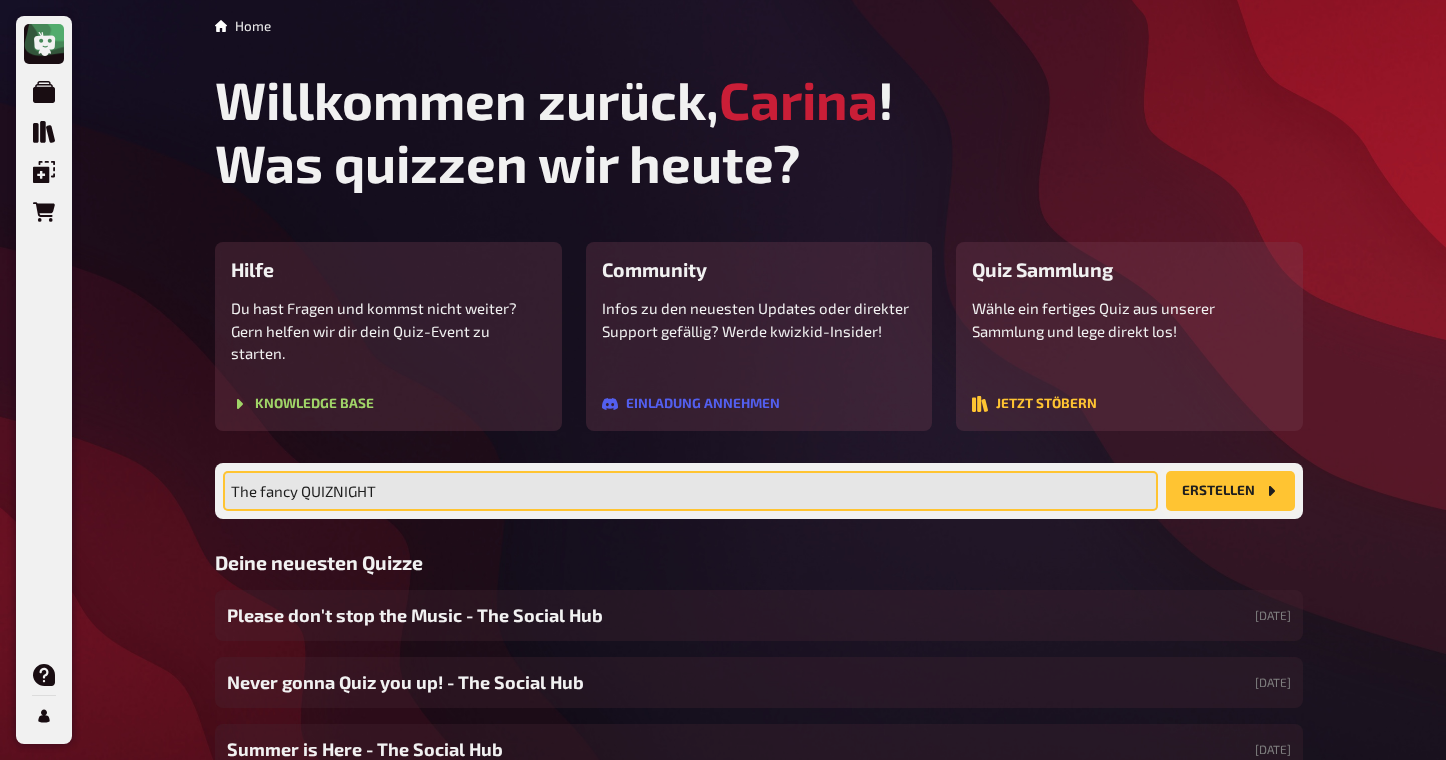 type on "The fancy QUIZNIGHT" 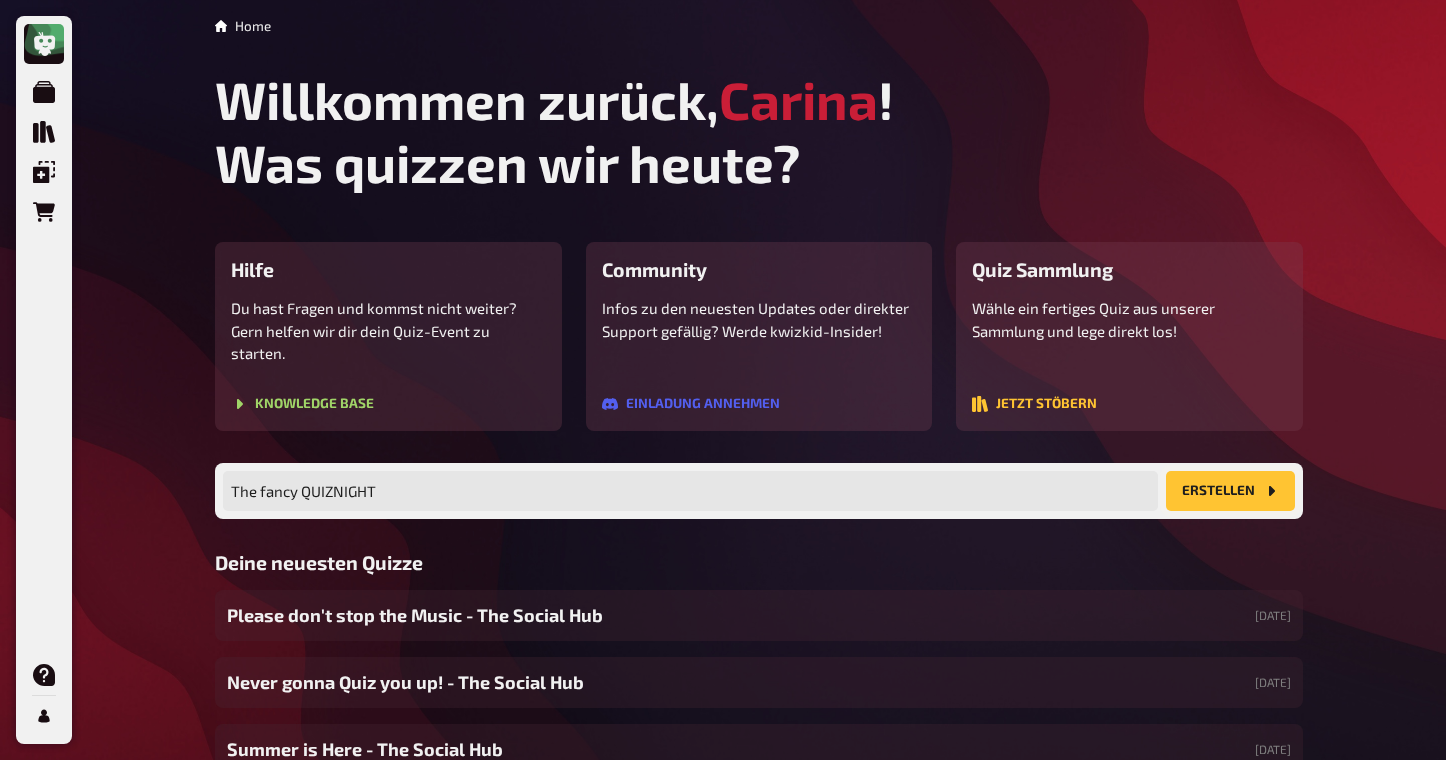 click on "Erstellen" at bounding box center (1230, 491) 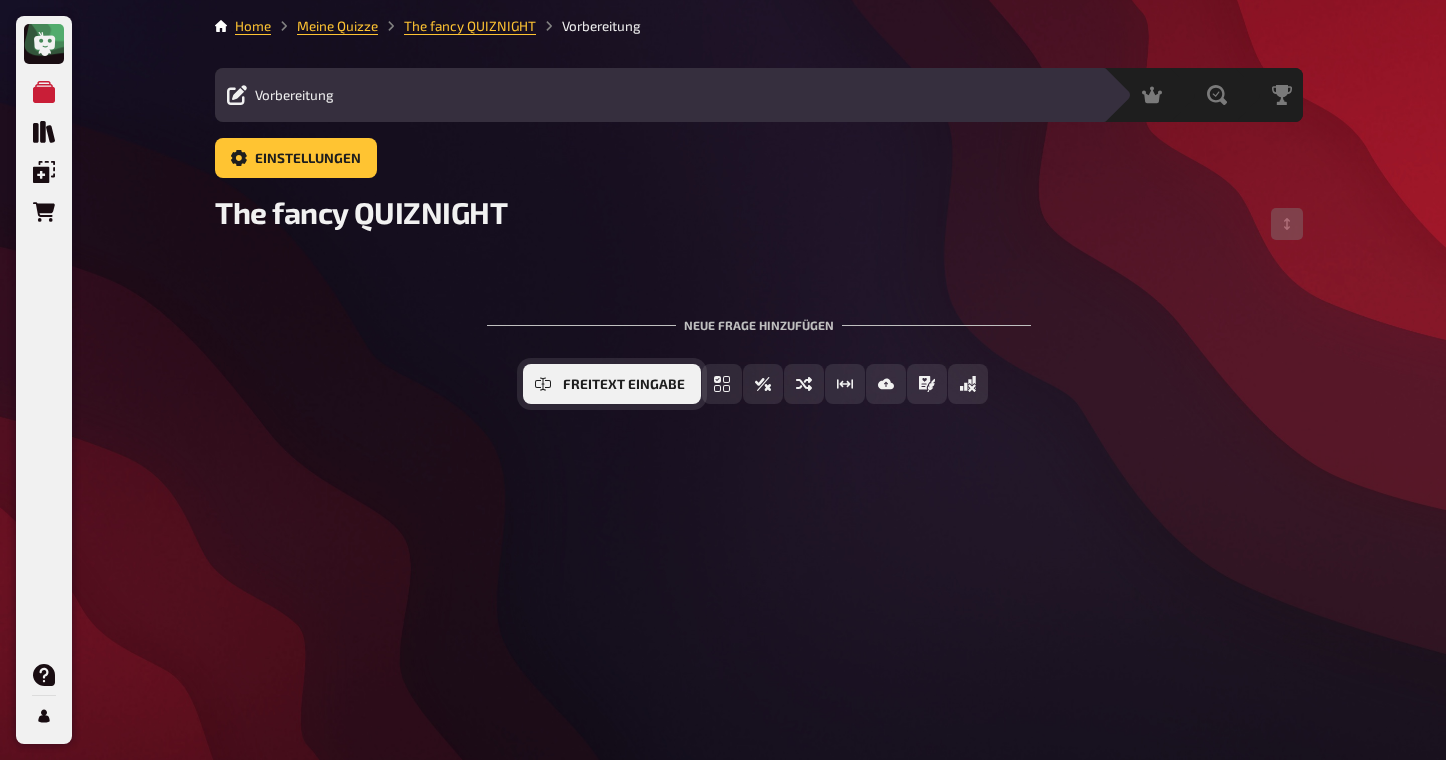 click on "Freitext Eingabe" at bounding box center (624, 385) 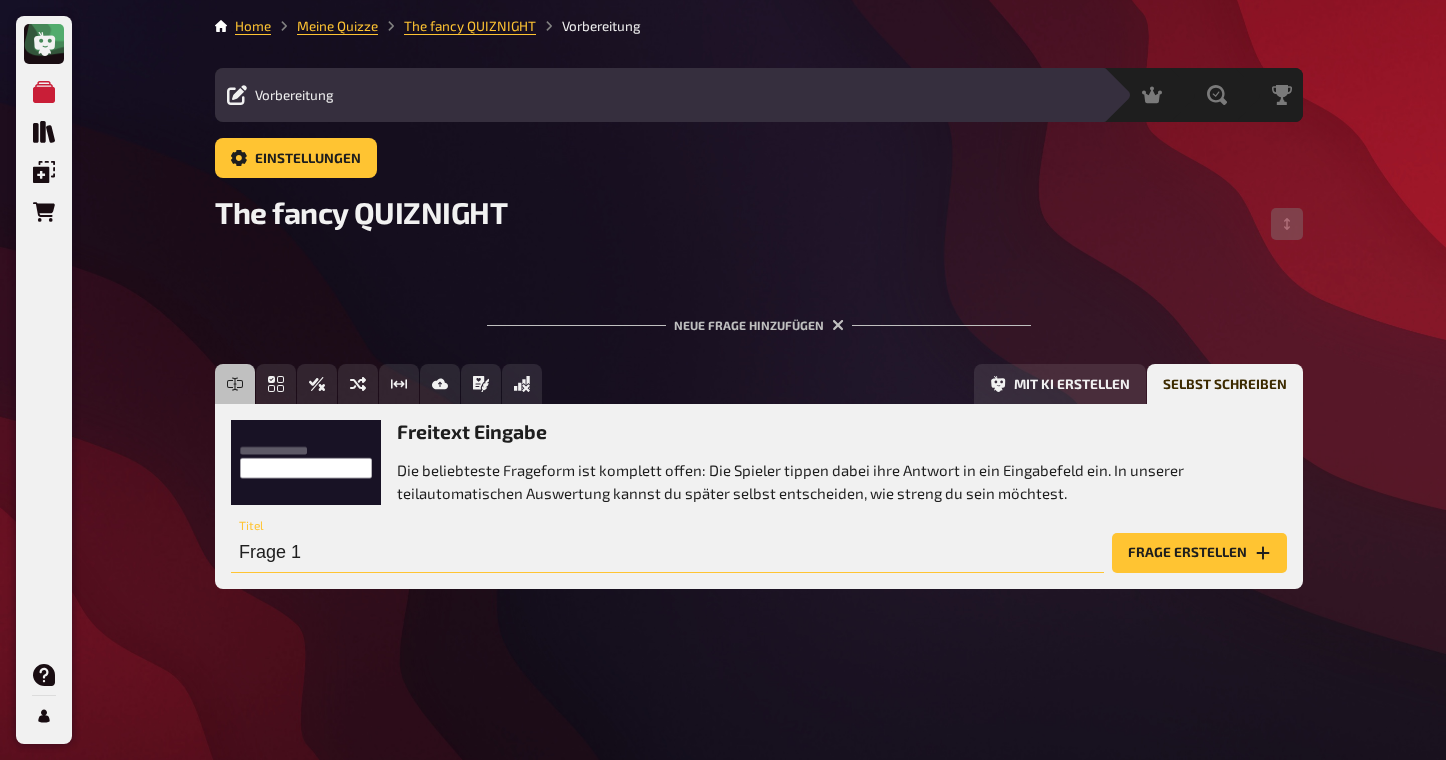 click on "Frage 1" at bounding box center (667, 553) 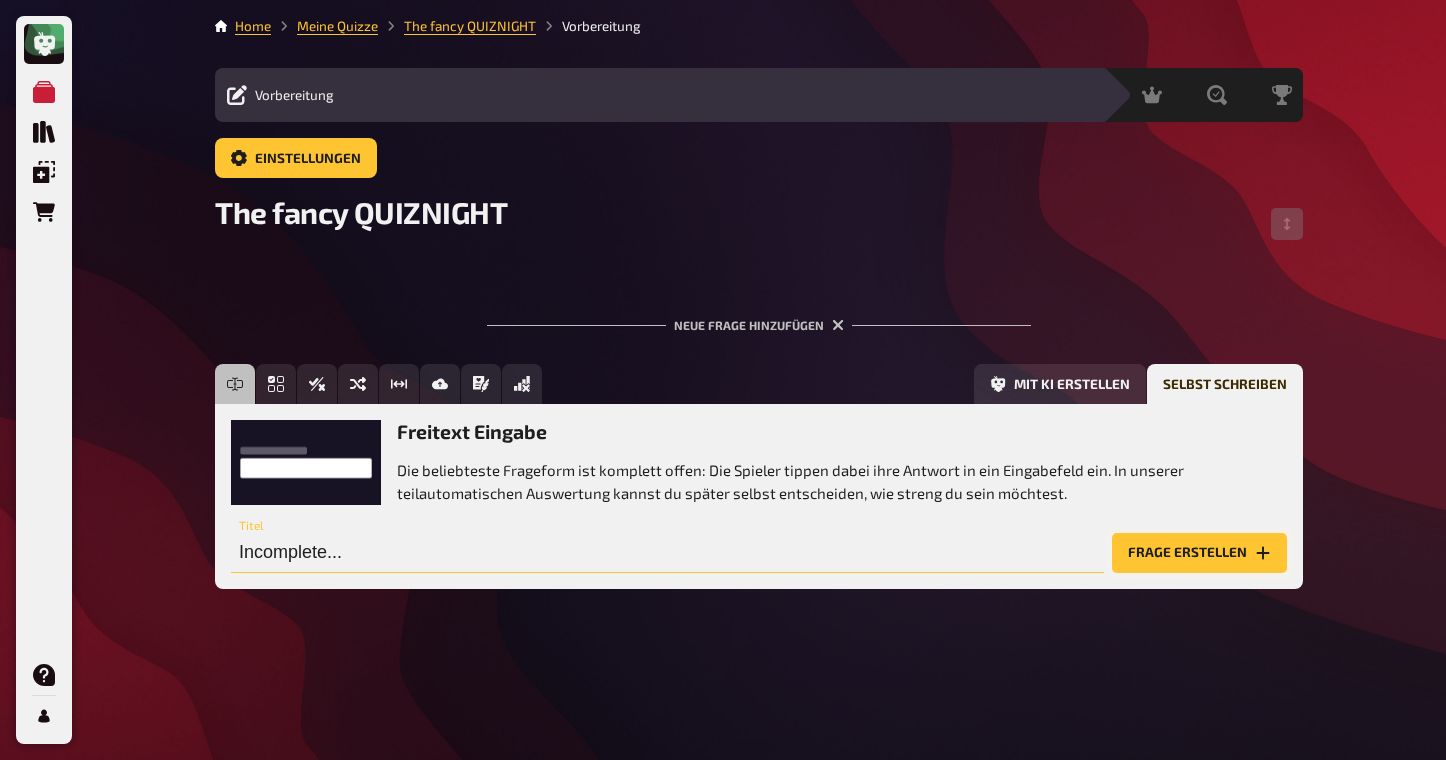 type on "Incomplete..." 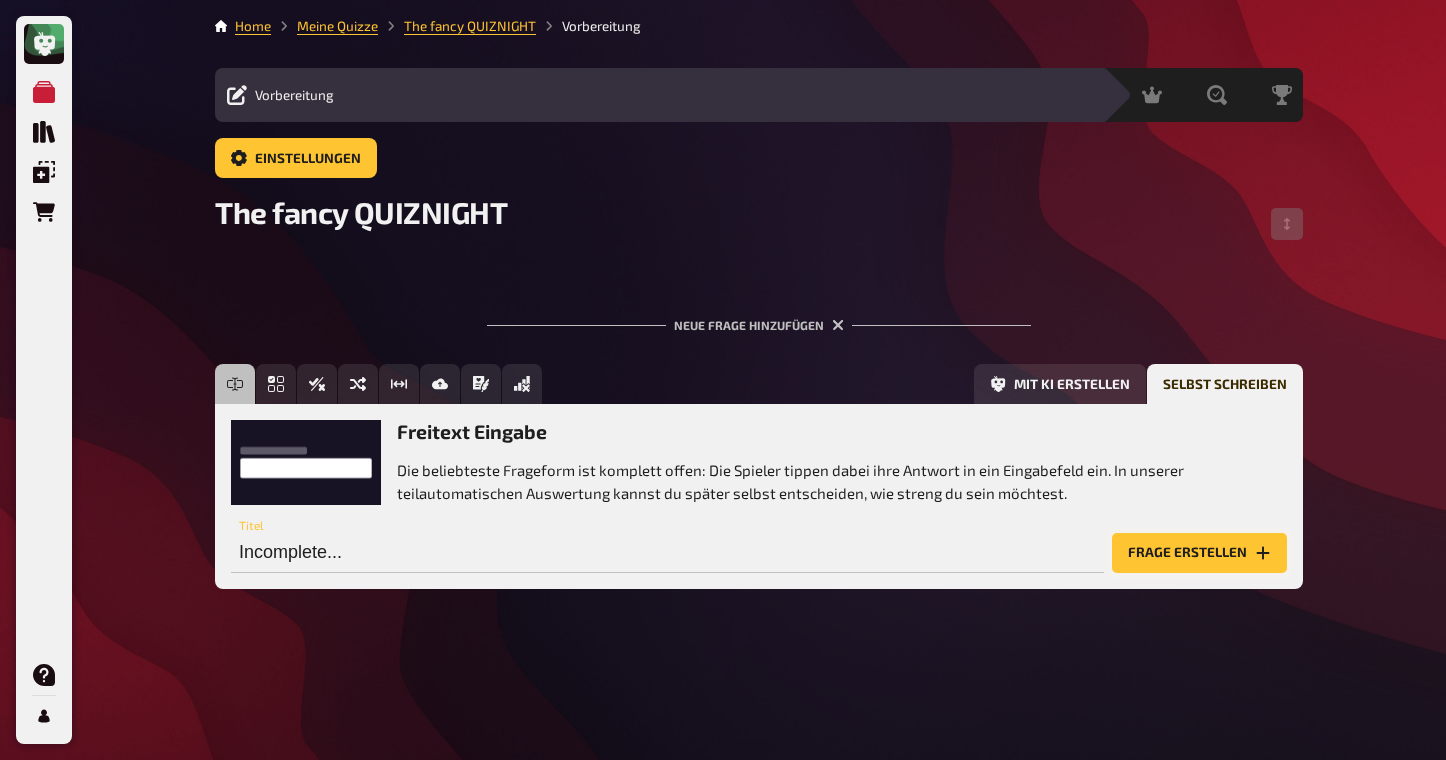 click on "Frage erstellen" at bounding box center [1199, 553] 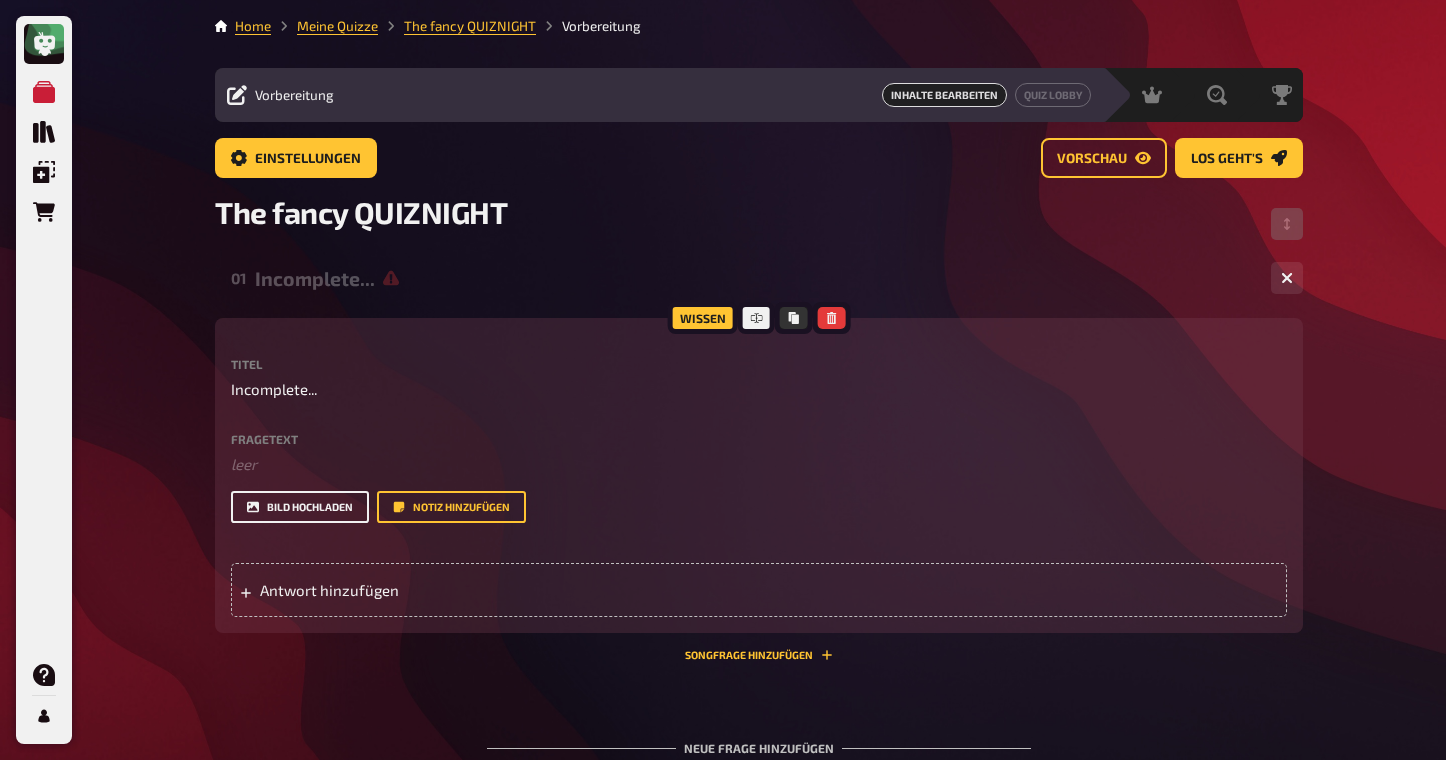 click on "Bild hochladen" at bounding box center [300, 507] 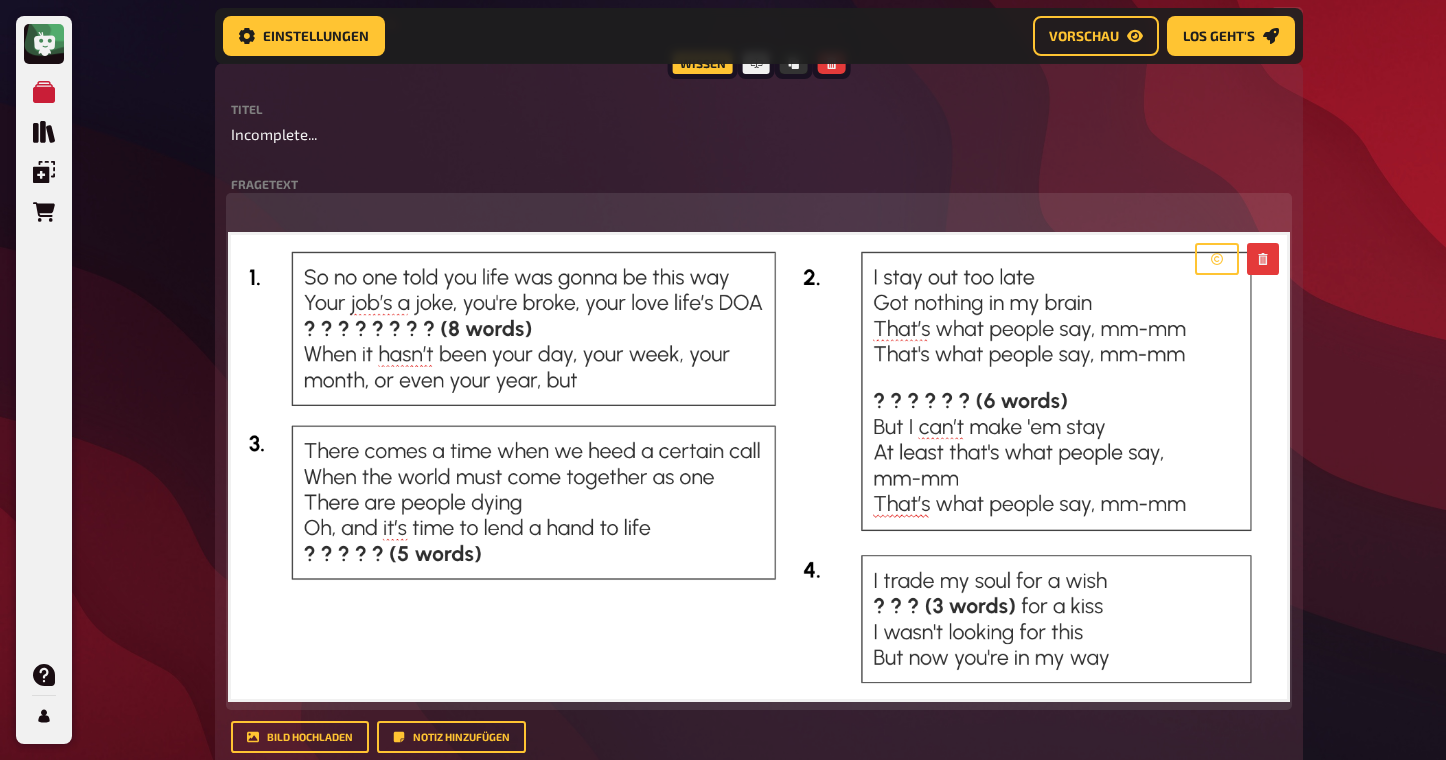 scroll, scrollTop: 211, scrollLeft: 0, axis: vertical 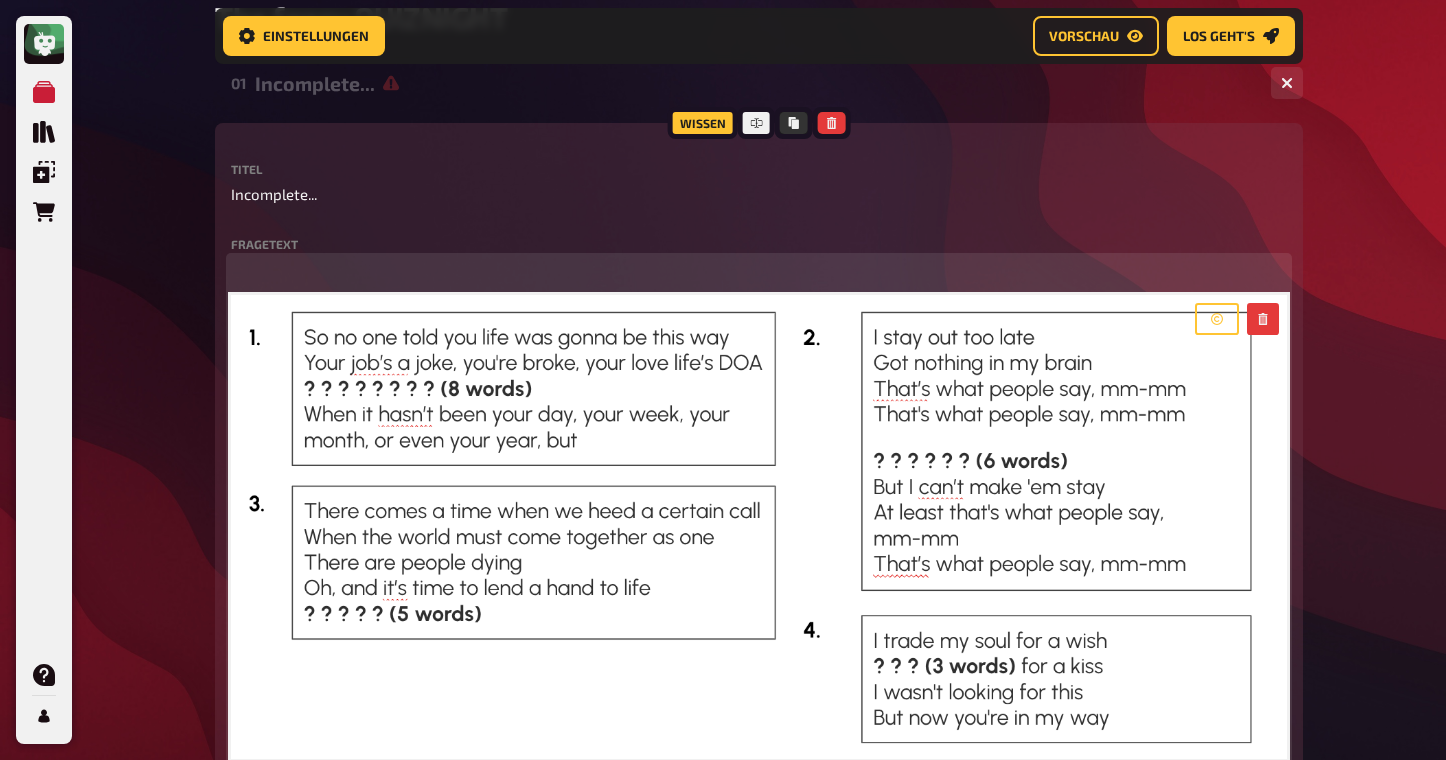 click on "﻿" at bounding box center [759, 269] 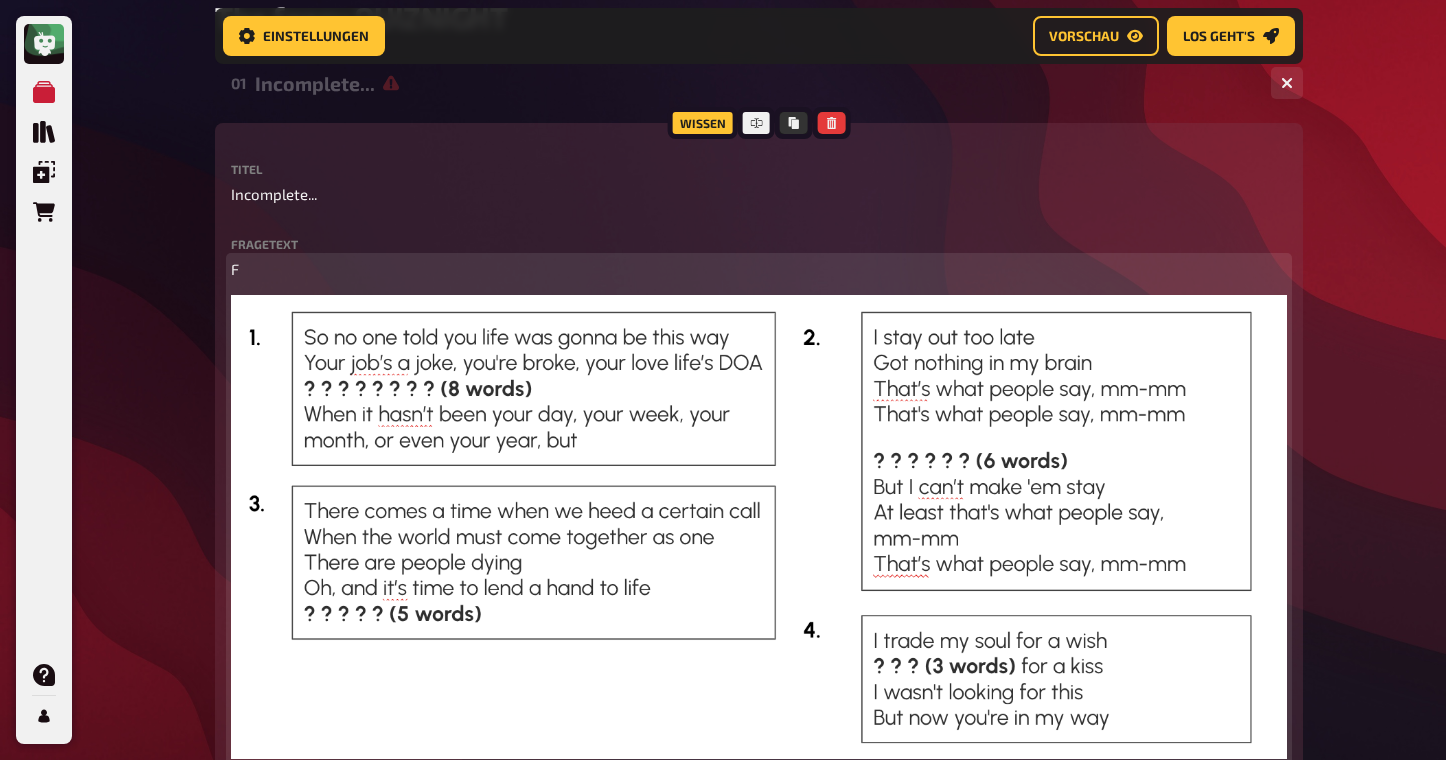 type 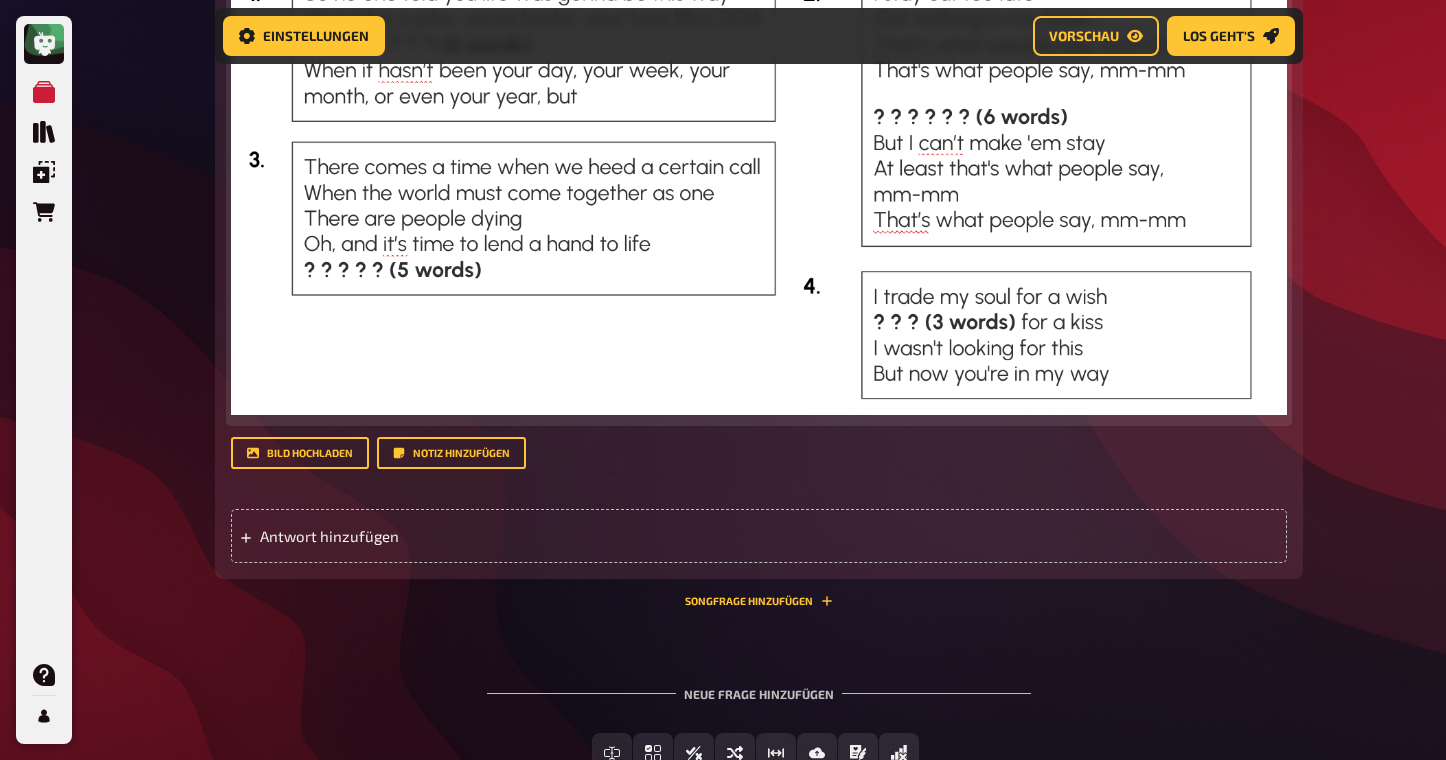 scroll, scrollTop: 560, scrollLeft: 0, axis: vertical 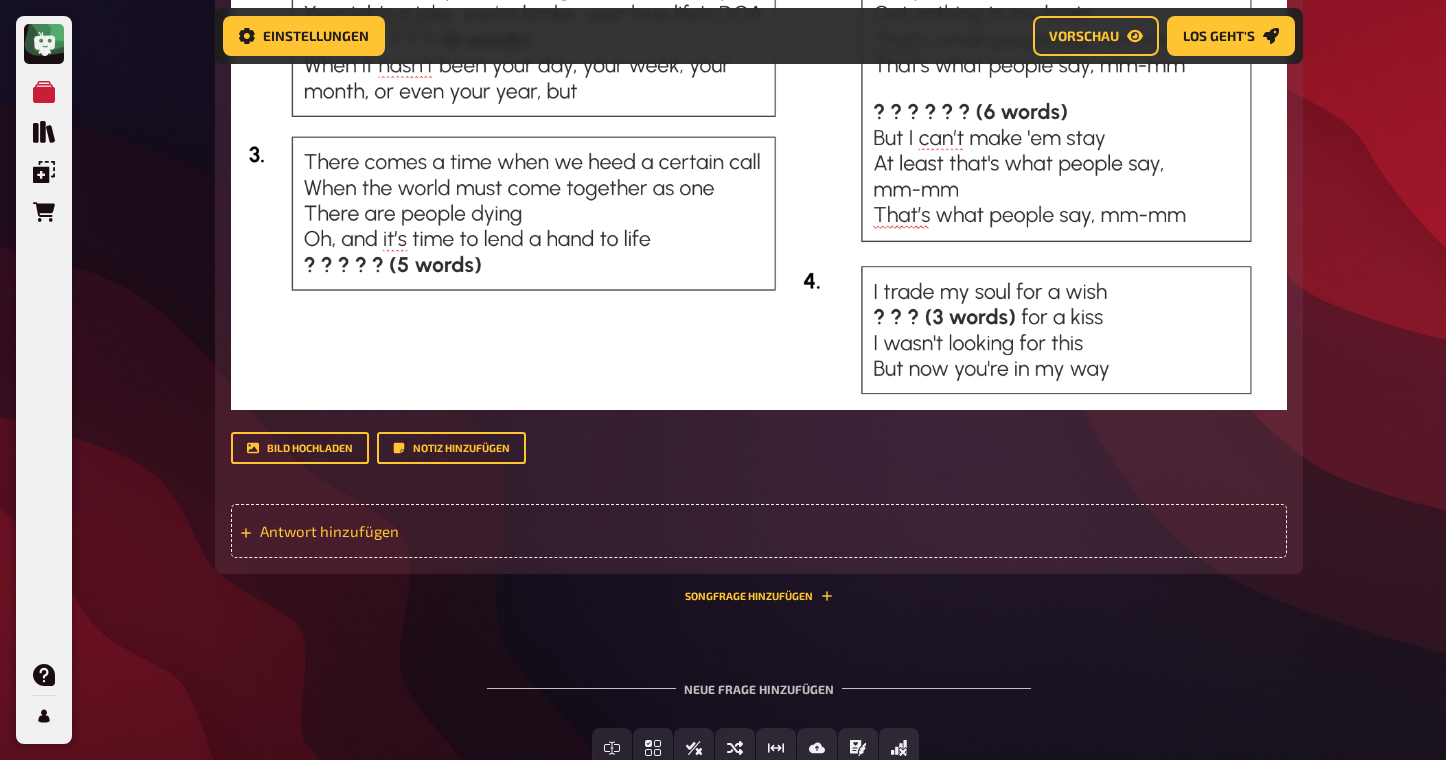click on "Antwort hinzufügen" at bounding box center [415, 531] 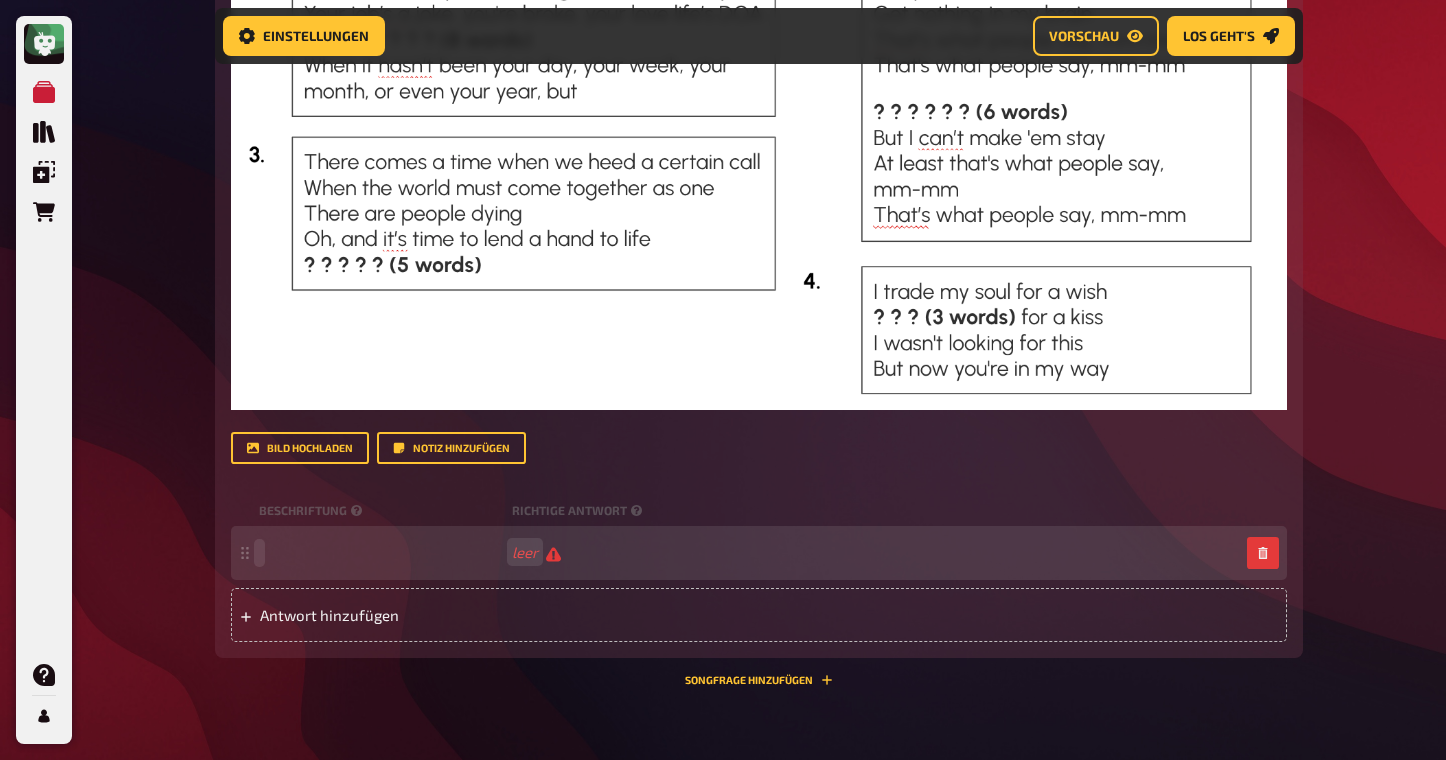 type 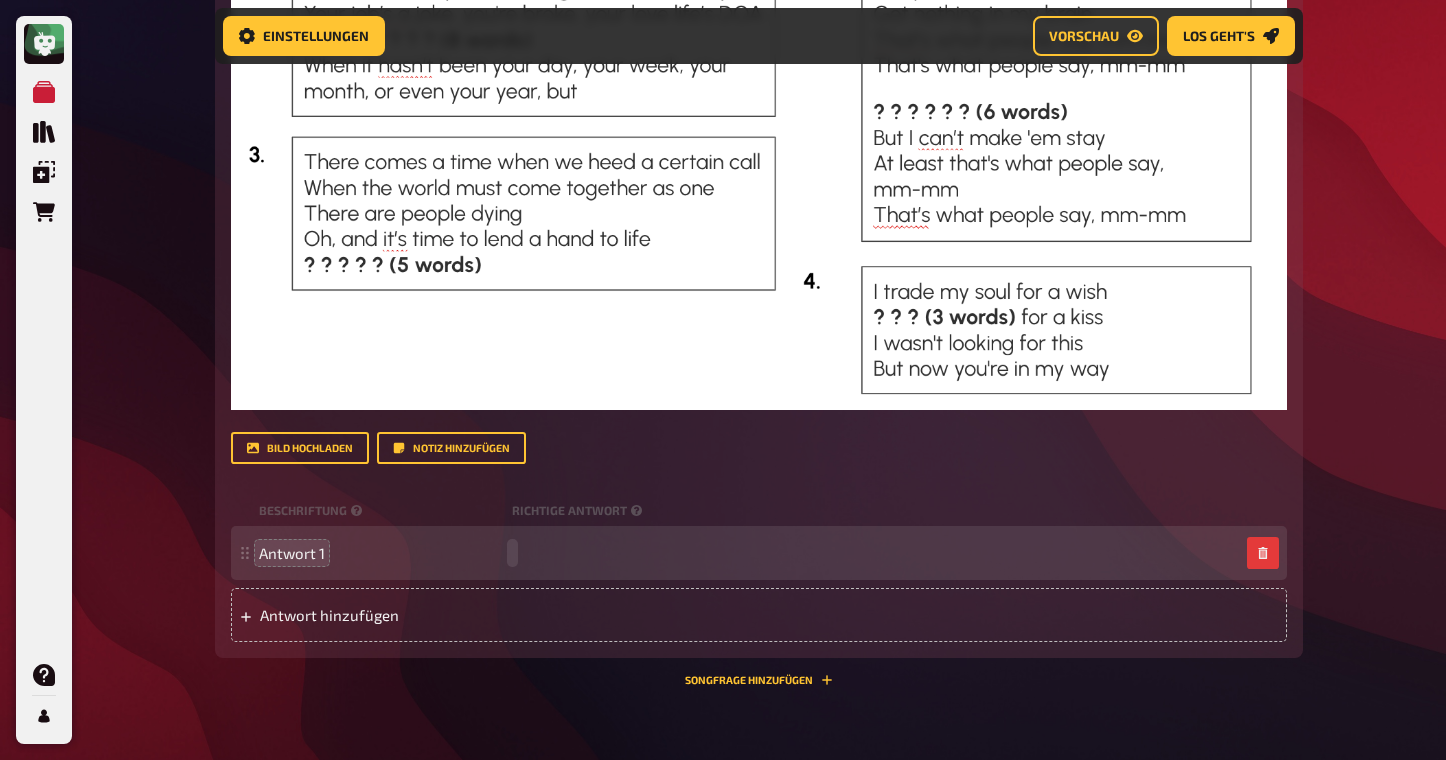 paste 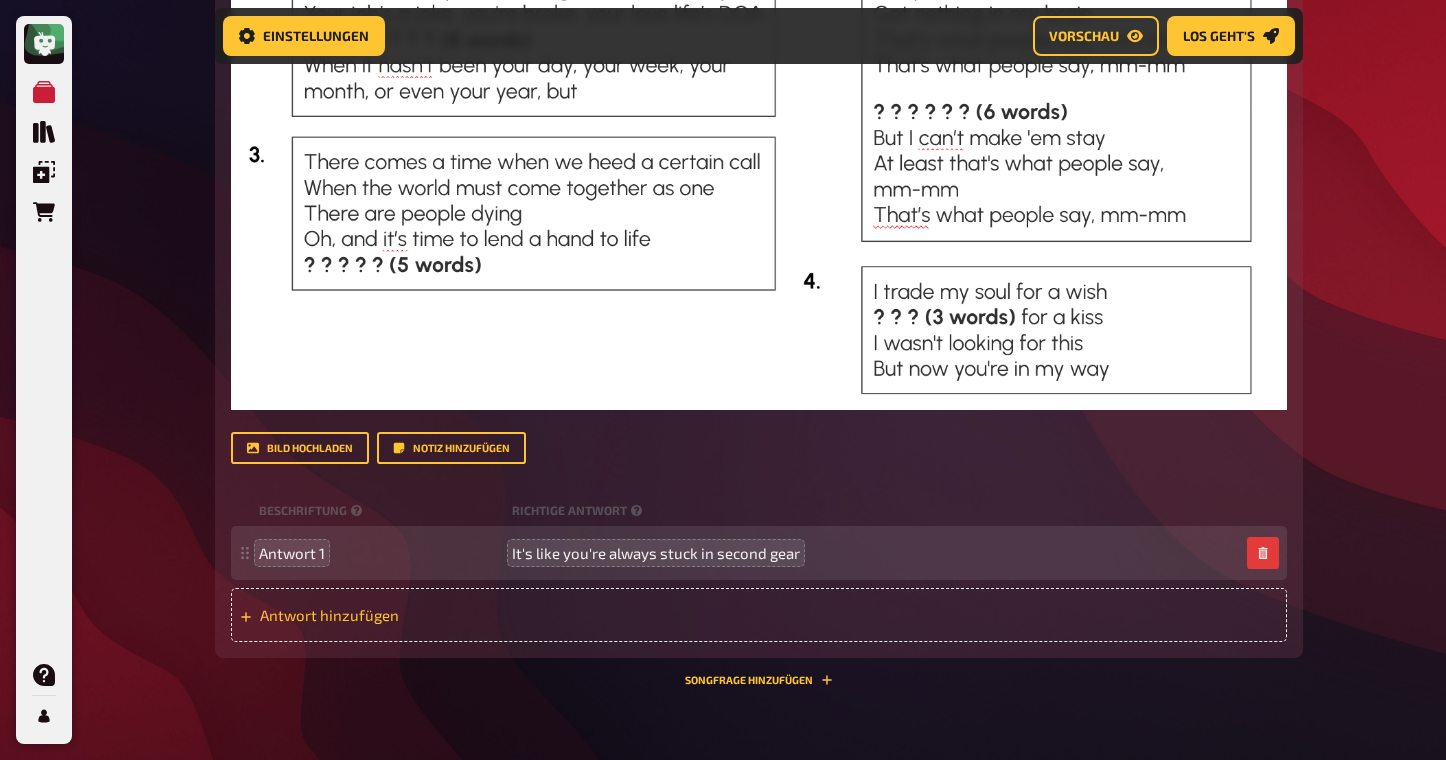 click on "Antwort hinzufügen" at bounding box center [415, 615] 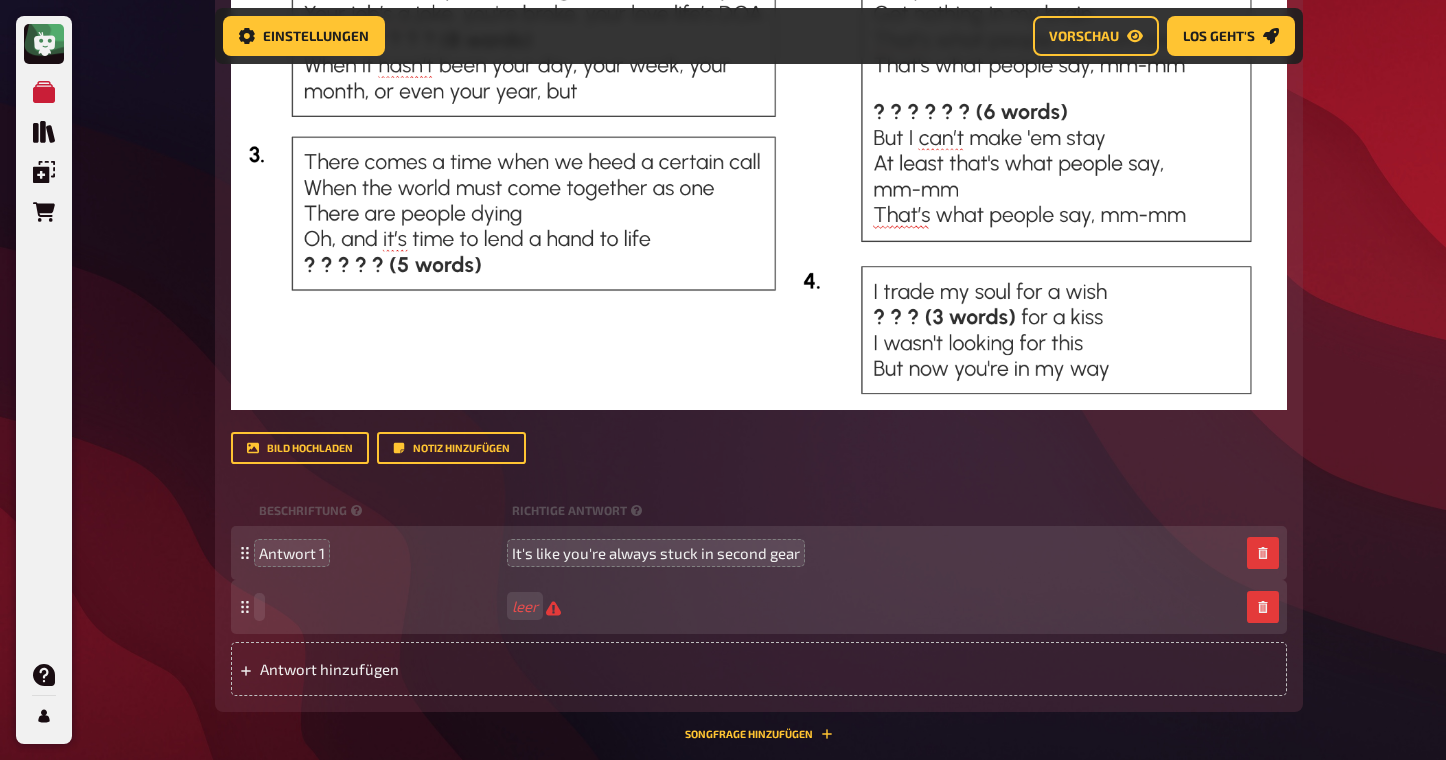 type 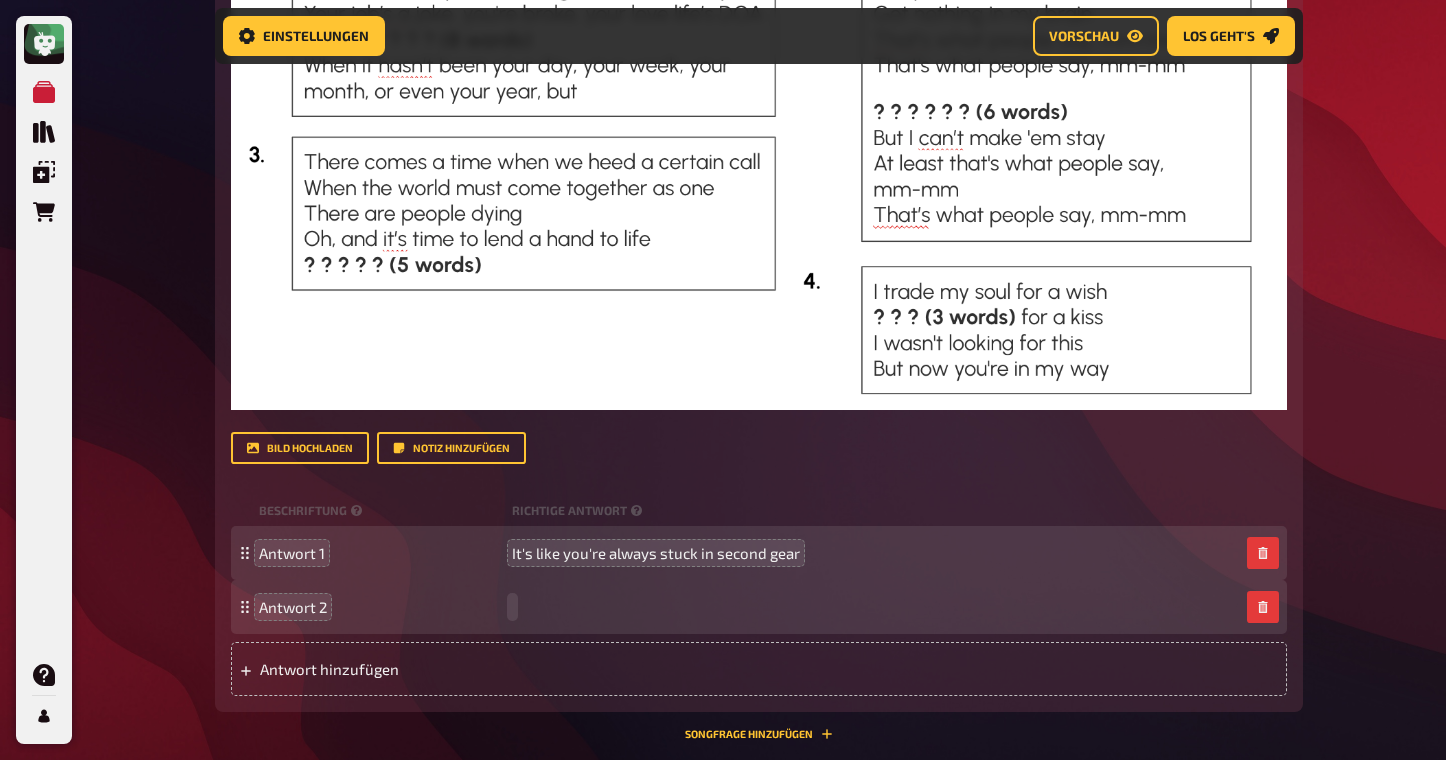 paste 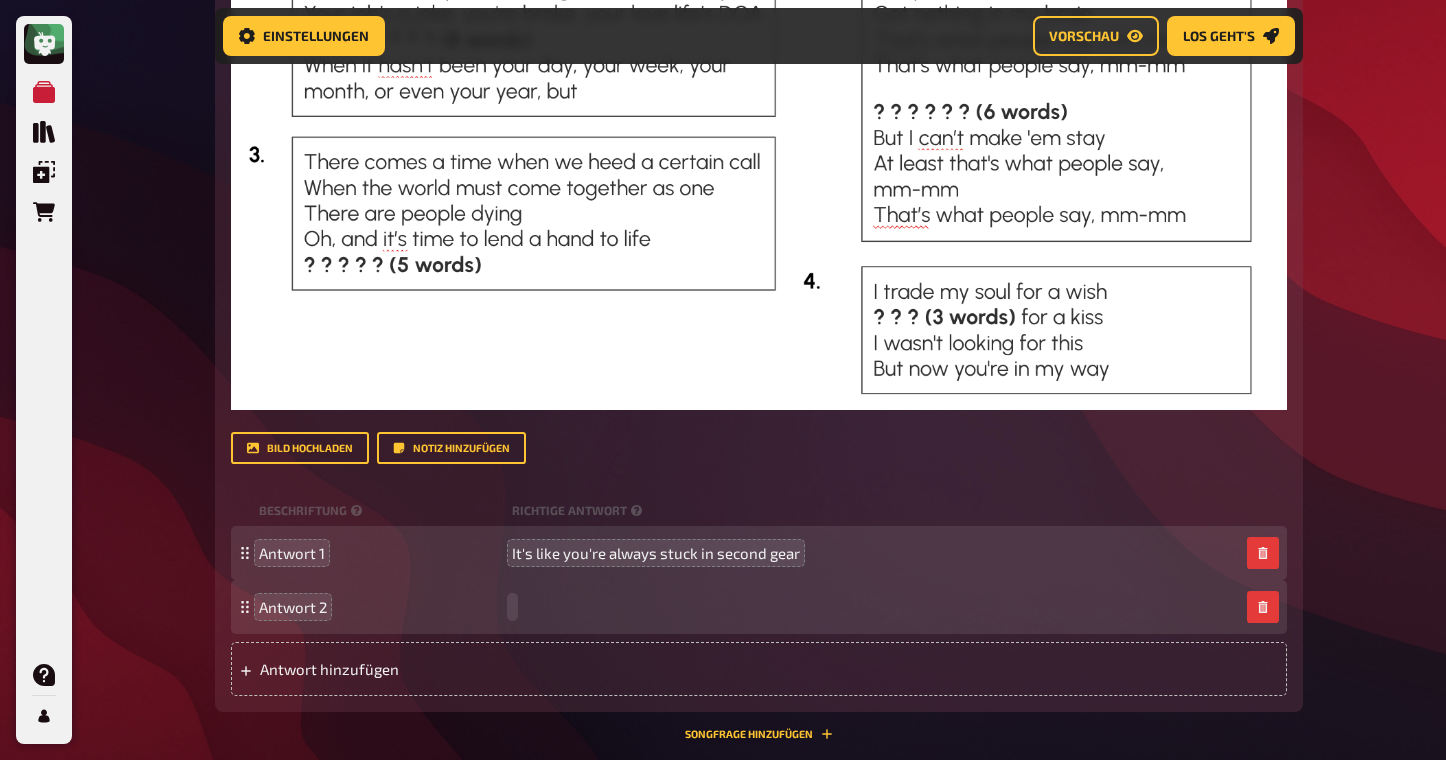type 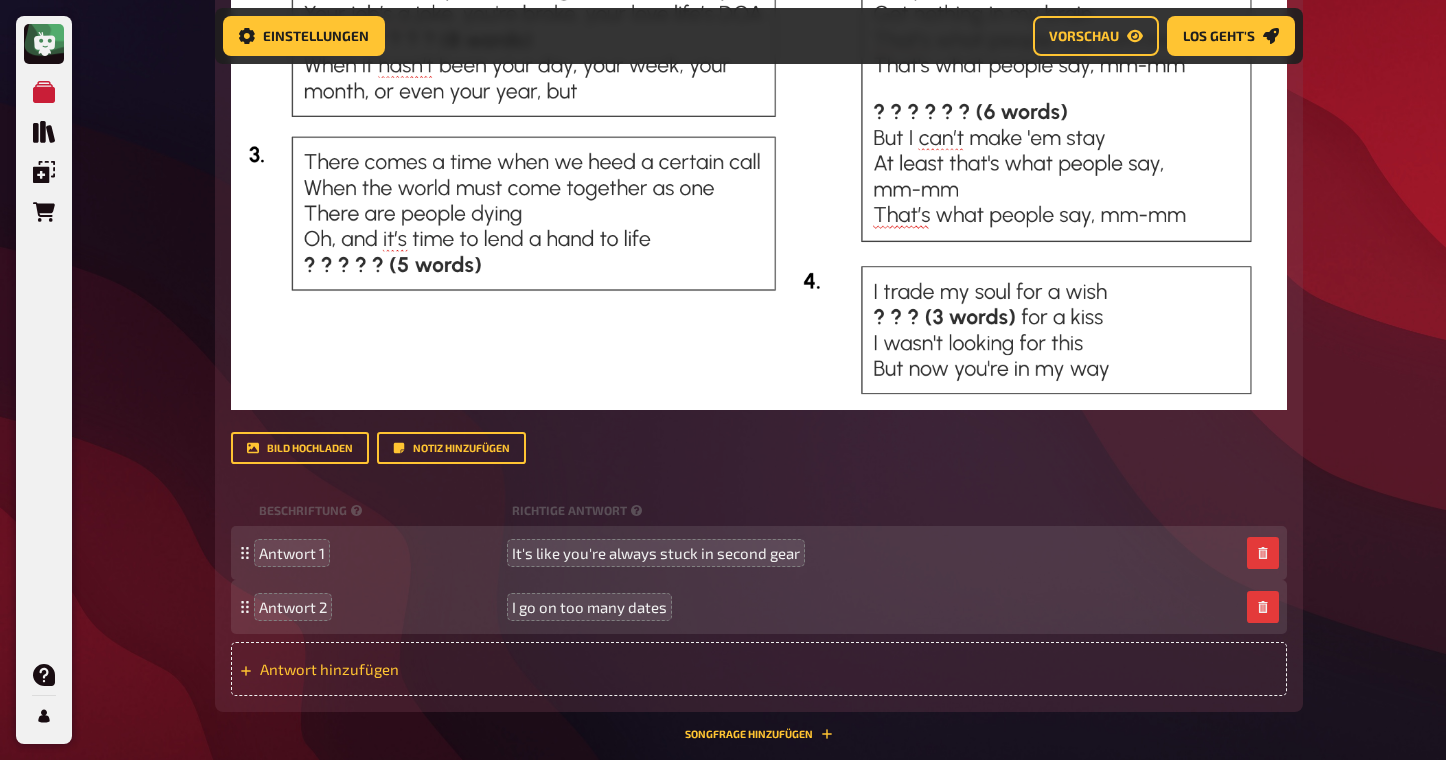 click on "Antwort hinzufügen" at bounding box center (415, 669) 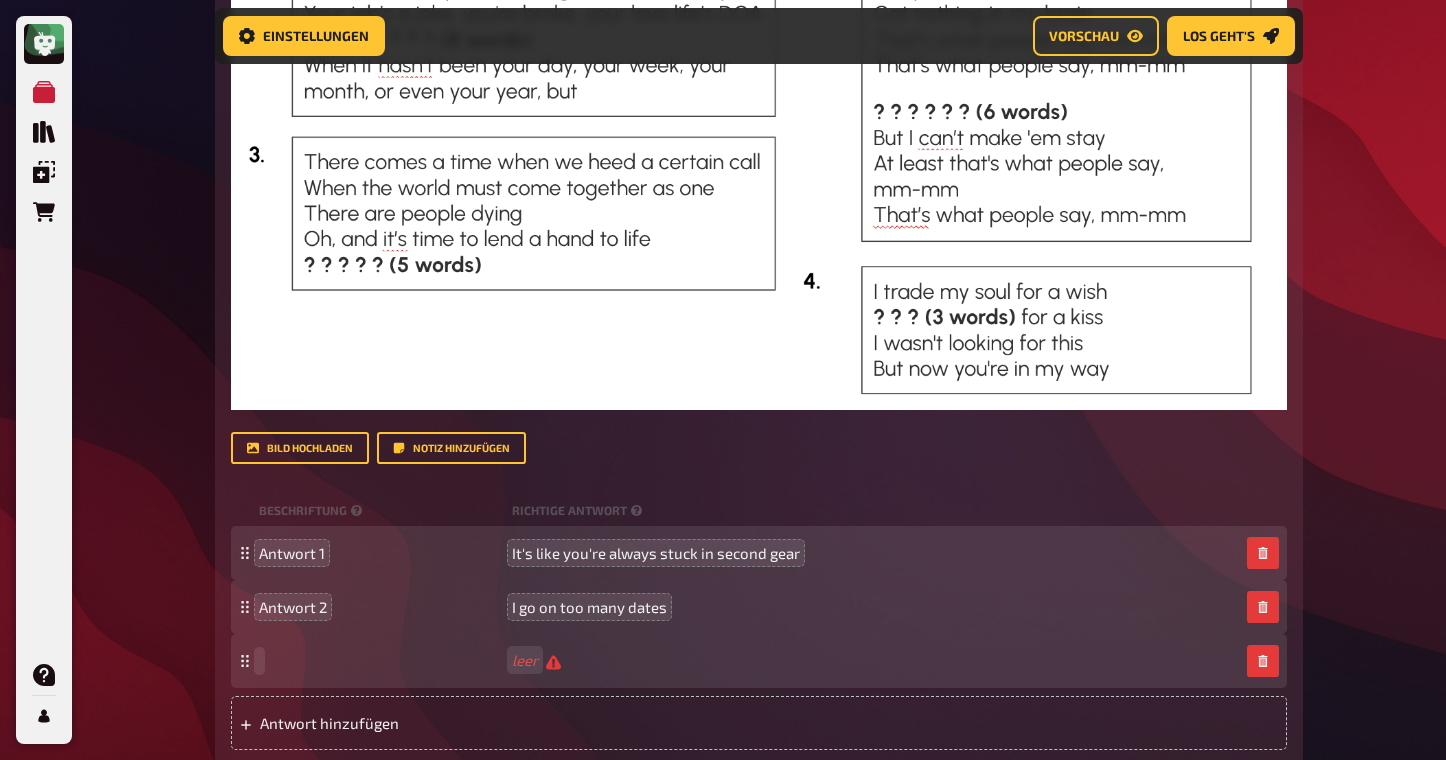 type 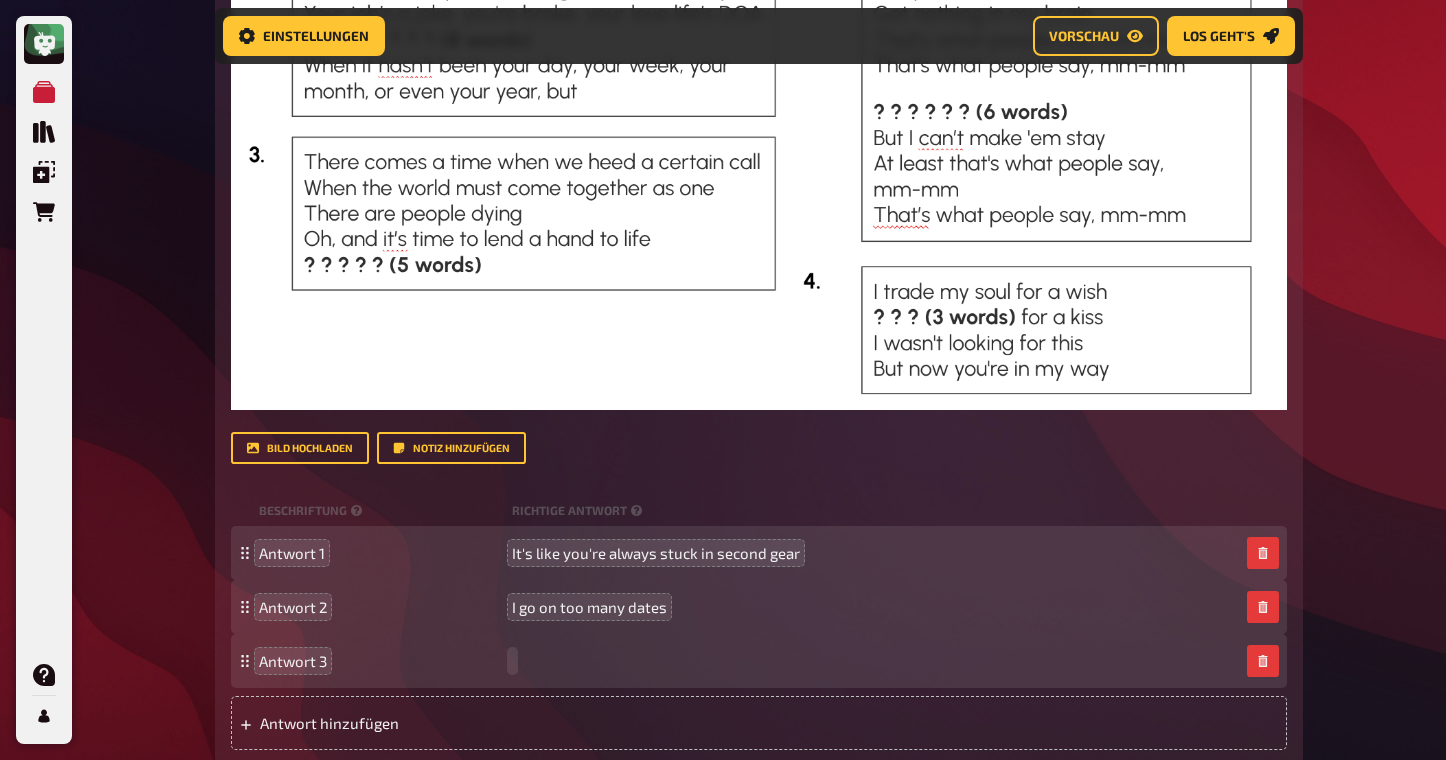 paste 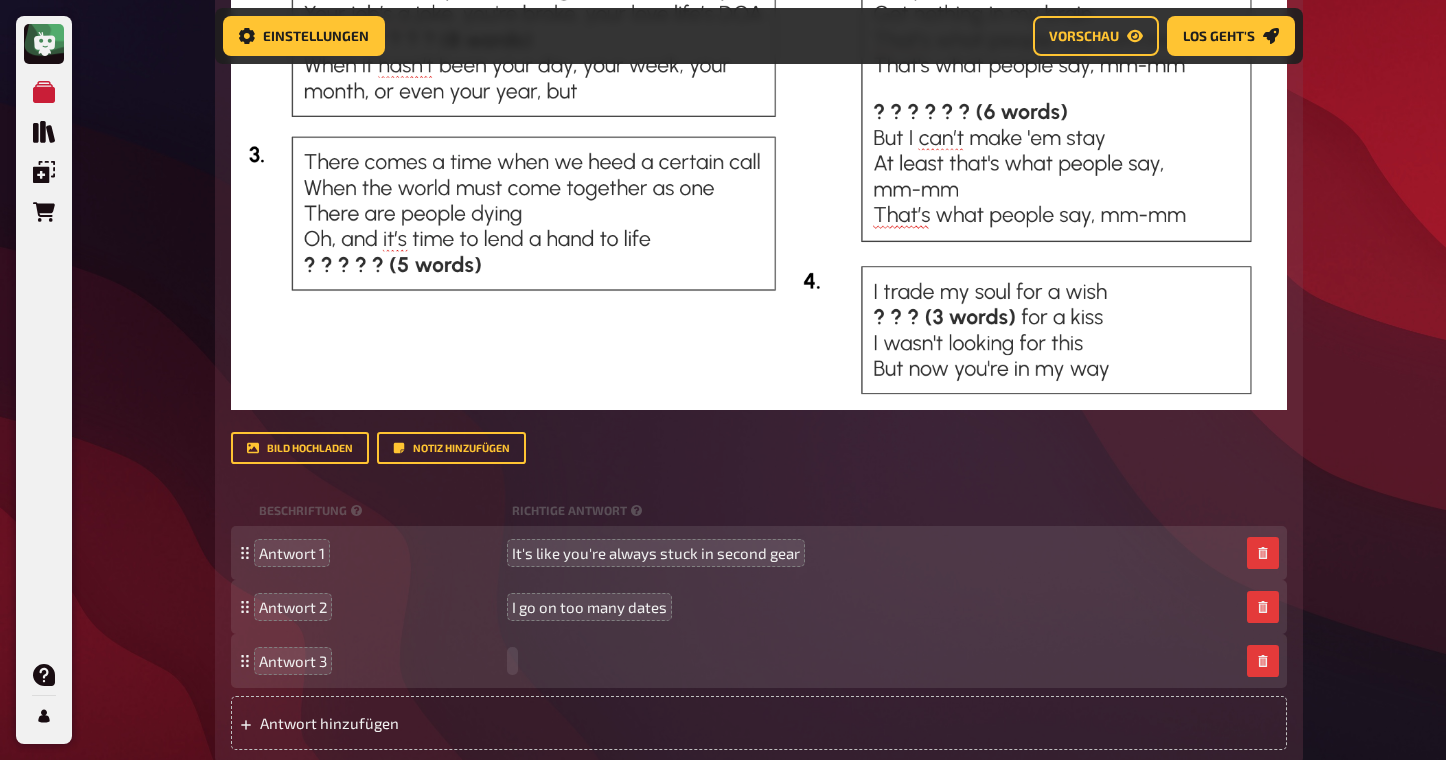 type 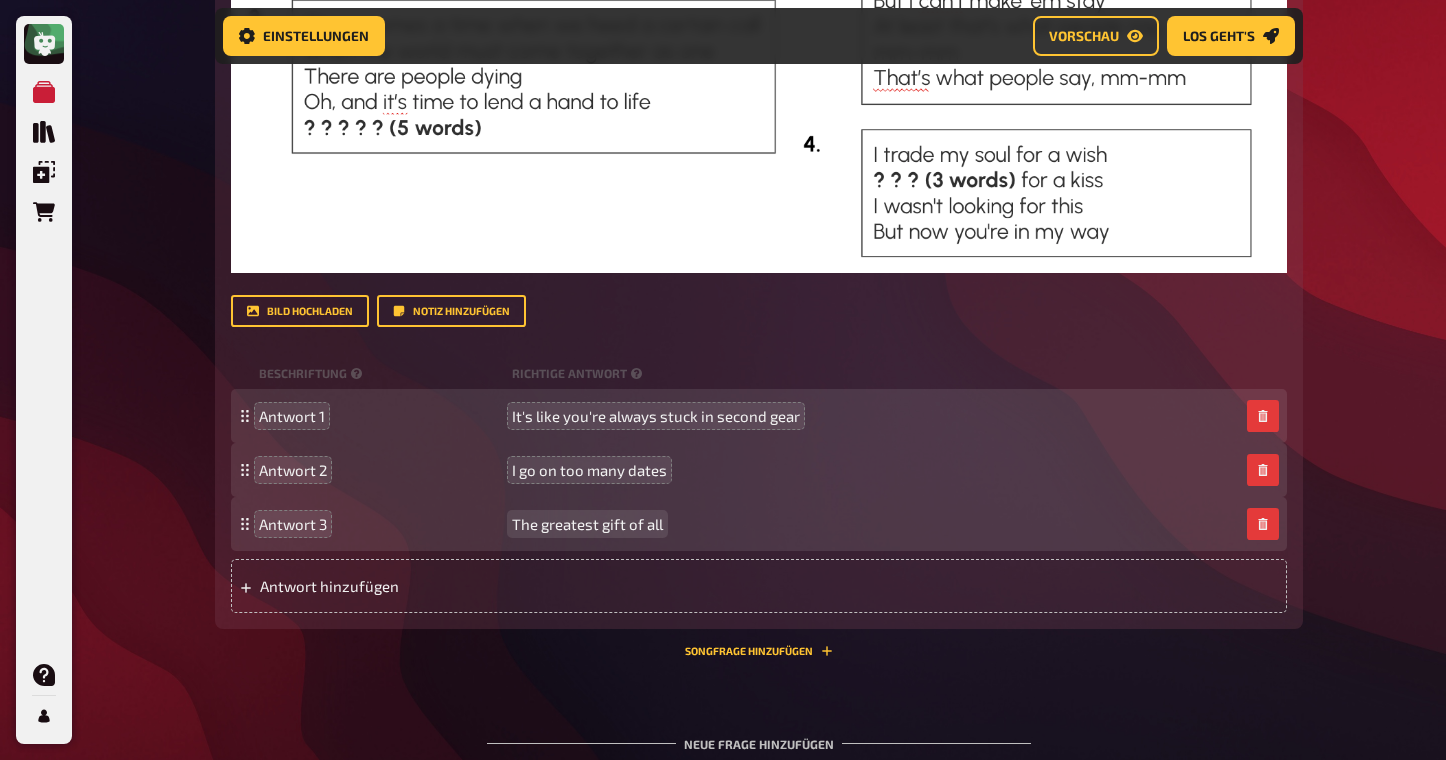 scroll, scrollTop: 761, scrollLeft: 0, axis: vertical 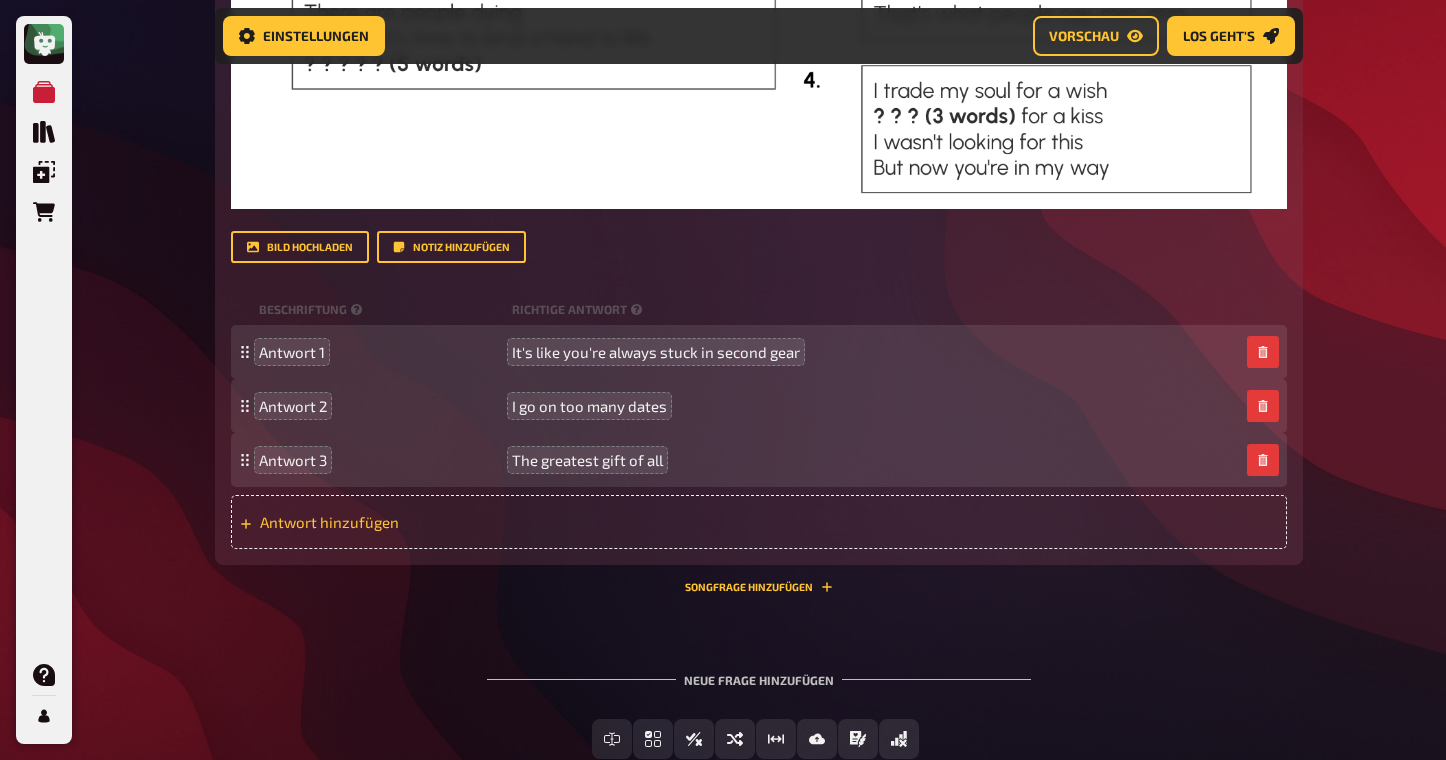 click on "Antwort hinzufügen" at bounding box center [415, 522] 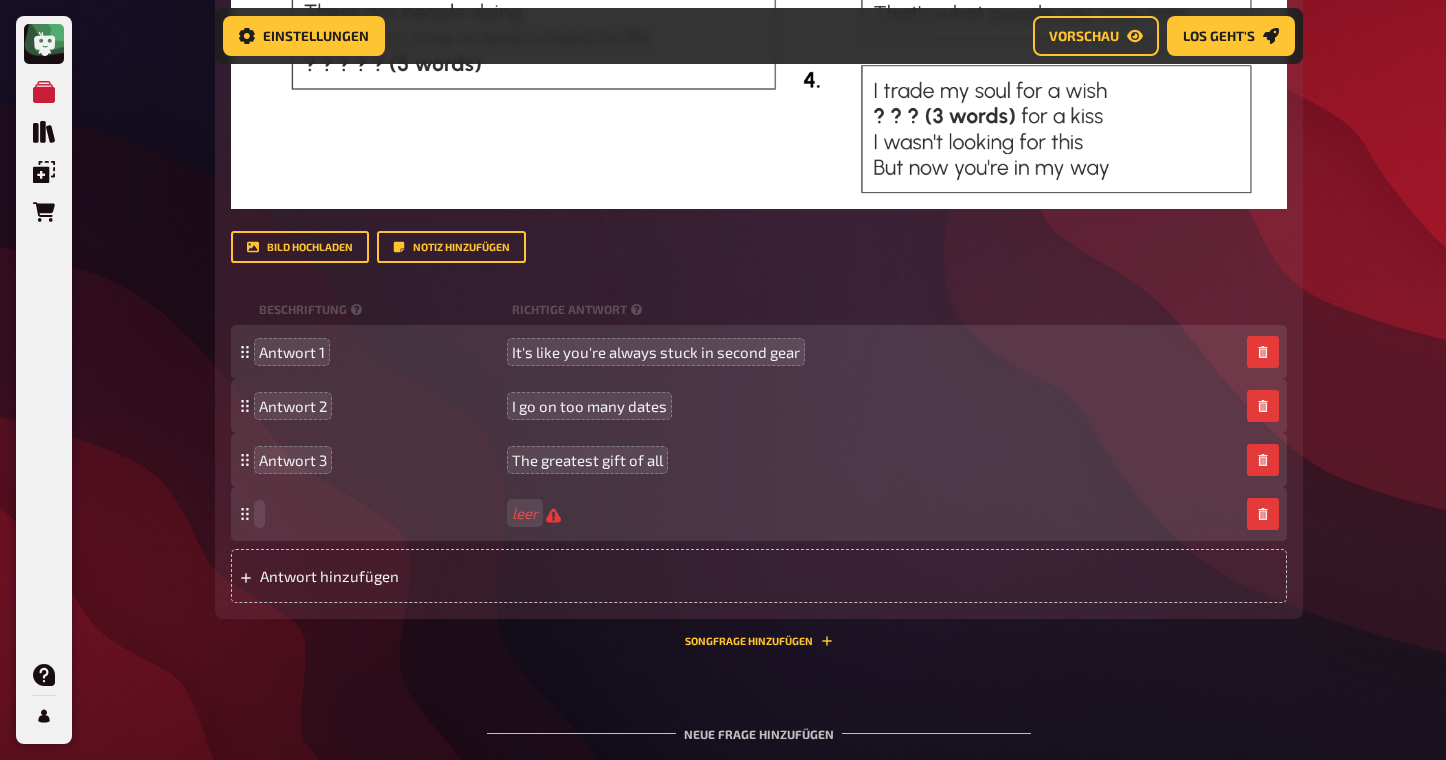 type 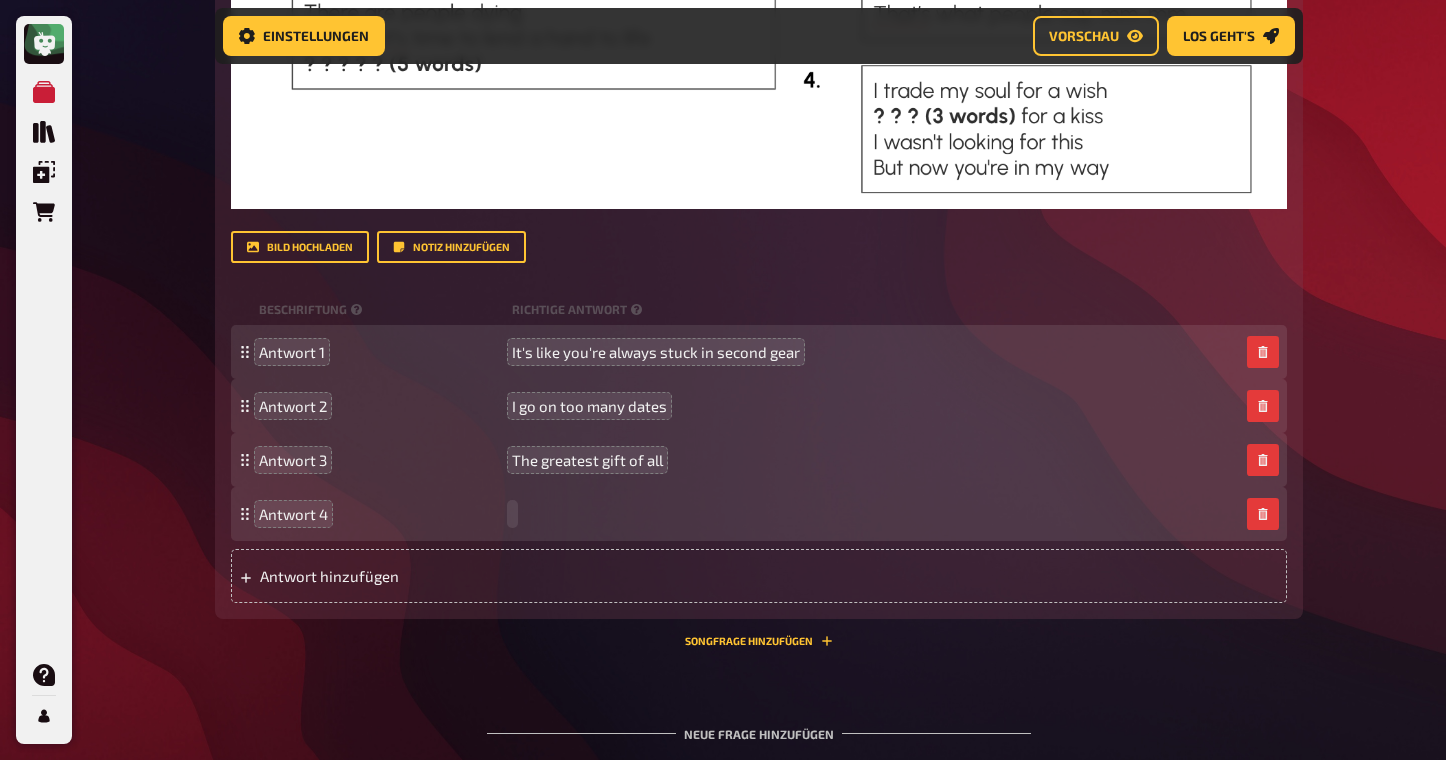 paste 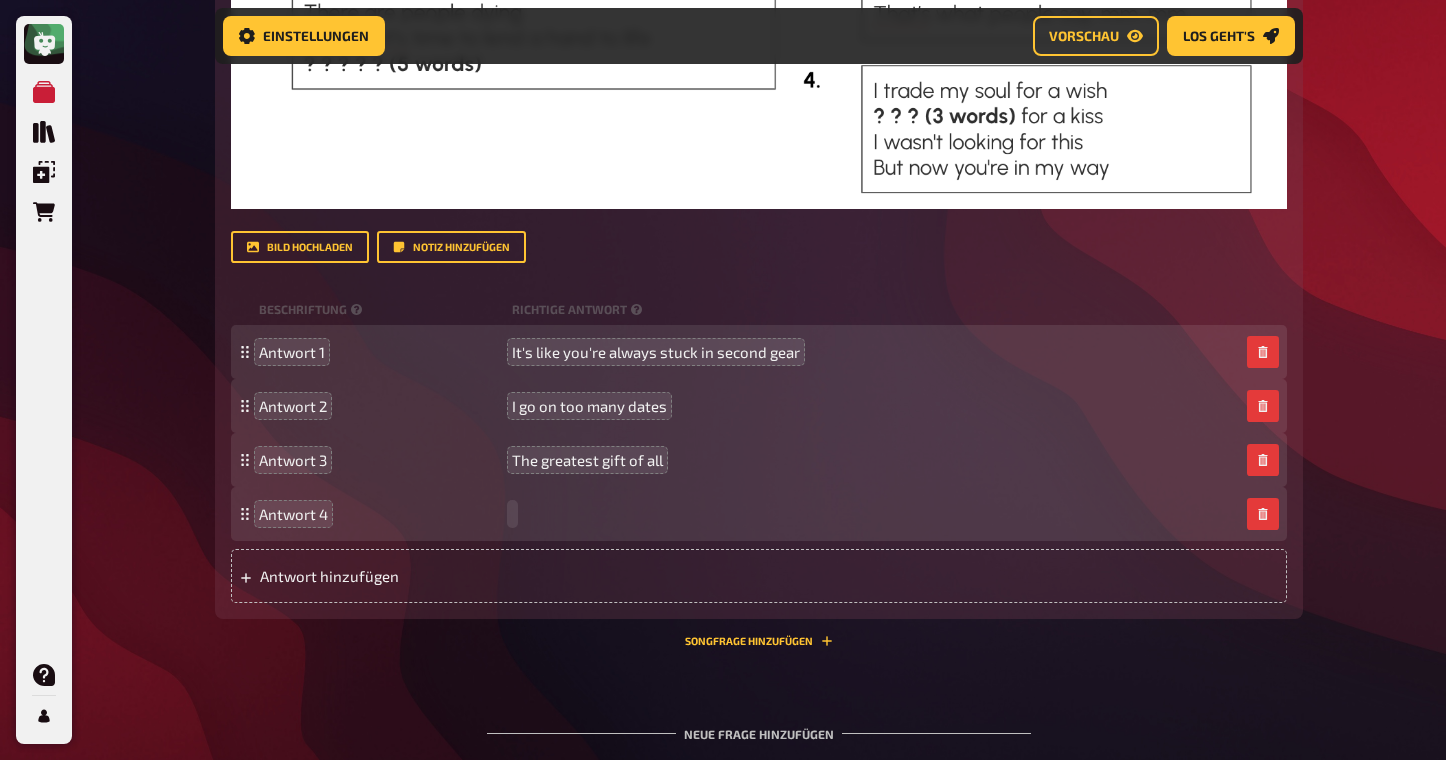 type 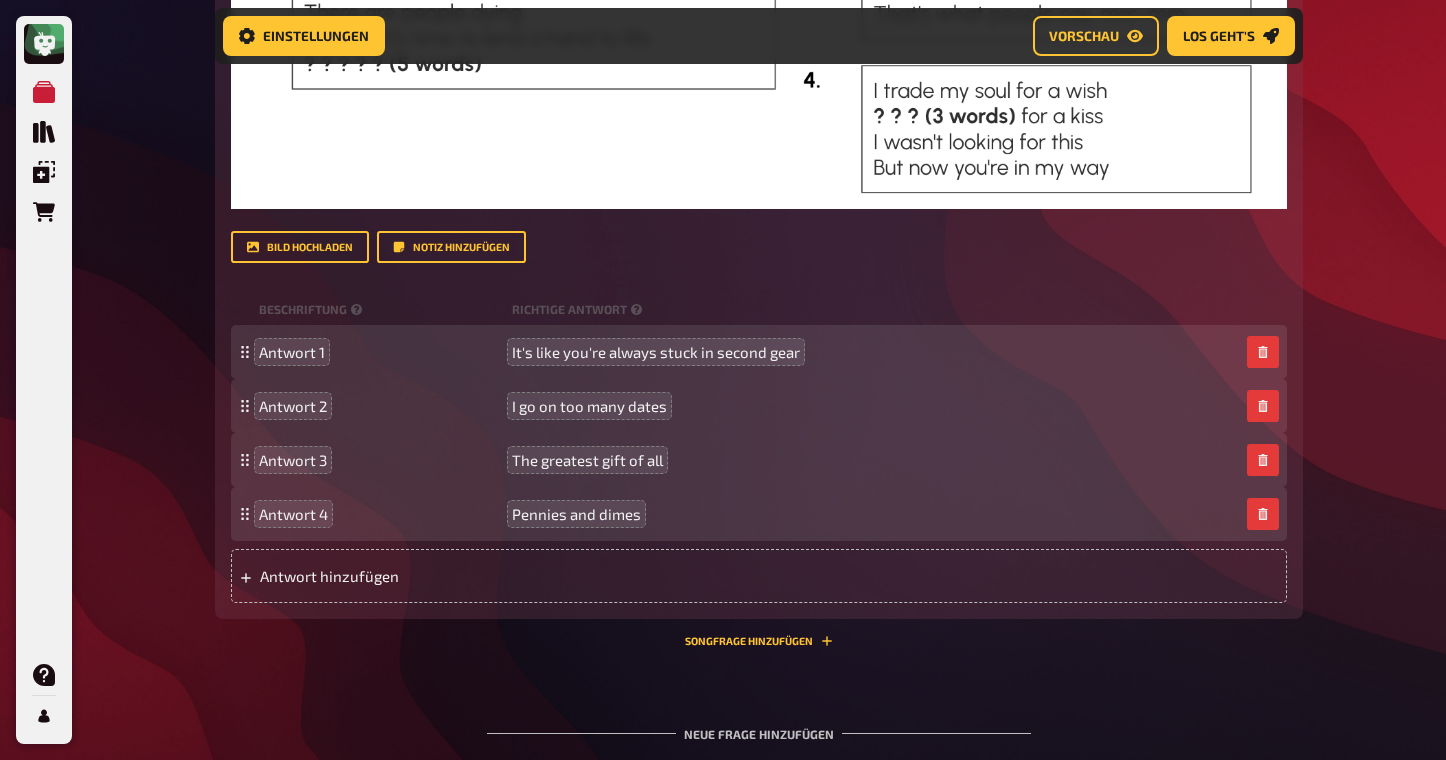 click on "Meine Quizze Quiz Sammlung Einblendungen Bestellungen Hilfe Profil Home Meine Quizze The fancy QUIZNIGHT Vorbereitung Vorbereitung Inhalte Bearbeiten Quiz Lobby Moderation undefined Auswertung Siegerehrung Einstellungen Vorschau Los geht's Los geht's The fancy QUIZNIGHT 01 Incomplete... 4 Wissen 4.00 Punkte Titel Incomplete... Fragetext Füge die fehlenden Worte der folgenden bekannten Songs ein... ﻿ Hier hinziehen für Dateiupload Bild hochladen   Notiz hinzufügen Beschriftung Richtige Antwort Antwort 1 It's like you're always stuck in second gear Antwort 2 I go on too many dates Antwort 3 The greatest gift of all Antwort 4 Pennies and dimes
To pick up a draggable item, press the space bar.
While dragging, use the arrow keys to move the item.
Press space again to drop the item in its new position, or press escape to cancel.
Antwort hinzufügen Songfrage hinzufügen   Neue Frage hinzufügen   Freitext Eingabe Einfachauswahl Wahr / Falsch Sortierfrage Schätzfrage Bild-Antwort Offline Frage" at bounding box center [723, 90] 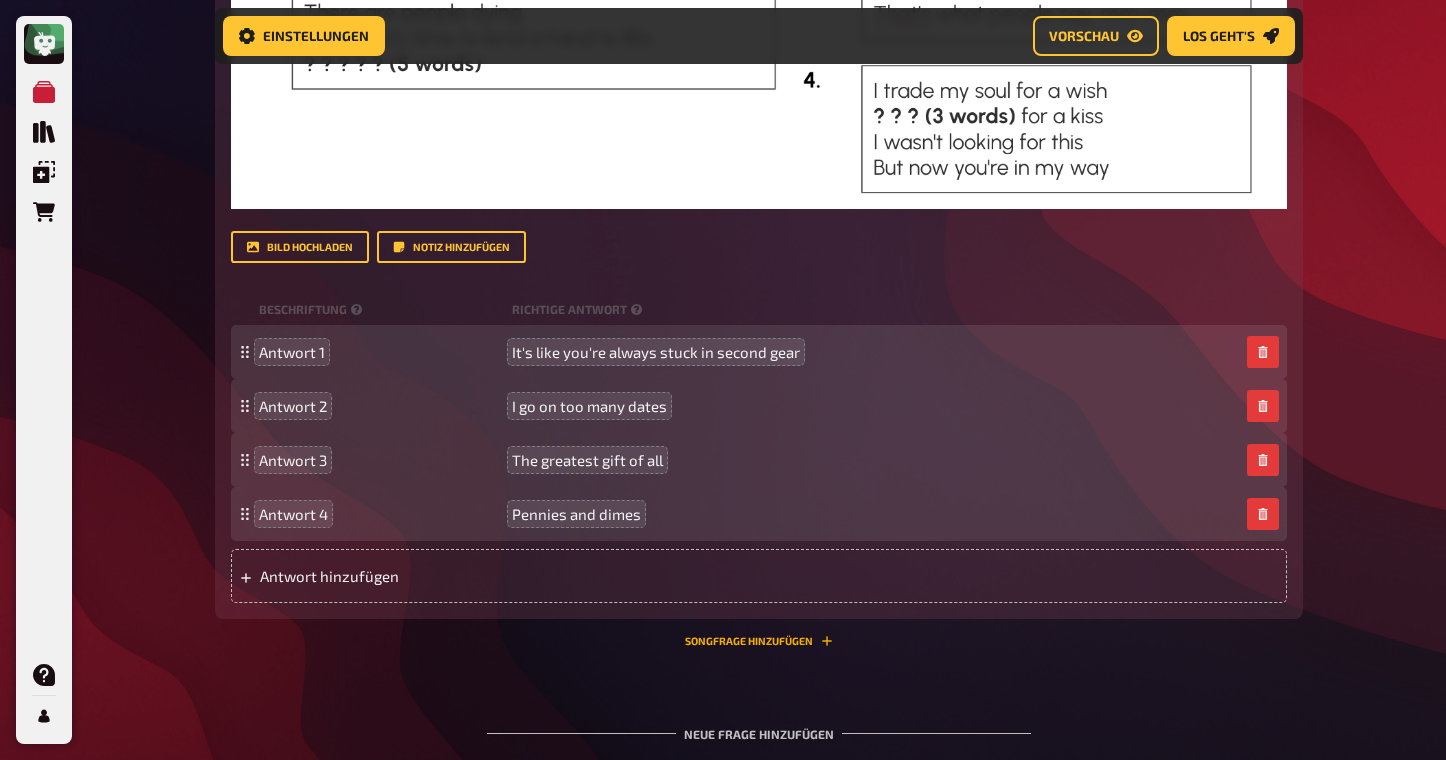 click on "Songfrage hinzufügen" at bounding box center (759, 641) 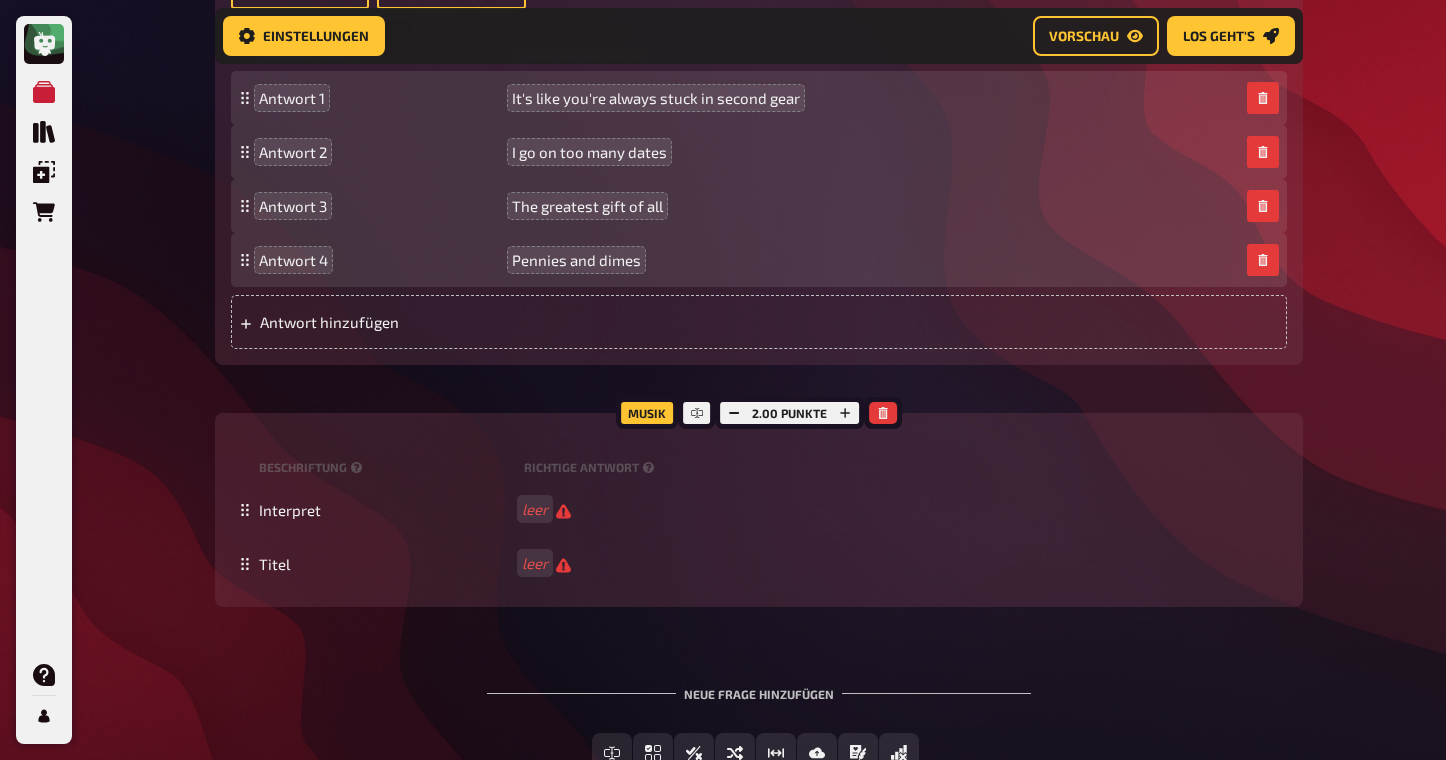 scroll, scrollTop: 1157, scrollLeft: 0, axis: vertical 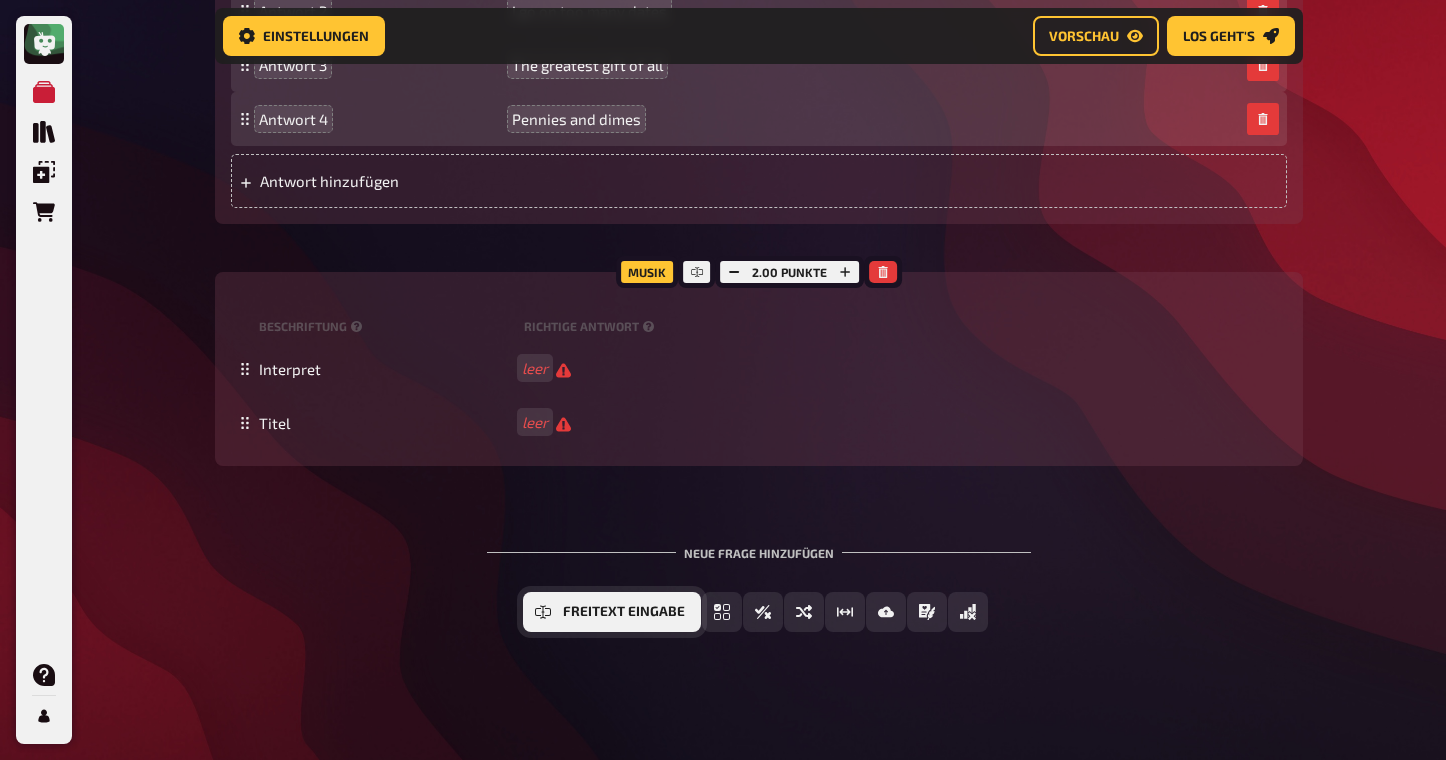 click on "Freitext Eingabe" at bounding box center [612, 612] 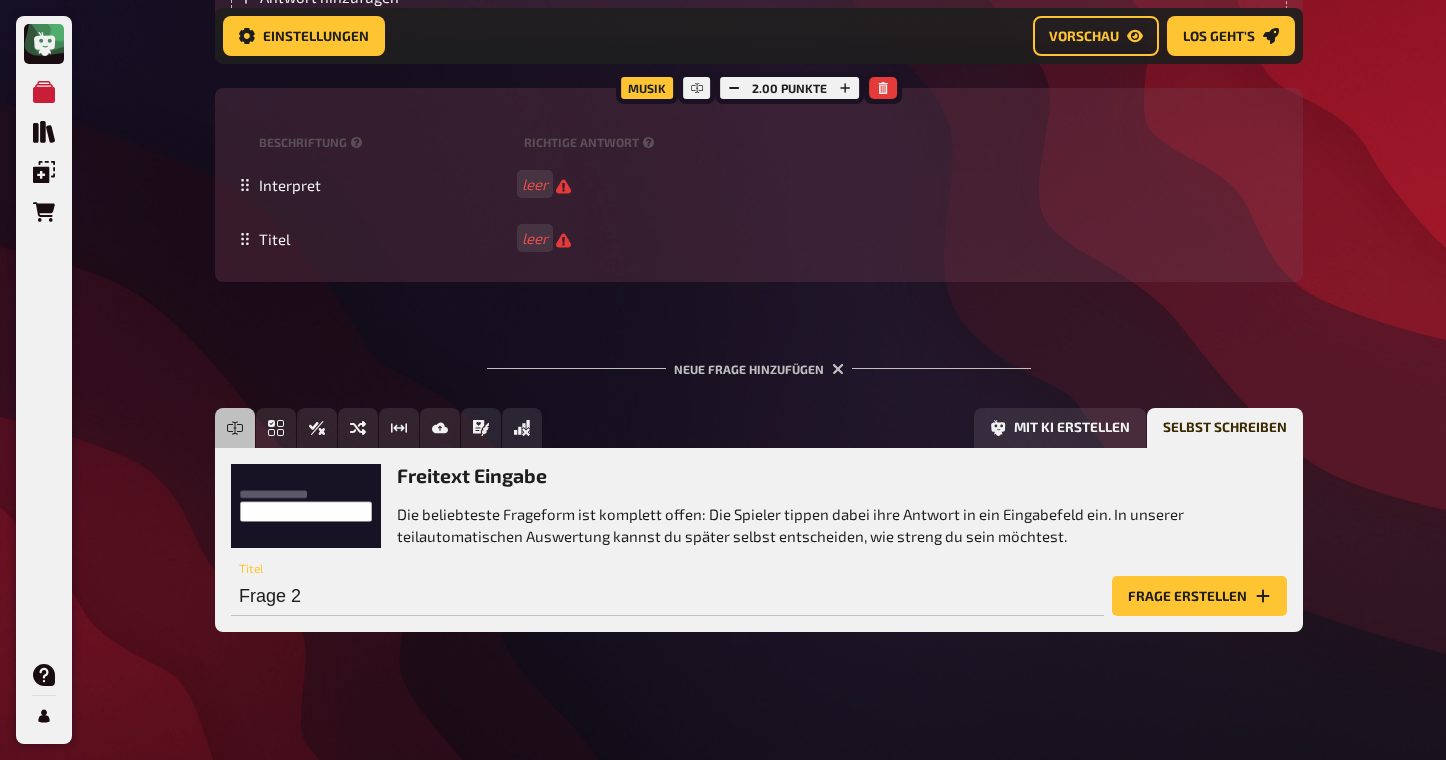 scroll, scrollTop: 1342, scrollLeft: 0, axis: vertical 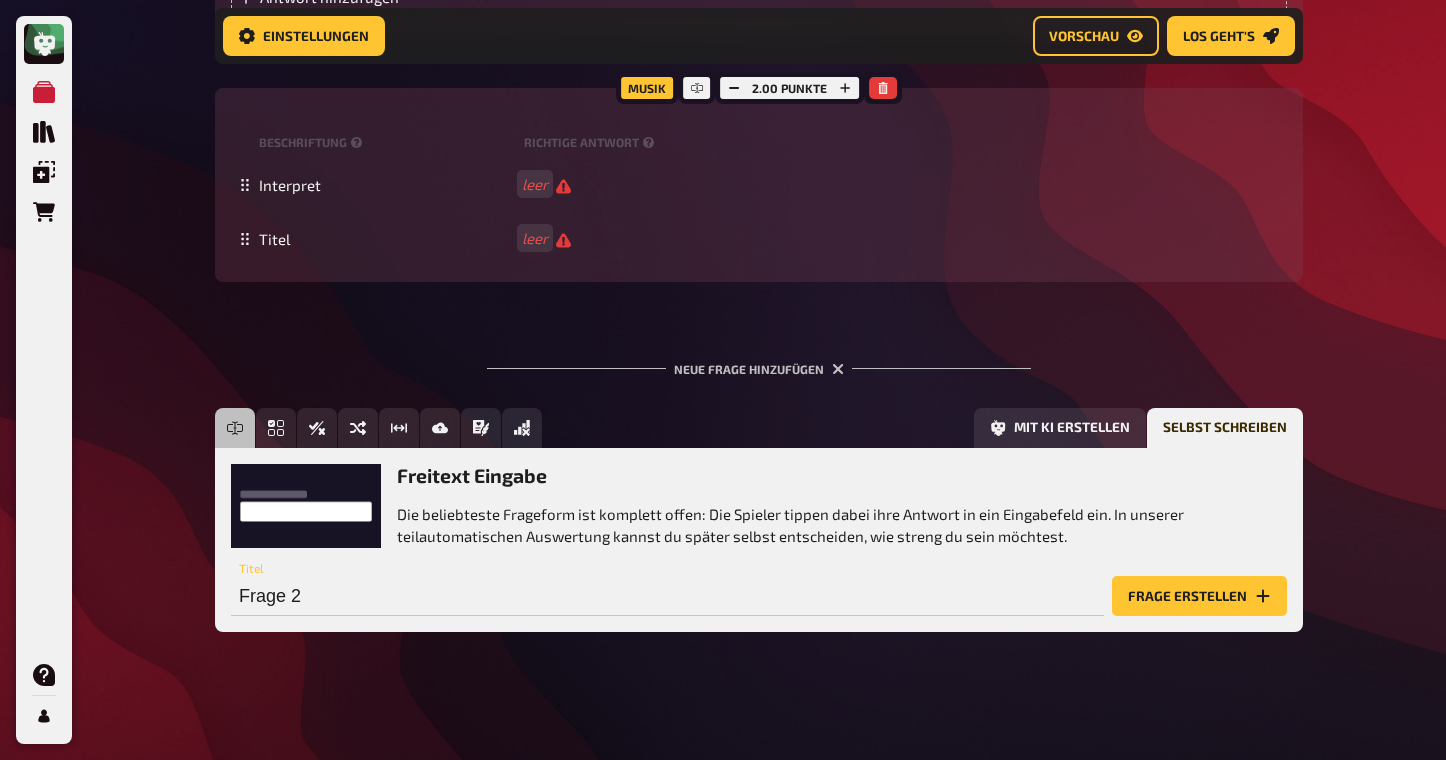 click on "Frage 2" at bounding box center [667, 596] 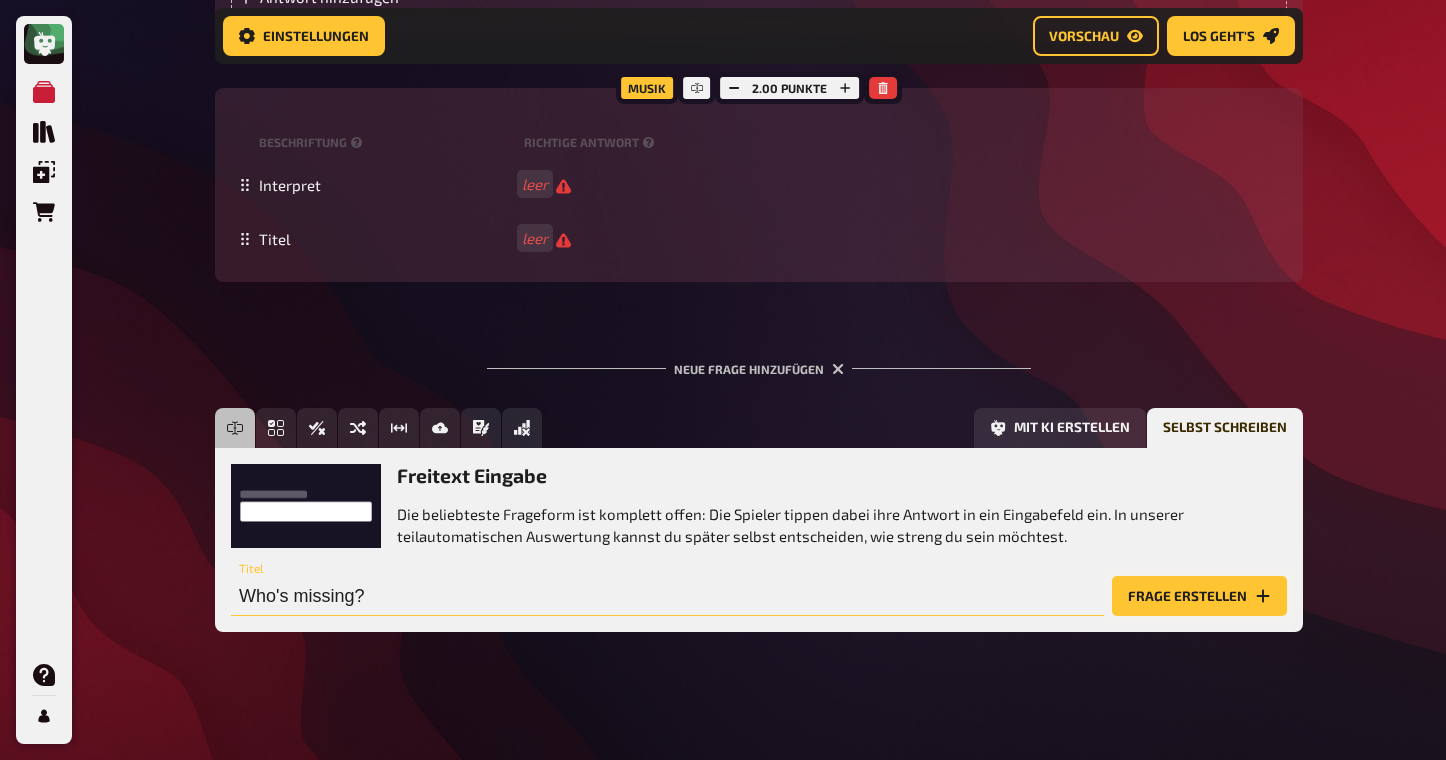 type on "Who's missing?" 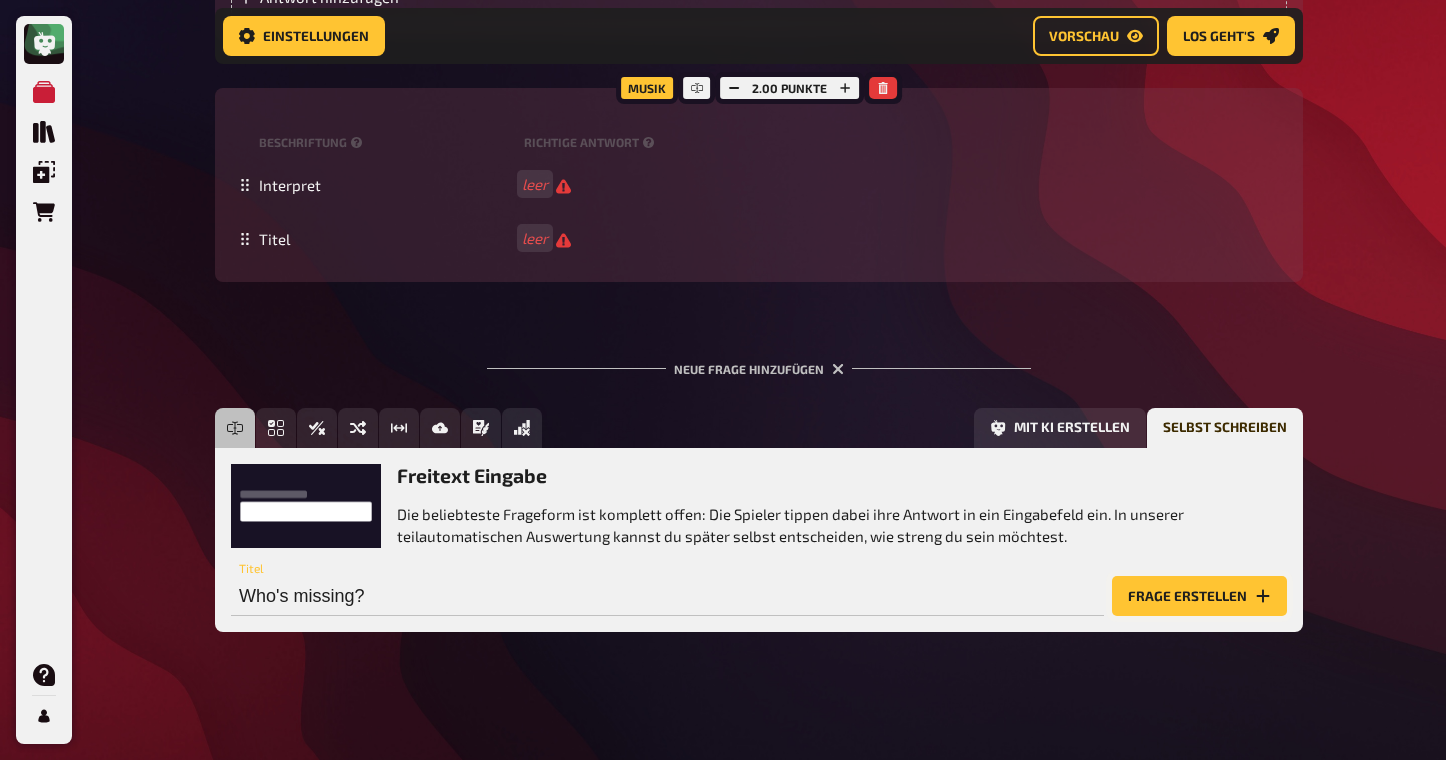 click on "Frage erstellen" at bounding box center [1199, 596] 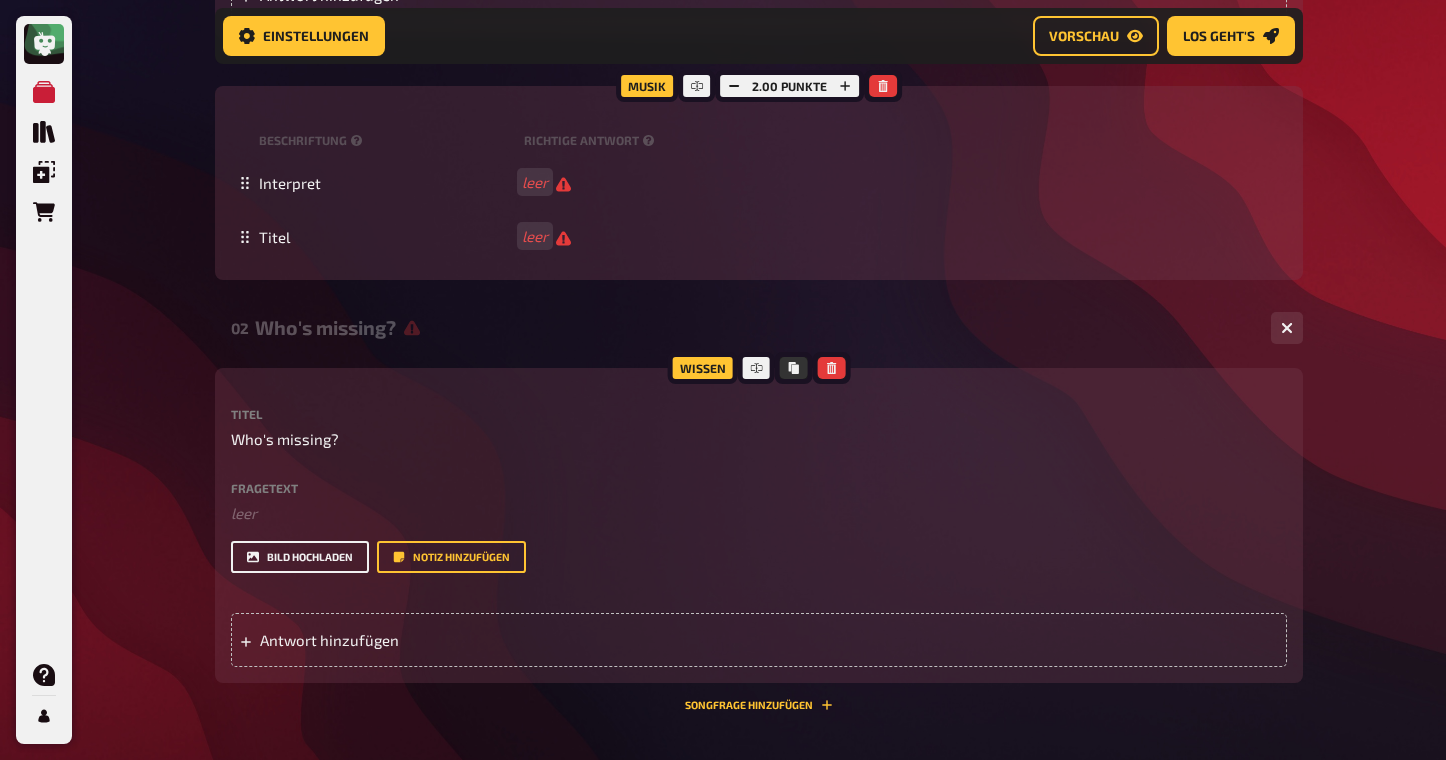 click on "Bild hochladen" at bounding box center (300, 557) 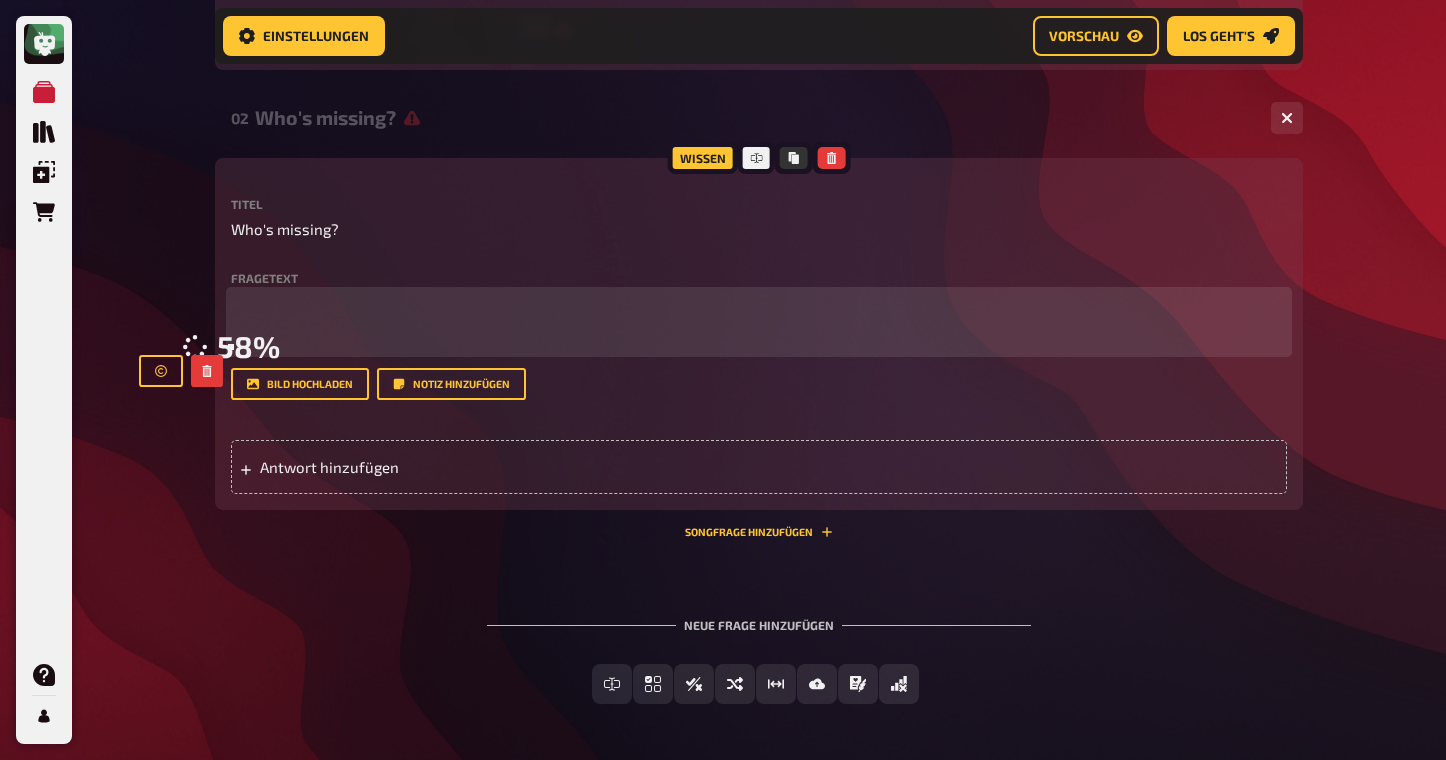 scroll, scrollTop: 1555, scrollLeft: 0, axis: vertical 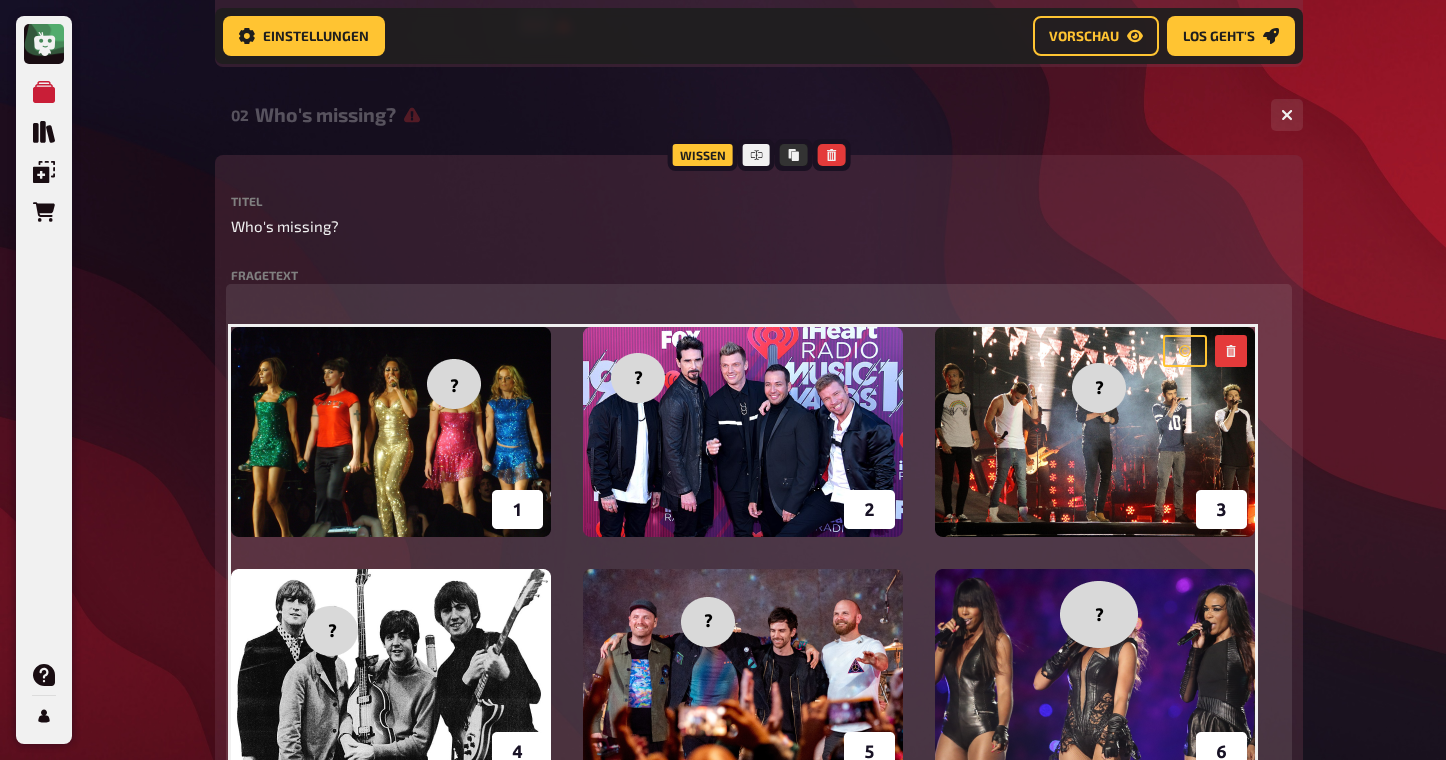 click on "﻿" at bounding box center [759, 300] 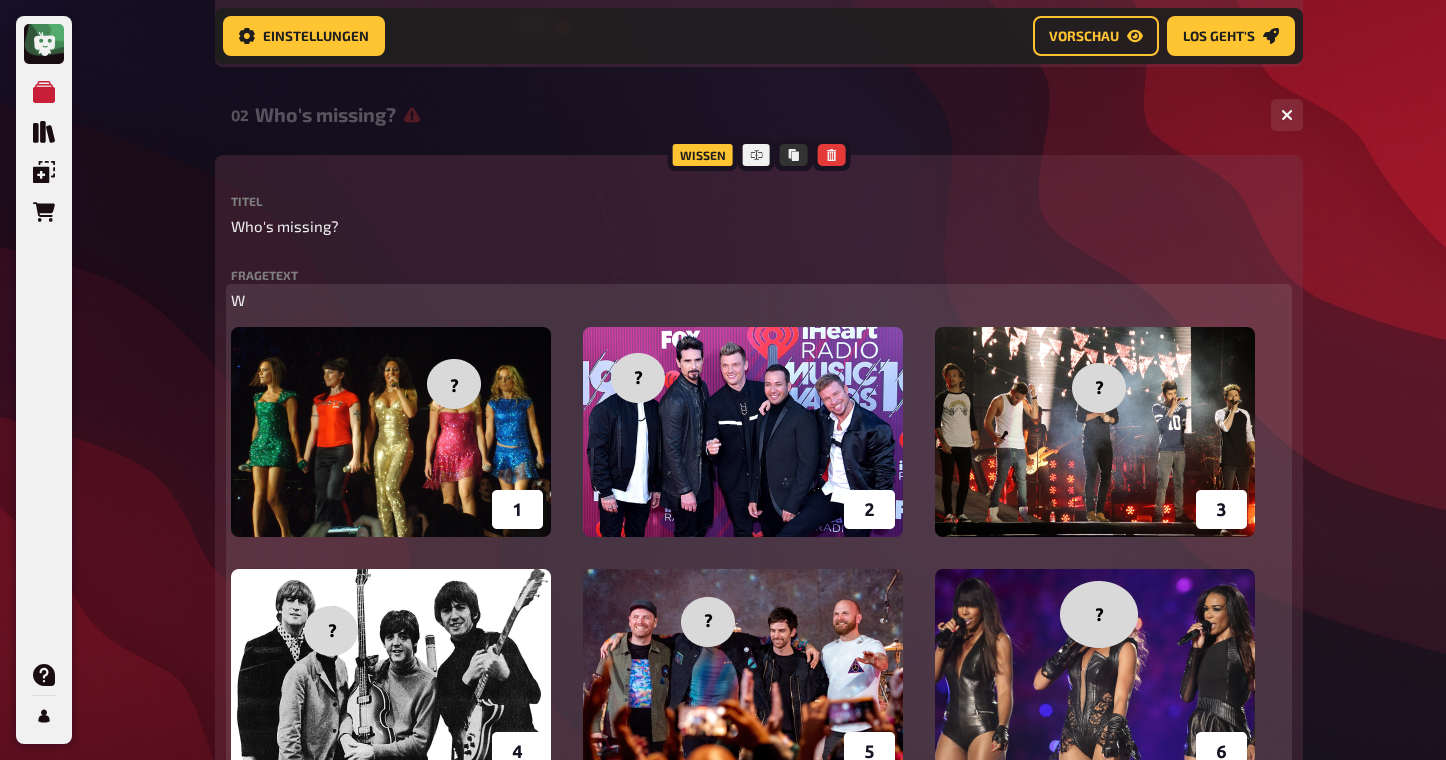 type 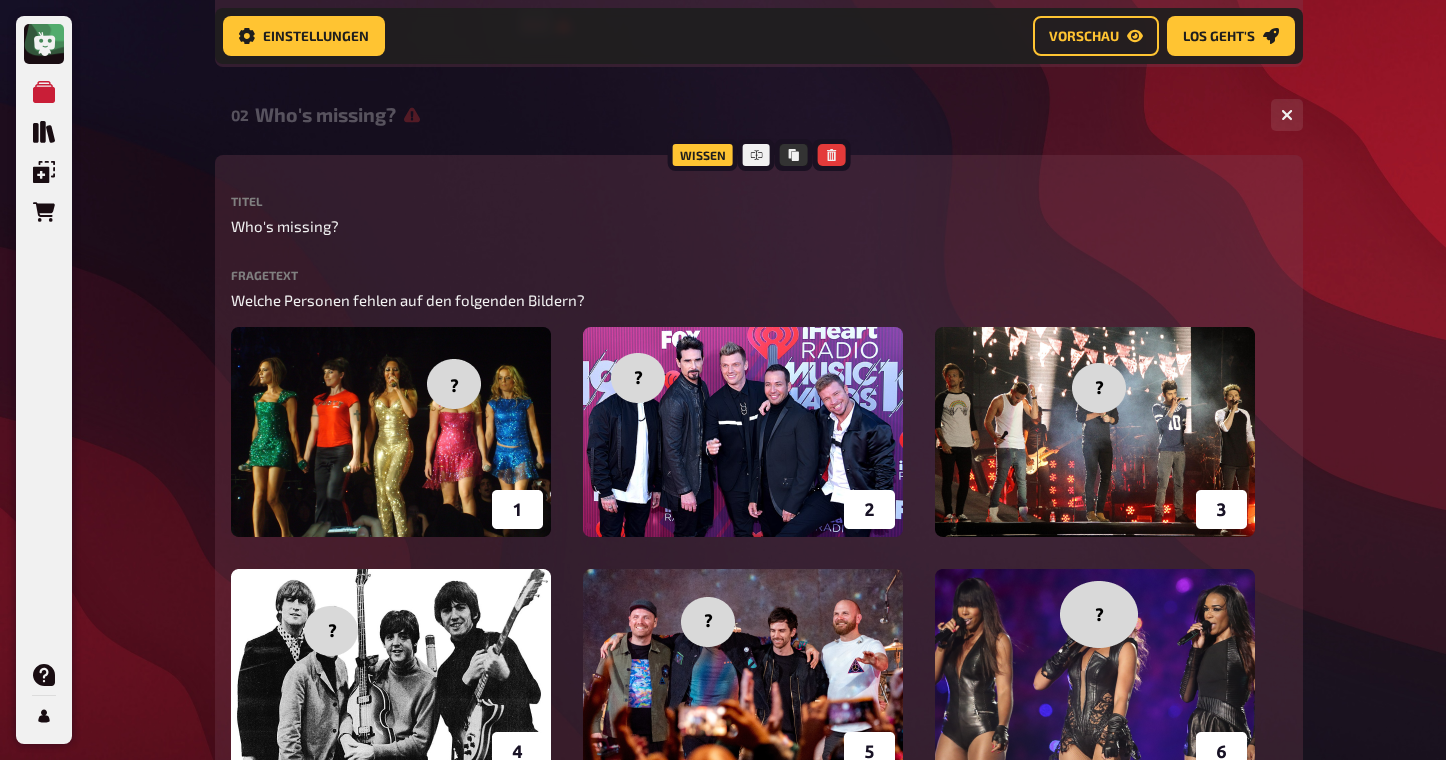 click on "Meine Quizze Quiz Sammlung Einblendungen Bestellungen Hilfe Profil Home Meine Quizze The fancy QUIZNIGHT Vorbereitung Vorbereitung Inhalte Bearbeiten Quiz Lobby Moderation undefined Auswertung Siegerehrung Einstellungen Vorschau Los geht's Los geht's The fancy QUIZNIGHT 01 Incomplete...   1 4 Wissen 4.00 Punkte Titel Incomplete... Fragetext Füge die fehlenden Worte der folgenden bekannten Songs ein... ﻿ Hier hinziehen für Dateiupload Bild hochladen   Notiz hinzufügen Beschriftung Richtige Antwort Antwort 1 It's like you're always stuck in second gear Antwort 2 I go on too many dates Antwort 3 The greatest gift of all Antwort 4 Pennies and dimes
To pick up a draggable item, press the space bar.
While dragging, use the arrow keys to move the item.
Press space again to drop the item in its new position, or press escape to cancel.
Antwort hinzufügen Musik 2.00 Punkte Beschriftung Richtige Antwort Interpret leer Titel leer 02 Who's missing? 0 Wissen Titel Who's missing? Fragetext ﻿" at bounding box center (723, -130) 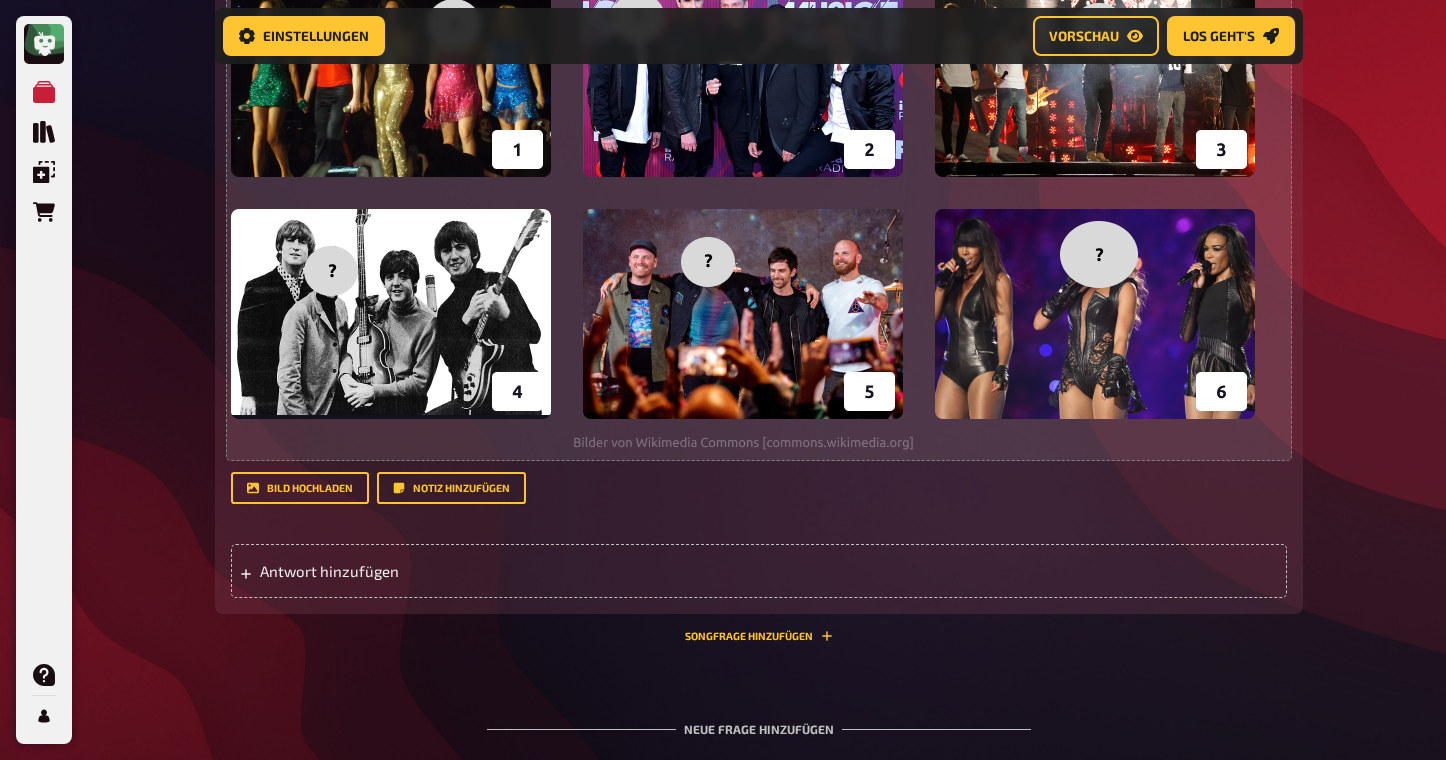 scroll, scrollTop: 1917, scrollLeft: 0, axis: vertical 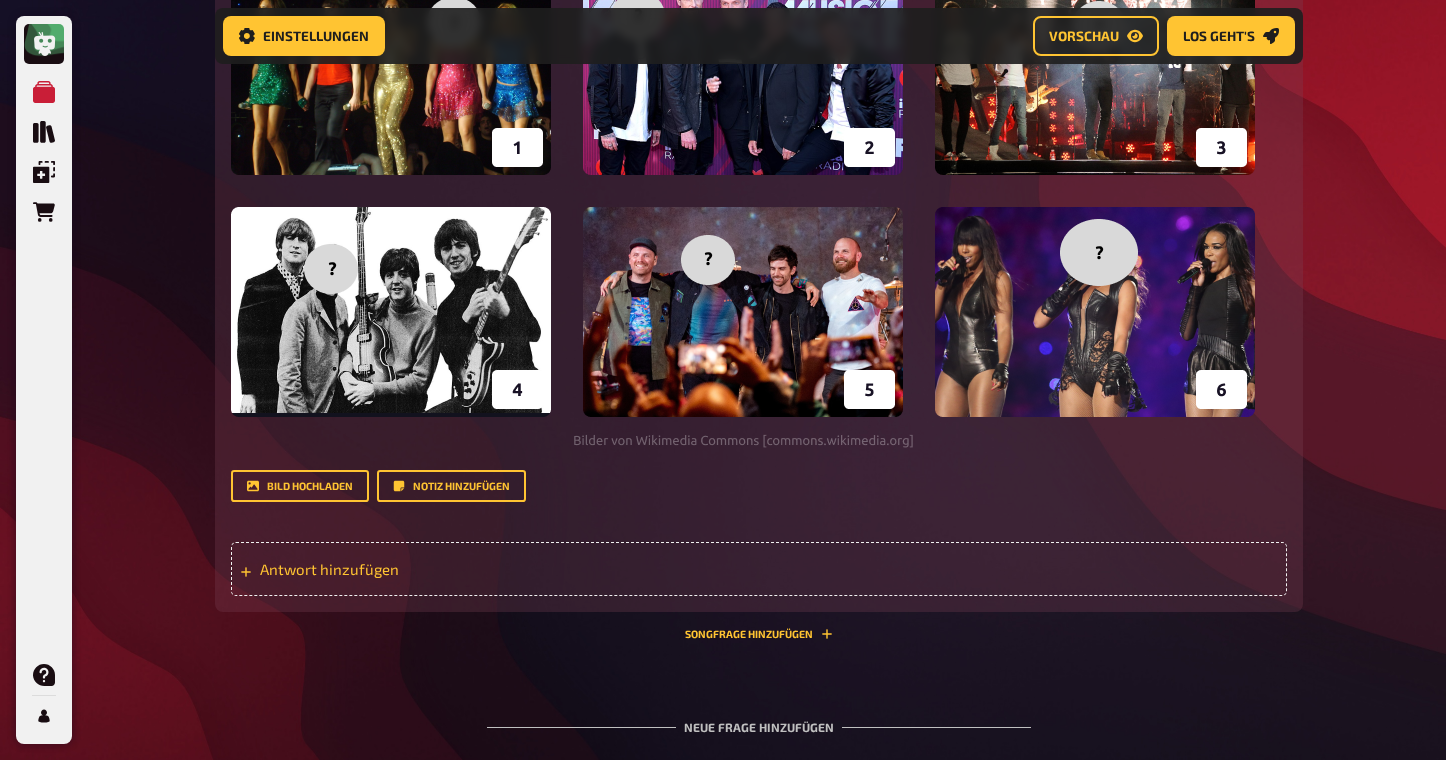 click on "Antwort hinzufügen" at bounding box center [415, 569] 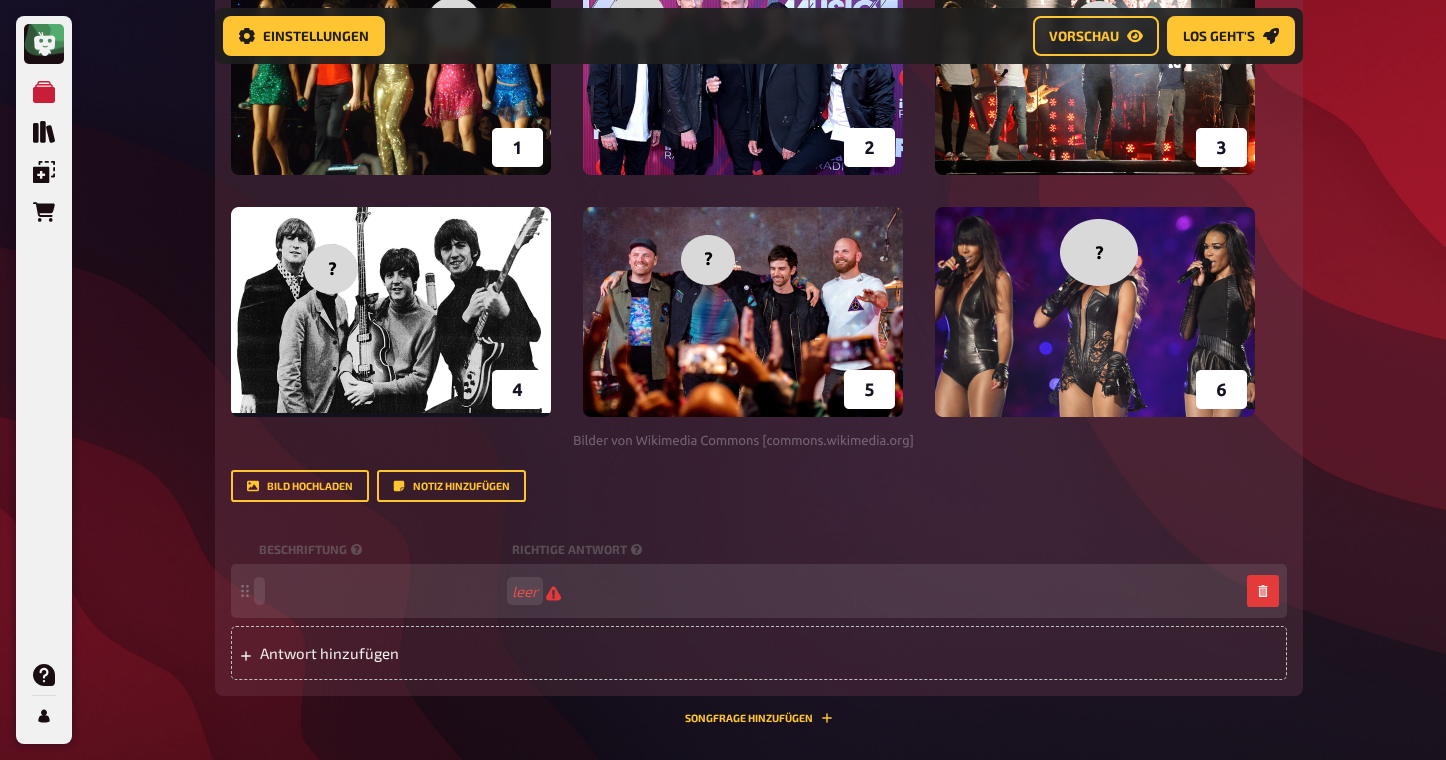 type 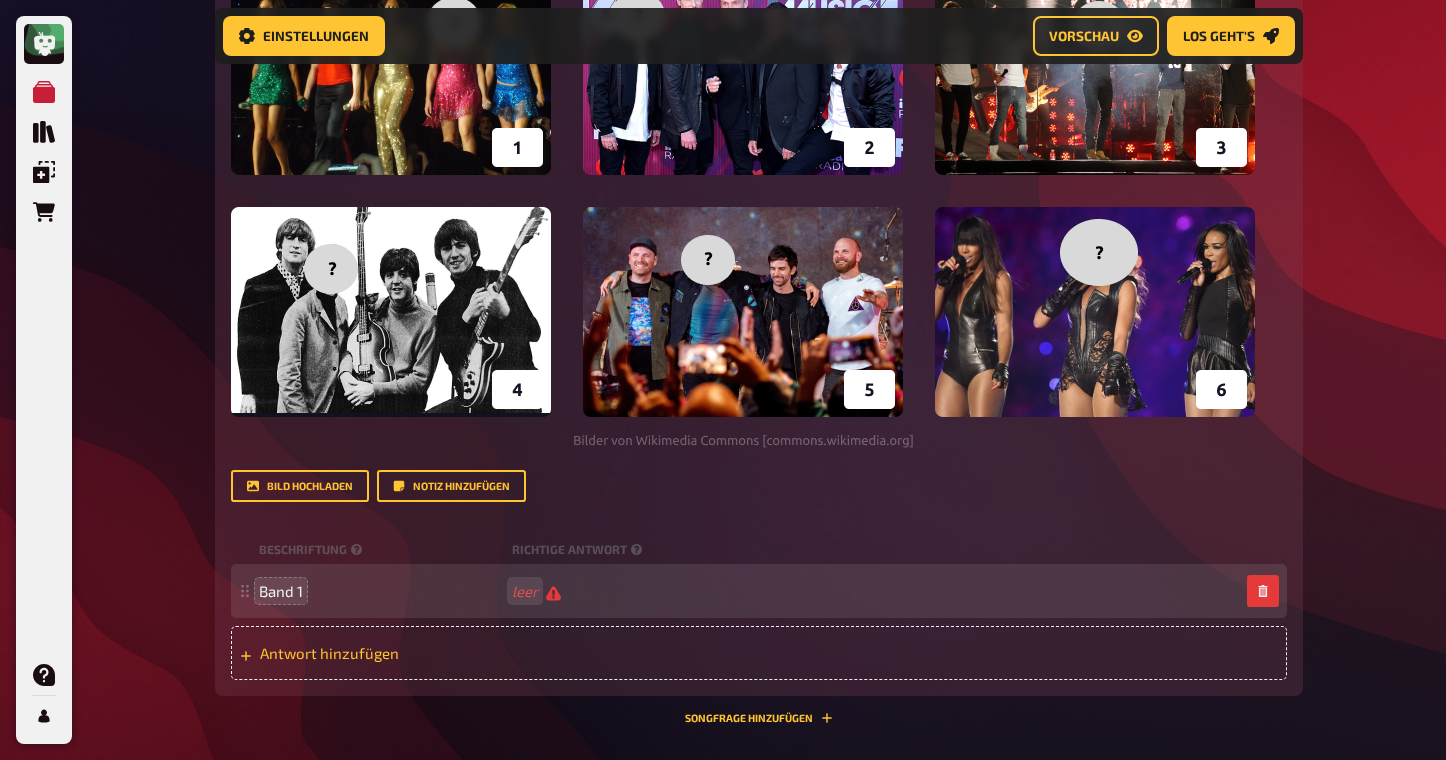 click on "Antwort hinzufügen" at bounding box center [415, 653] 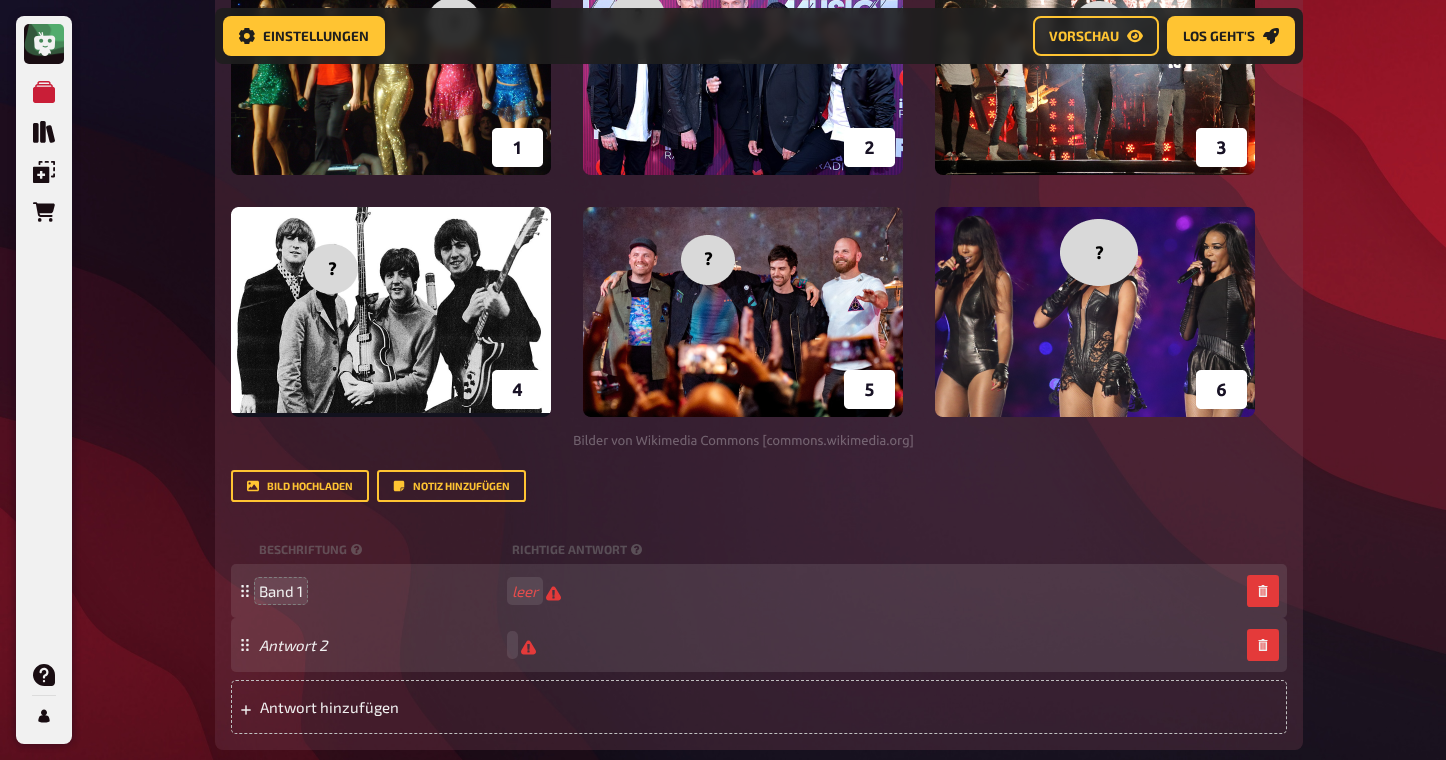 click on "Antwort 2" at bounding box center (759, 645) 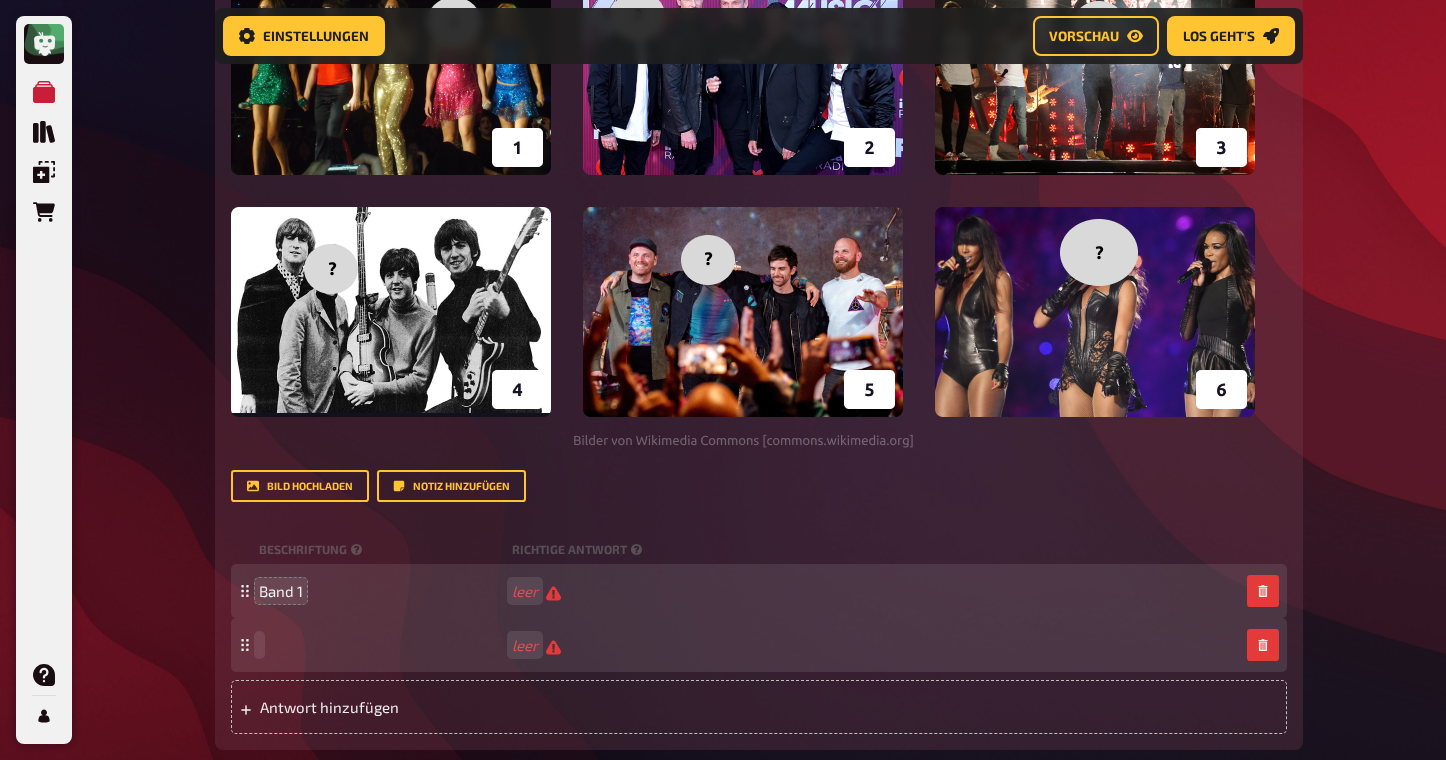 type 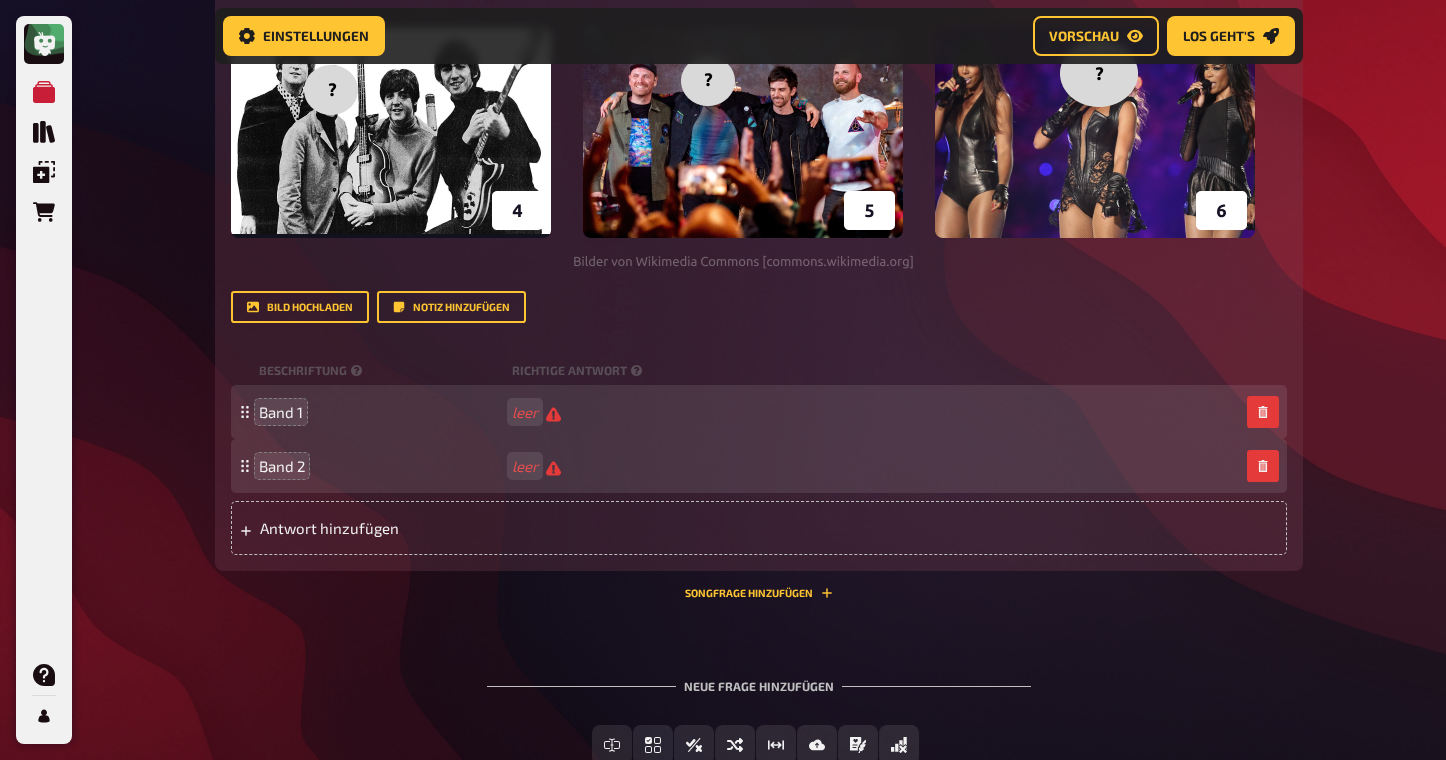 scroll, scrollTop: 2097, scrollLeft: 0, axis: vertical 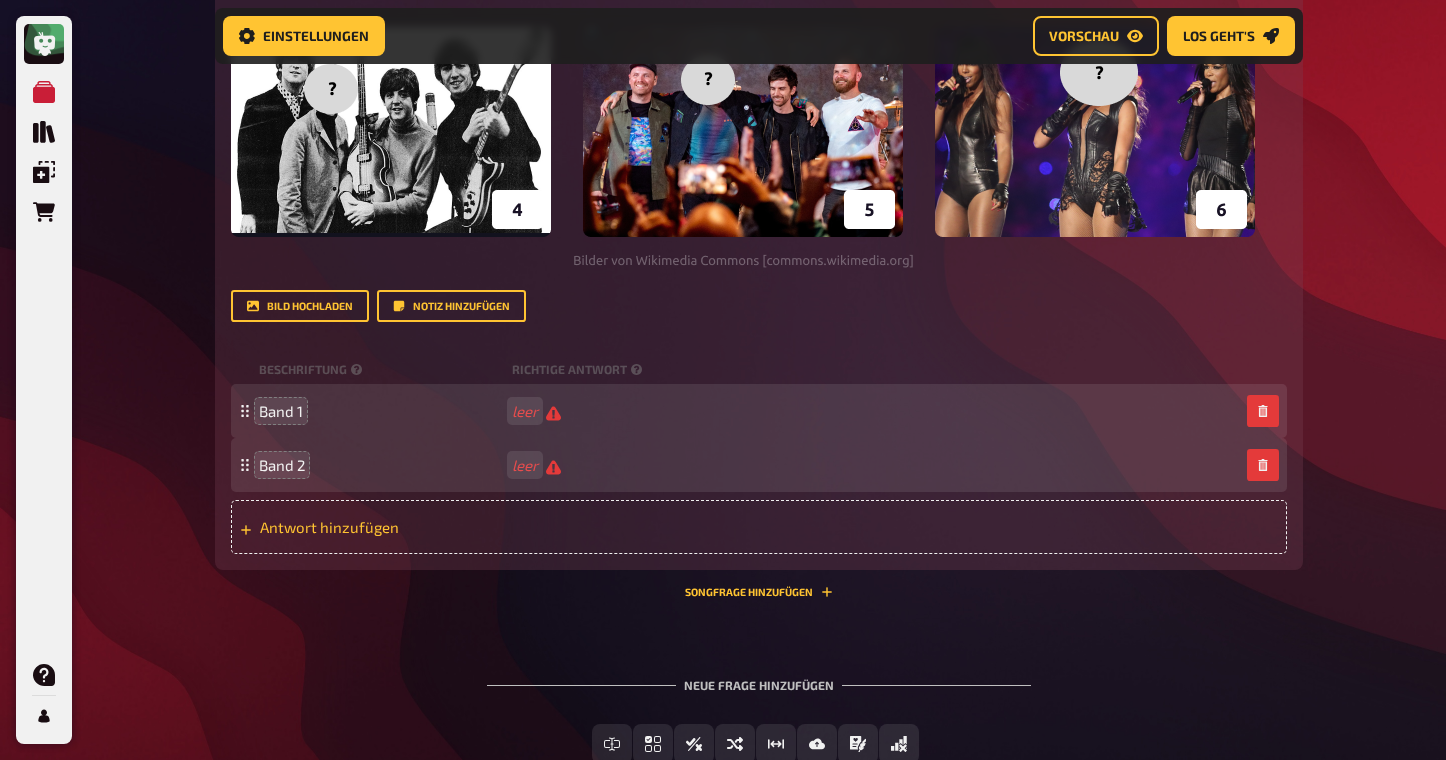 click on "Antwort hinzufügen" at bounding box center (415, 527) 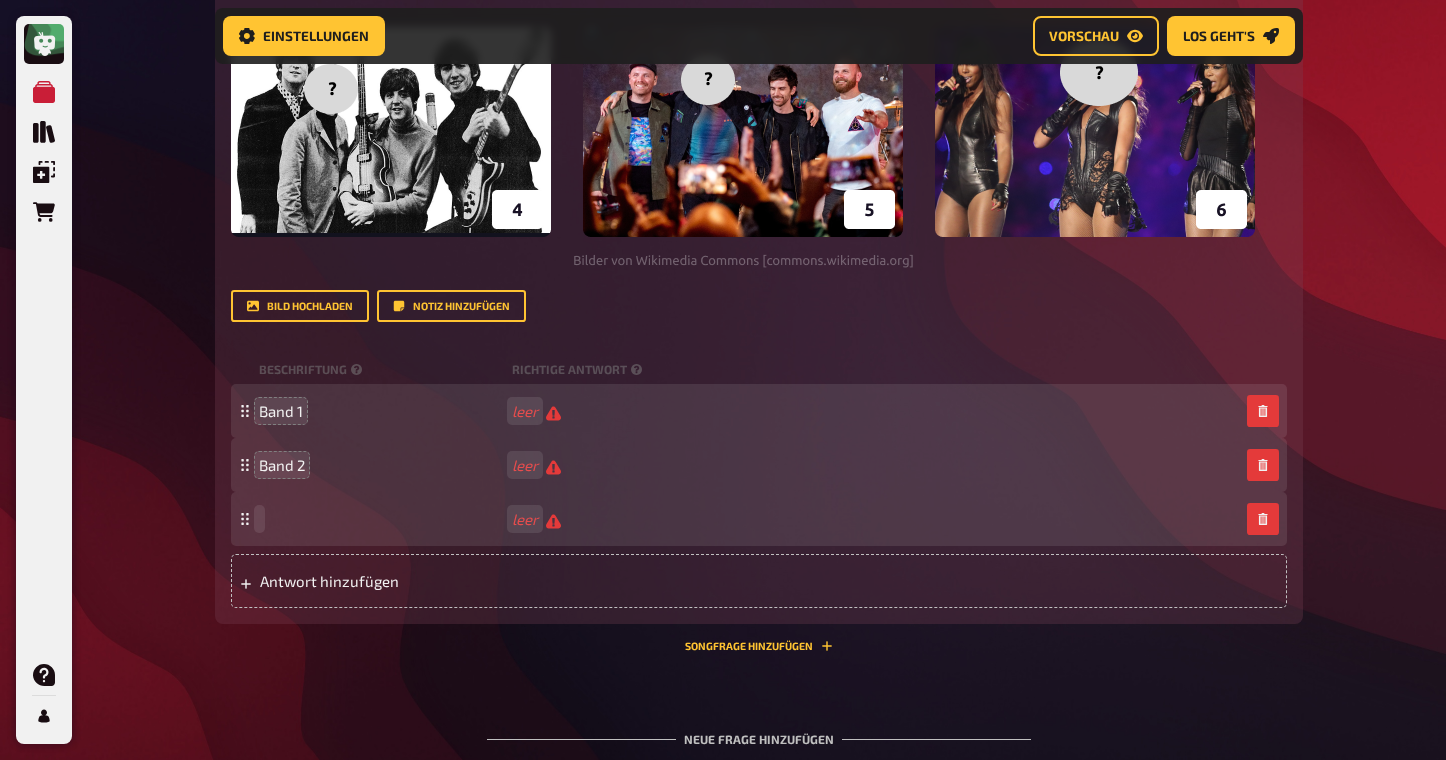 type 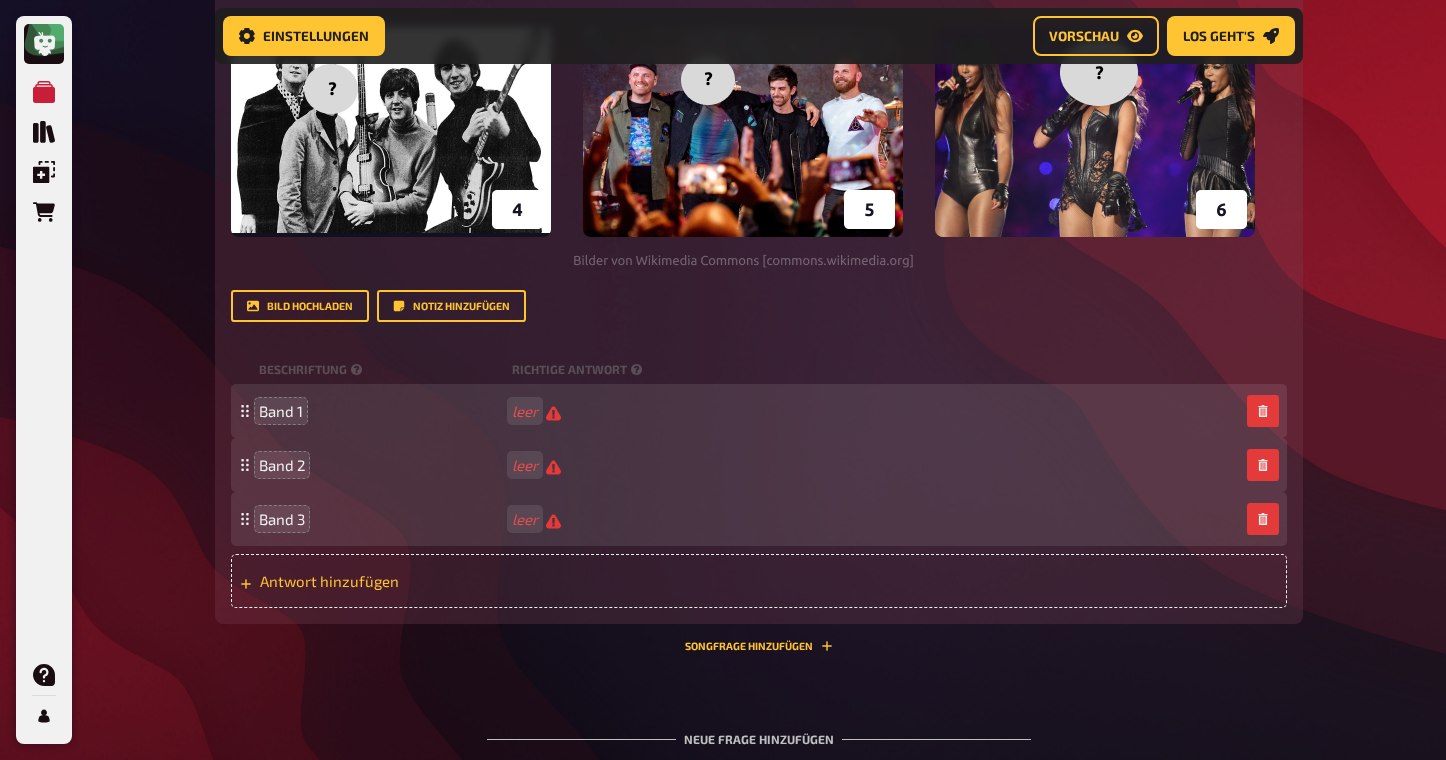 click on "Antwort hinzufügen" at bounding box center (415, 581) 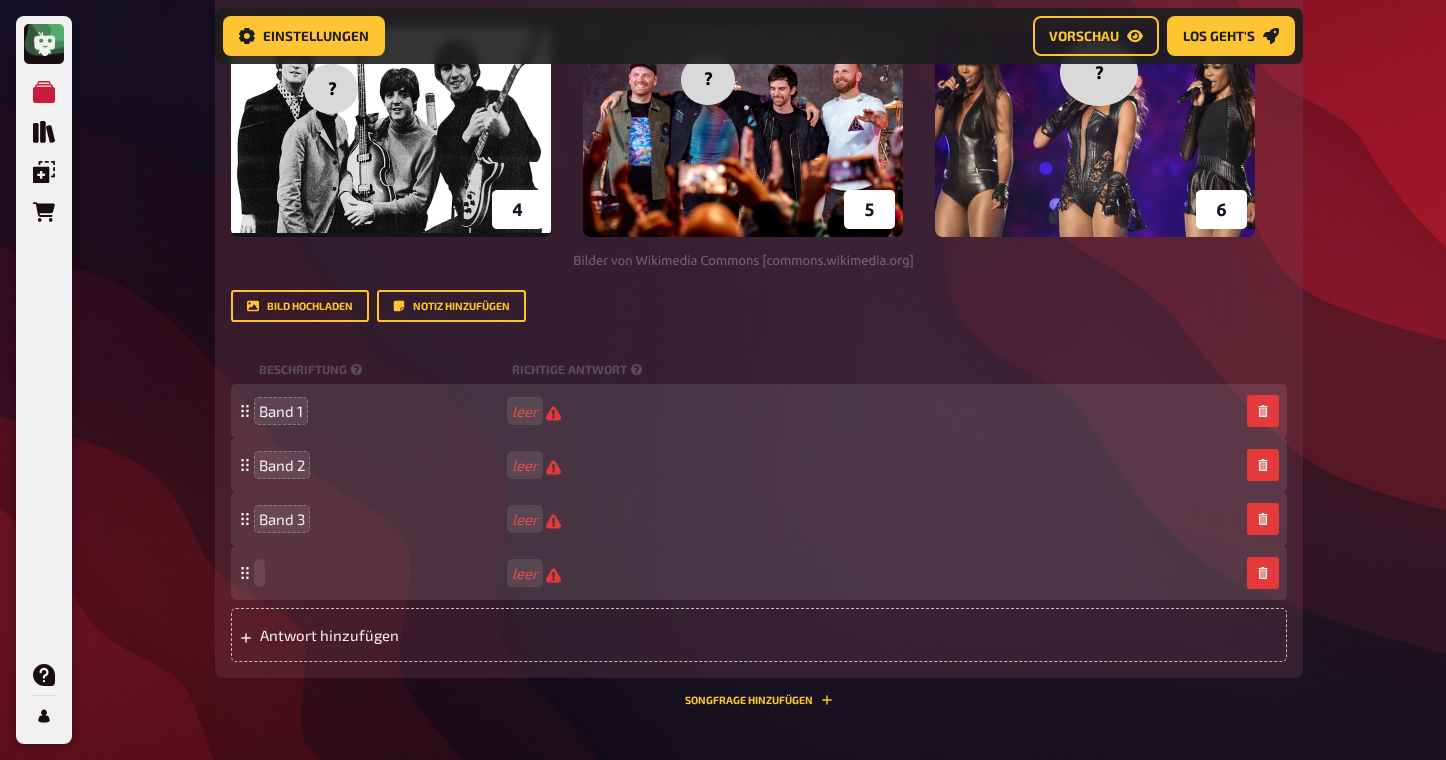 type 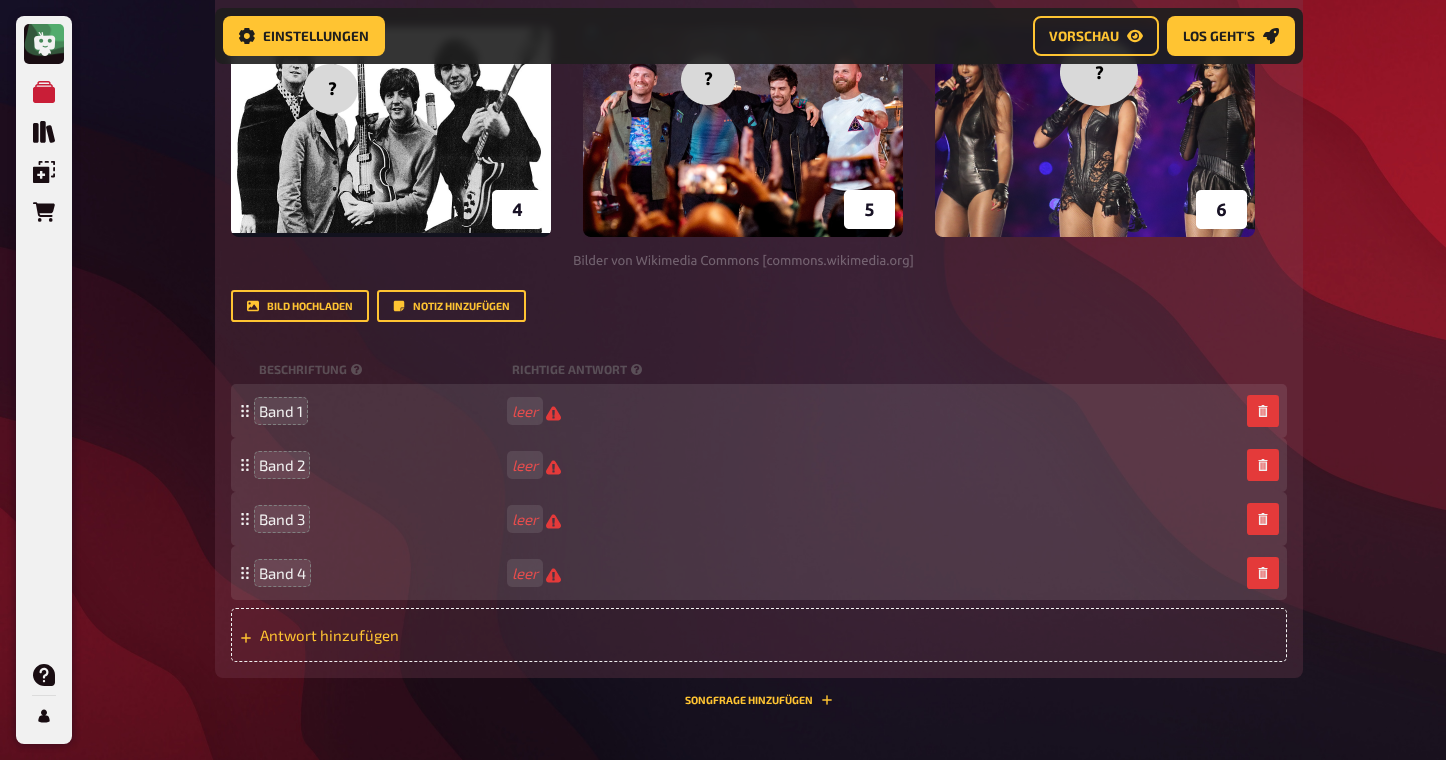 click on "Antwort hinzufügen" at bounding box center [759, 635] 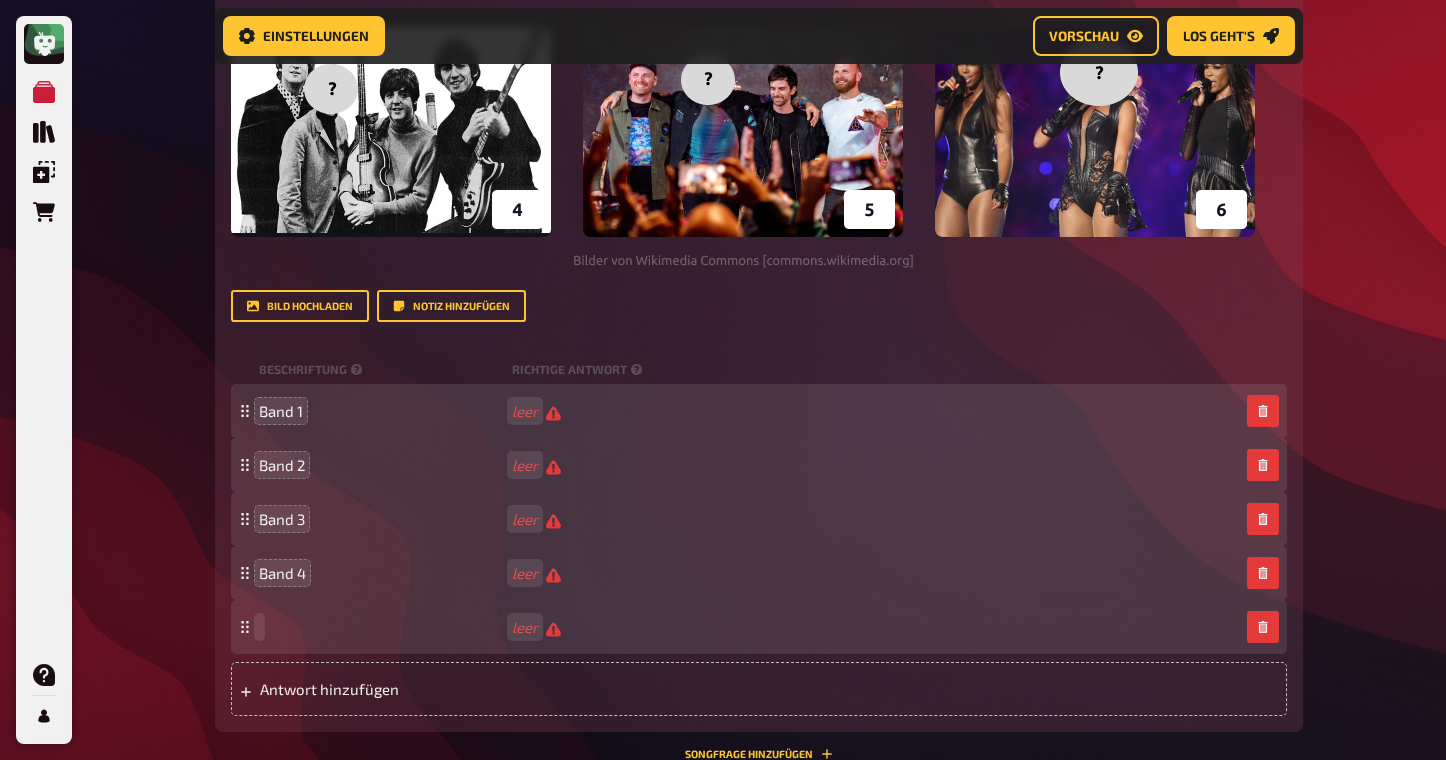 type 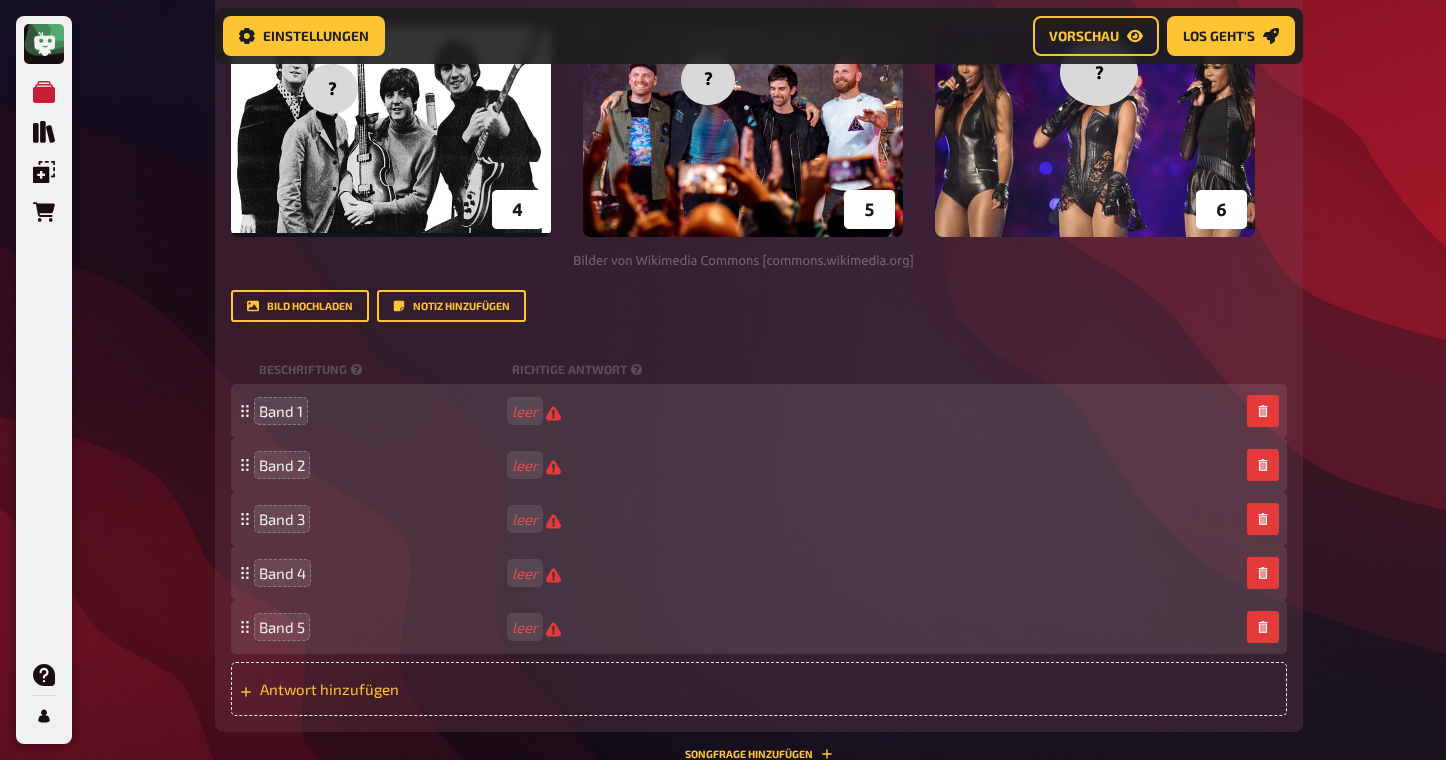 click on "Antwort hinzufügen" at bounding box center [759, 689] 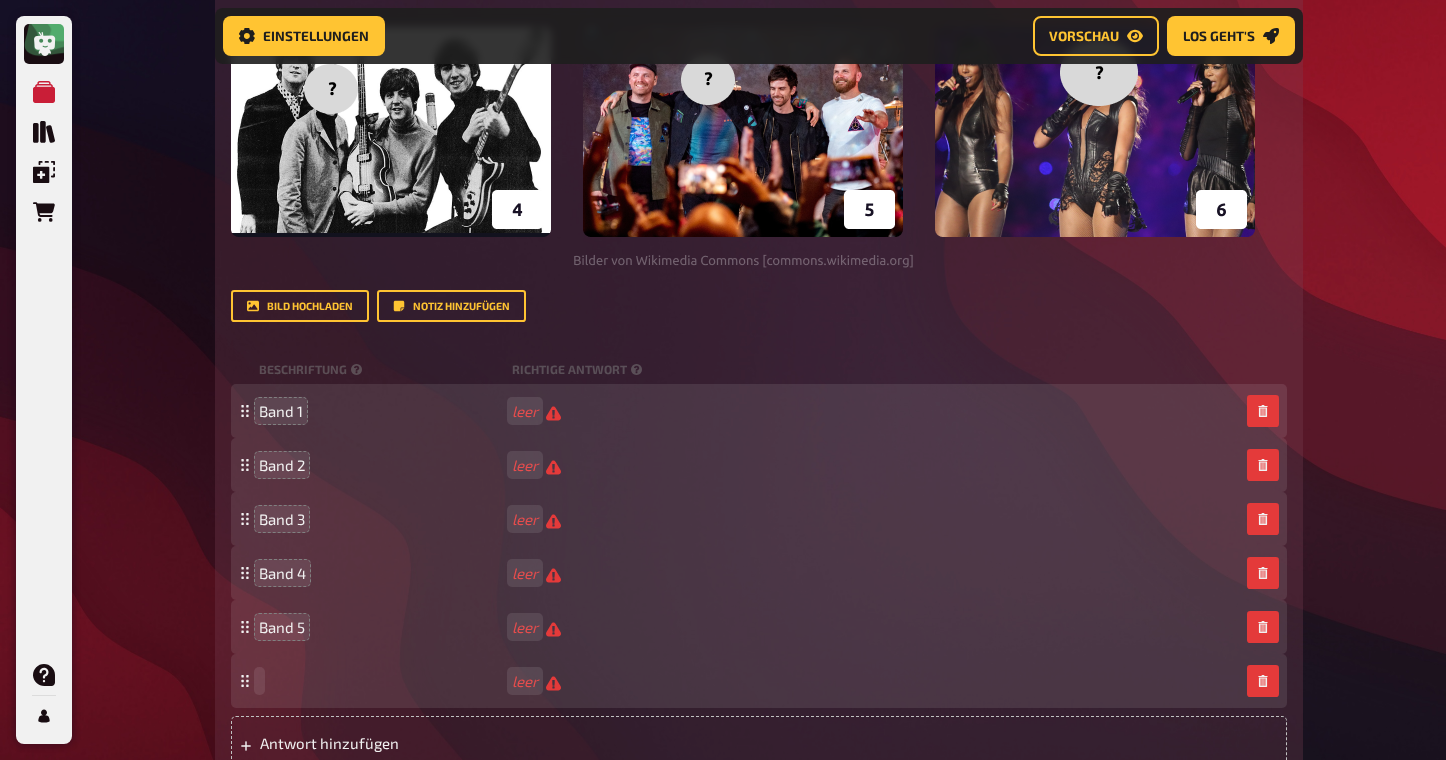 type 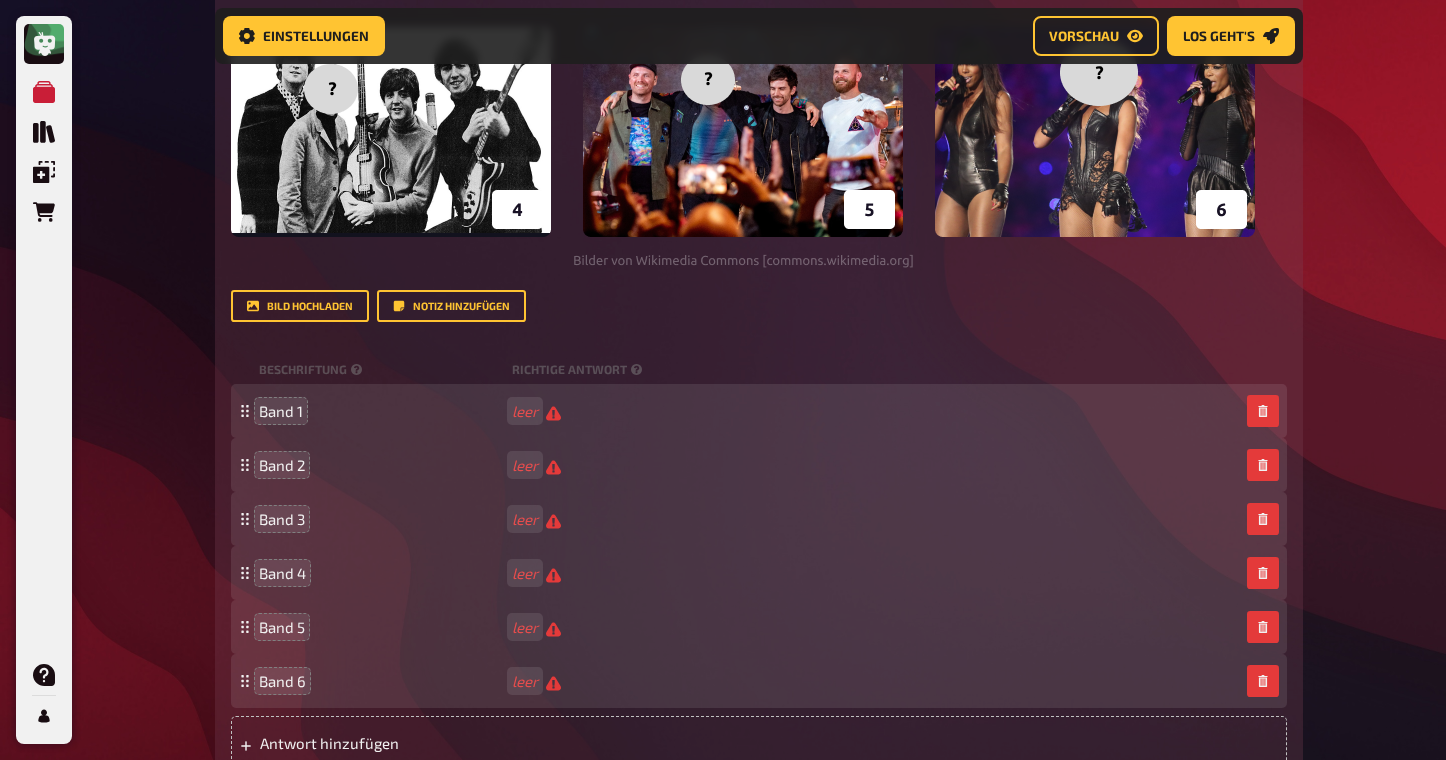 click on "Meine Quizze Quiz Sammlung Einblendungen Bestellungen Hilfe Profil Home Meine Quizze The fancy QUIZNIGHT Vorbereitung Vorbereitung Inhalte Bearbeiten Quiz Lobby Moderation undefined Auswertung Siegerehrung Einstellungen Vorschau Los geht's Los geht's The fancy QUIZNIGHT 01 Incomplete...   1 4 Wissen 4.00 Punkte Titel Incomplete... Fragetext Füge die fehlenden Worte der folgenden bekannten Songs ein... ﻿ Hier hinziehen für Dateiupload Bild hochladen   Notiz hinzufügen Beschriftung Richtige Antwort Antwort 1 It's like you're always stuck in second gear Antwort 2 I go on too many dates Antwort 3 The greatest gift of all Antwort 4 Pennies and dimes
To pick up a draggable item, press the space bar.
While dragging, use the arrow keys to move the item.
Press space again to drop the item in its new position, or press escape to cancel.
Antwort hinzufügen Musik 2.00 Punkte Beschriftung Richtige Antwort Interpret leer Titel leer 02 Who's missing? 6 Wissen 6.00 Punkte Titel Who's missing? Fragetext" at bounding box center [723, -495] 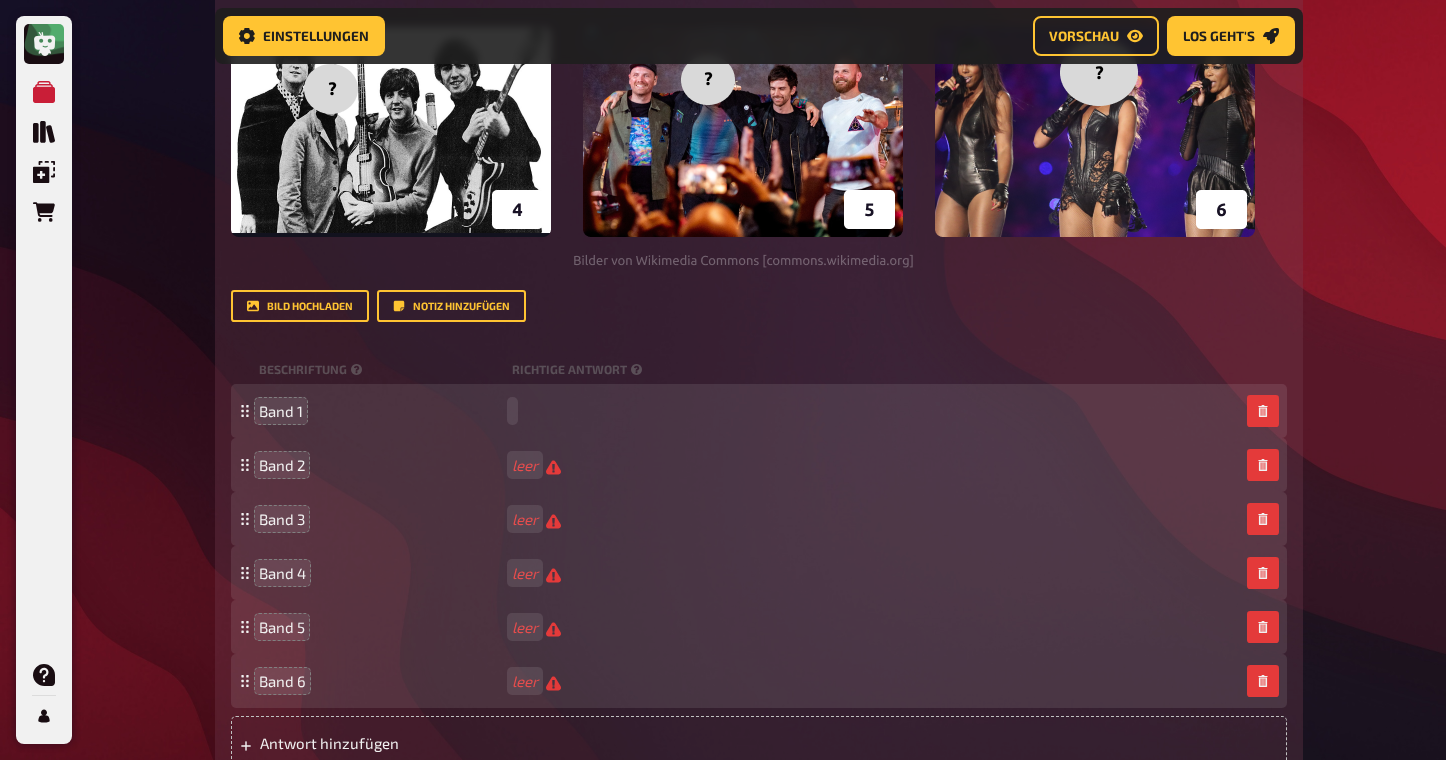 type 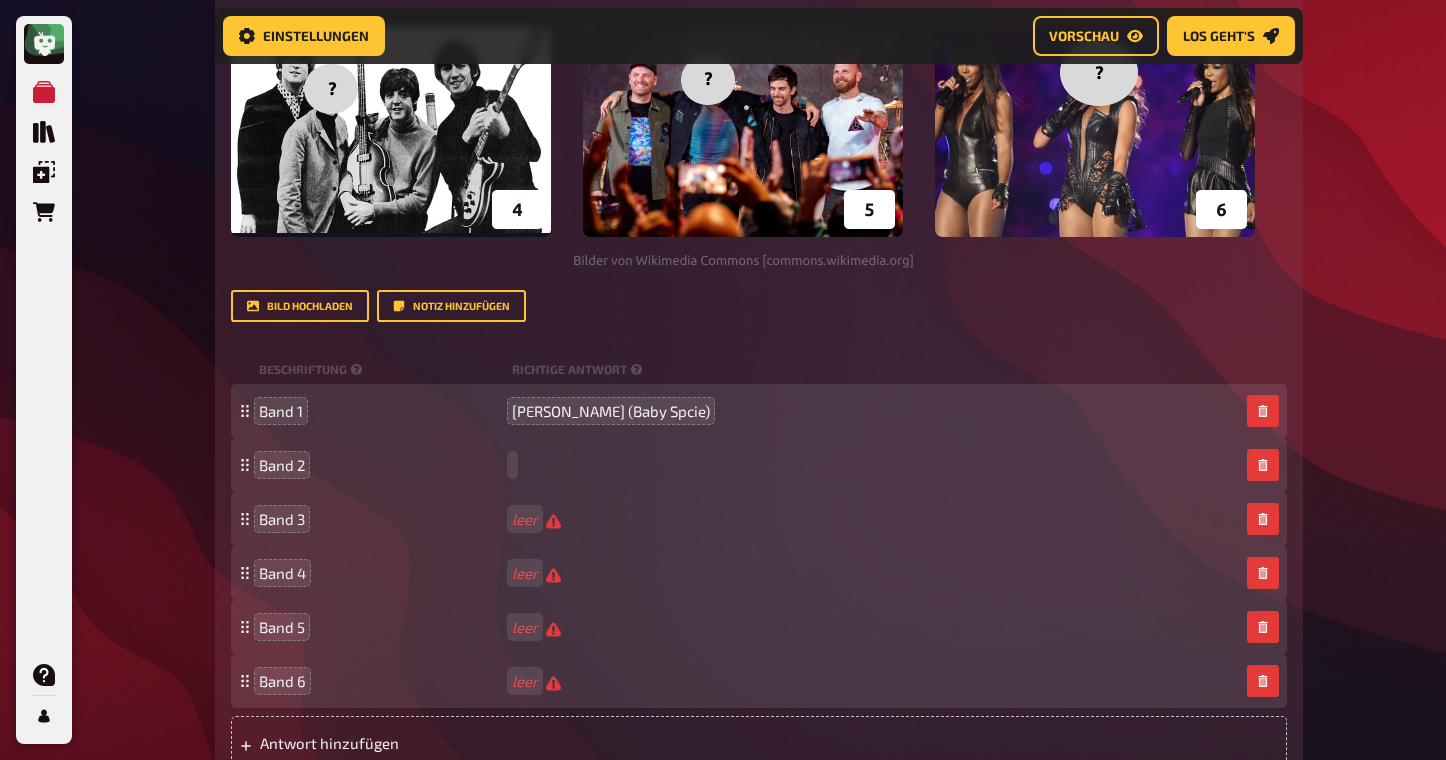 type 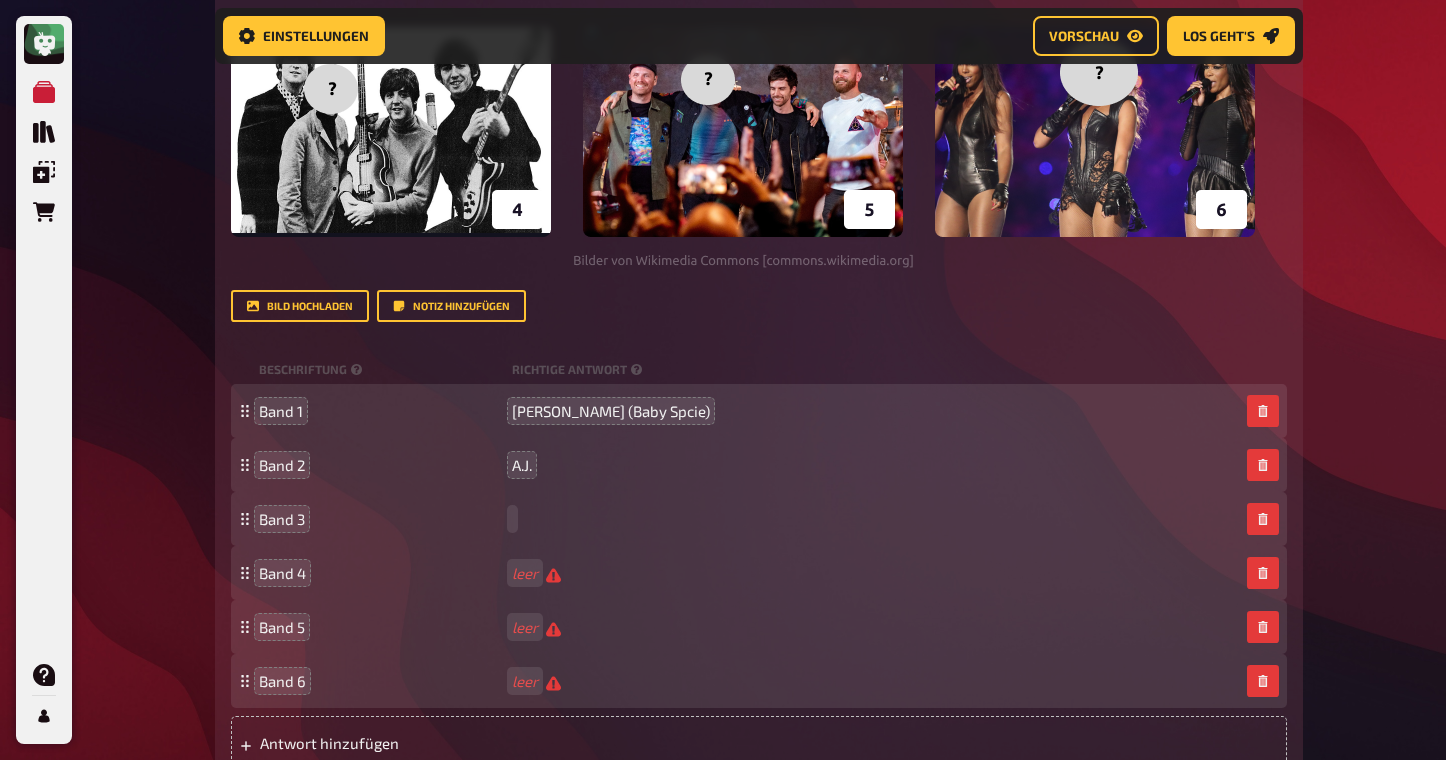type 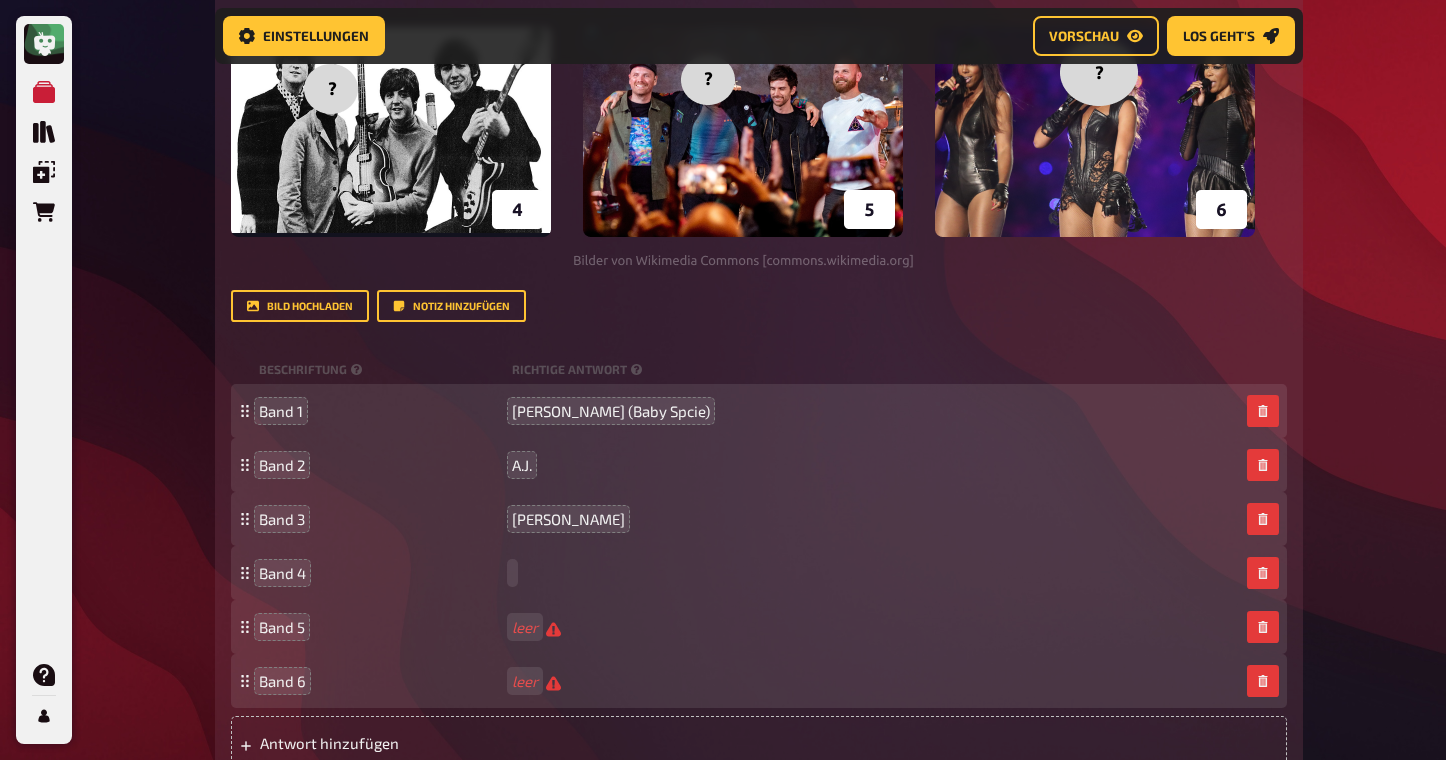 type 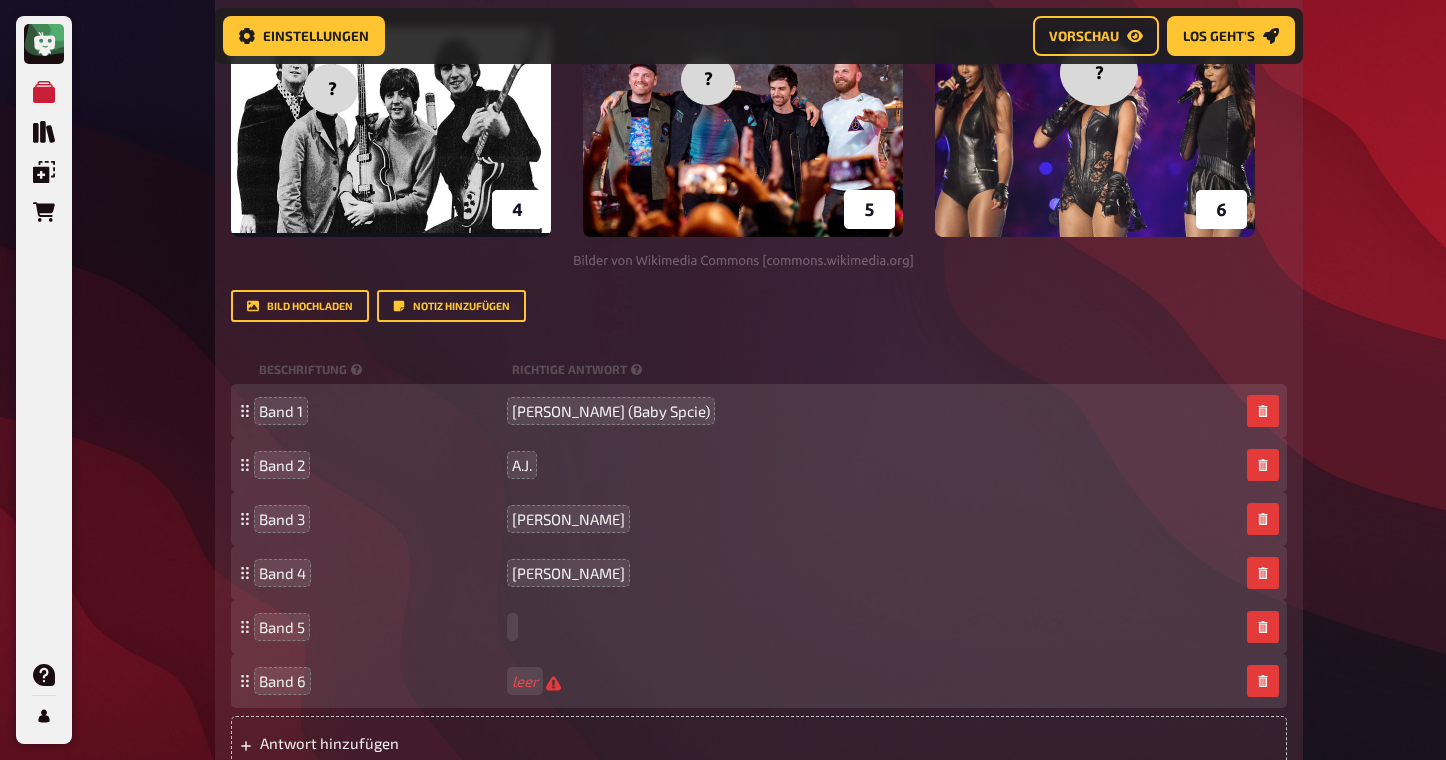type 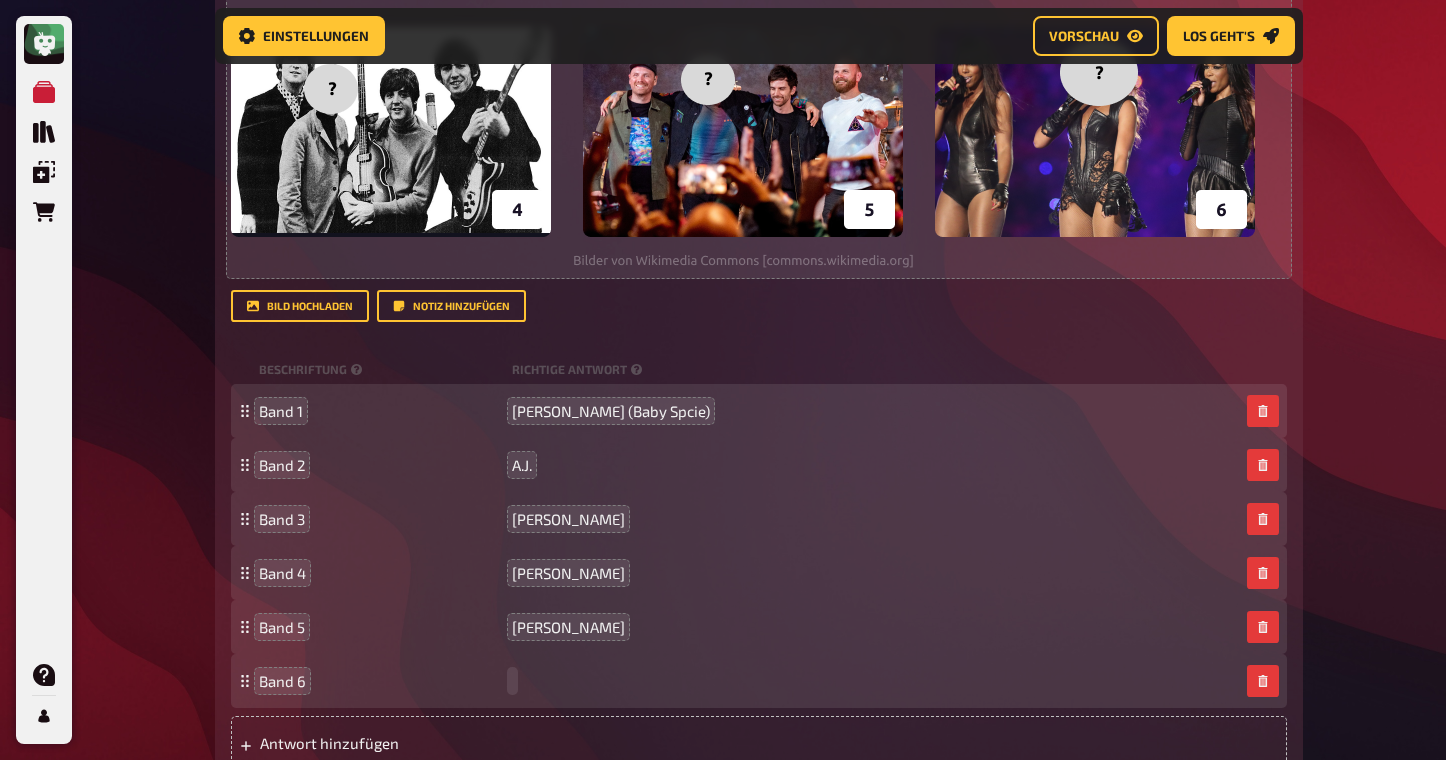 type 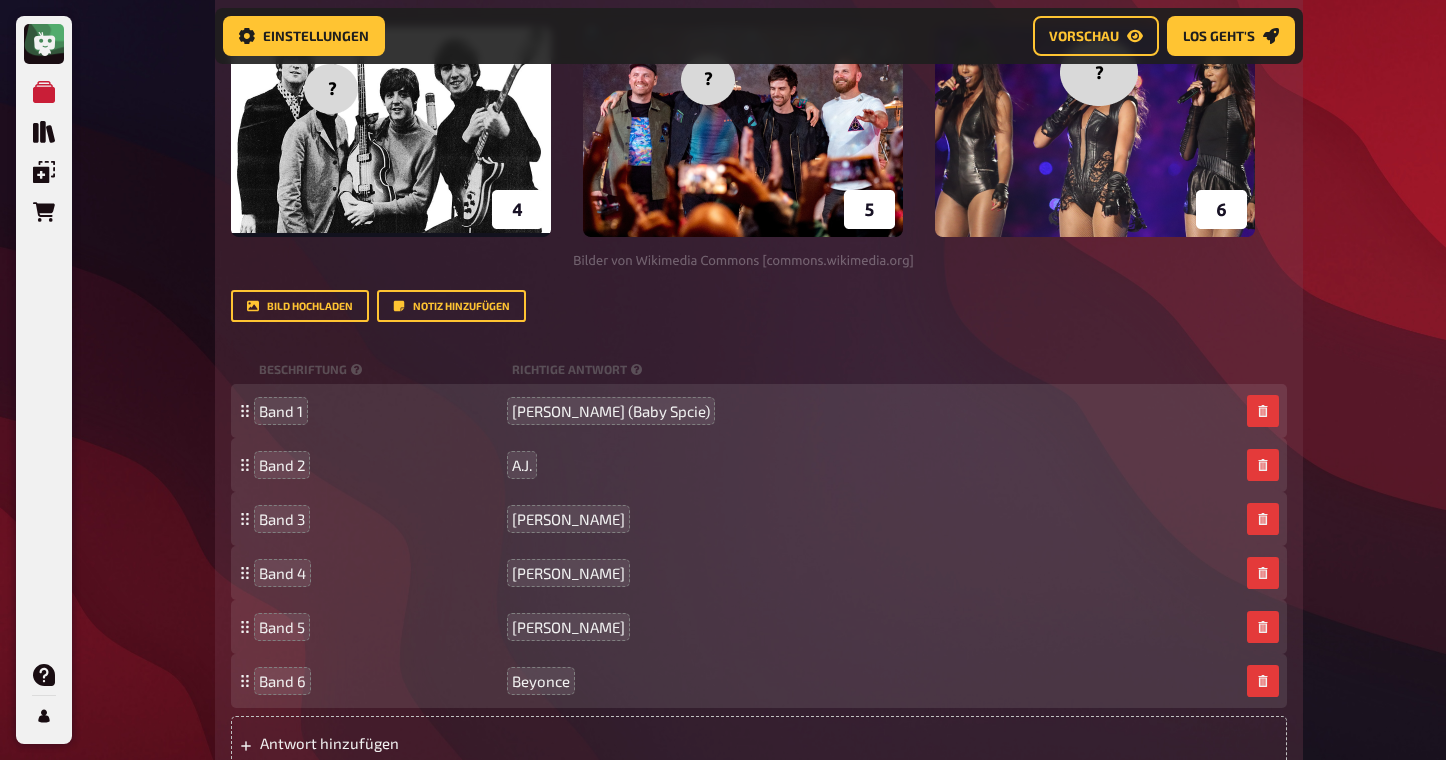 click on "Meine Quizze Quiz Sammlung Einblendungen Bestellungen Hilfe Profil Home Meine Quizze The fancy QUIZNIGHT Vorbereitung Vorbereitung Inhalte Bearbeiten Quiz Lobby Moderation undefined Auswertung Siegerehrung Einstellungen Vorschau Los geht's Los geht's The fancy QUIZNIGHT 01 Incomplete...   1 4 Wissen 4.00 Punkte Titel Incomplete... Fragetext Füge die fehlenden Worte der folgenden bekannten Songs ein... ﻿ Hier hinziehen für Dateiupload Bild hochladen   Notiz hinzufügen Beschriftung Richtige Antwort Antwort 1 It's like you're always stuck in second gear Antwort 2 I go on too many dates Antwort 3 The greatest gift of all Antwort 4 Pennies and dimes
To pick up a draggable item, press the space bar.
While dragging, use the arrow keys to move the item.
Press space again to drop the item in its new position, or press escape to cancel.
Antwort hinzufügen Musik 2.00 Punkte Beschriftung Richtige Antwort Interpret leer Titel leer 02 Who's missing? 6 Wissen 6.00 Punkte Titel Who's missing? Fragetext" at bounding box center (723, -495) 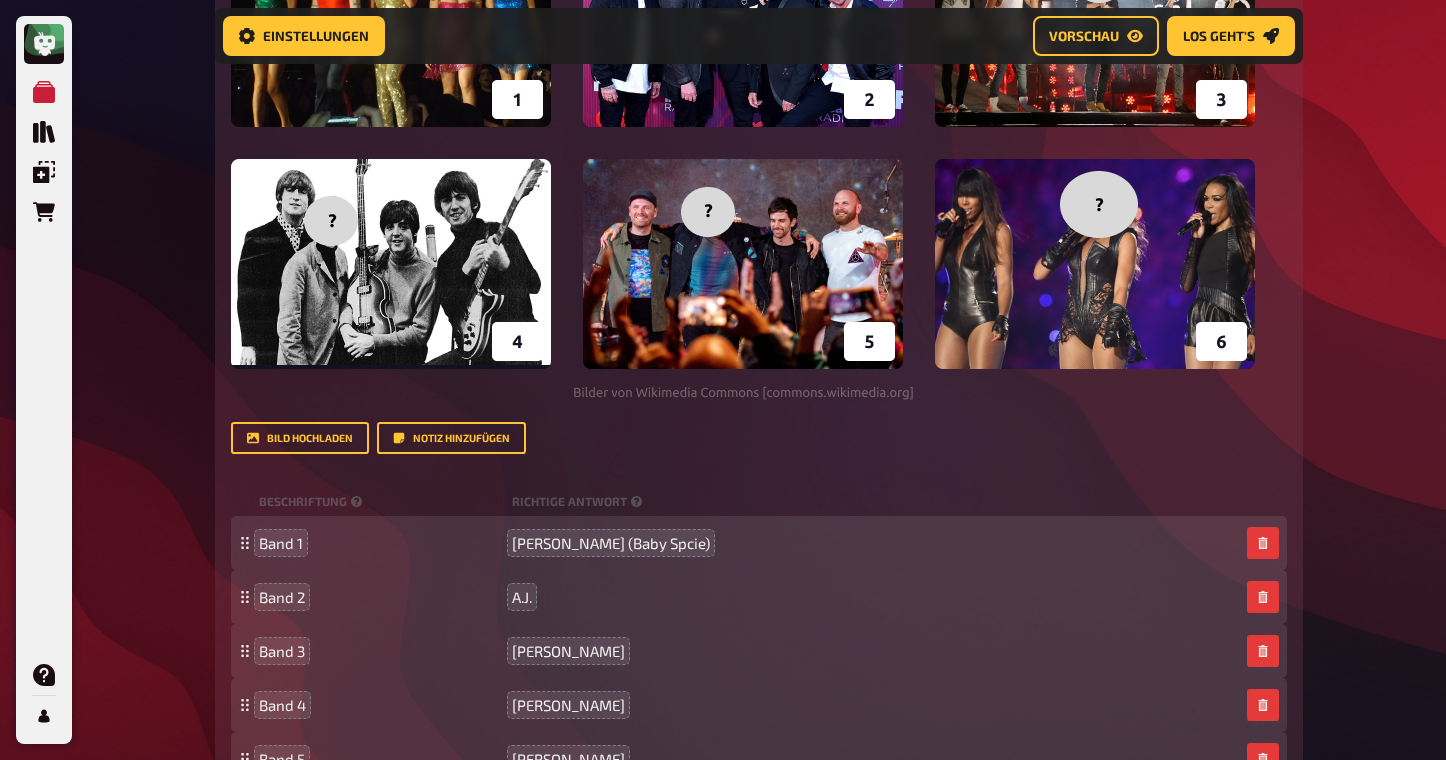 scroll, scrollTop: 2447, scrollLeft: 0, axis: vertical 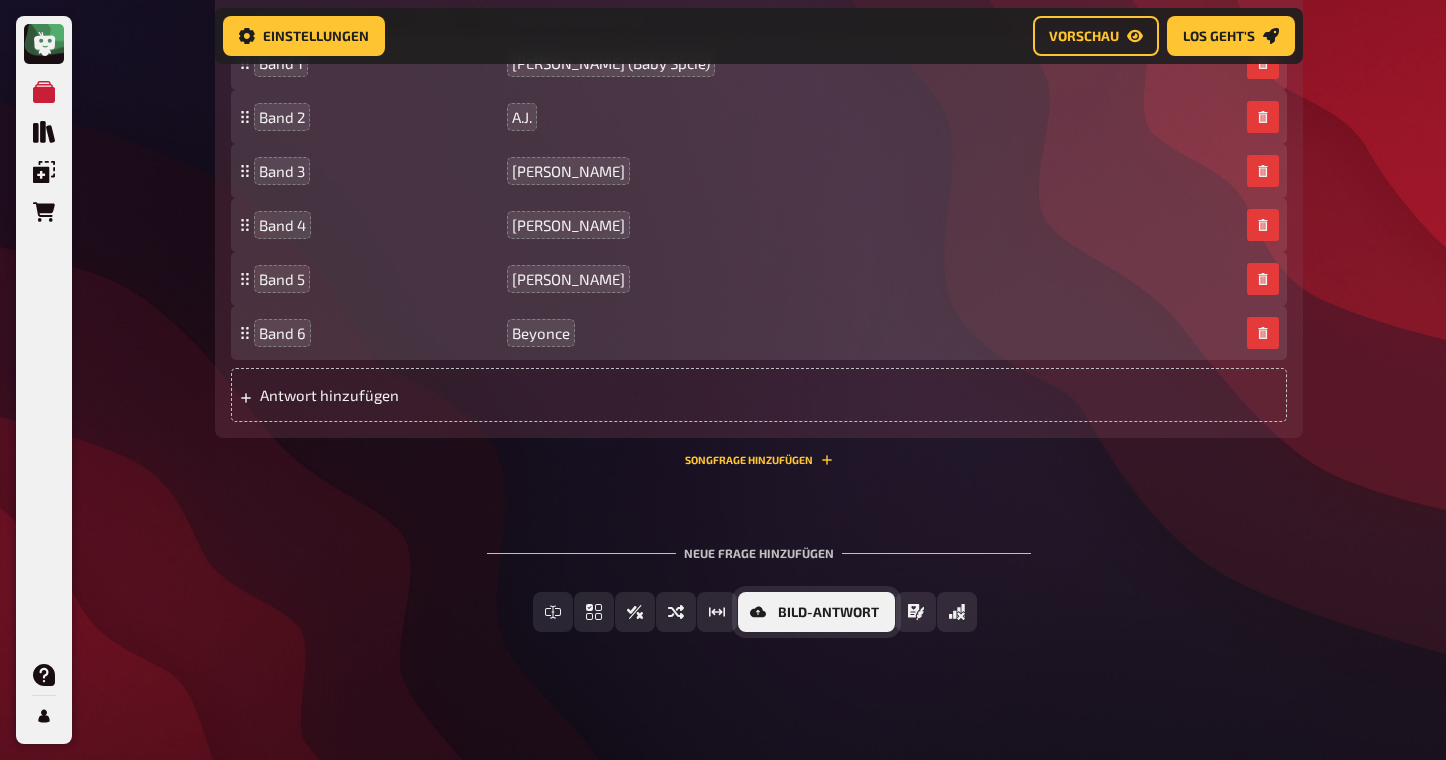click on "Bild-Antwort" at bounding box center [828, 613] 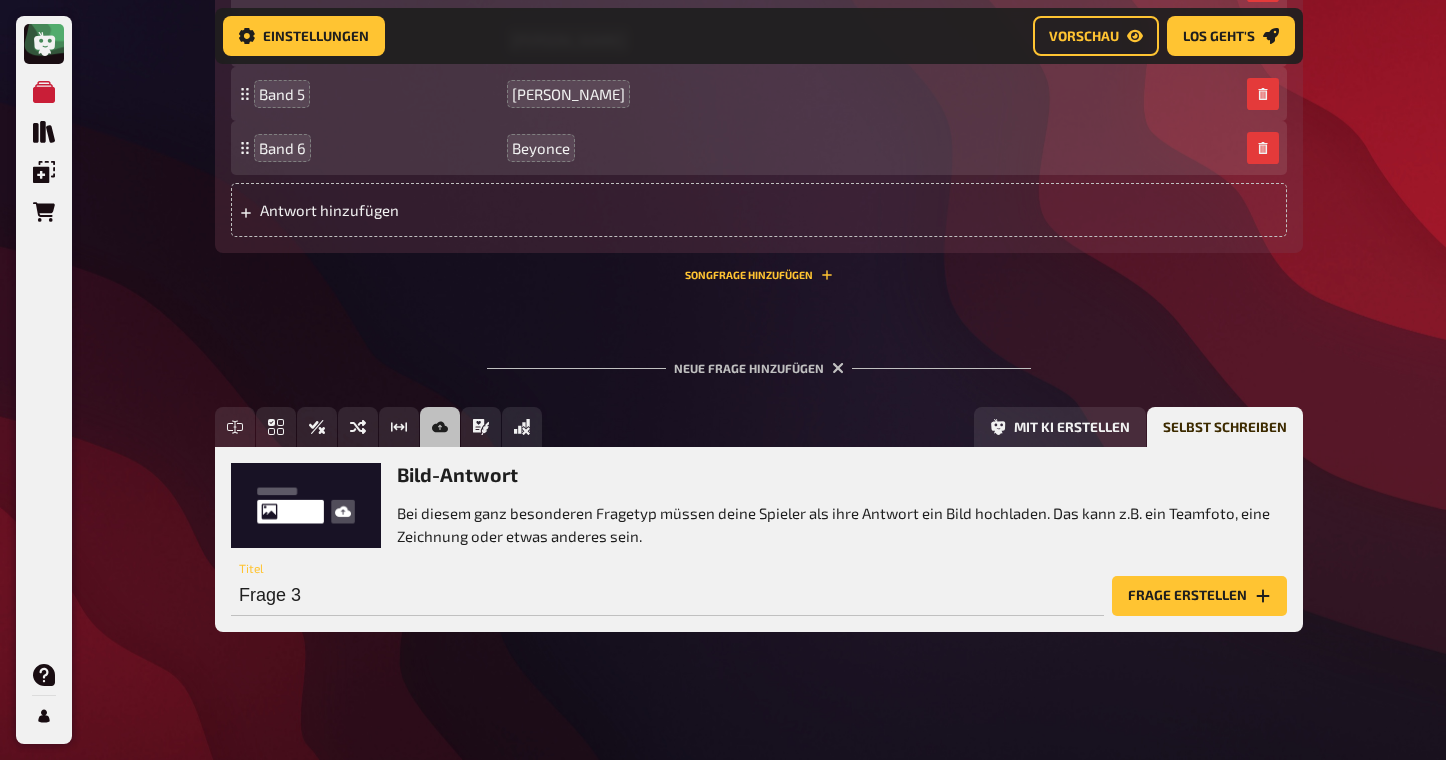 scroll, scrollTop: 2631, scrollLeft: 0, axis: vertical 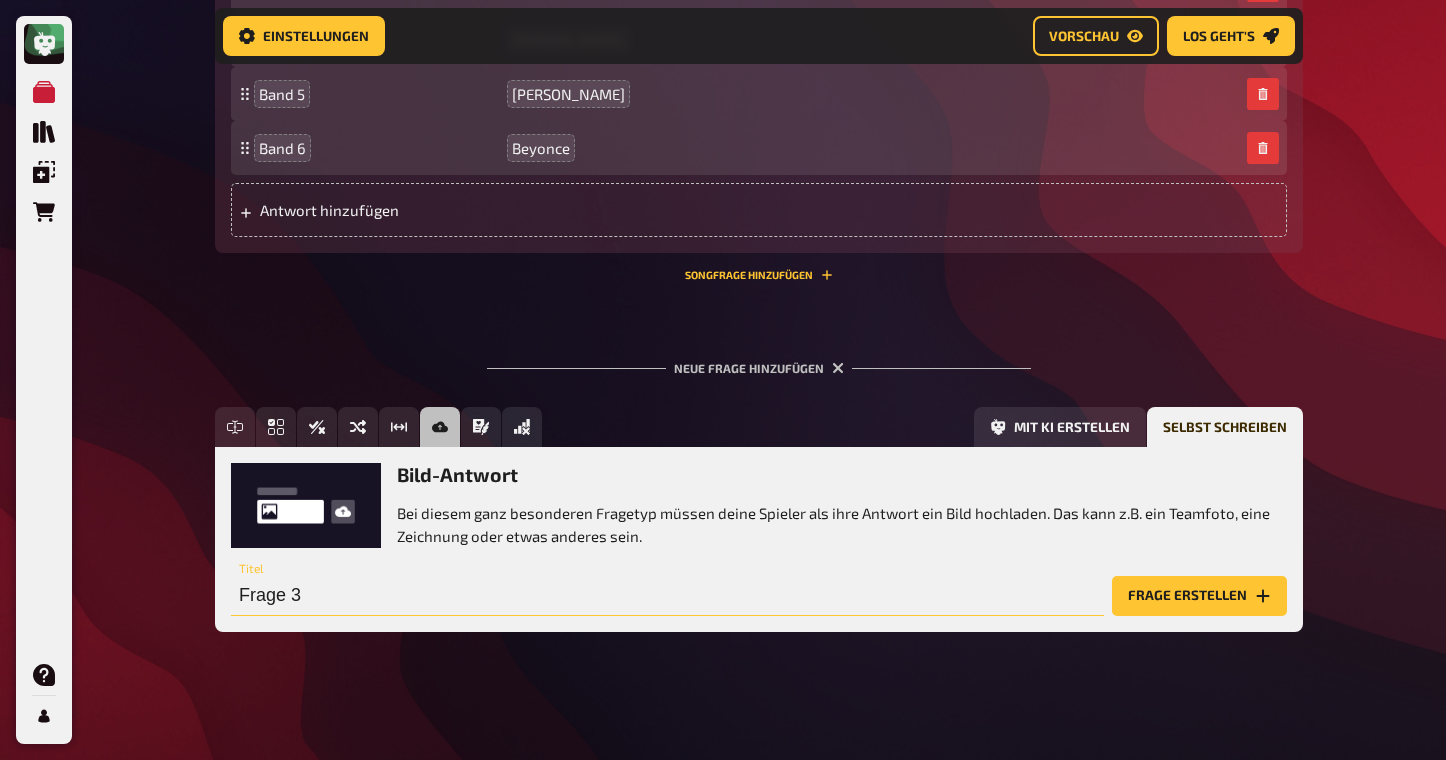 click on "Frage 3" at bounding box center (667, 596) 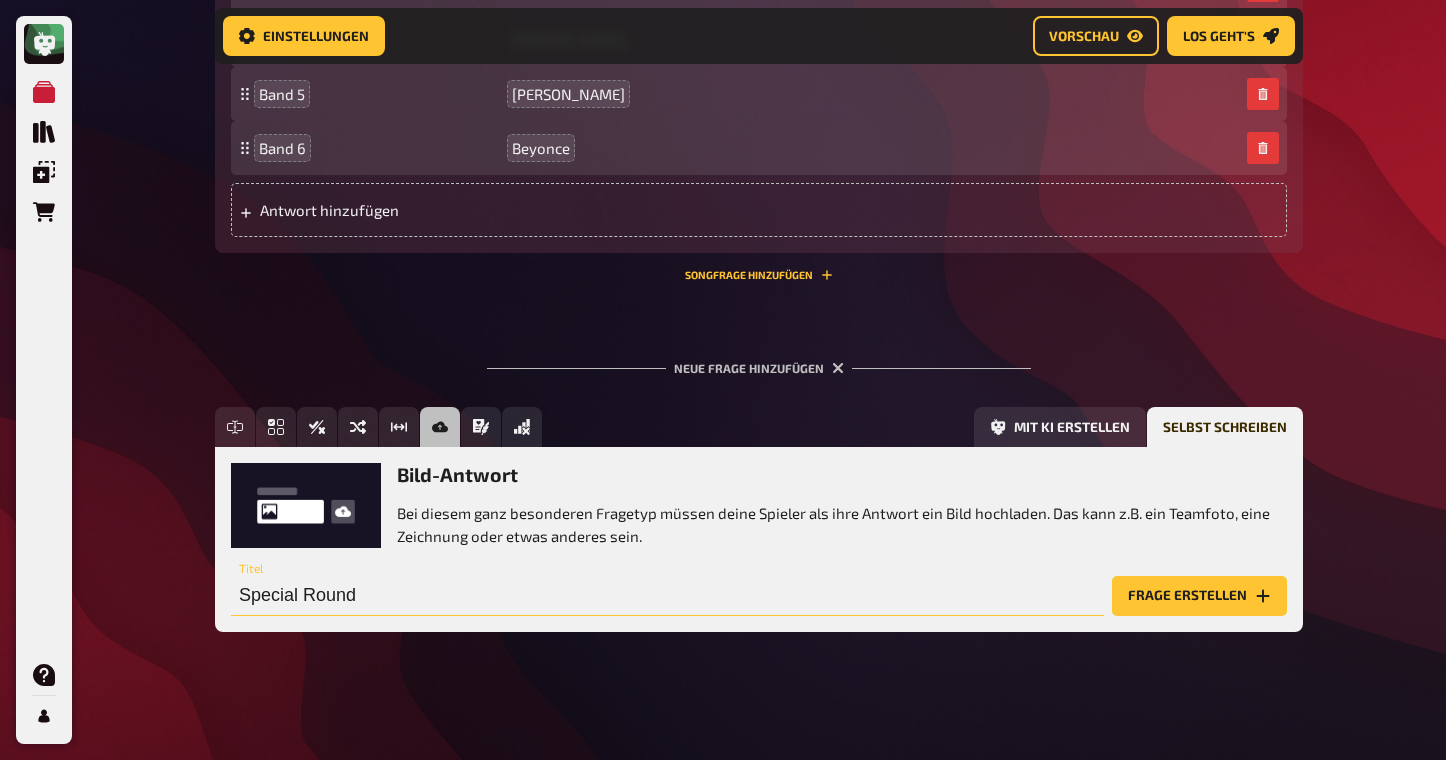type on "Special Round" 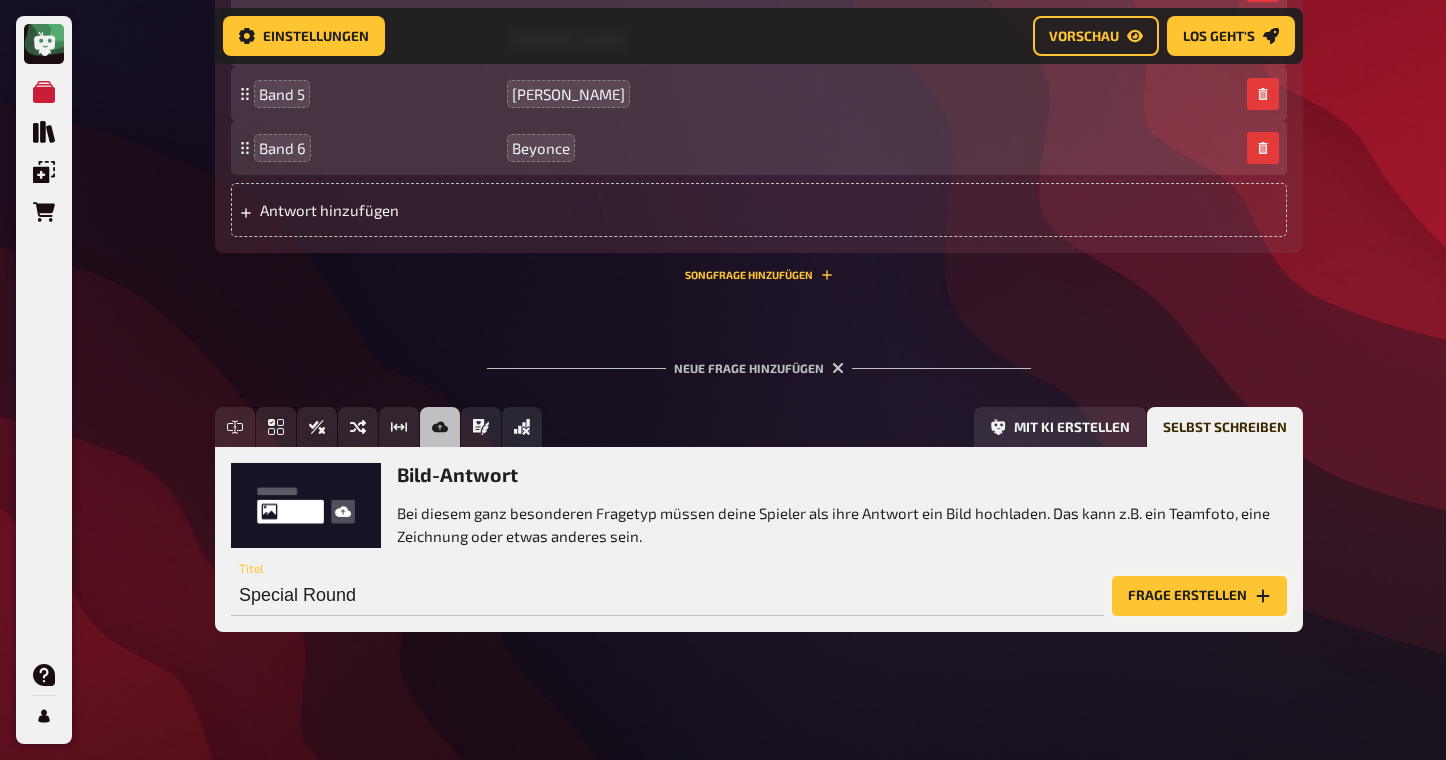 click on "Frage erstellen" at bounding box center (1199, 596) 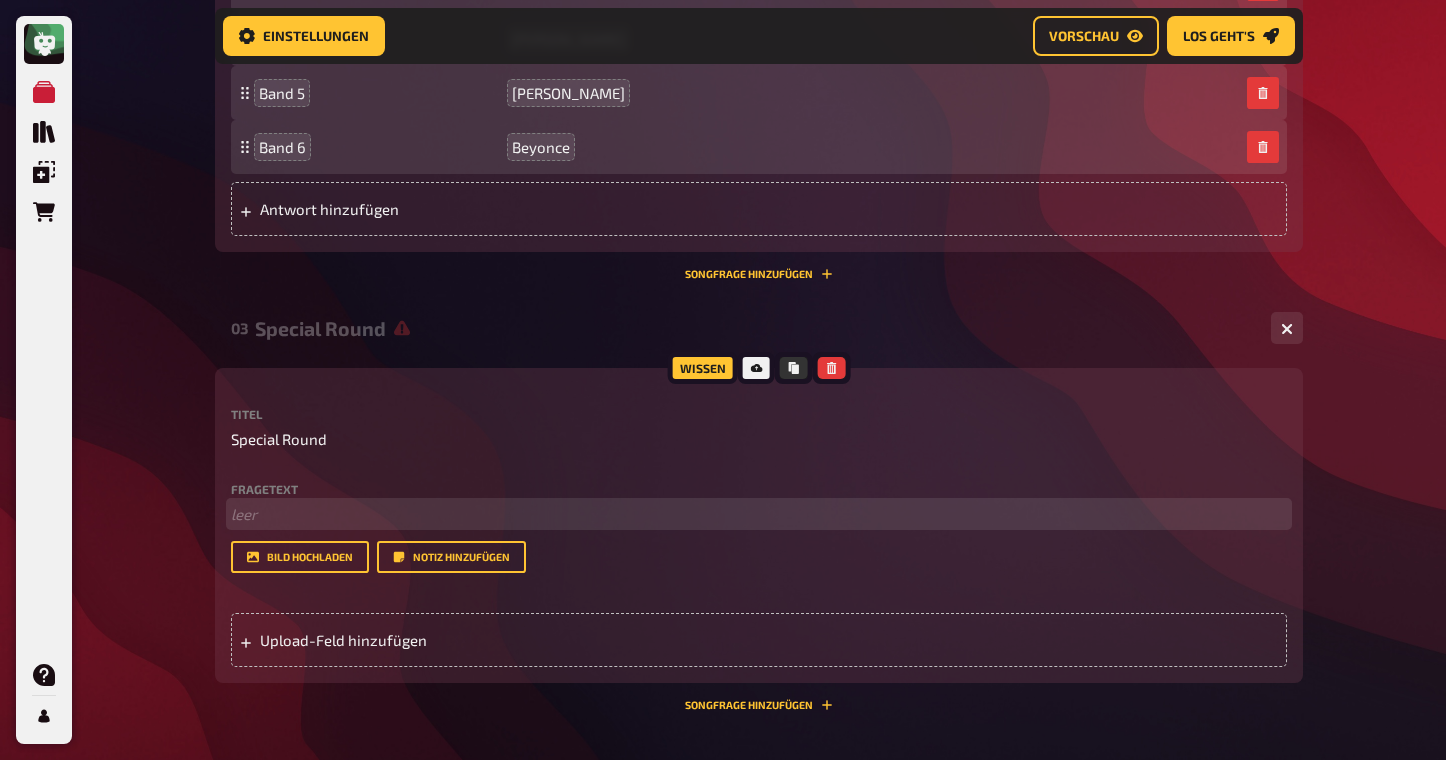 click on "﻿ leer" at bounding box center [759, 514] 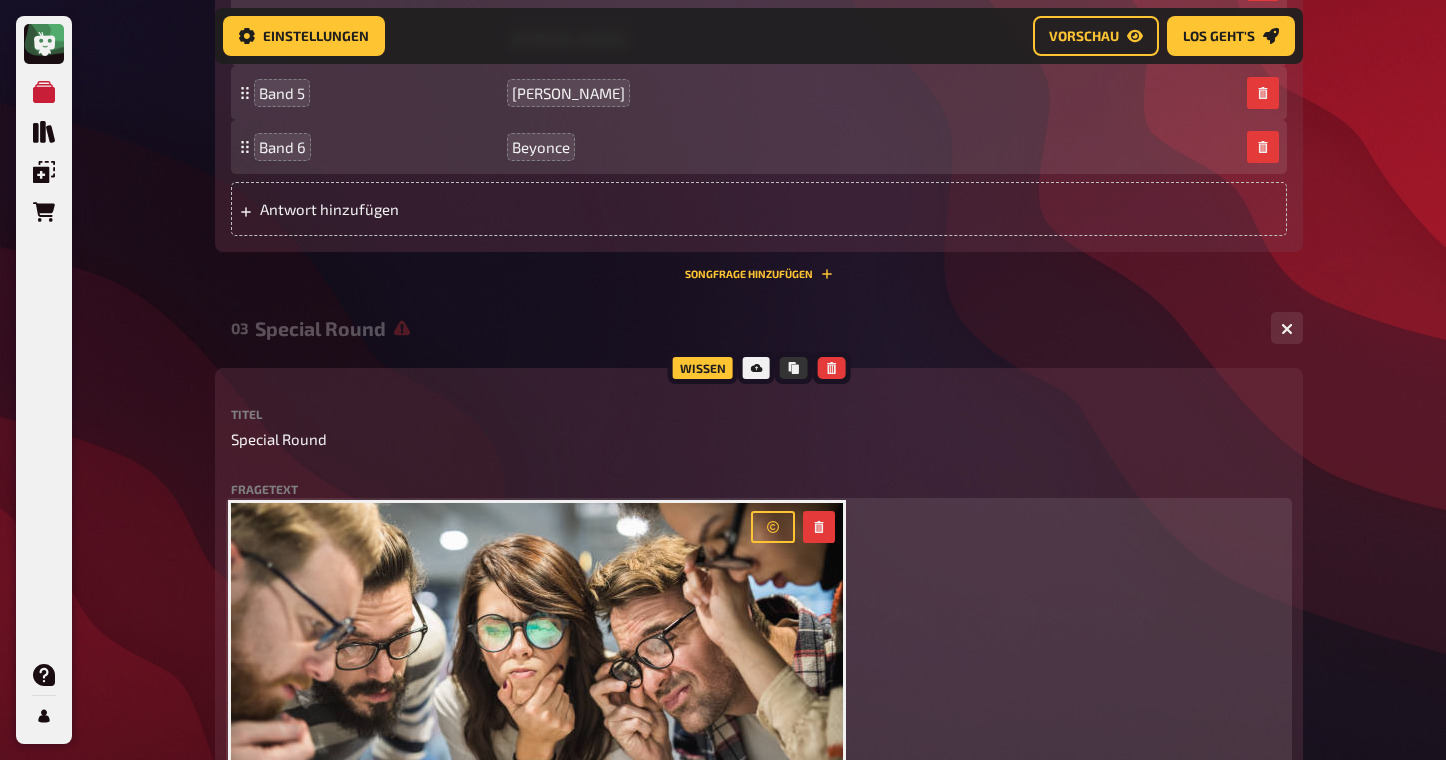 click on "﻿" at bounding box center [759, 710] 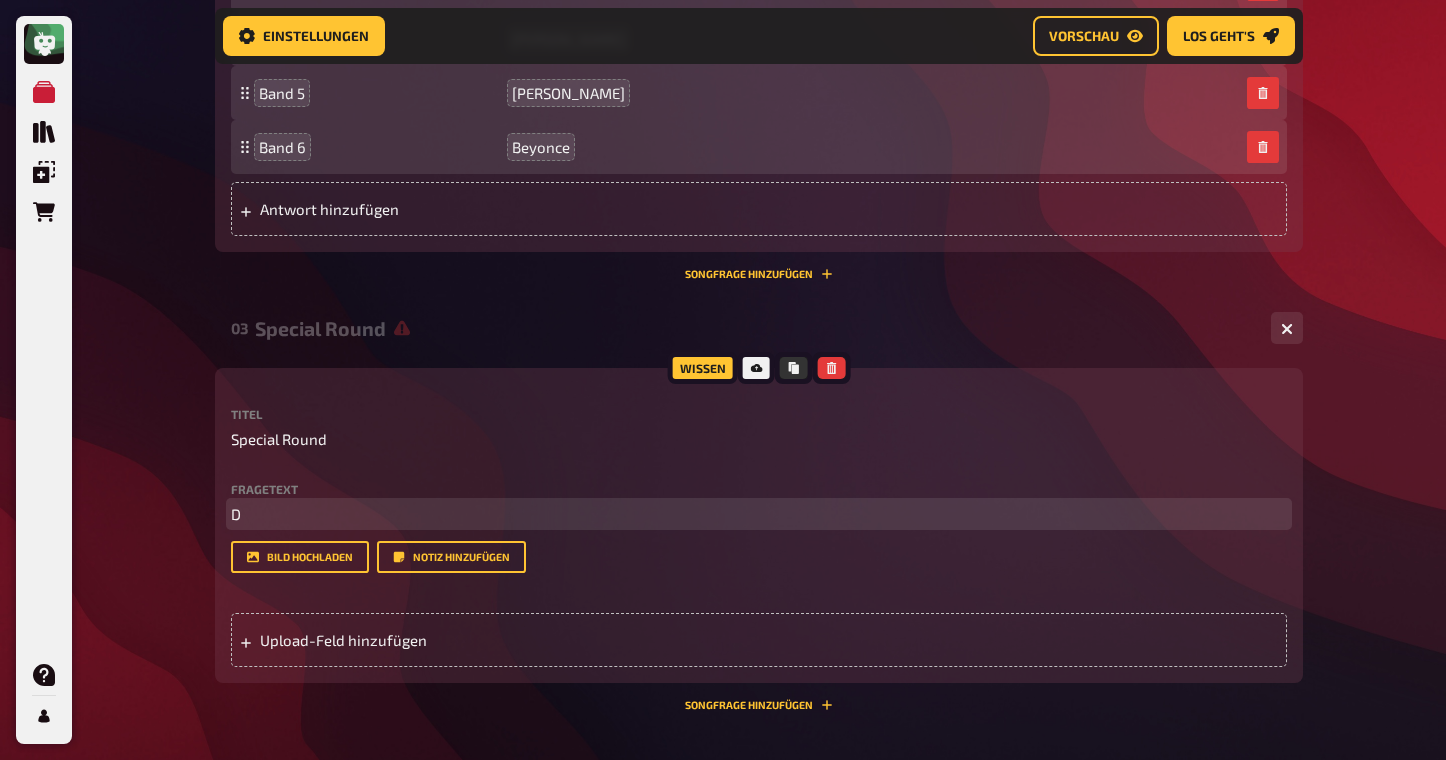 type 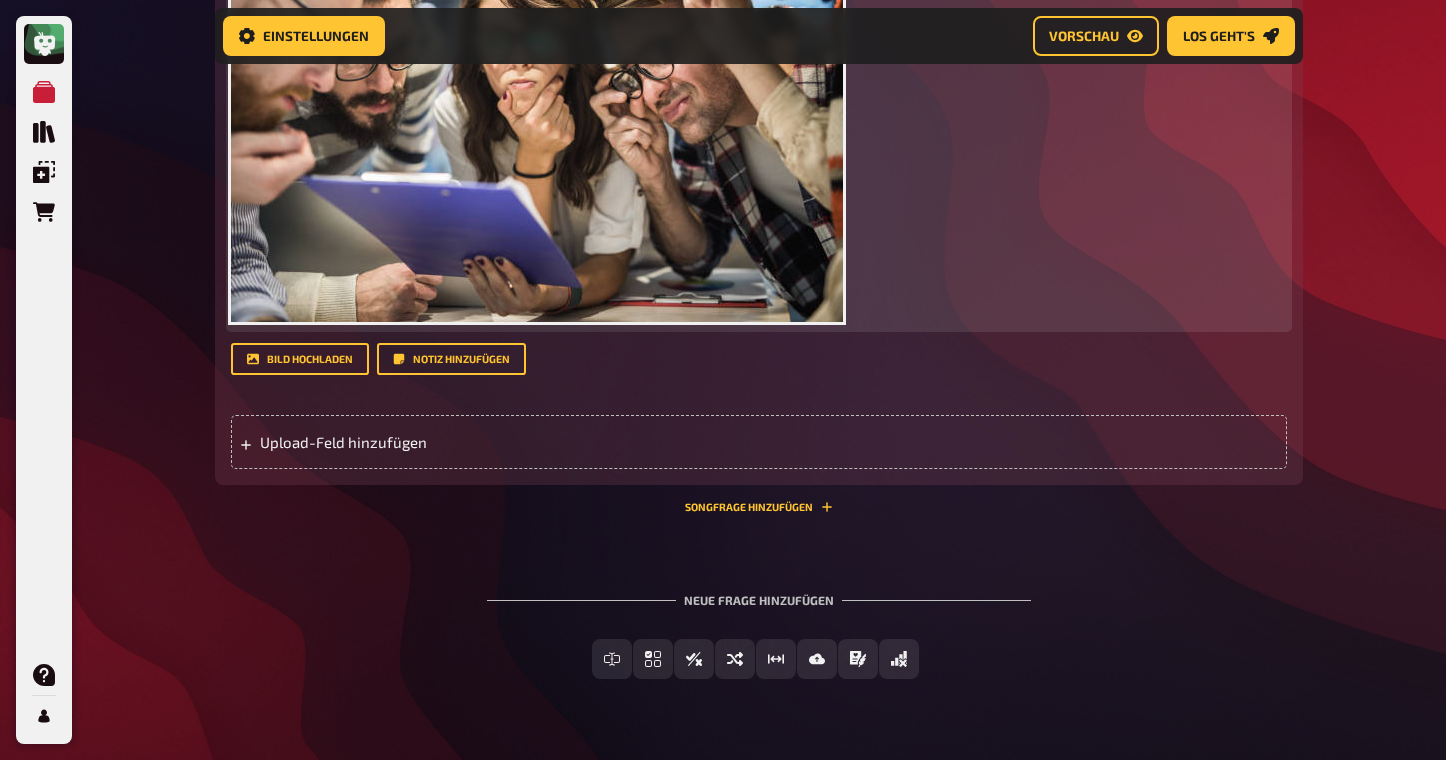 scroll, scrollTop: 3305, scrollLeft: 0, axis: vertical 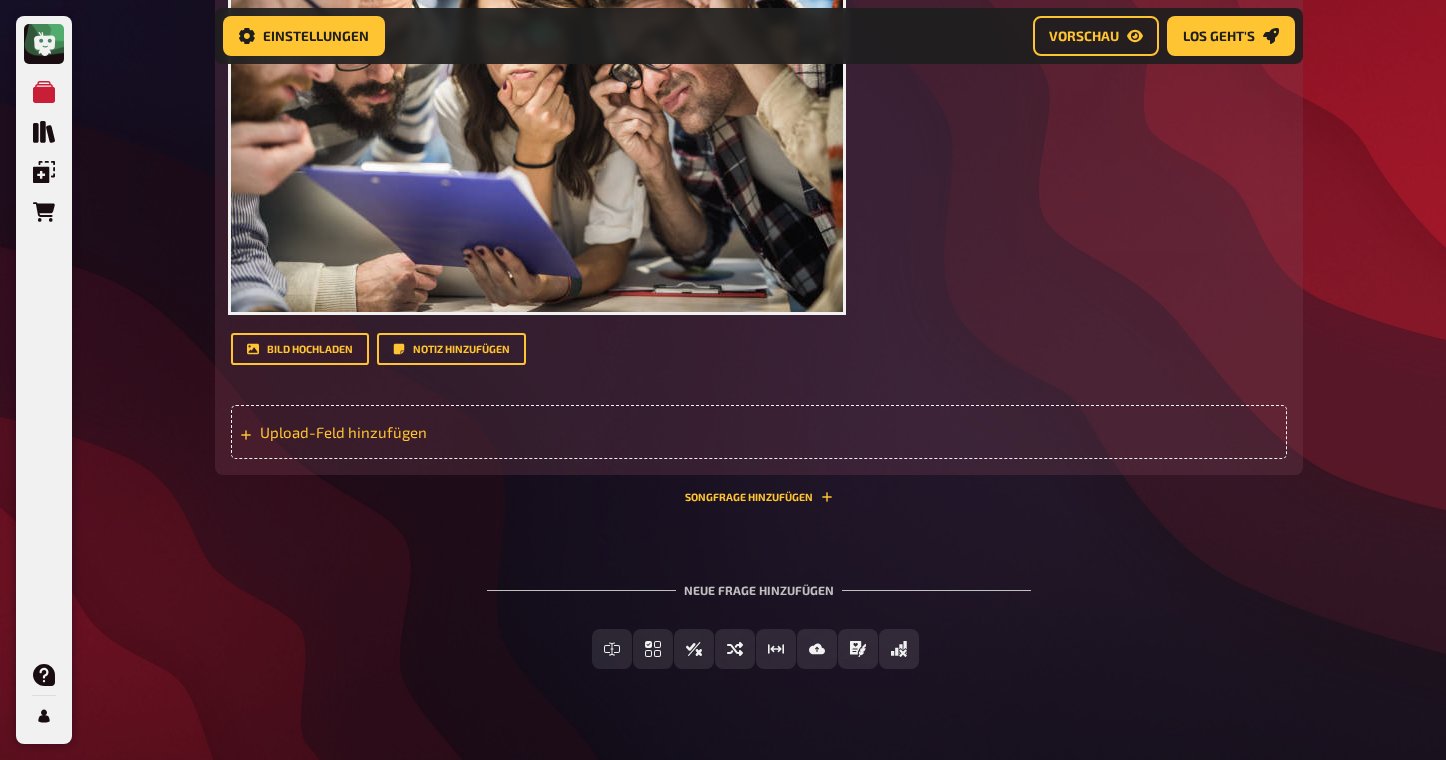 click on "Upload-Feld hinzufügen" at bounding box center (759, 432) 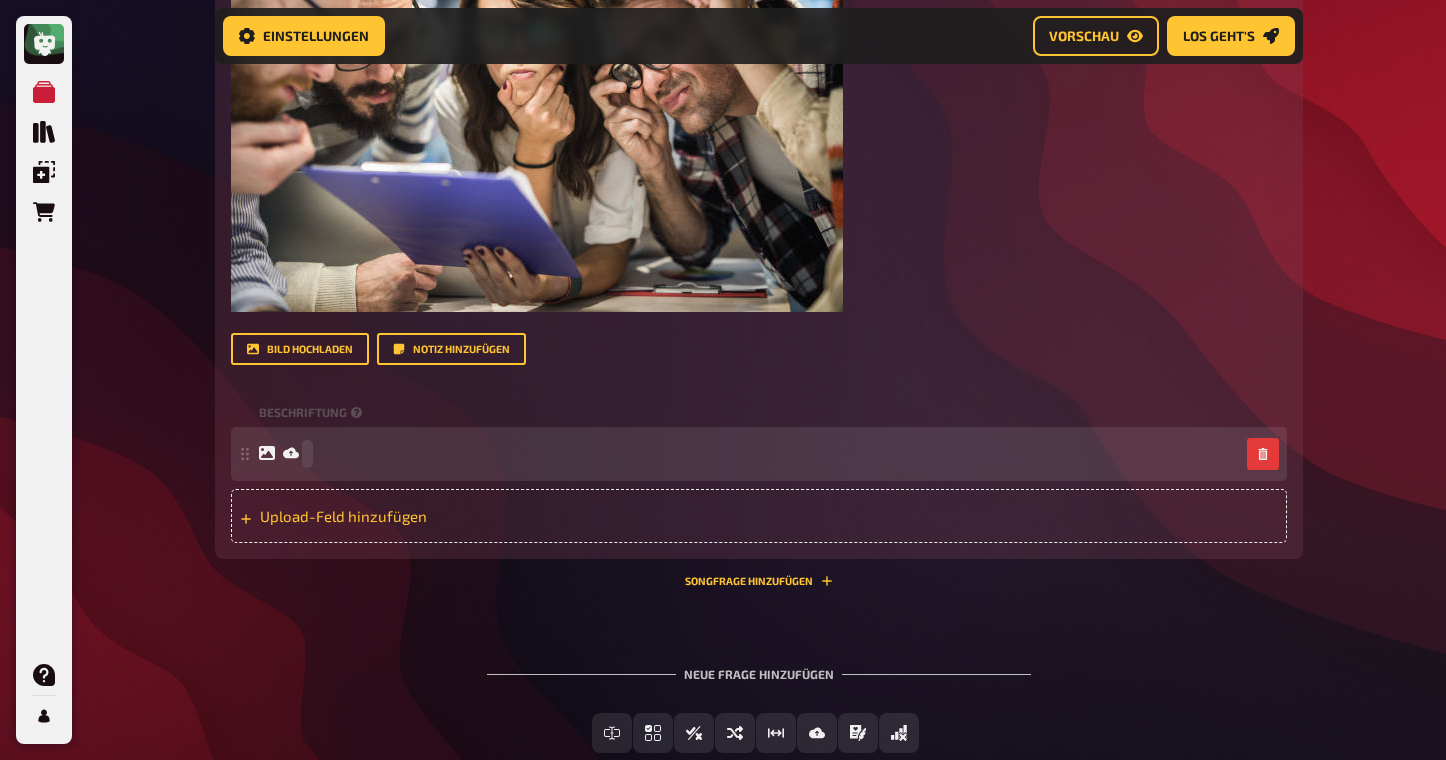 type 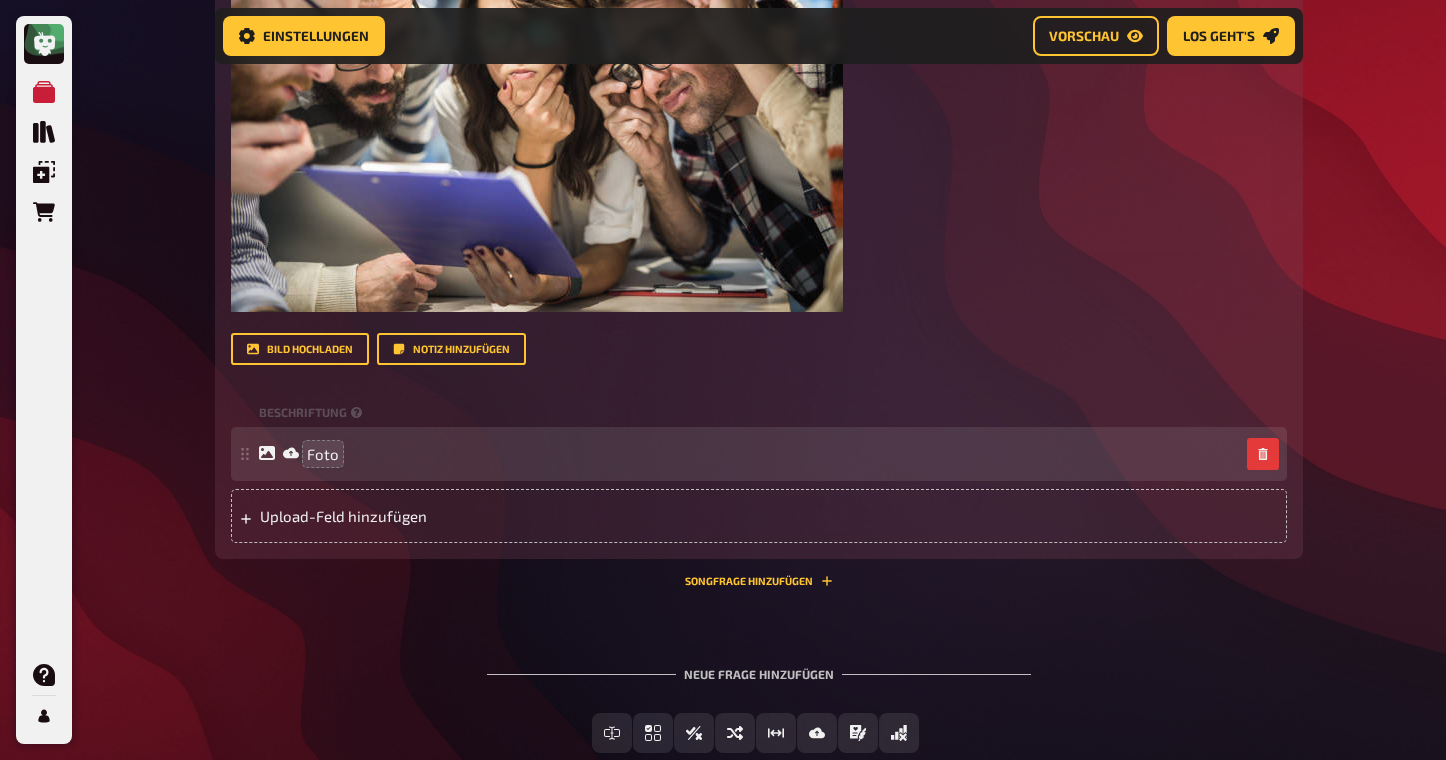 click on "Meine Quizze Quiz Sammlung Einblendungen Bestellungen Hilfe Profil Home Meine Quizze The fancy QUIZNIGHT Vorbereitung Vorbereitung Inhalte Bearbeiten Quiz Lobby Moderation undefined Auswertung Siegerehrung Einstellungen Vorschau Los geht's Los geht's The fancy QUIZNIGHT 01 Incomplete...   1 4 Wissen 4.00 Punkte Titel Incomplete... Fragetext Füge die fehlenden Worte der folgenden bekannten Songs ein... ﻿ Hier hinziehen für Dateiupload Bild hochladen   Notiz hinzufügen Beschriftung Richtige Antwort Antwort 1 It's like you're always stuck in second gear Antwort 2 I go on too many dates Antwort 3 The greatest gift of all Antwort 4 Pennies and dimes
To pick up a draggable item, press the space bar.
While dragging, use the arrow keys to move the item.
Press space again to drop the item in its new position, or press escape to cancel.
Antwort hinzufügen Musik 2.00 Punkte Beschriftung Richtige Antwort Interpret leer Titel leer 02 Who's missing? 6 Wissen 6.00 Punkte Titel Who's missing? Fragetext" at bounding box center [723, -1212] 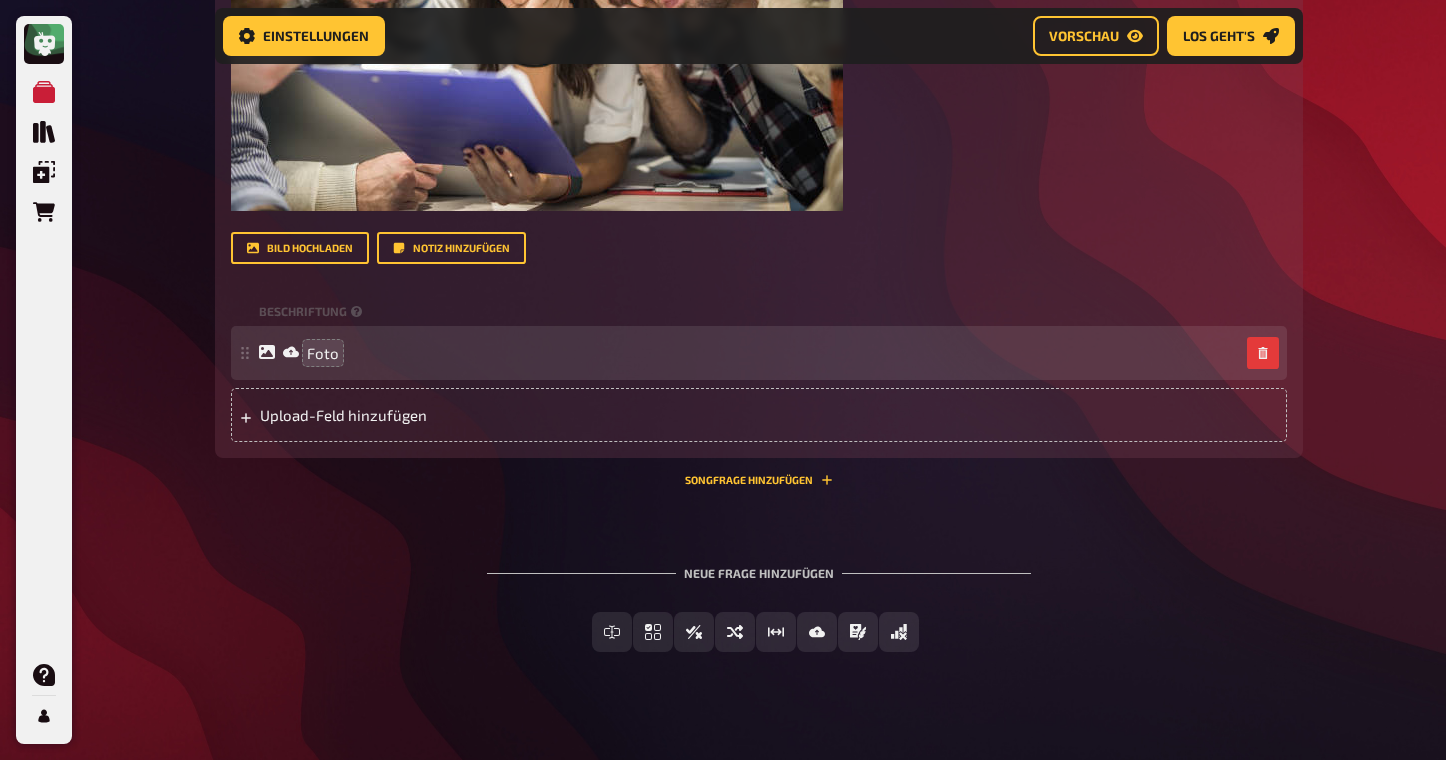 scroll, scrollTop: 3428, scrollLeft: 0, axis: vertical 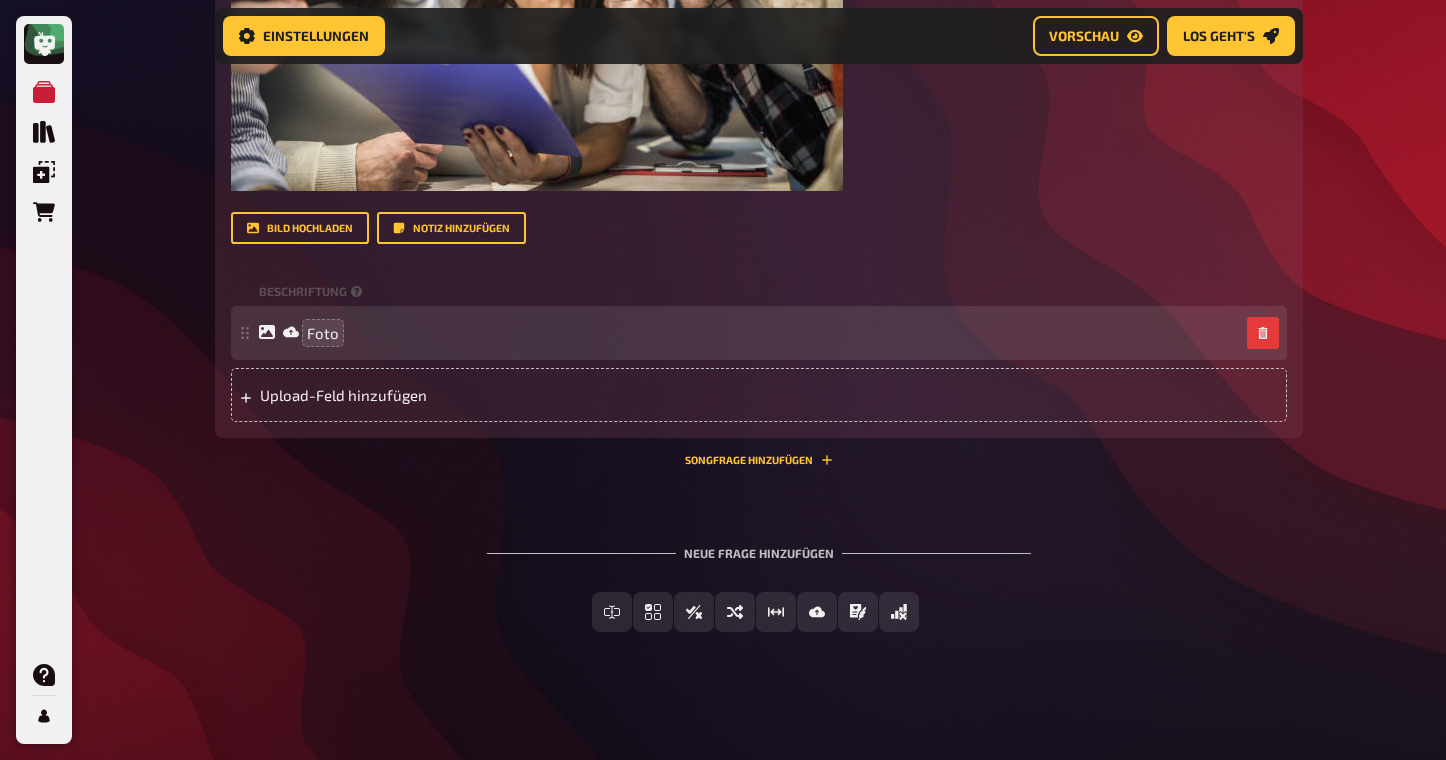 click on "Wissen 1.00 Punkte Titel Special Round Fragetext Einige der heutigen Fragen sind ganz schön knifflig! Ladet ein Teamfoto beim Nachdenken/Rätsel lösen hoch! ﻿ ﻿ Hier hinziehen für Dateiupload Bild hochladen   Notiz hinzufügen Beschriftung Foto
To pick up a draggable item, press the space bar.
While dragging, use the arrow keys to move the item.
Press space again to drop the item in its new position, or press escape to cancel.
Upload-Feld hinzufügen Songfrage hinzufügen" at bounding box center [759, 19] 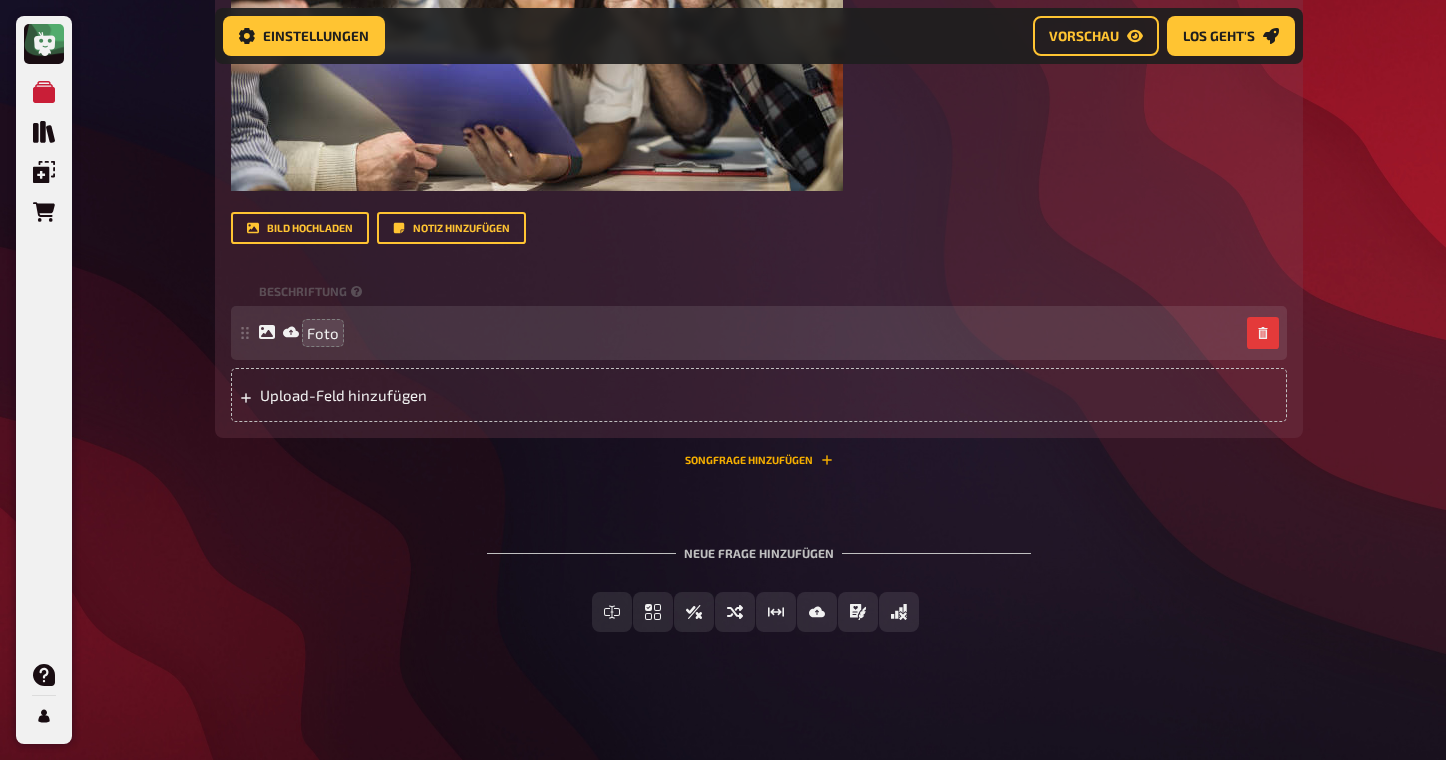 click on "Songfrage hinzufügen" at bounding box center [759, 460] 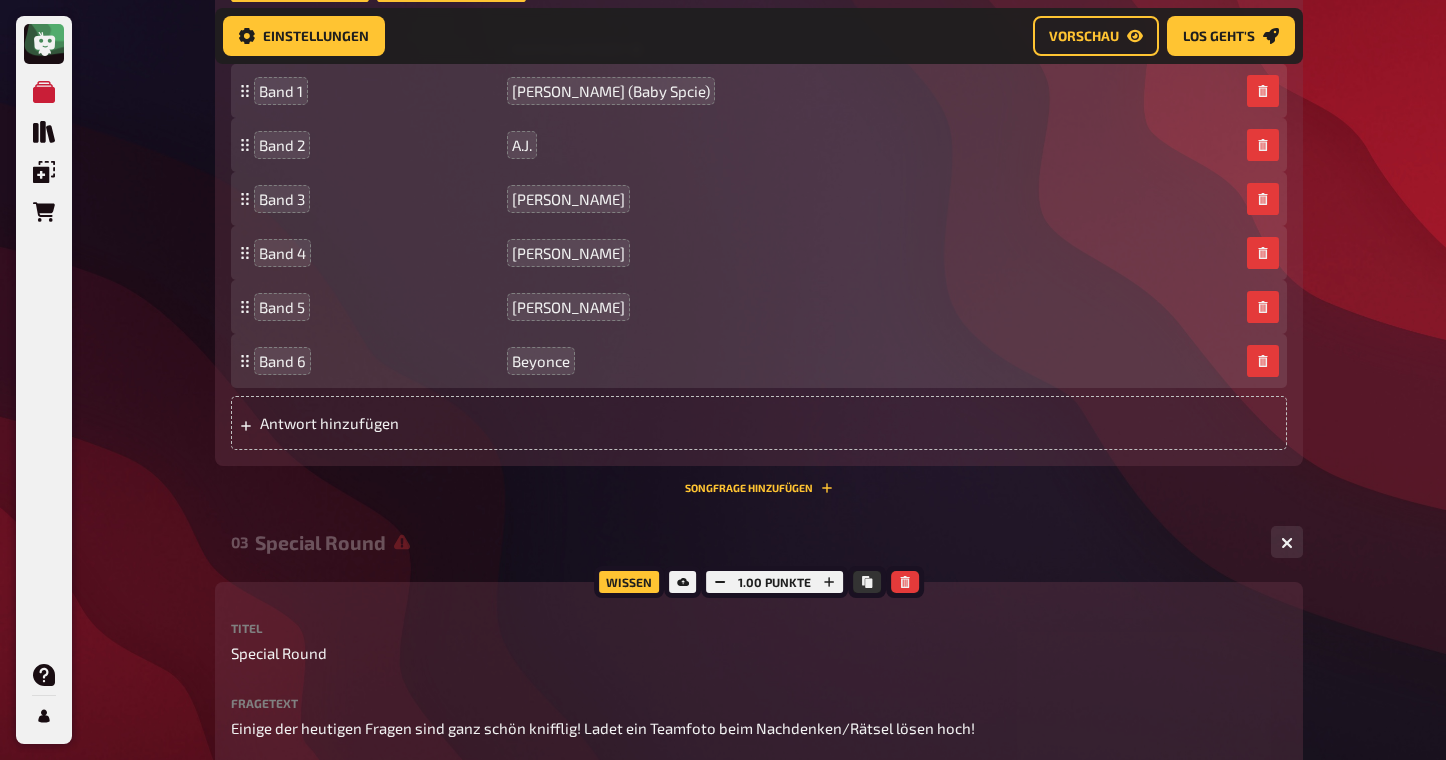 scroll, scrollTop: 2455, scrollLeft: 0, axis: vertical 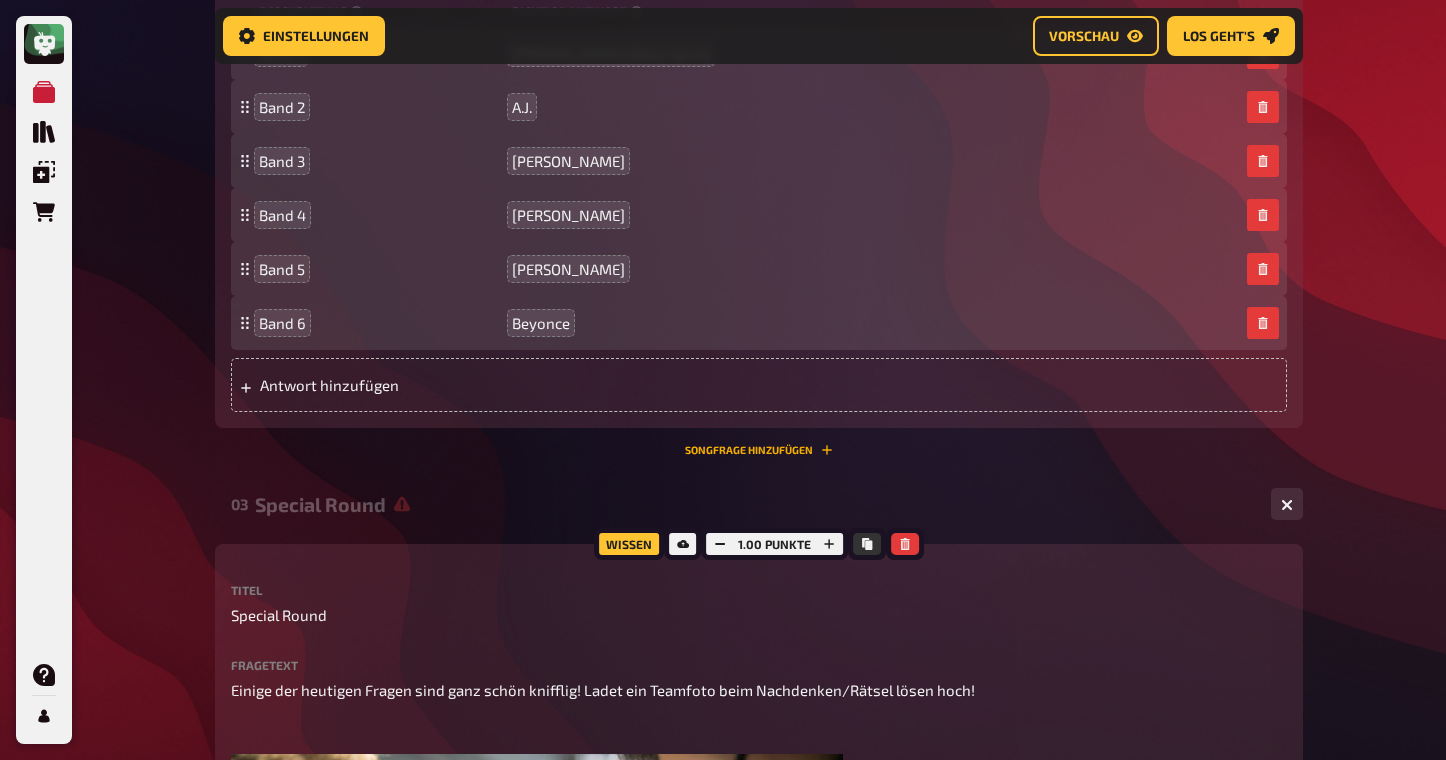 click on "Songfrage hinzufügen" at bounding box center (759, 450) 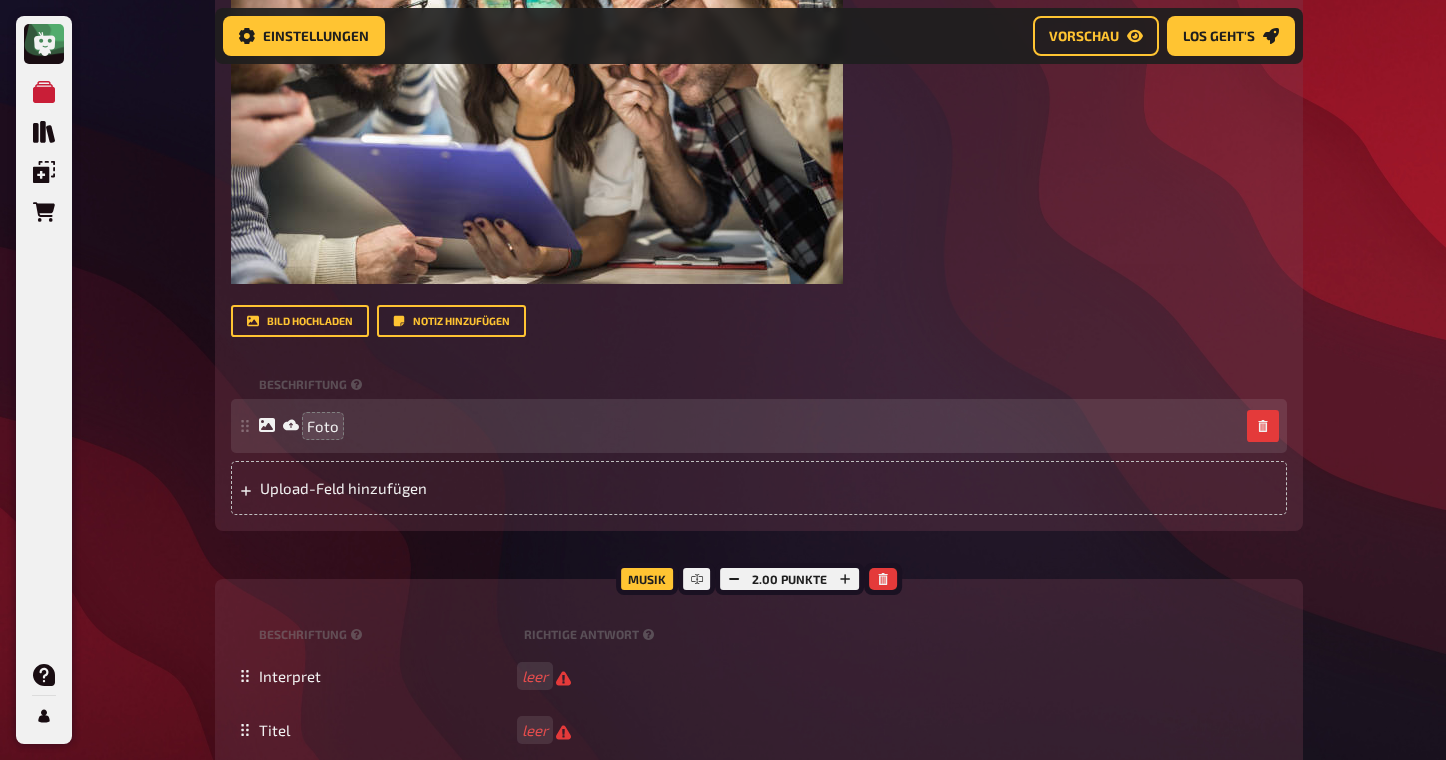 scroll, scrollTop: 3856, scrollLeft: 0, axis: vertical 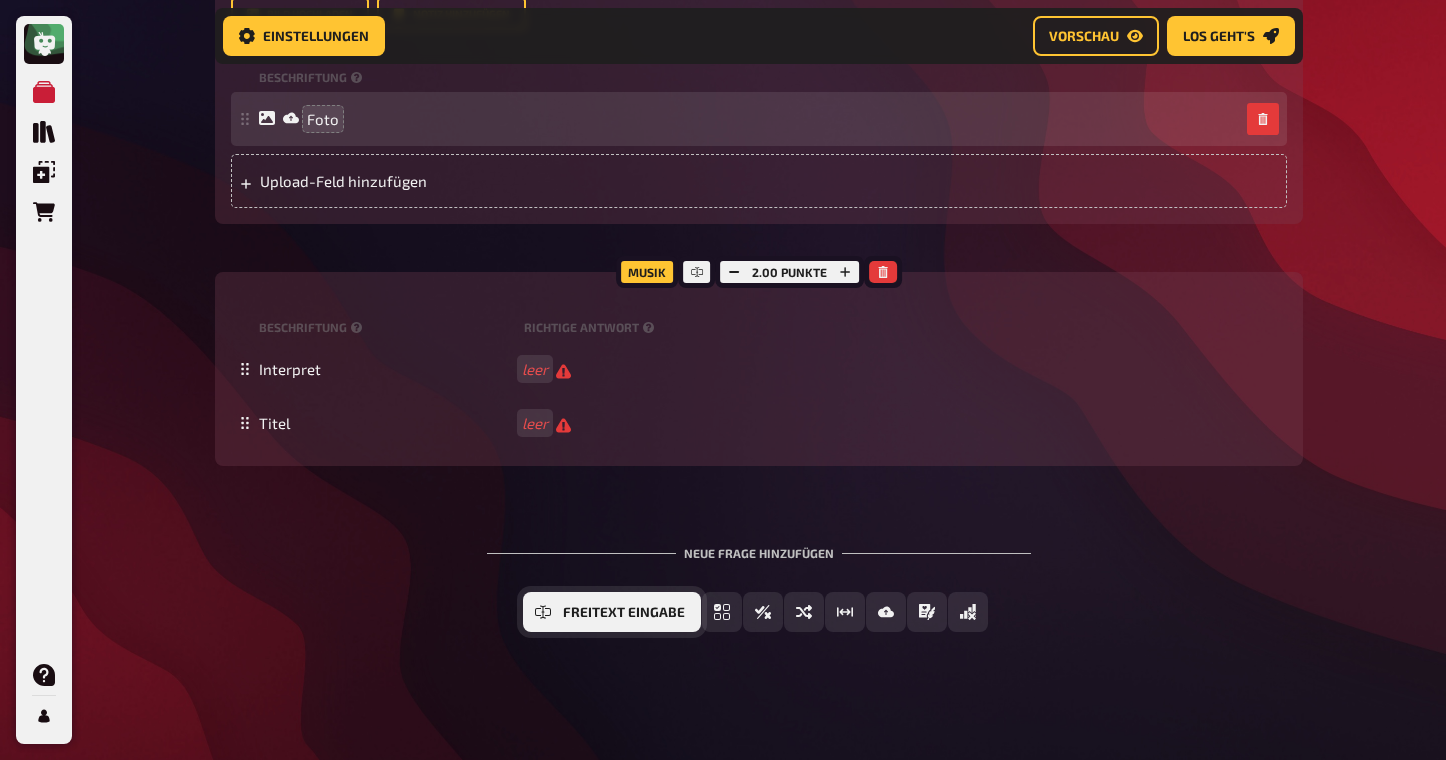 click on "Freitext Eingabe" at bounding box center (612, 612) 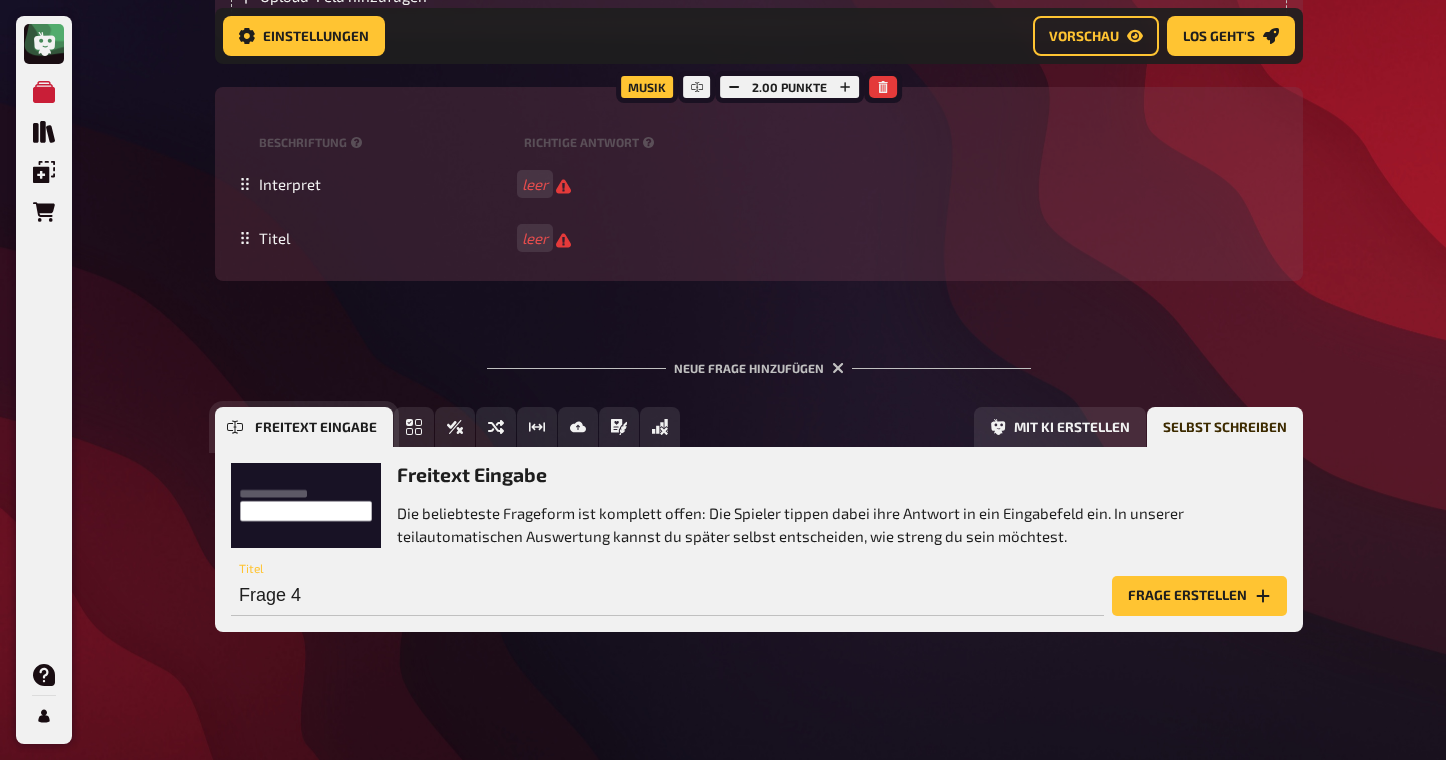 scroll, scrollTop: 4040, scrollLeft: 0, axis: vertical 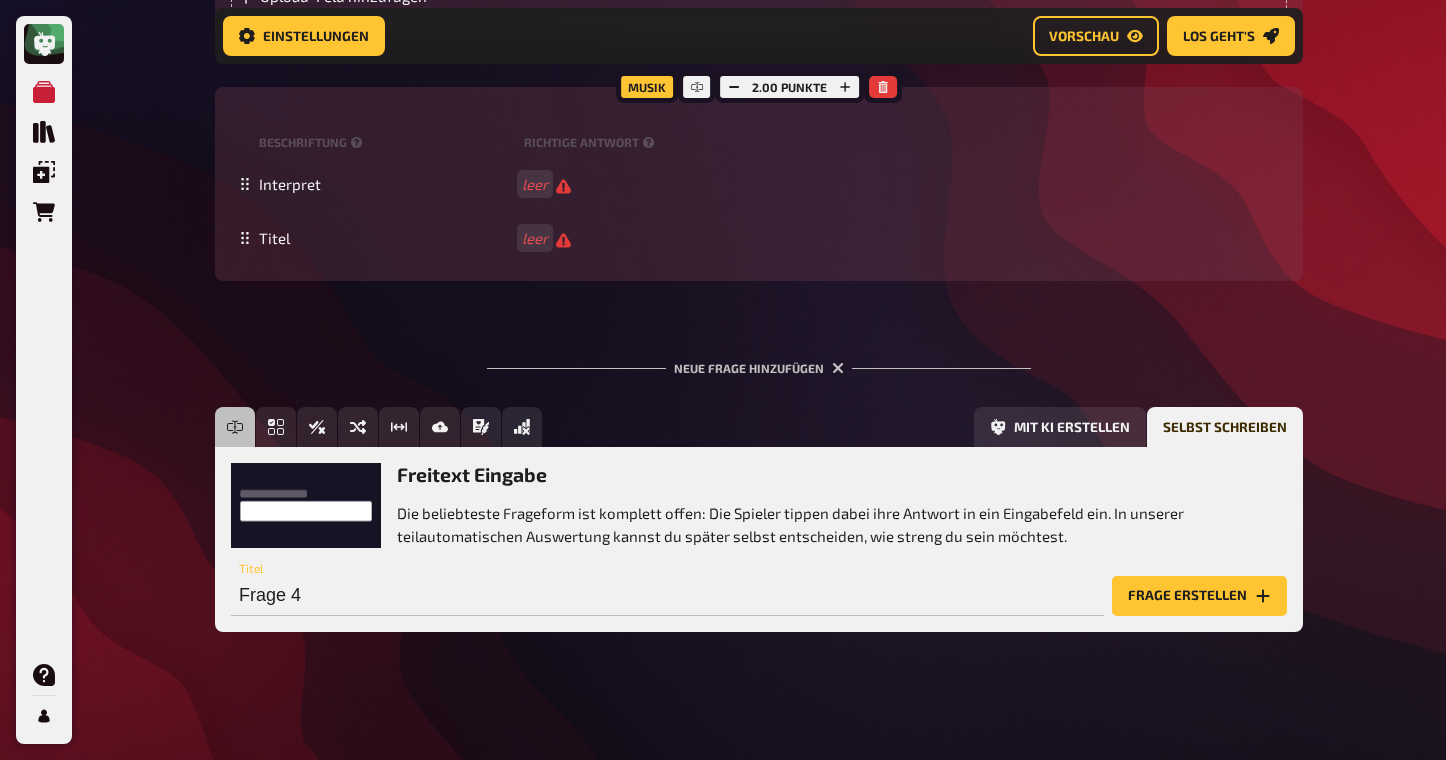 click on "Neue Frage hinzufügen" at bounding box center [759, 360] 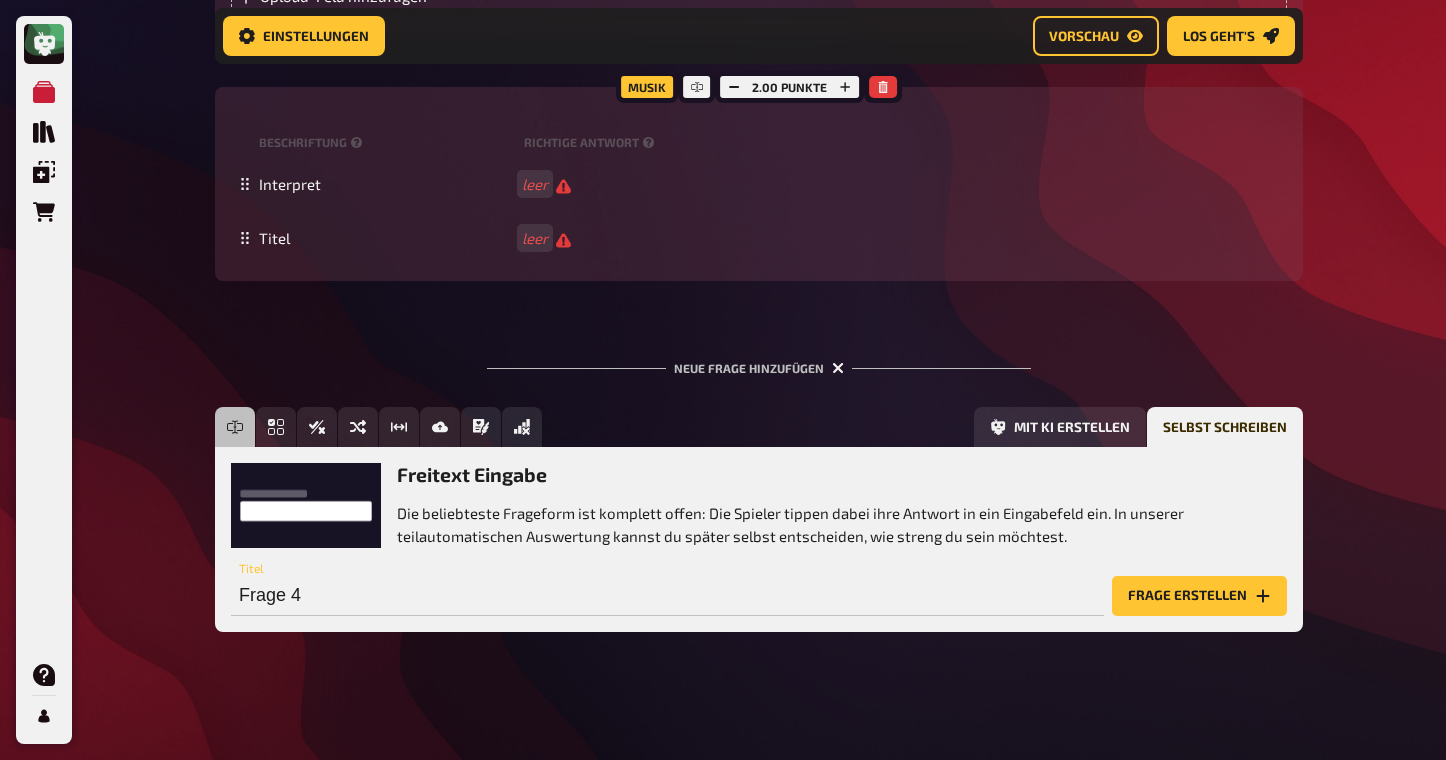 click 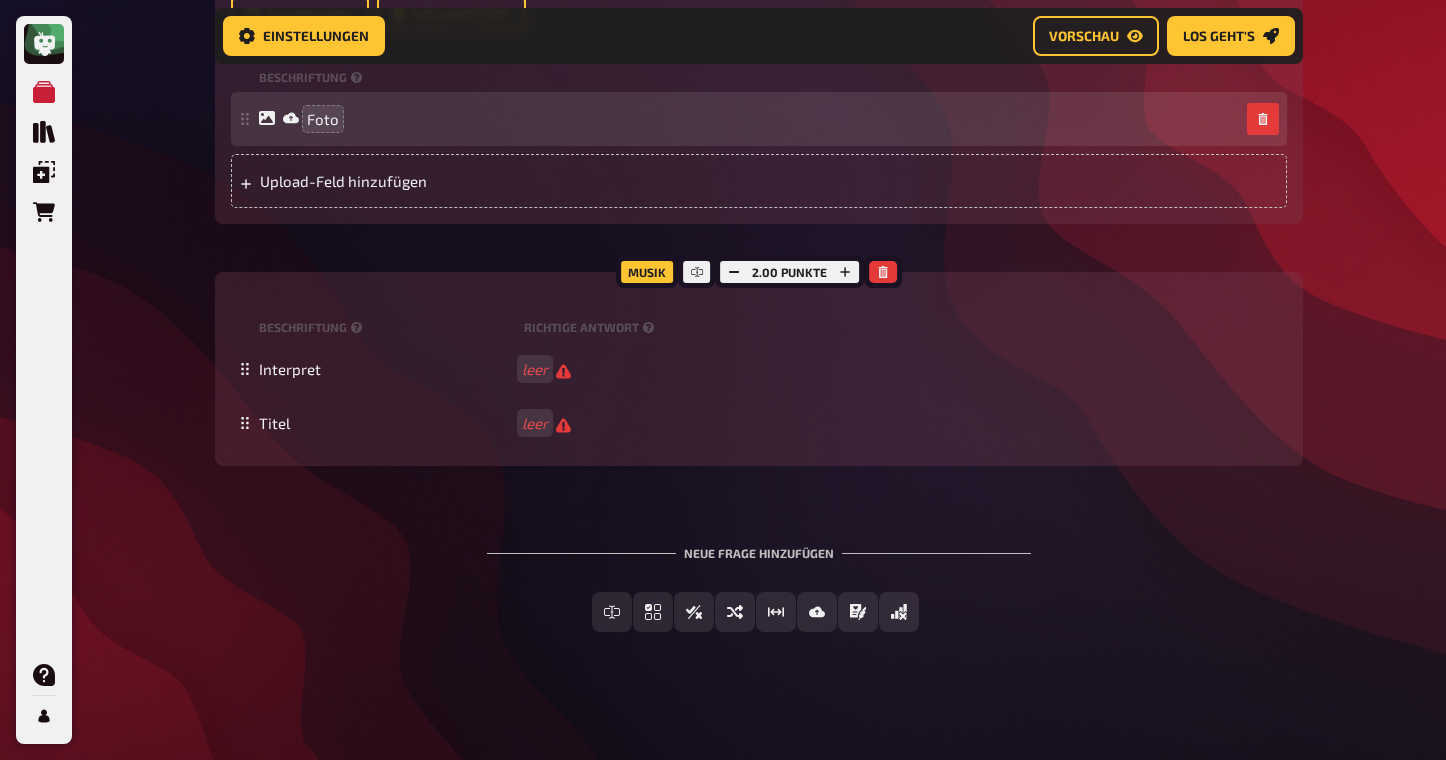scroll, scrollTop: 3856, scrollLeft: 0, axis: vertical 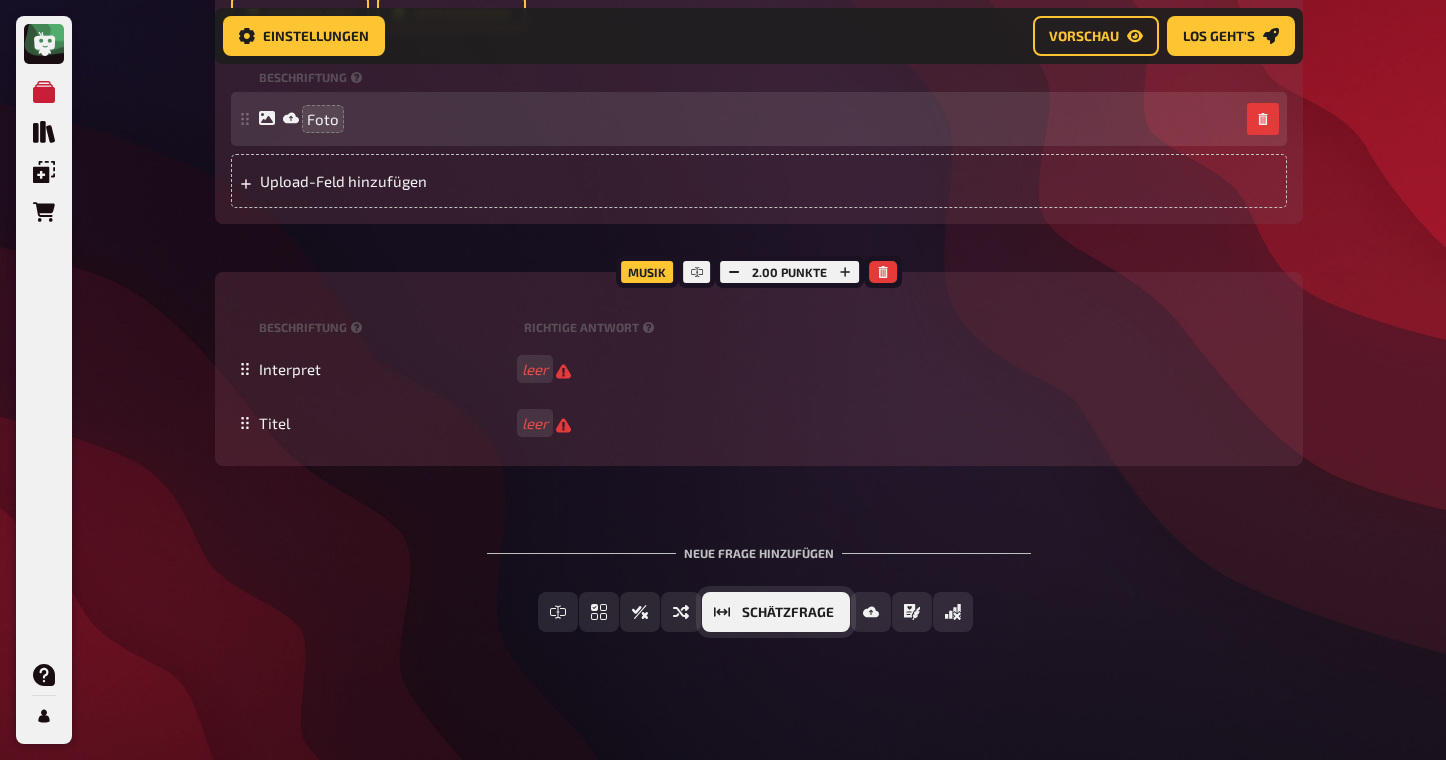click on "Schätzfrage" at bounding box center (788, 613) 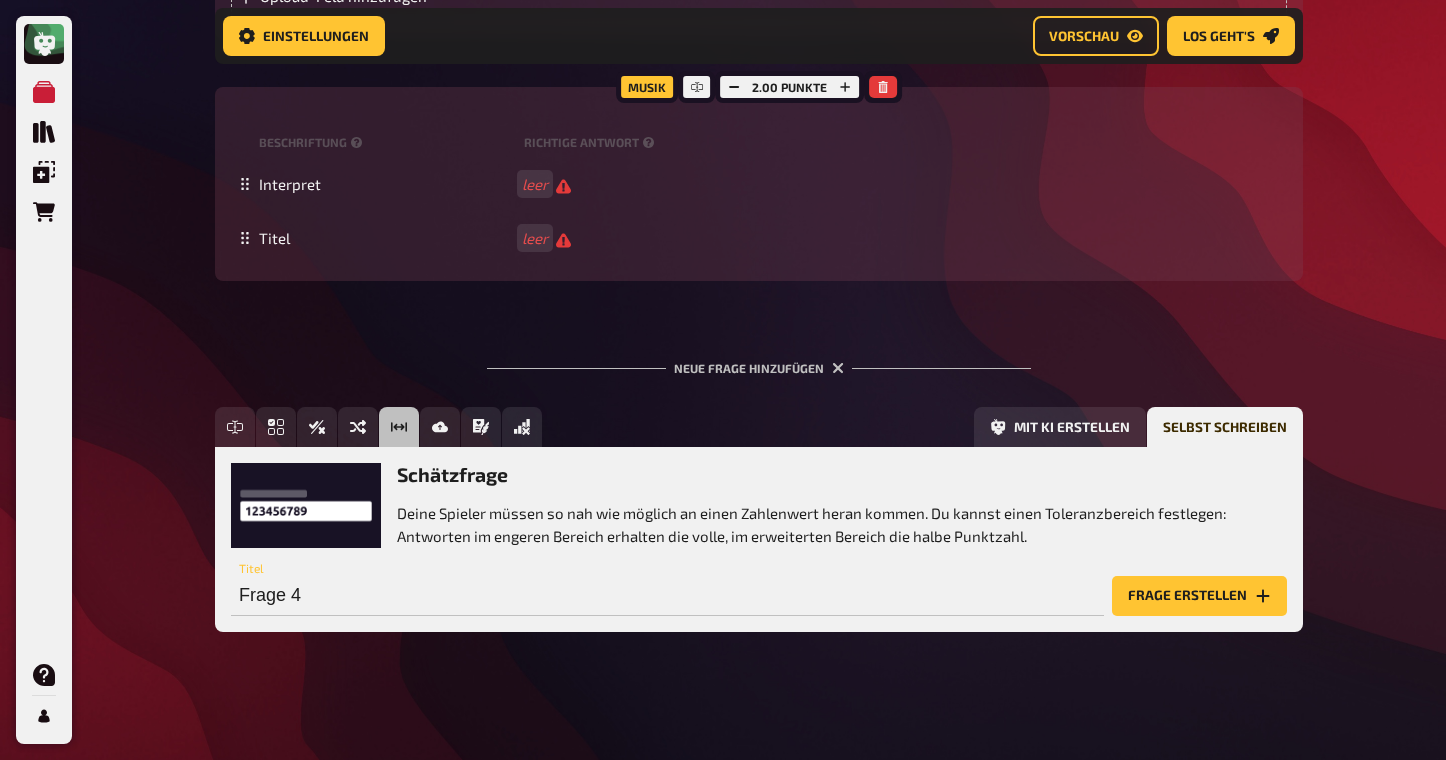 scroll, scrollTop: 4040, scrollLeft: 0, axis: vertical 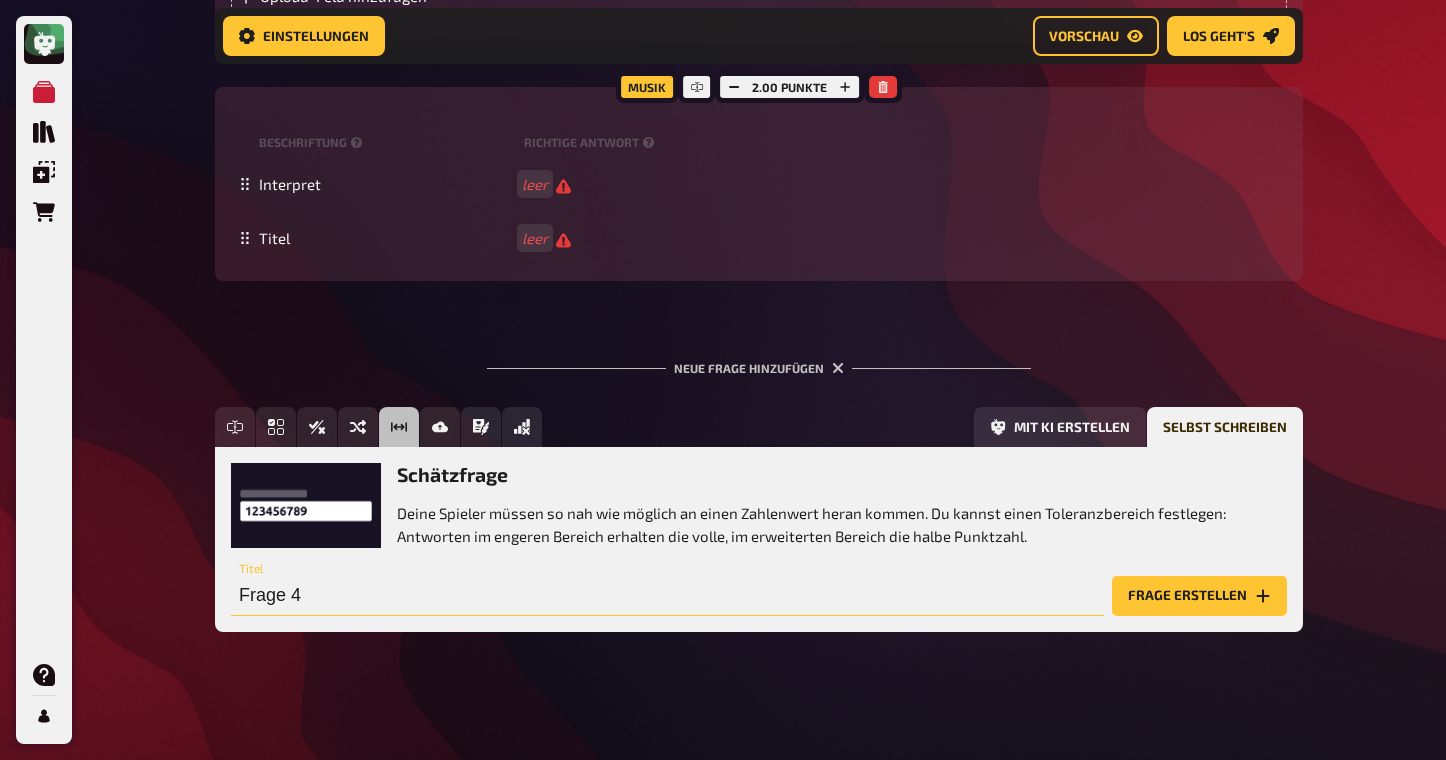 click on "Frage 4" at bounding box center [667, 596] 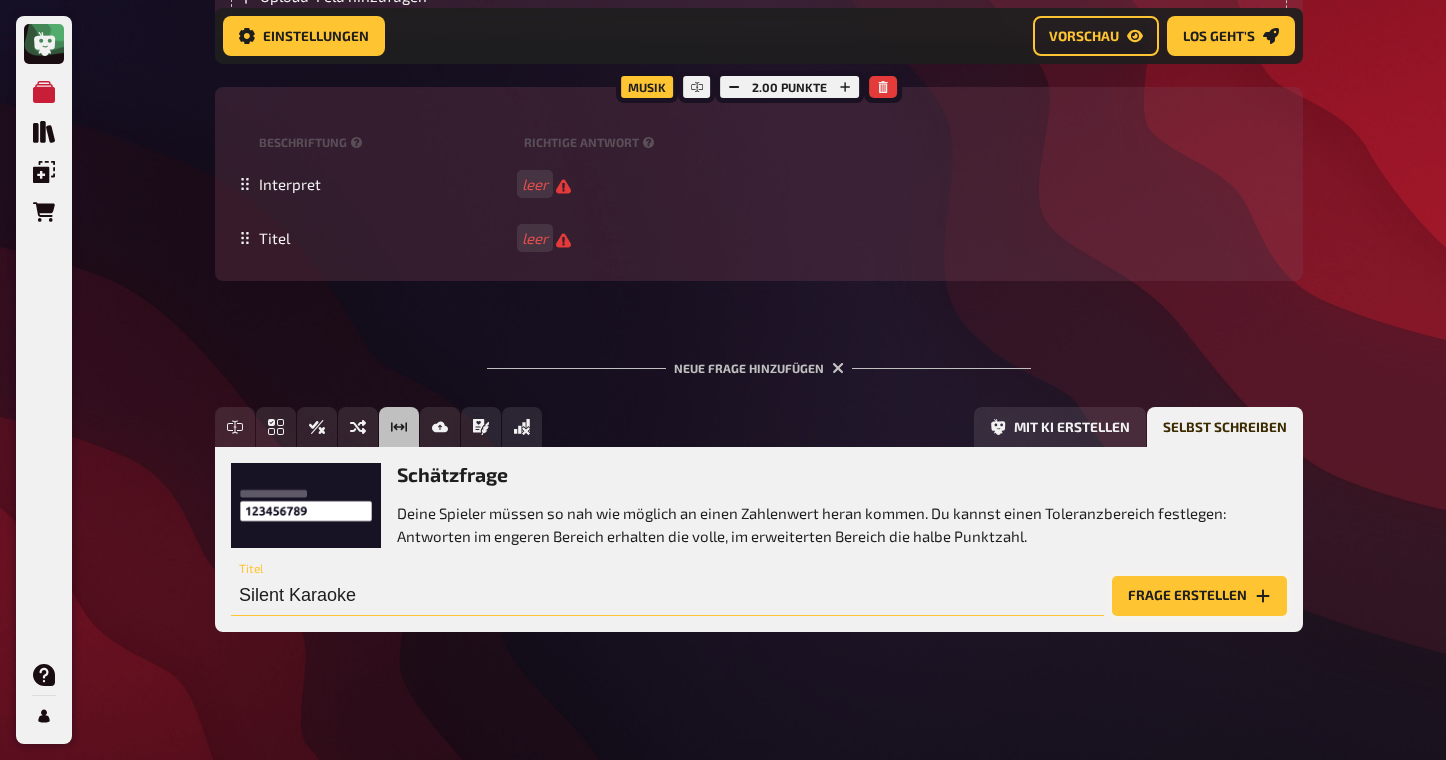 type on "Silent Karaoke" 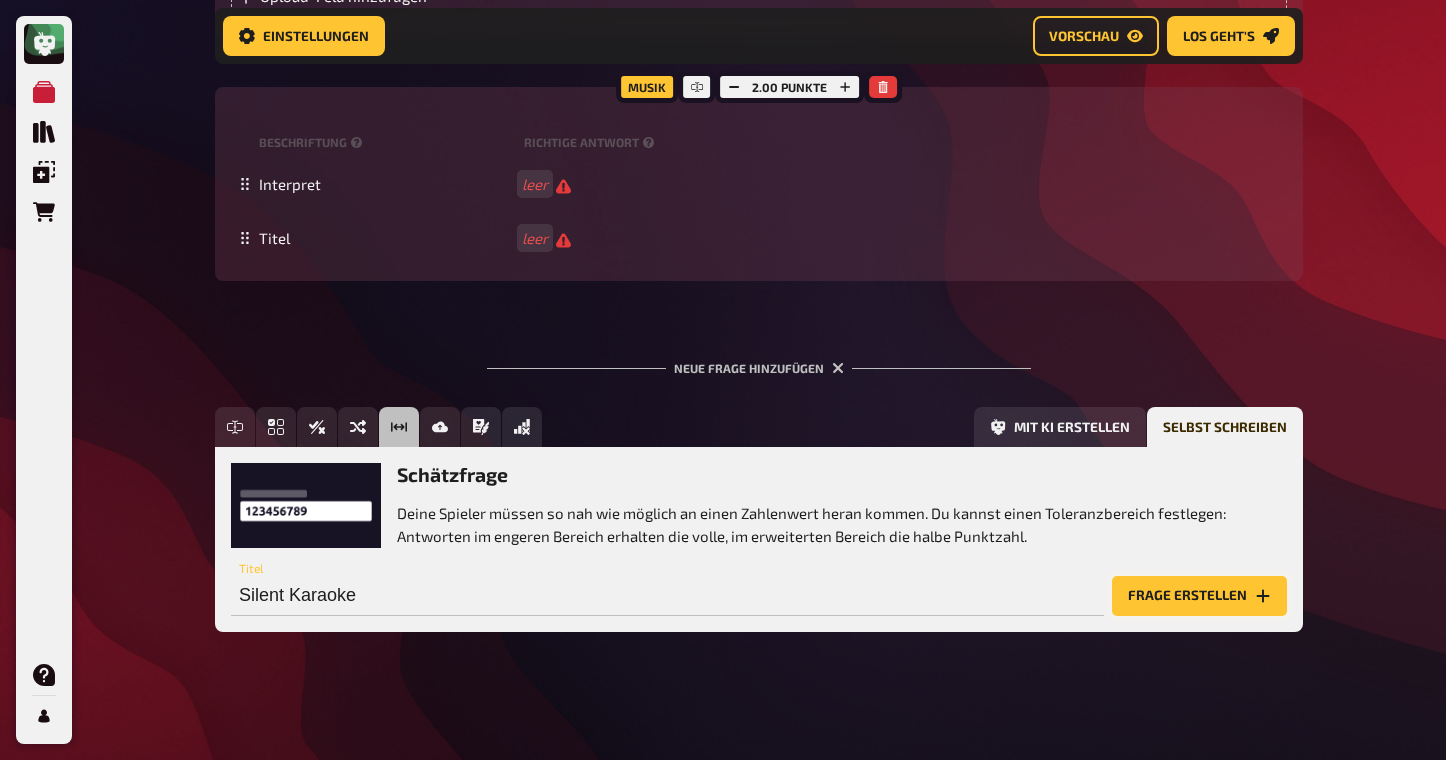click on "Frage erstellen" at bounding box center (1199, 596) 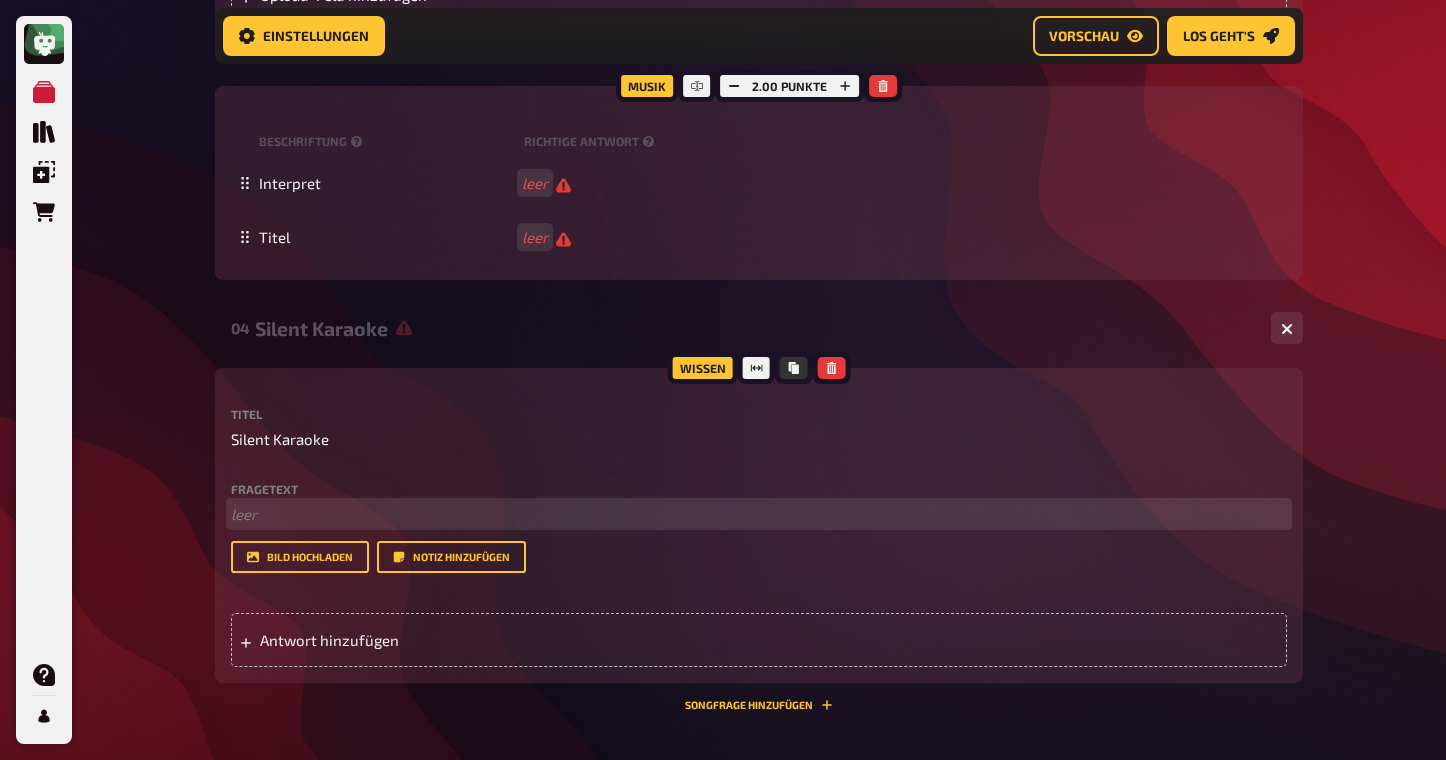 click on "﻿ leer" at bounding box center [759, 514] 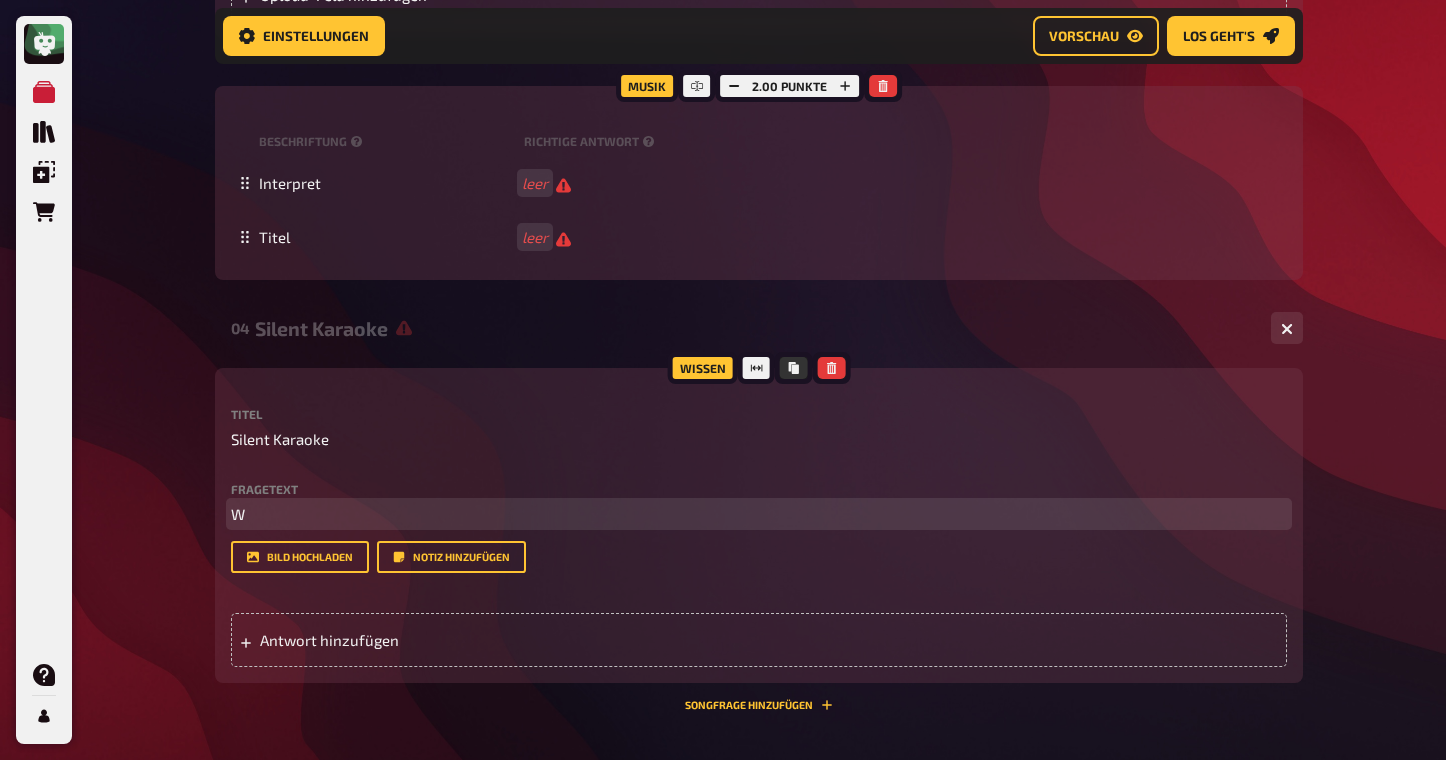 type 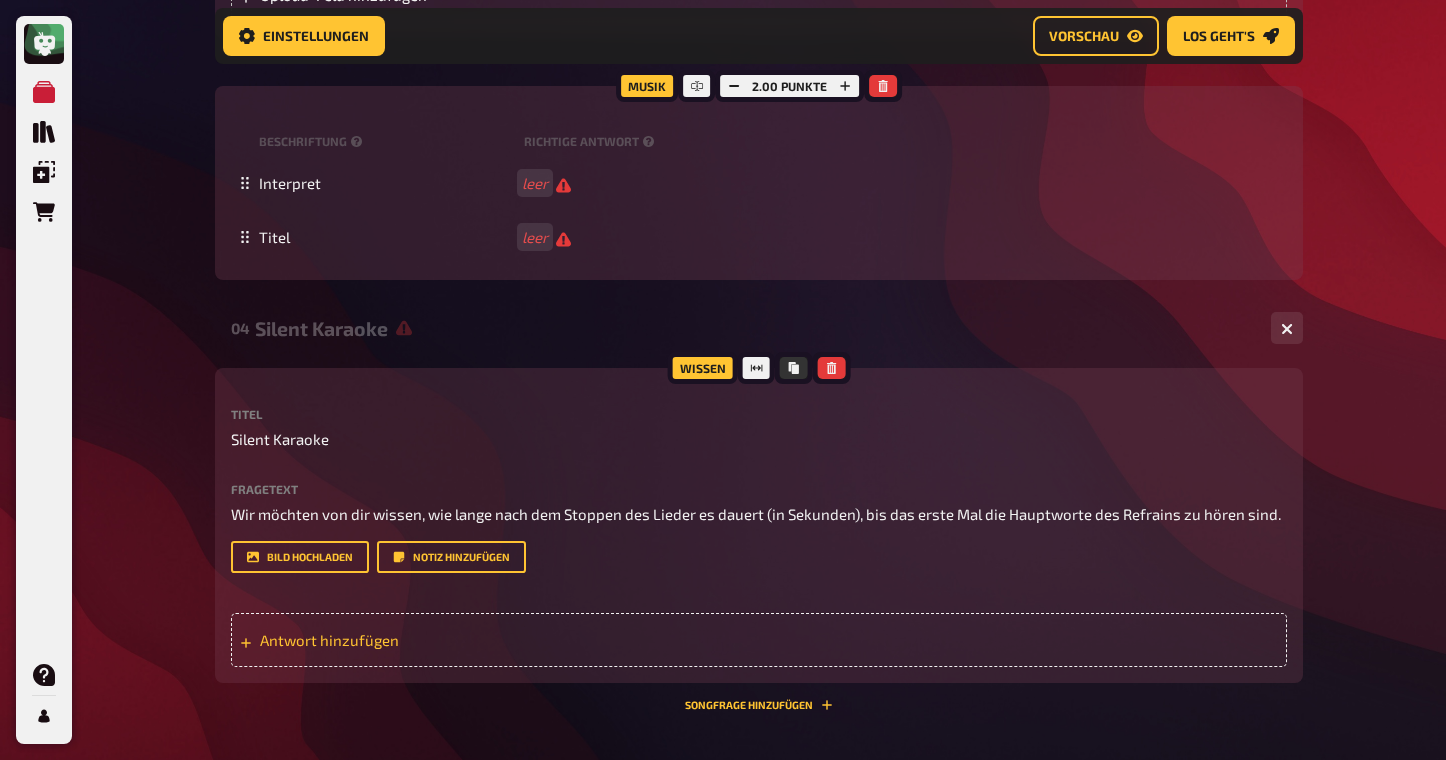 click on "Antwort hinzufügen" at bounding box center [415, 640] 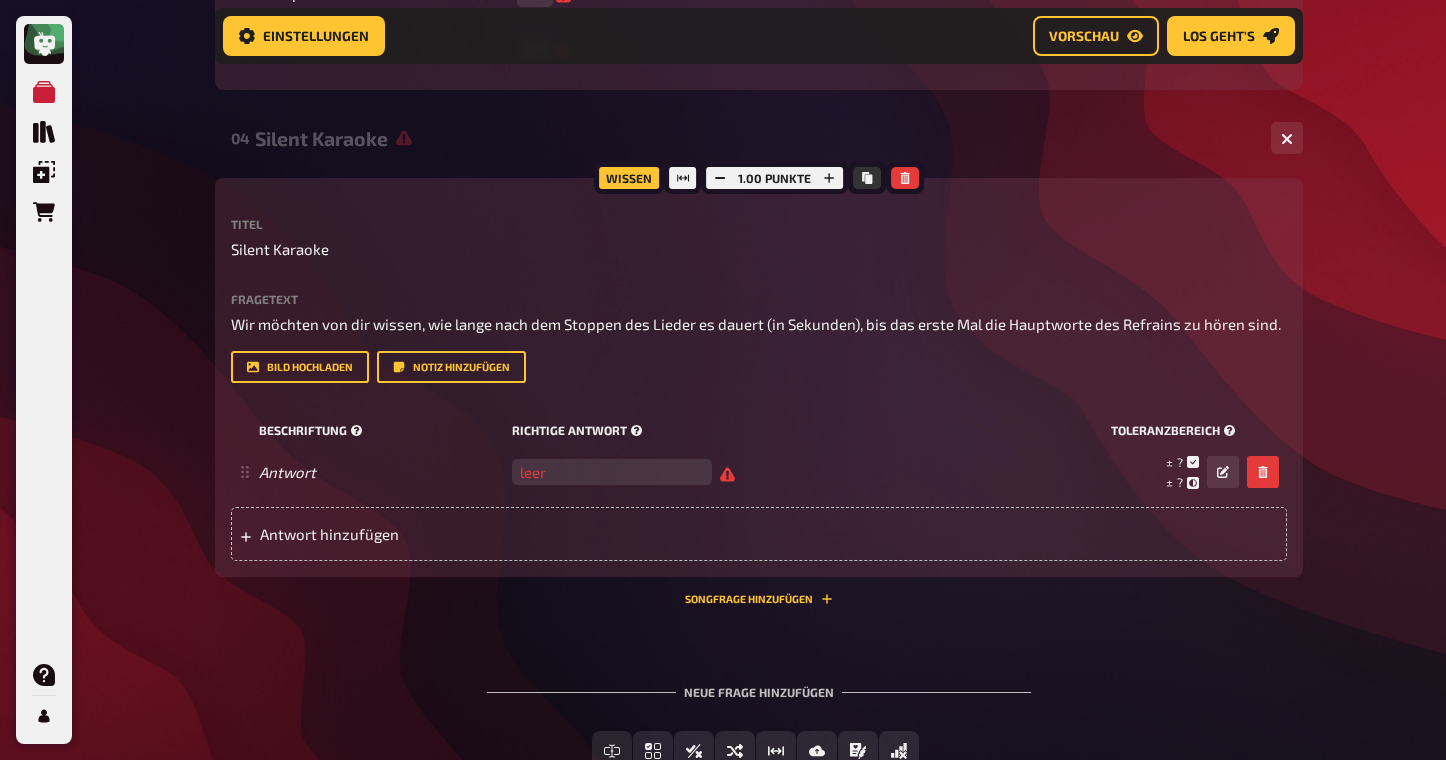 scroll, scrollTop: 4236, scrollLeft: 0, axis: vertical 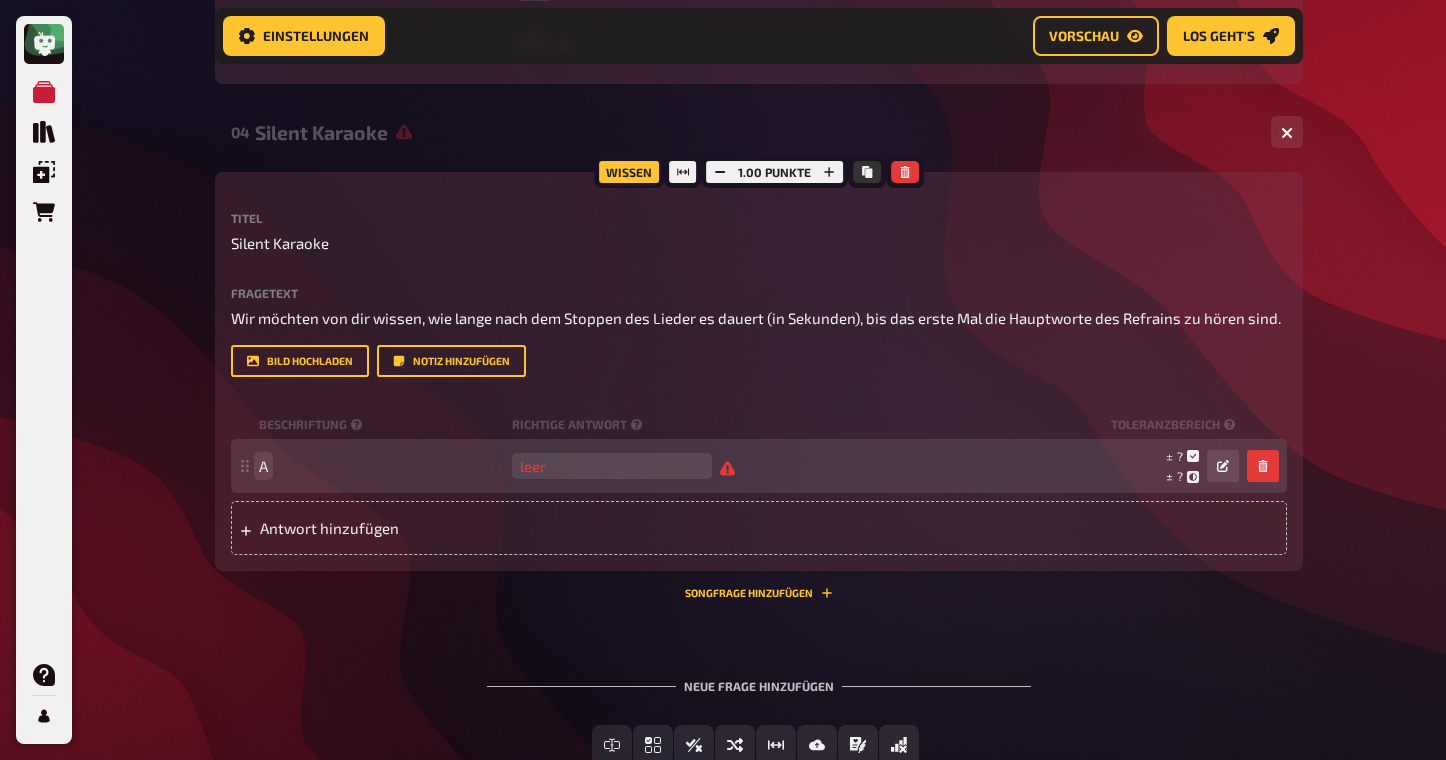 type 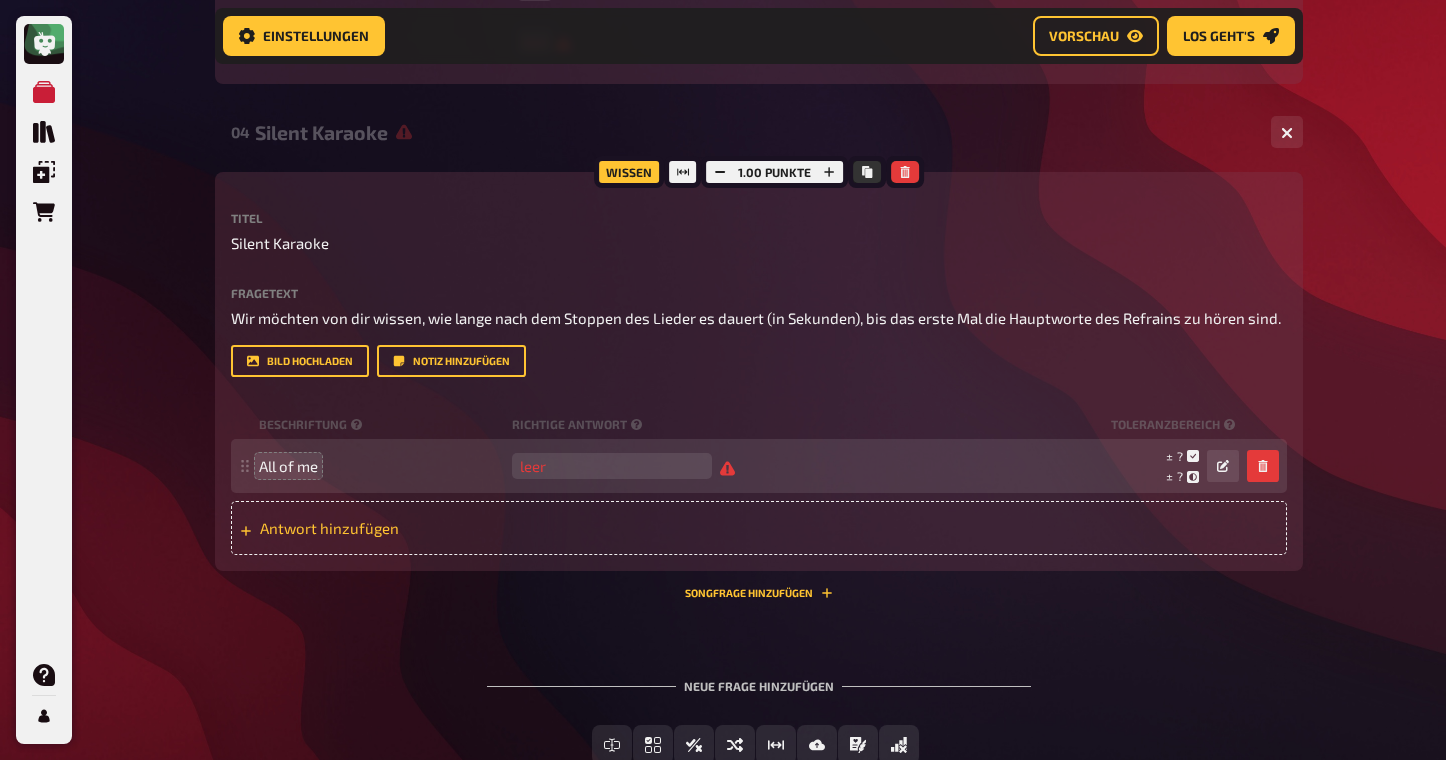 click on "Antwort hinzufügen" at bounding box center (415, 528) 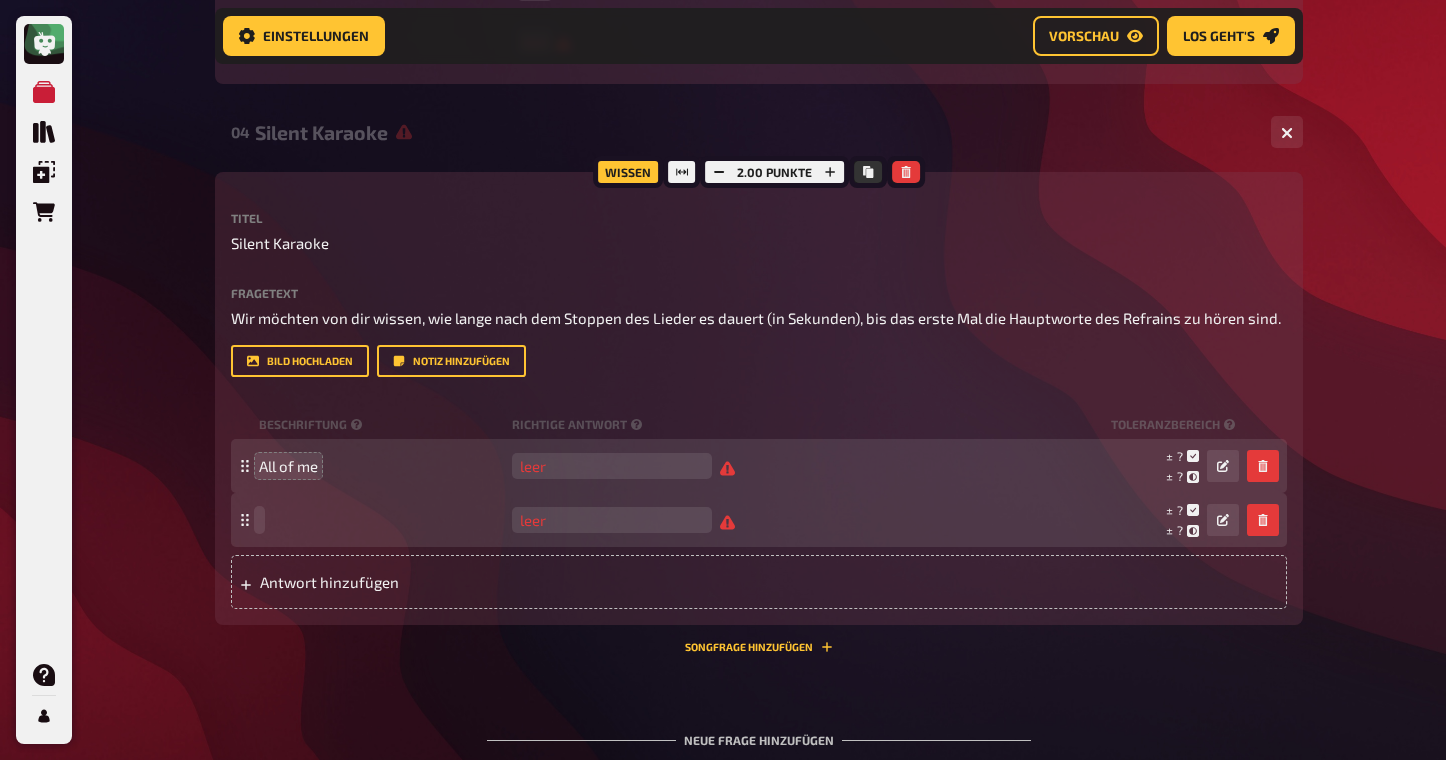 type 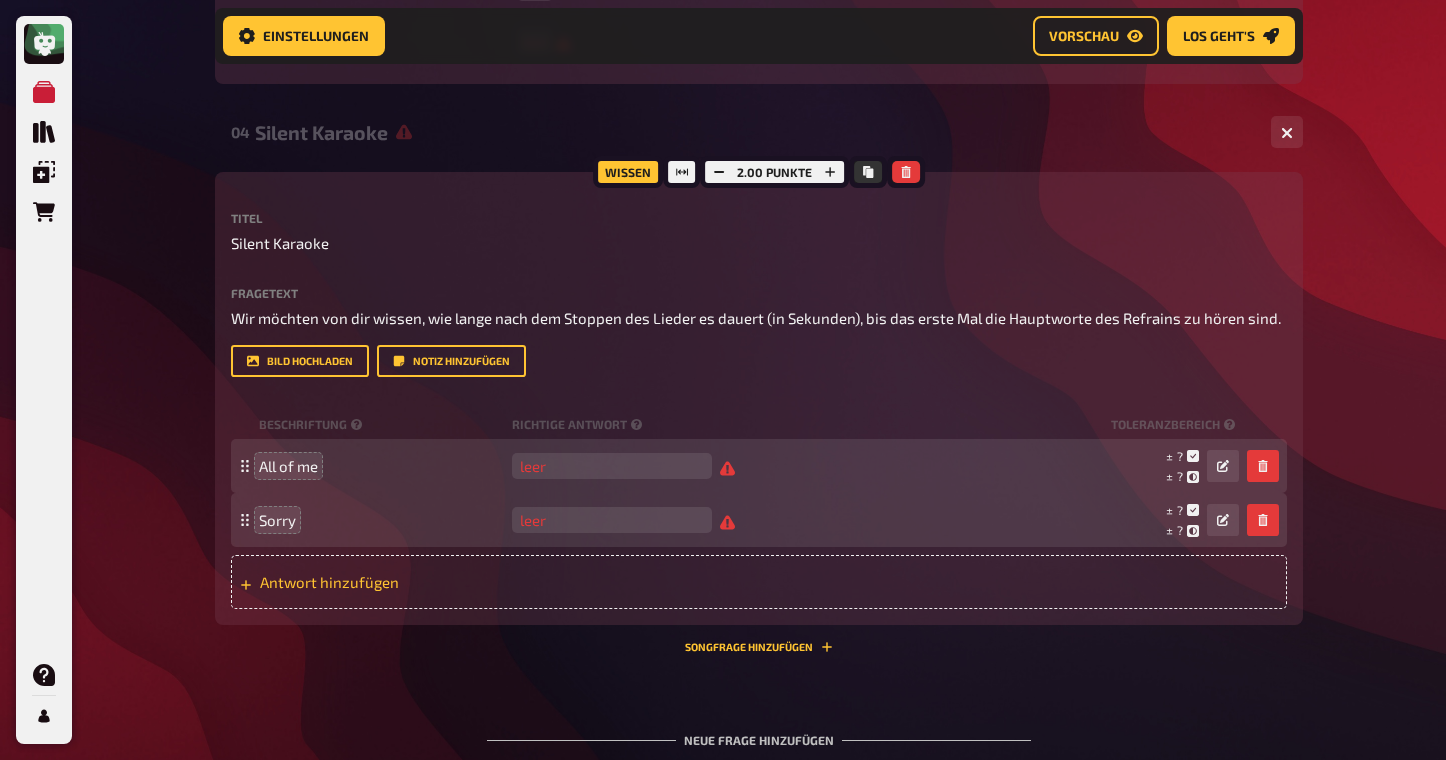 click on "Antwort hinzufügen" at bounding box center (415, 582) 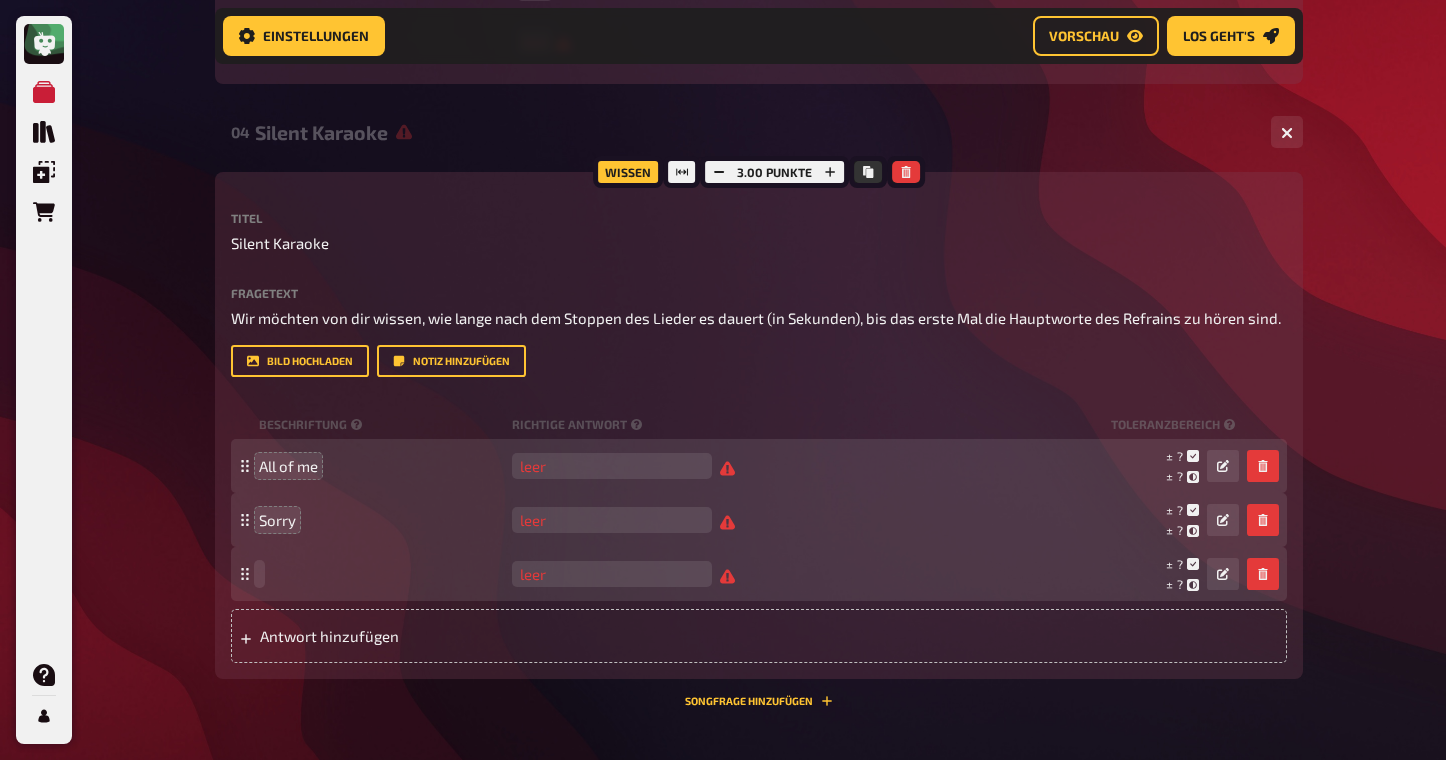 type 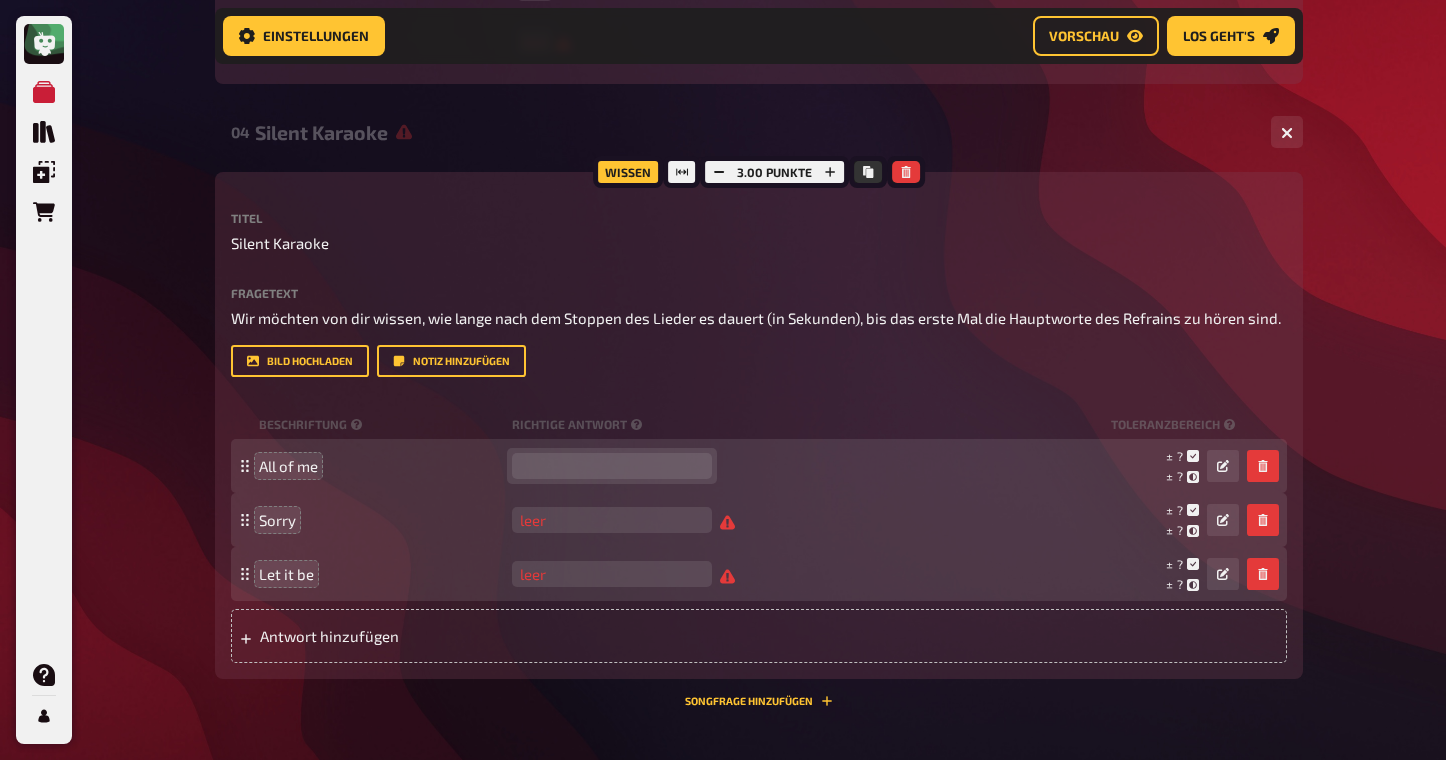 click at bounding box center (612, 466) 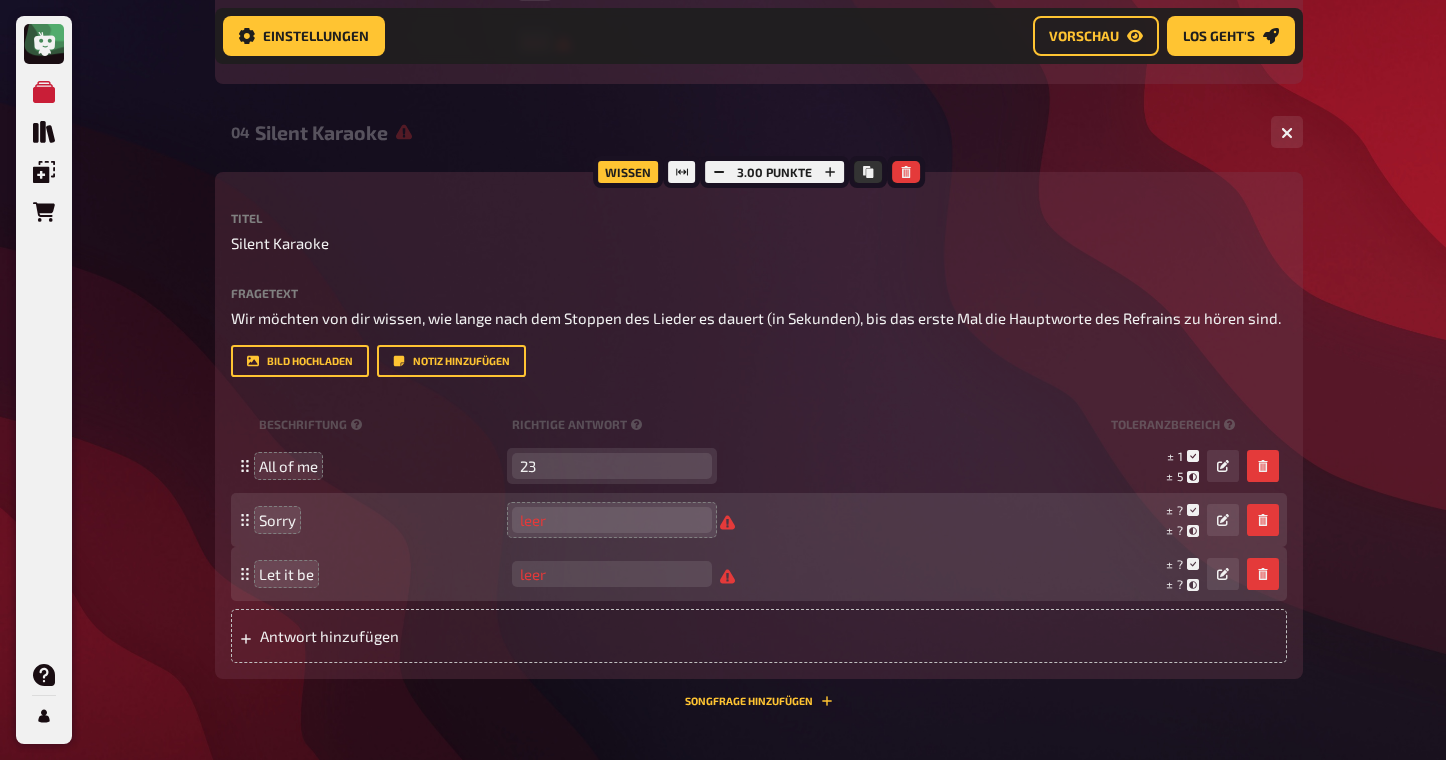 type on "23" 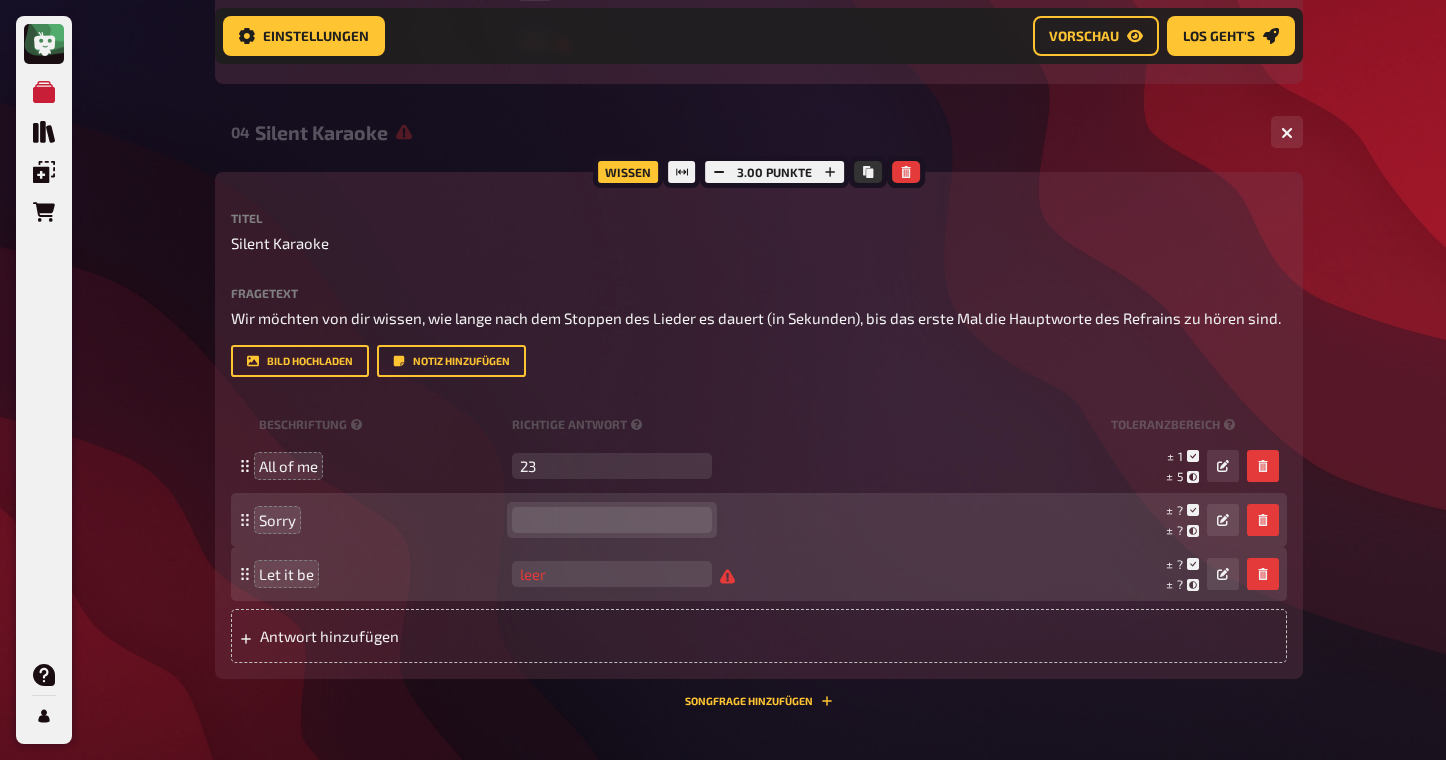 click at bounding box center (612, 520) 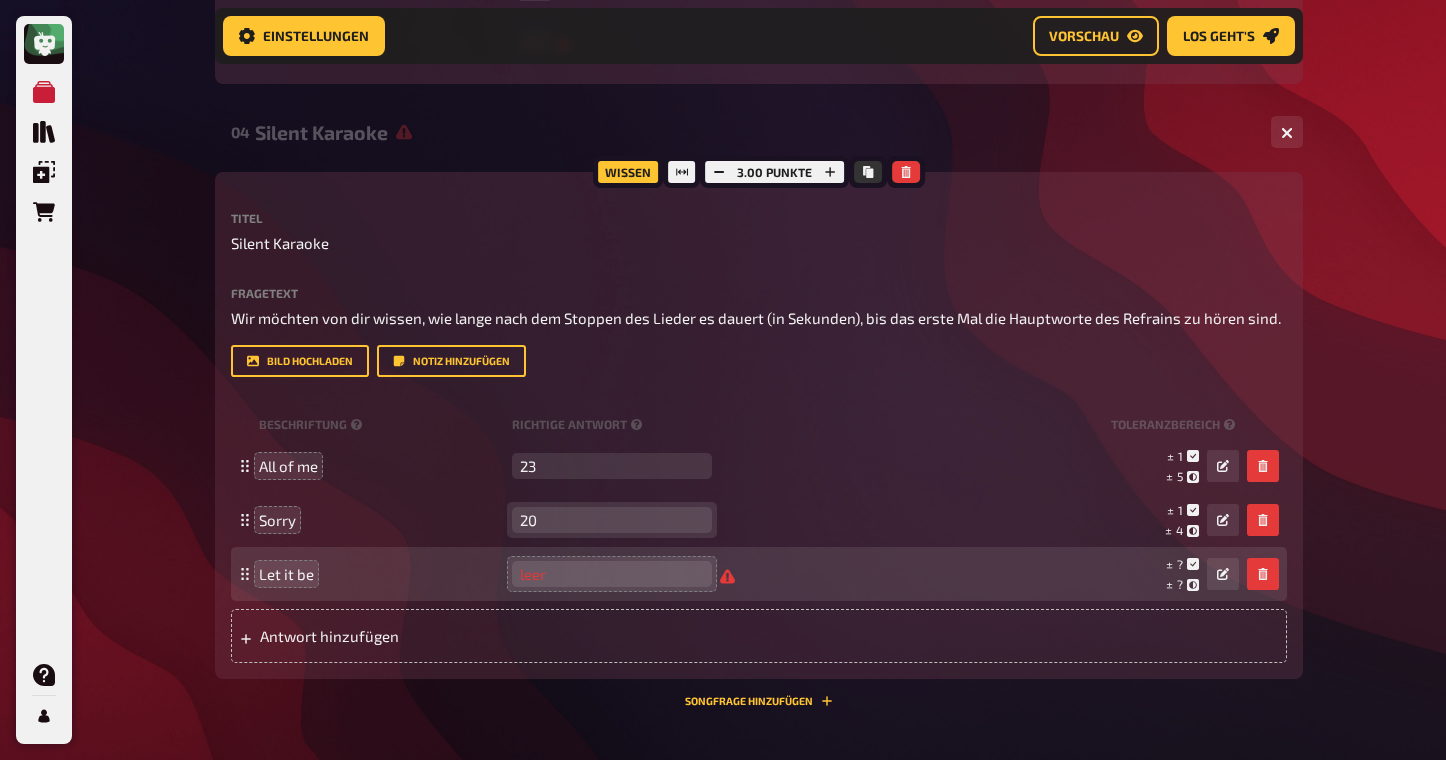 type on "20" 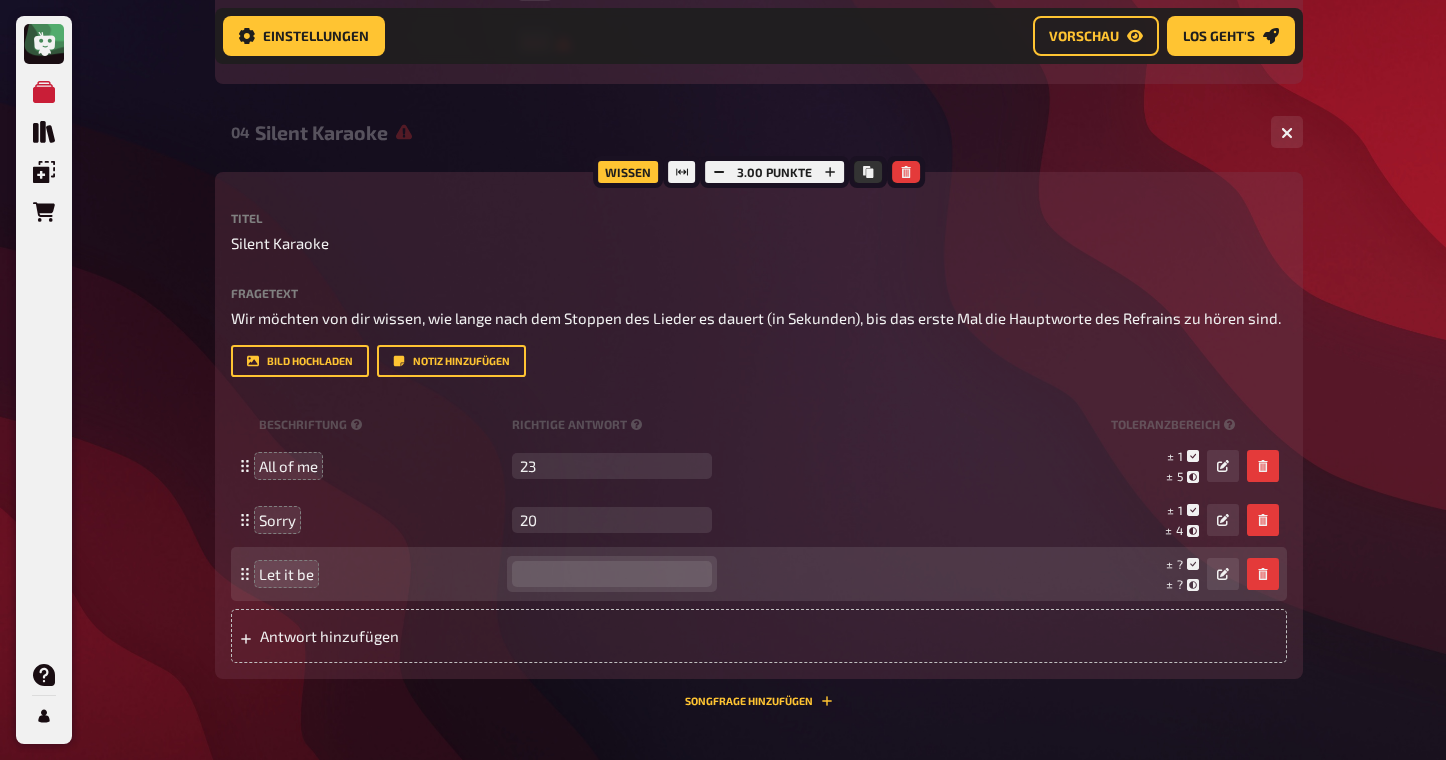 click at bounding box center (612, 574) 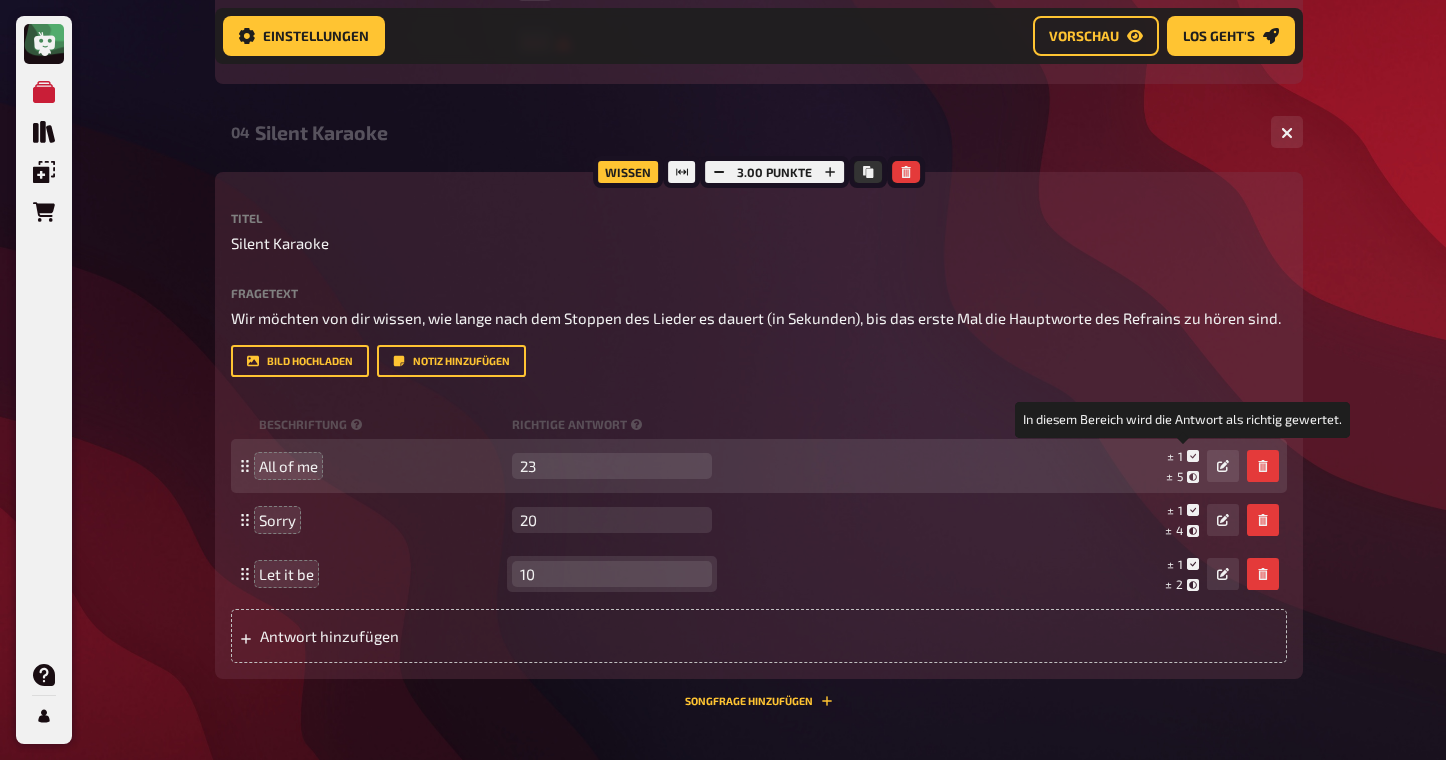 type on "10" 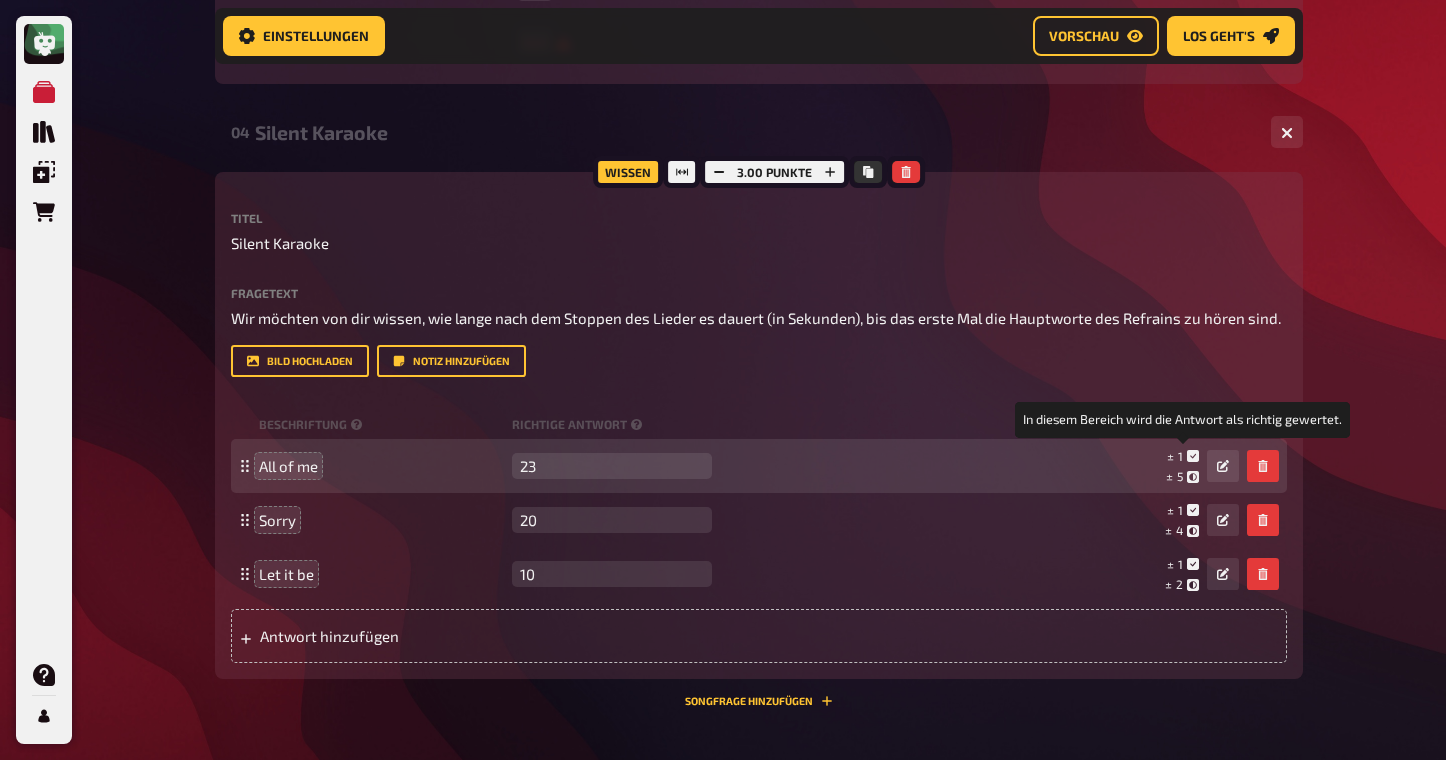 click on "1" at bounding box center [1180, 456] 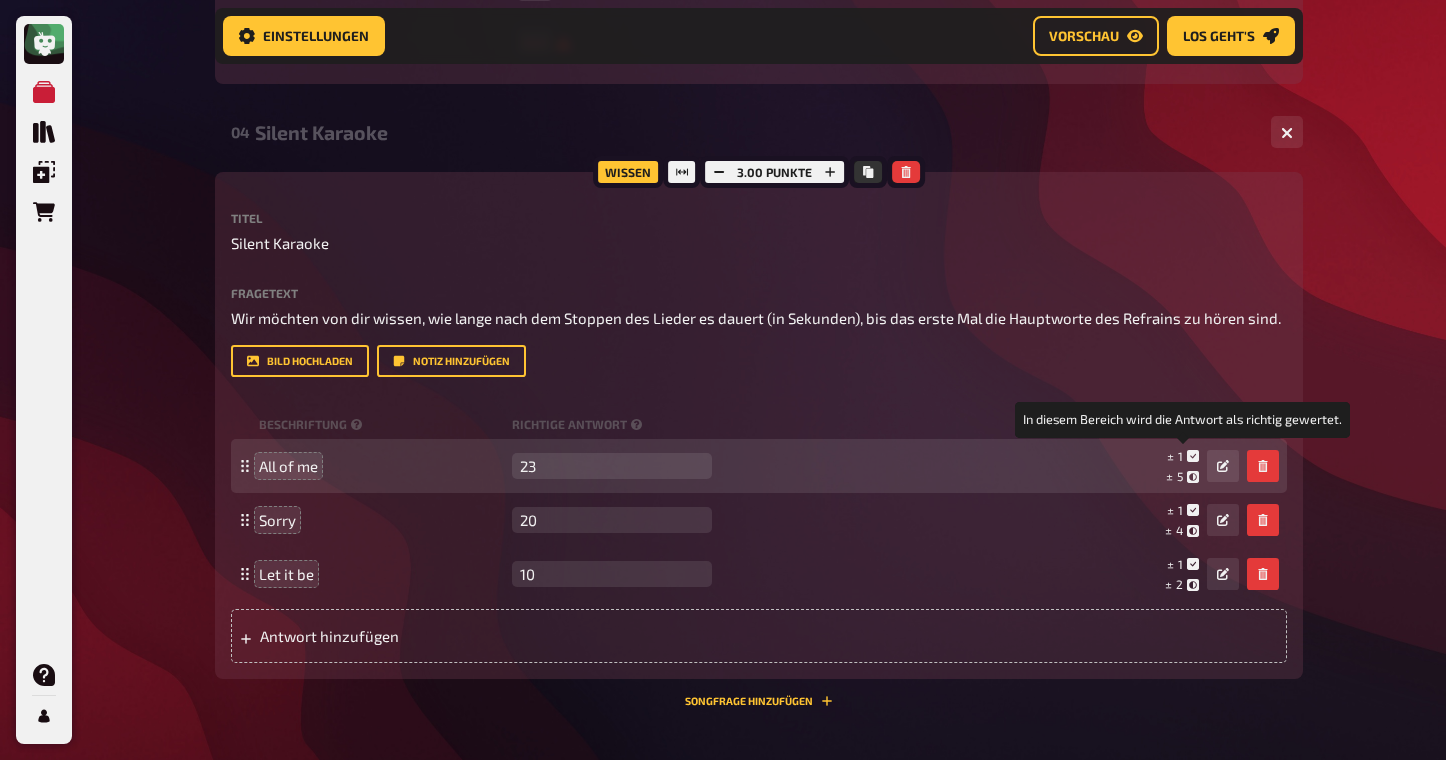 click 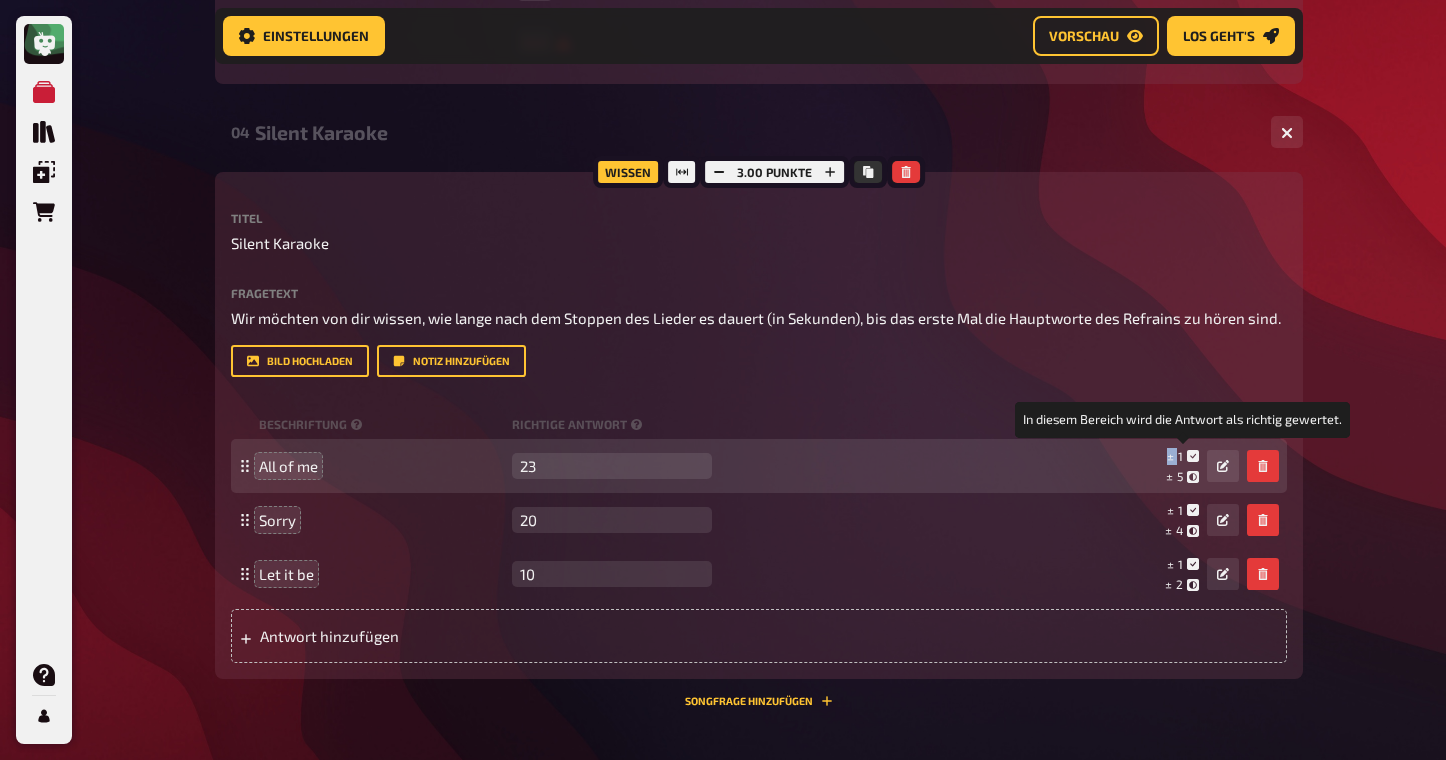 click on "1" at bounding box center (1180, 456) 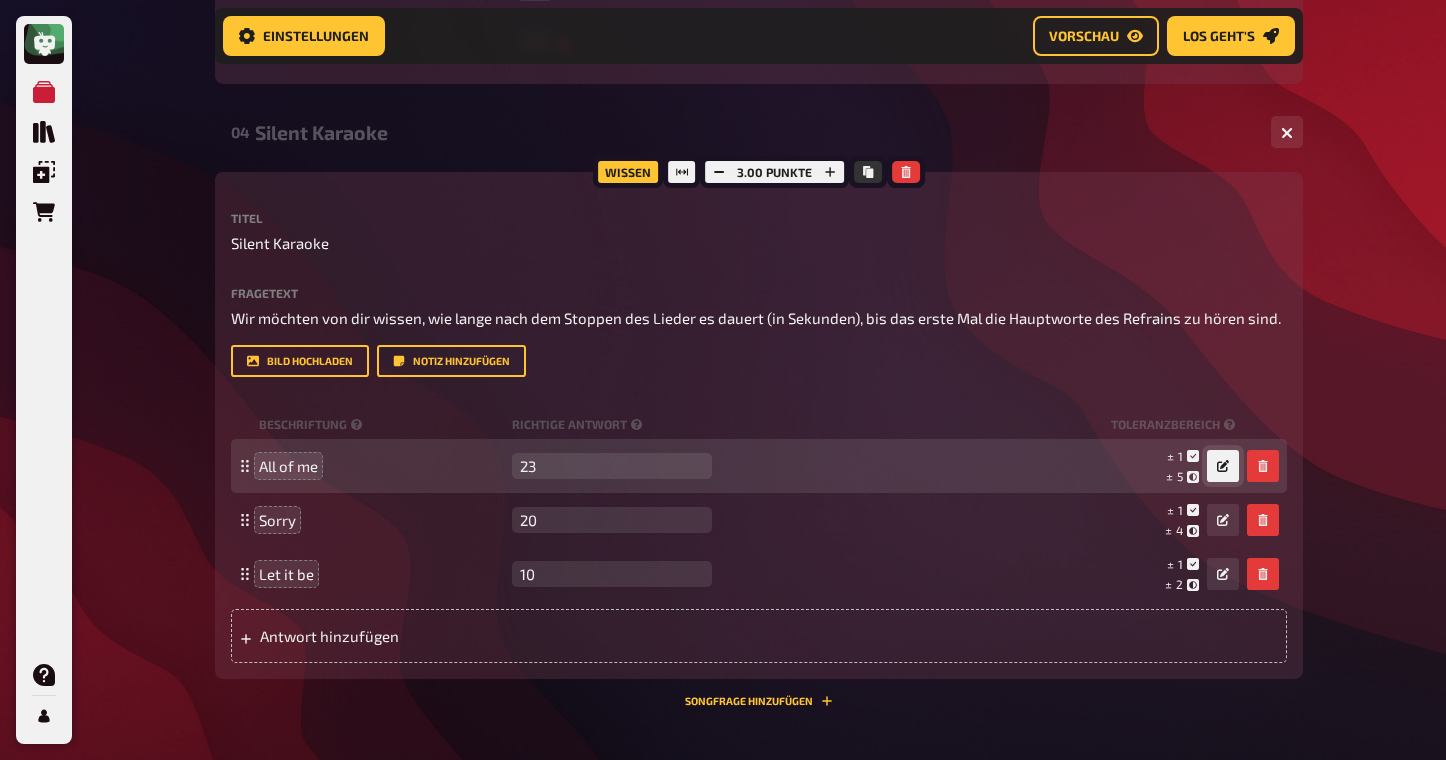 click at bounding box center [1223, 466] 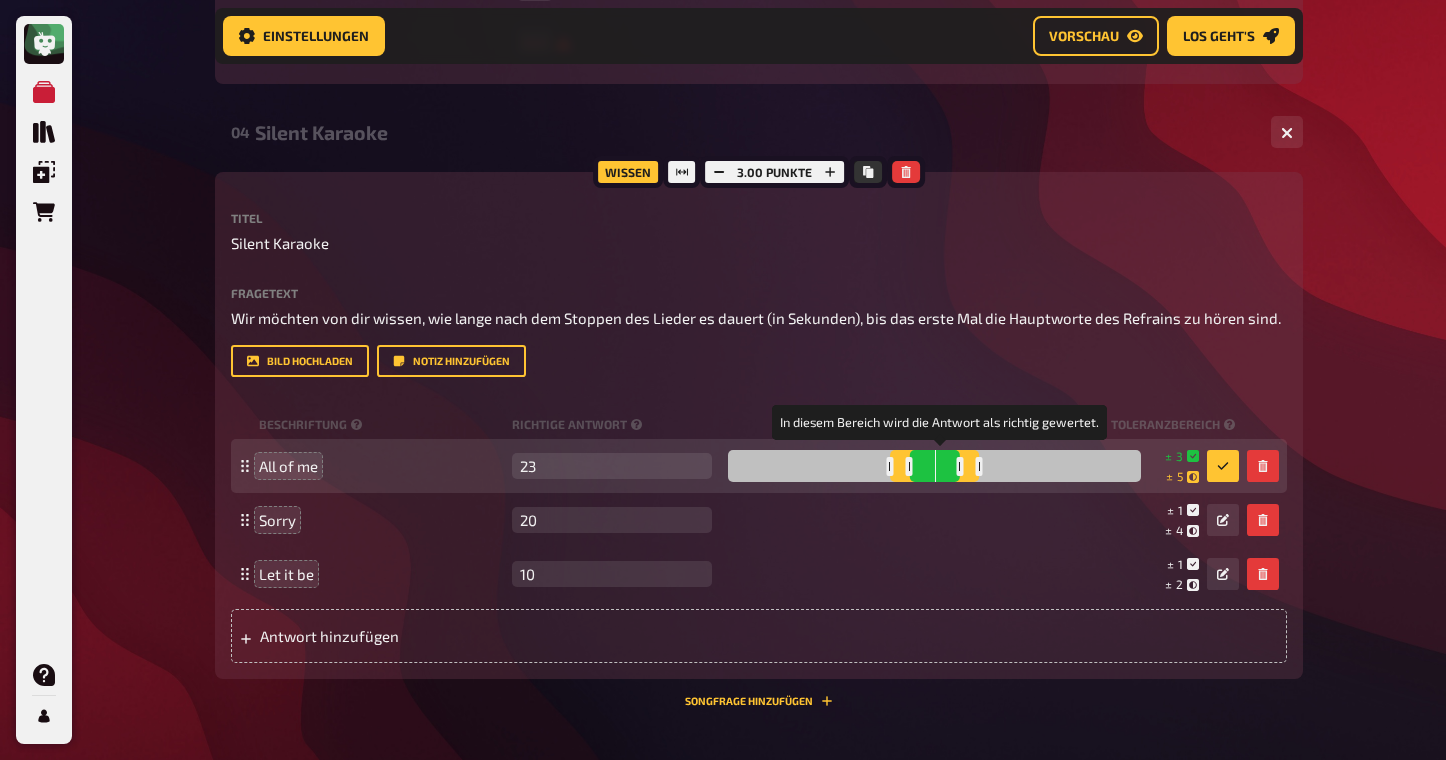 drag, startPoint x: 947, startPoint y: 470, endPoint x: 965, endPoint y: 470, distance: 18 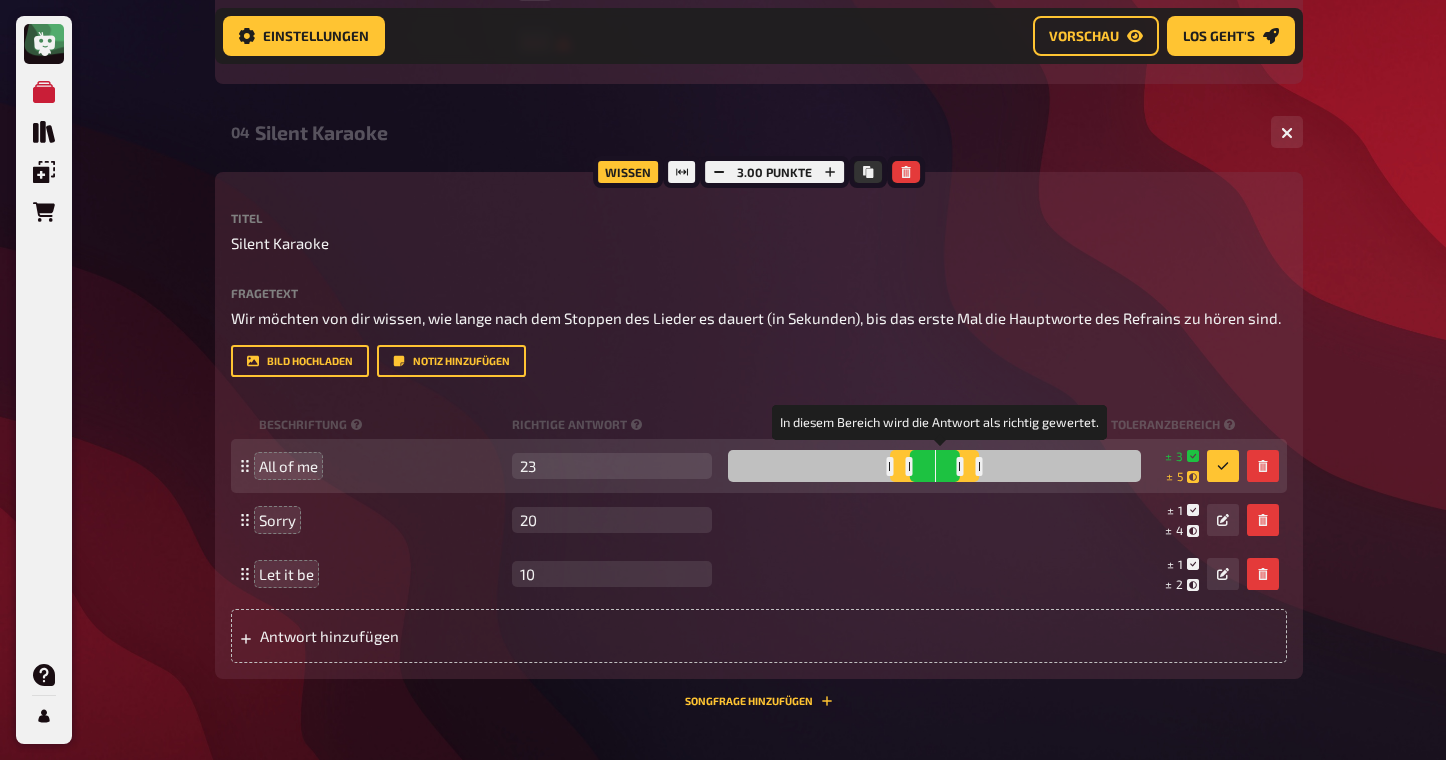 click at bounding box center [959, 466] 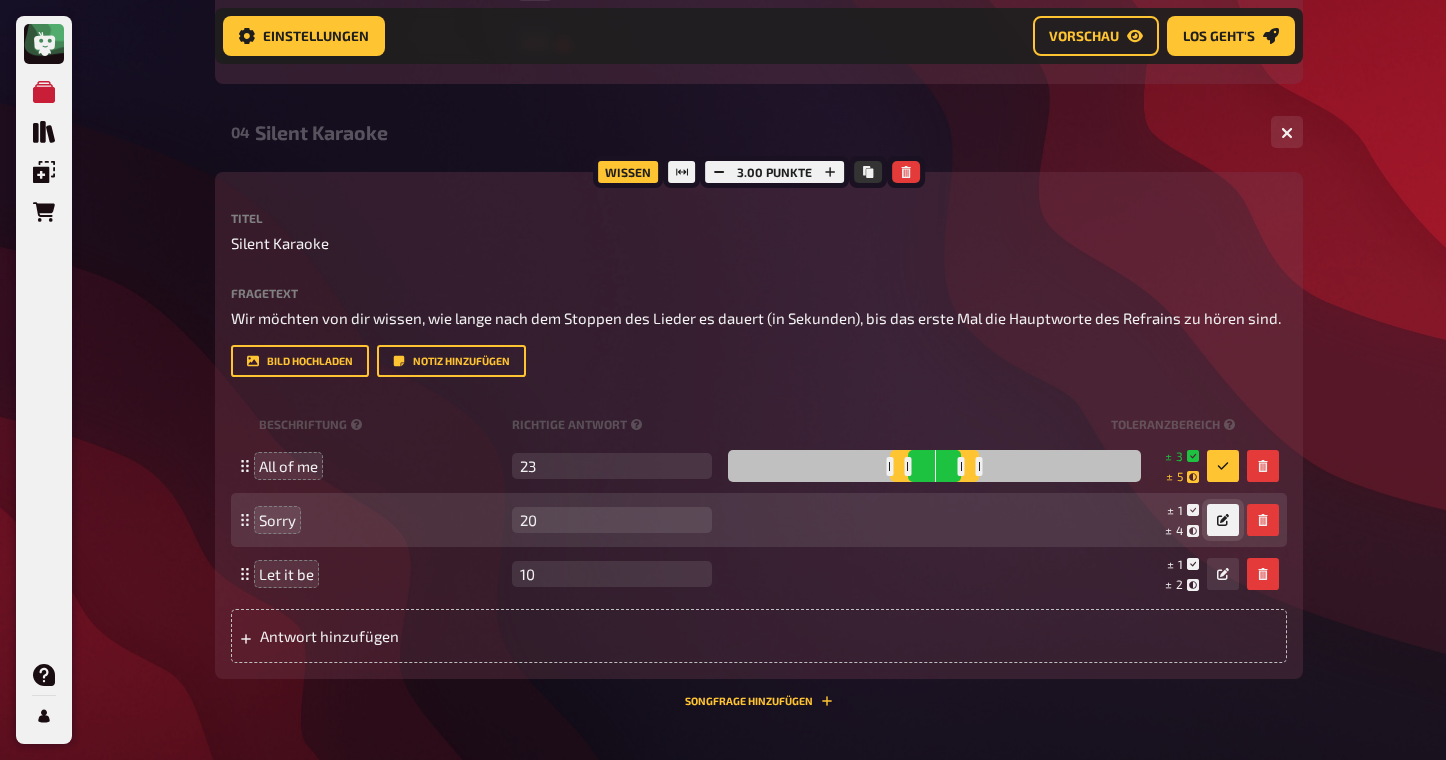 click at bounding box center [1223, 520] 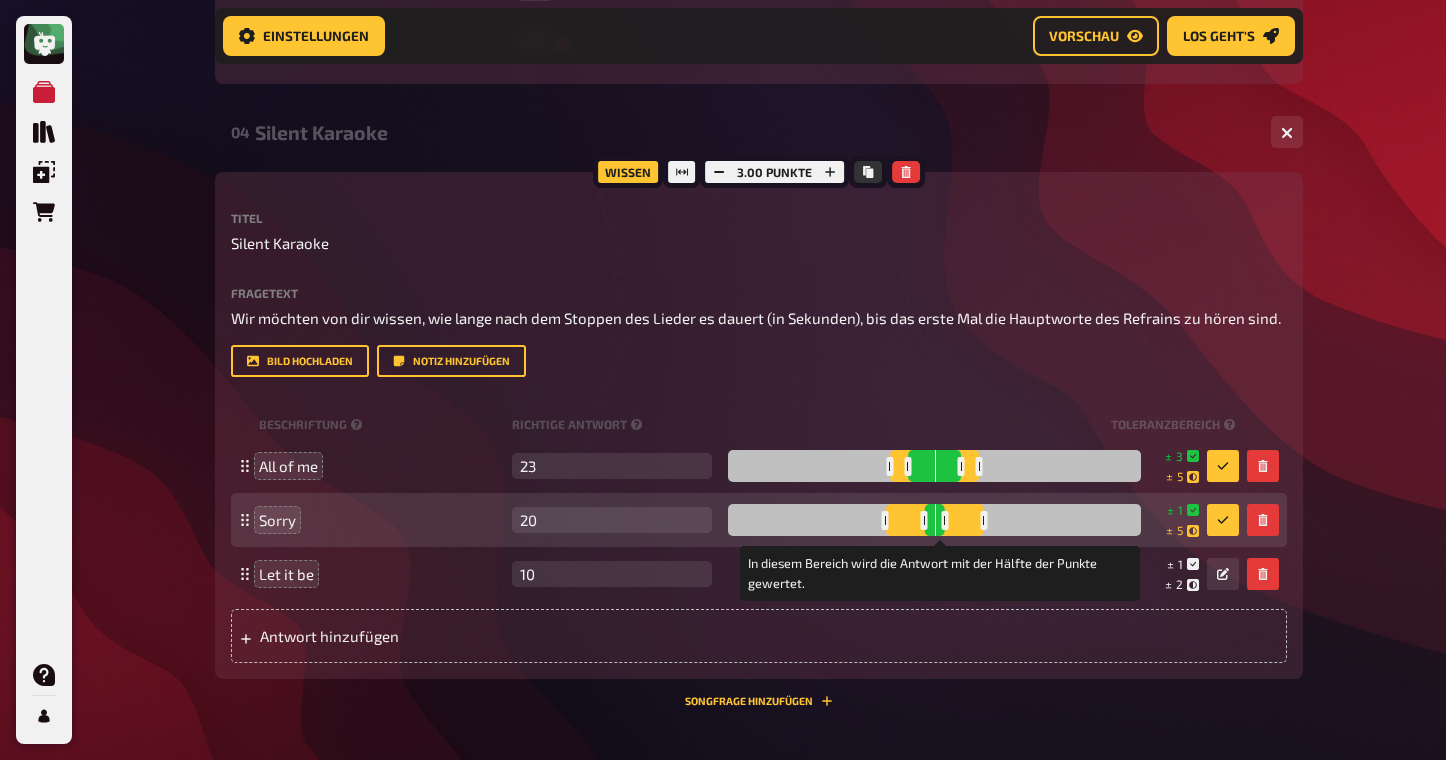 click at bounding box center (983, 520) 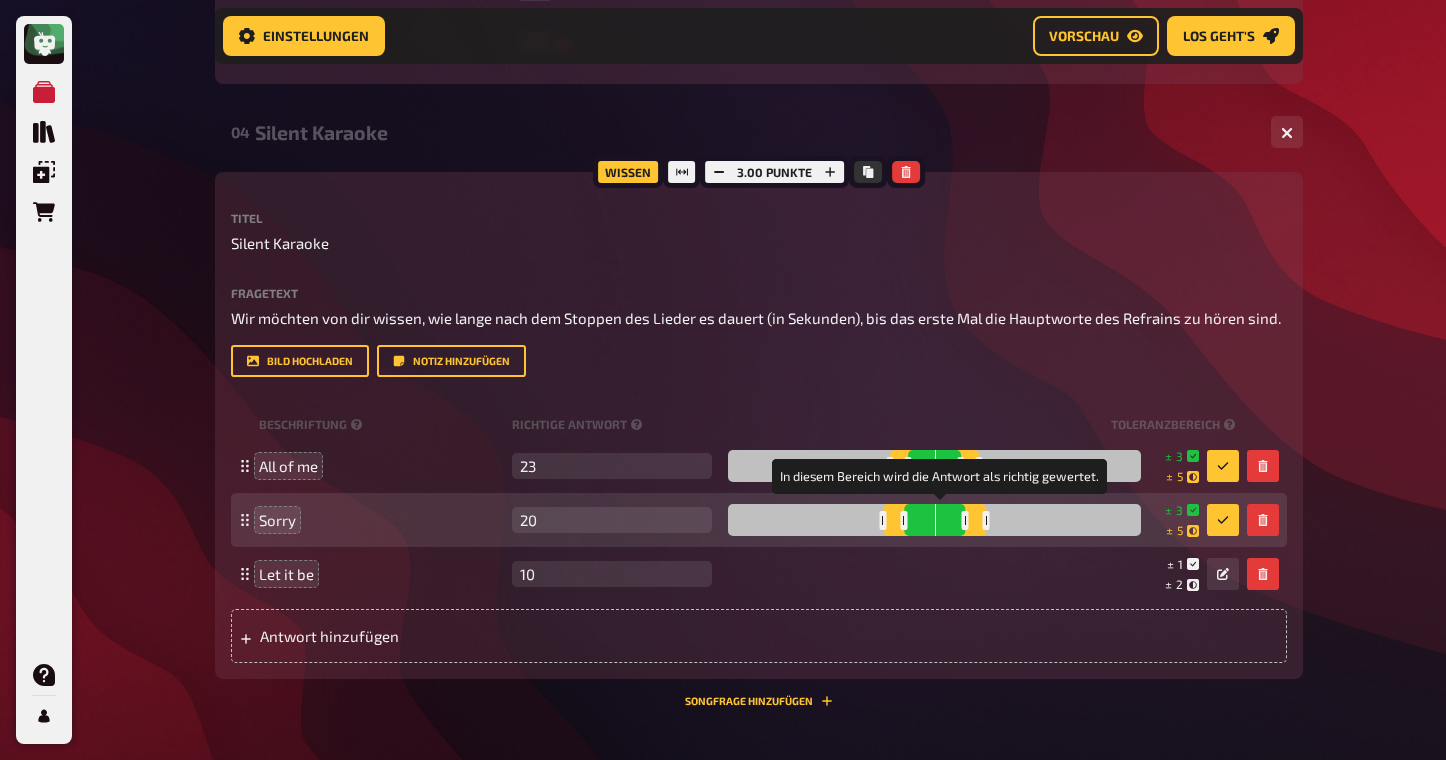 drag, startPoint x: 950, startPoint y: 525, endPoint x: 970, endPoint y: 525, distance: 20 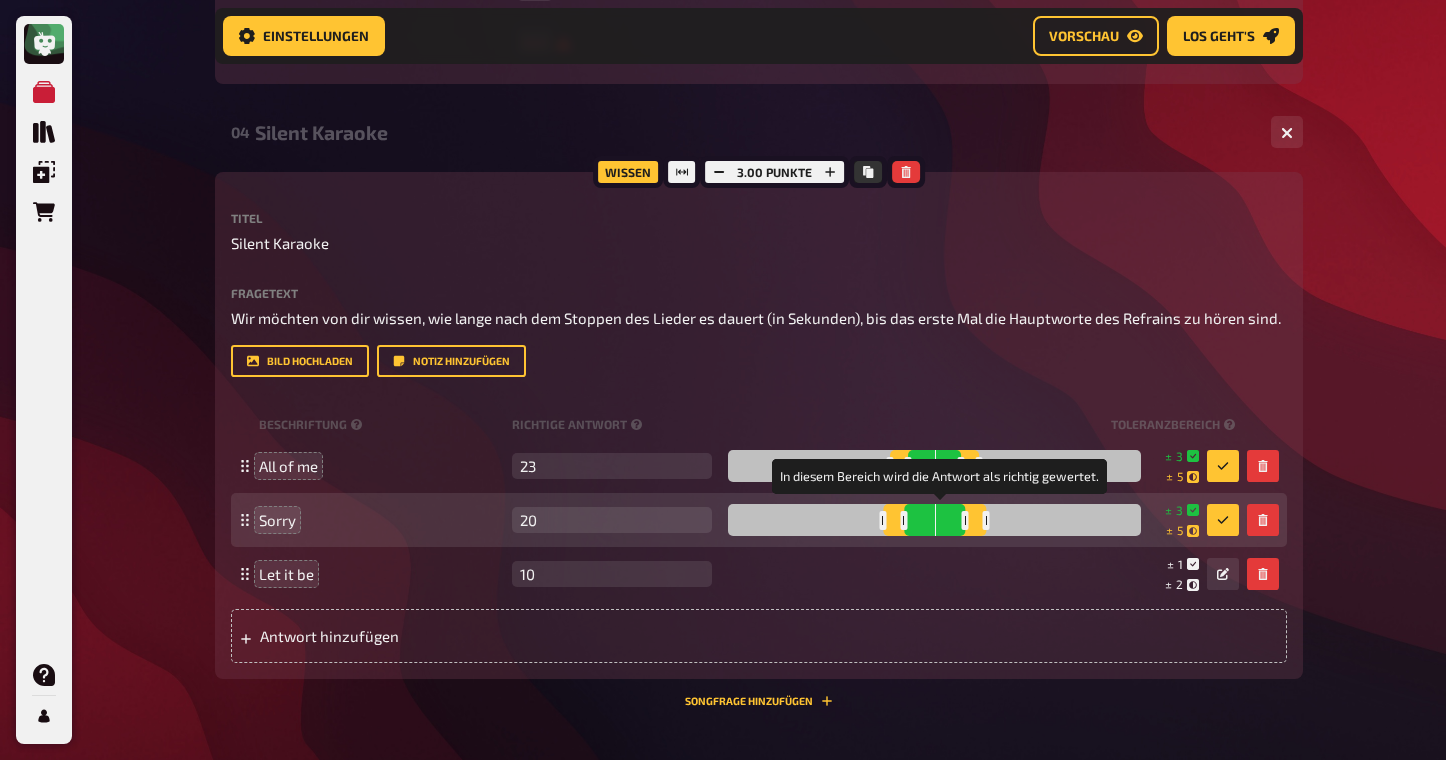 click at bounding box center (965, 520) 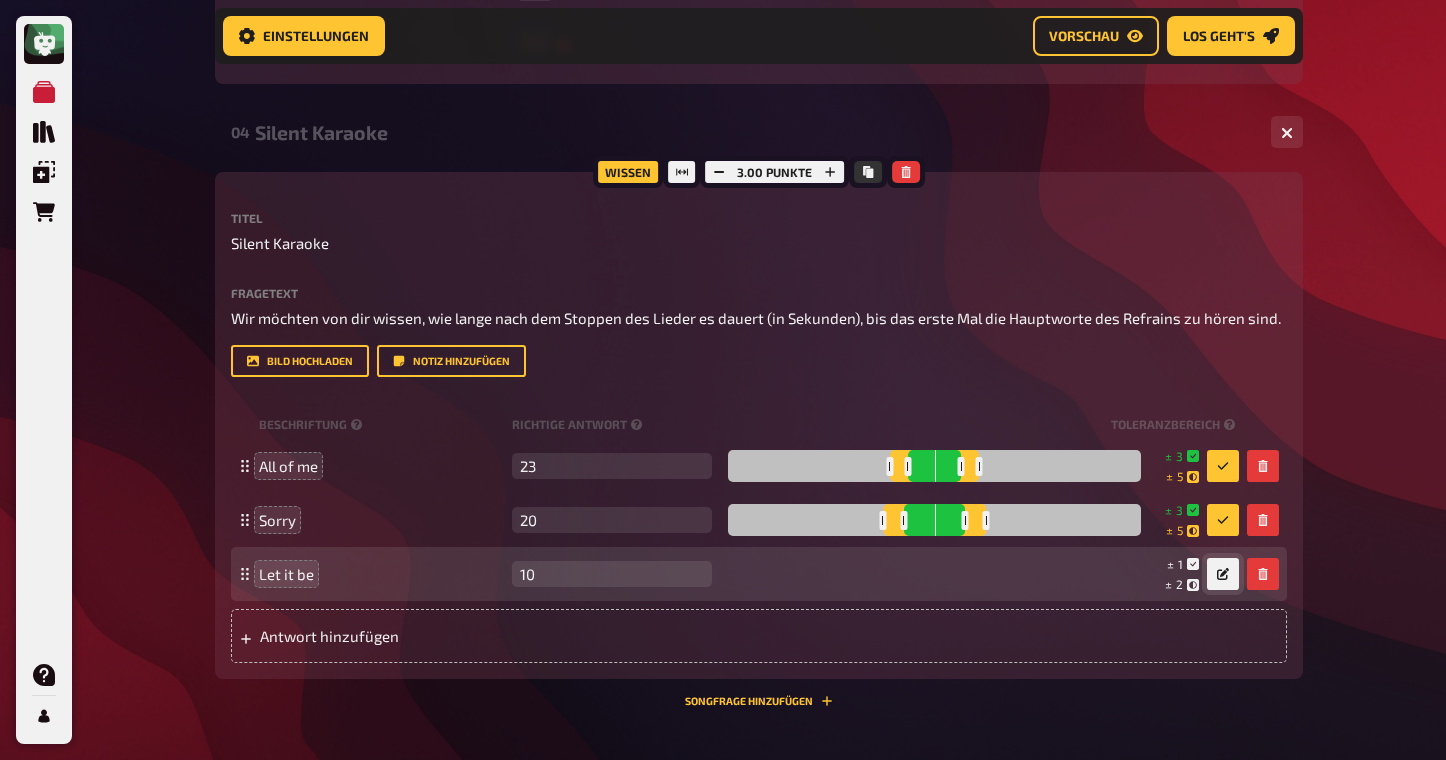 click 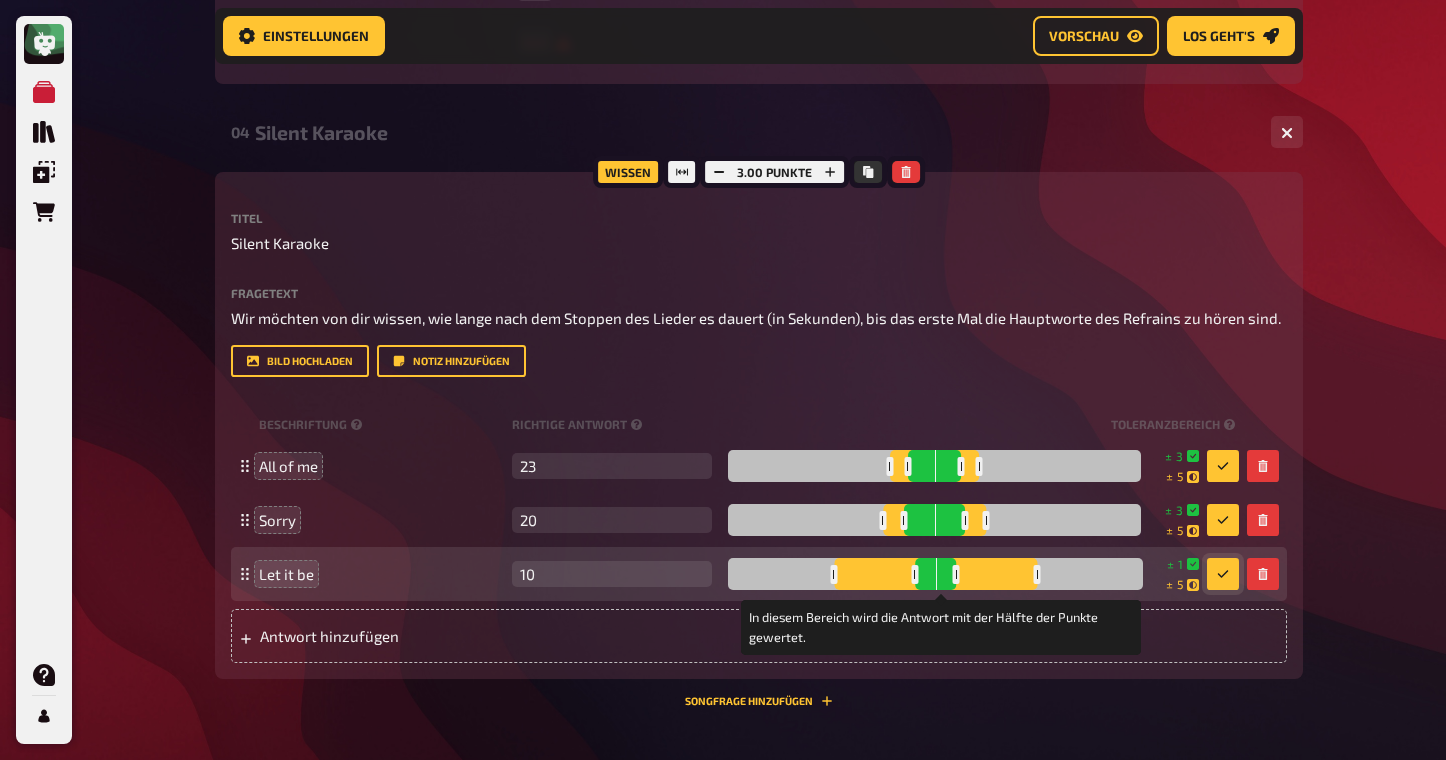drag, startPoint x: 984, startPoint y: 574, endPoint x: 1040, endPoint y: 574, distance: 56 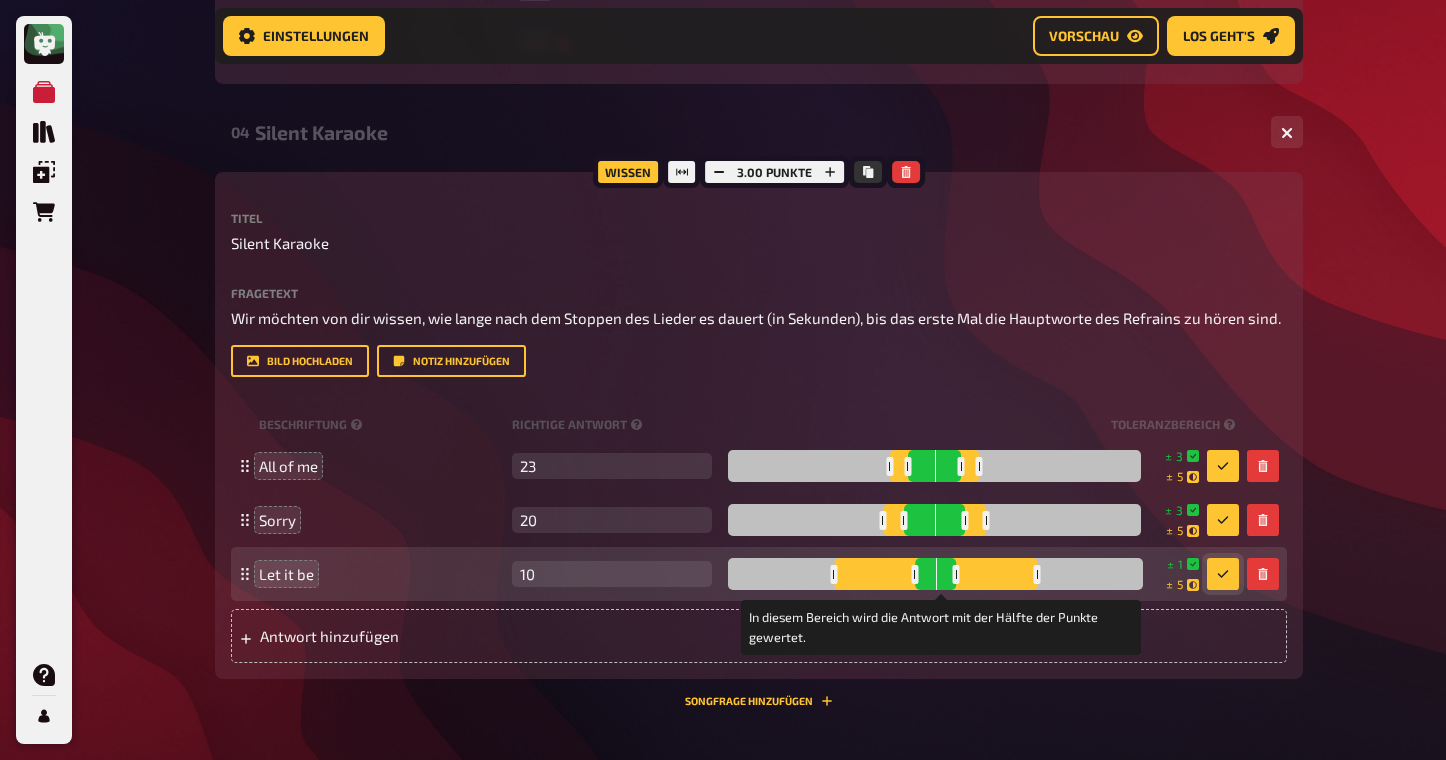 click at bounding box center (1037, 574) 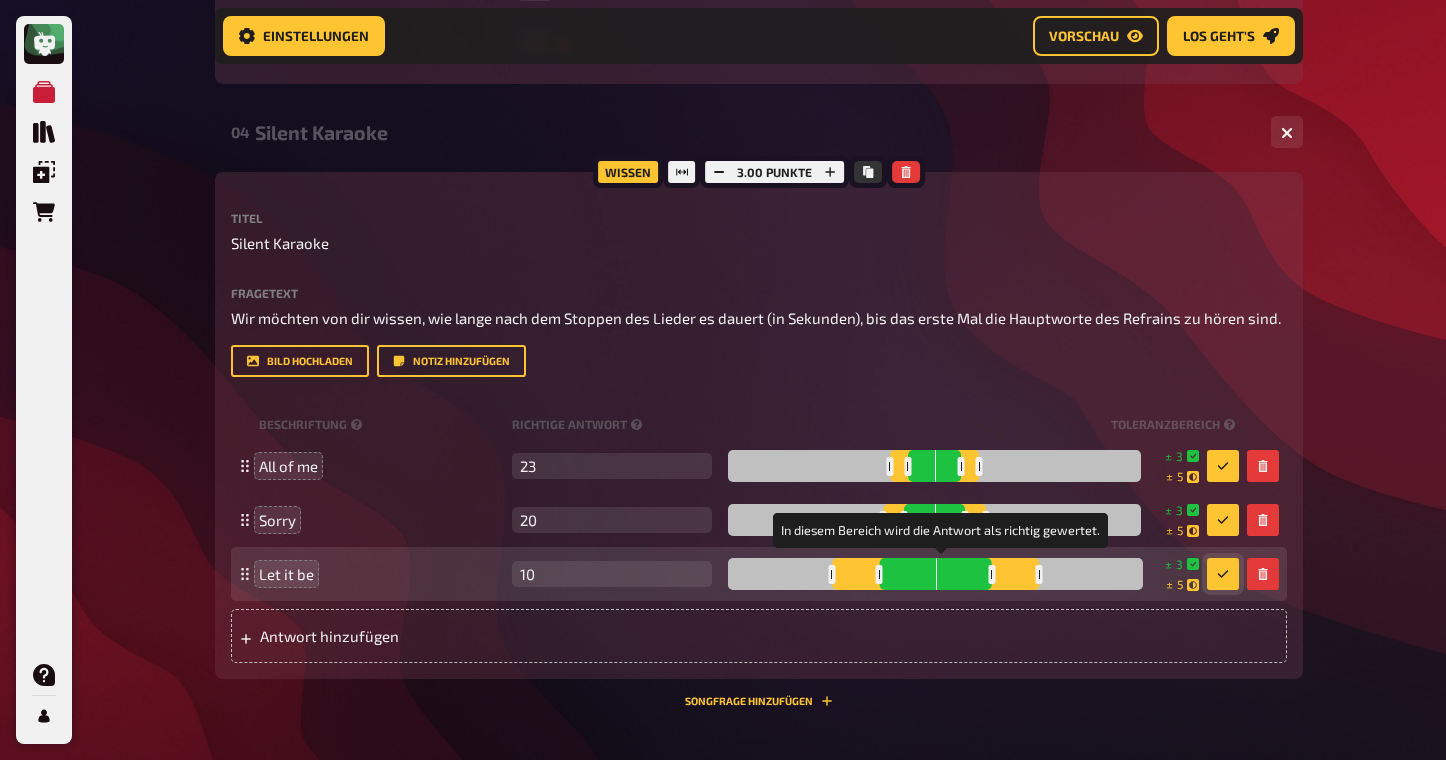 drag, startPoint x: 962, startPoint y: 573, endPoint x: 996, endPoint y: 574, distance: 34.0147 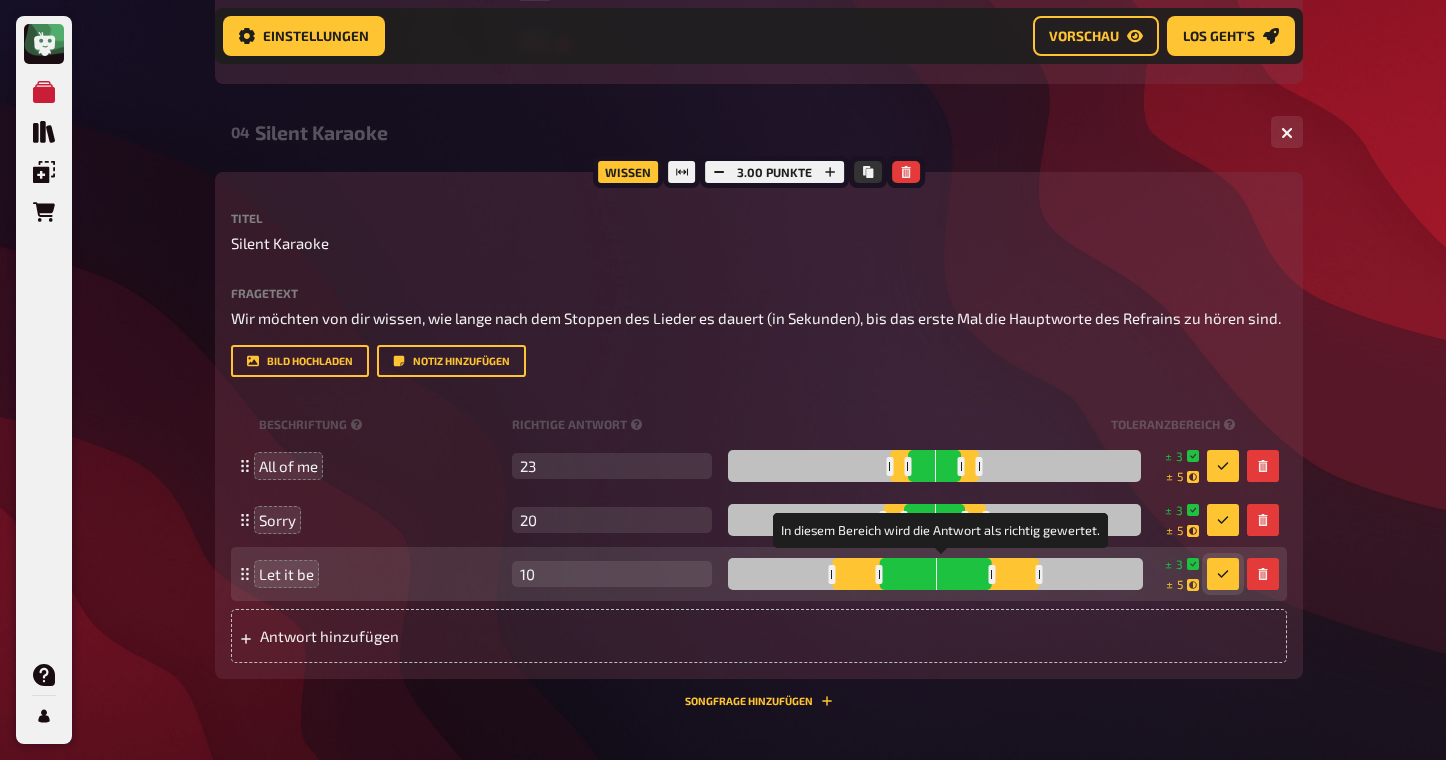 click at bounding box center (991, 574) 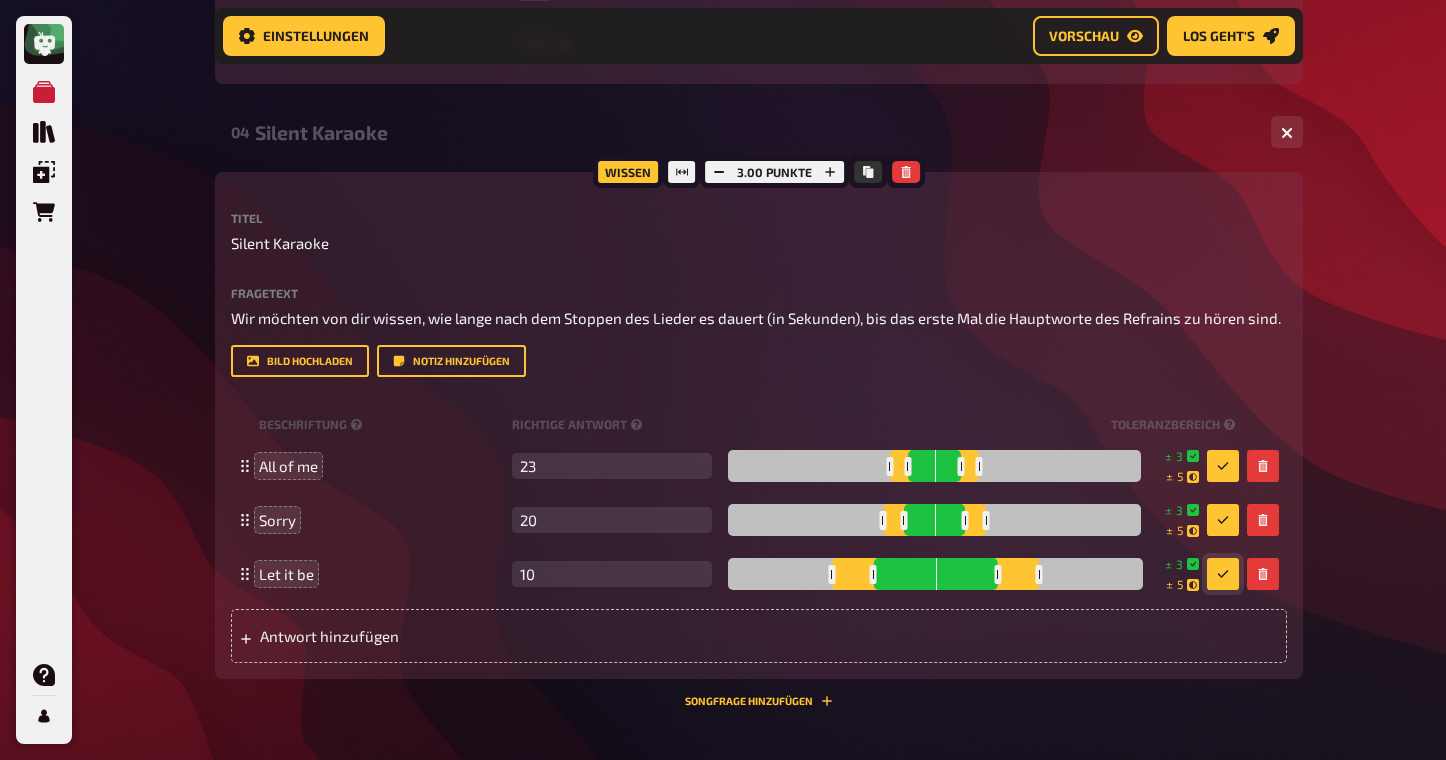 click on "Meine Quizze Quiz Sammlung Einblendungen Bestellungen Hilfe Profil Home Meine Quizze The fancy QUIZNIGHT Vorbereitung Vorbereitung Inhalte Bearbeiten Quiz Lobby Moderation undefined Auswertung Siegerehrung Einstellungen Vorschau Los geht's Los geht's The fancy QUIZNIGHT 01 Incomplete...   1 4 Wissen 4.00 Punkte Titel Incomplete... Fragetext Füge die fehlenden Worte der folgenden bekannten Songs ein... ﻿ Hier hinziehen für Dateiupload Bild hochladen   Notiz hinzufügen Beschriftung Richtige Antwort Antwort 1 It's like you're always stuck in second gear Antwort 2 I go on too many dates Antwort 3 The greatest gift of all Antwort 4 Pennies and dimes
To pick up a draggable item, press the space bar.
While dragging, use the arrow keys to move the item.
Press space again to drop the item in its new position, or press escape to cancel.
Antwort hinzufügen Musik 2.00 Punkte Beschriftung Richtige Antwort Interpret leer Titel leer 02 Who's missing?   1 6 Wissen 6.00 Punkte Titel Who's missing? ﻿" at bounding box center (723, -1618) 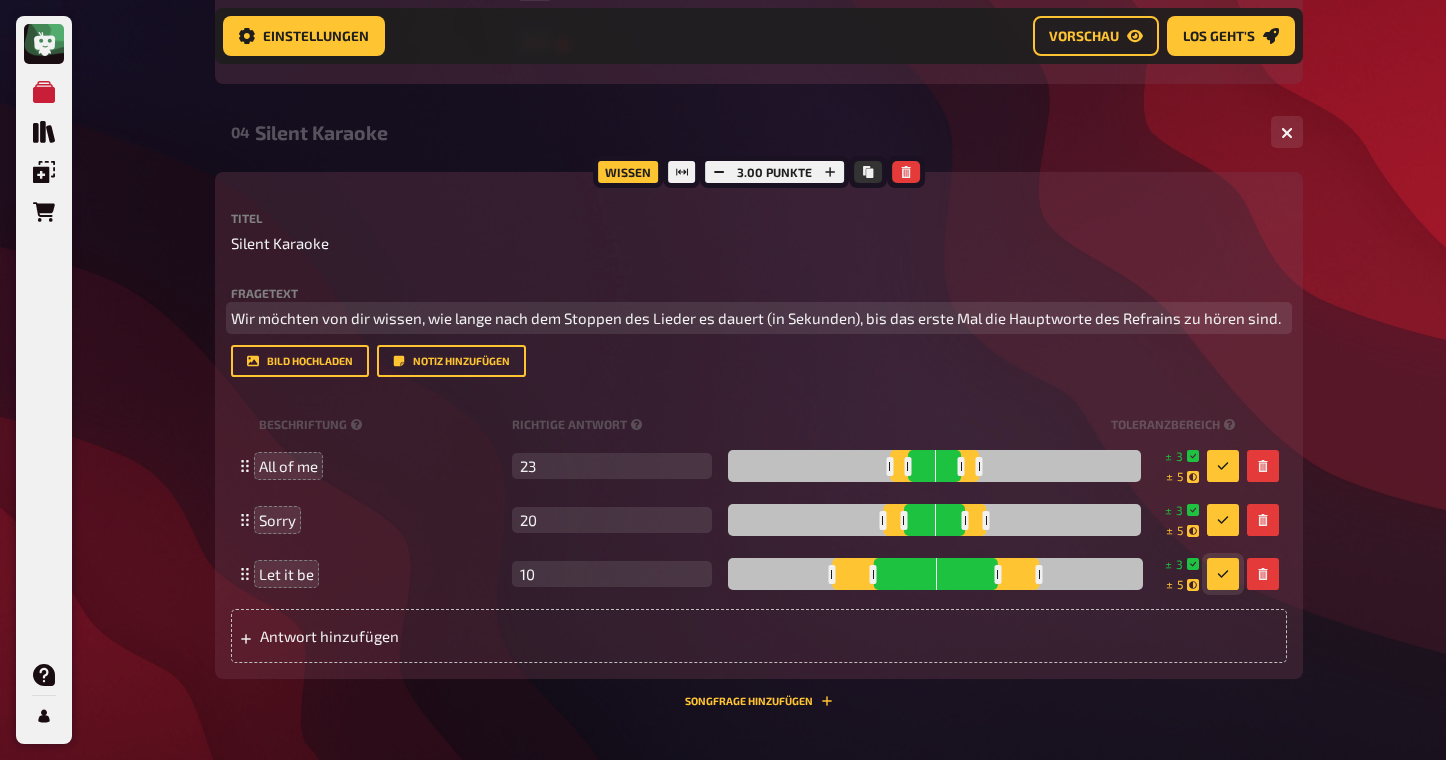 click on "Wir möchten von dir wissen, wie lange nach dem Stoppen des Lieder es dauert (in Sekunden), bis das erste Mal die Hauptworte des Refrains zu hören sind." at bounding box center (759, 318) 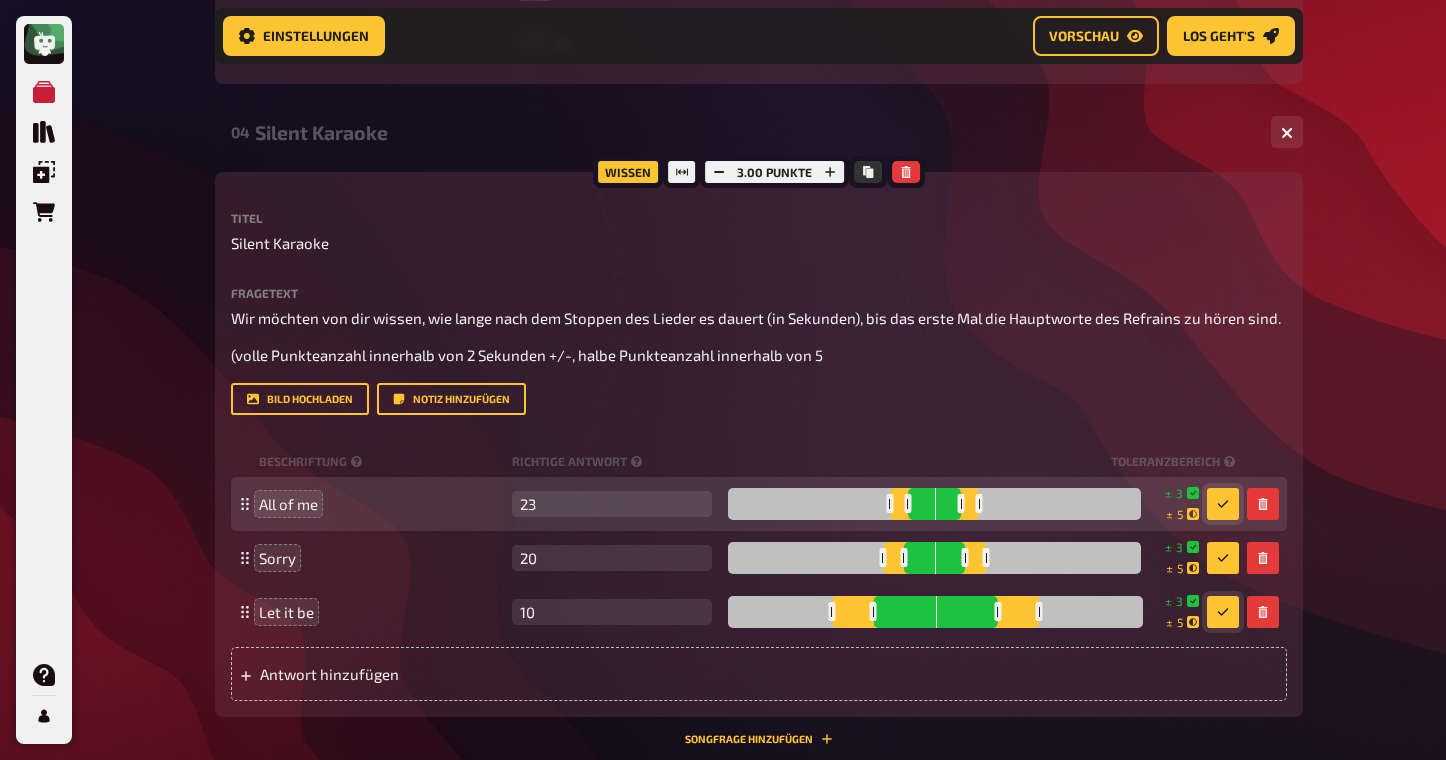click at bounding box center [1223, 504] 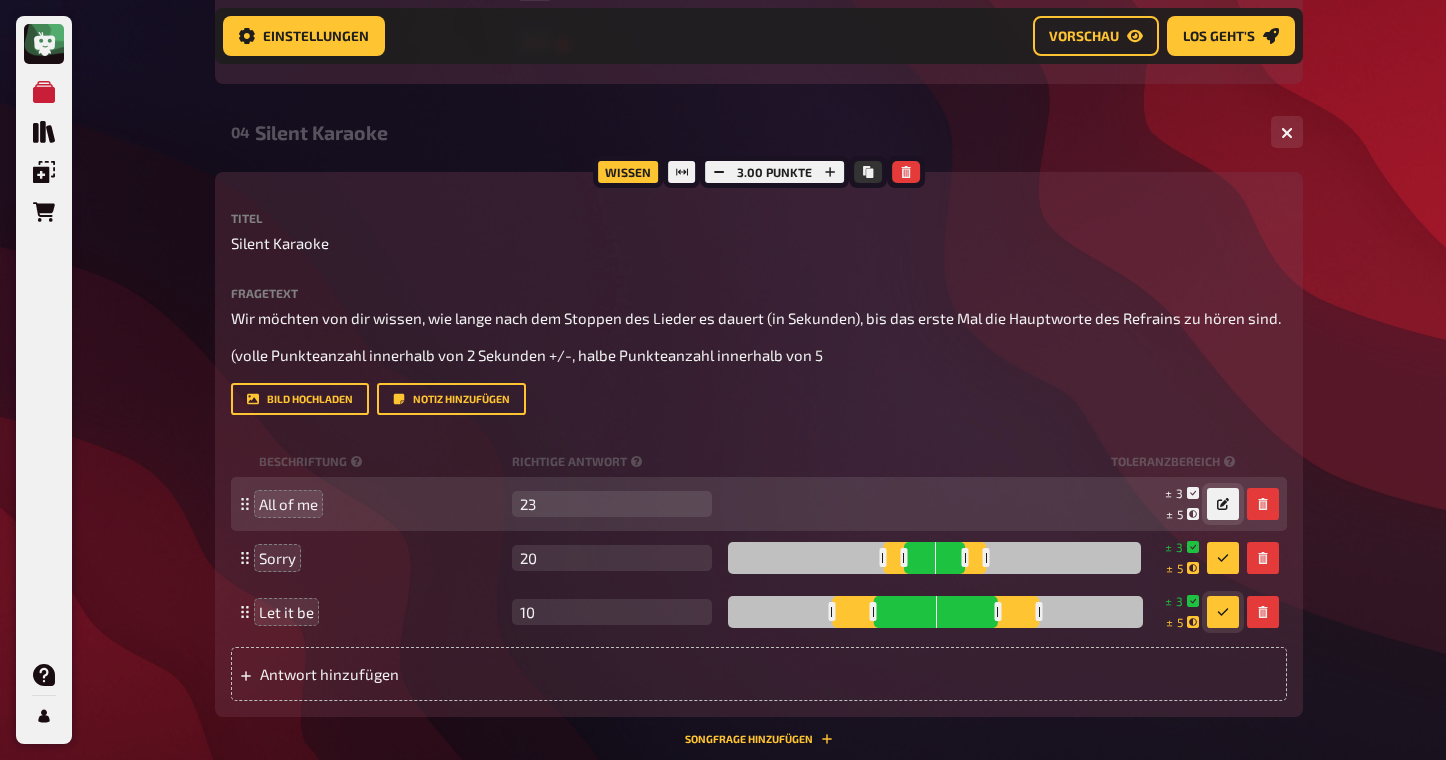 click at bounding box center [1223, 504] 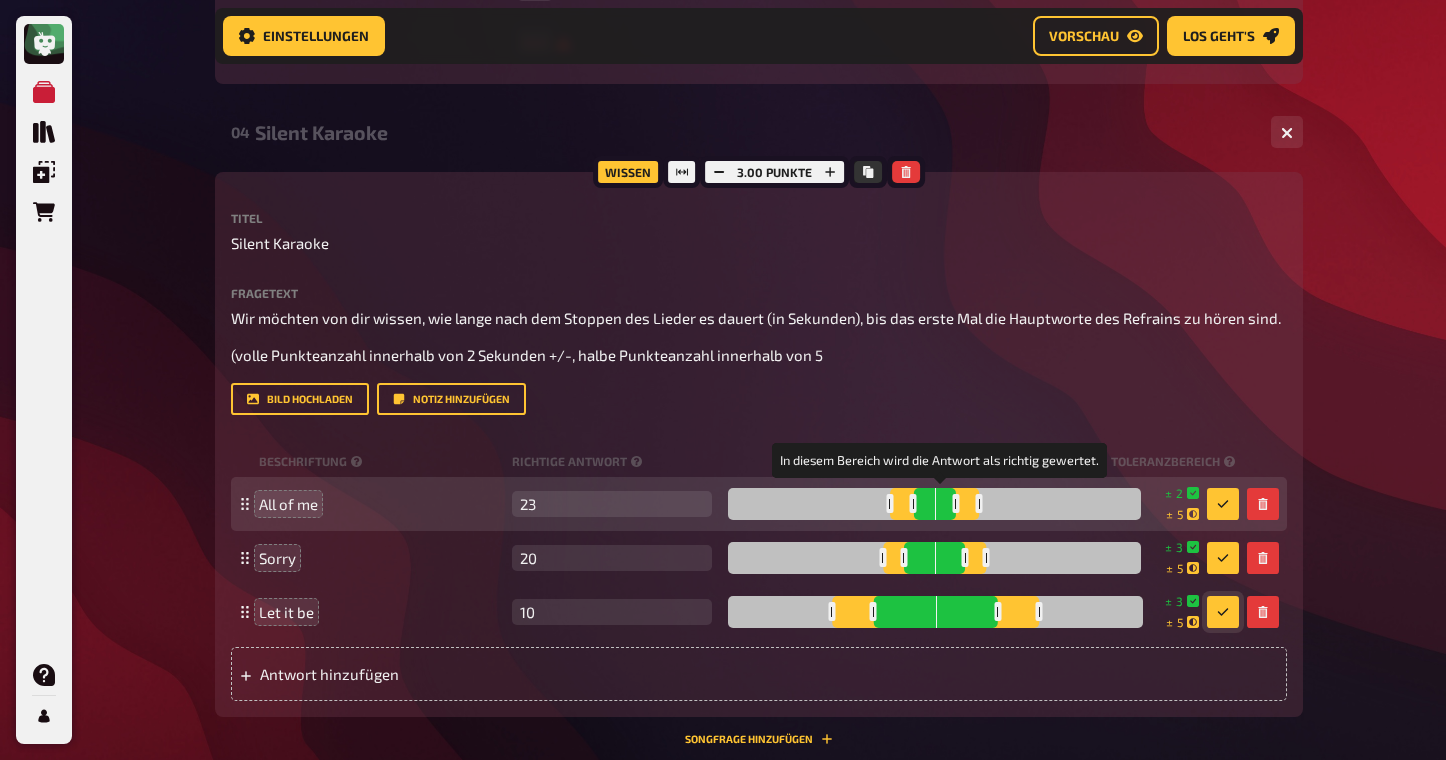 click at bounding box center [955, 503] 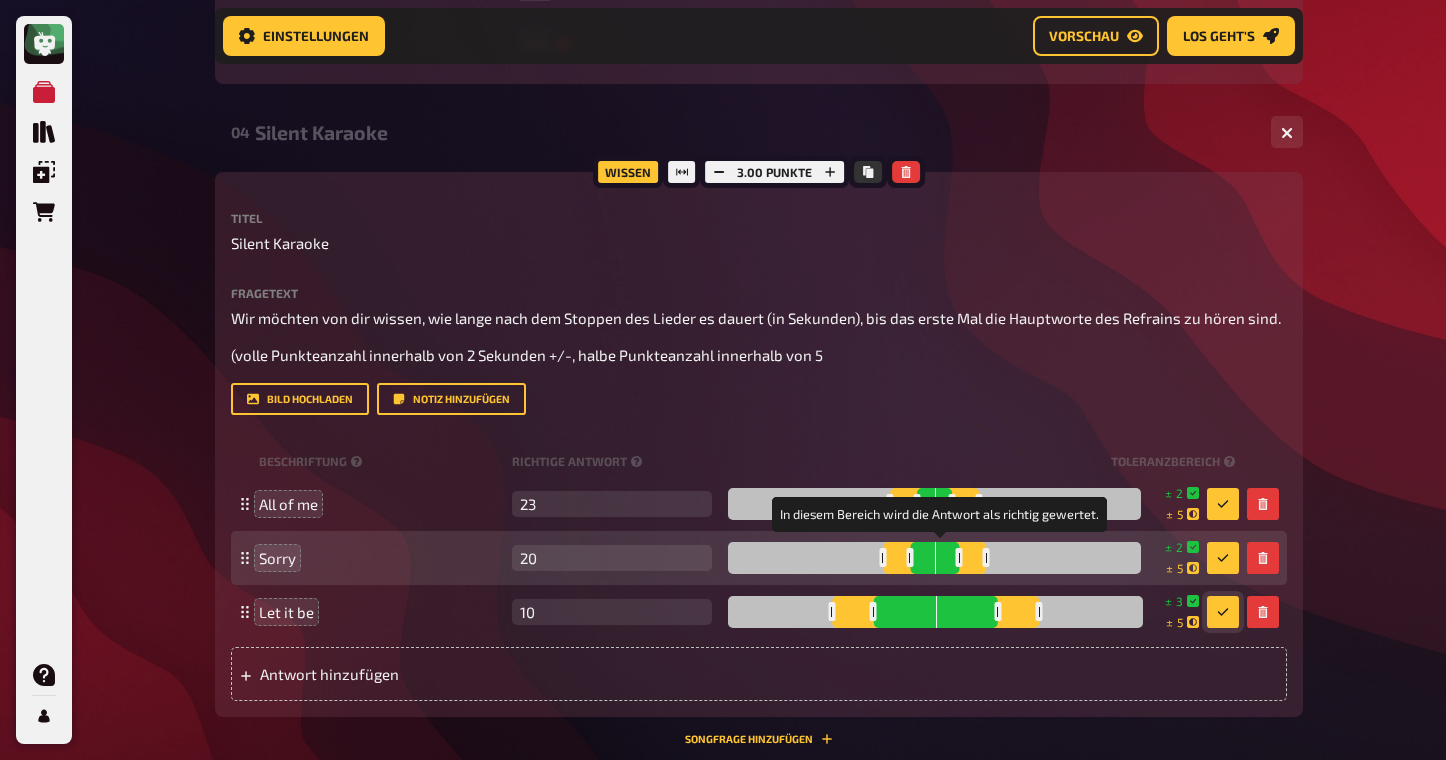 click at bounding box center (959, 557) 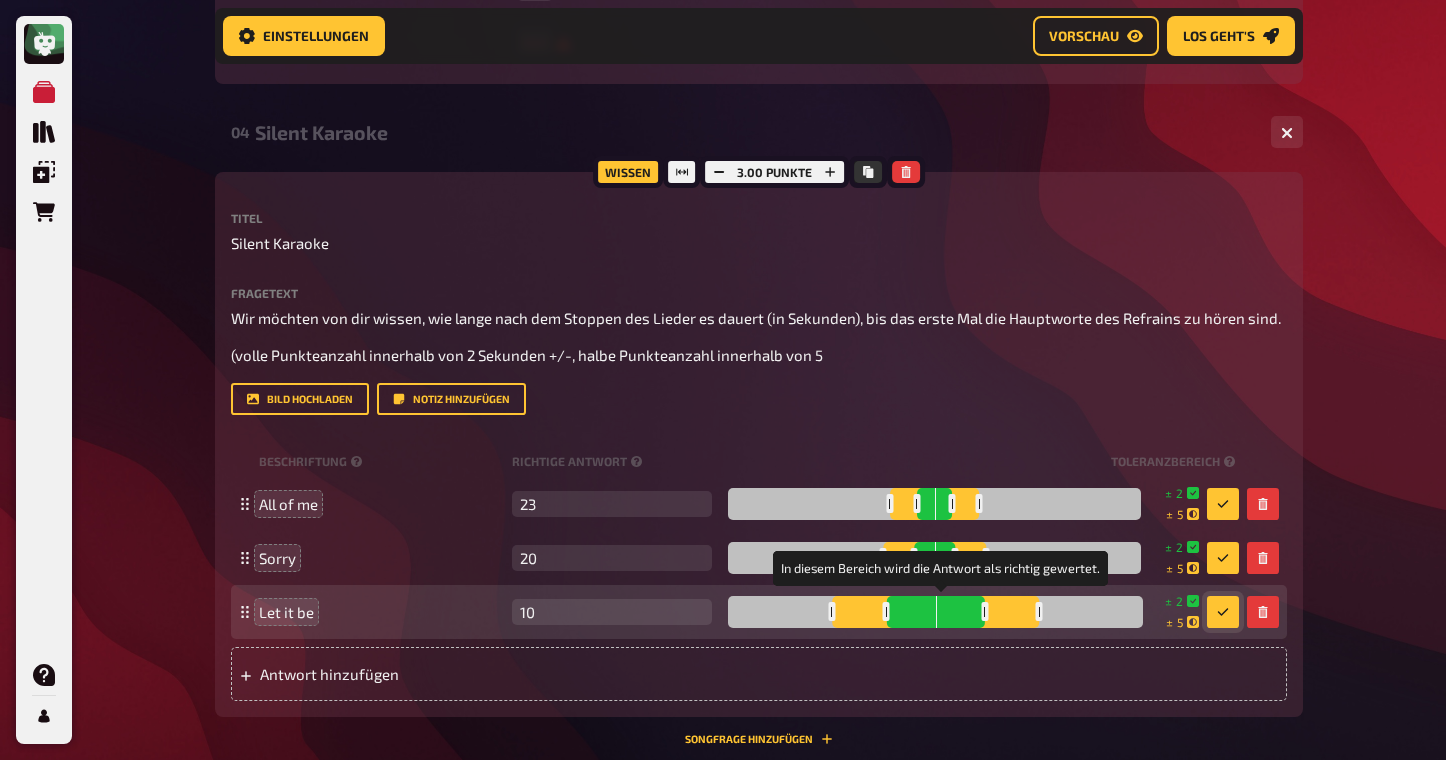 drag, startPoint x: 1005, startPoint y: 611, endPoint x: 989, endPoint y: 611, distance: 16 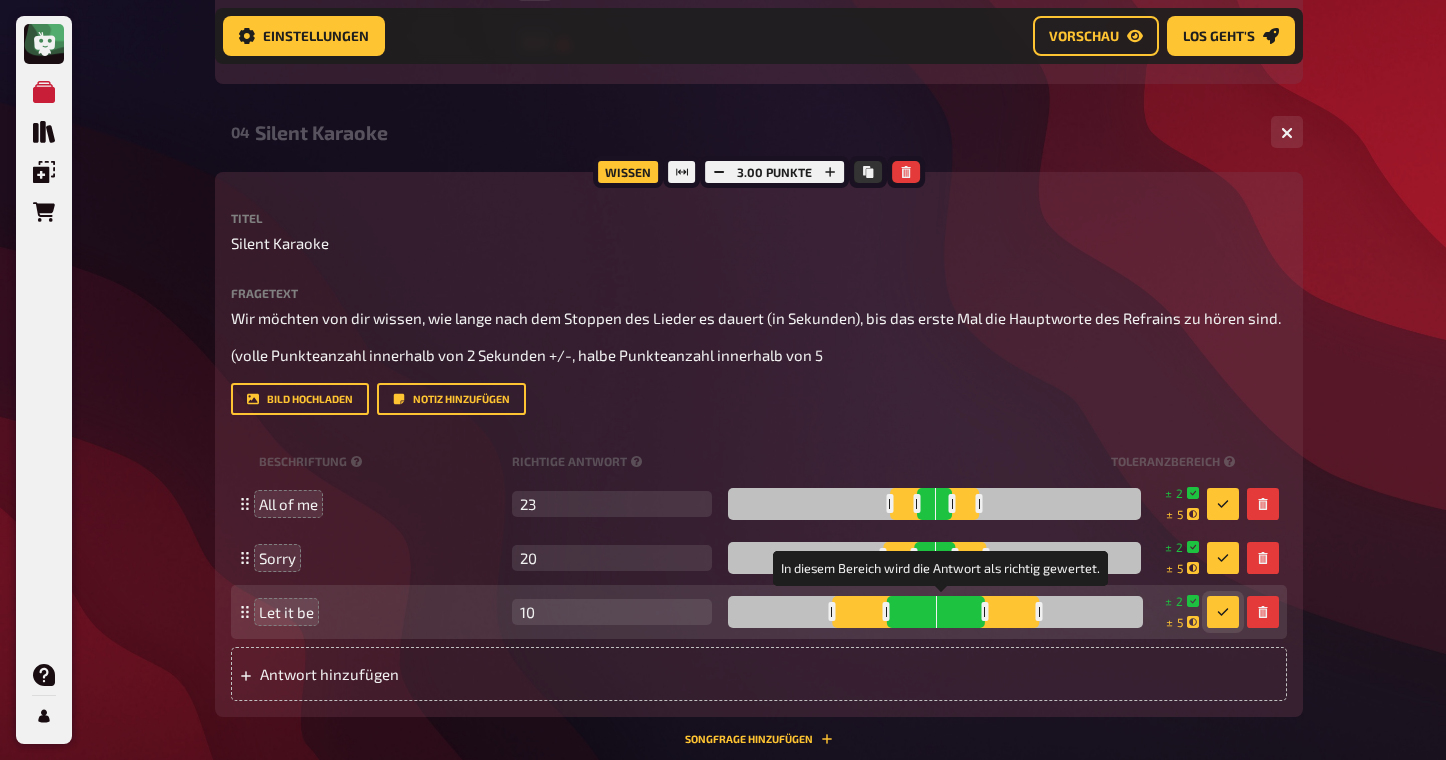 click at bounding box center (984, 611) 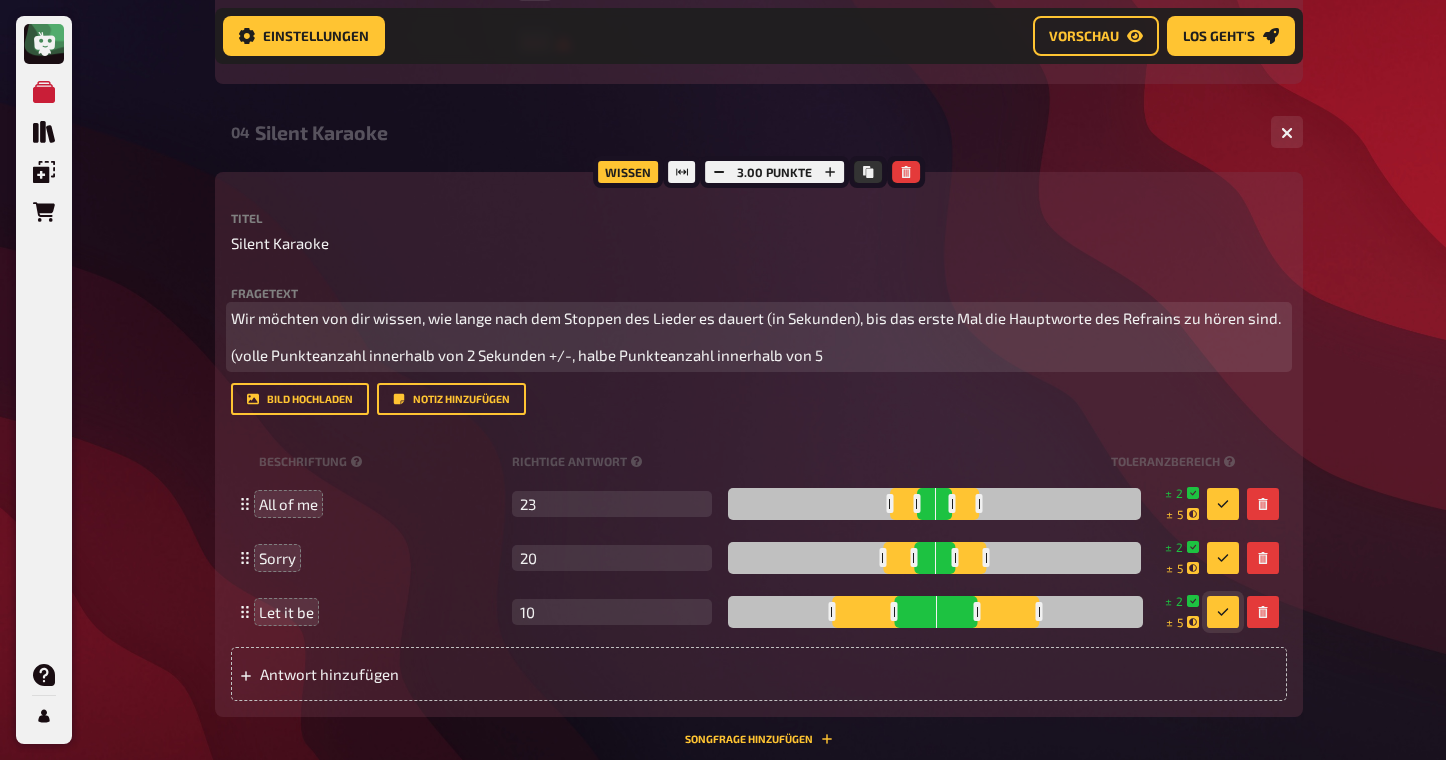 click on "(volle Punkteanzahl innerhalb von 2 Sekunden +/-, halbe Punkteanzahl innerhalb von 5" at bounding box center (759, 355) 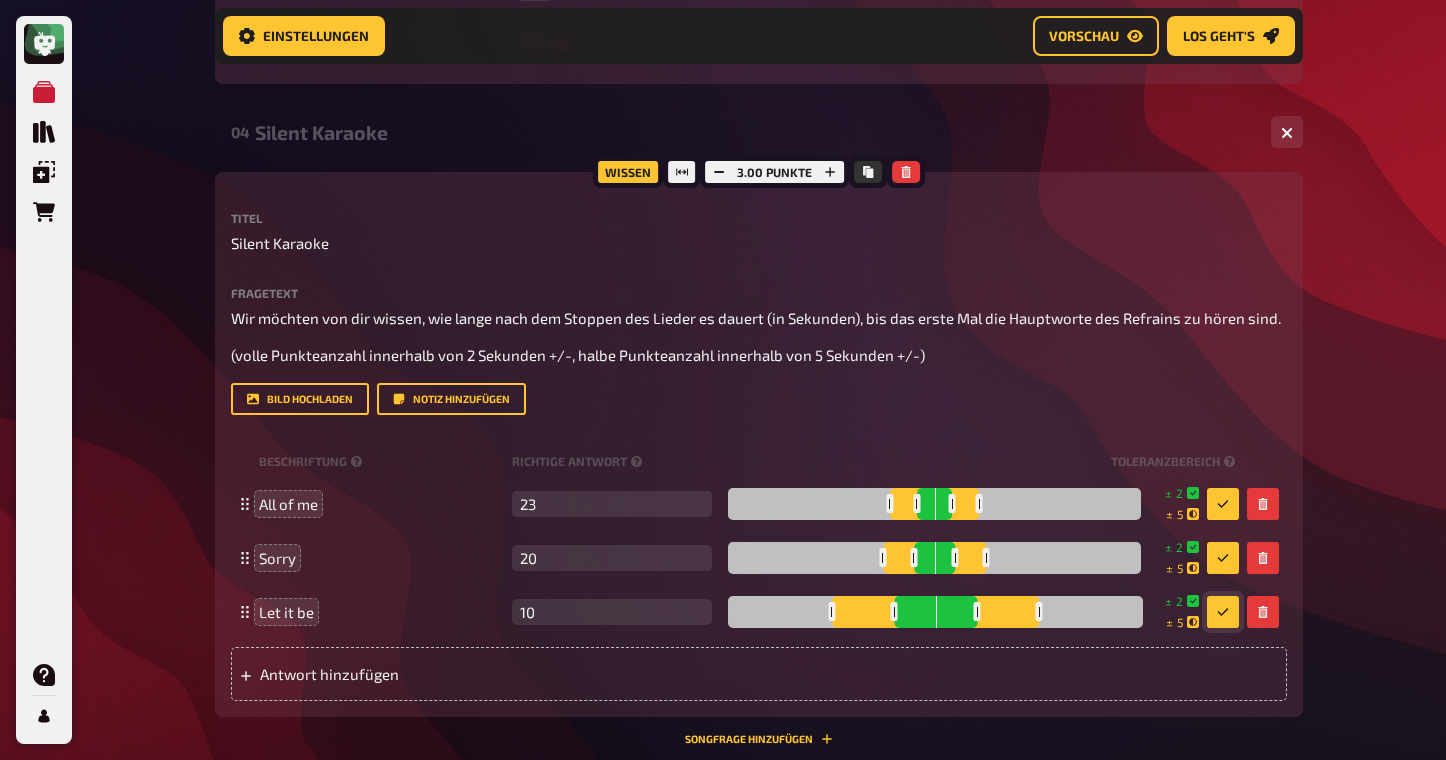 click on "Meine Quizze Quiz Sammlung Einblendungen Bestellungen Hilfe Profil Home Meine Quizze The fancy QUIZNIGHT Vorbereitung Vorbereitung Inhalte Bearbeiten Quiz Lobby Moderation undefined Auswertung Siegerehrung Einstellungen Vorschau Los geht's Los geht's The fancy QUIZNIGHT 01 Incomplete...   1 4 Wissen 4.00 Punkte Titel Incomplete... Fragetext Füge die fehlenden Worte der folgenden bekannten Songs ein... ﻿ Hier hinziehen für Dateiupload Bild hochladen   Notiz hinzufügen Beschriftung Richtige Antwort Antwort 1 It's like you're always stuck in second gear Antwort 2 I go on too many dates Antwort 3 The greatest gift of all Antwort 4 Pennies and dimes
To pick up a draggable item, press the space bar.
While dragging, use the arrow keys to move the item.
Press space again to drop the item in its new position, or press escape to cancel.
Antwort hinzufügen Musik 2.00 Punkte Beschriftung Richtige Antwort Interpret leer Titel leer 02 Who's missing?   1 6 Wissen 6.00 Punkte Titel Who's missing? ﻿" at bounding box center (723, -1599) 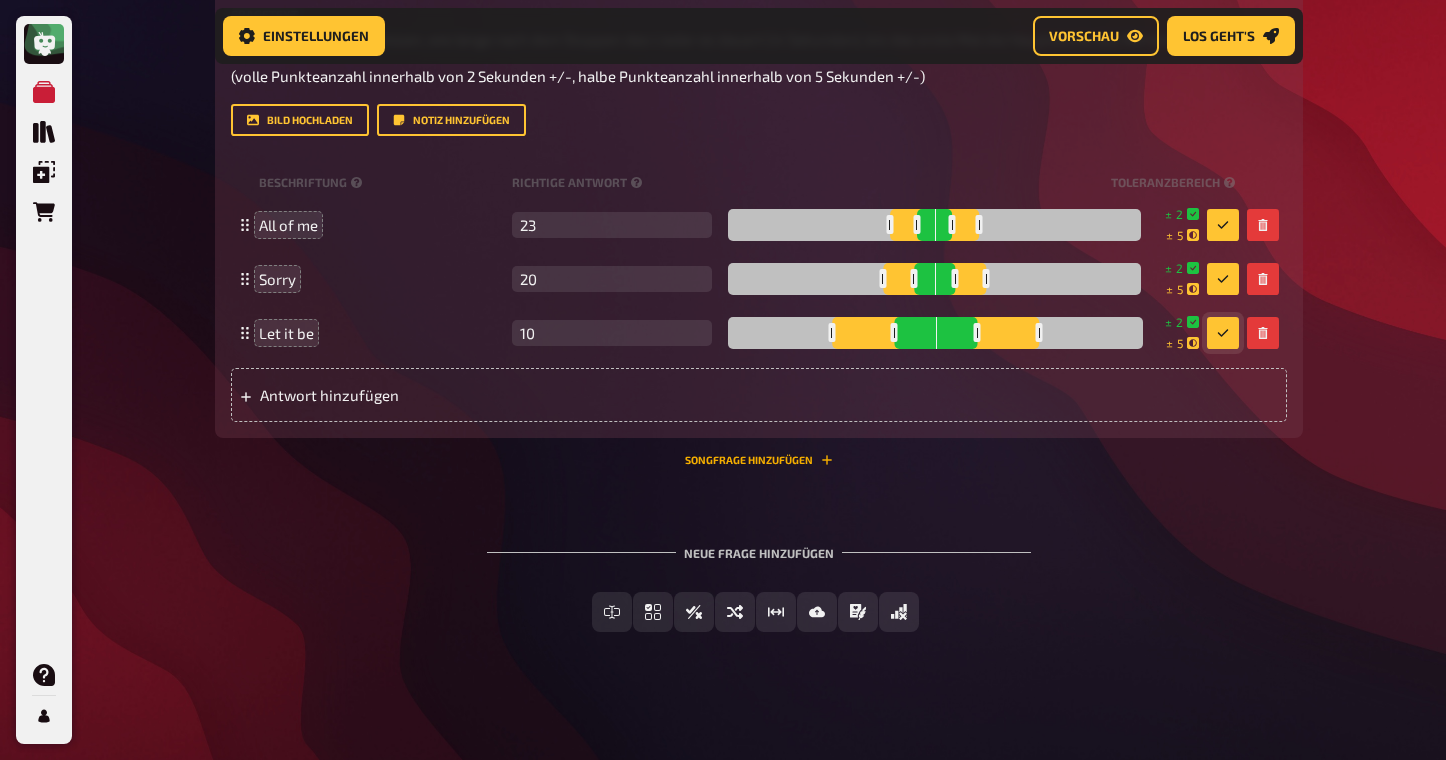 click on "Songfrage hinzufügen" at bounding box center [759, 460] 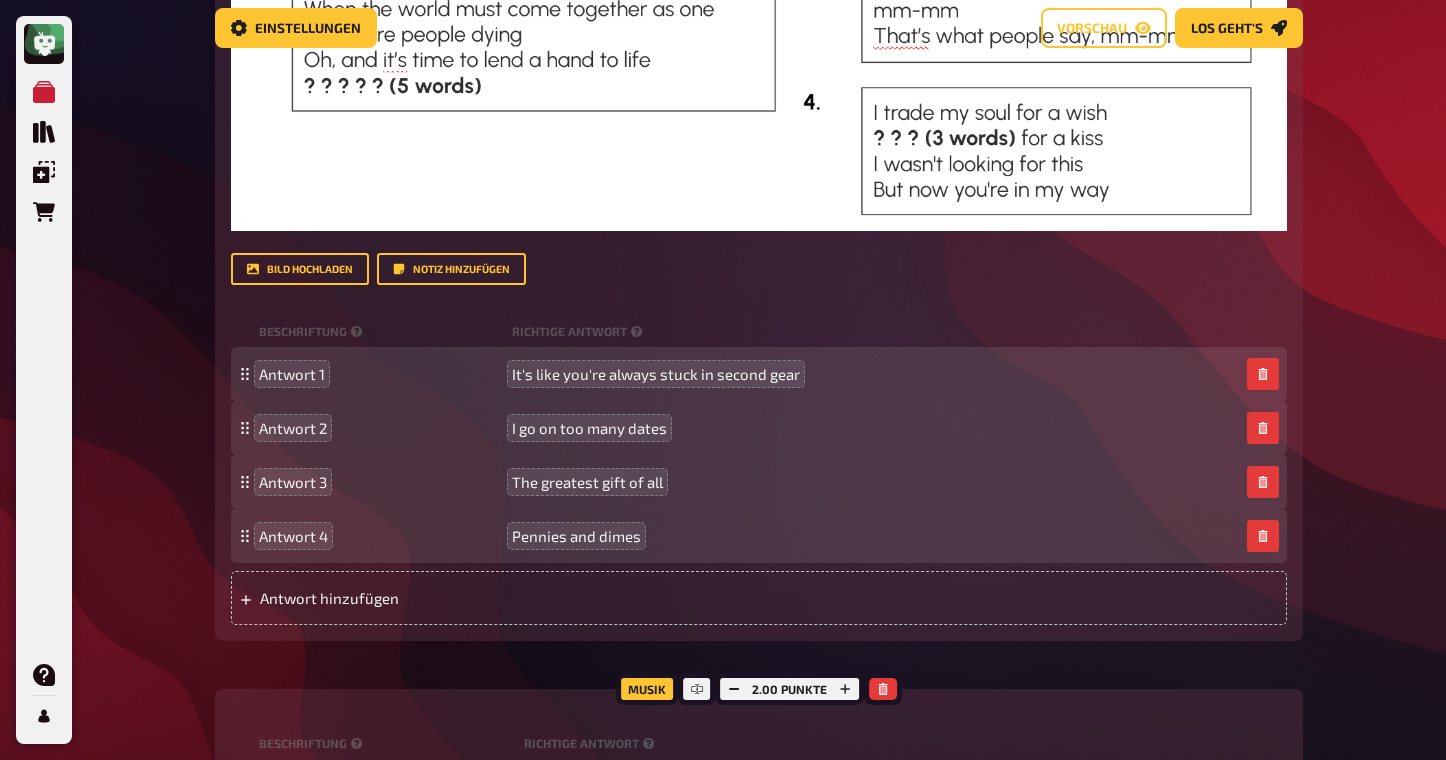 scroll, scrollTop: 0, scrollLeft: 0, axis: both 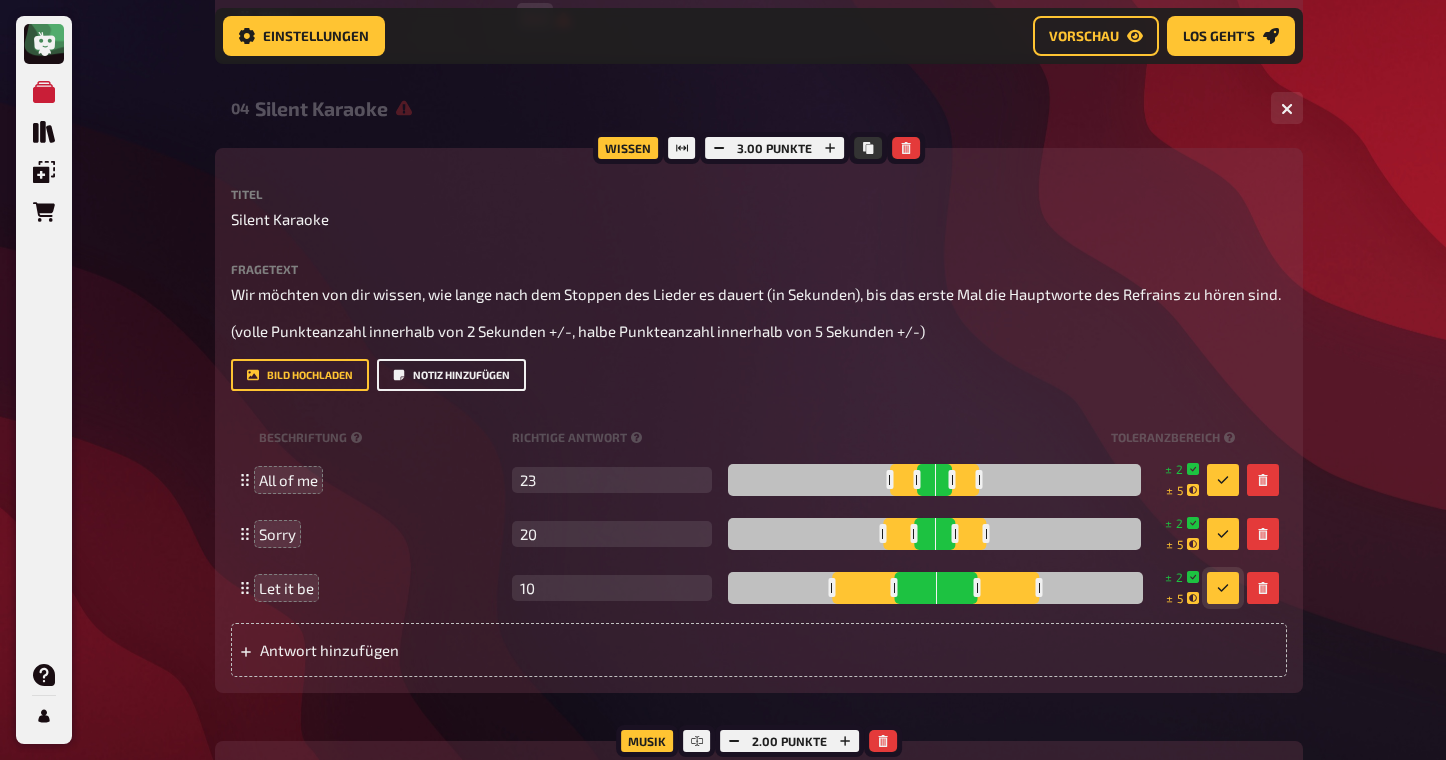 click on "Notiz hinzufügen" at bounding box center [451, 375] 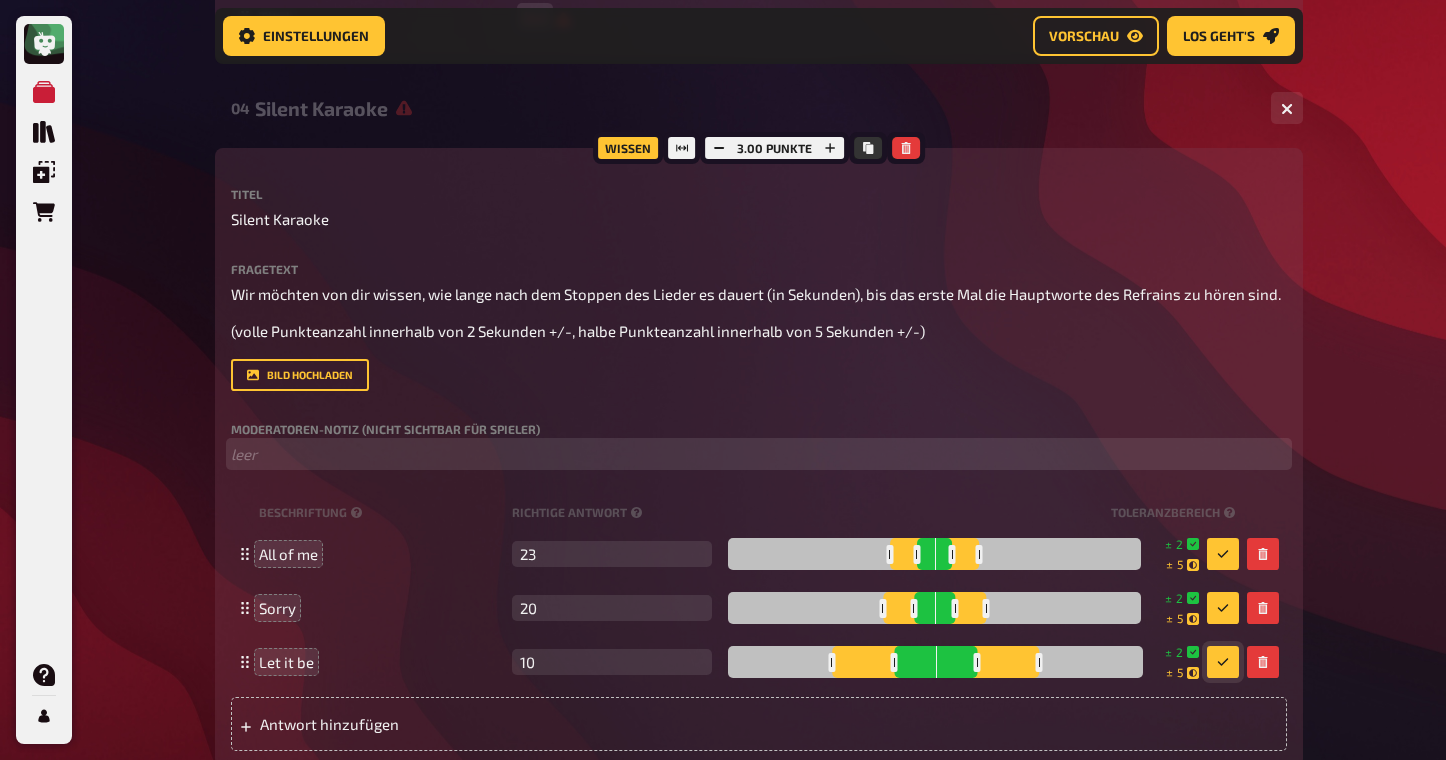 click on "﻿ leer" at bounding box center [759, 454] 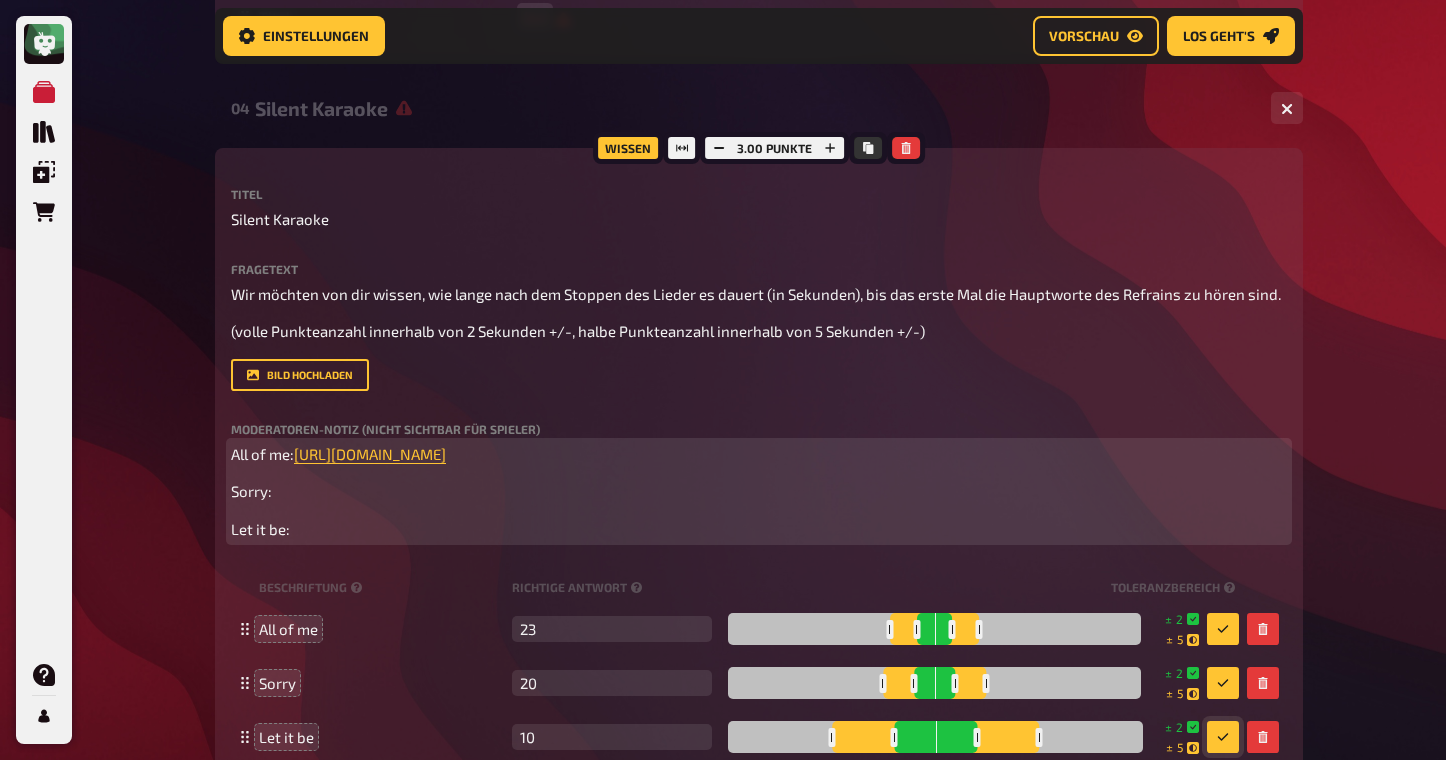 click on "Sorry:" at bounding box center [759, 491] 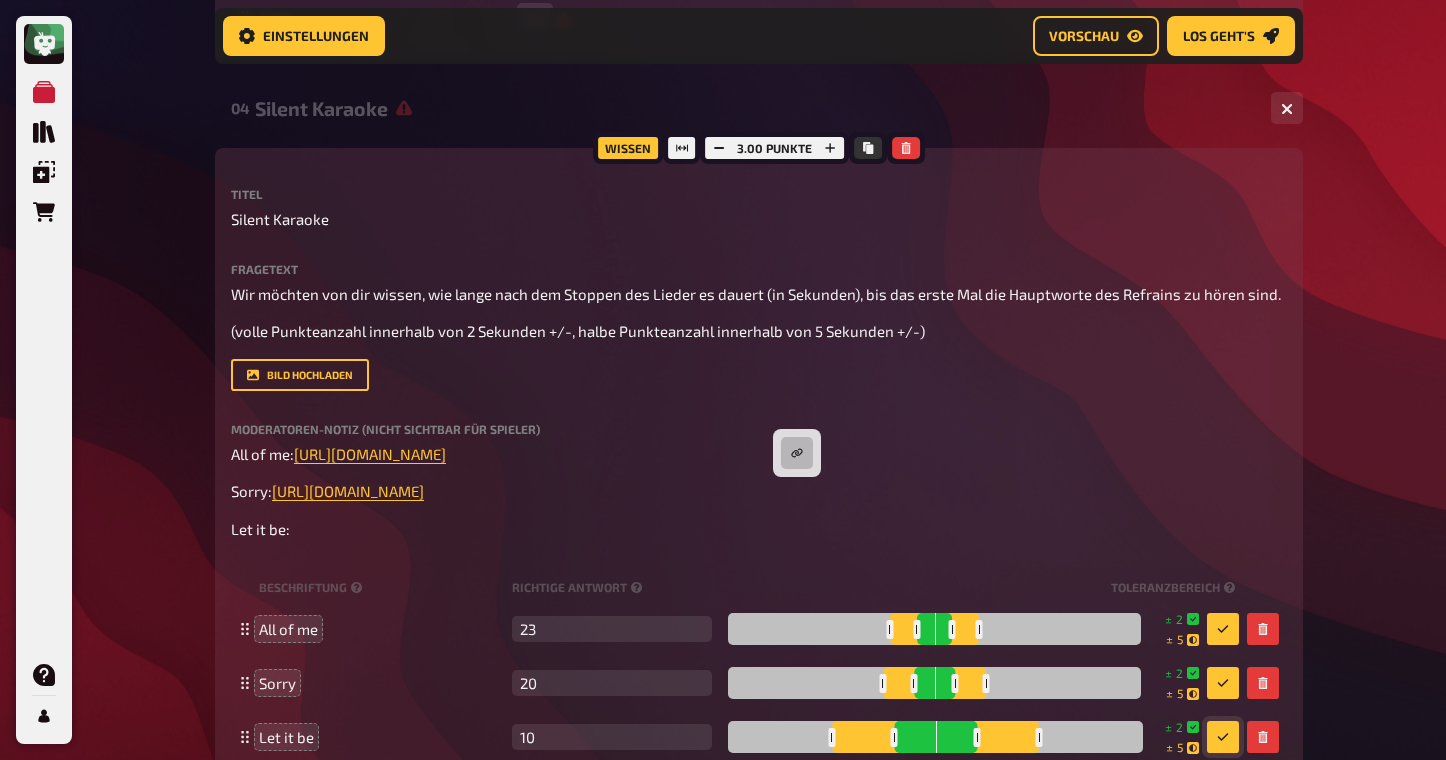 click on "Titel Silent Karaoke Fragetext Wir möchten von dir wissen, wie lange nach dem Stoppen des Lieder es dauert (in Sekunden), bis das erste Mal die Hauptworte des Refrains zu hören sind. (volle Punkteanzahl innerhalb von 2 Sekunden +/-, halbe Punkteanzahl innerhalb von 5 Sekunden +/-) Hier hinziehen für Dateiupload Bild hochladen   Moderatoren-Notiz (nicht sichtbar für Spieler) All of me:  [URL][DOMAIN_NAME] ﻿ Sorry:  [URL][DOMAIN_NAME] ﻿ Let it be:  Beschriftung Richtige Antwort Toleranzbereich All of me 23 leer ±   2 ±   5 ±   23 Sorry 20 leer ±   2 ±   5 ±   20 Let it be 10 leer ±   2 ±   5 ±   10
To pick up a draggable item, press the space bar.
While dragging, use the arrow keys to move the item.
Press space again to drop the item in its new position, or press escape to cancel.
Antwort hinzufügen" at bounding box center [759, 507] 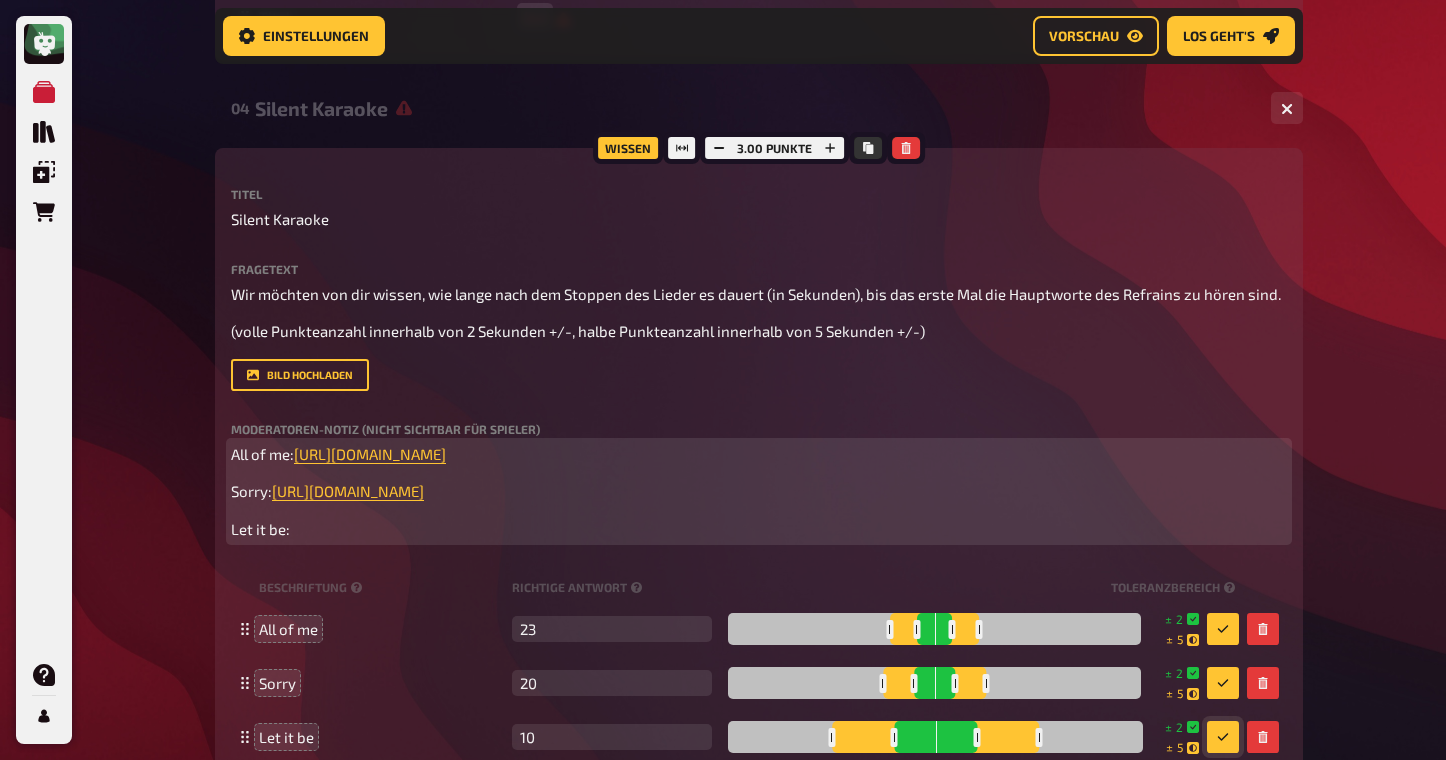 click on "Let it be:" at bounding box center (759, 529) 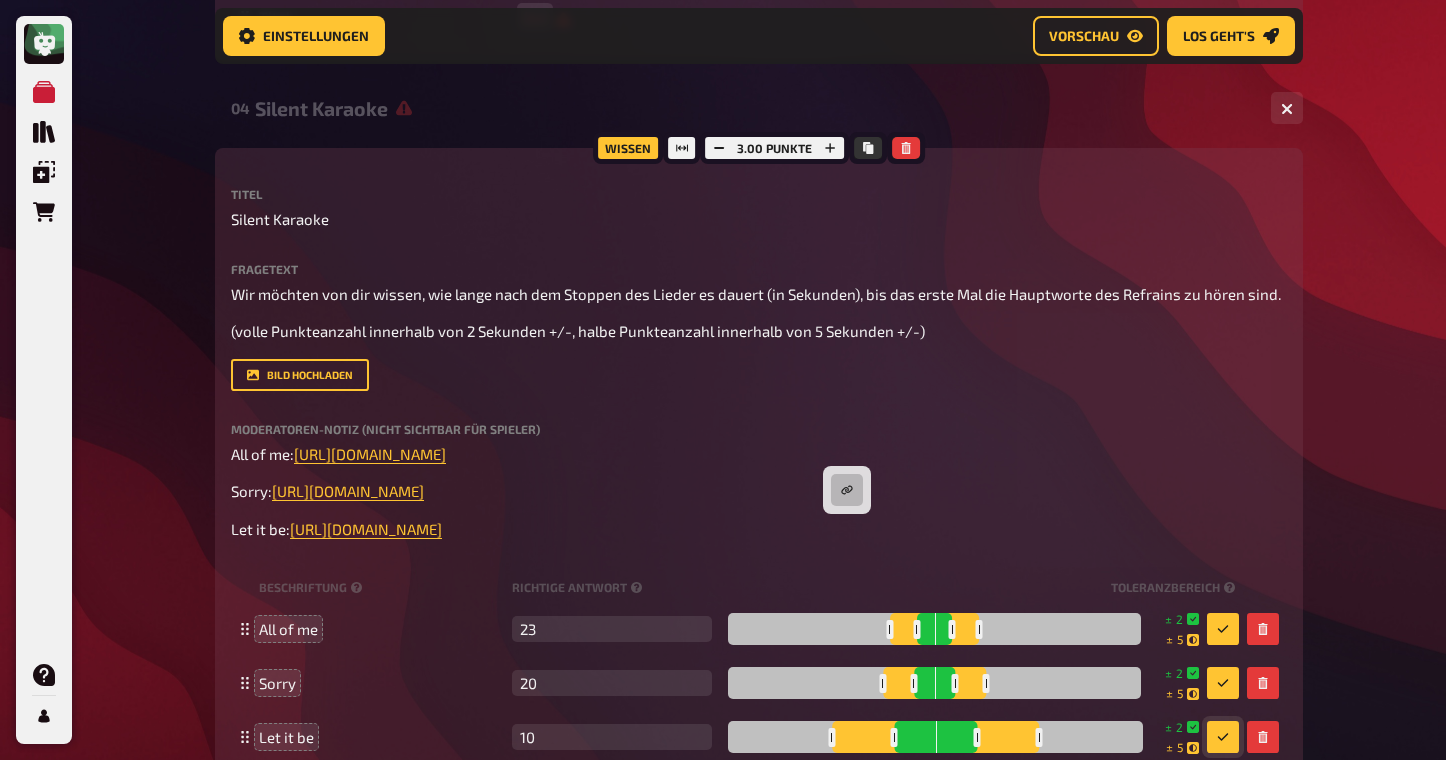 click on "Meine Quizze Quiz Sammlung Einblendungen Bestellungen Hilfe Profil Home Meine Quizze The fancy QUIZNIGHT Vorbereitung Vorbereitung Inhalte Bearbeiten Quiz Lobby Moderation undefined Auswertung Siegerehrung Einstellungen Vorschau Los geht's Los geht's The fancy QUIZNIGHT 01 Incomplete...   1 4 Wissen 4.00 Punkte Titel Incomplete... Fragetext Füge die fehlenden Worte der folgenden bekannten Songs ein... ﻿ Hier hinziehen für Dateiupload Bild hochladen   Notiz hinzufügen Beschriftung Richtige Antwort Antwort 1 It's like you're always stuck in second gear Antwort 2 I go on too many dates Antwort 3 The greatest gift of all Antwort 4 Pennies and dimes
To pick up a draggable item, press the space bar.
While dragging, use the arrow keys to move the item.
Press space again to drop the item in its new position, or press escape to cancel.
Antwort hinzufügen Musik 2.00 Punkte Beschriftung Richtige Antwort Interpret leer Titel leer 02 Who's missing?   1 6 Wissen 6.00 Punkte Titel Who's missing? ﻿" at bounding box center (723, -1441) 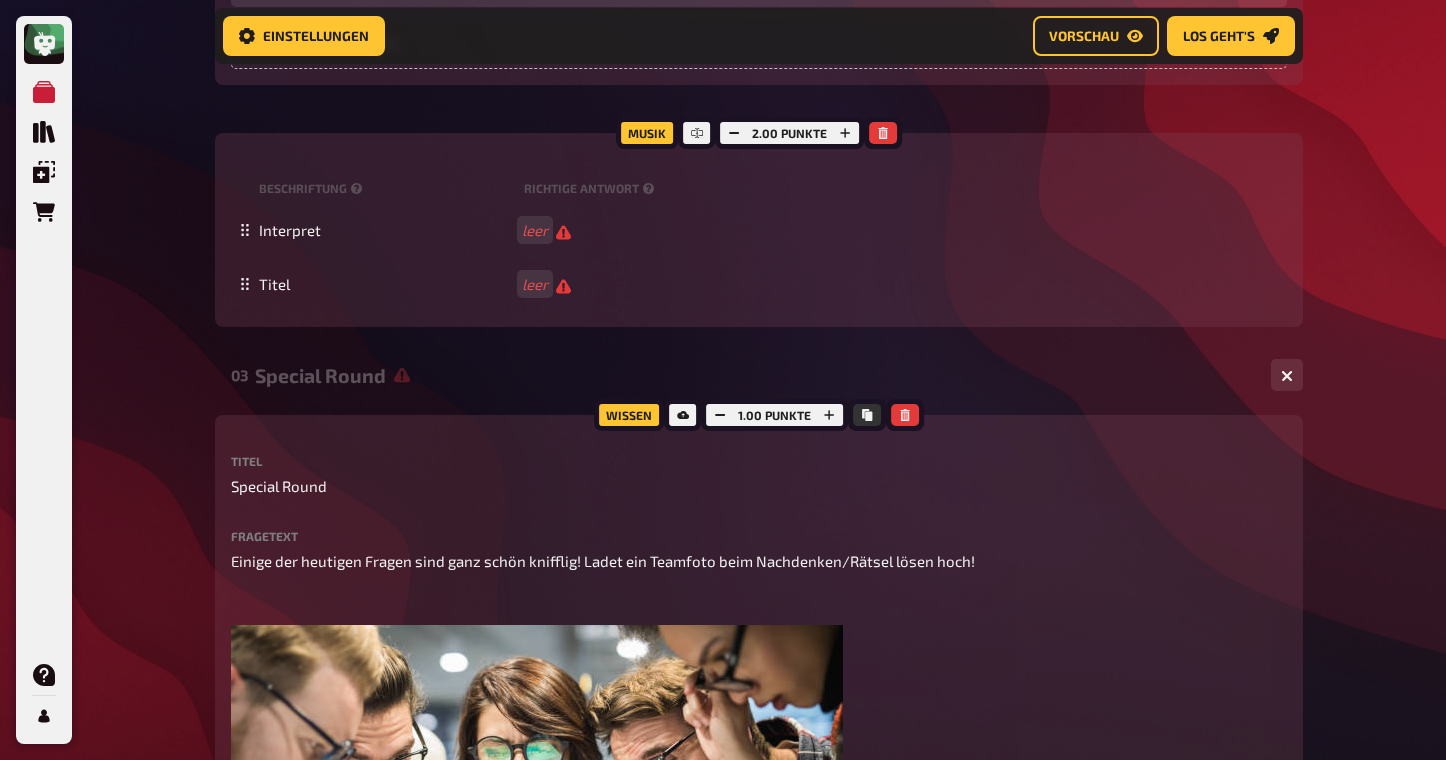 scroll, scrollTop: 2797, scrollLeft: 0, axis: vertical 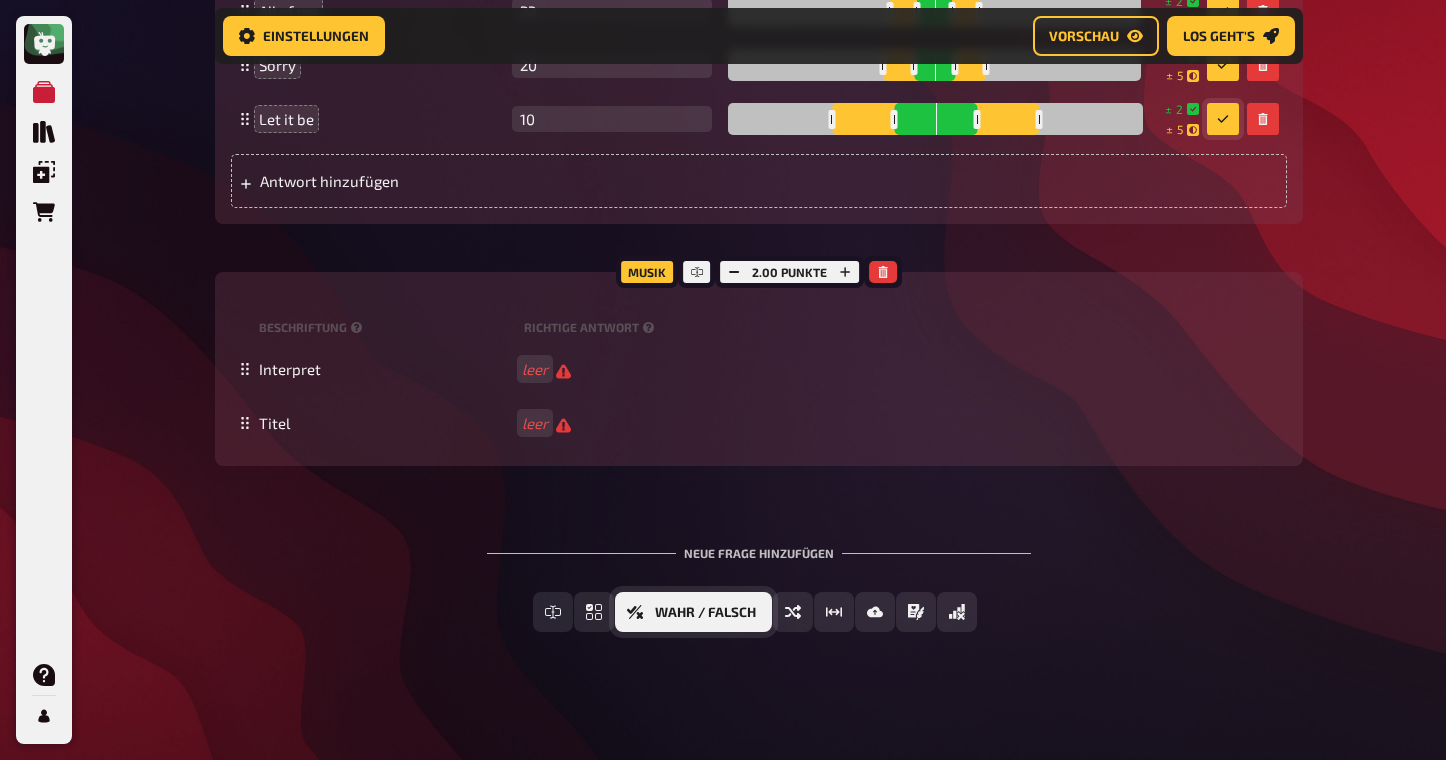click on "Wahr / Falsch" at bounding box center [705, 613] 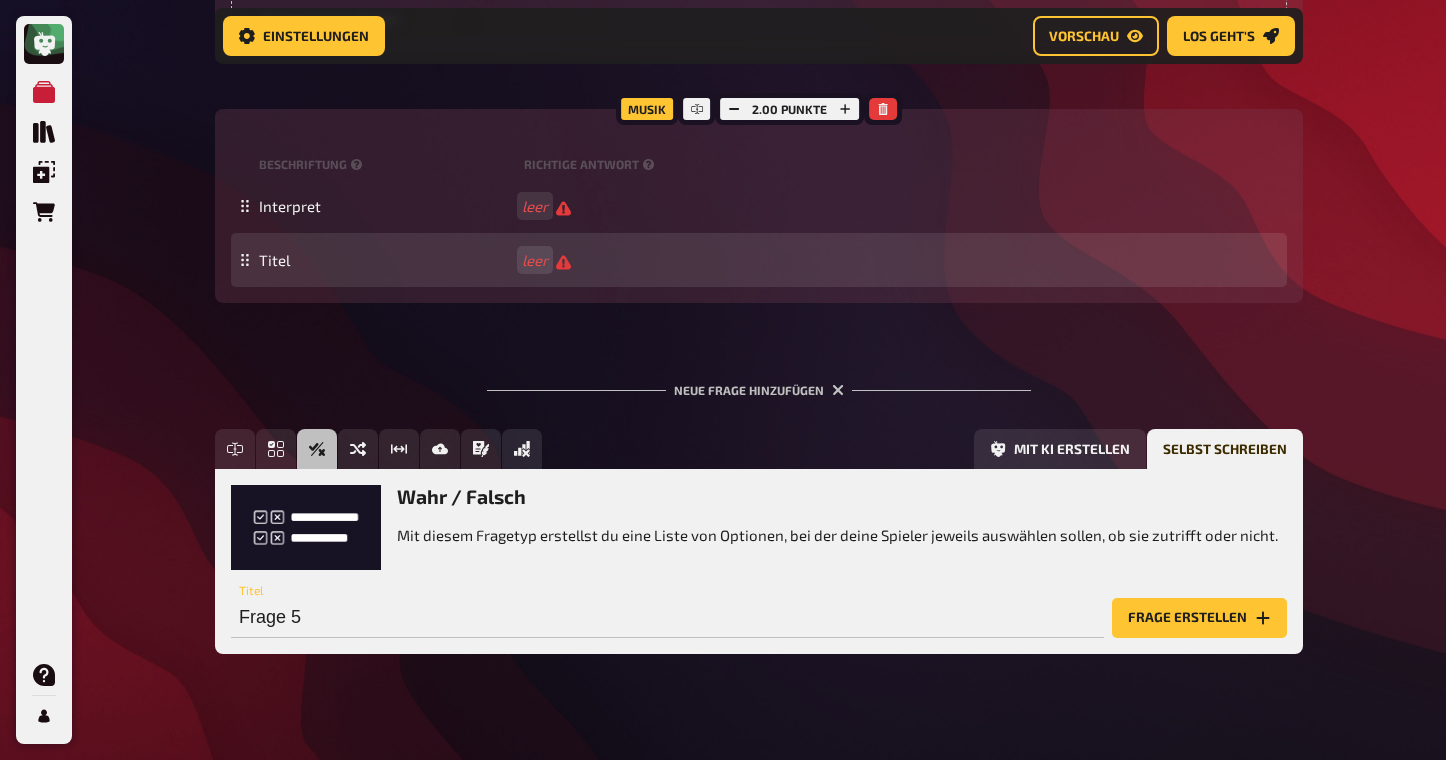scroll, scrollTop: 5042, scrollLeft: 0, axis: vertical 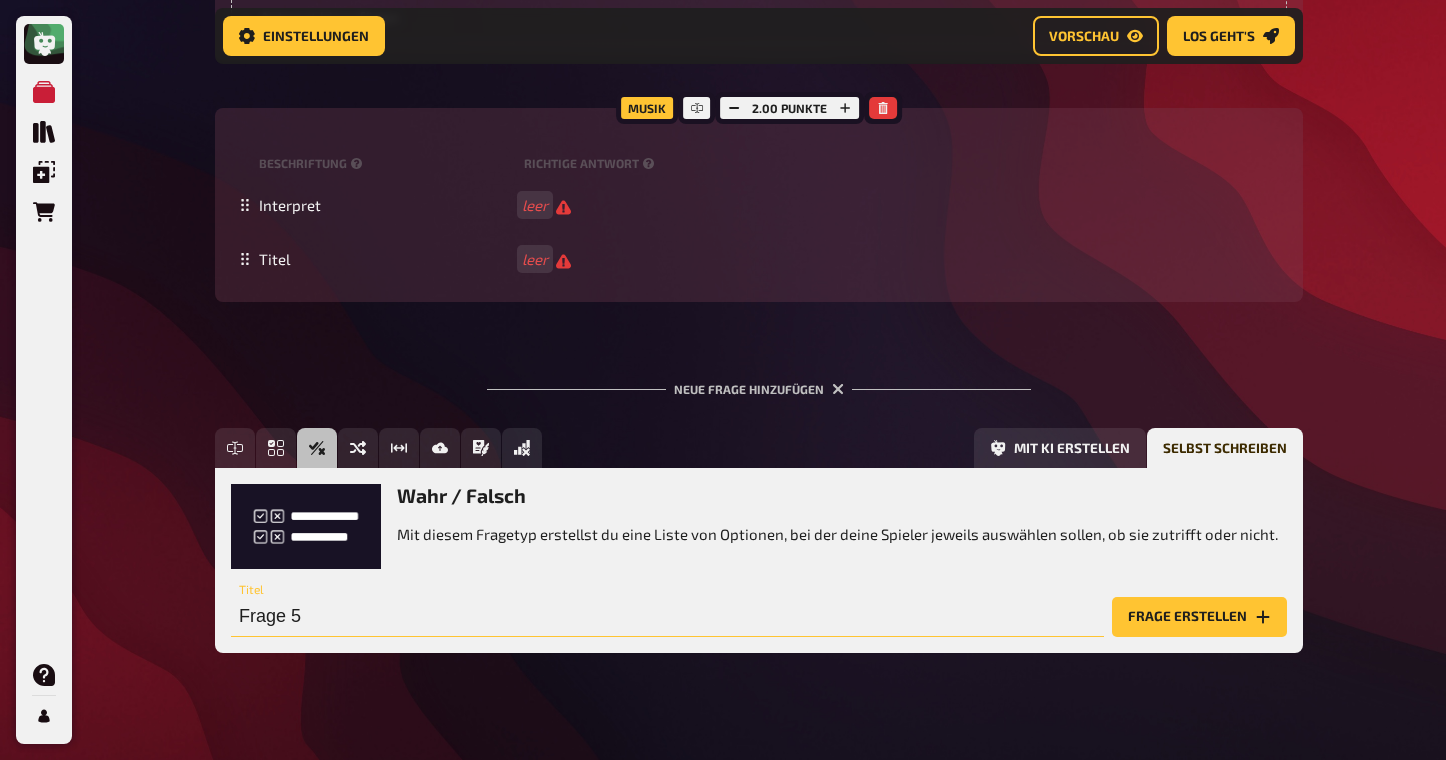 click on "Frage 5" at bounding box center (667, 617) 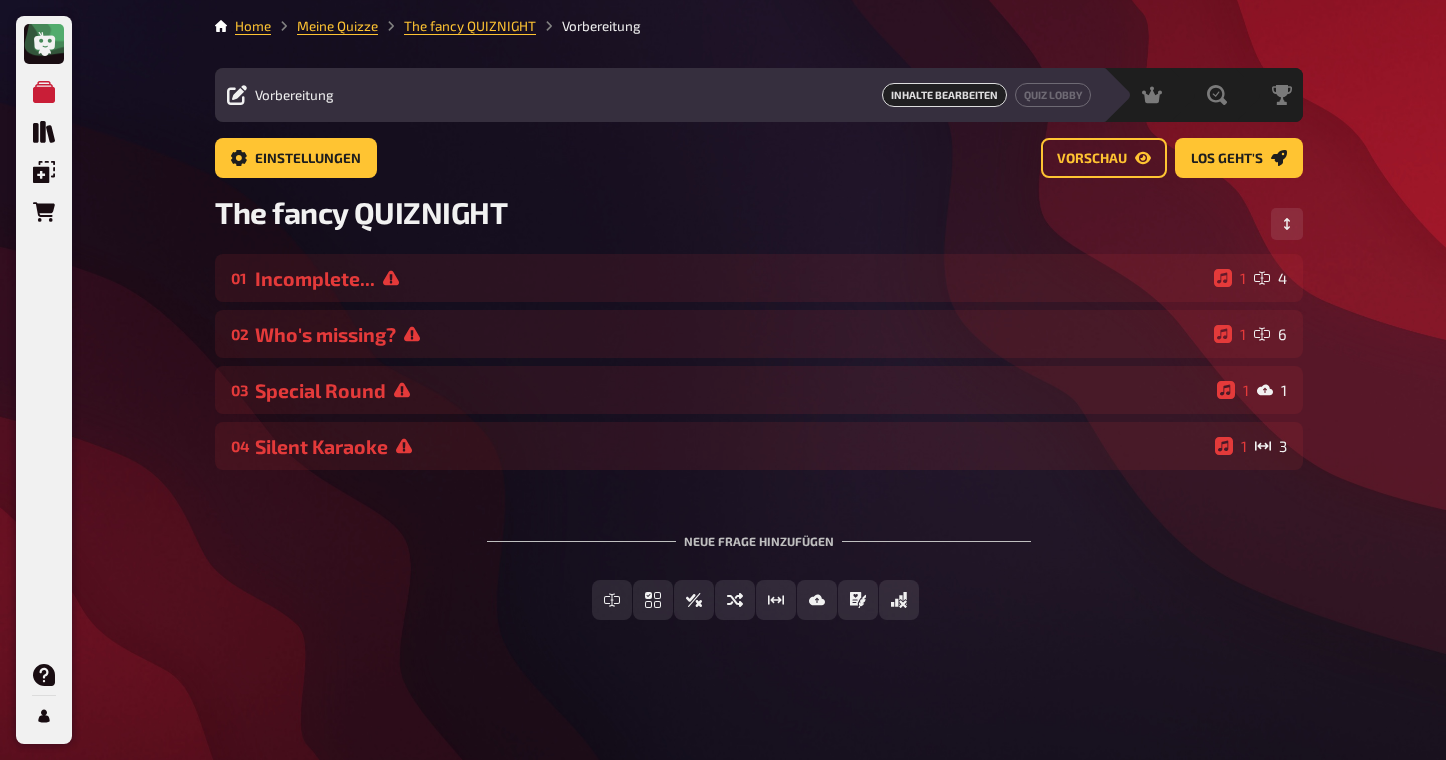 scroll, scrollTop: 0, scrollLeft: 0, axis: both 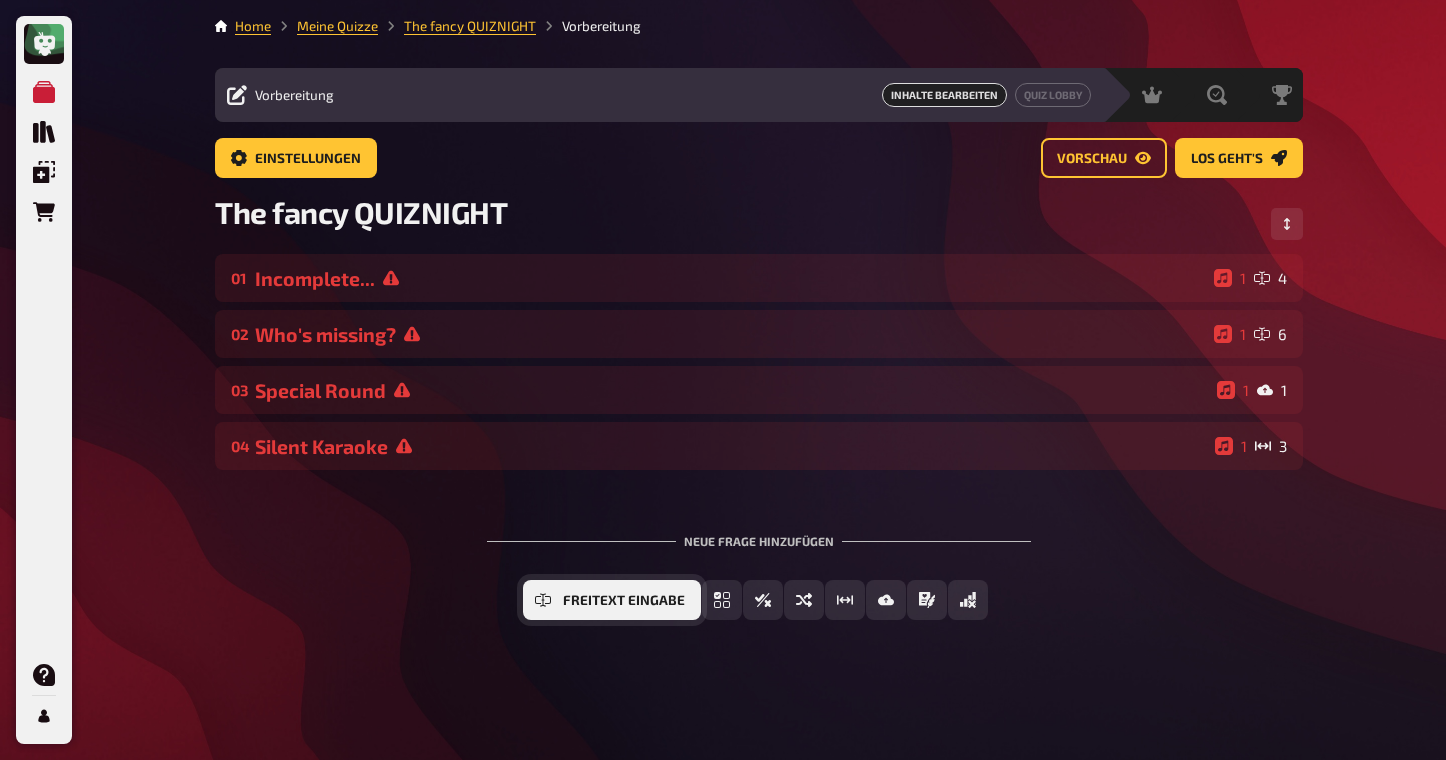 click on "Freitext Eingabe" at bounding box center [612, 600] 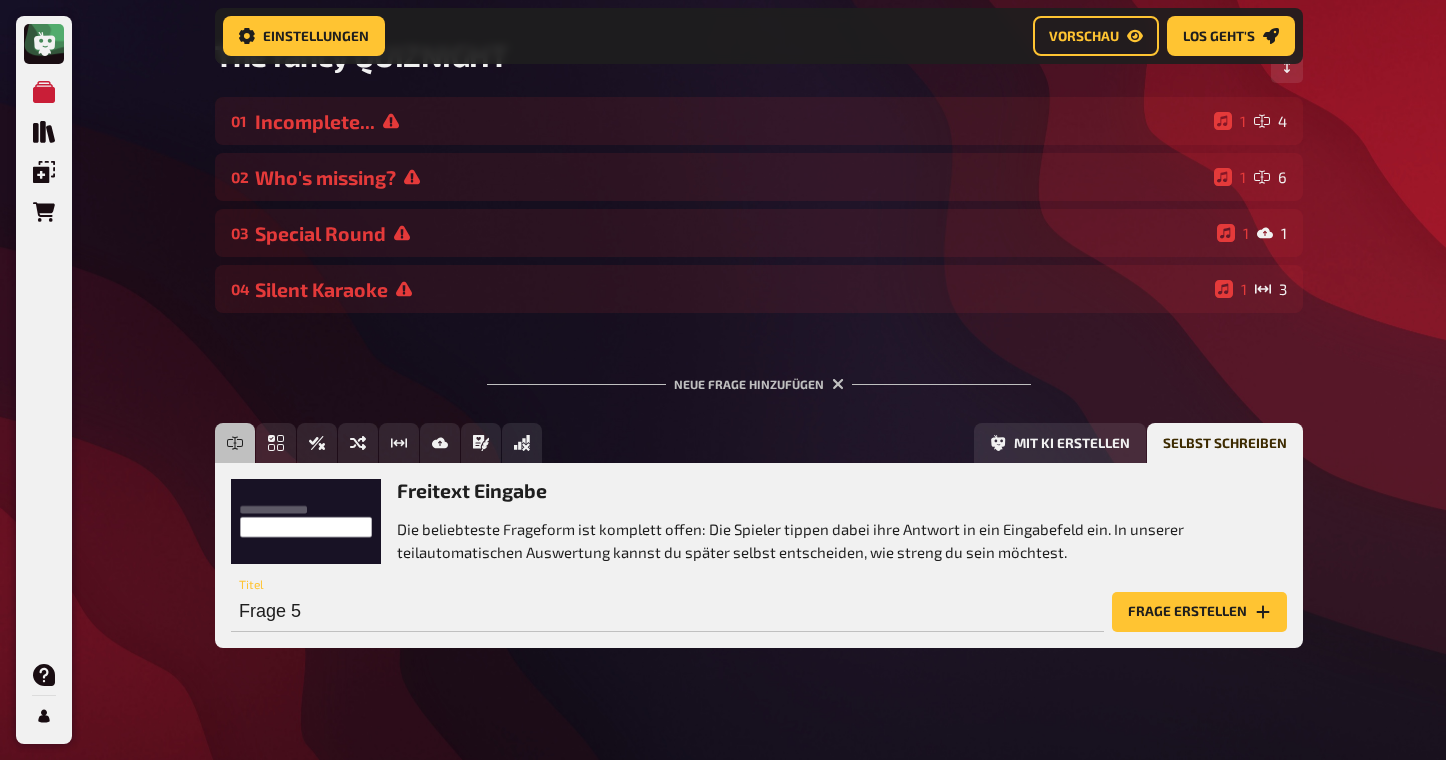 scroll, scrollTop: 174, scrollLeft: 0, axis: vertical 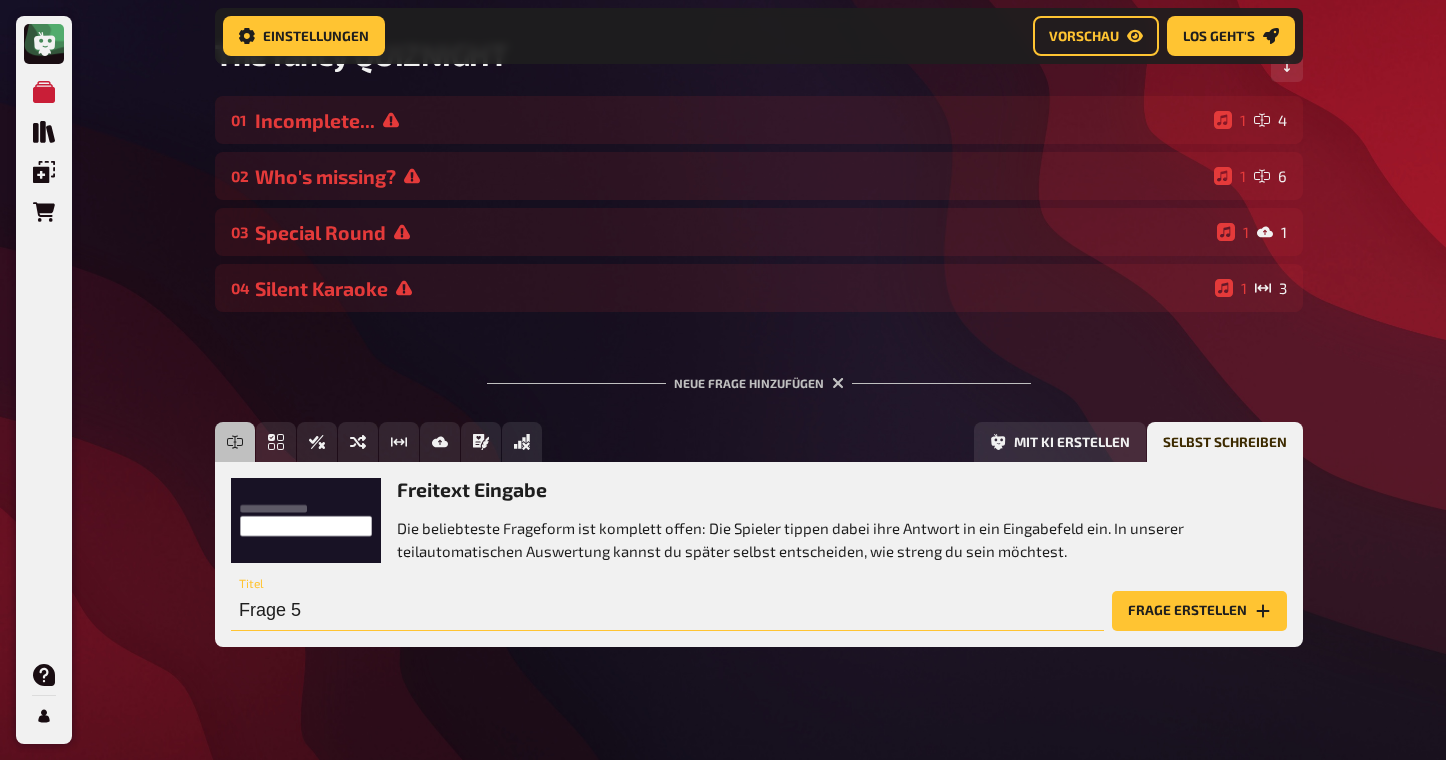 click on "Frage 5" at bounding box center [667, 611] 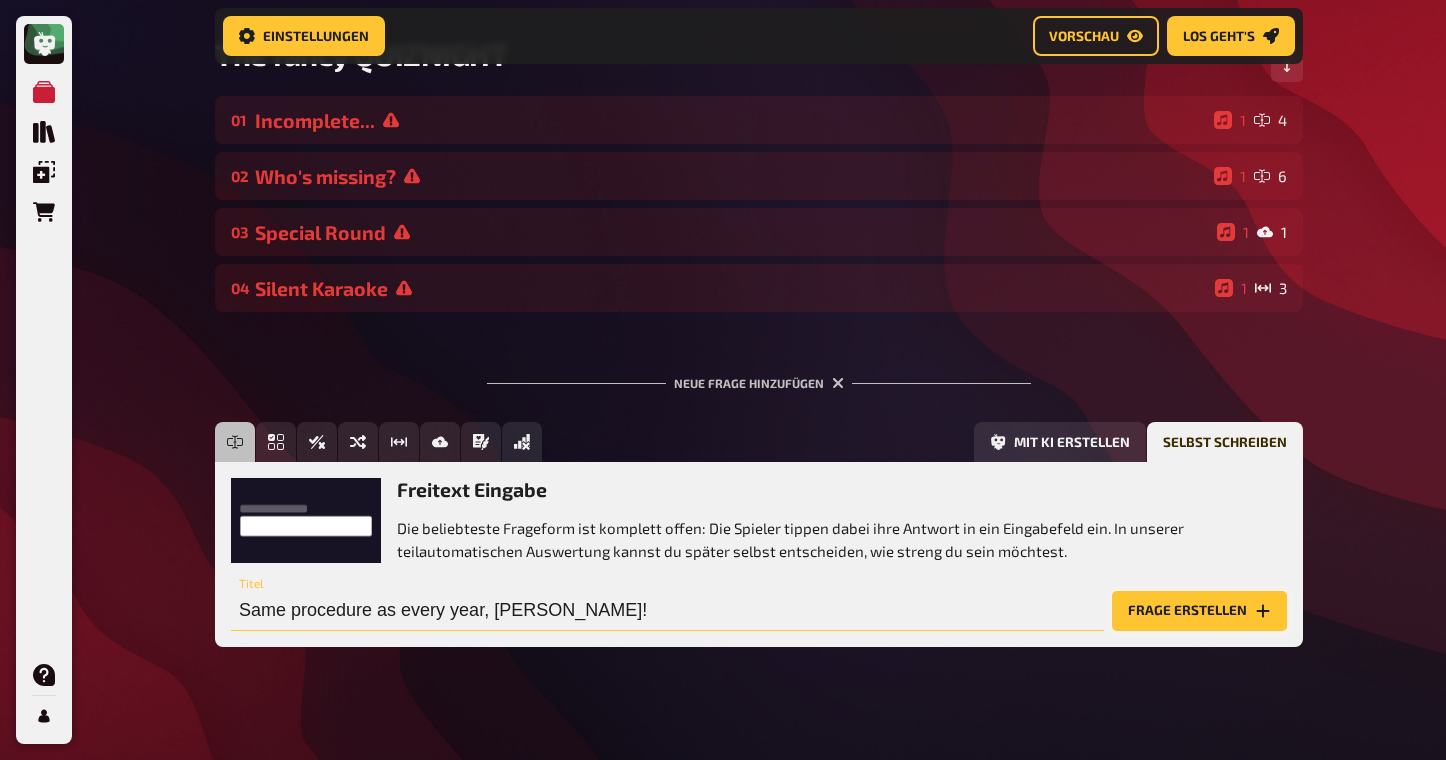 type on "Same procedure as every year, [PERSON_NAME]!" 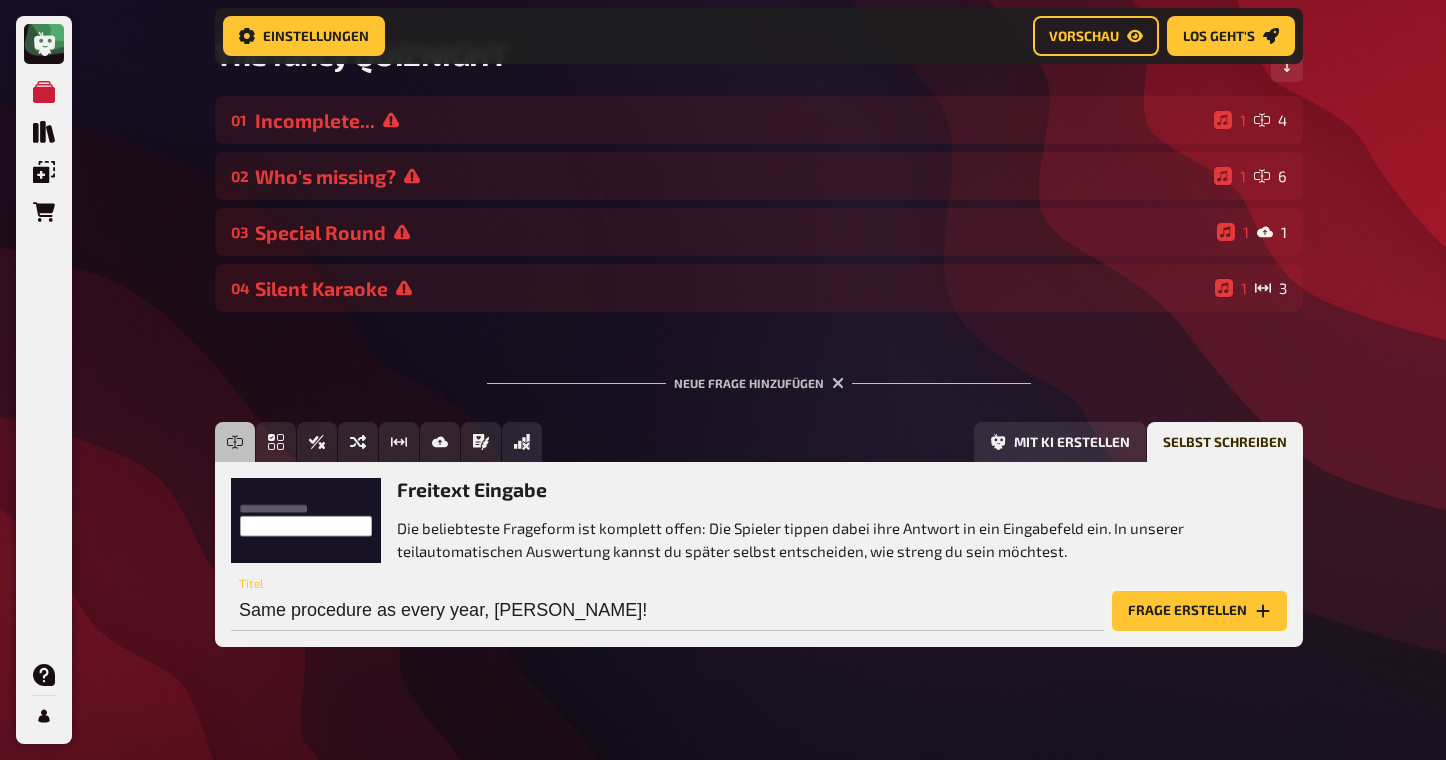 click on "Frage erstellen" at bounding box center [1199, 611] 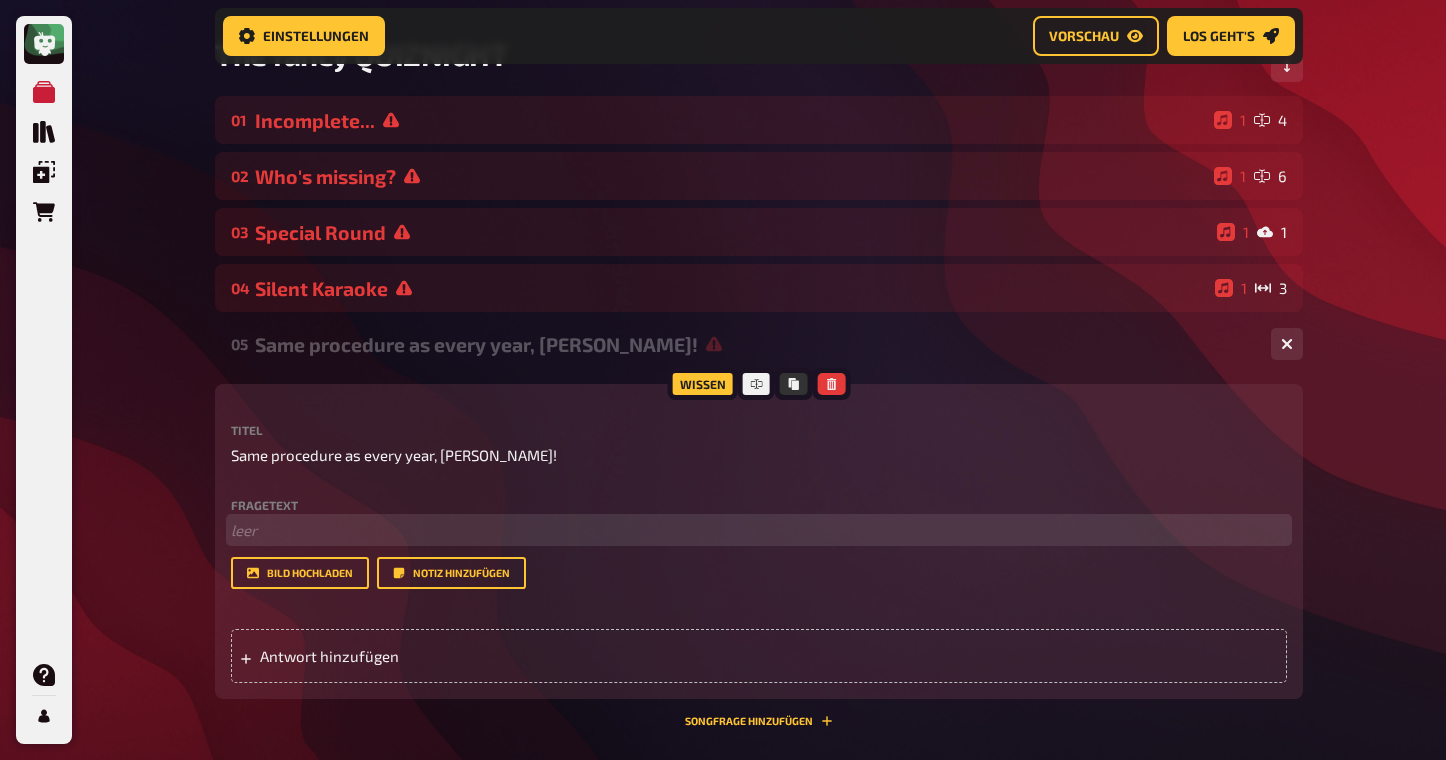 click on "﻿ leer" at bounding box center [759, 530] 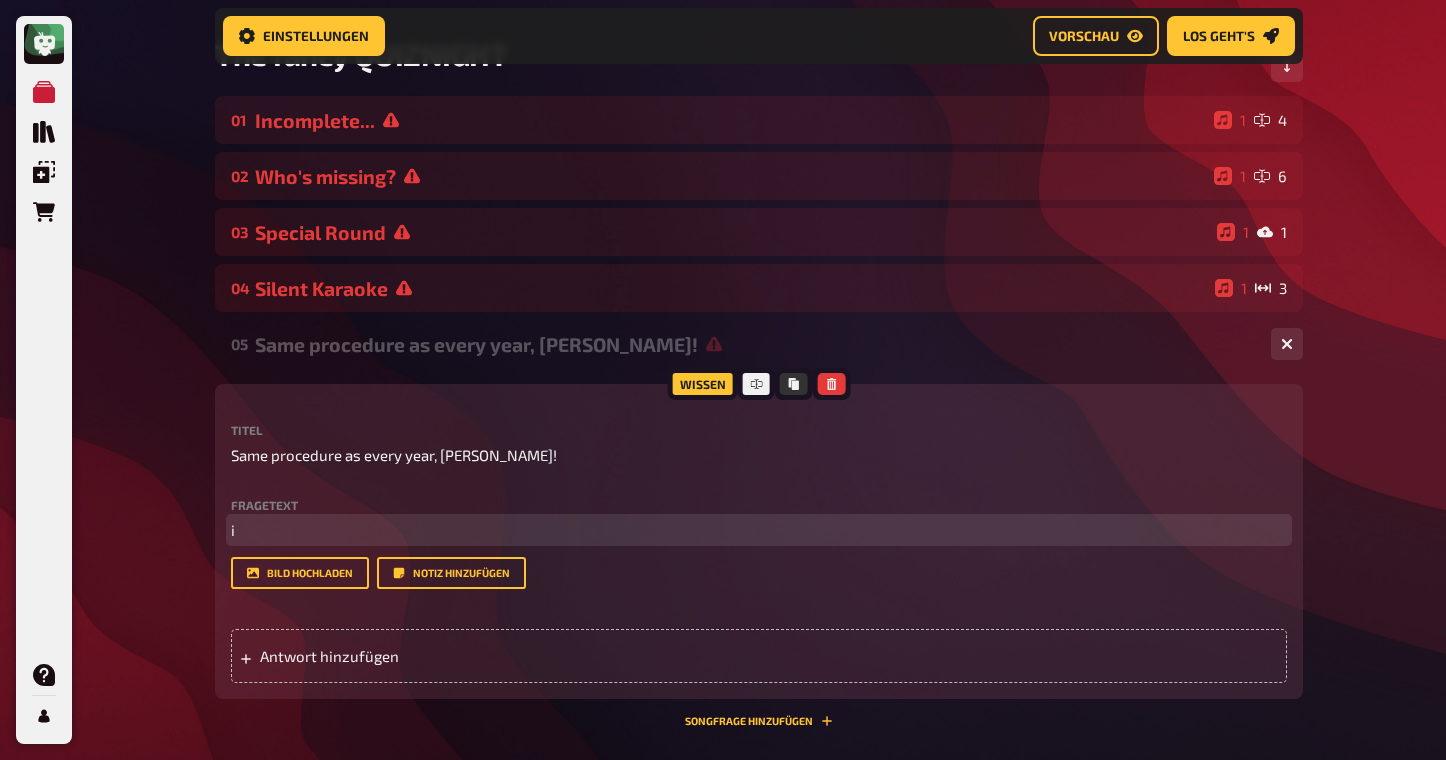 type 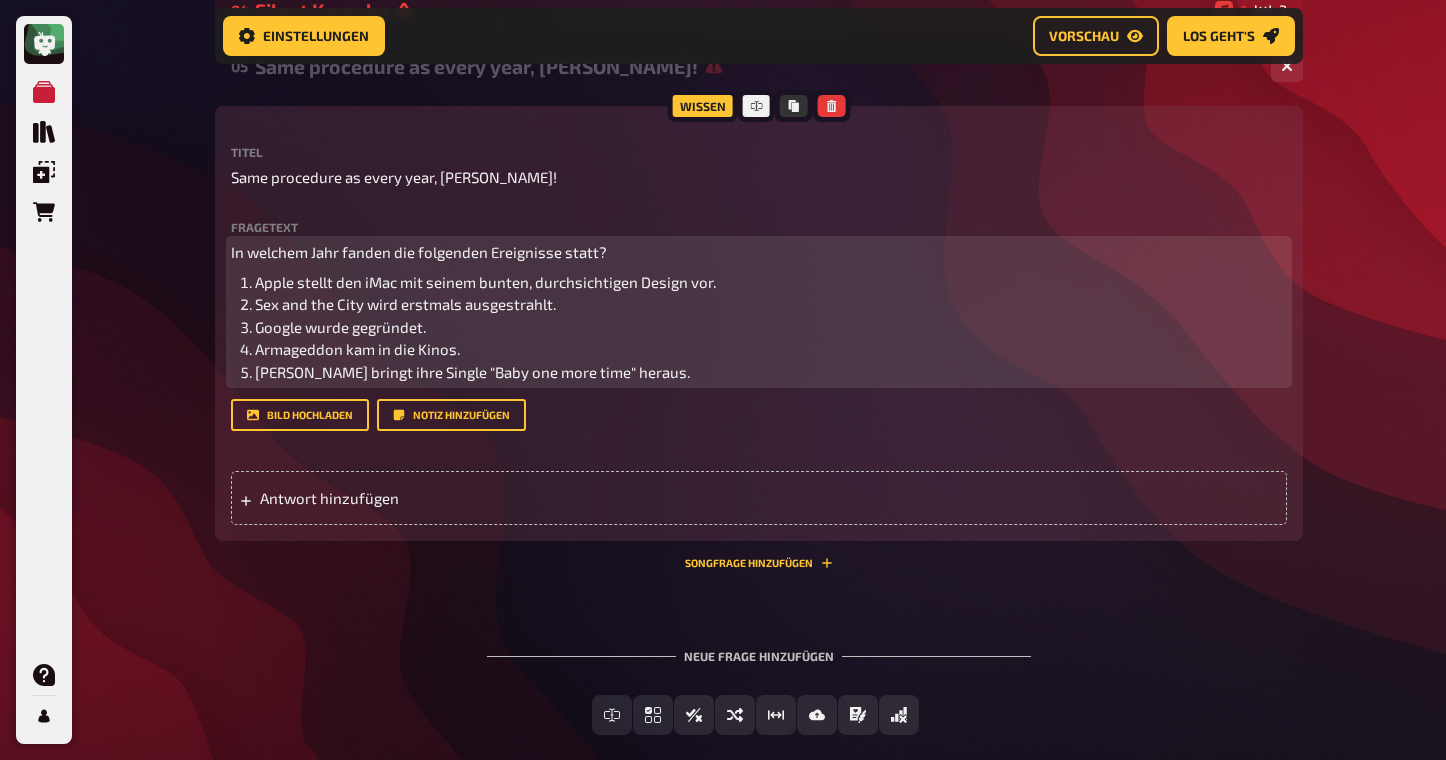 scroll, scrollTop: 456, scrollLeft: 0, axis: vertical 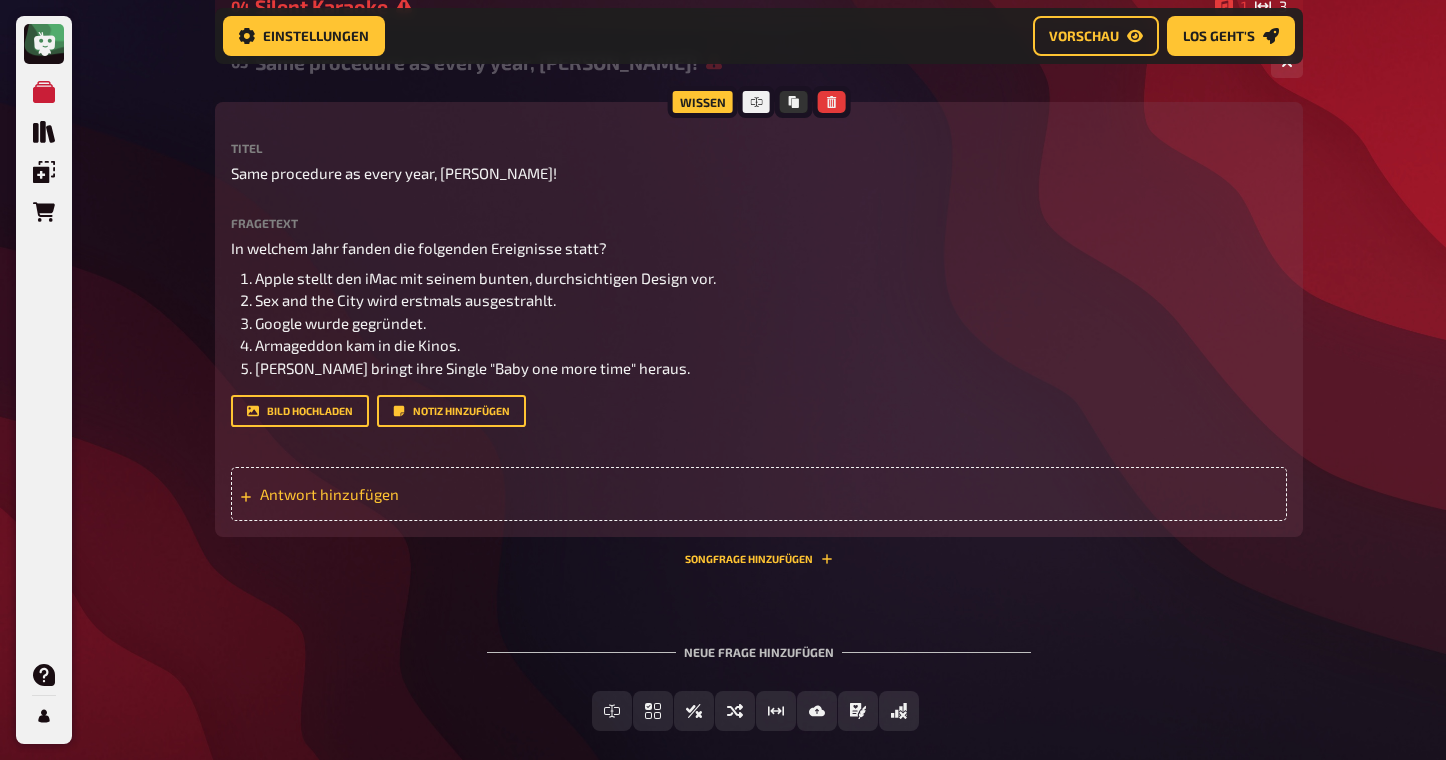 click on "Antwort hinzufügen" at bounding box center (415, 494) 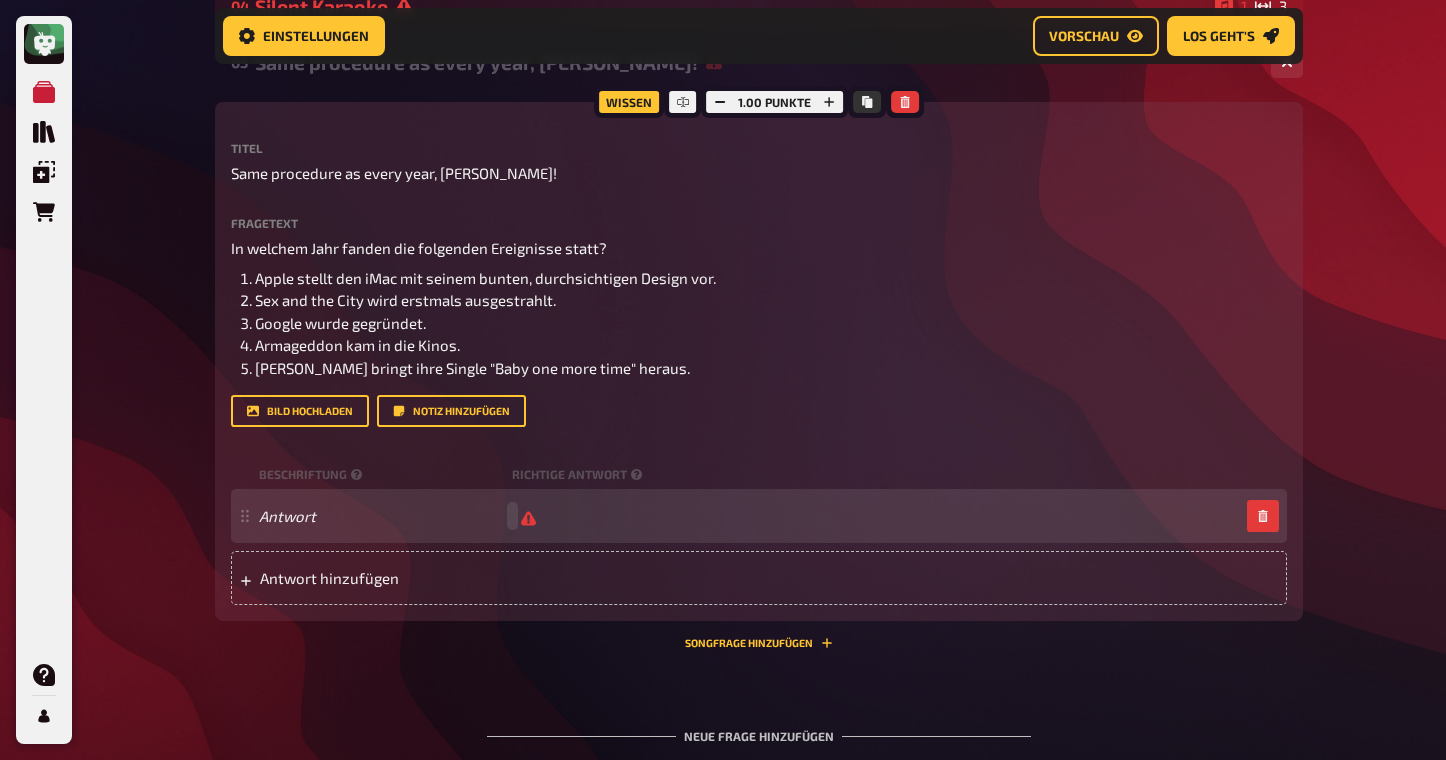 type 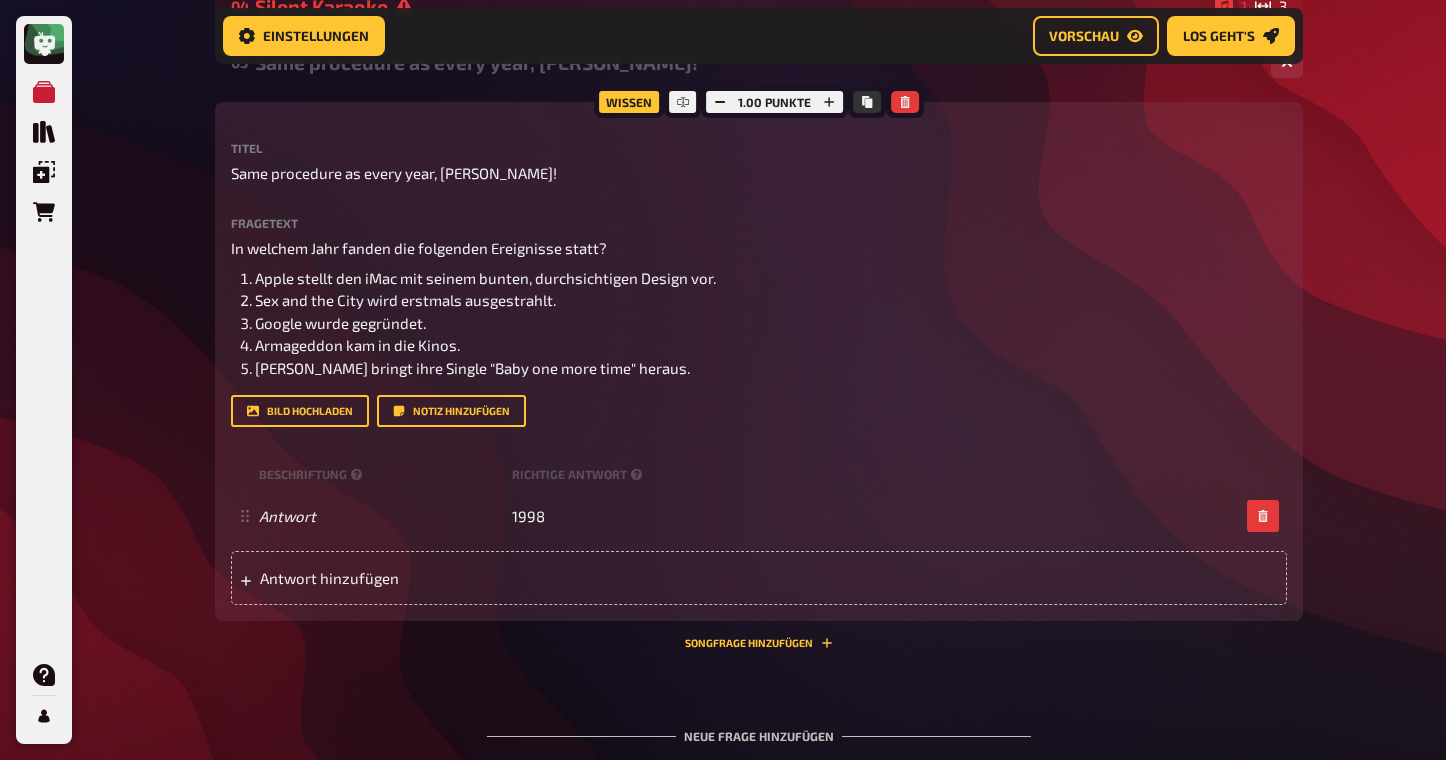 click on "05 Same procedure as every year, [PERSON_NAME]! 1 Wissen 1.00 Punkte Titel Same procedure as every year, [PERSON_NAME]! Fragetext In welchem Jahr fanden die folgenden Ereignisse statt? Apple stellt den iMac mit seinem bunten, durchsichtigen Design vor. Sex and the City wird erstmals ausgestrahlt. Google wurde gegründet. Armageddon kam in die Kinos. [PERSON_NAME] bringt ihre Single "Baby one more time" heraus. Hier hinziehen für Dateiupload Bild hochladen   Notiz hinzufügen Beschriftung Richtige Antwort Antwort 1998
To pick up a draggable item, press the space bar.
While dragging, use the arrow keys to move the item.
Press space again to drop the item in its new position, or press escape to cancel.
Antwort hinzufügen Songfrage hinzufügen" at bounding box center [759, 351] 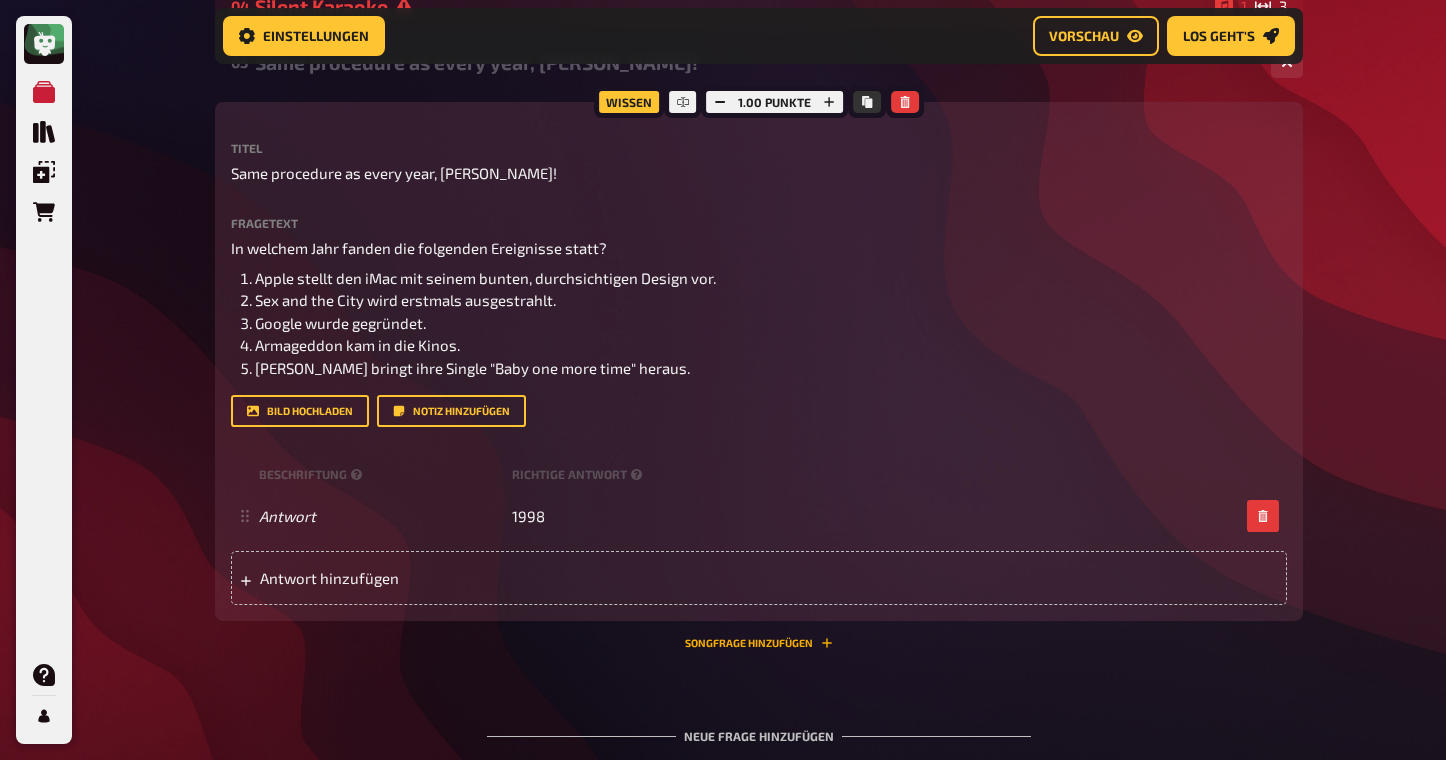 click on "Songfrage hinzufügen" at bounding box center [759, 643] 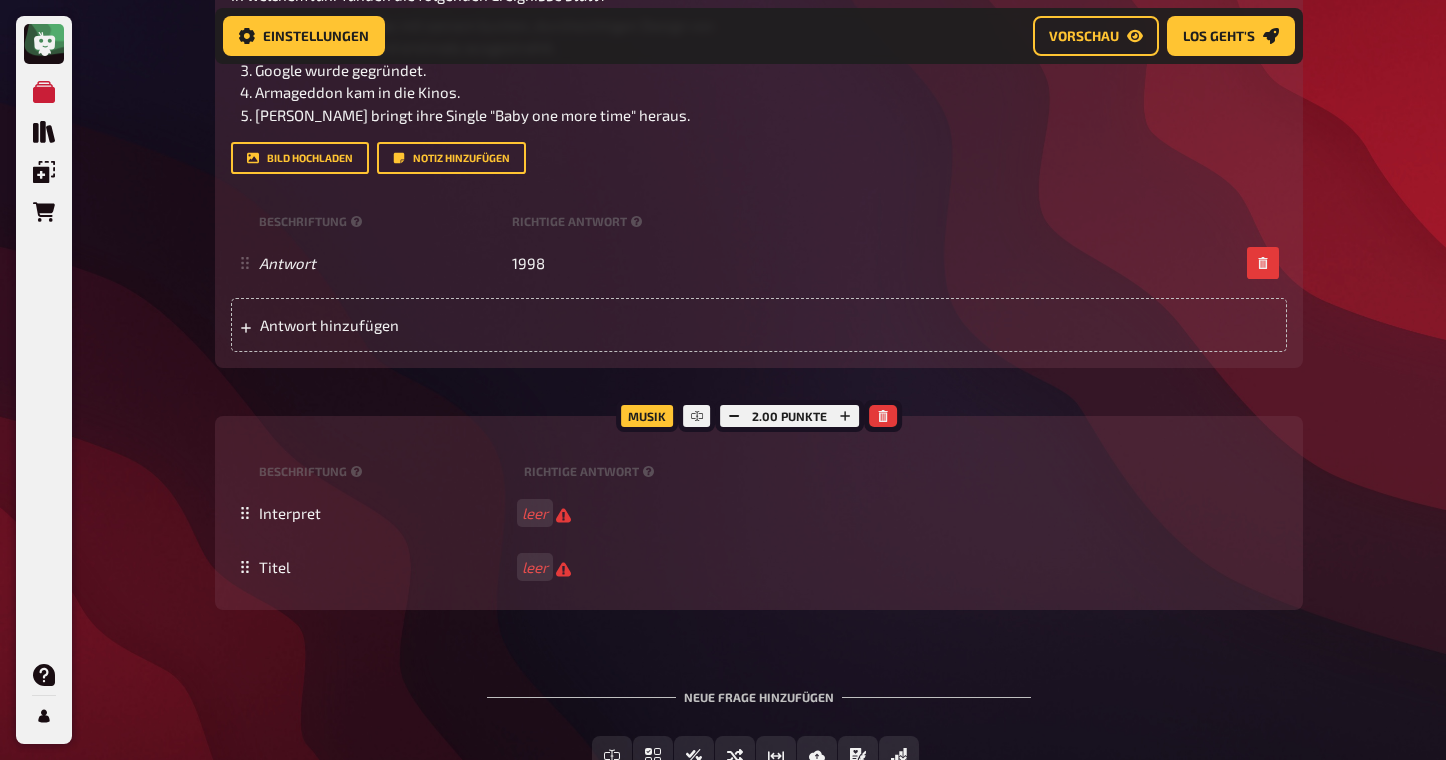 scroll, scrollTop: 714, scrollLeft: 0, axis: vertical 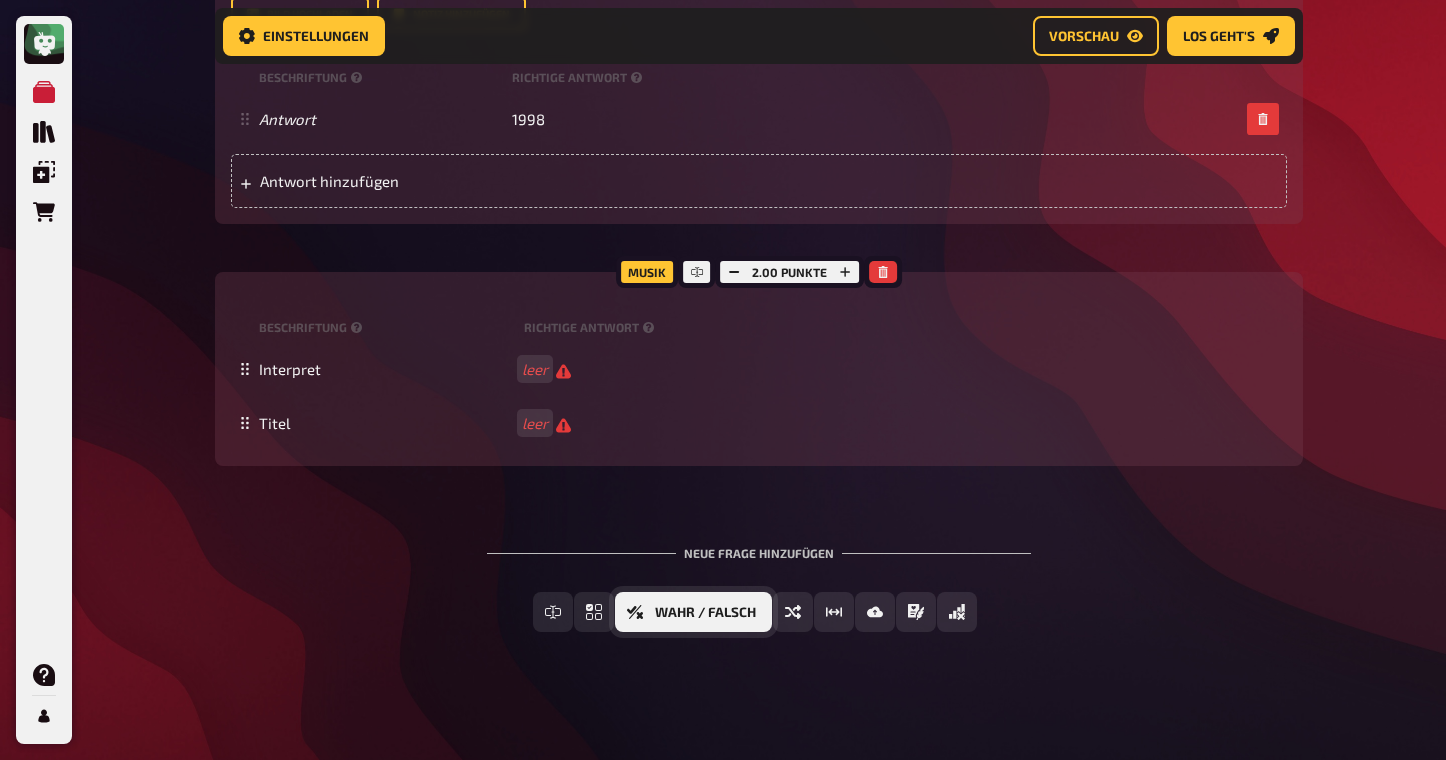 click on "Wahr / Falsch" at bounding box center [693, 612] 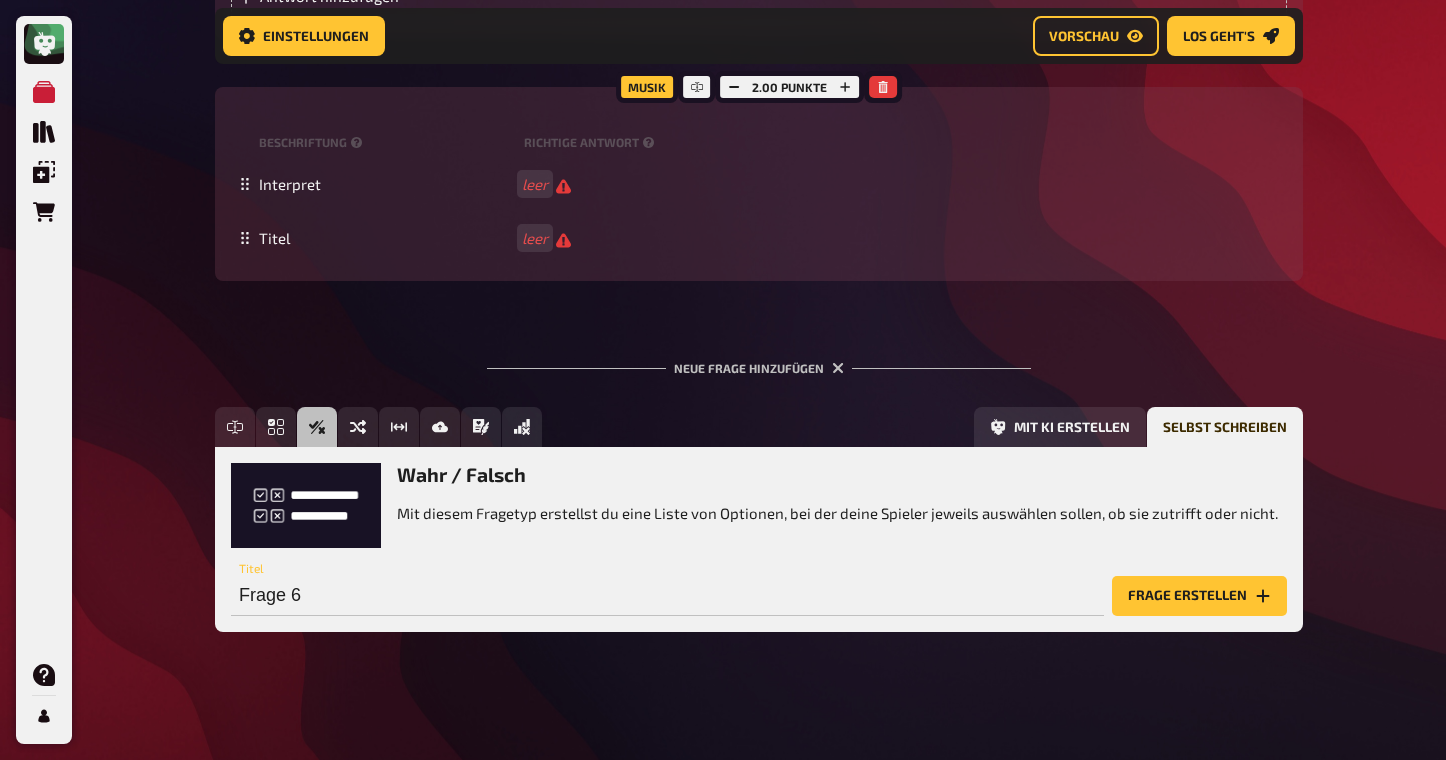 scroll, scrollTop: 1039, scrollLeft: 0, axis: vertical 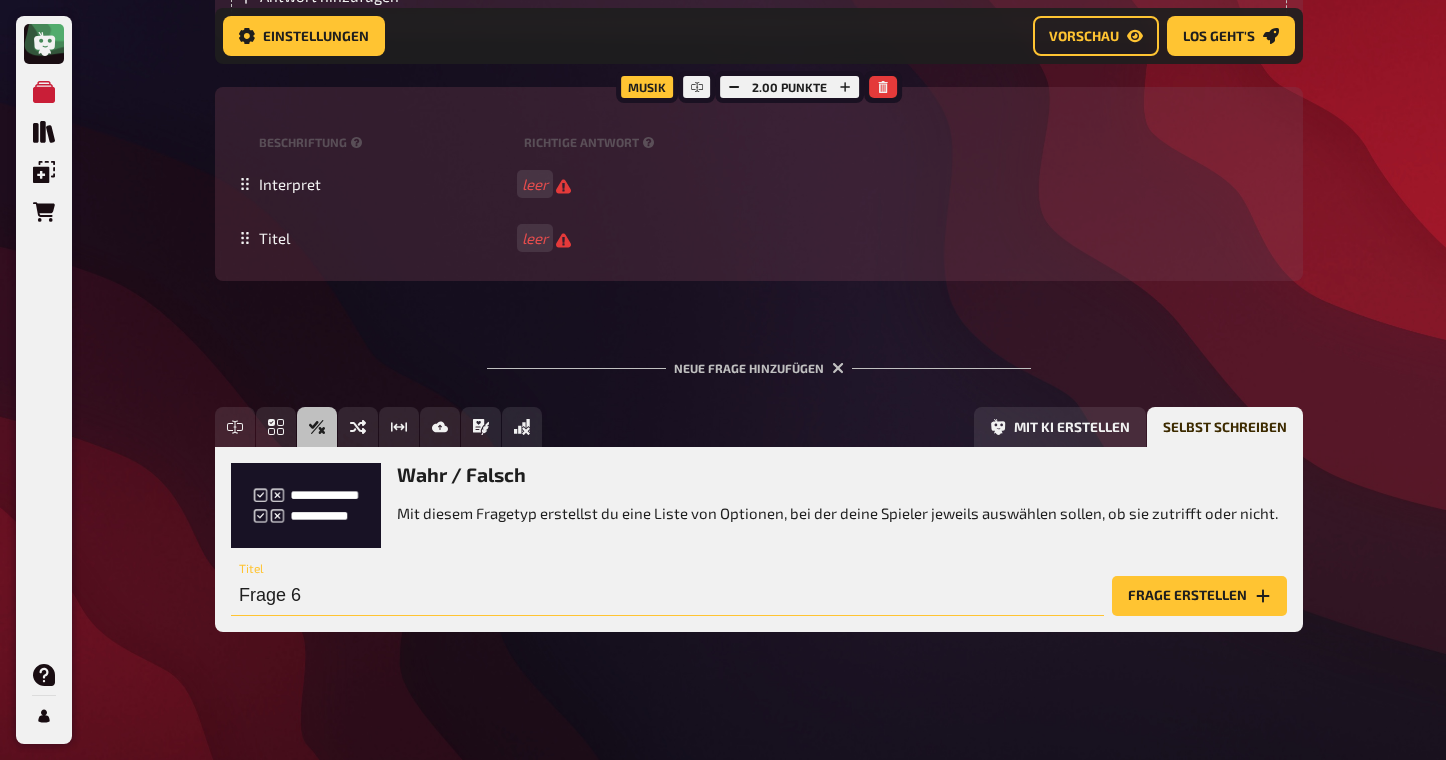 click on "Frage 6" at bounding box center (667, 596) 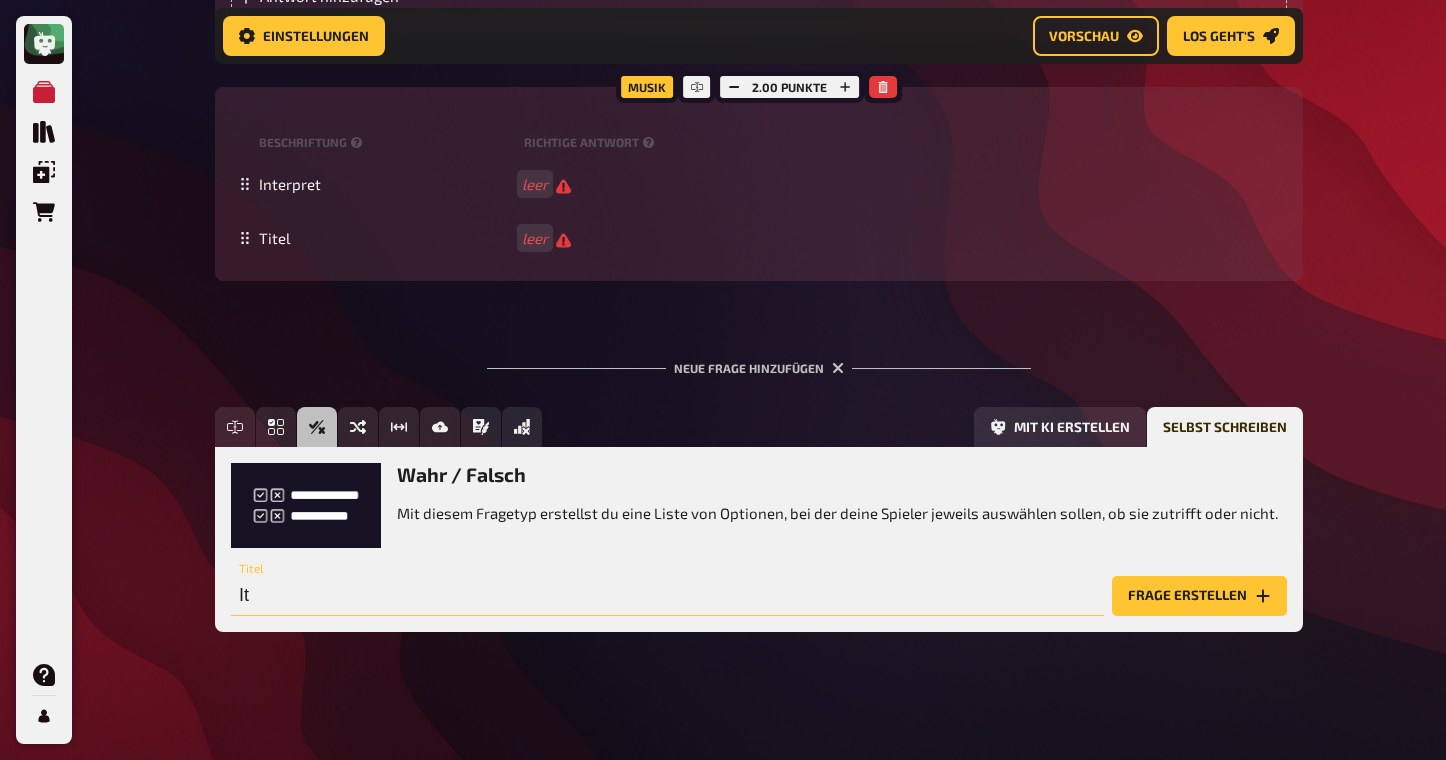 type on "I" 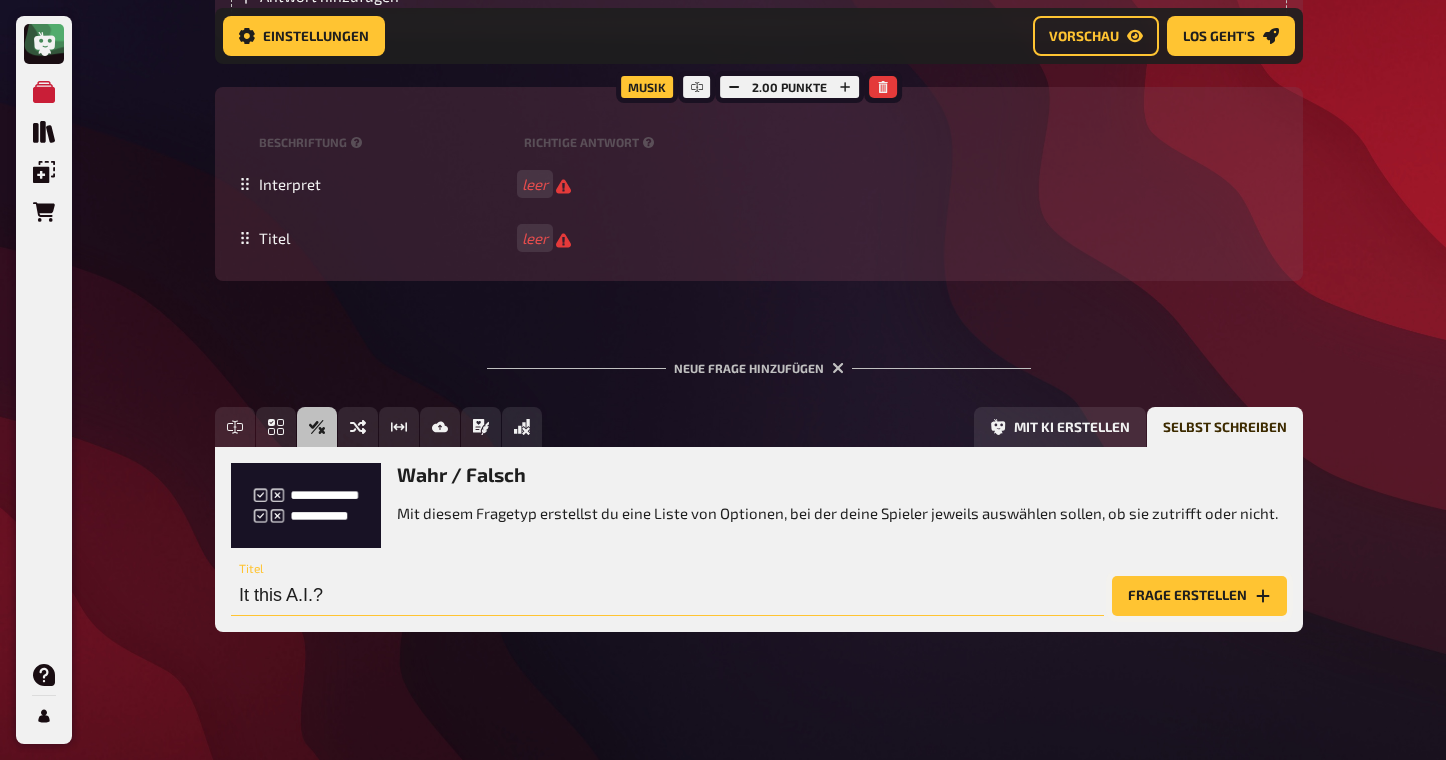 type on "It this A.I.?" 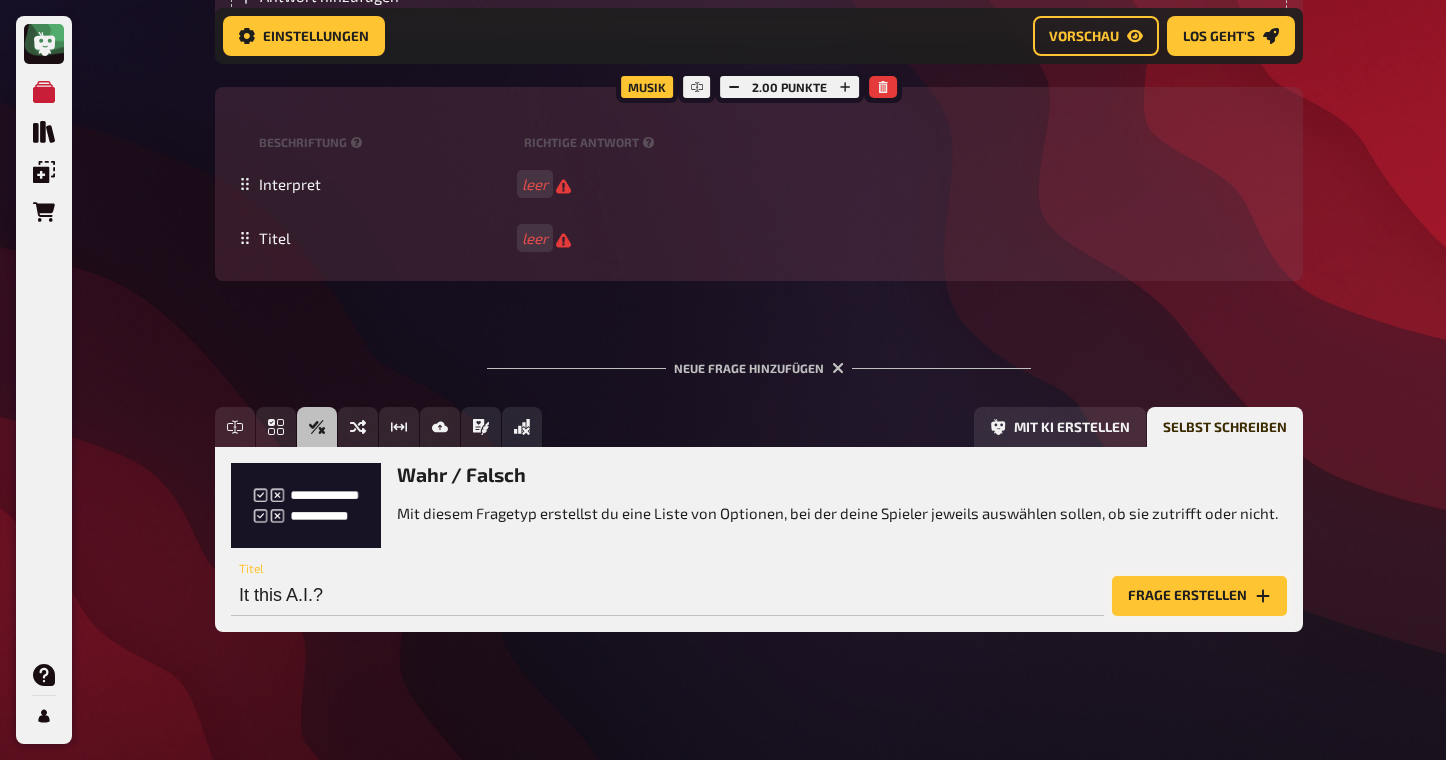 click on "Frage erstellen" at bounding box center [1199, 596] 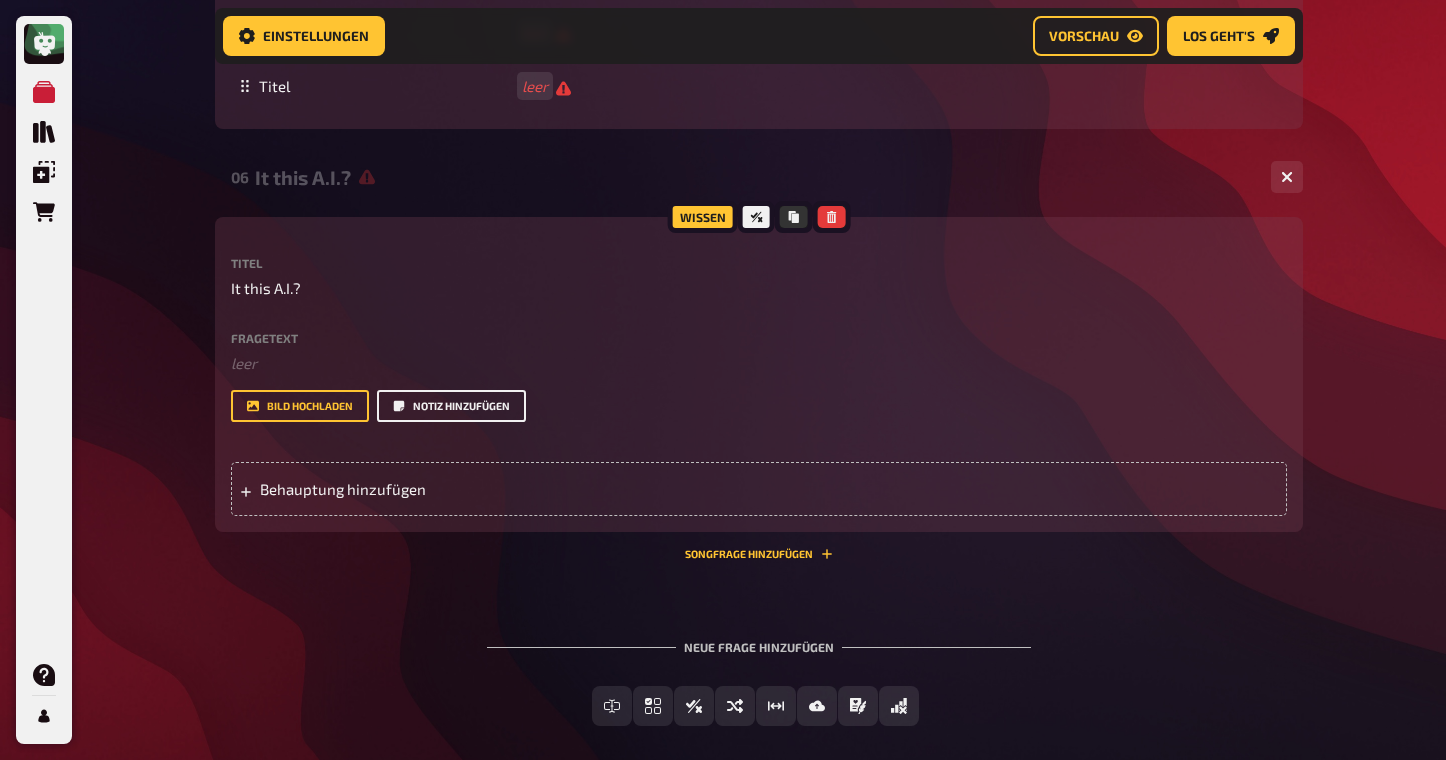 scroll, scrollTop: 1228, scrollLeft: 0, axis: vertical 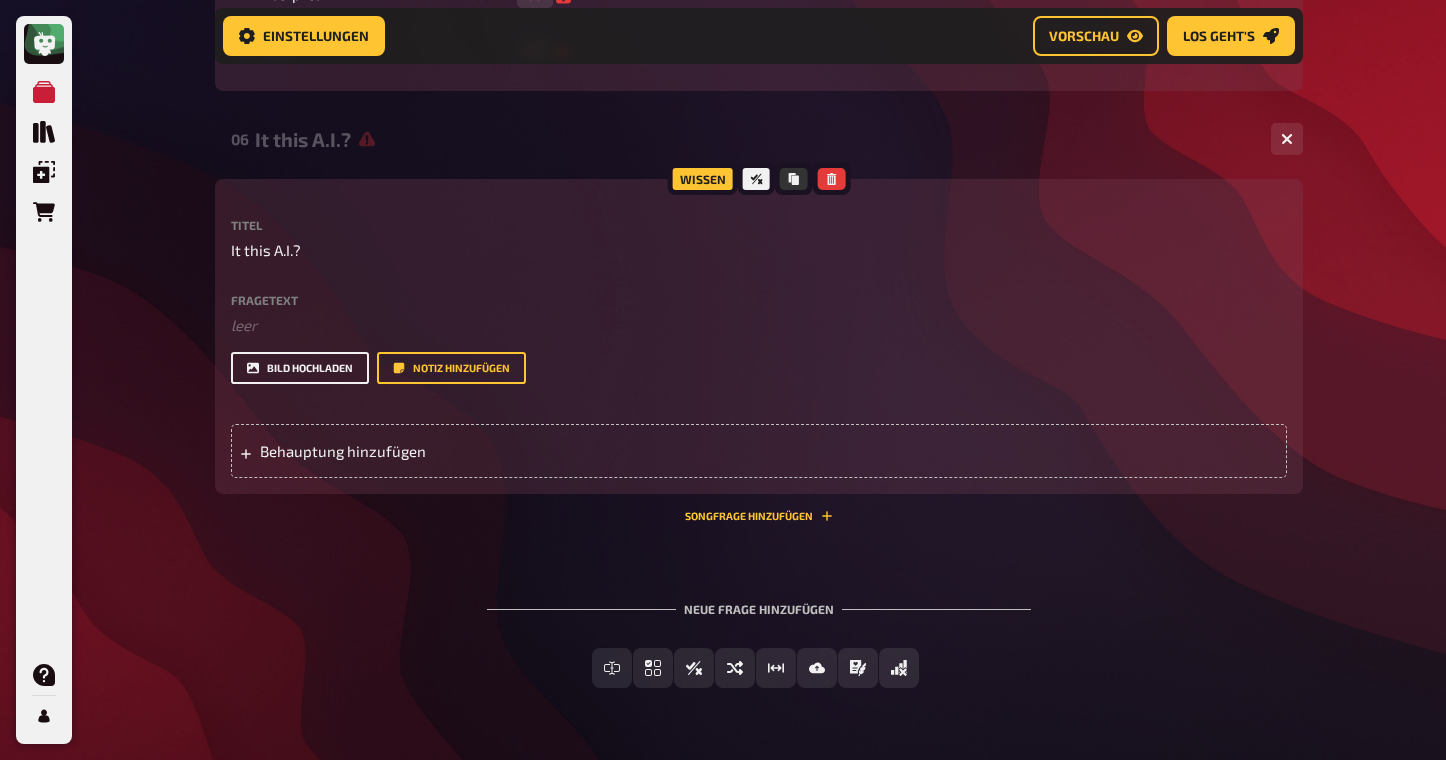 click on "Bild hochladen" at bounding box center (300, 368) 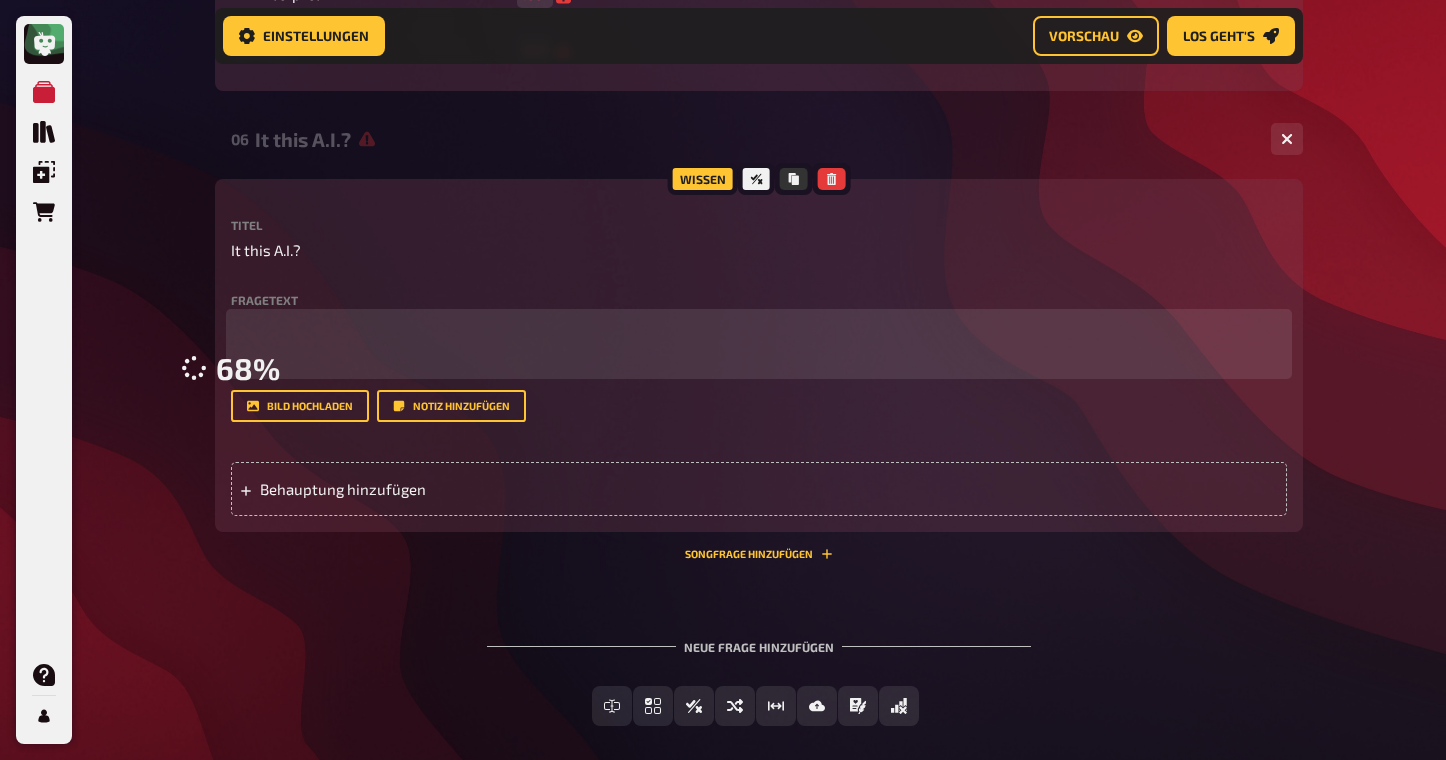 click on "﻿" at bounding box center [759, 325] 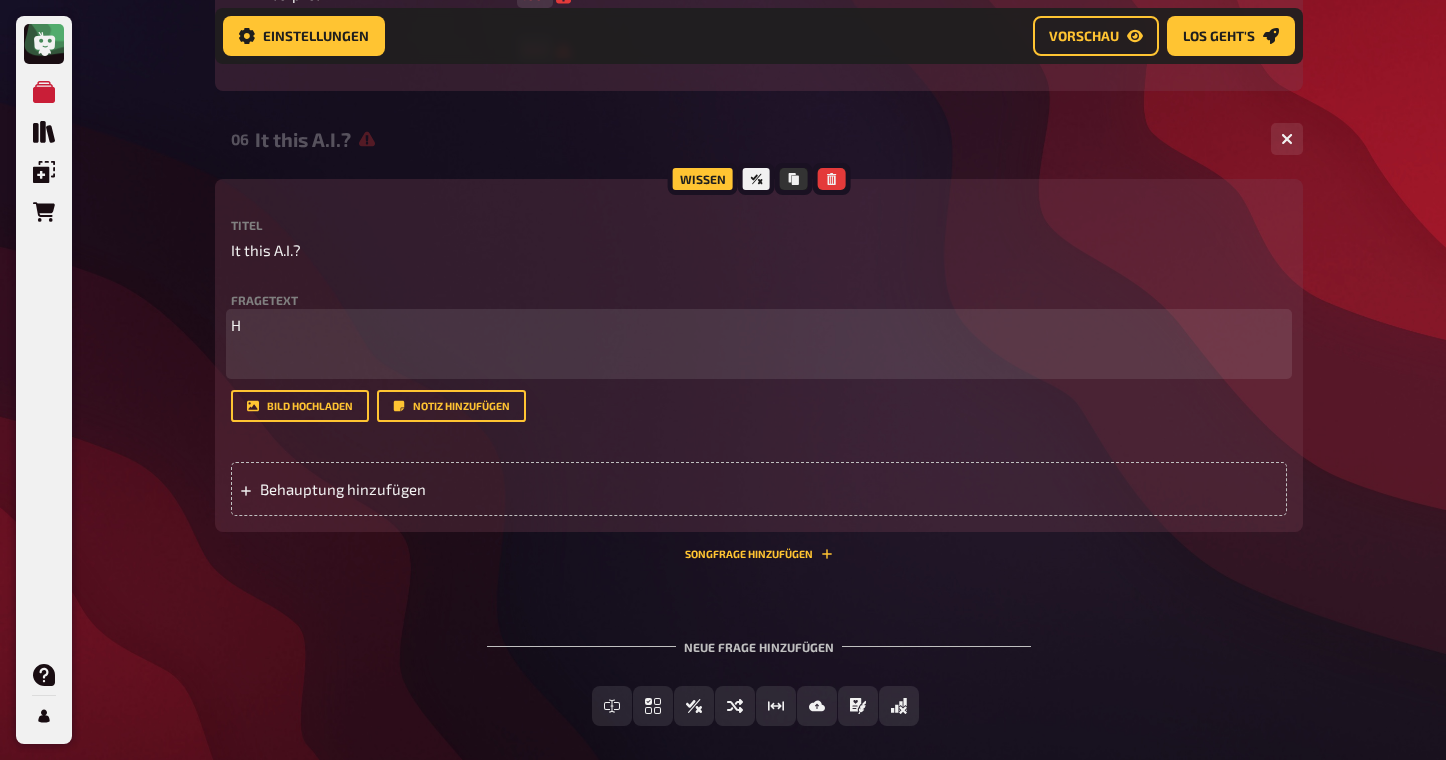 type 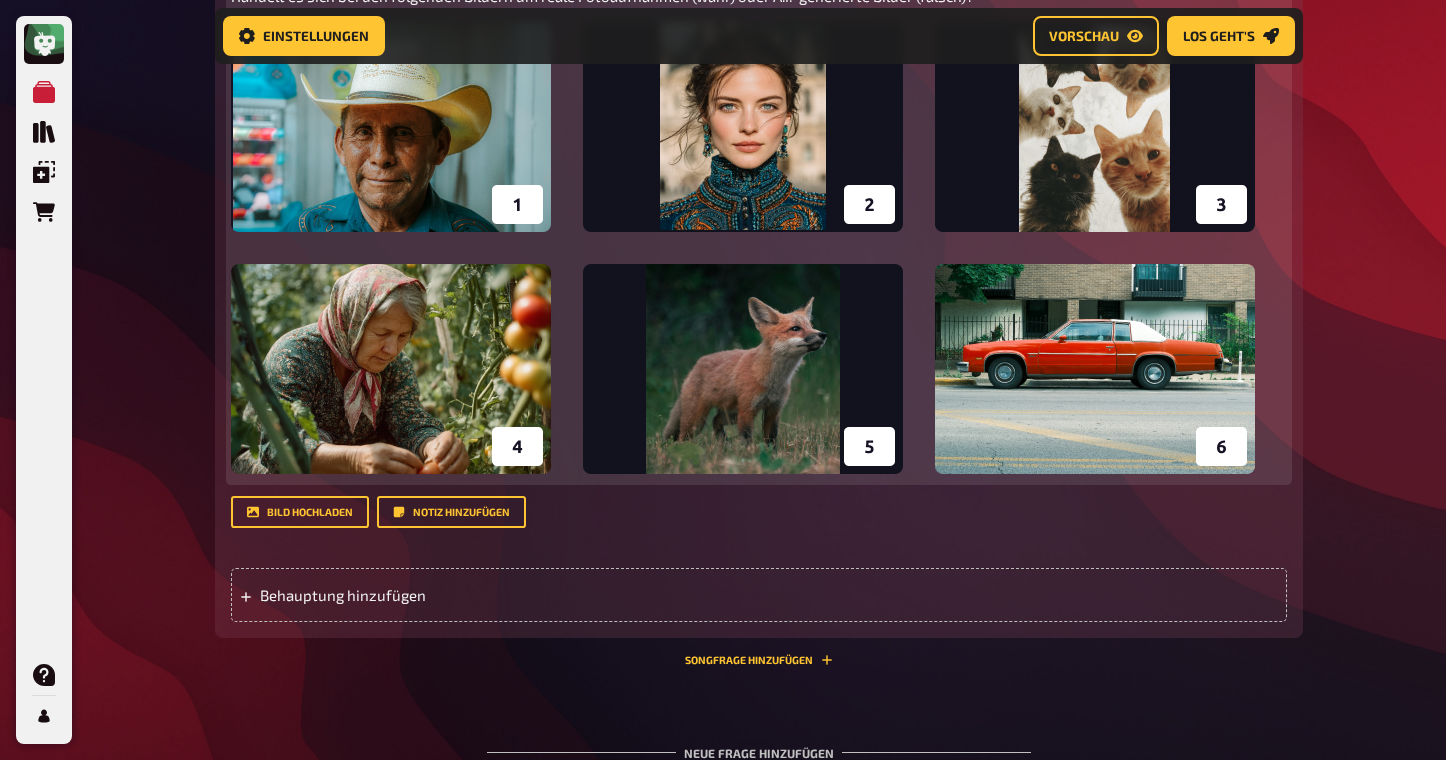 scroll, scrollTop: 1692, scrollLeft: 0, axis: vertical 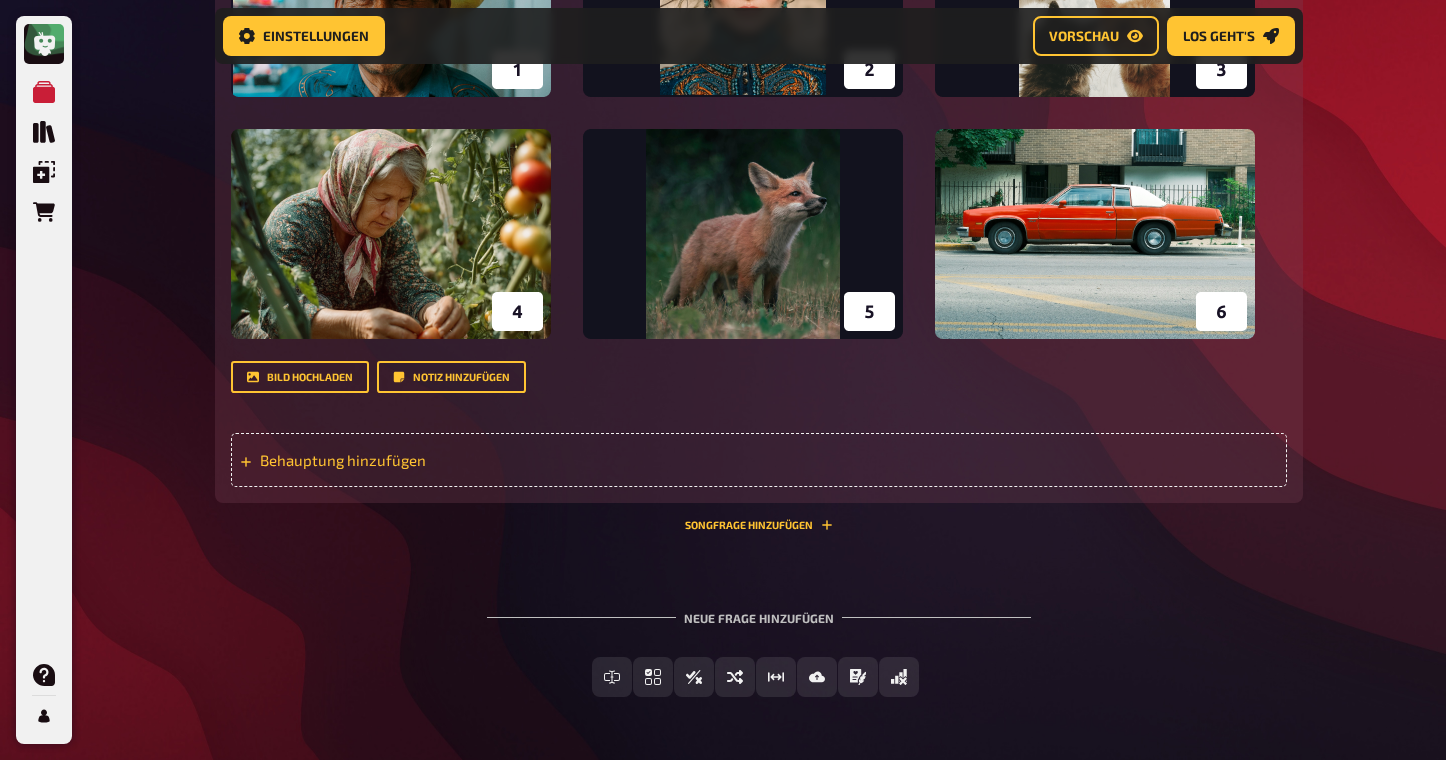 click on "Behauptung hinzufügen" at bounding box center (415, 460) 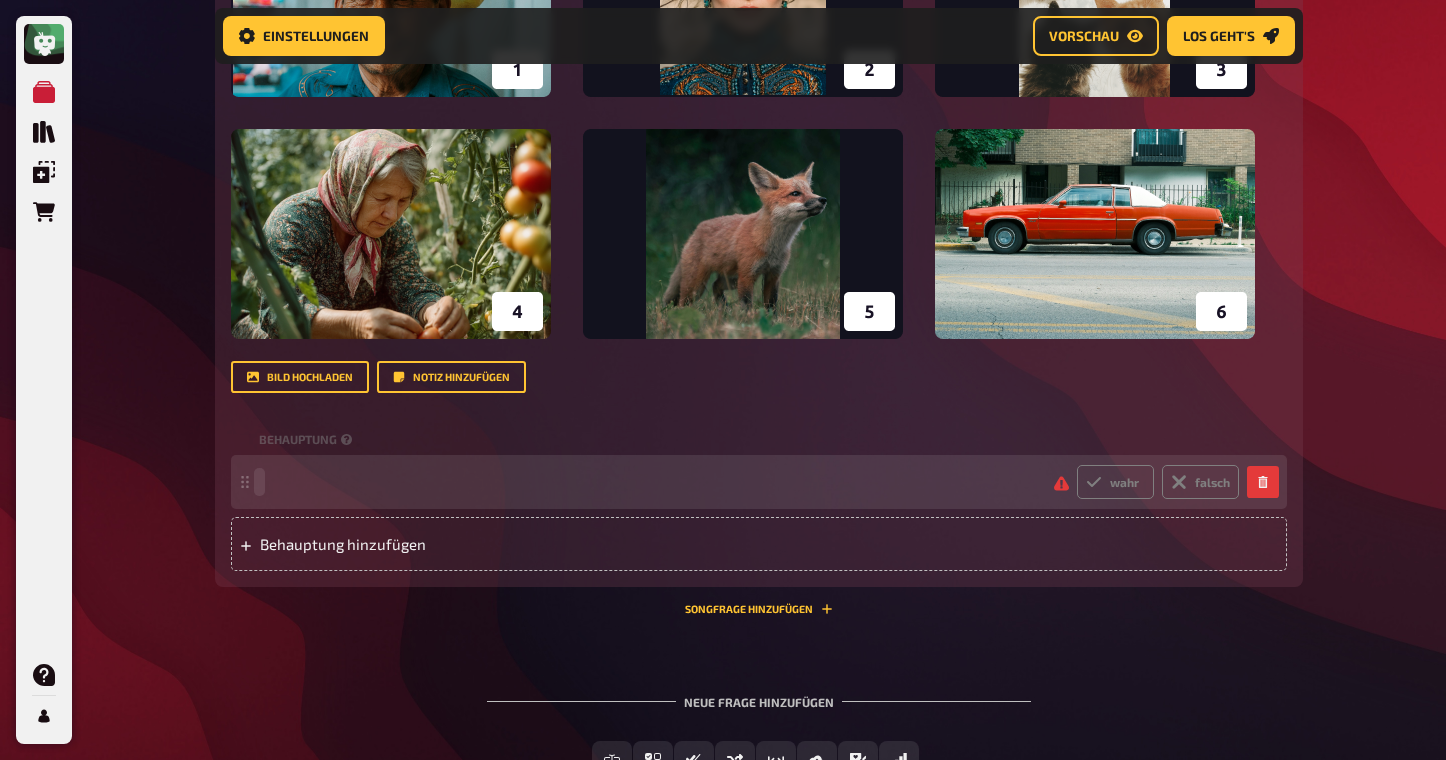type 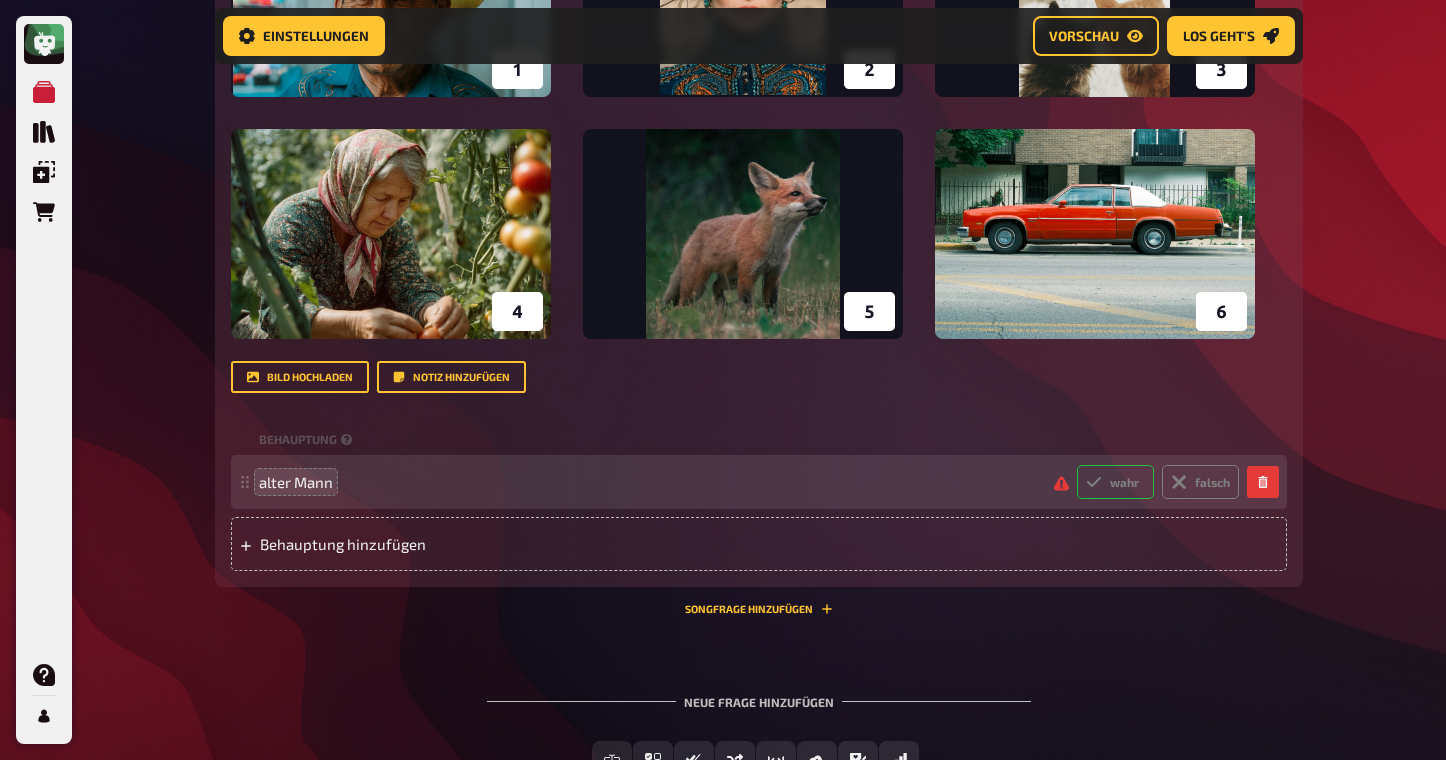 click on "wahr" at bounding box center [1115, 482] 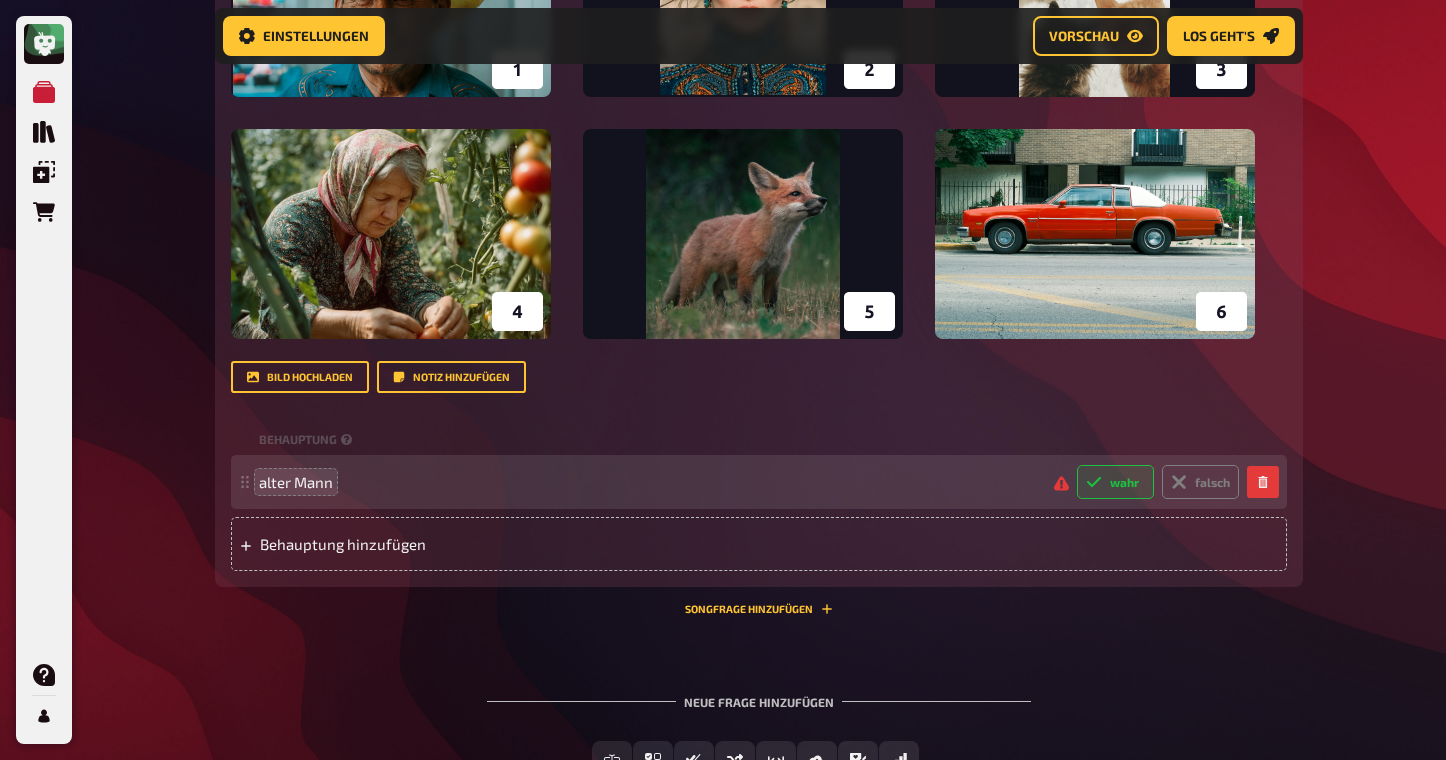 radio on "true" 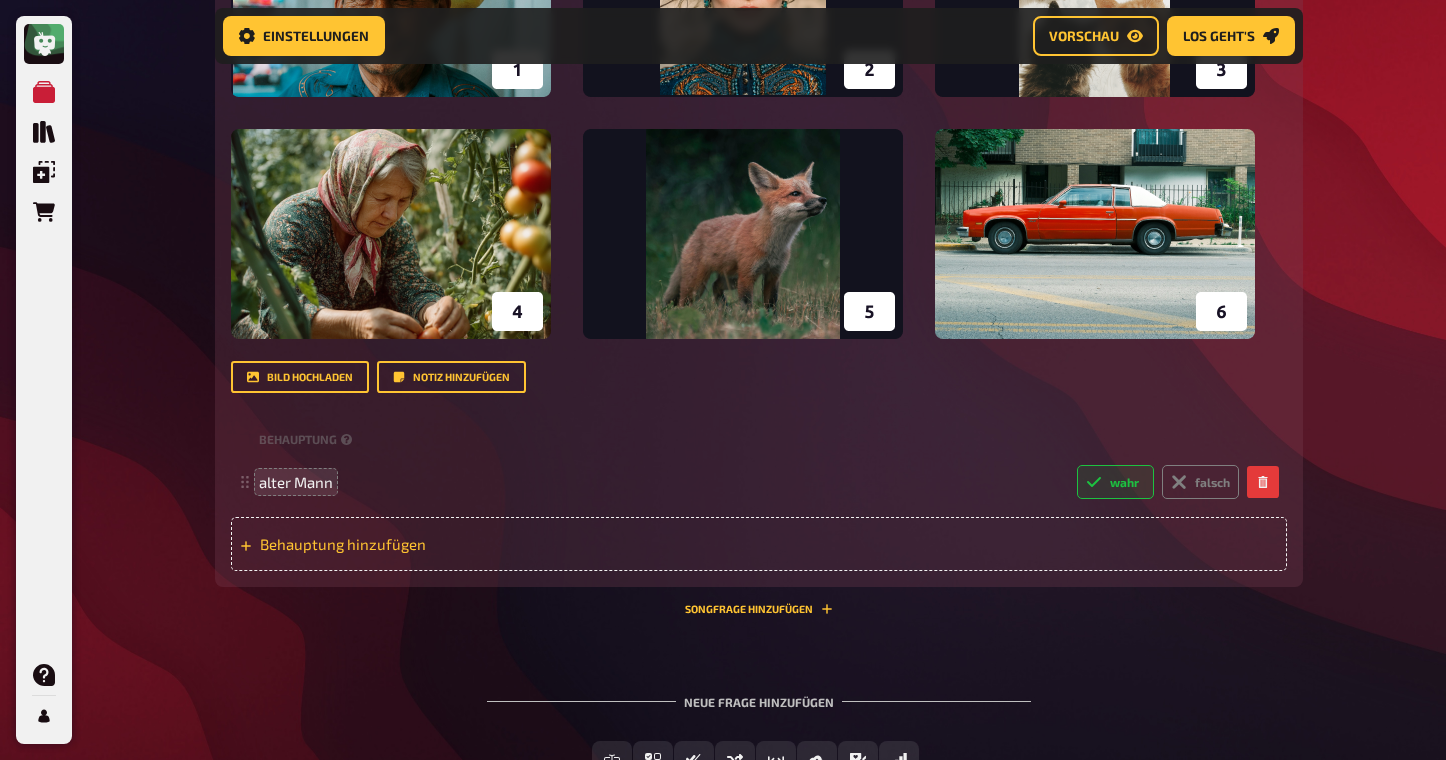 click on "Behauptung hinzufügen" at bounding box center [415, 544] 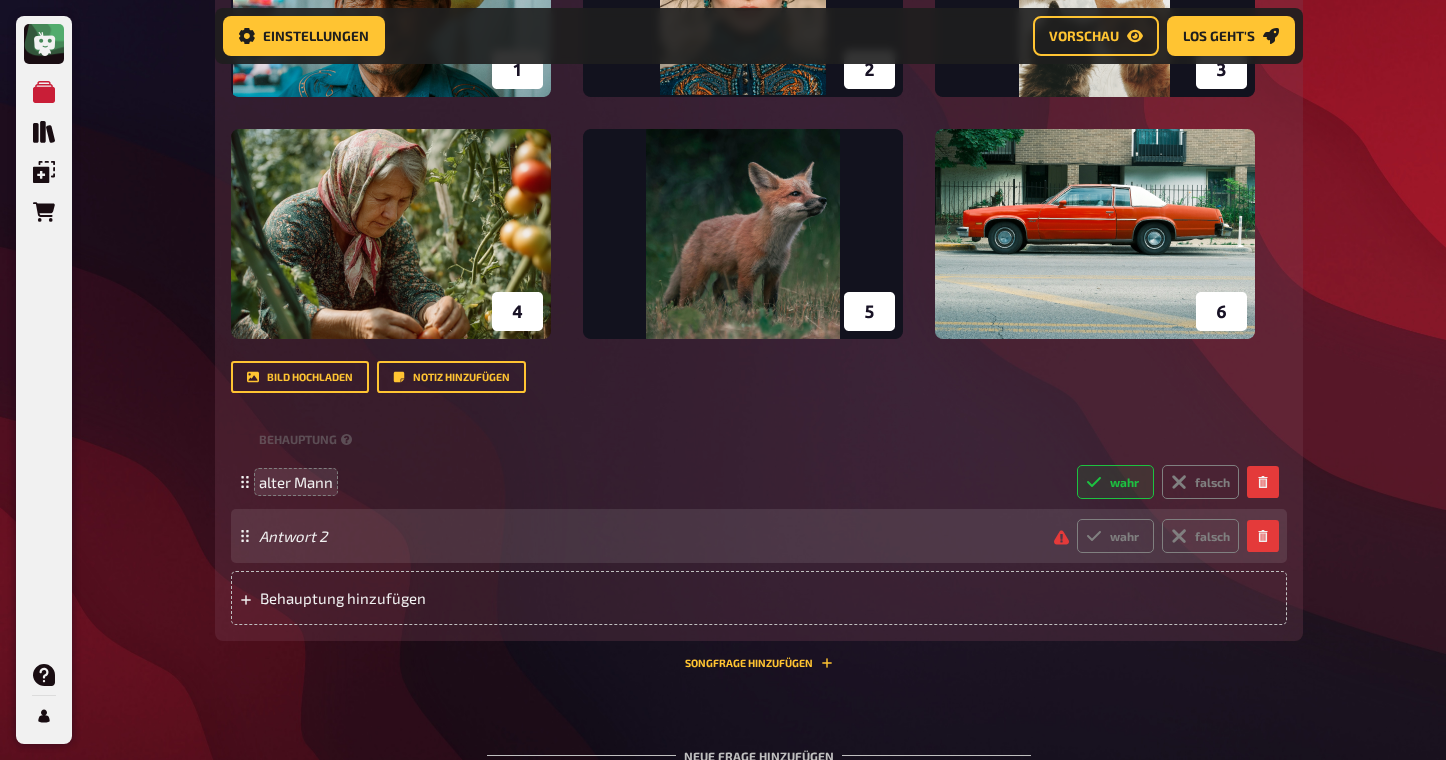 click on "Antwort 2 wahr falsch" at bounding box center [749, 536] 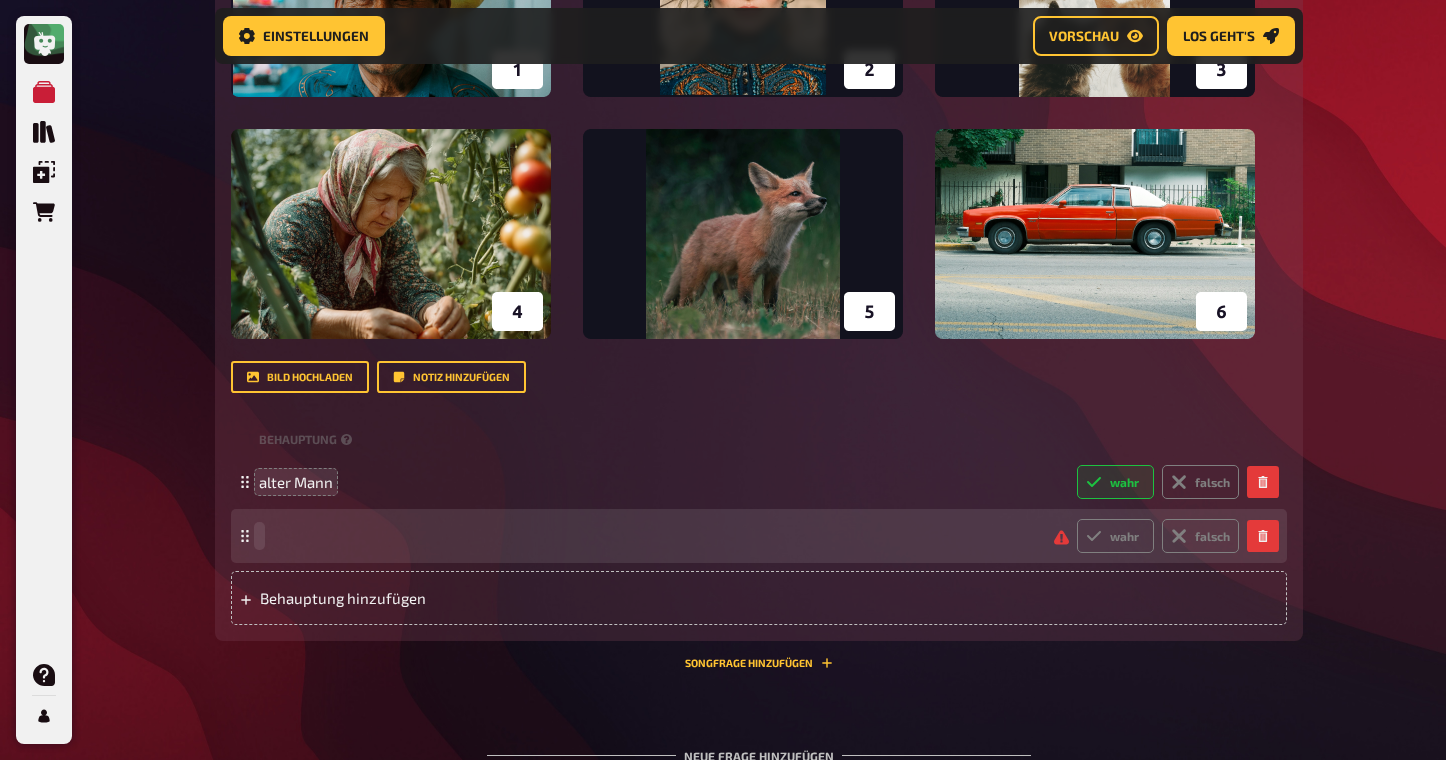 type 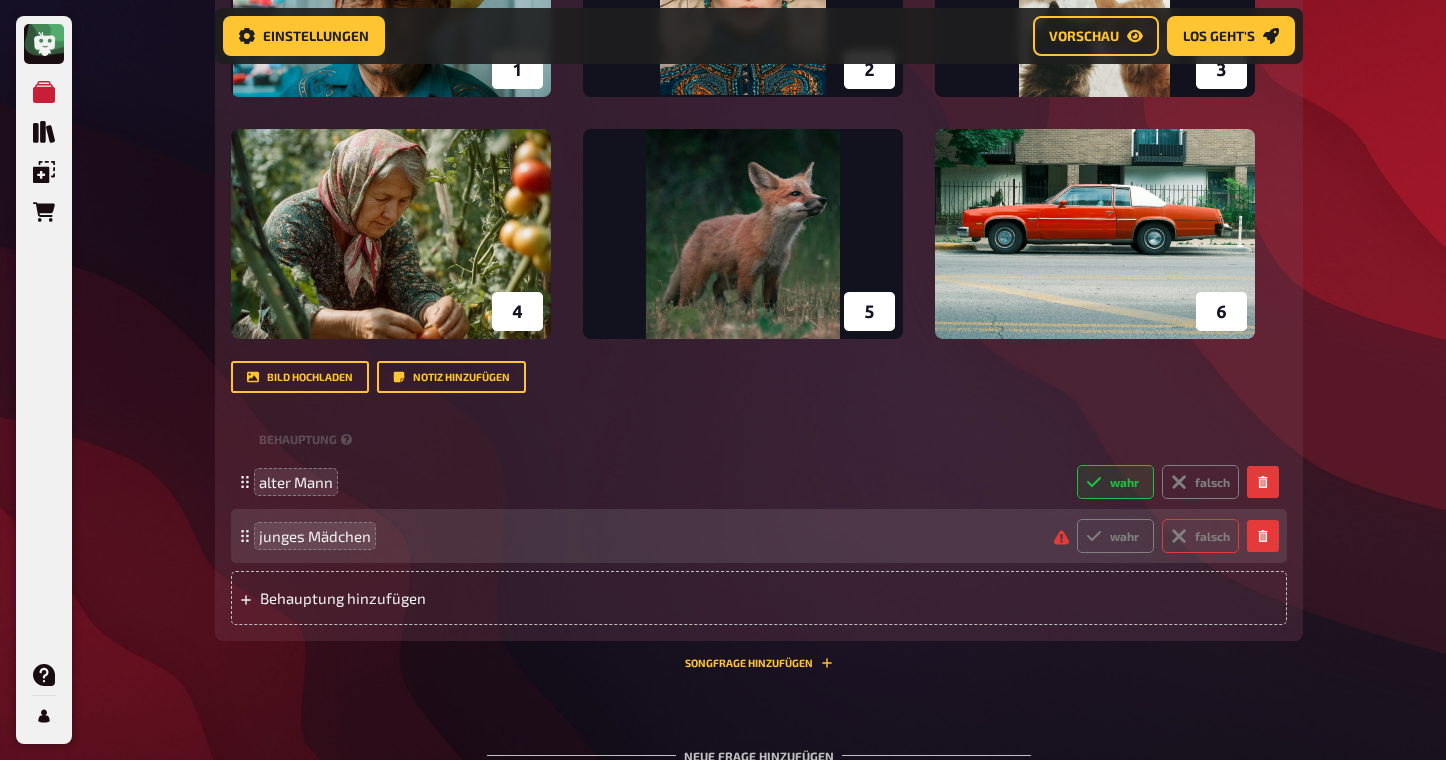 click on "falsch" at bounding box center (1200, 536) 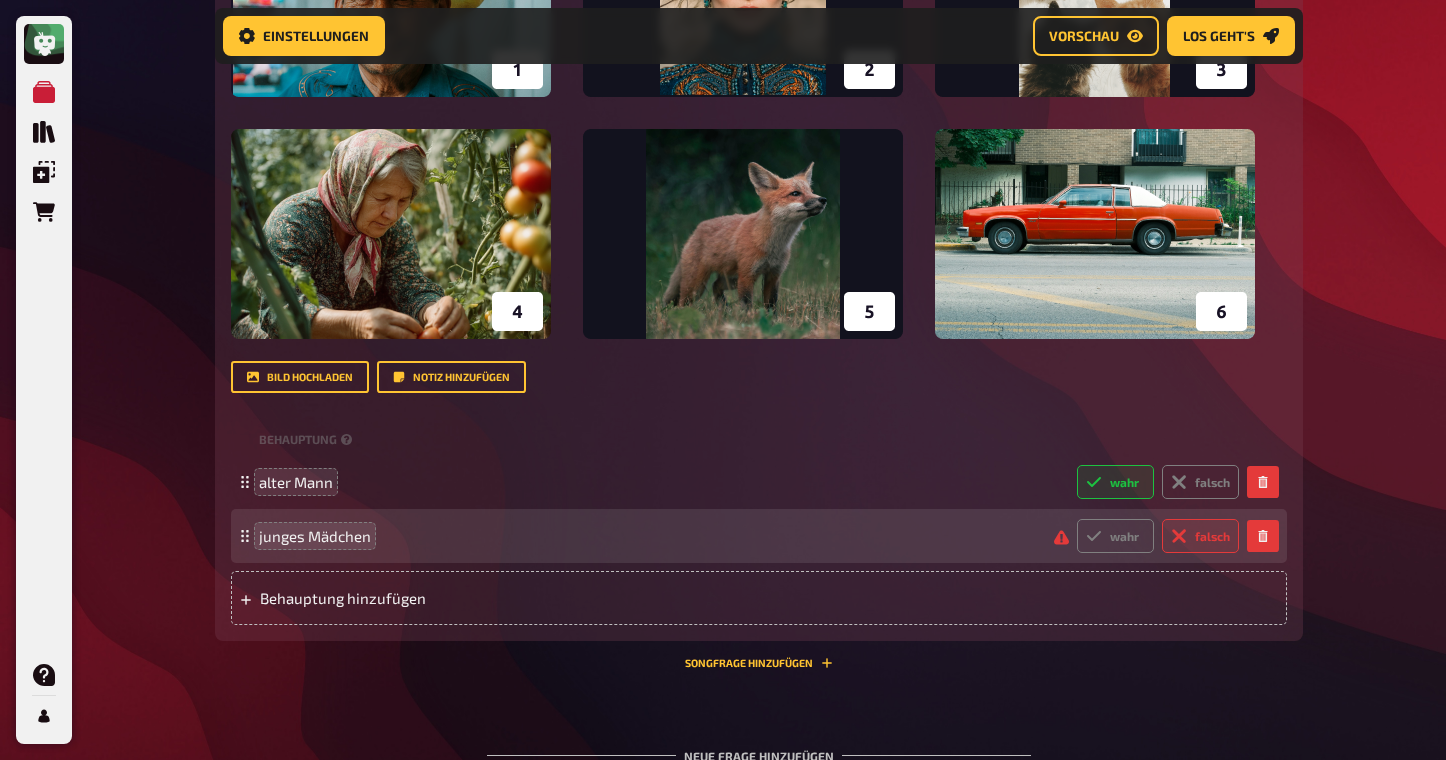 radio on "true" 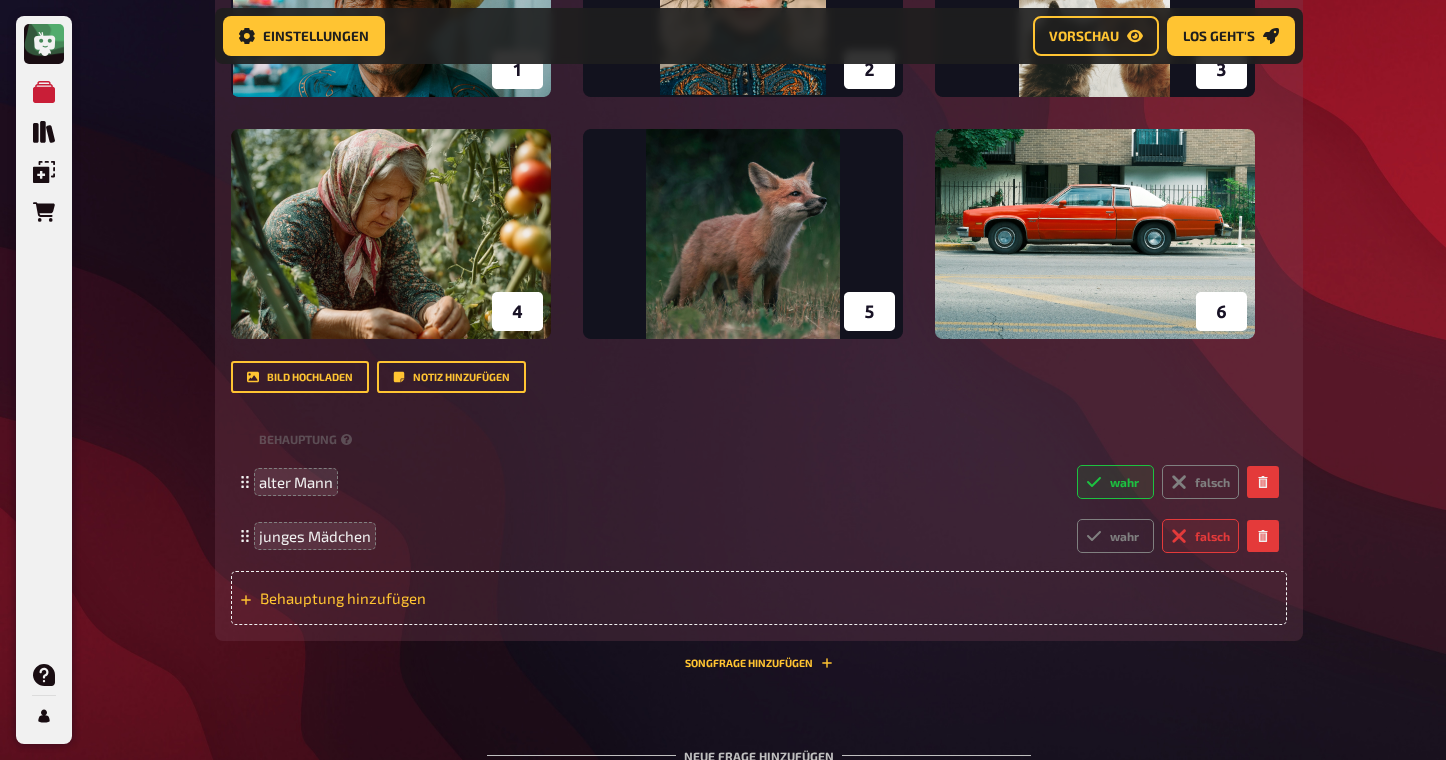 click on "Behauptung hinzufügen" at bounding box center (759, 598) 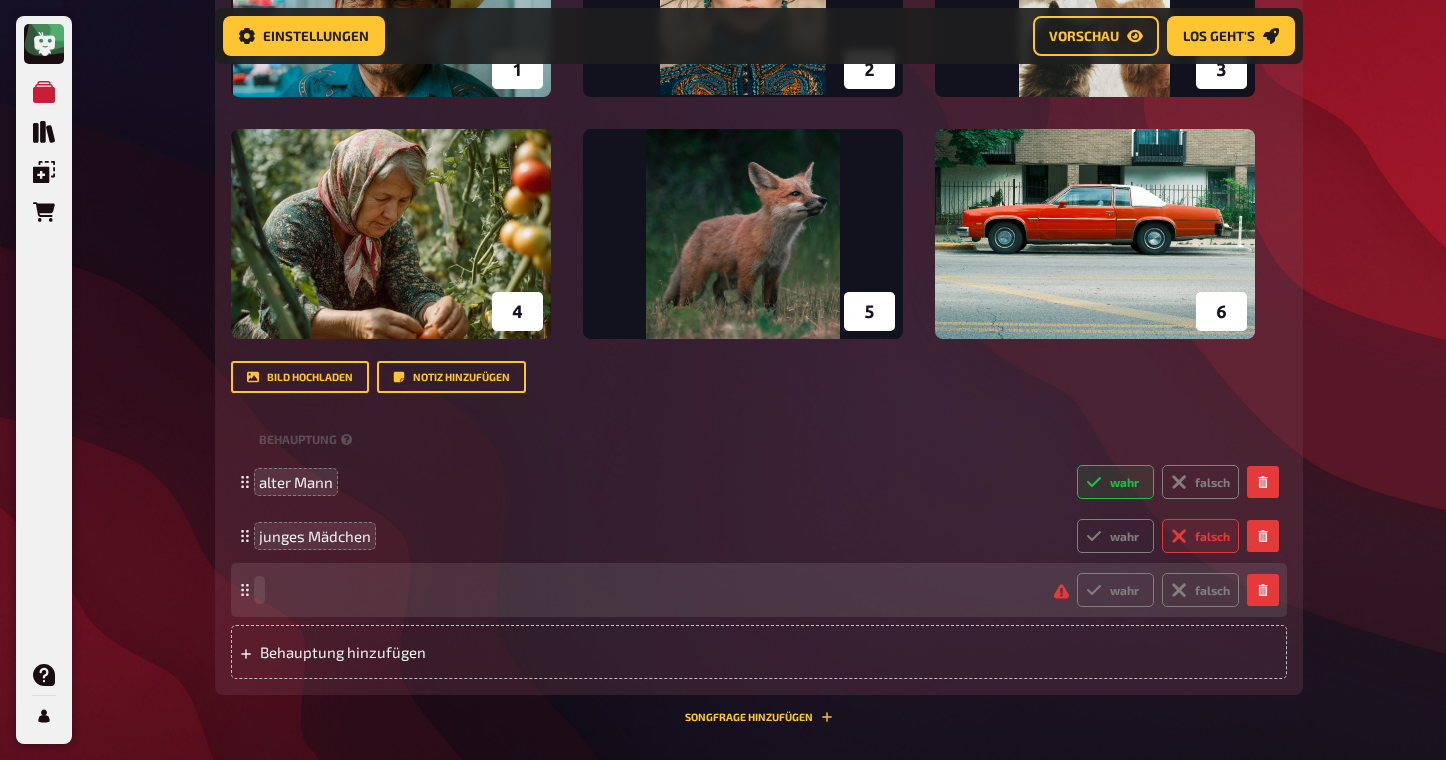 type 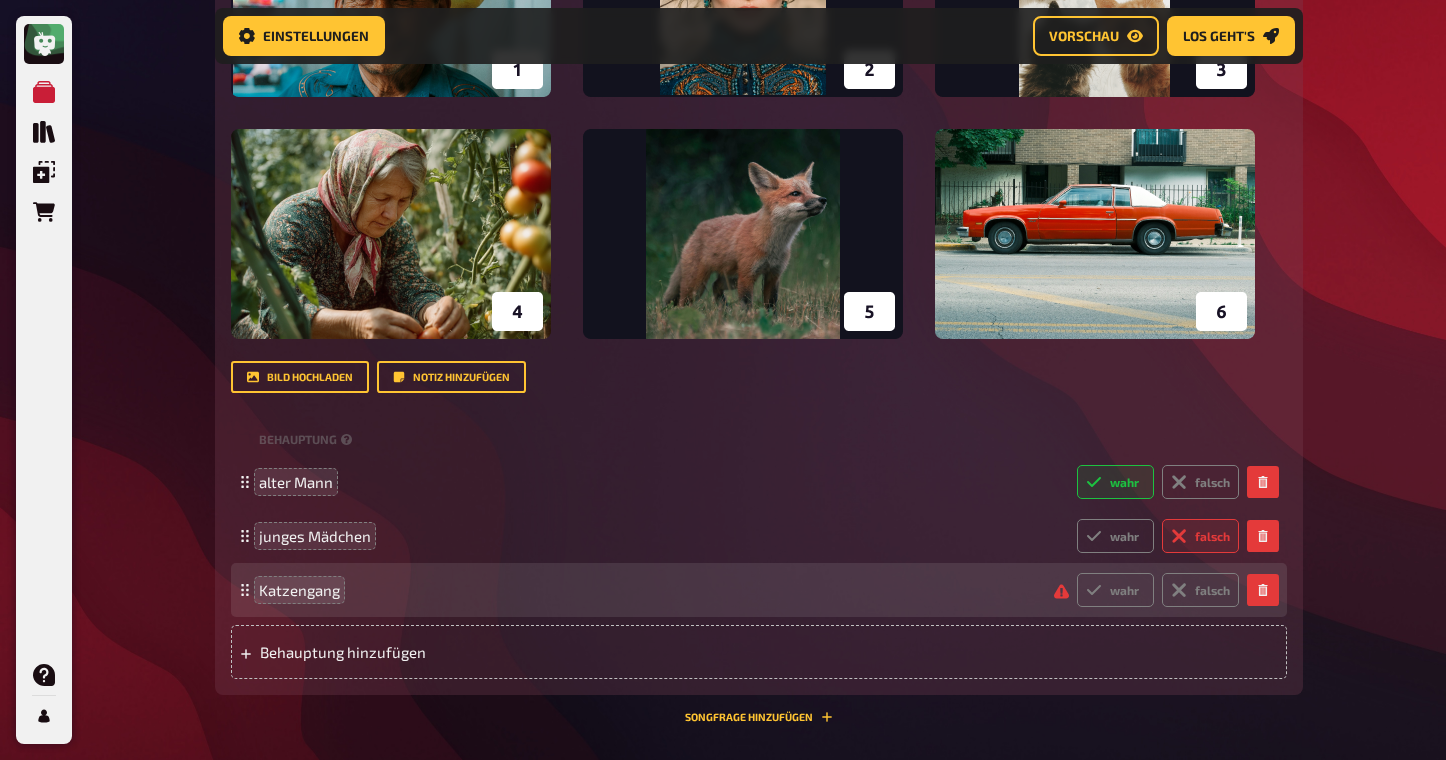 click on "Katzengang wahr falsch" at bounding box center (759, 590) 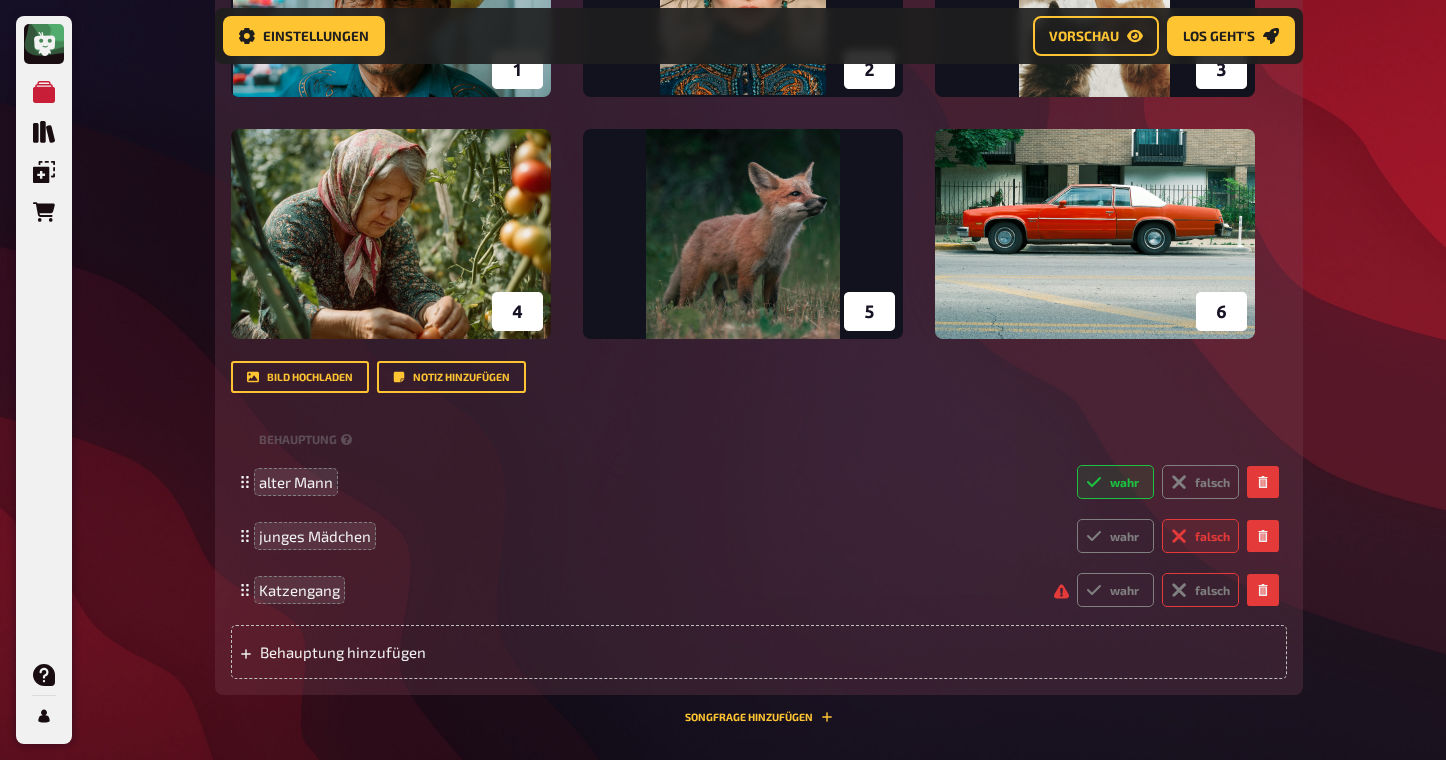click on "falsch" at bounding box center (1200, 590) 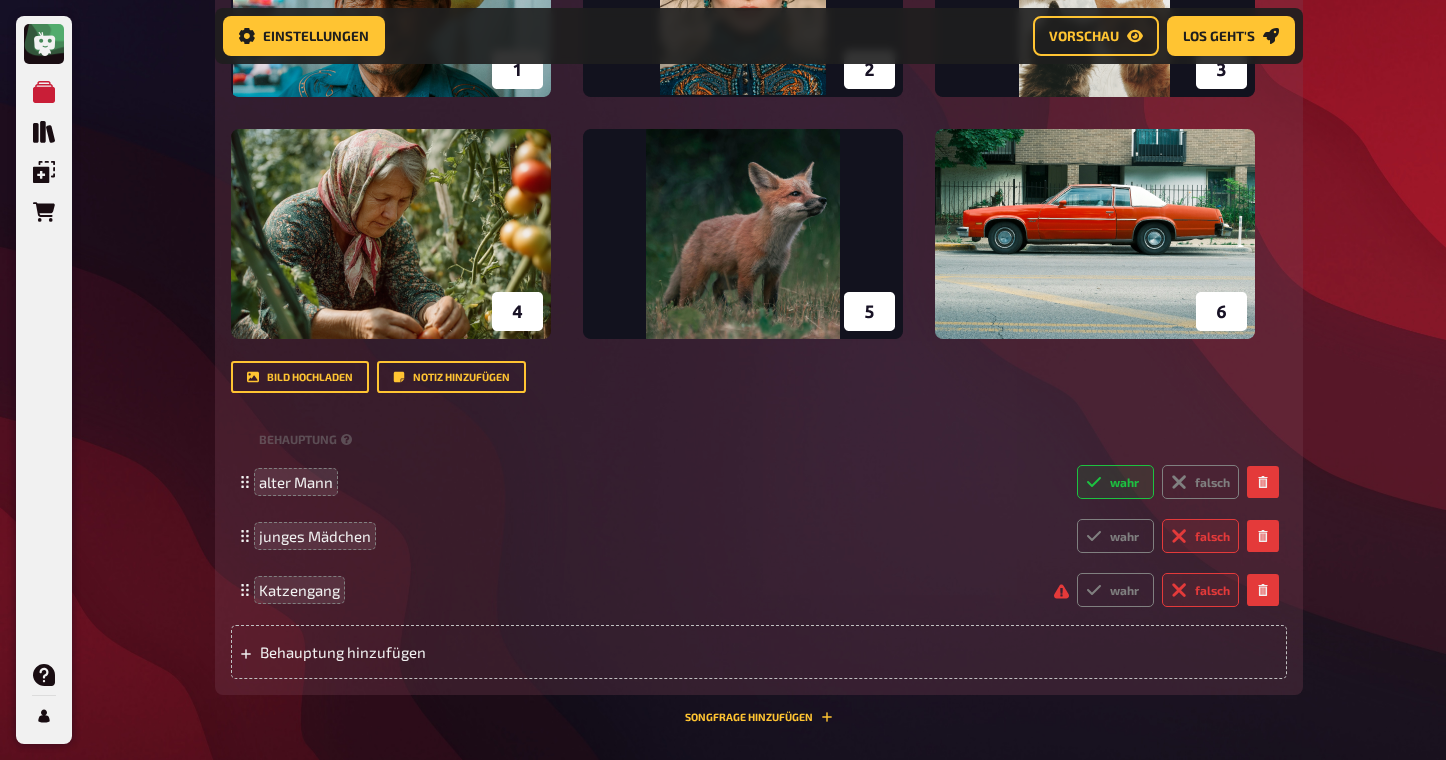 radio on "true" 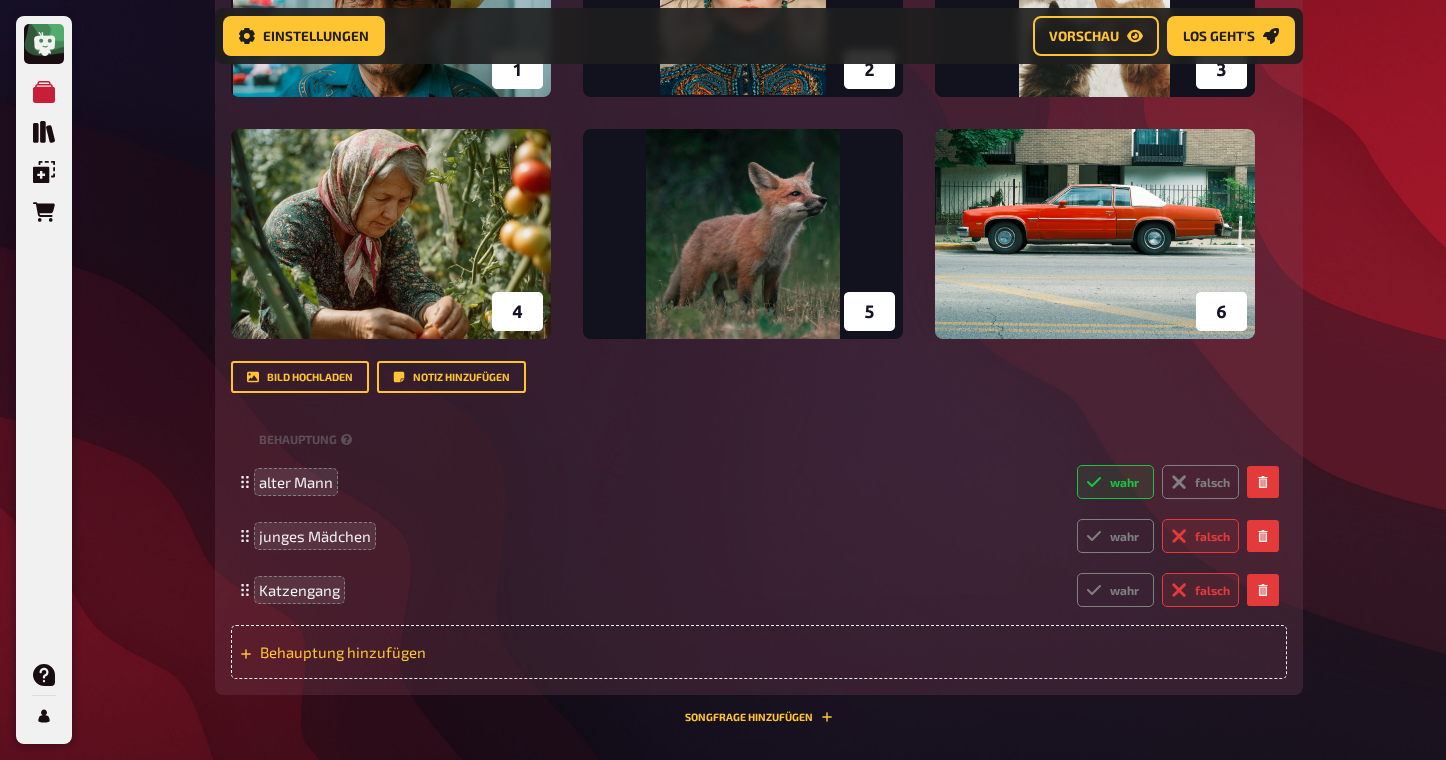 click on "Behauptung hinzufügen" at bounding box center [415, 652] 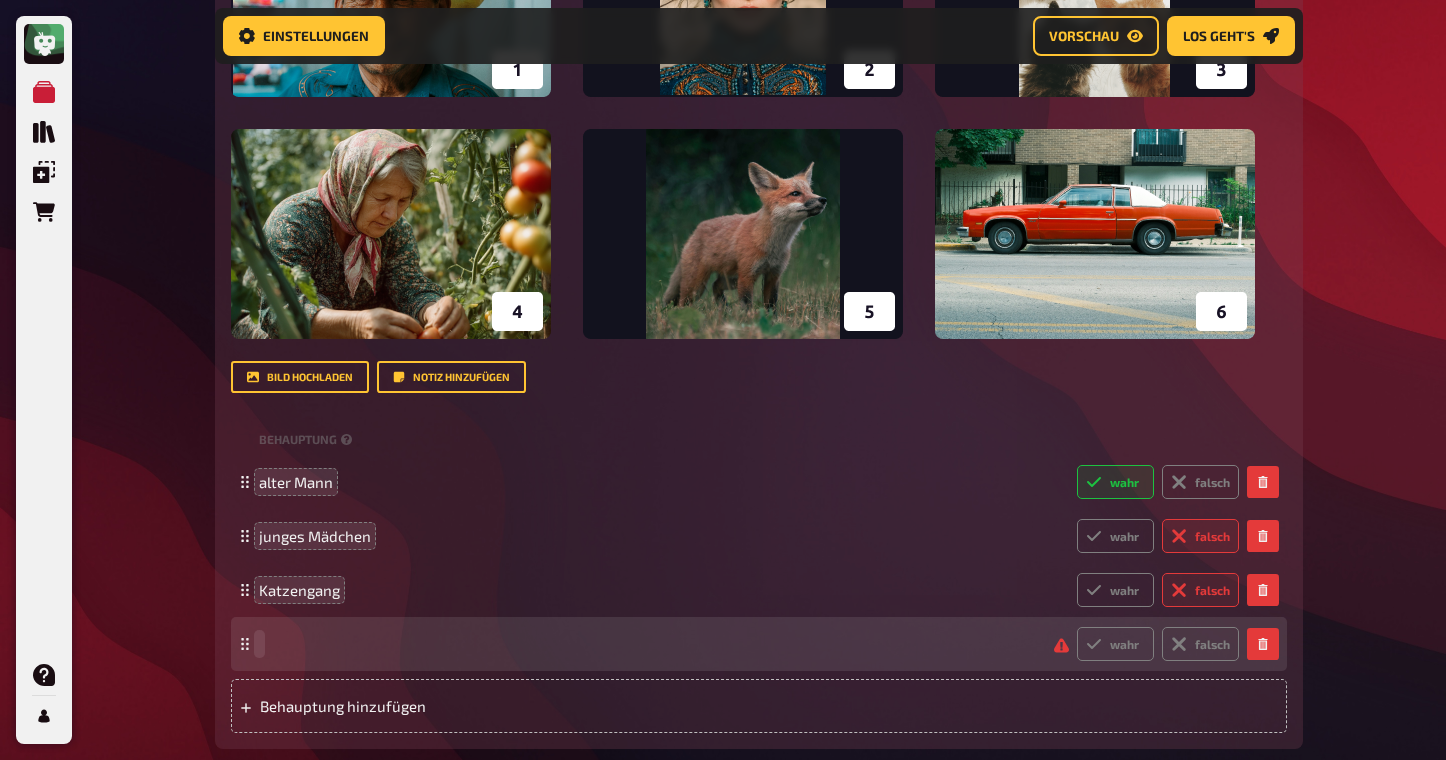 type 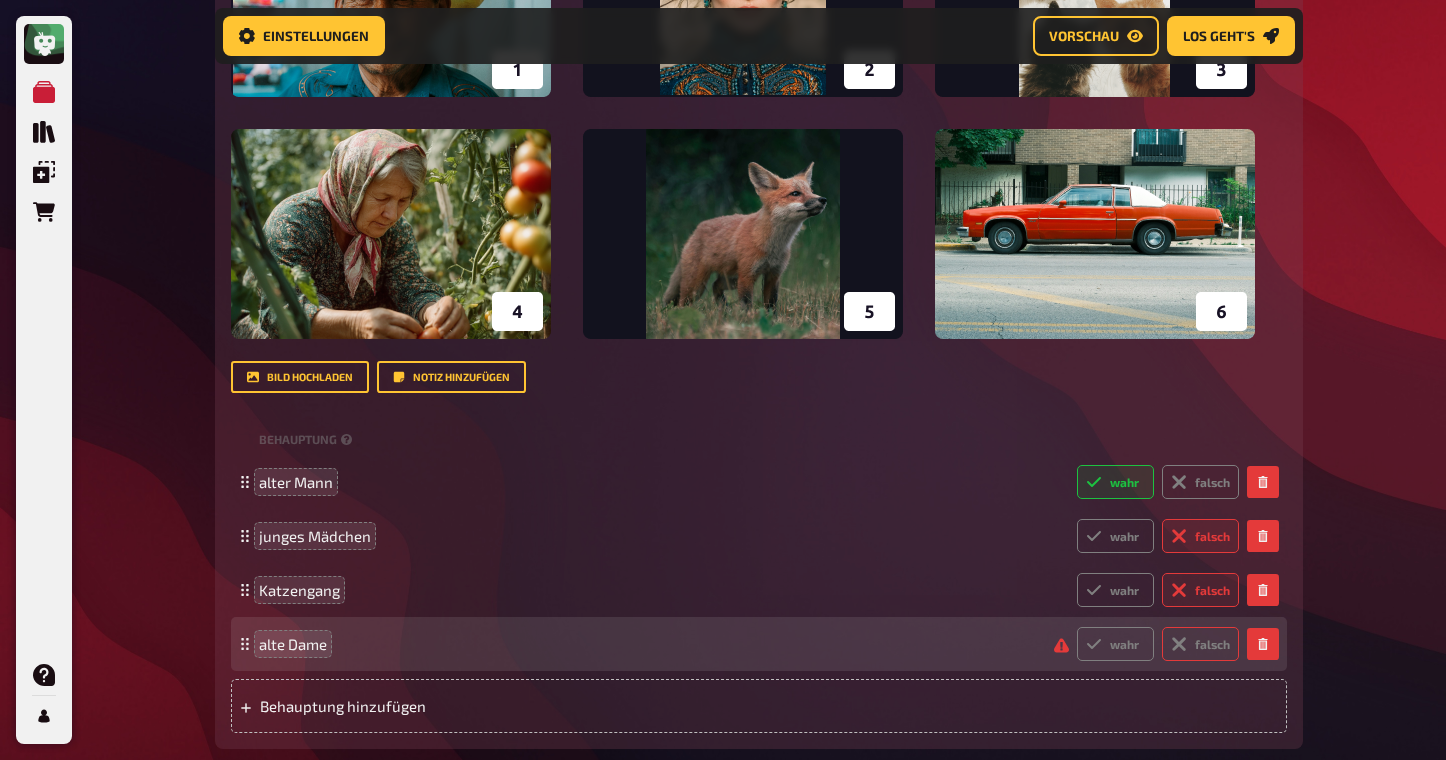 click on "falsch" at bounding box center (1200, 644) 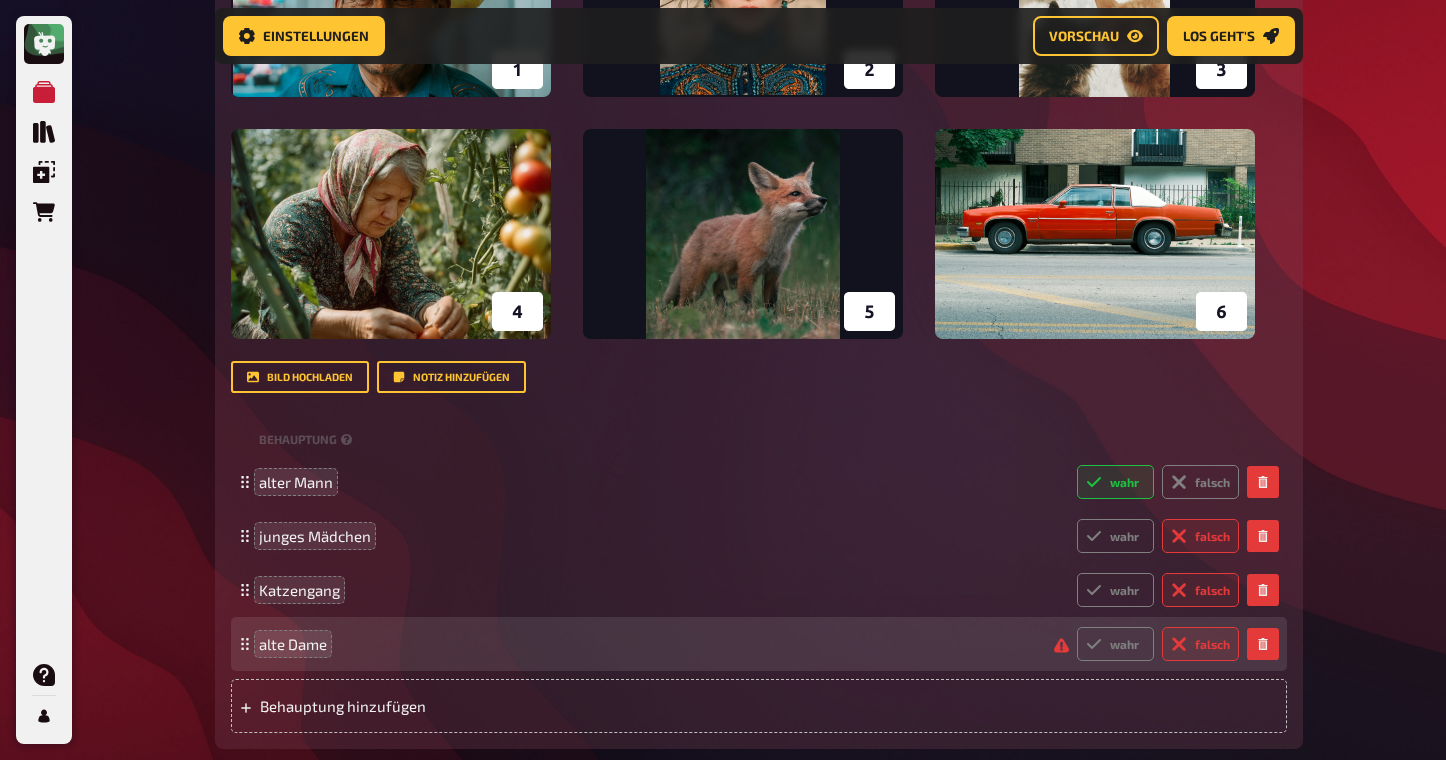 radio on "true" 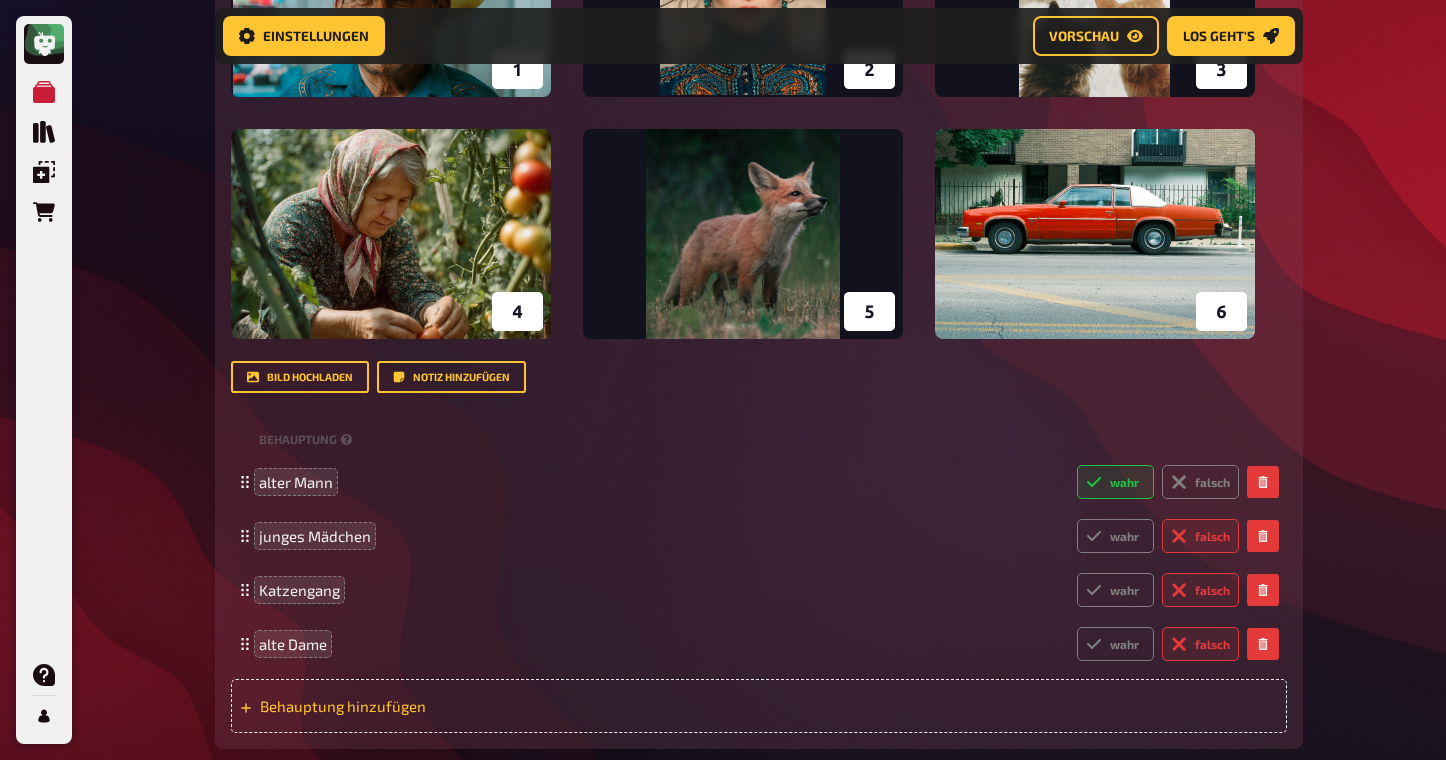 click on "Behauptung hinzufügen" at bounding box center [415, 706] 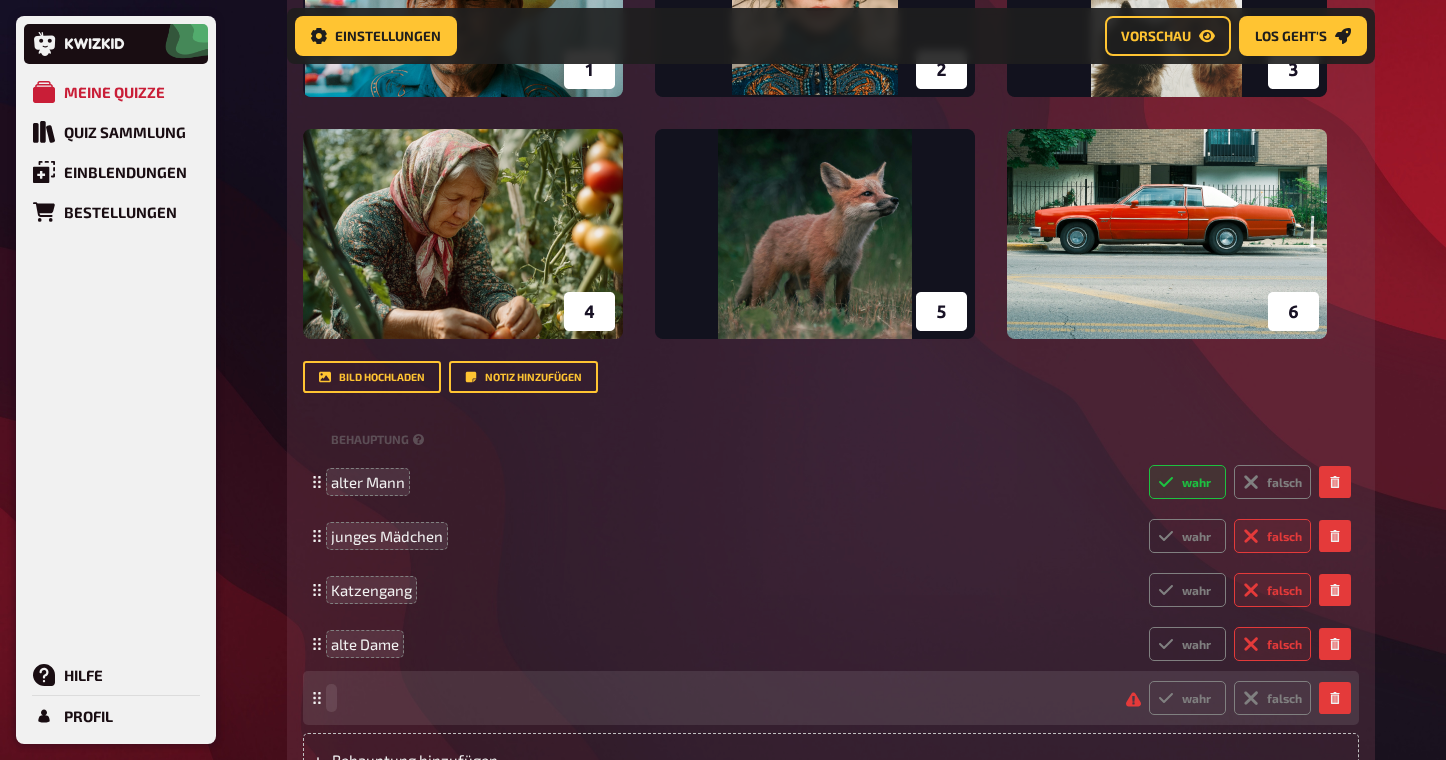 type 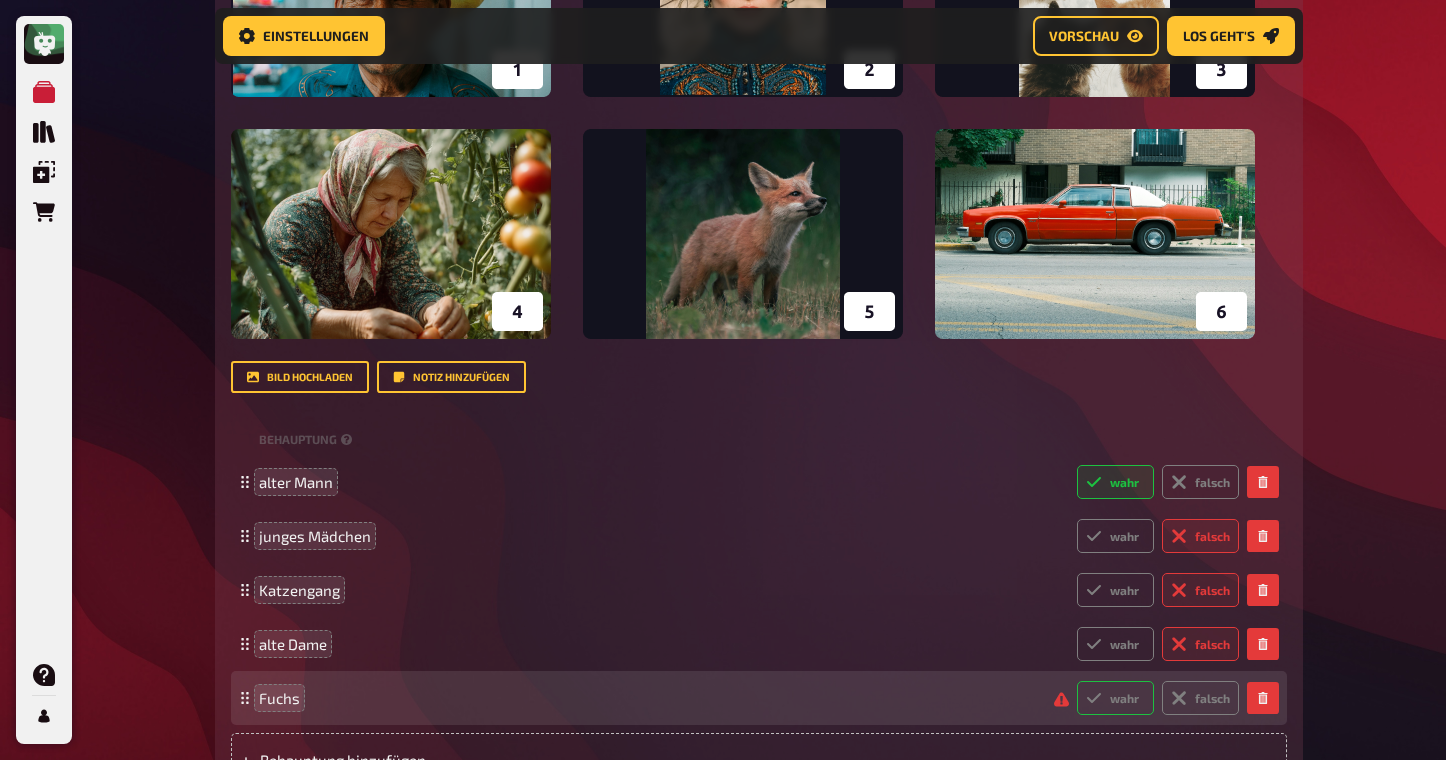 click on "wahr" at bounding box center [1115, 698] 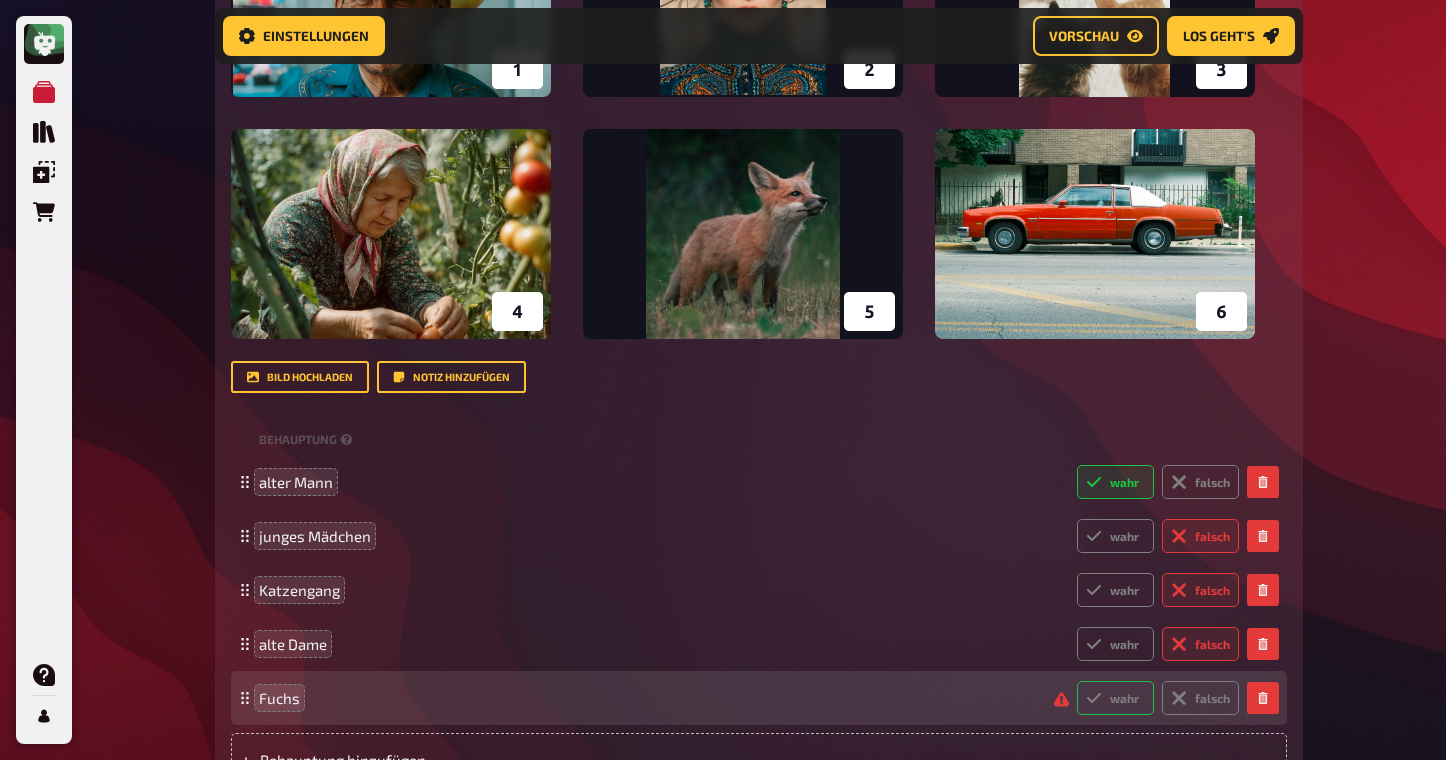 click on "wahr" at bounding box center [1076, 680] 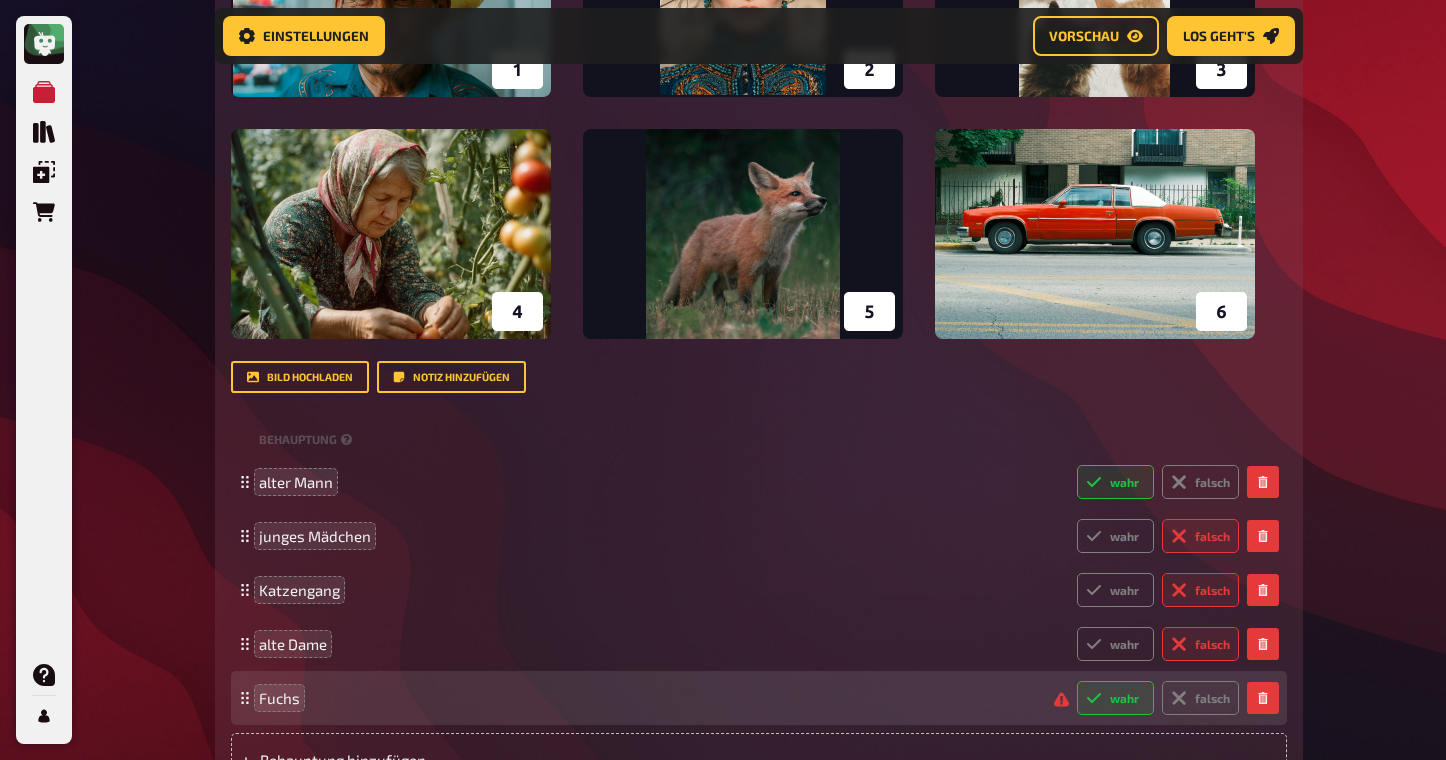 radio on "true" 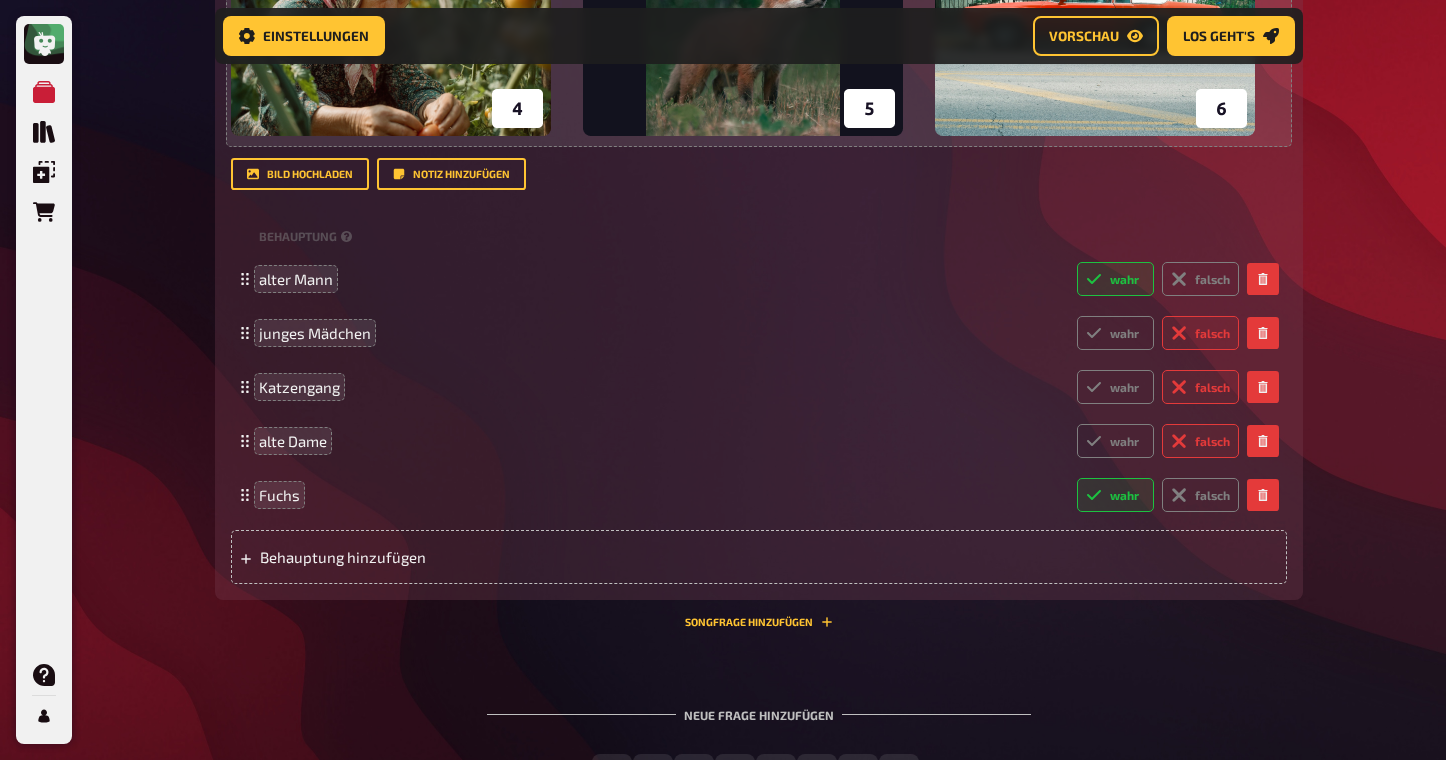 scroll, scrollTop: 1918, scrollLeft: 0, axis: vertical 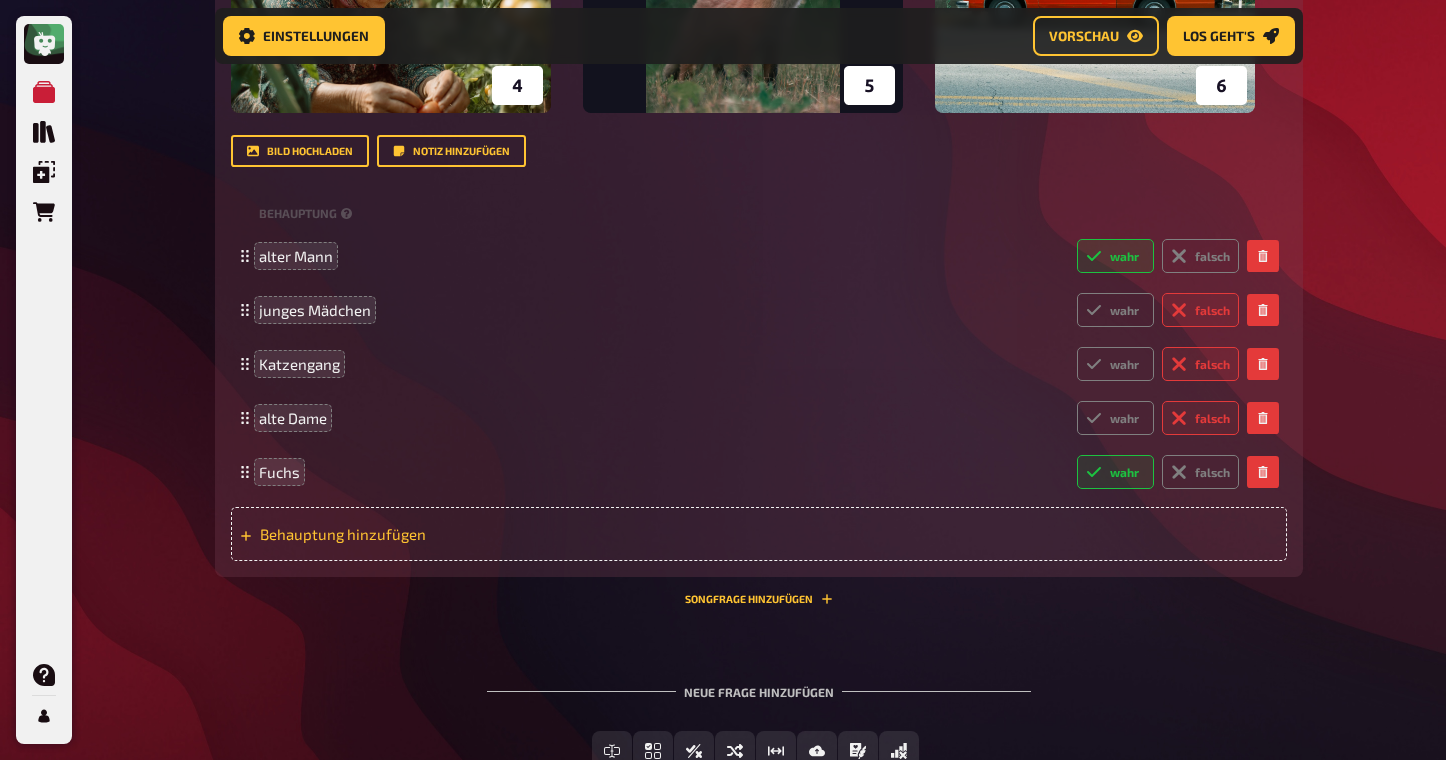 click on "Behauptung hinzufügen" at bounding box center (415, 534) 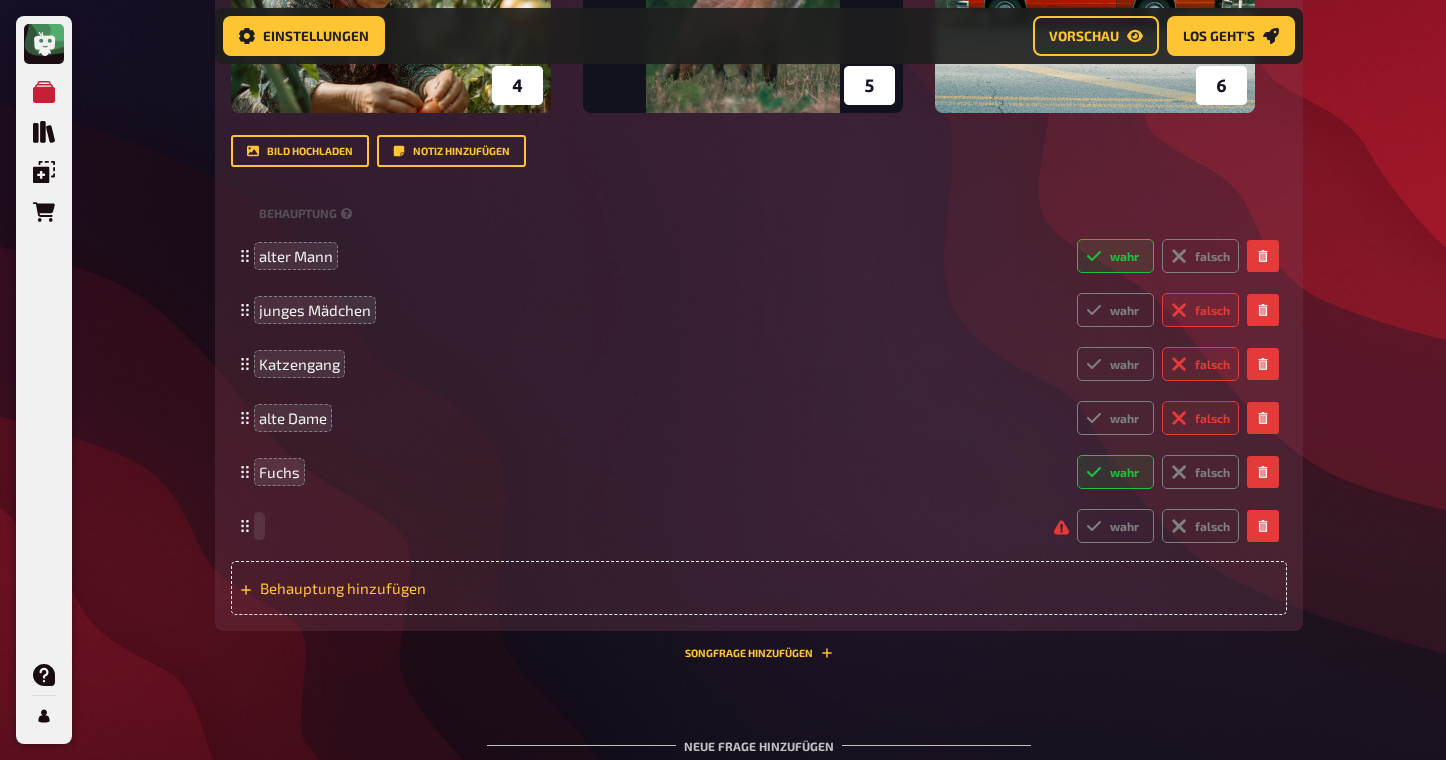 type 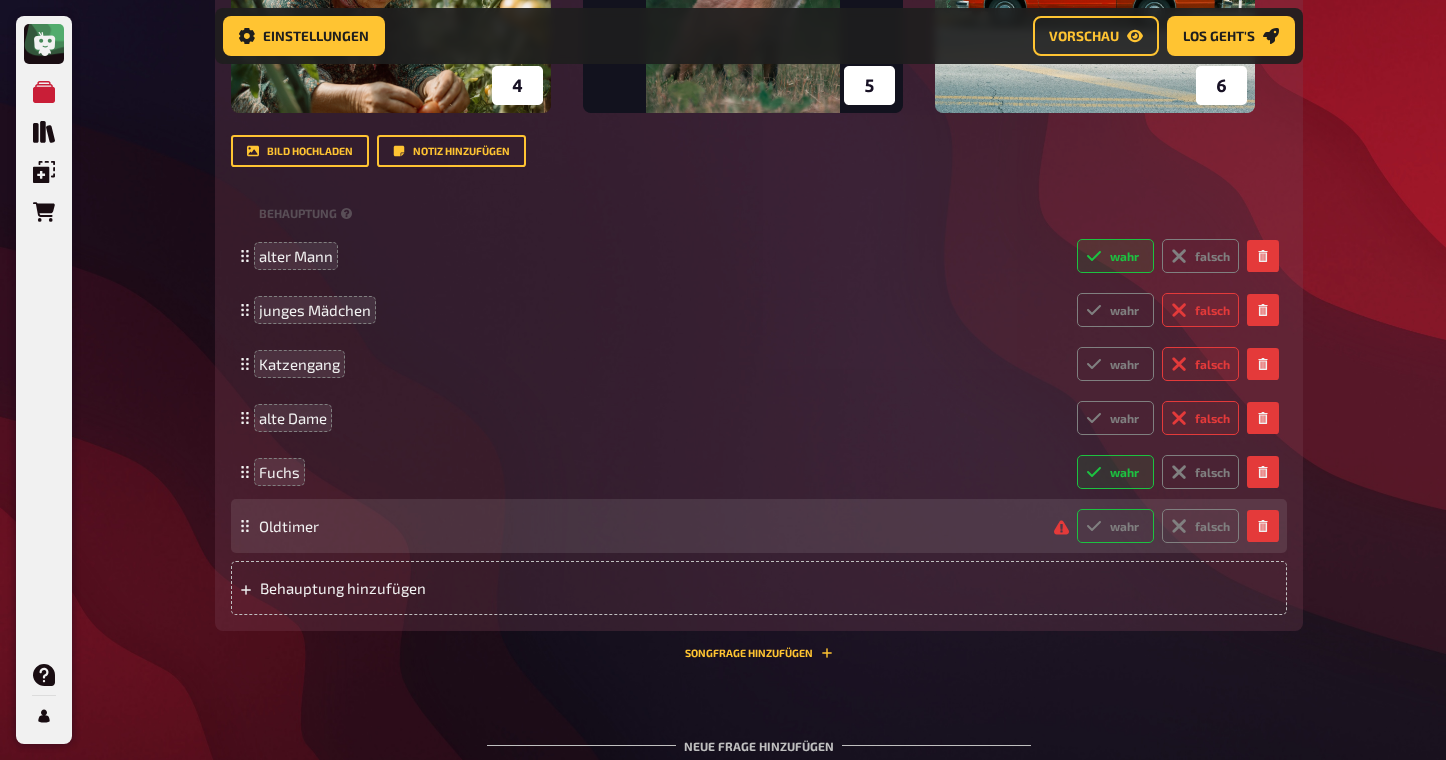 click on "wahr" at bounding box center (1115, 526) 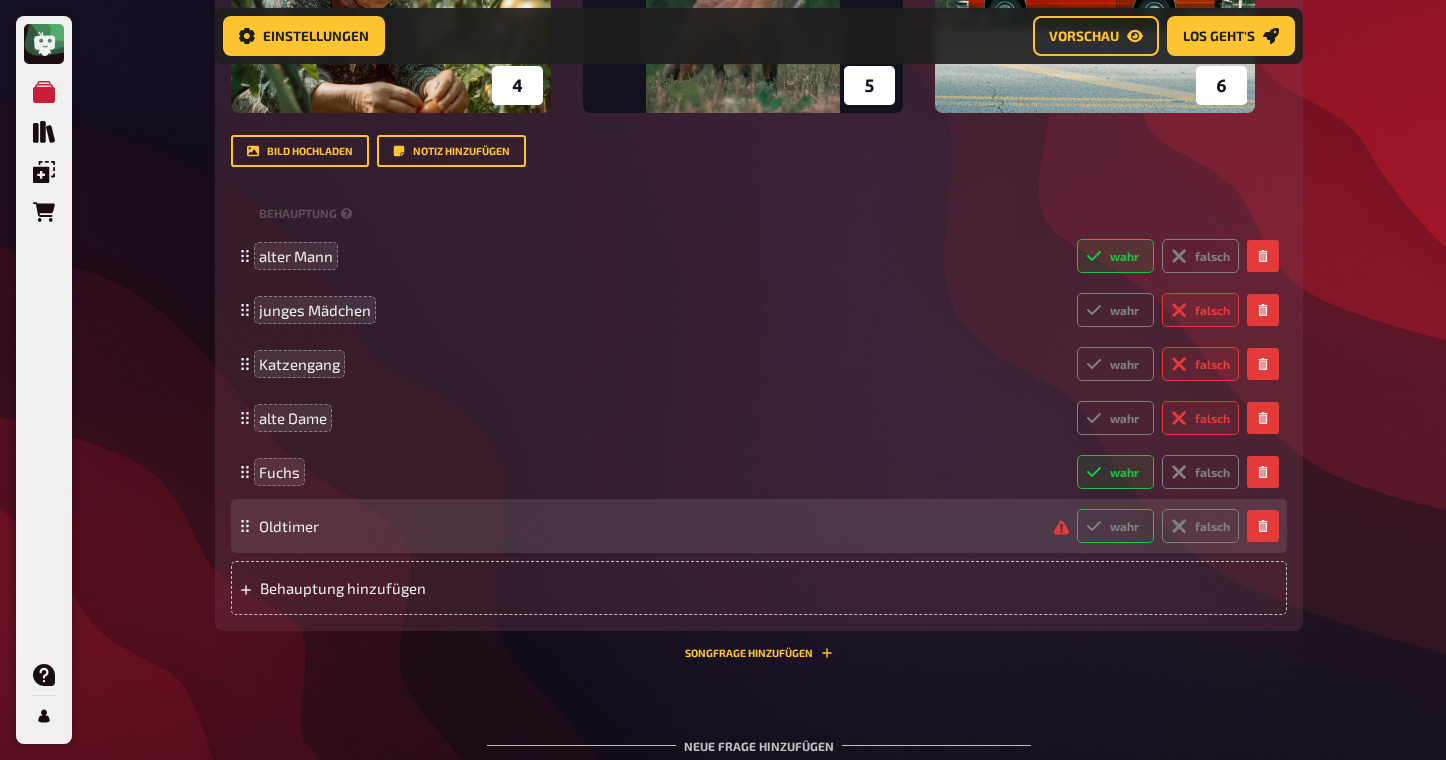 click on "wahr" at bounding box center [1076, 508] 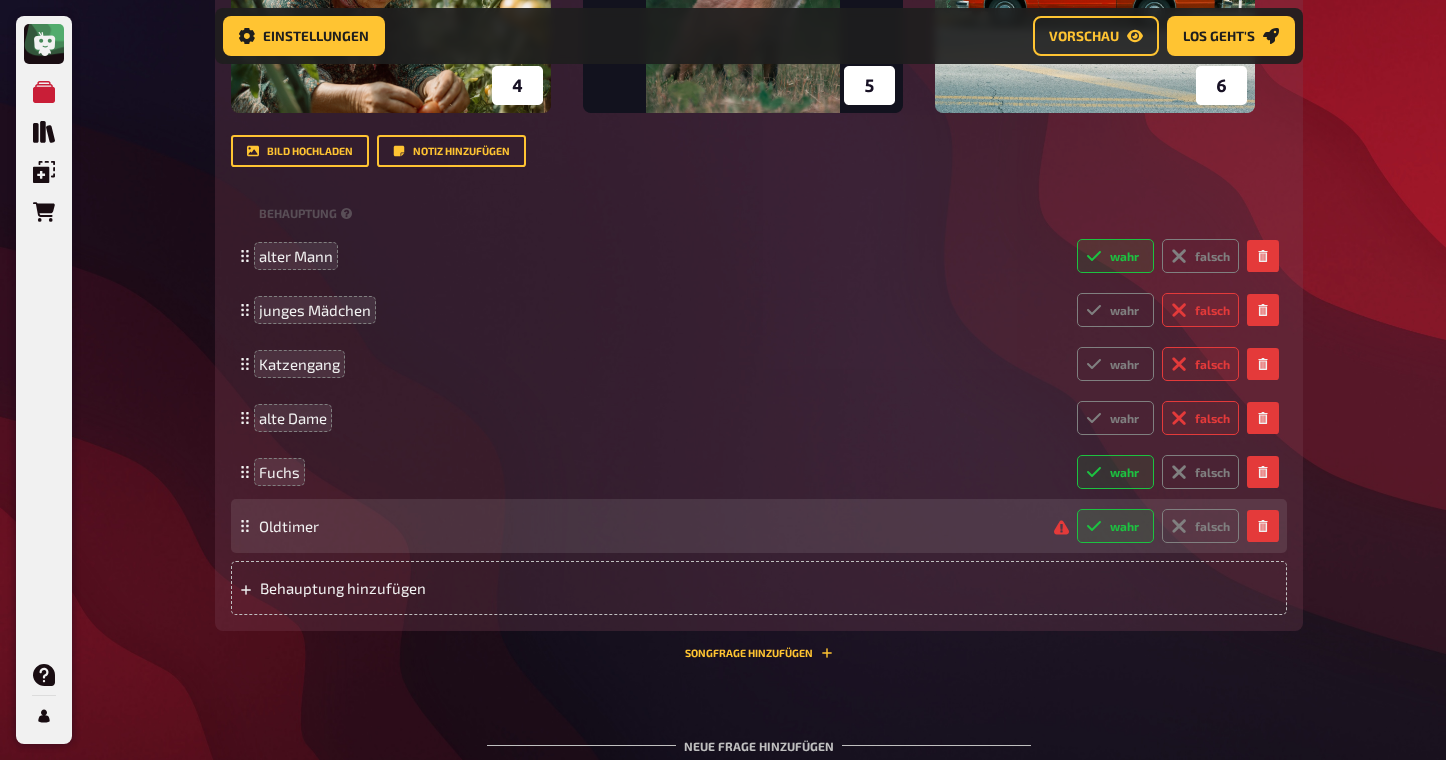 radio on "true" 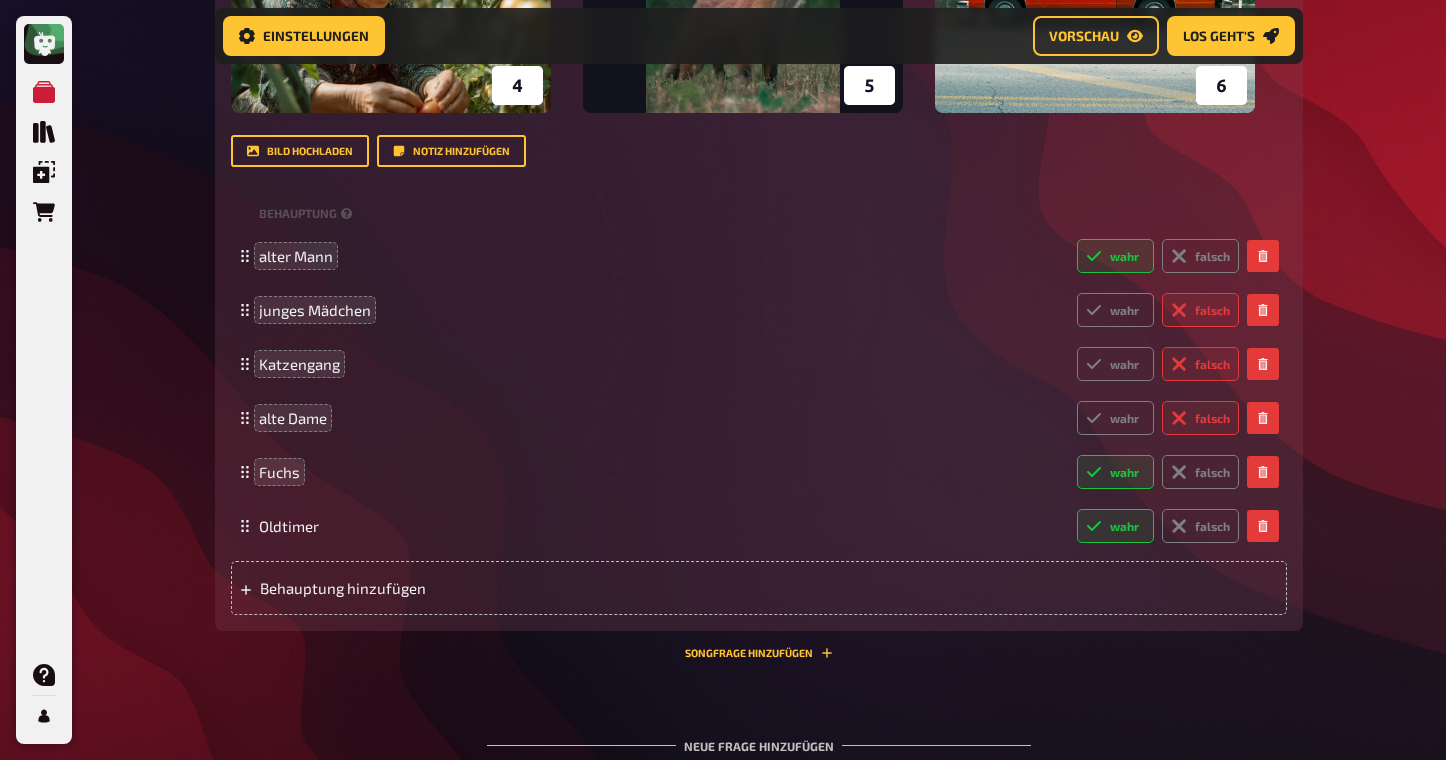 click on "Meine Quizze Quiz Sammlung Einblendungen Bestellungen Hilfe Profil Home Meine Quizze The fancy QUIZNIGHT Vorbereitung Vorbereitung Inhalte Bearbeiten Quiz Lobby Moderation undefined Auswertung Siegerehrung Einstellungen Vorschau Los geht's Los geht's The fancy QUIZNIGHT 01 Incomplete...   1 4 02 Who's missing?   1 6 03 Special Round   1 1 04 Silent Karaoke   1 3 05 Same procedure as every year, [PERSON_NAME]!   1 1 Wissen 1.00 Punkte Titel Same procedure as every year, [PERSON_NAME]! Fragetext In welchem Jahr fanden die folgenden Ereignisse statt? Apple stellt den iMac mit seinem bunten, durchsichtigen Design vor. Sex and the City wird erstmals ausgestrahlt. Google wurde gegründet. Armageddon kam in die Kinos. [PERSON_NAME] bringt ihre Single "Baby one more time" heraus. Hier hinziehen für Dateiupload Bild hochladen   Notiz hinzufügen Beschriftung Richtige Antwort Antwort 1998 Antwort hinzufügen Musik 2.00 Punkte Beschriftung Richtige Antwort Interpret leer Titel leer 06 It this A.I.?  6 Wissen 6.00 Punkte Titel ﻿" at bounding box center [723, -483] 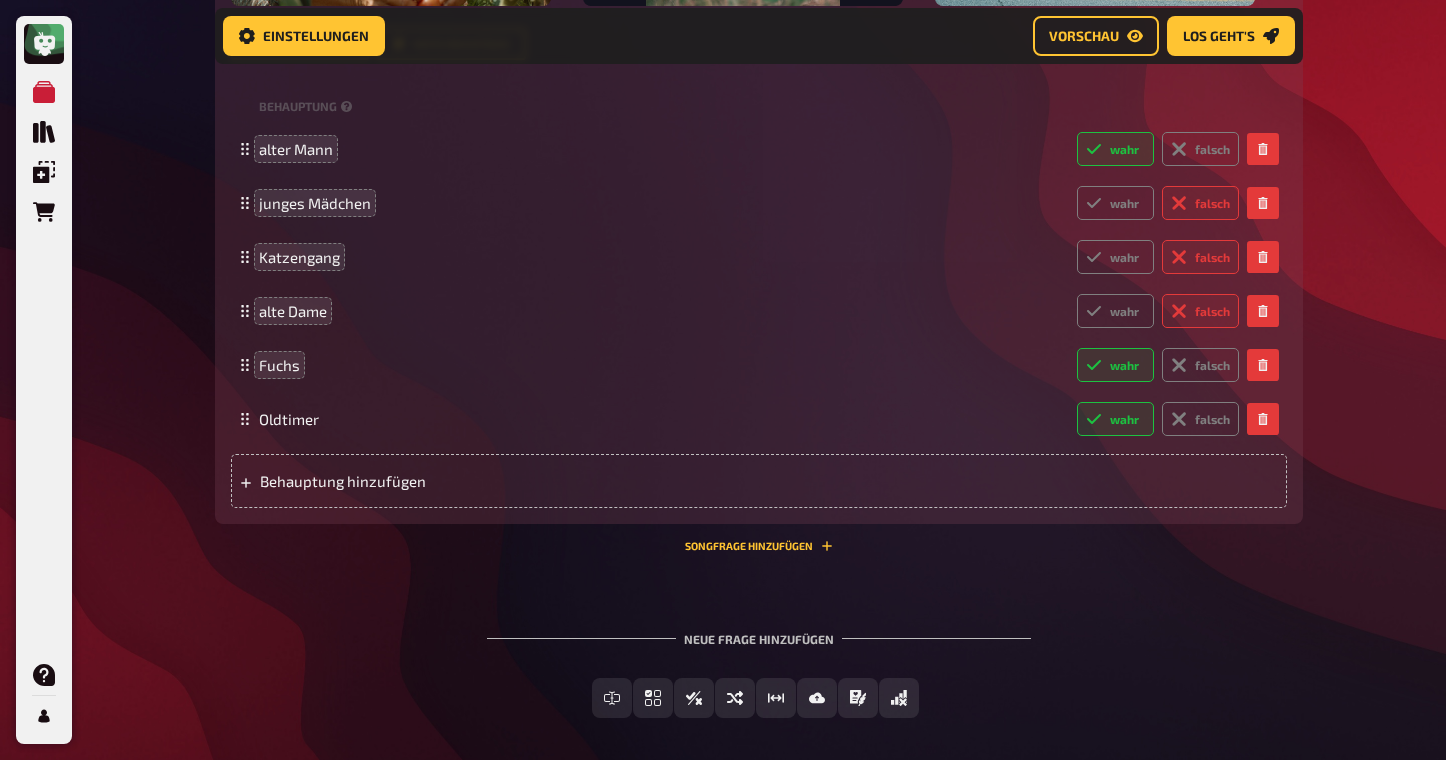 scroll, scrollTop: 2049, scrollLeft: 0, axis: vertical 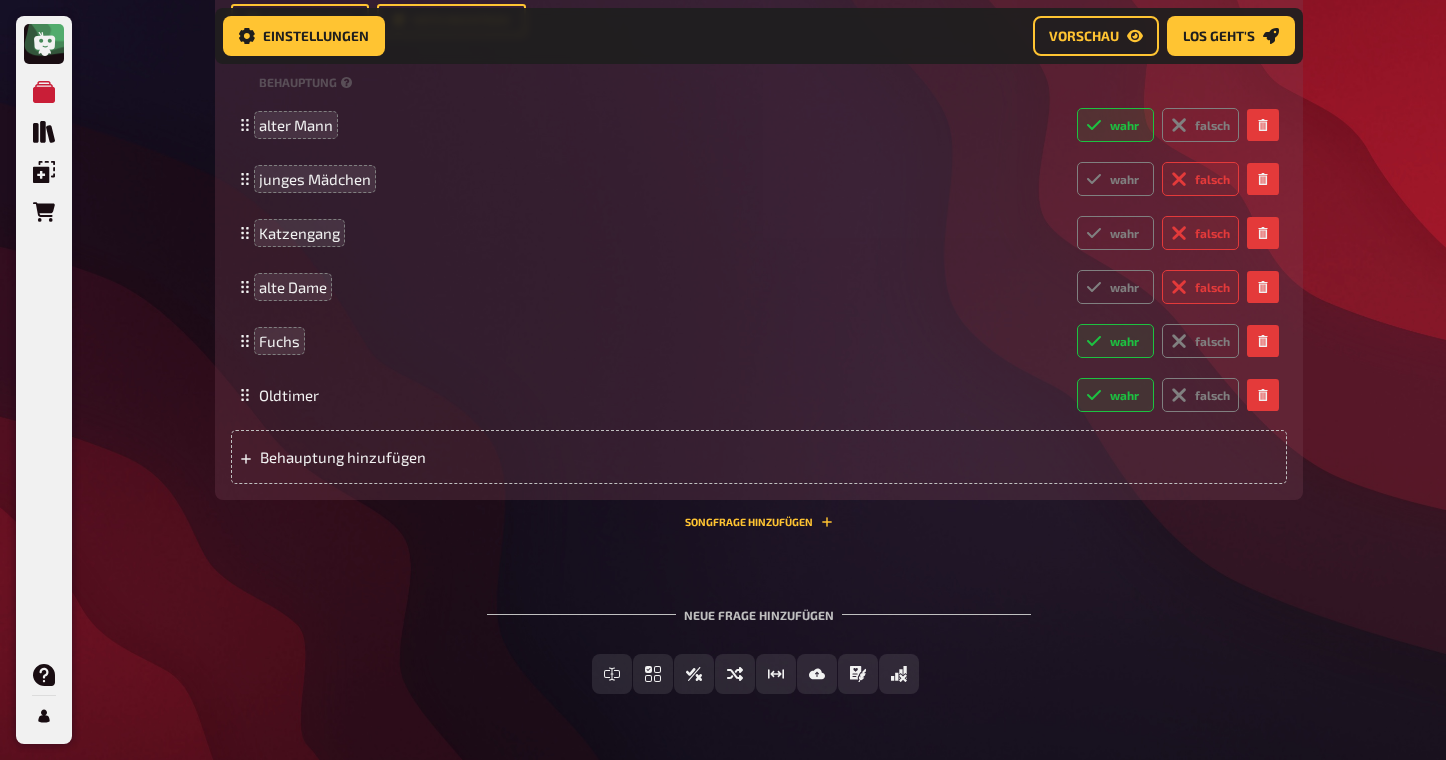 click on "Neue Frage hinzufügen" at bounding box center [759, 607] 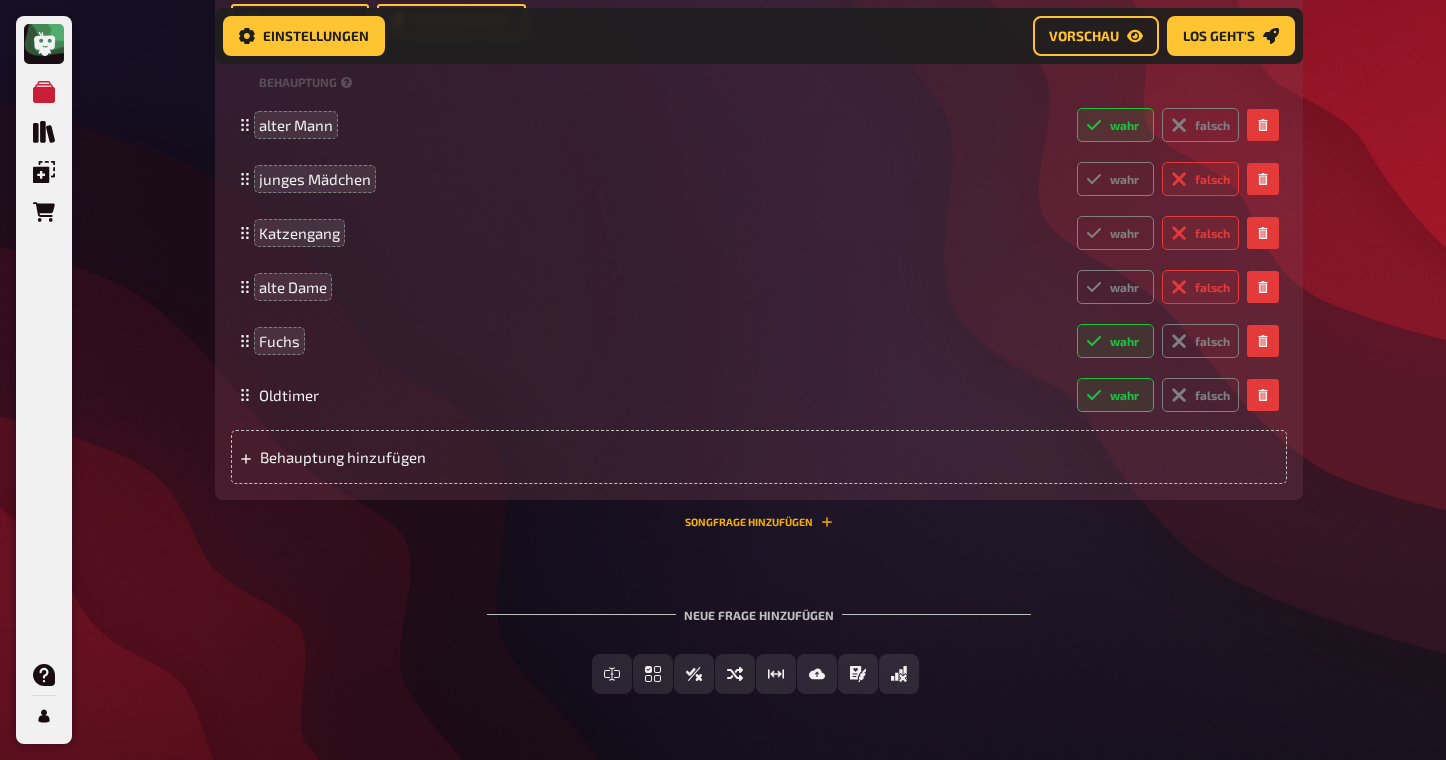 click on "Songfrage hinzufügen" at bounding box center [759, 522] 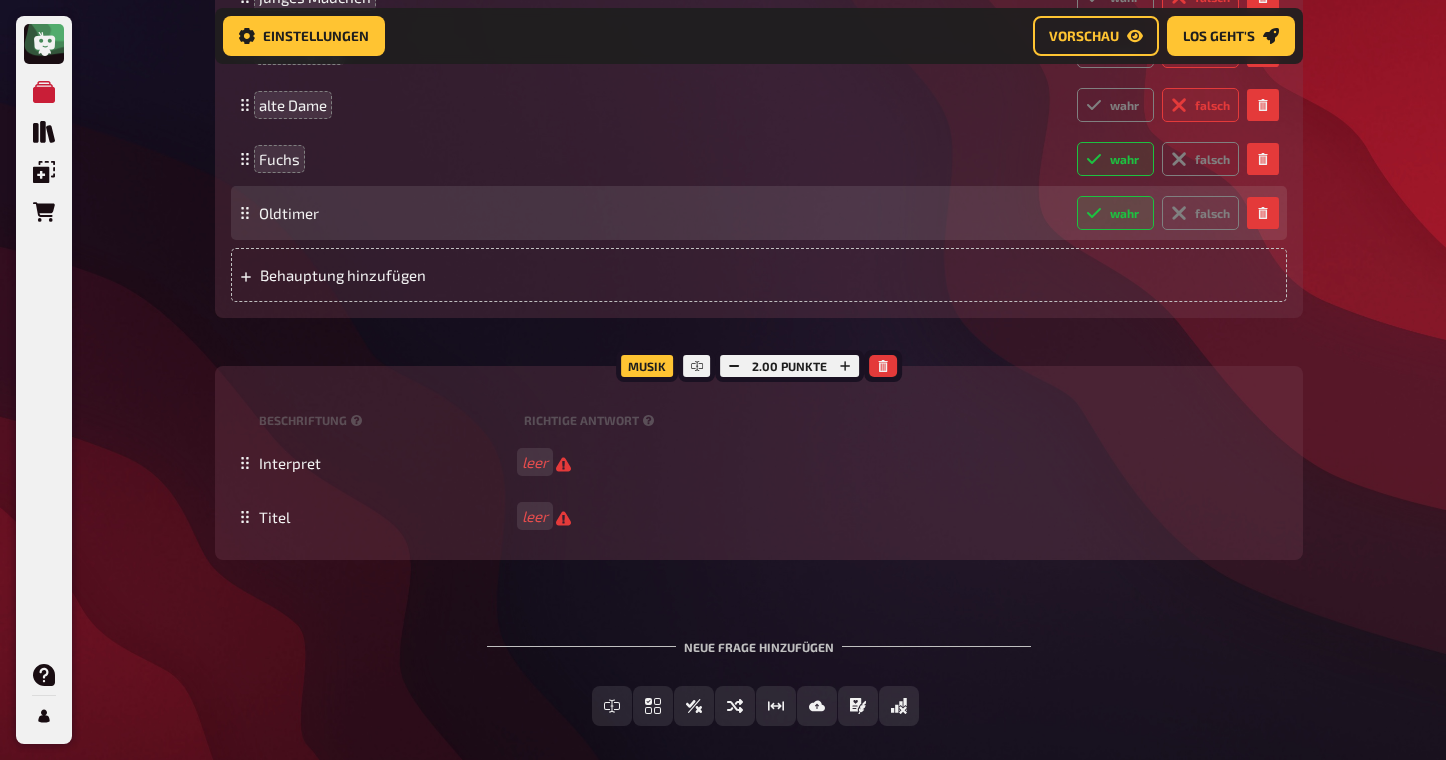 scroll, scrollTop: 2326, scrollLeft: 0, axis: vertical 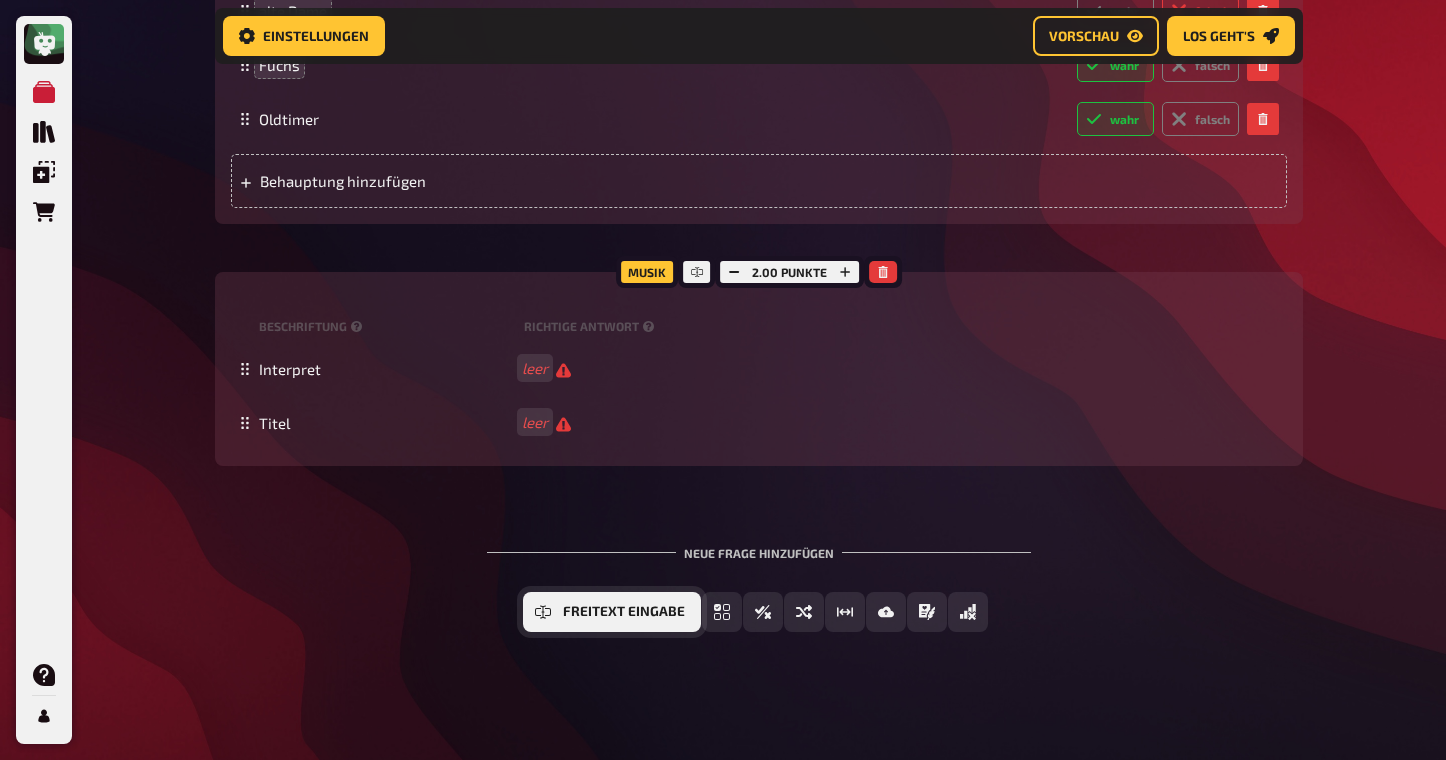 click on "Freitext Eingabe" at bounding box center [624, 612] 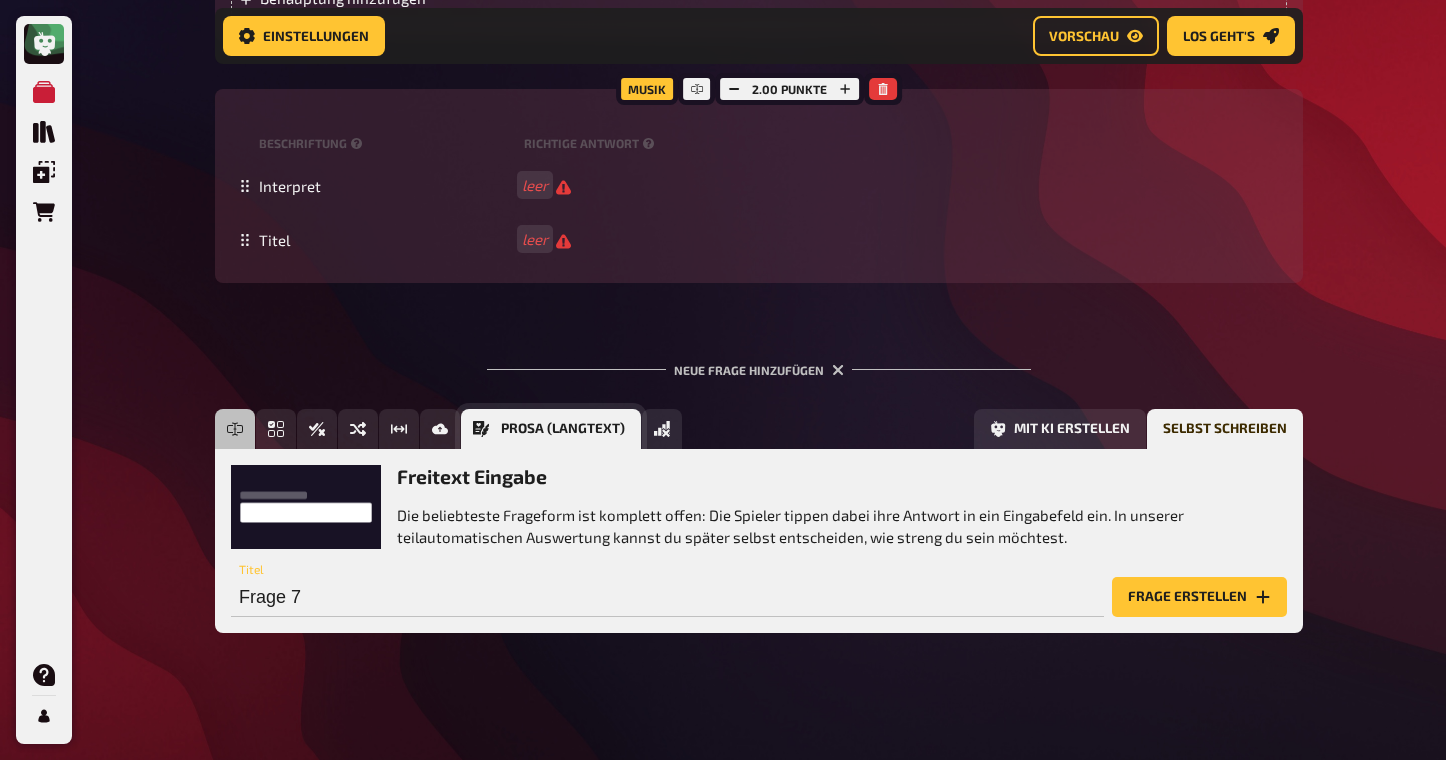 scroll, scrollTop: 2511, scrollLeft: 0, axis: vertical 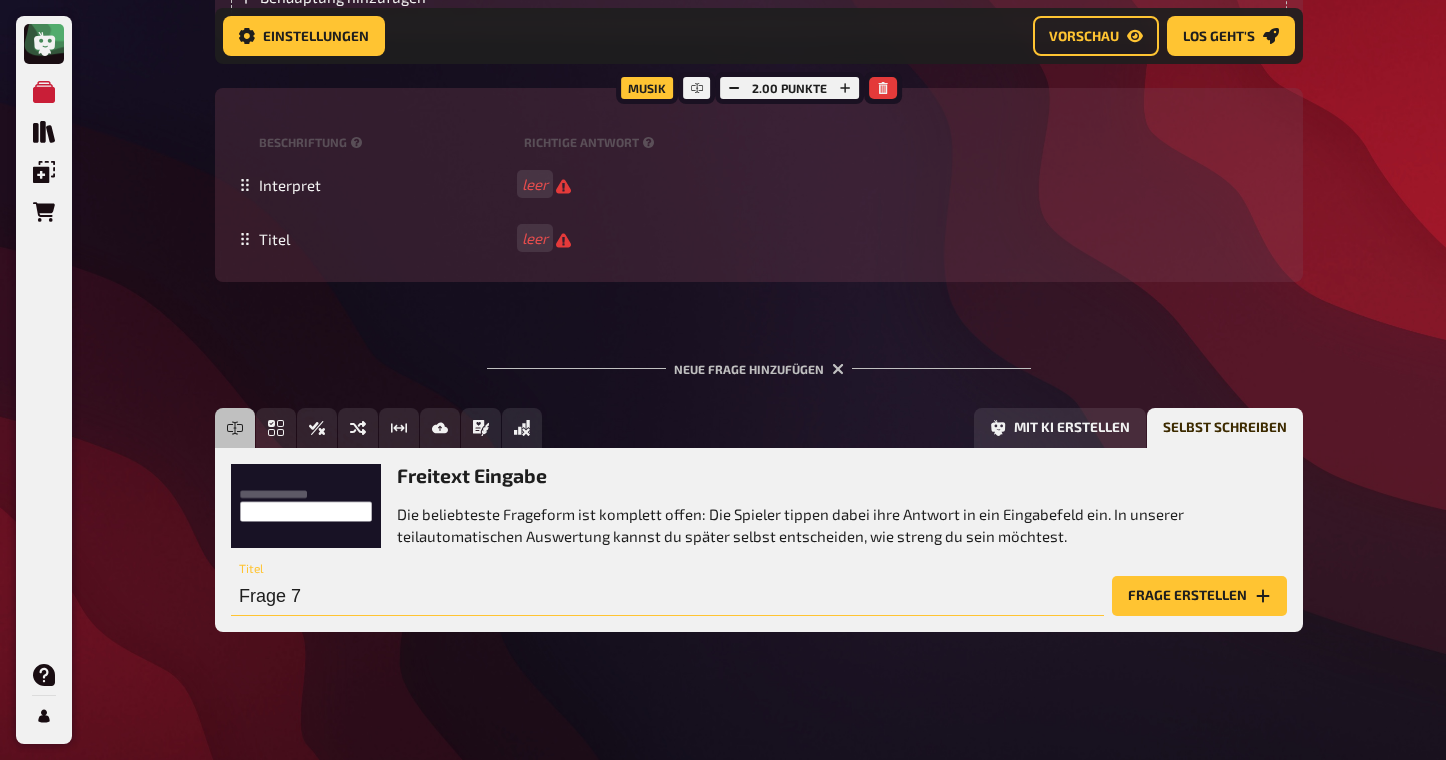 click on "Frage 7" at bounding box center (667, 596) 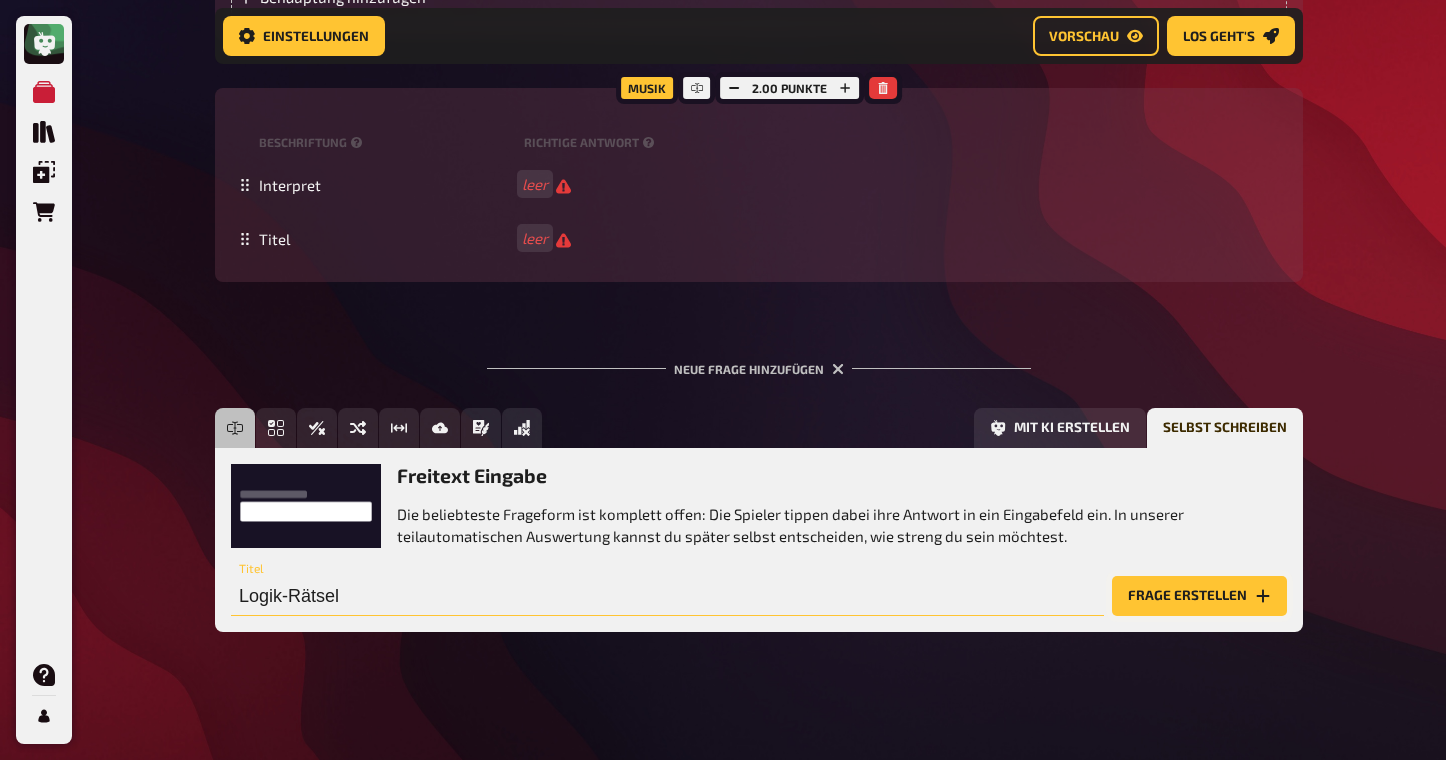 type on "Logik-Rätsel" 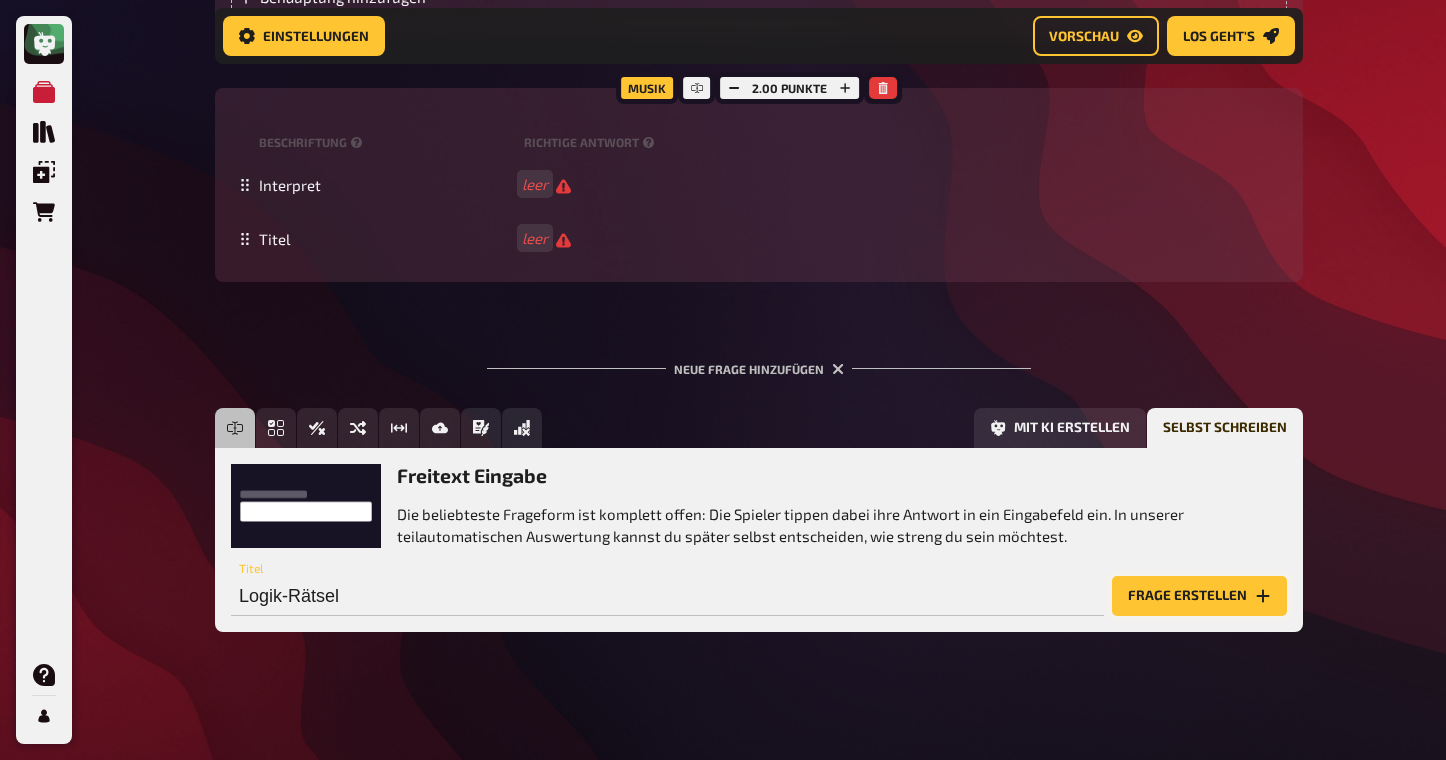 click on "Frage erstellen" at bounding box center (1199, 596) 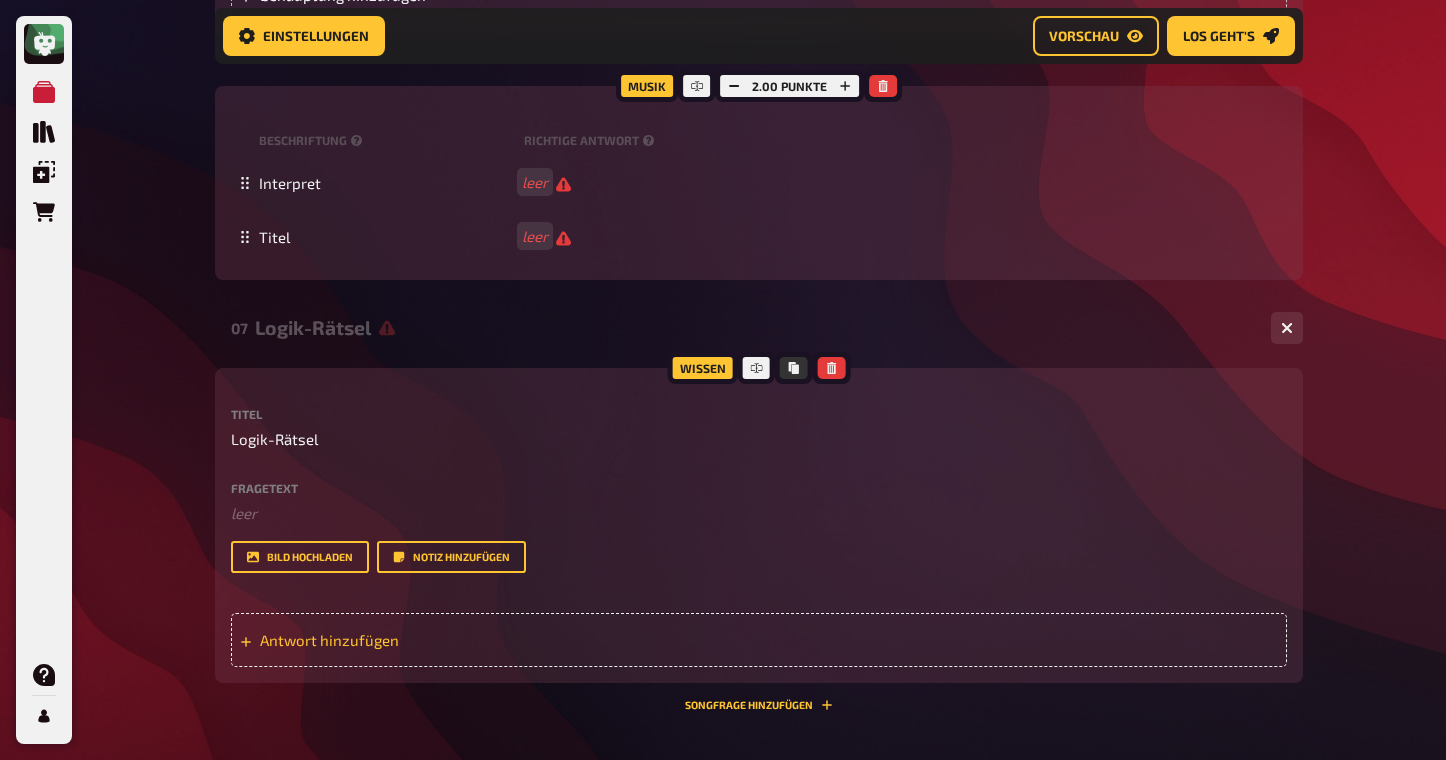 click on "Antwort hinzufügen" at bounding box center (415, 640) 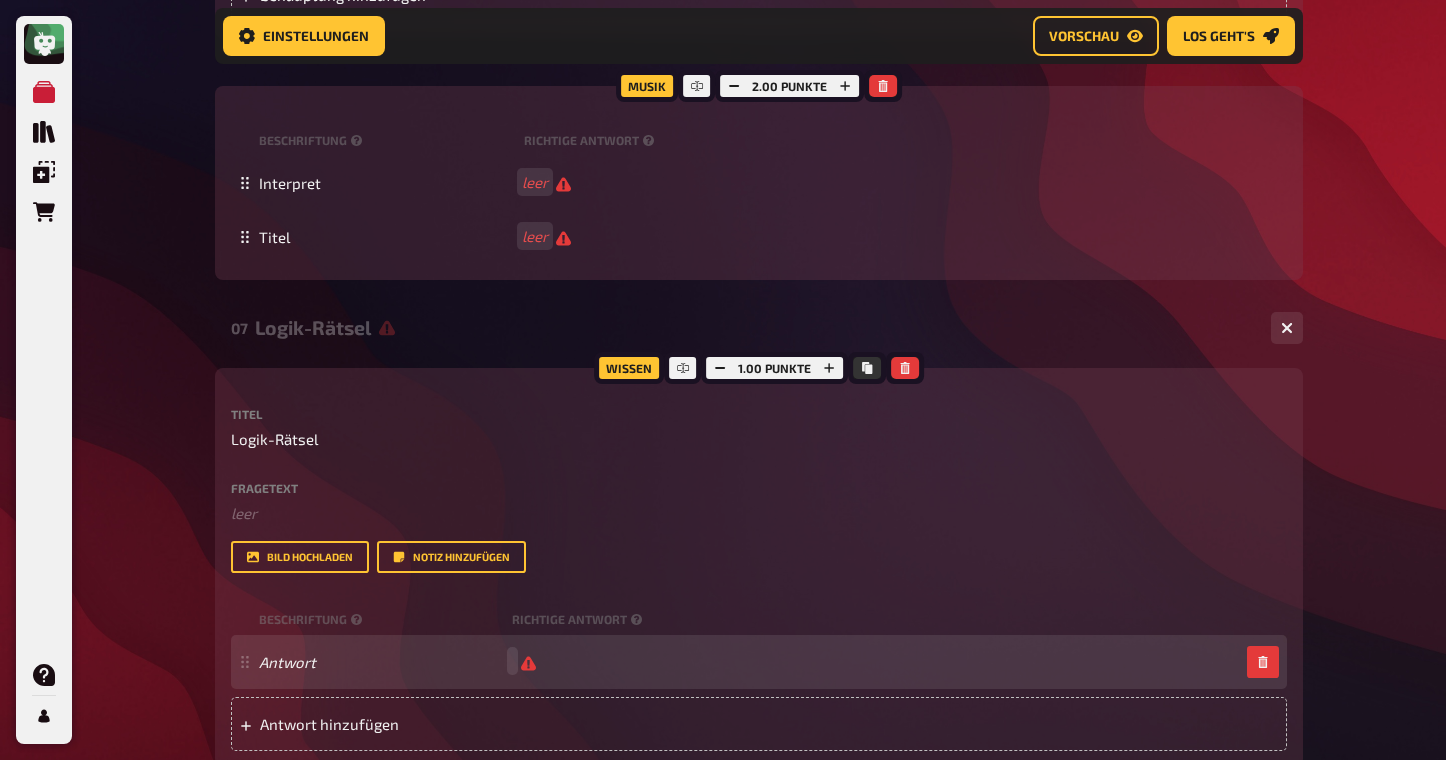 type 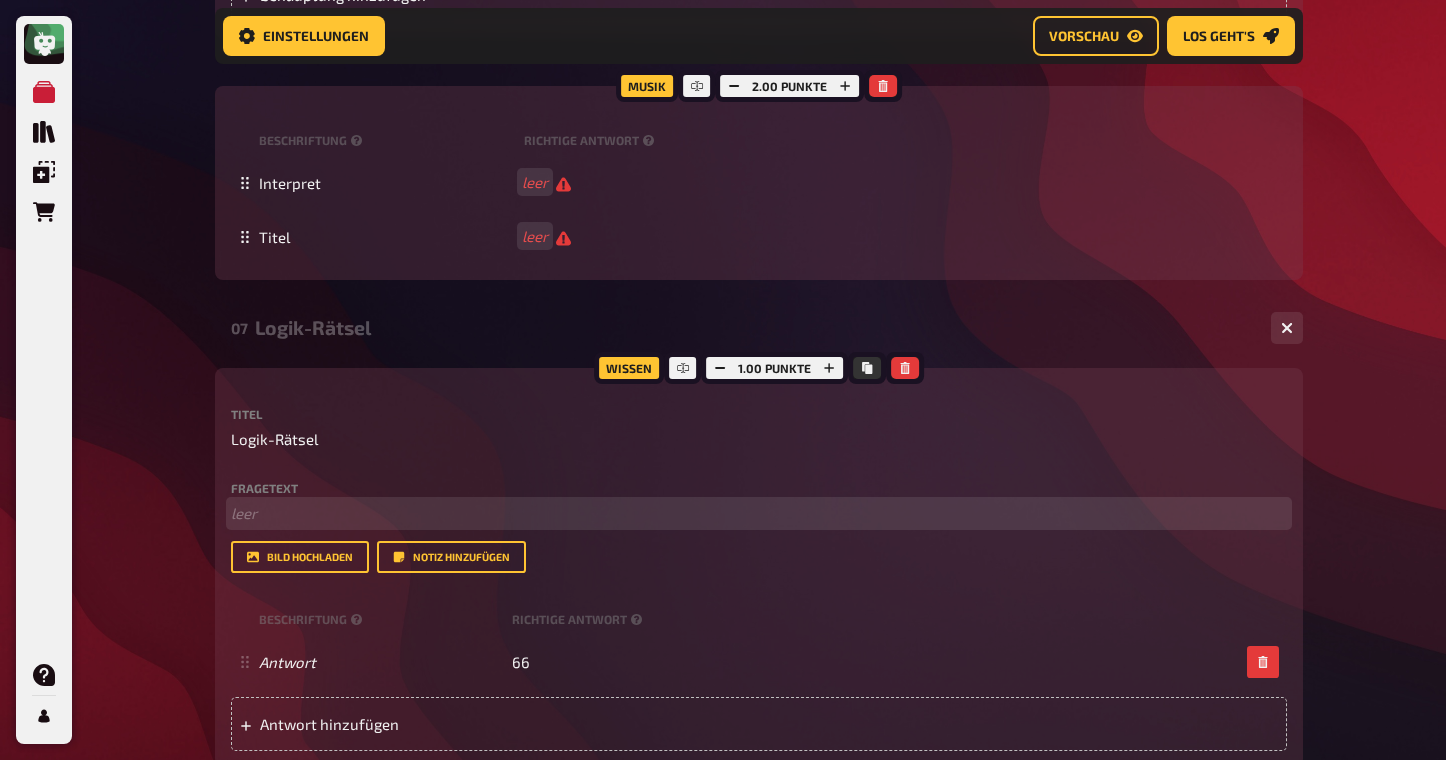 click on "﻿ leer" at bounding box center [759, 513] 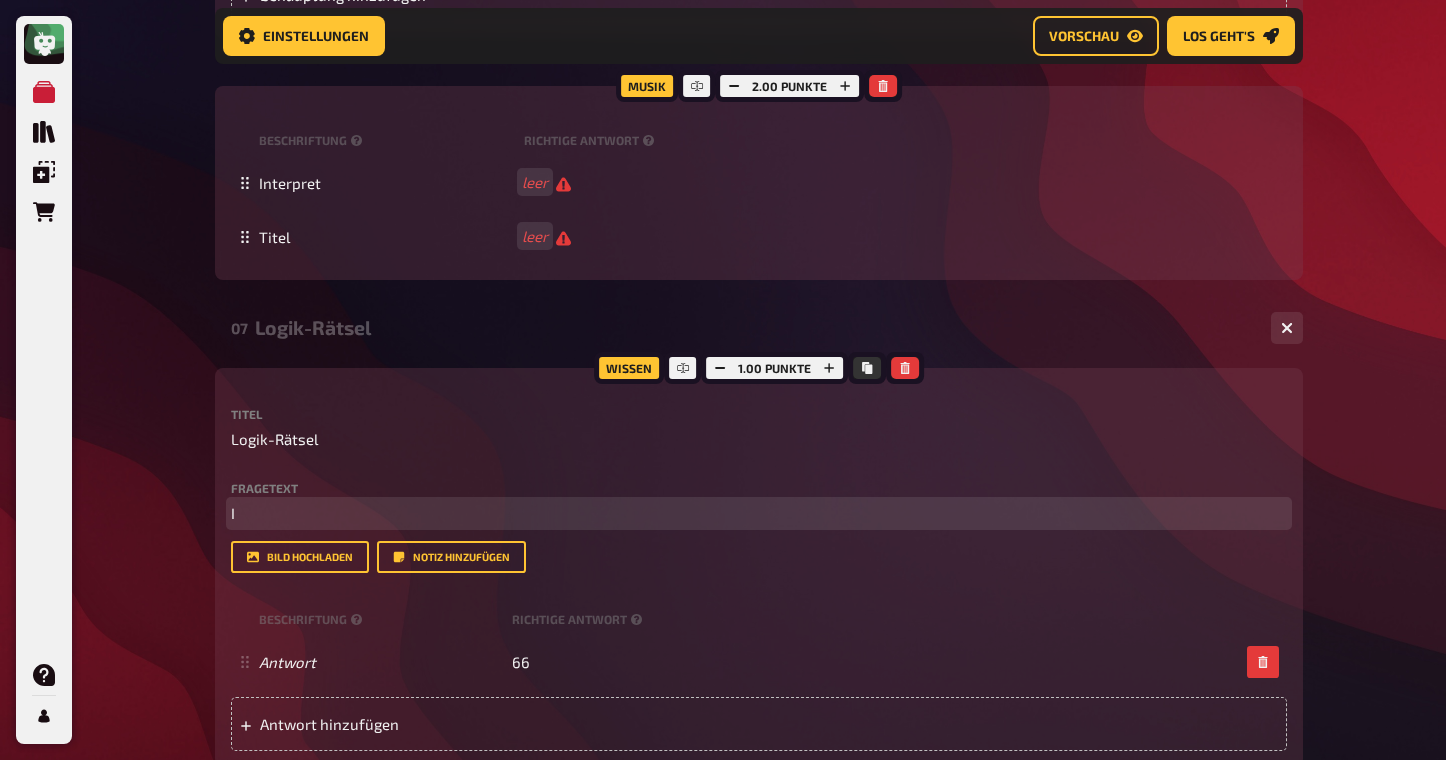 type 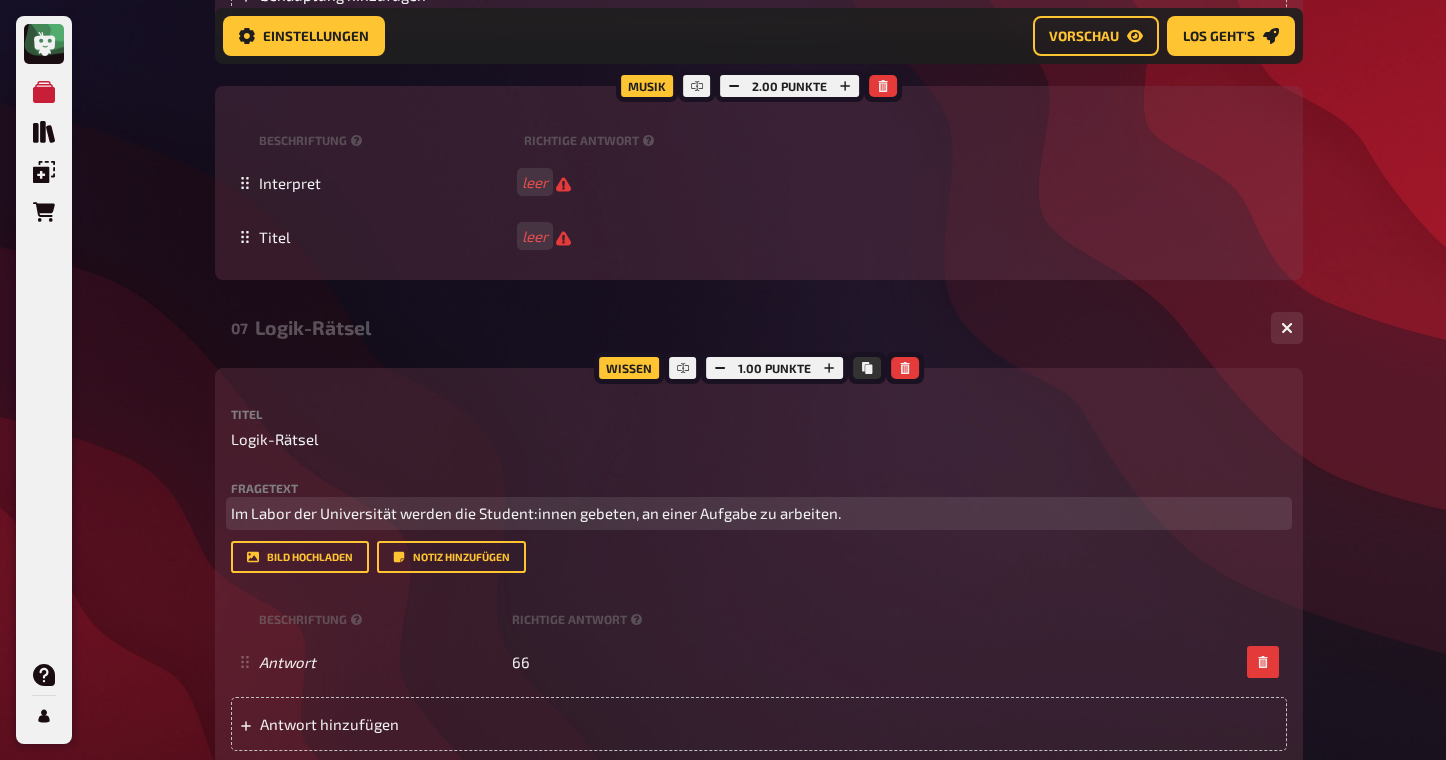 click on "Im Labor der Universität werden die Student:innen gebeten, an einer Aufgabe zu arbeiten." at bounding box center (536, 513) 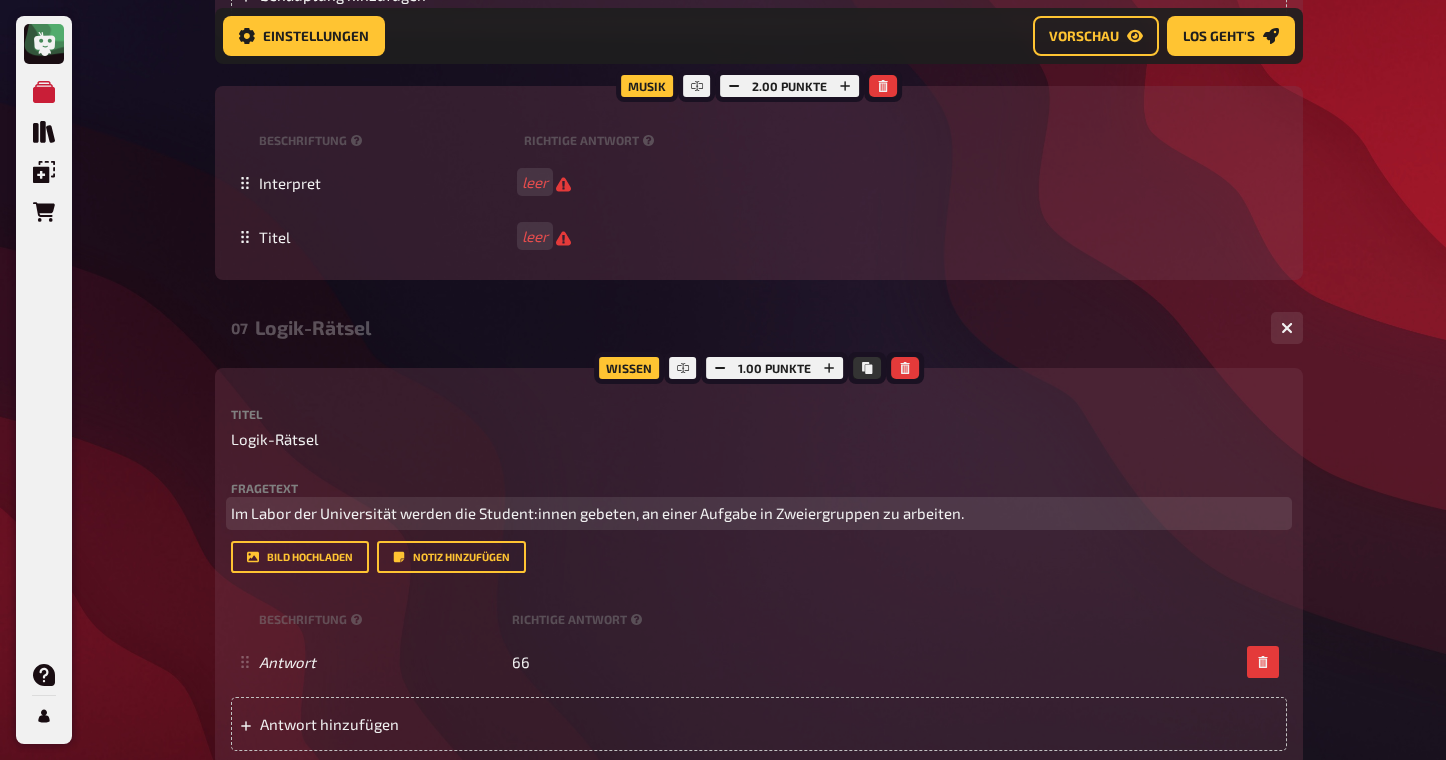 click on "Im Labor der Universität werden die Student:innen gebeten, an einer Aufgabe in Zweiergruppen zu arbeiten." at bounding box center [759, 513] 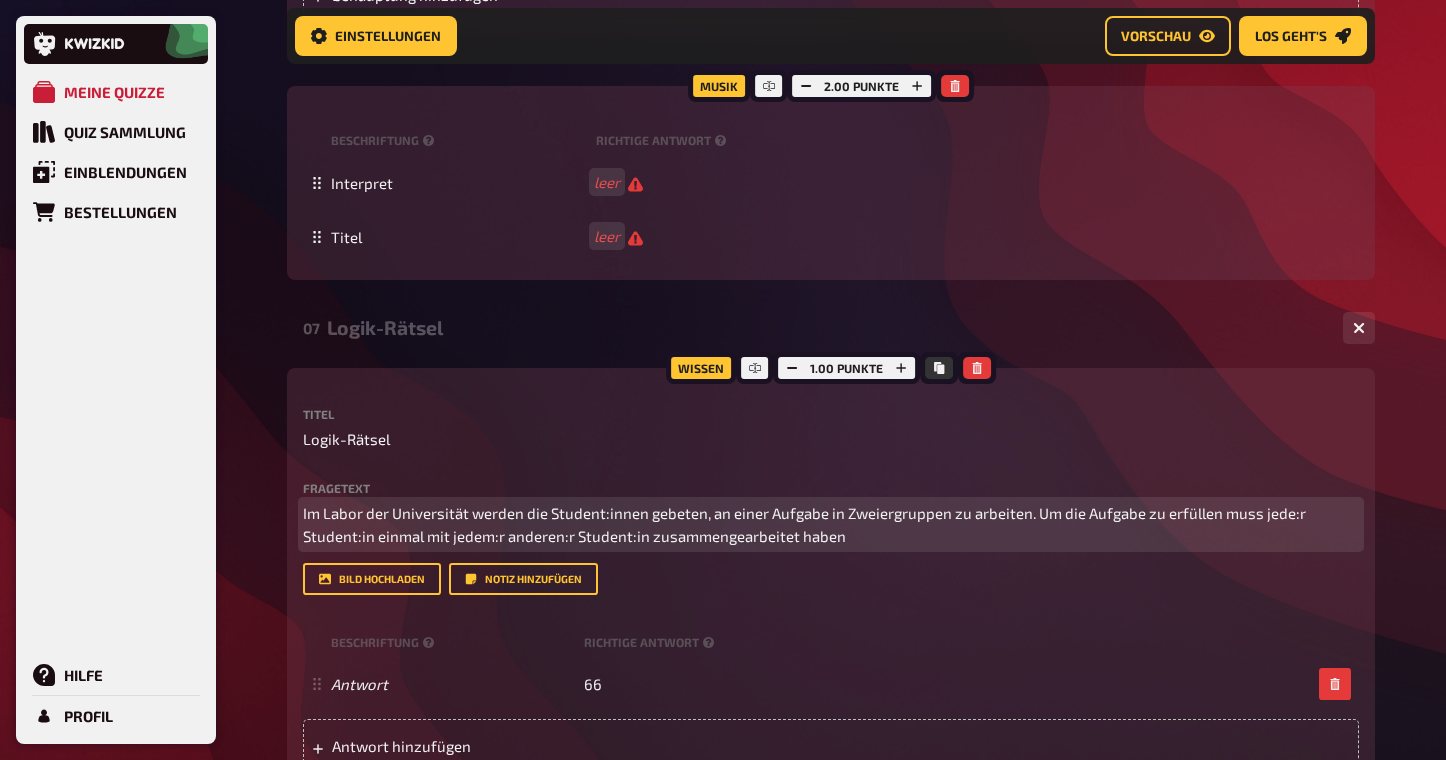 click on "Im Labor der Universität werden die Student:innen gebeten, an einer Aufgabe in Zweiergruppen zu arbeiten. Um die Aufgabe zu erfüllen muss jede:r Student:in einmal mit jedem:r anderen:r Student:in zusammengearbeitet haben" at bounding box center [806, 524] 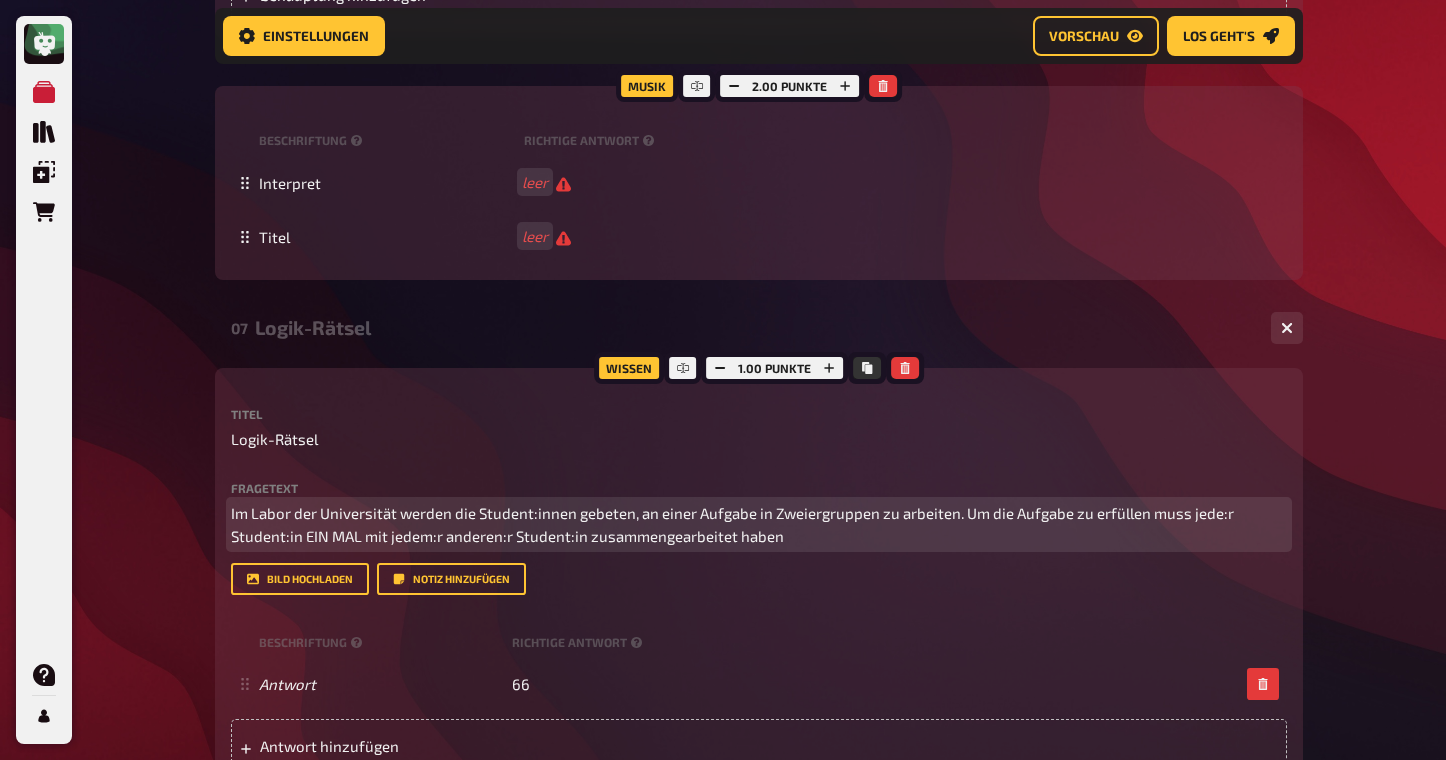 click on "Im Labor der Universität werden die Student:innen gebeten, an einer Aufgabe in Zweiergruppen zu arbeiten. Um die Aufgabe zu erfüllen muss jede:r Student:in EIN MAL mit jedem:r anderen:r Student:in zusammengearbeitet haben" at bounding box center [759, 524] 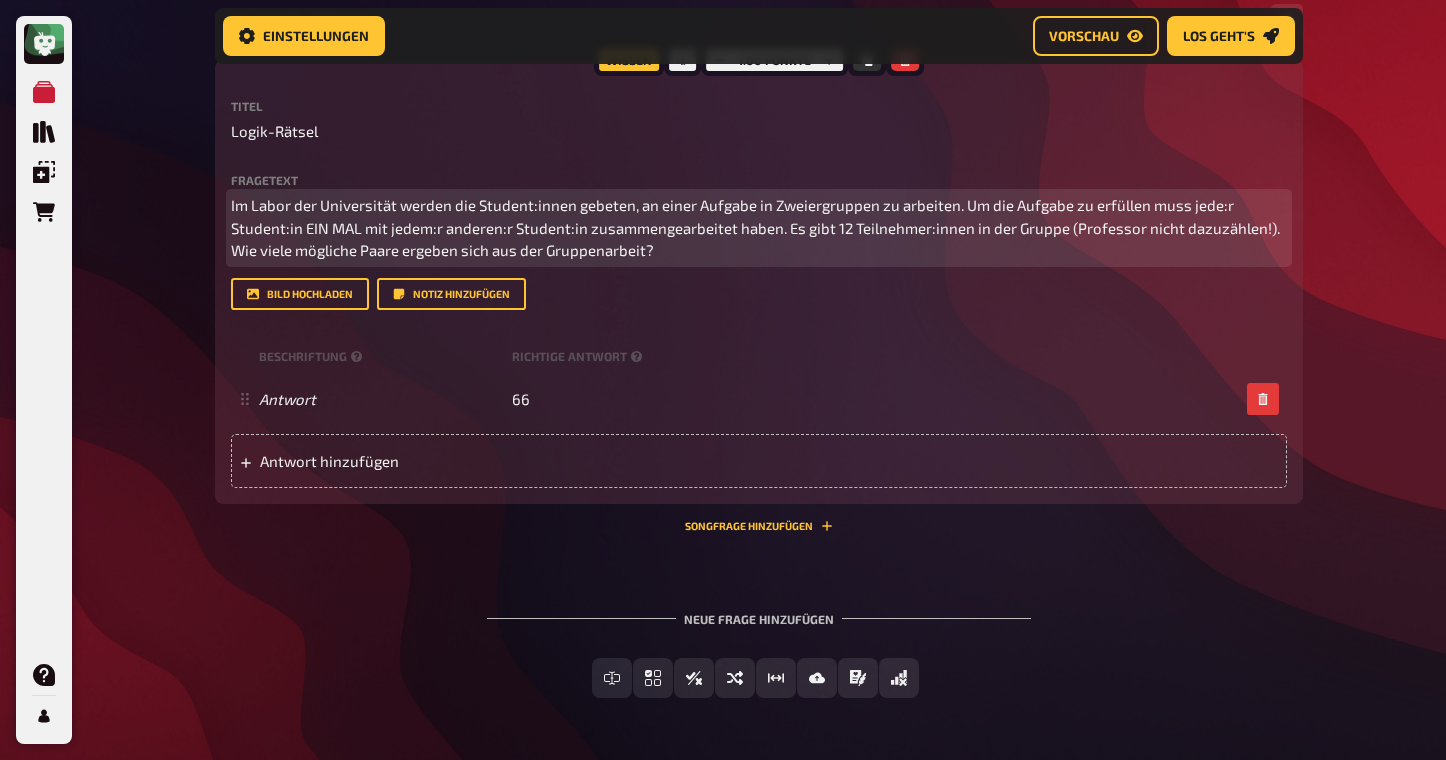 scroll, scrollTop: 2820, scrollLeft: 0, axis: vertical 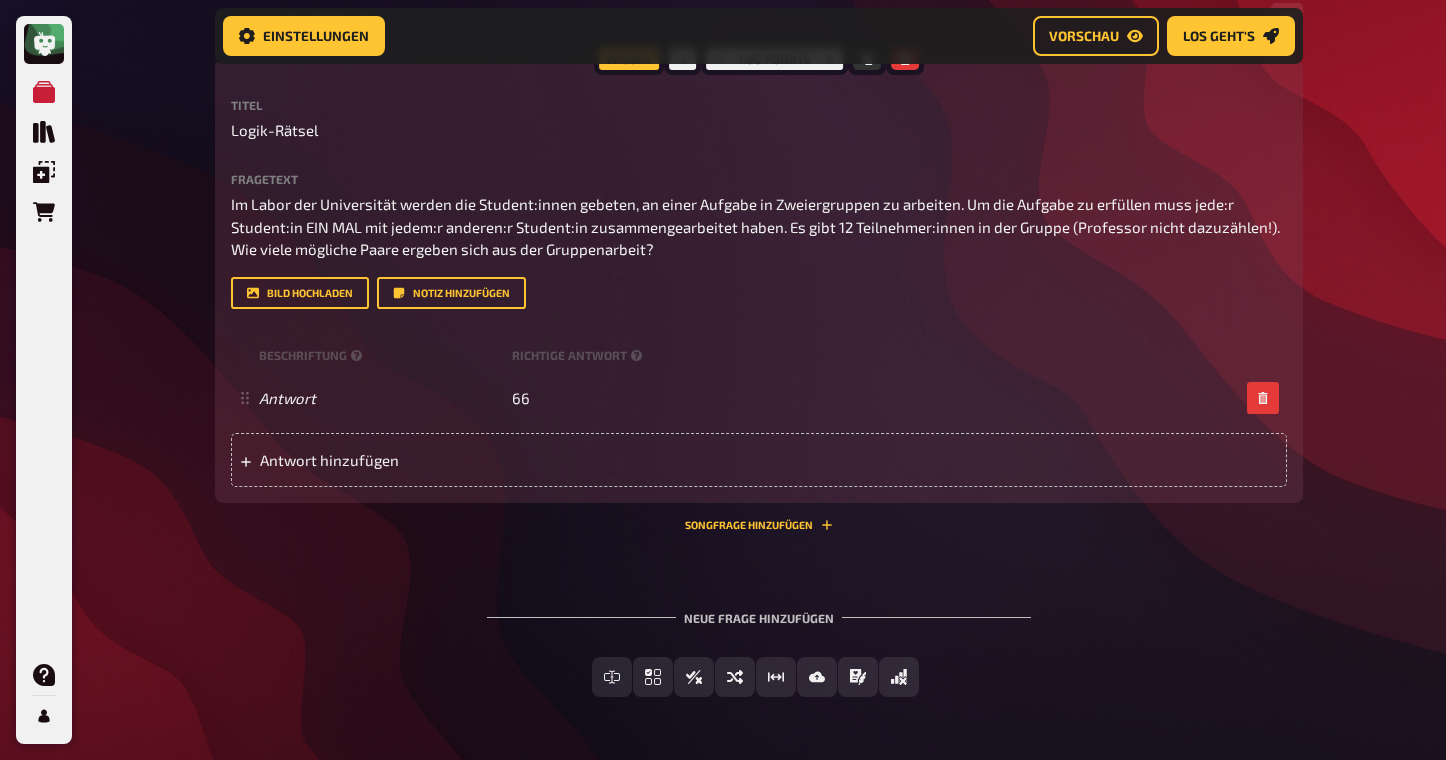 click on "07 Logik-Rätsel 1 Wissen 1.00 Punkte Titel Logik-Rätsel Fragetext Im Labor der Universität werden die Student:innen gebeten, an einer Aufgabe in Zweiergruppen zu arbeiten. Um die Aufgabe zu erfüllen muss jede:r Student:in EIN MAL mit jedem:r anderen:r Student:in zusammengearbeitet haben. Es gibt 12 Teilnehmer:innen in der Gruppe (Professor nicht dazuzählen!). Wie viele mögliche Paare ergeben sich aus der Gruppenarbeit? Hier hinziehen für Dateiupload Bild hochladen   Notiz hinzufügen Beschriftung Richtige Antwort Antwort 66
To pick up a draggable item, press the space bar.
While dragging, use the arrow keys to move the item.
Press space again to drop the item in its new position, or press escape to cancel.
Antwort hinzufügen Songfrage hinzufügen" at bounding box center [759, 271] 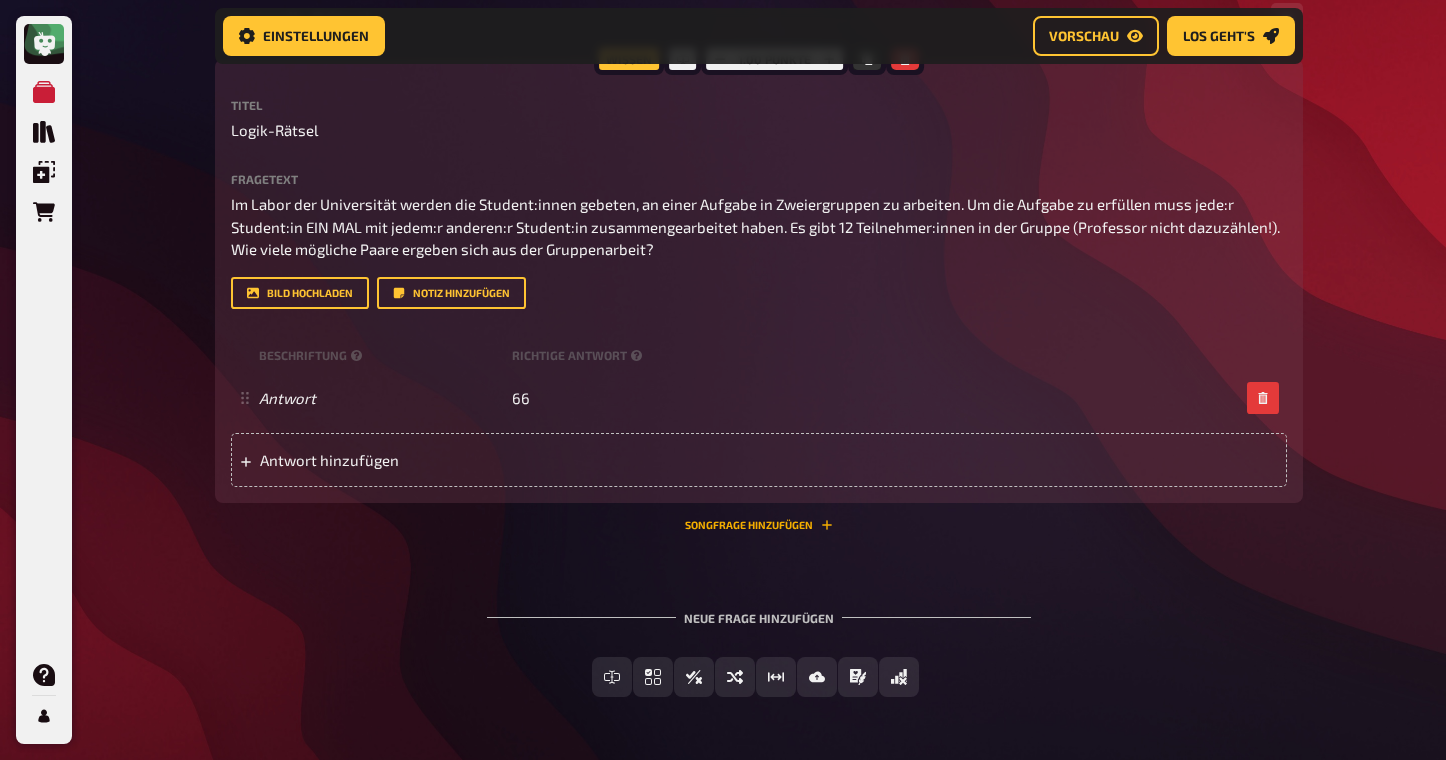 click on "Songfrage hinzufügen" at bounding box center [759, 525] 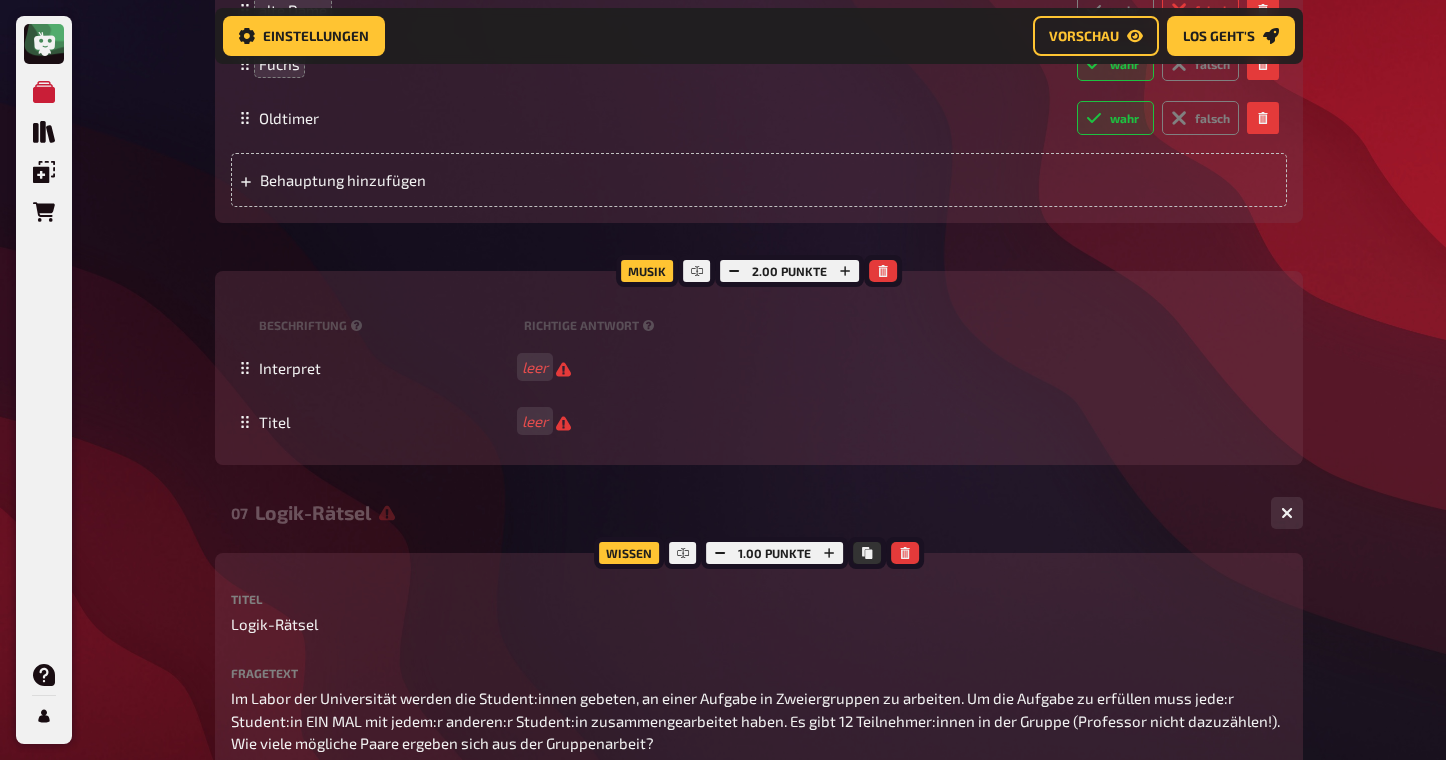 scroll, scrollTop: 2346, scrollLeft: 0, axis: vertical 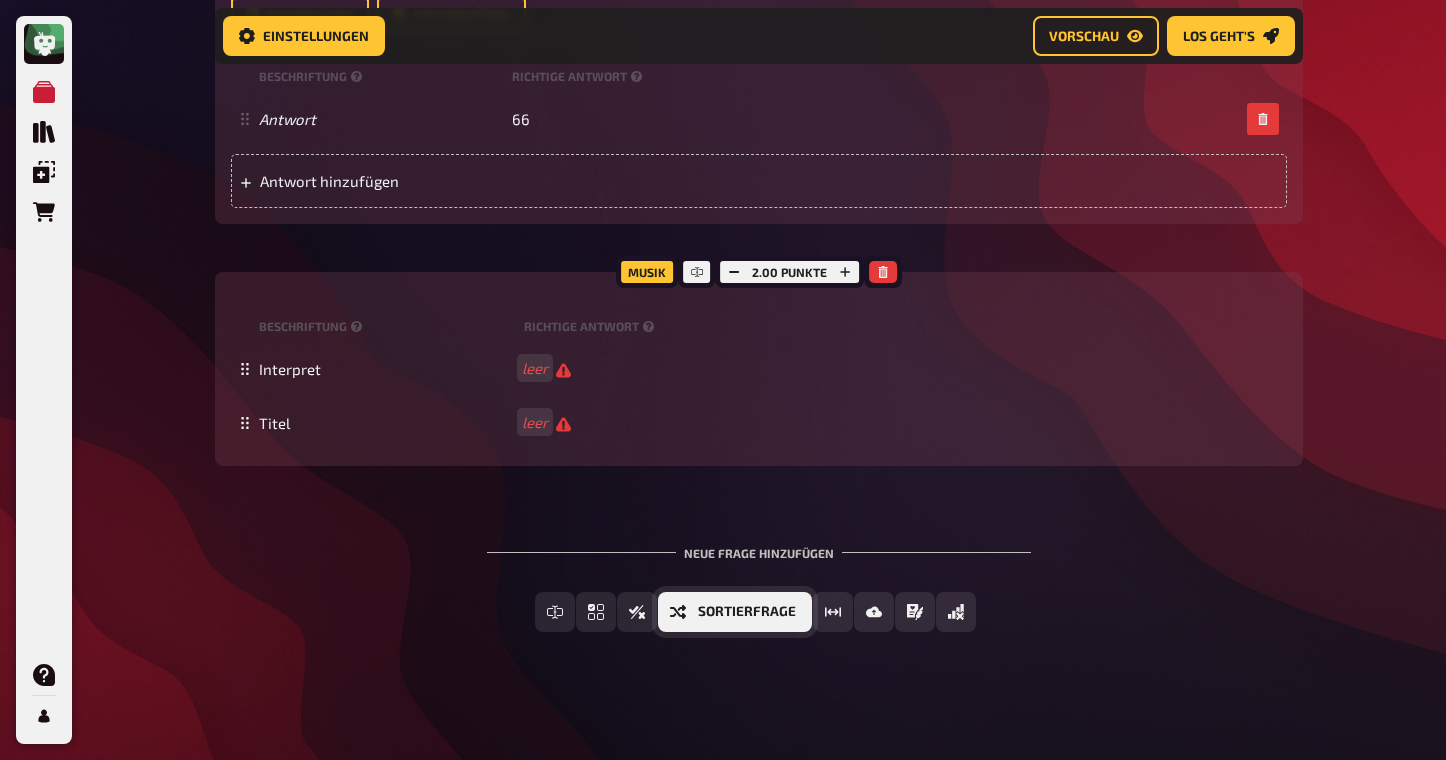 click on "Sortierfrage" at bounding box center (735, 612) 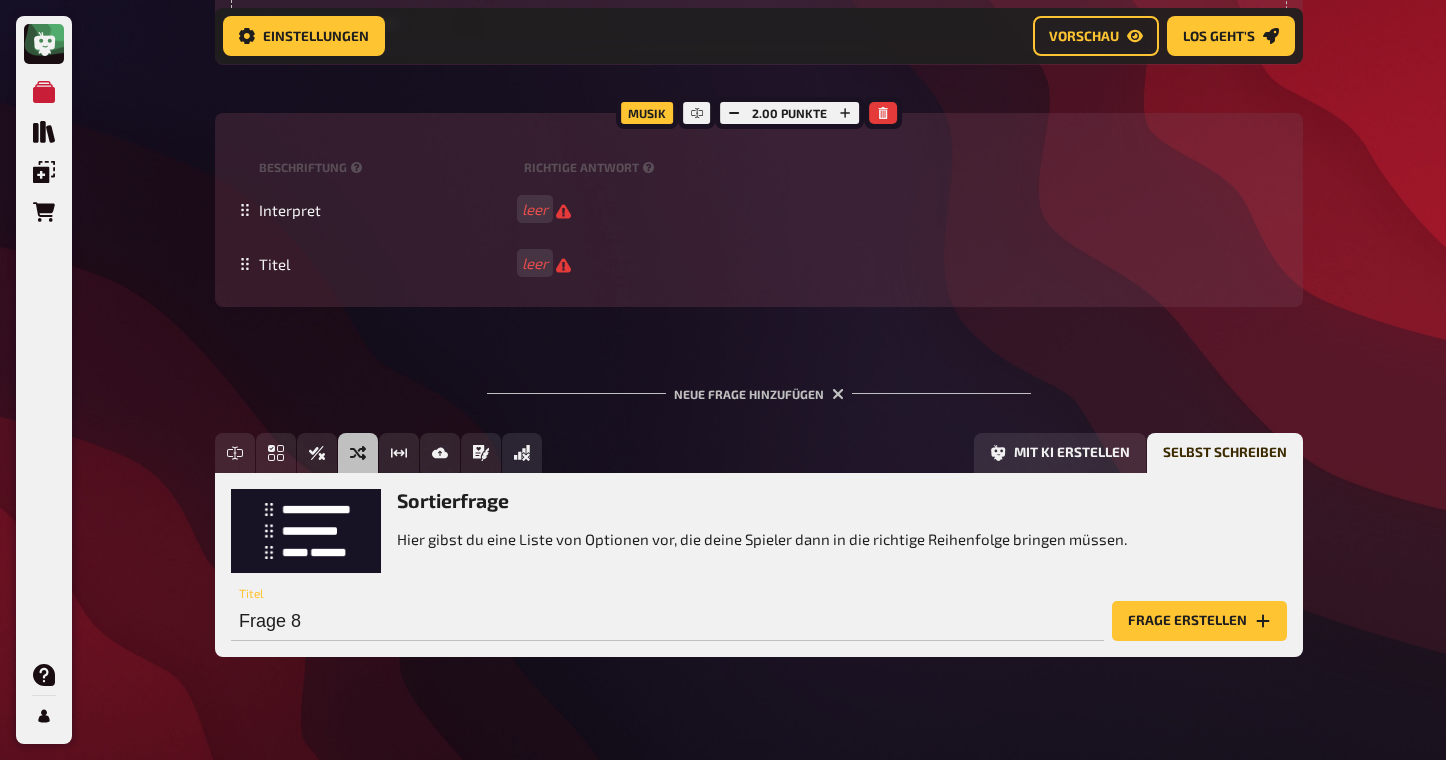 scroll, scrollTop: 3262, scrollLeft: 0, axis: vertical 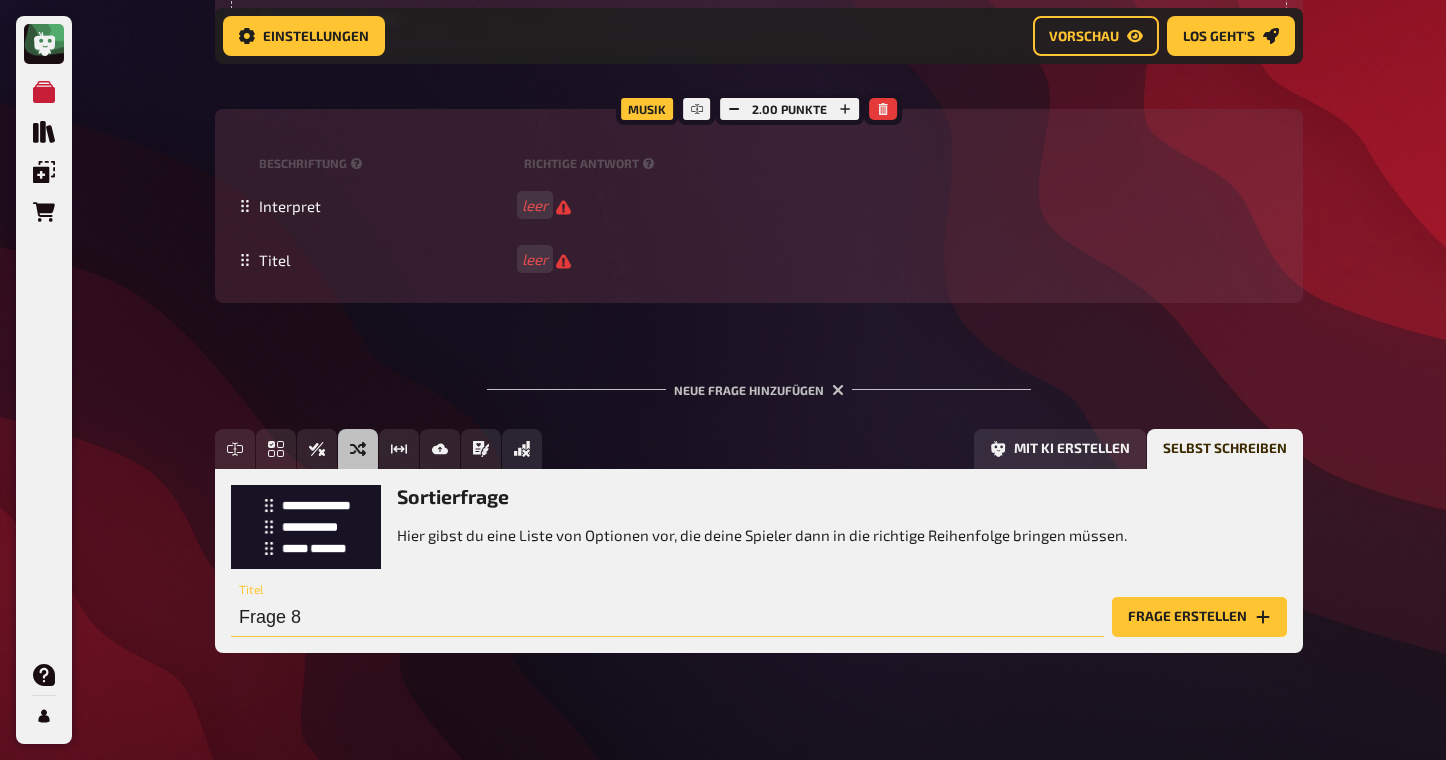click on "Frage 8" at bounding box center [667, 617] 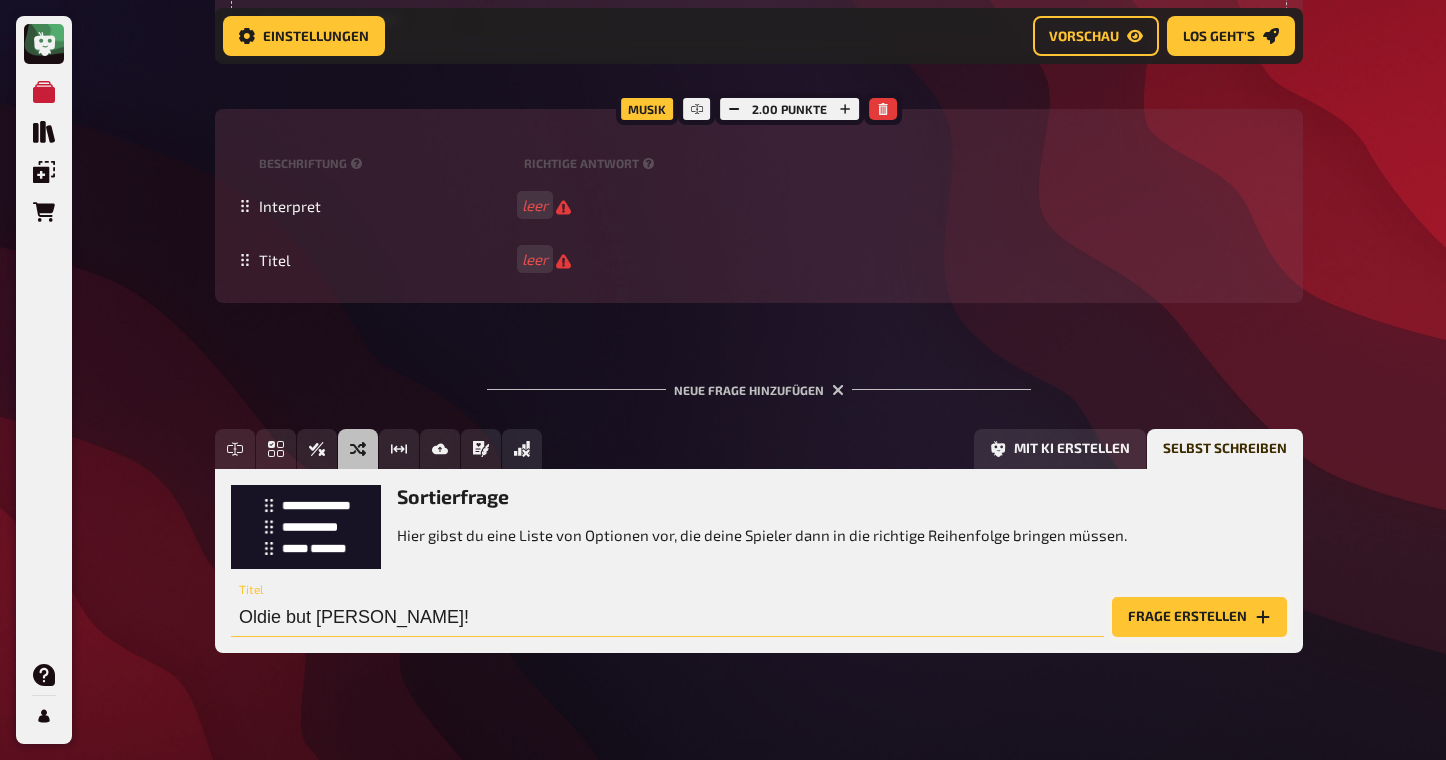 type on "Oldie but [PERSON_NAME]!" 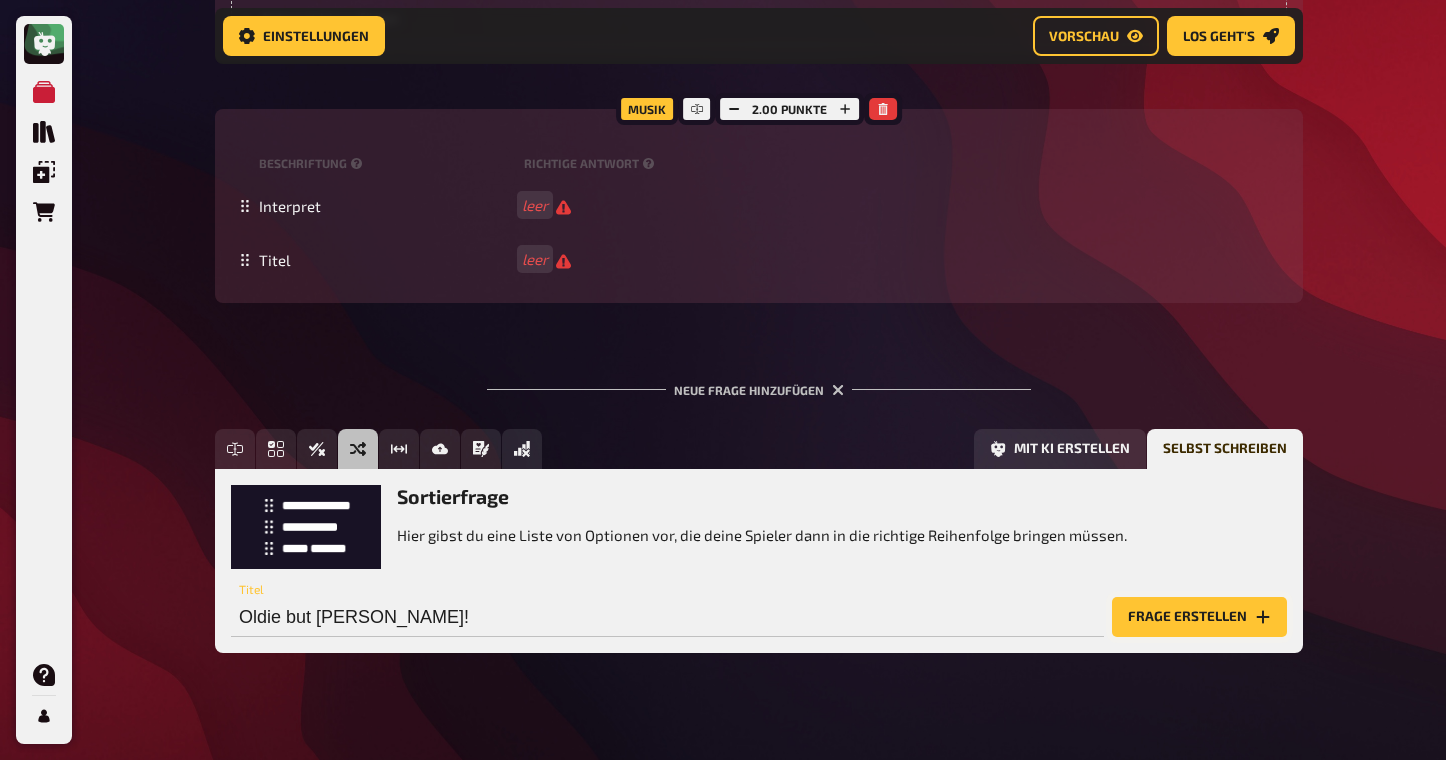 click on "Frage erstellen" at bounding box center [1199, 617] 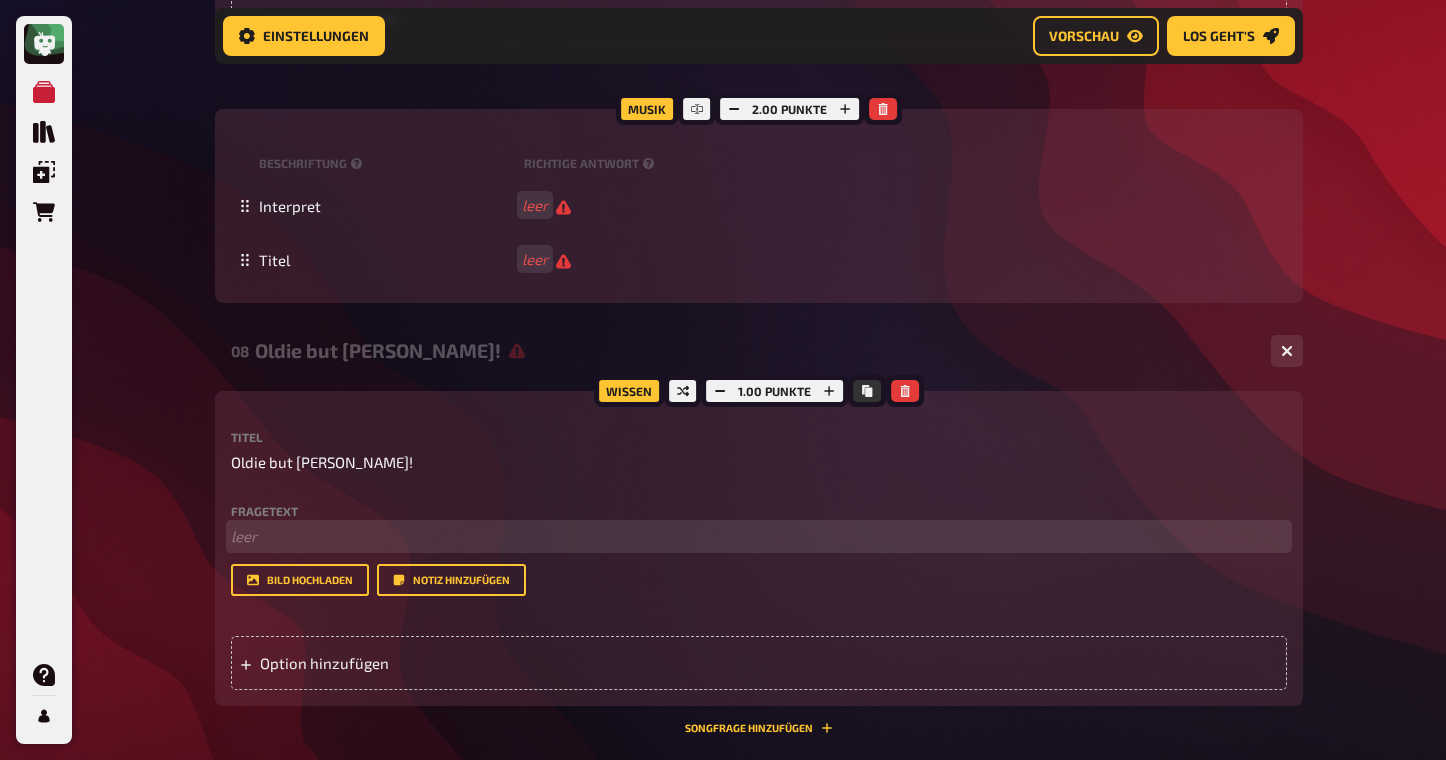 click on "﻿ leer" at bounding box center (759, 536) 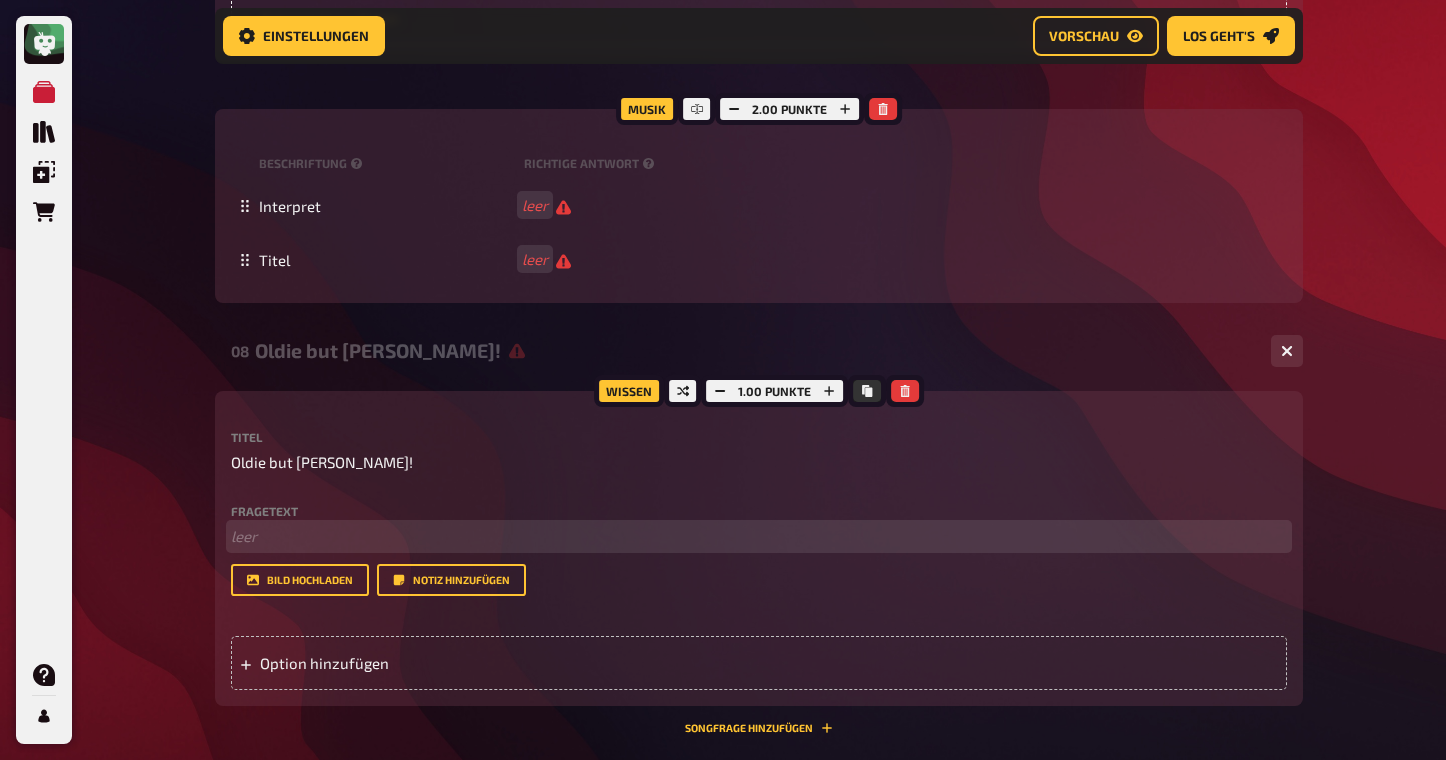 type 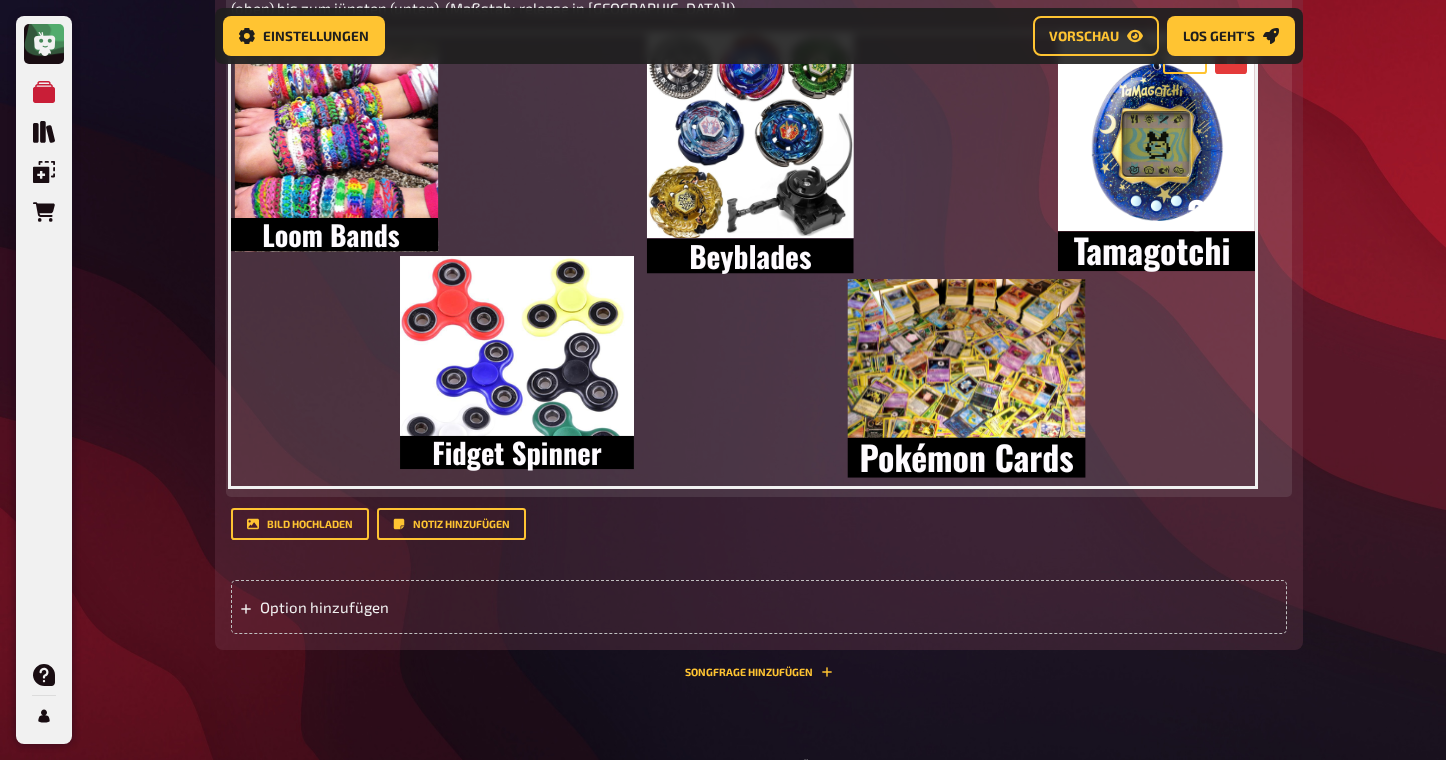 scroll, scrollTop: 3820, scrollLeft: 0, axis: vertical 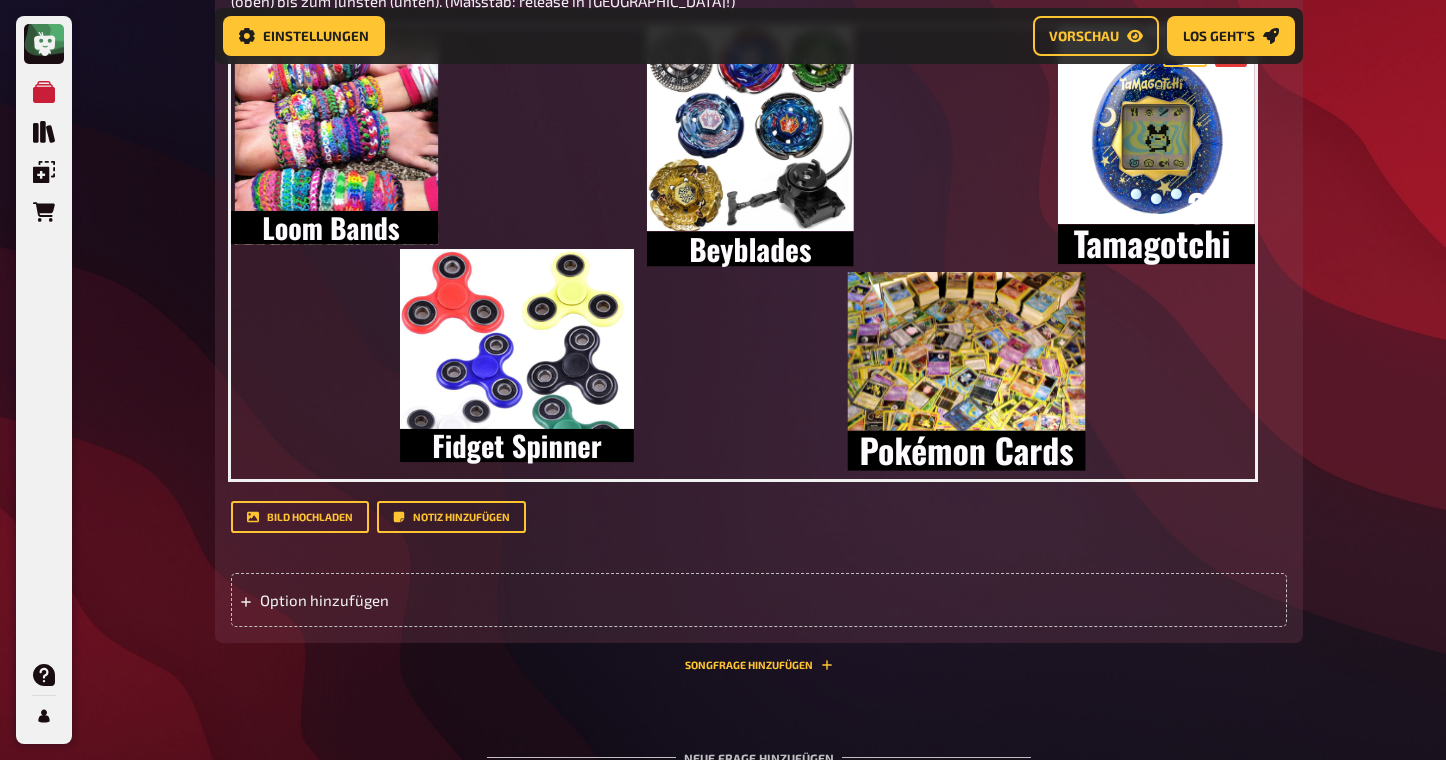 click on "Meine Quizze Quiz Sammlung Einblendungen Bestellungen Hilfe Profil Home Meine Quizze The fancy QUIZNIGHT Vorbereitung Vorbereitung Inhalte Bearbeiten Quiz Lobby Moderation undefined Auswertung Siegerehrung Einstellungen Vorschau Los geht's Los geht's The fancy QUIZNIGHT 01 Incomplete...   1 4 02 Who's missing?   1 6 03 Special Round   1 1 04 Silent Karaoke   1 3 05 Same procedure as every year, [PERSON_NAME]!   1 1 Wissen 1.00 Punkte Titel Same procedure as every year, [PERSON_NAME]! Fragetext In welchem Jahr fanden die folgenden Ereignisse statt? Apple stellt den iMac mit seinem bunten, durchsichtigen Design vor. Sex and the City wird erstmals ausgestrahlt. Google wurde gegründet. Armageddon kam in die Kinos. [PERSON_NAME] bringt ihre Single "Baby one more time" heraus. Hier hinziehen für Dateiupload Bild hochladen   Notiz hinzufügen Beschriftung Richtige Antwort Antwort 1998 Antwort hinzufügen Musik 2.00 Punkte Beschriftung Richtige Antwort Interpret leer Titel leer 06 It this A.I.?    1 6 Wissen 6.00 Punkte Titel ﻿" at bounding box center (723, -1428) 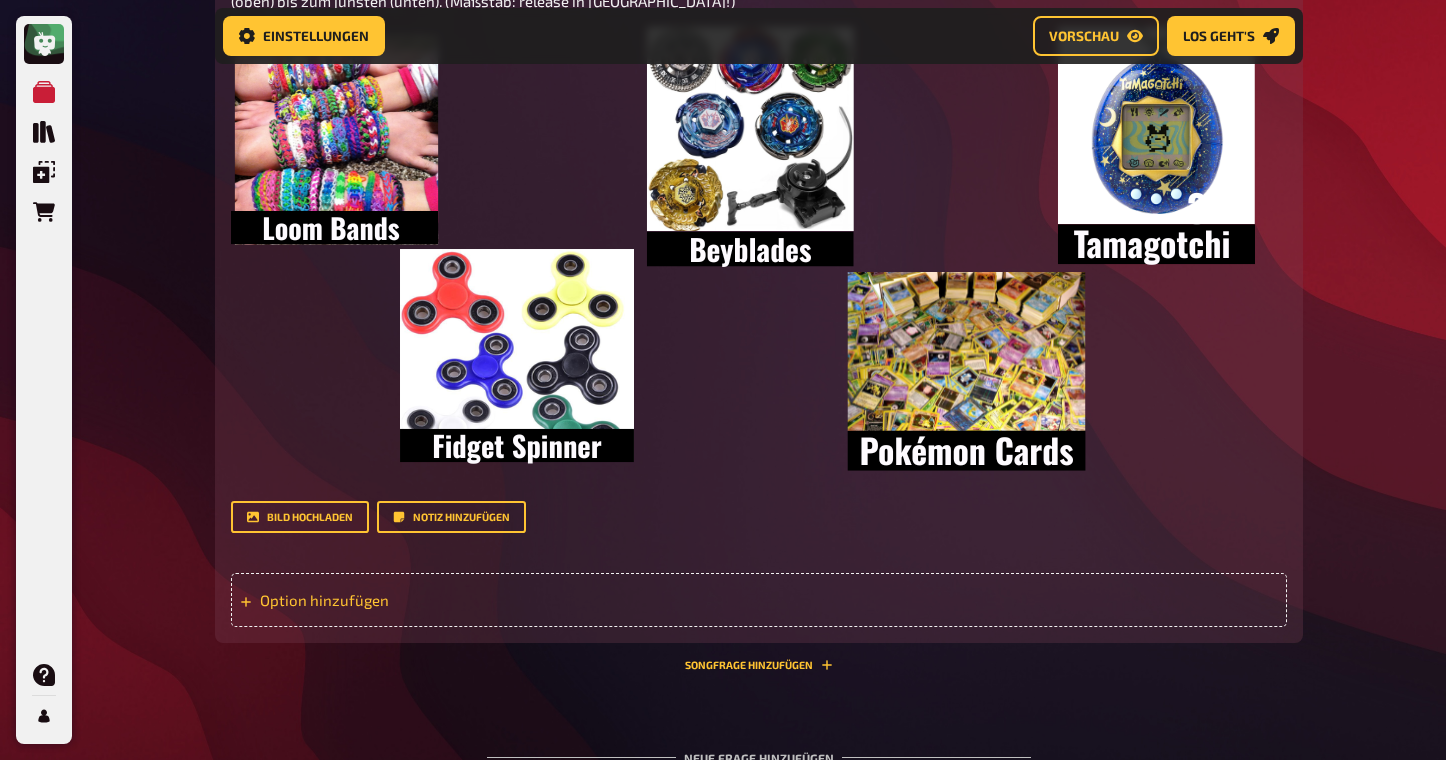 click on "Option hinzufügen" at bounding box center (759, 600) 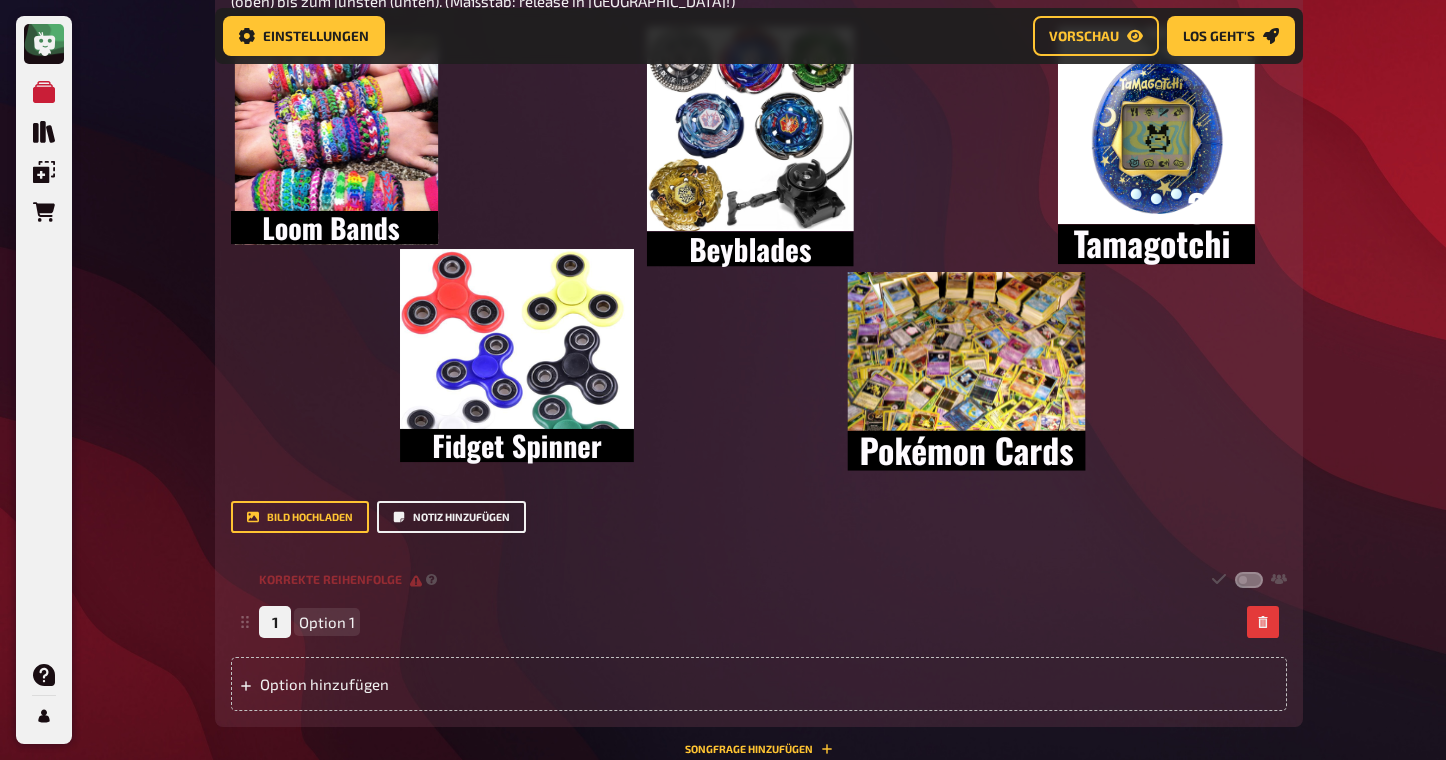 type 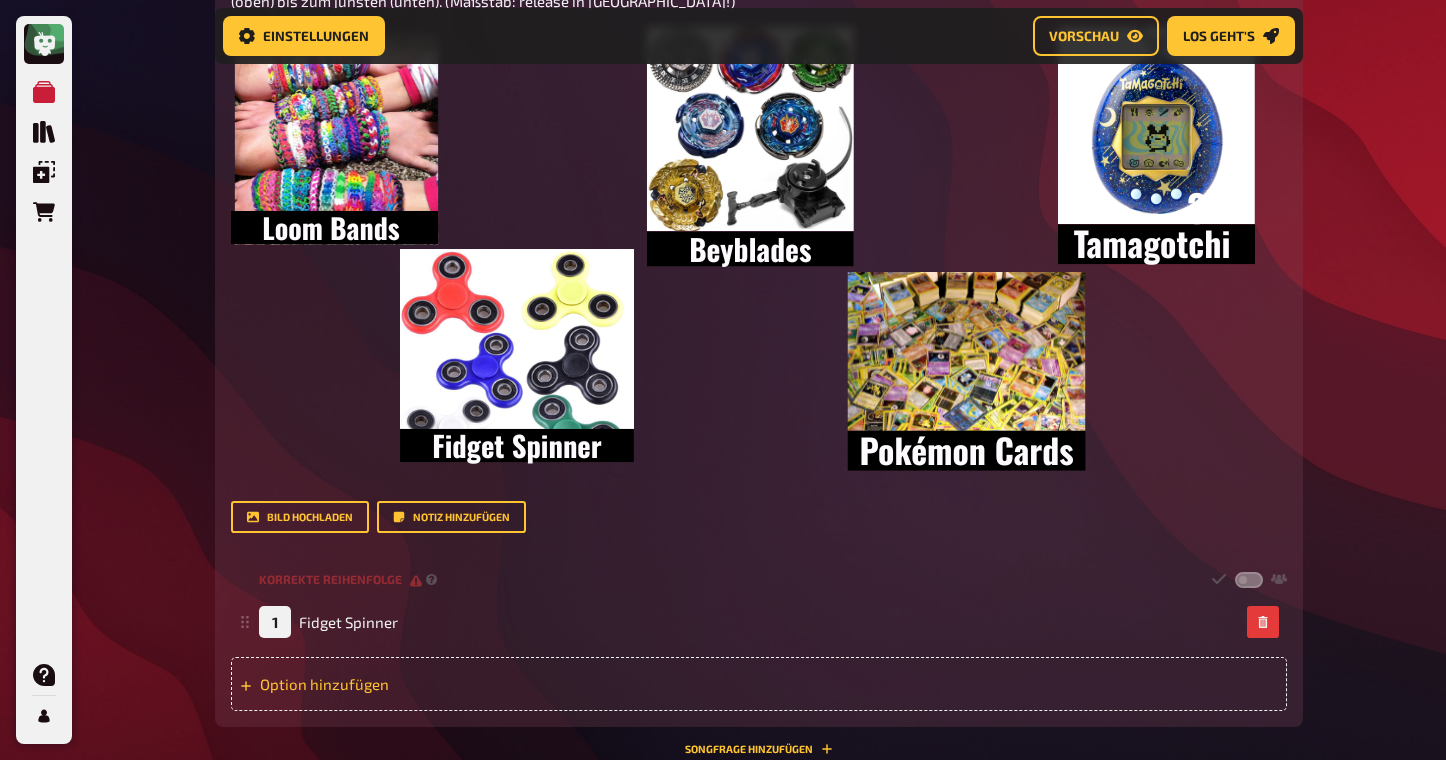 click on "Option hinzufügen" at bounding box center (759, 684) 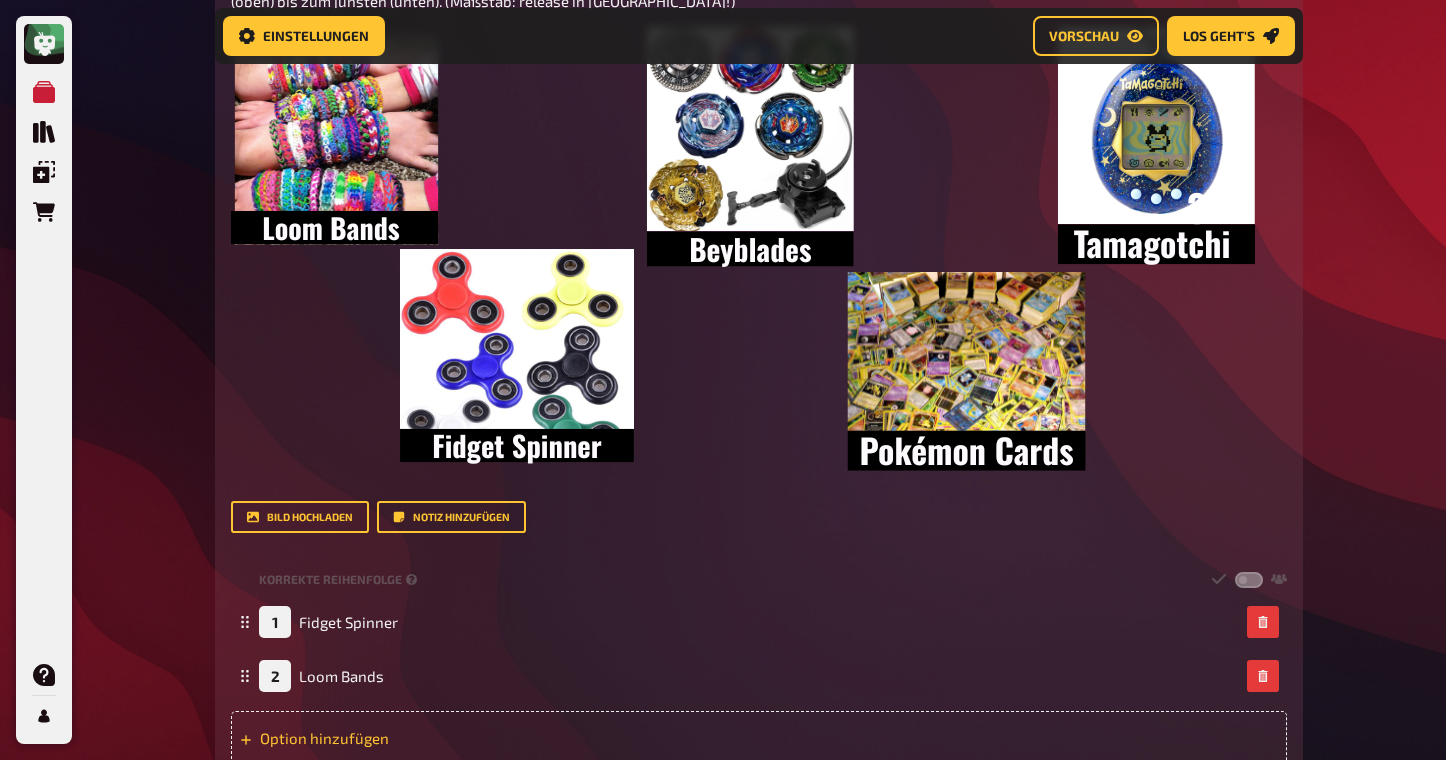 click on "Option hinzufügen" at bounding box center [759, 738] 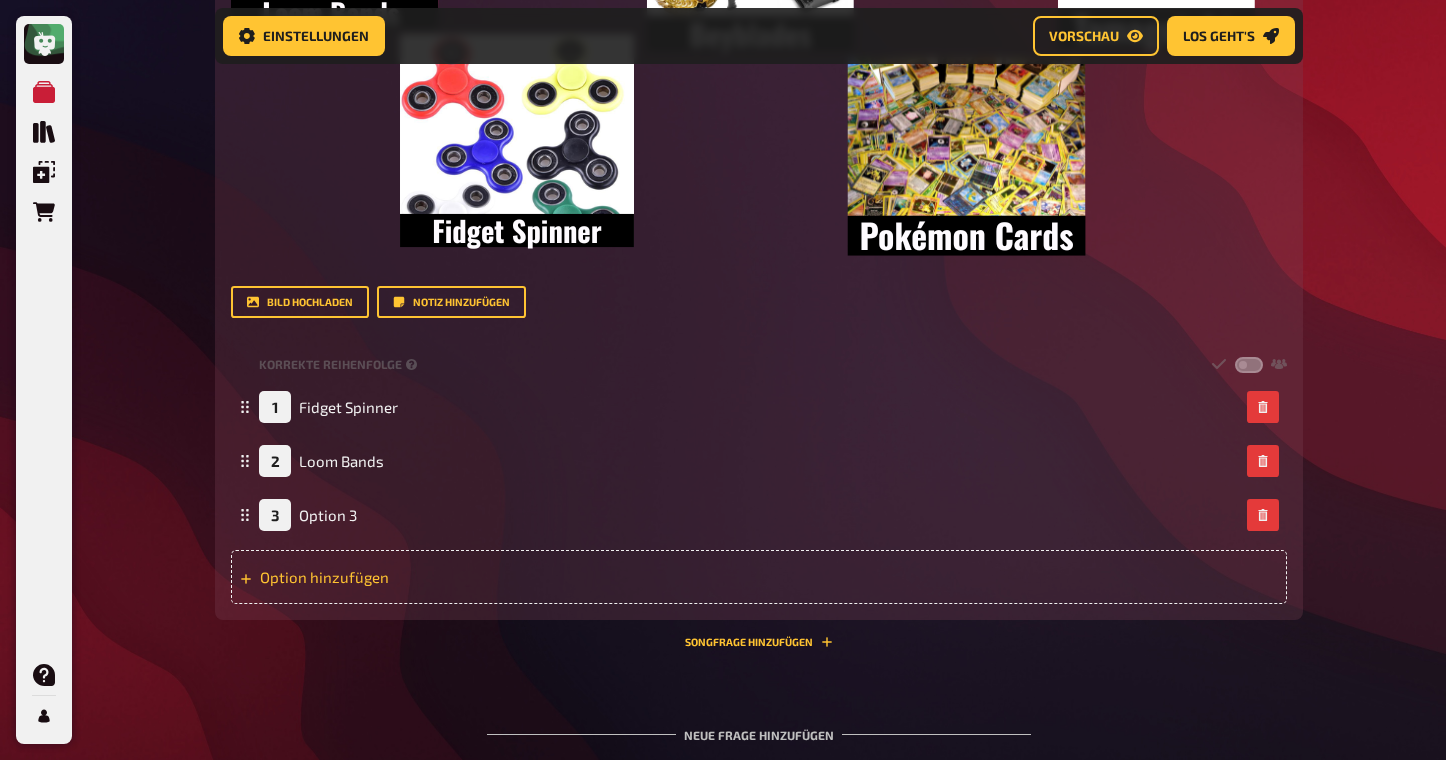 scroll, scrollTop: 4043, scrollLeft: 0, axis: vertical 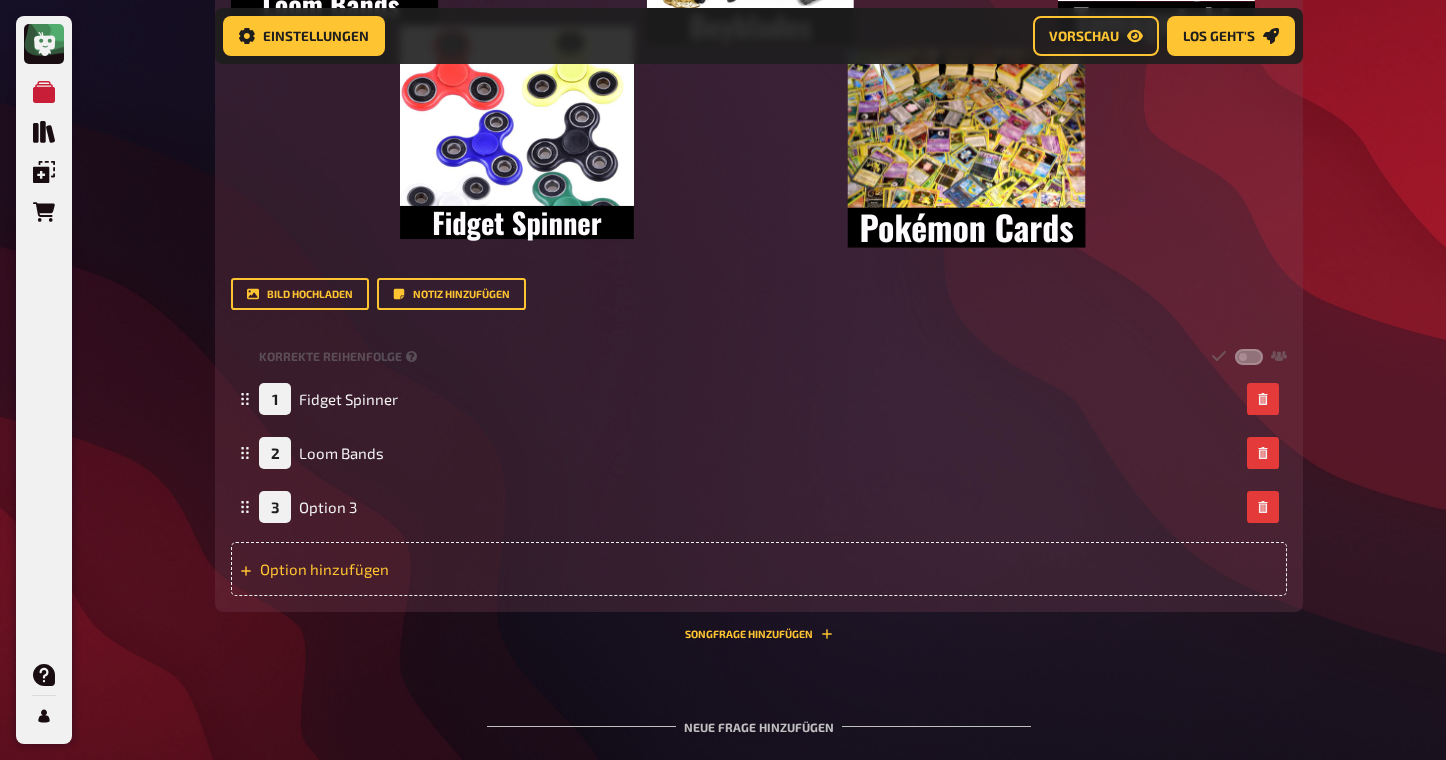 type 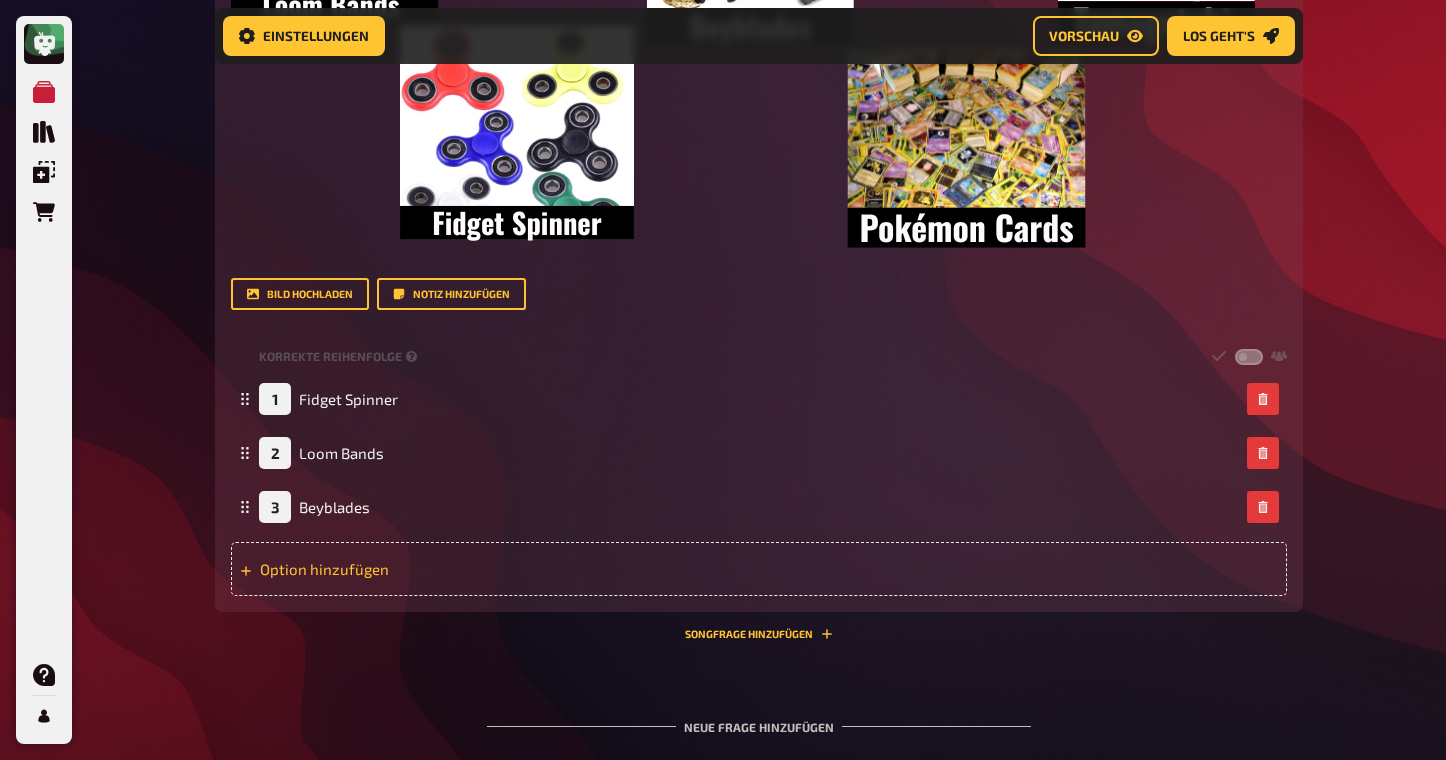 click on "Option hinzufügen" at bounding box center (759, 569) 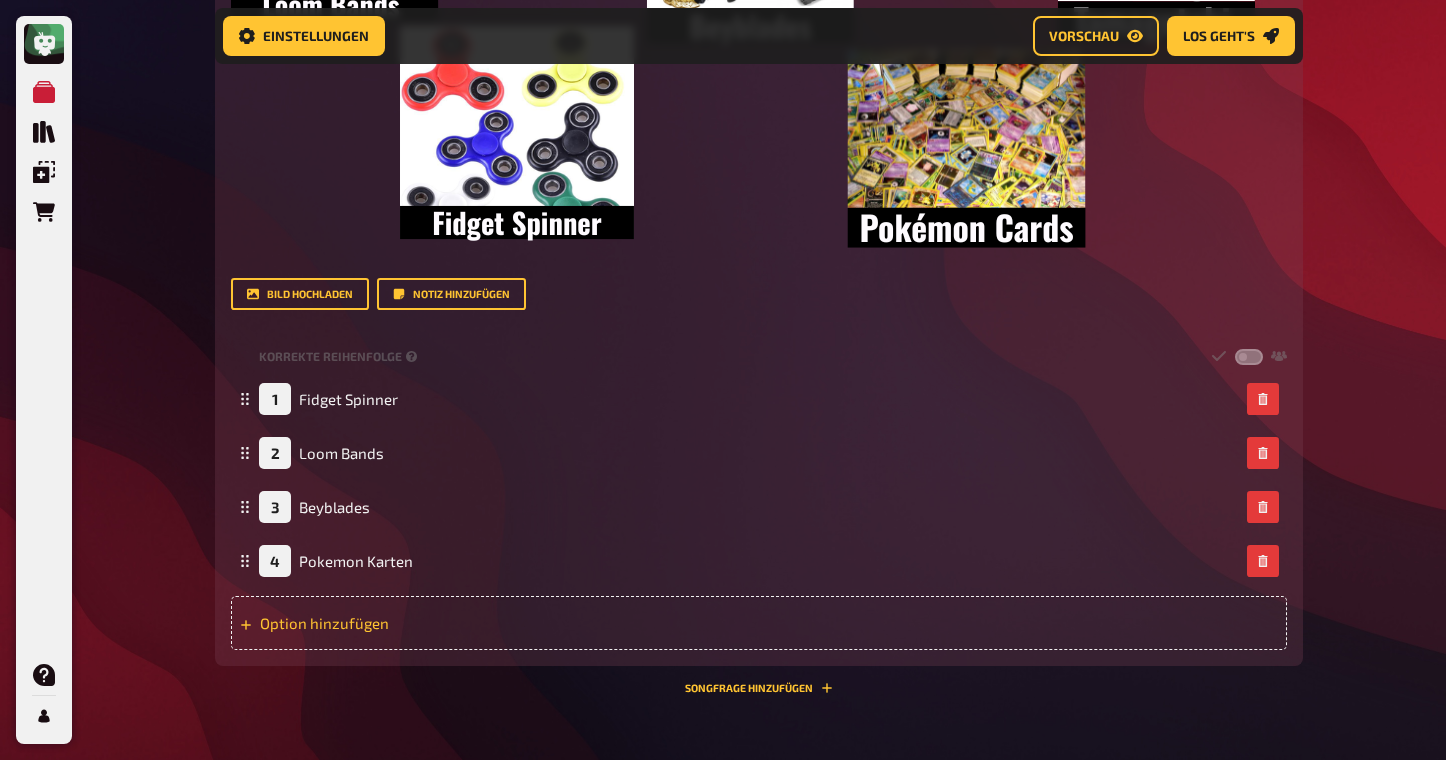 click on "Option hinzufügen" at bounding box center (759, 623) 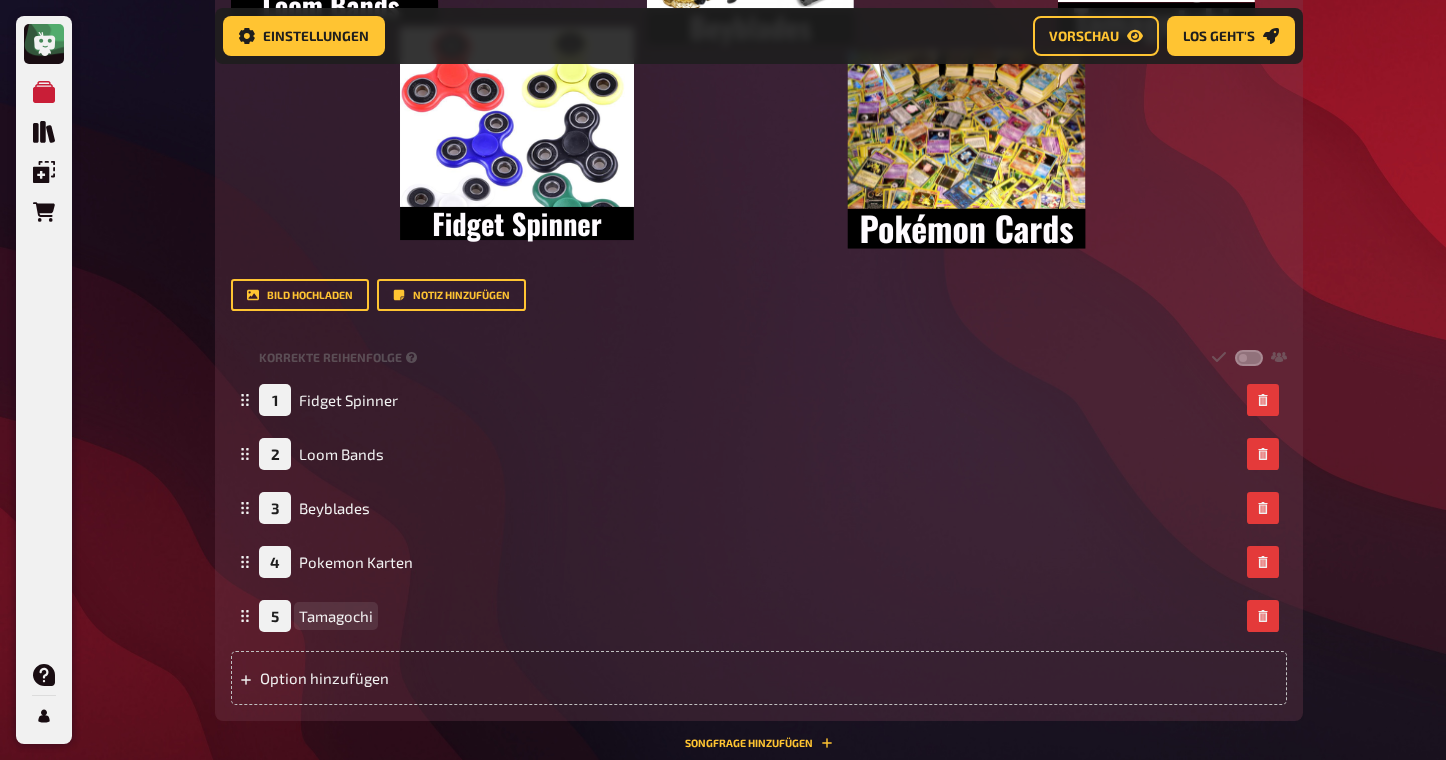 scroll, scrollTop: 3966, scrollLeft: 0, axis: vertical 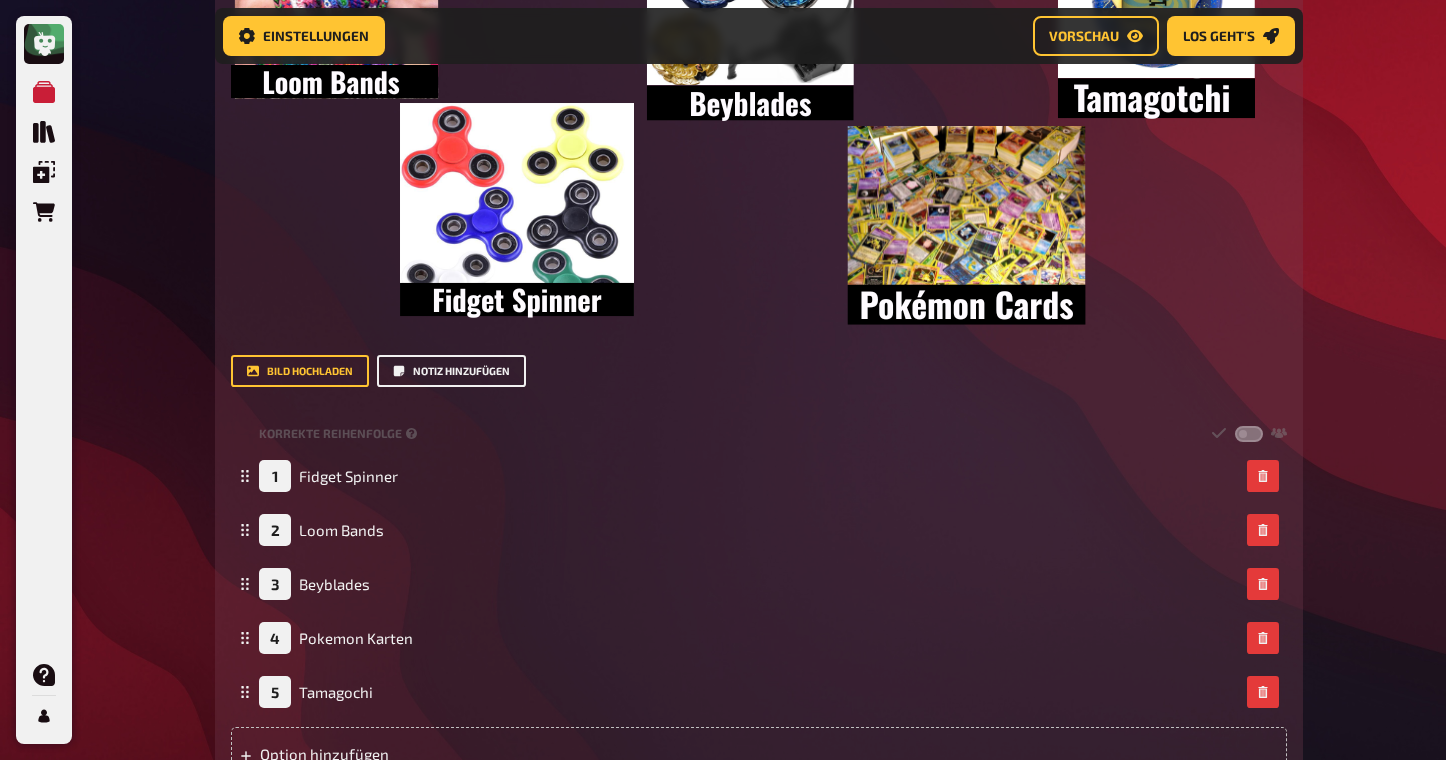 click on "Notiz hinzufügen" at bounding box center [451, 371] 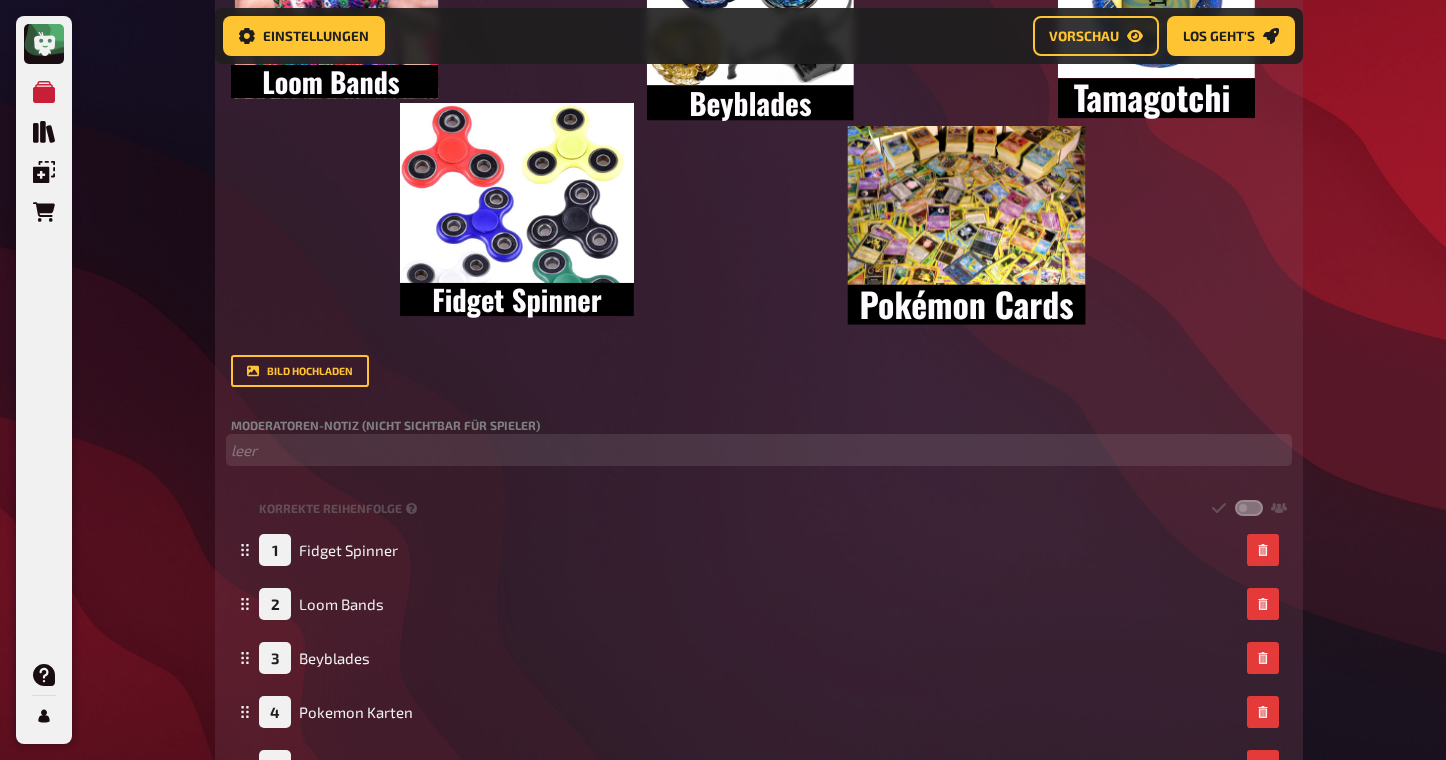 click on "﻿ leer" at bounding box center (759, 450) 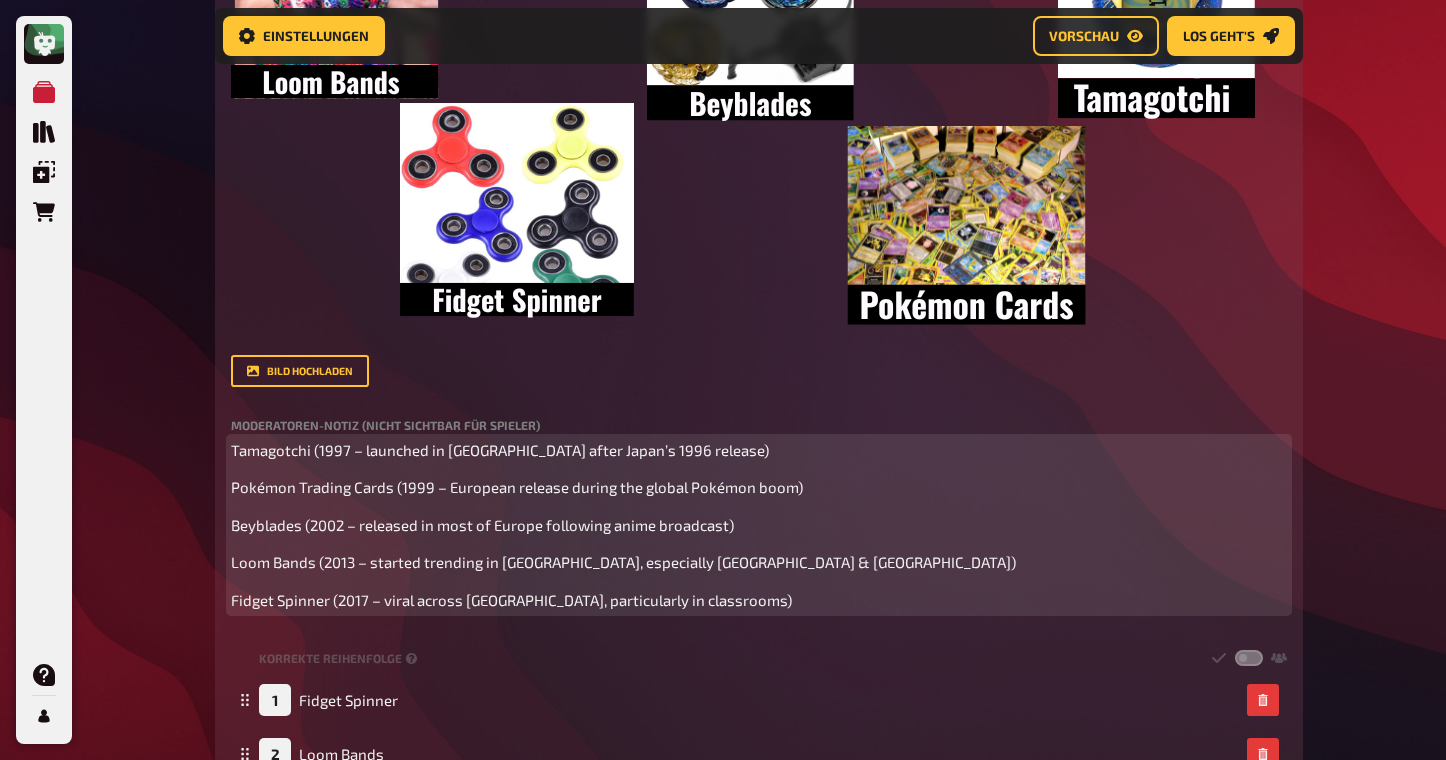 click on "Pokémon Trading Cards (1999 – European release during the global Pokémon boom)" at bounding box center [517, 487] 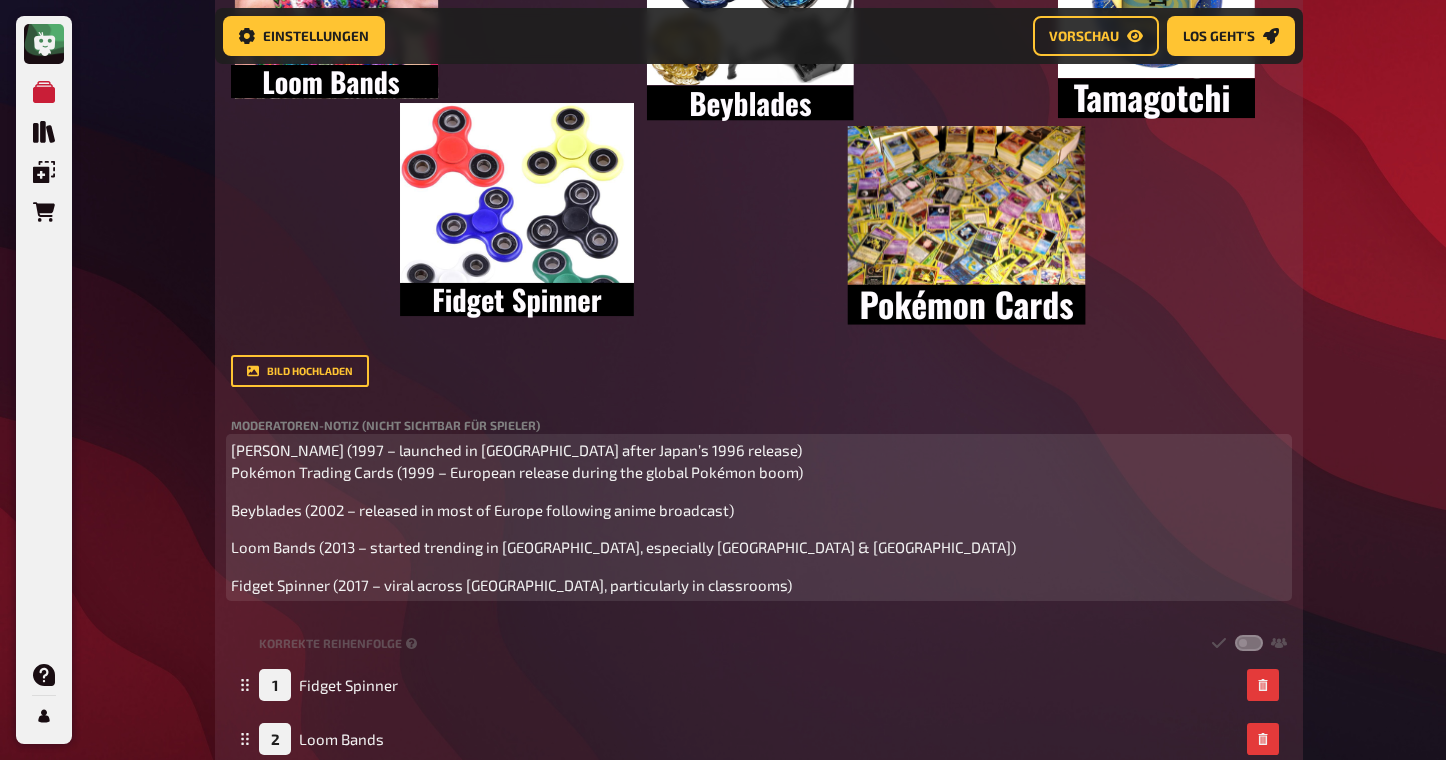 click on "Beyblades (2002 – released in most of Europe following anime broadcast)" at bounding box center [482, 510] 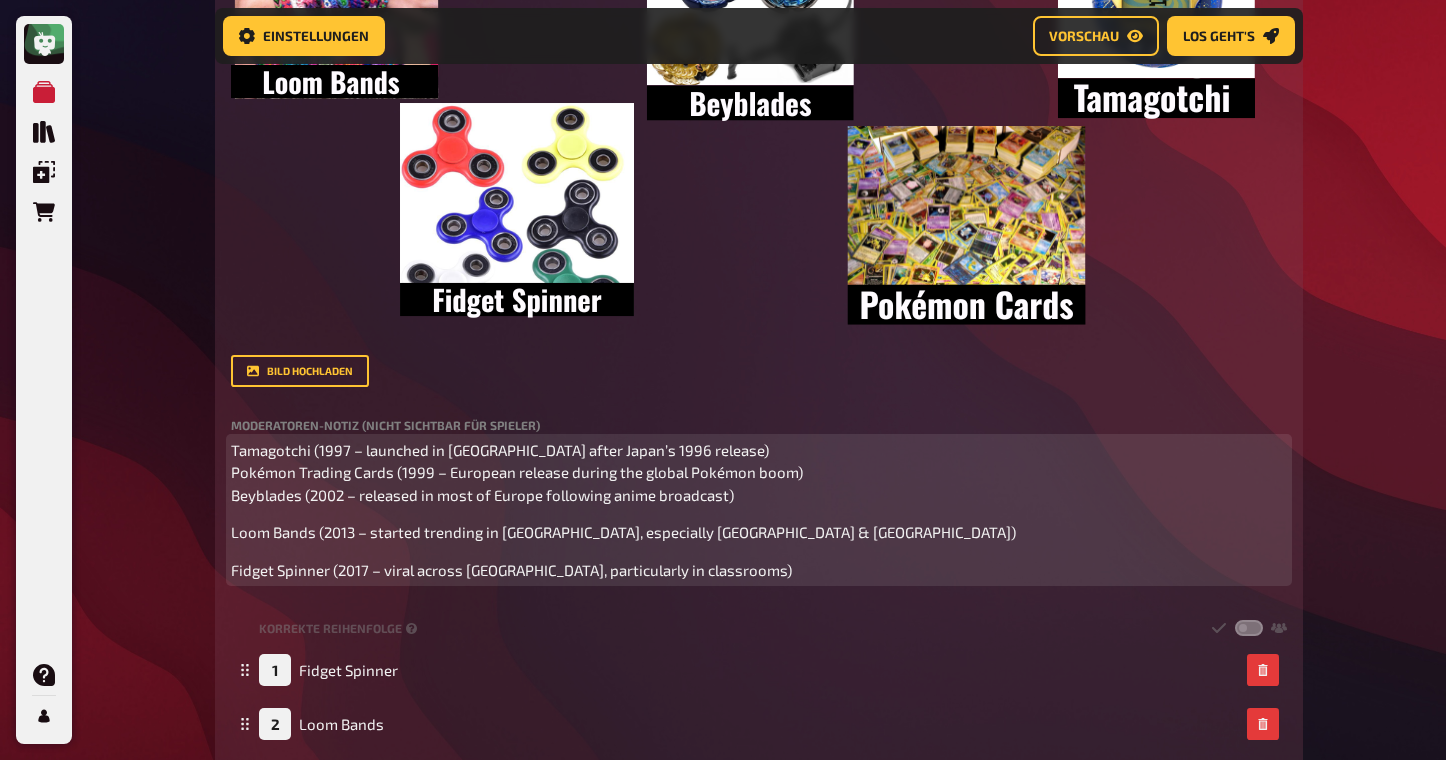 click on "Loom Bands (2013 – started trending in [GEOGRAPHIC_DATA], especially [GEOGRAPHIC_DATA] & [GEOGRAPHIC_DATA])" at bounding box center [623, 532] 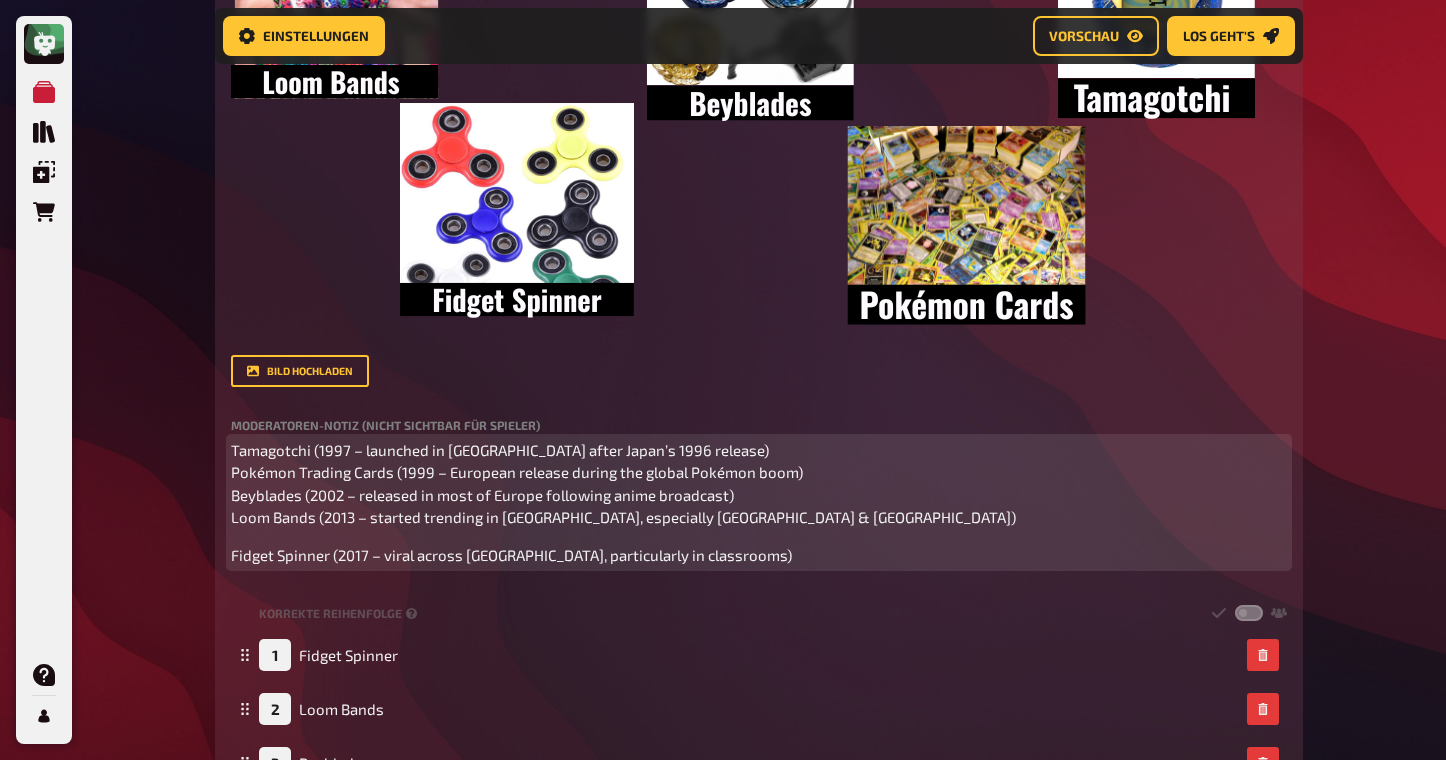 click on "Fidget Spinner (2017 – viral across [GEOGRAPHIC_DATA], particularly in classrooms)" at bounding box center [511, 555] 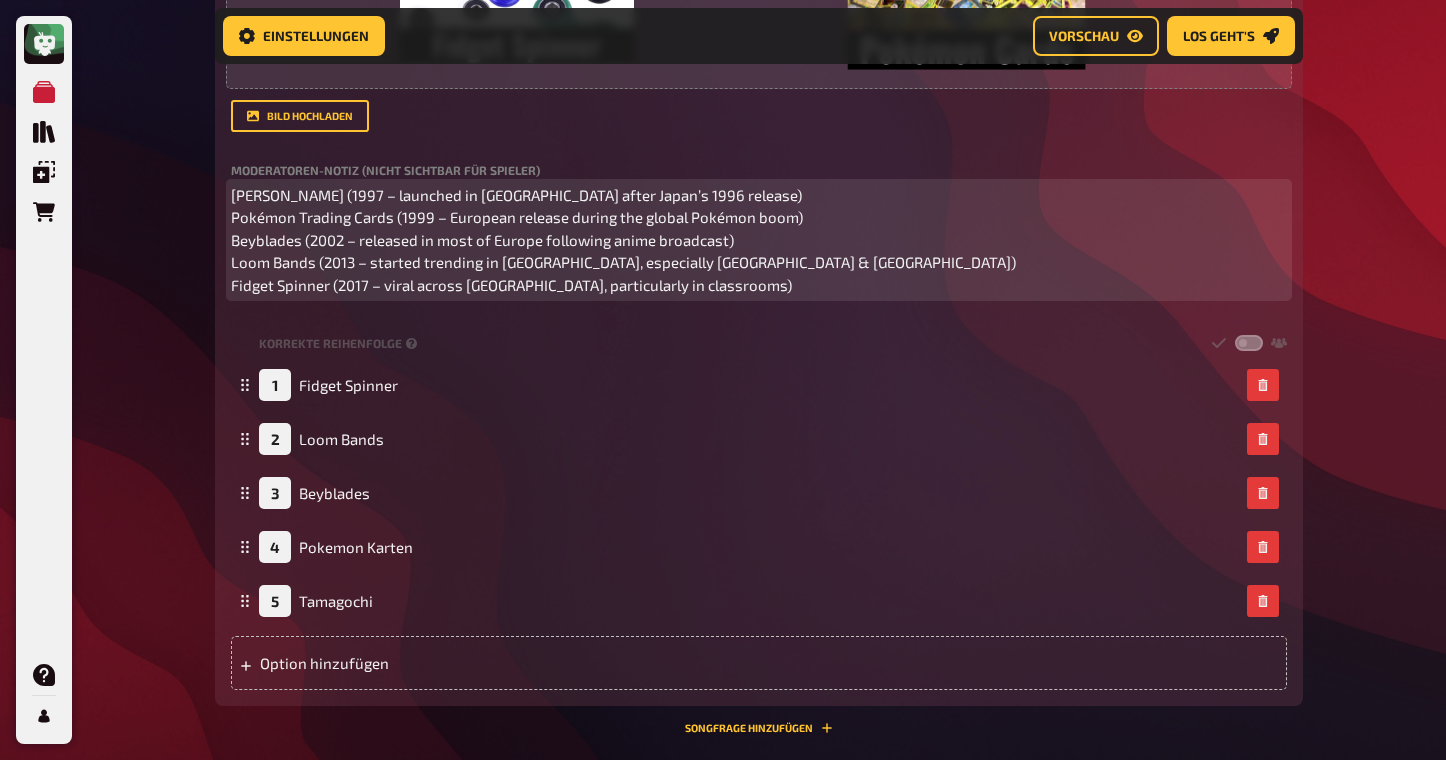 scroll, scrollTop: 4222, scrollLeft: 0, axis: vertical 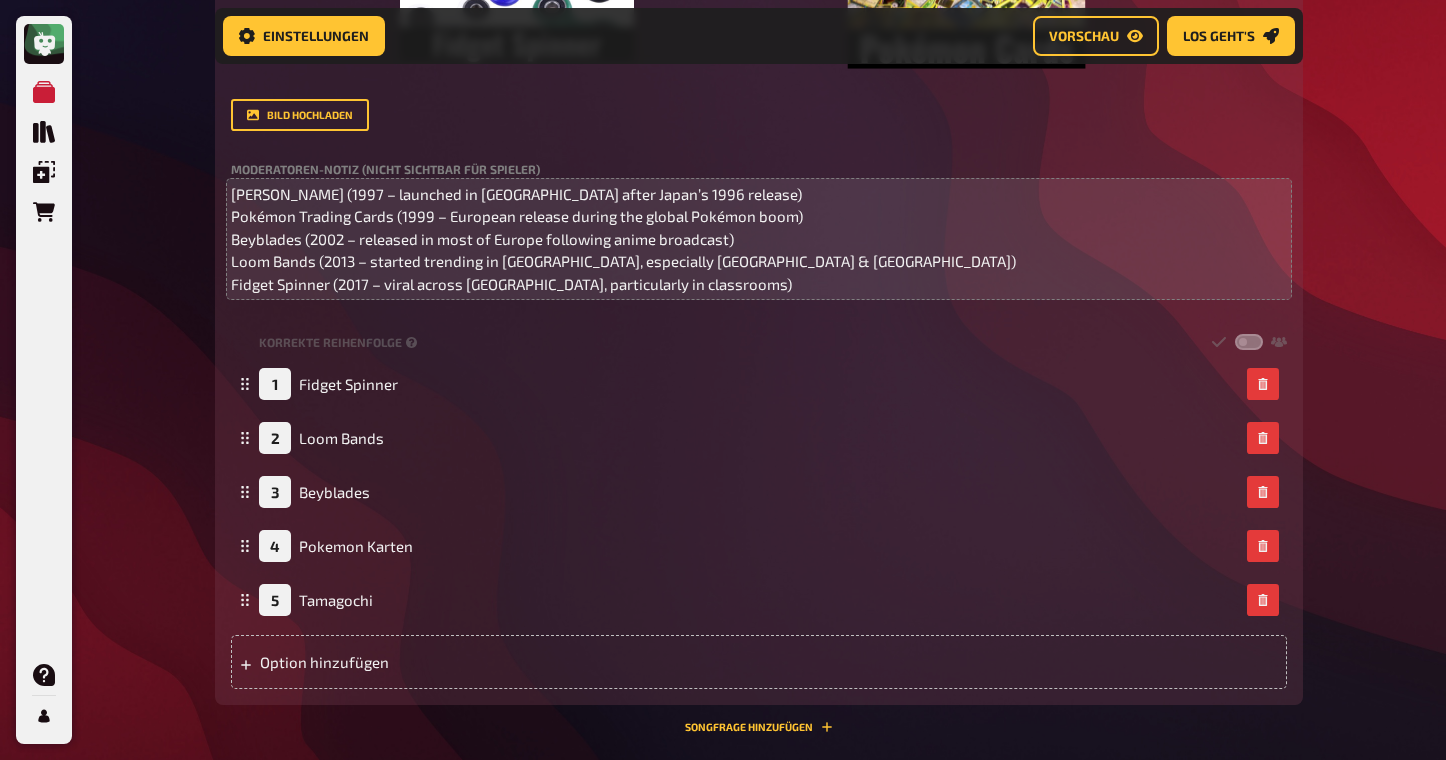 click on "Wissen 1.00 Punkte Titel Oldie but [PERSON_NAME]! Fragetext Die meisten von uns haben die Eltern mindestens 1x wegen einem der folgenden Spielzeuge angebettelt! Ordnet die folgenden Spielzeuge vom ältesten (oben) bis zum jünsten (unten). (Maßstab: release in [GEOGRAPHIC_DATA]!) ﻿ Hier hinziehen für Dateiupload Bild hochladen   Moderatoren-Notiz (nicht sichtbar für Spieler) [PERSON_NAME] (1997 – launched in [GEOGRAPHIC_DATA] after Japan’s 1996 release)
Pokémon Trading Cards (1999 – European release during the global Pokémon boom)
Beyblades (2002 – released in most of Europe following anime broadcast)
Loom Bands (2013 – started trending in [GEOGRAPHIC_DATA], especially [GEOGRAPHIC_DATA] & [GEOGRAPHIC_DATA])
Fidget Spinner (2017 – viral across [GEOGRAPHIC_DATA], particularly in classrooms) Korrekte Reihenfolge 1 Fidget Spinner 2 Loom Bands 3 Beyblades 4 Pokemon Karten 5 Tamagochi Option hinzufügen Songfrage hinzufügen" at bounding box center [759, 82] 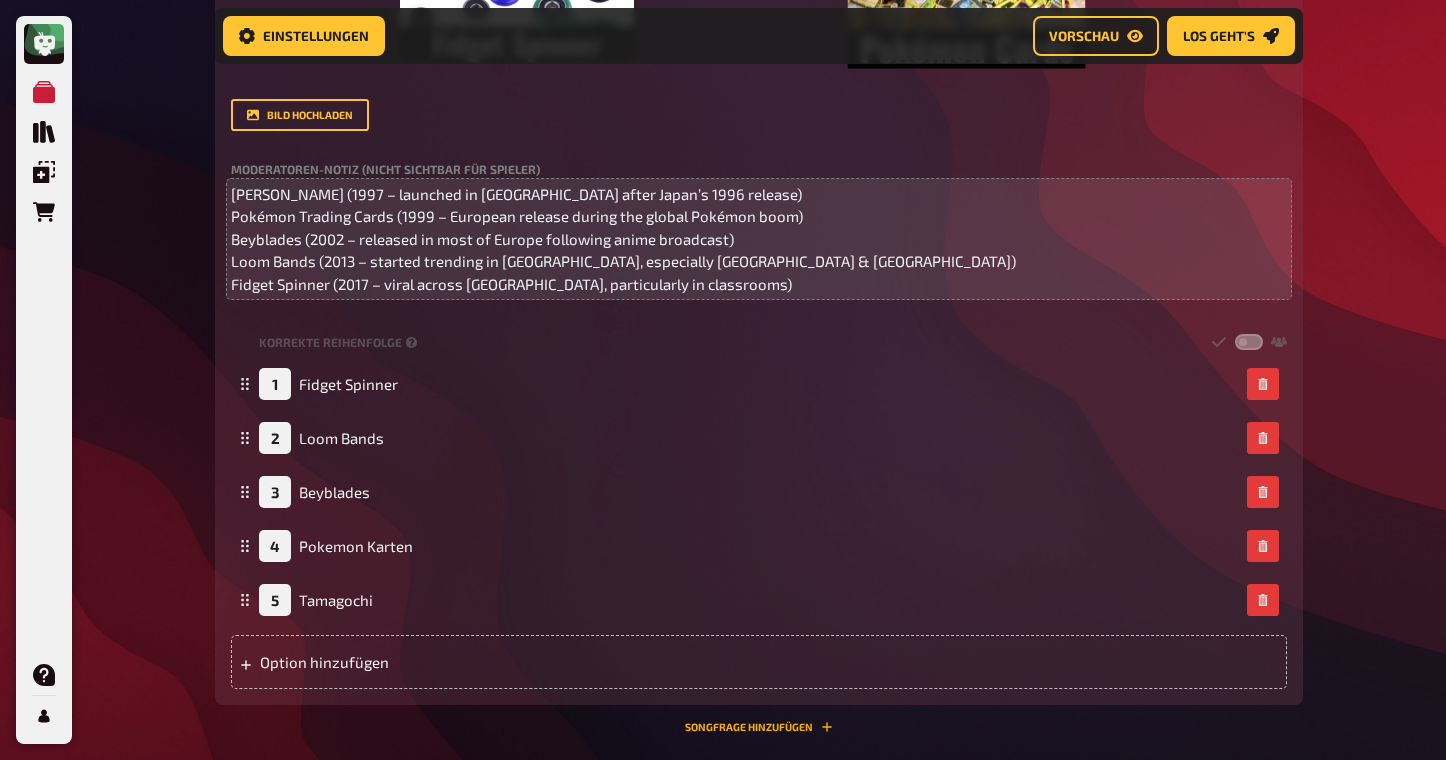 click on "Songfrage hinzufügen" at bounding box center [759, 727] 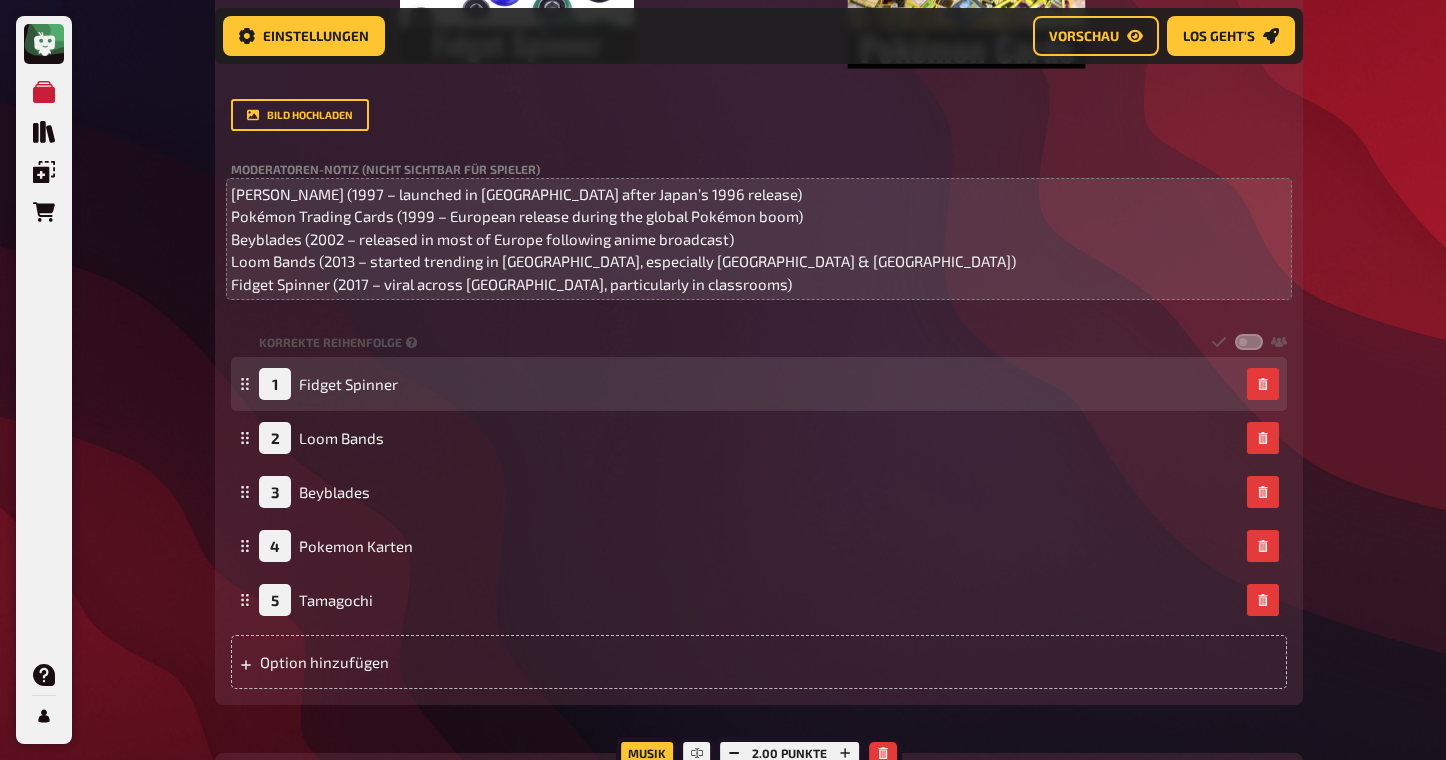 scroll, scrollTop: 4705, scrollLeft: 0, axis: vertical 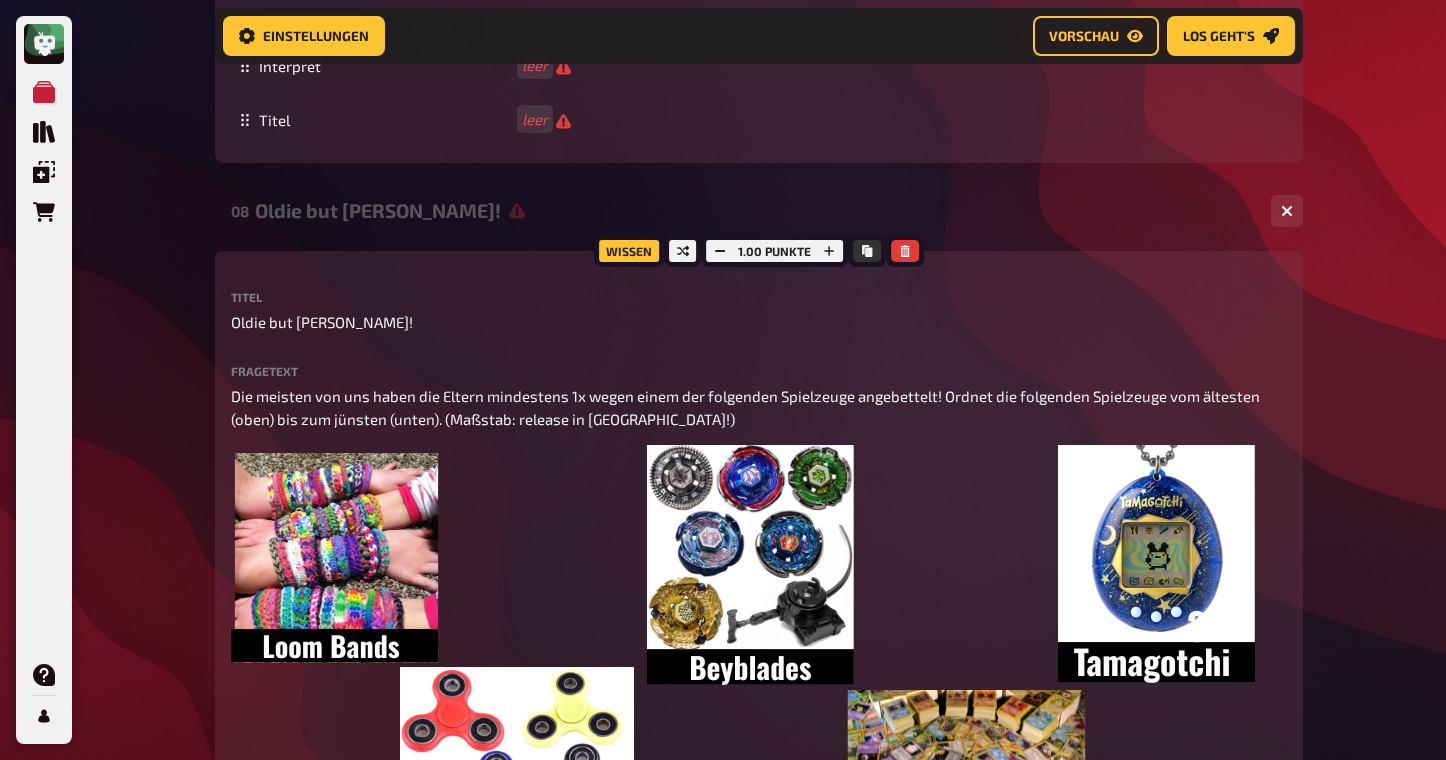 click on "Meine Quizze Quiz Sammlung Einblendungen Bestellungen Hilfe Profil Home Meine Quizze The fancy QUIZNIGHT Vorbereitung Vorbereitung Inhalte Bearbeiten Quiz Lobby Moderation undefined Auswertung Siegerehrung Einstellungen Vorschau Los geht's Los geht's The fancy QUIZNIGHT 01 Incomplete...   1 4 02 Who's missing?   1 6 03 Special Round   1 1 04 Silent Karaoke   1 3 05 Same procedure as every year, [PERSON_NAME]!   1 1 Wissen 1.00 Punkte Titel Same procedure as every year, [PERSON_NAME]! Fragetext In welchem Jahr fanden die folgenden Ereignisse statt? Apple stellt den iMac mit seinem bunten, durchsichtigen Design vor. Sex and the City wird erstmals ausgestrahlt. Google wurde gegründet. Armageddon kam in die Kinos. [PERSON_NAME] bringt ihre Single "Baby one more time" heraus. Hier hinziehen für Dateiupload Bild hochladen   Notiz hinzufügen Beschriftung Richtige Antwort Antwort 1998 Antwort hinzufügen Musik 2.00 Punkte Beschriftung Richtige Antwort Interpret leer Titel leer 06 It this A.I.?    1 6 Wissen 6.00 Punkte Titel ﻿" at bounding box center (723, -671) 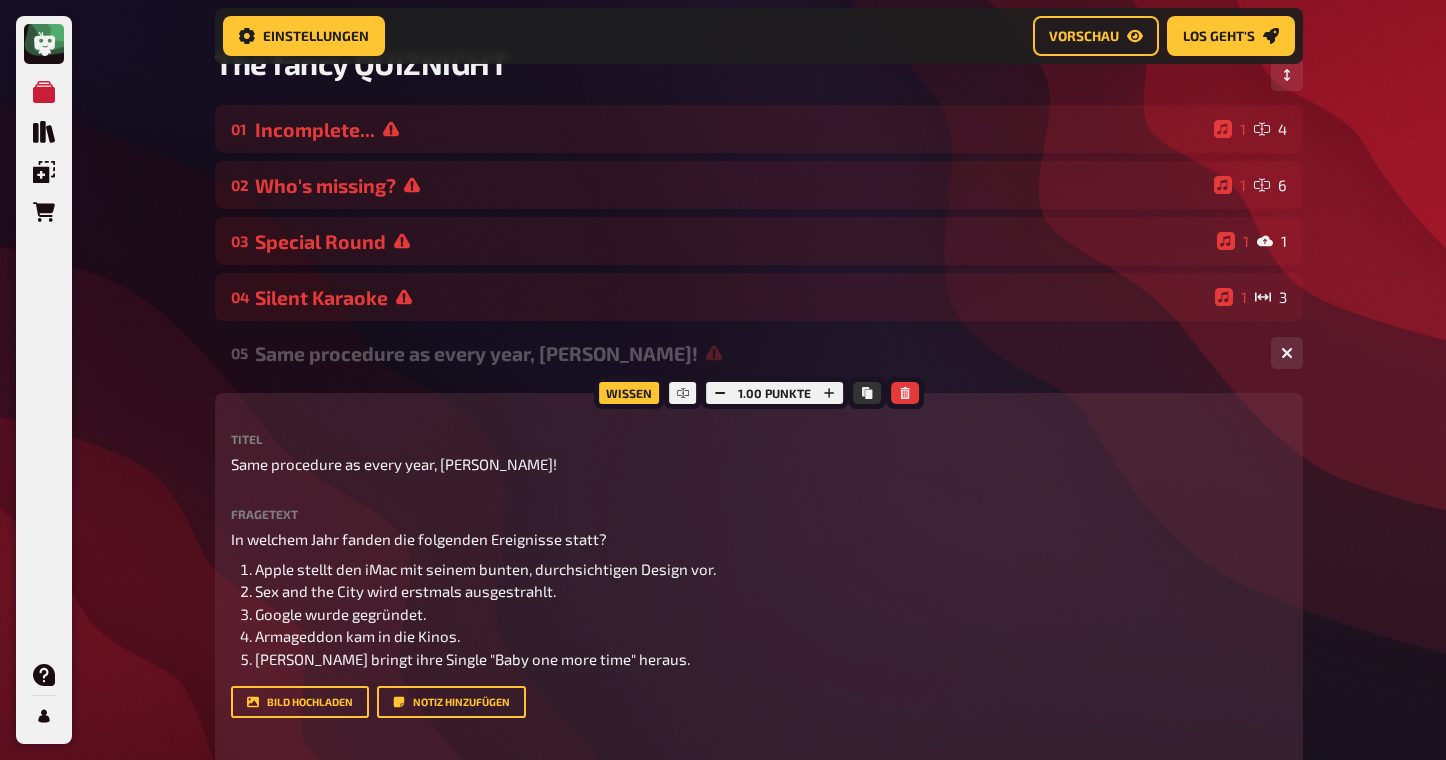 scroll, scrollTop: 166, scrollLeft: 0, axis: vertical 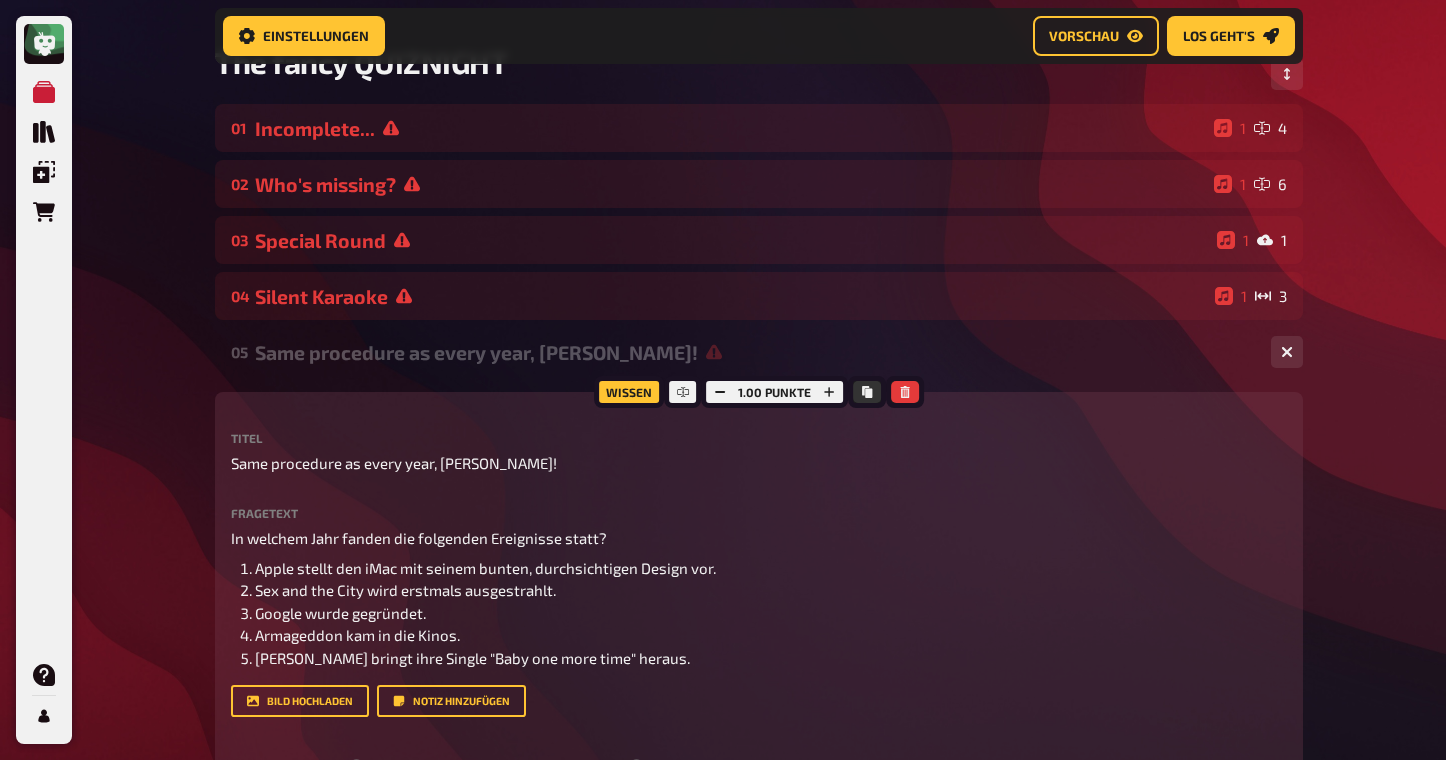click on "Same procedure as every year, [PERSON_NAME]!" at bounding box center [755, 352] 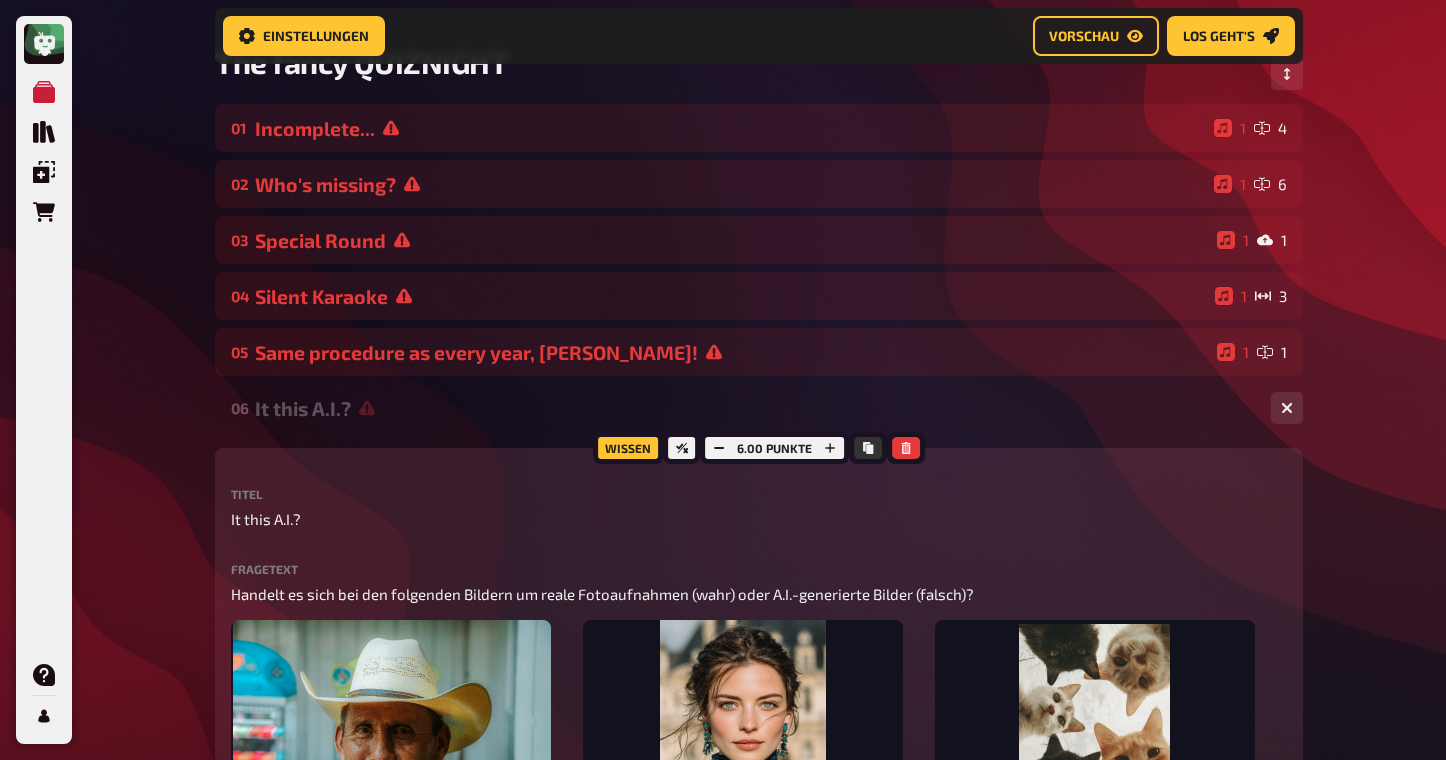 click on "It this A.I.?" at bounding box center (755, 408) 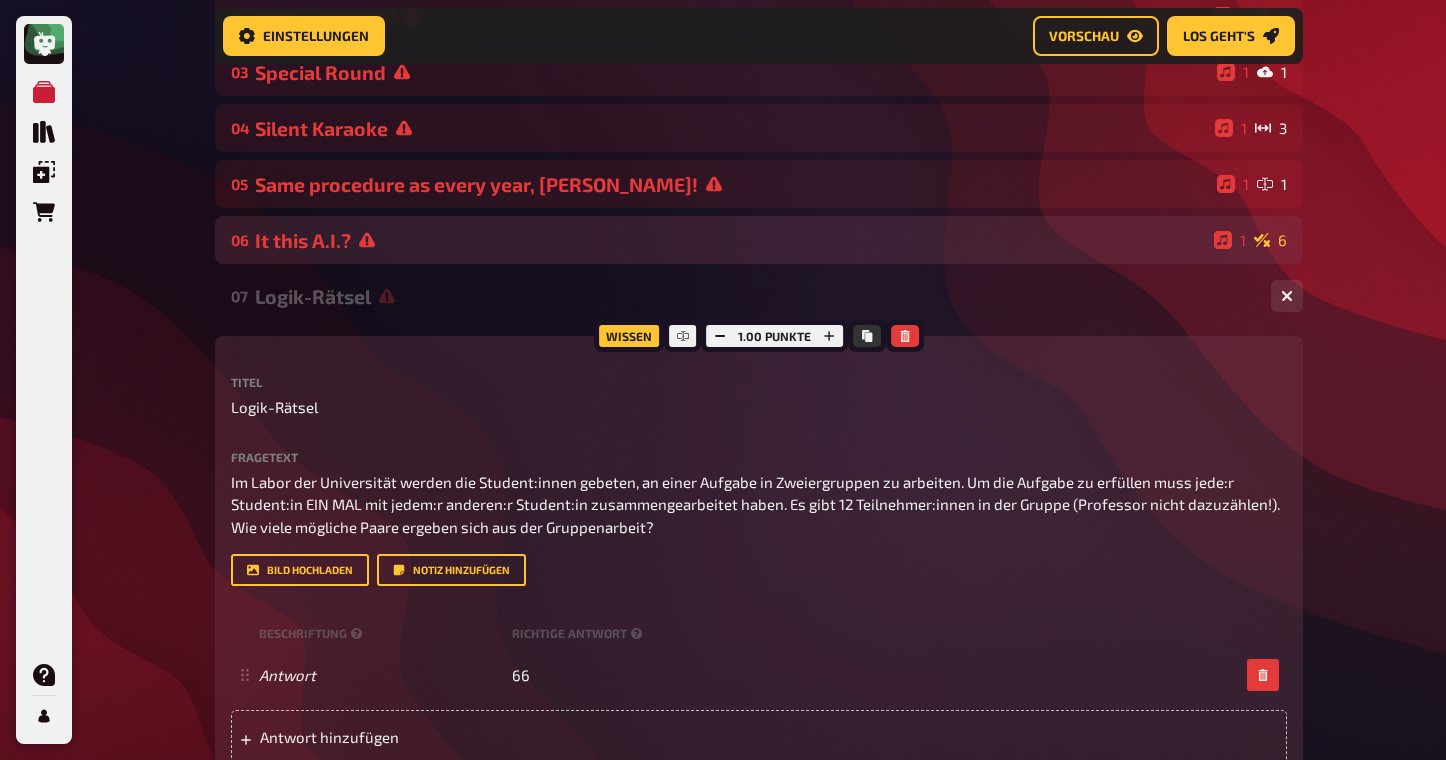 scroll, scrollTop: 336, scrollLeft: 0, axis: vertical 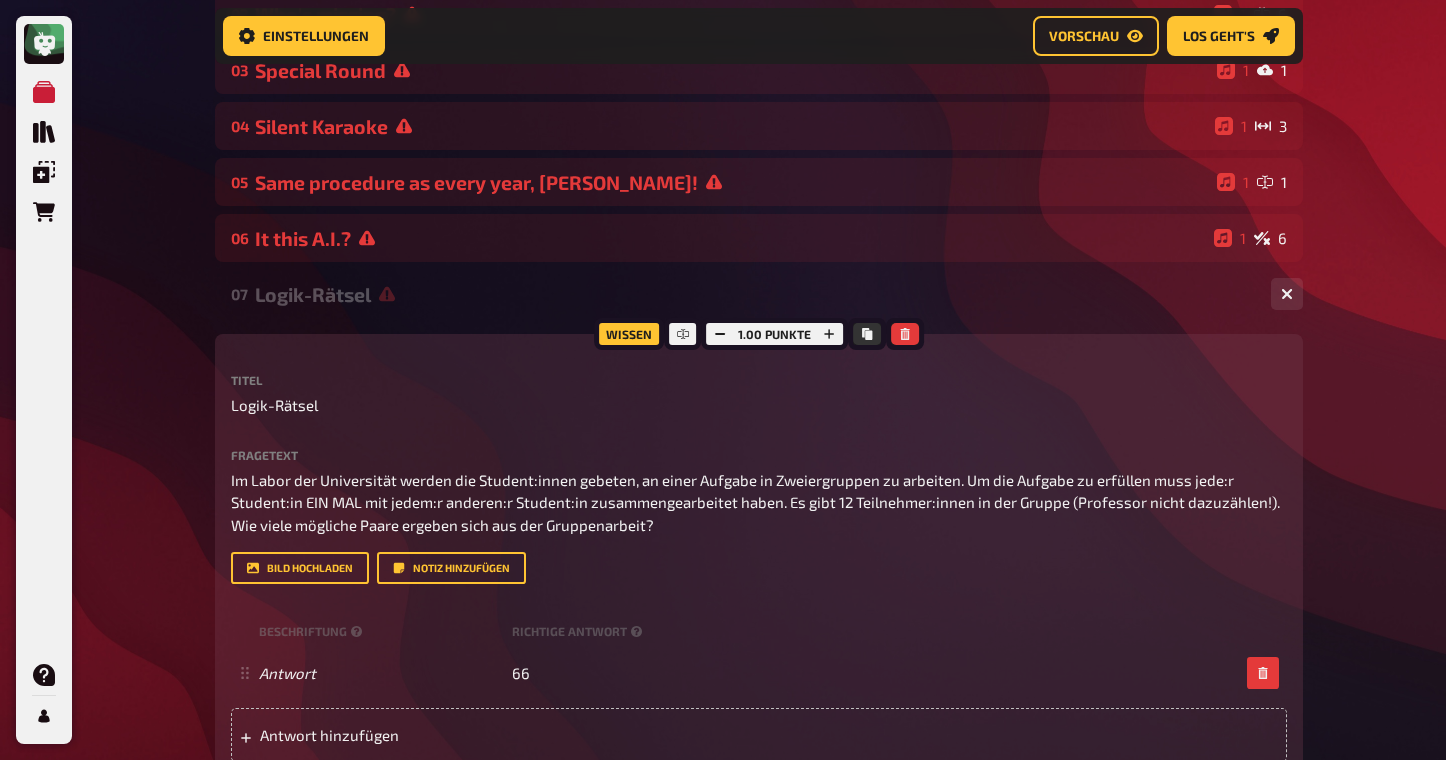 click on "Logik-Rätsel" at bounding box center (755, 294) 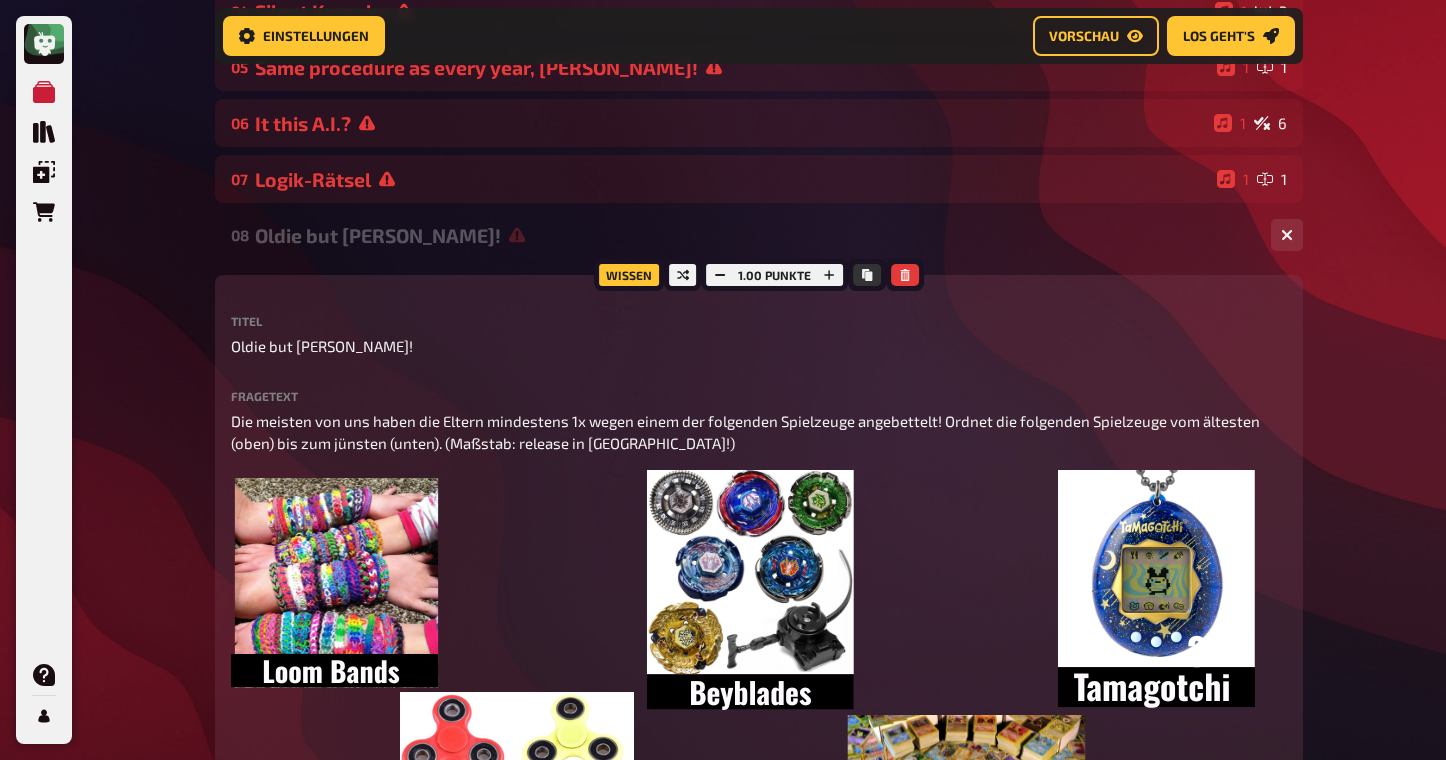 click on "Oldie but [PERSON_NAME]!" at bounding box center (755, 235) 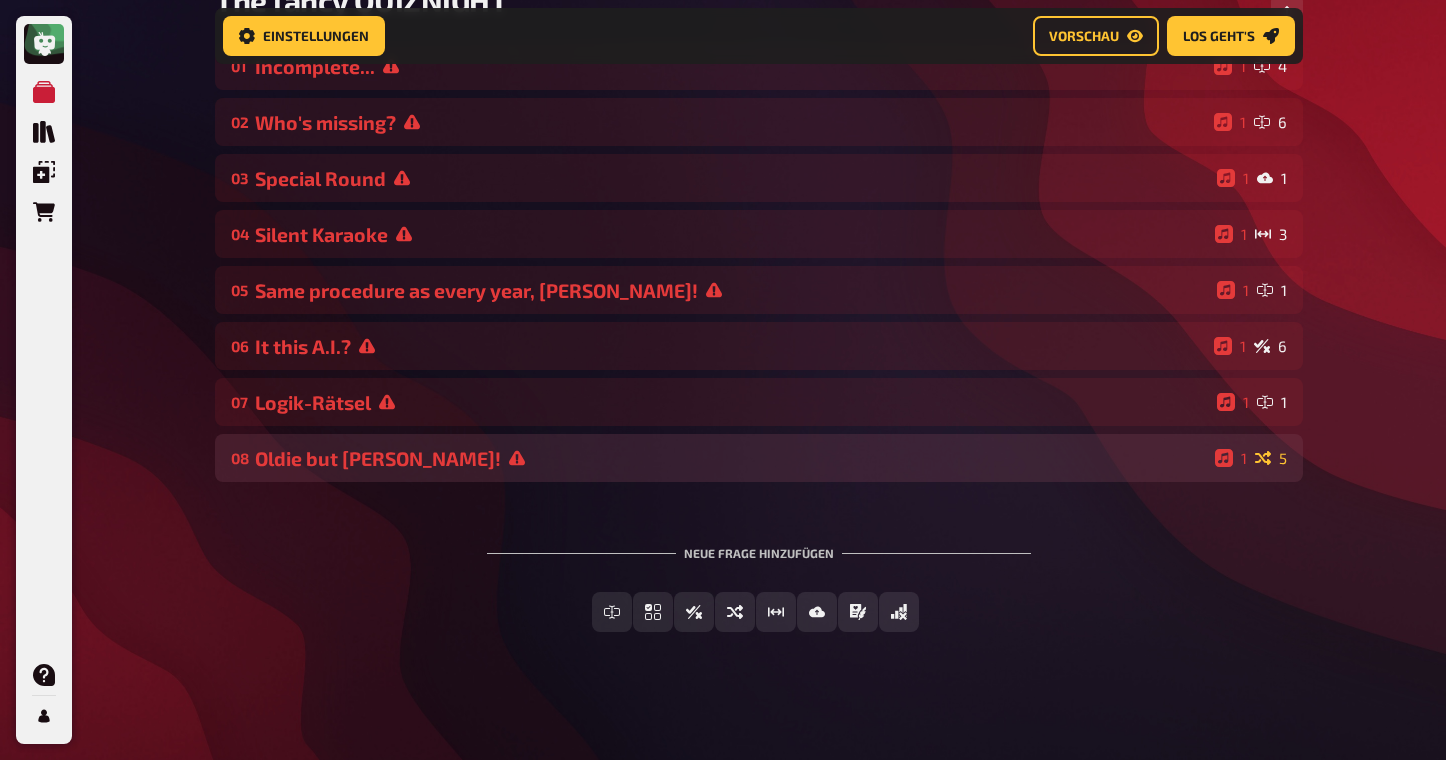 scroll, scrollTop: 0, scrollLeft: 0, axis: both 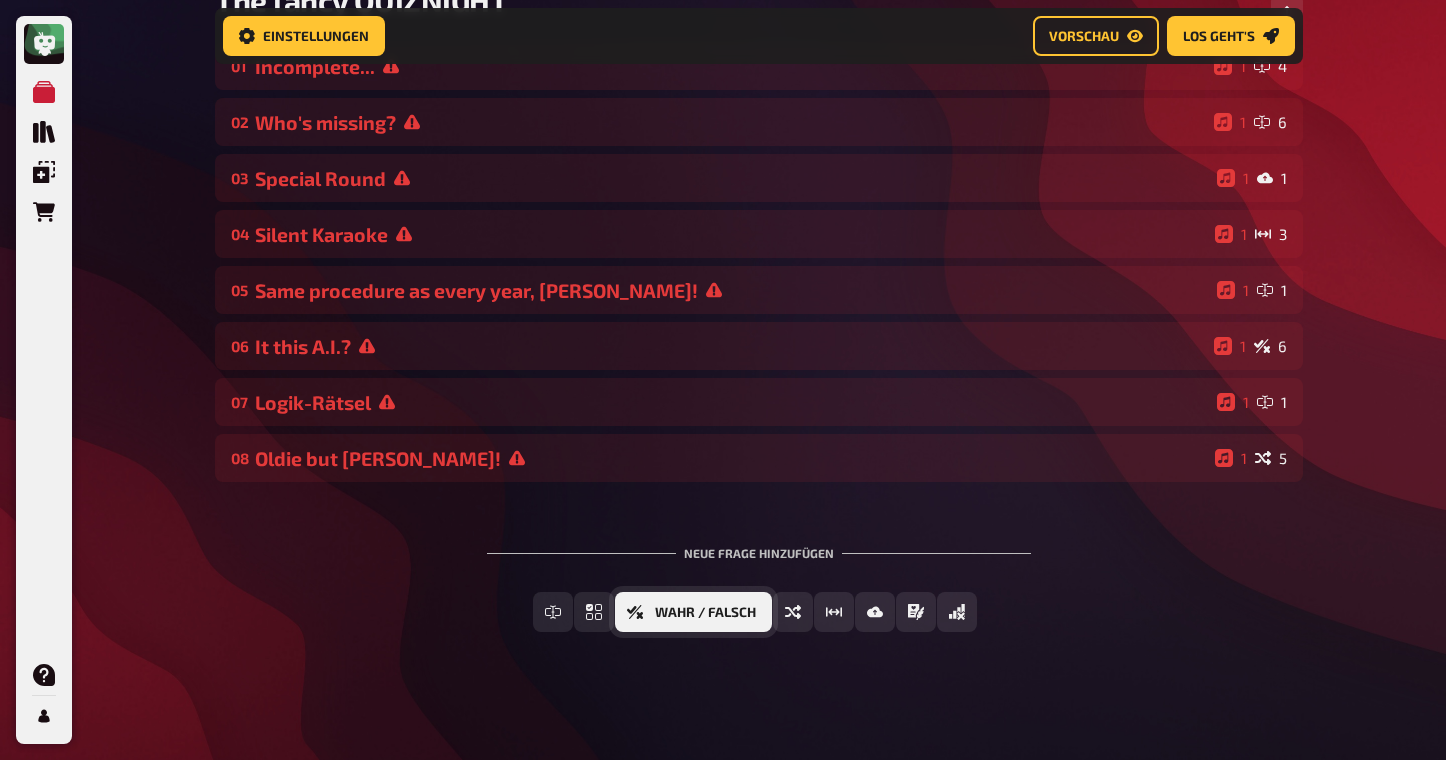 click on "Wahr / Falsch" at bounding box center (693, 612) 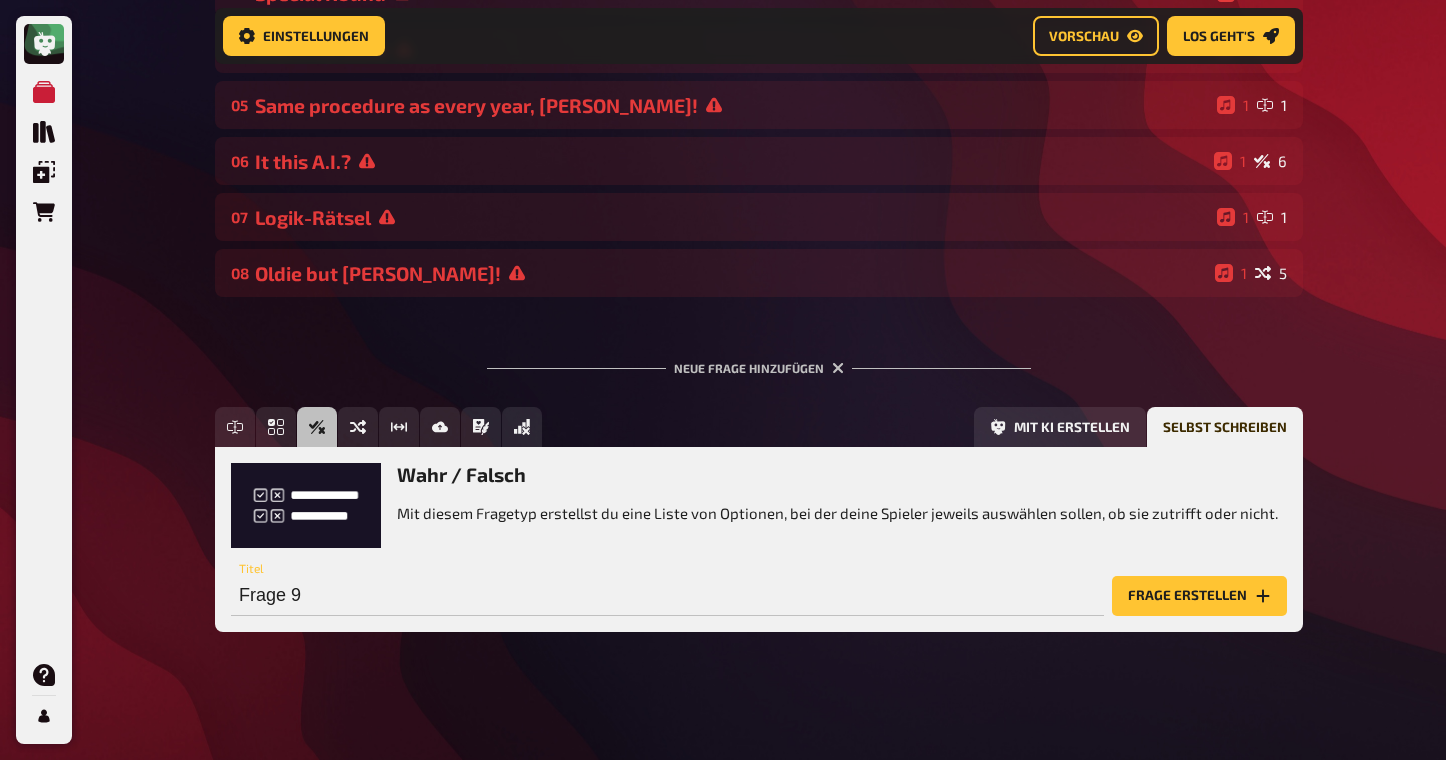 scroll, scrollTop: 414, scrollLeft: 0, axis: vertical 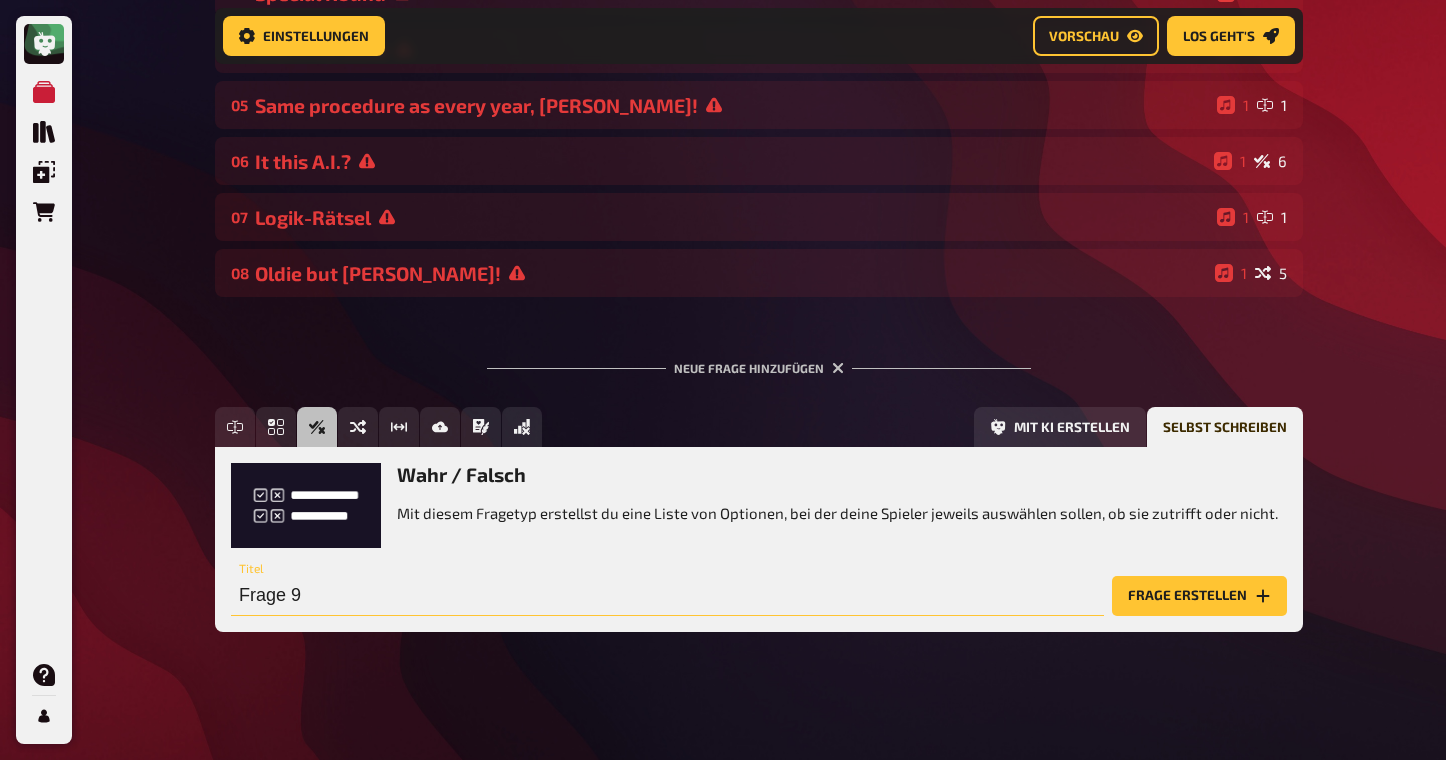 click on "Frage 9" at bounding box center (667, 596) 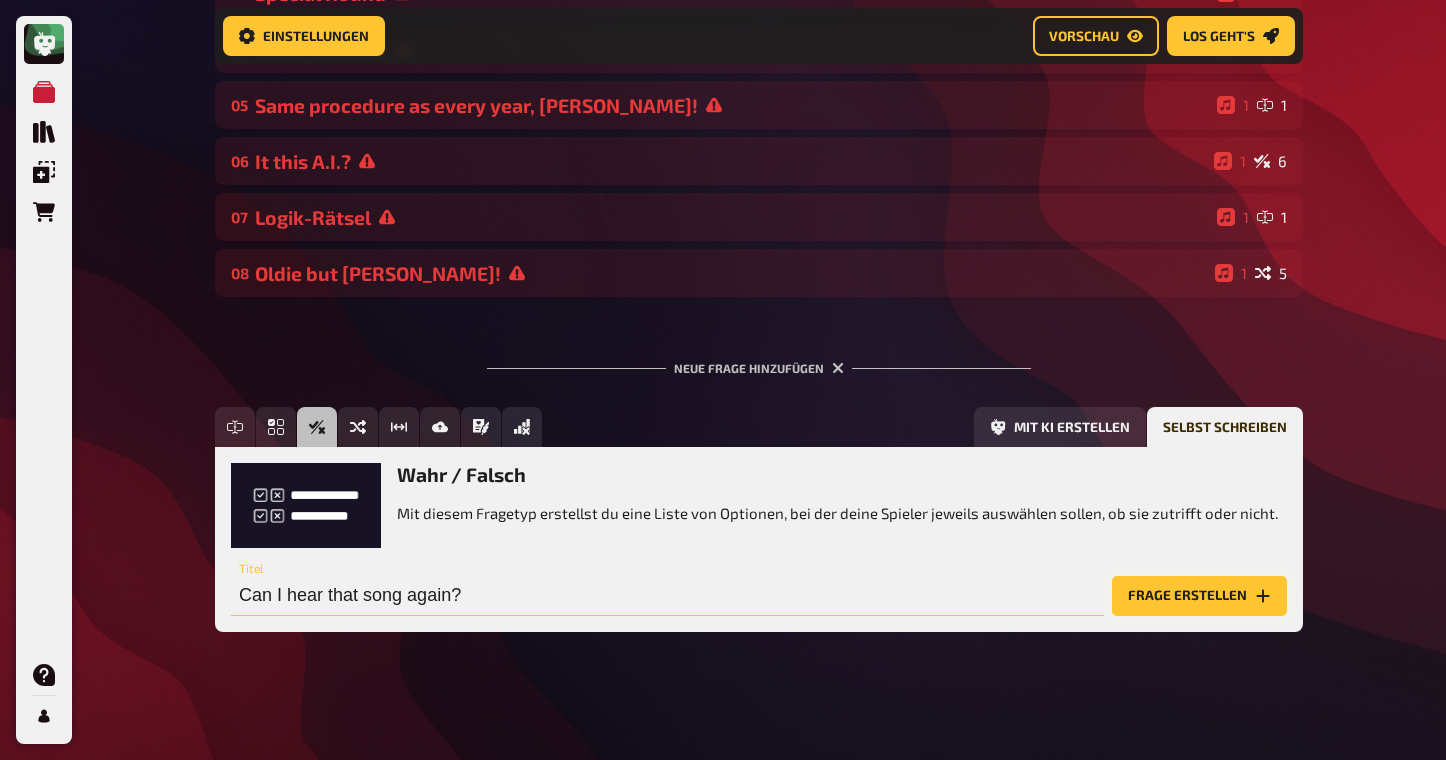 type on "Can I hear that song again?" 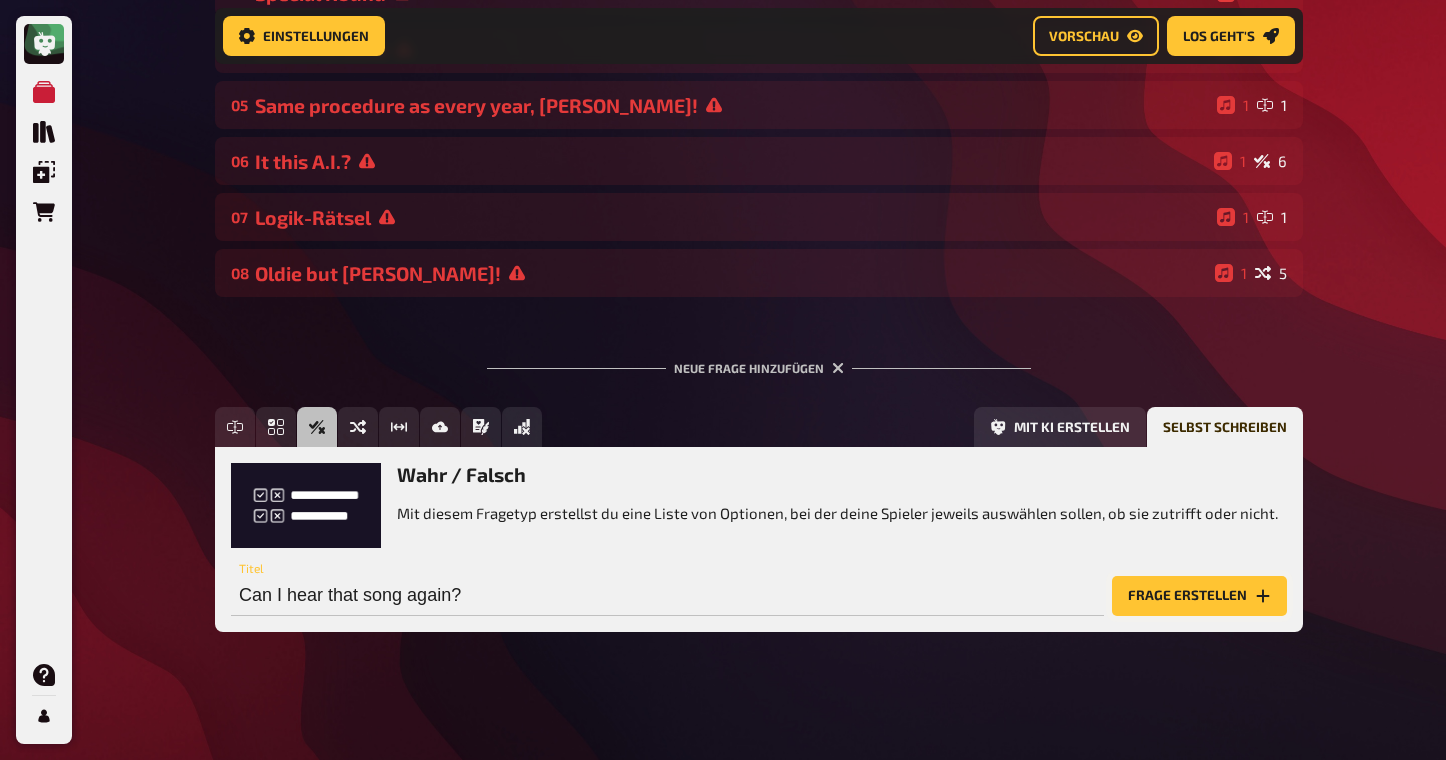 click on "Frage erstellen" at bounding box center [1199, 596] 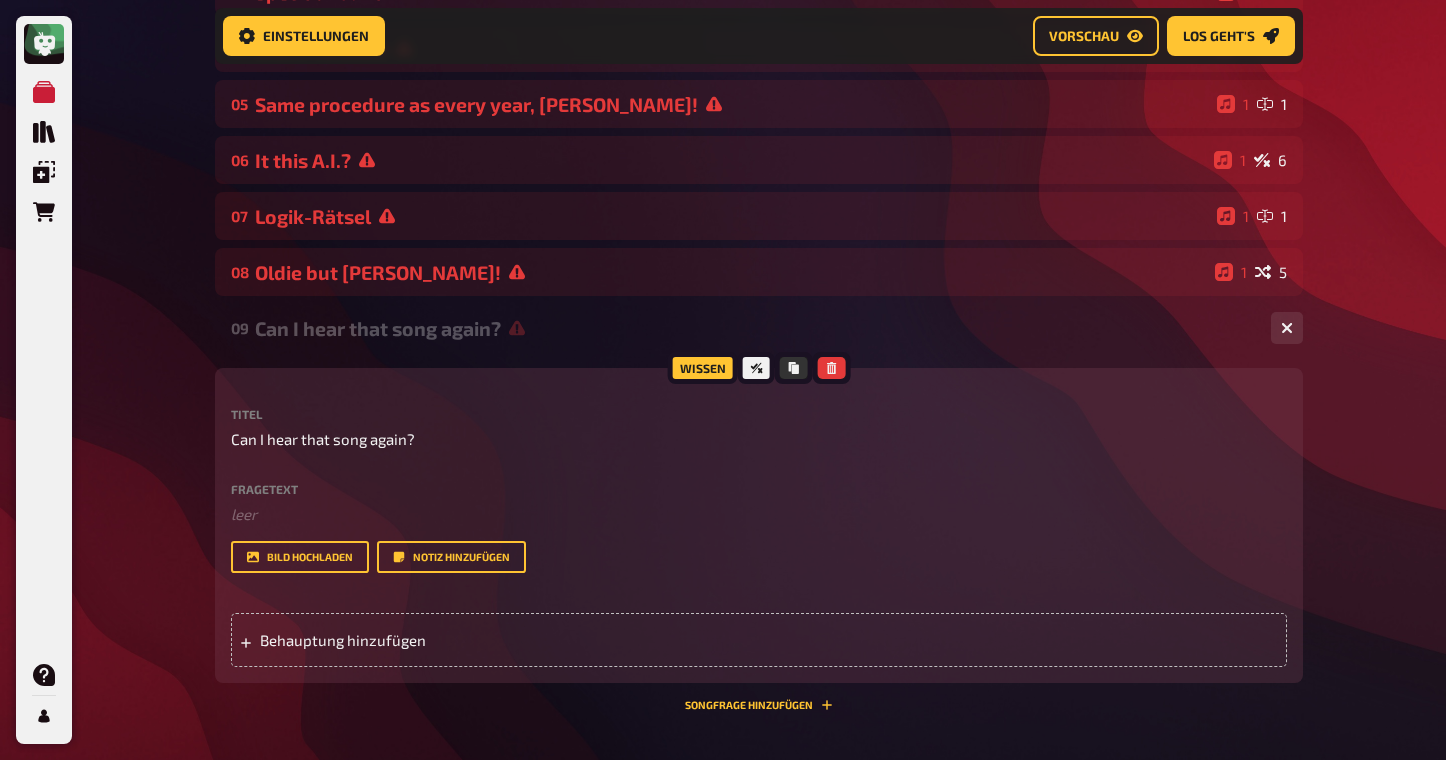 scroll, scrollTop: 547, scrollLeft: 0, axis: vertical 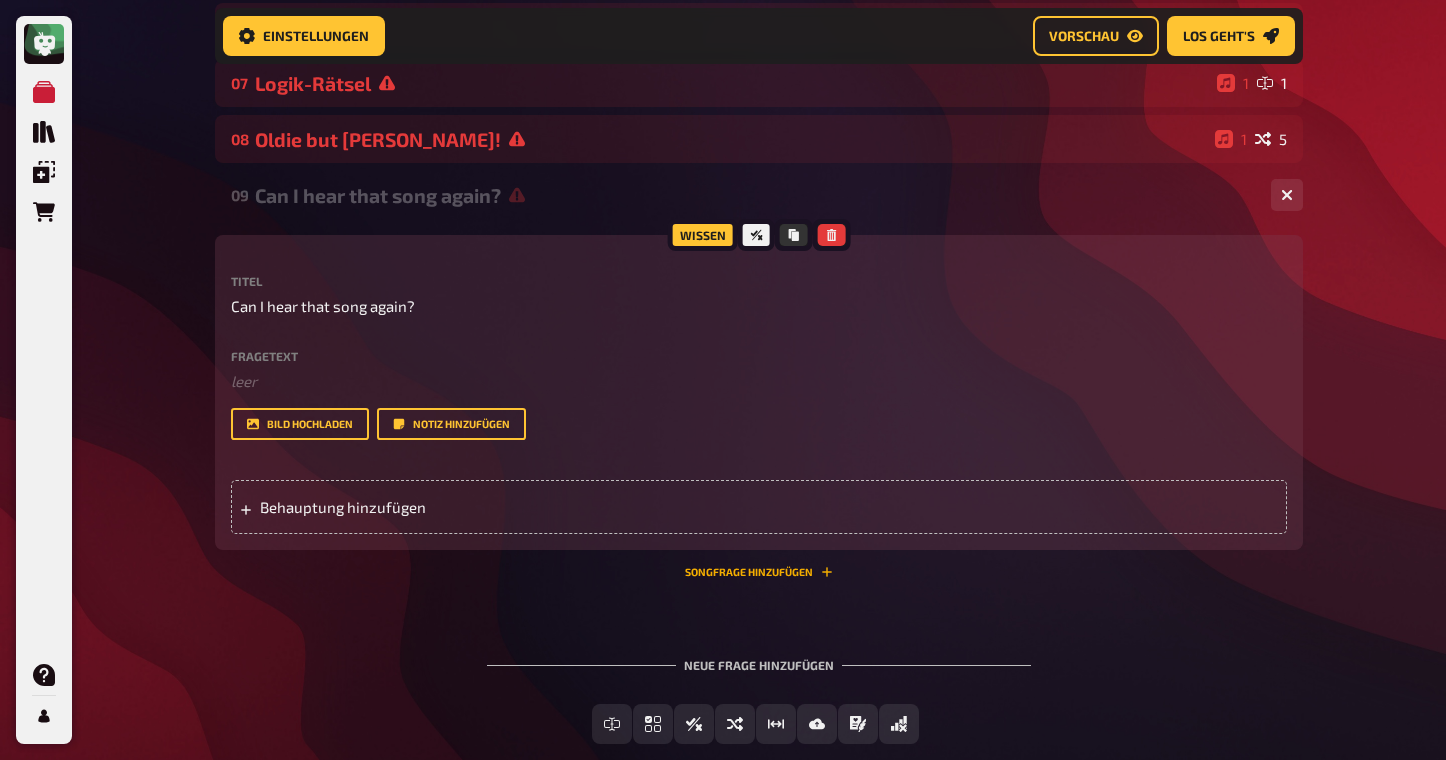click on "Songfrage hinzufügen" at bounding box center (759, 572) 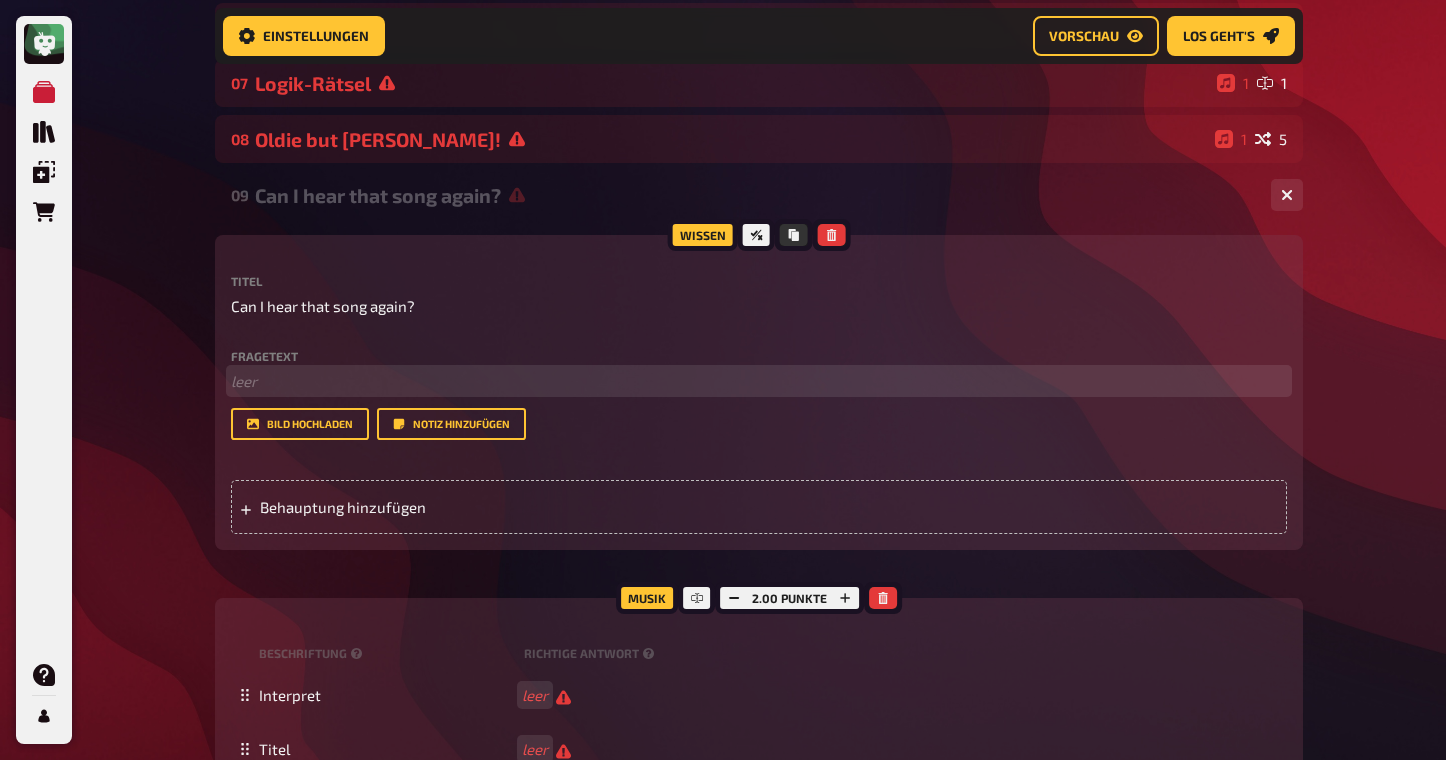 click on "﻿ leer" at bounding box center [759, 381] 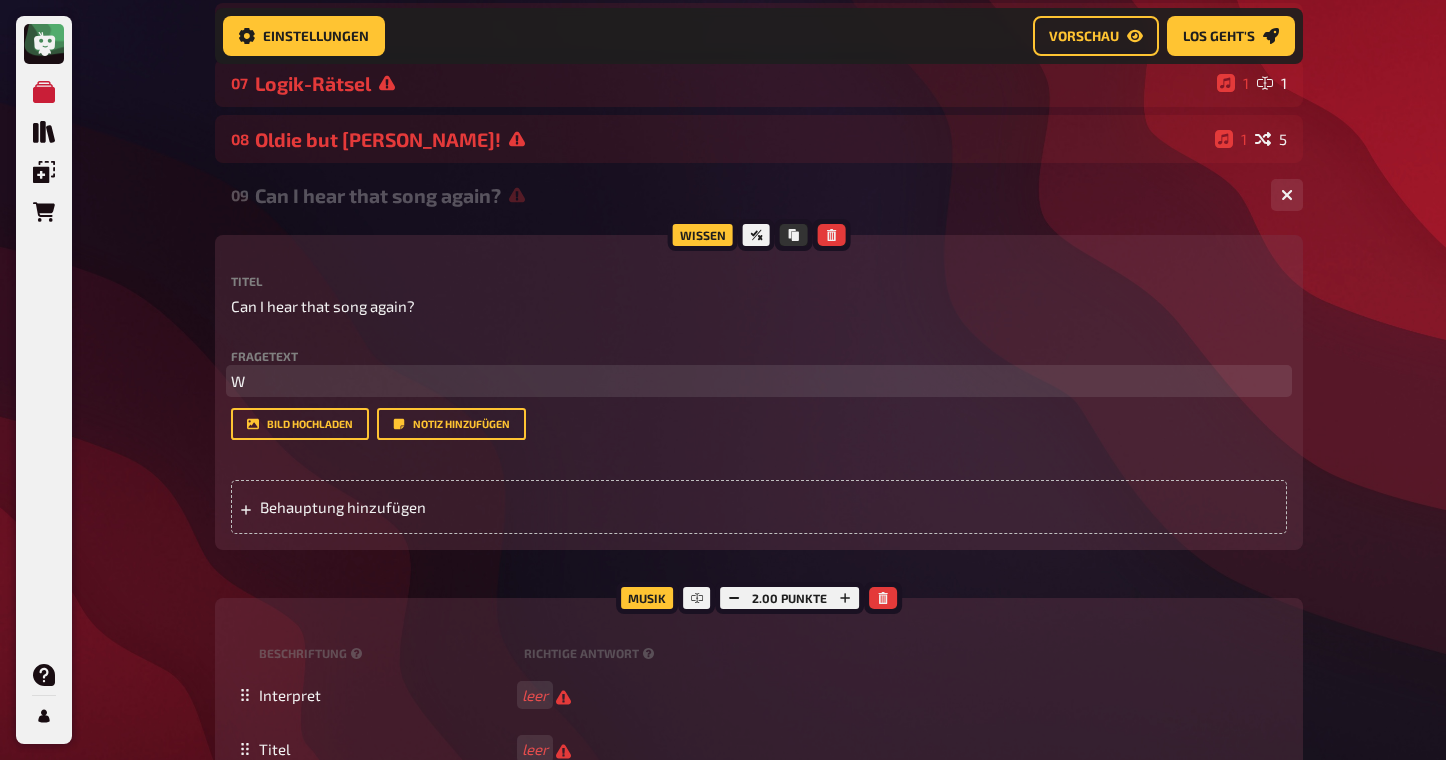type 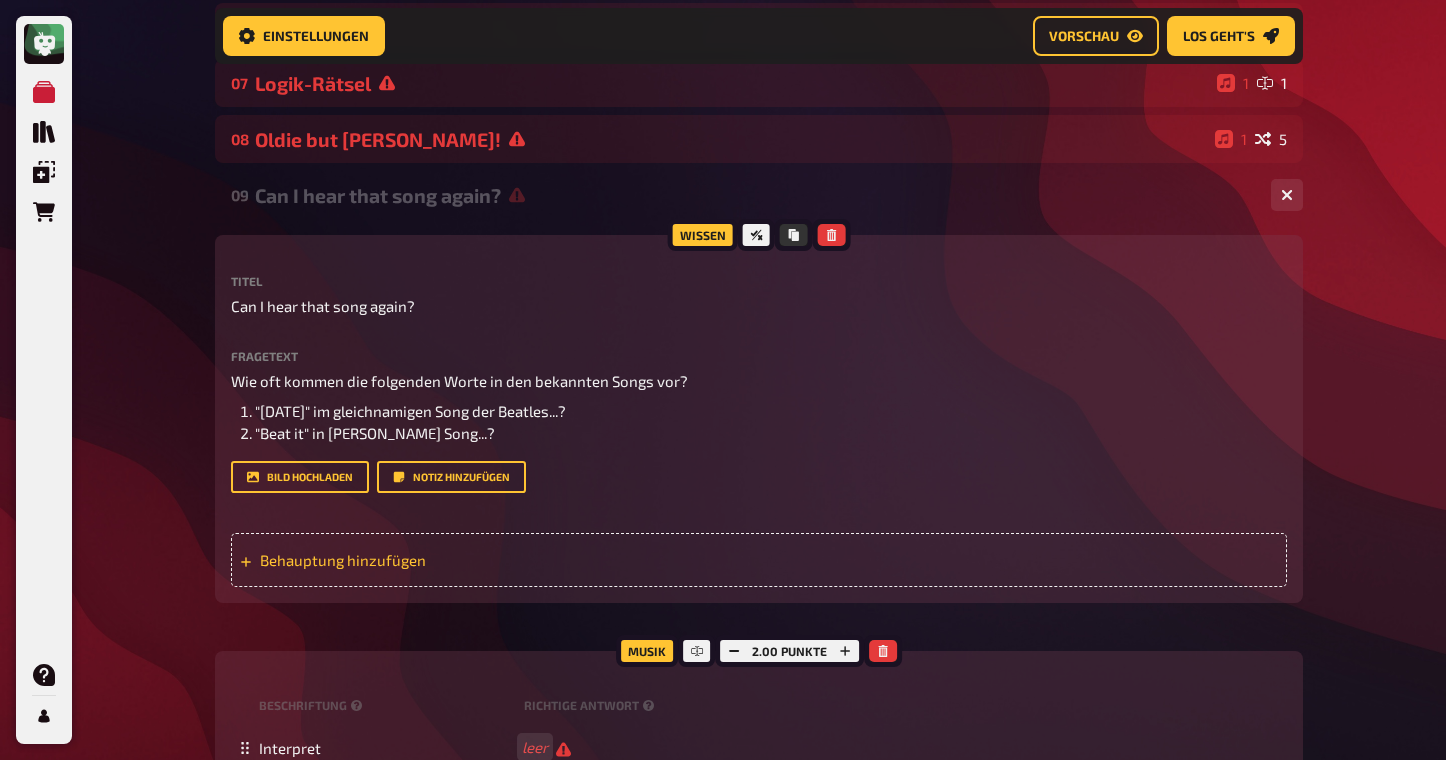 click on "Behauptung hinzufügen" at bounding box center (415, 560) 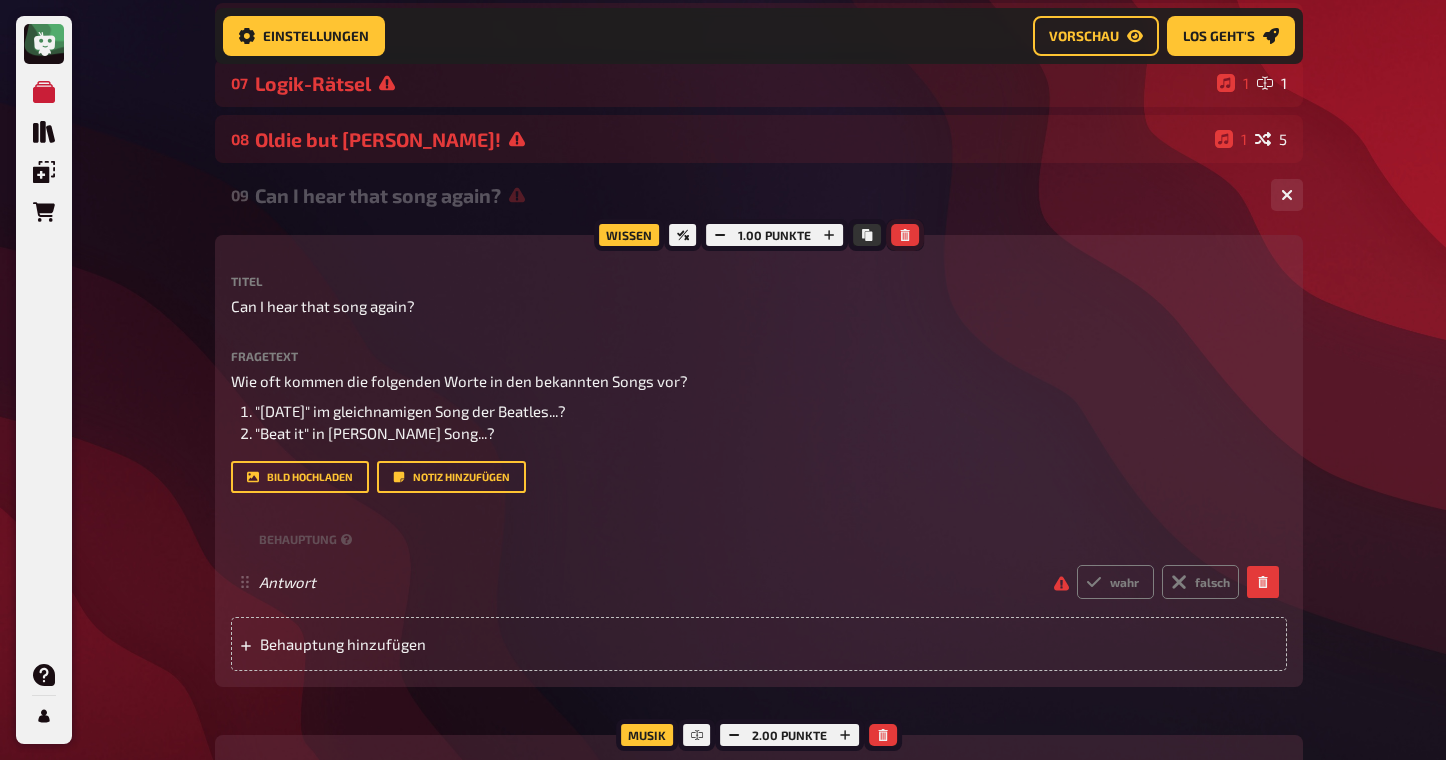 click 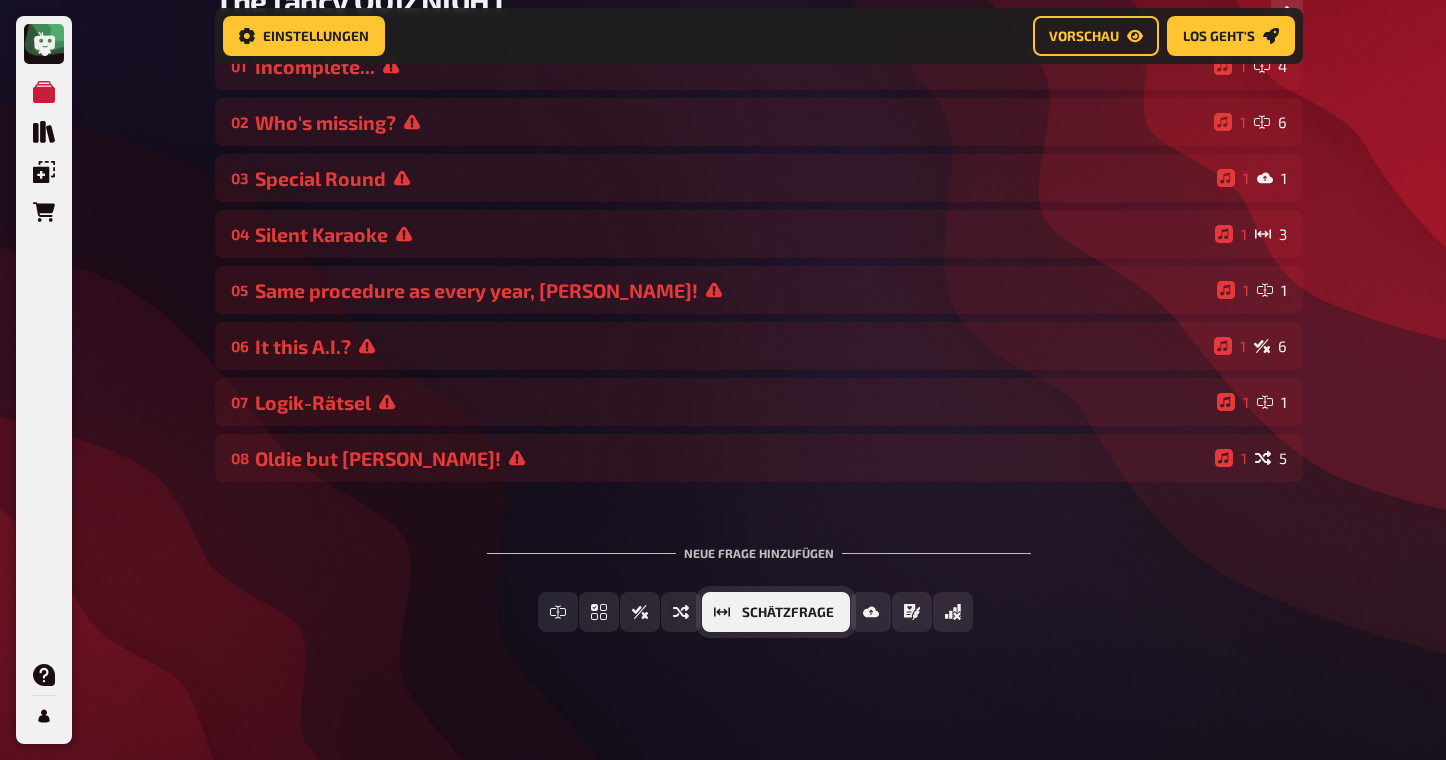 click on "Schätzfrage" at bounding box center (788, 613) 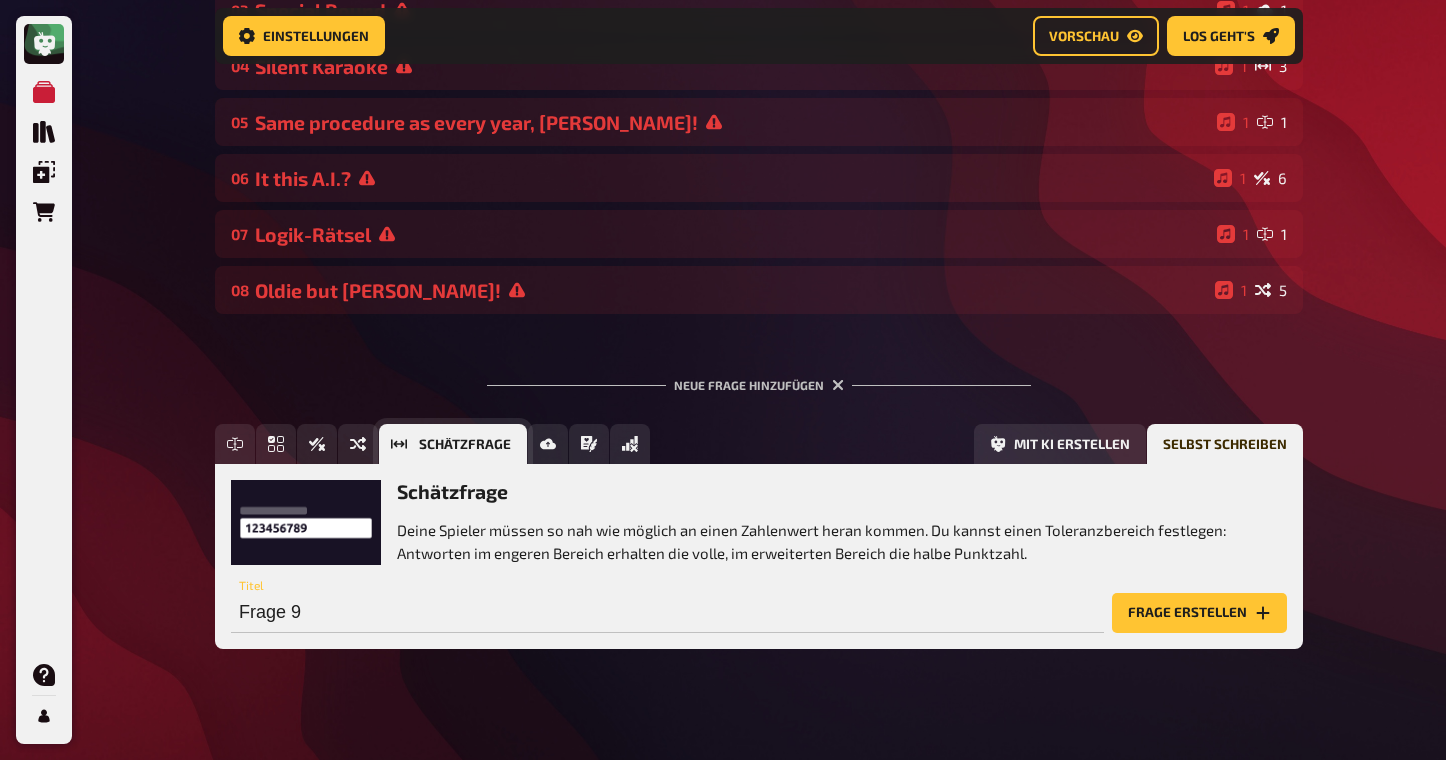 scroll, scrollTop: 414, scrollLeft: 0, axis: vertical 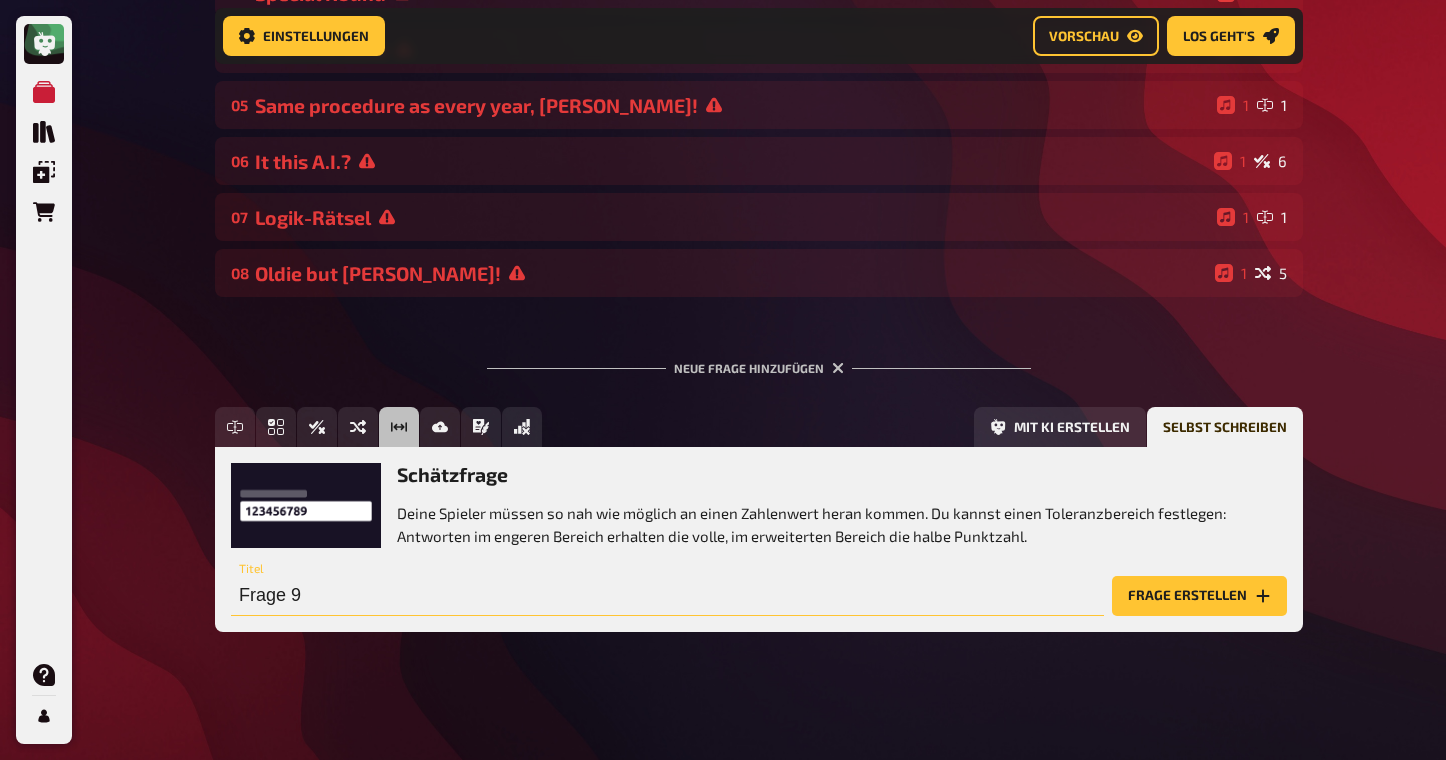 click on "Frage 9" at bounding box center (667, 596) 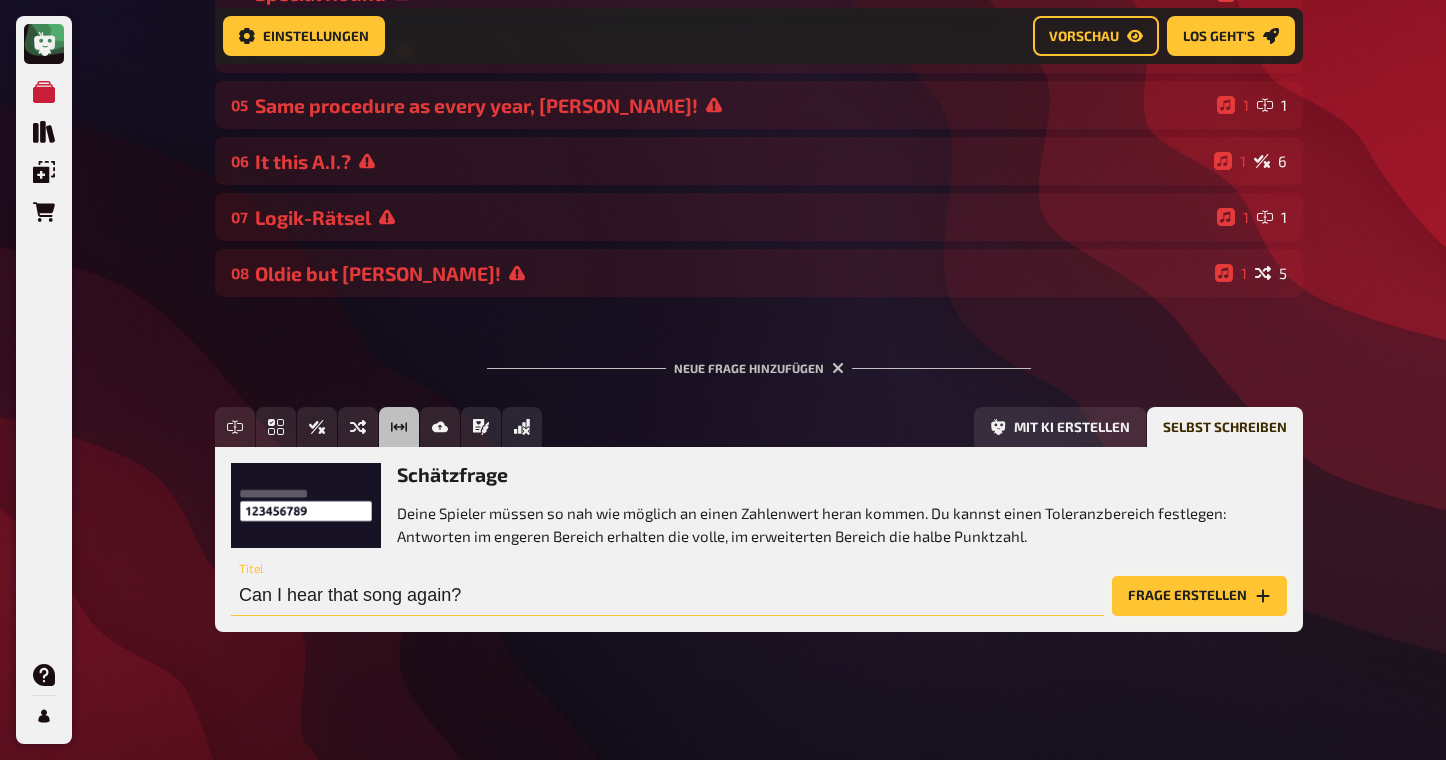 type on "Can I hear that song again?" 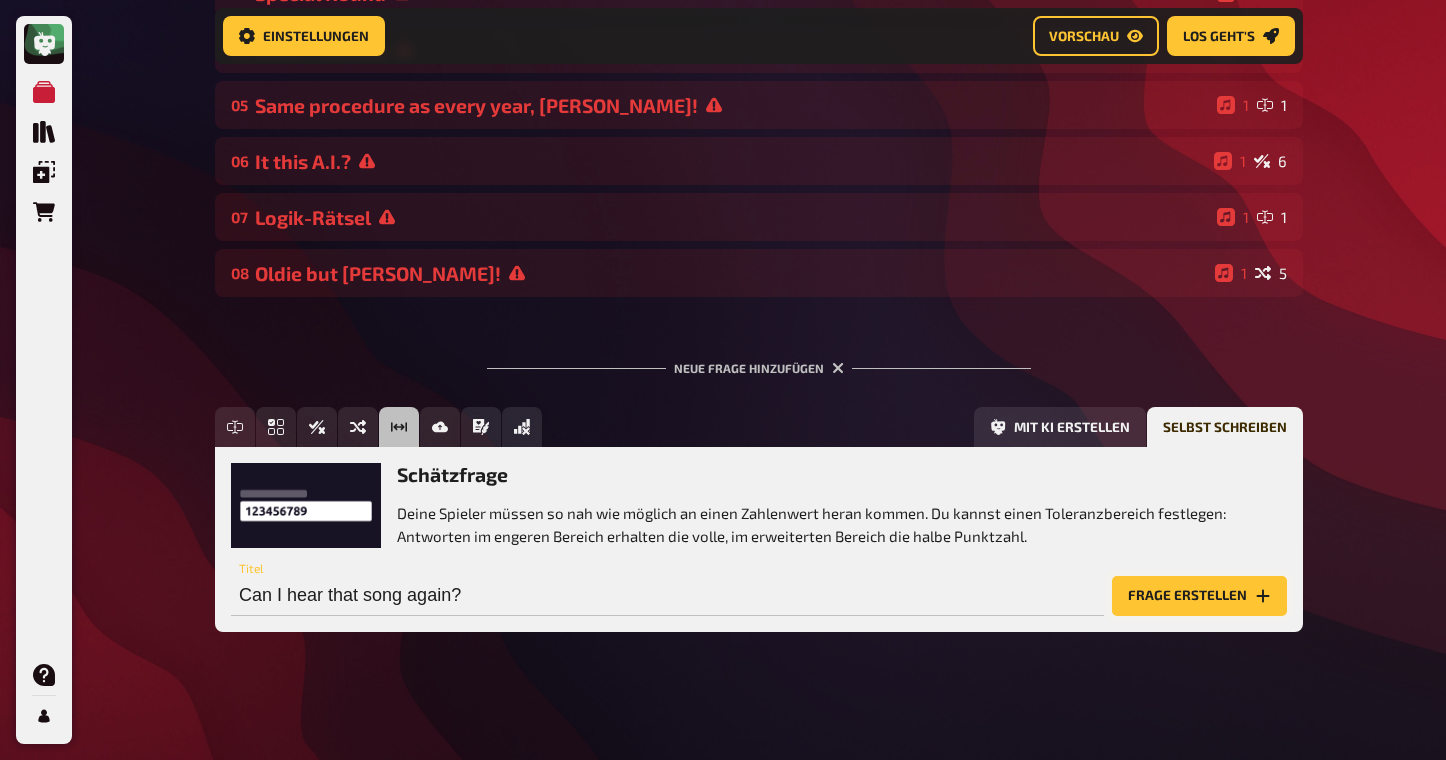 click on "Frage erstellen" at bounding box center [1199, 596] 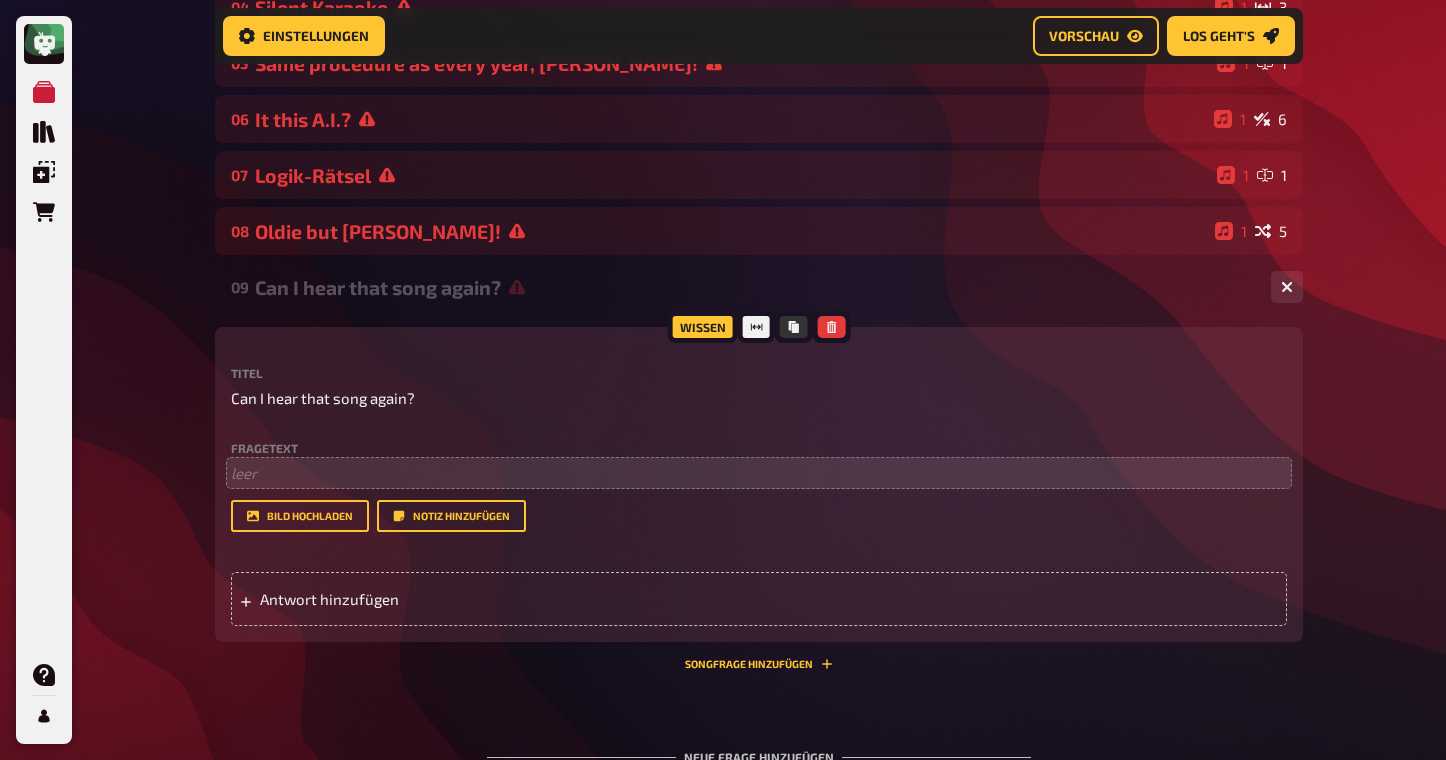 scroll, scrollTop: 456, scrollLeft: 0, axis: vertical 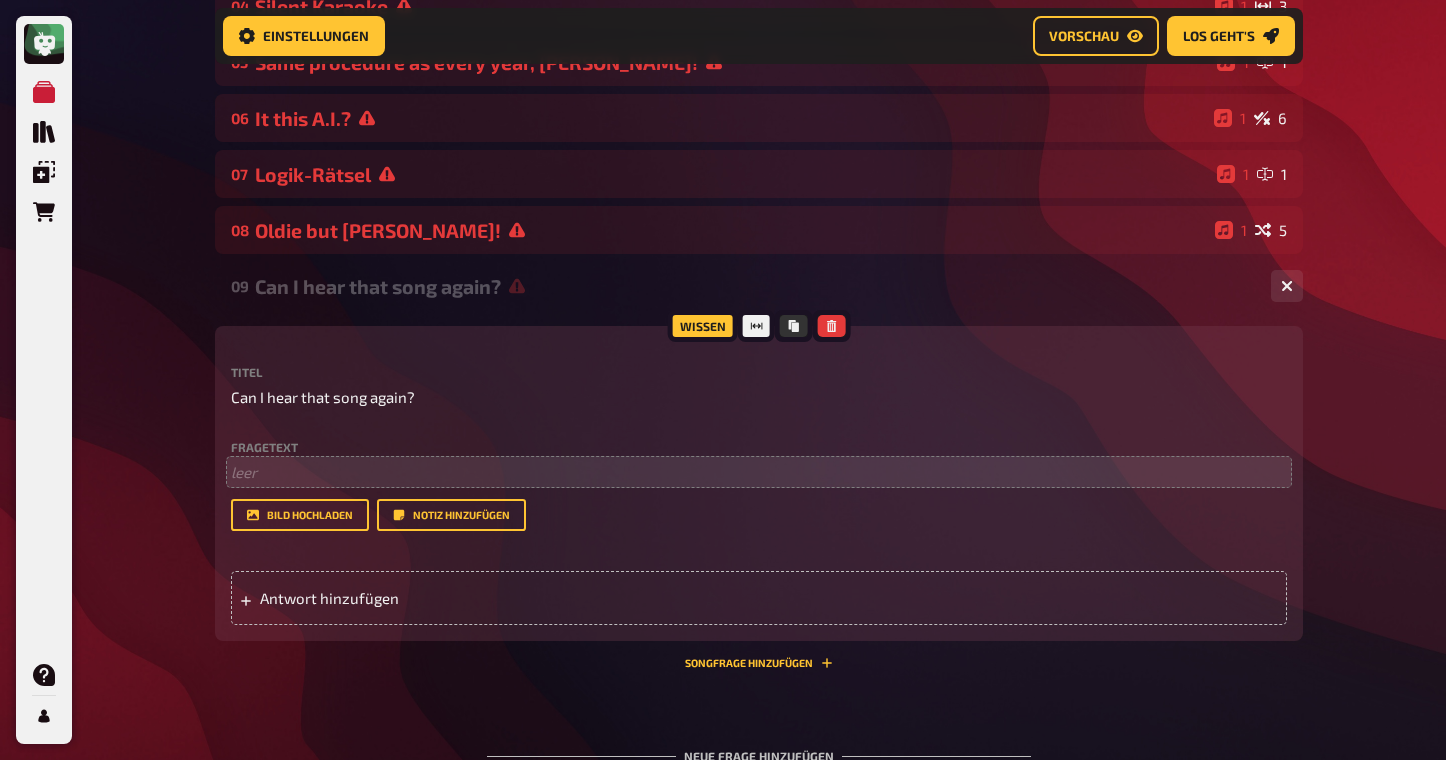 click on "Fragetext ﻿ leer Hier hinziehen für Dateiupload Bild hochladen   Notiz hinzufügen" at bounding box center [759, 486] 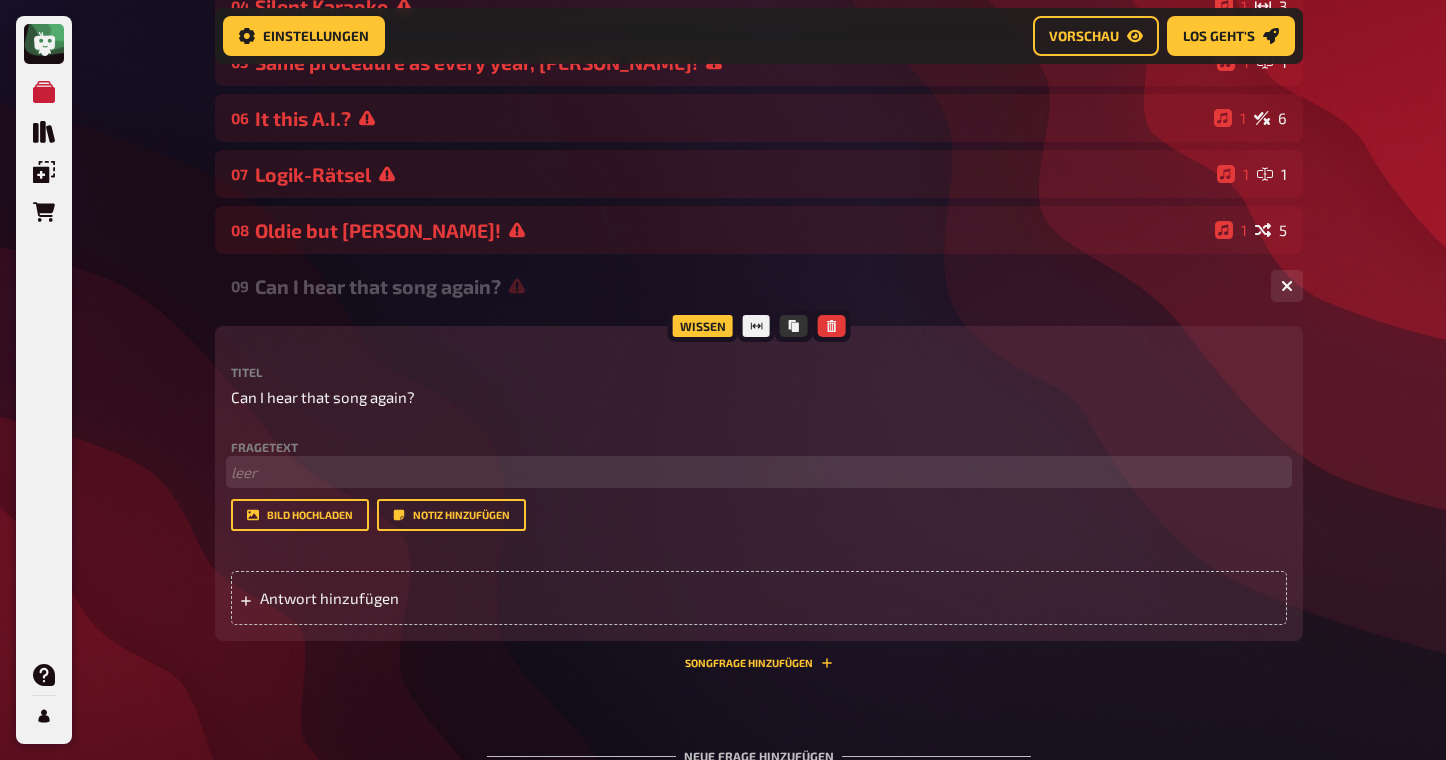 click on "﻿ leer" at bounding box center [759, 472] 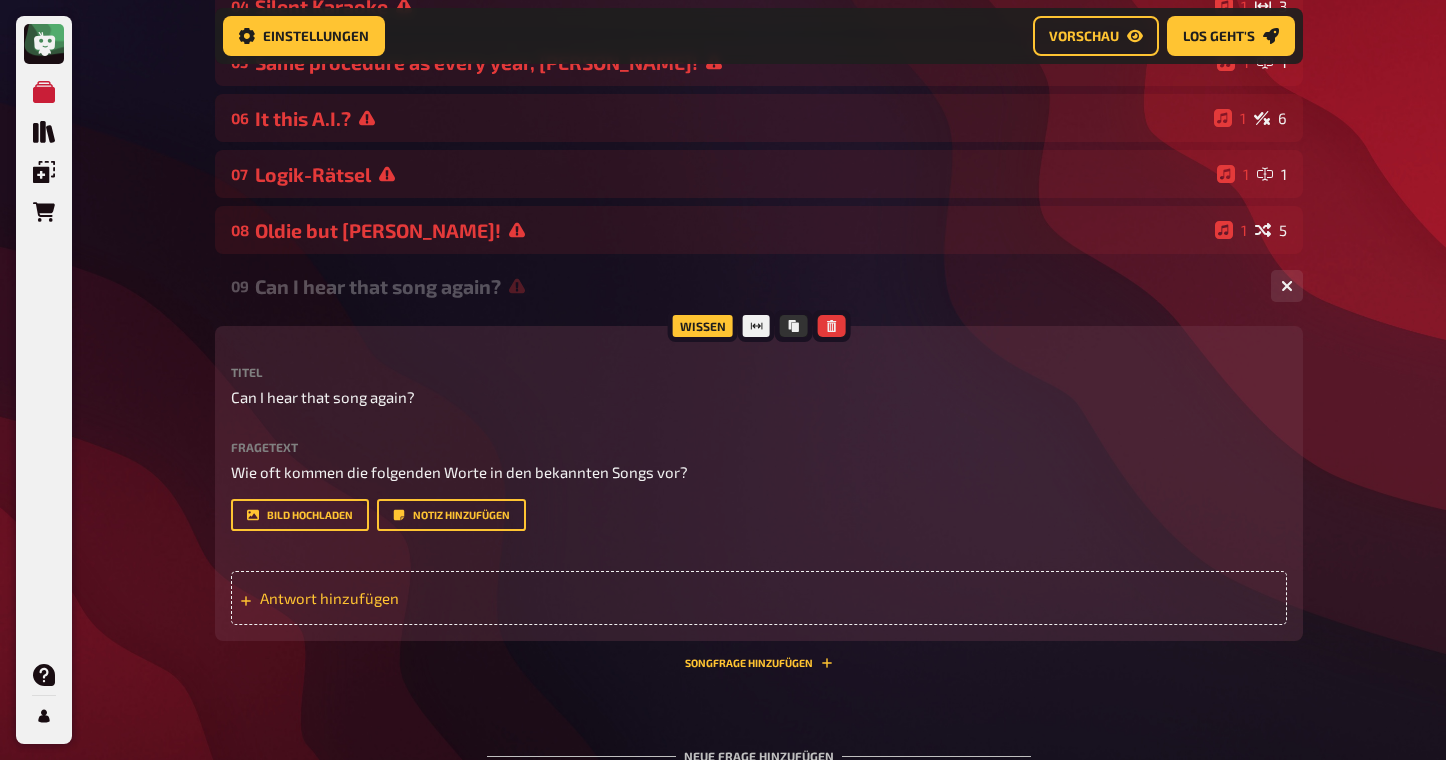 click on "Antwort hinzufügen" at bounding box center [759, 598] 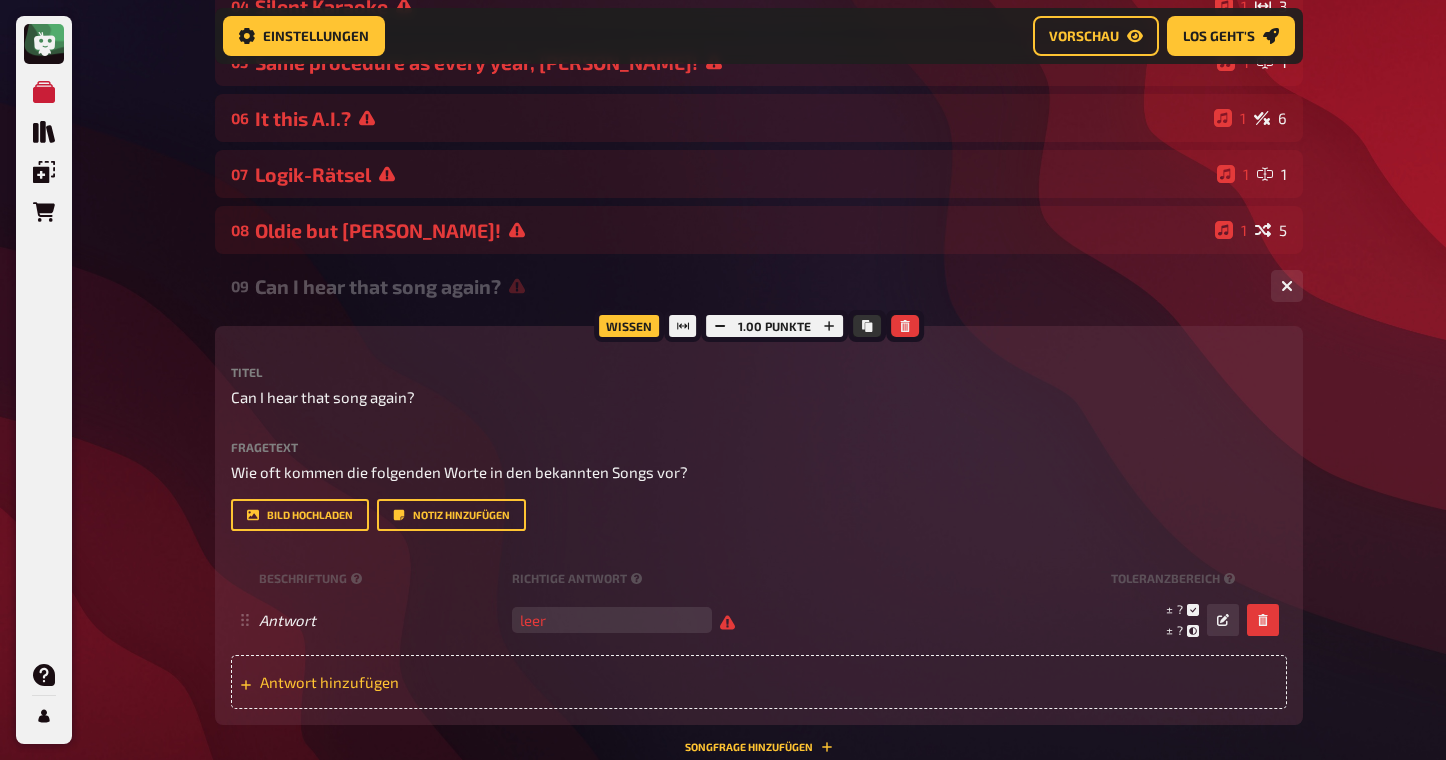 click on "Antwort hinzufügen" at bounding box center (415, 682) 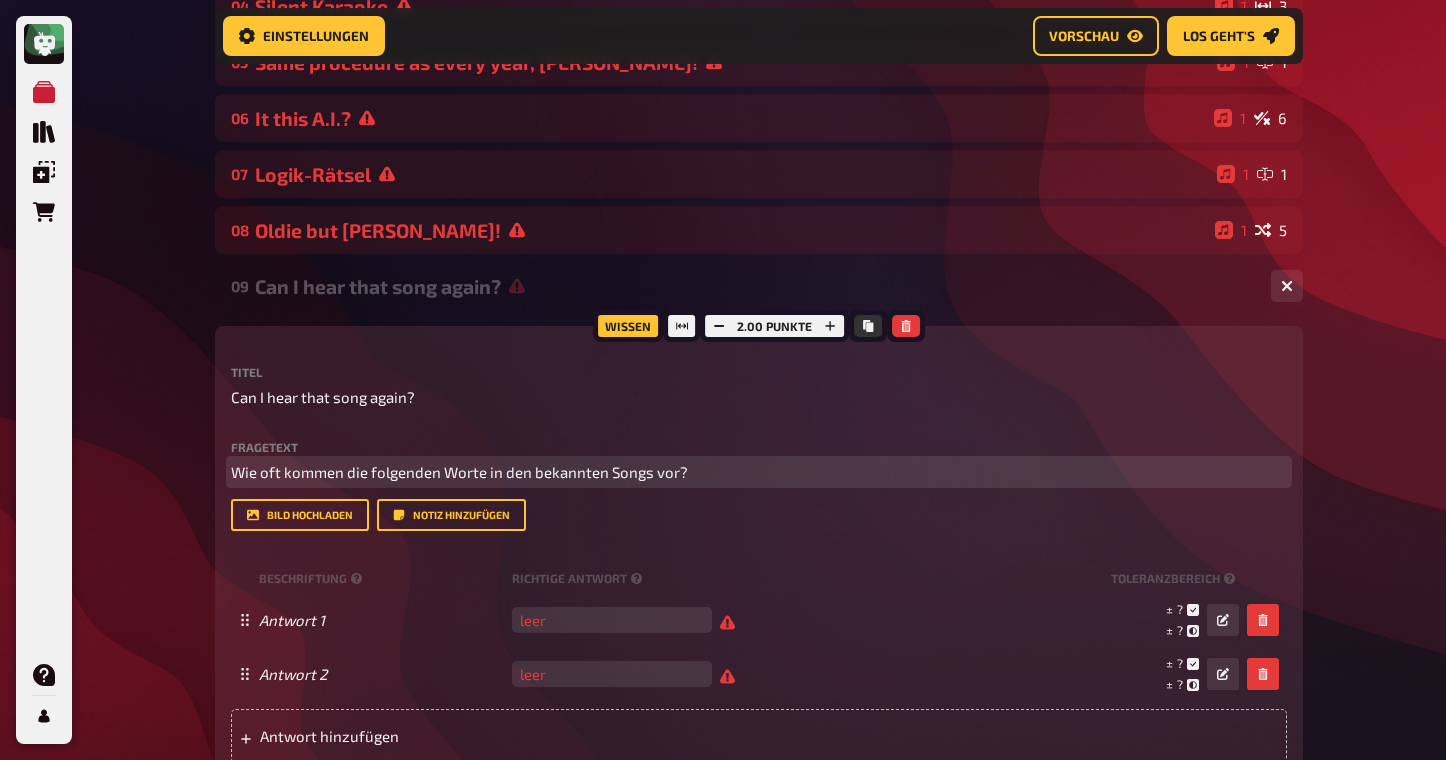 click on "Wie oft kommen die folgenden Worte in den bekannten Songs vor?" at bounding box center [759, 472] 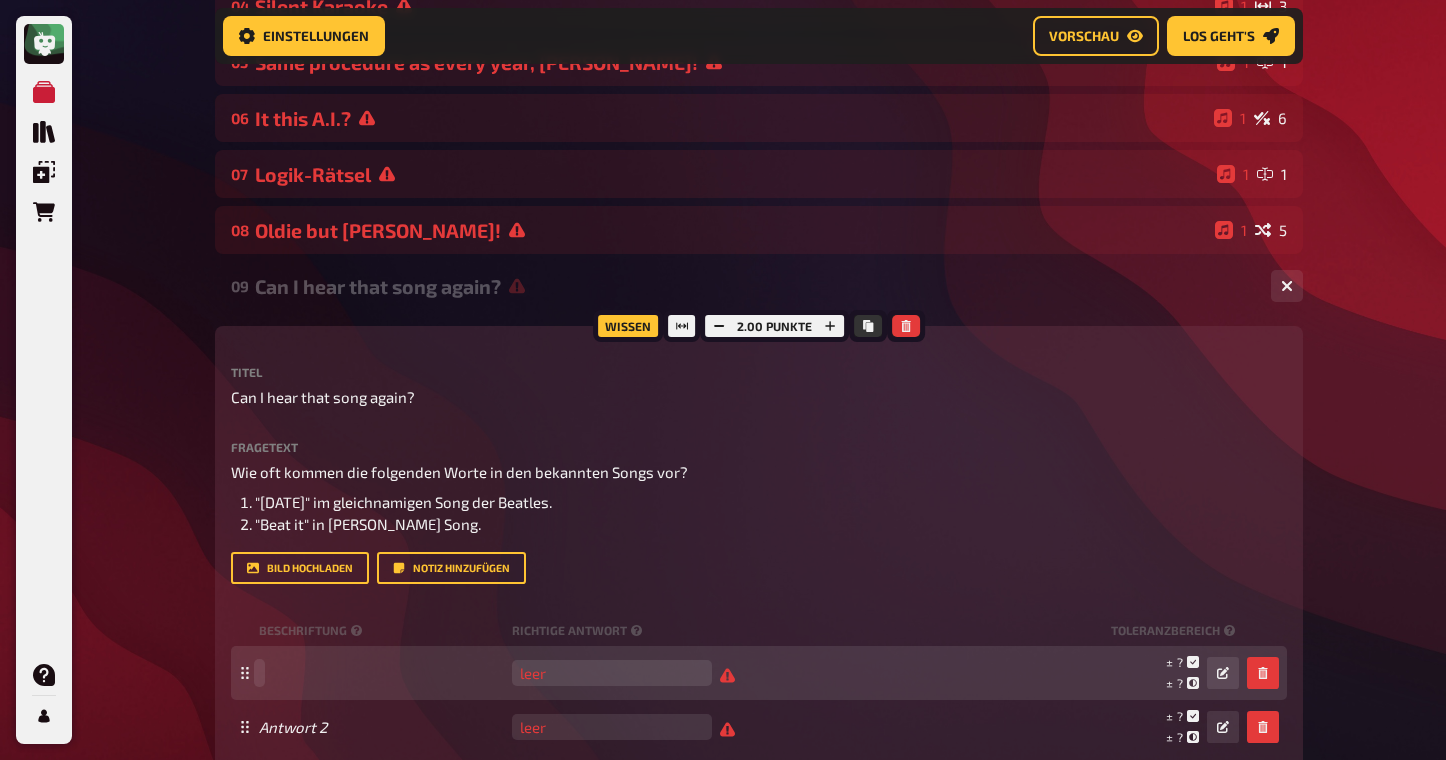 type 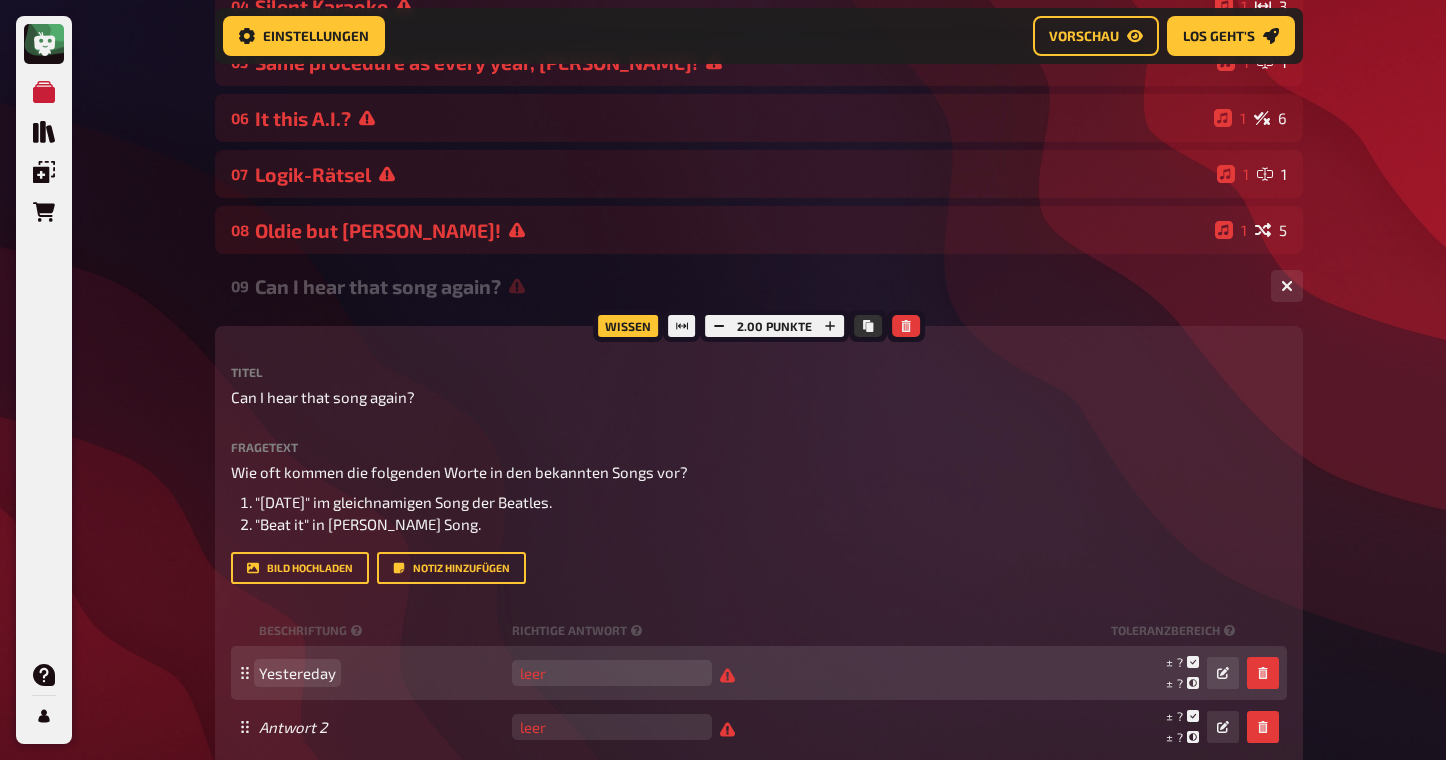 click on "Yestereday" at bounding box center (297, 673) 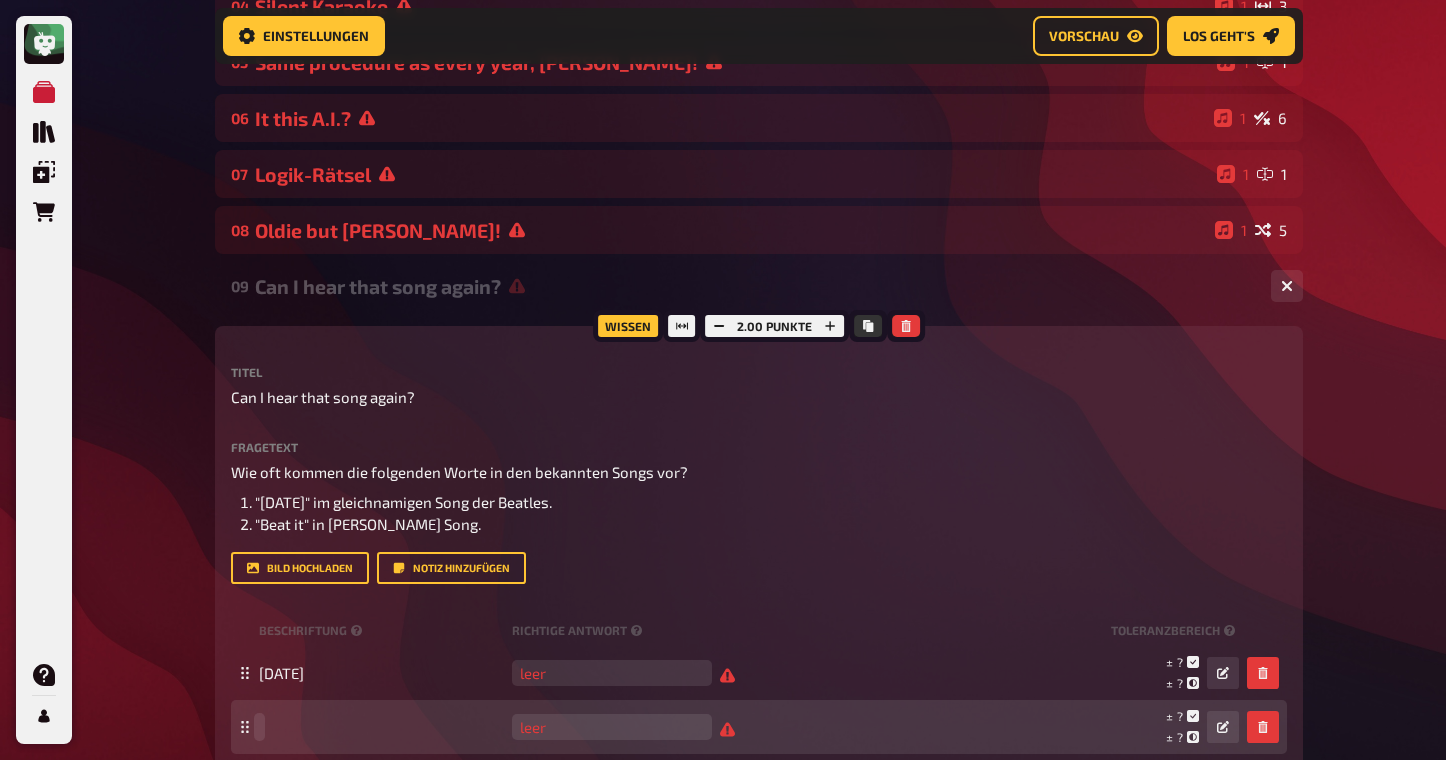 type 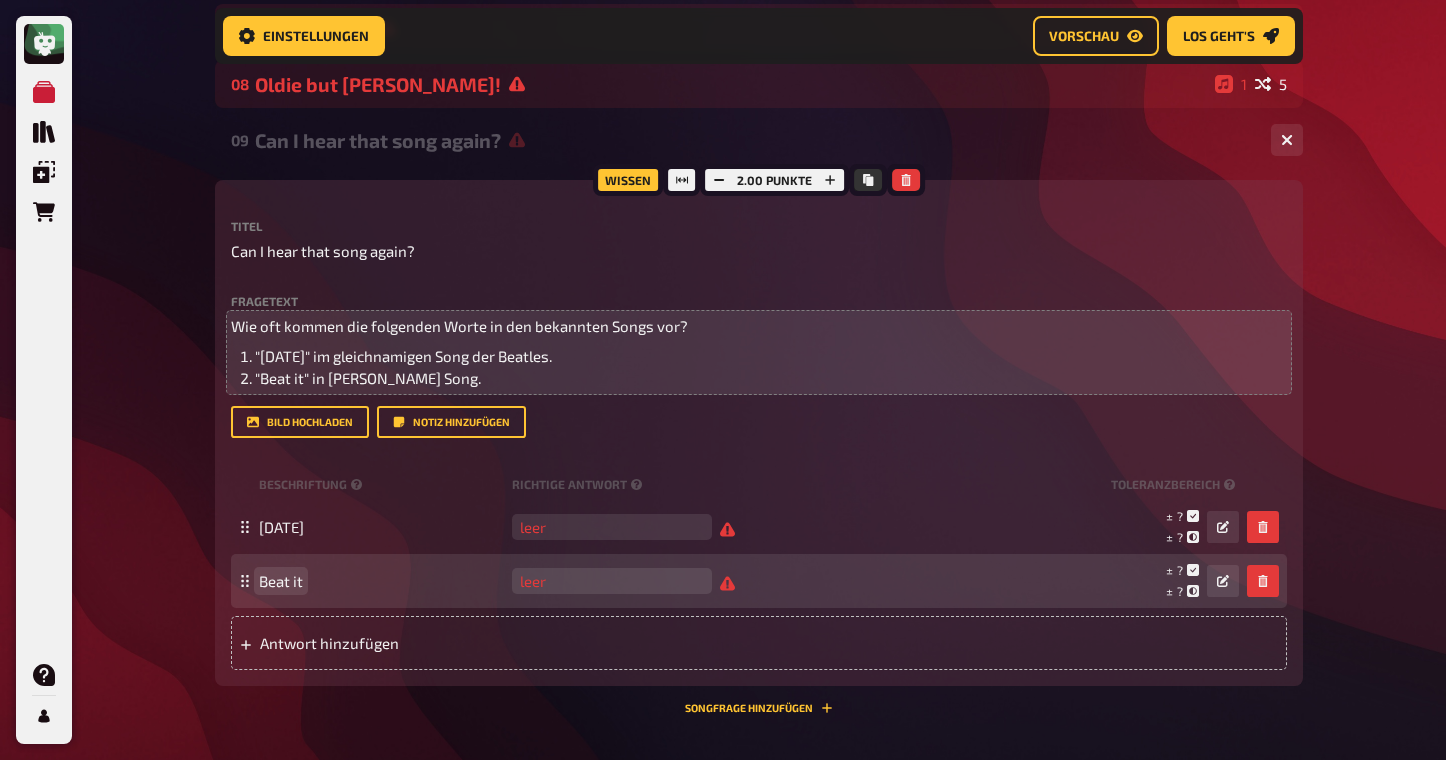 scroll, scrollTop: 604, scrollLeft: 0, axis: vertical 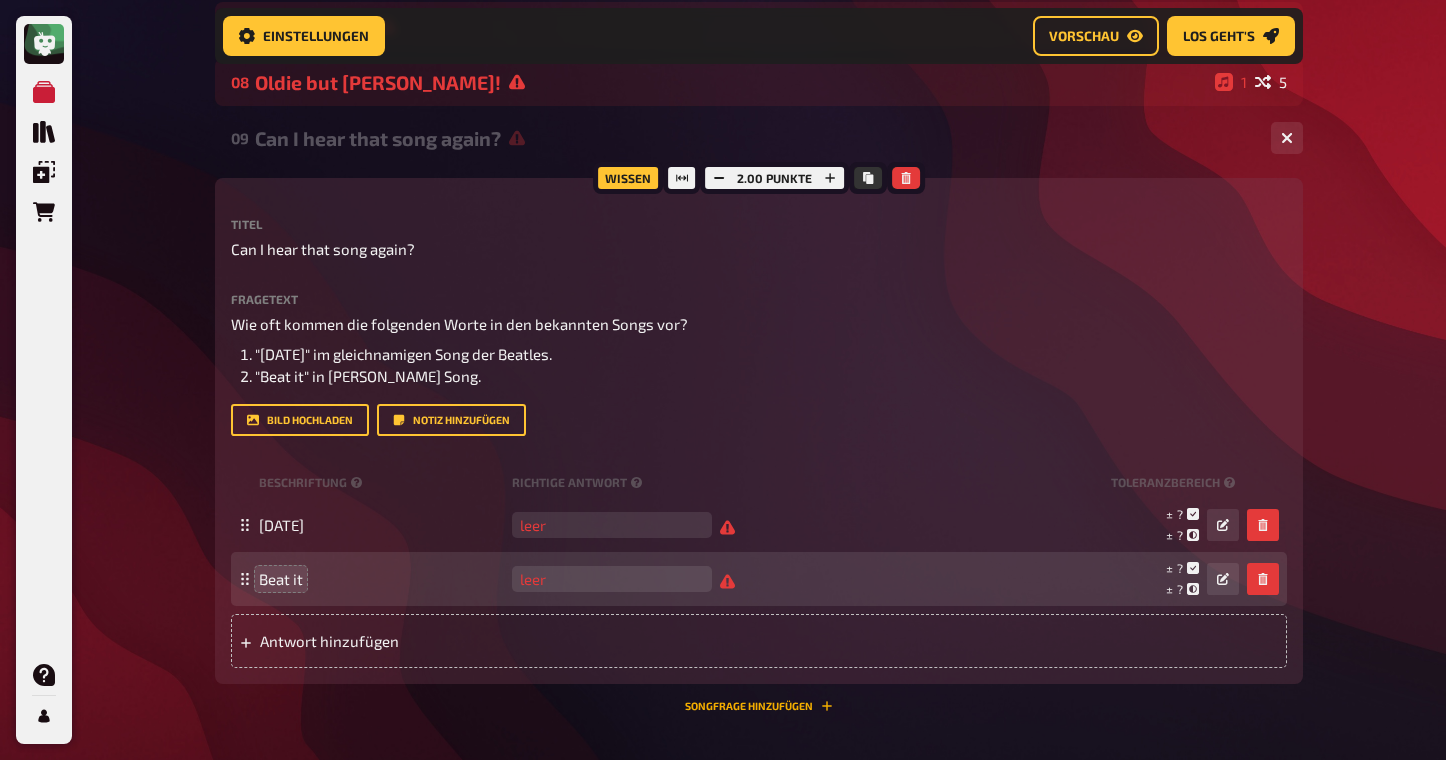 click on "Songfrage hinzufügen" at bounding box center (759, 706) 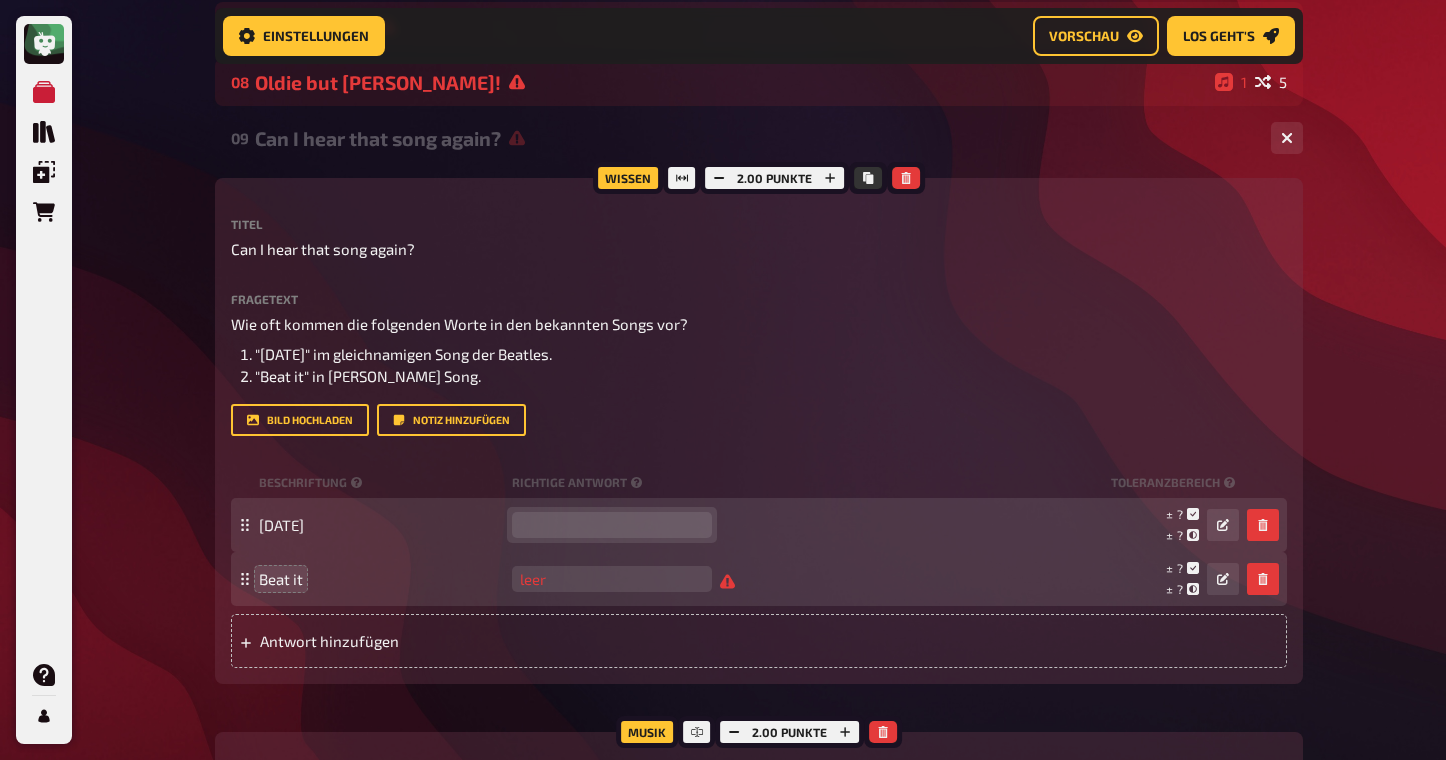 click at bounding box center [612, 525] 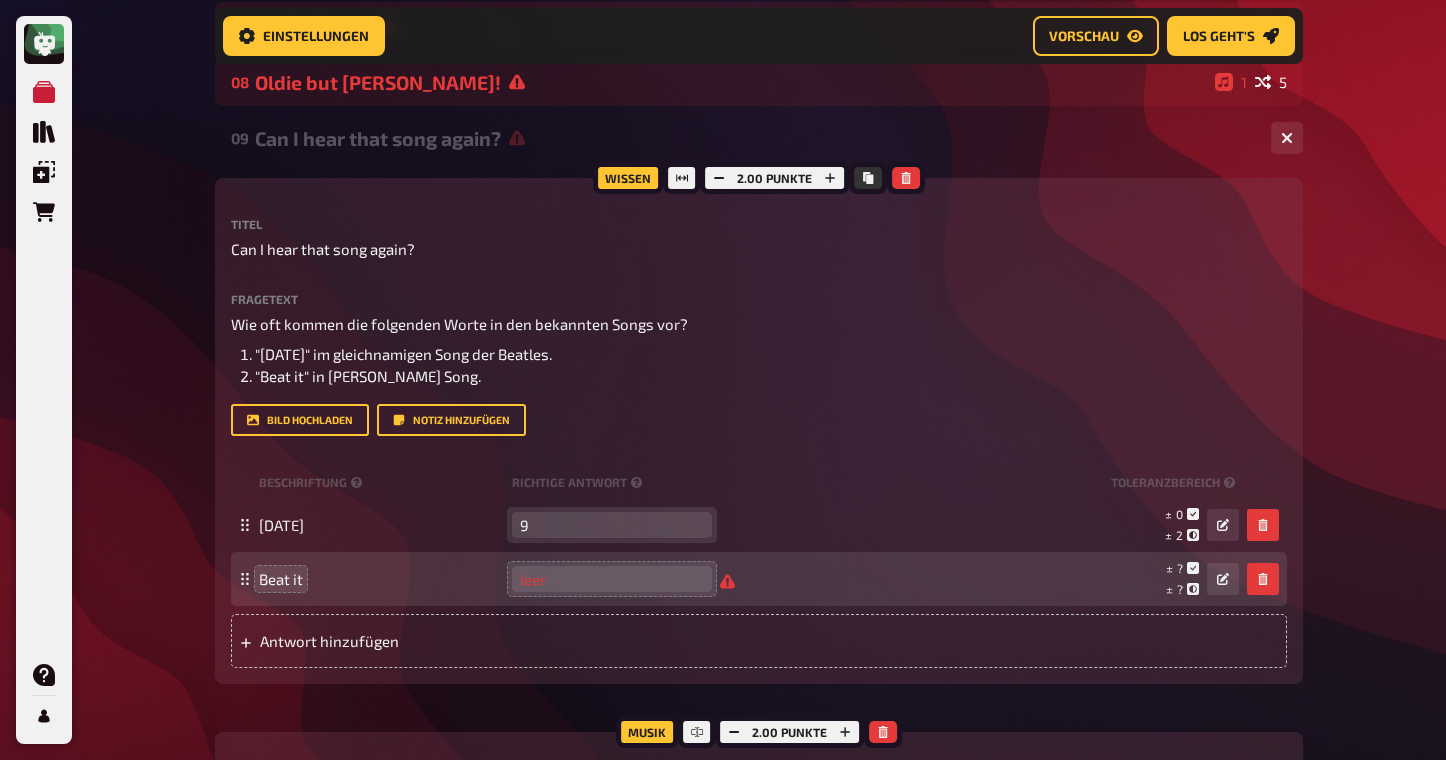 type on "9" 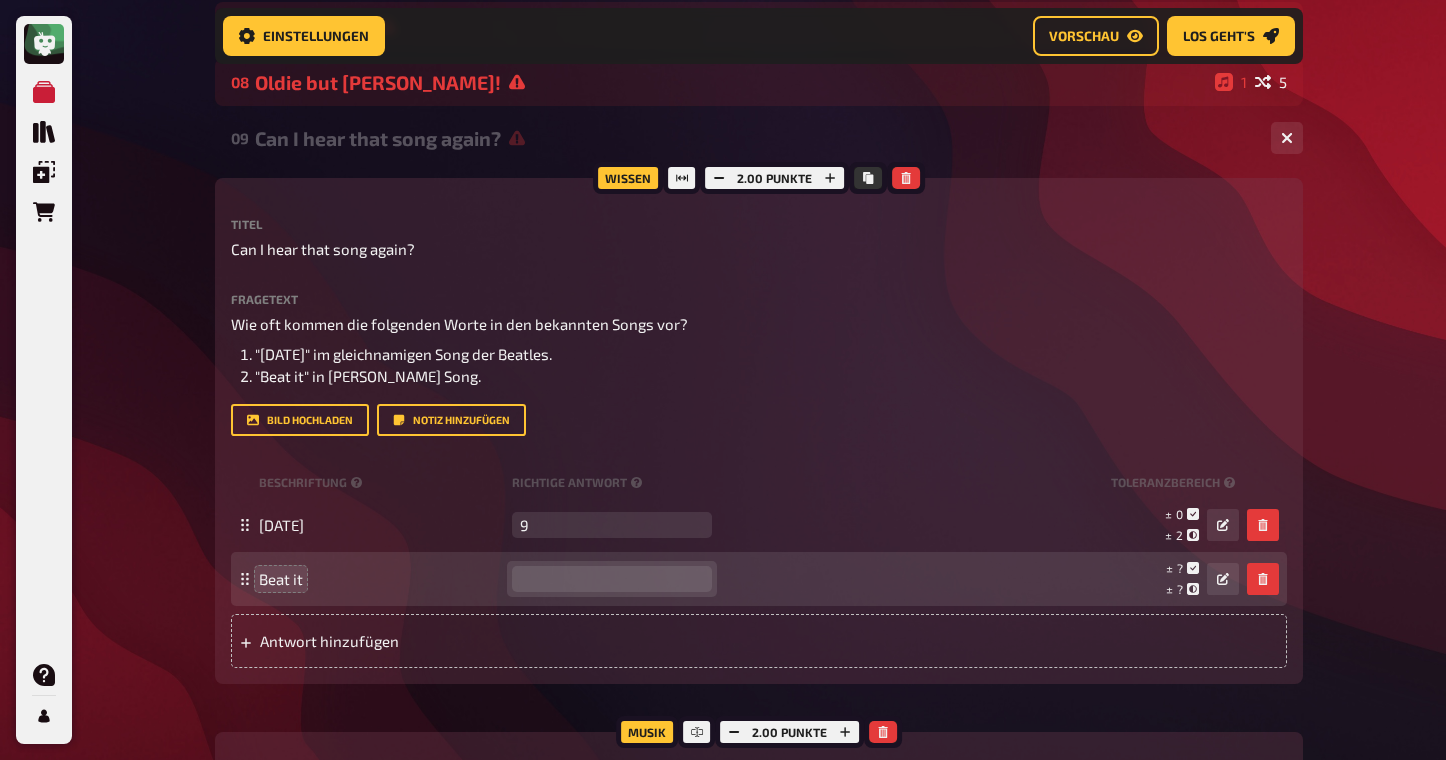 click at bounding box center [612, 579] 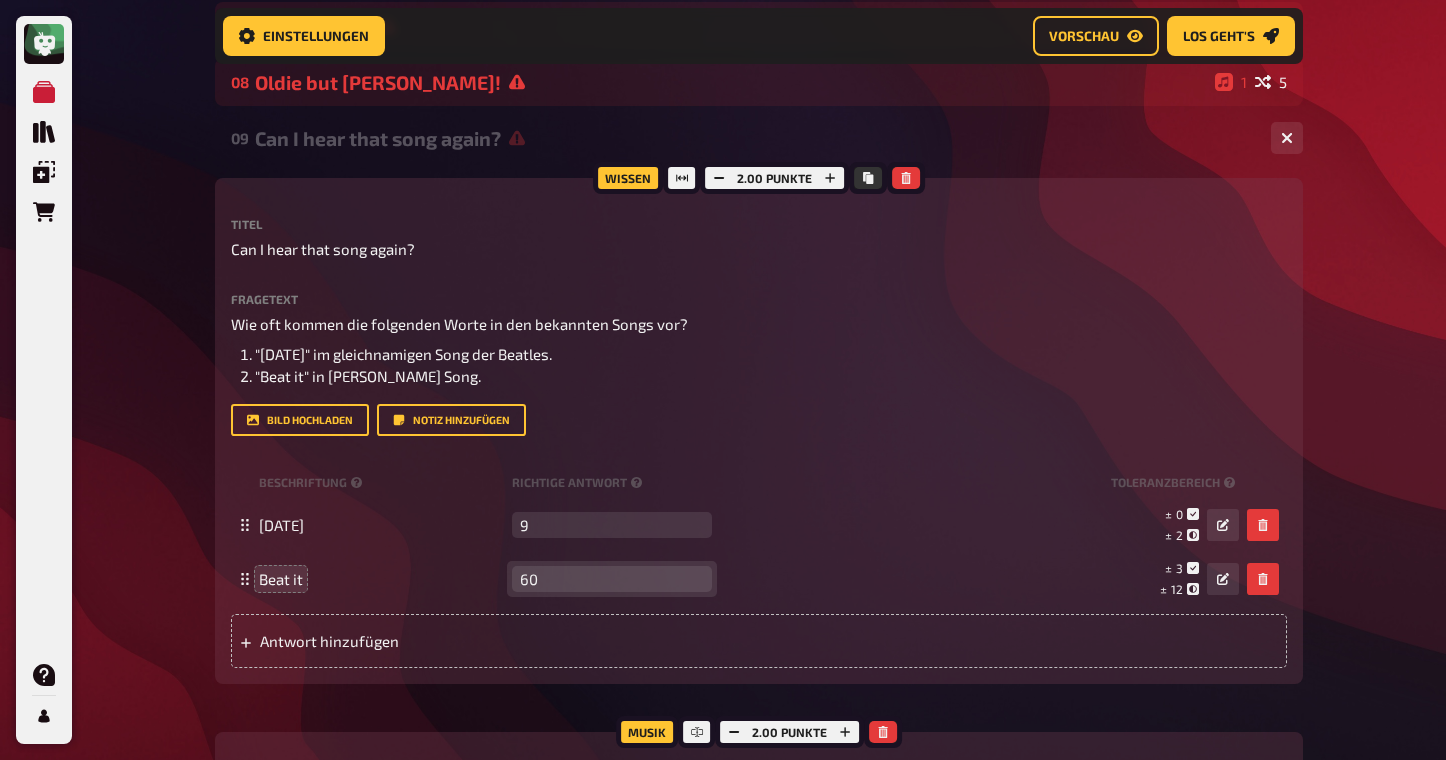type on "60" 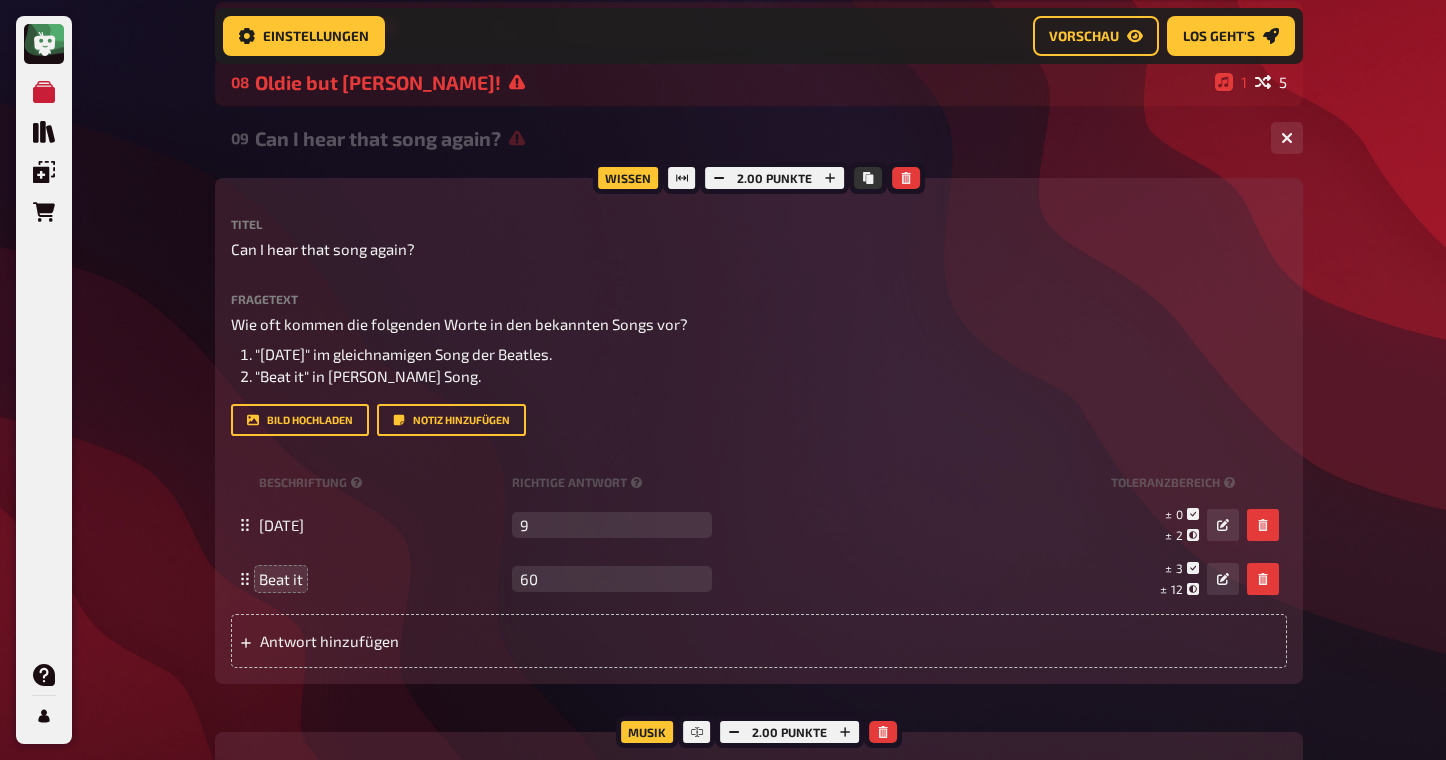 click on "Meine Quizze Quiz Sammlung Einblendungen Bestellungen Hilfe Profil Home Meine Quizze The fancy QUIZNIGHT Vorbereitung Vorbereitung Inhalte Bearbeiten Quiz Lobby Moderation undefined Auswertung Siegerehrung Einstellungen Vorschau Los geht's Los geht's The fancy QUIZNIGHT 01 Incomplete...   1 4 02 Who's missing?   1 6 03 Special Round   1 1 04 Silent Karaoke   1 3 05 Same procedure as every year, [PERSON_NAME]!   1 1 06 It this A.I.?    1 6 07 Logik-Rätsel   1 1 08 Oldie but [PERSON_NAME]!   1 5 09 Can I hear that song again?   1 2 Wissen 2.00 Punkte Titel Can I hear that song again? Fragetext Wie oft kommen die folgenden Worte in den bekannten Songs vor? "[DATE]" im gleichnamigen Song der Beatles. "Beat it" in [PERSON_NAME] Song.  Hier hinziehen für Dateiupload Bild hochladen   Notiz hinzufügen Beschriftung Richtige Antwort Toleranzbereich [DATE] 9 leer ±   0 ±   2 ±   9 Beat it 60 leer ±   3 ±   12 ±   60 Antwort hinzufügen Musik 2.00 Punkte Beschriftung Richtige Antwort Interpret leer Titel leer" at bounding box center [723, 308] 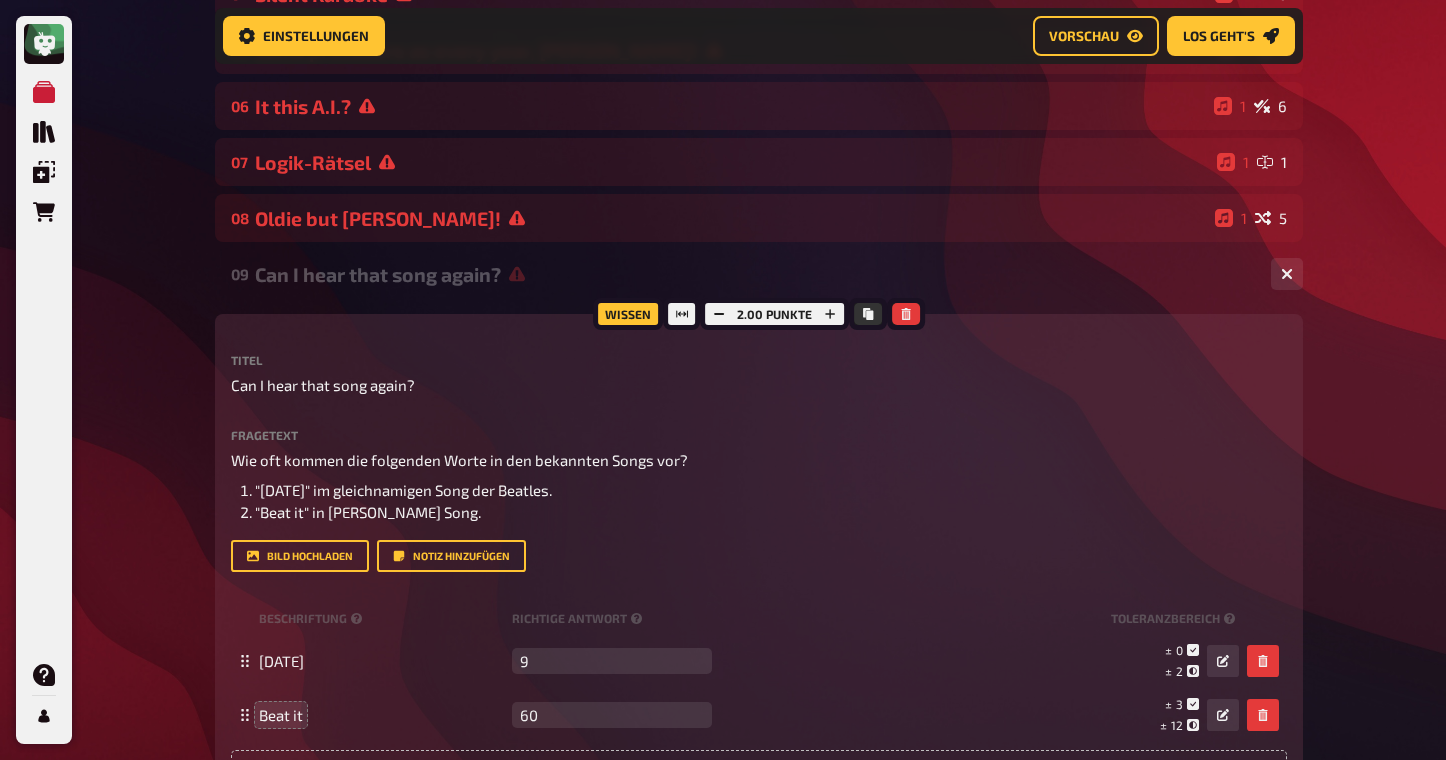 scroll, scrollTop: 463, scrollLeft: 0, axis: vertical 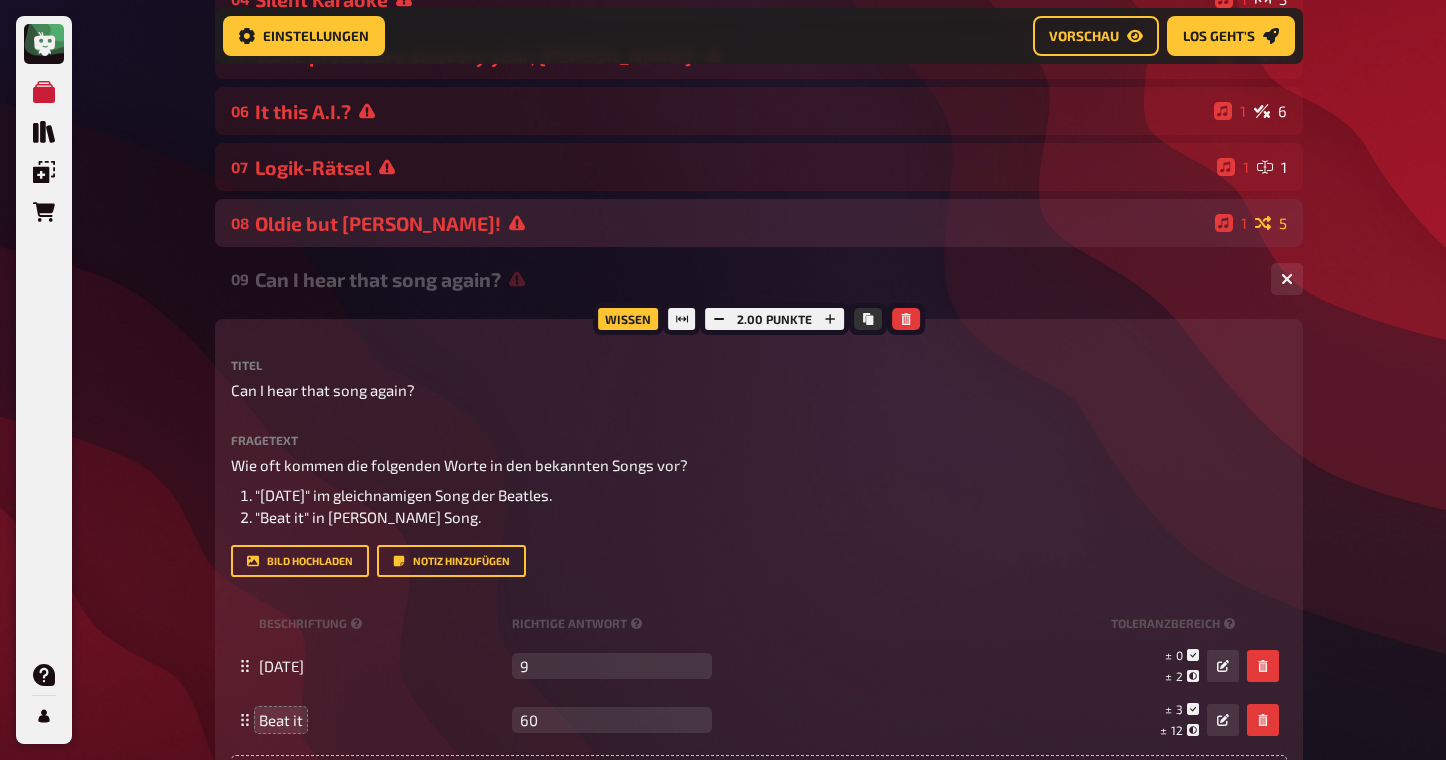 click on "08 Oldie but [PERSON_NAME]!   1 5" at bounding box center (759, 223) 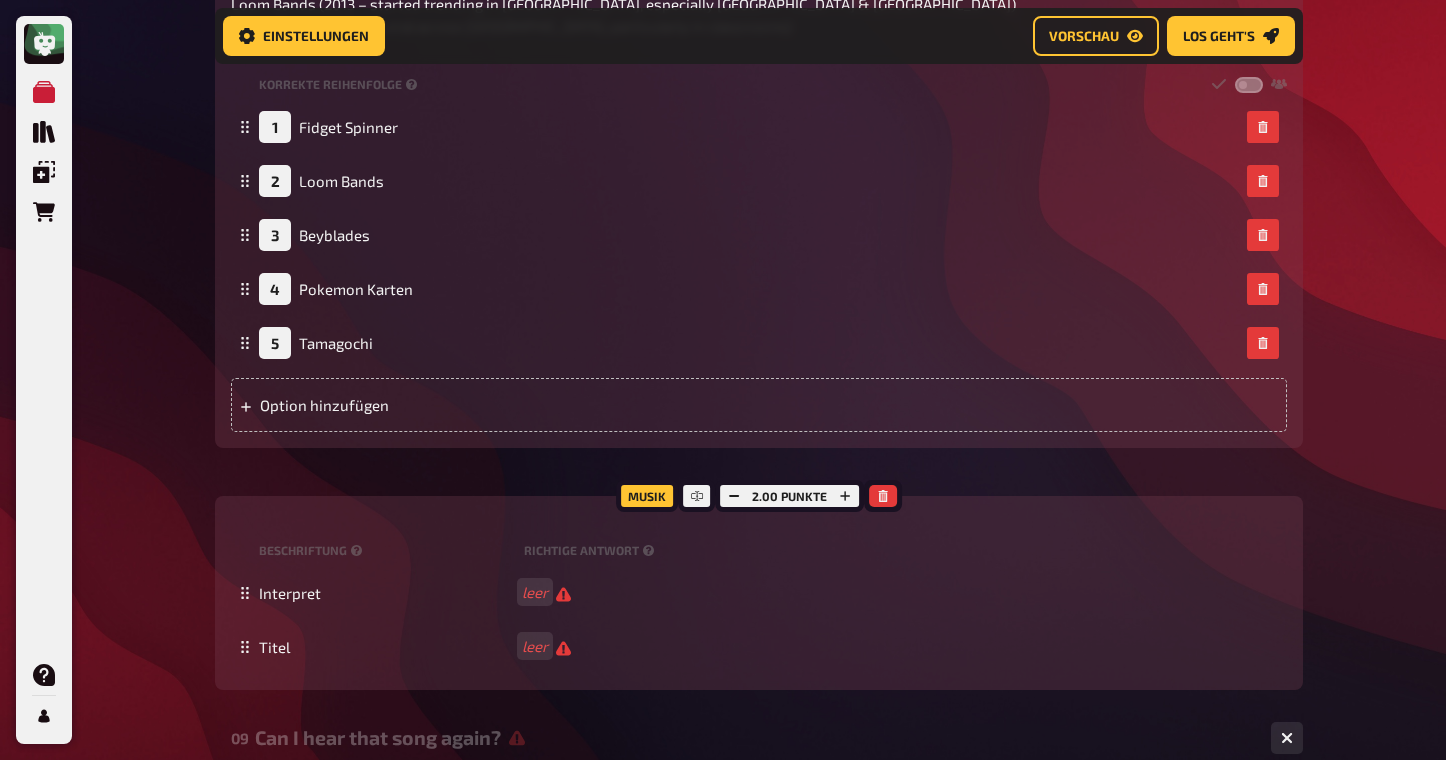 scroll, scrollTop: 1561, scrollLeft: 0, axis: vertical 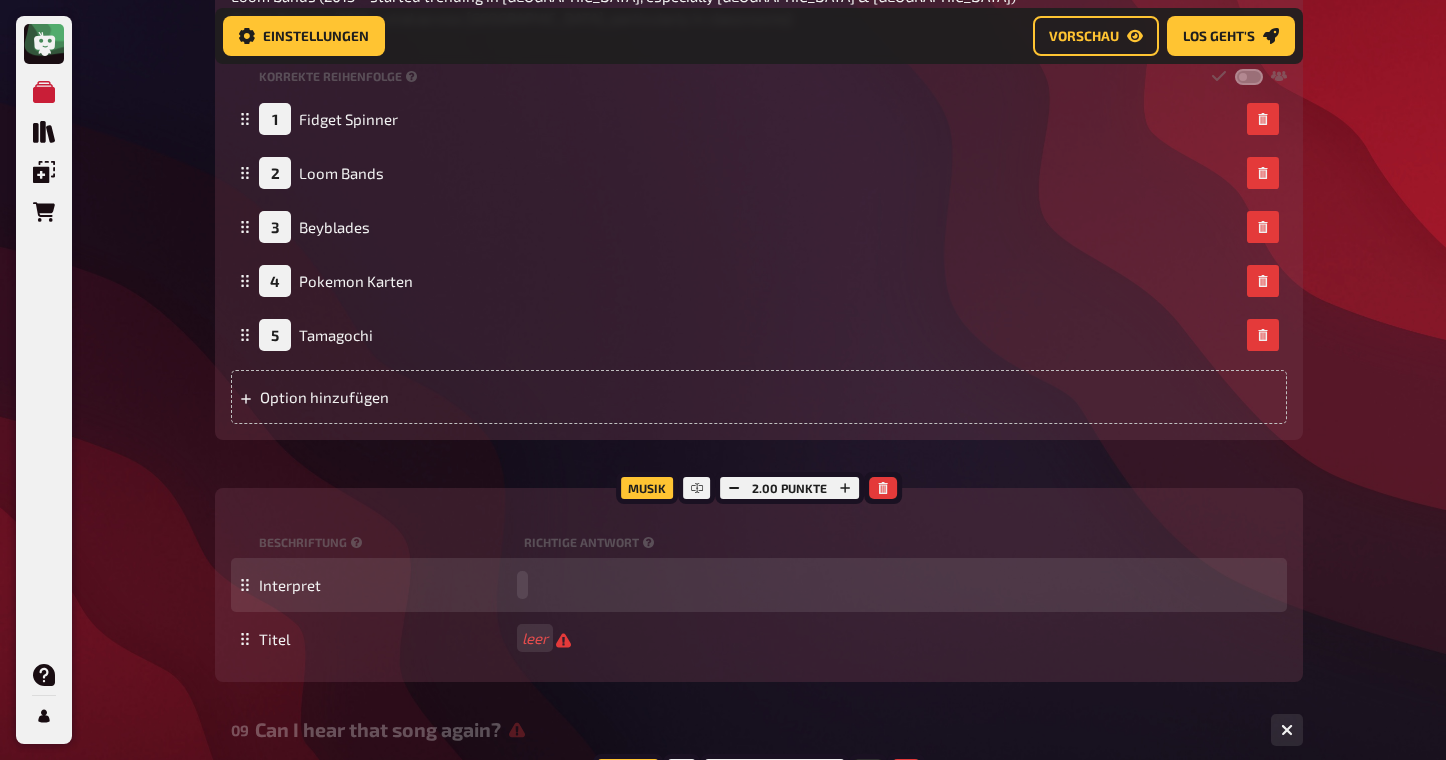 type 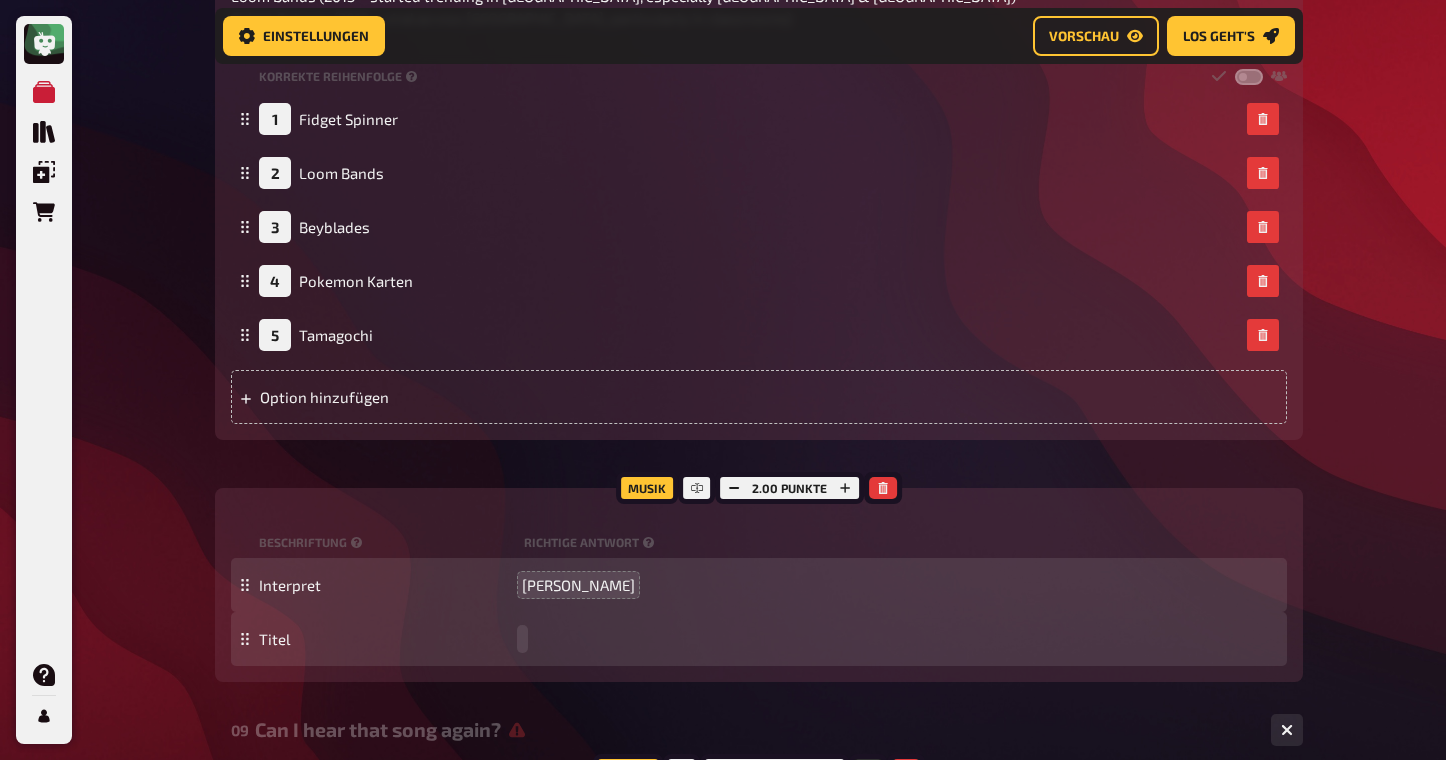 type 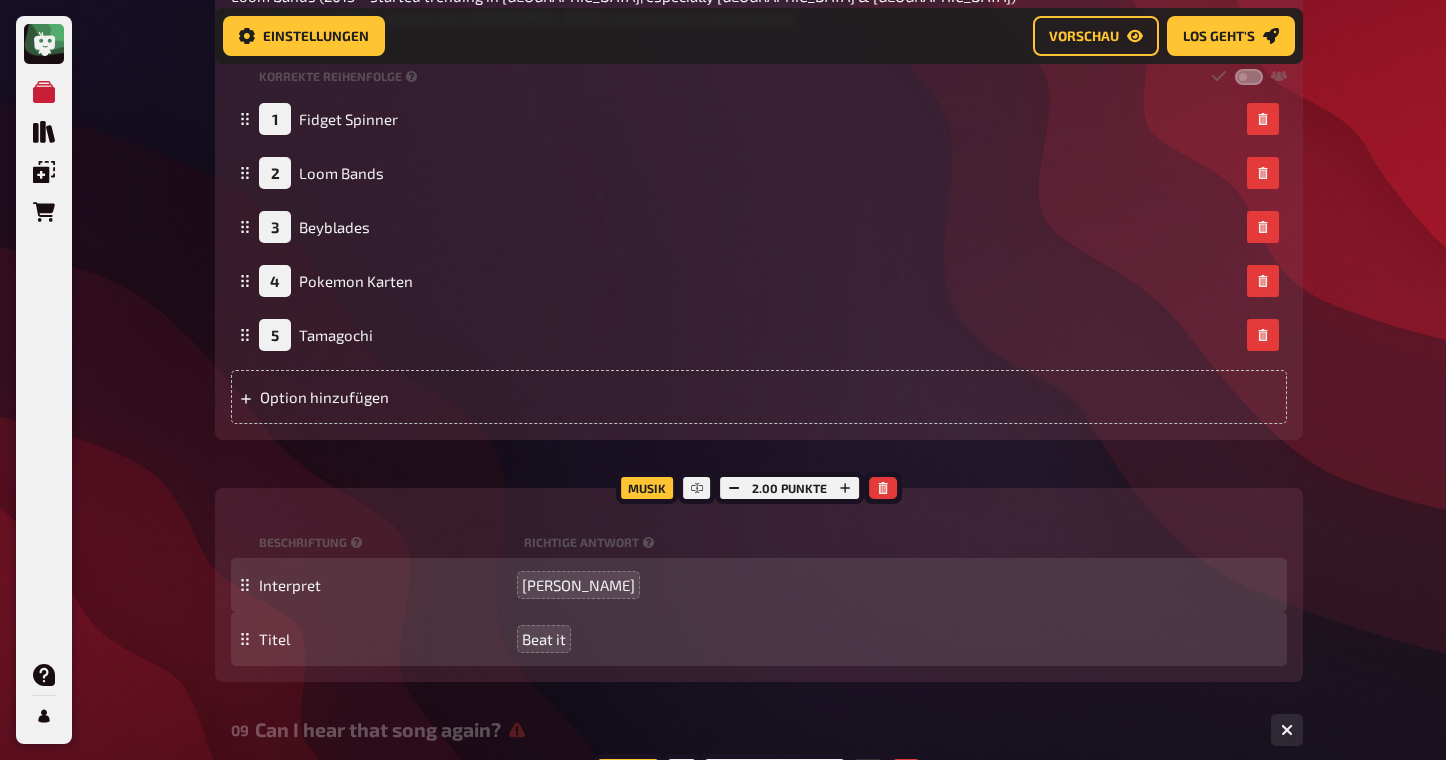 click on "Meine Quizze Quiz Sammlung Einblendungen Bestellungen Hilfe Profil Home Meine Quizze The fancy QUIZNIGHT Vorbereitung Vorbereitung Inhalte Bearbeiten Quiz Lobby Moderation undefined Auswertung Siegerehrung Einstellungen Vorschau Los geht's Los geht's The fancy QUIZNIGHT 01 Incomplete...   1 4 02 Who's missing?   1 6 03 Special Round   1 1 04 Silent Karaoke   1 3 05 Same procedure as every year, [PERSON_NAME]!   1 1 06 It this A.I.?    1 6 07 Logik-Rätsel   1 1 08 Oldie but [PERSON_NAME]!   1 5 Wissen 1.00 Punkte Titel Oldie but [PERSON_NAME]! Fragetext Die meisten von uns haben die Eltern mindestens 1x wegen einem der folgenden Spielzeuge angebettelt! Ordnet die folgenden Spielzeuge vom ältesten (oben) bis zum jünsten (unten). (Maßstab: release in [GEOGRAPHIC_DATA]!) ﻿ Hier hinziehen für Dateiupload Bild hochladen   Moderatoren-Notiz (nicht sichtbar für Spieler) Korrekte Reihenfolge 1 Fidget Spinner 2 Loom Bands 3 Beyblades 4 Pokemon Karten 5 Tamagochi Option hinzufügen Musik 2.00 Punkte Beschriftung Richtige Antwort Interpret Titel" at bounding box center (723, 125) 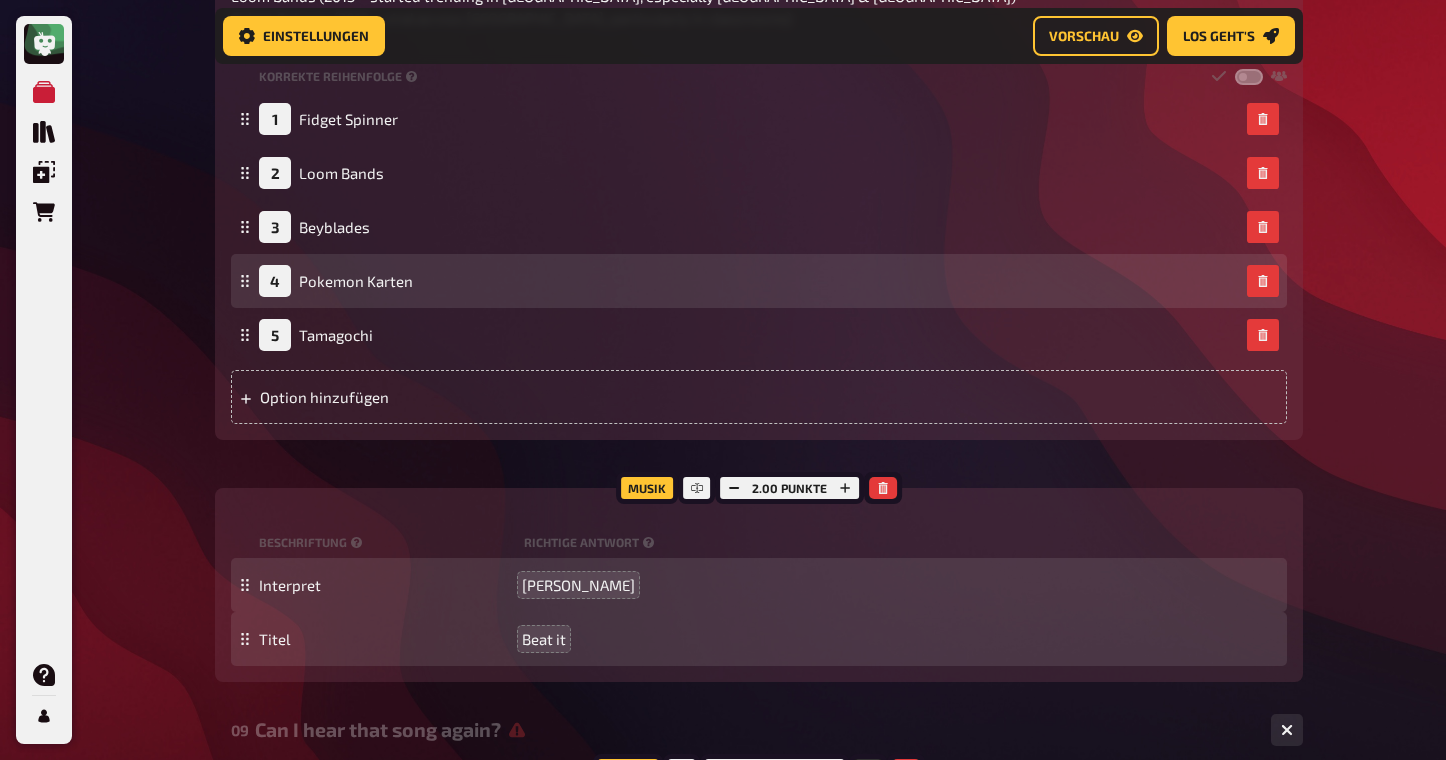 scroll, scrollTop: 0, scrollLeft: 0, axis: both 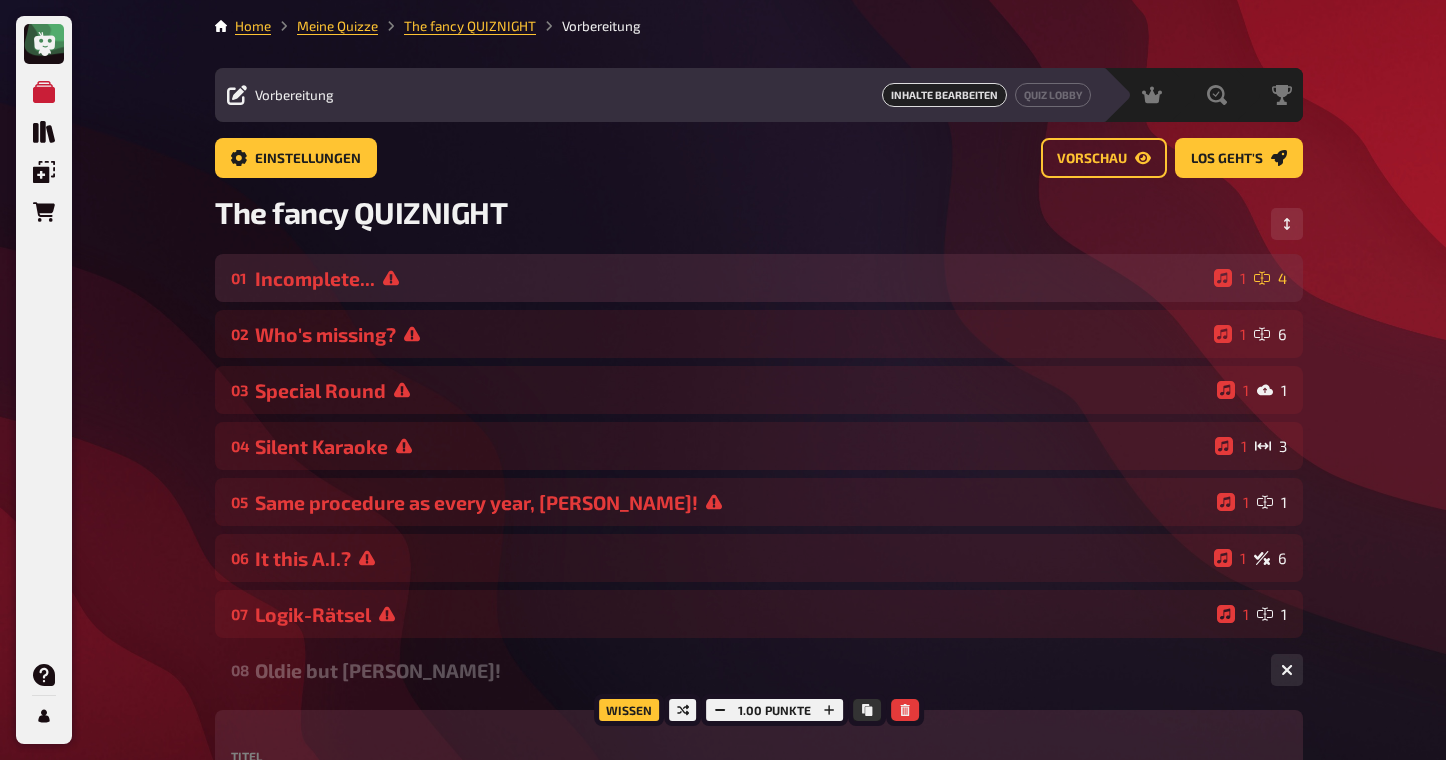 click on "Incomplete..." at bounding box center [730, 278] 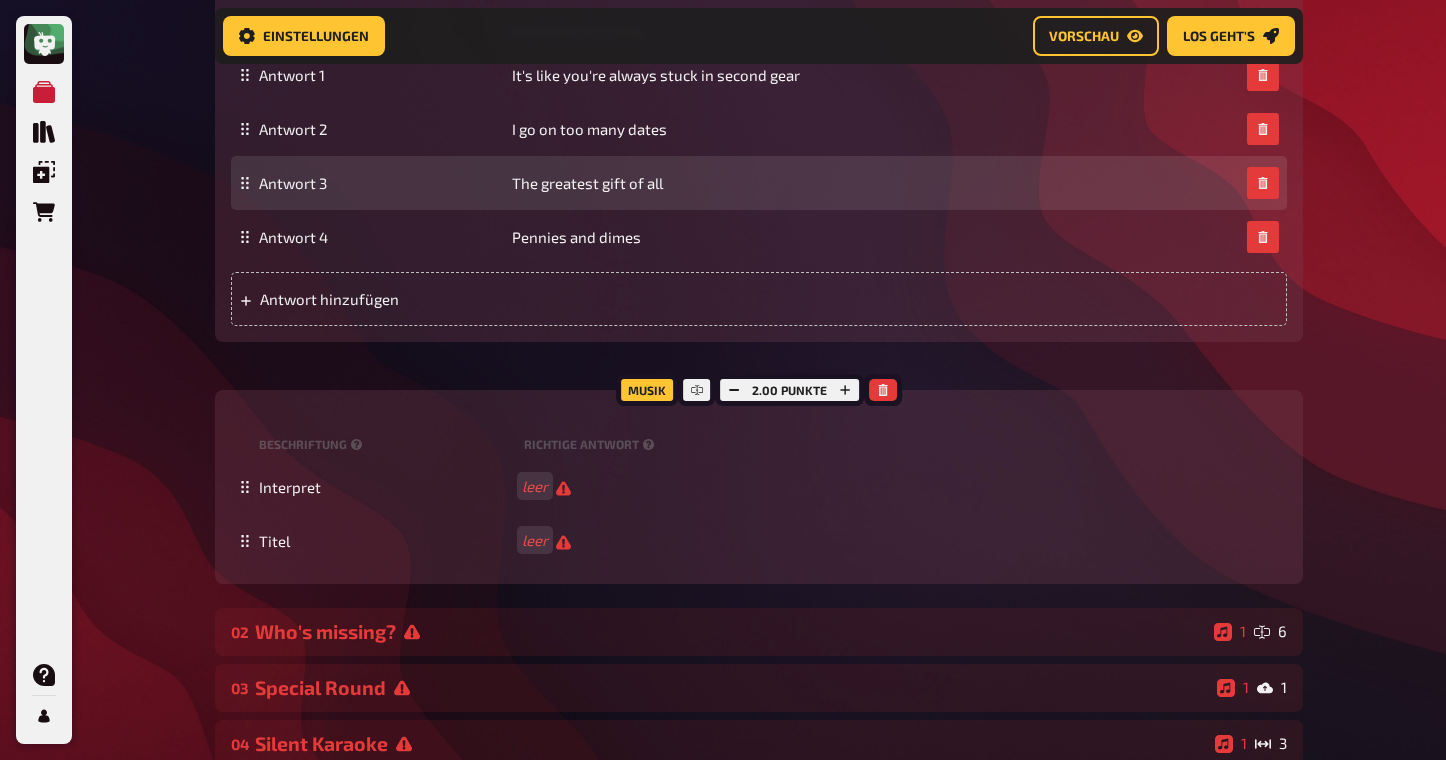 scroll, scrollTop: 1045, scrollLeft: 0, axis: vertical 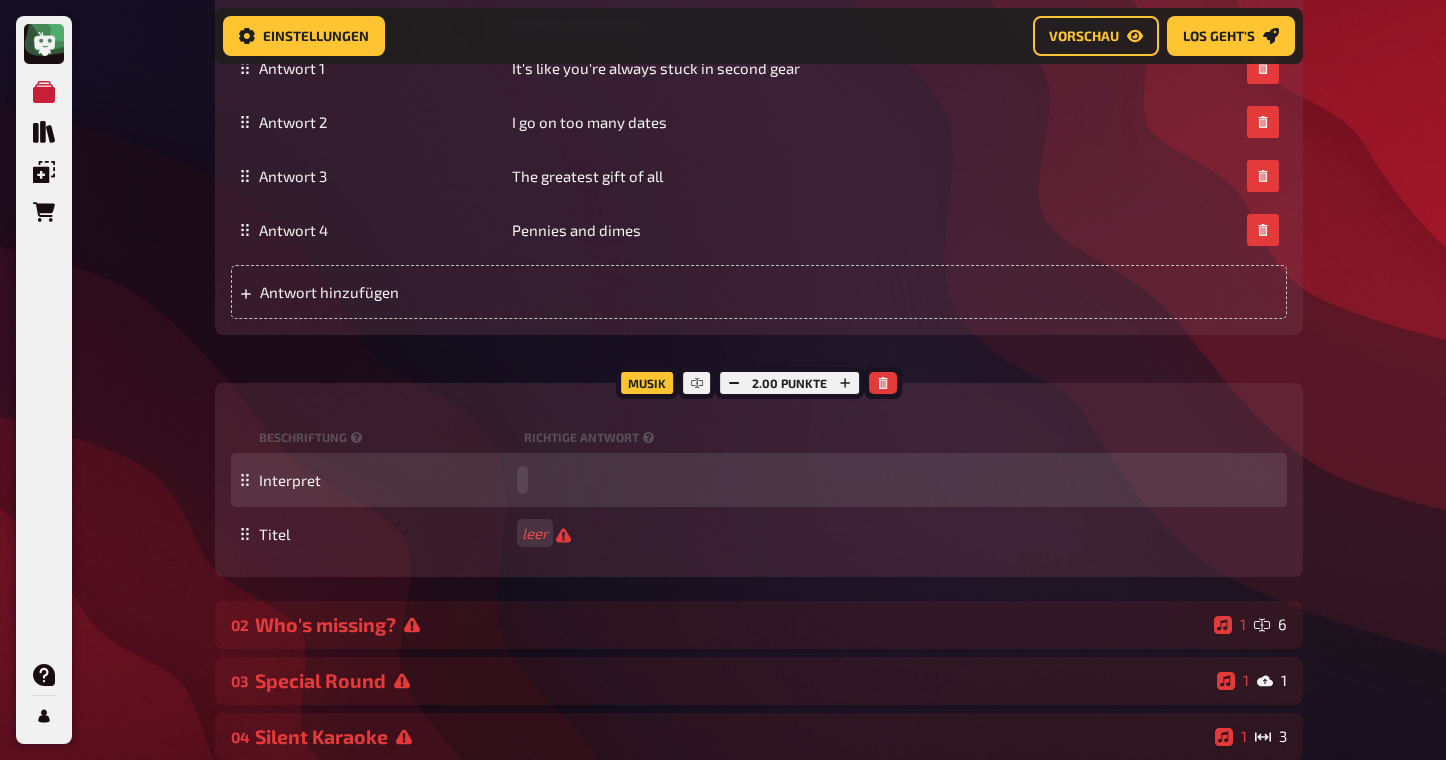 type 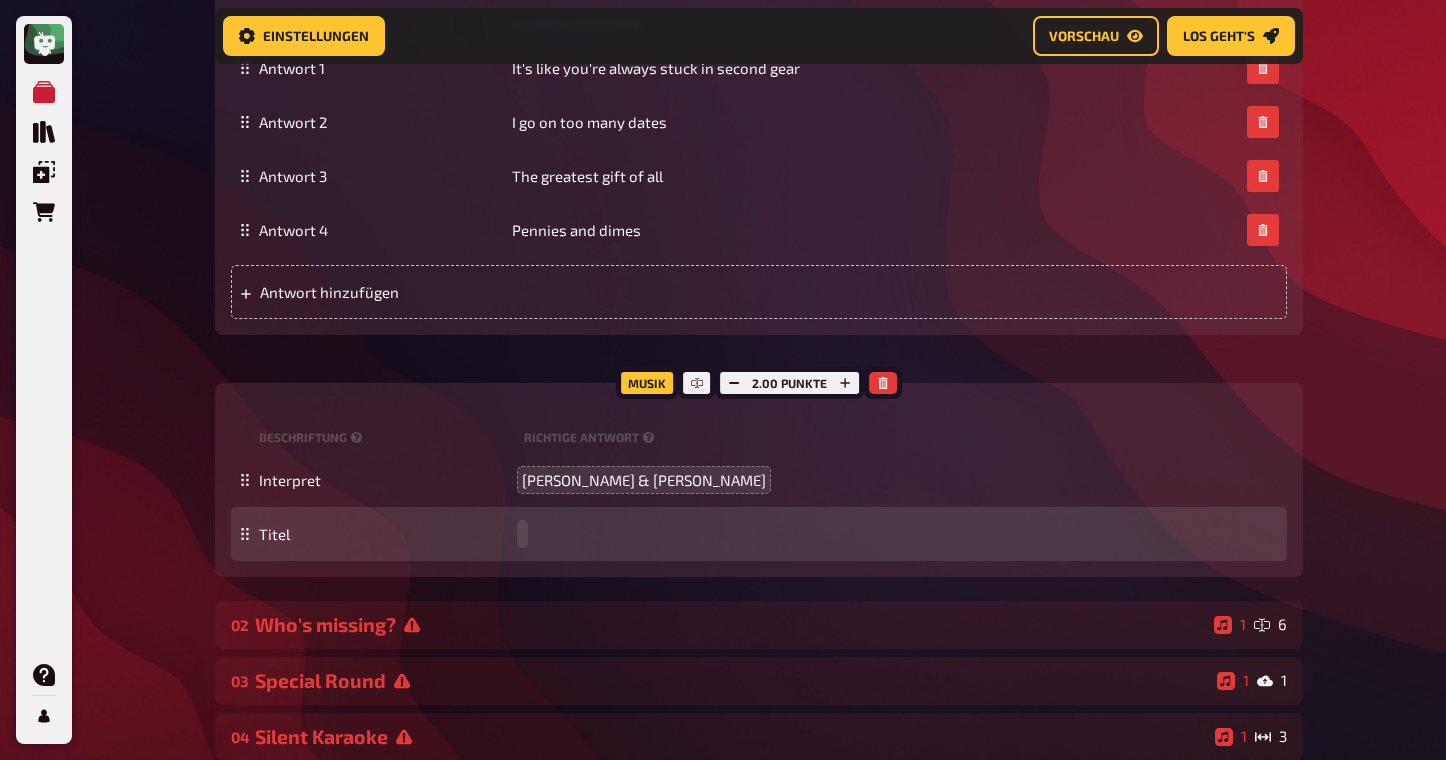 type 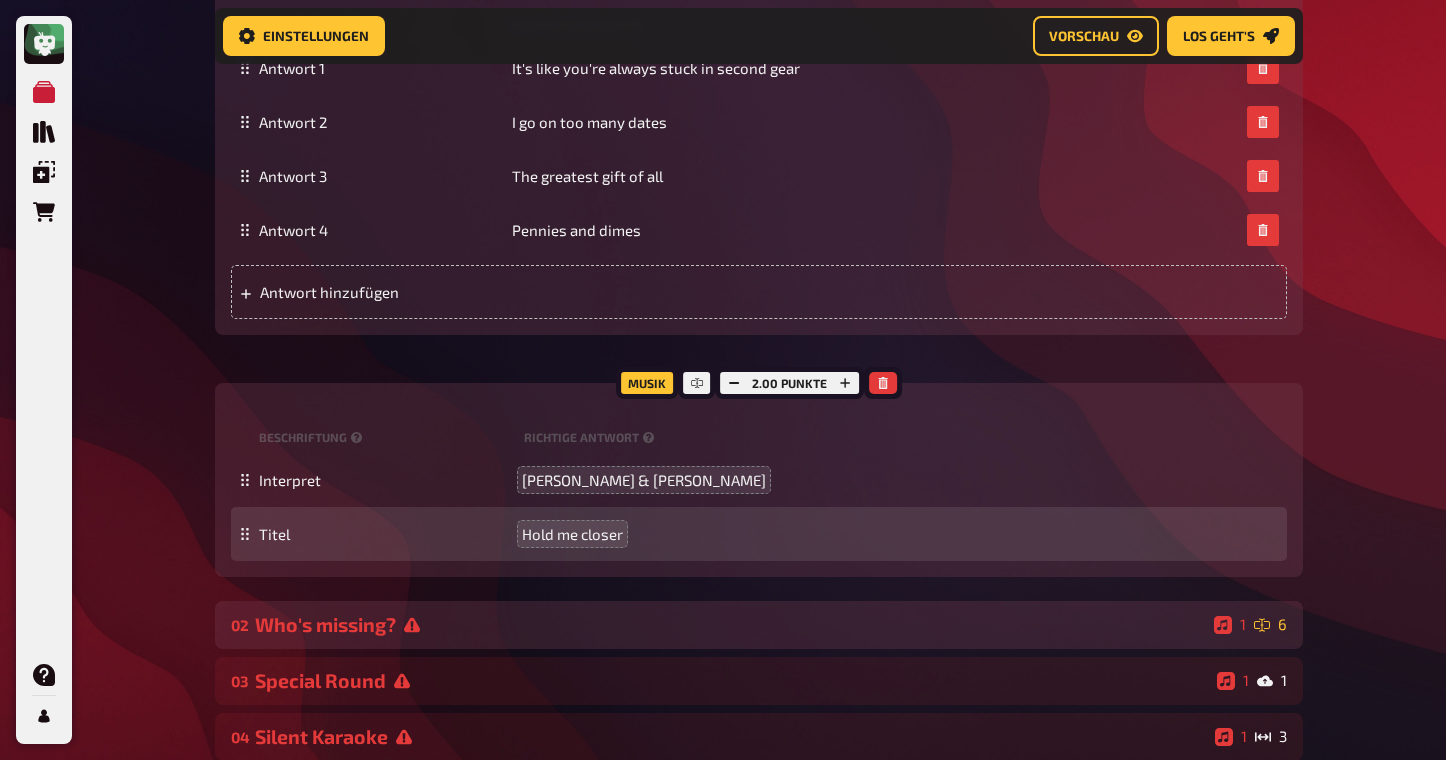 click on "Who's missing?" at bounding box center [730, 624] 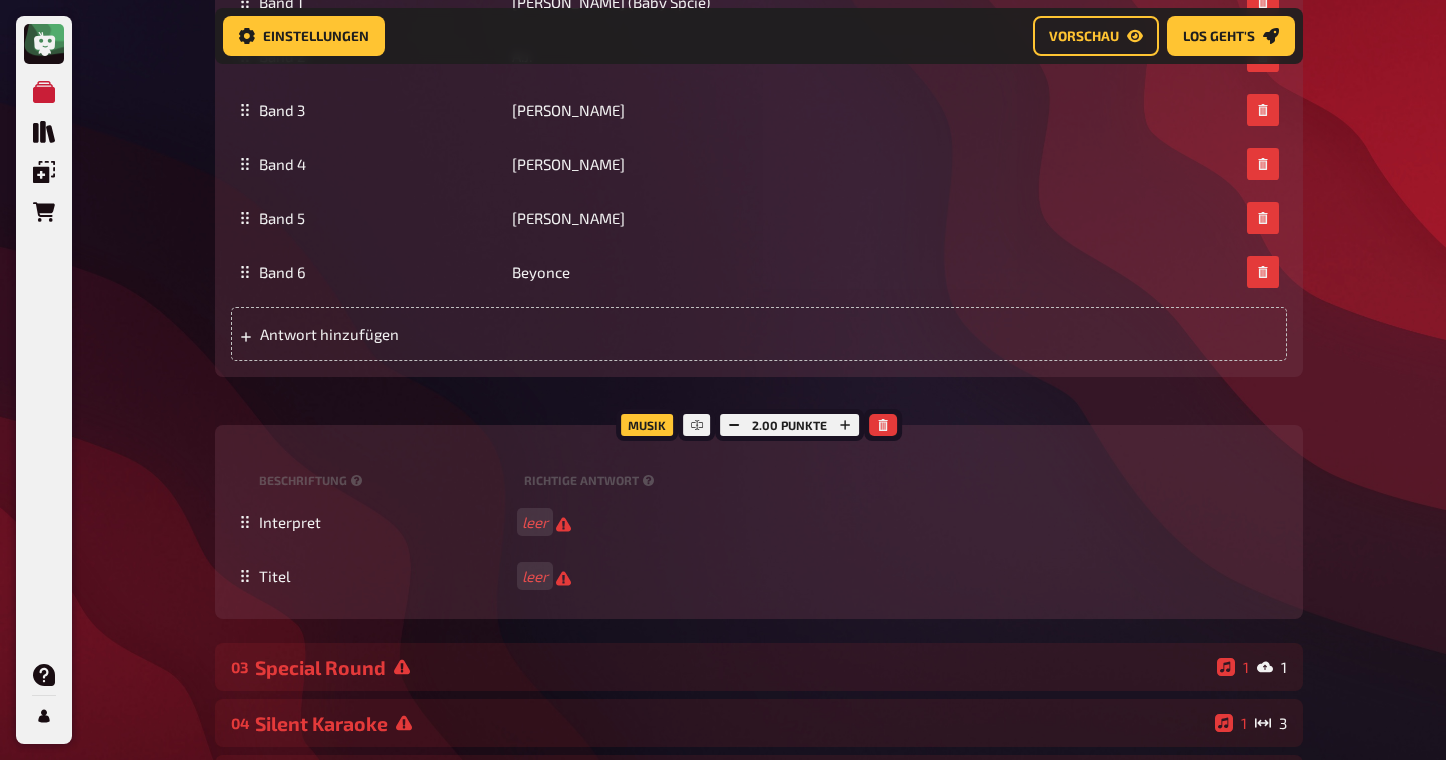 scroll, scrollTop: 2507, scrollLeft: 0, axis: vertical 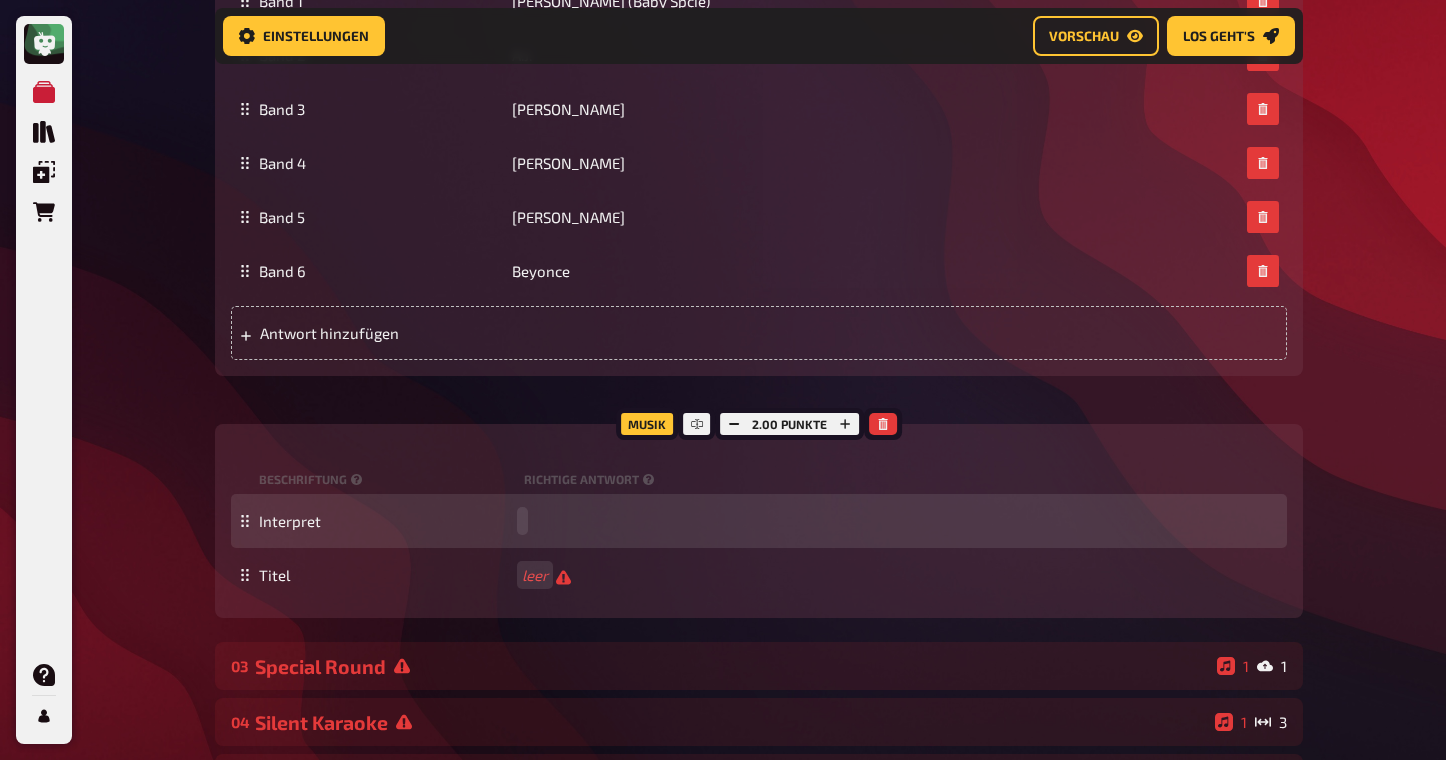 type 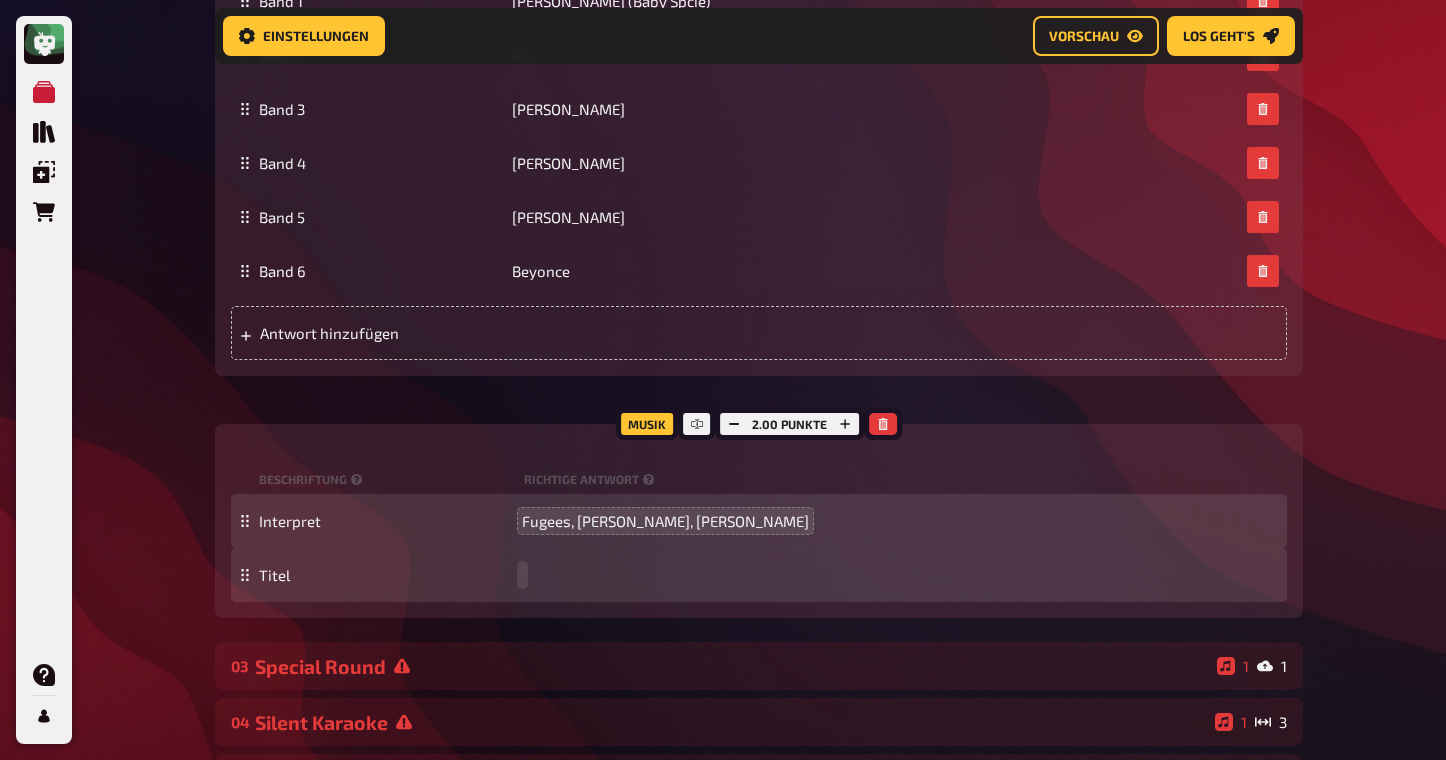 type 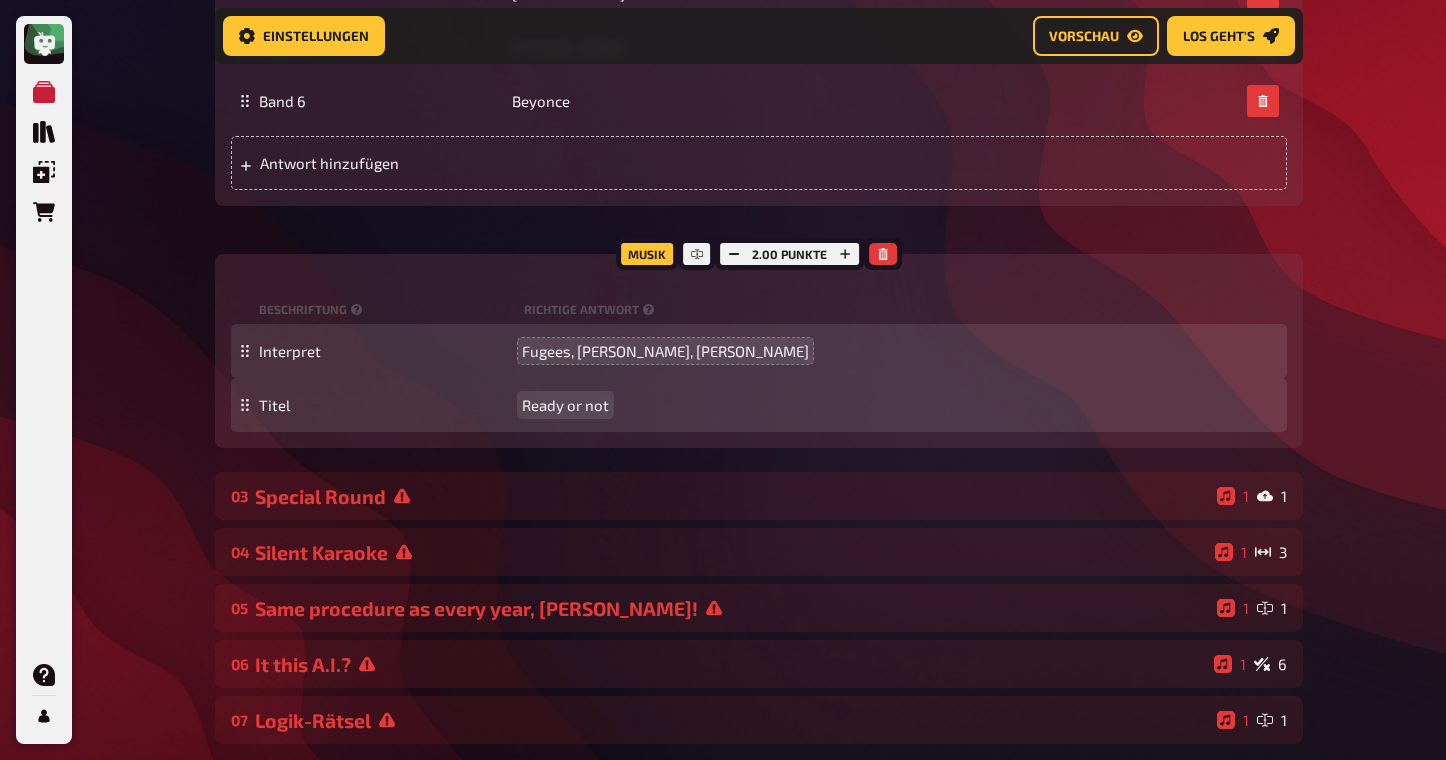 scroll, scrollTop: 2678, scrollLeft: 0, axis: vertical 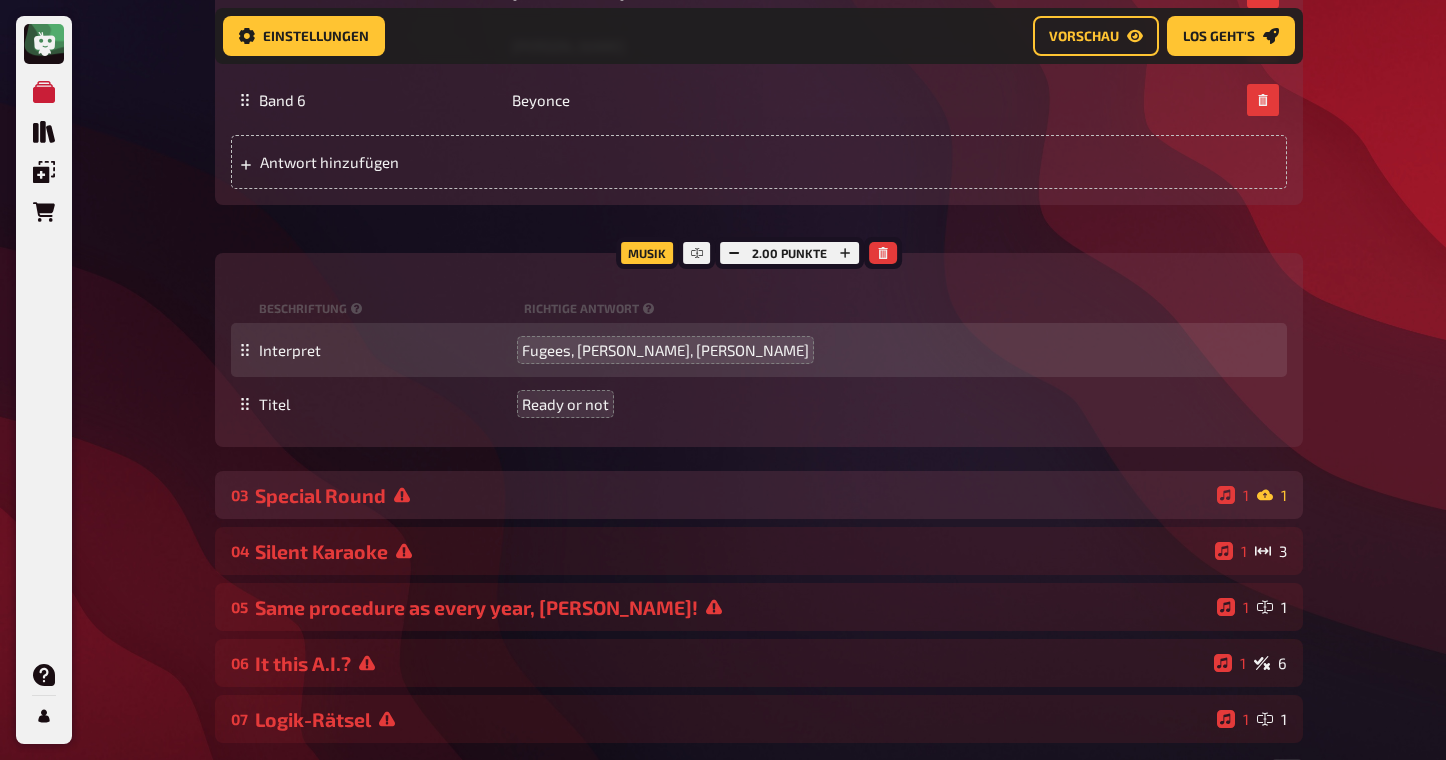click on "03 Special Round   1 1" at bounding box center [759, 495] 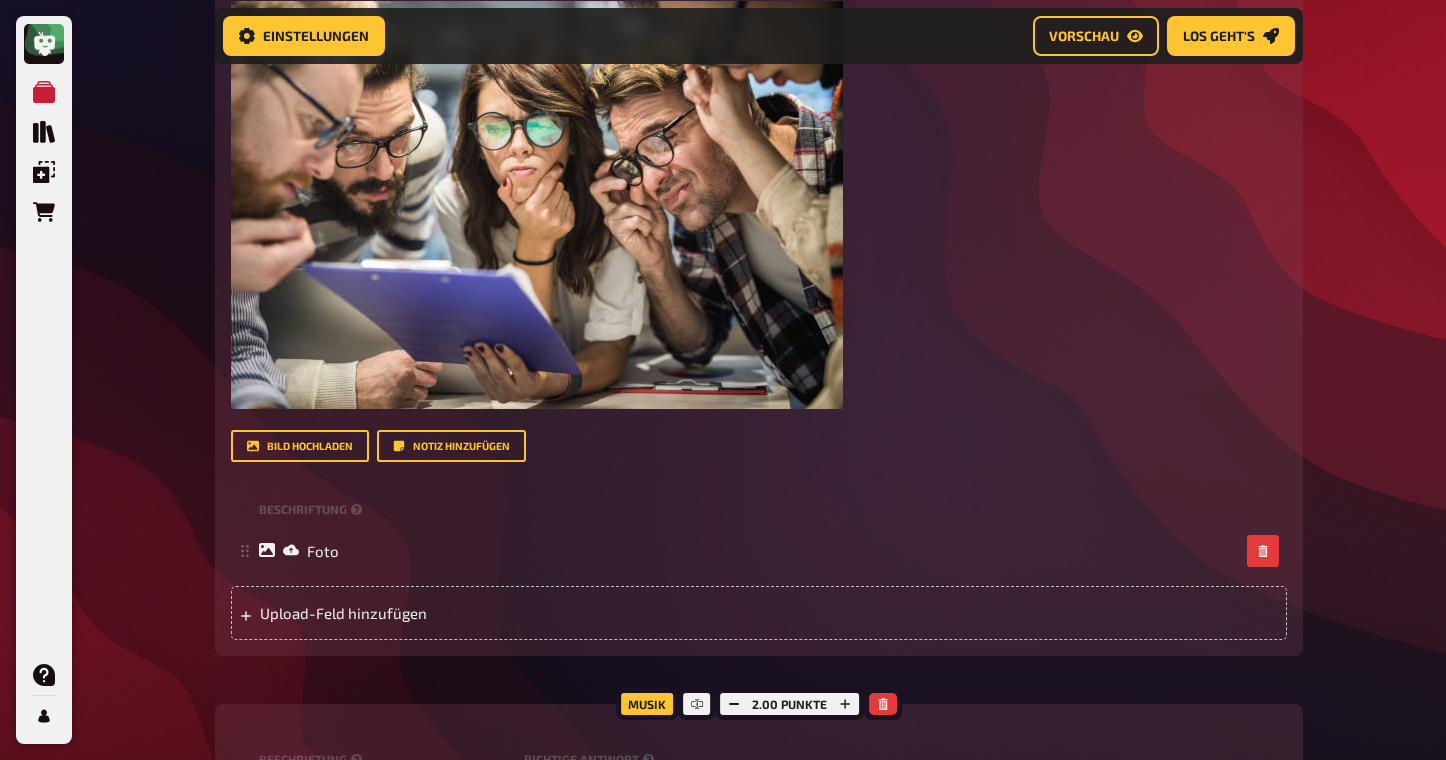 scroll, scrollTop: 3460, scrollLeft: 0, axis: vertical 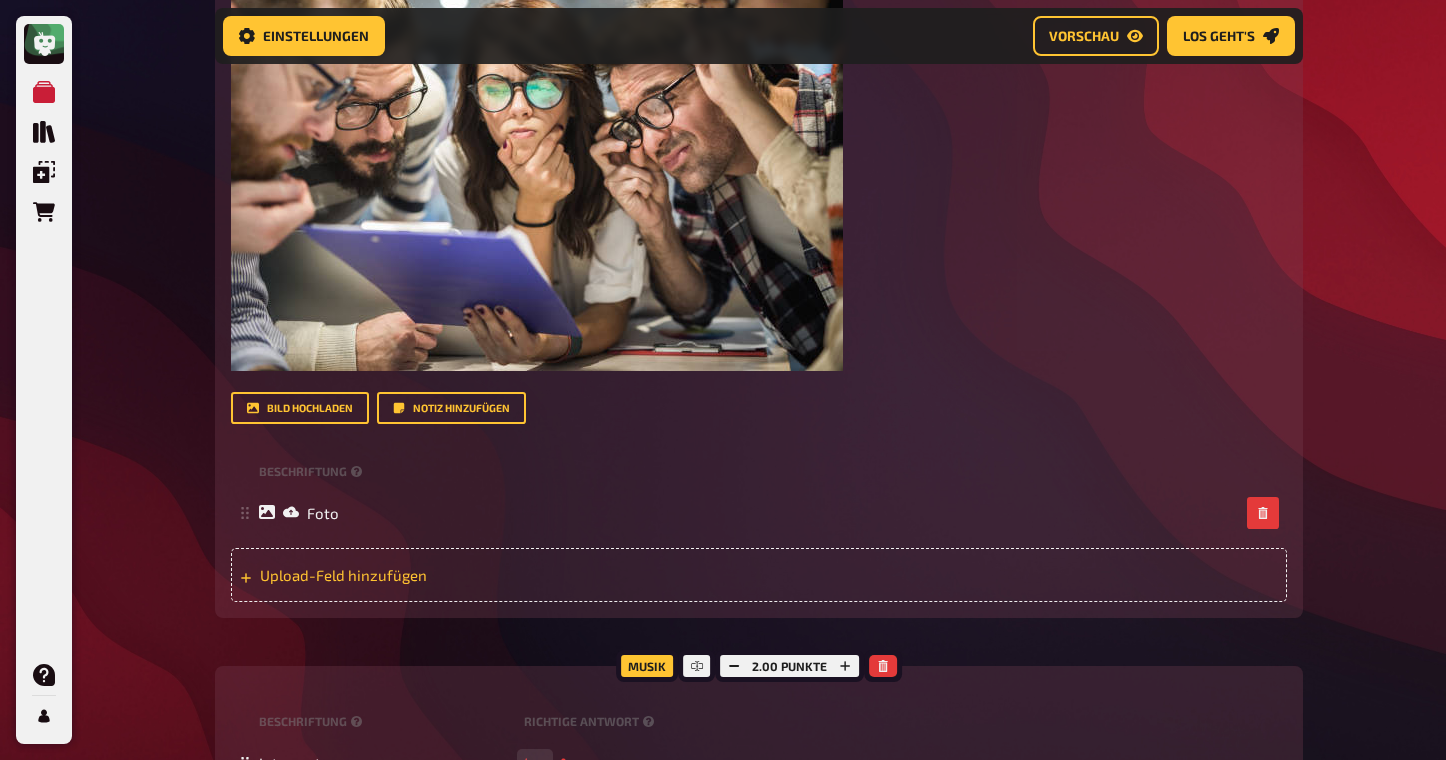 click on "Upload-Feld hinzufügen" at bounding box center (415, 575) 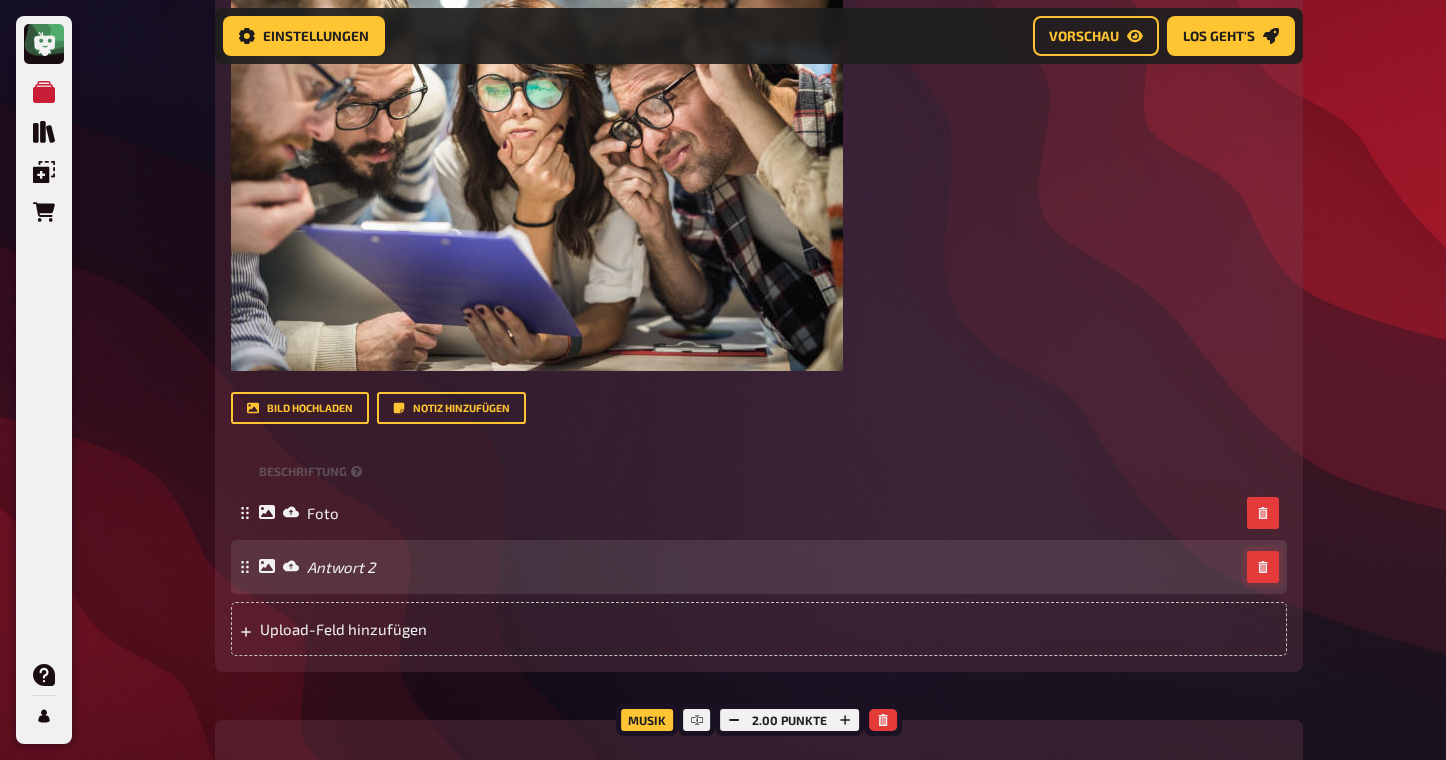 click 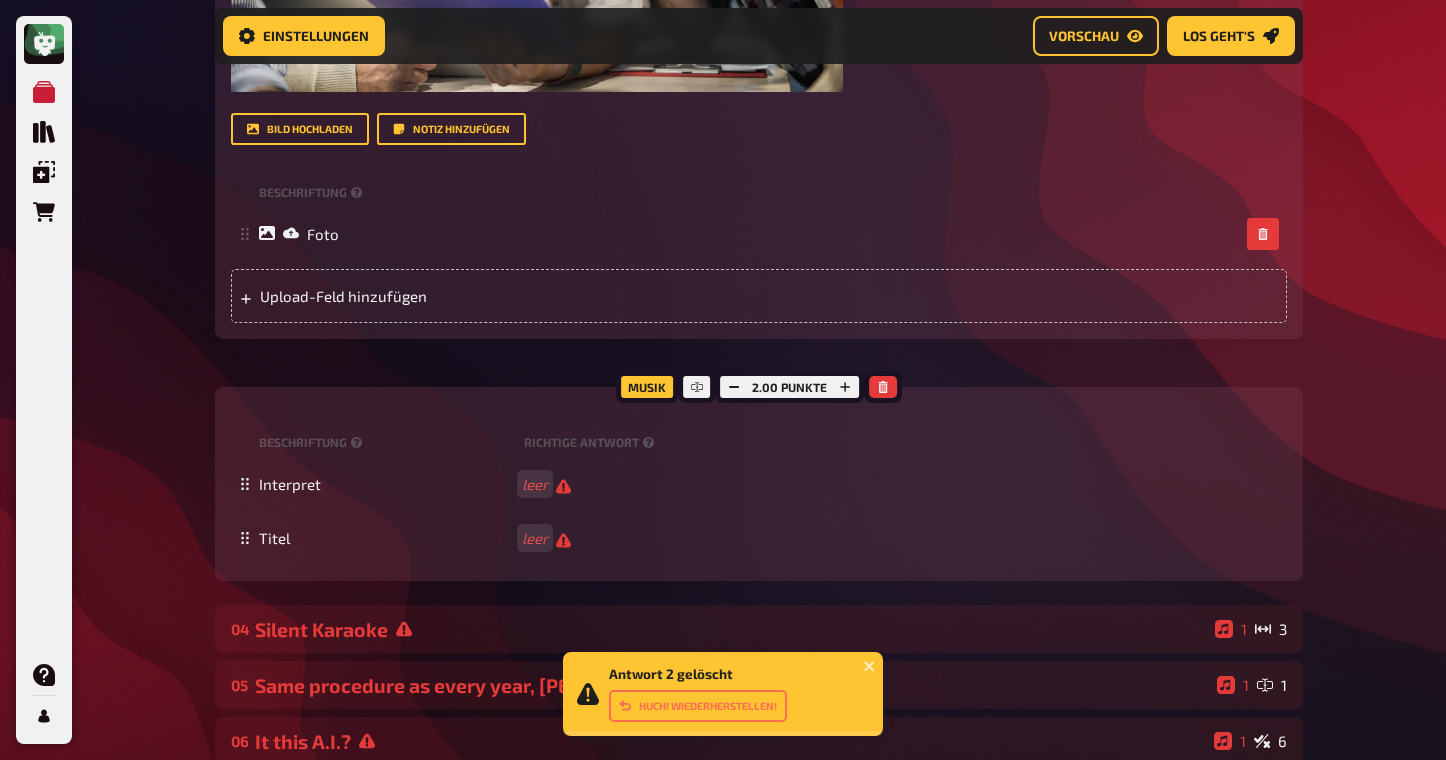 scroll, scrollTop: 3743, scrollLeft: 0, axis: vertical 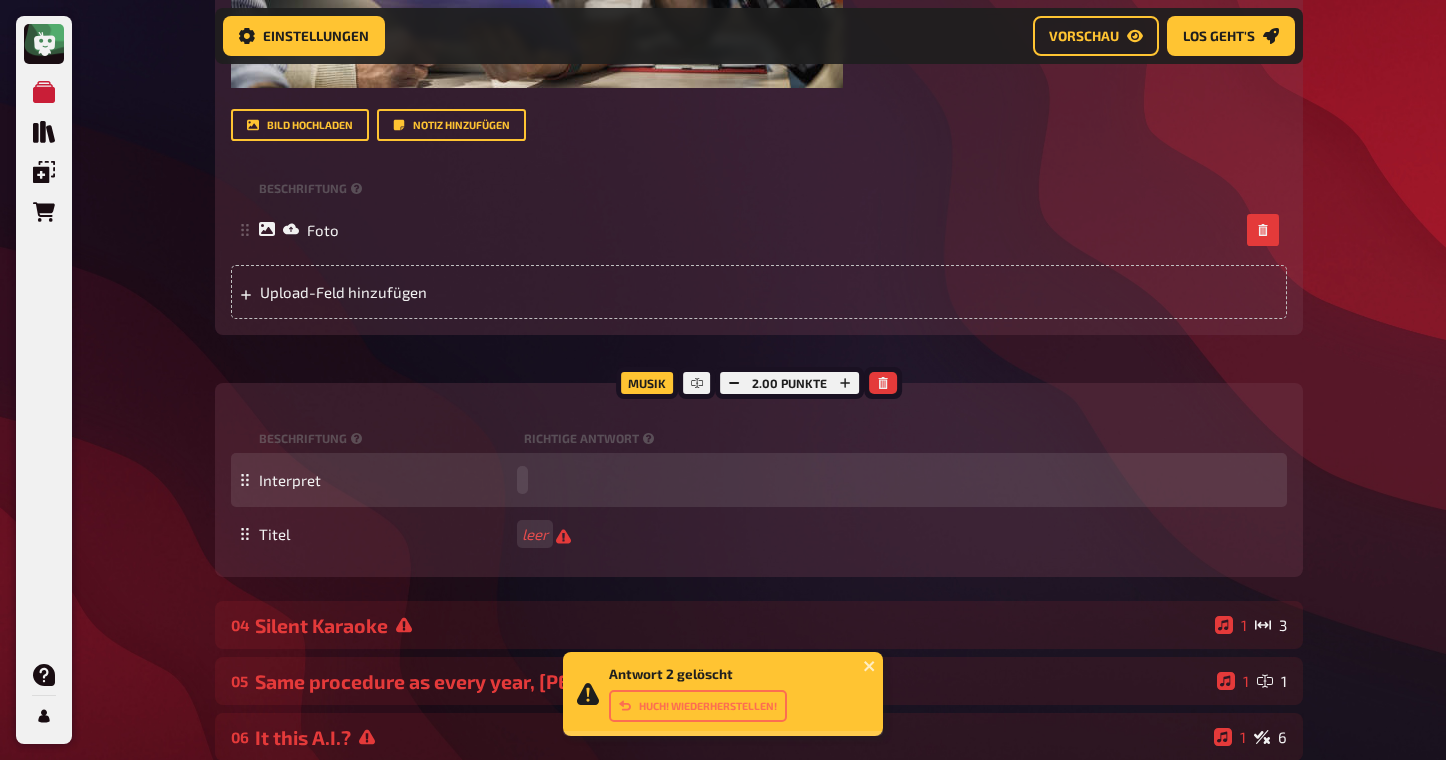 type 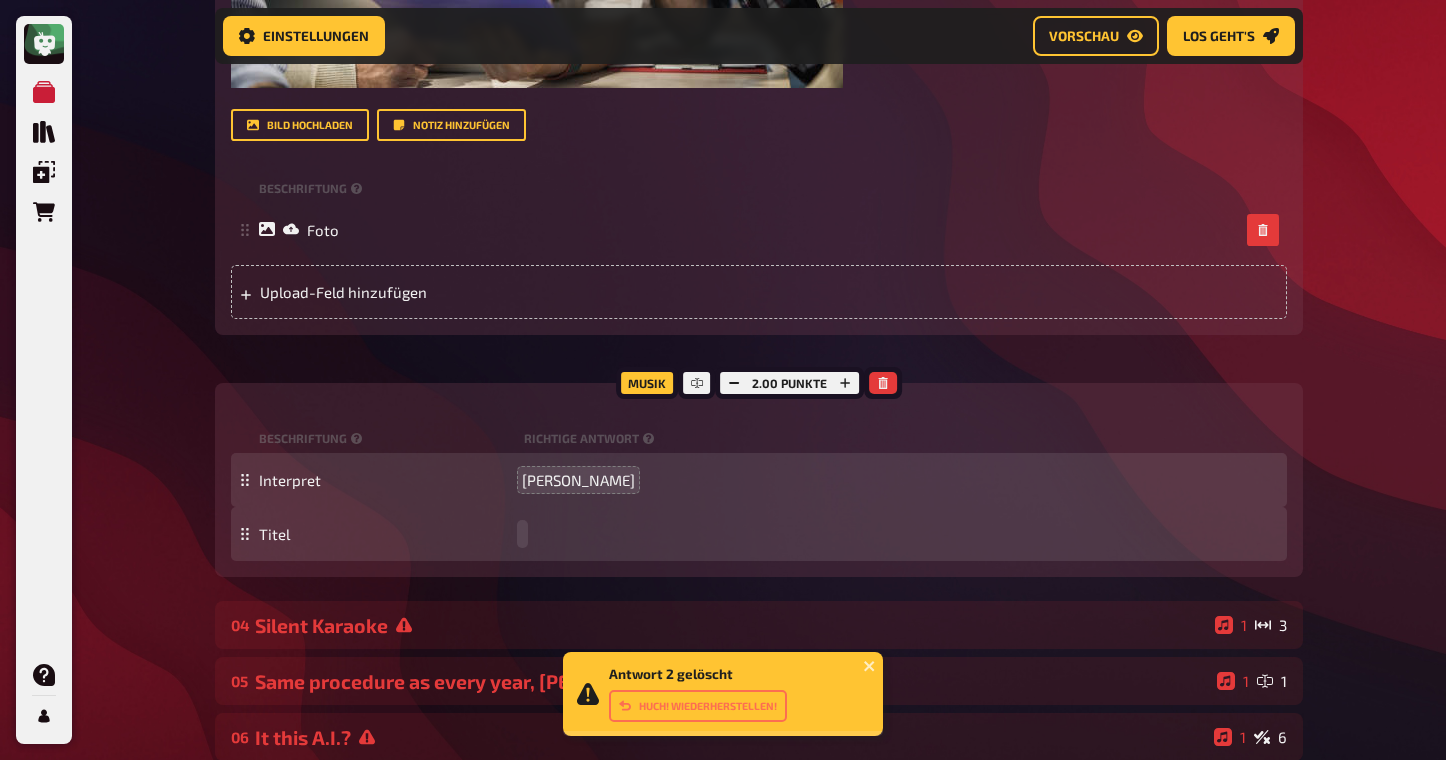 type 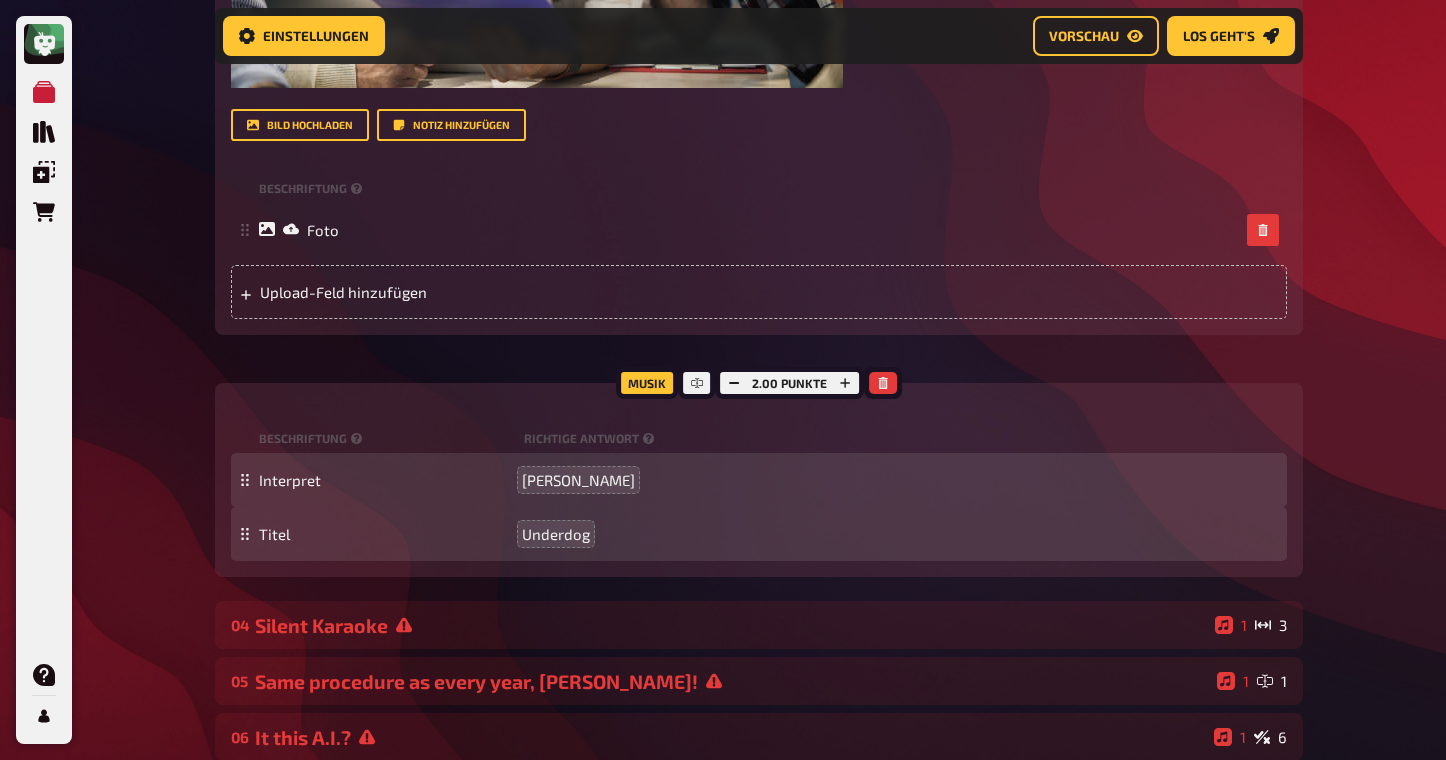 click on "Meine Quizze Quiz Sammlung Einblendungen Bestellungen Hilfe Profil Home Meine Quizze The fancy QUIZNIGHT Vorbereitung Vorbereitung Inhalte Bearbeiten Quiz Lobby Moderation undefined Auswertung Siegerehrung Einstellungen Vorschau Los geht's Los geht's The fancy QUIZNIGHT 01 Incomplete...   1 4 Wissen 4.00 Punkte Titel Incomplete... Fragetext Füge die fehlenden Worte der folgenden bekannten Songs ein... ﻿ Hier hinziehen für Dateiupload Bild hochladen   Notiz hinzufügen Beschriftung Richtige Antwort Antwort 1 It's like you're always stuck in second gear Antwort 2 I go on too many dates Antwort 3 The greatest gift of all Antwort 4 Pennies and dimes
To pick up a draggable item, press the space bar.
While dragging, use the arrow keys to move the item.
Press space again to drop the item in its new position, or press escape to cancel.
Antwort hinzufügen Musik 2.00 Punkte Beschriftung Richtige Antwort Interpret [PERSON_NAME] & [PERSON_NAME] Titel Hold me closer 02 Who's missing?   1 6 Wissen Titel" at bounding box center (723, -104) 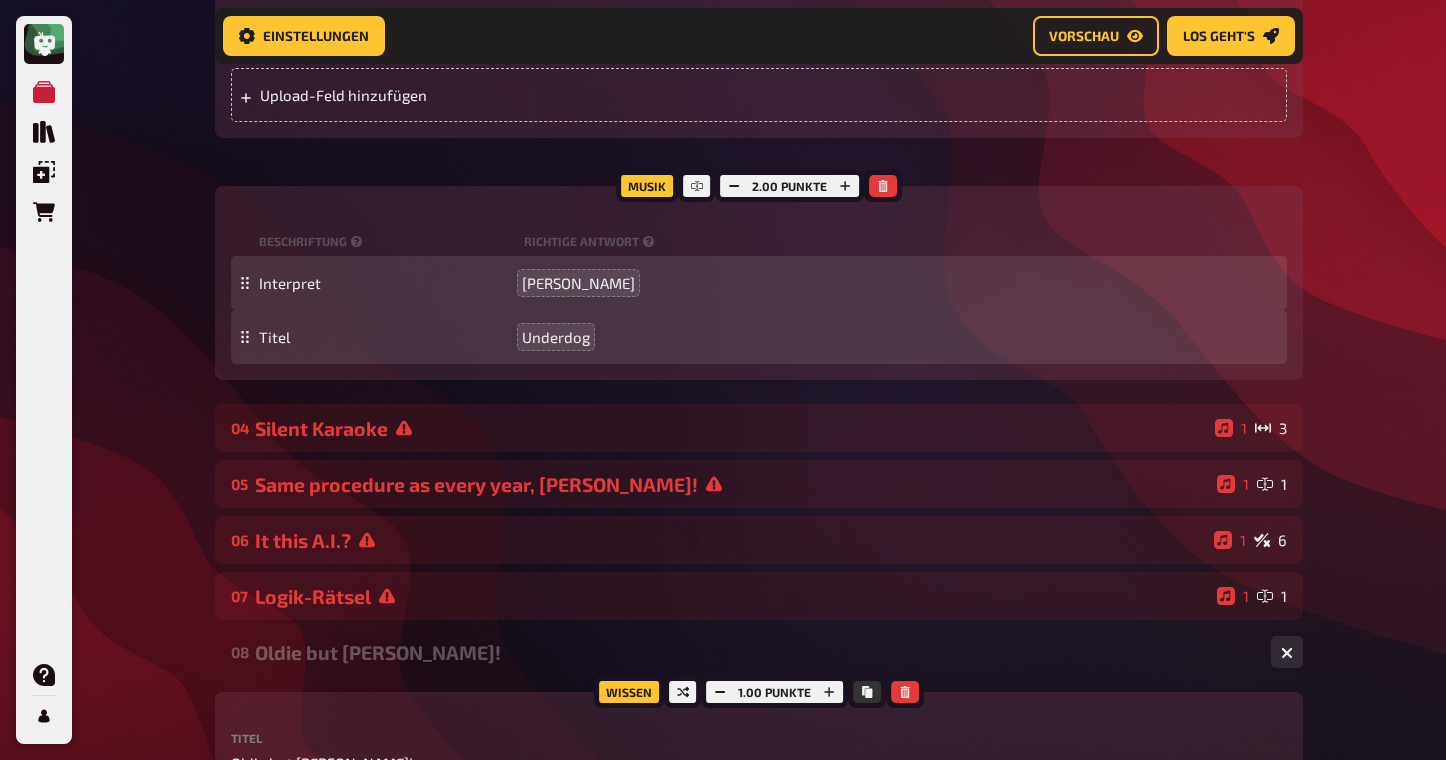 scroll, scrollTop: 4017, scrollLeft: 0, axis: vertical 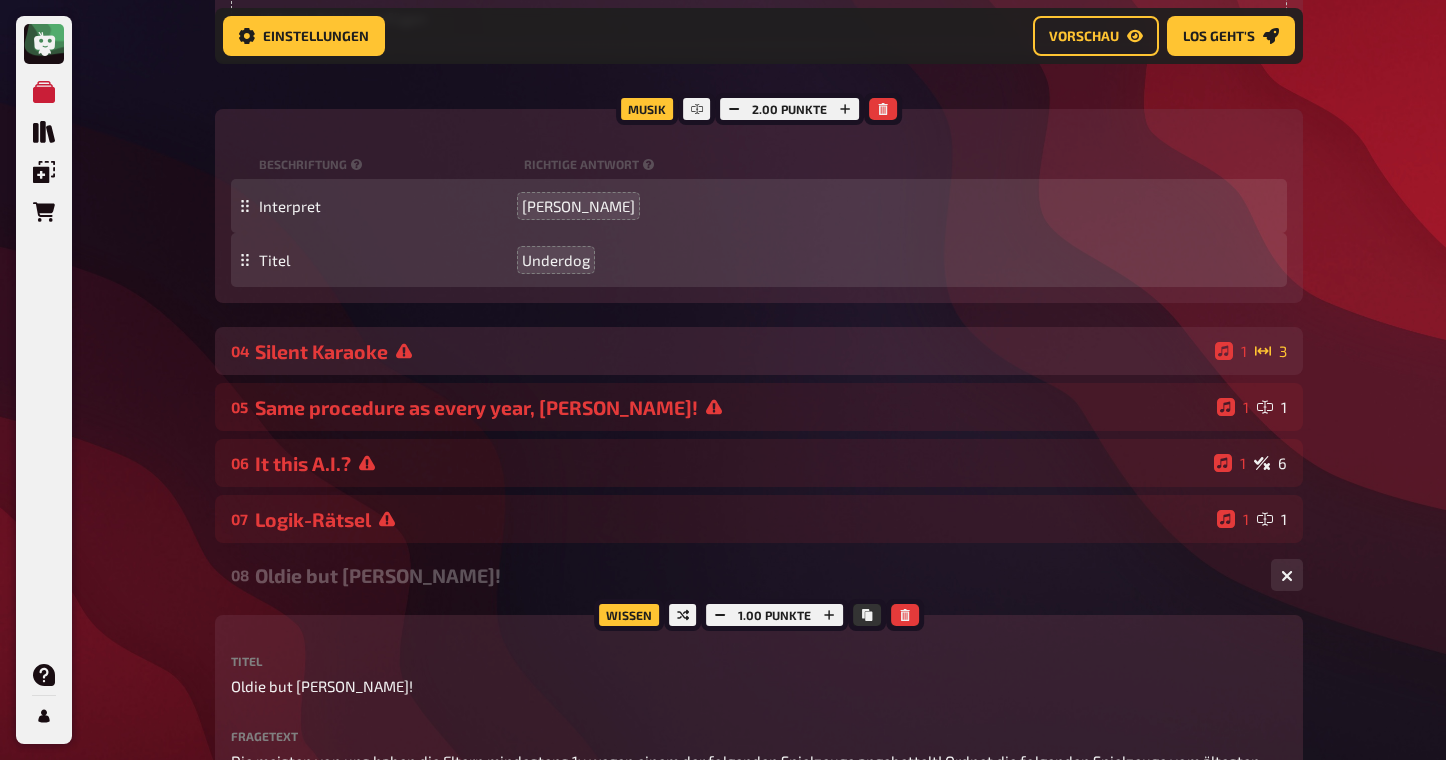 click on "Silent Karaoke" at bounding box center (731, 351) 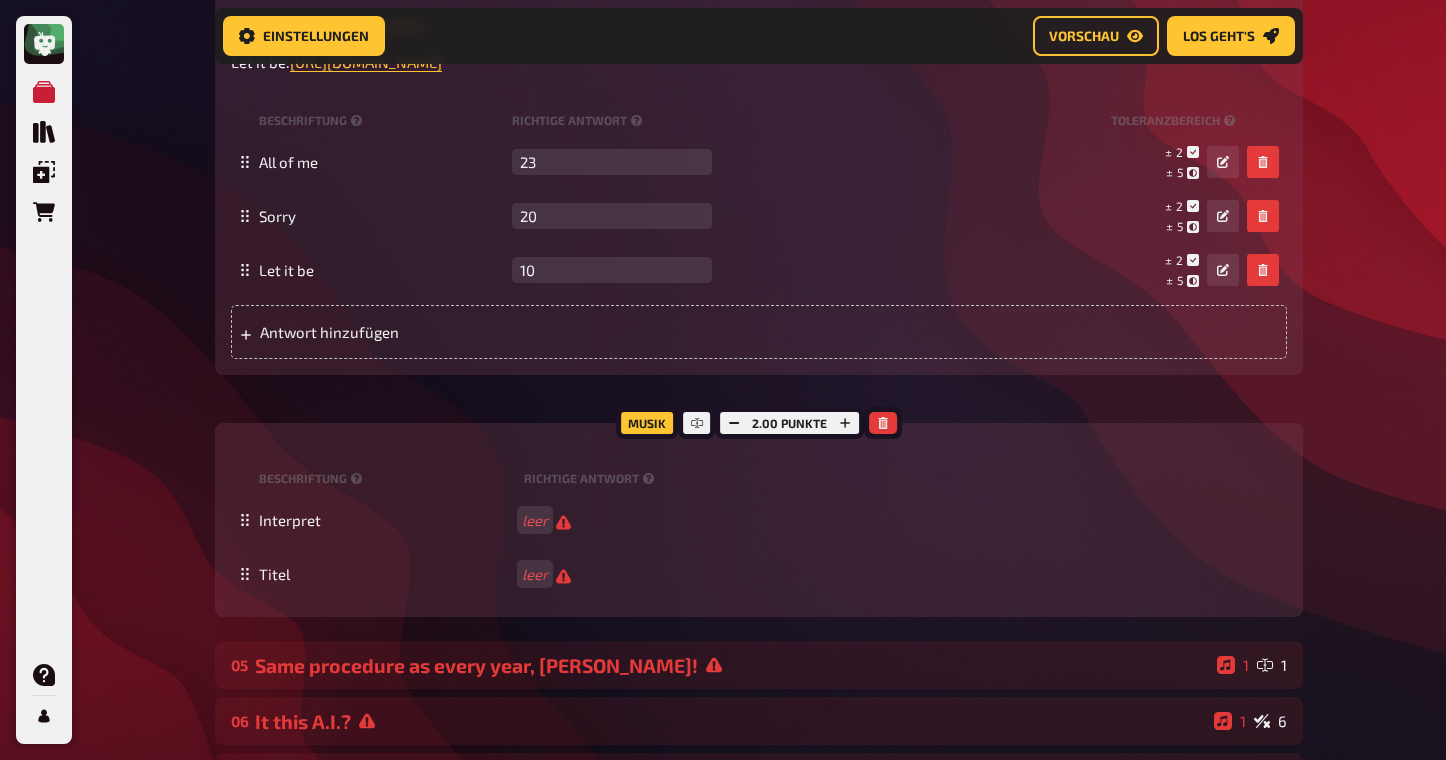 scroll, scrollTop: 4730, scrollLeft: 0, axis: vertical 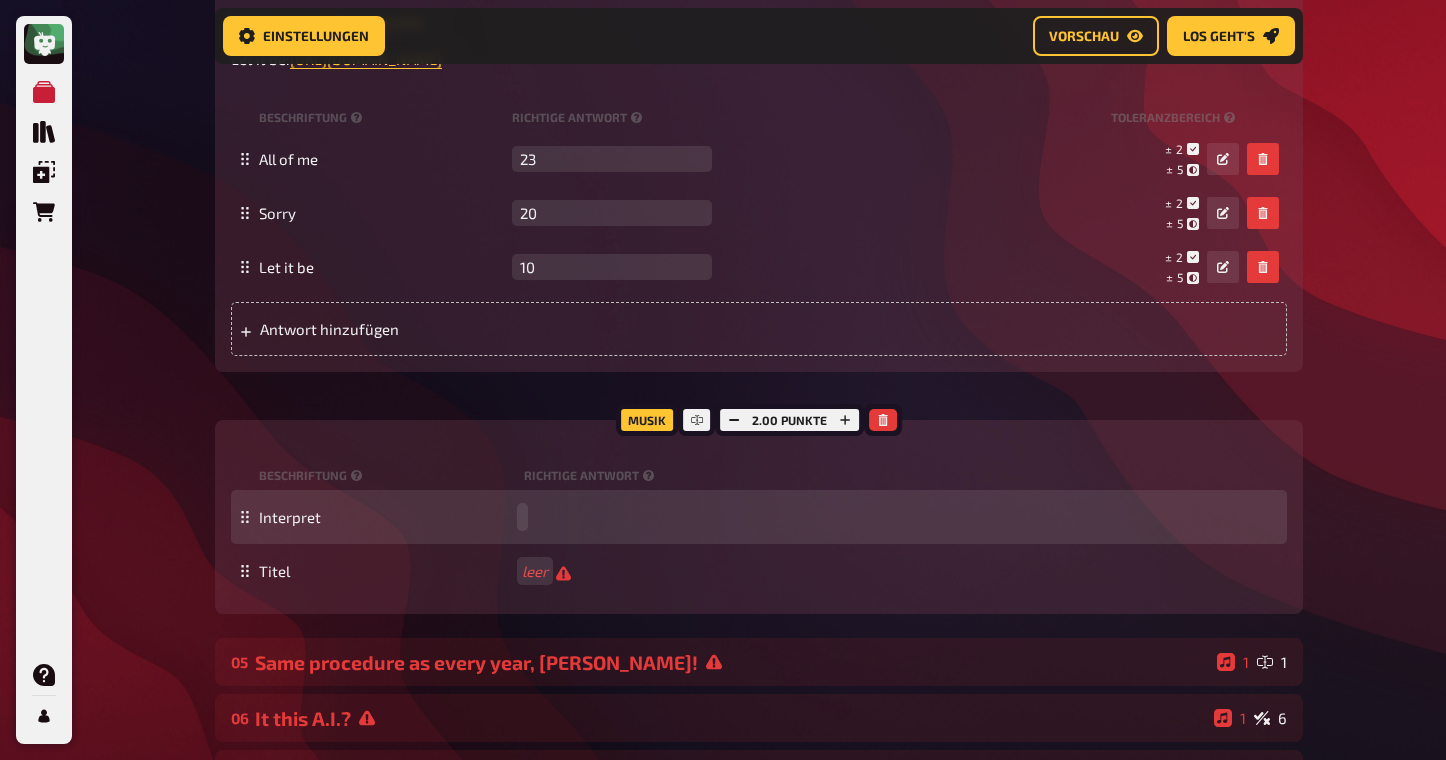 type 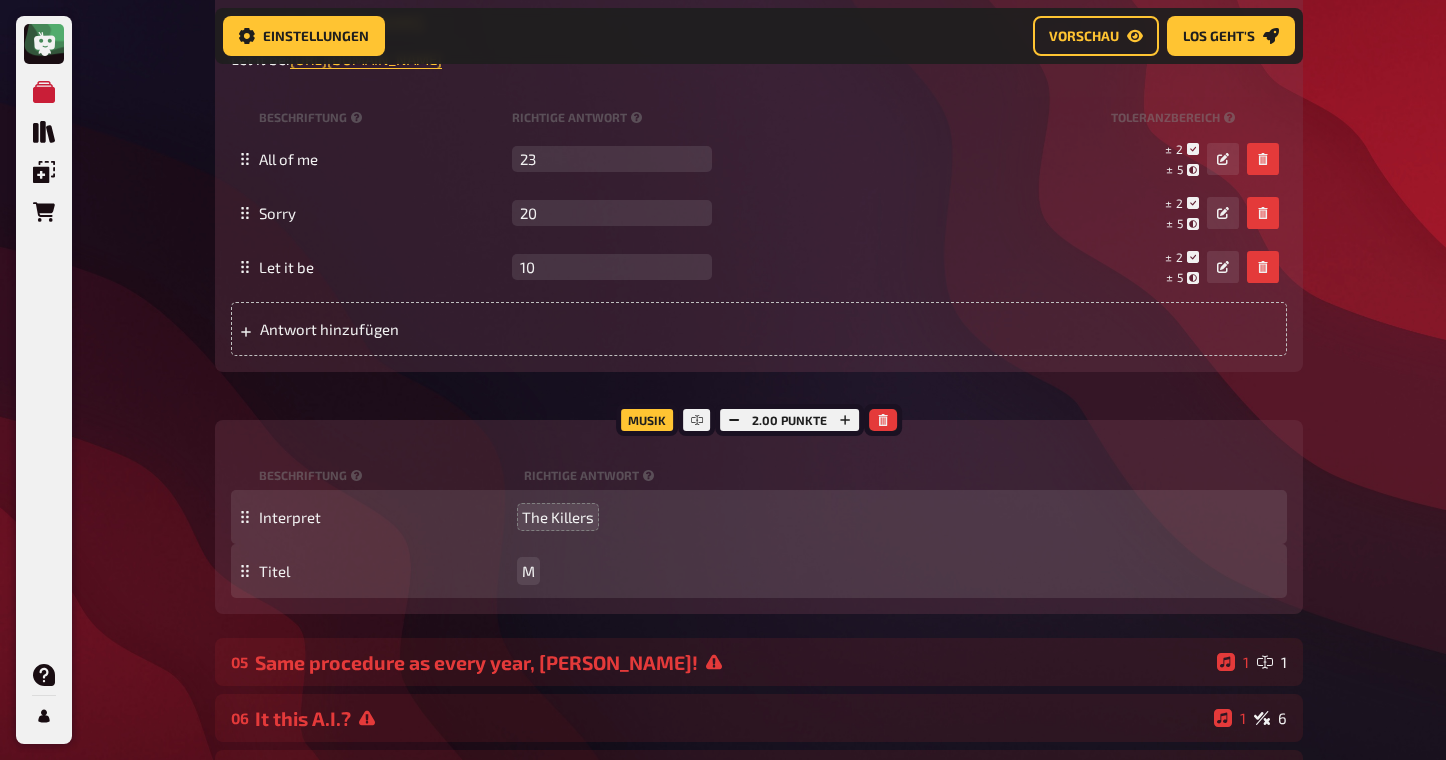 type 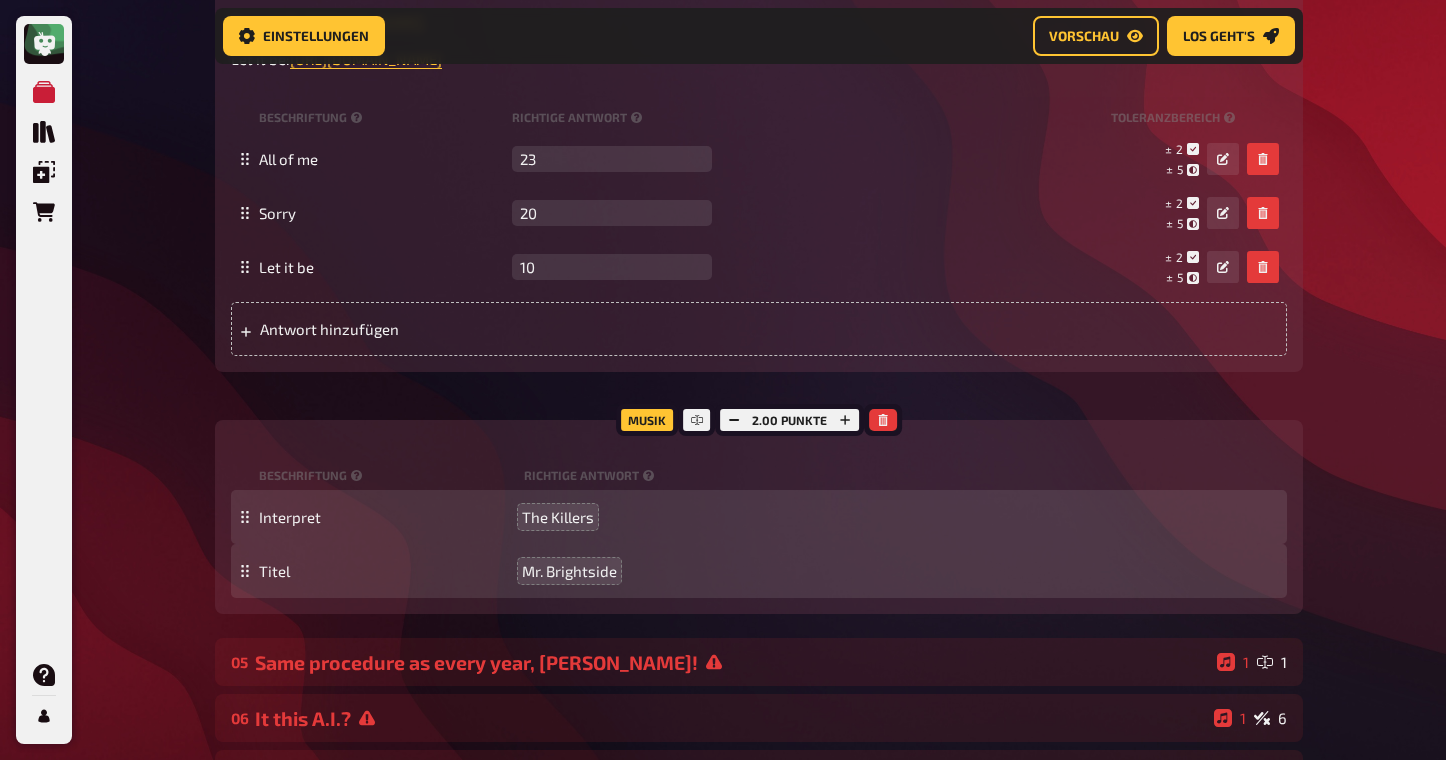 click on "Meine Quizze Quiz Sammlung Einblendungen Bestellungen Hilfe Profil Home Meine Quizze The fancy QUIZNIGHT Vorbereitung Vorbereitung Inhalte Bearbeiten Quiz Lobby Moderation undefined Auswertung Siegerehrung Einstellungen Vorschau Los geht's Los geht's The fancy QUIZNIGHT 01 Incomplete...   1 4 Wissen 4.00 Punkte Titel Incomplete... Fragetext Füge die fehlenden Worte der folgenden bekannten Songs ein... ﻿ Hier hinziehen für Dateiupload Bild hochladen   Notiz hinzufügen Beschriftung Richtige Antwort Antwort 1 It's like you're always stuck in second gear Antwort 2 I go on too many dates Antwort 3 The greatest gift of all Antwort 4 Pennies and dimes
To pick up a draggable item, press the space bar.
While dragging, use the arrow keys to move the item.
Press space again to drop the item in its new position, or press escape to cancel.
Antwort hinzufügen Musik 2.00 Punkte Beschriftung Richtige Antwort Interpret [PERSON_NAME] & [PERSON_NAME] Titel Hold me closer 02 Who's missing?   1 6 Wissen Titel" at bounding box center [723, -607] 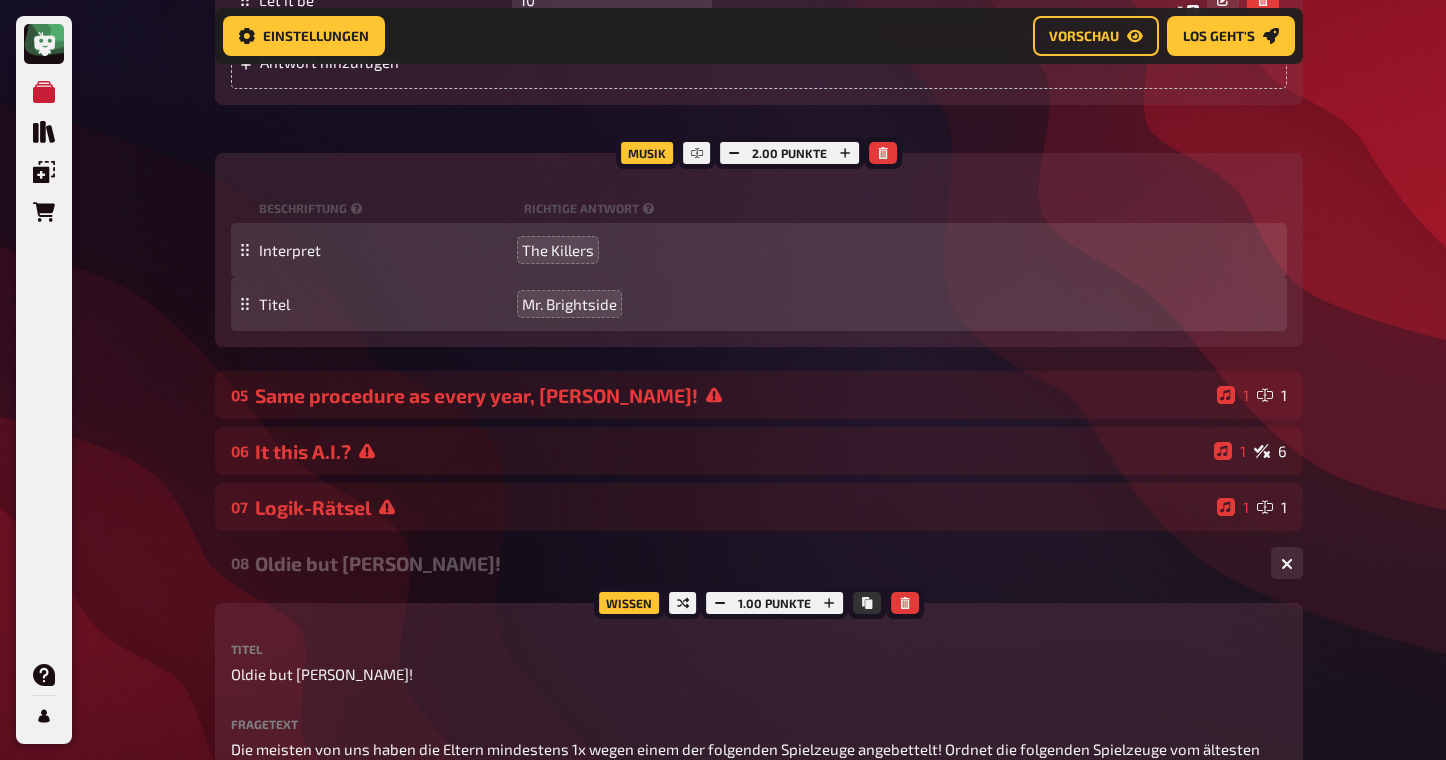 scroll, scrollTop: 5043, scrollLeft: 0, axis: vertical 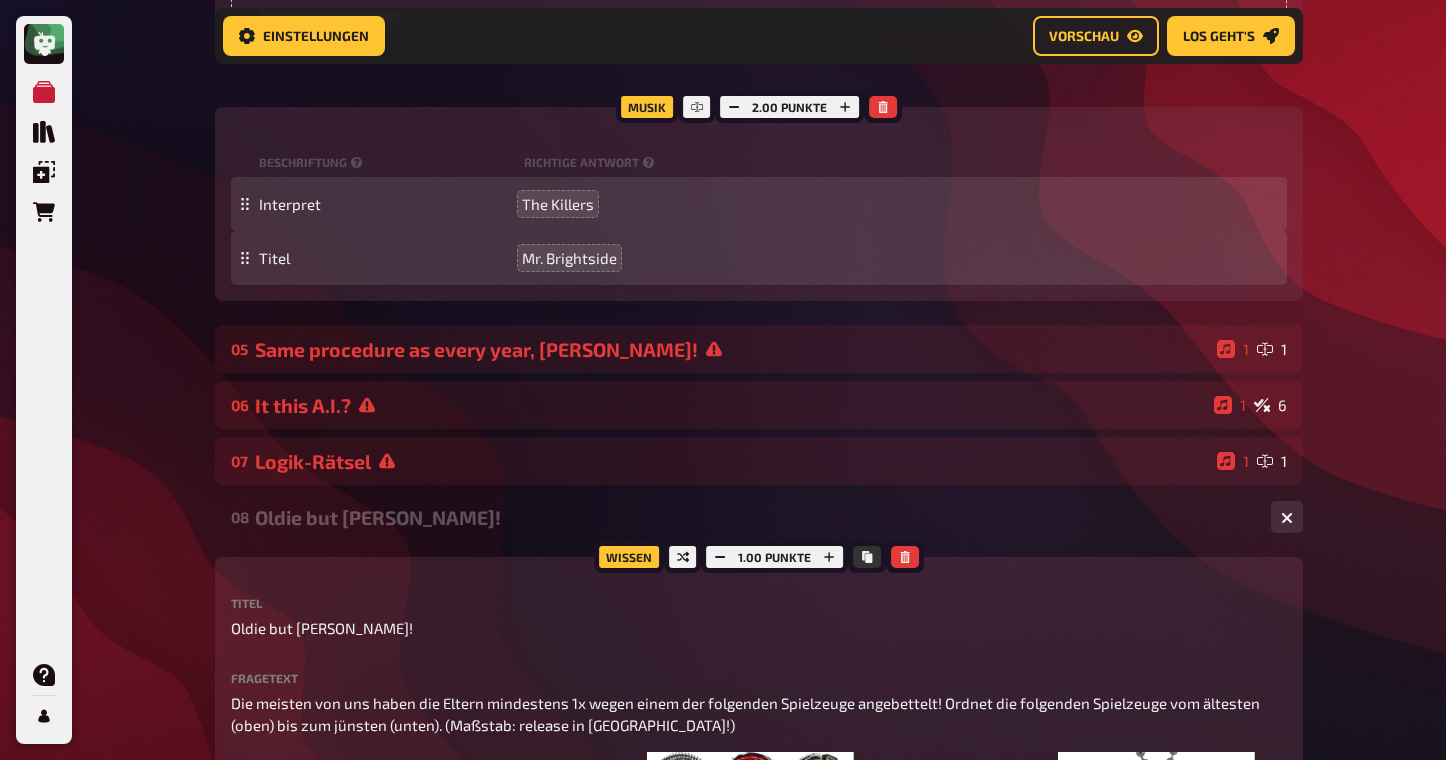 click on "Meine Quizze Quiz Sammlung Einblendungen Bestellungen Hilfe Profil Home Meine Quizze The fancy QUIZNIGHT Vorbereitung Vorbereitung Inhalte Bearbeiten Quiz Lobby Moderation undefined Auswertung Siegerehrung Einstellungen Vorschau Los geht's Los geht's The fancy QUIZNIGHT 01 Incomplete...   1 4 Wissen 4.00 Punkte Titel Incomplete... Fragetext Füge die fehlenden Worte der folgenden bekannten Songs ein... ﻿ Hier hinziehen für Dateiupload Bild hochladen   Notiz hinzufügen Beschriftung Richtige Antwort Antwort 1 It's like you're always stuck in second gear Antwort 2 I go on too many dates Antwort 3 The greatest gift of all Antwort 4 Pennies and dimes
To pick up a draggable item, press the space bar.
While dragging, use the arrow keys to move the item.
Press space again to drop the item in its new position, or press escape to cancel.
Antwort hinzufügen Musik 2.00 Punkte Beschriftung Richtige Antwort Interpret [PERSON_NAME] & [PERSON_NAME] Titel Hold me closer 02 Who's missing?   1 6 Wissen Titel" at bounding box center (723, -920) 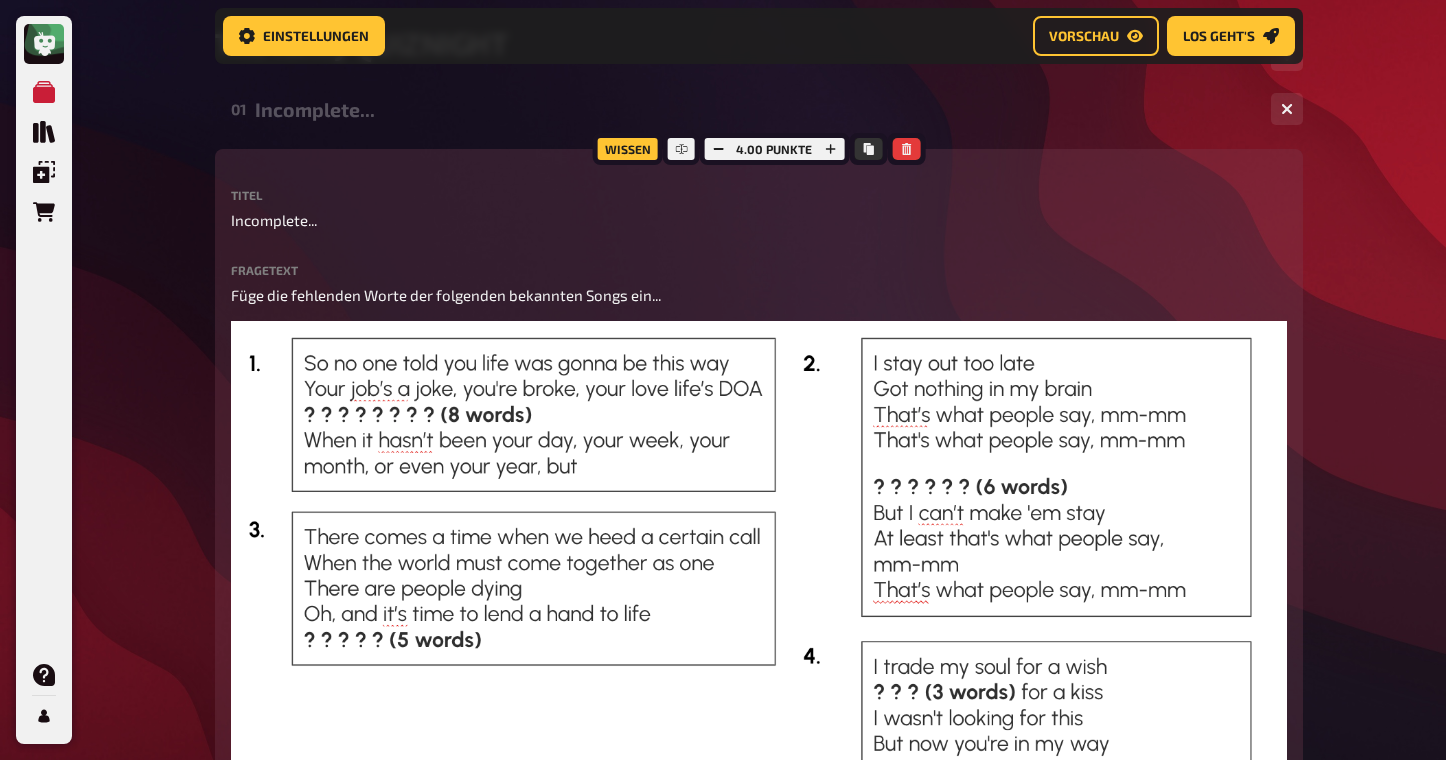 scroll, scrollTop: 193, scrollLeft: 0, axis: vertical 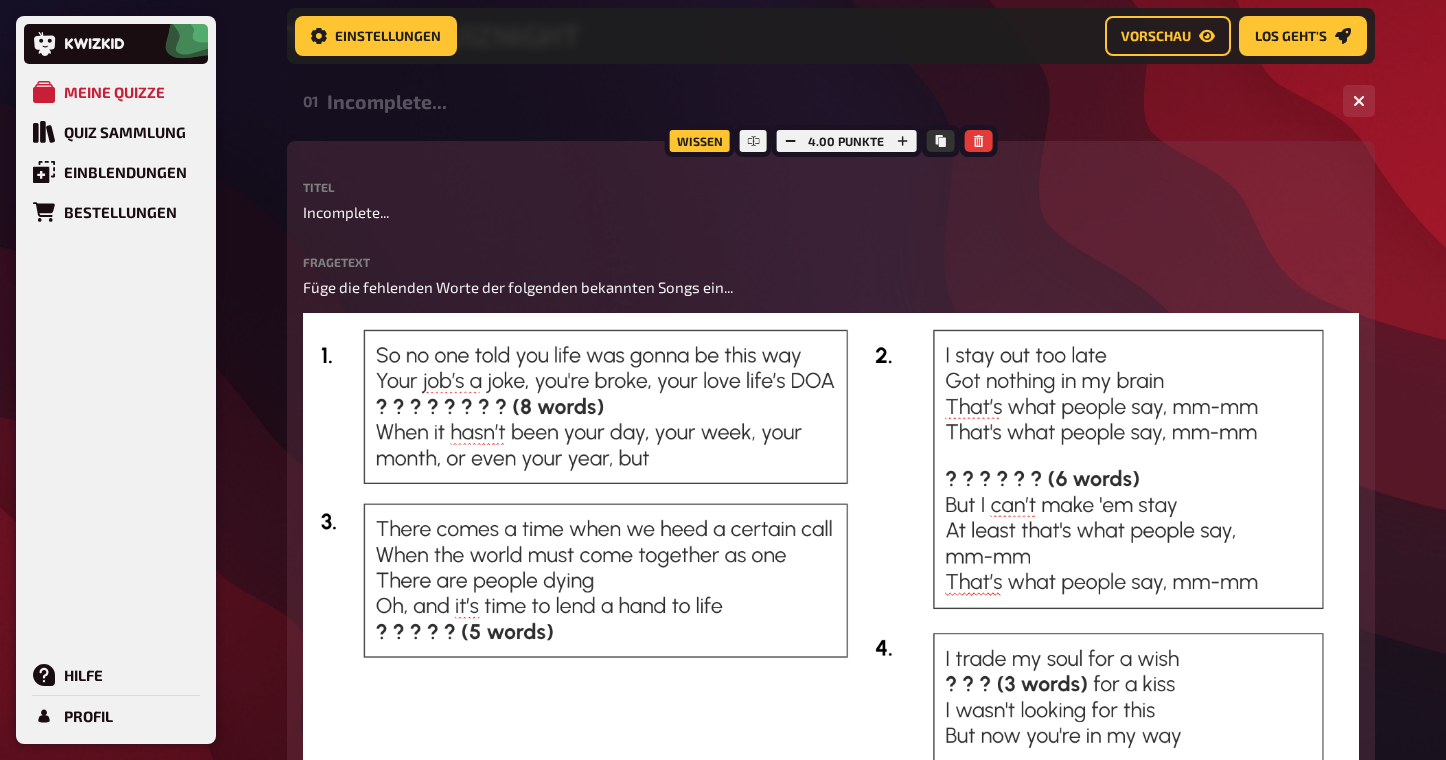 click on "Meine Quizze Quiz Sammlung Einblendungen Bestellungen Hilfe Profil Home Meine Quizze The fancy QUIZNIGHT Vorbereitung Vorbereitung Inhalte Bearbeiten Quiz Lobby Moderation undefined Auswertung Siegerehrung Einstellungen Vorschau Los geht's Los geht's The fancy QUIZNIGHT 01 Incomplete...   1 4 Wissen 4.00 Punkte Titel Incomplete... Fragetext Füge die fehlenden Worte der folgenden bekannten Songs ein... ﻿ Hier hinziehen für Dateiupload Bild hochladen   Notiz hinzufügen Beschriftung Richtige Antwort Antwort 1 It's like you're always stuck in second gear Antwort 2 I go on too many dates Antwort 3 The greatest gift of all Antwort 4 Pennies and dimes
To pick up a draggable item, press the space bar.
While dragging, use the arrow keys to move the item.
Press space again to drop the item in its new position, or press escape to cancel.
Antwort hinzufügen Musik 2.00 Punkte Beschriftung Richtige Antwort Interpret [PERSON_NAME] & [PERSON_NAME] Titel Hold me closer 02 Who's missing?   1 6 Wissen Titel" at bounding box center (723, 3930) 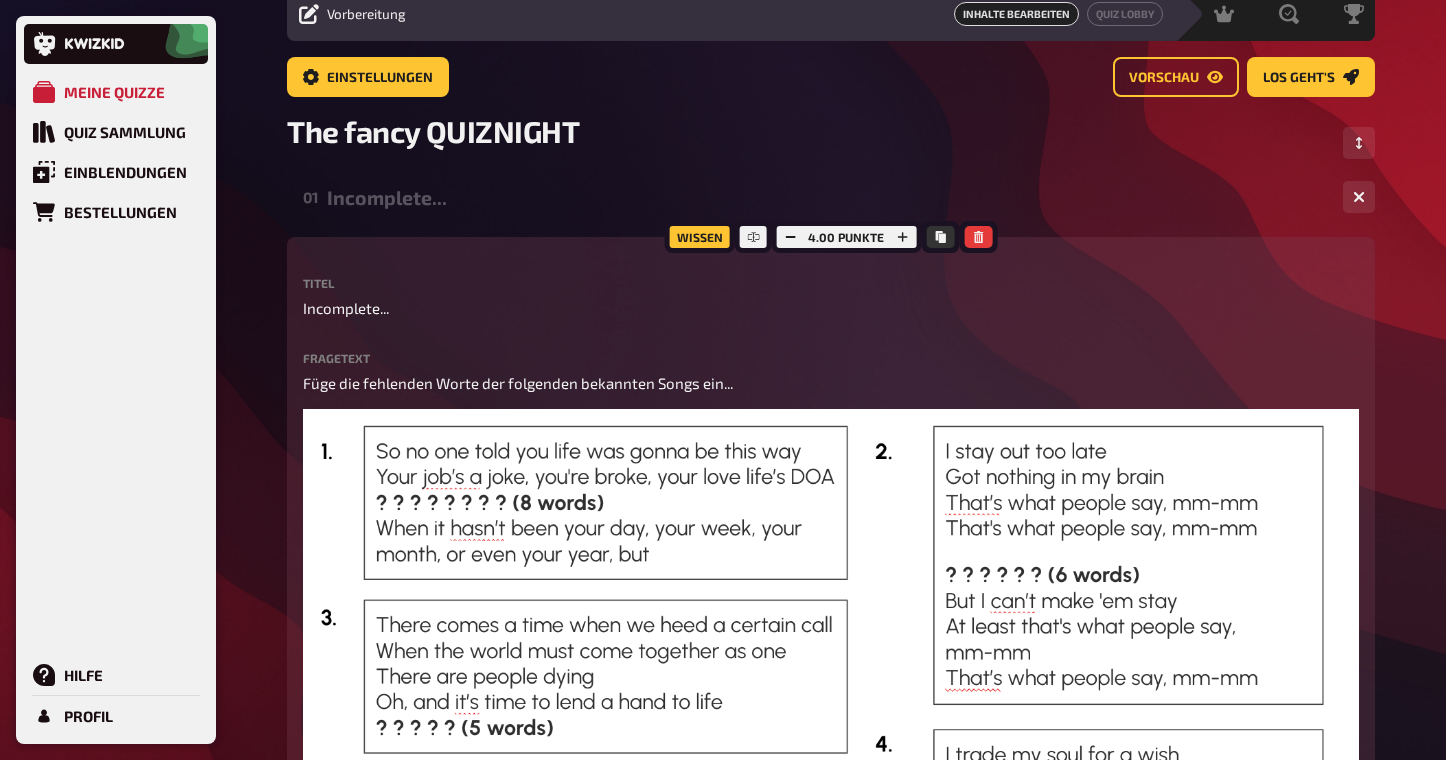 scroll, scrollTop: 0, scrollLeft: 0, axis: both 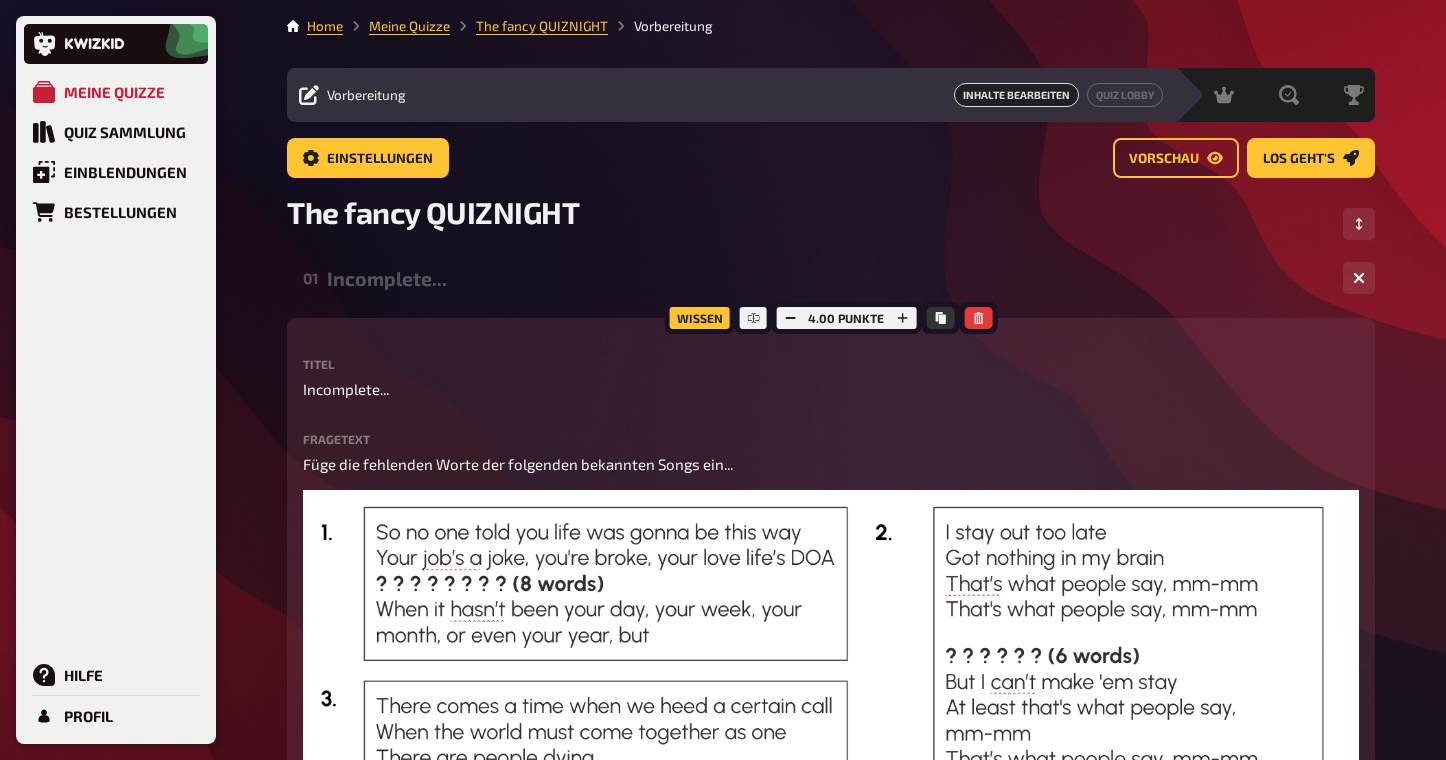 click on "Incomplete..." at bounding box center [827, 278] 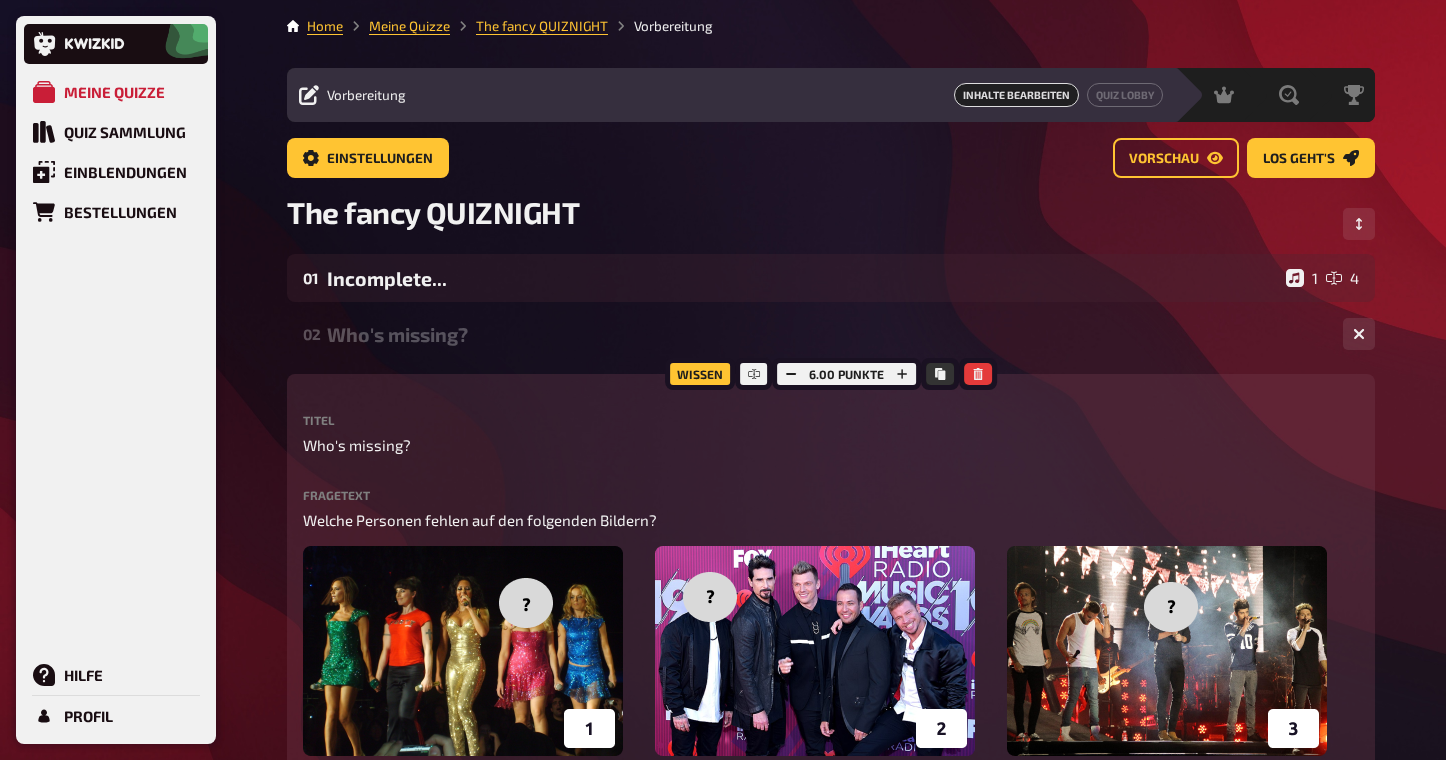 click on "Who's missing?" at bounding box center [827, 334] 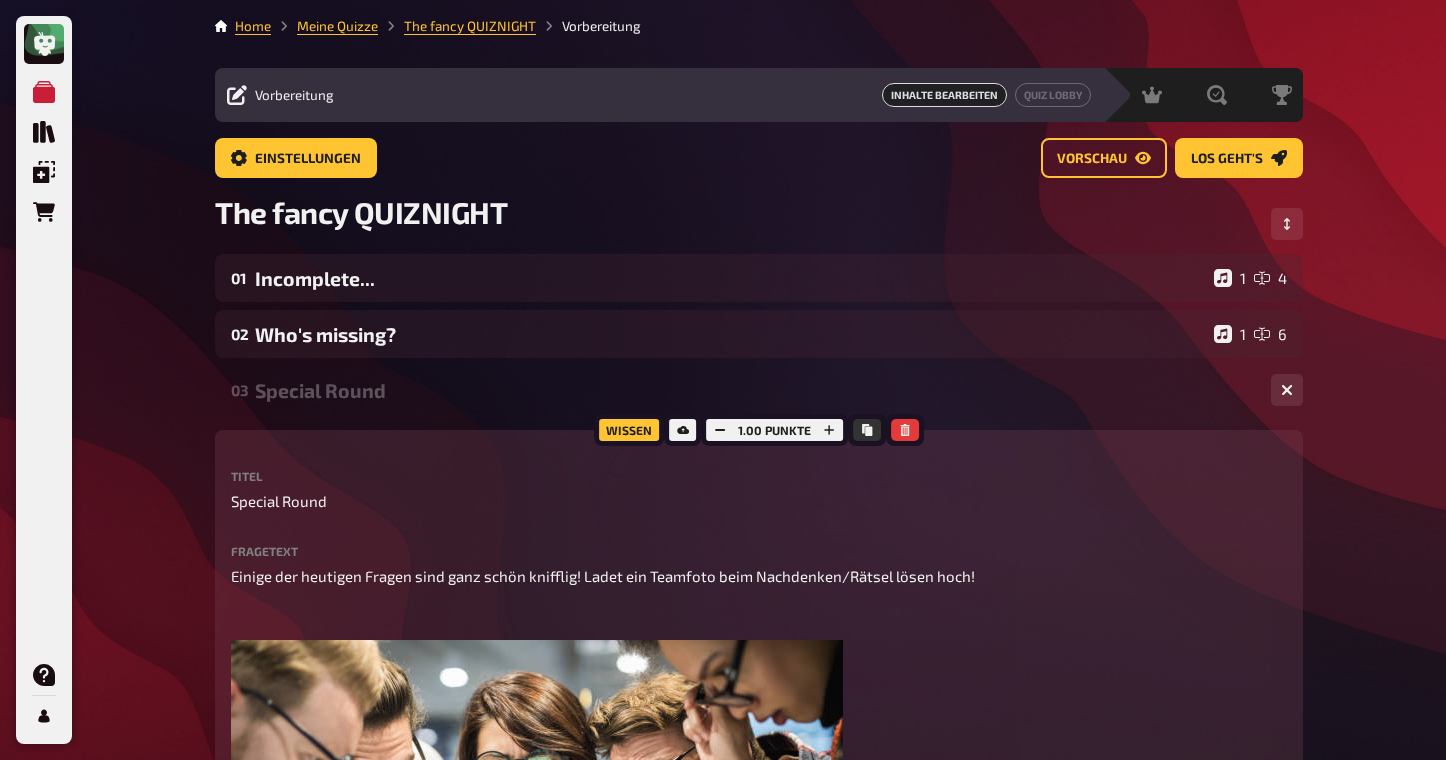 click on "Special Round" at bounding box center [755, 390] 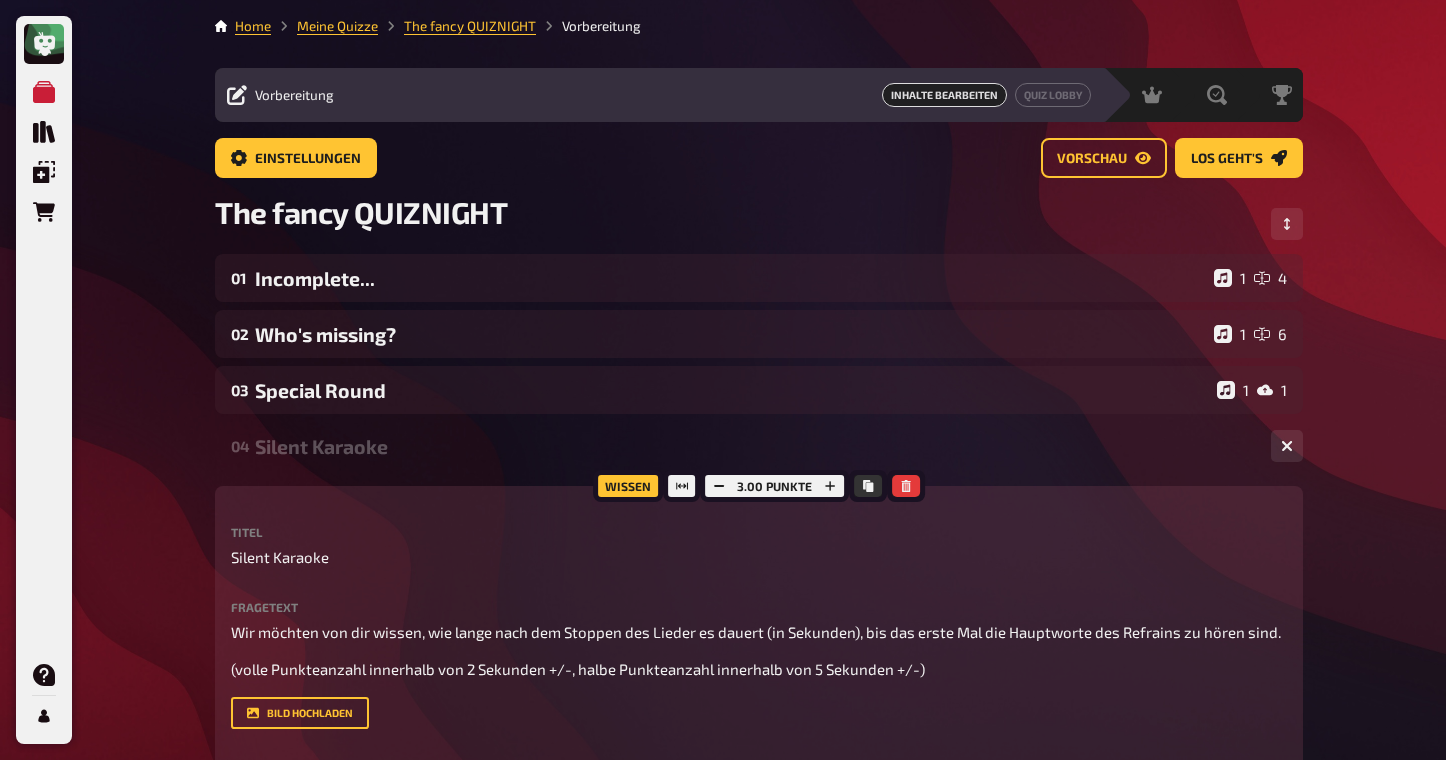 click on "Silent Karaoke" at bounding box center (755, 446) 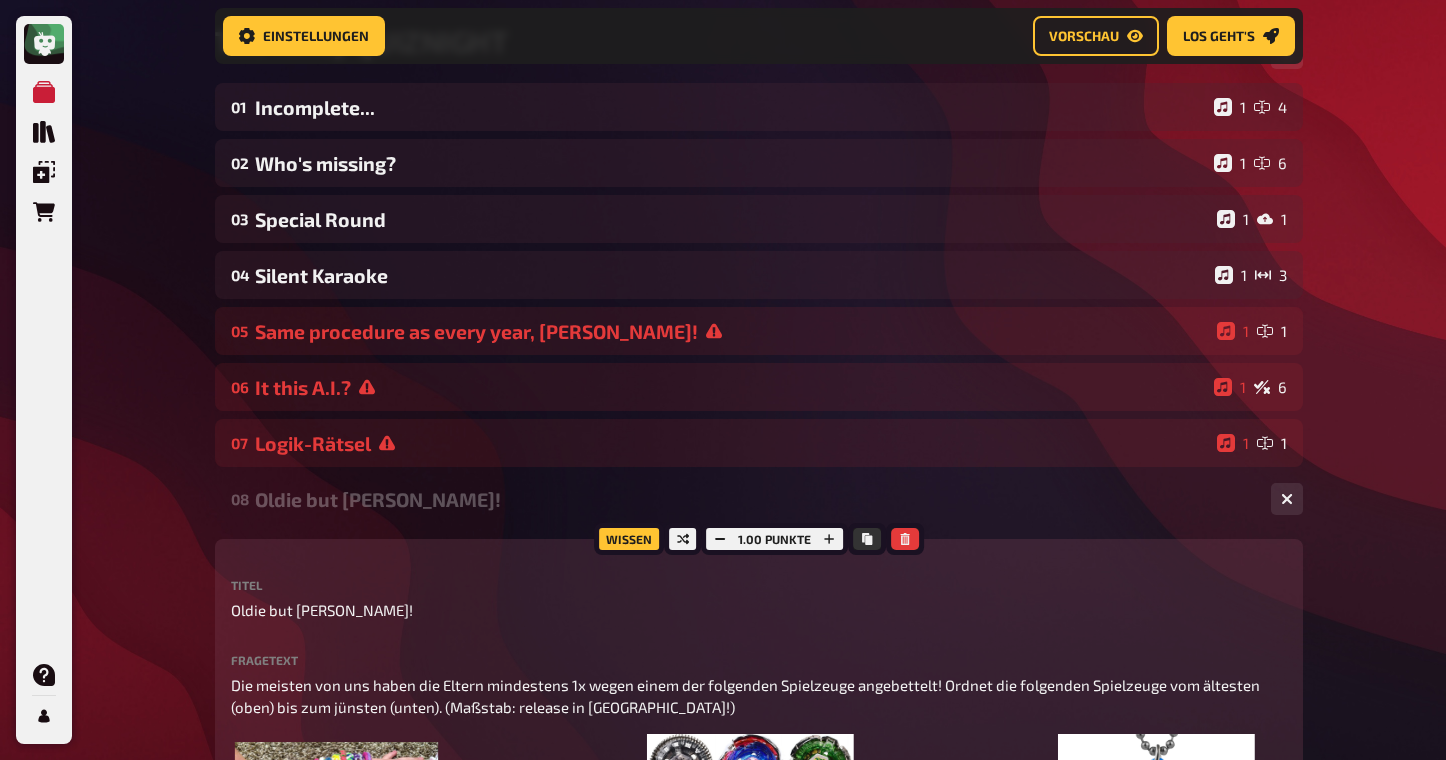 scroll, scrollTop: 204, scrollLeft: 0, axis: vertical 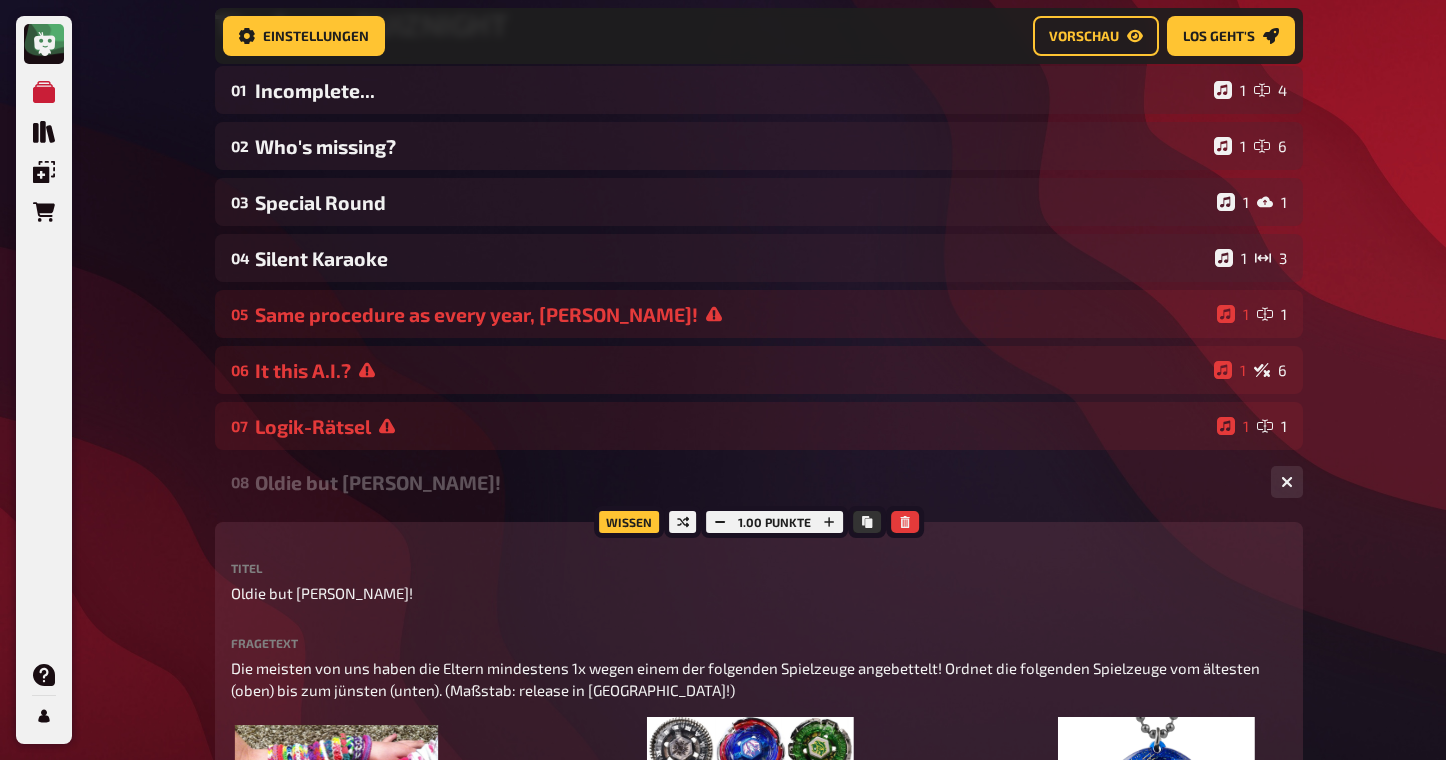click on "Oldie but [PERSON_NAME]!" at bounding box center (755, 482) 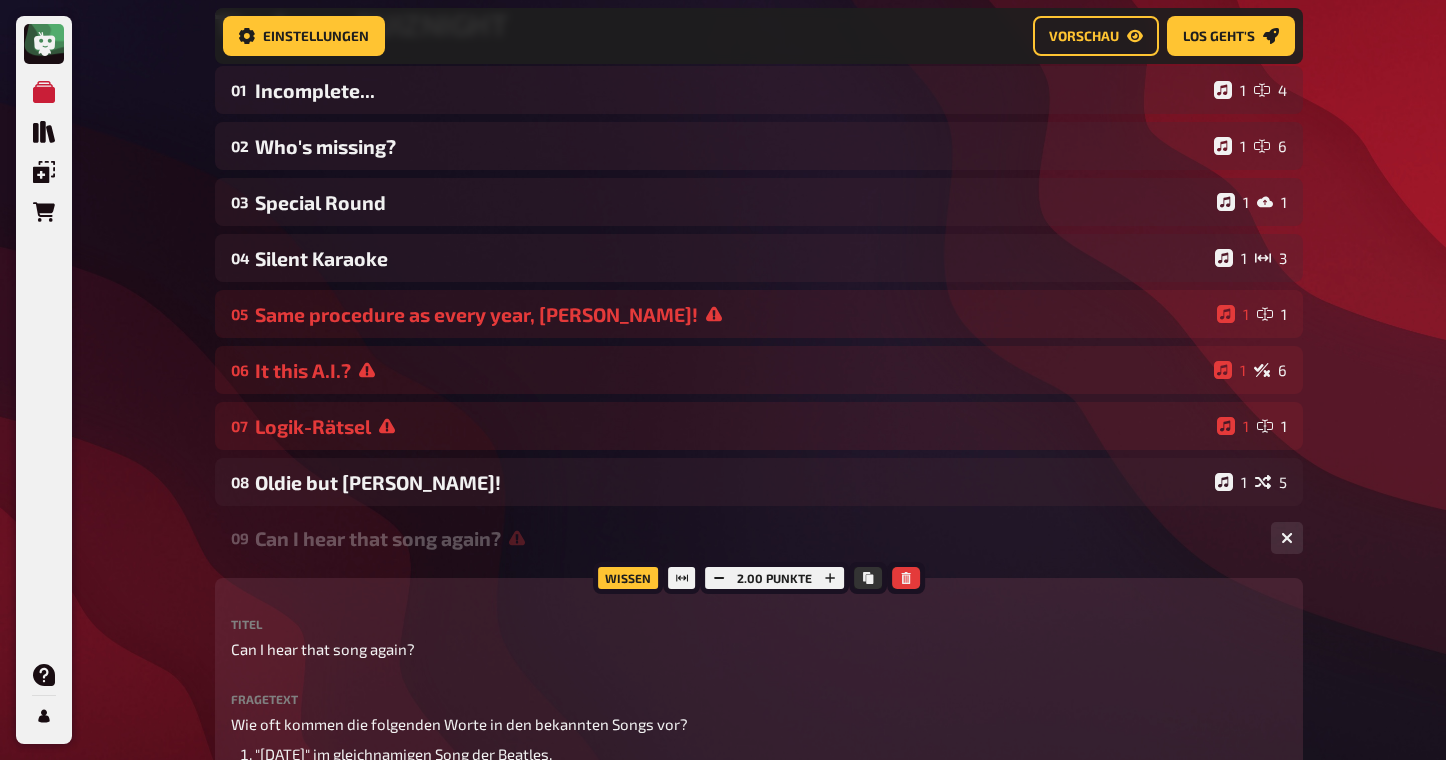 click on "Can I hear that song again?" at bounding box center (755, 538) 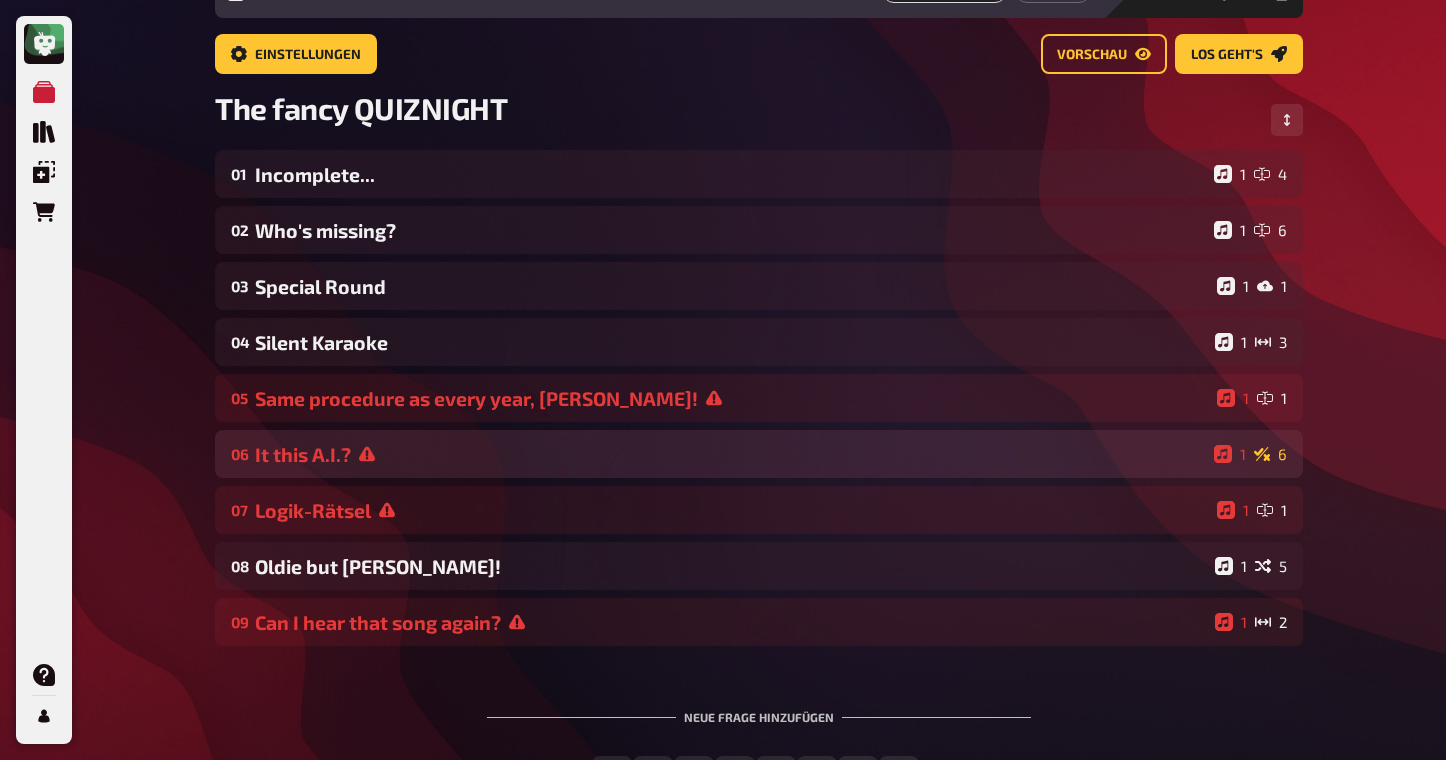 scroll, scrollTop: 102, scrollLeft: 0, axis: vertical 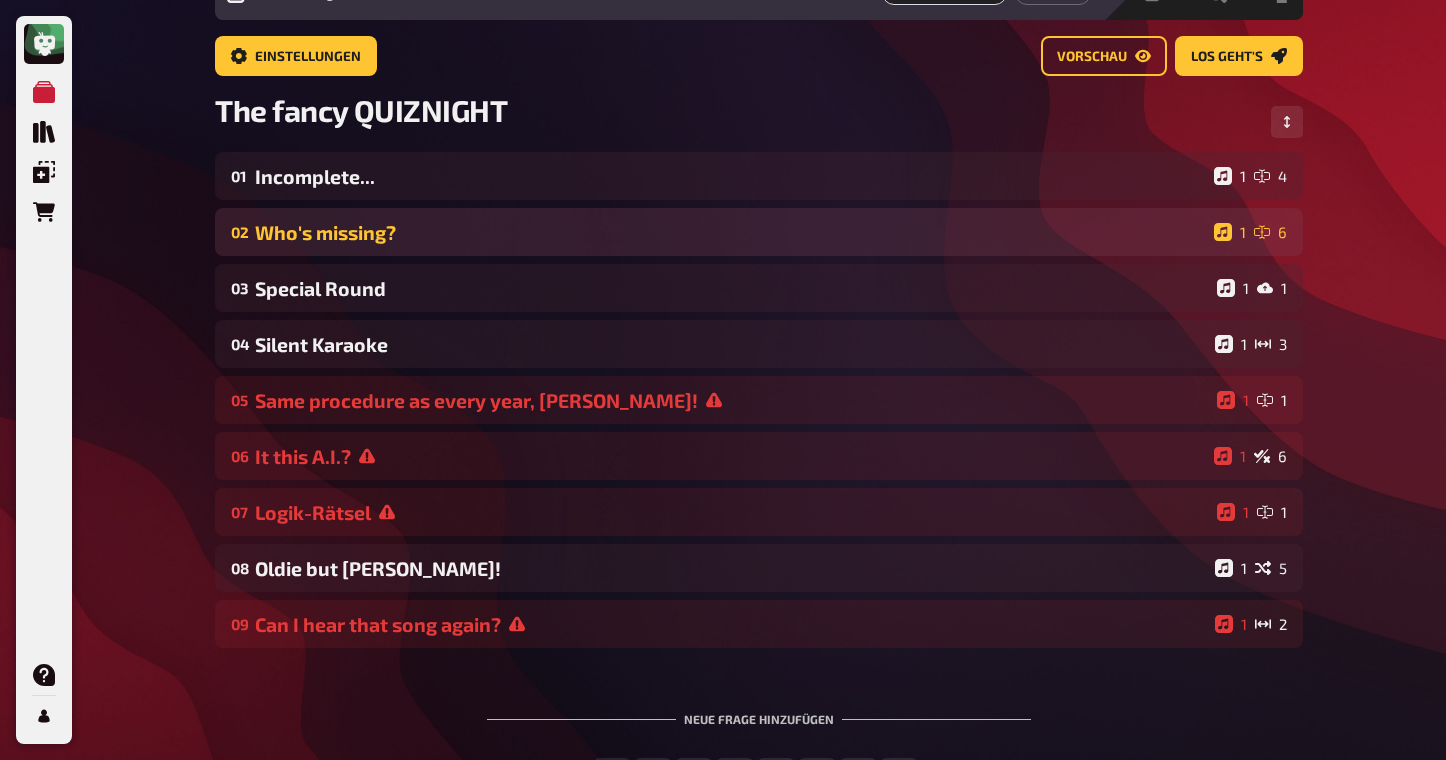 drag, startPoint x: 495, startPoint y: 516, endPoint x: 517, endPoint y: 217, distance: 299.80826 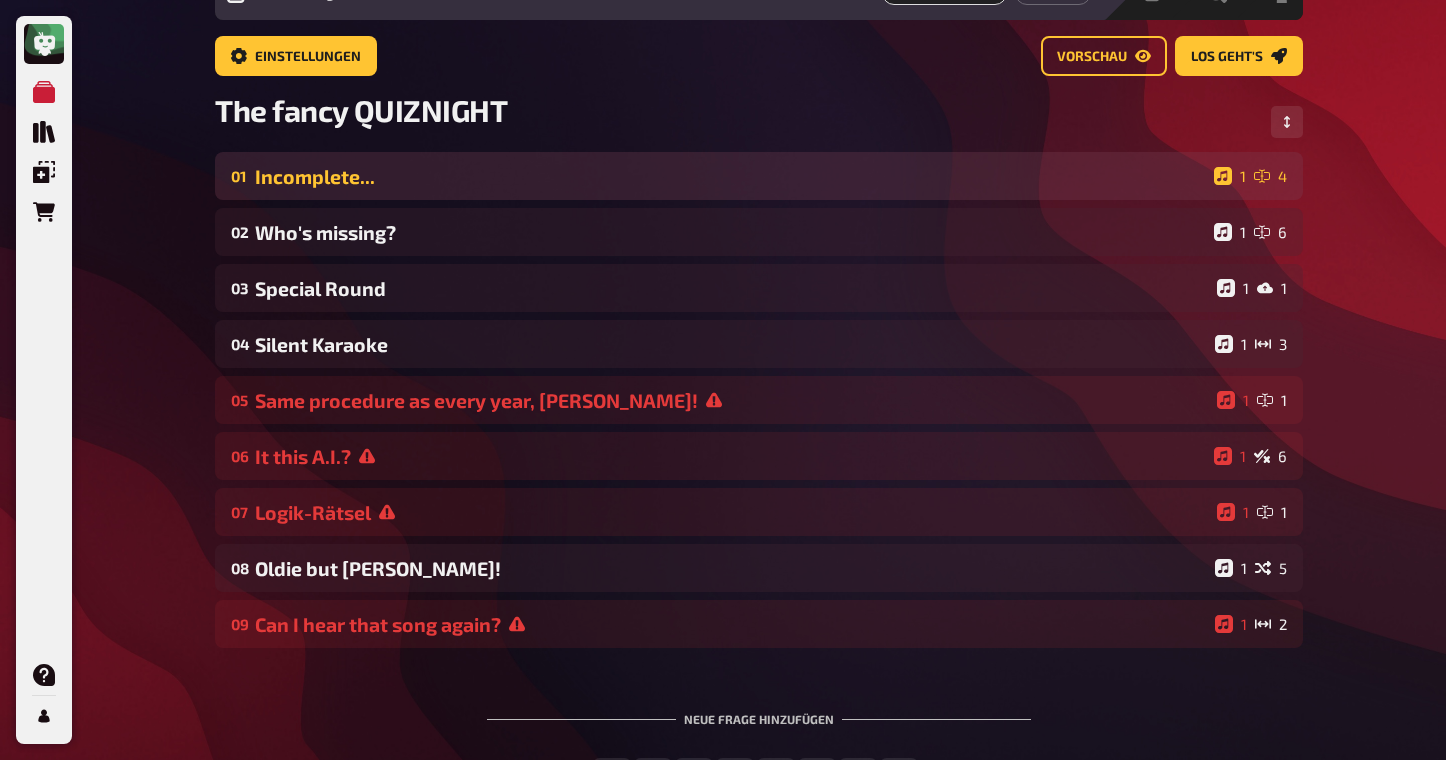 scroll, scrollTop: 0, scrollLeft: 0, axis: both 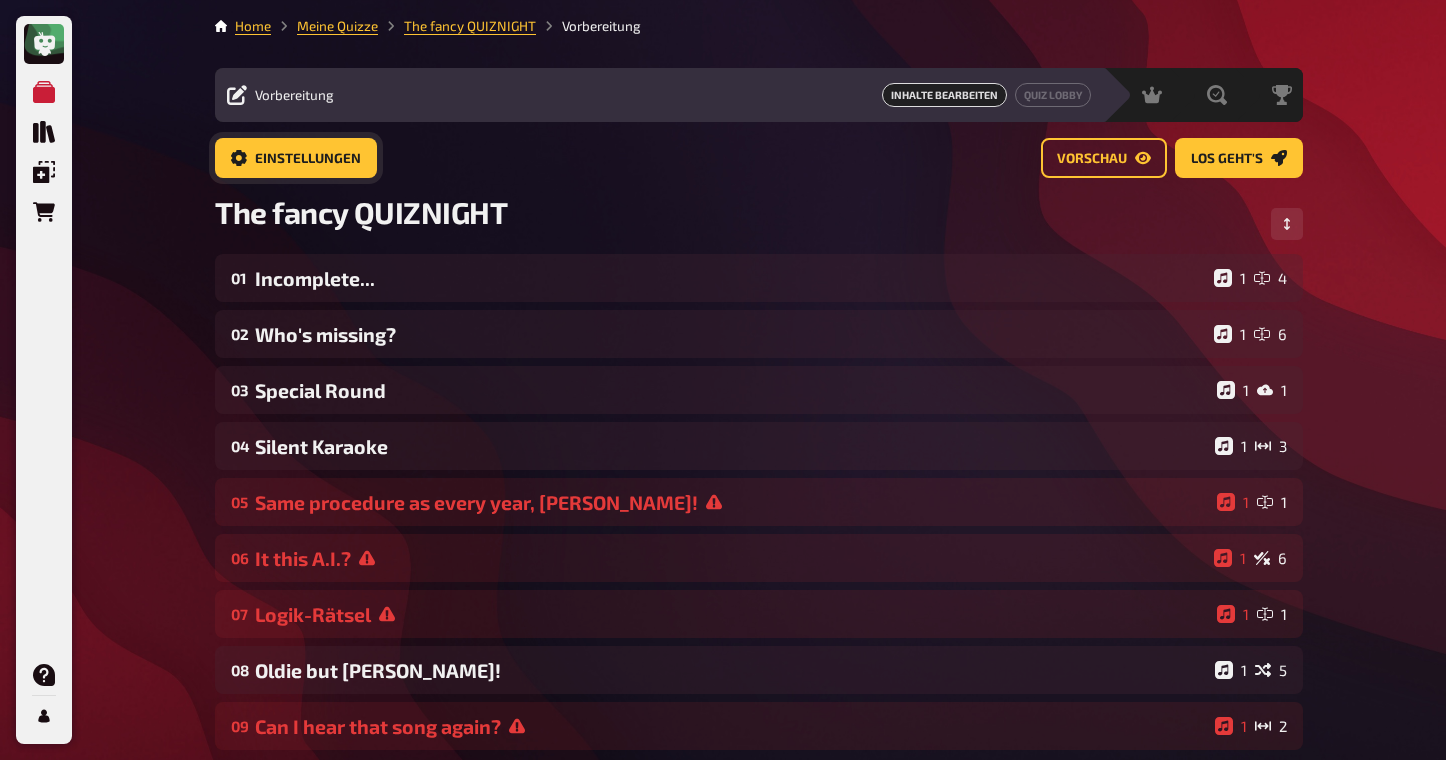 click on "Einstellungen" at bounding box center (308, 159) 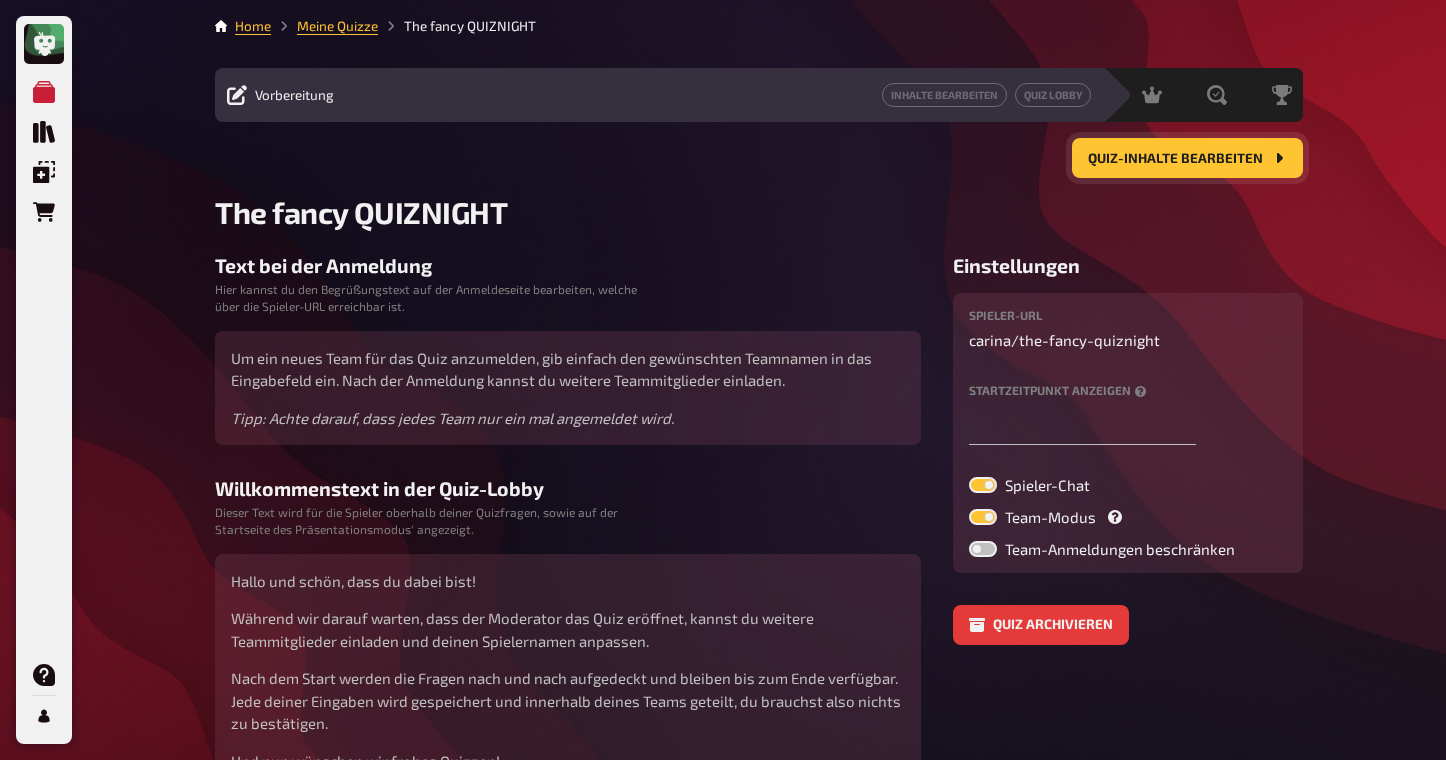 click on "Quiz-Inhalte bearbeiten" at bounding box center [1187, 158] 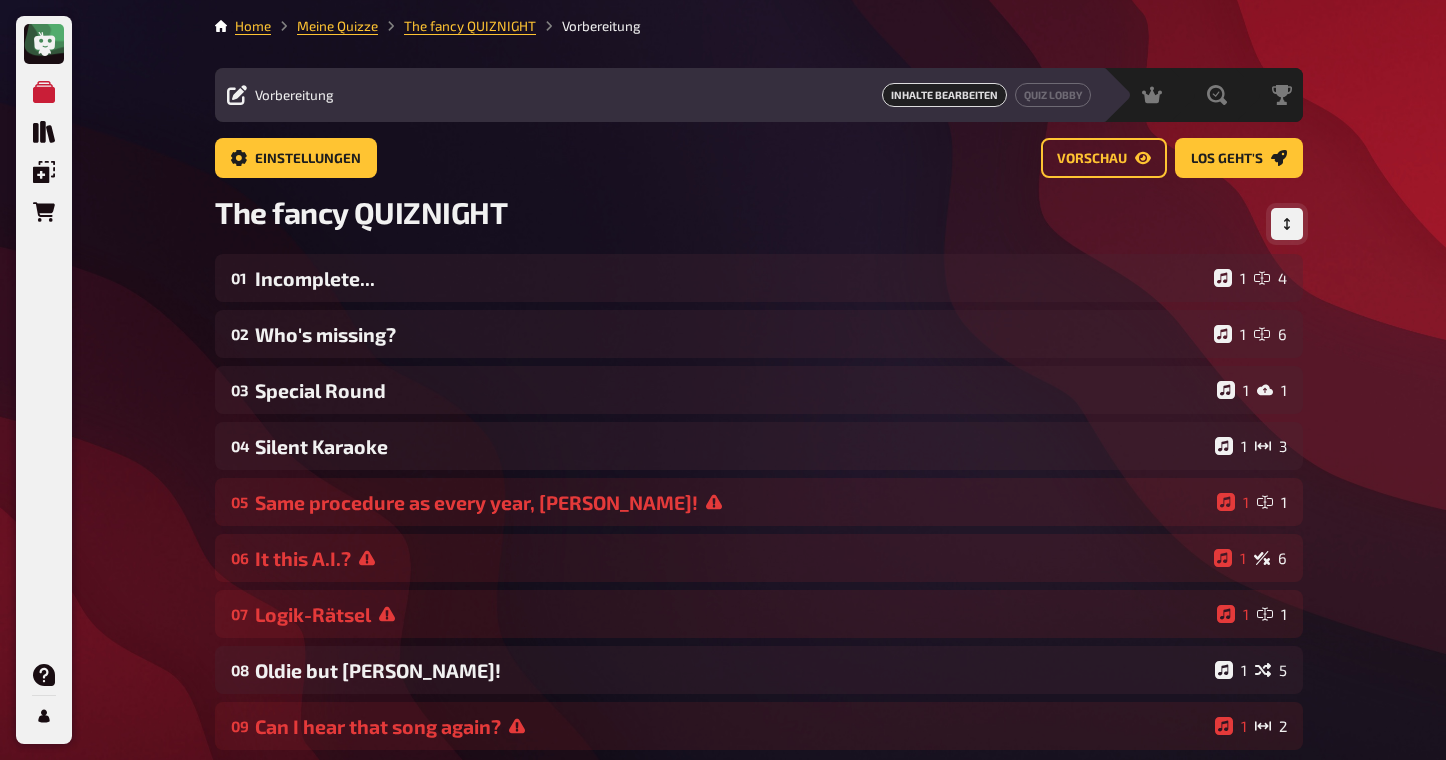 click at bounding box center [1287, 224] 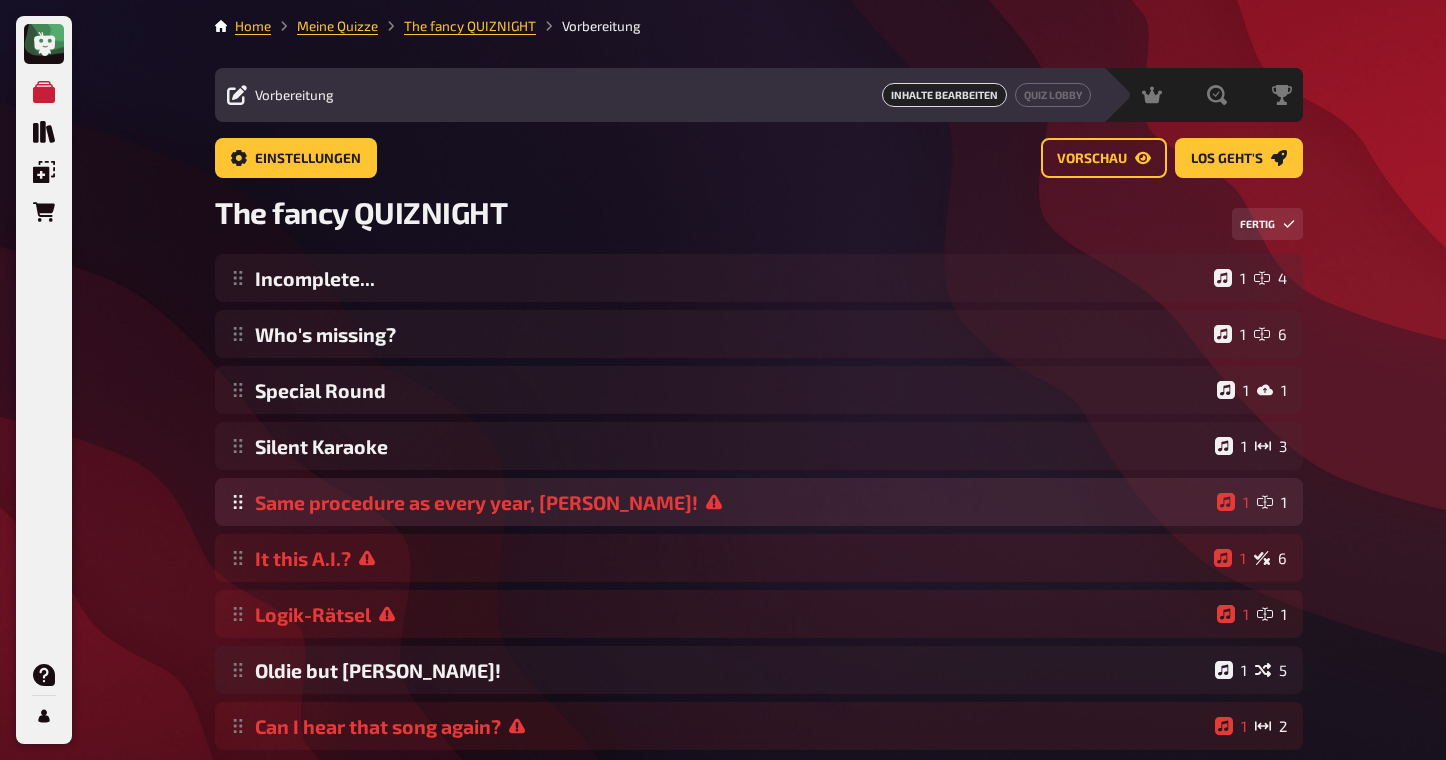 scroll, scrollTop: 0, scrollLeft: 0, axis: both 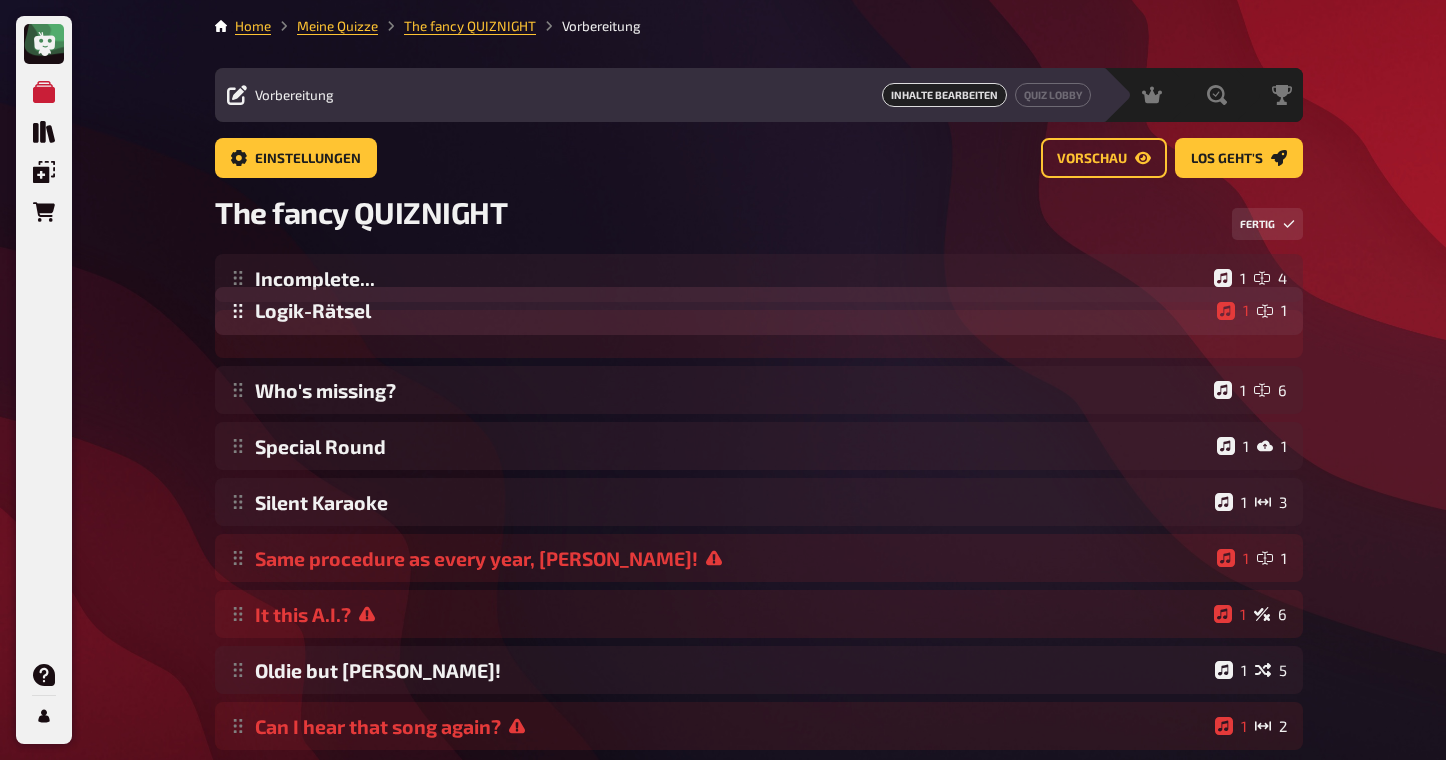 drag, startPoint x: 243, startPoint y: 627, endPoint x: 254, endPoint y: 332, distance: 295.20502 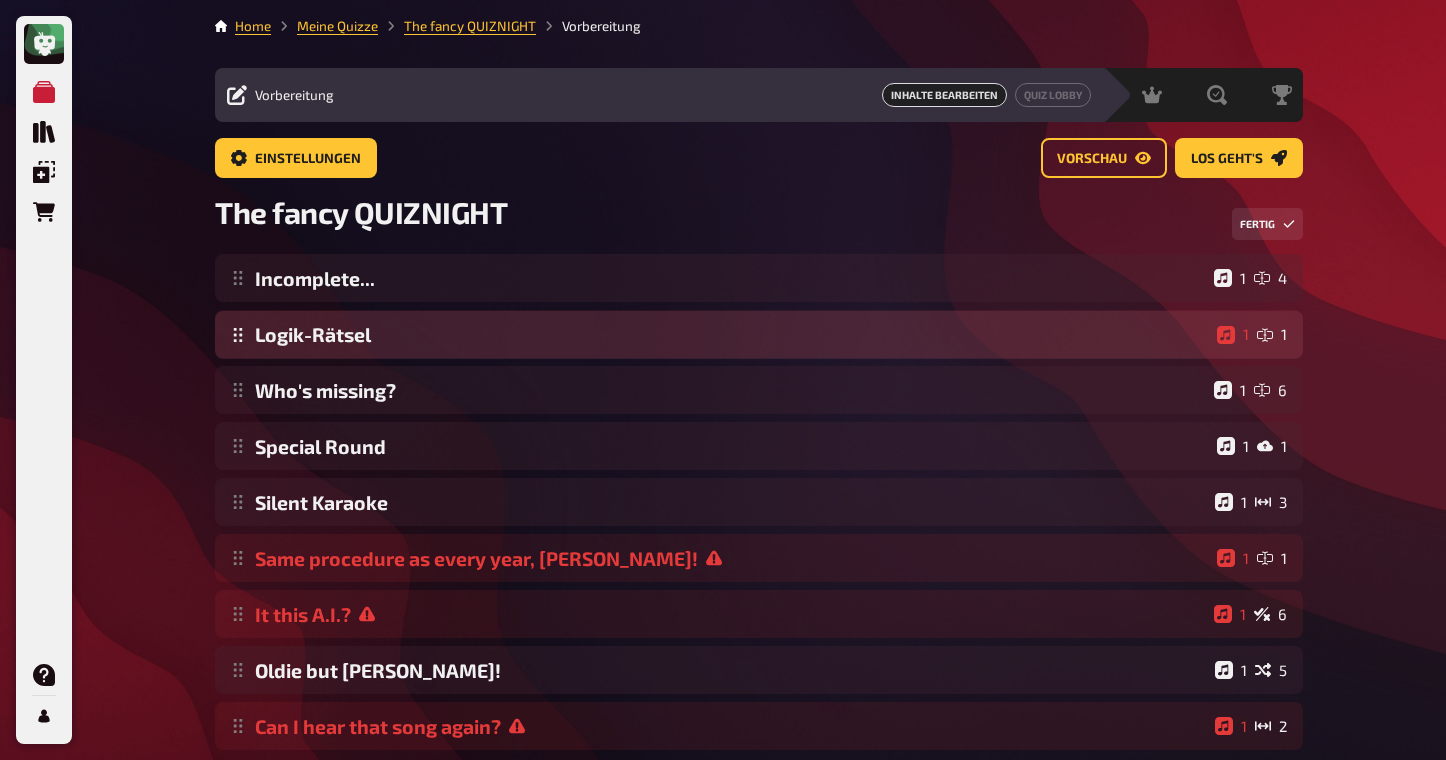 click on "Incomplete...   1 4 Who's missing?   1 6 Special Round   1 1 Silent Karaoke   1 3 Same procedure as every year, [PERSON_NAME]!   1 1 It this A.I.?    1 6 Logik-Rätsel   1 1 Oldie but [PERSON_NAME]!   1 5 Can I hear that song again?   1 2 Logik-Rätsel   1 1
To pick up a draggable item, press the space bar.
While dragging, use the arrow keys to move the item.
Press space again to drop the item in its new position, or press escape to cancel.
Draggable item e673 was moved over droppable area beaf." at bounding box center (759, 502) 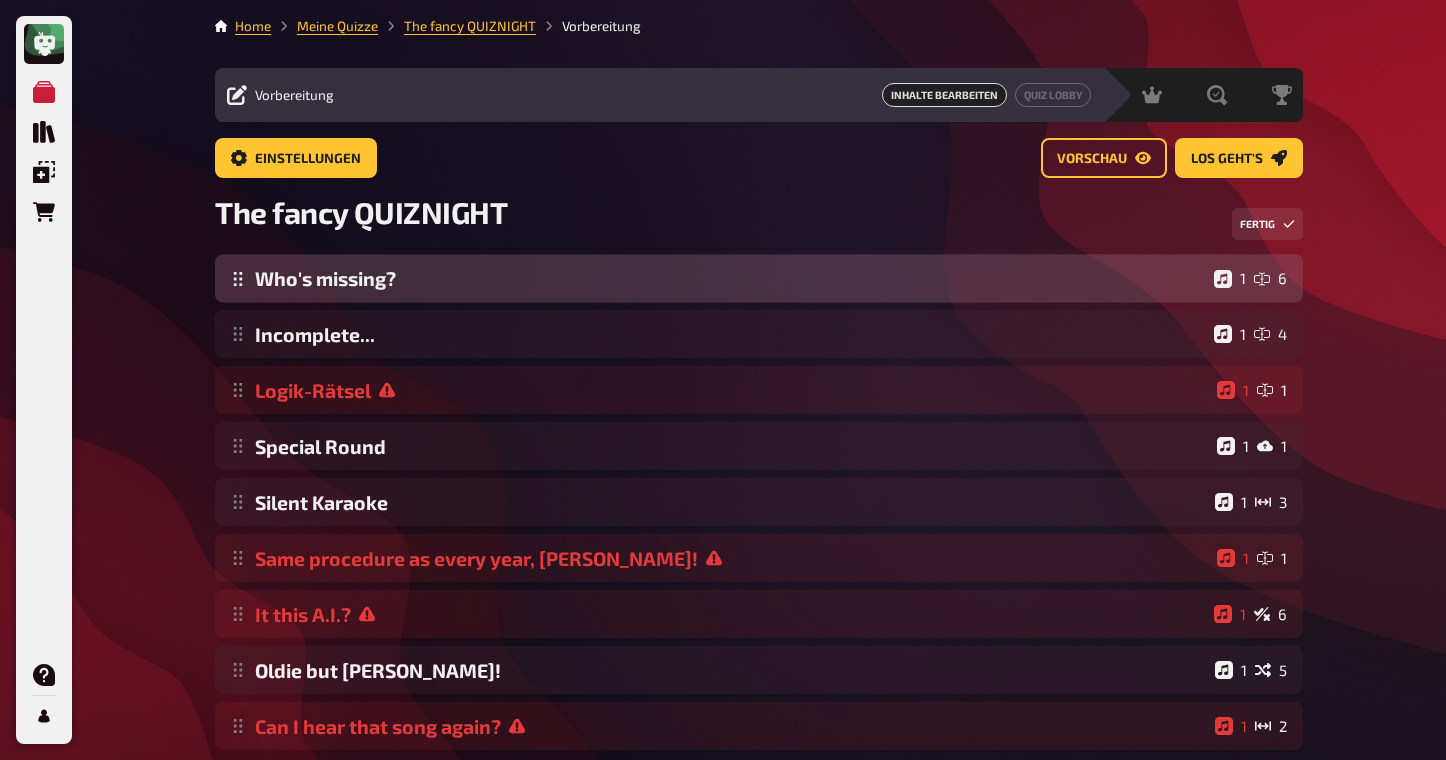 drag, startPoint x: 235, startPoint y: 394, endPoint x: 232, endPoint y: 266, distance: 128.03516 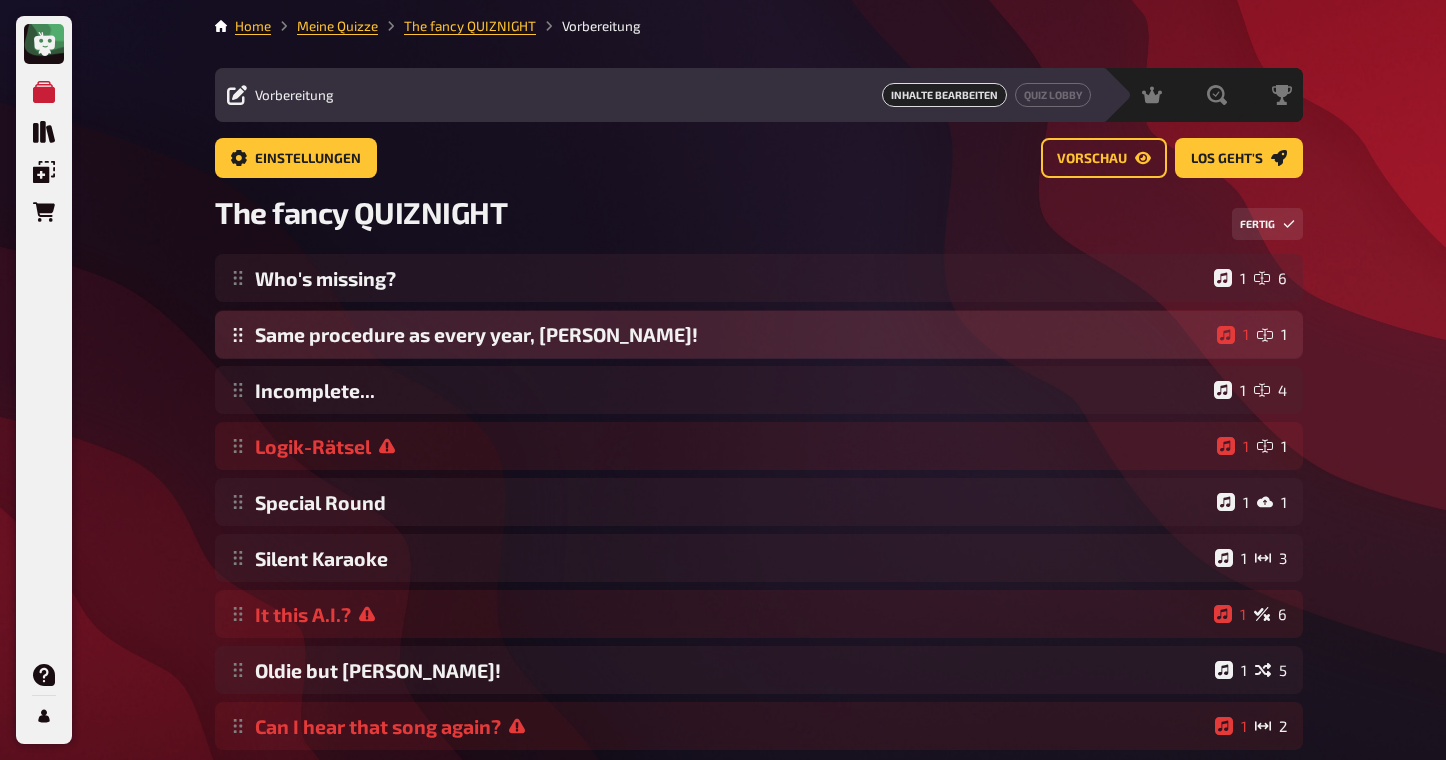 drag, startPoint x: 239, startPoint y: 561, endPoint x: 255, endPoint y: 334, distance: 227.56317 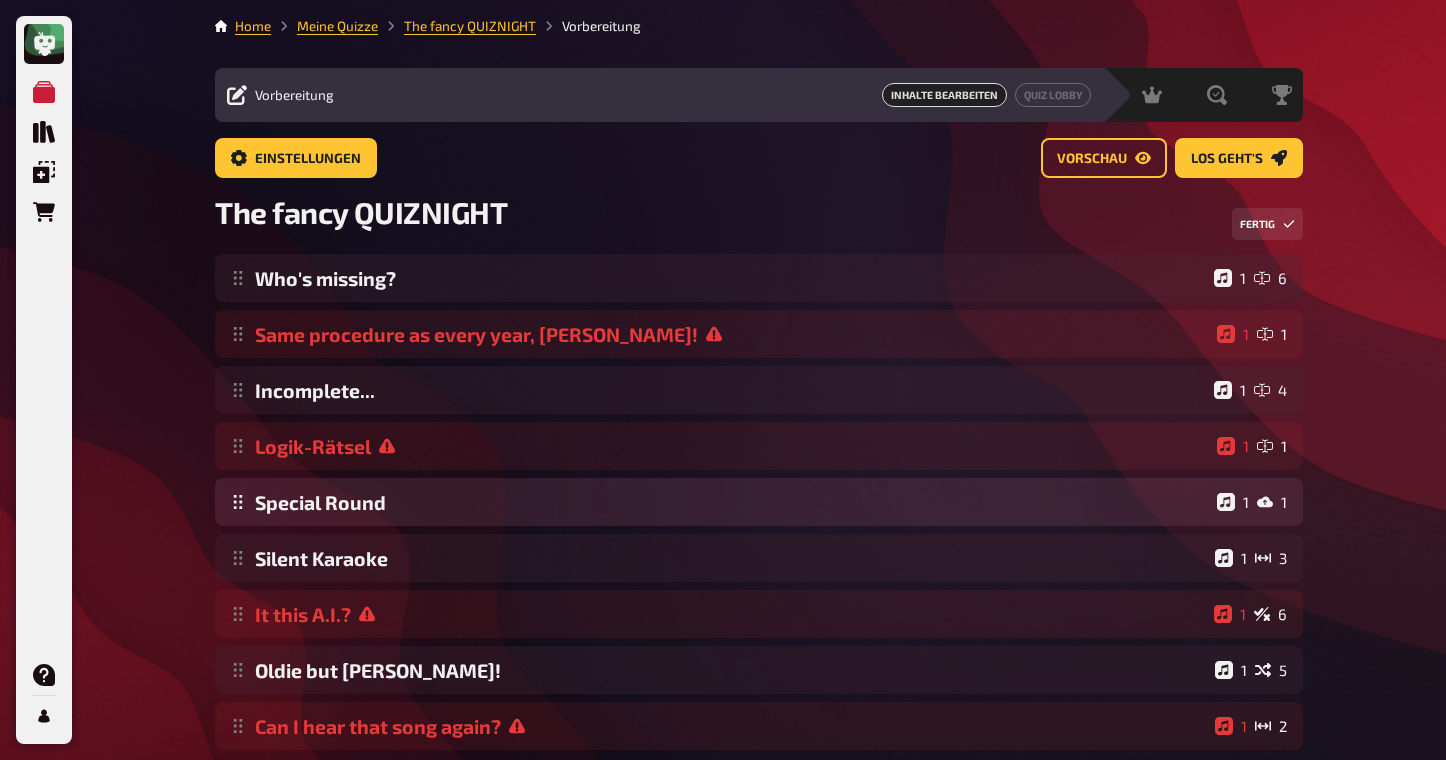 scroll, scrollTop: 87, scrollLeft: 0, axis: vertical 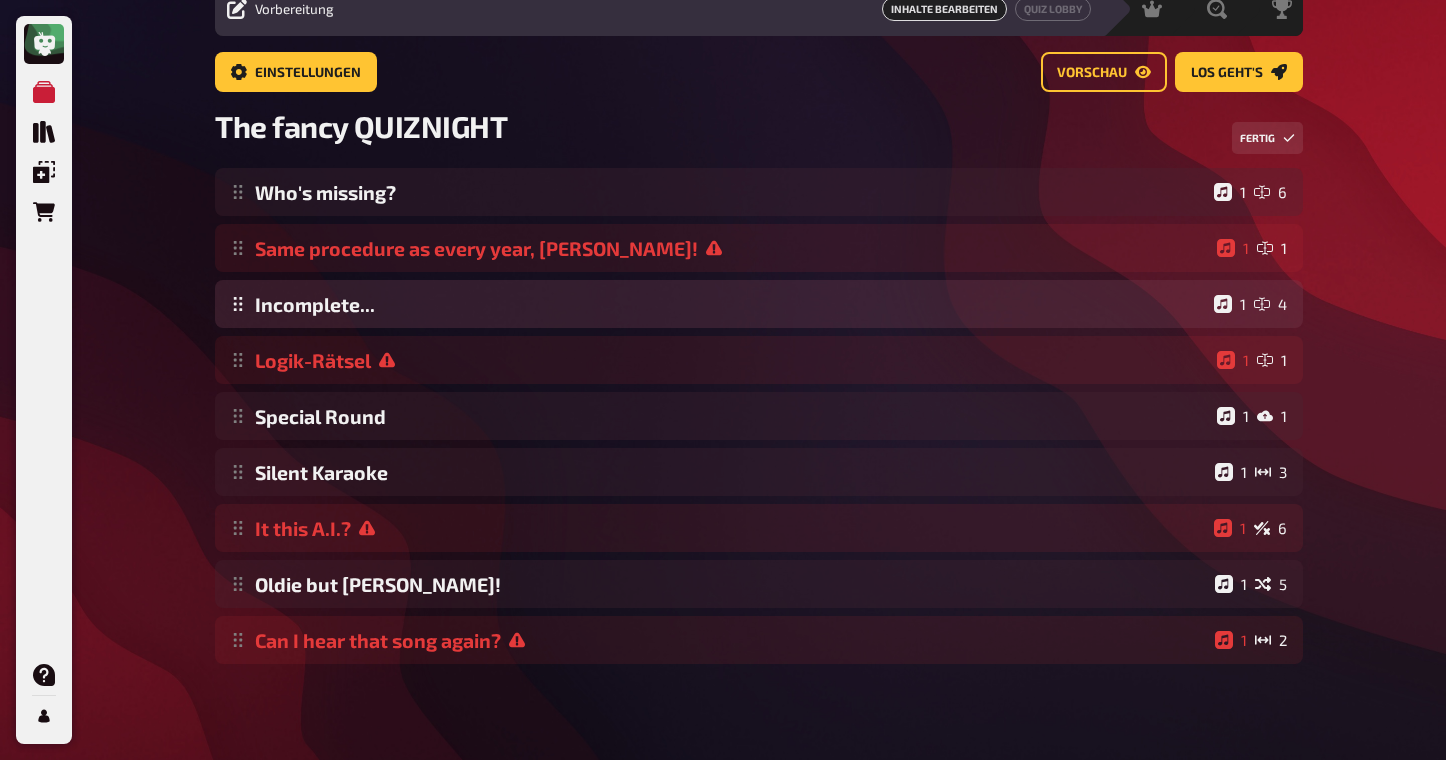 click on "Who's missing?   1 6 Same procedure as every year, [PERSON_NAME]!   1 1 Incomplete...   1 4 Logik-Rätsel   1 1 Special Round   1 1 Silent Karaoke   1 3 It this A.I.?    1 6 Oldie but [PERSON_NAME]!   1 5 Can I hear that song again?   1 2
To pick up a draggable item, press the space bar.
While dragging, use the arrow keys to move the item.
Press space again to drop the item in its new position, or press escape to cancel.
Draggable item fbb6 was dropped over droppable area d28e" at bounding box center [759, 416] 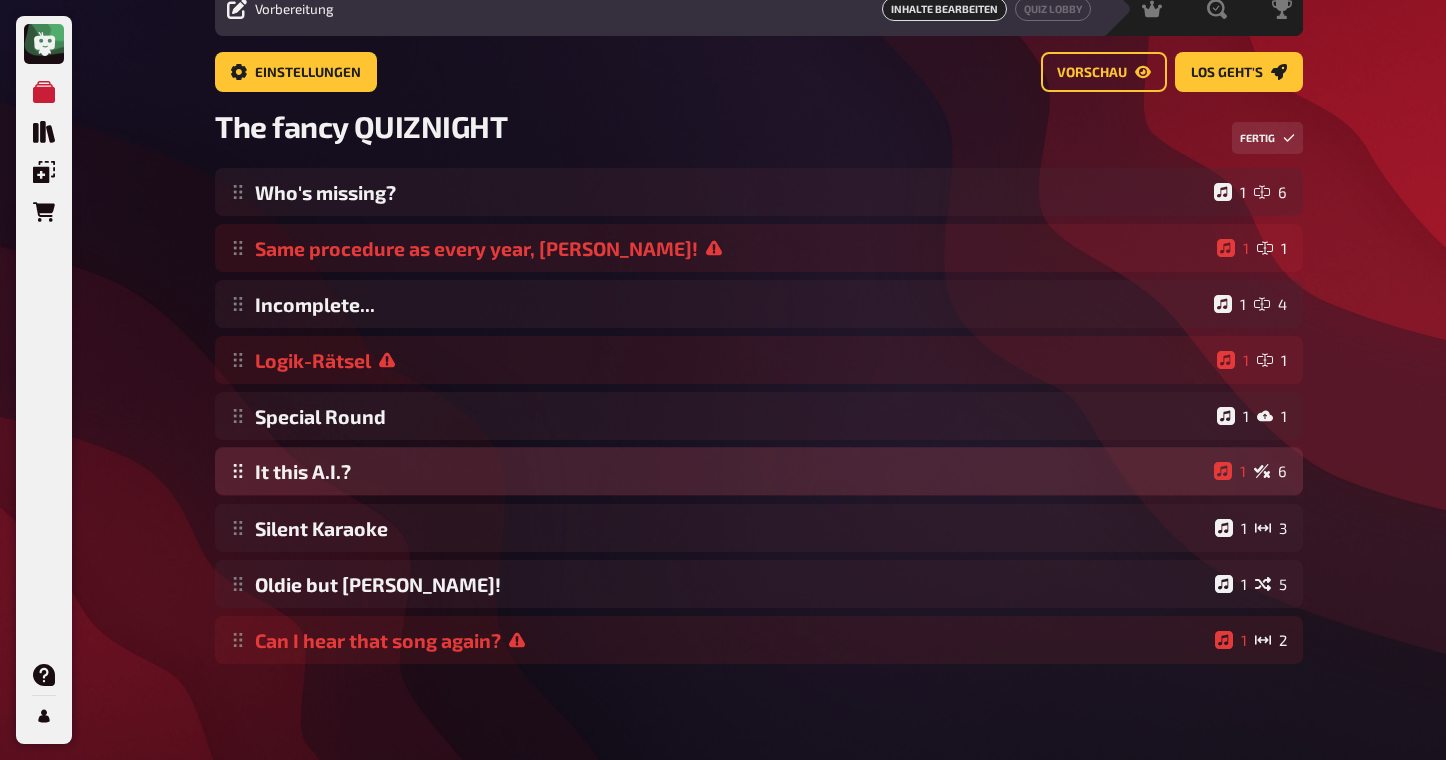 drag, startPoint x: 404, startPoint y: 530, endPoint x: 405, endPoint y: 451, distance: 79.00633 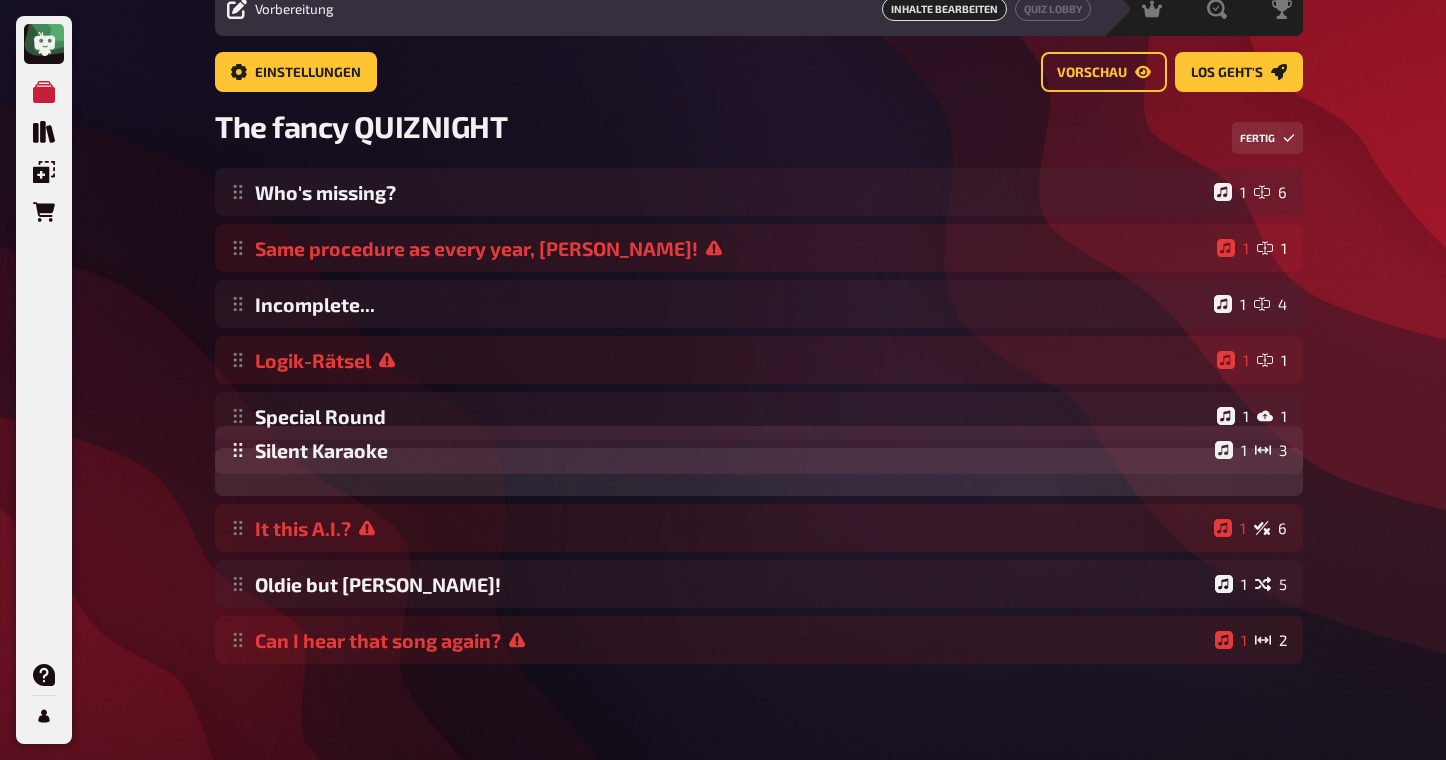 drag, startPoint x: 416, startPoint y: 528, endPoint x: 427, endPoint y: 453, distance: 75.802376 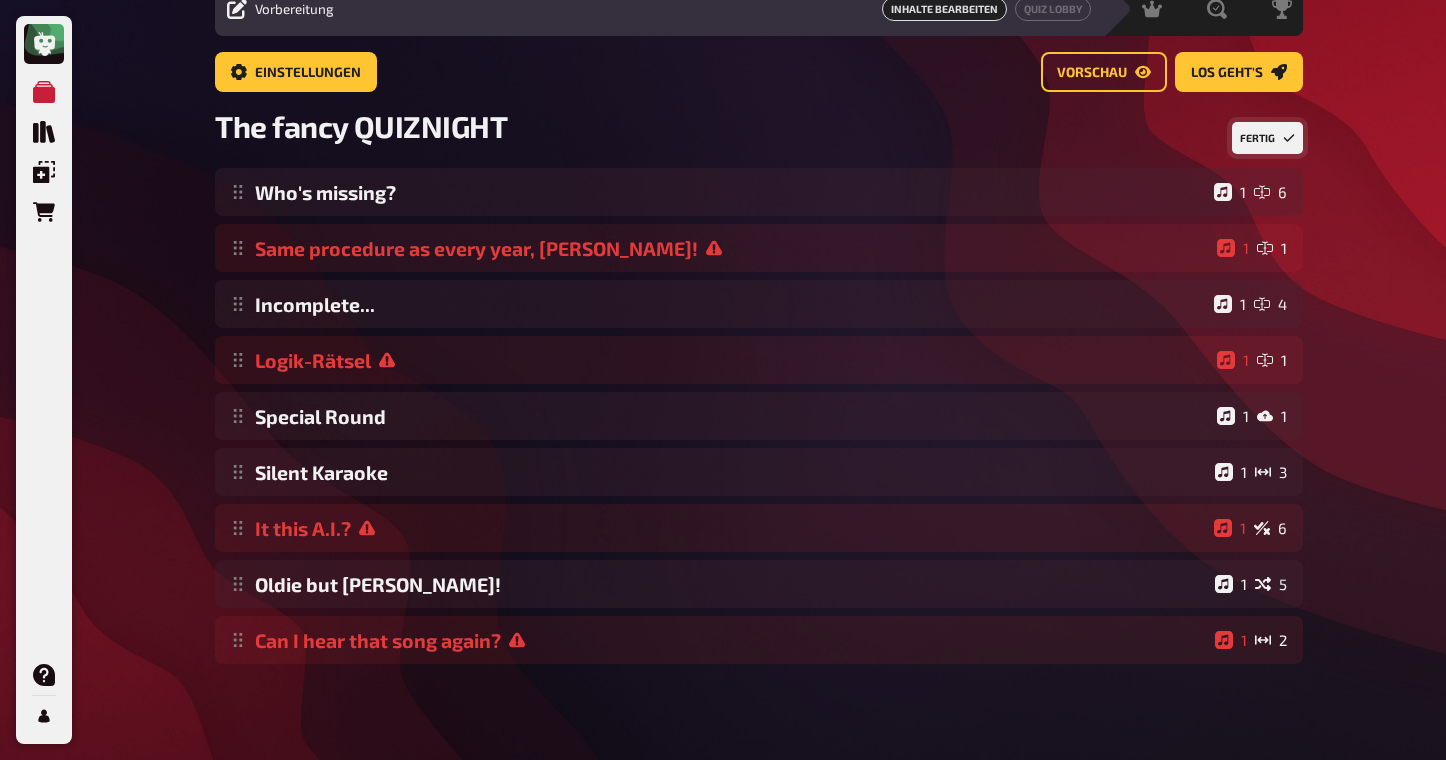click on "Fertig" at bounding box center (1267, 138) 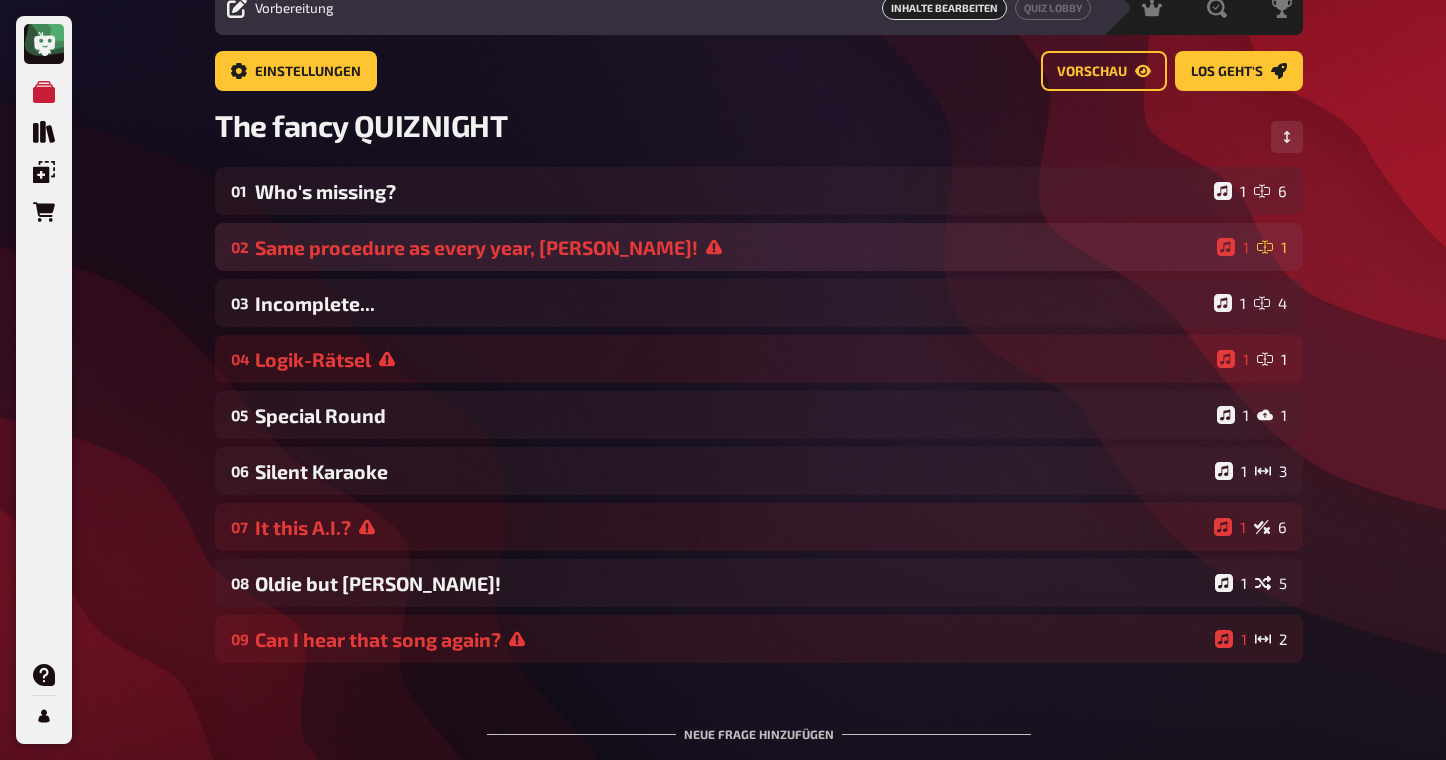click on "02 Same procedure as every year, [PERSON_NAME]!   1 1" at bounding box center (759, 247) 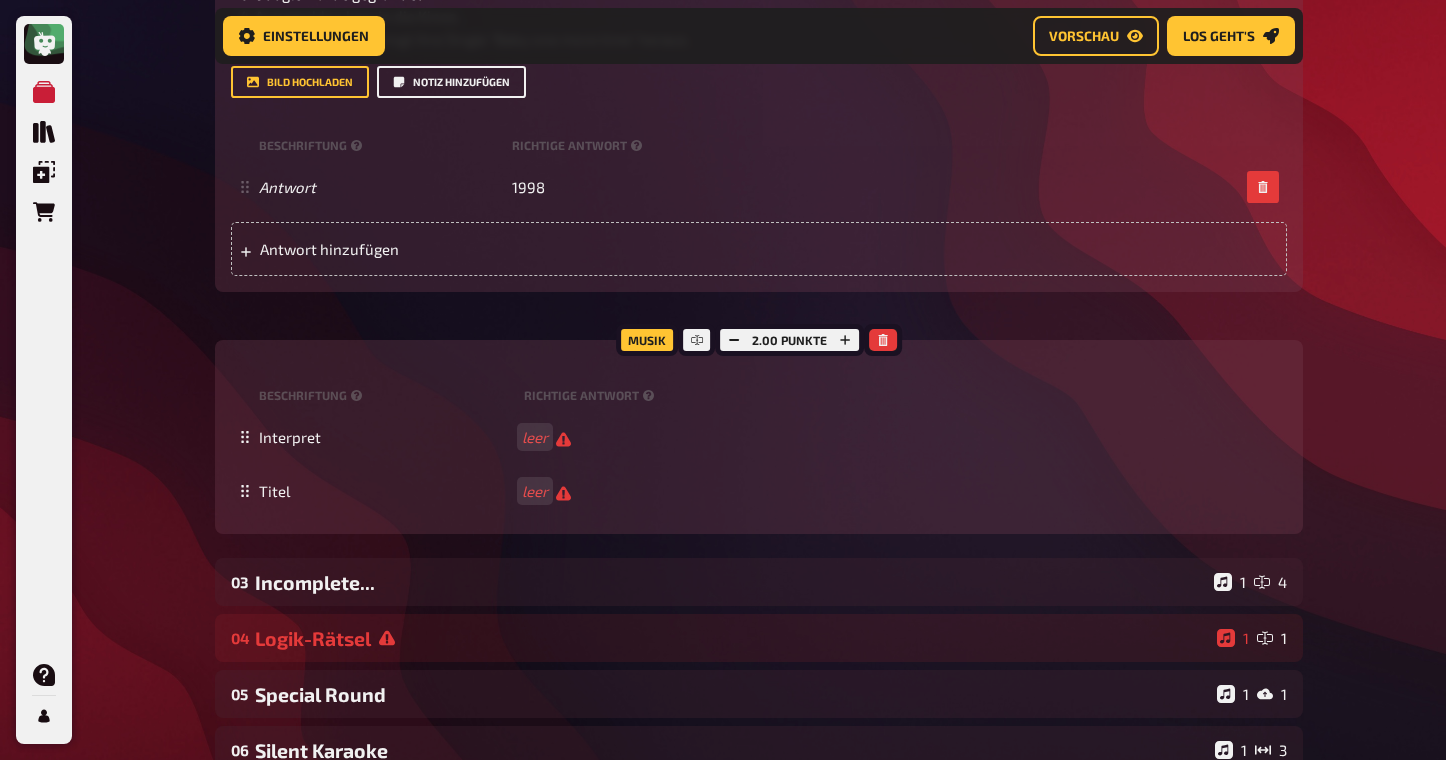 scroll, scrollTop: 619, scrollLeft: 0, axis: vertical 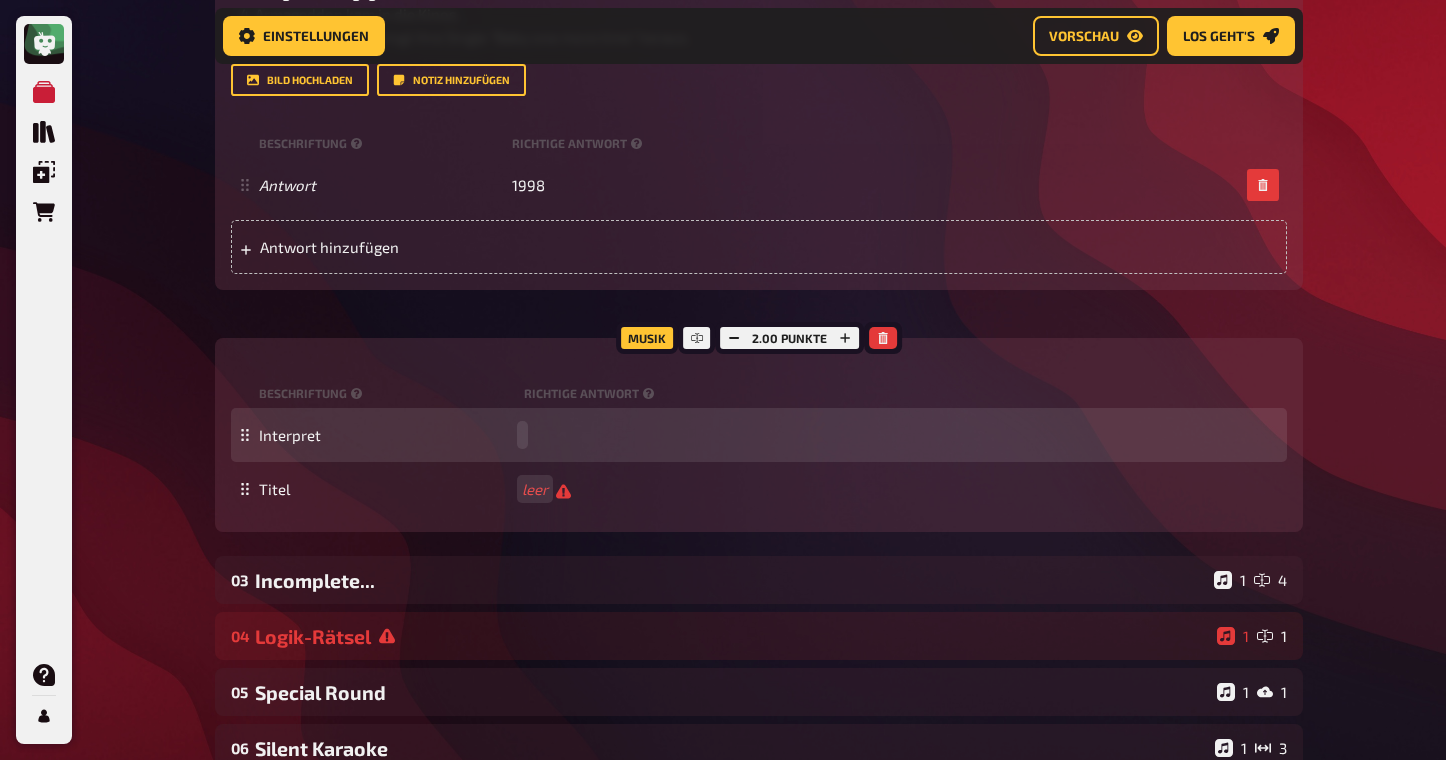 type 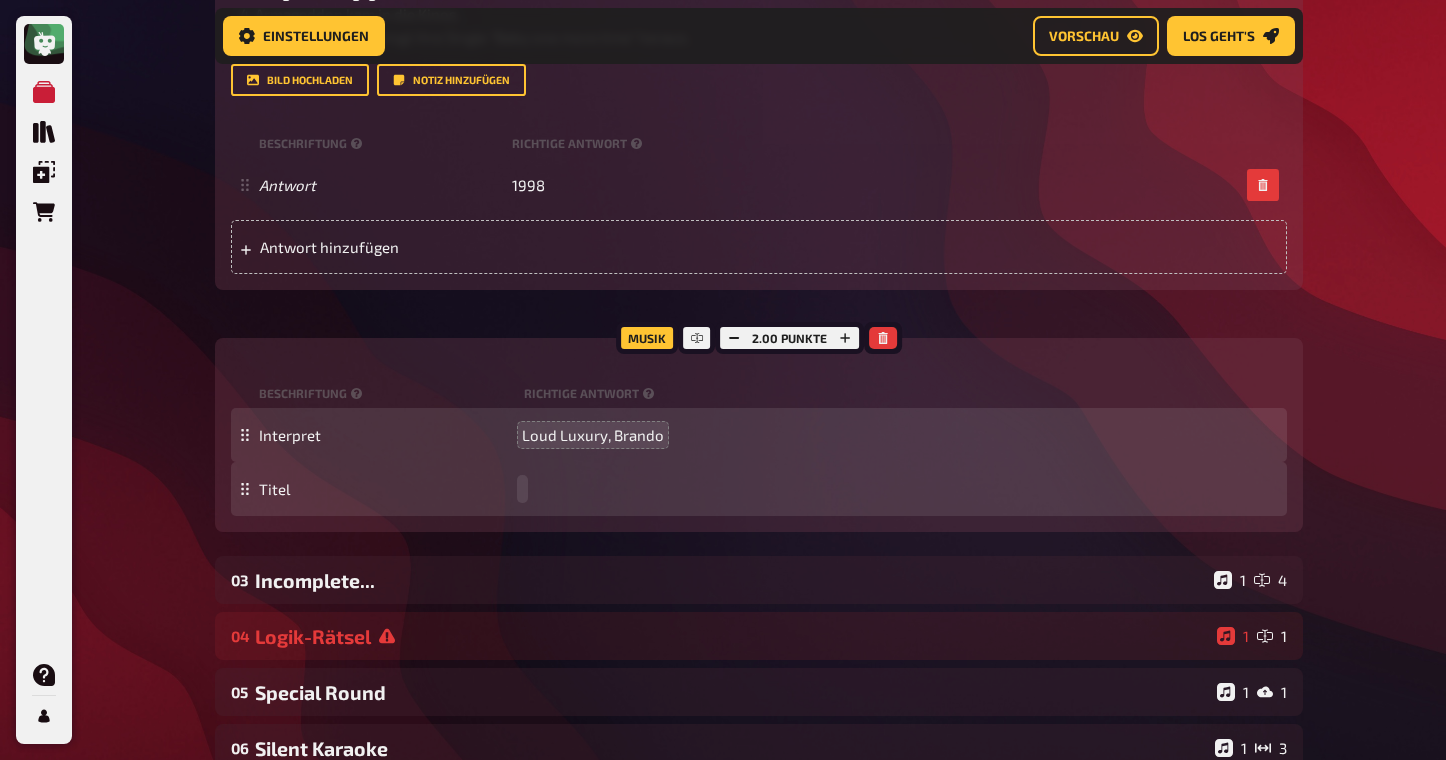 type 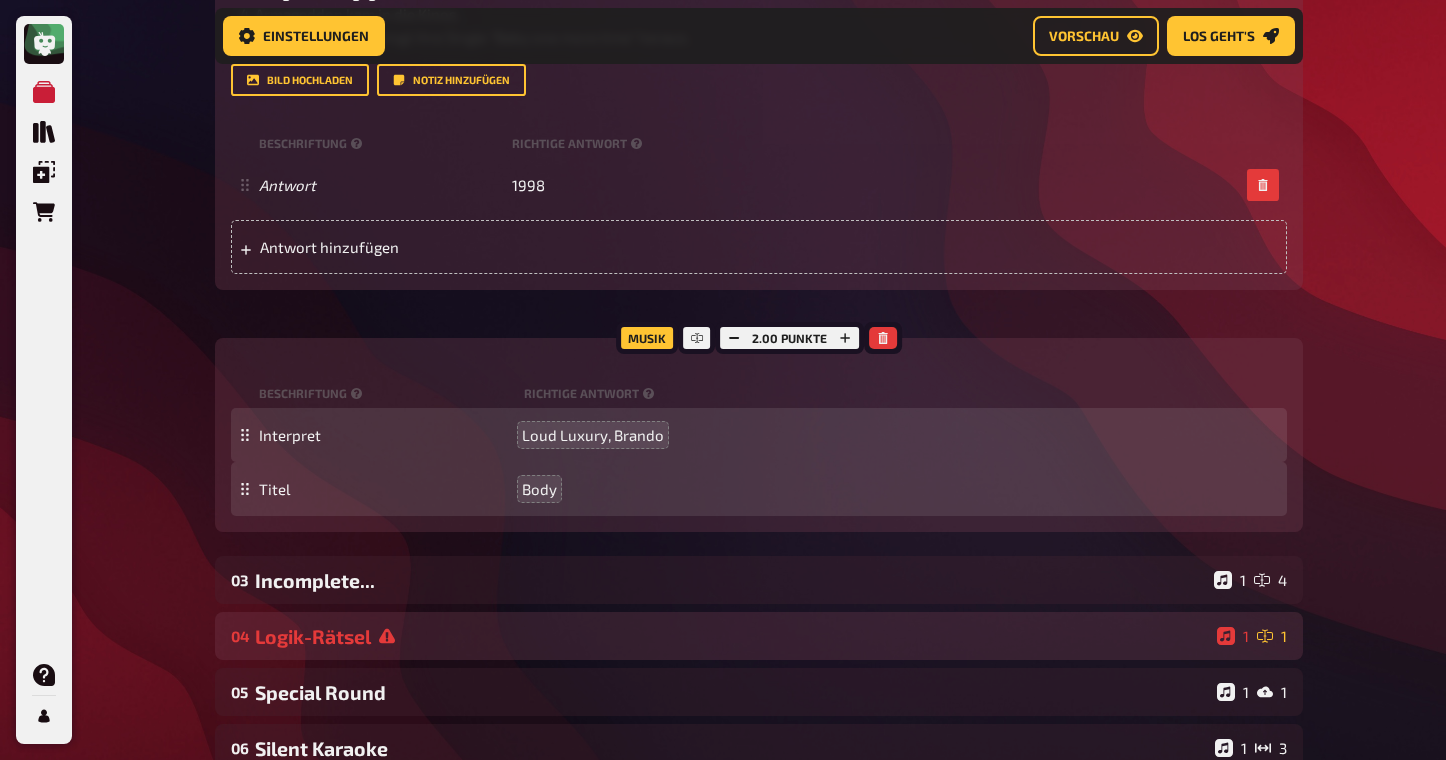 click on "Logik-Rätsel" at bounding box center [732, 636] 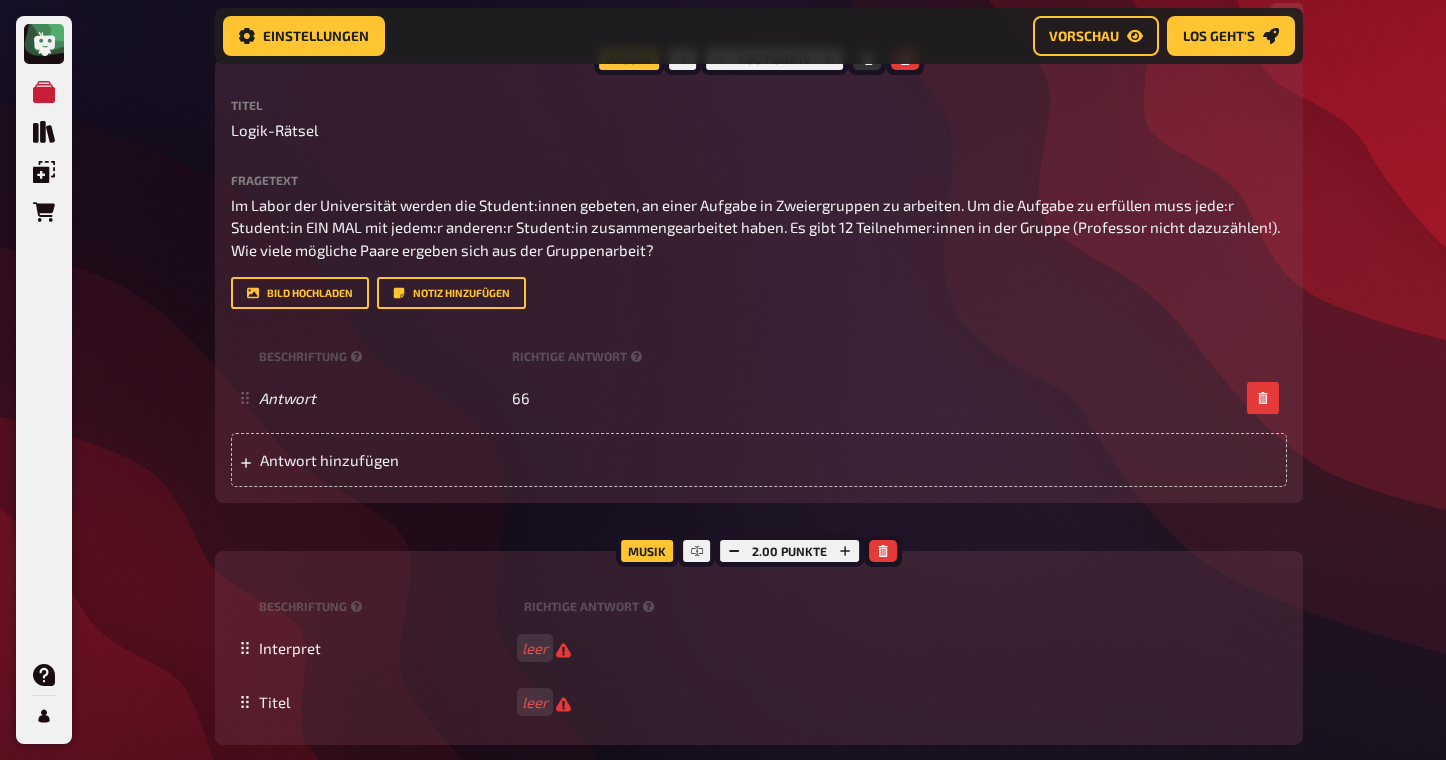 scroll, scrollTop: 1241, scrollLeft: 0, axis: vertical 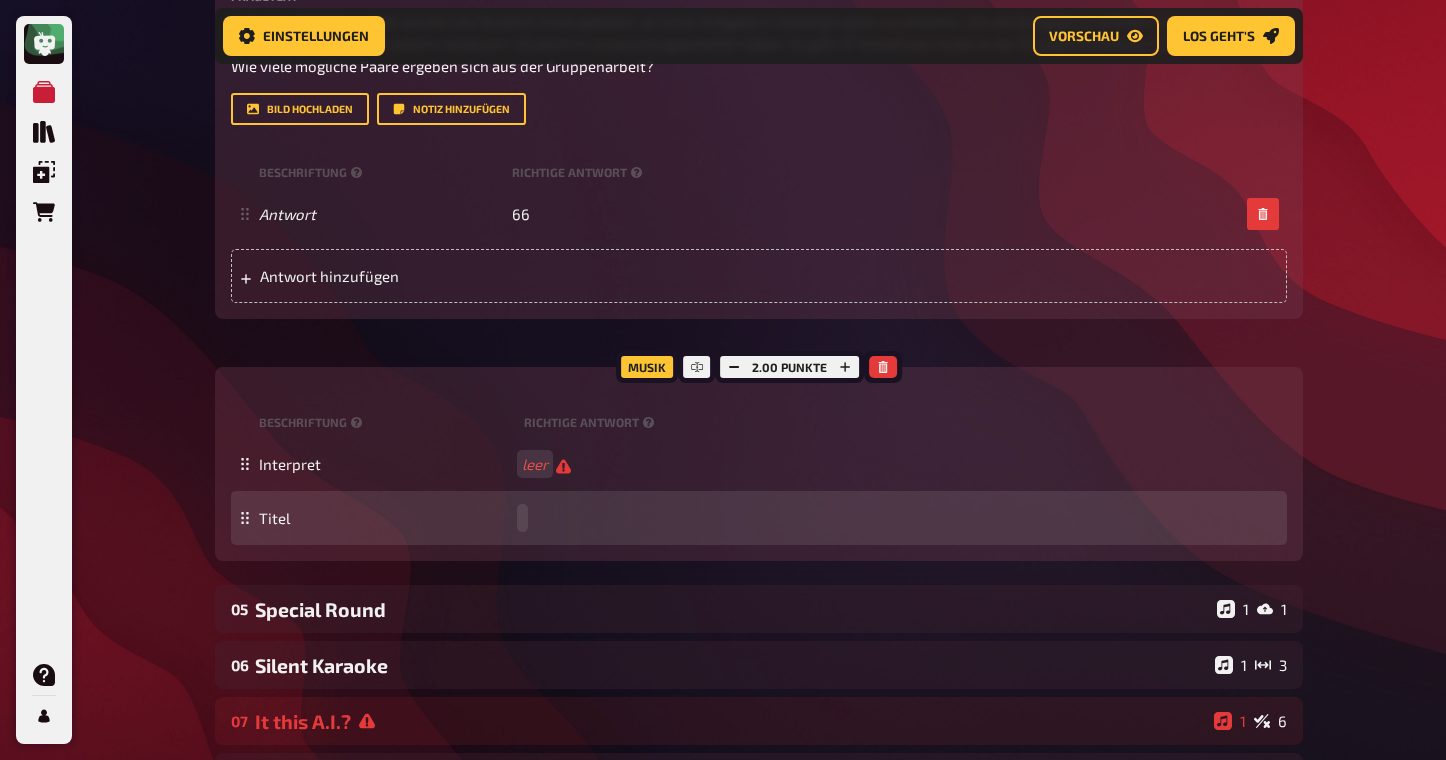 type 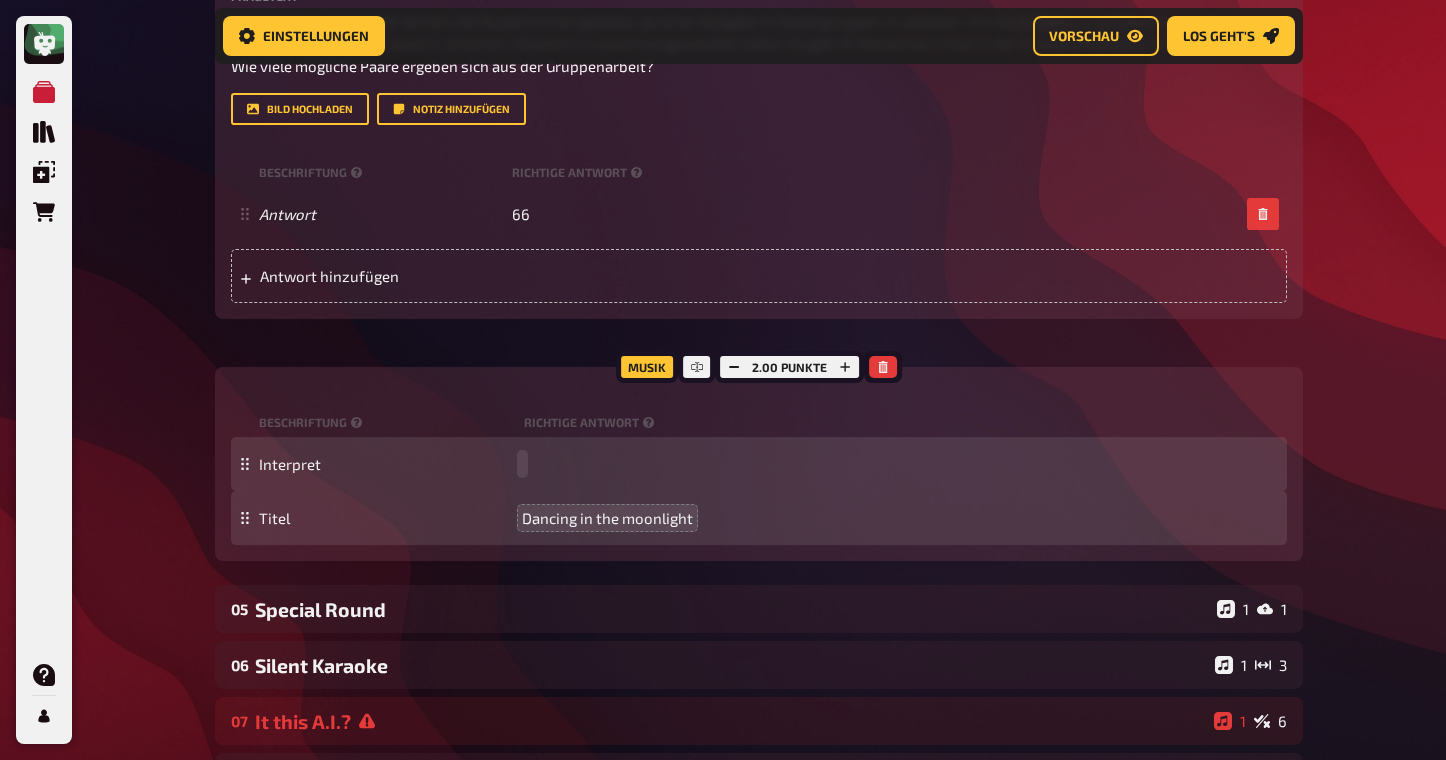 type 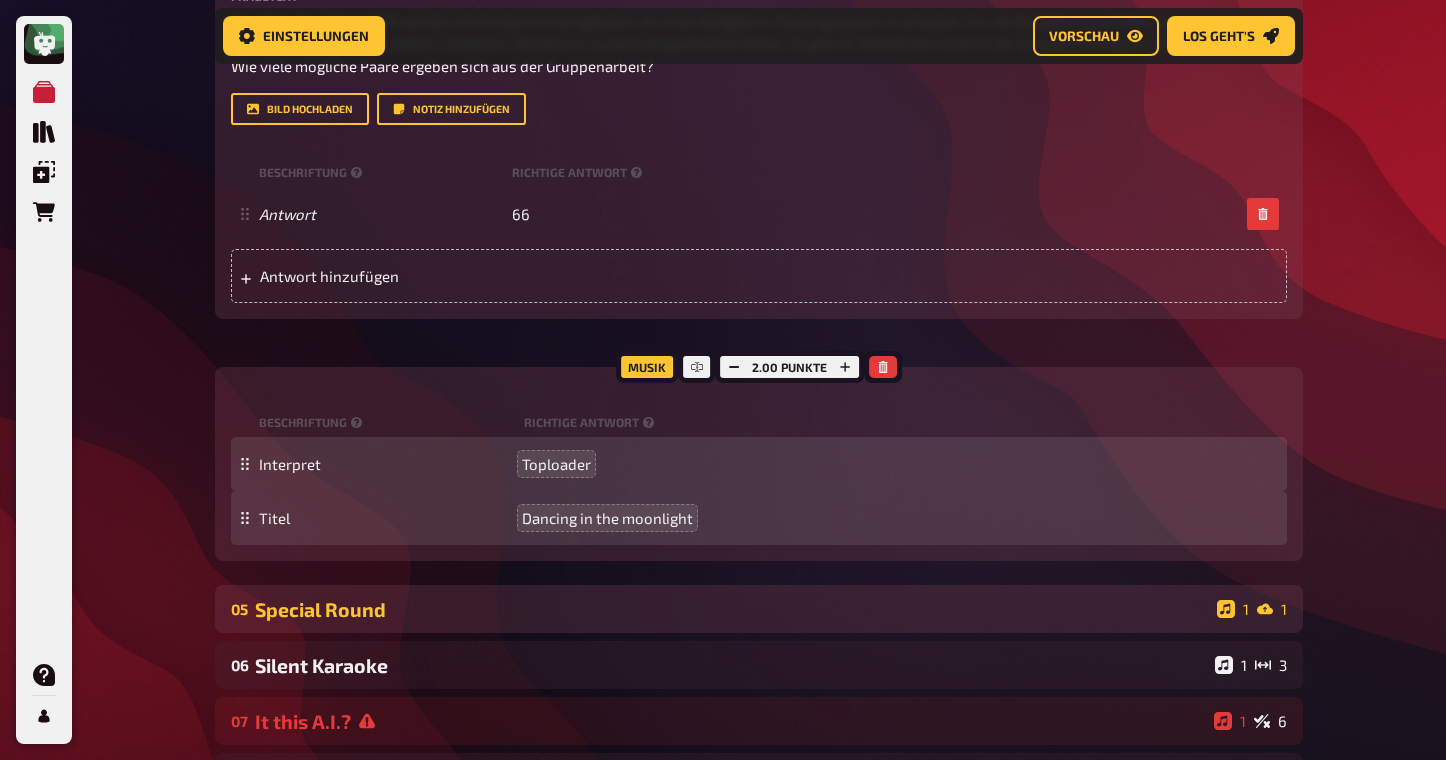 click on "Special Round" at bounding box center [732, 609] 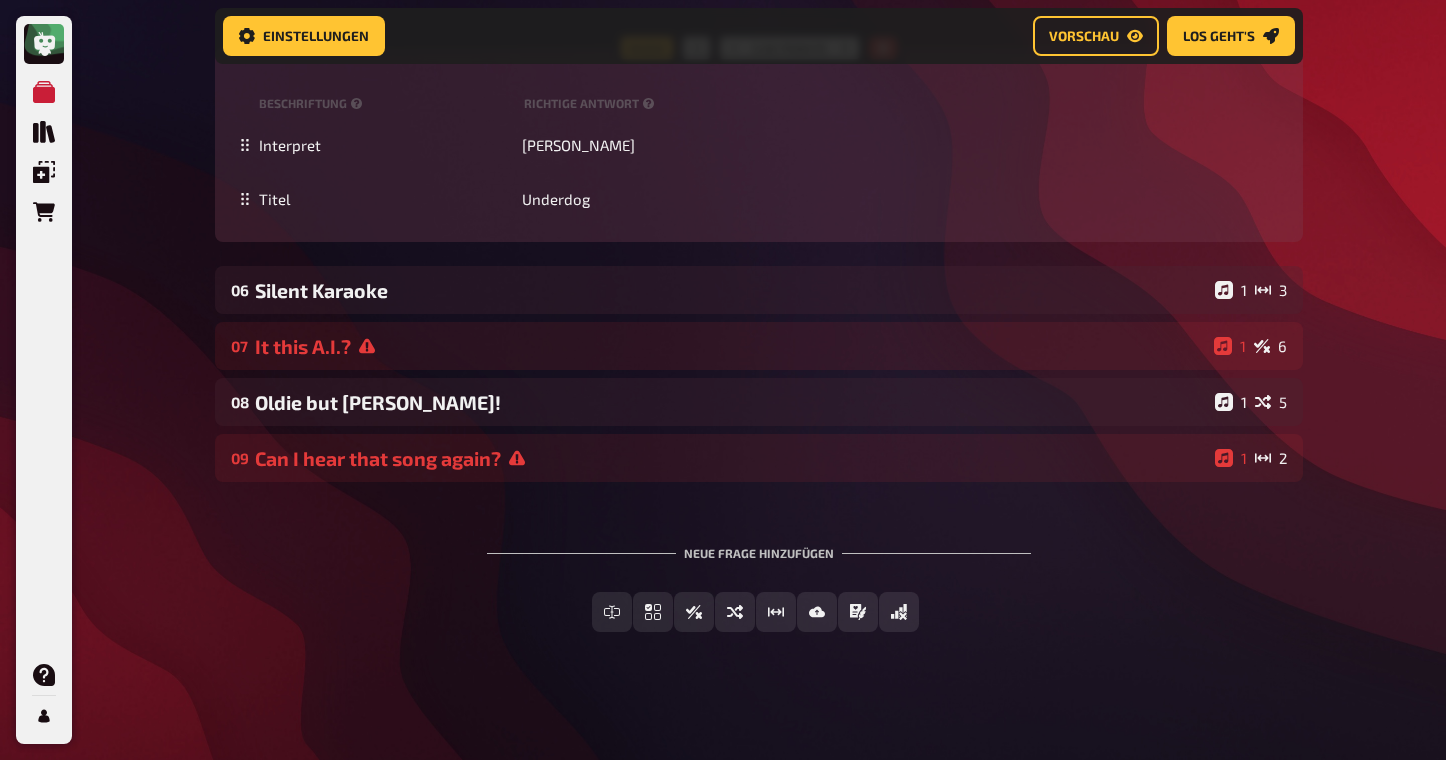 scroll, scrollTop: 2838, scrollLeft: 0, axis: vertical 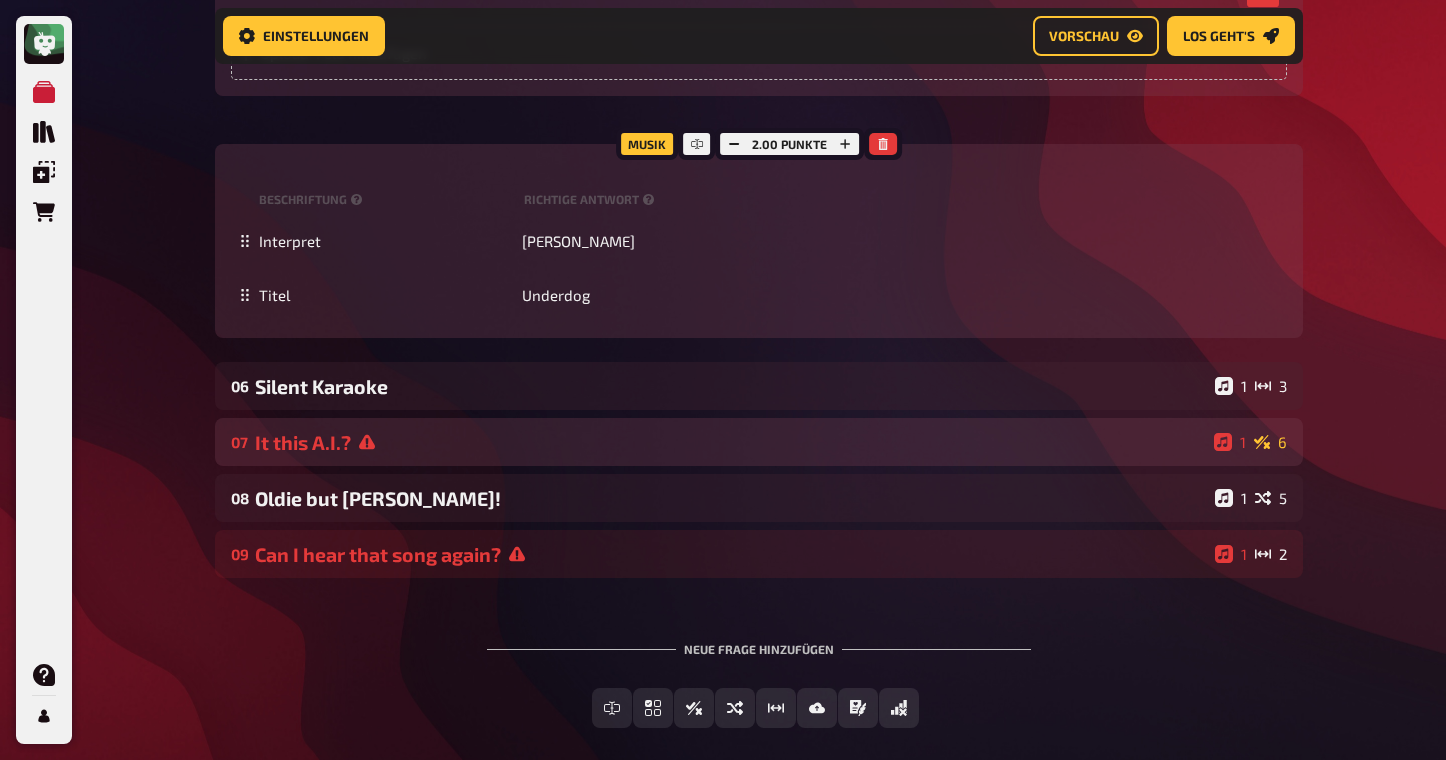 click on "It this A.I.?" at bounding box center (730, 442) 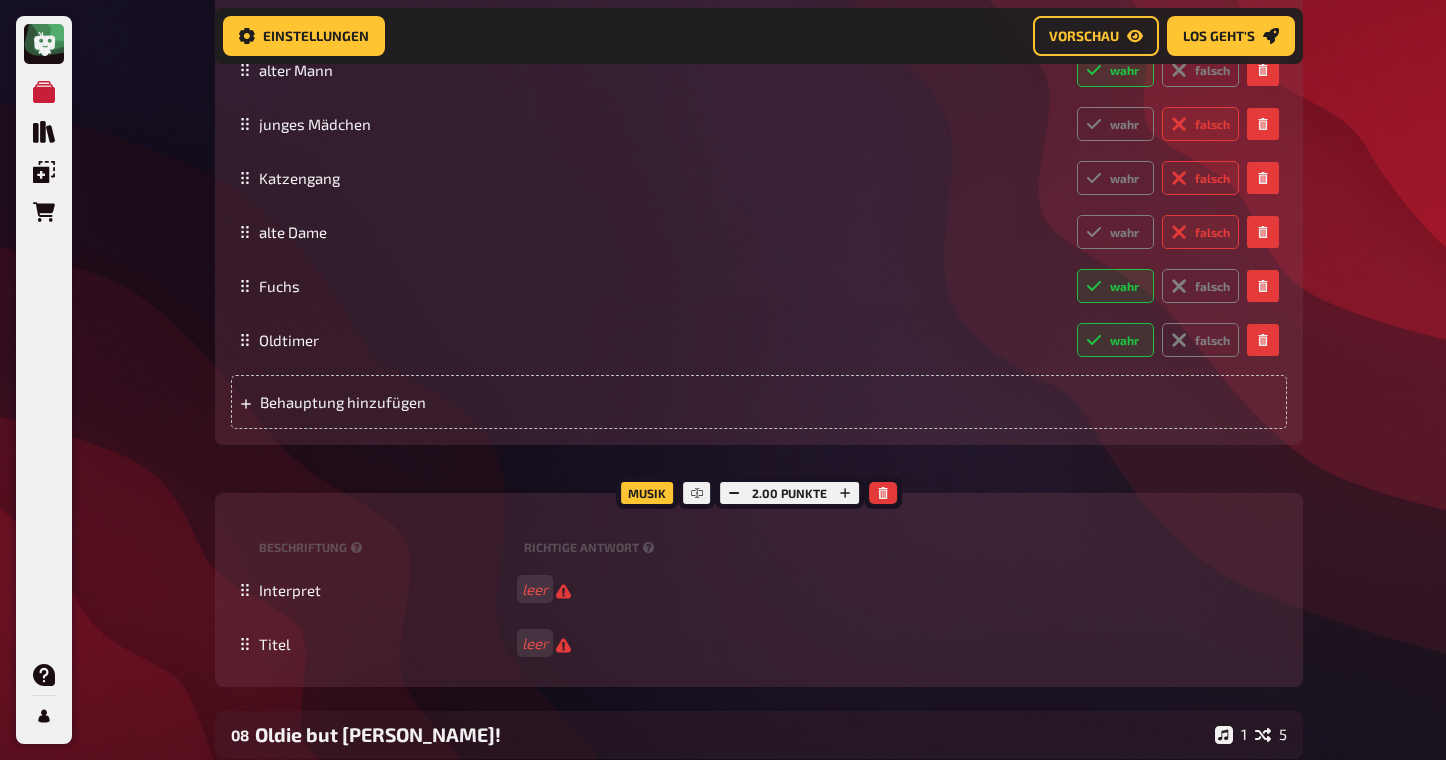 scroll, scrollTop: 4059, scrollLeft: 0, axis: vertical 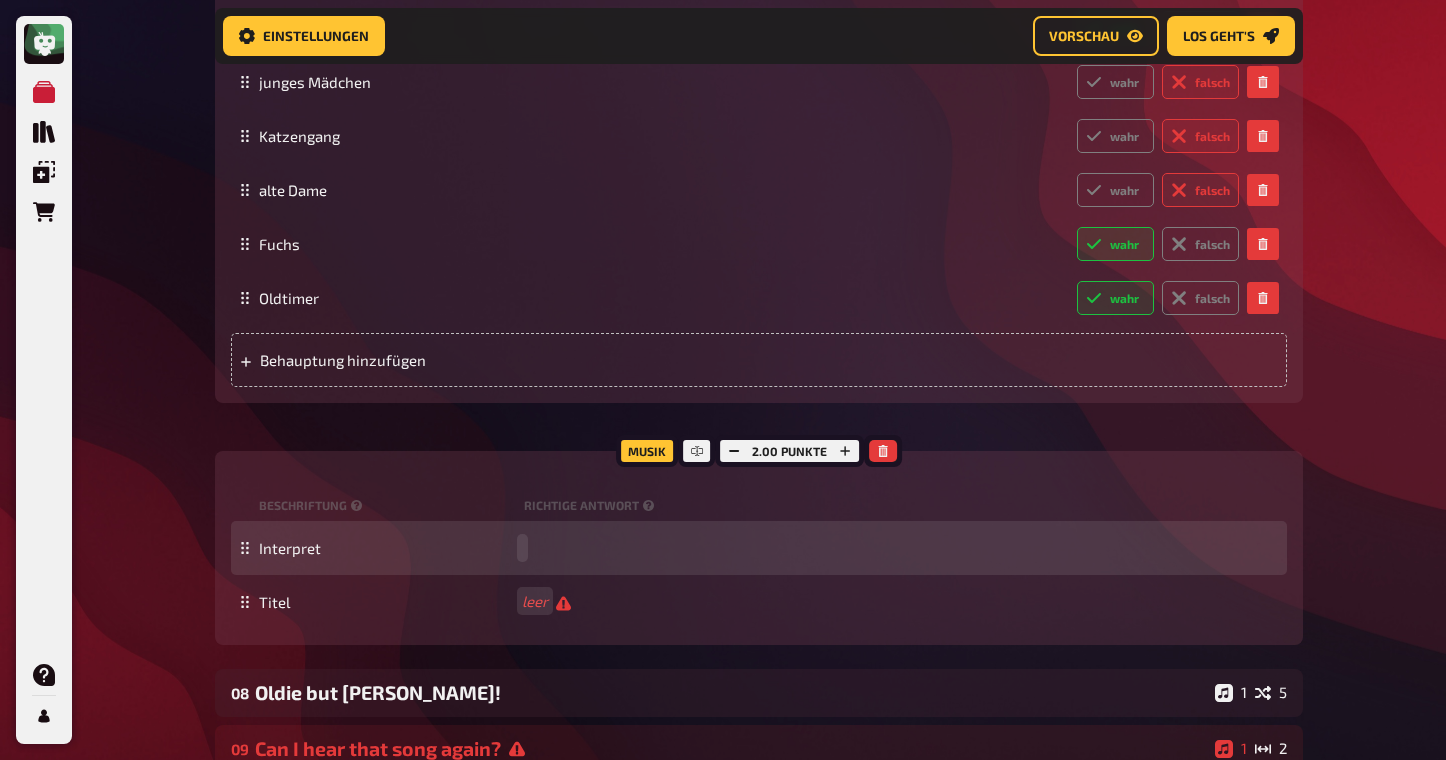type 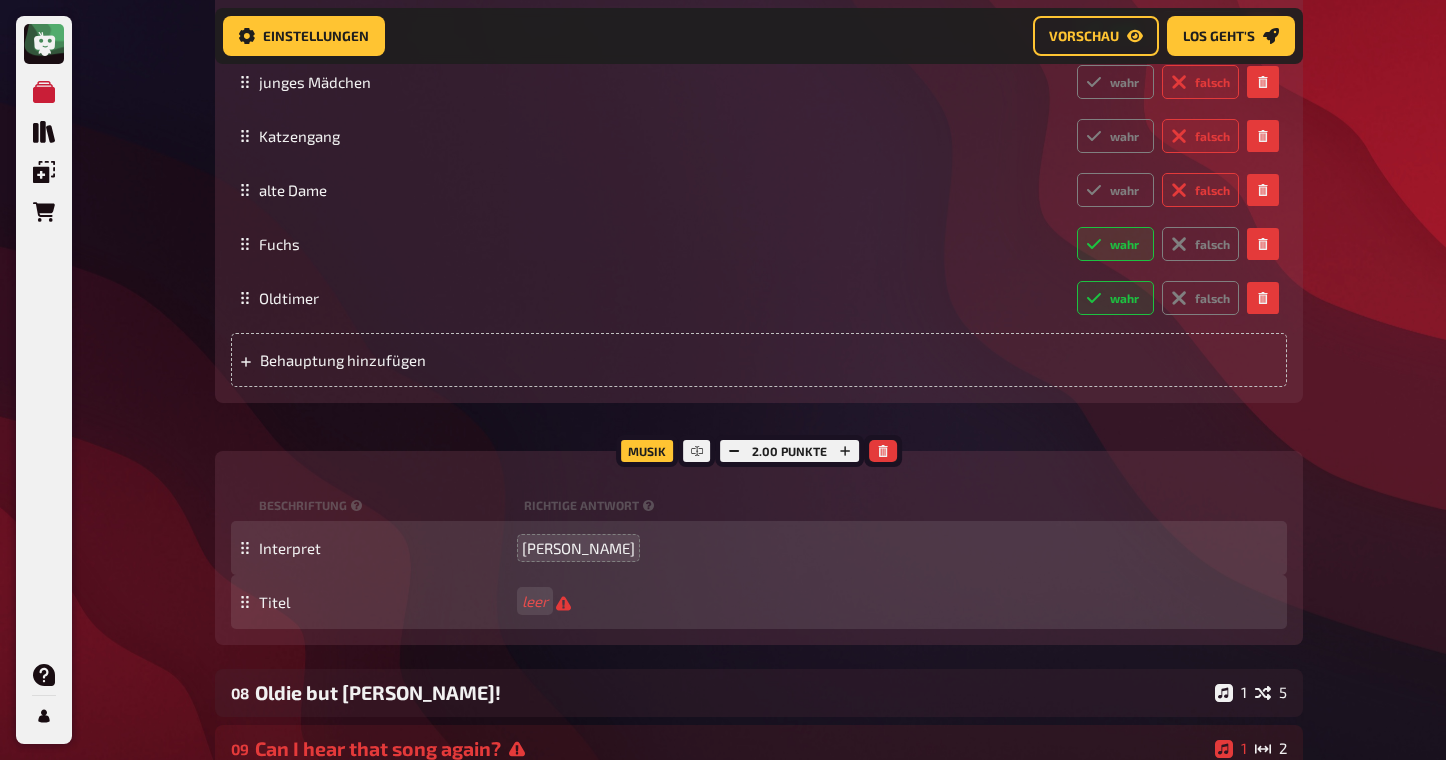 click on "Titel leer" at bounding box center [759, 602] 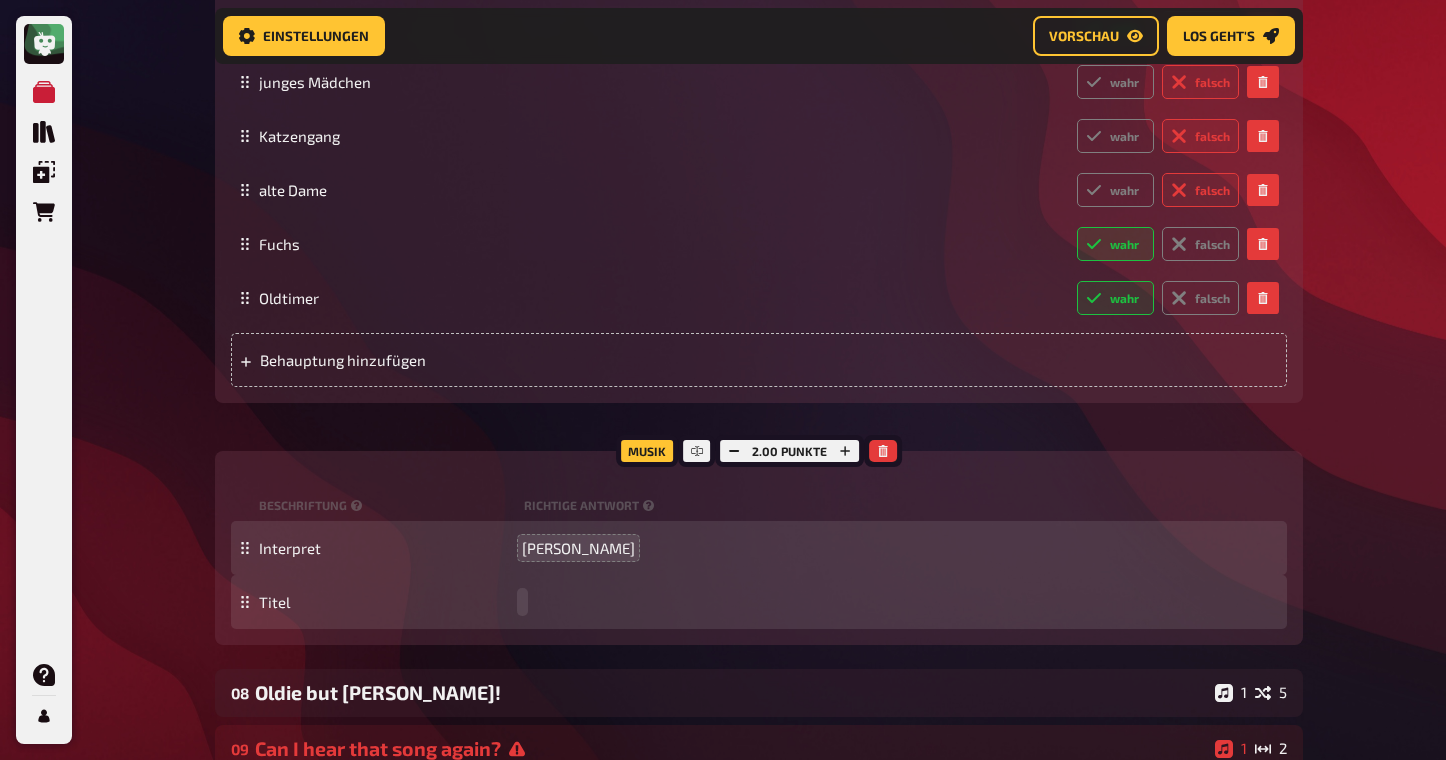 type 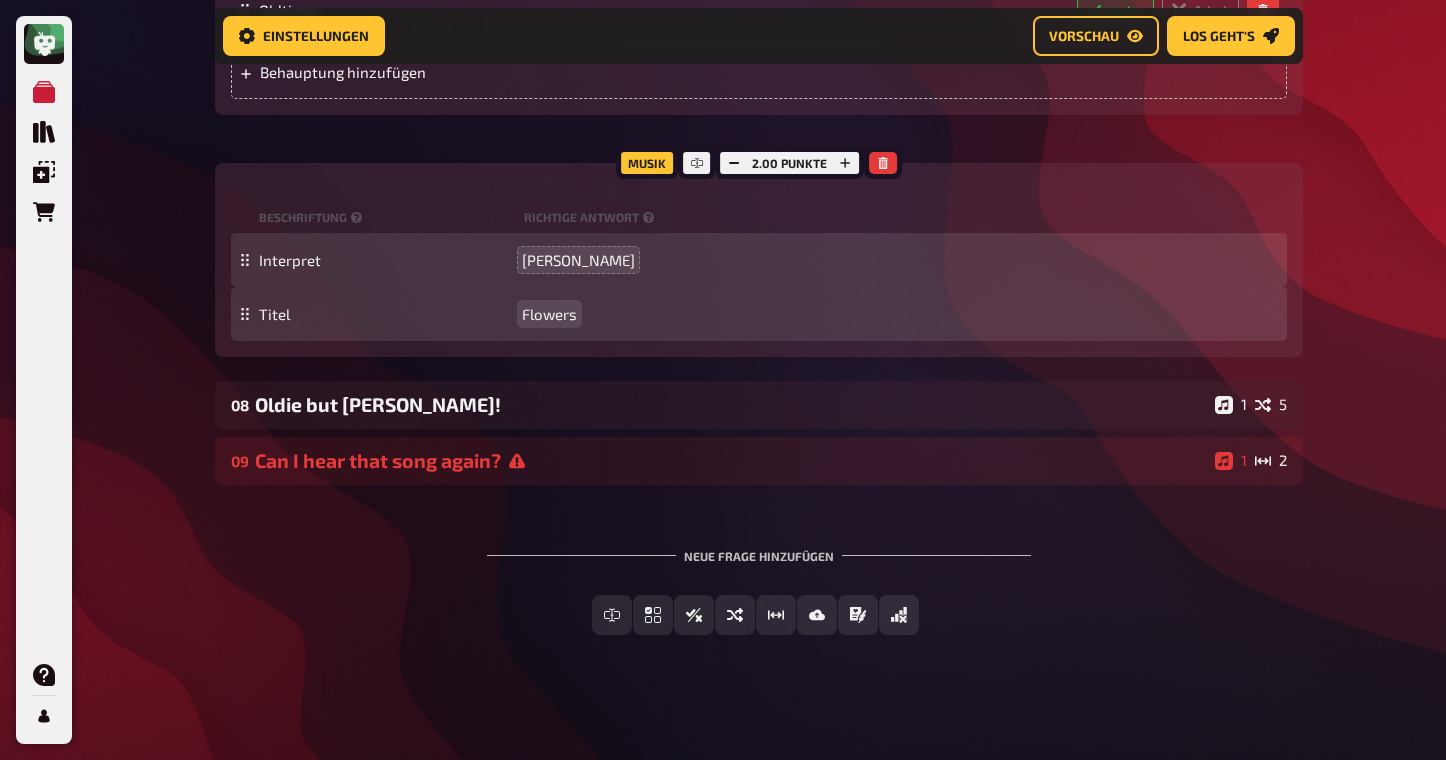 scroll, scrollTop: 4351, scrollLeft: 0, axis: vertical 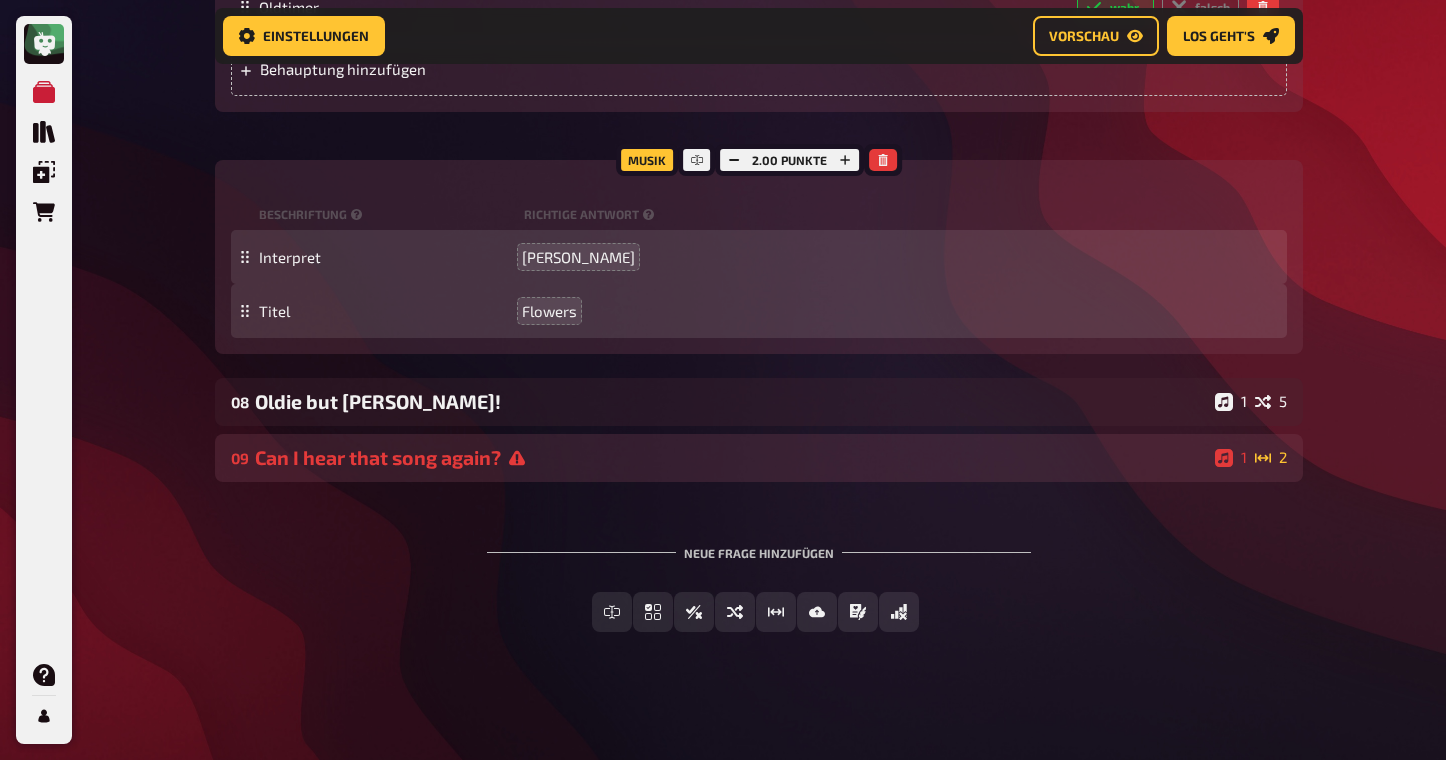 click on "Can I hear that song again?" at bounding box center [731, 457] 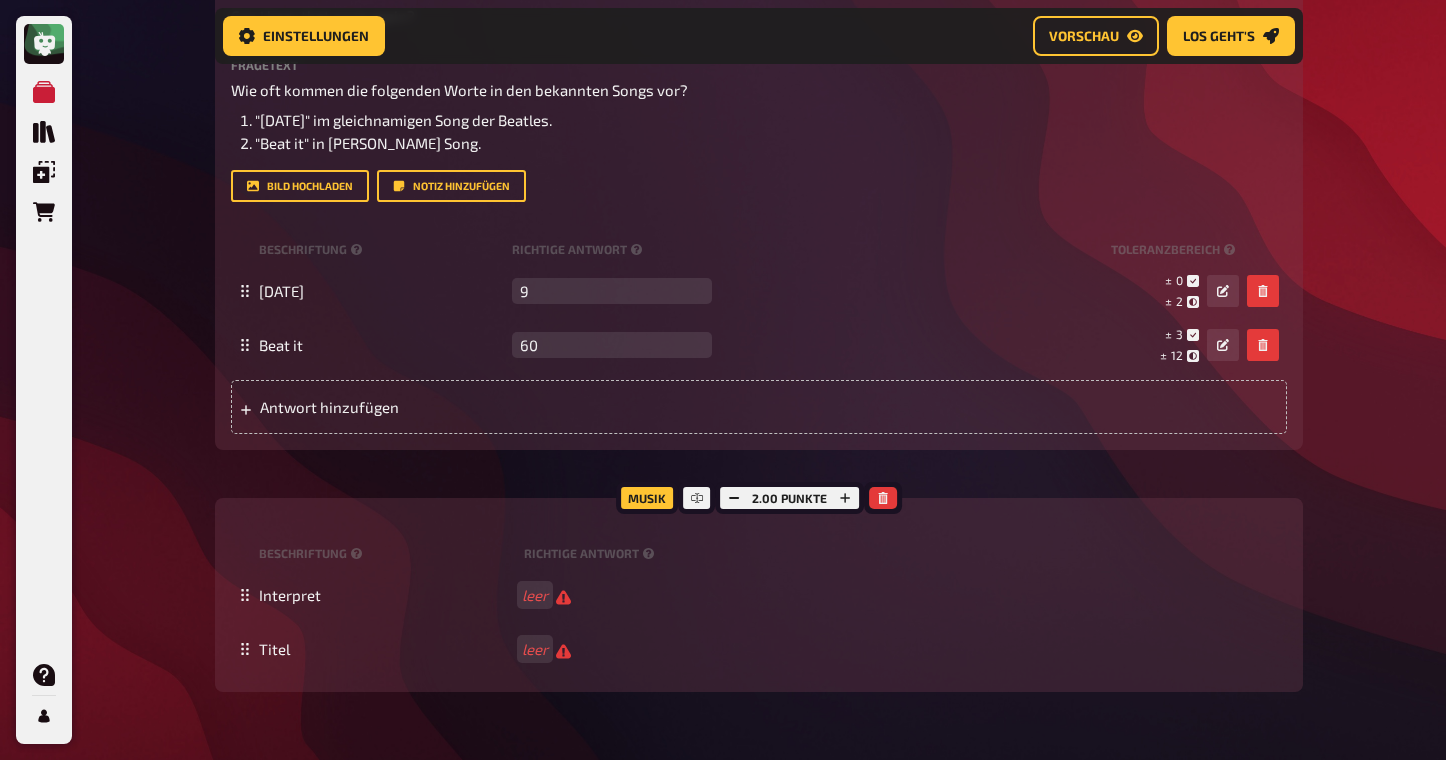 scroll, scrollTop: 4921, scrollLeft: 0, axis: vertical 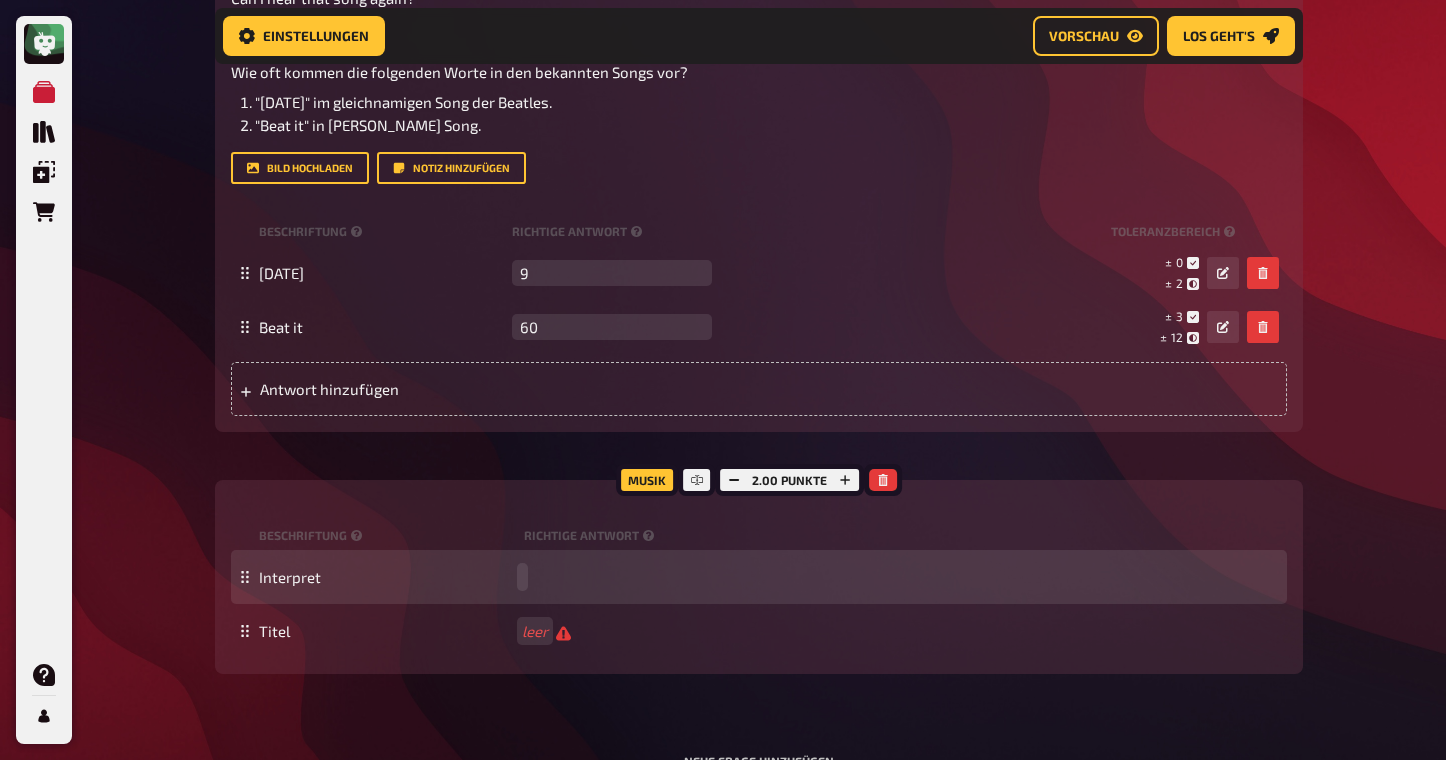 type 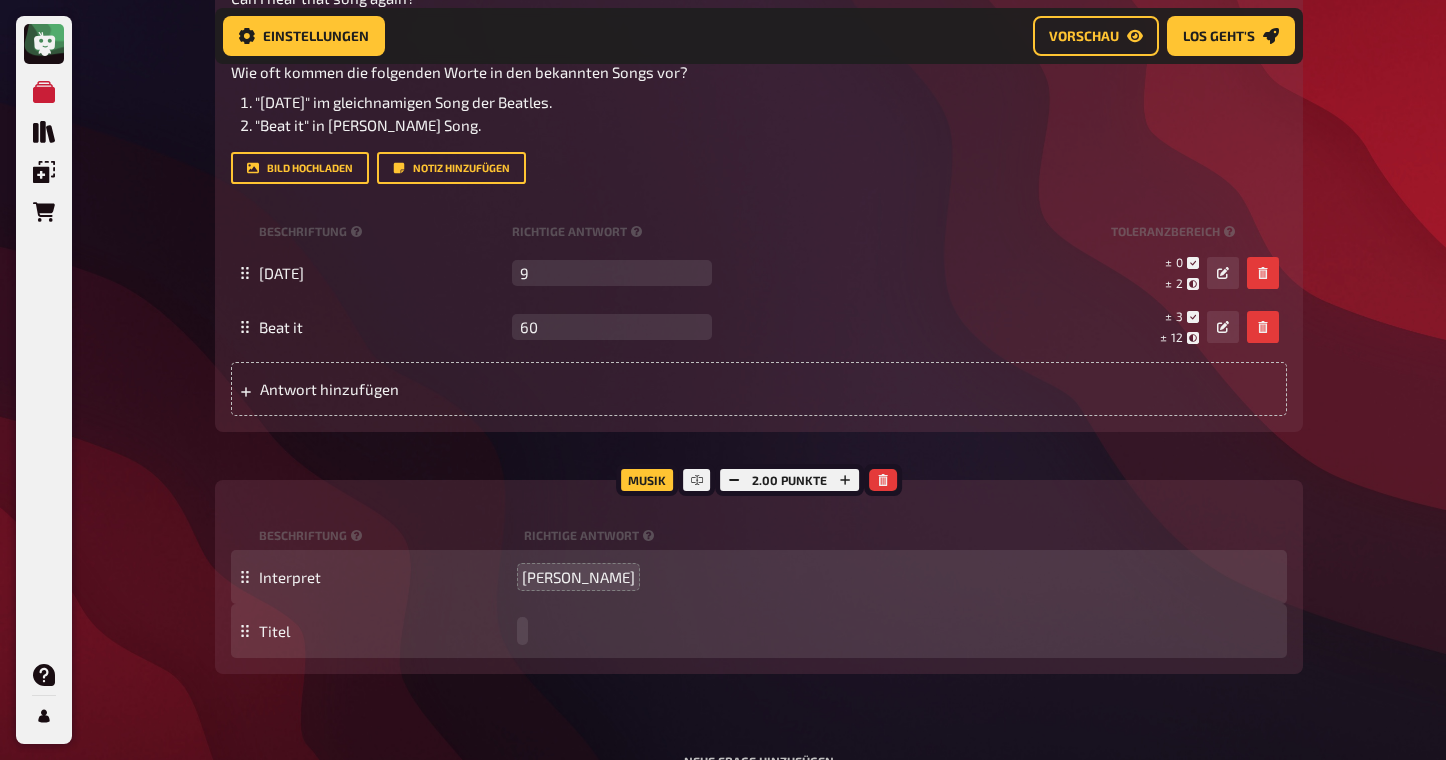 type 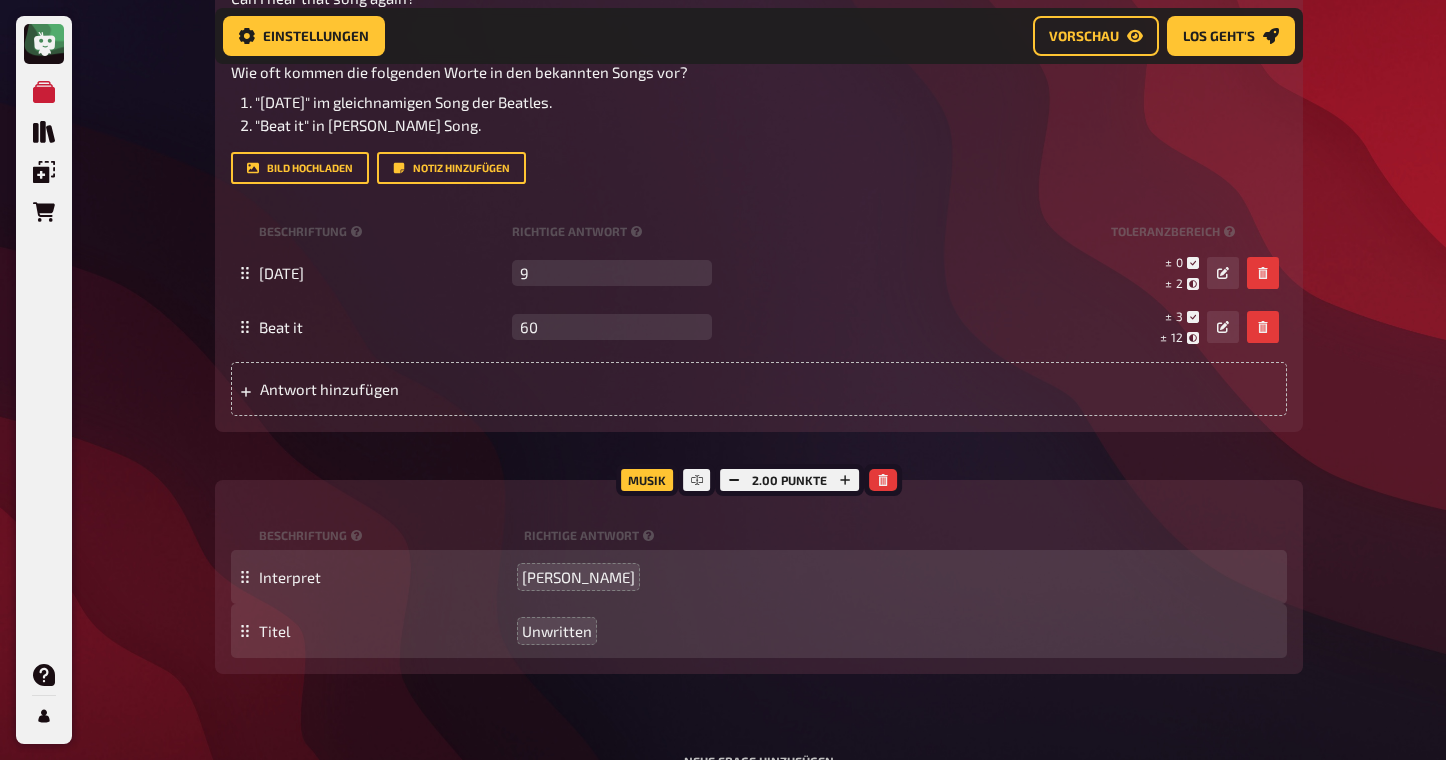 click on "Meine Quizze Quiz Sammlung Einblendungen Bestellungen Hilfe Profil Home Meine Quizze The fancy QUIZNIGHT Vorbereitung Vorbereitung Inhalte Bearbeiten Quiz Lobby Moderation undefined Auswertung Siegerehrung Einstellungen Vorschau Los geht's Los geht's The fancy QUIZNIGHT 01 Who's missing?   1 6 02 Same procedure as every year, [PERSON_NAME]!   1 1 Wissen 1.00 Punkte Titel Same procedure as every year, [PERSON_NAME]! Fragetext In welchem Jahr fanden die folgenden Ereignisse statt? Apple stellt den iMac mit seinem bunten, durchsichtigen Design vor. Sex and the City wird erstmals ausgestrahlt. Google wurde gegründet. Armageddon kam in die Kinos. [PERSON_NAME] bringt ihre Single "Baby one more time" heraus. Hier hinziehen für Dateiupload Bild hochladen   Notiz hinzufügen Beschriftung Richtige Antwort Antwort 1998
To pick up a draggable item, press the space bar.
While dragging, use the arrow keys to move the item.
Press space again to drop the item in its new position, or press escape to cancel.
Musik Titel 03" at bounding box center (723, -1977) 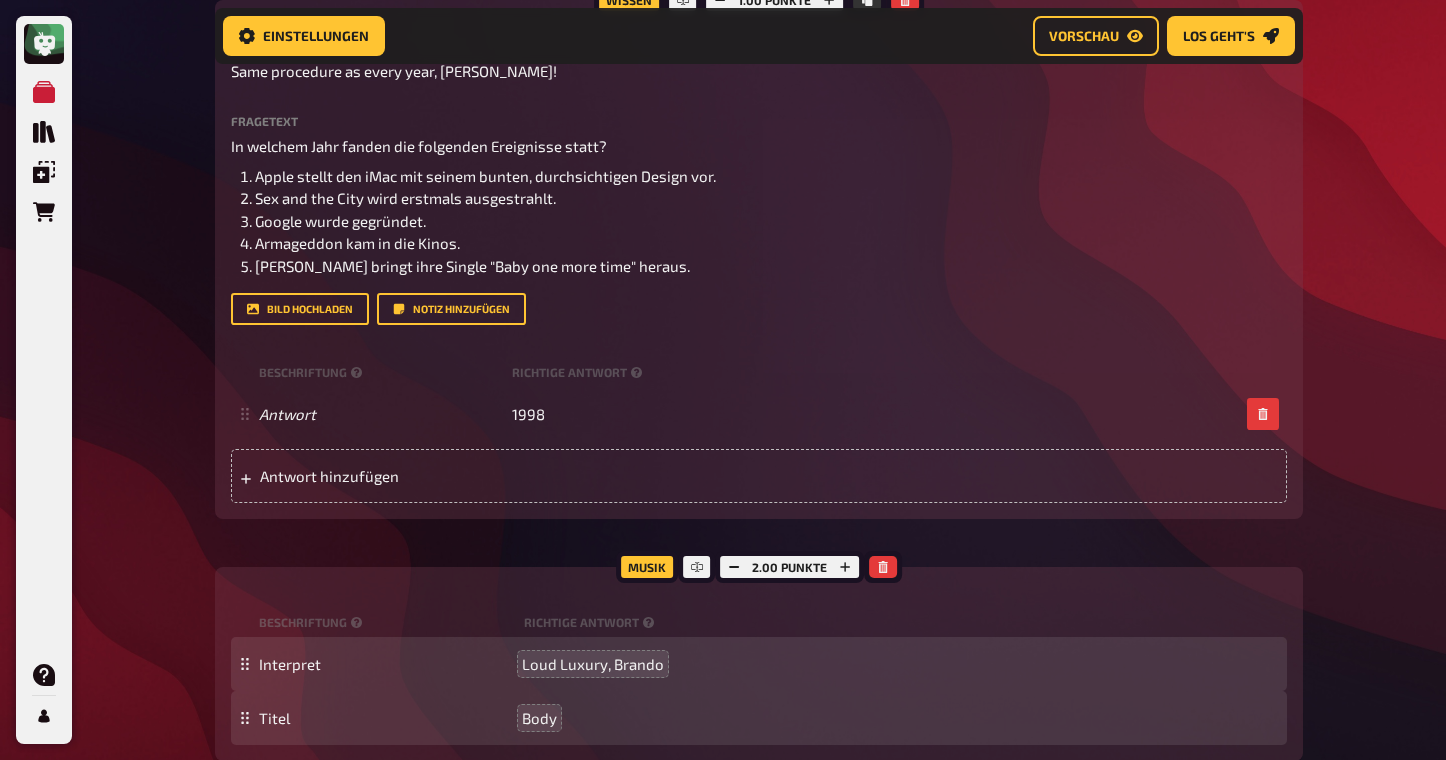 scroll, scrollTop: 0, scrollLeft: 0, axis: both 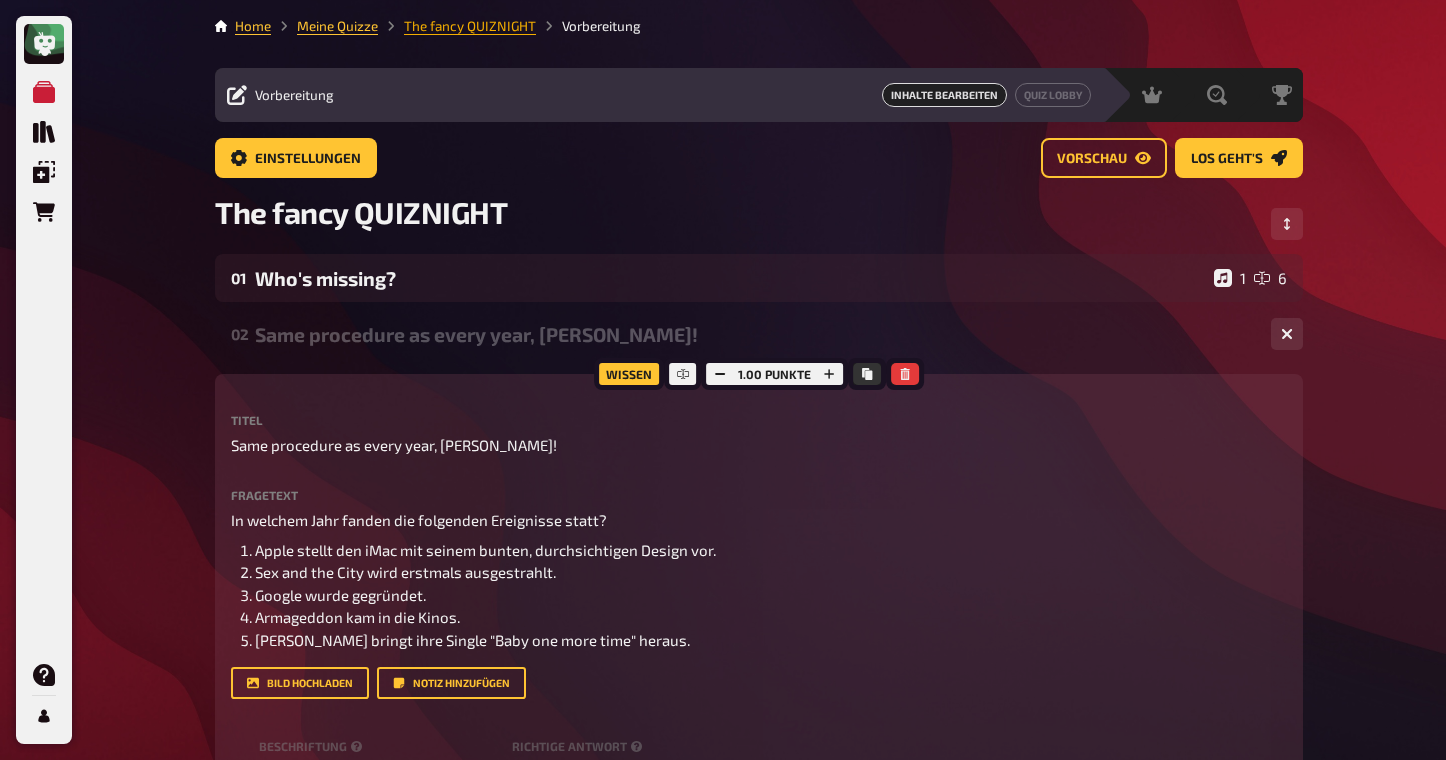 click on "The fancy QUIZNIGHT" at bounding box center (470, 26) 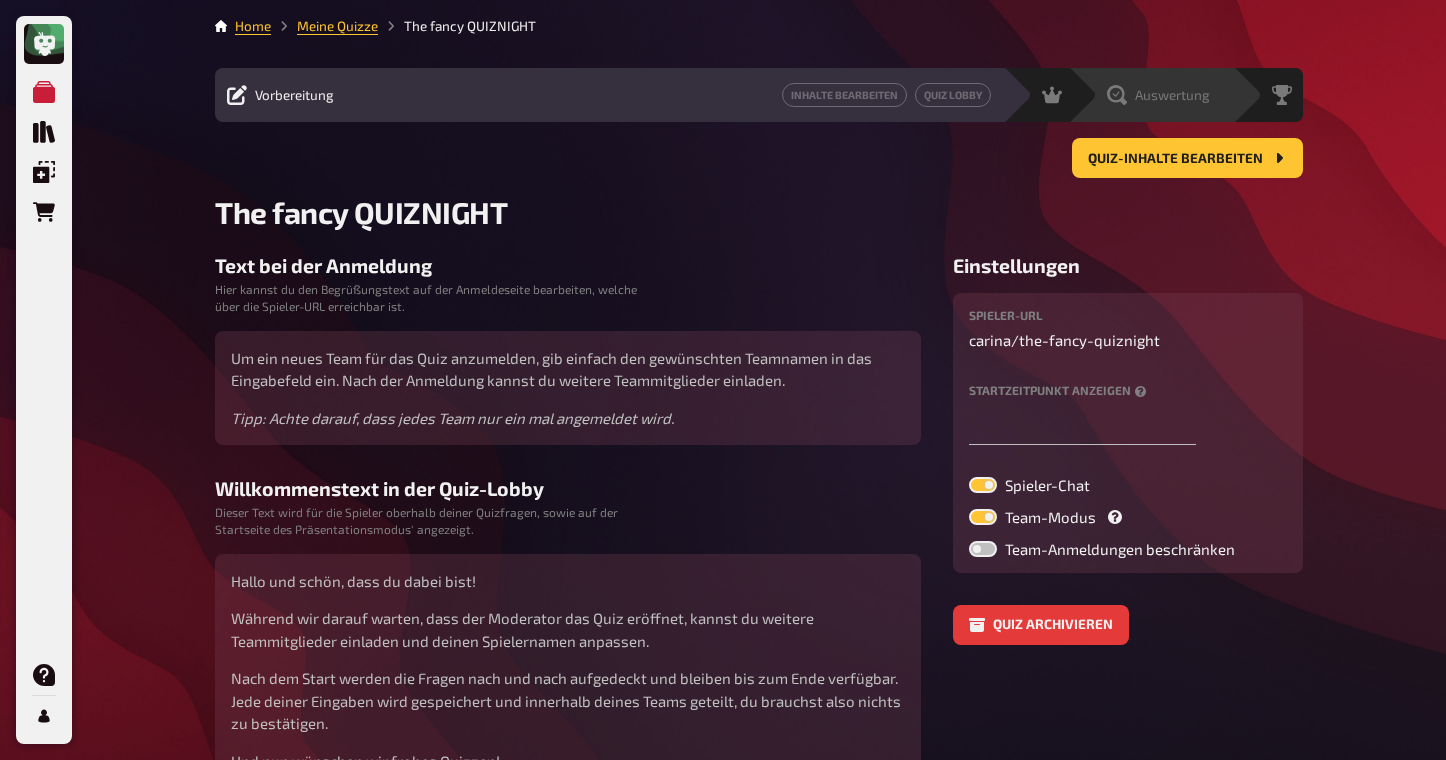 click on "Auswertung" at bounding box center [1150, 95] 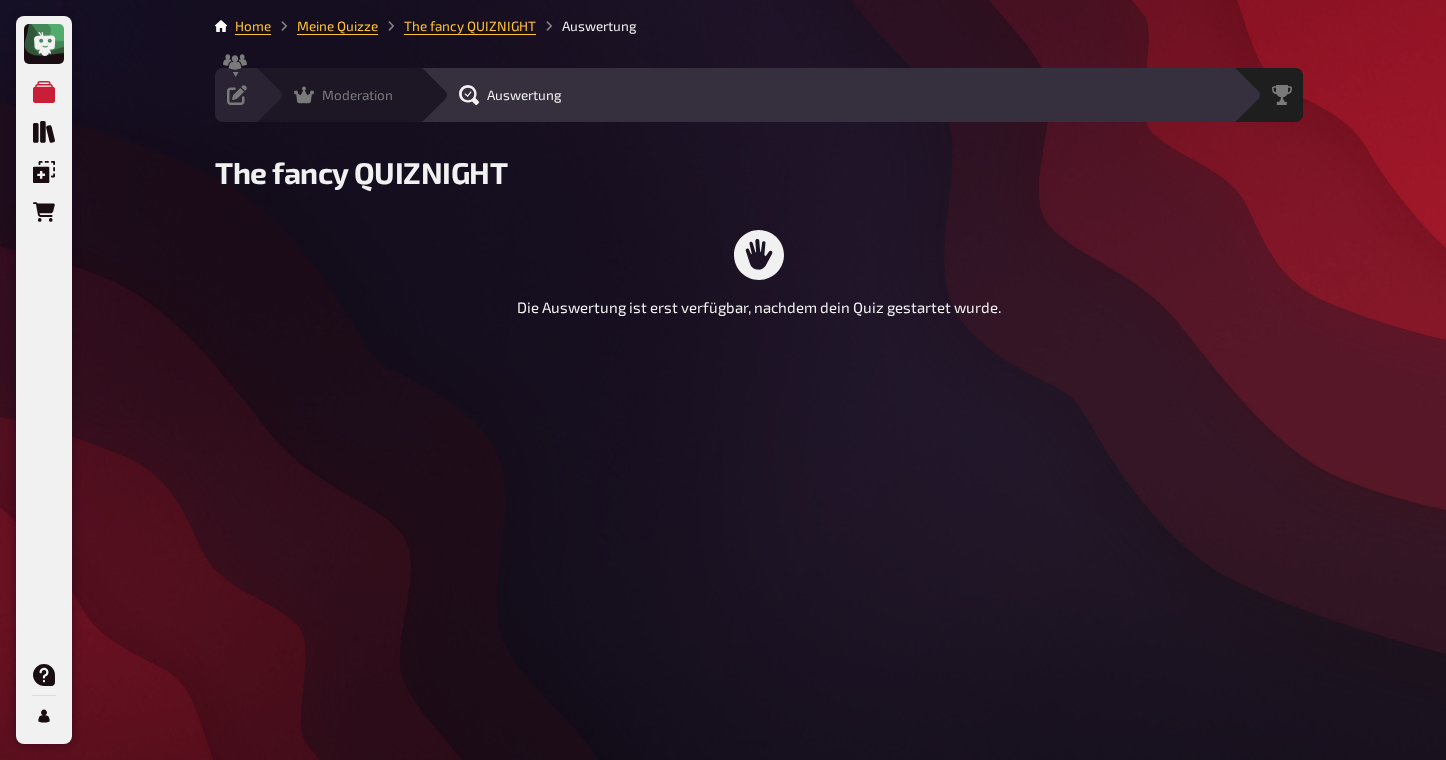 click 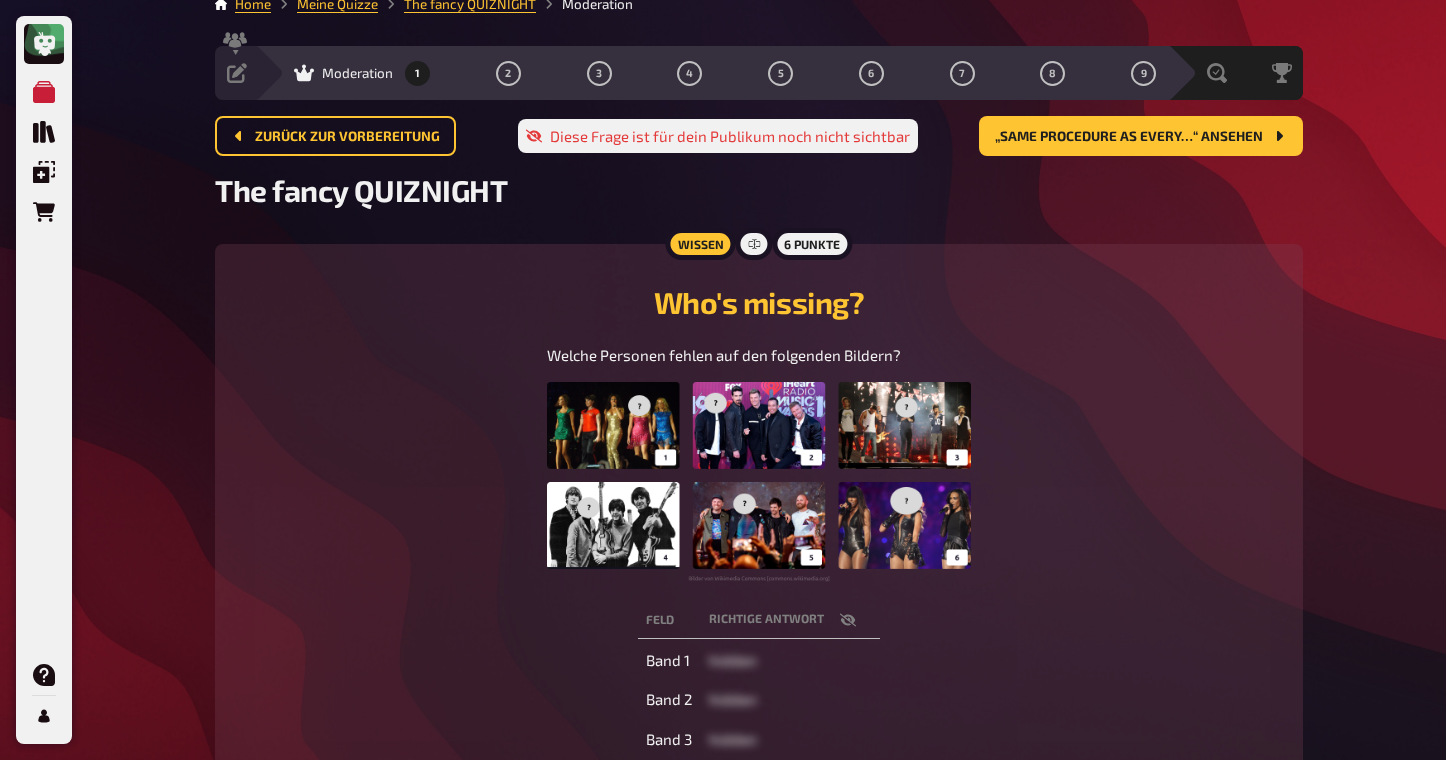 scroll, scrollTop: 0, scrollLeft: 0, axis: both 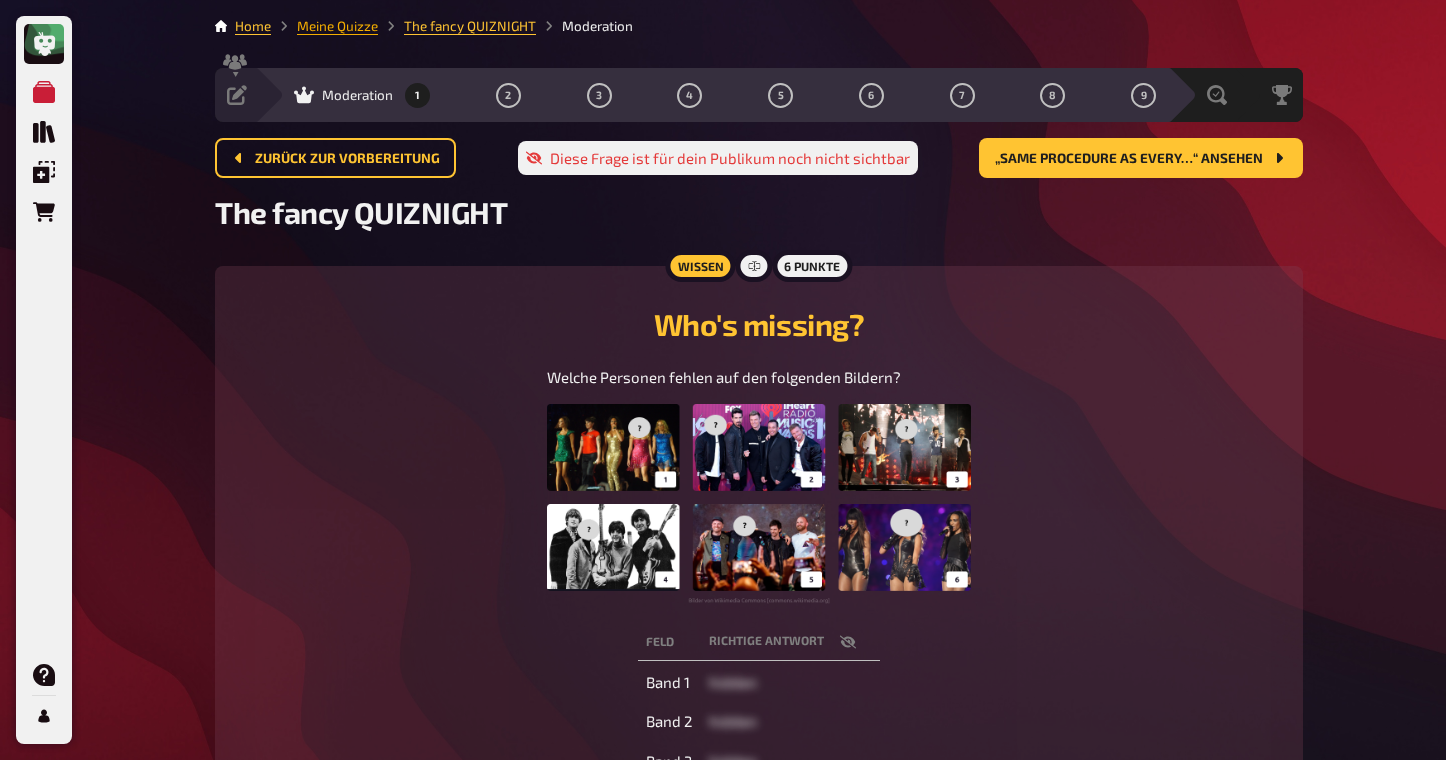 click on "Meine Quizze" at bounding box center [337, 26] 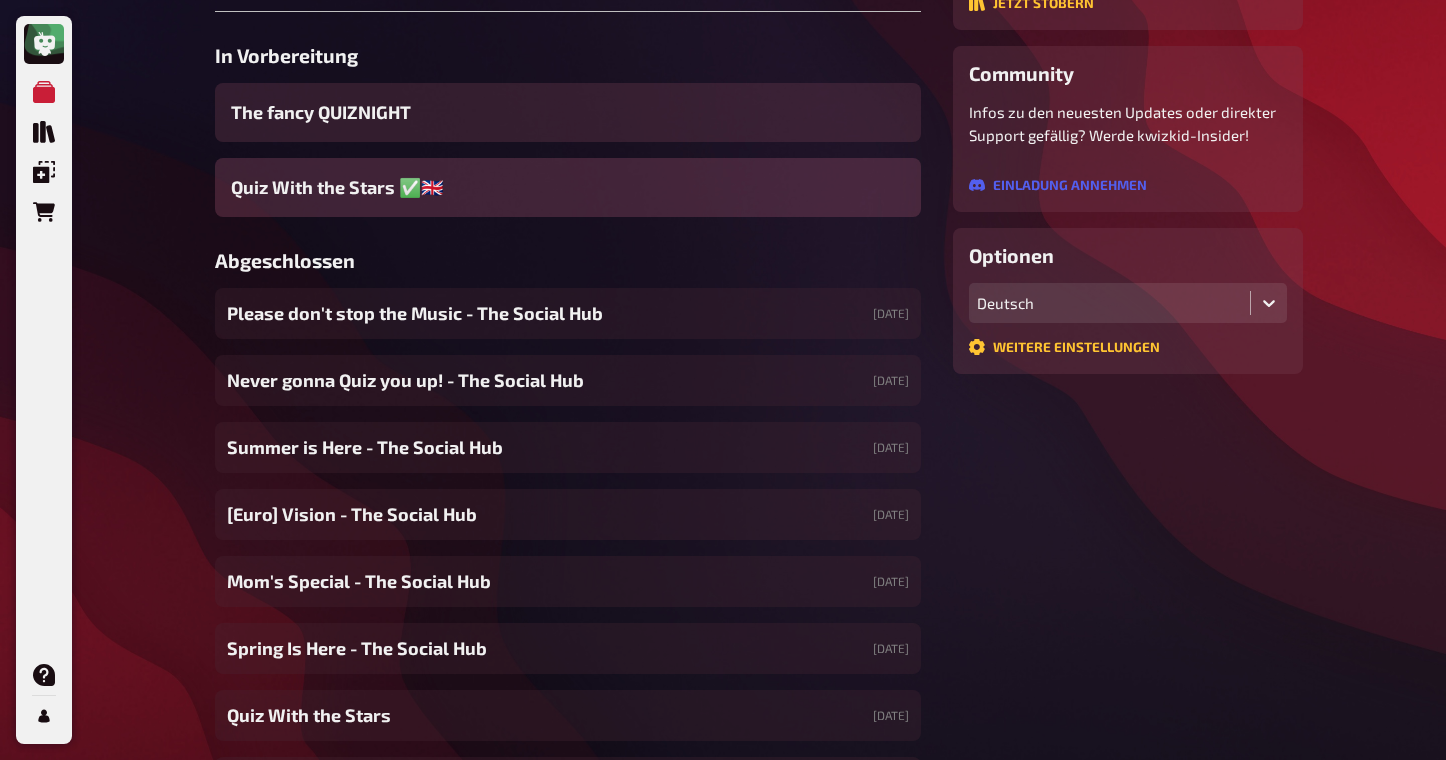 scroll, scrollTop: 428, scrollLeft: 0, axis: vertical 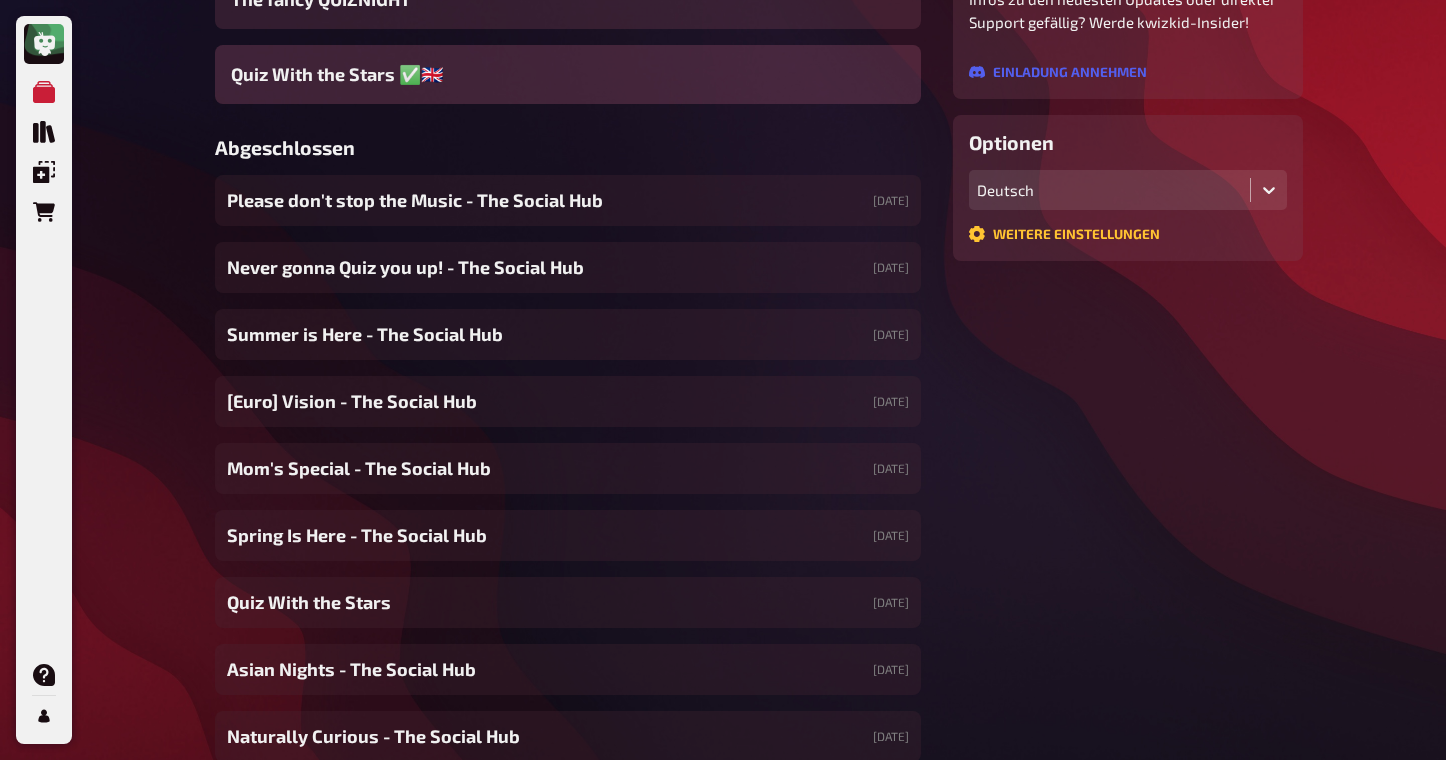 click on "Quiz With the Stars ✅🇬🇧" at bounding box center (337, 74) 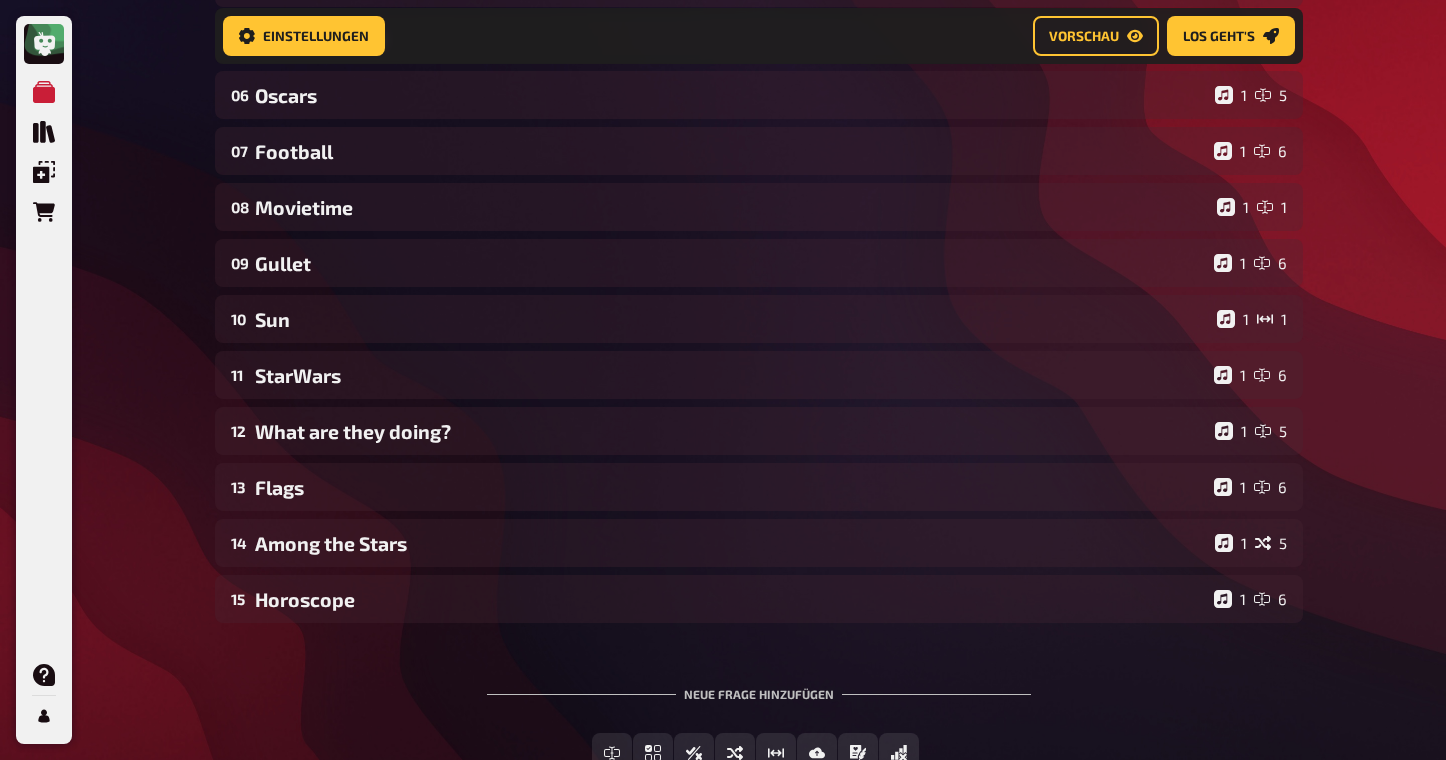 scroll, scrollTop: 0, scrollLeft: 0, axis: both 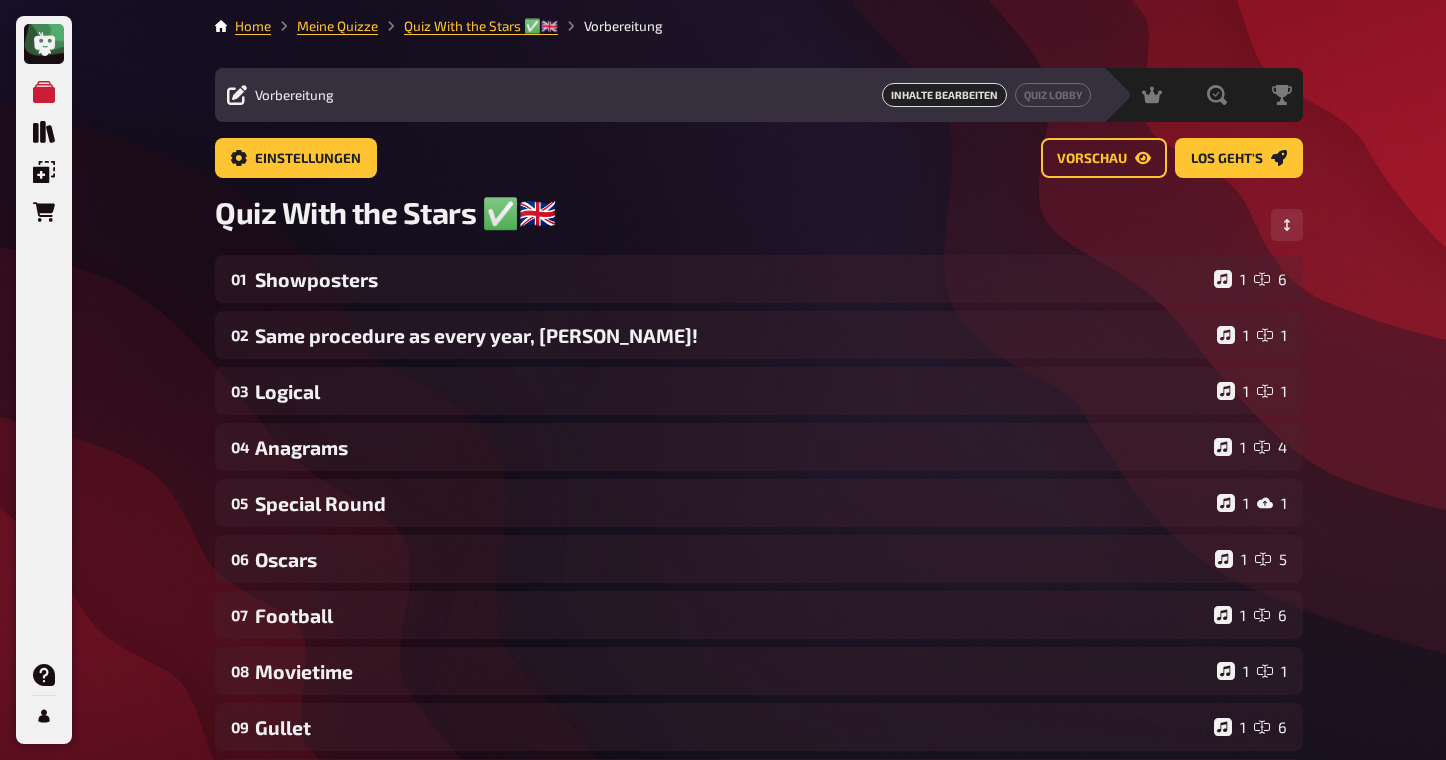 click on "Home Meine Quizze Quiz With the Stars ✅🇬🇧 Vorbereitung Vorbereitung Inhalte Bearbeiten Quiz Lobby Moderation undefined Auswertung Siegerehrung Einstellungen Vorschau Los geht's Los geht's Quiz With the Stars ✅🇬🇧 01 Showposters   1 6 02 Same procedure as every year, [PERSON_NAME]!   1 1 03 Logical    1 1 04 Anagrams   1 4 05 Special Round   1 1 06 Oscars   1 5 07 Football   1 6 08 Movietime   1 1 09 Gullet   1 6 10 Sun   1 1 11 StarWars   1 6 12 What are they doing?    1 5 13 Flags   1 6 14 Among the Stars   1 5 15 Horoscope   1 6
To pick up a draggable item, press the space bar.
While dragging, use the arrow keys to move the item.
Press space again to drop the item in its new position, or press escape to cancel.
Neue Frage hinzufügen   Freitext Eingabe Einfachauswahl Wahr / Falsch Sortierfrage Schätzfrage Bild-Antwort Prosa (Langtext) Offline Frage Mit KI erstellen Selbst schreiben" at bounding box center (759, 642) 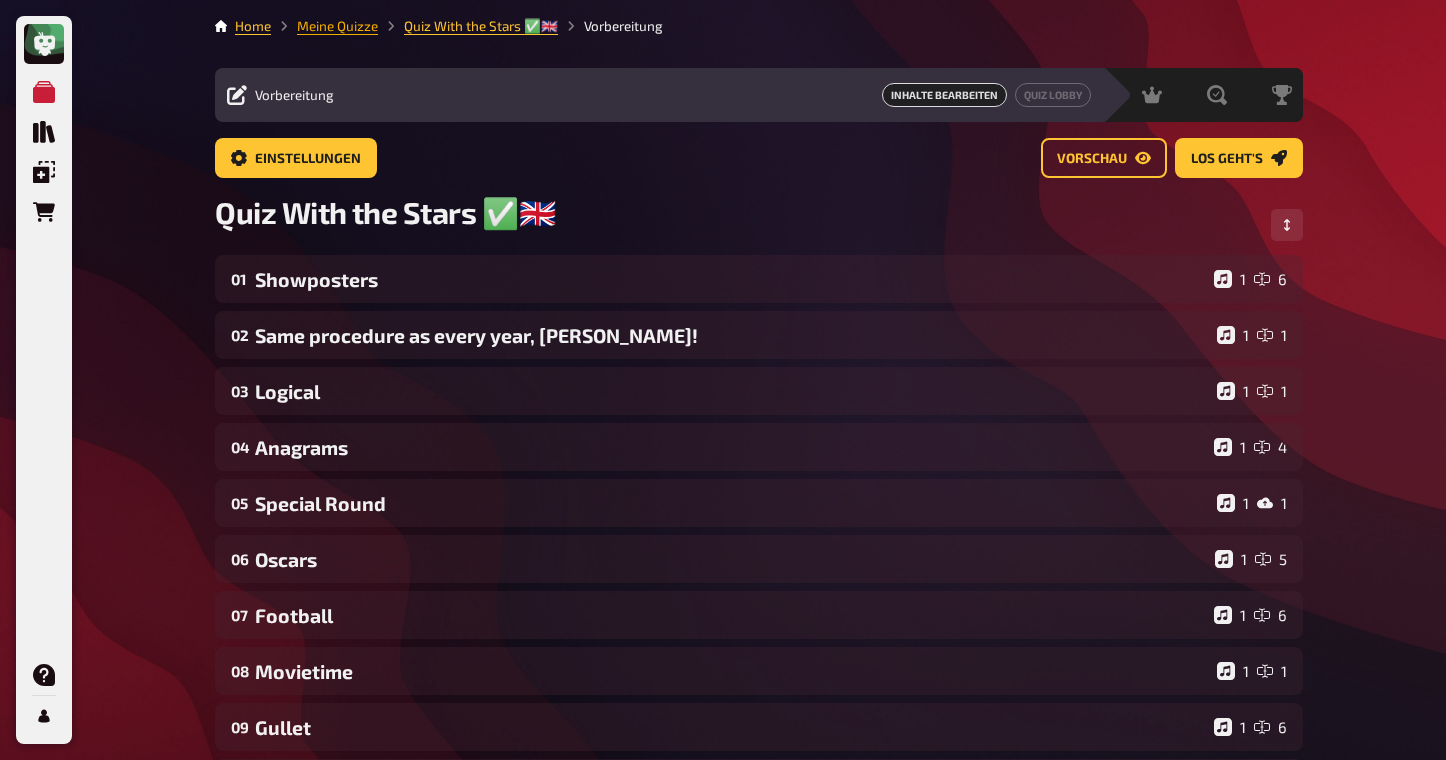 click on "Meine Quizze" at bounding box center (337, 26) 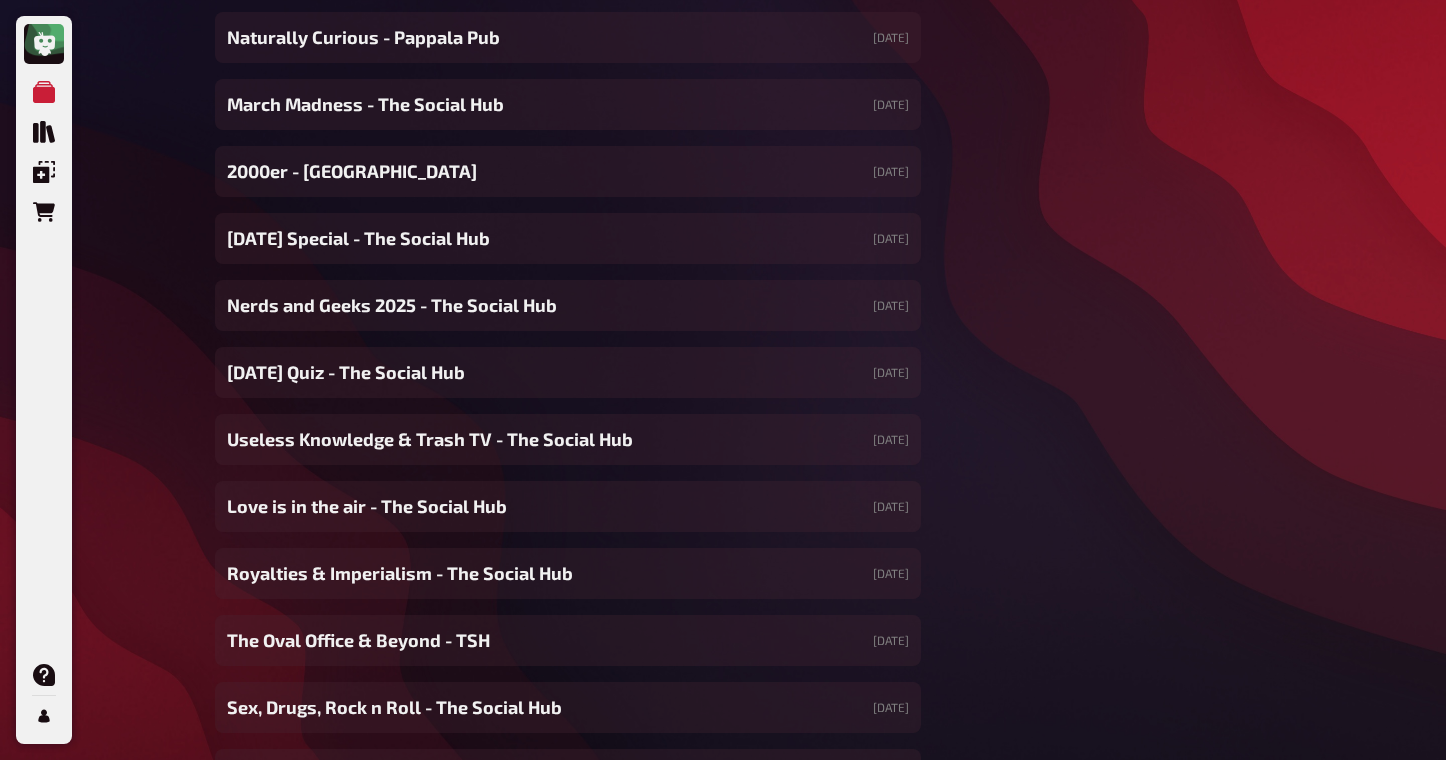 scroll, scrollTop: 1196, scrollLeft: 0, axis: vertical 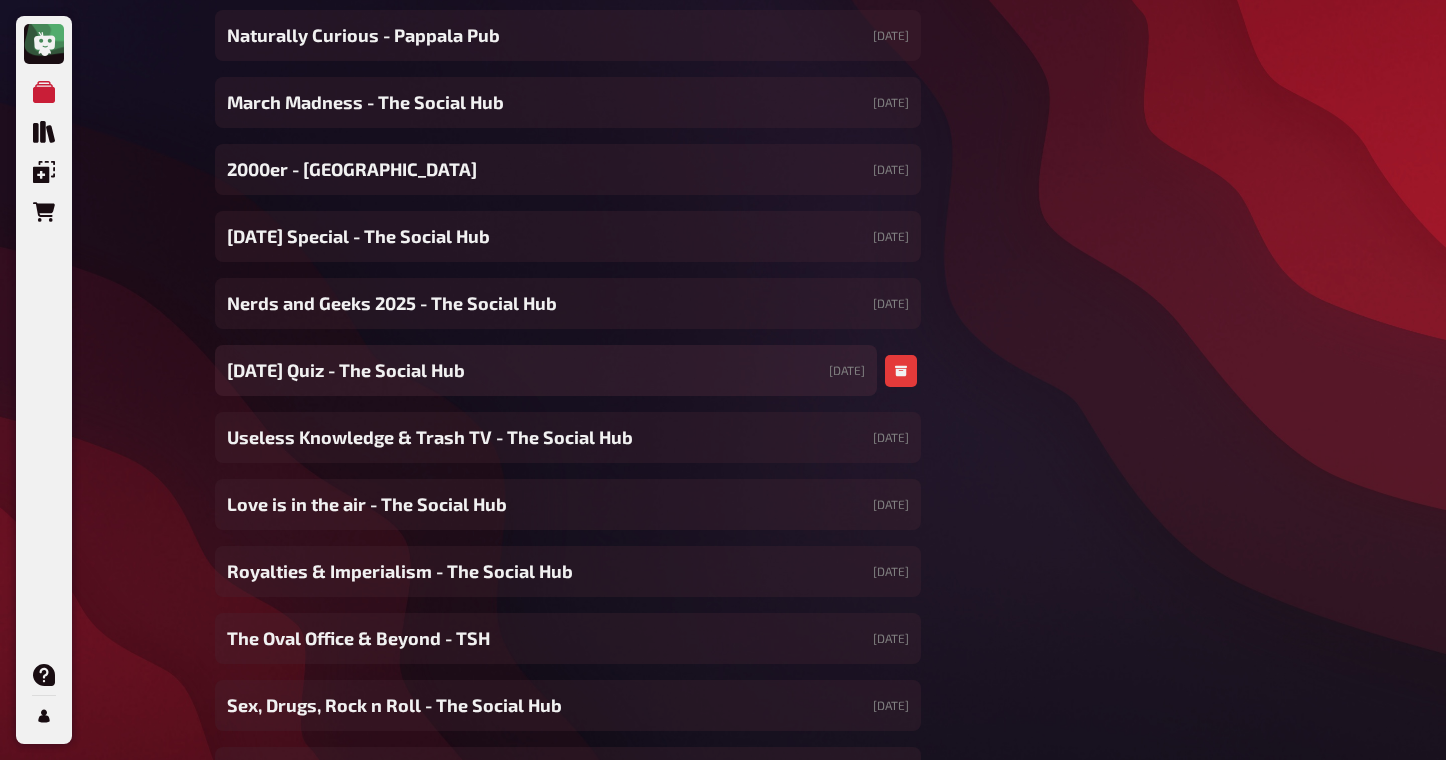 click on "[DATE] Quiz - The Social Hub" at bounding box center (346, 370) 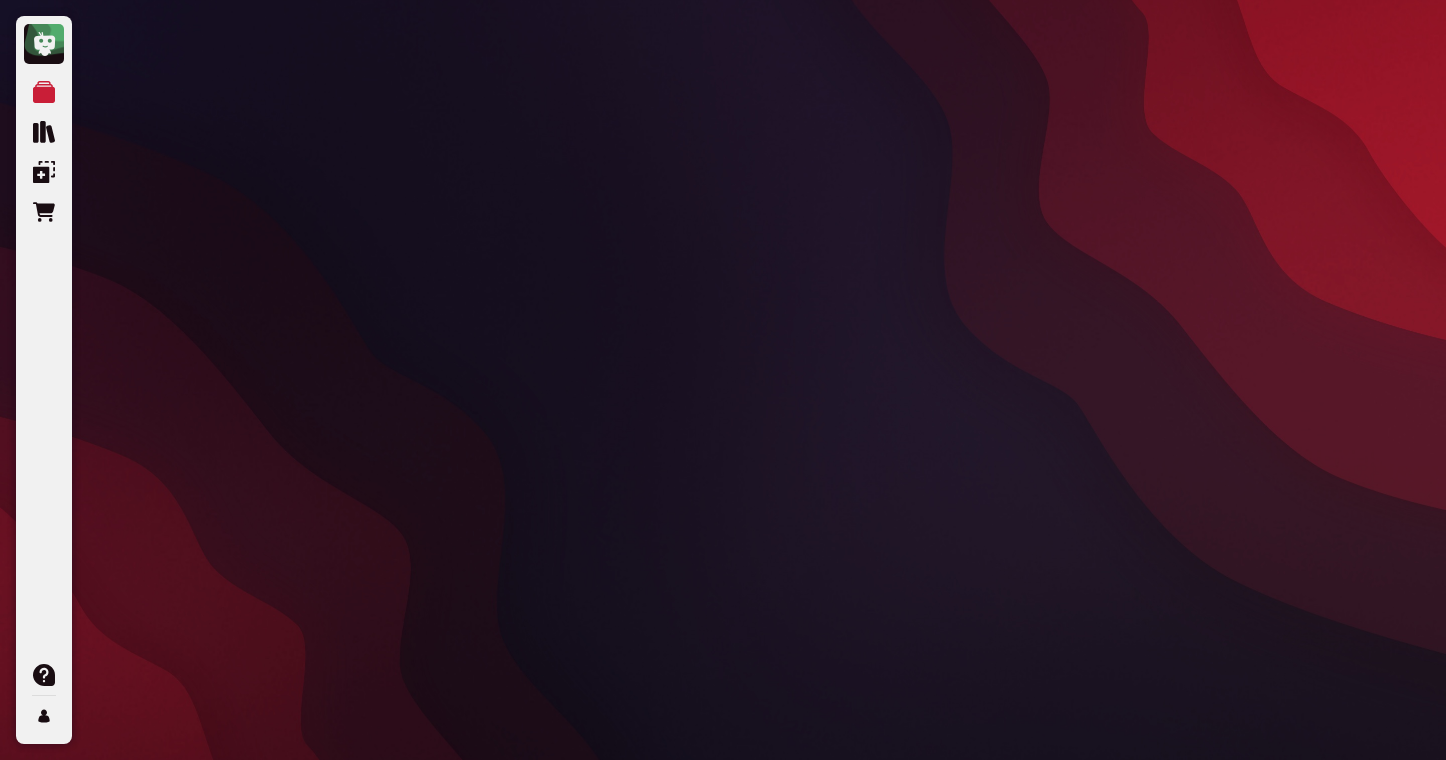 scroll, scrollTop: 0, scrollLeft: 0, axis: both 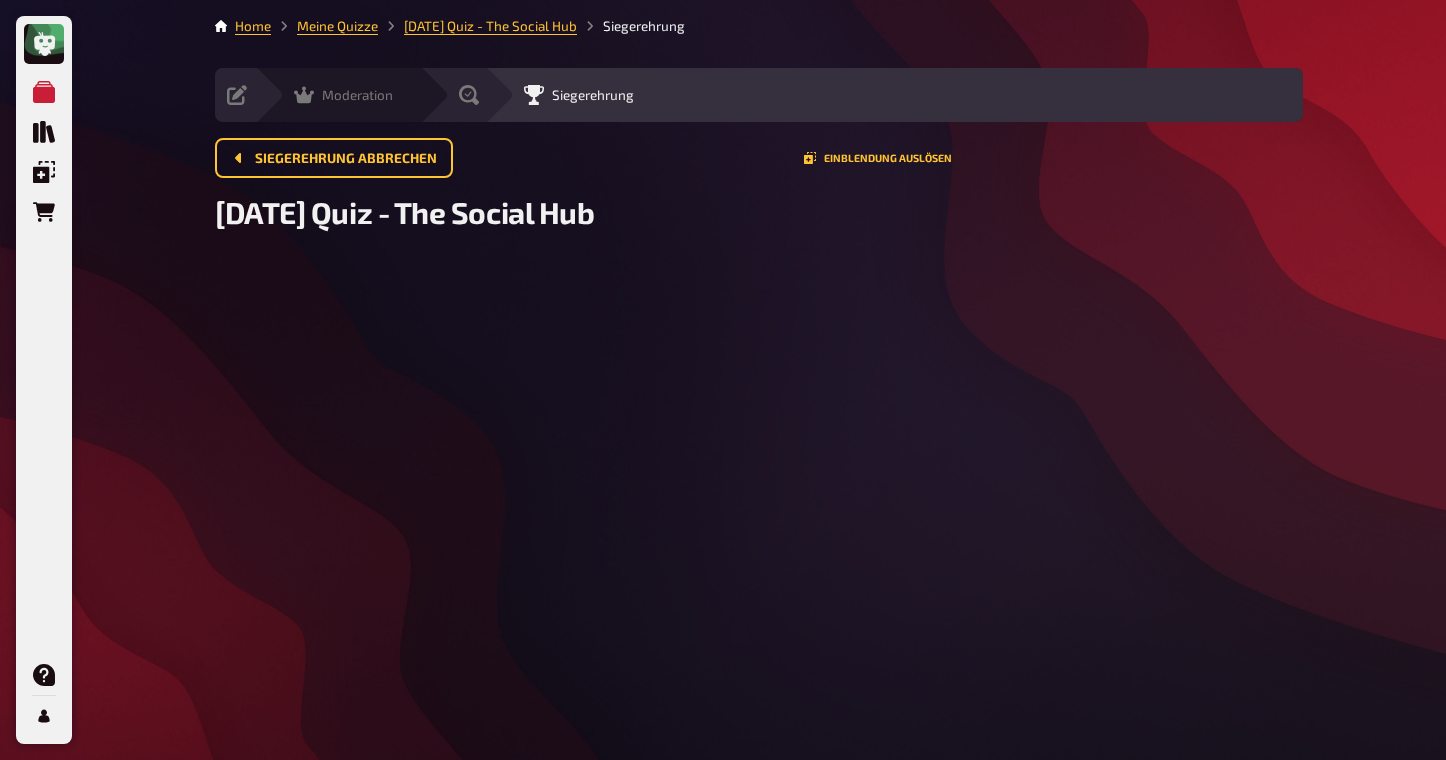 click on "Moderation undefined" at bounding box center [337, 95] 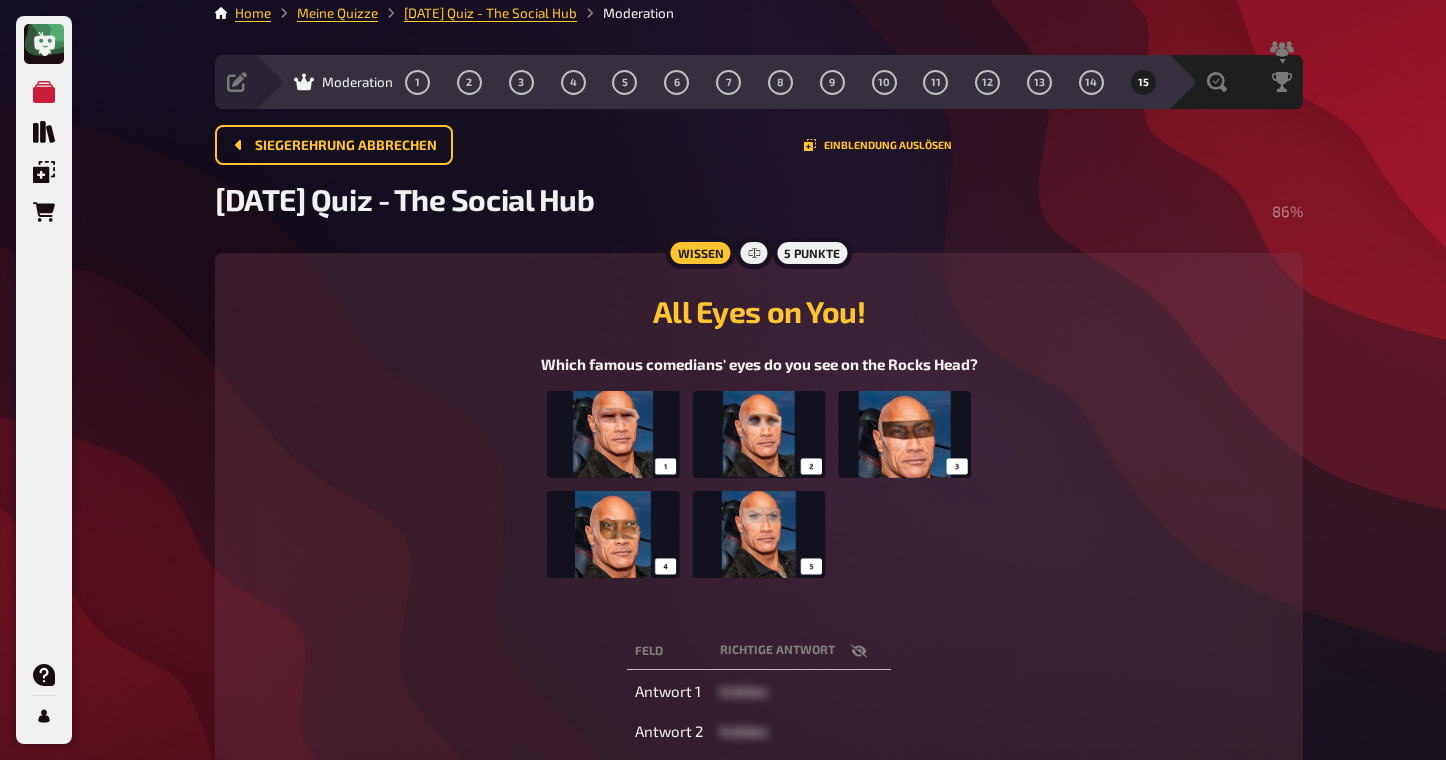 scroll, scrollTop: 16, scrollLeft: 0, axis: vertical 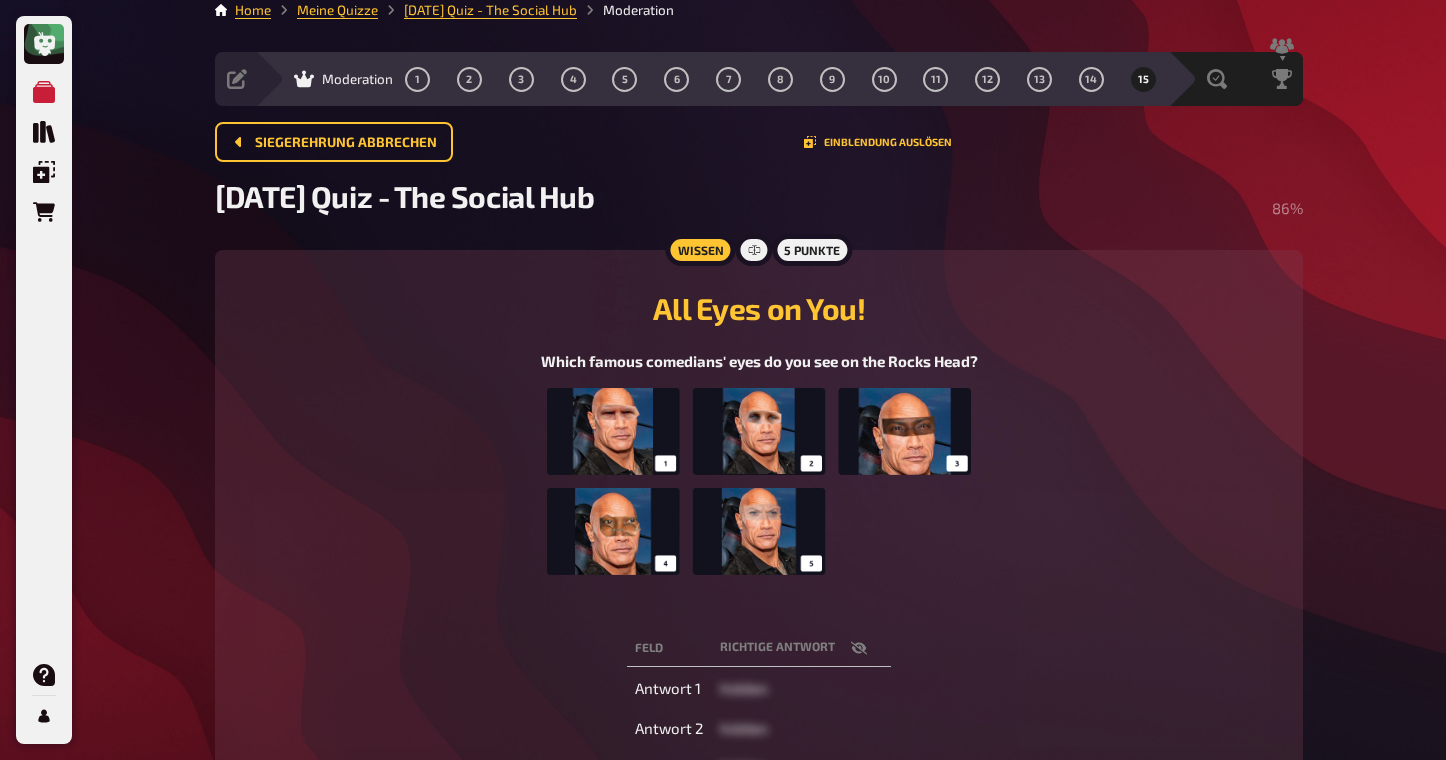 click at bounding box center [758, 488] 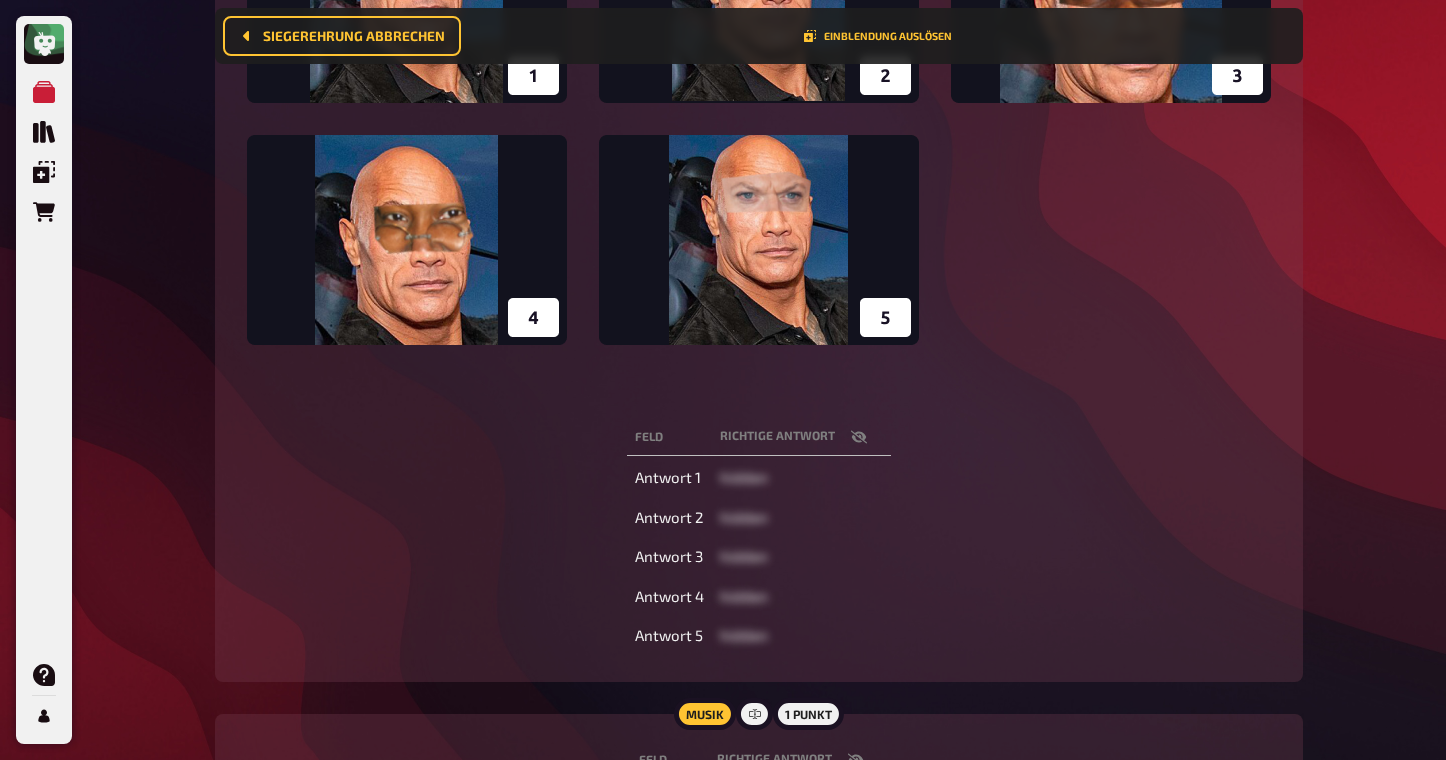 scroll, scrollTop: 529, scrollLeft: 0, axis: vertical 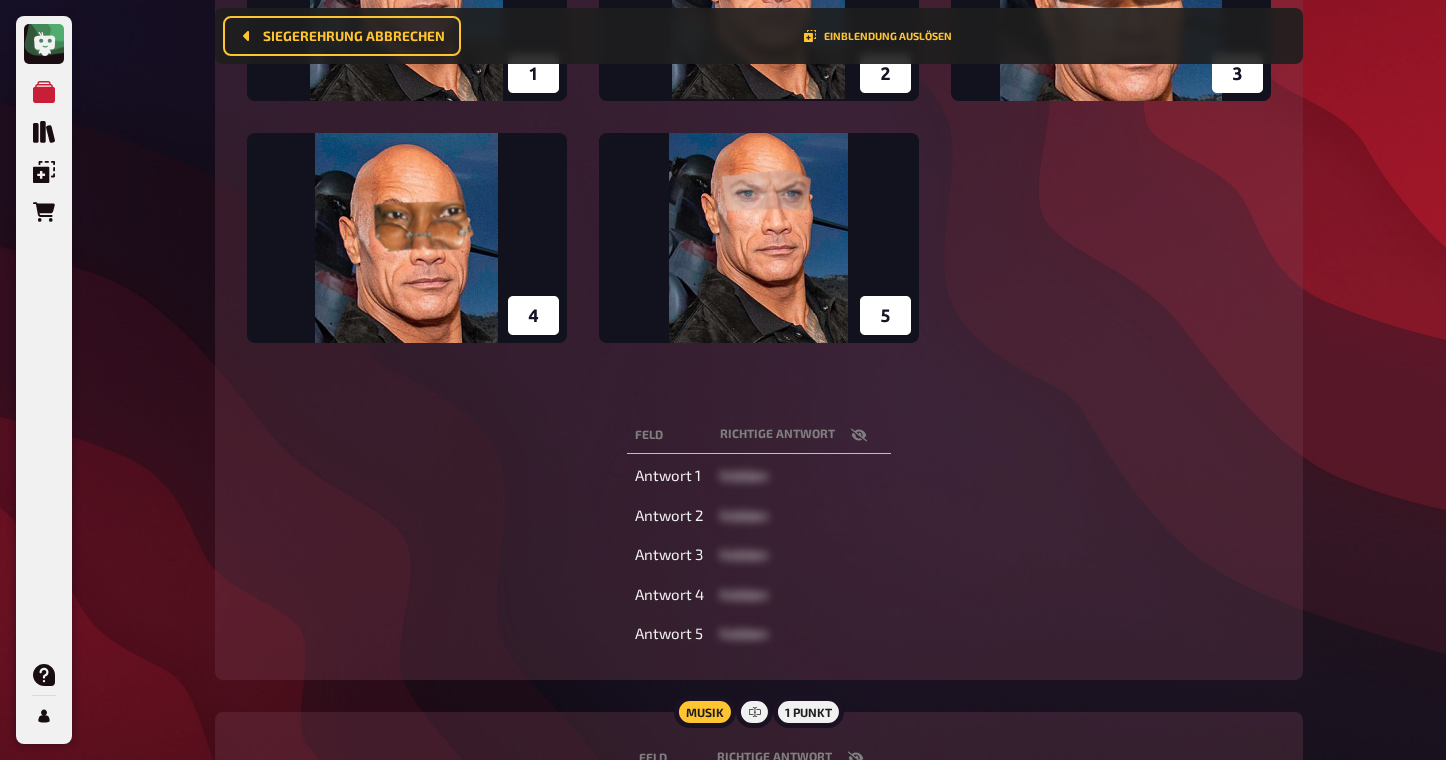 click at bounding box center (859, 435) 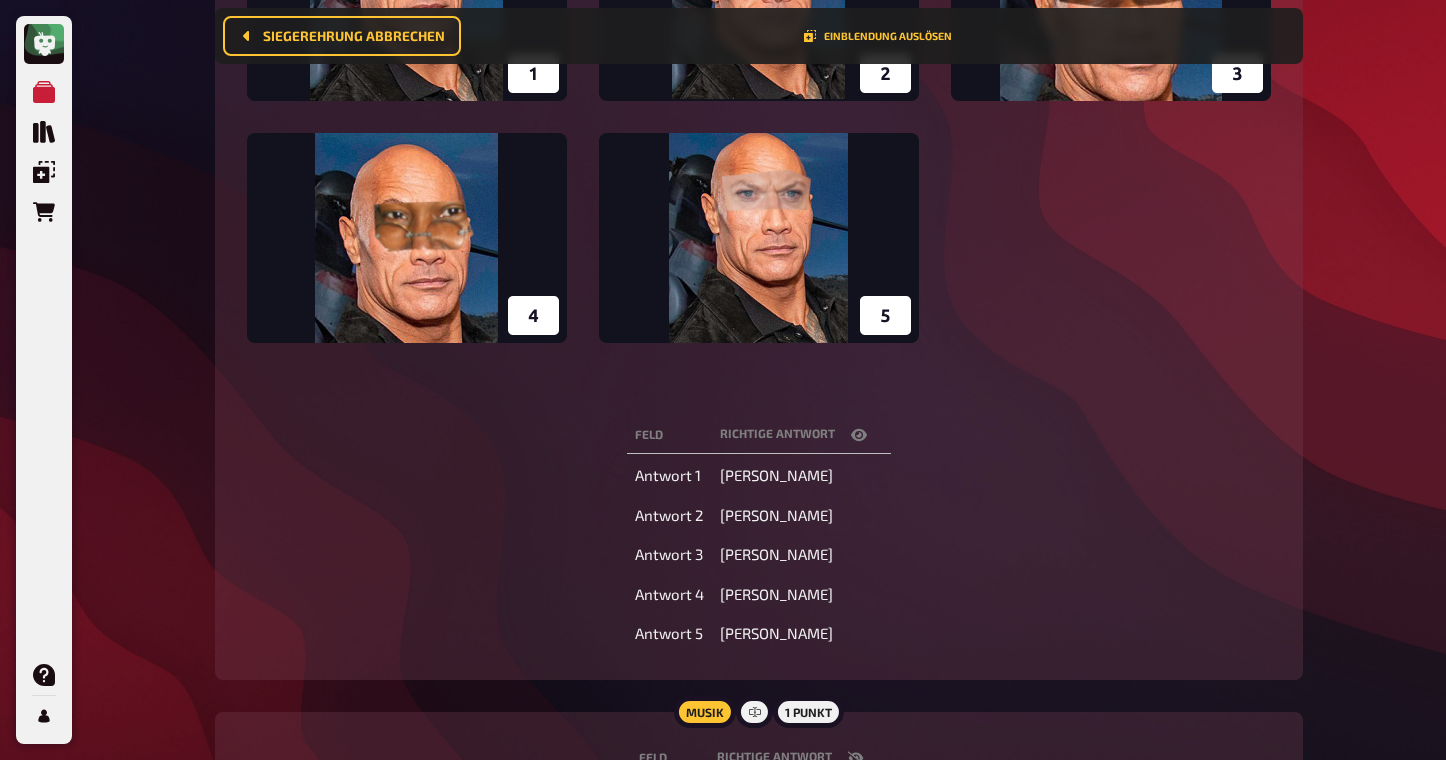 click at bounding box center [859, 435] 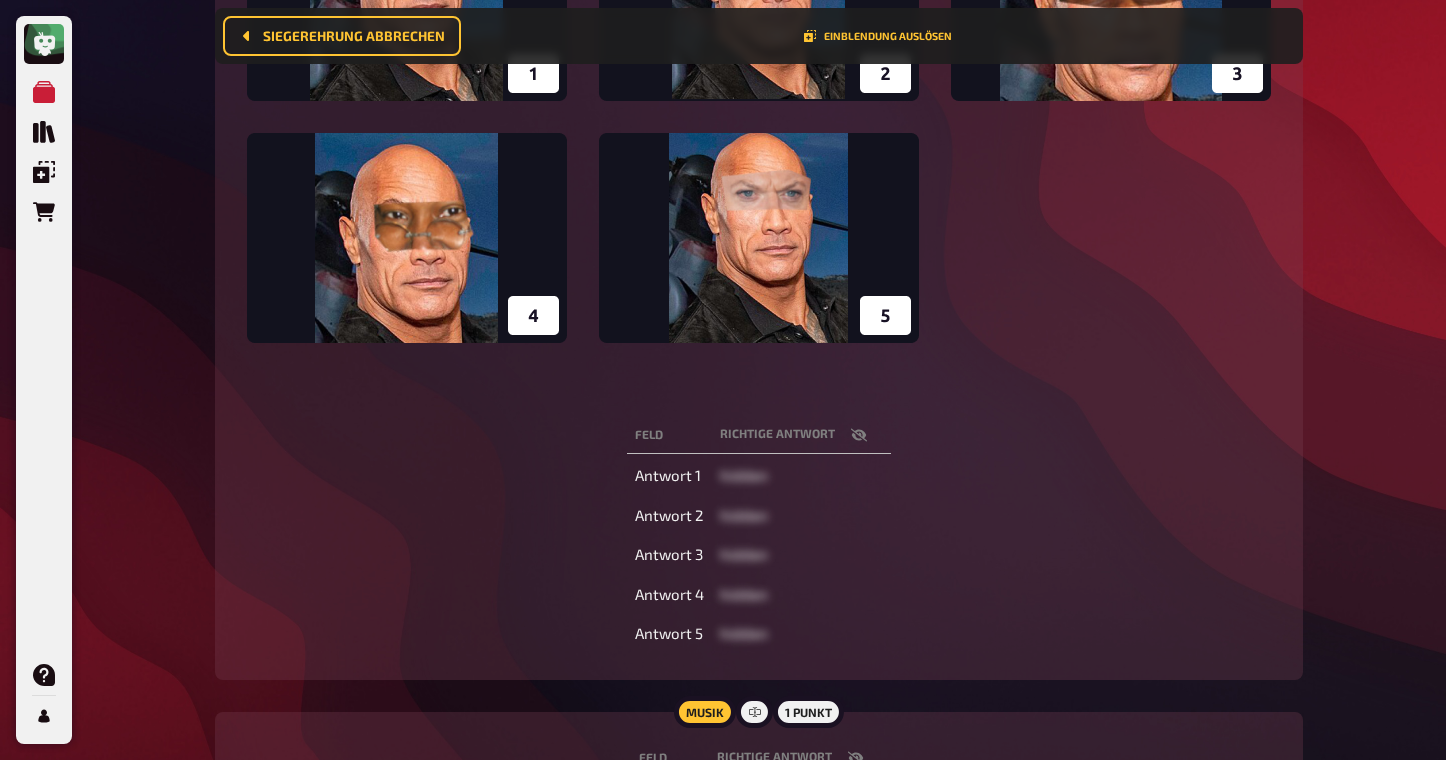 scroll, scrollTop: 0, scrollLeft: 0, axis: both 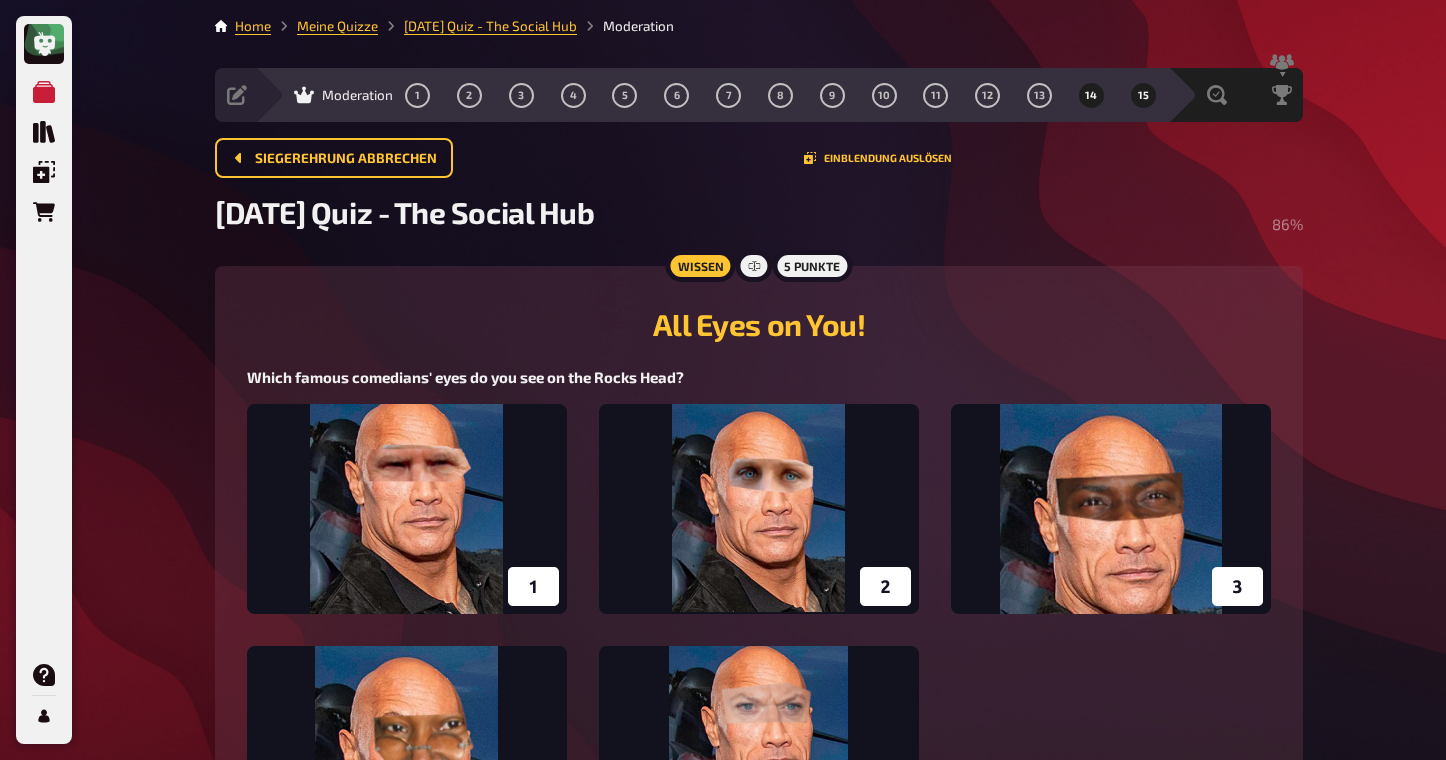 click on "14" at bounding box center (1091, 95) 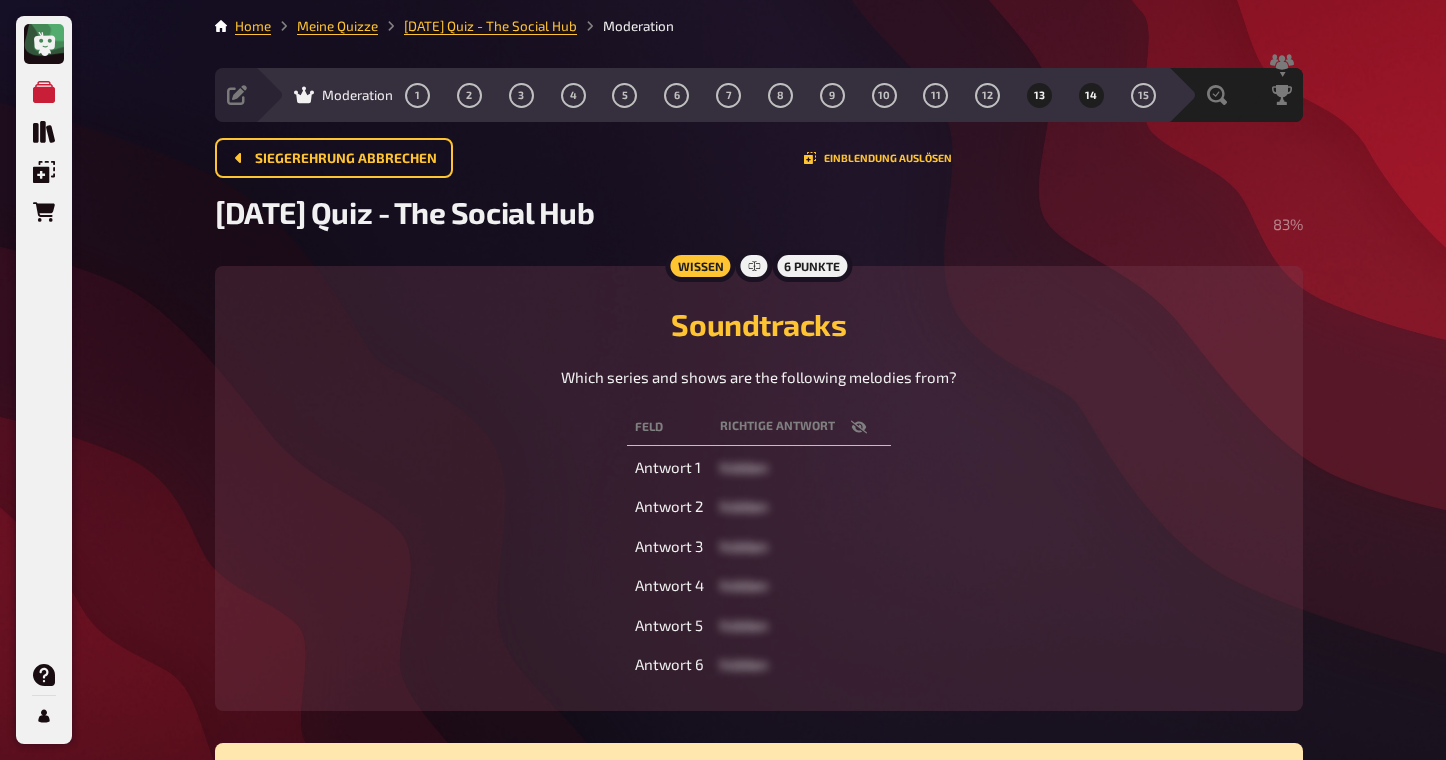 click on "13" at bounding box center (1040, 95) 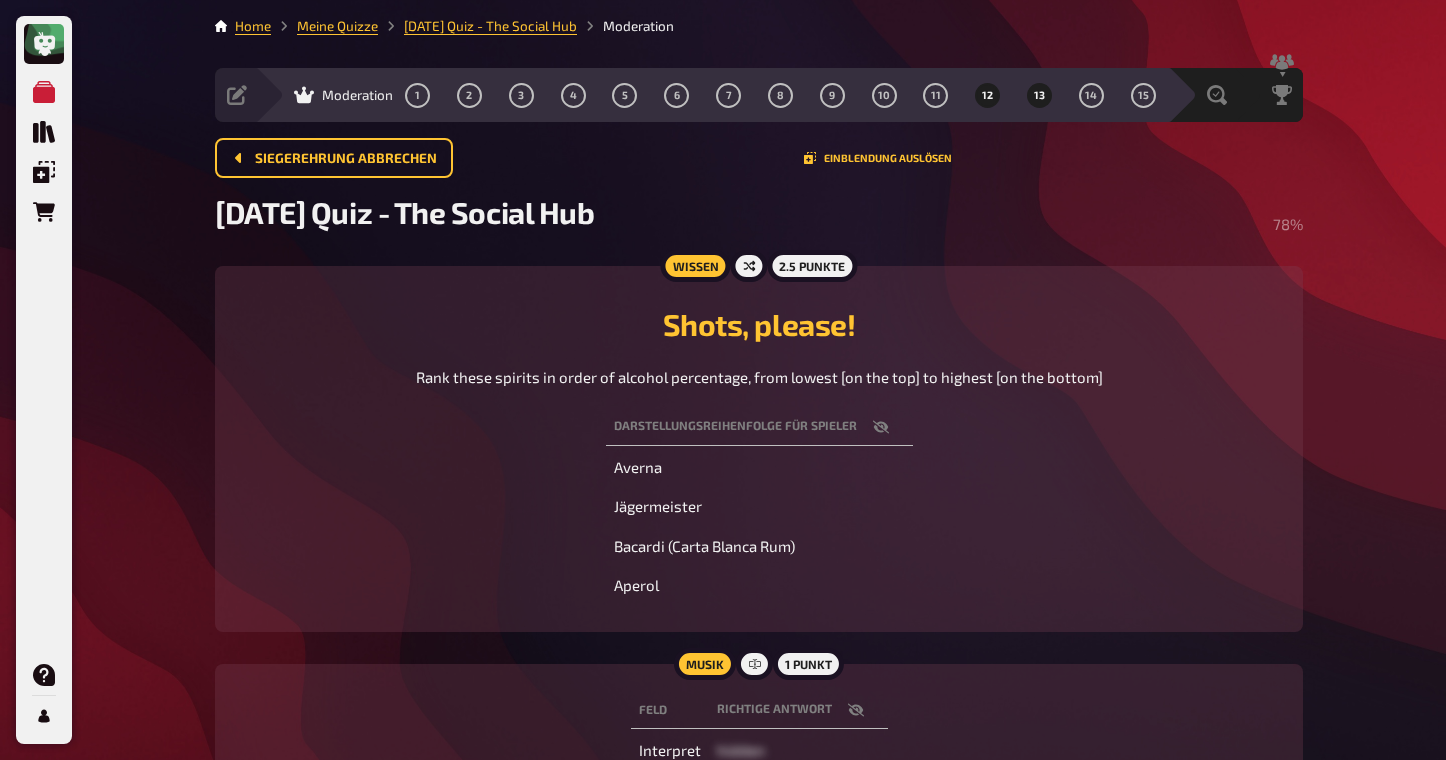 click on "12" at bounding box center (988, 95) 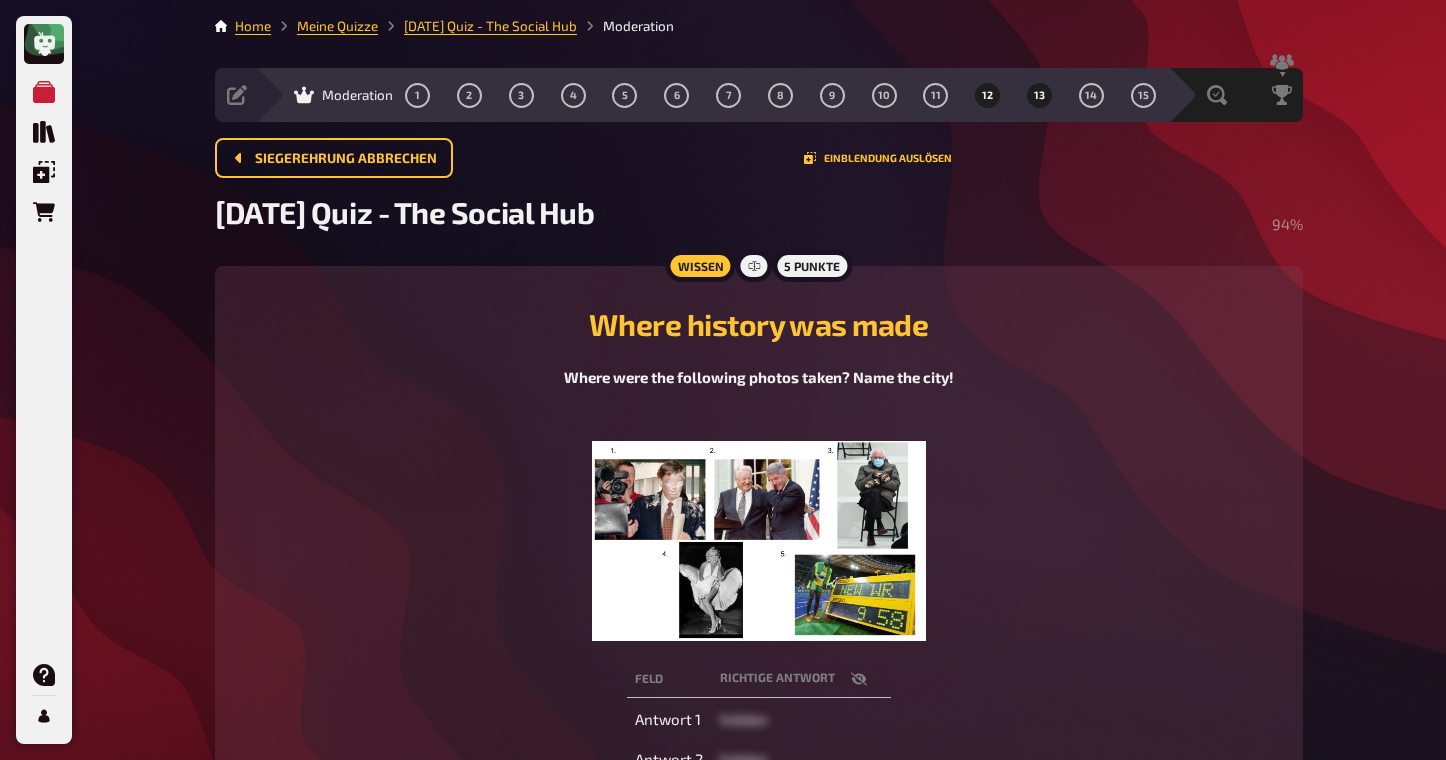 click on "13" at bounding box center [1039, 95] 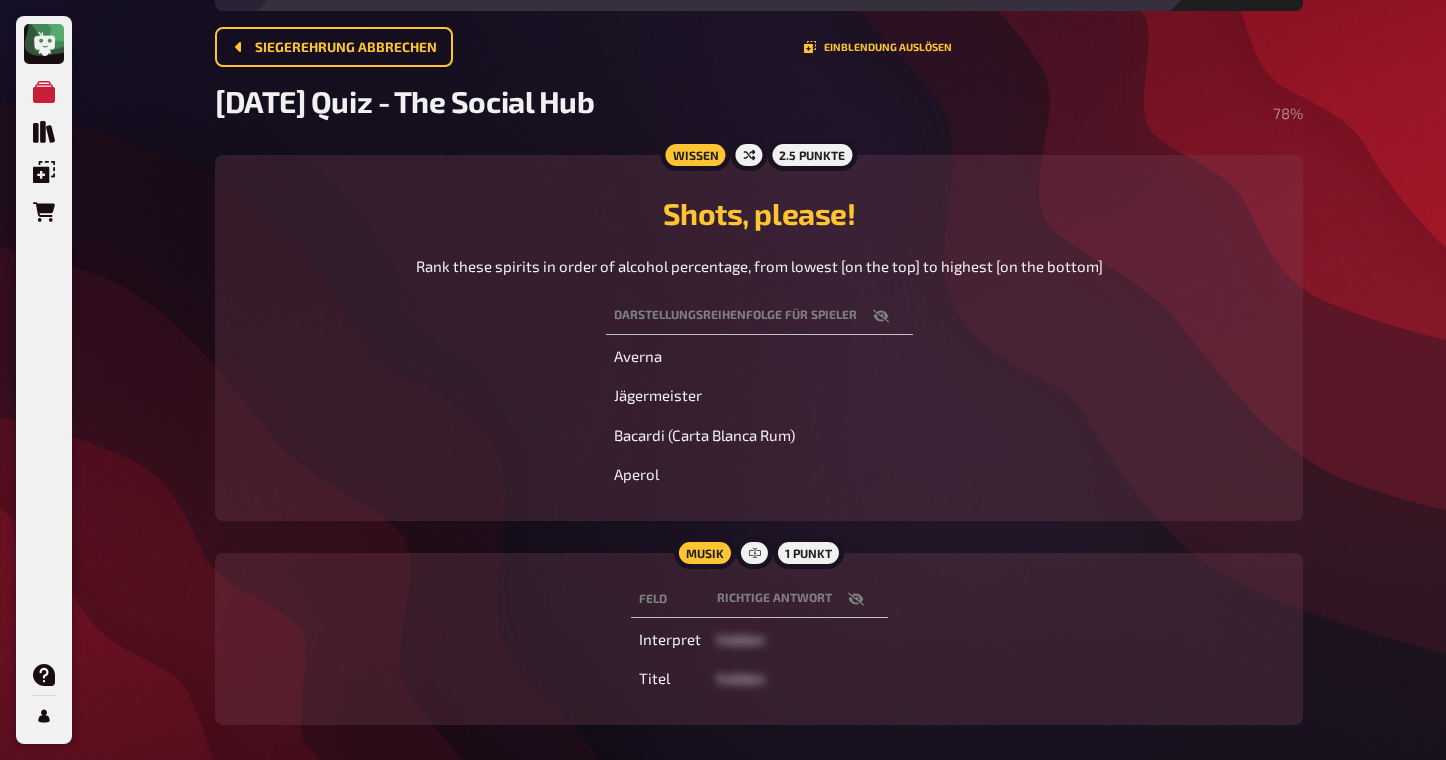 scroll, scrollTop: 114, scrollLeft: 0, axis: vertical 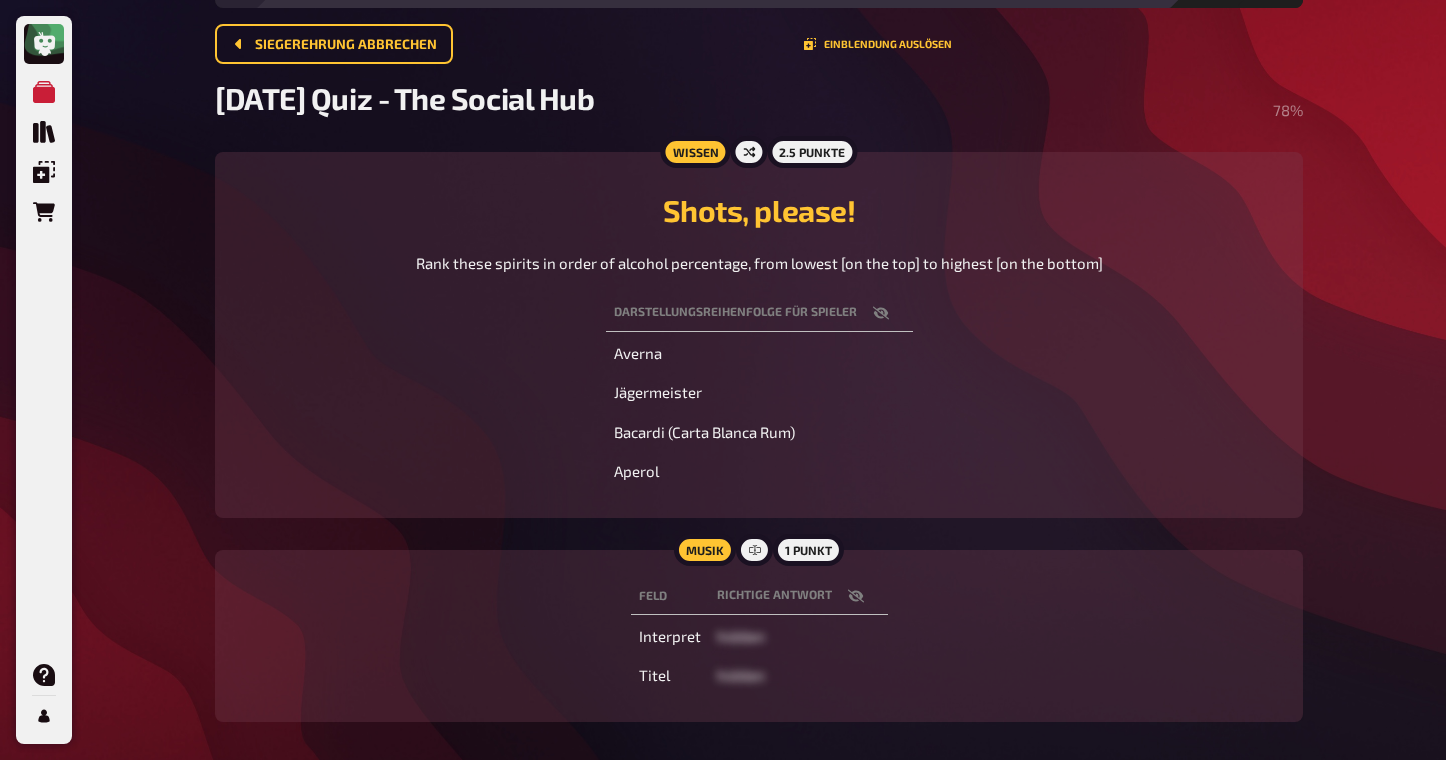 click 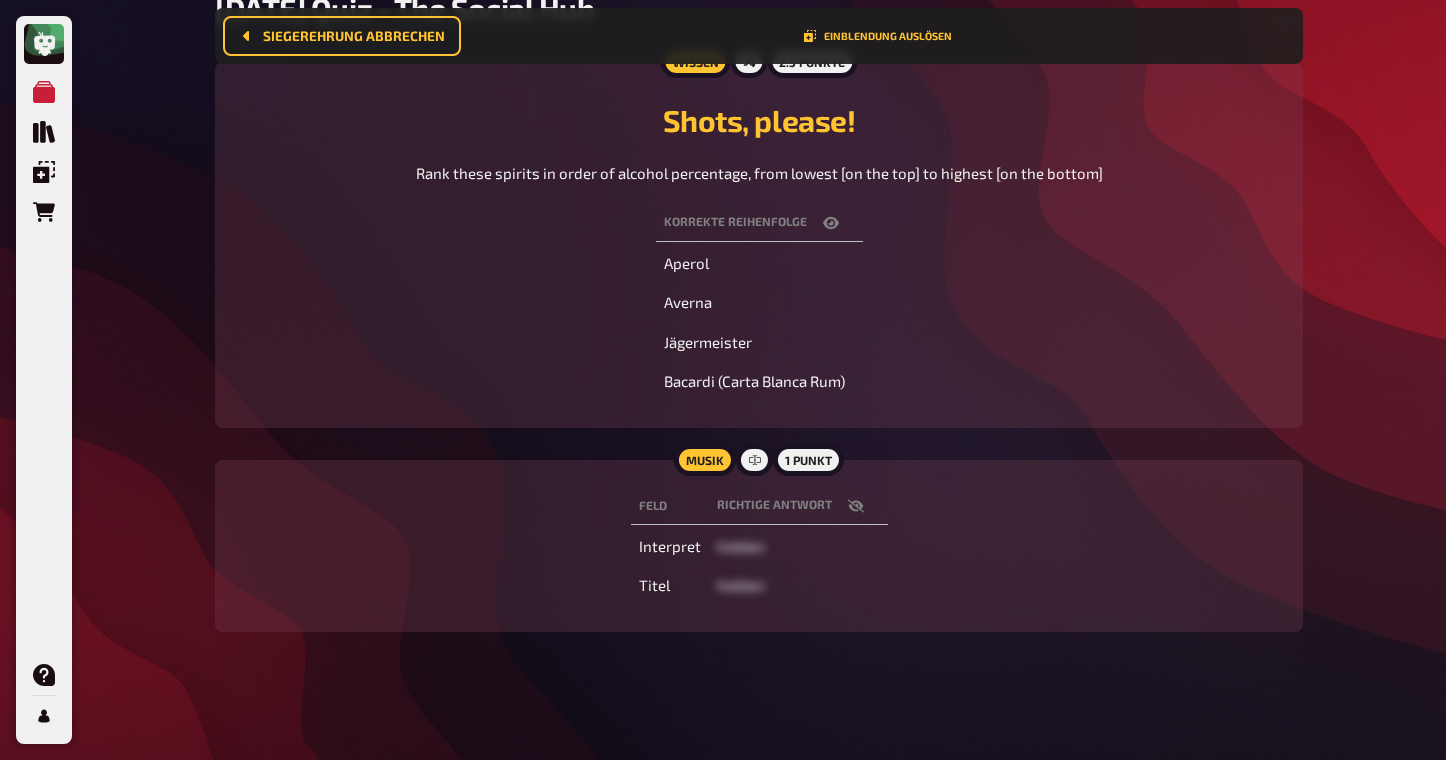 scroll, scrollTop: 0, scrollLeft: 0, axis: both 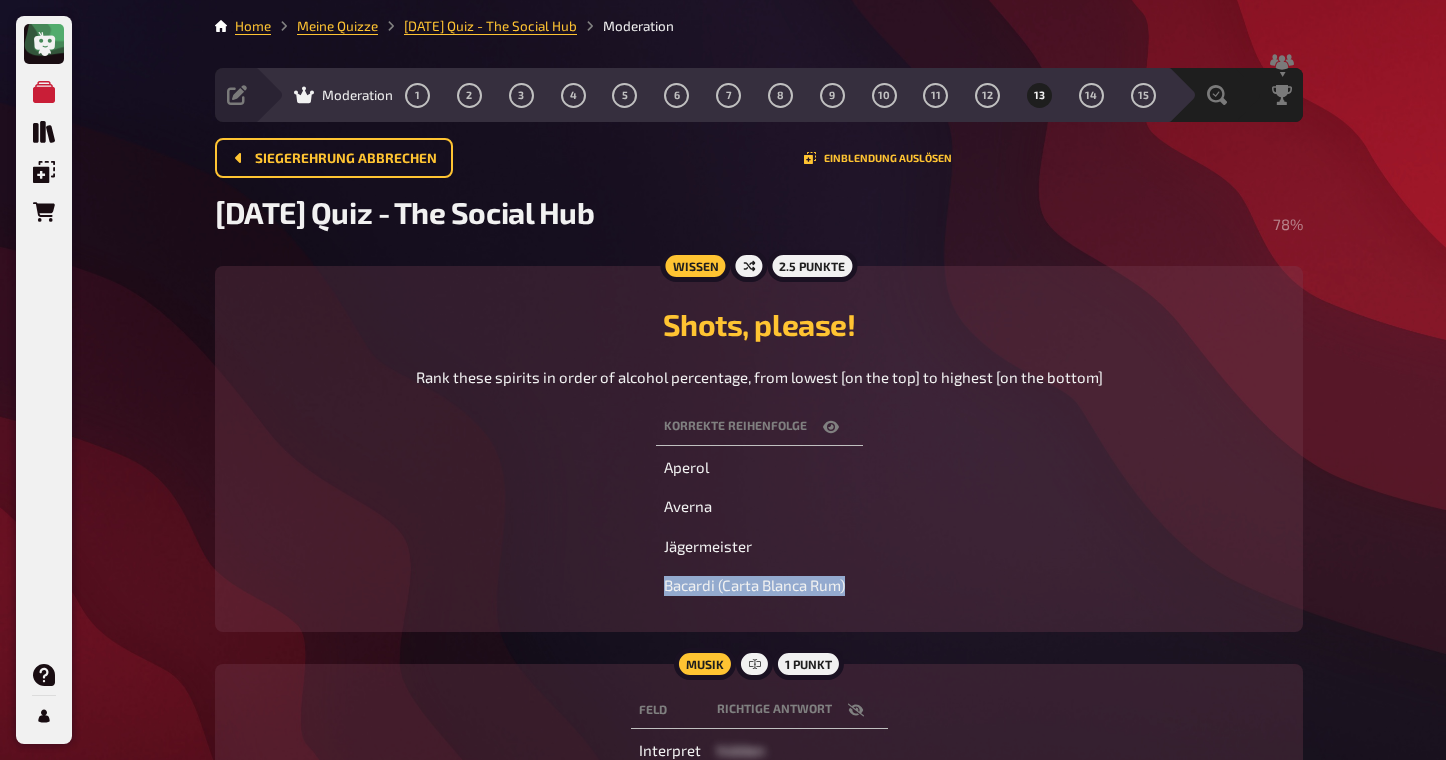 drag, startPoint x: 878, startPoint y: 586, endPoint x: 662, endPoint y: 587, distance: 216.00232 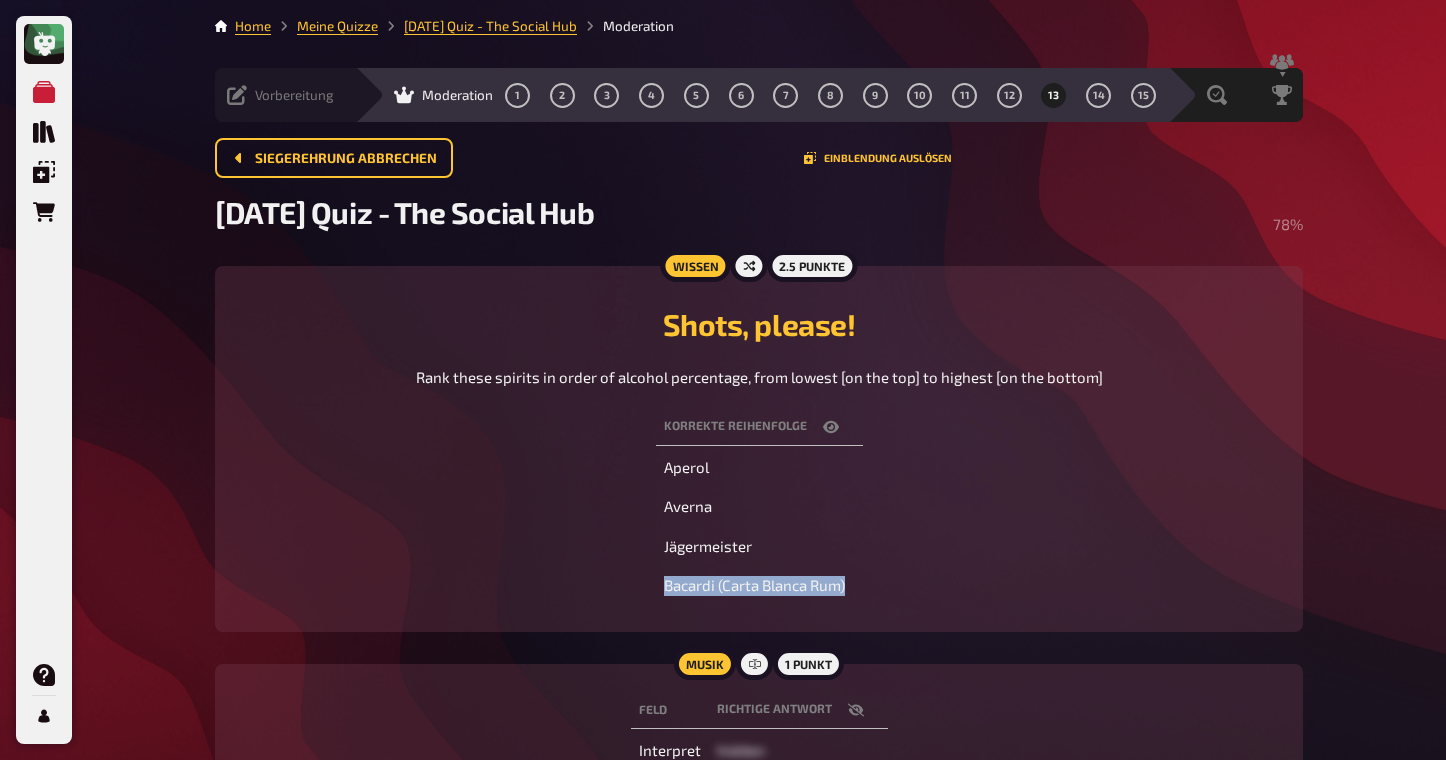click 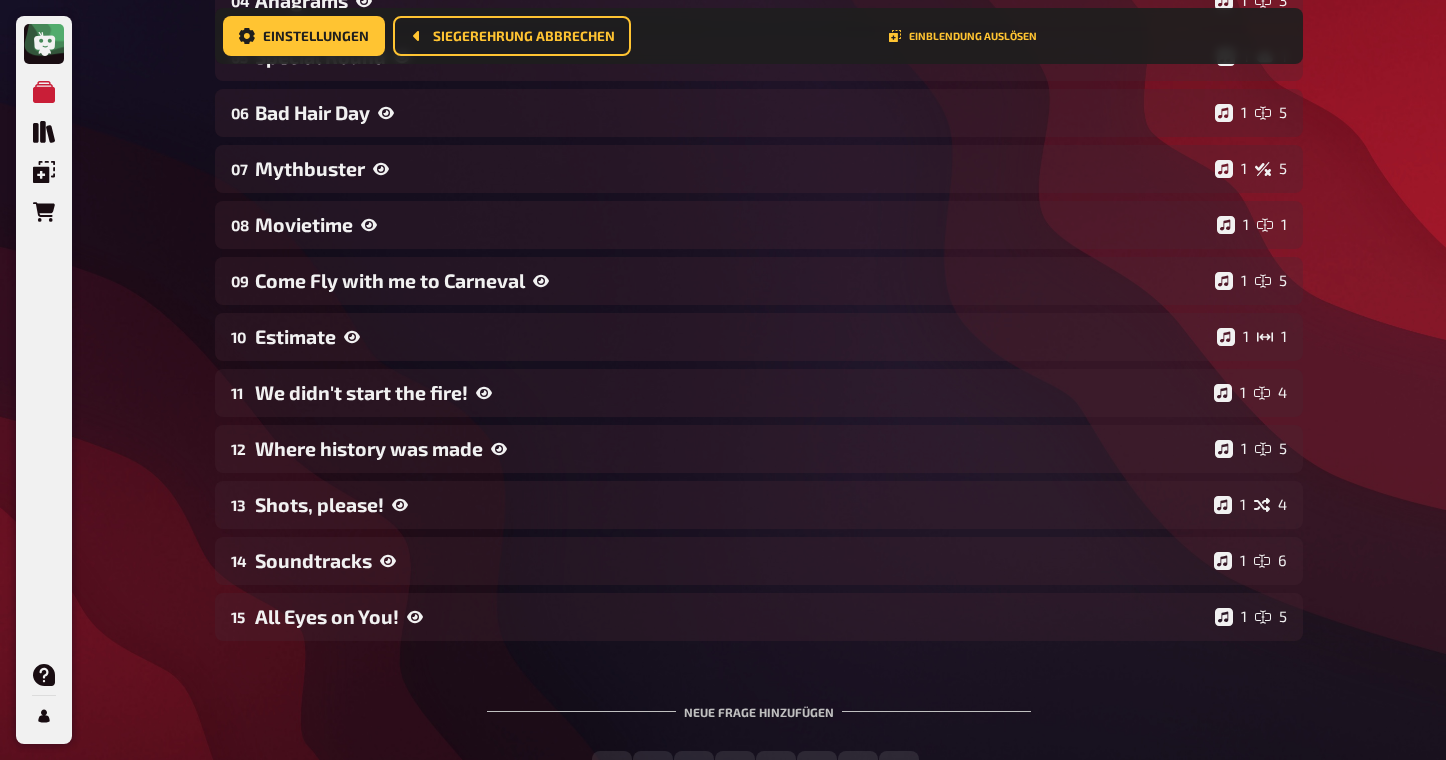 scroll, scrollTop: 559, scrollLeft: 0, axis: vertical 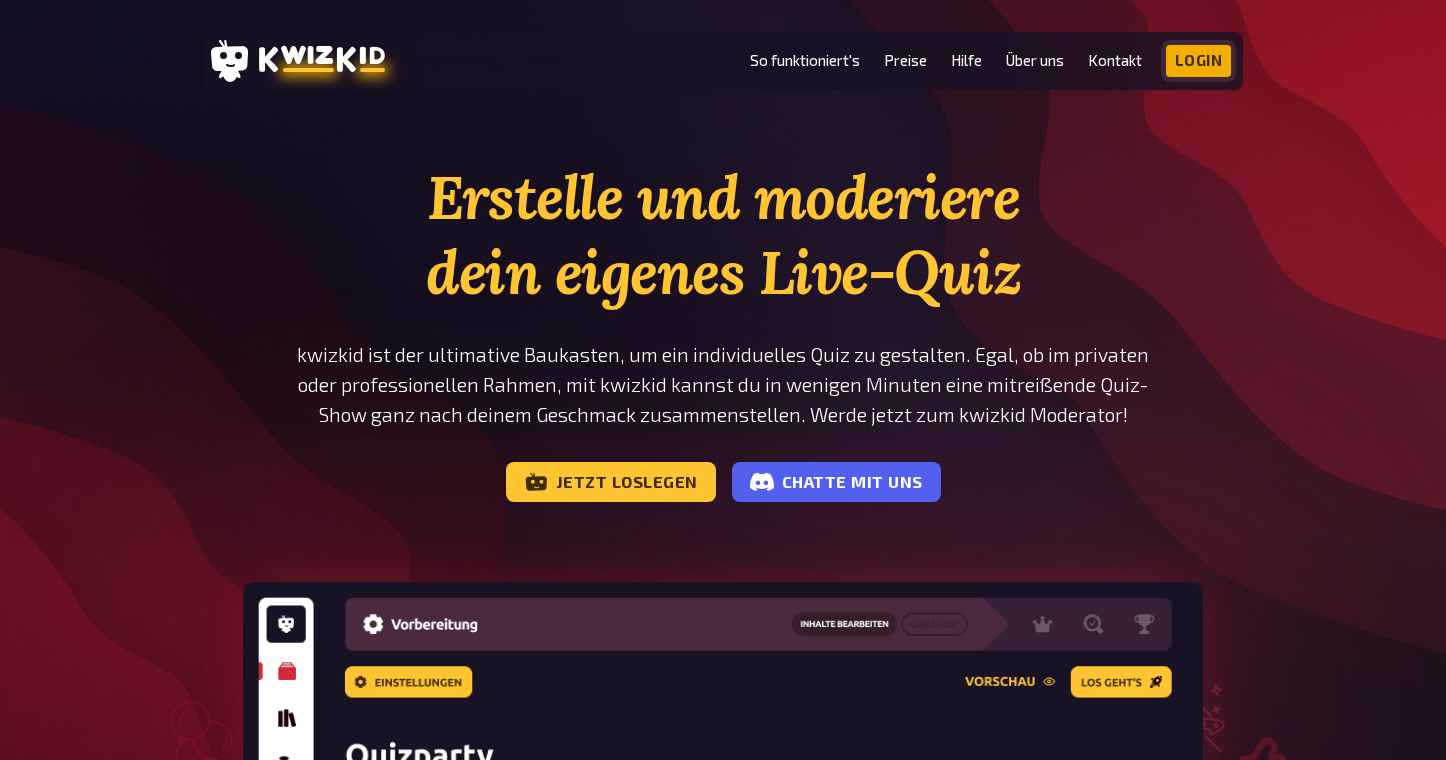 click on "Login" at bounding box center [1199, 61] 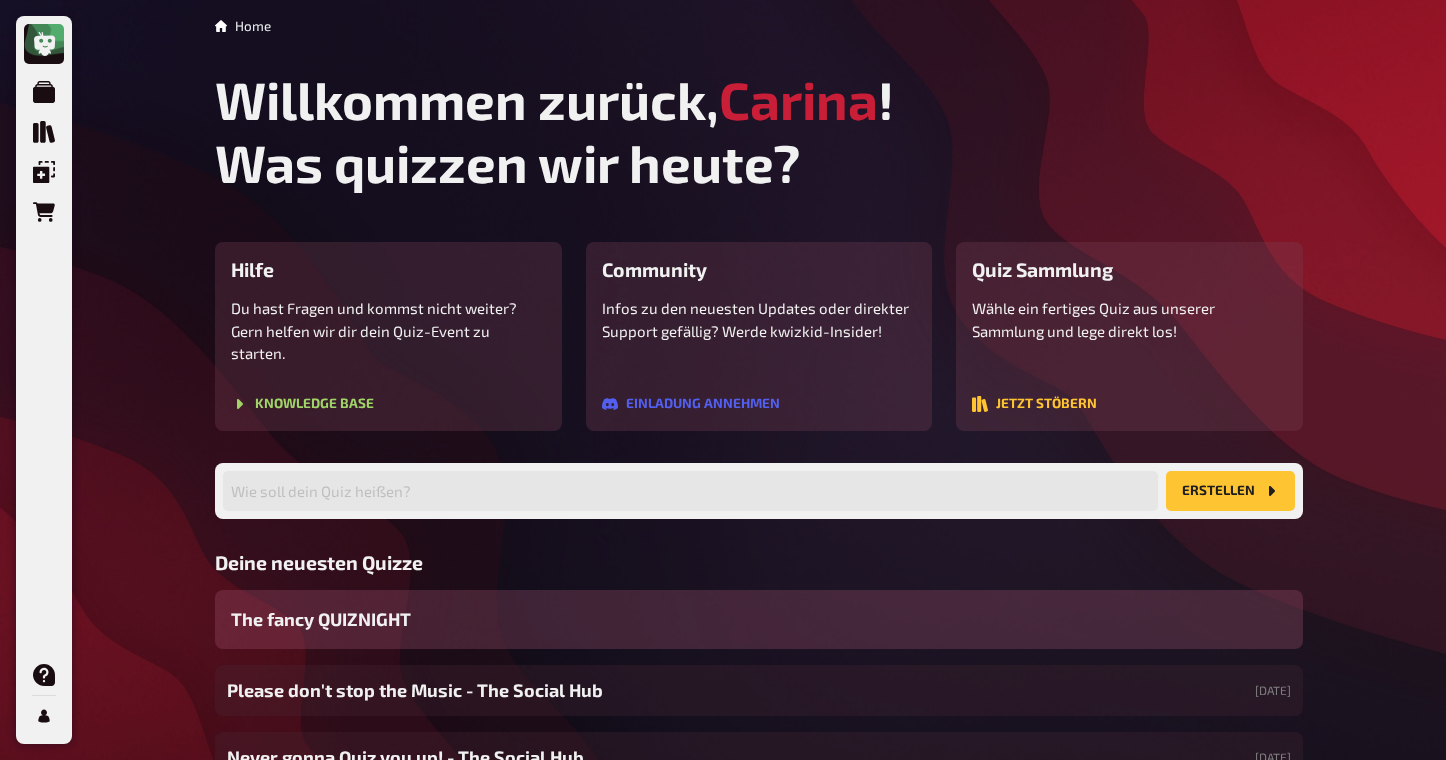 scroll, scrollTop: 134, scrollLeft: 0, axis: vertical 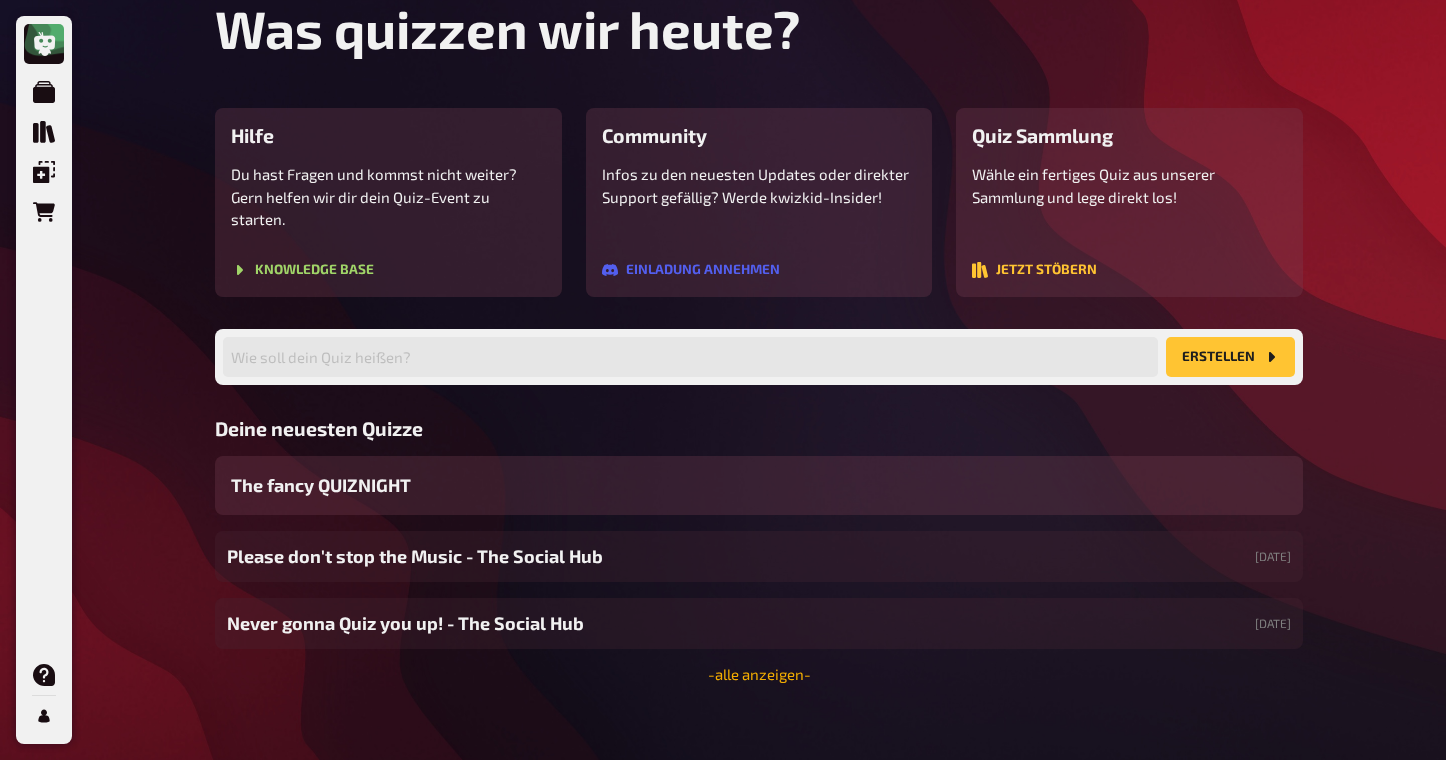 click on "-  alle anzeigen  -" at bounding box center (759, 674) 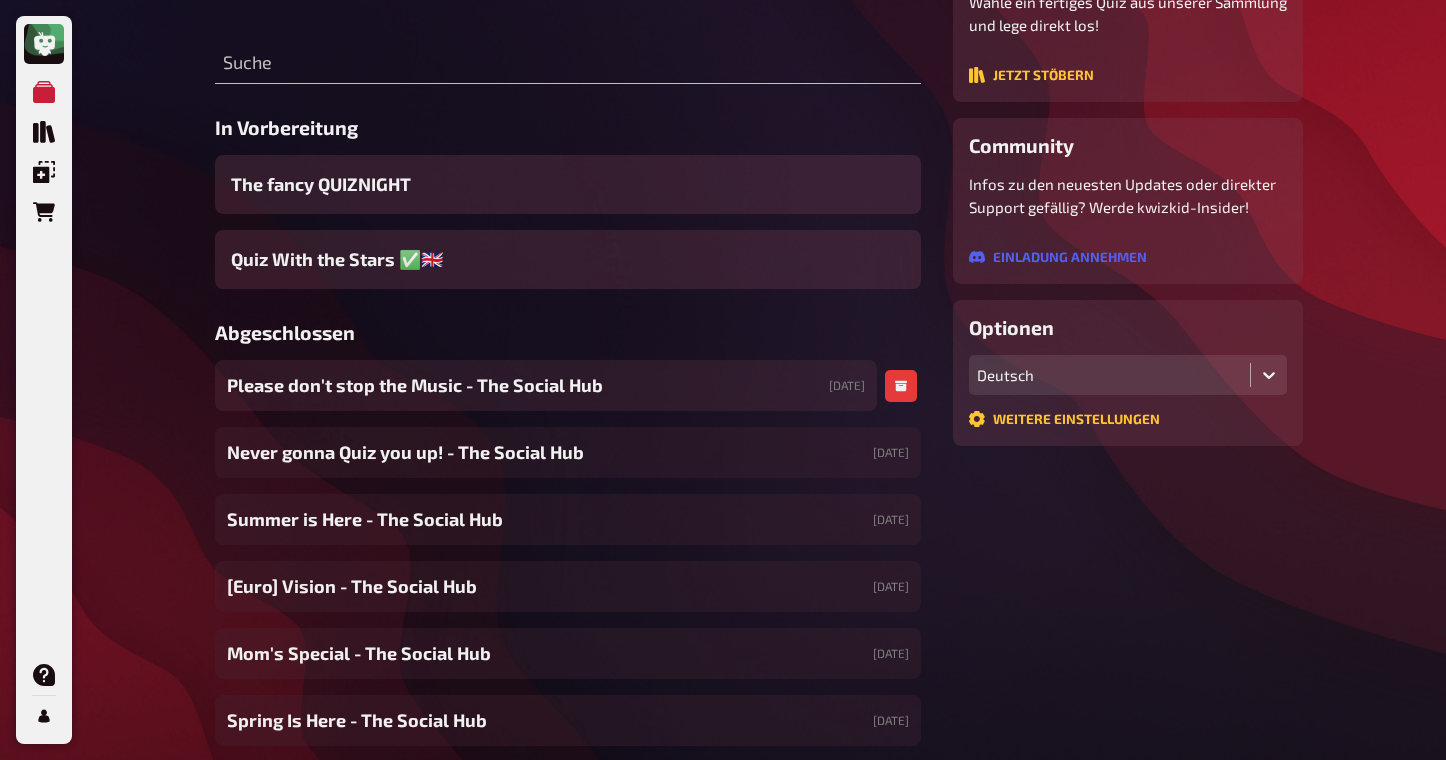 scroll, scrollTop: 245, scrollLeft: 0, axis: vertical 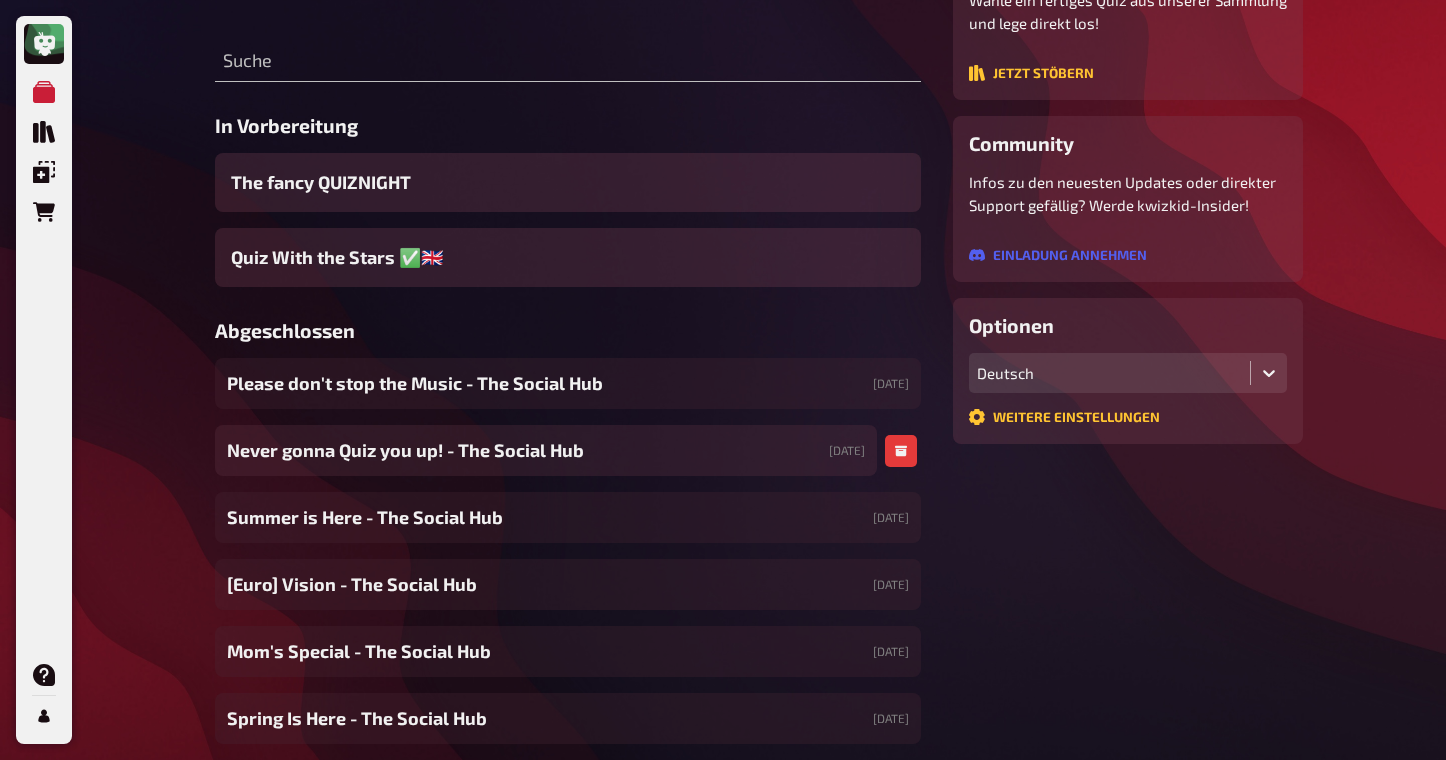 click on "Never gonna Quiz you up! - The Social Hub" at bounding box center (405, 450) 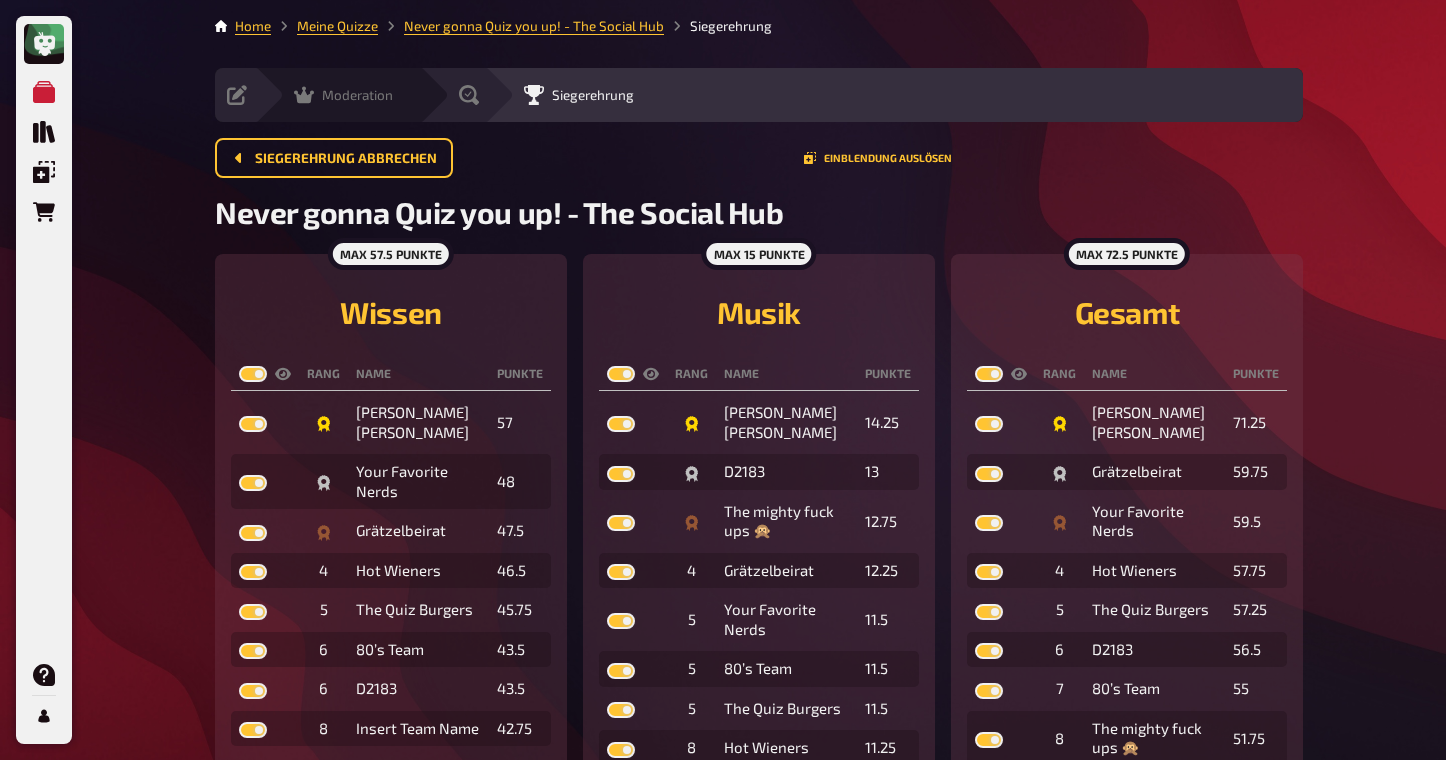 click on "Moderation undefined" at bounding box center (337, 95) 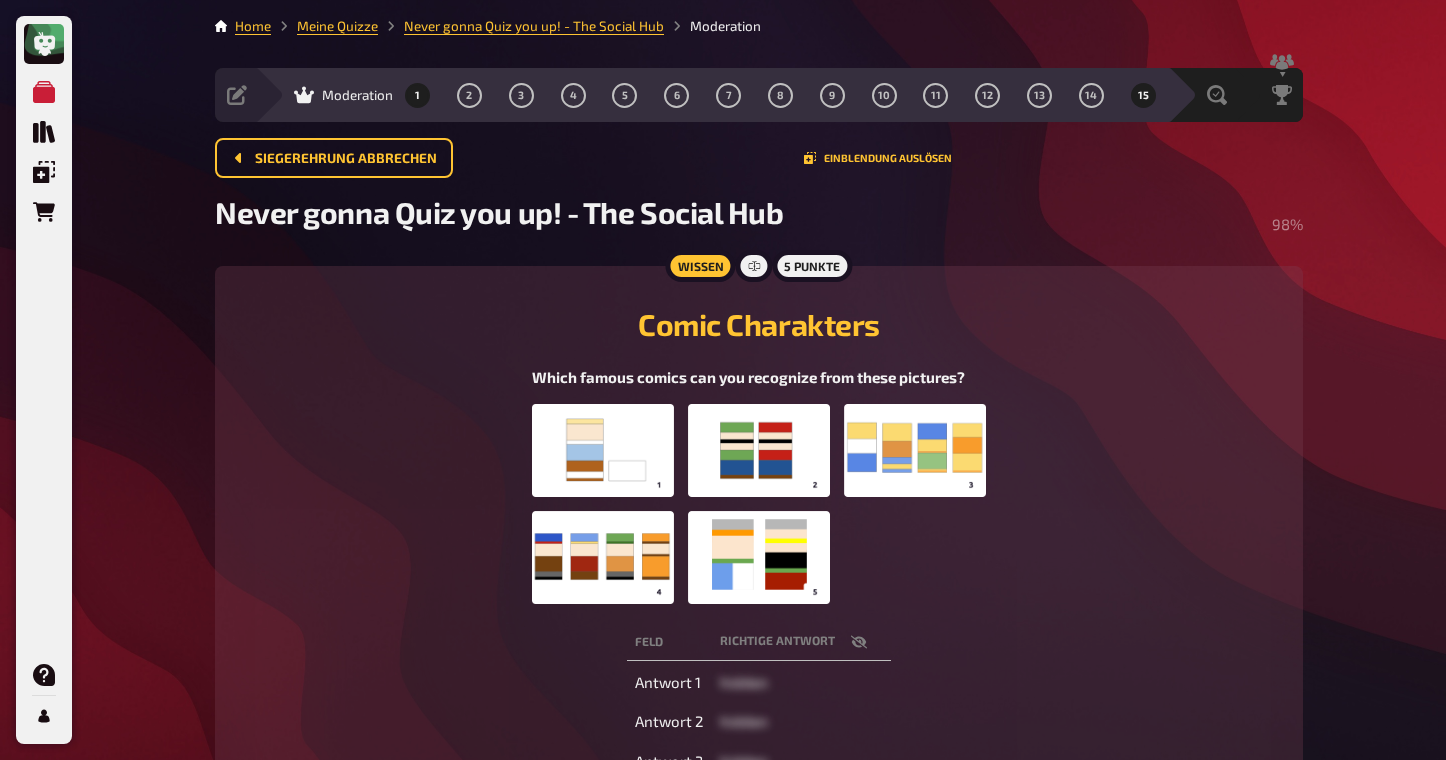 click on "1" at bounding box center (418, 95) 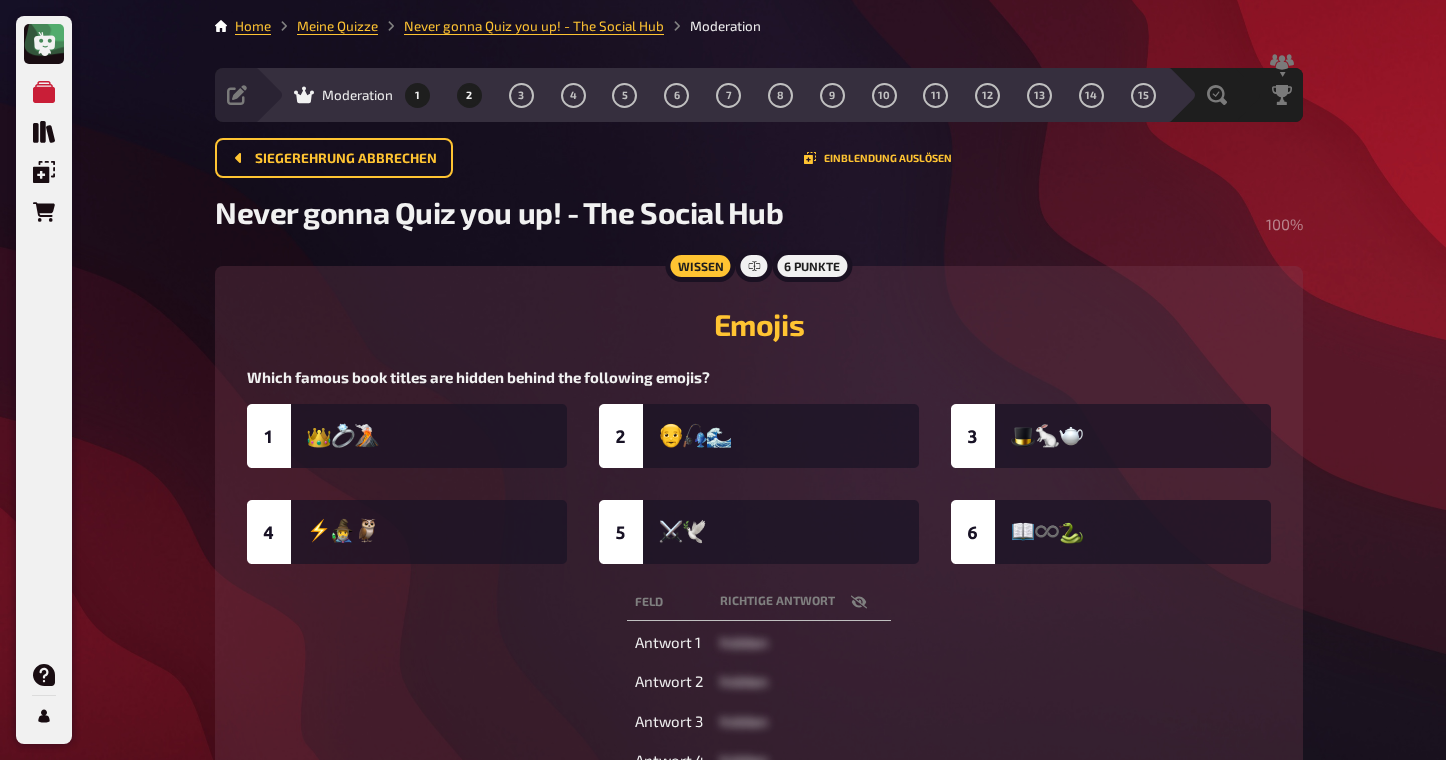 click on "2" at bounding box center [469, 95] 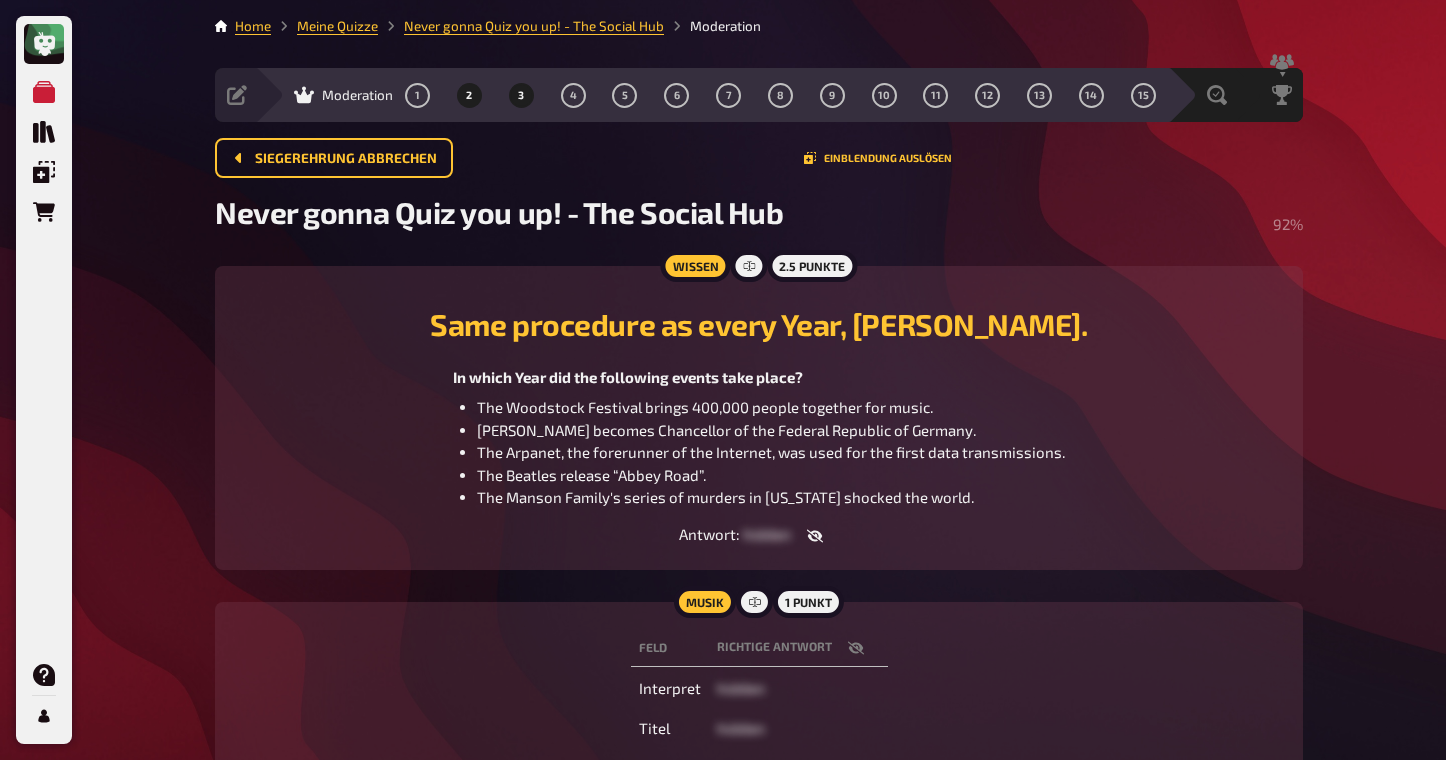 click on "3" at bounding box center (521, 95) 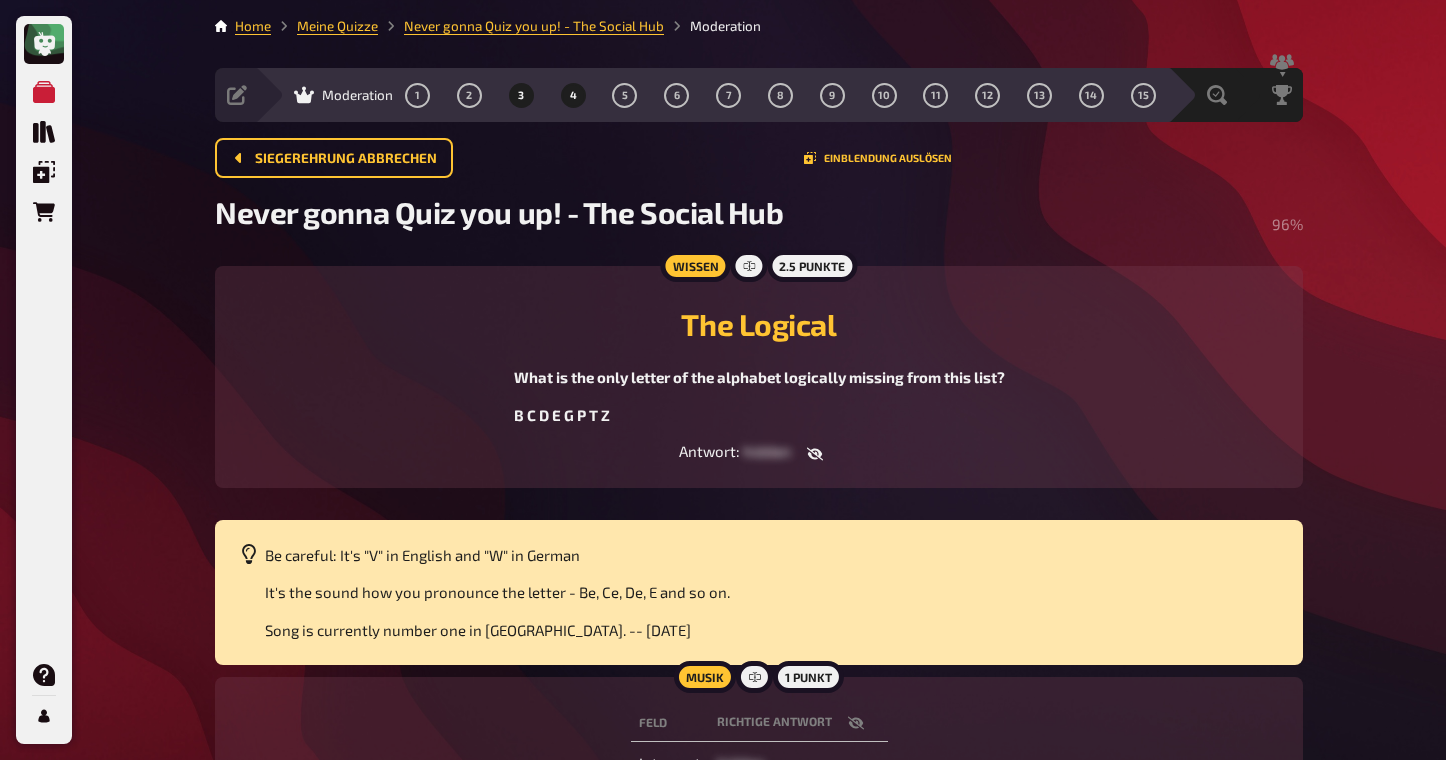 click on "4" at bounding box center [573, 95] 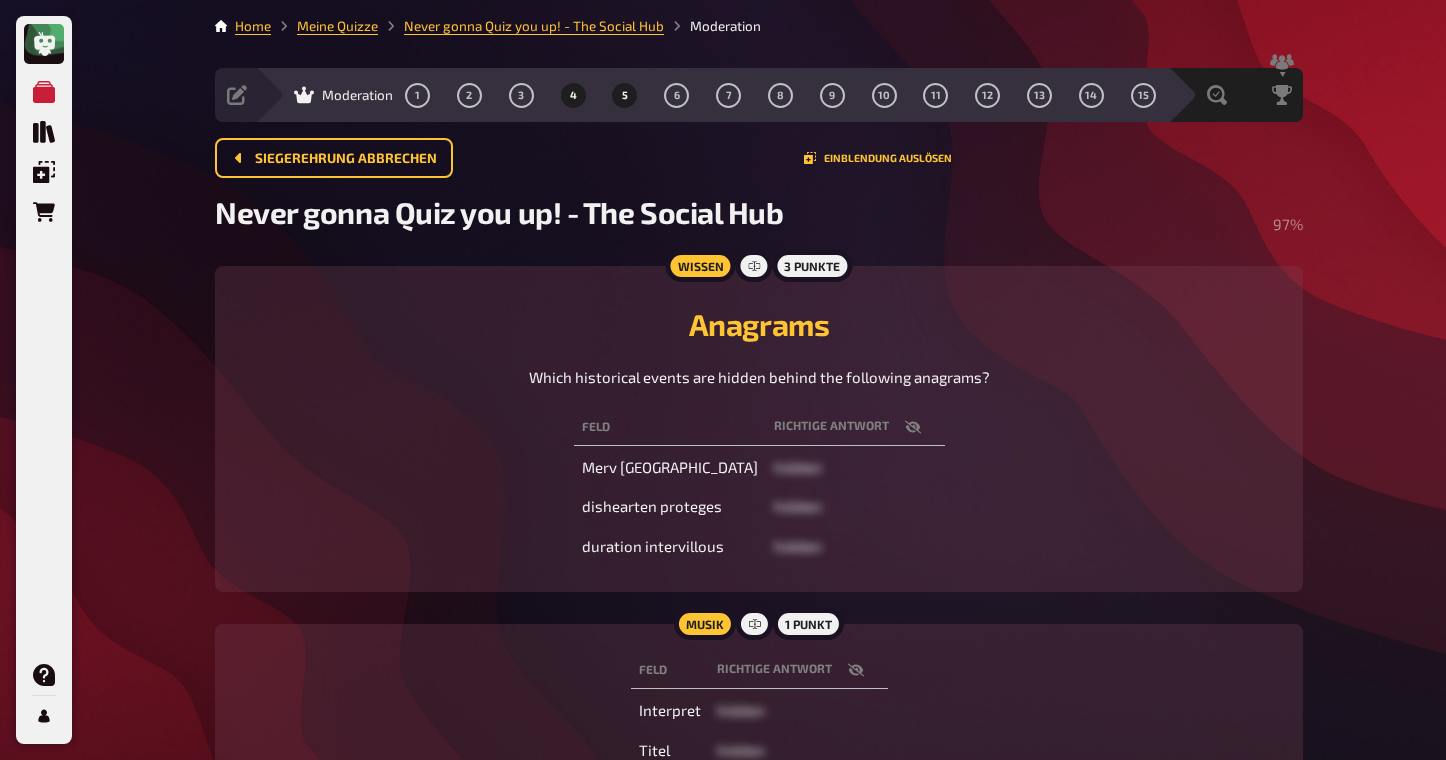 click on "5" at bounding box center [625, 95] 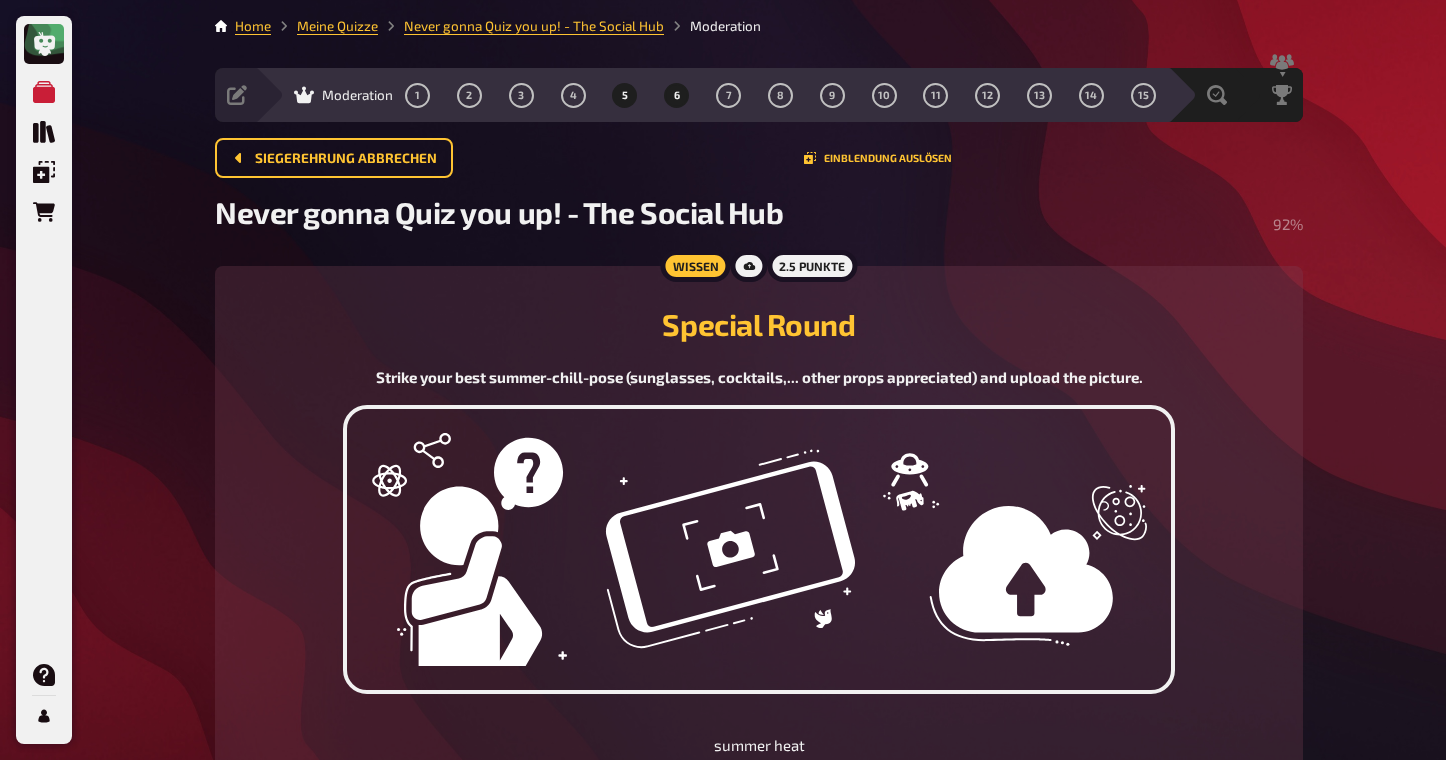 click on "6" at bounding box center [677, 95] 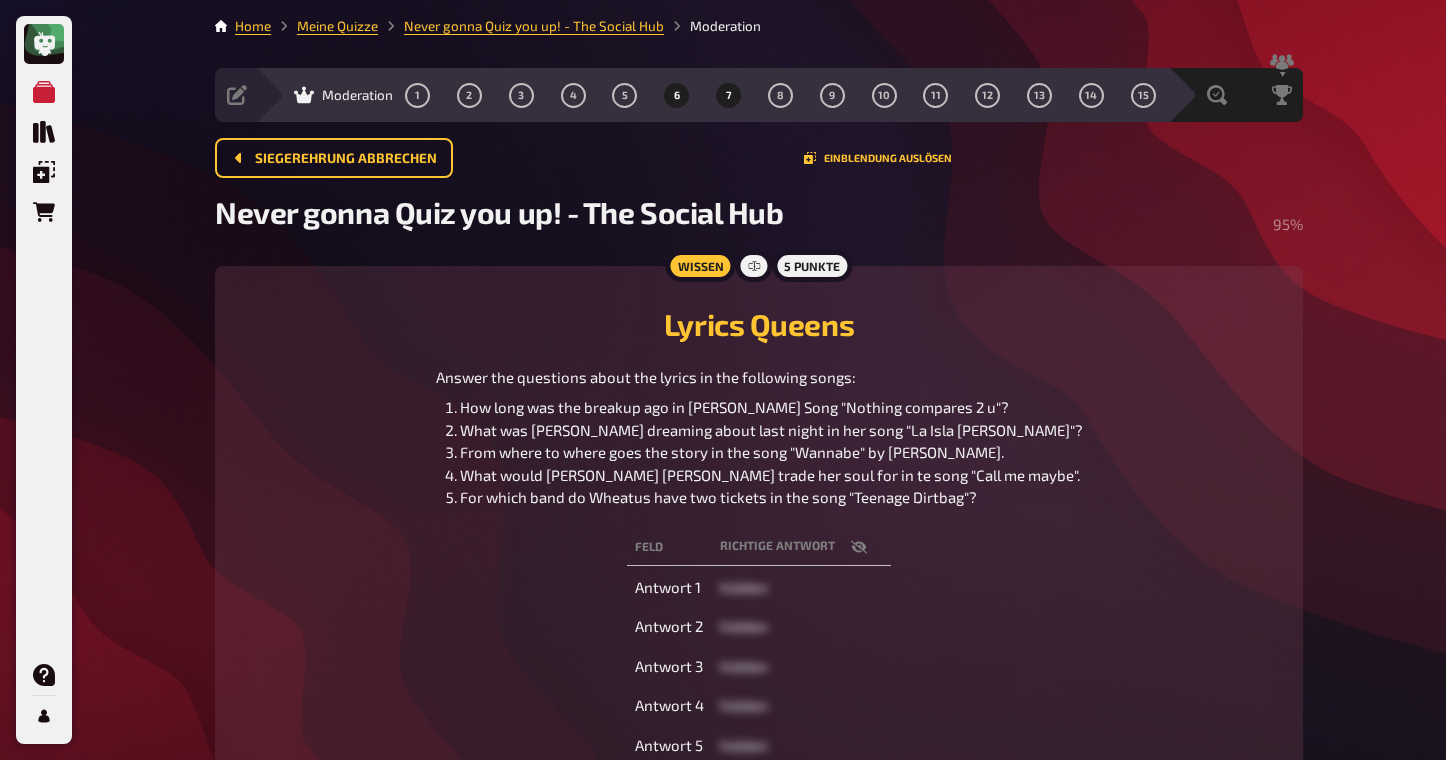 click on "7" at bounding box center (729, 95) 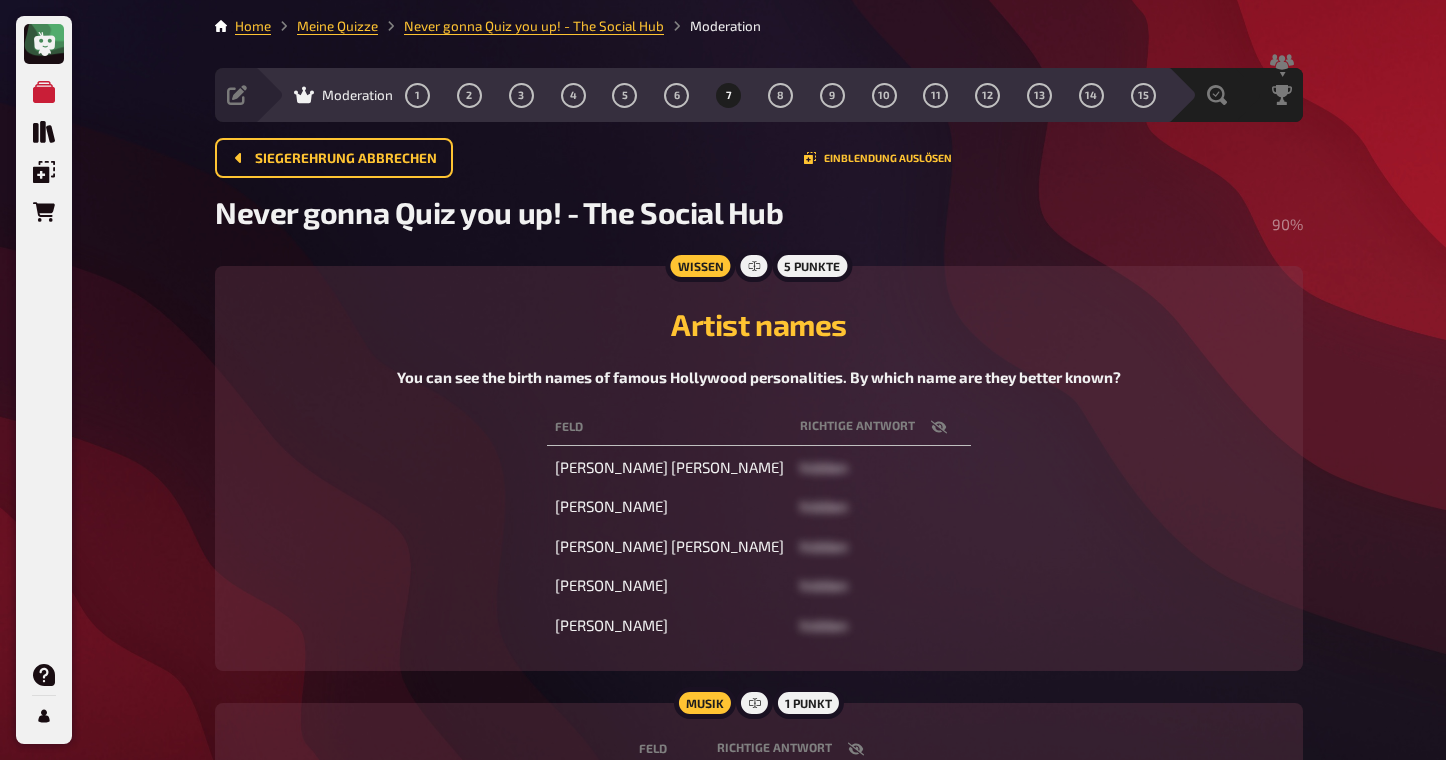 click on "7" at bounding box center [729, 95] 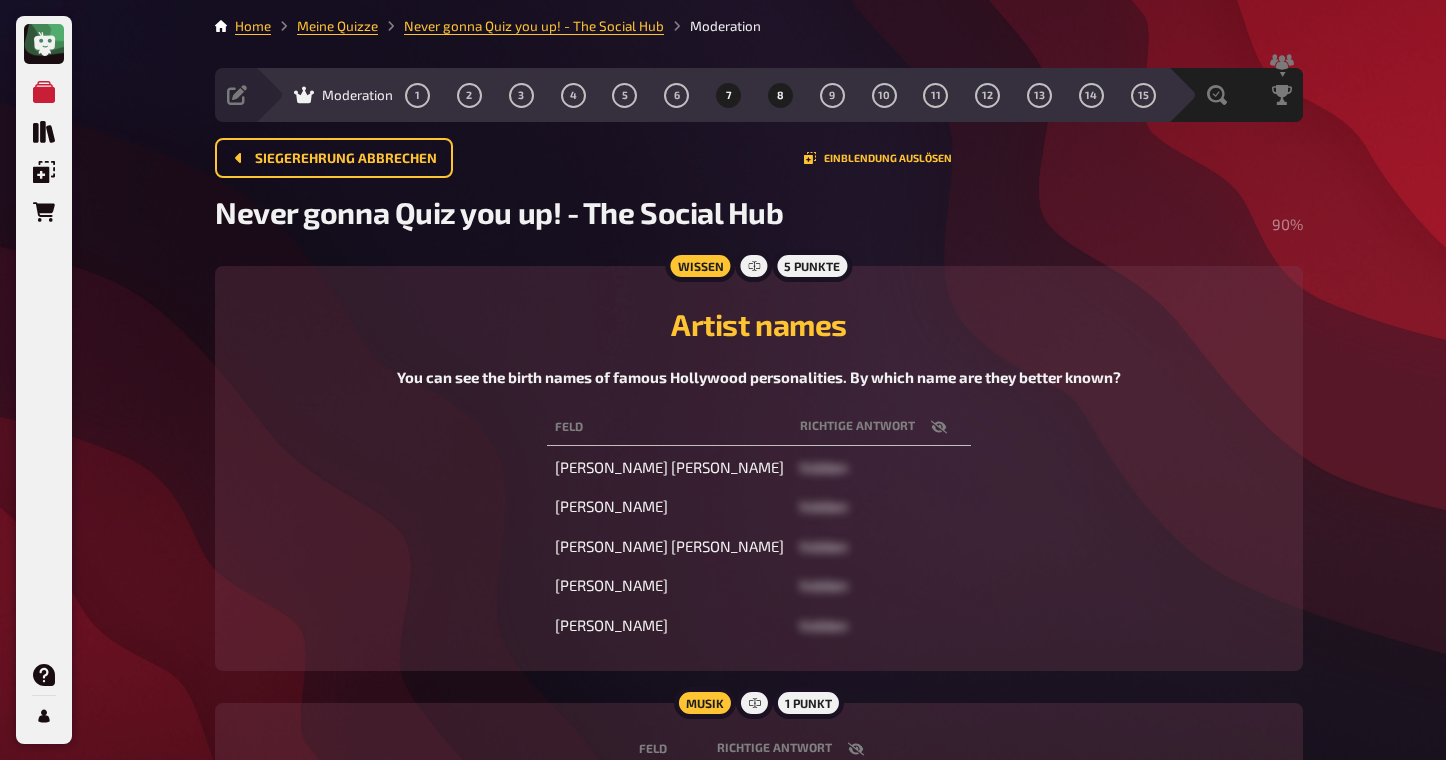 click on "8" at bounding box center (780, 95) 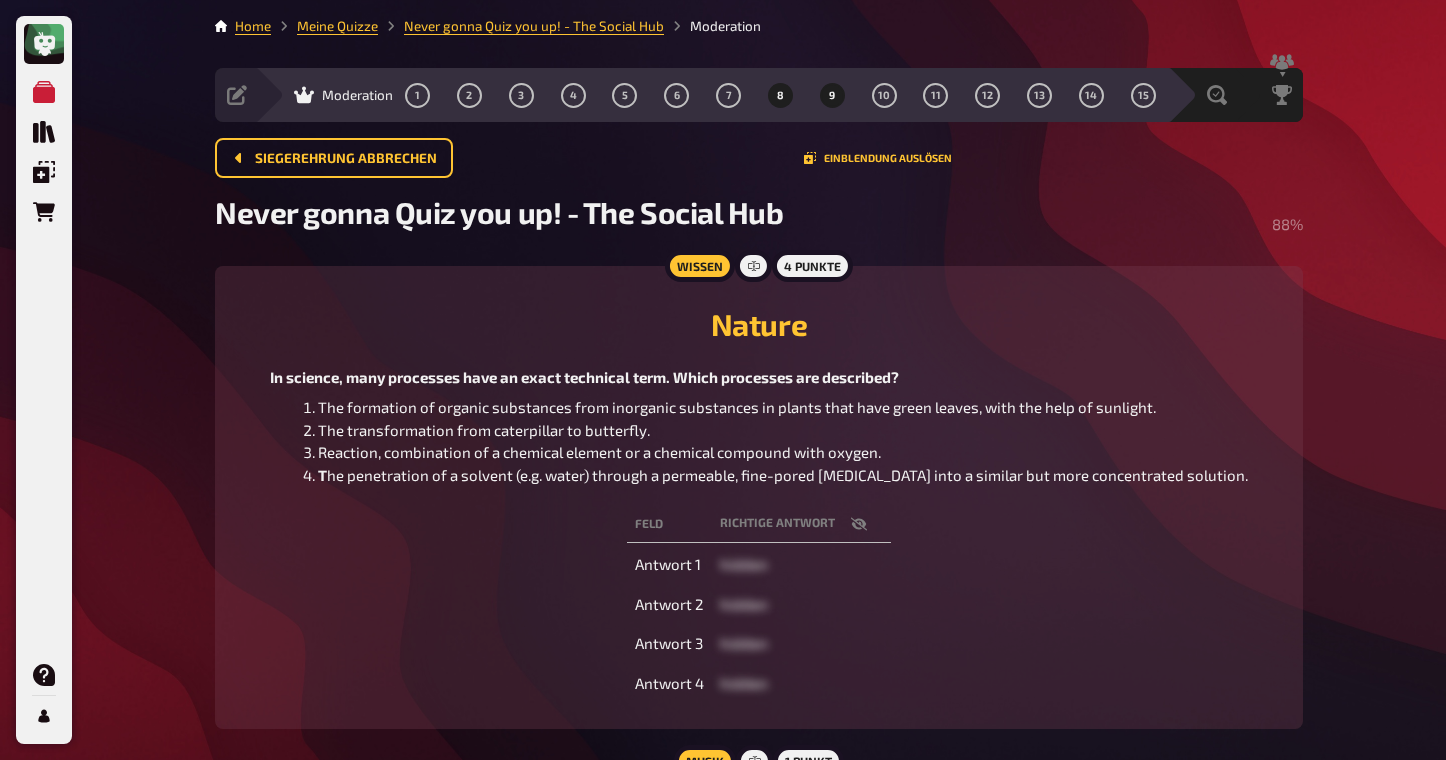 click on "9" at bounding box center (832, 95) 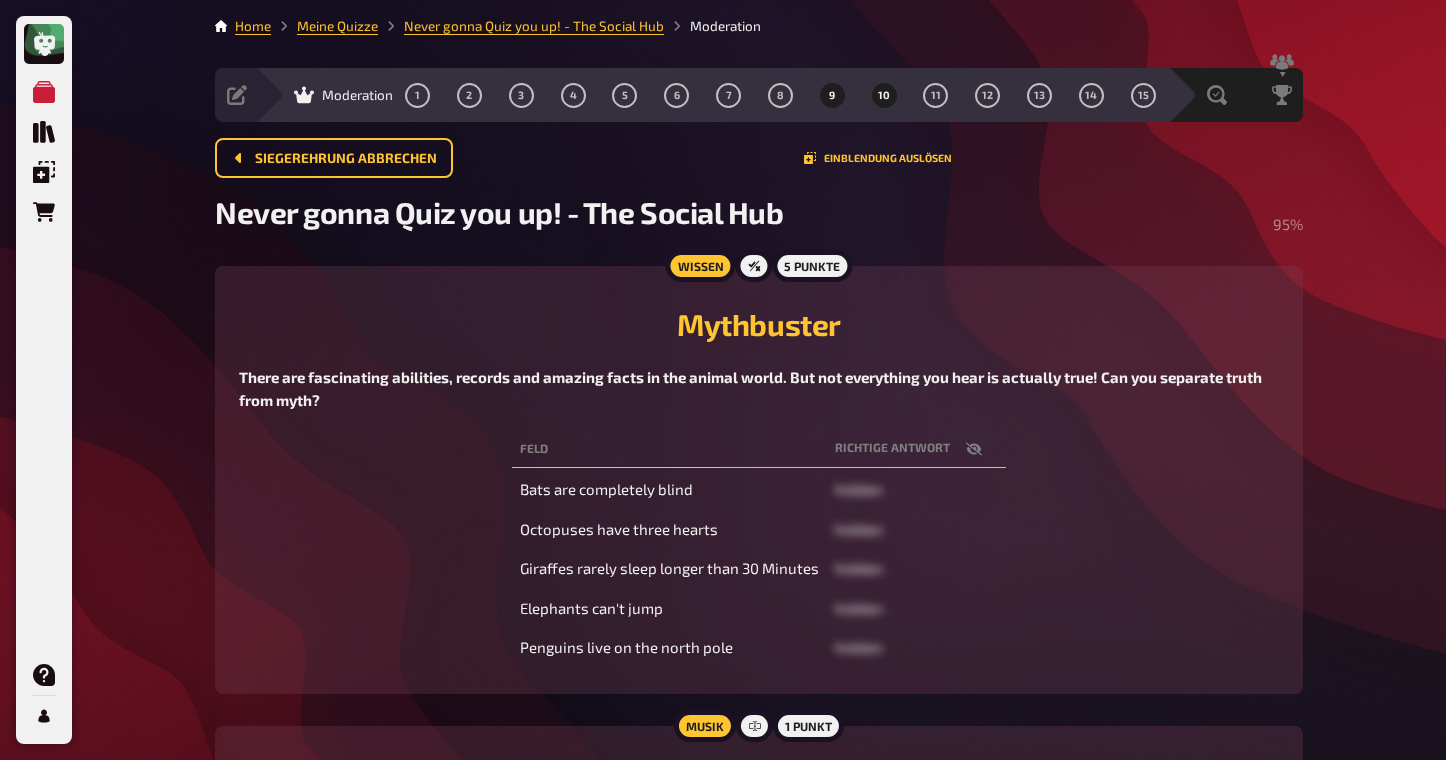 click on "10" at bounding box center [884, 95] 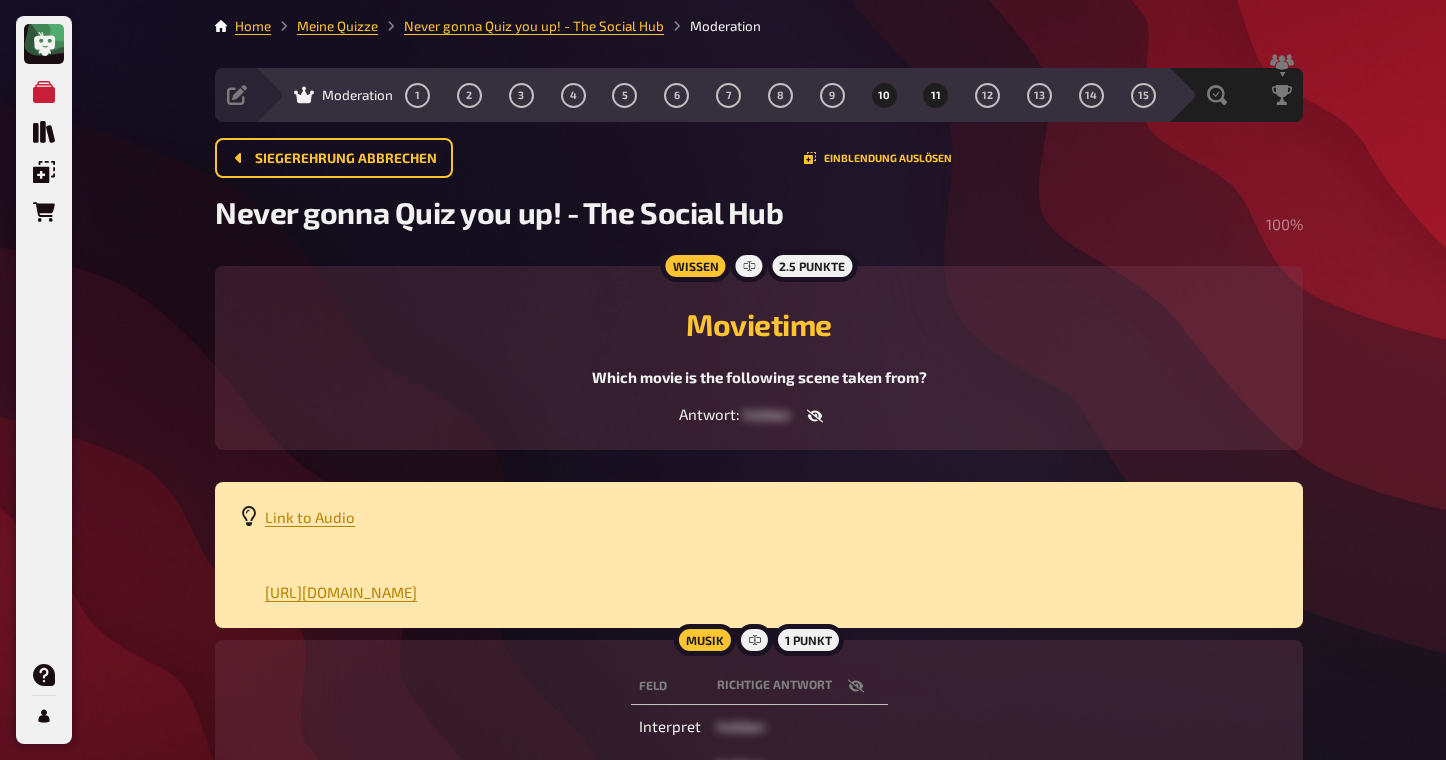 click on "11" at bounding box center [936, 95] 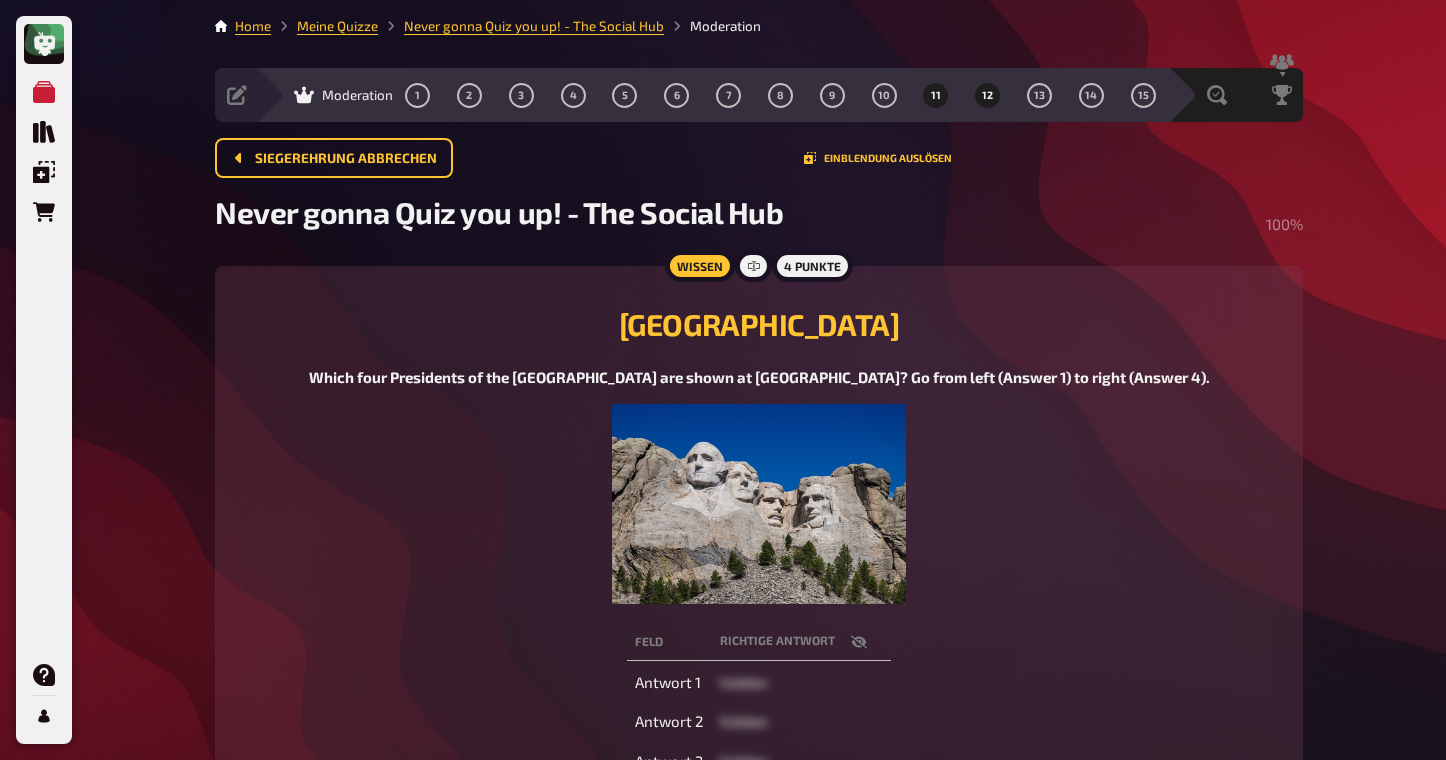 click on "12" at bounding box center (988, 95) 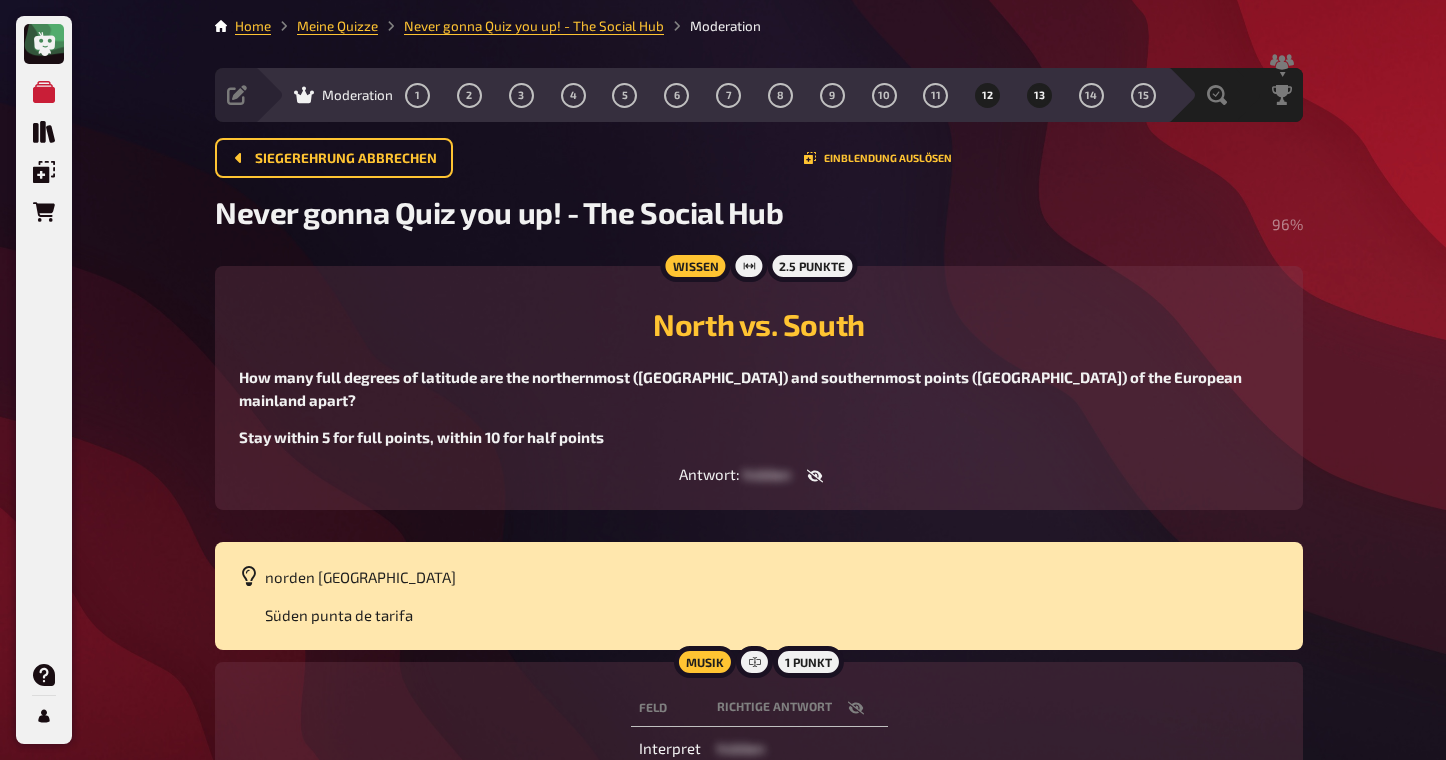 click on "13" at bounding box center (1040, 95) 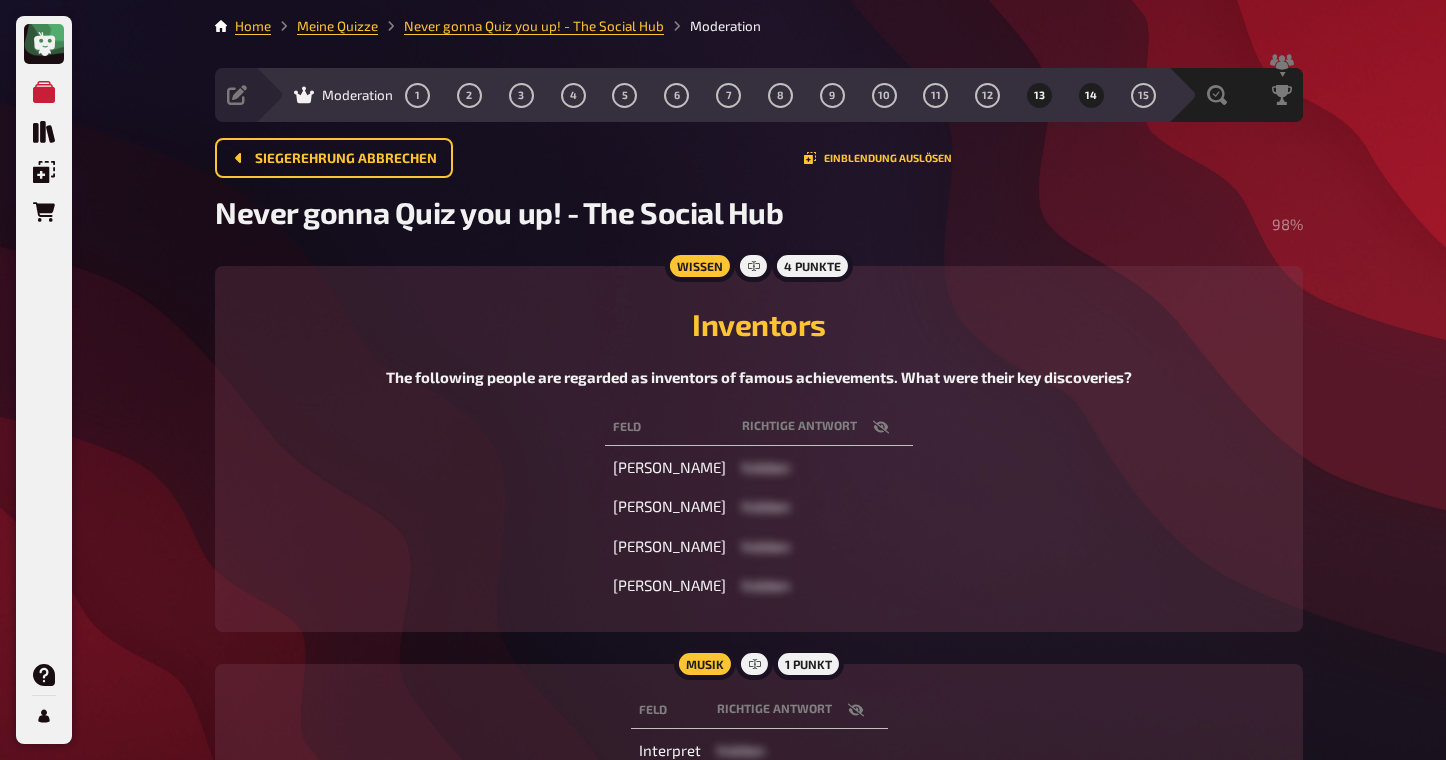 click on "14" at bounding box center (1091, 95) 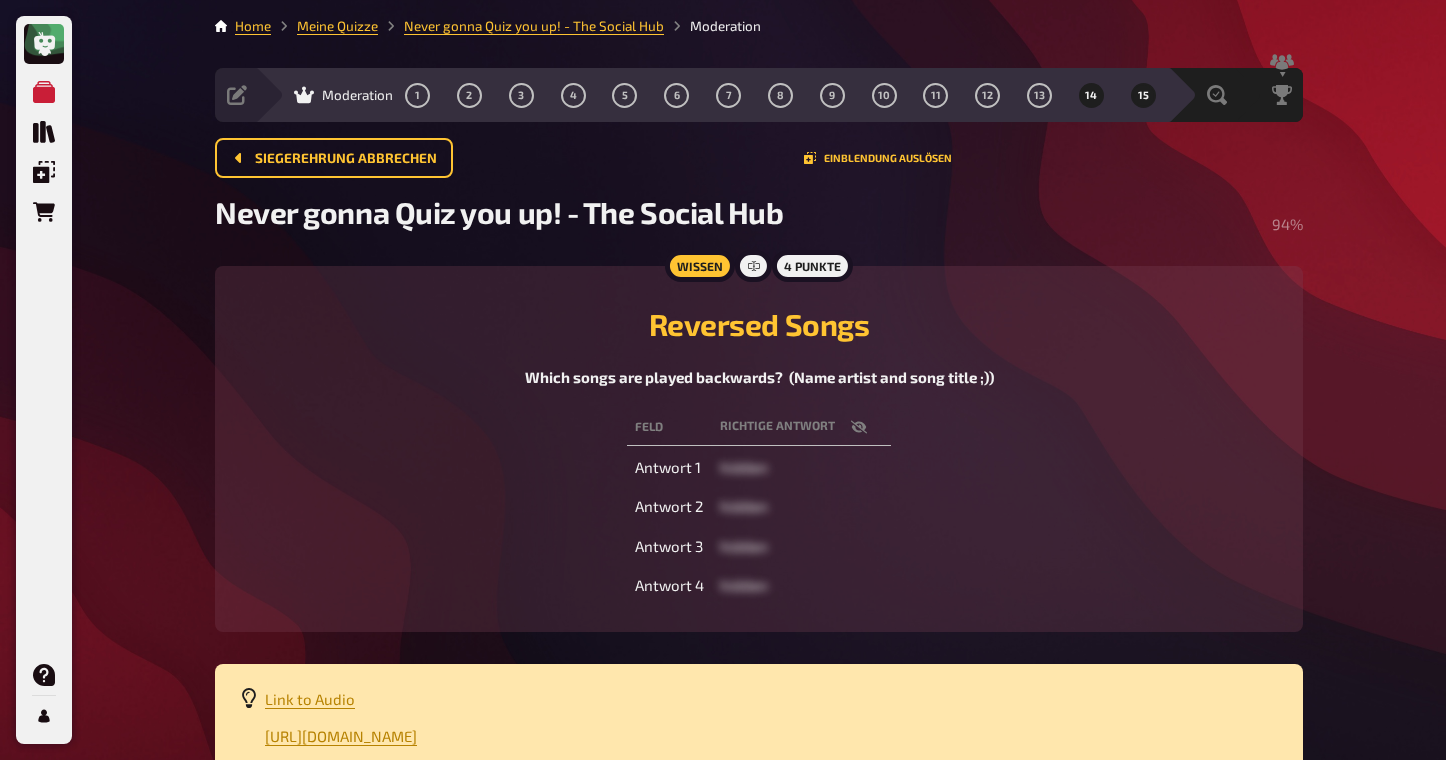 click on "15" at bounding box center (1143, 95) 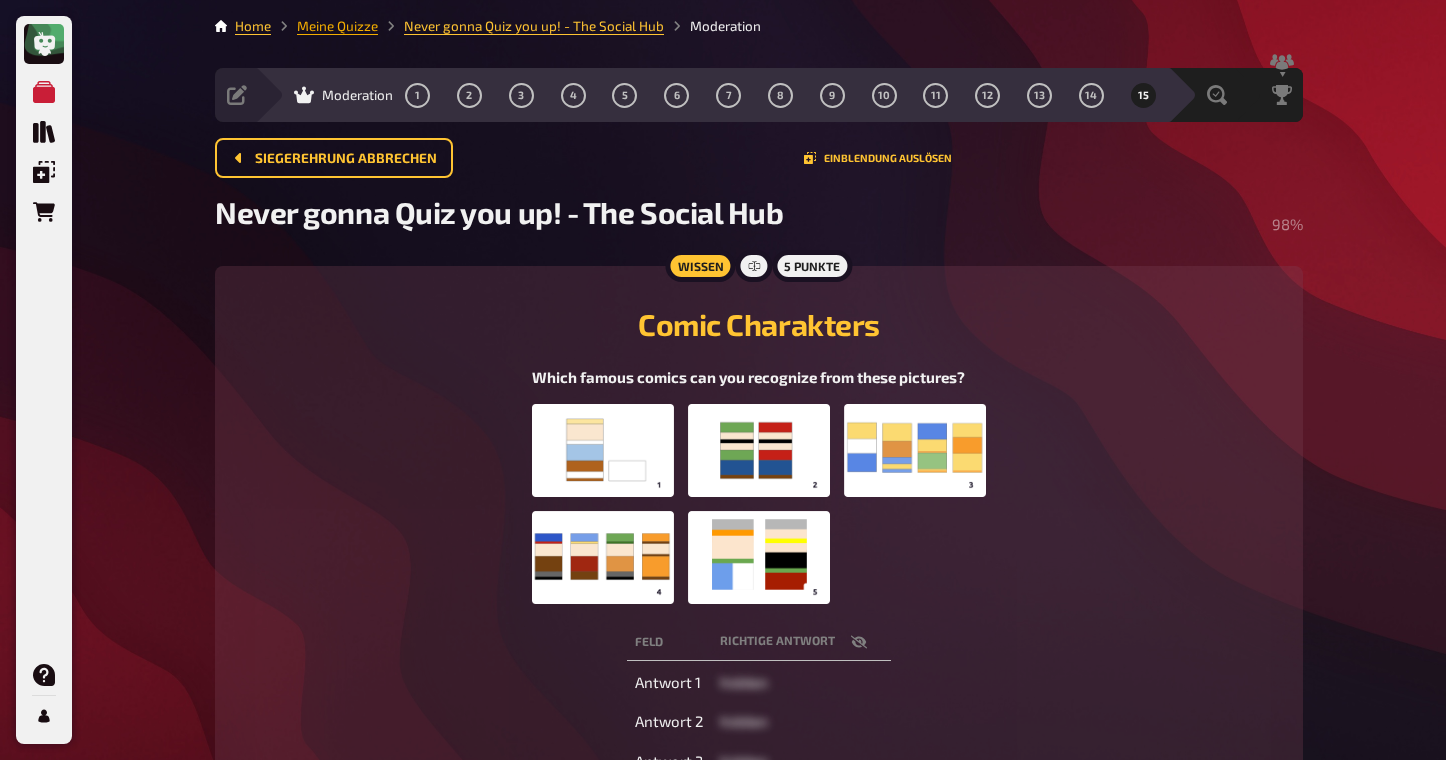 click on "Meine Quizze" at bounding box center (337, 26) 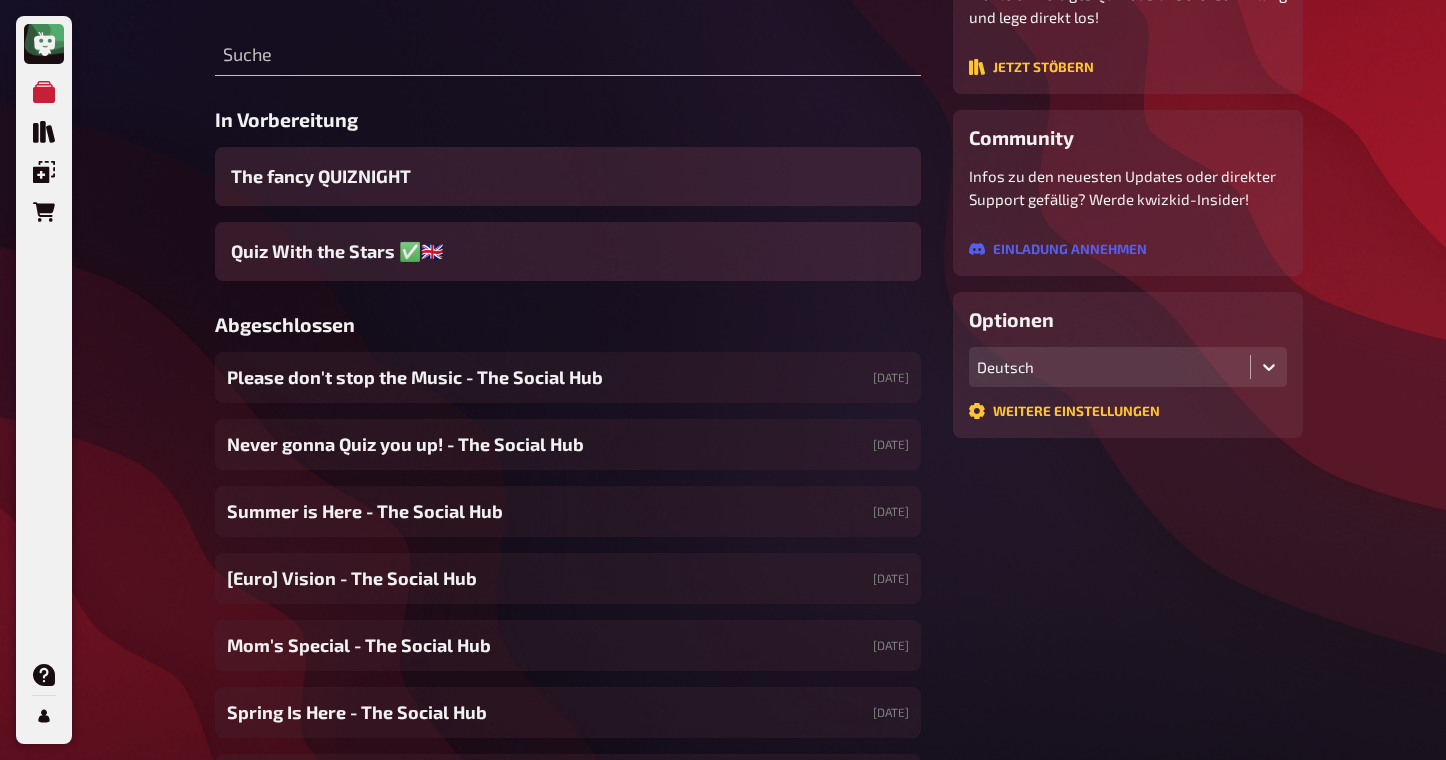 scroll, scrollTop: 255, scrollLeft: 0, axis: vertical 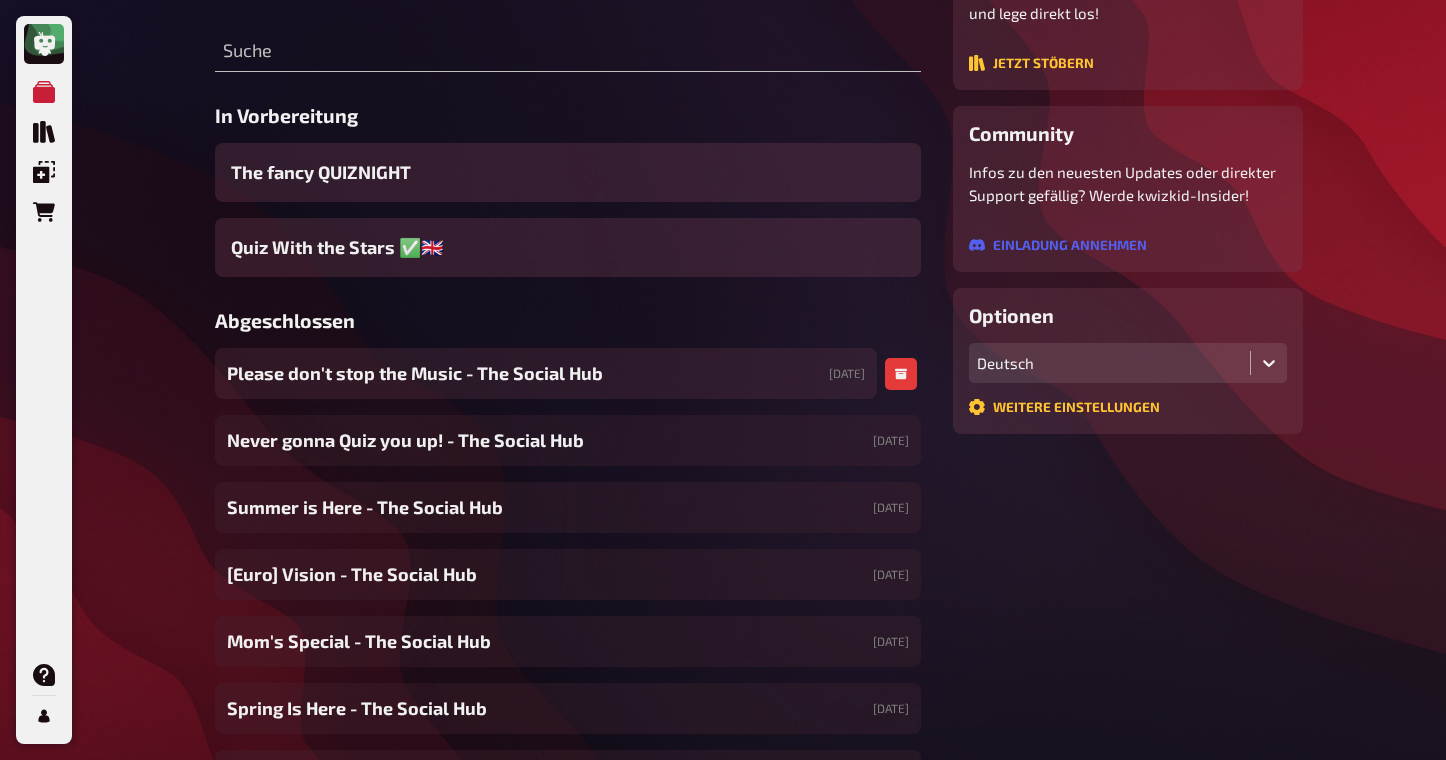 click on "Please don't stop the Music - The Social Hub" at bounding box center [415, 373] 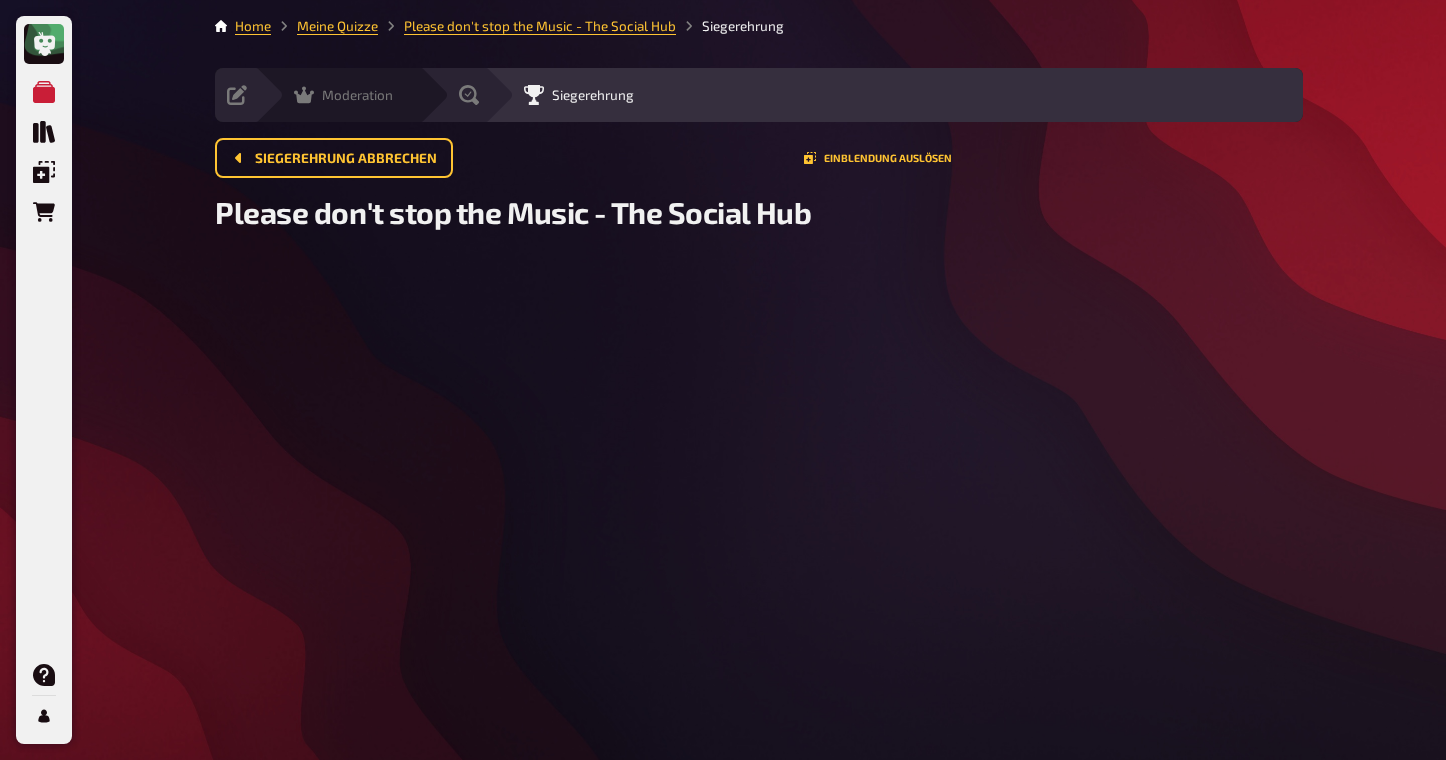 click 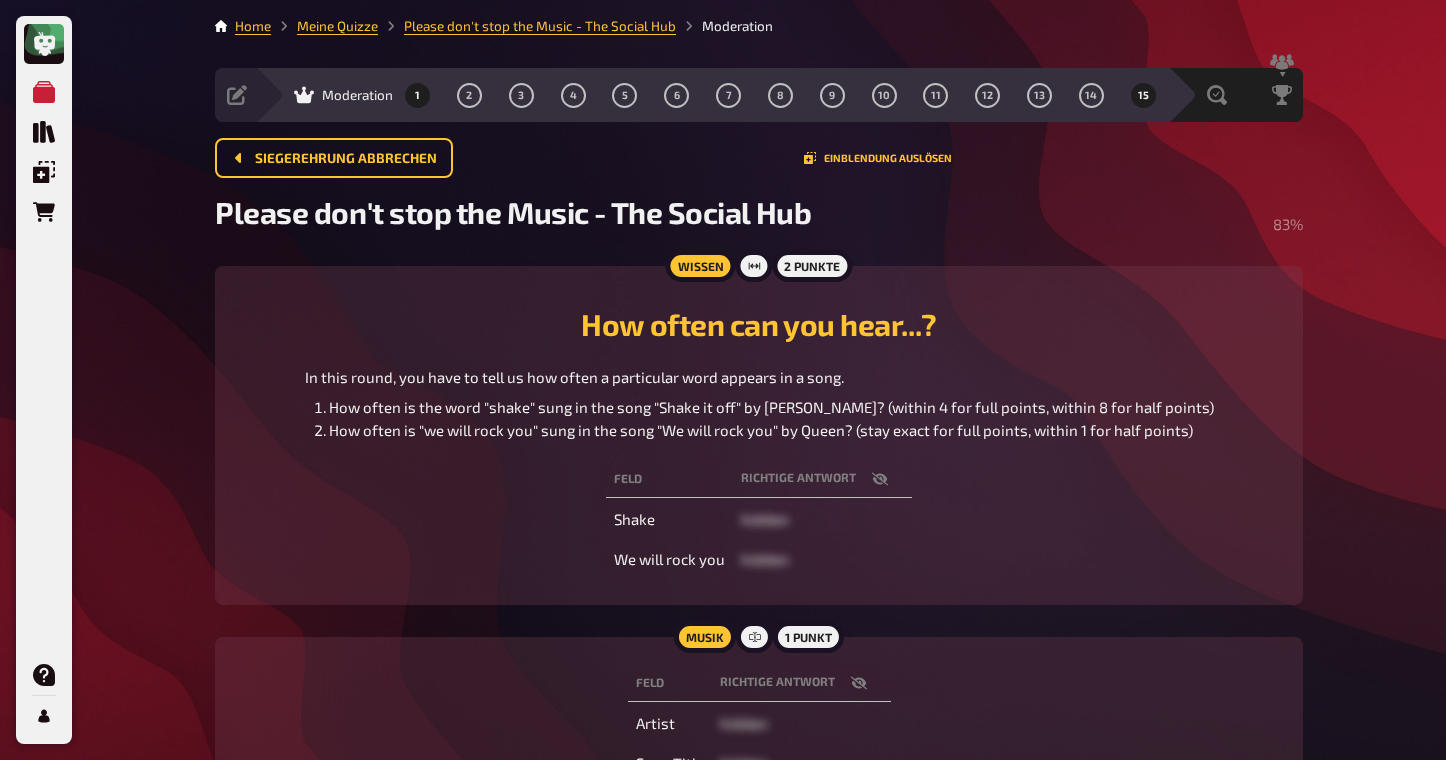 click on "1" at bounding box center (418, 95) 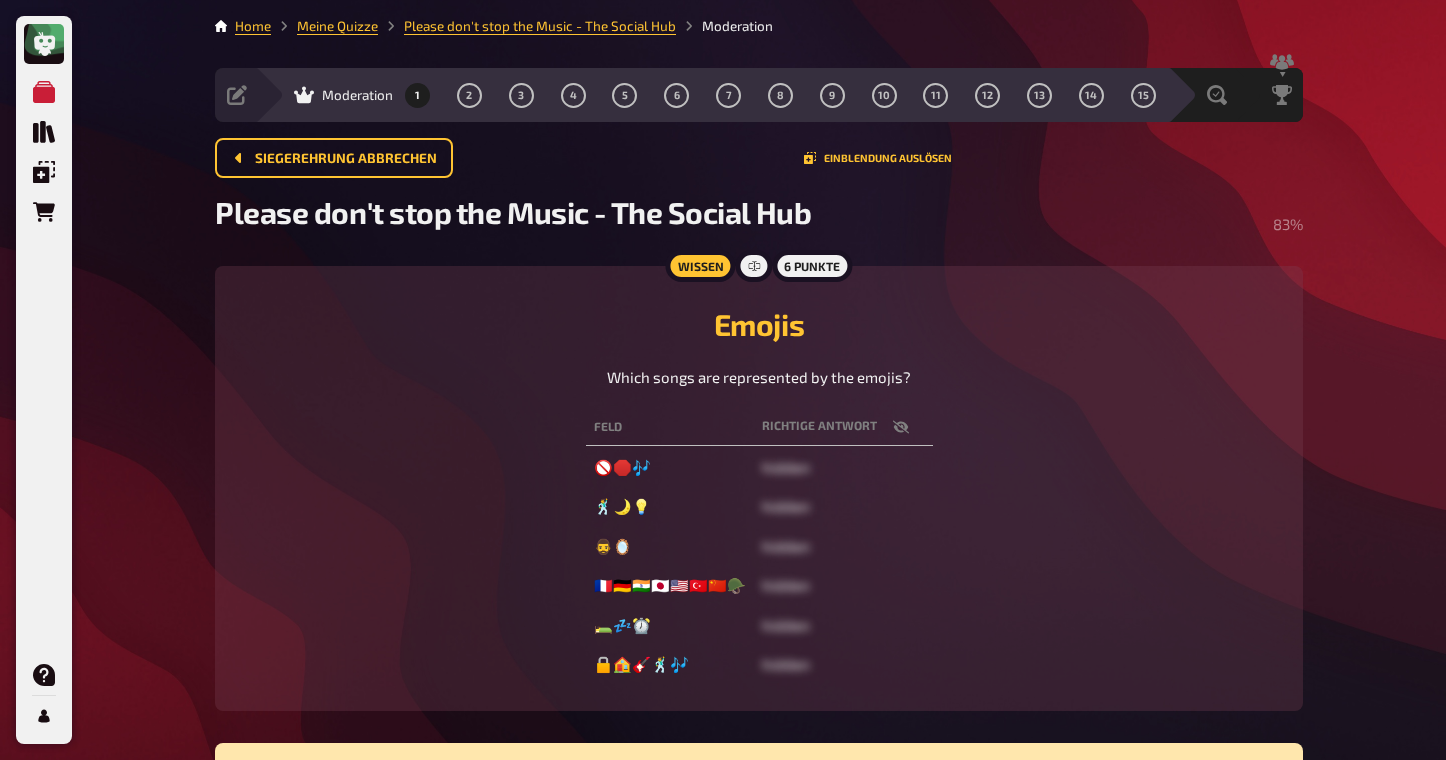 click at bounding box center [901, 427] 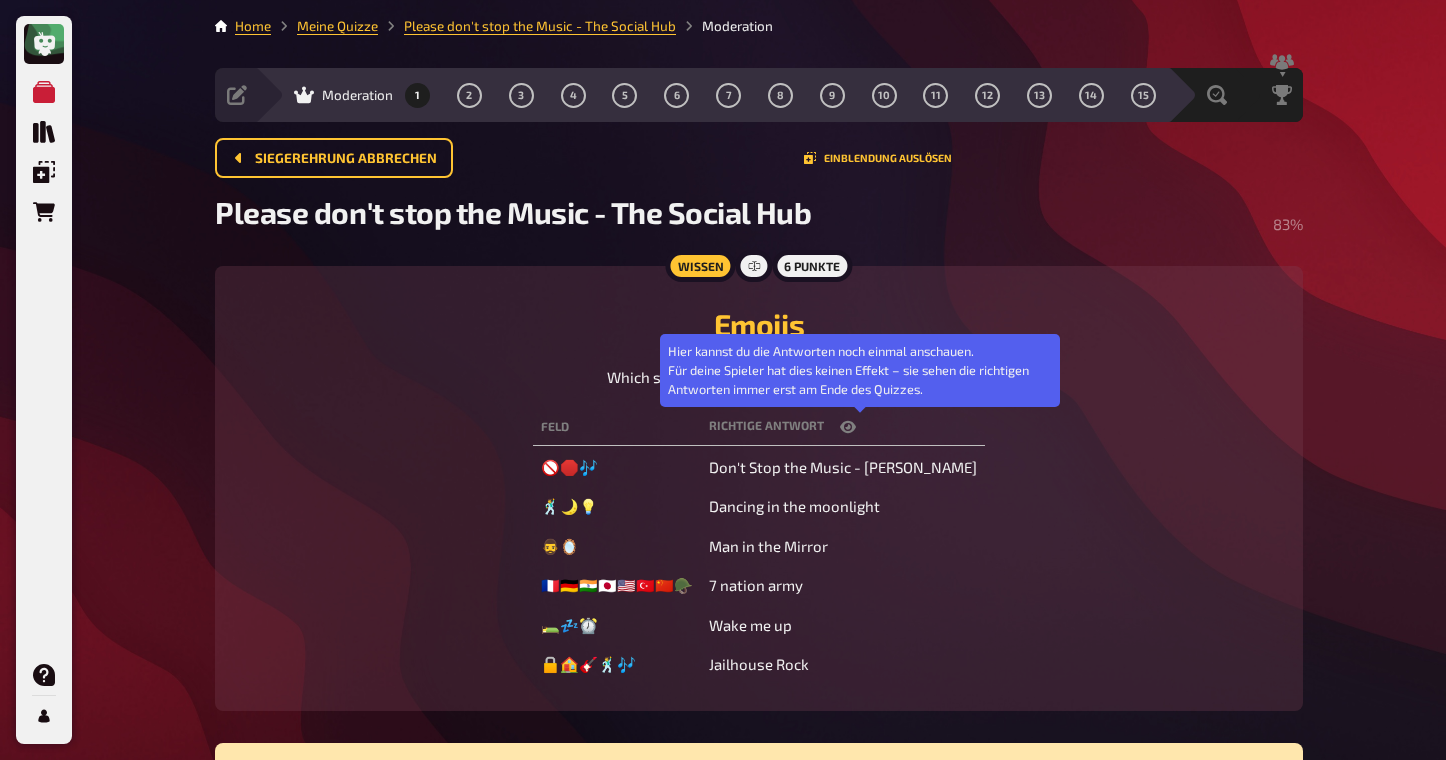 click 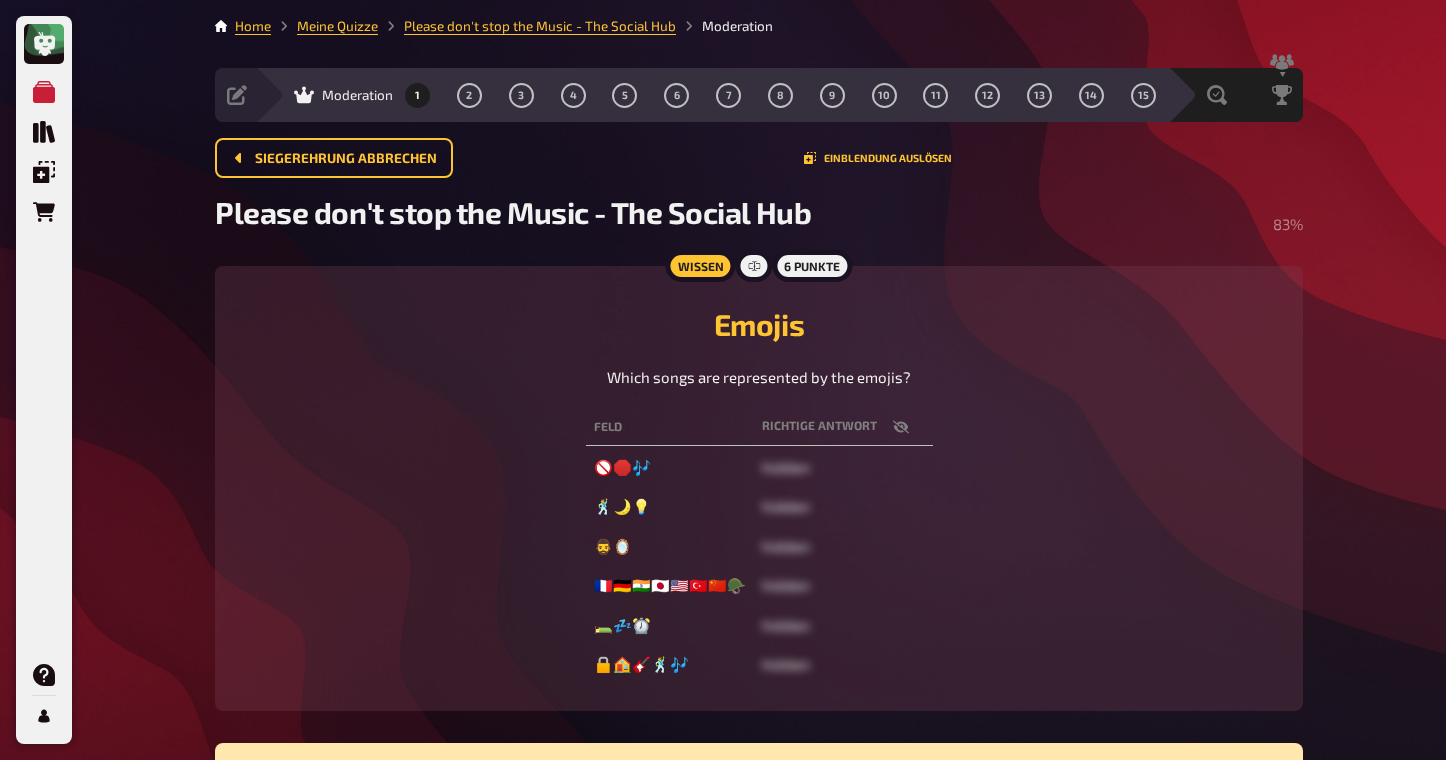 click 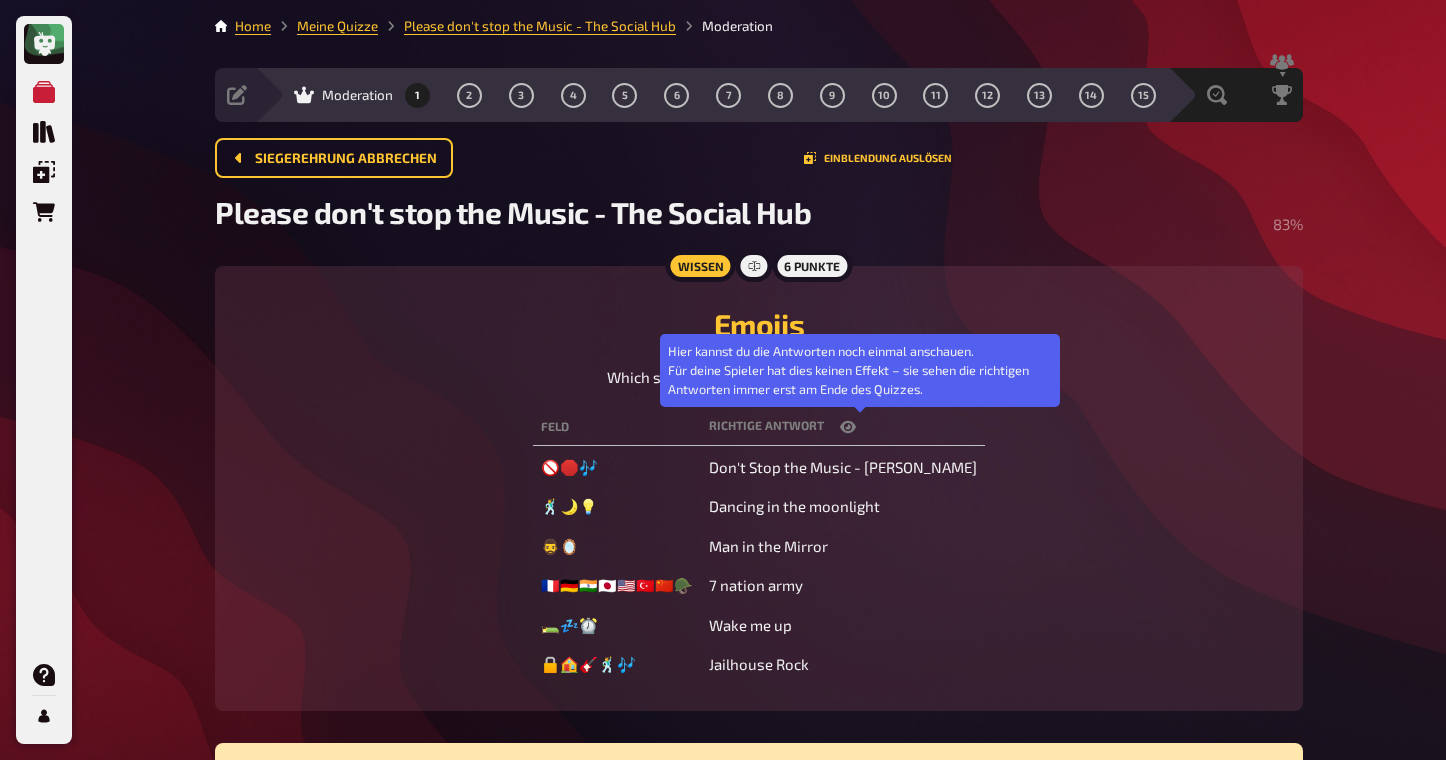 click at bounding box center (848, 427) 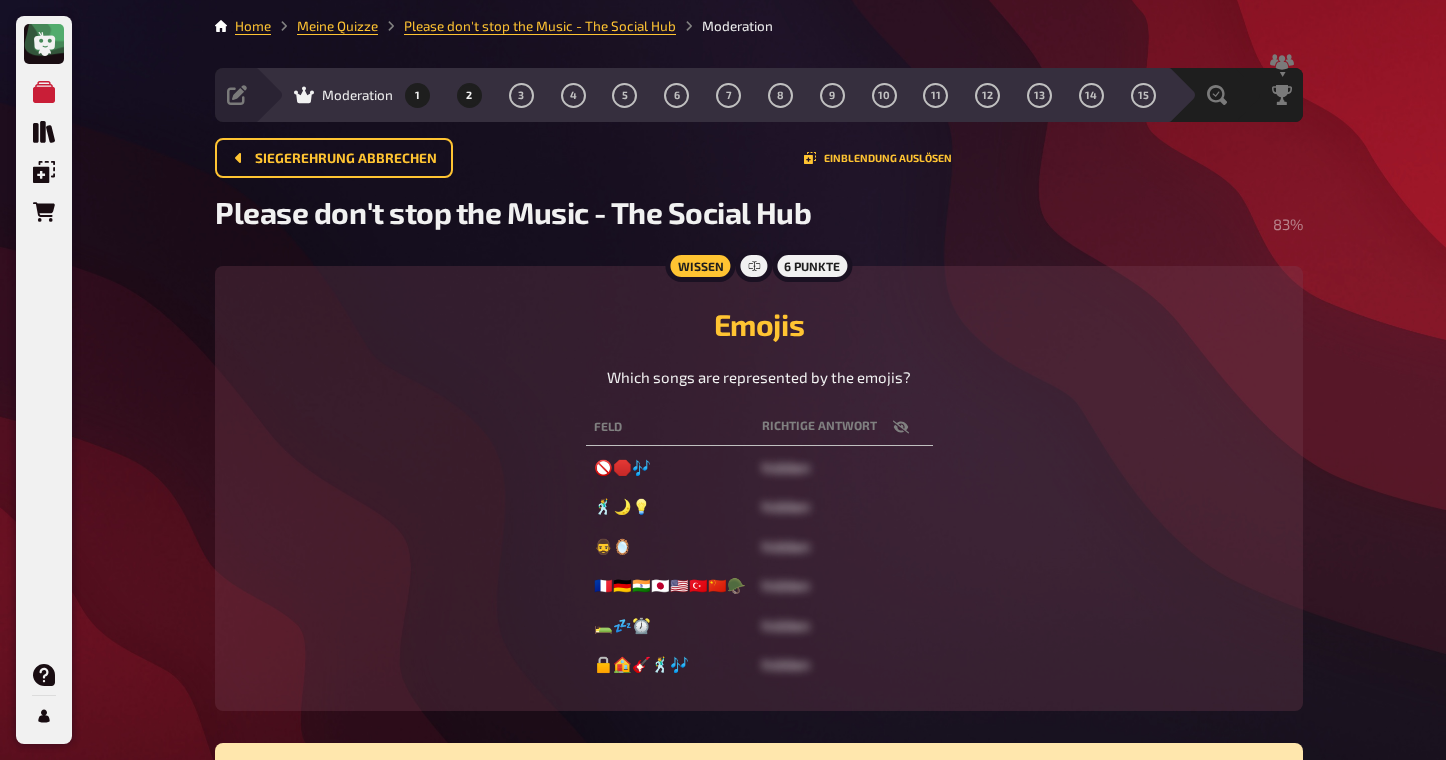 click on "2" at bounding box center [469, 95] 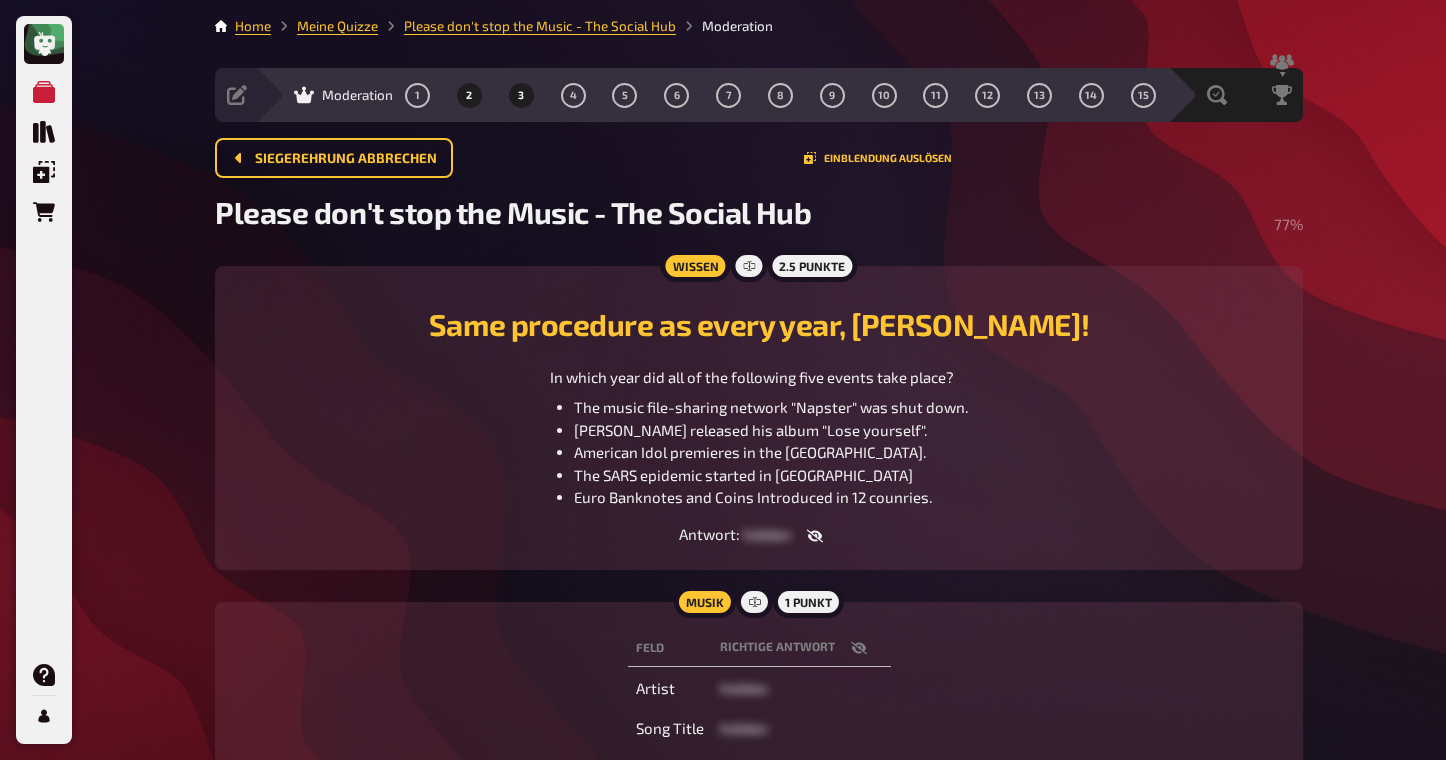 click on "3" at bounding box center (521, 95) 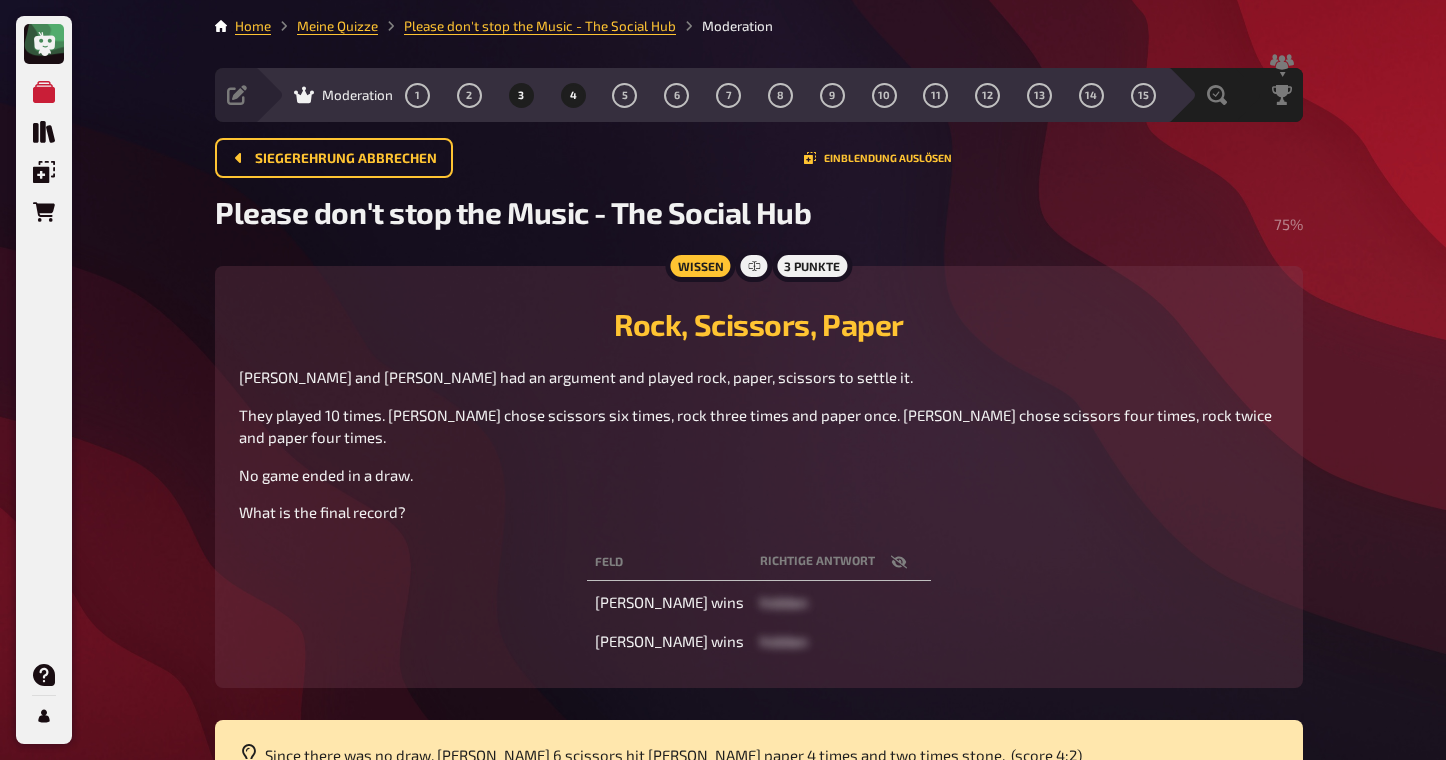 click on "4" at bounding box center [573, 95] 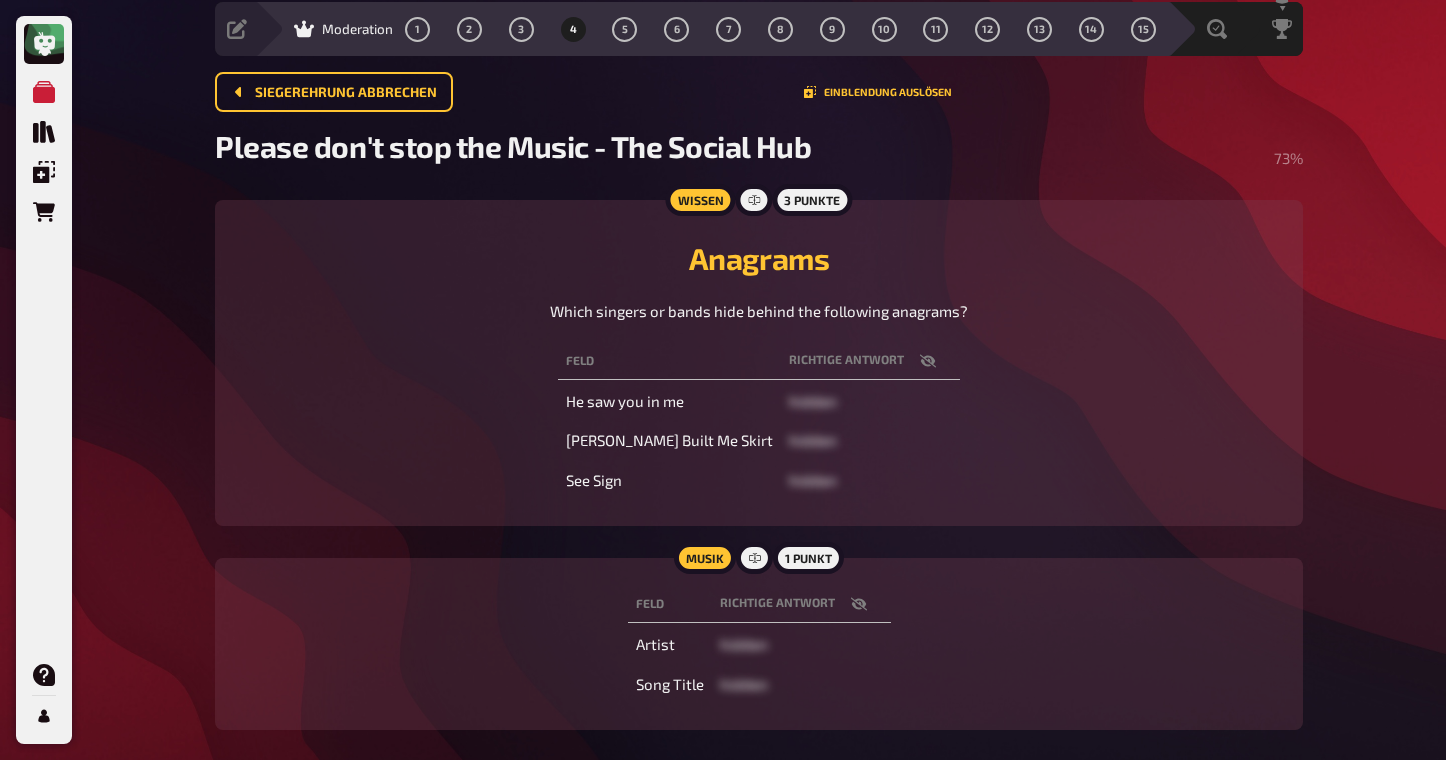 scroll, scrollTop: 71, scrollLeft: 0, axis: vertical 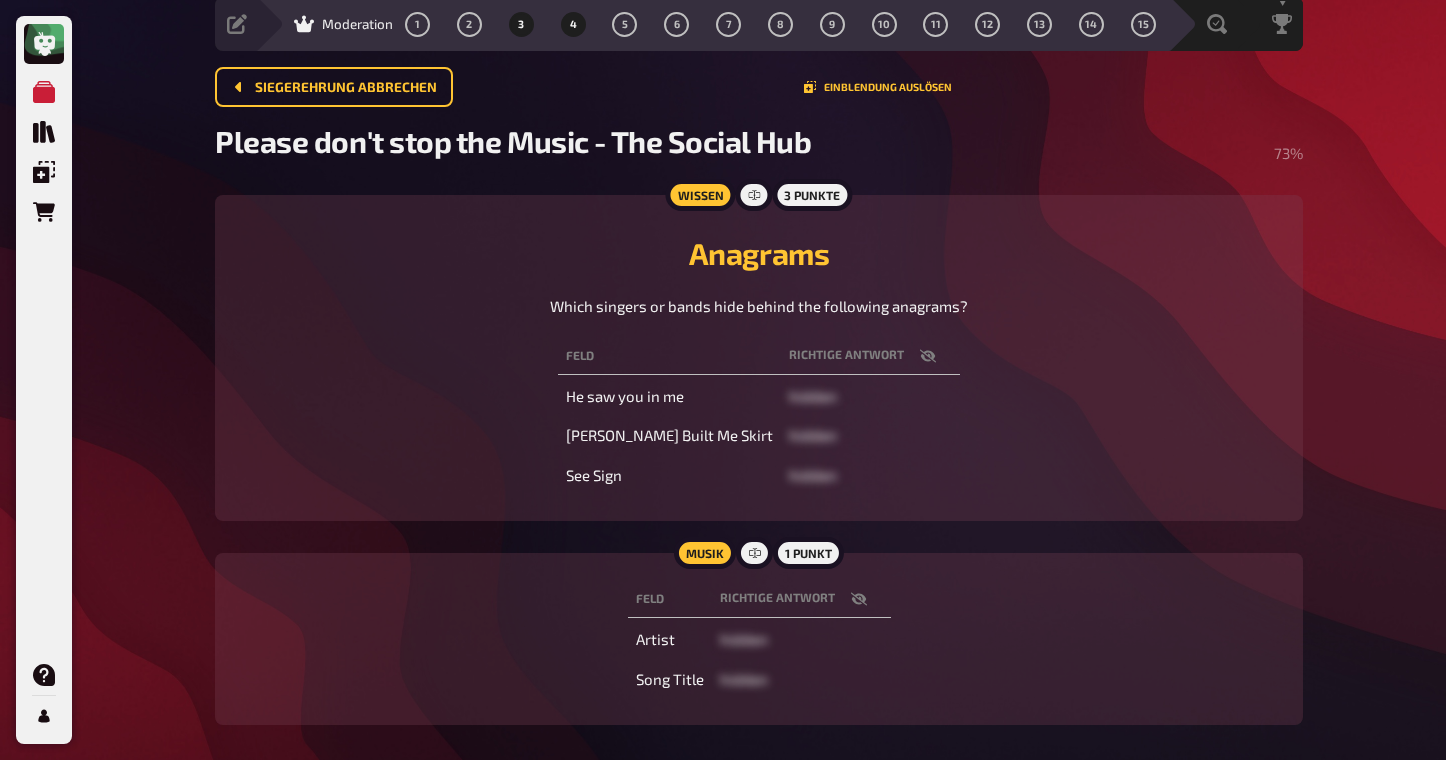 click on "3" at bounding box center [521, 24] 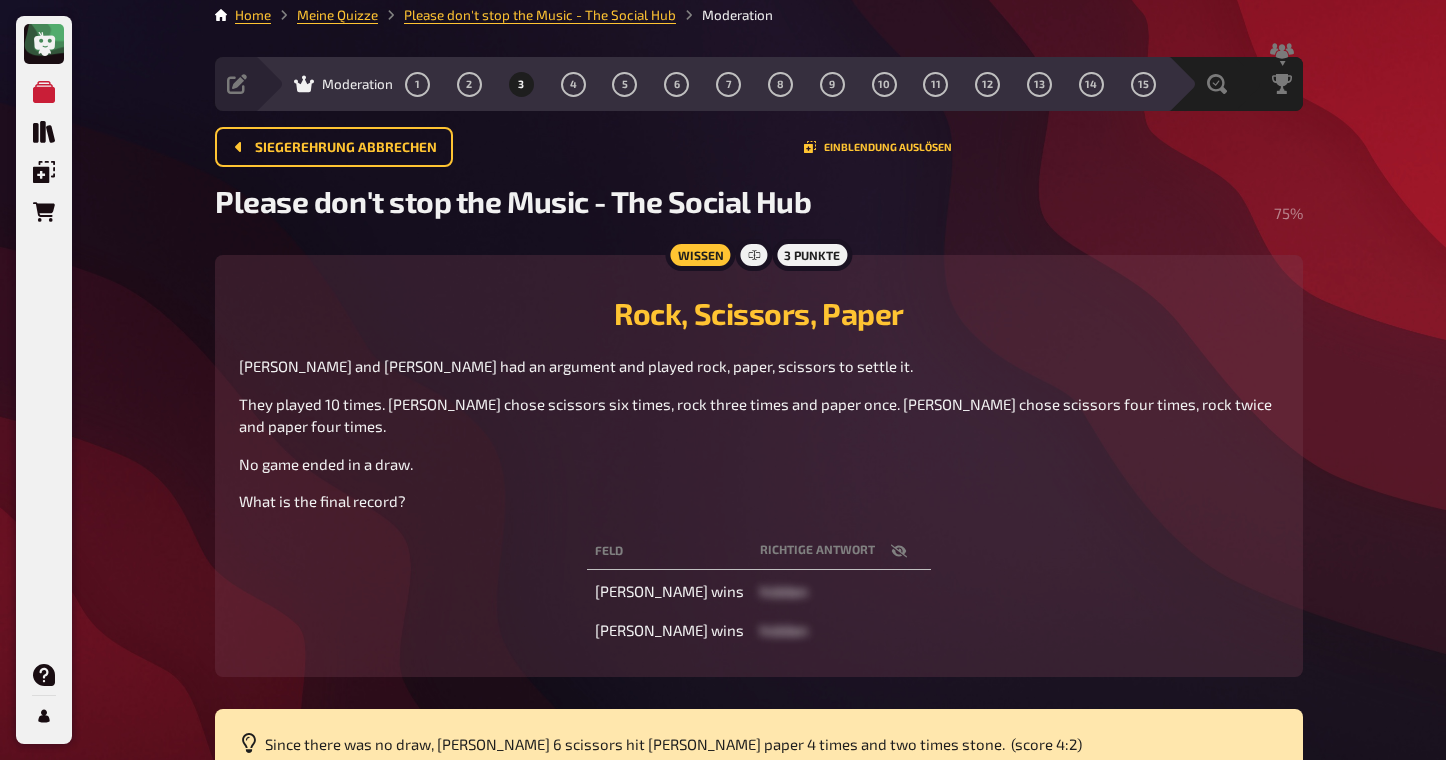 scroll, scrollTop: 0, scrollLeft: 0, axis: both 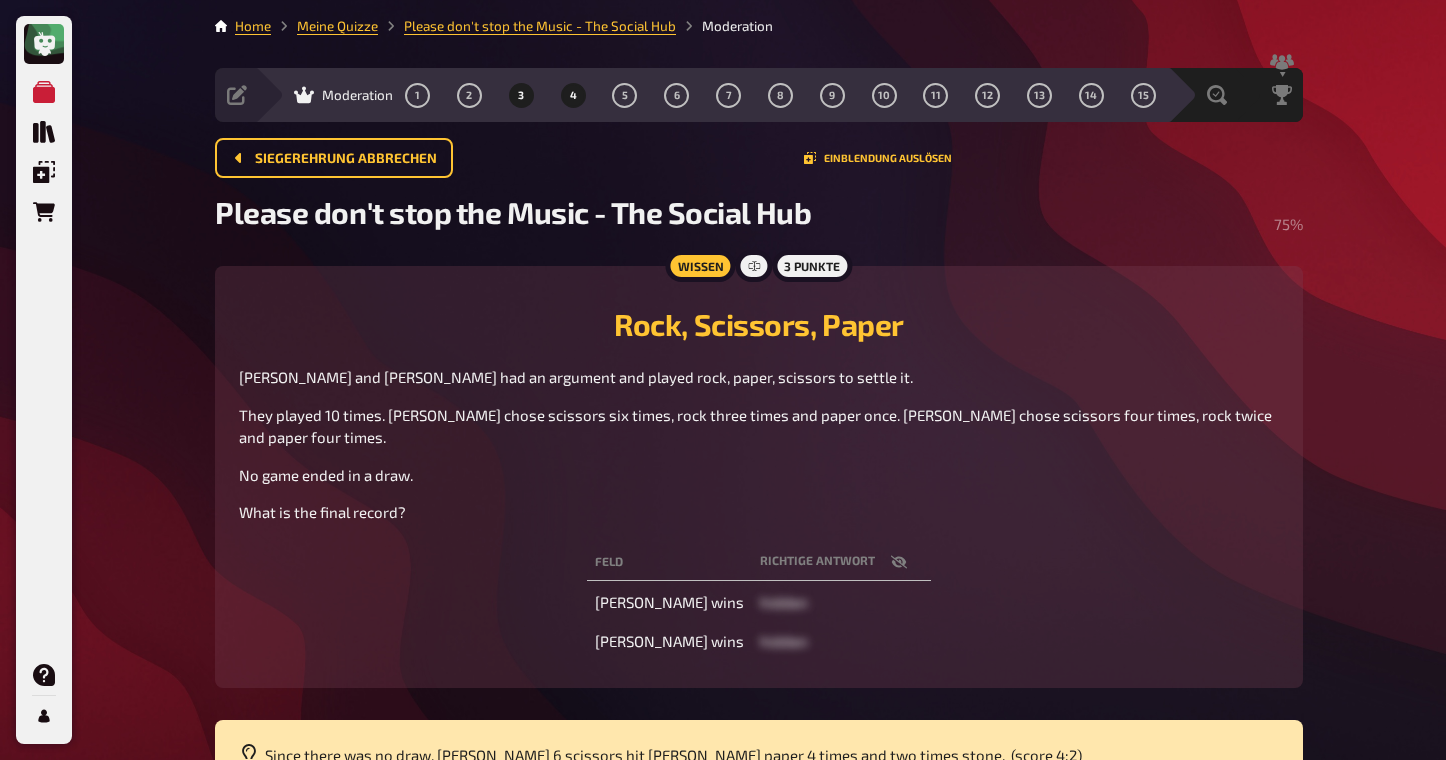 click on "4" at bounding box center [573, 95] 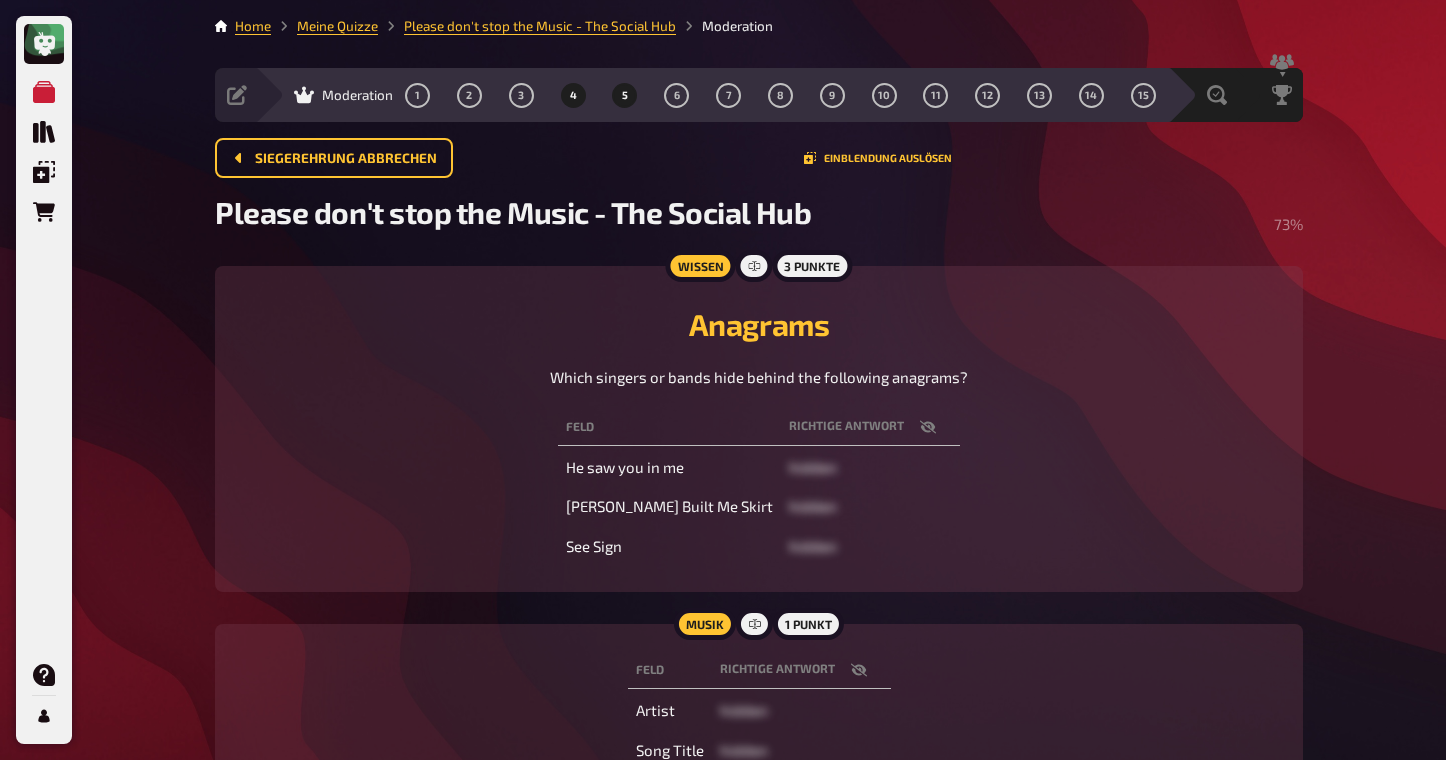 click on "5" at bounding box center [625, 95] 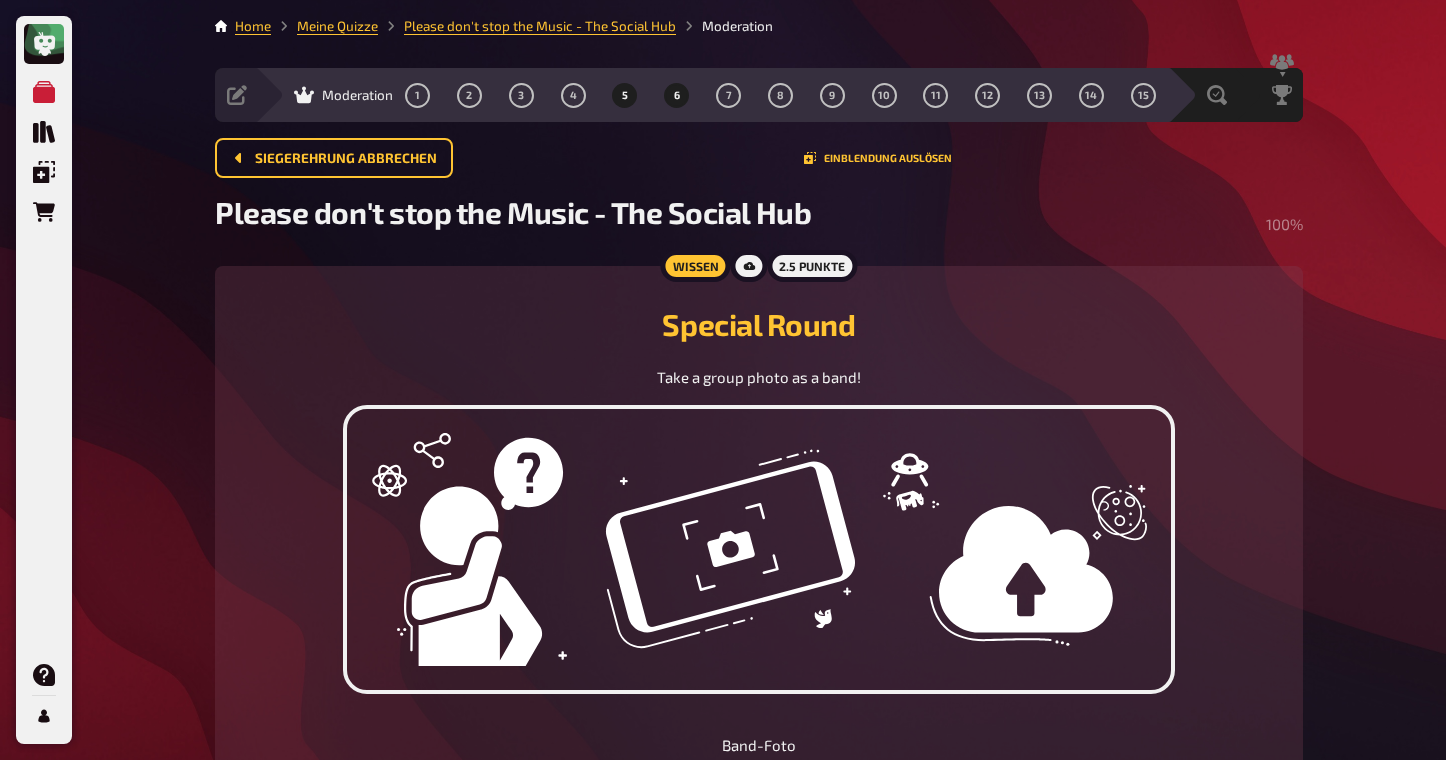 click on "6" at bounding box center (677, 95) 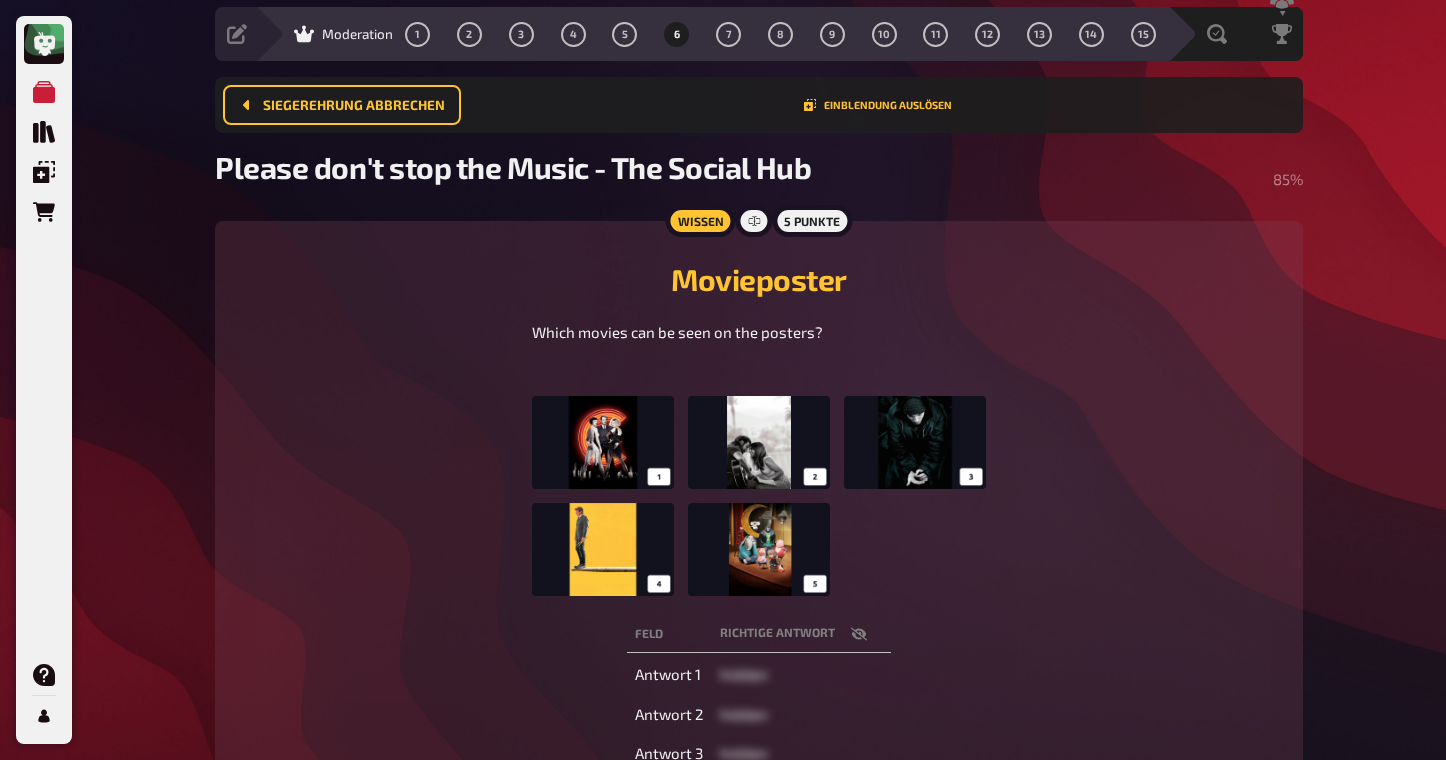 scroll, scrollTop: 0, scrollLeft: 0, axis: both 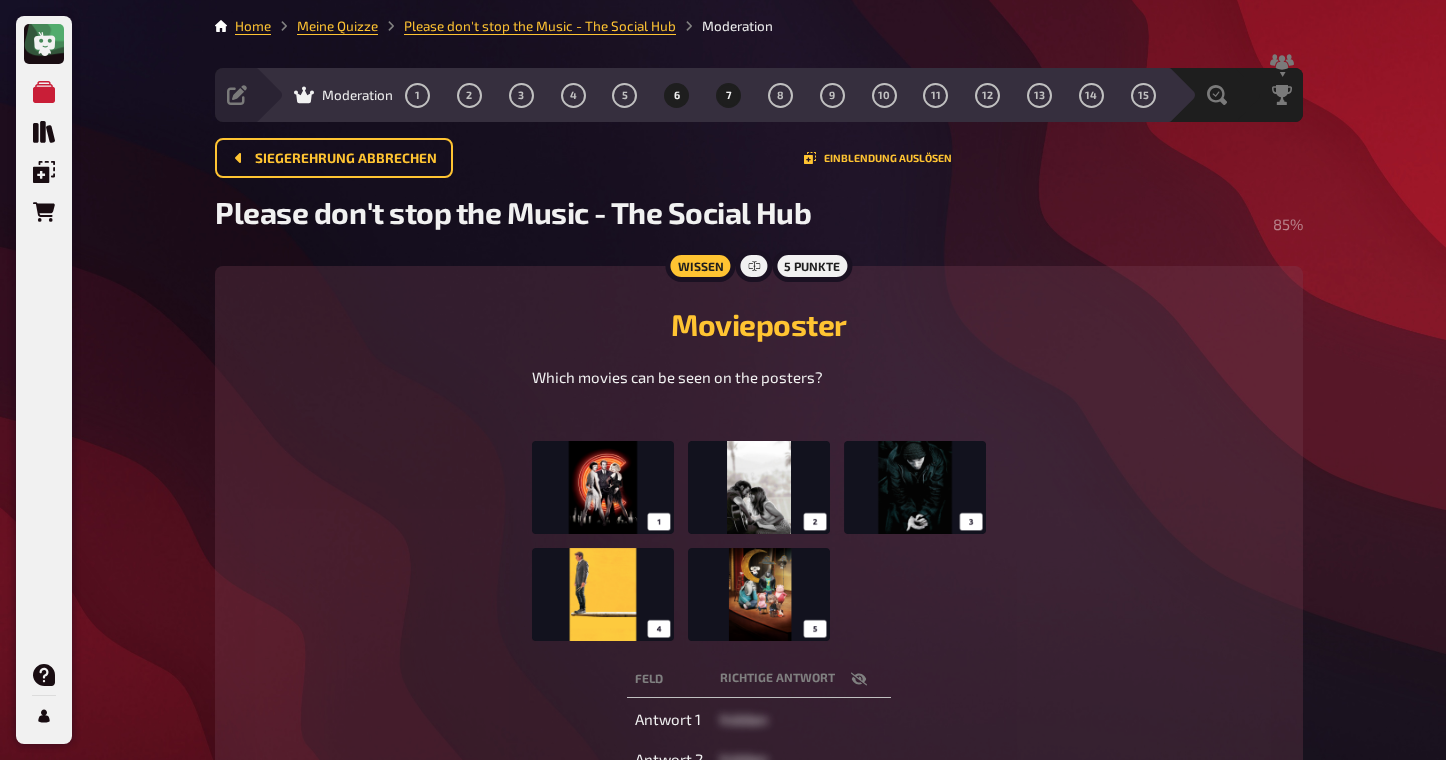 click on "7" at bounding box center (729, 95) 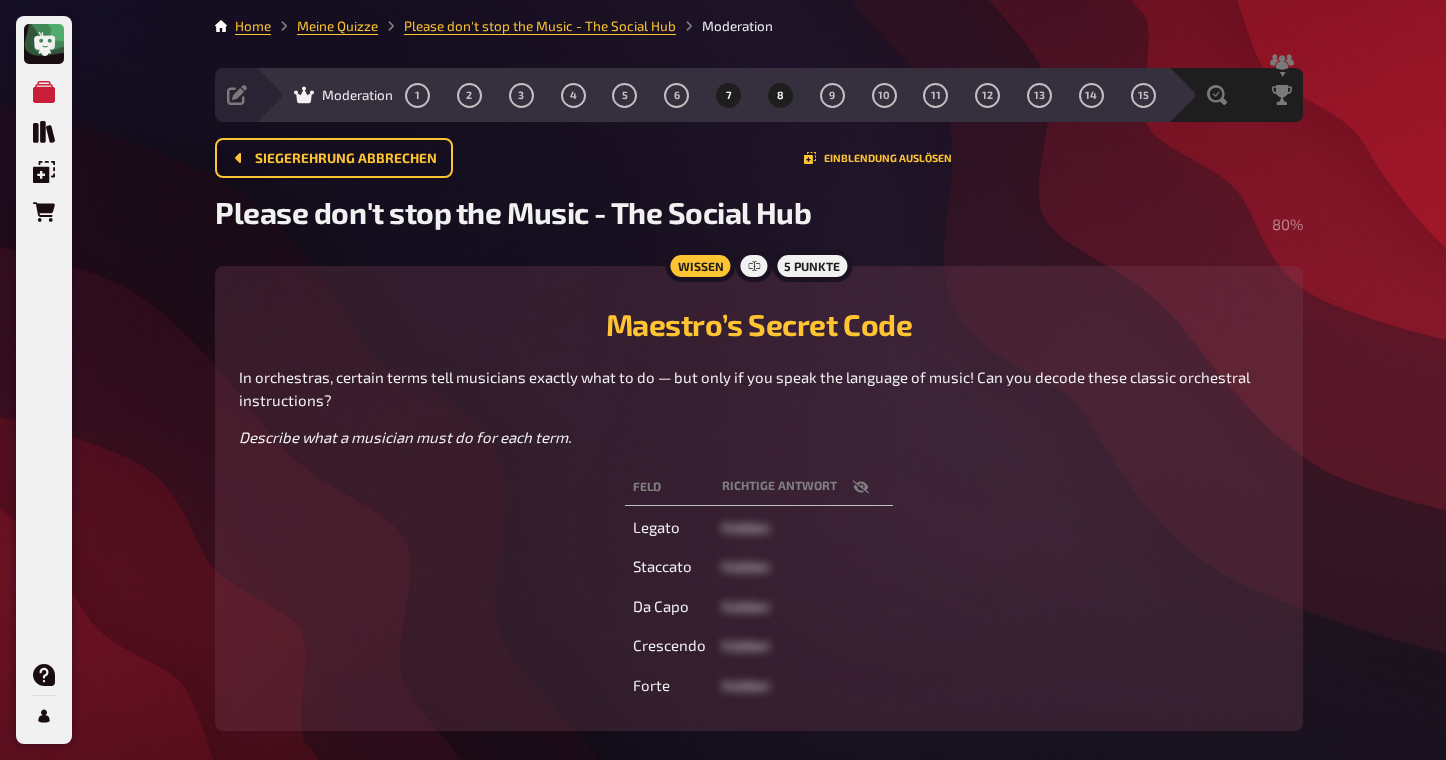 click on "8" at bounding box center [780, 95] 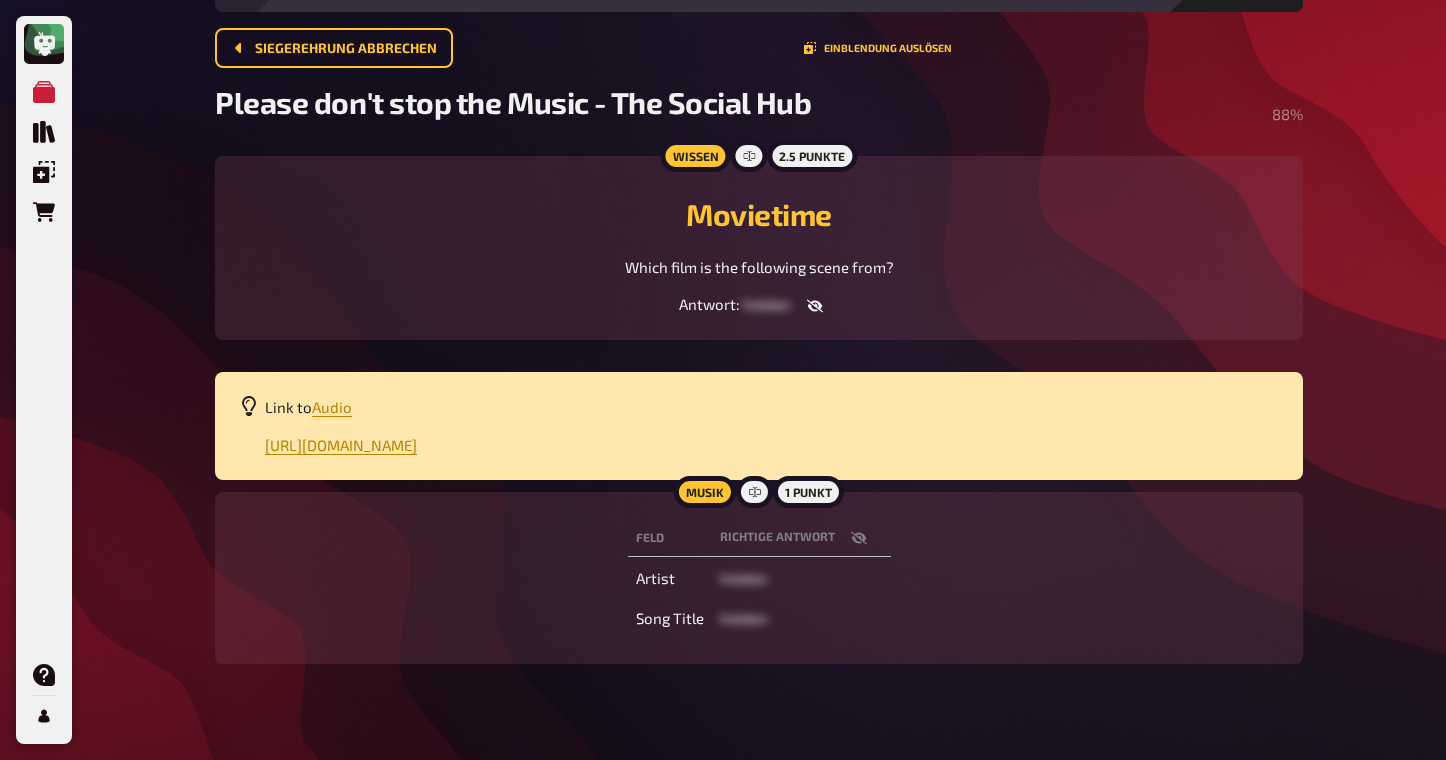 scroll, scrollTop: 0, scrollLeft: 0, axis: both 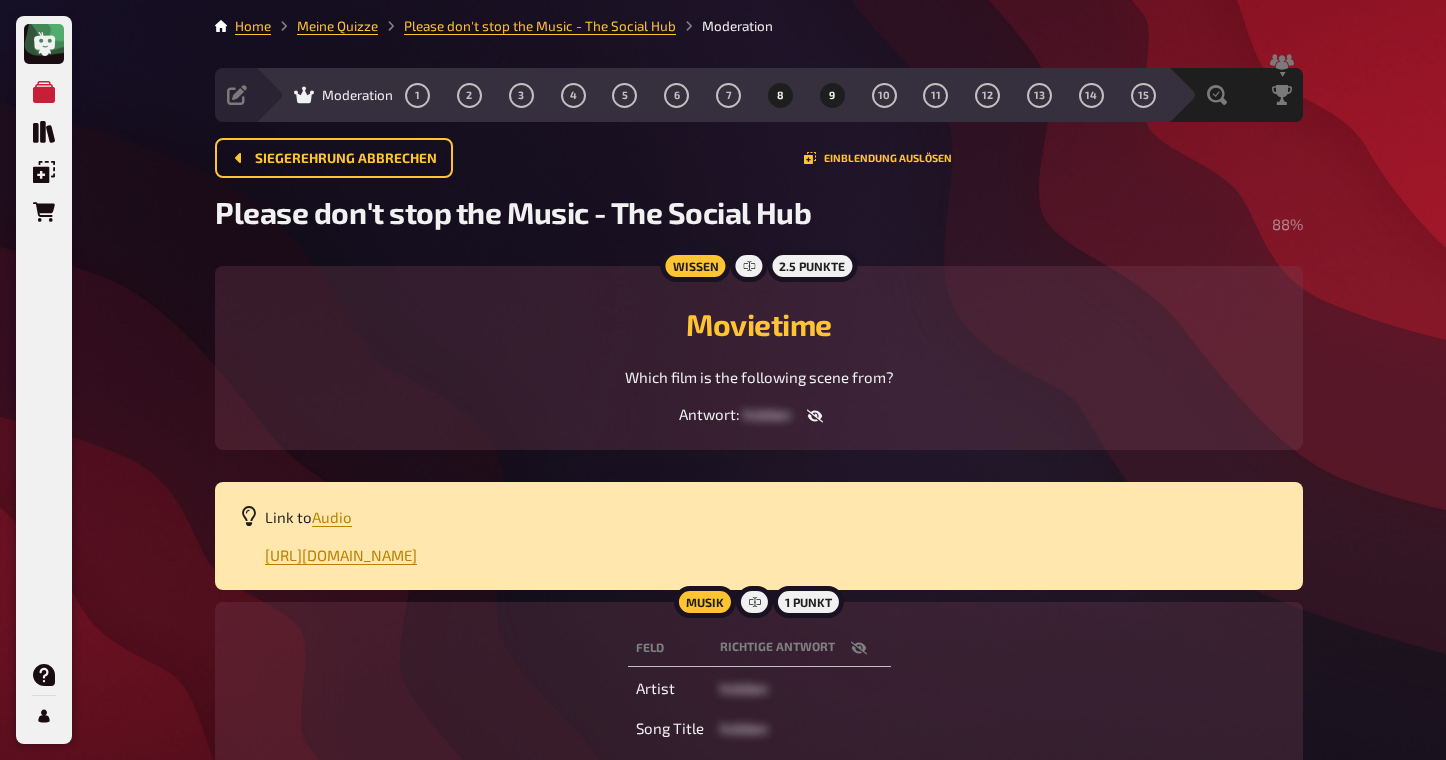 click on "9" at bounding box center [832, 95] 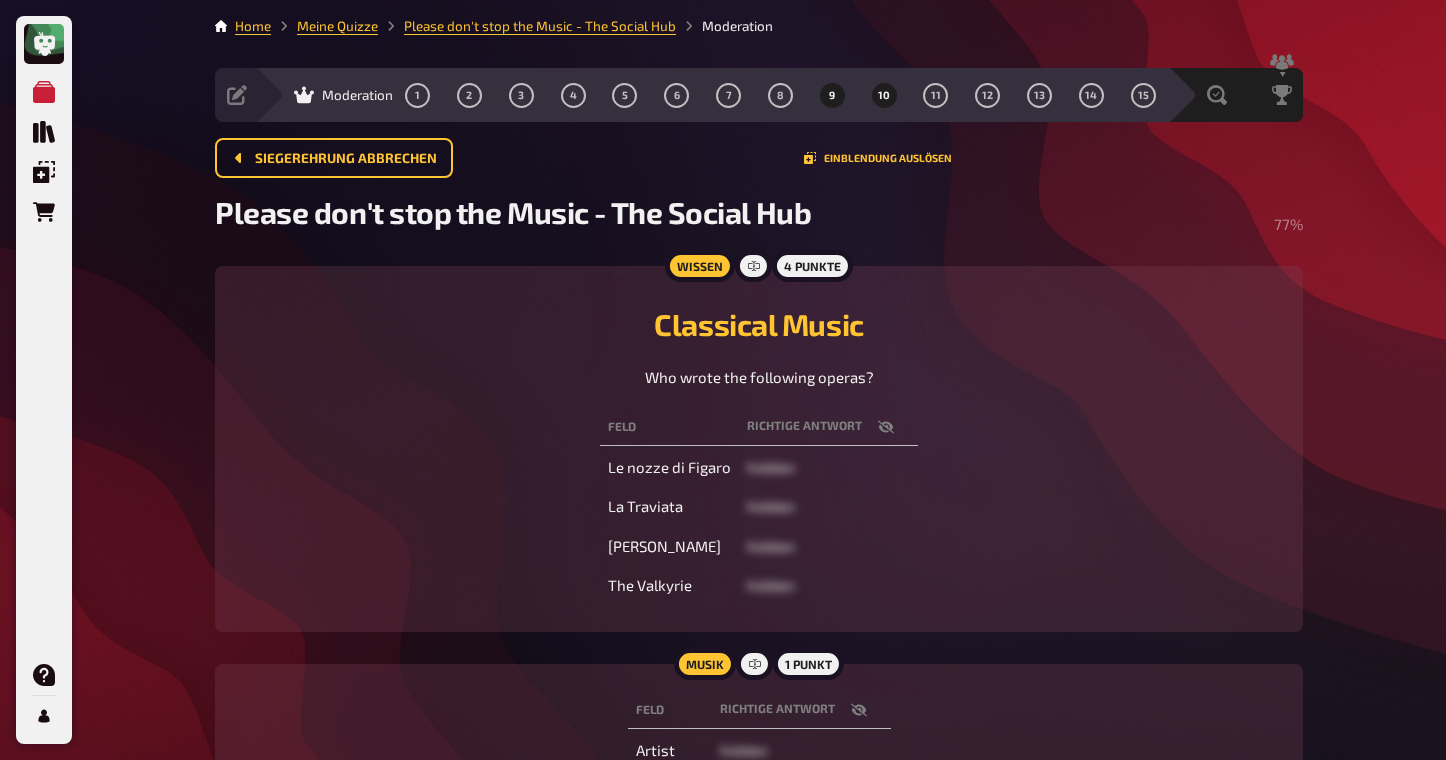click on "10" at bounding box center [884, 95] 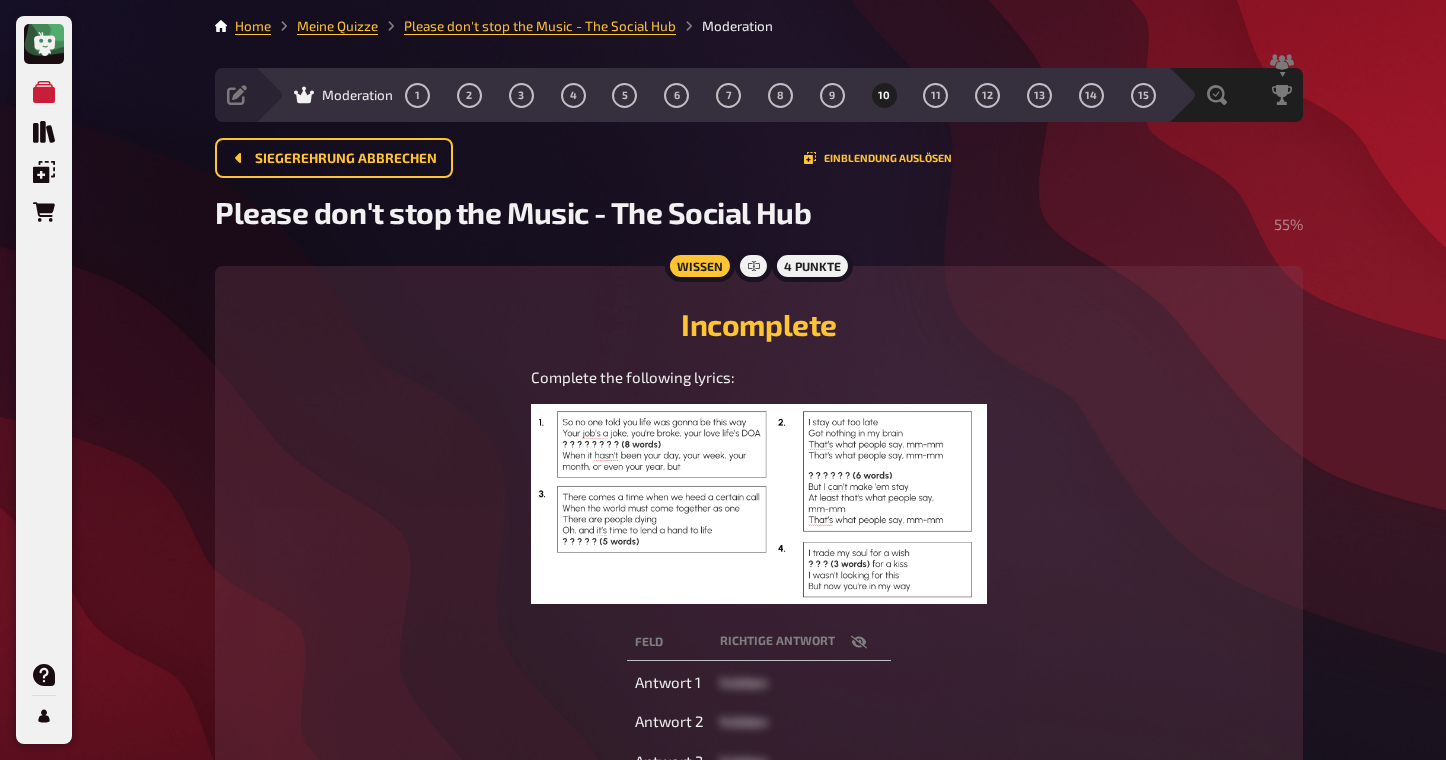 click at bounding box center (758, 504) 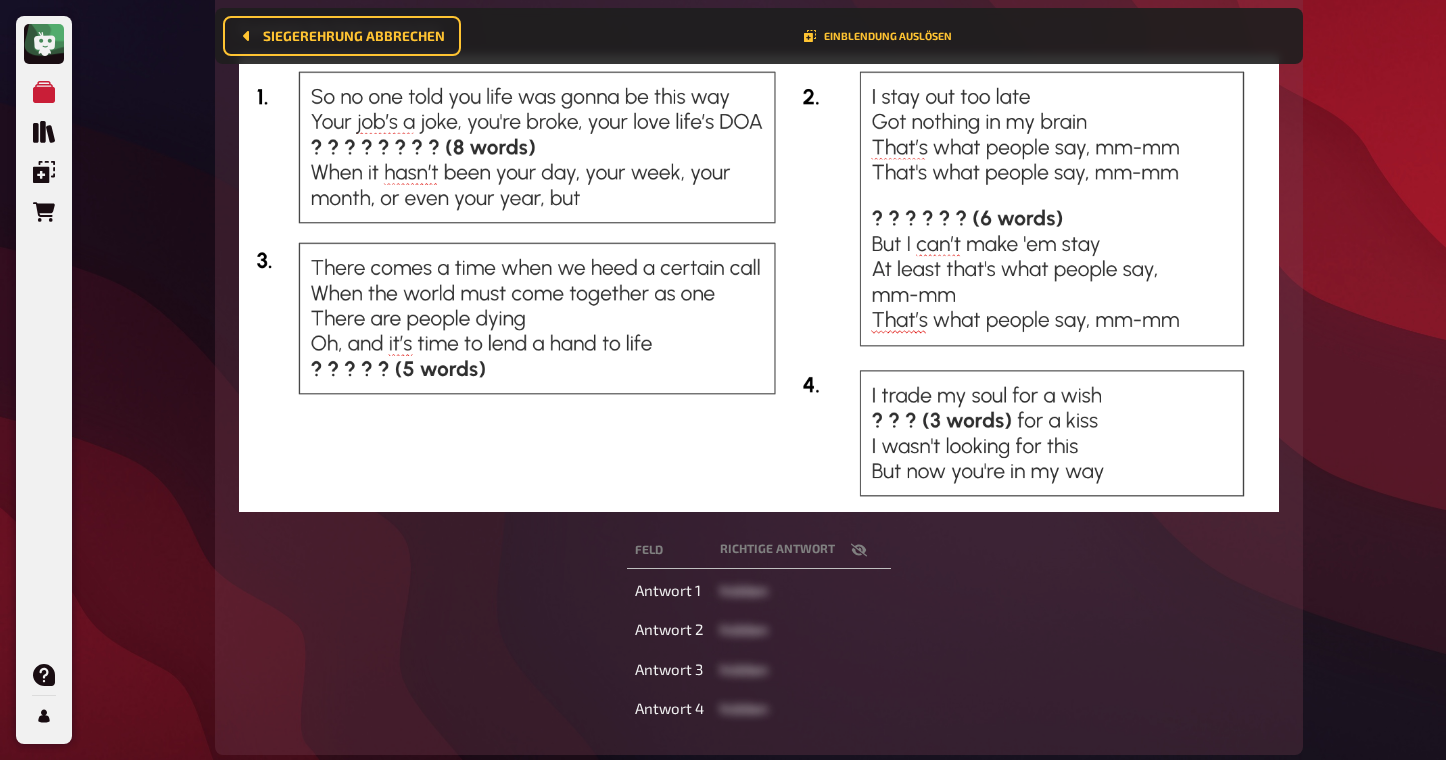 scroll, scrollTop: 0, scrollLeft: 0, axis: both 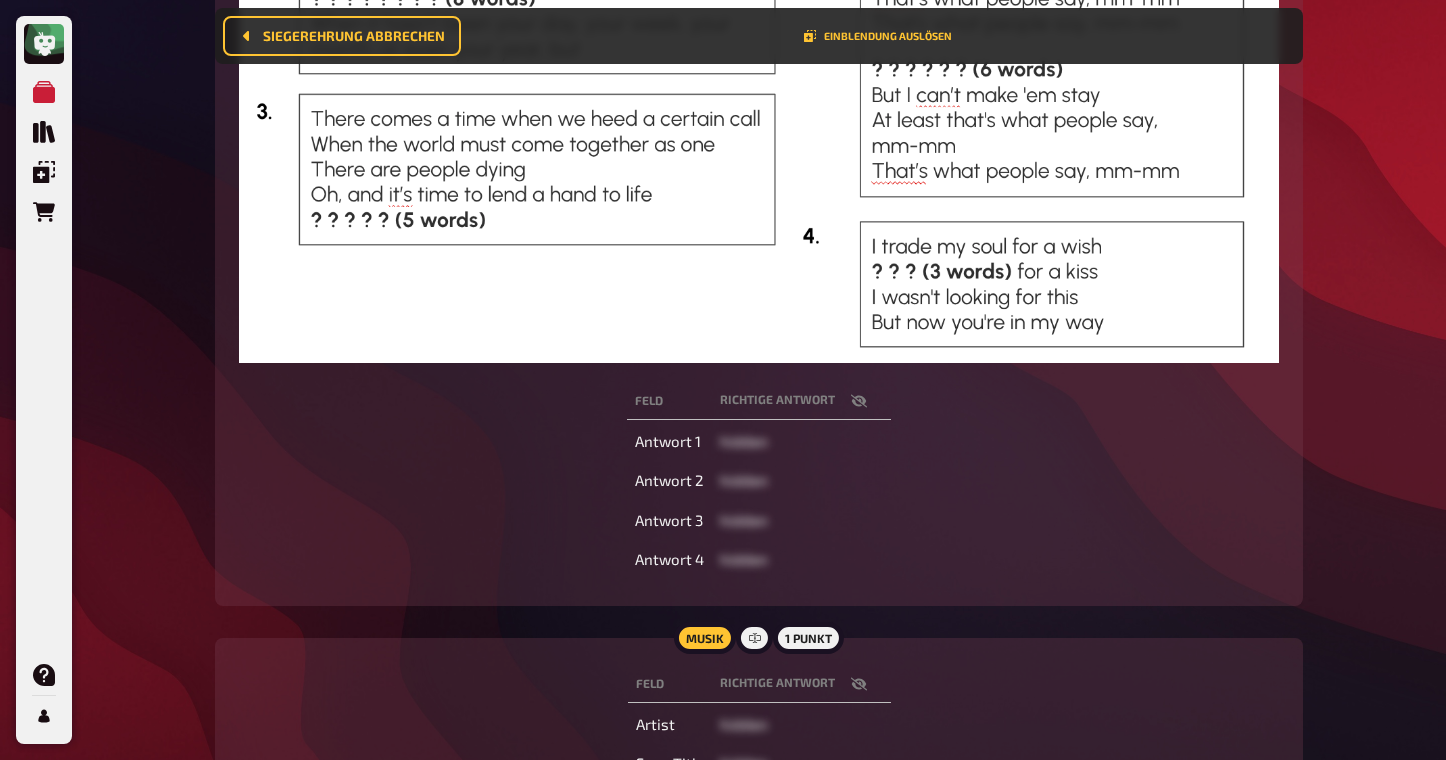 click 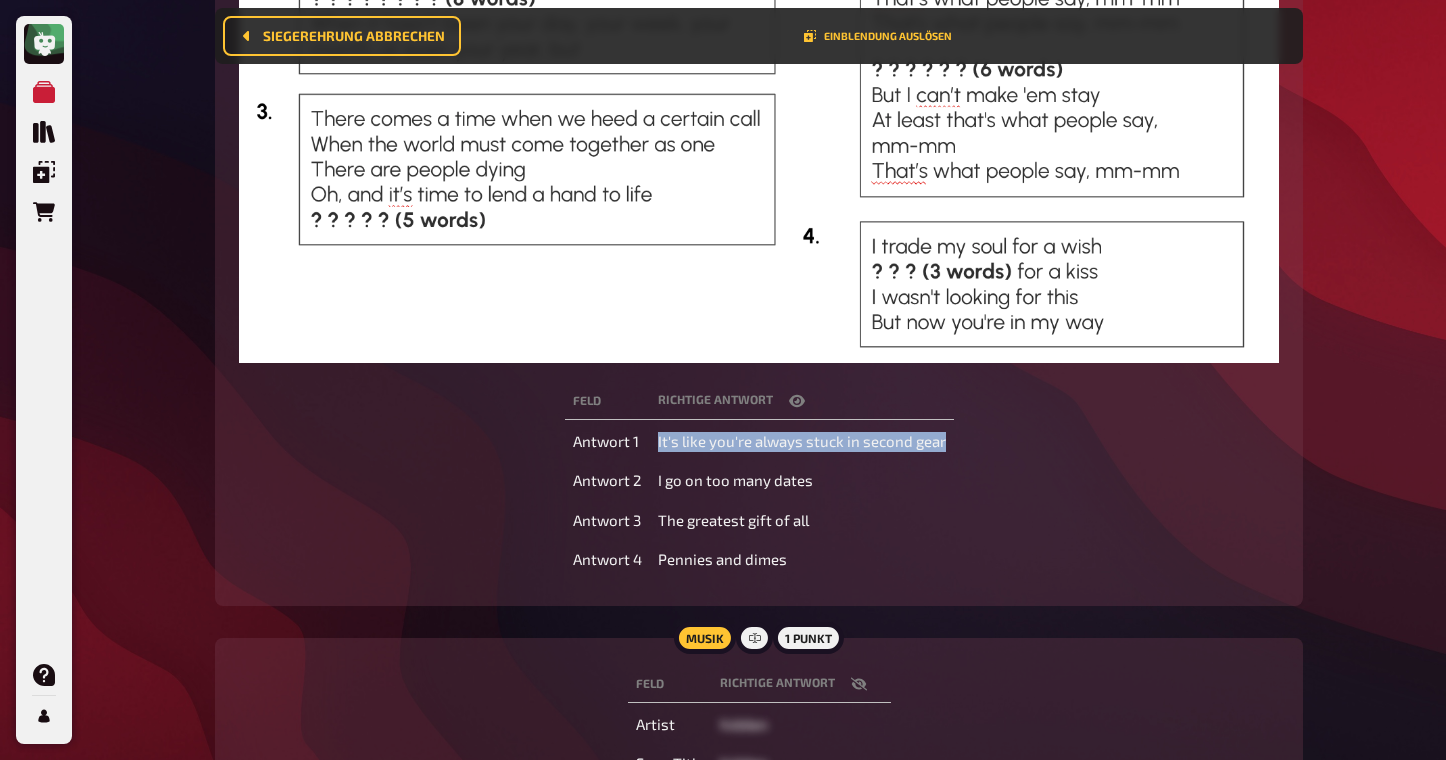 drag, startPoint x: 656, startPoint y: 448, endPoint x: 958, endPoint y: 441, distance: 302.08112 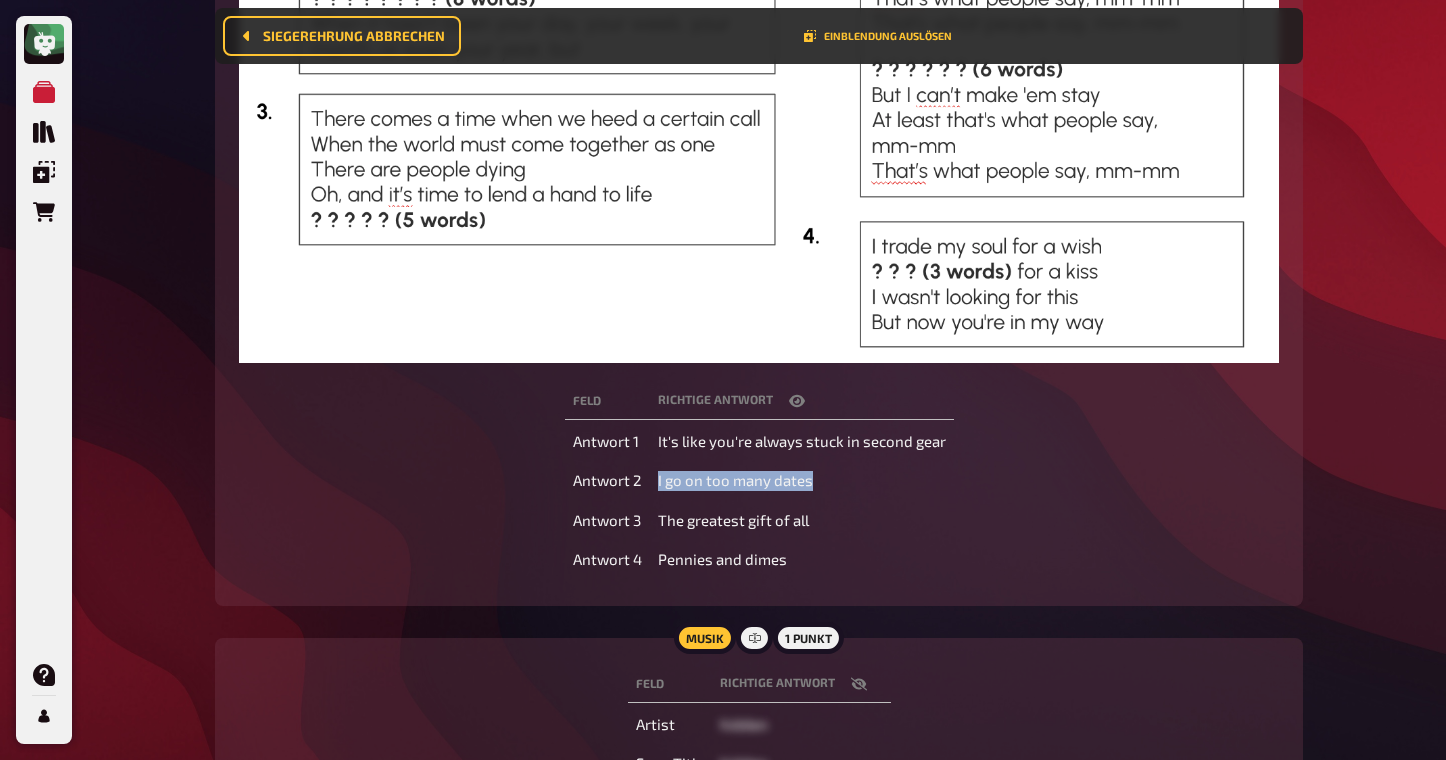 drag, startPoint x: 827, startPoint y: 491, endPoint x: 660, endPoint y: 478, distance: 167.50522 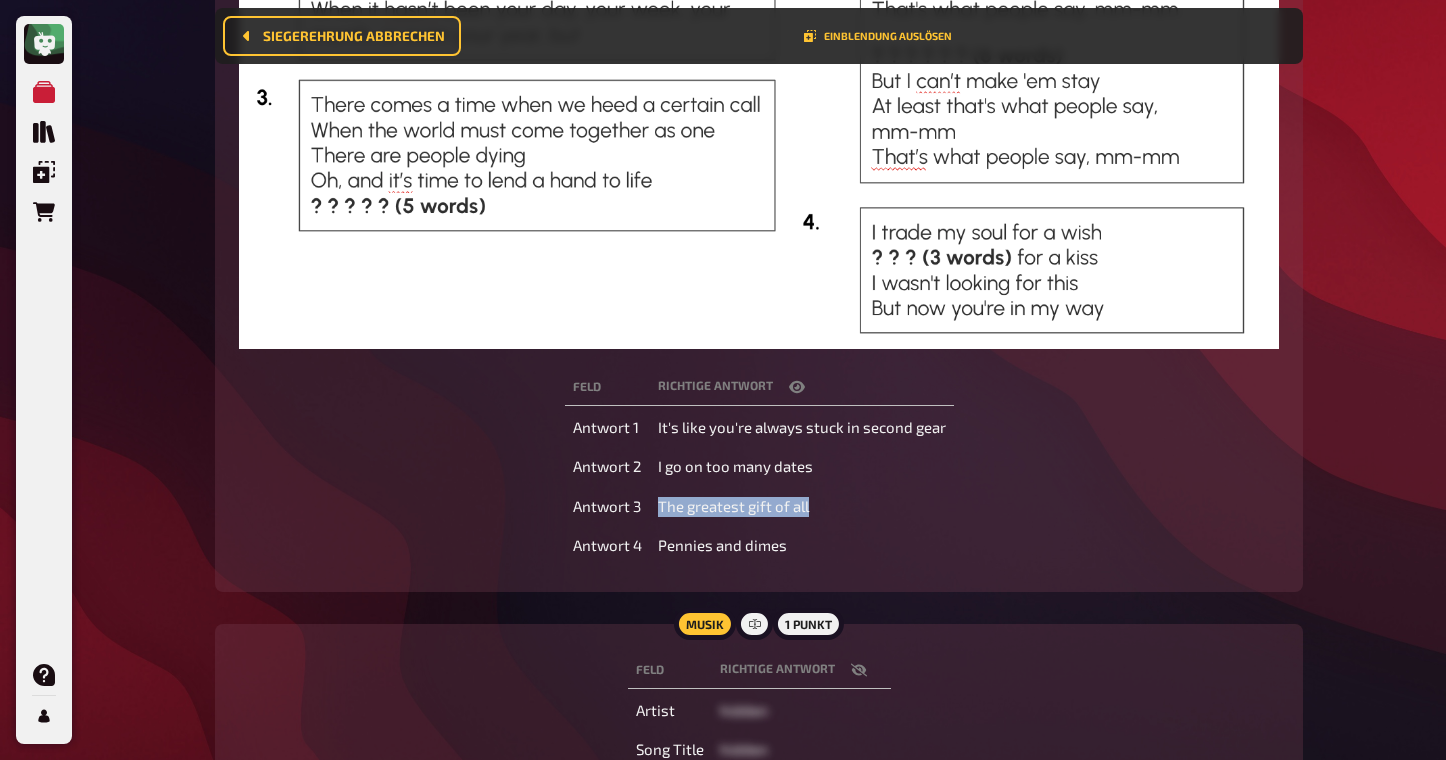 drag, startPoint x: 825, startPoint y: 507, endPoint x: 658, endPoint y: 503, distance: 167.0479 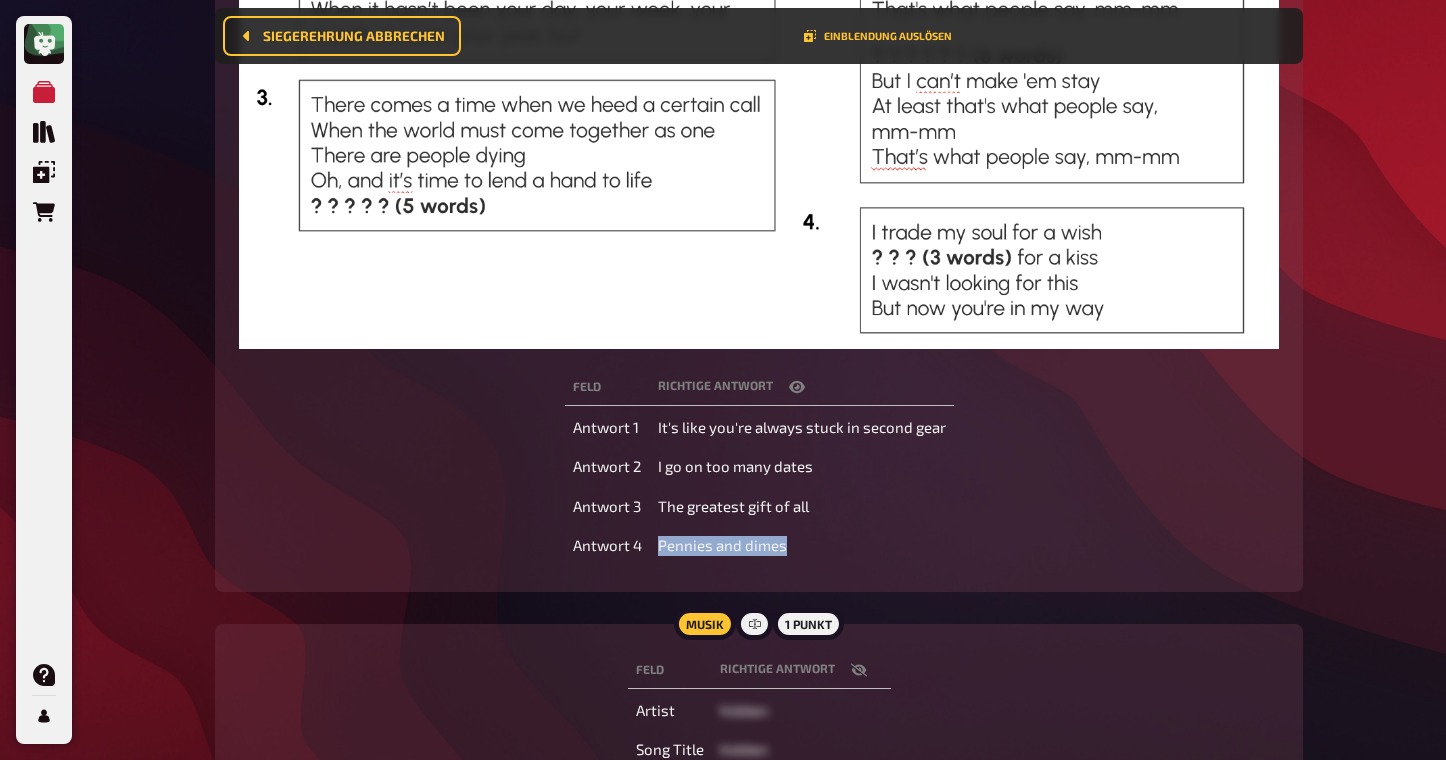 drag, startPoint x: 787, startPoint y: 550, endPoint x: 662, endPoint y: 550, distance: 125 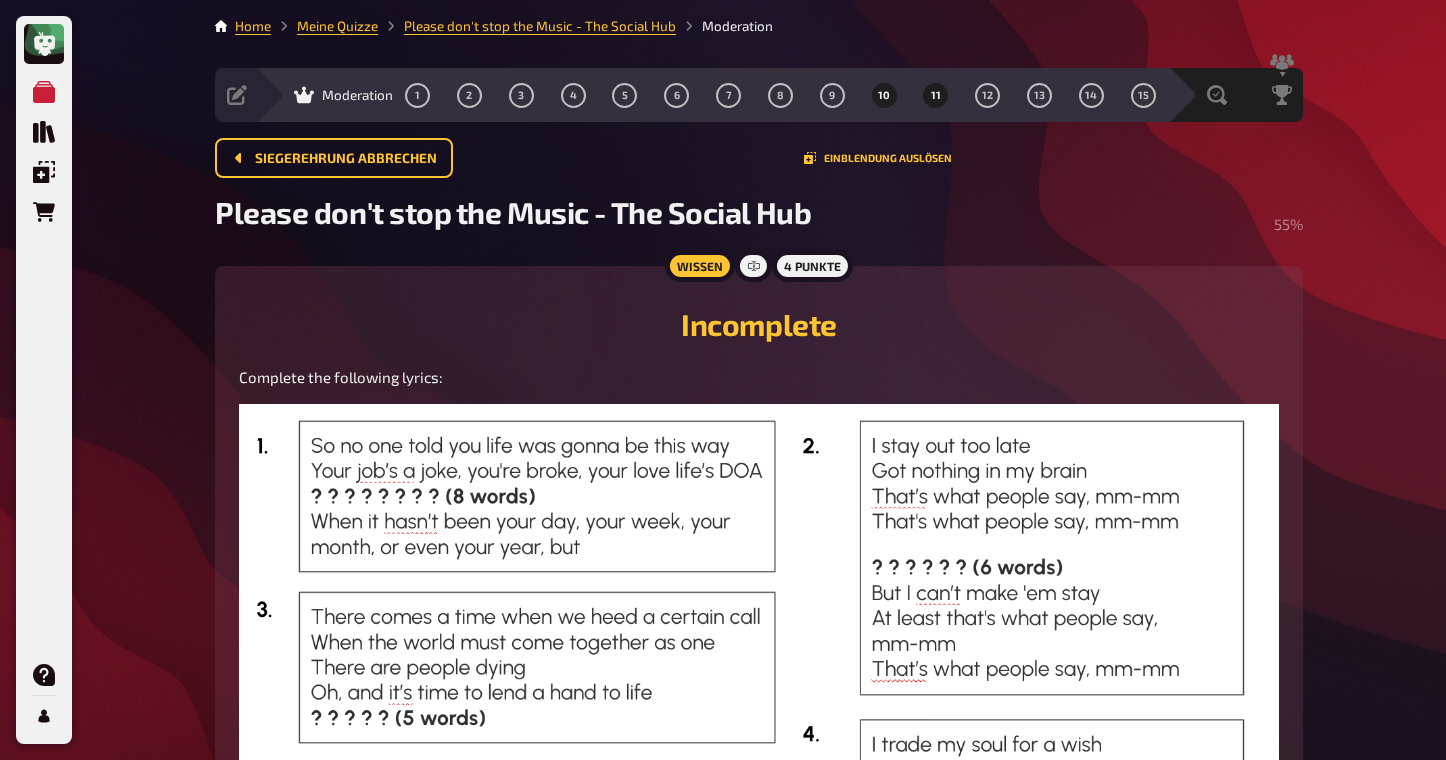 click on "11" at bounding box center (936, 95) 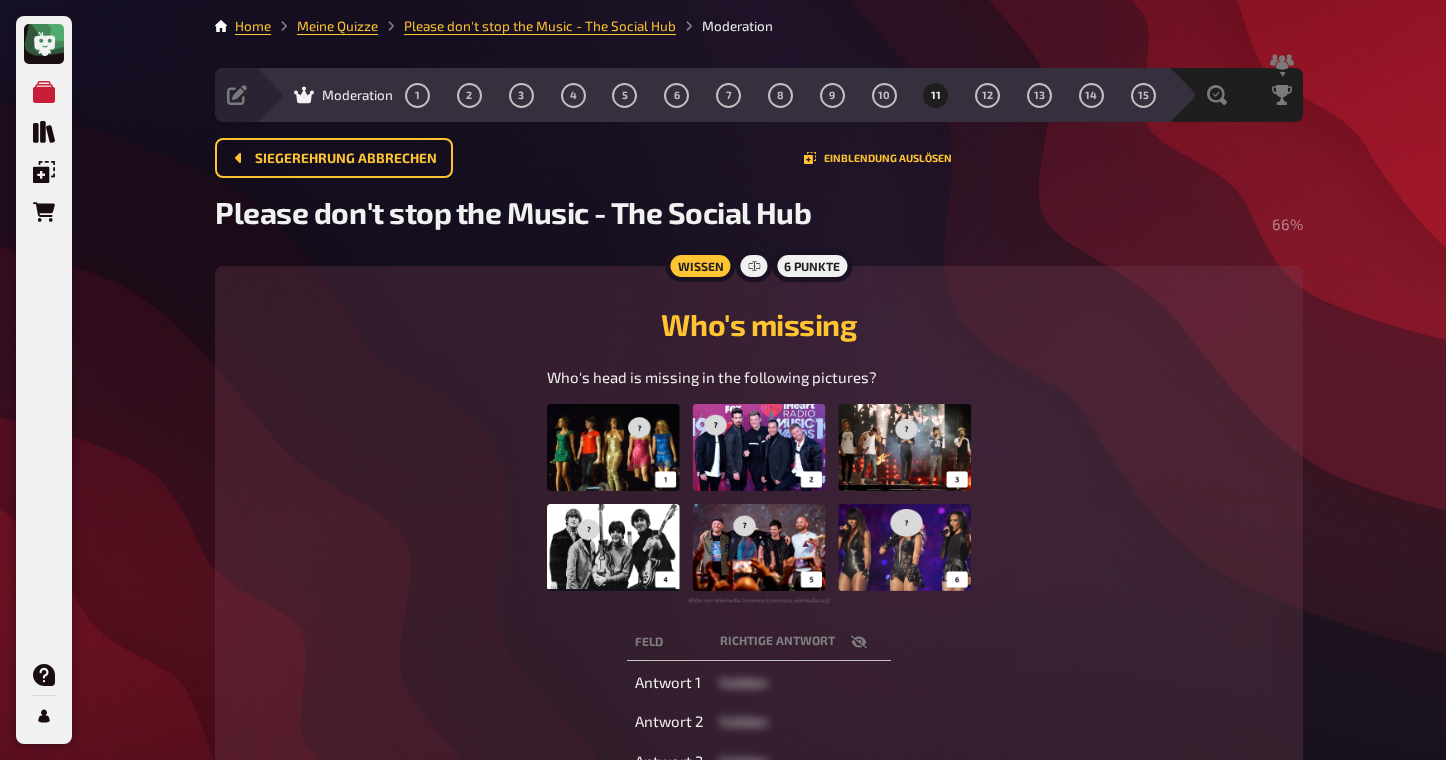 click at bounding box center (758, 504) 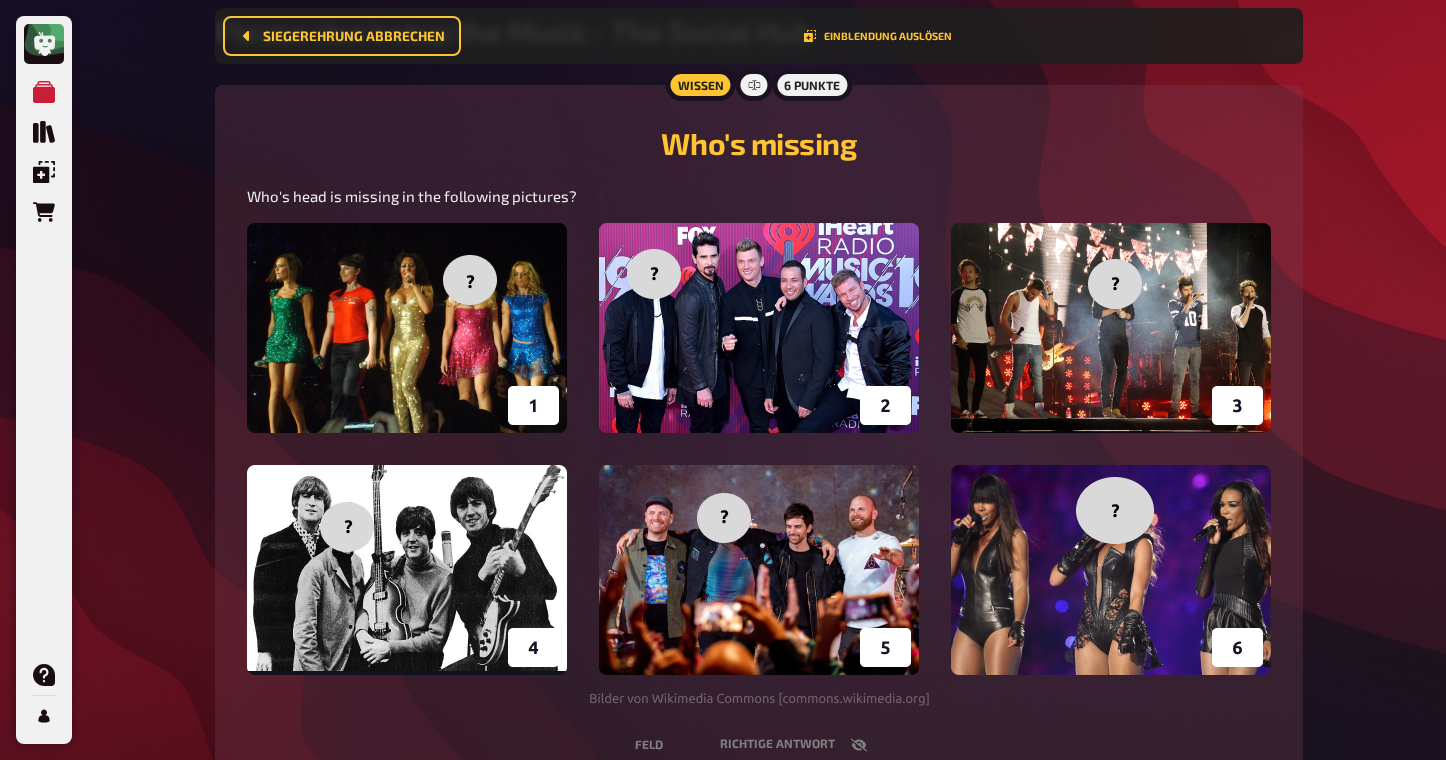 scroll, scrollTop: 210, scrollLeft: 0, axis: vertical 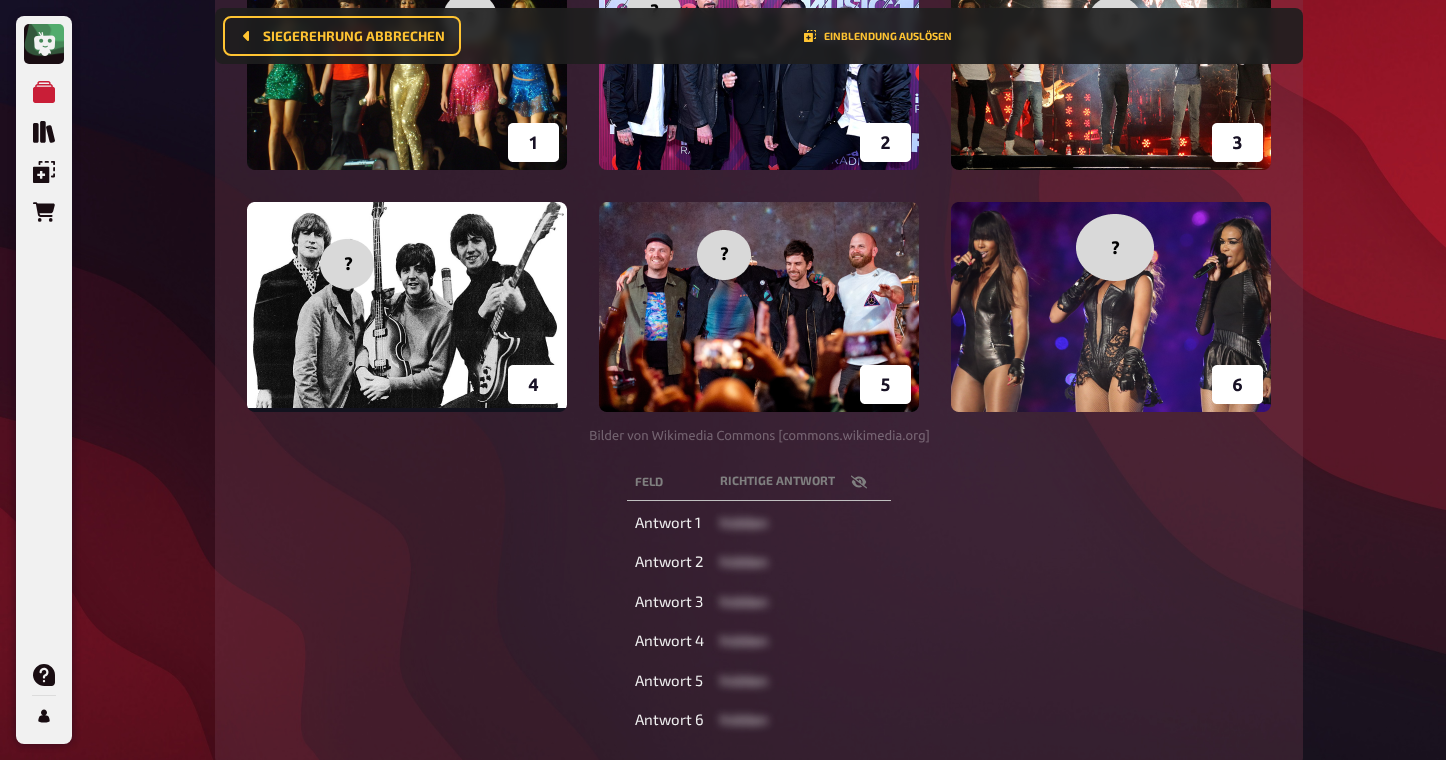 click 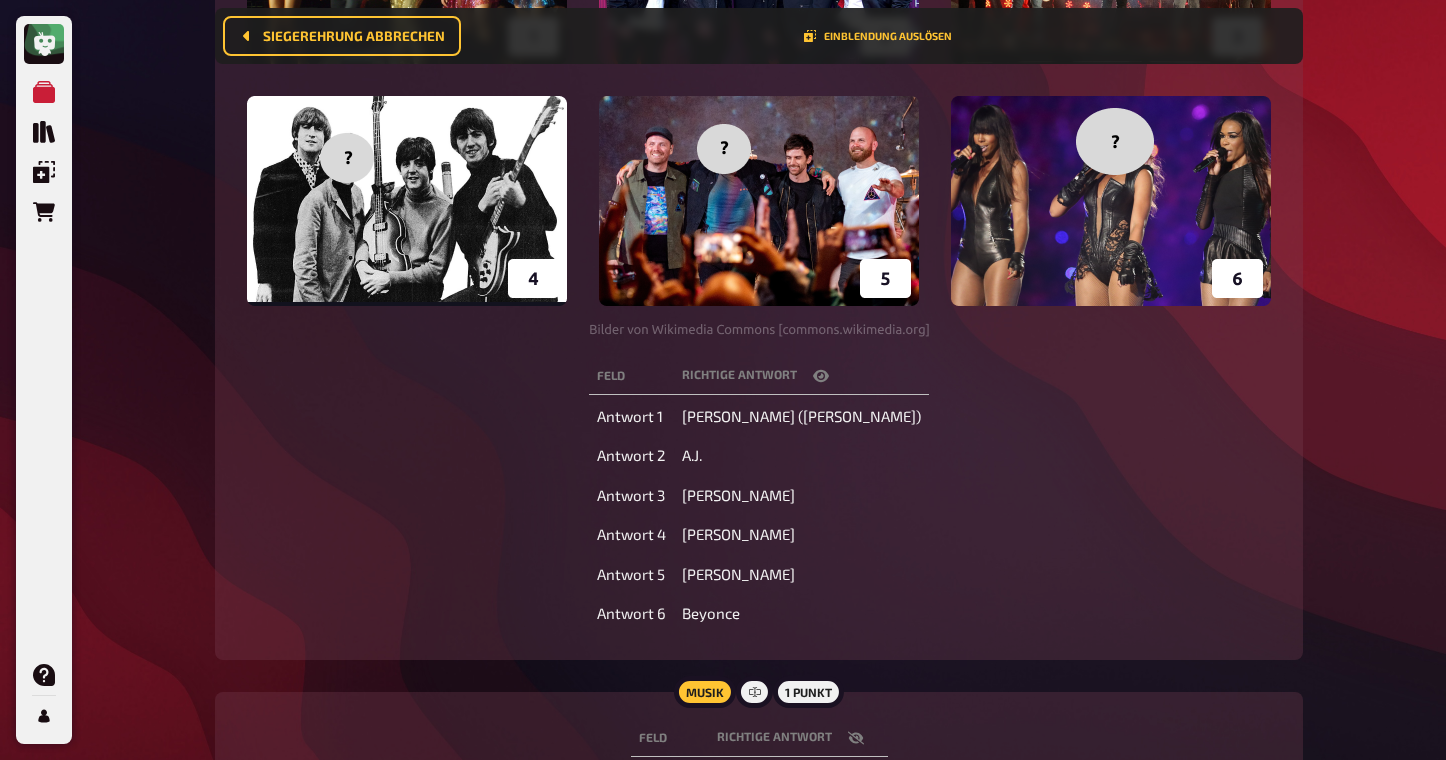 scroll, scrollTop: 567, scrollLeft: 0, axis: vertical 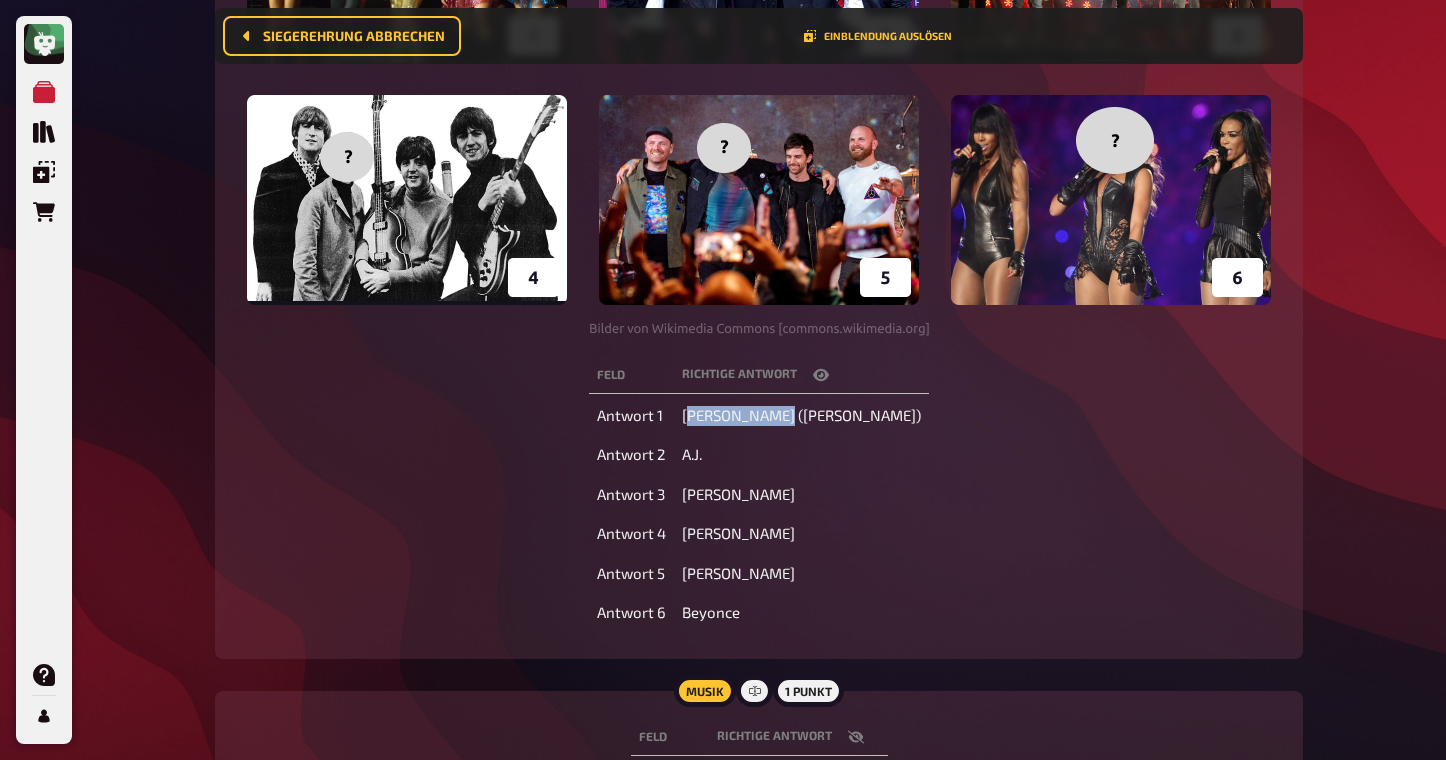 drag, startPoint x: 834, startPoint y: 419, endPoint x: 726, endPoint y: 416, distance: 108.04166 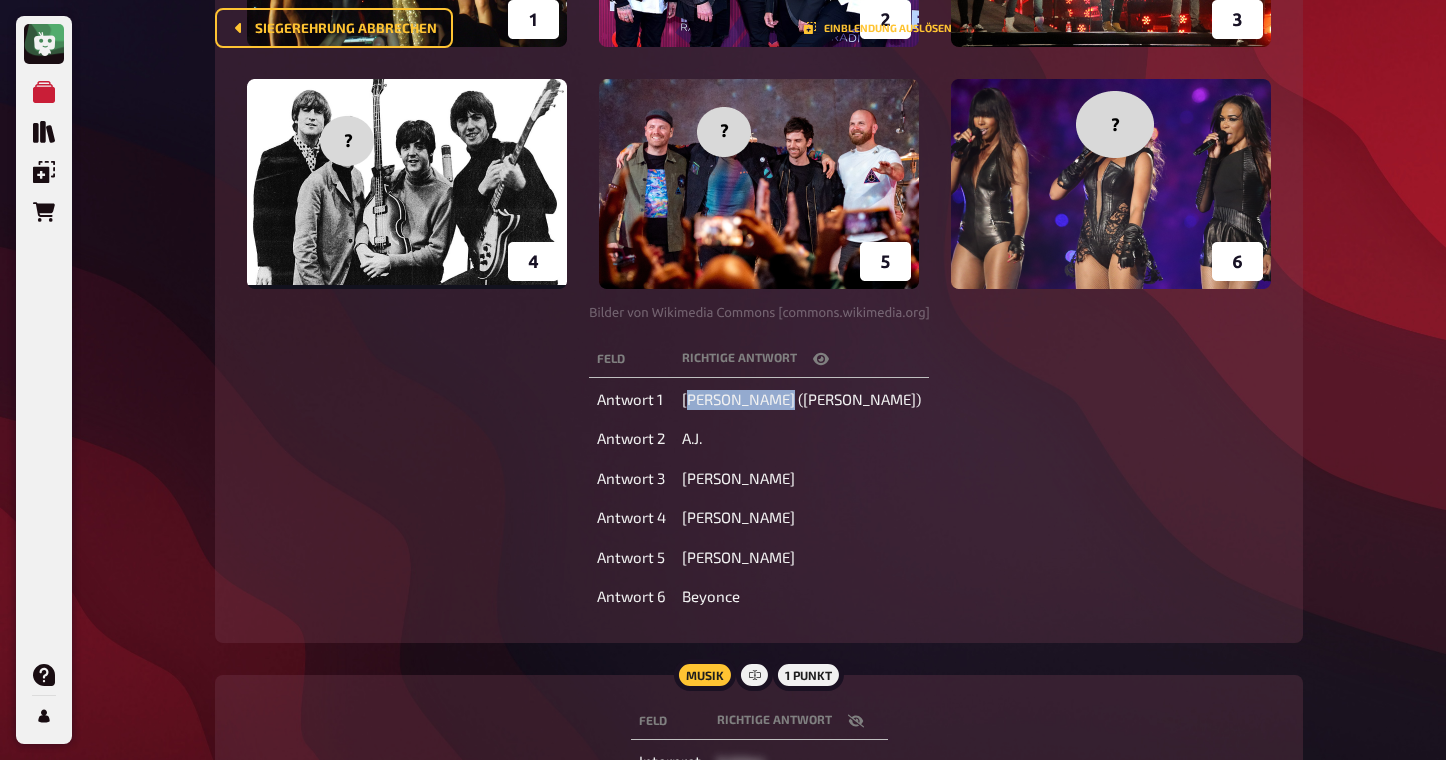 scroll, scrollTop: 0, scrollLeft: 0, axis: both 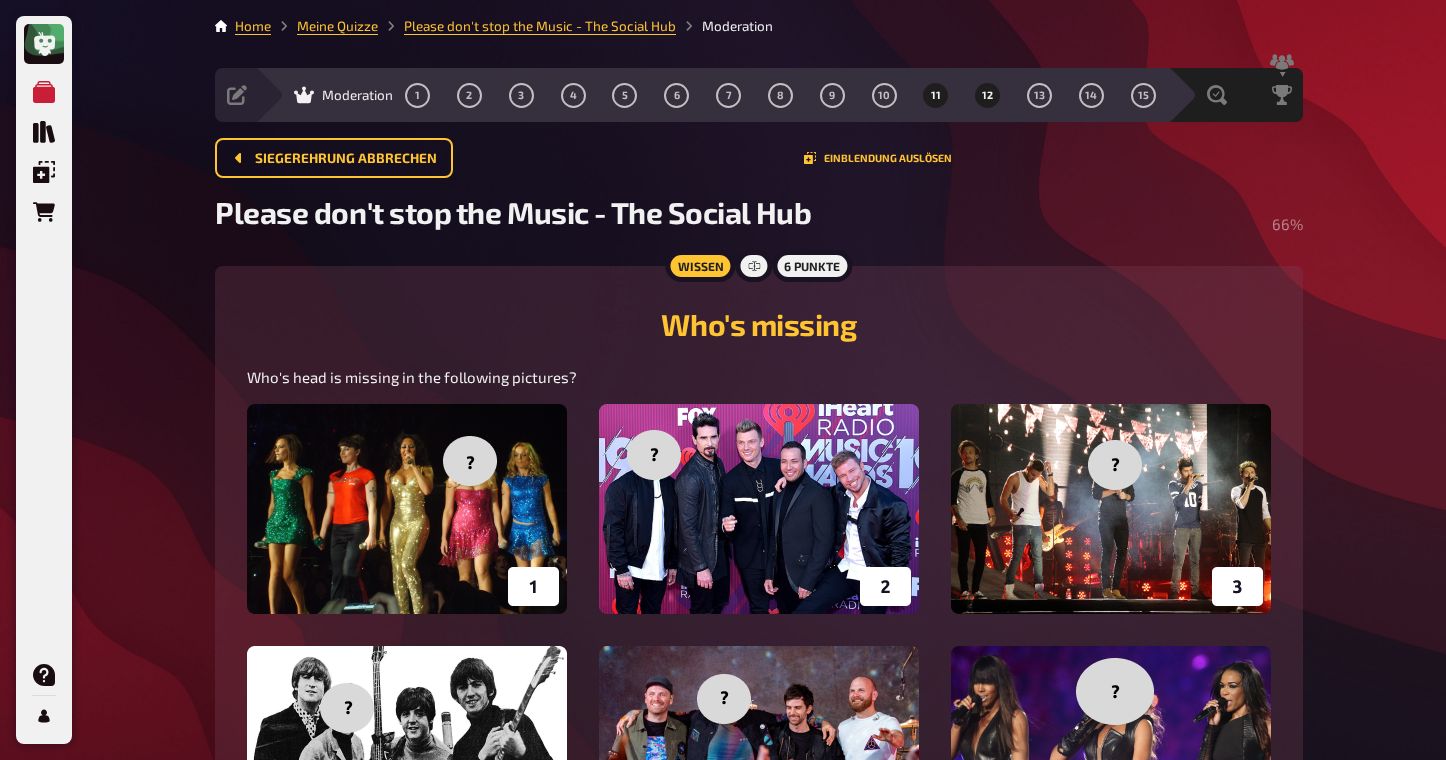 click on "12" at bounding box center (987, 95) 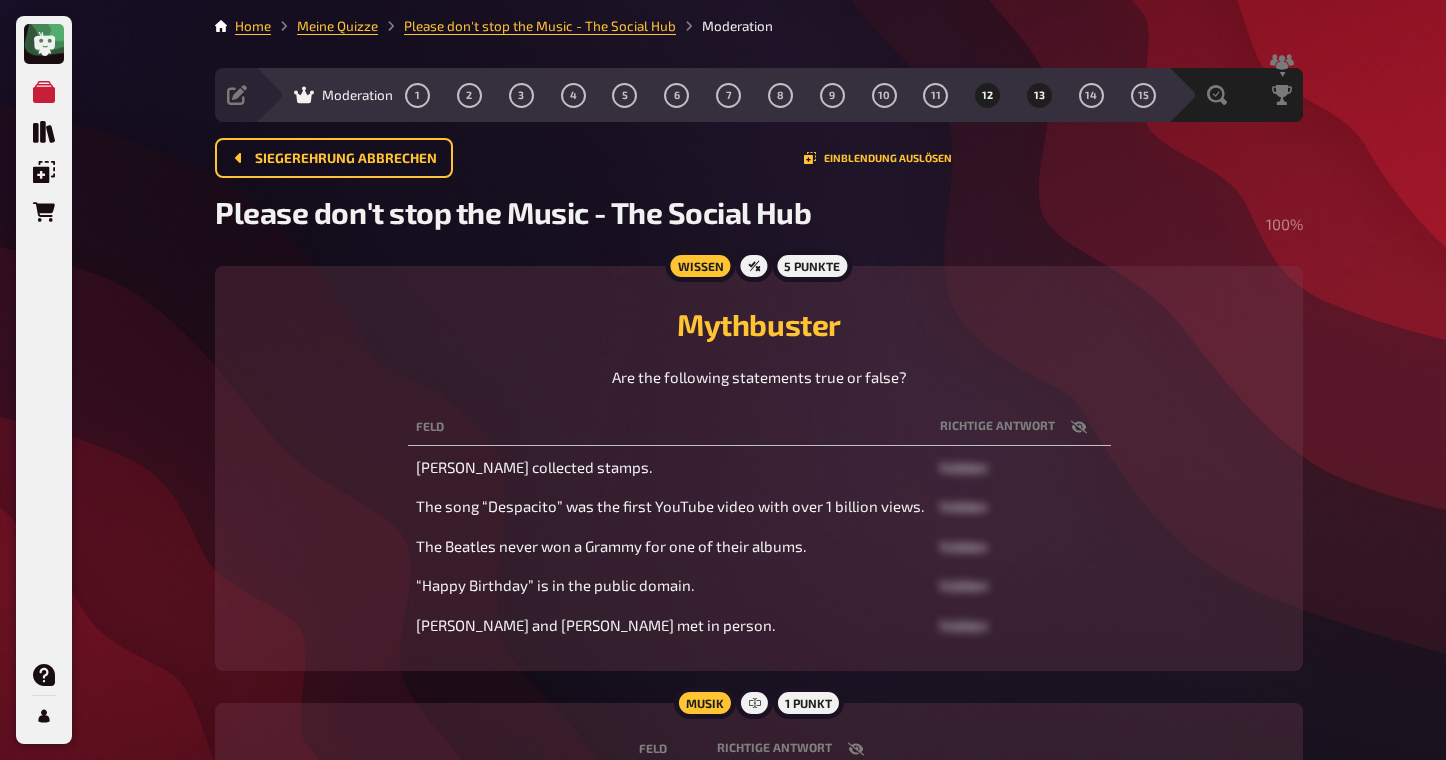 click on "13" at bounding box center (1039, 95) 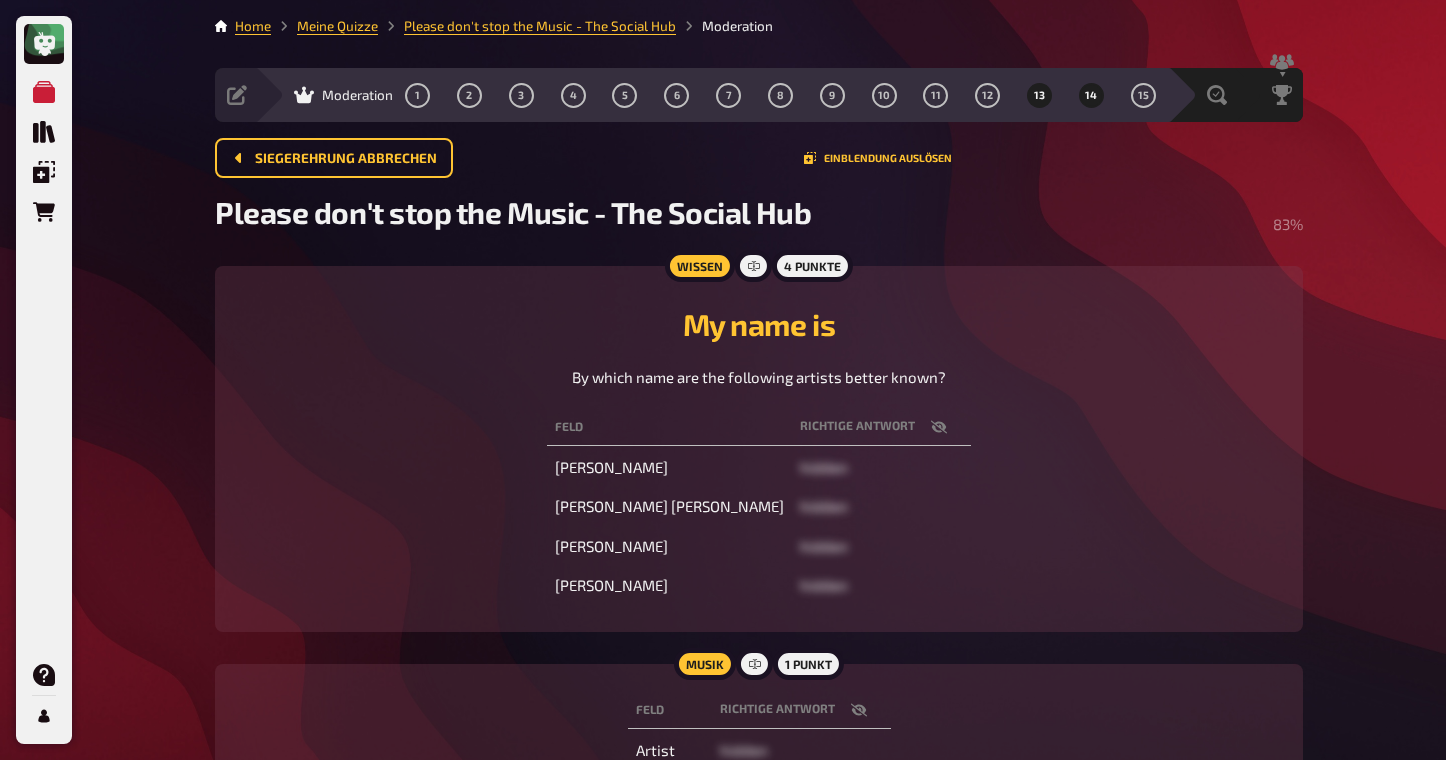 click on "14" at bounding box center (1091, 95) 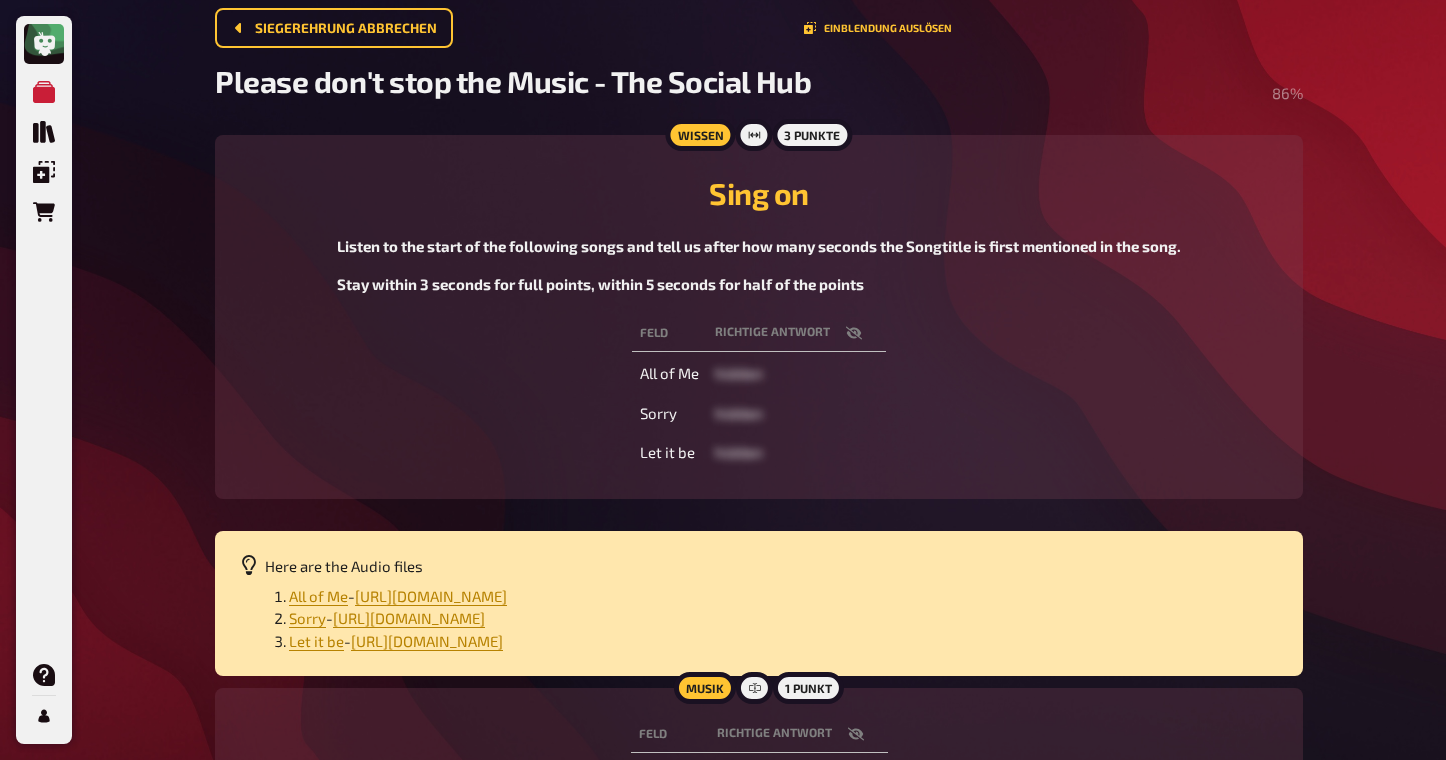 scroll, scrollTop: 151, scrollLeft: 0, axis: vertical 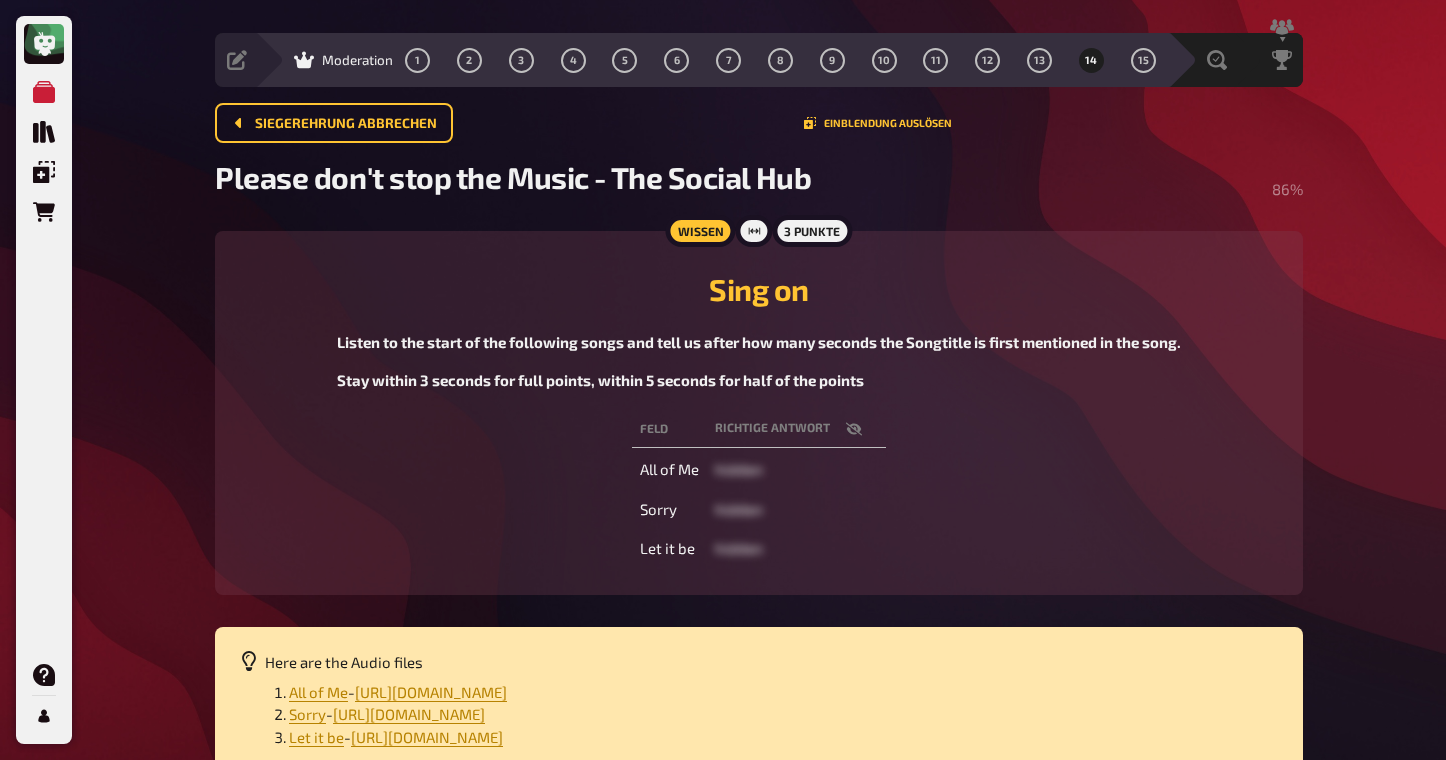 click 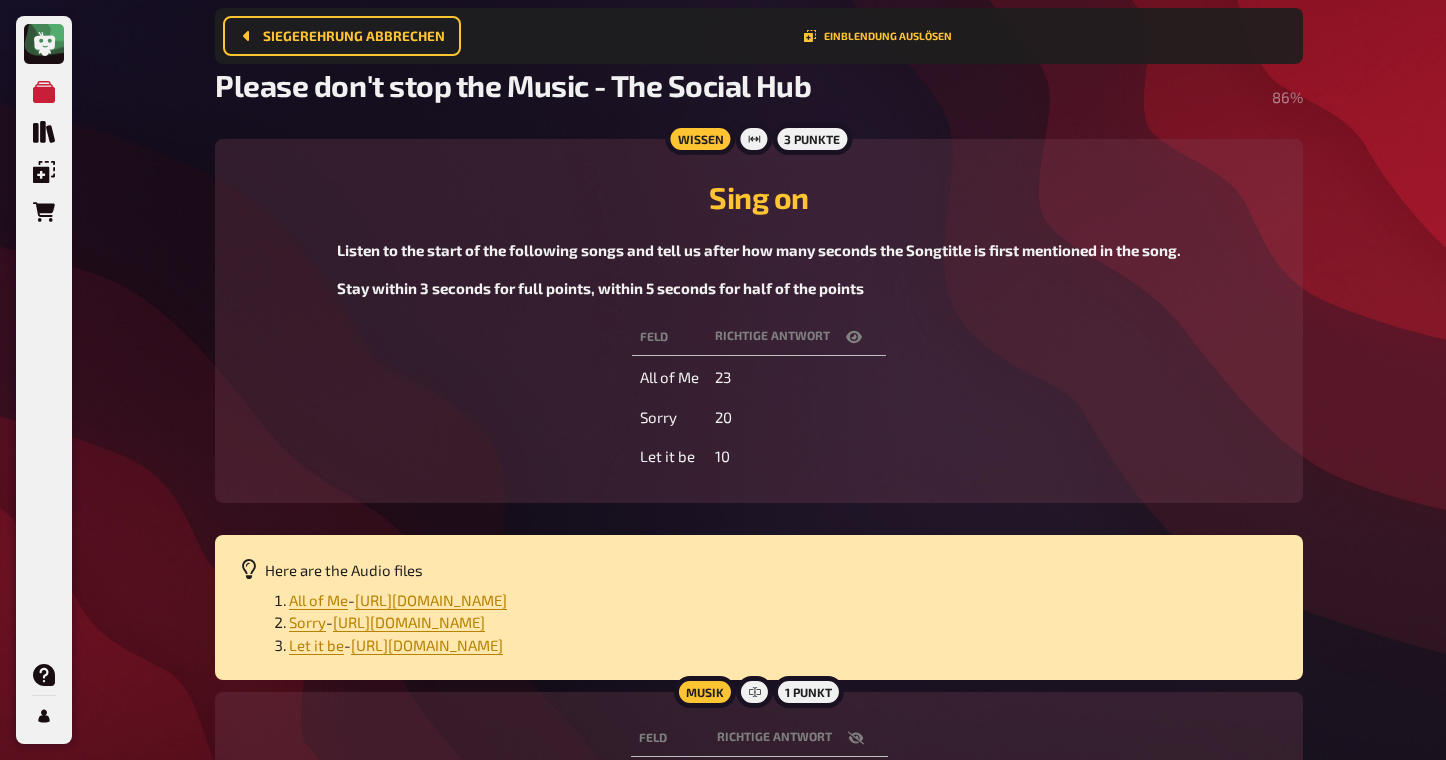 scroll, scrollTop: 151, scrollLeft: 0, axis: vertical 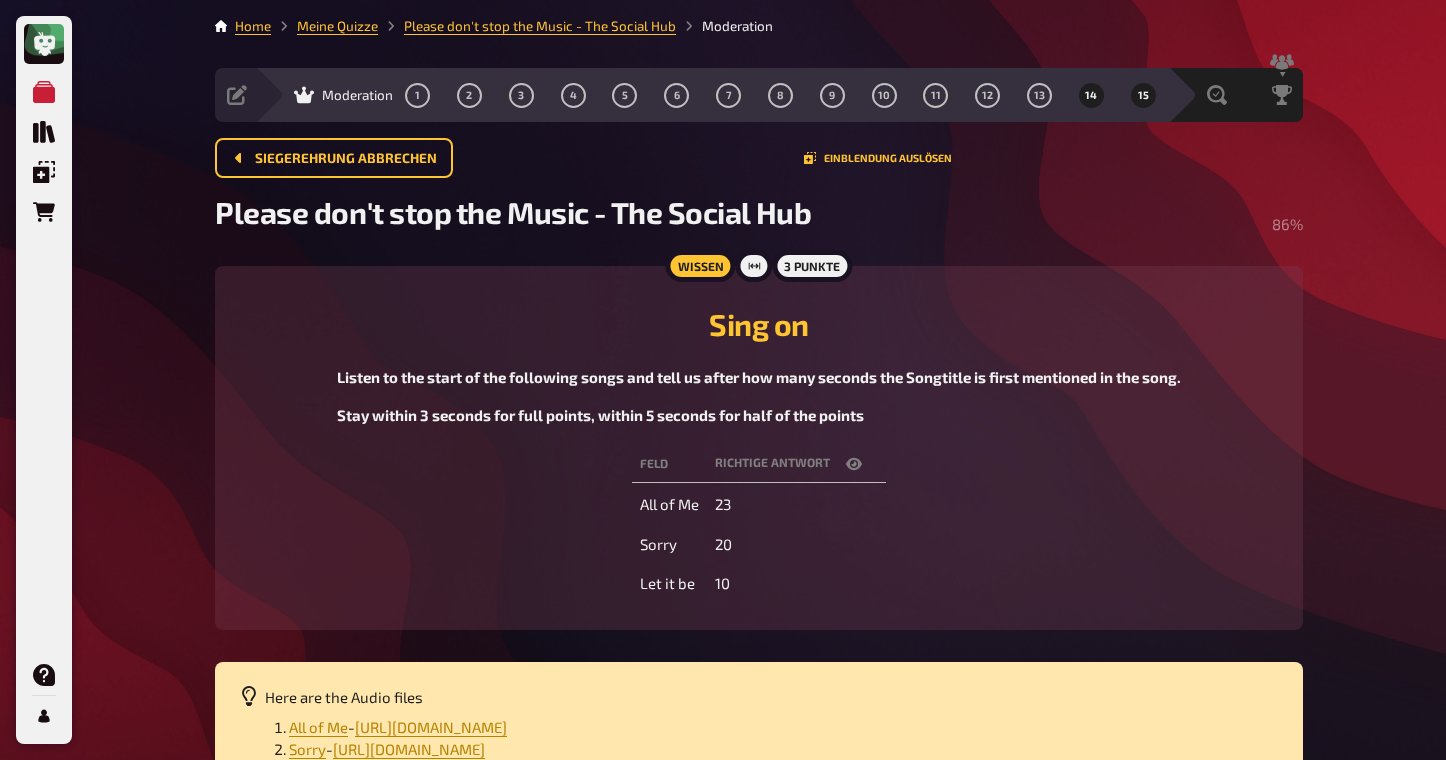 click on "15" at bounding box center [1143, 95] 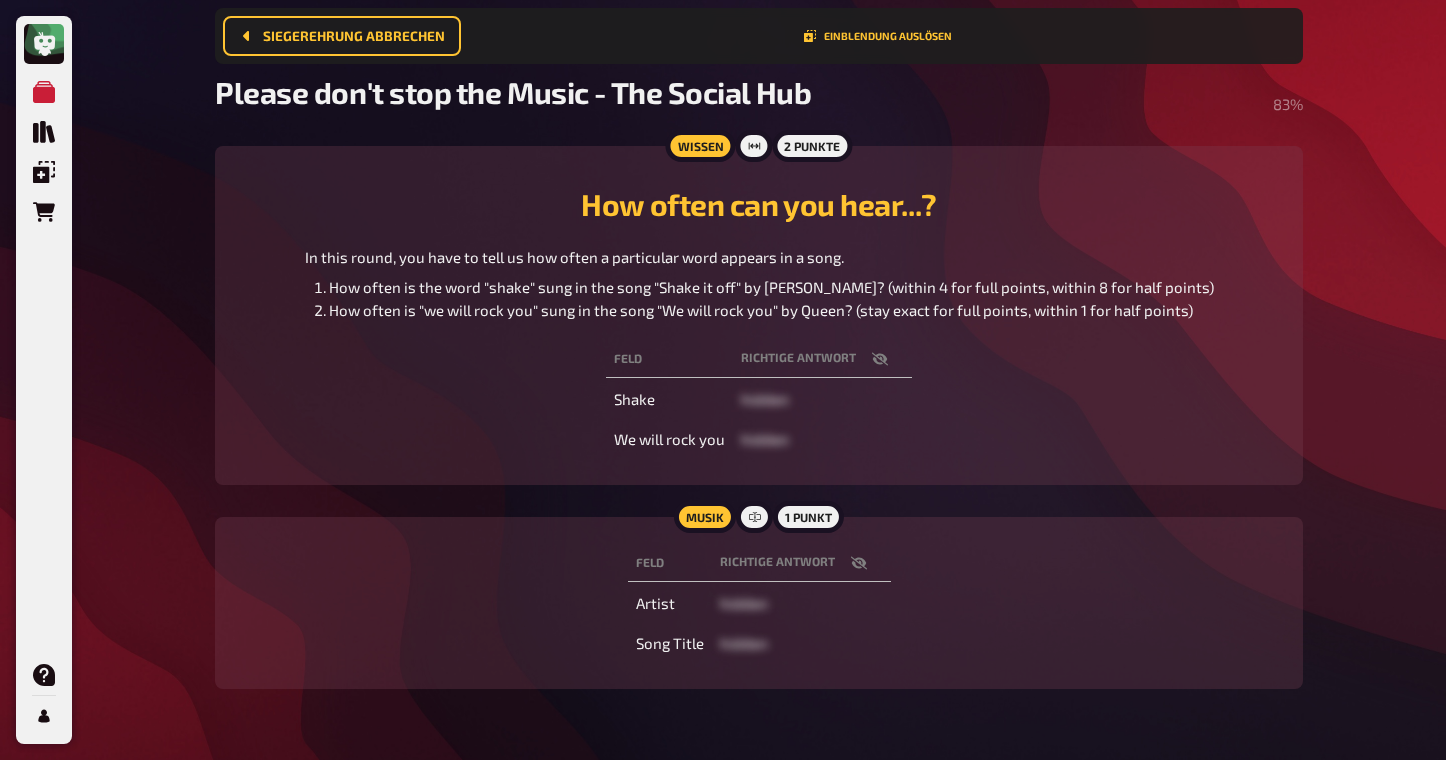 scroll, scrollTop: 137, scrollLeft: 0, axis: vertical 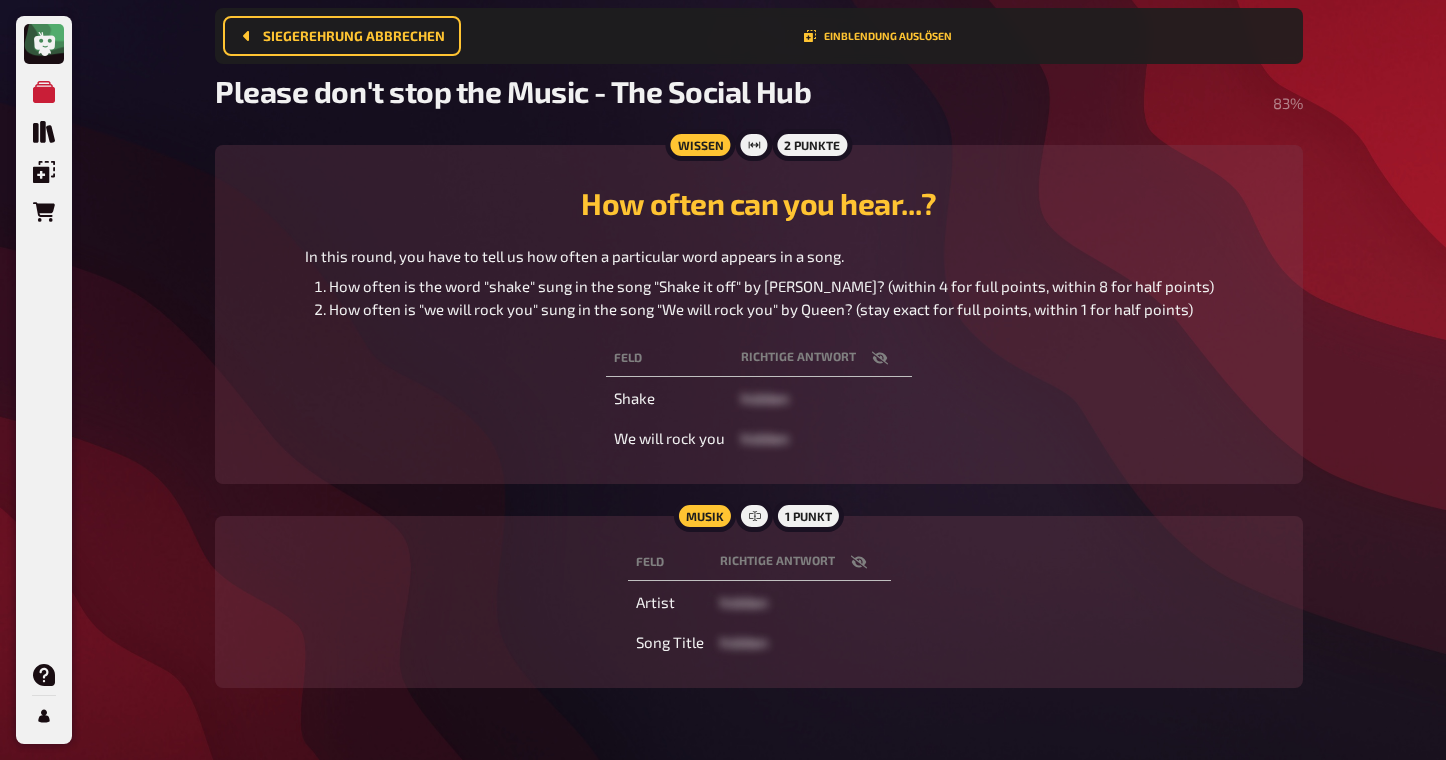 click 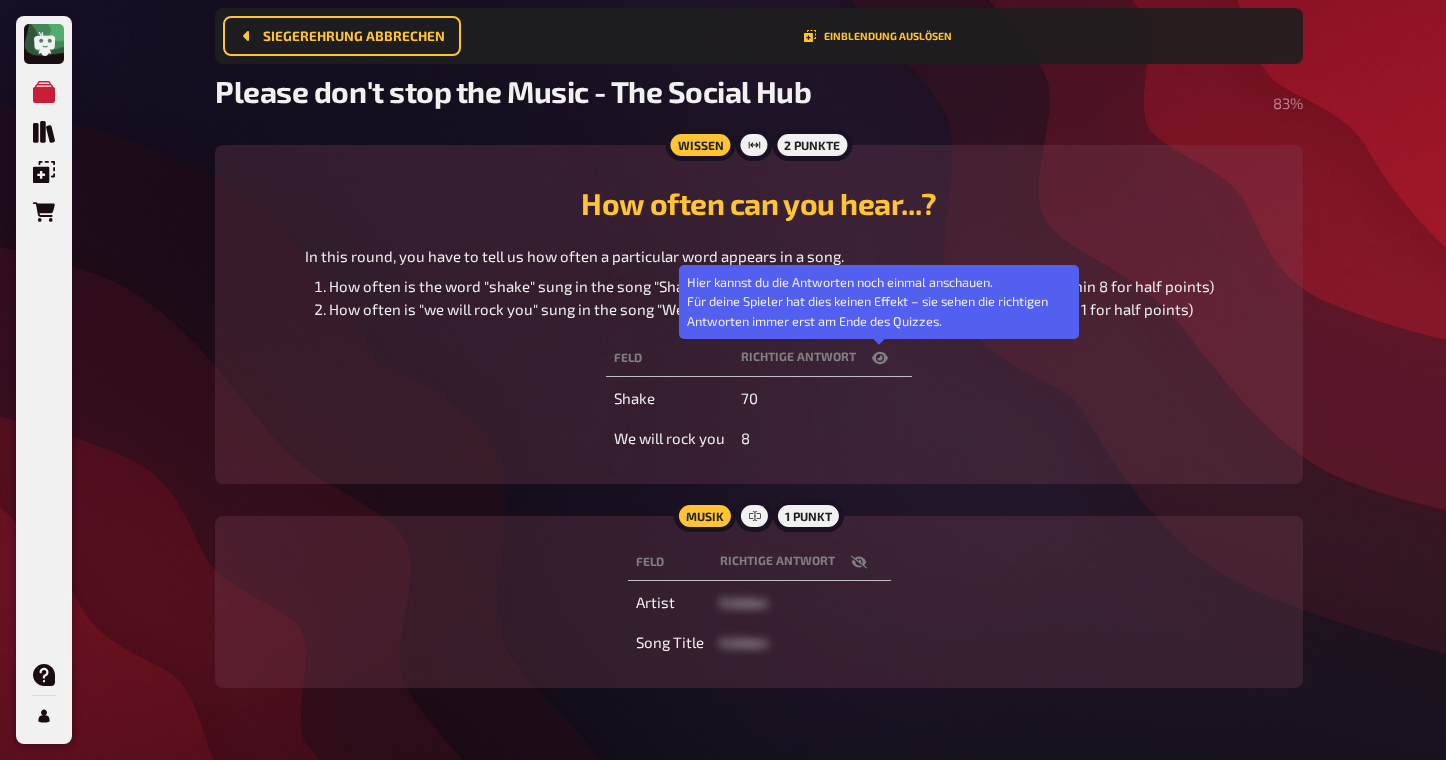 click 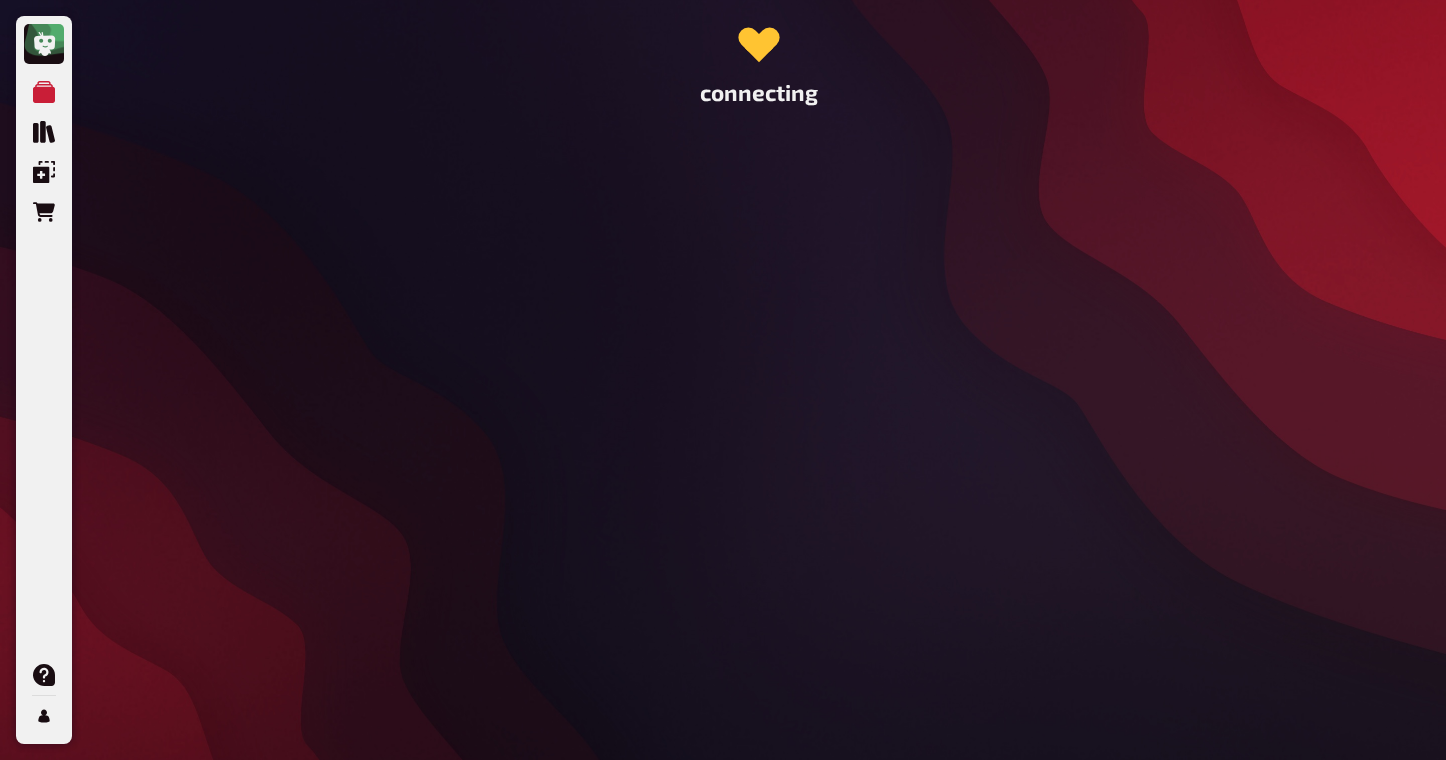 scroll, scrollTop: 0, scrollLeft: 0, axis: both 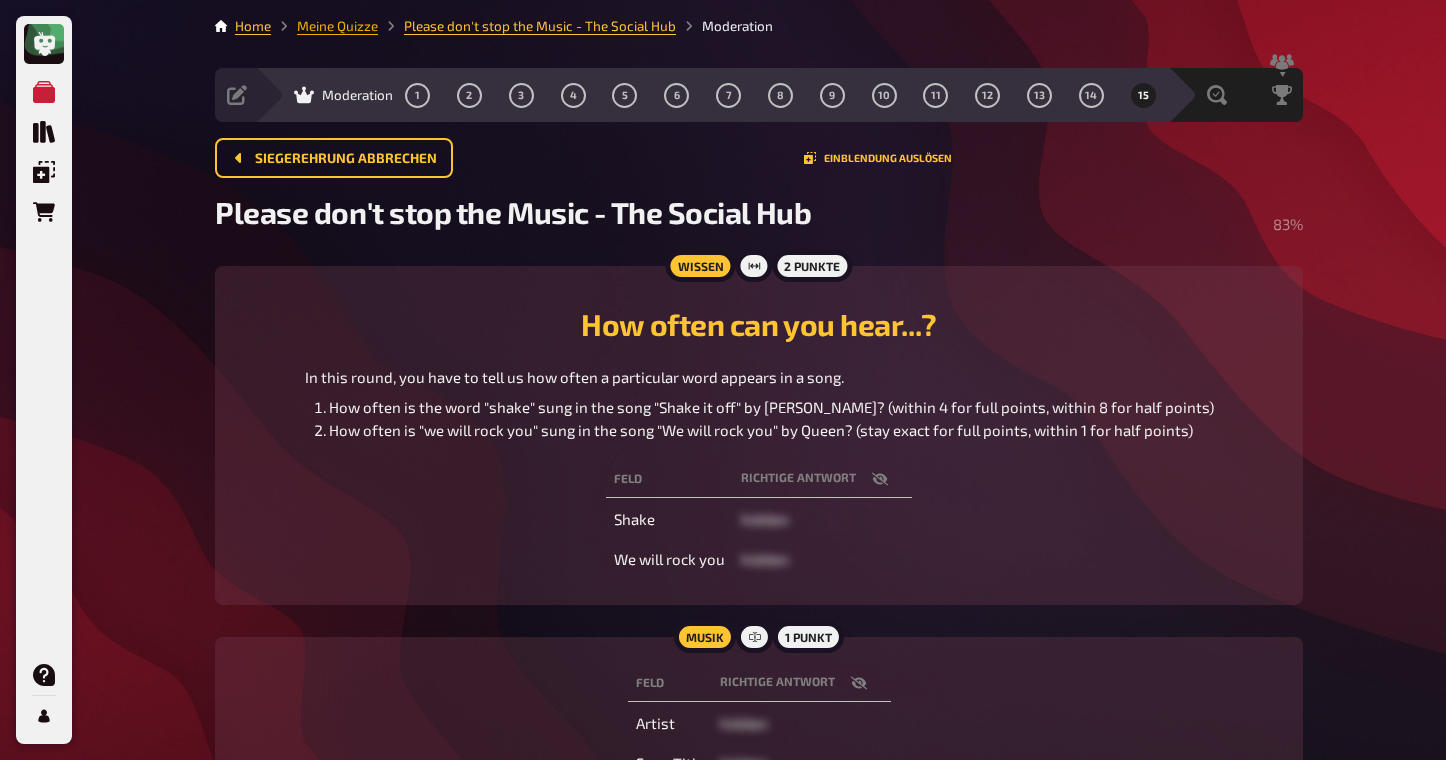 click on "Meine Quizze" at bounding box center [337, 26] 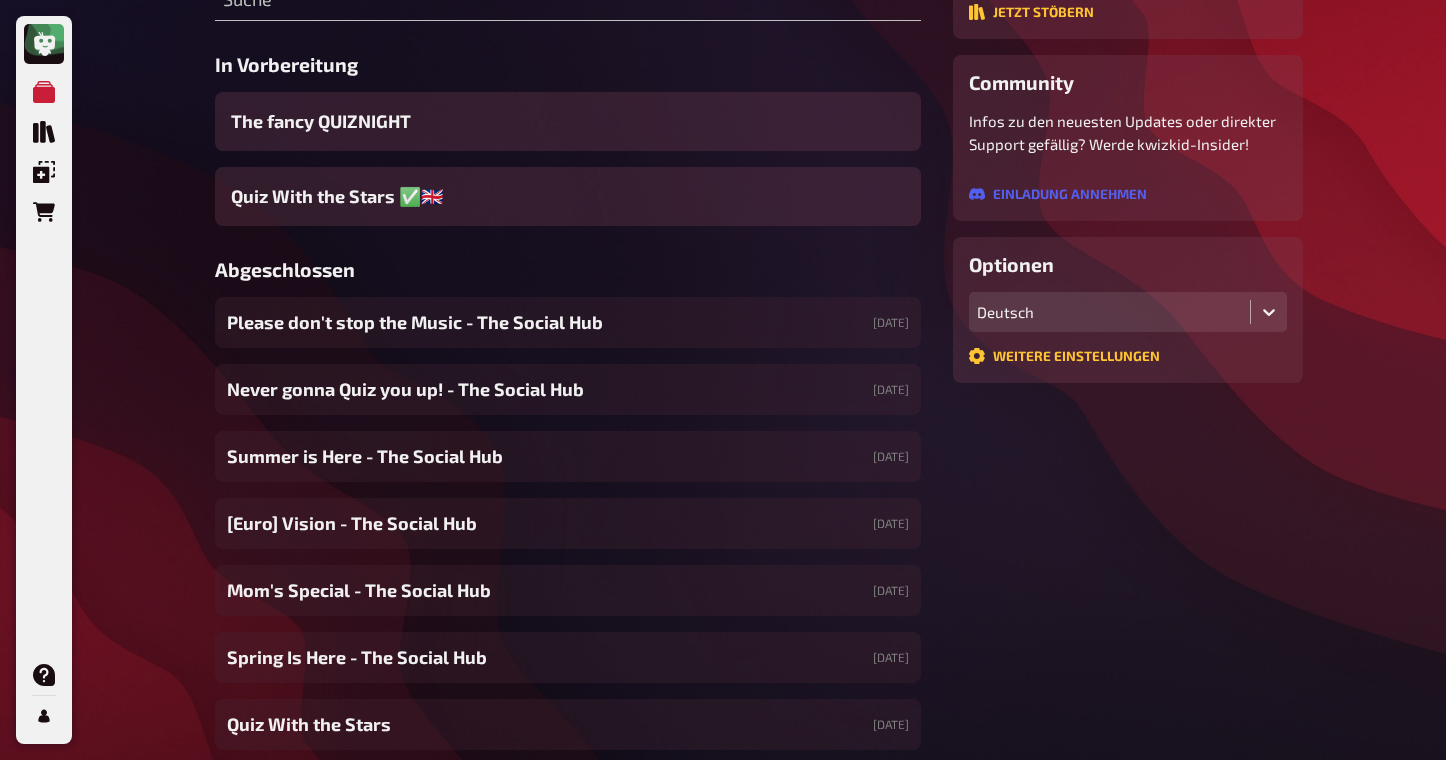 scroll, scrollTop: 310, scrollLeft: 0, axis: vertical 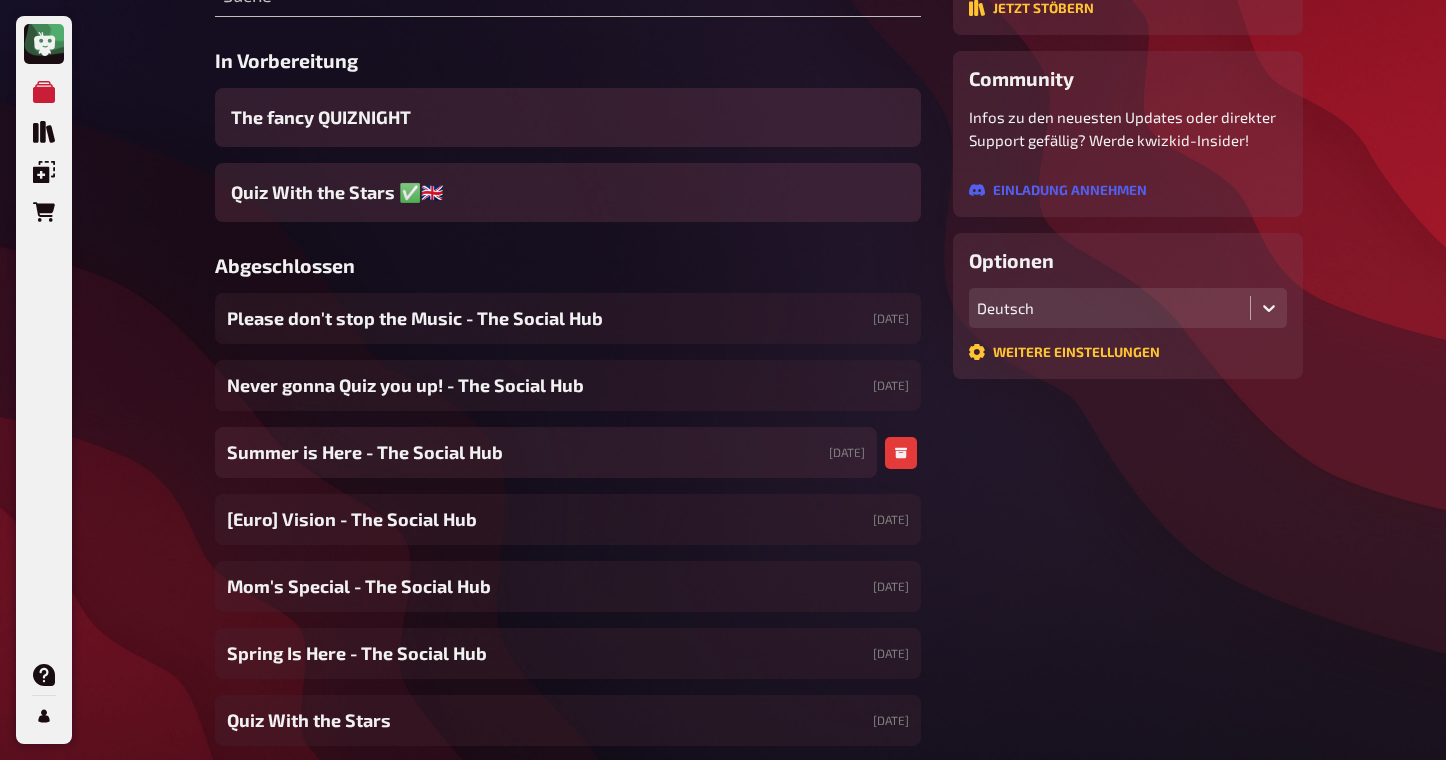 click on "Summer is Here - The Social Hub" at bounding box center [365, 452] 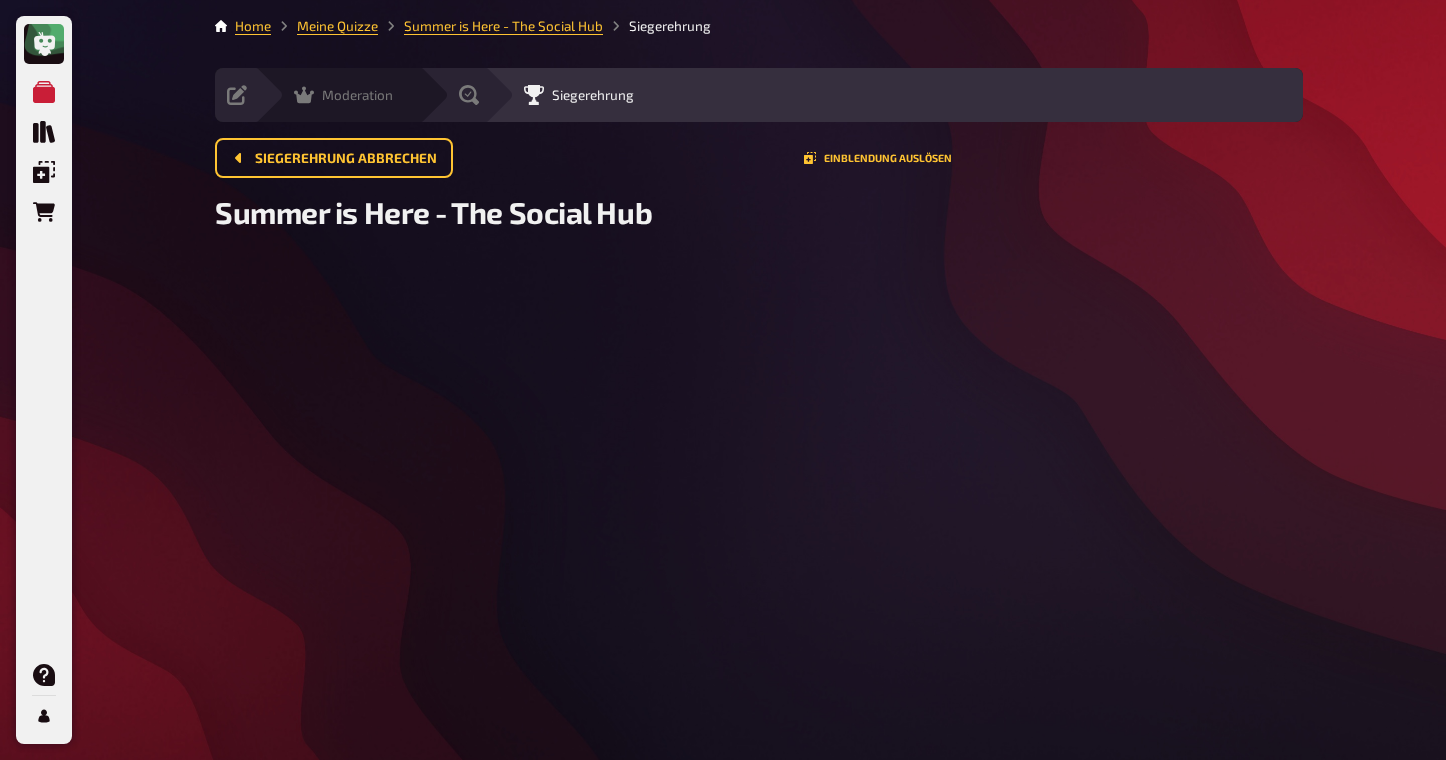 click 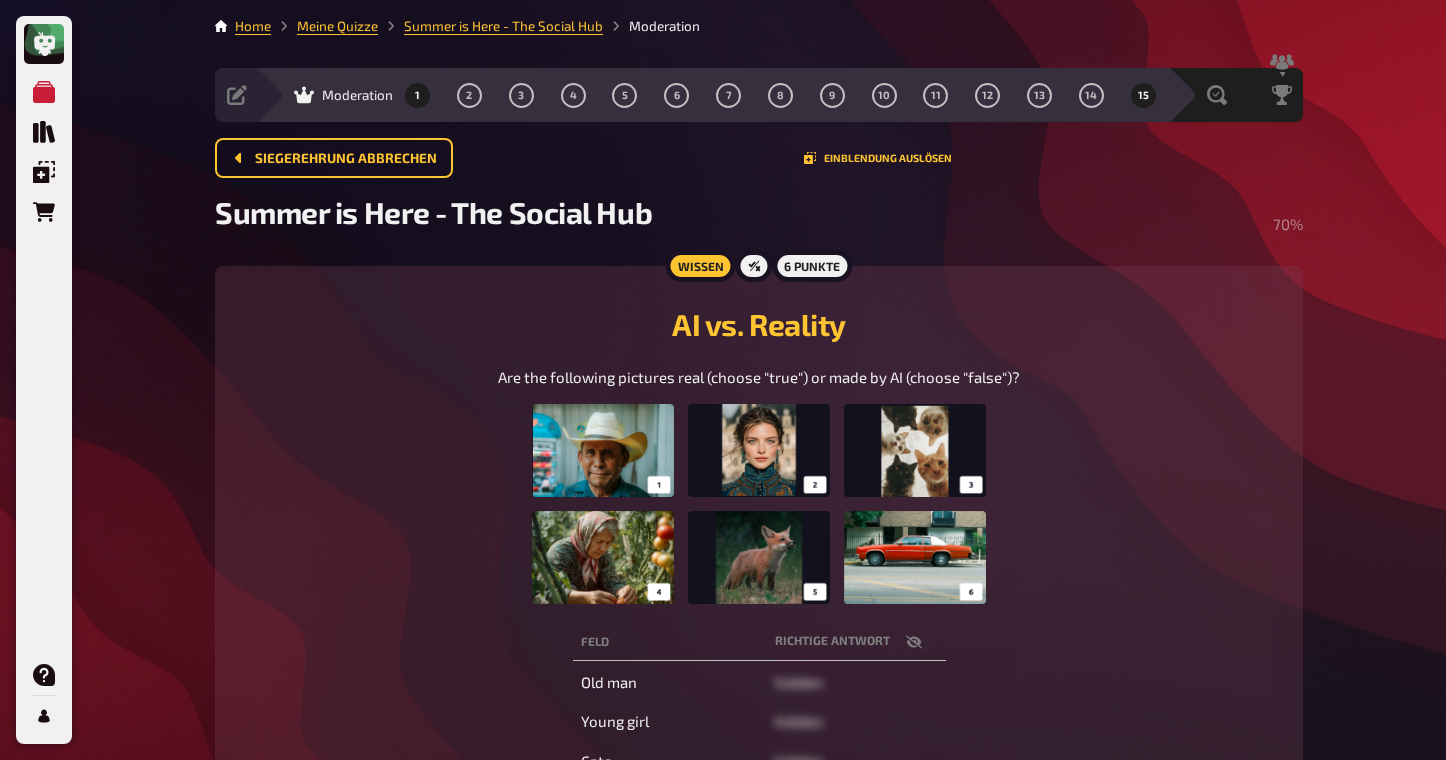 click on "1" at bounding box center (418, 95) 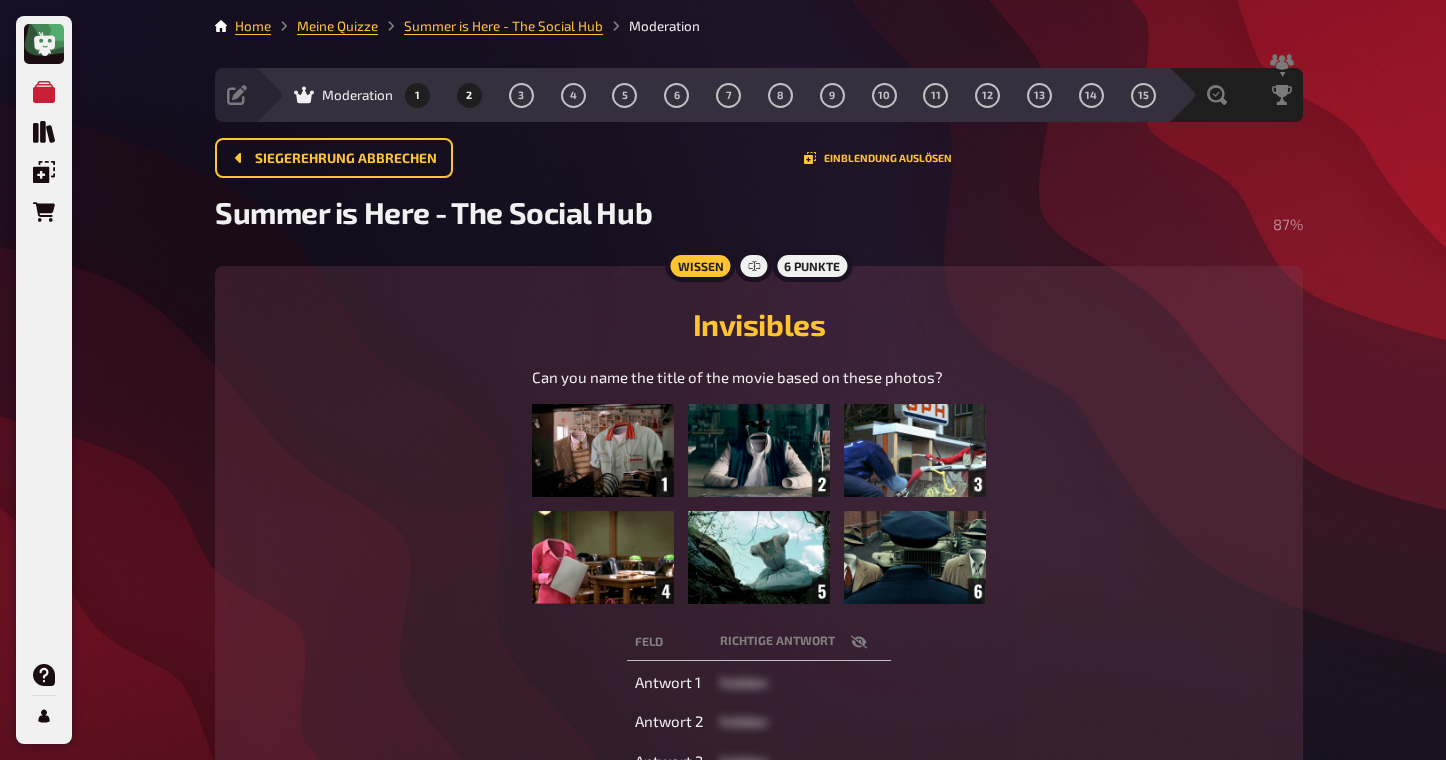 click on "2" at bounding box center (469, 95) 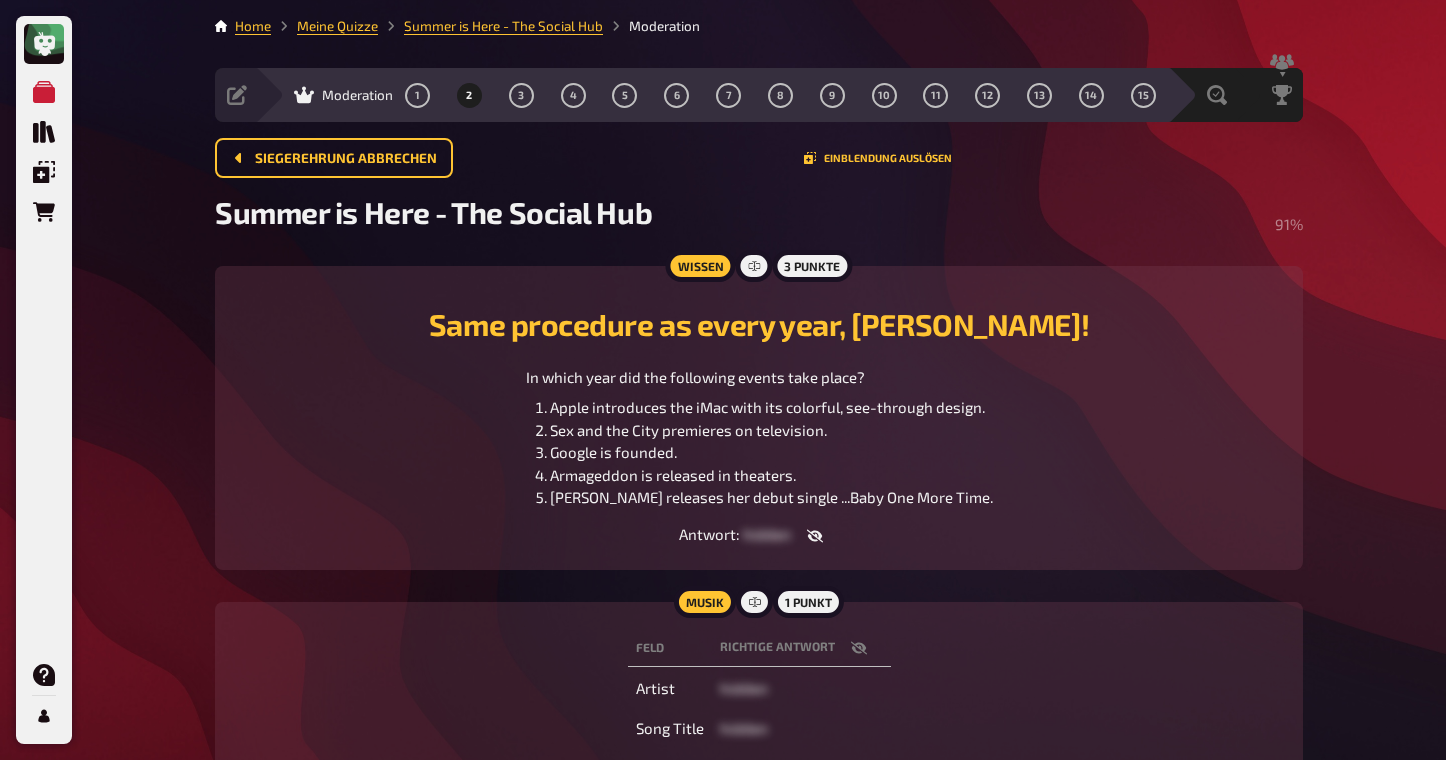 click 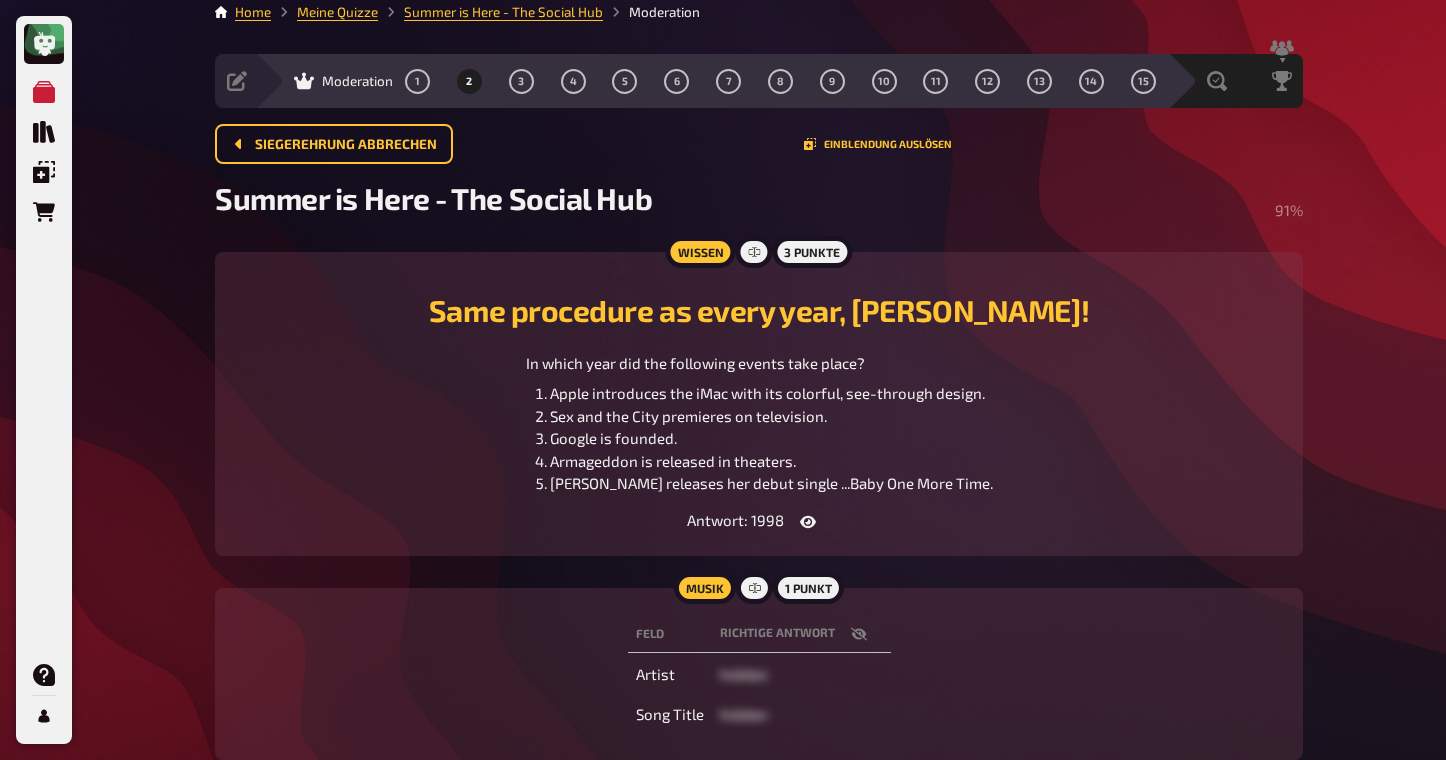 scroll, scrollTop: 30, scrollLeft: 0, axis: vertical 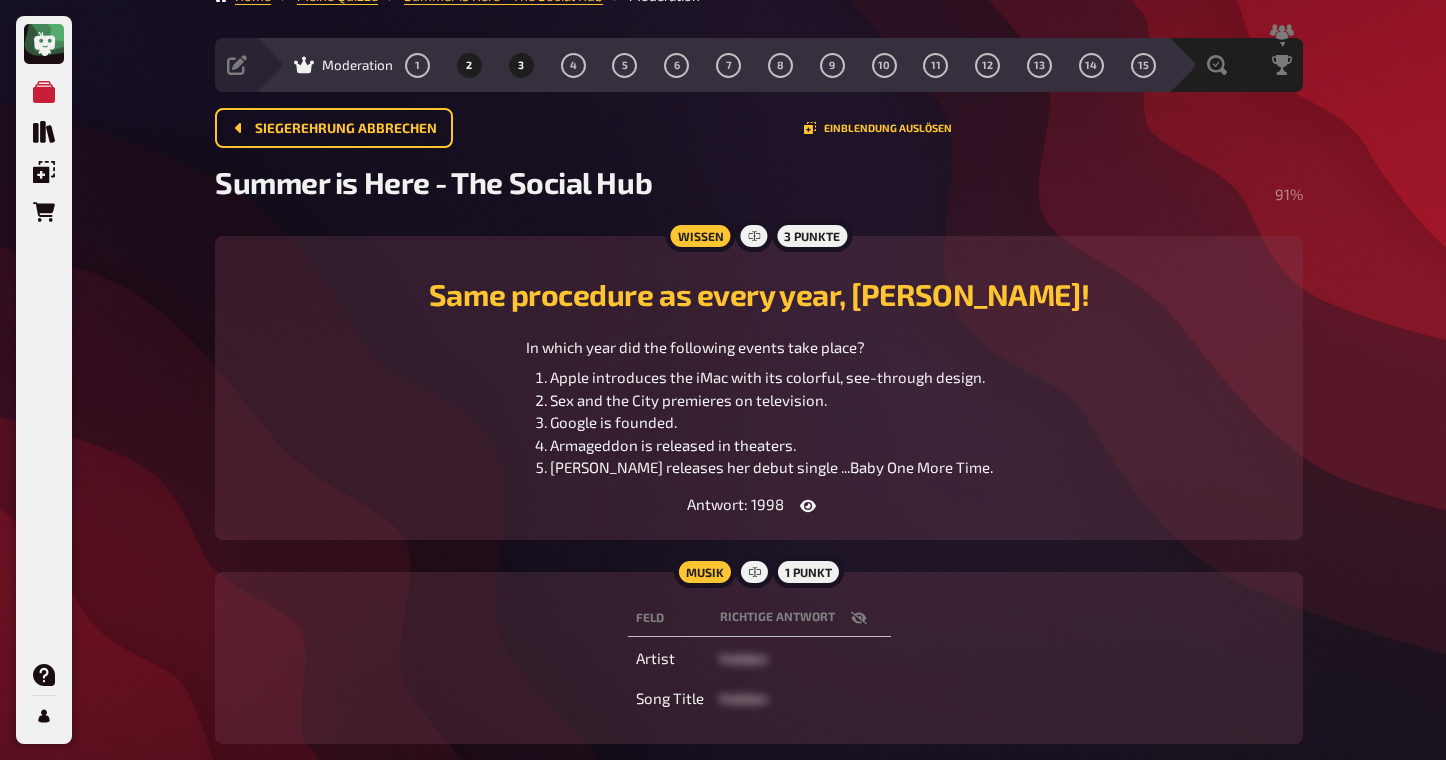 click on "3" at bounding box center (521, 65) 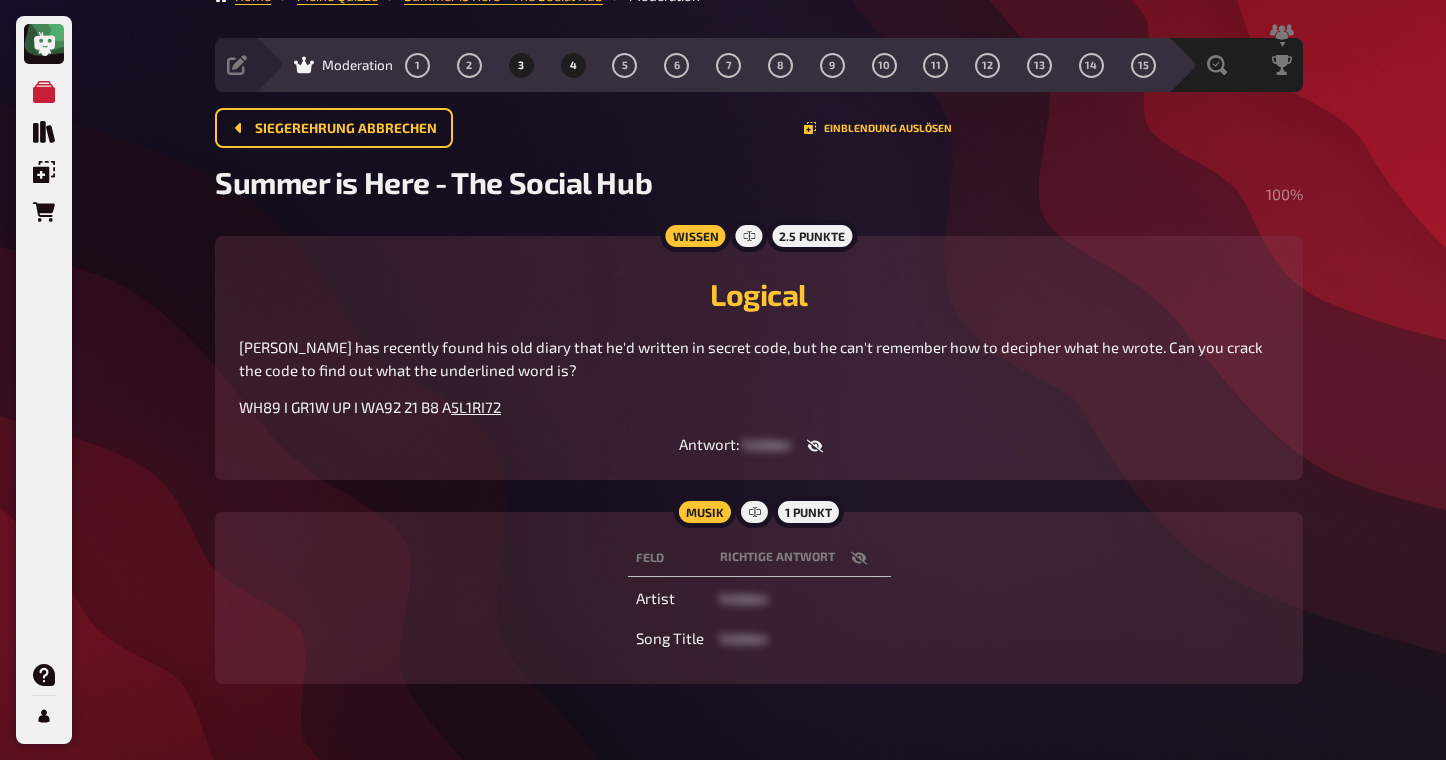 click on "4" at bounding box center [573, 65] 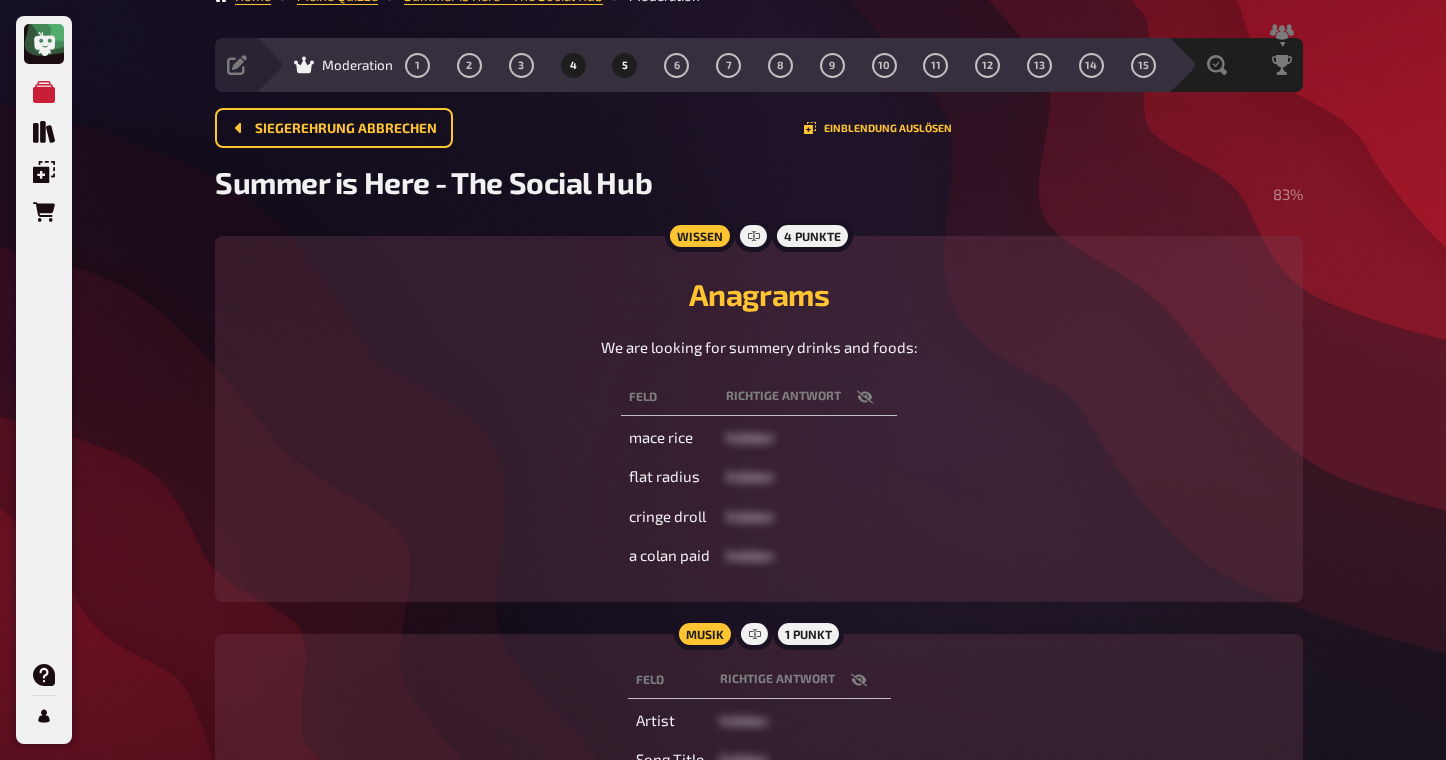click on "5" at bounding box center (625, 65) 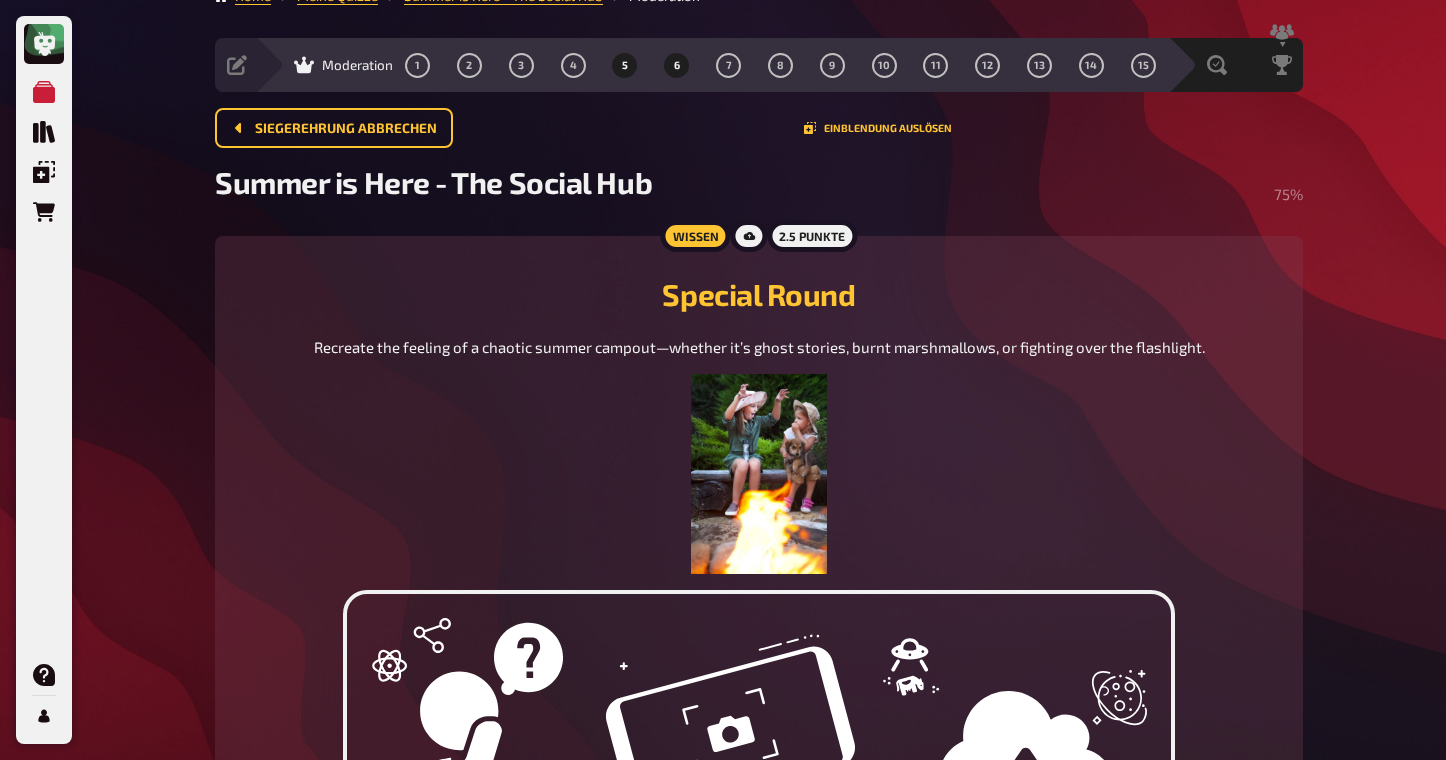 click on "6" at bounding box center (677, 65) 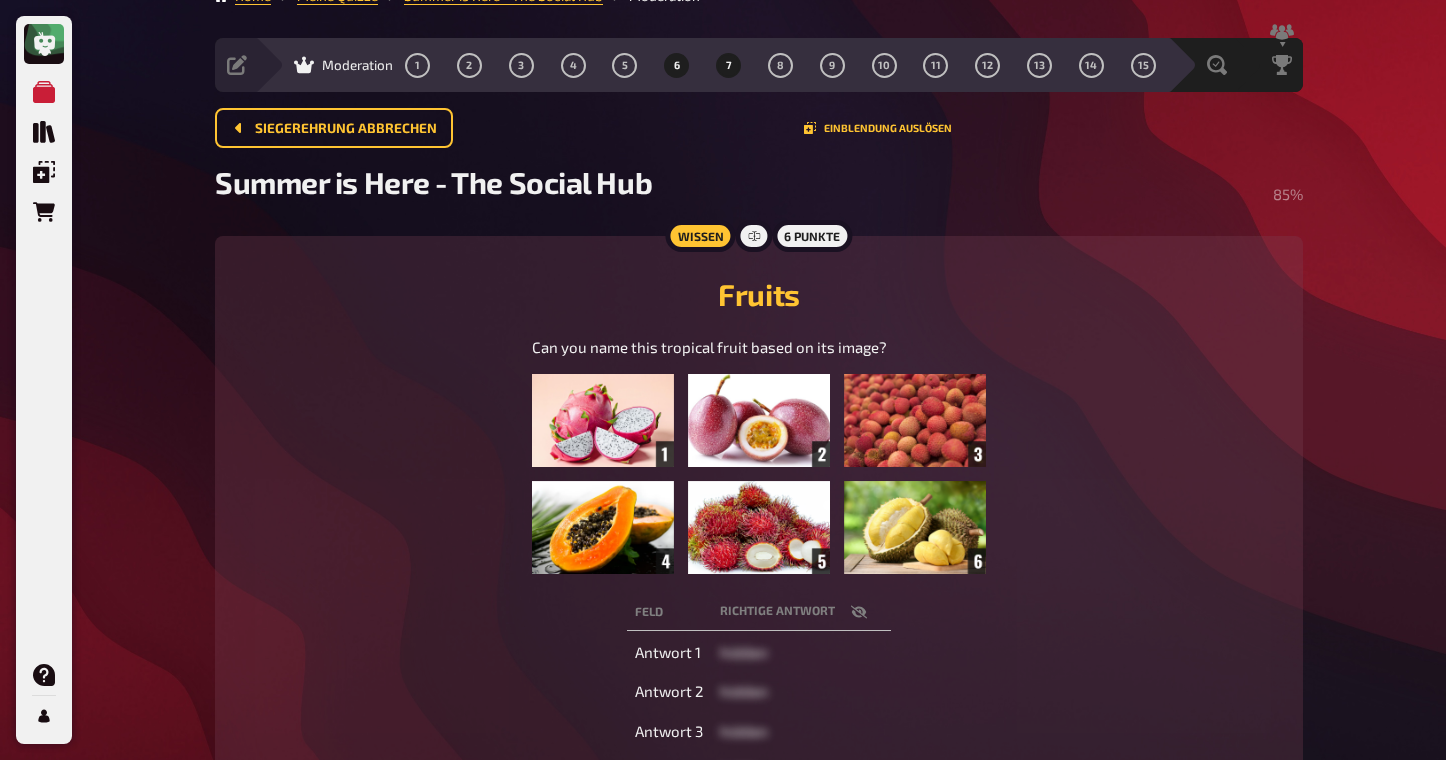 click on "7" at bounding box center (729, 65) 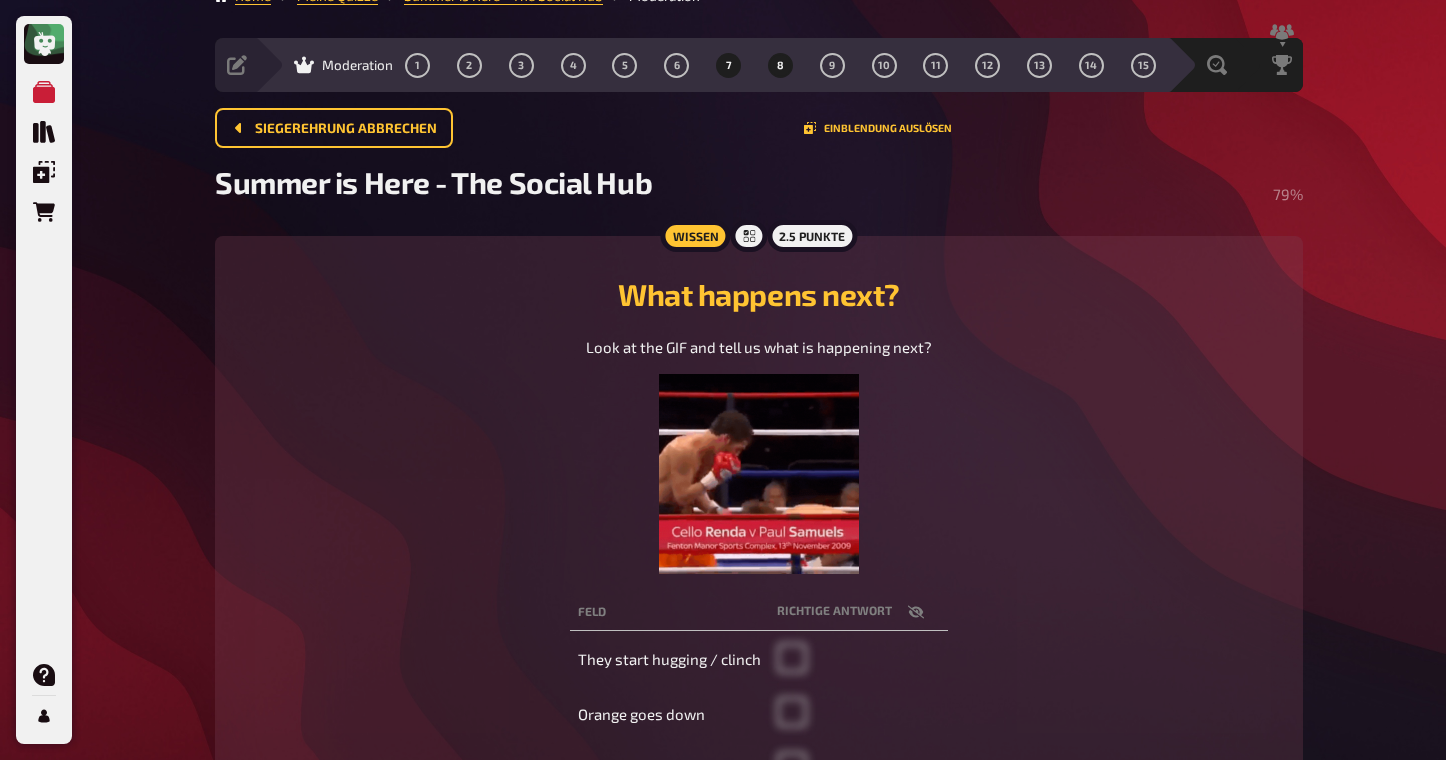 click on "8" at bounding box center (780, 65) 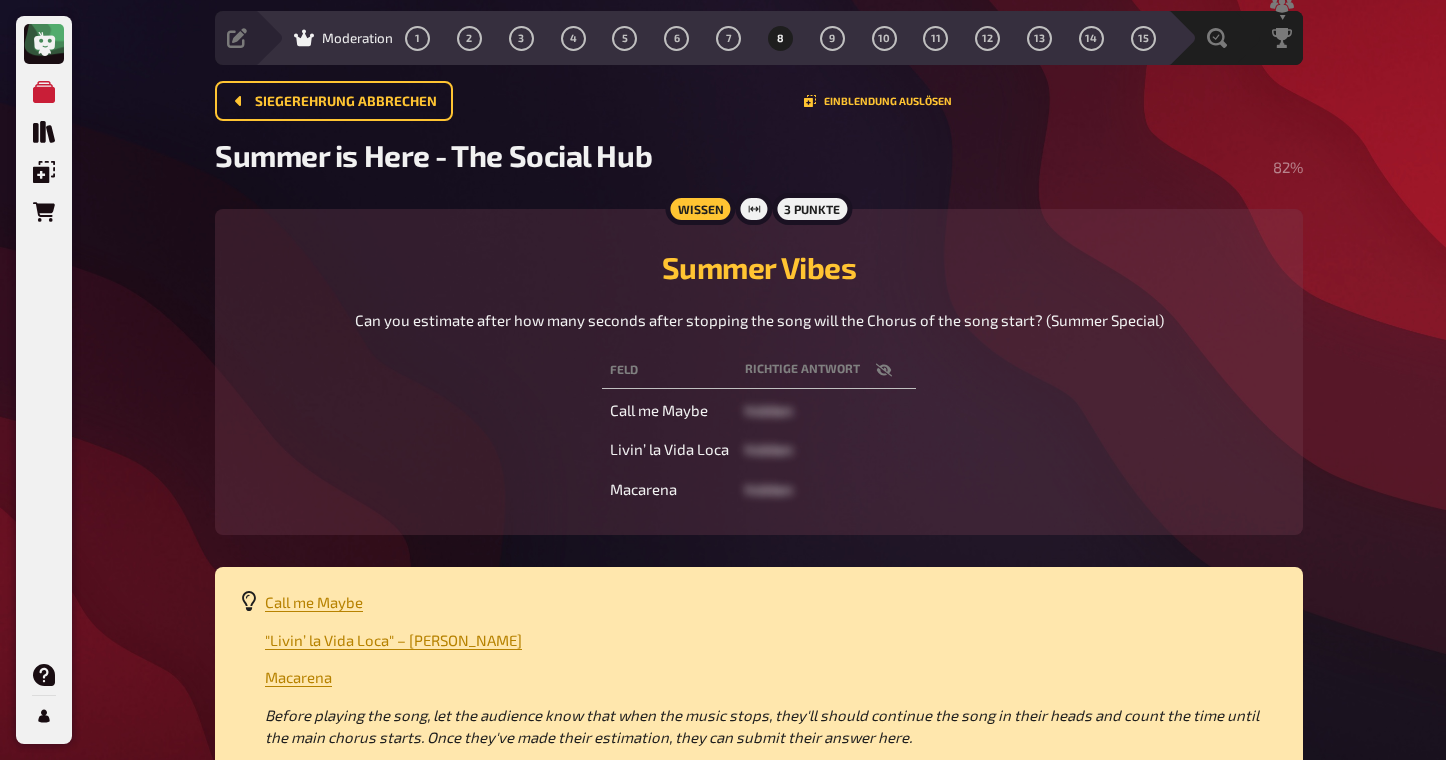 scroll, scrollTop: 0, scrollLeft: 0, axis: both 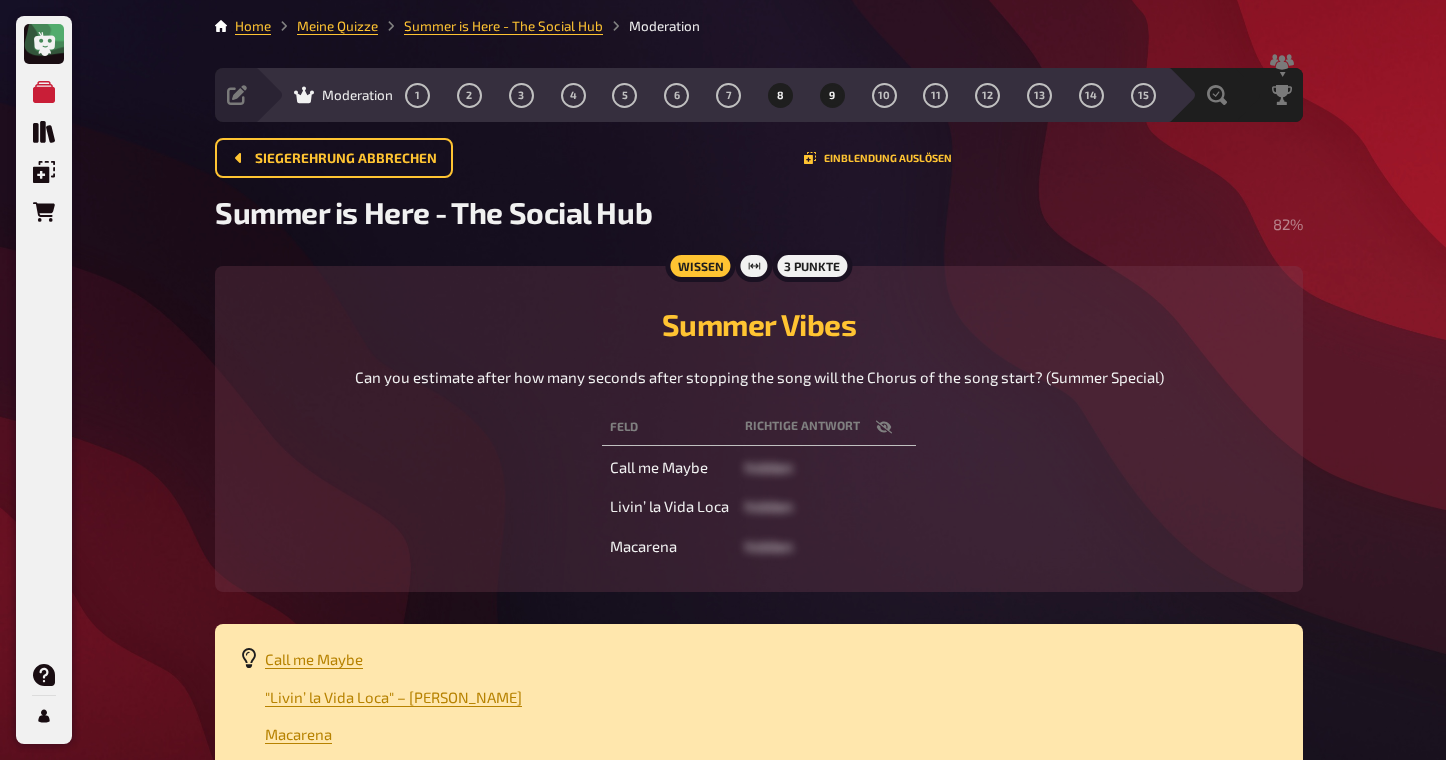 click on "9" at bounding box center [832, 95] 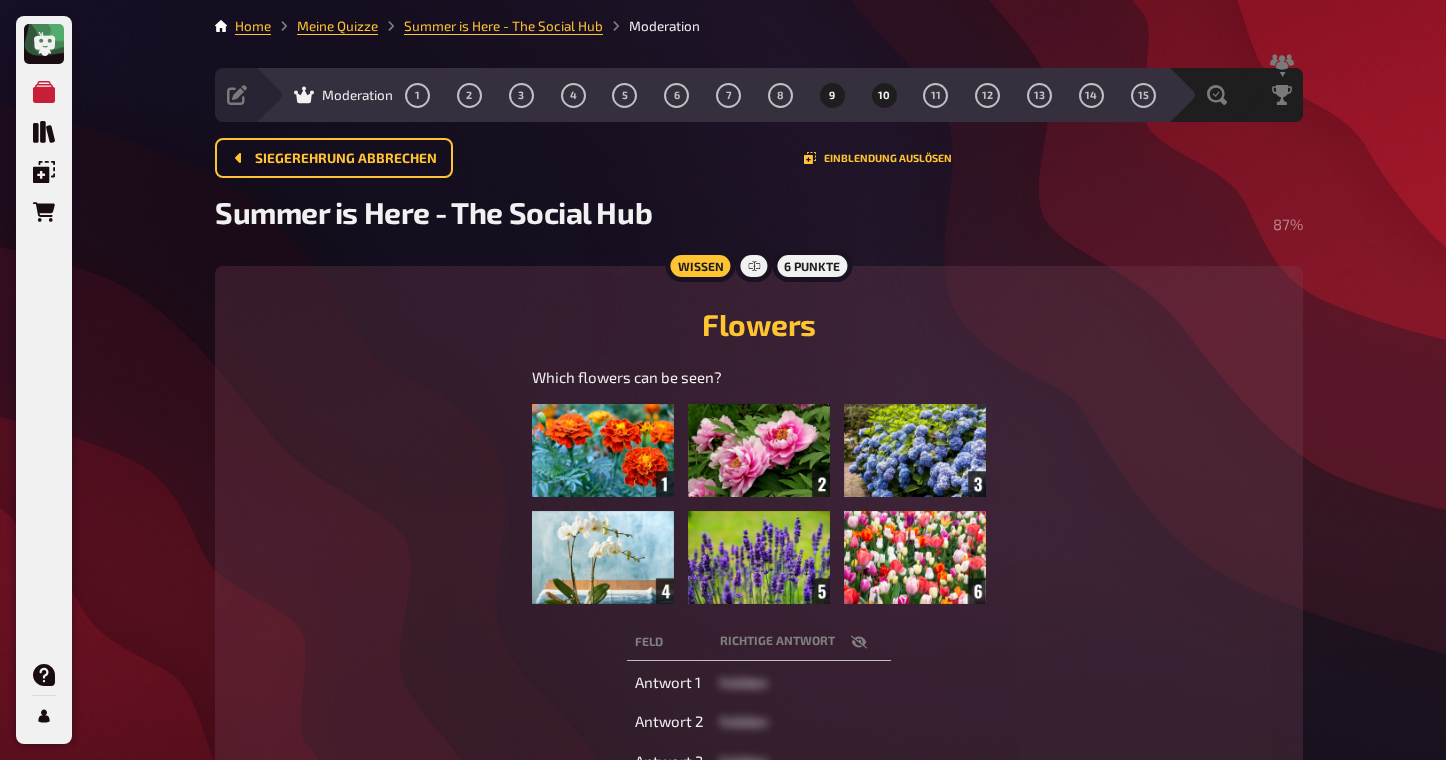 click on "10" at bounding box center [884, 95] 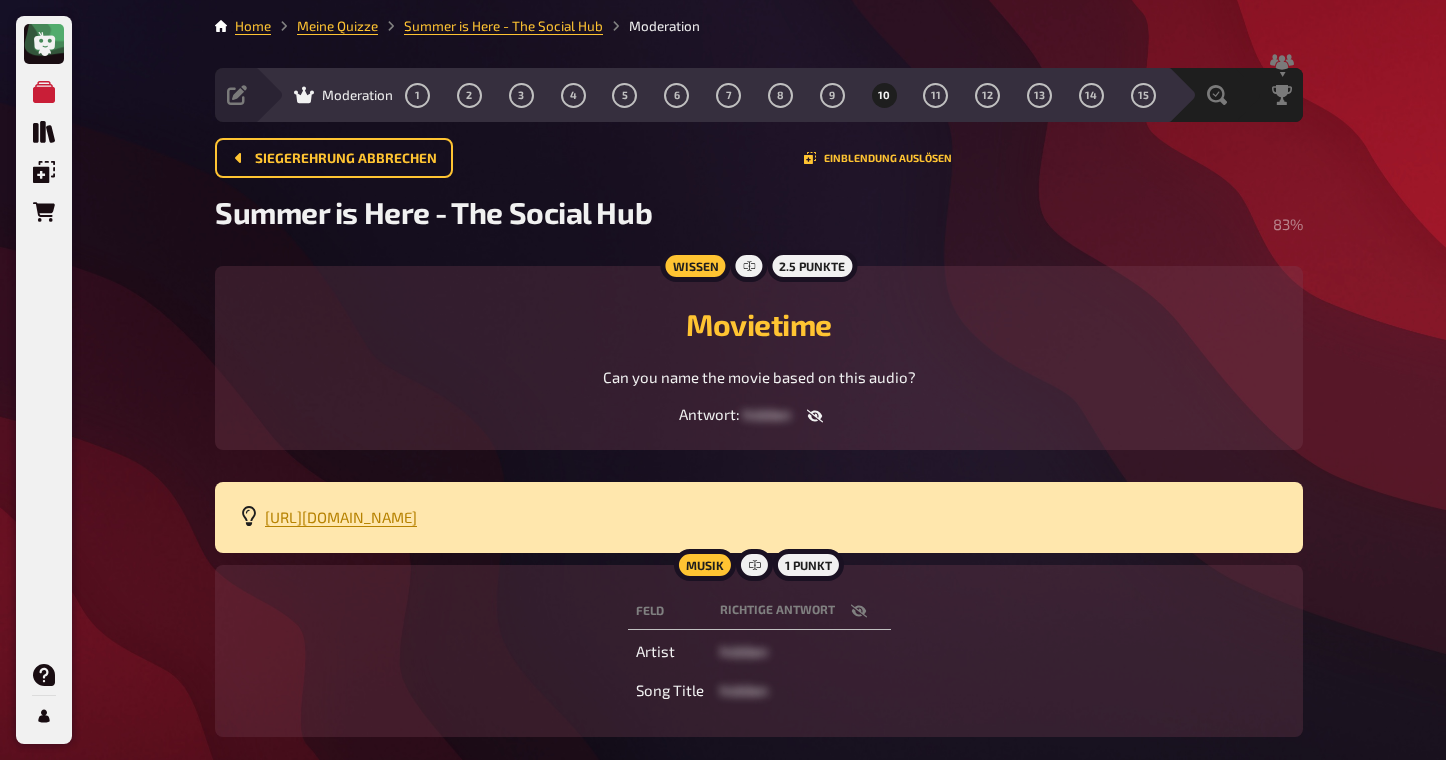 click 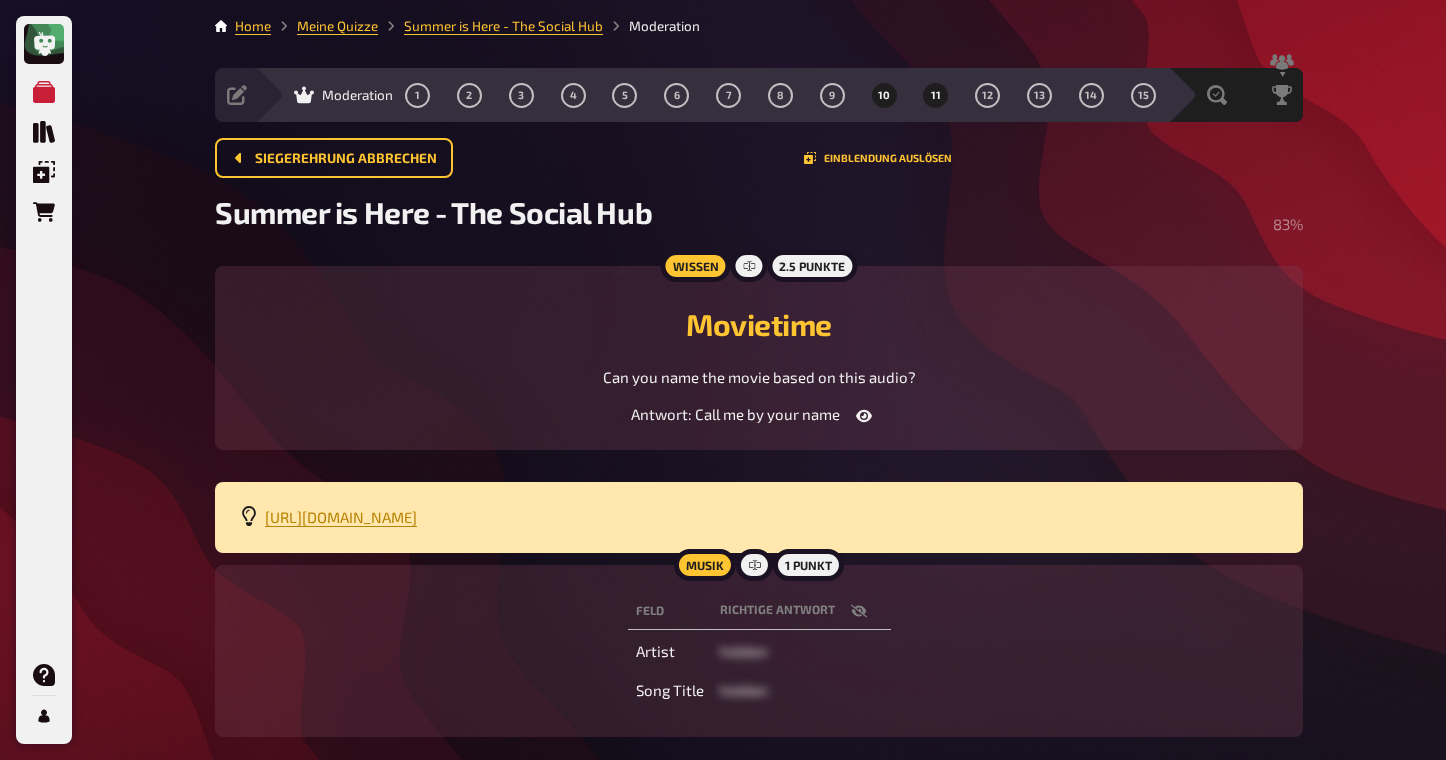 click on "11" at bounding box center (936, 95) 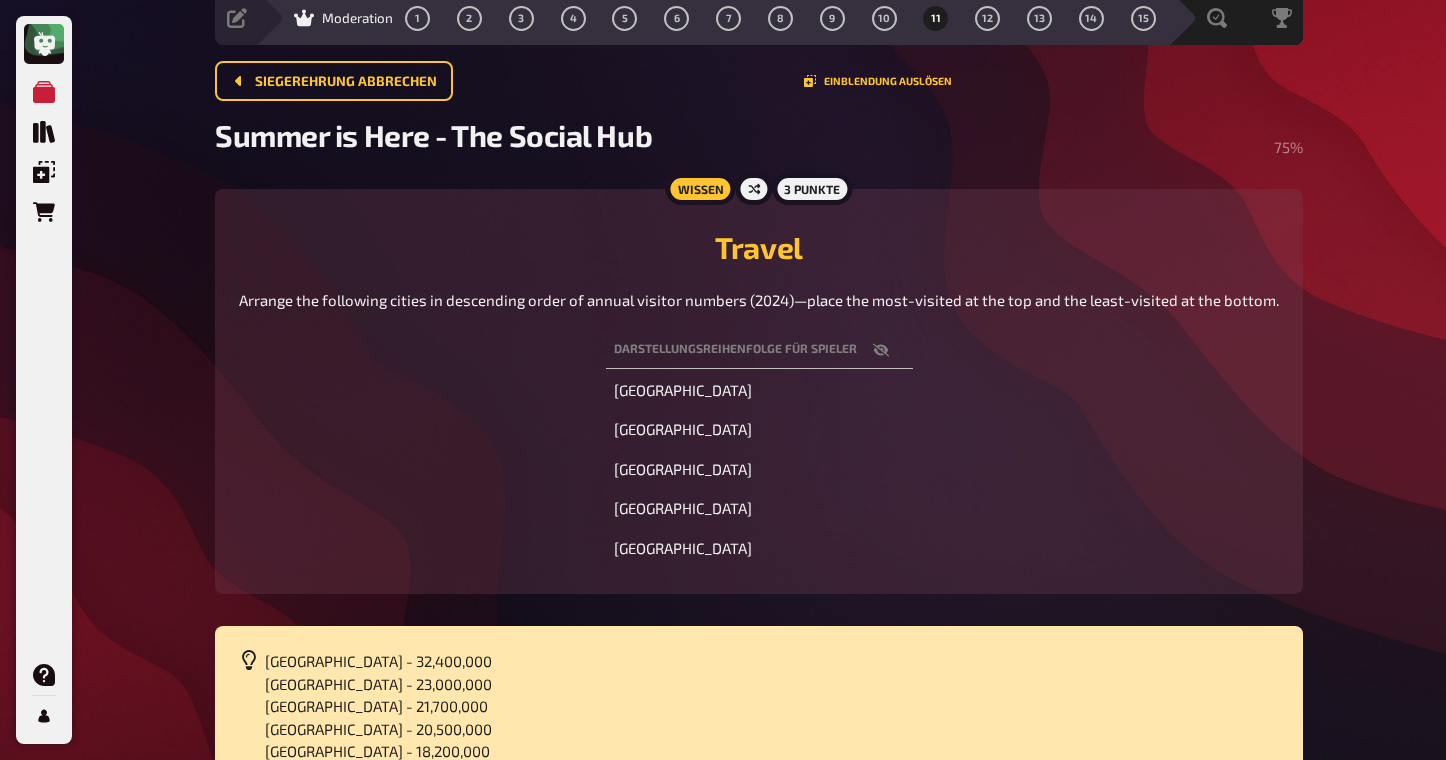 scroll, scrollTop: 79, scrollLeft: 0, axis: vertical 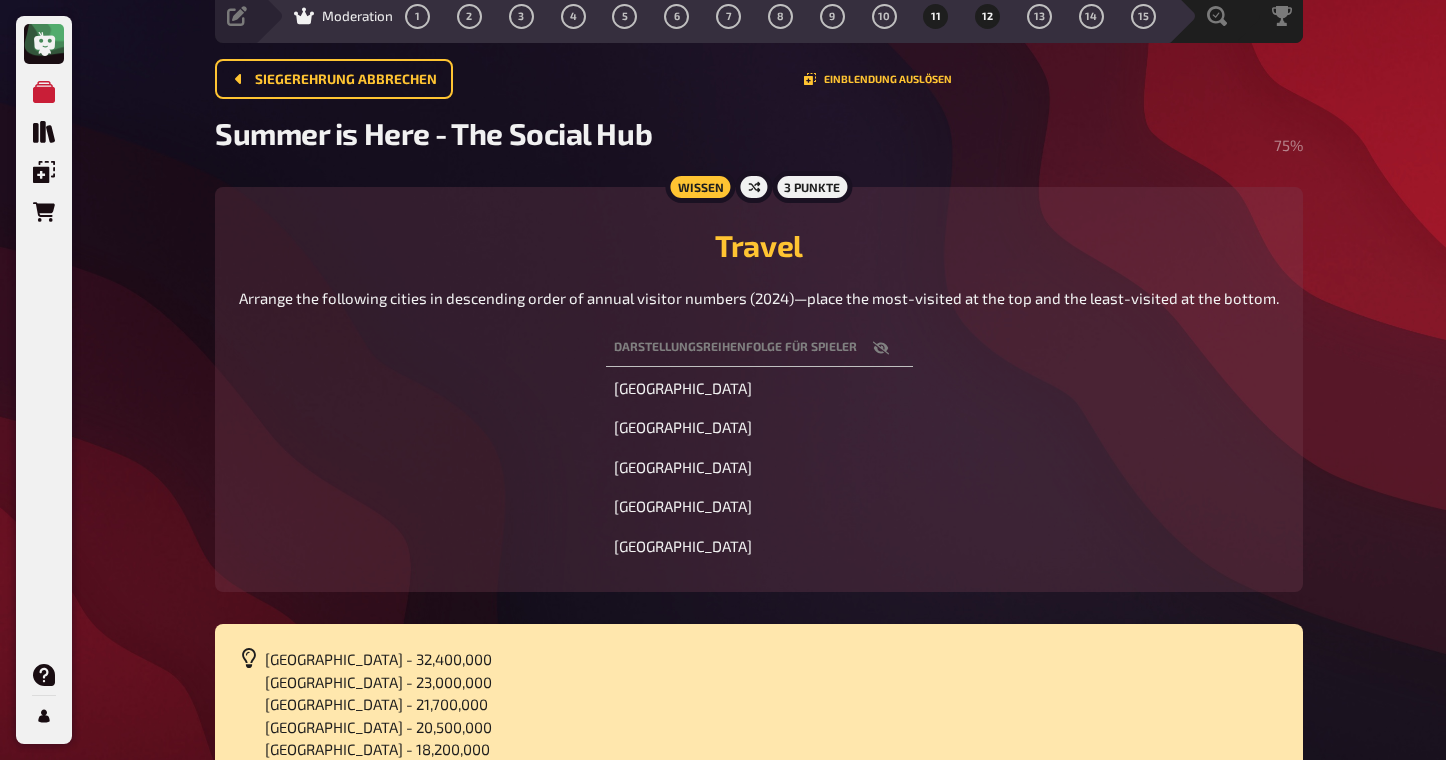 click on "12" at bounding box center [987, 16] 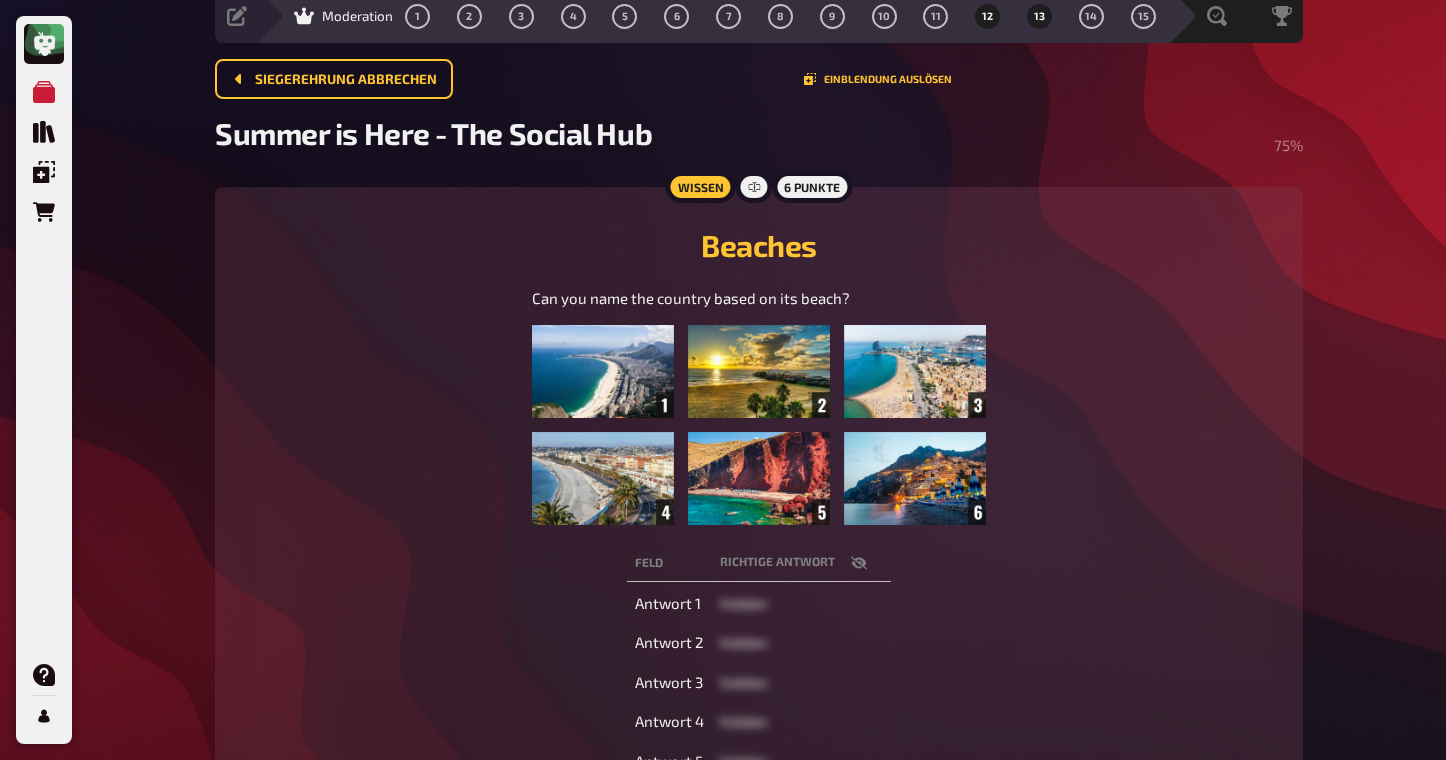 click on "13" at bounding box center (1039, 16) 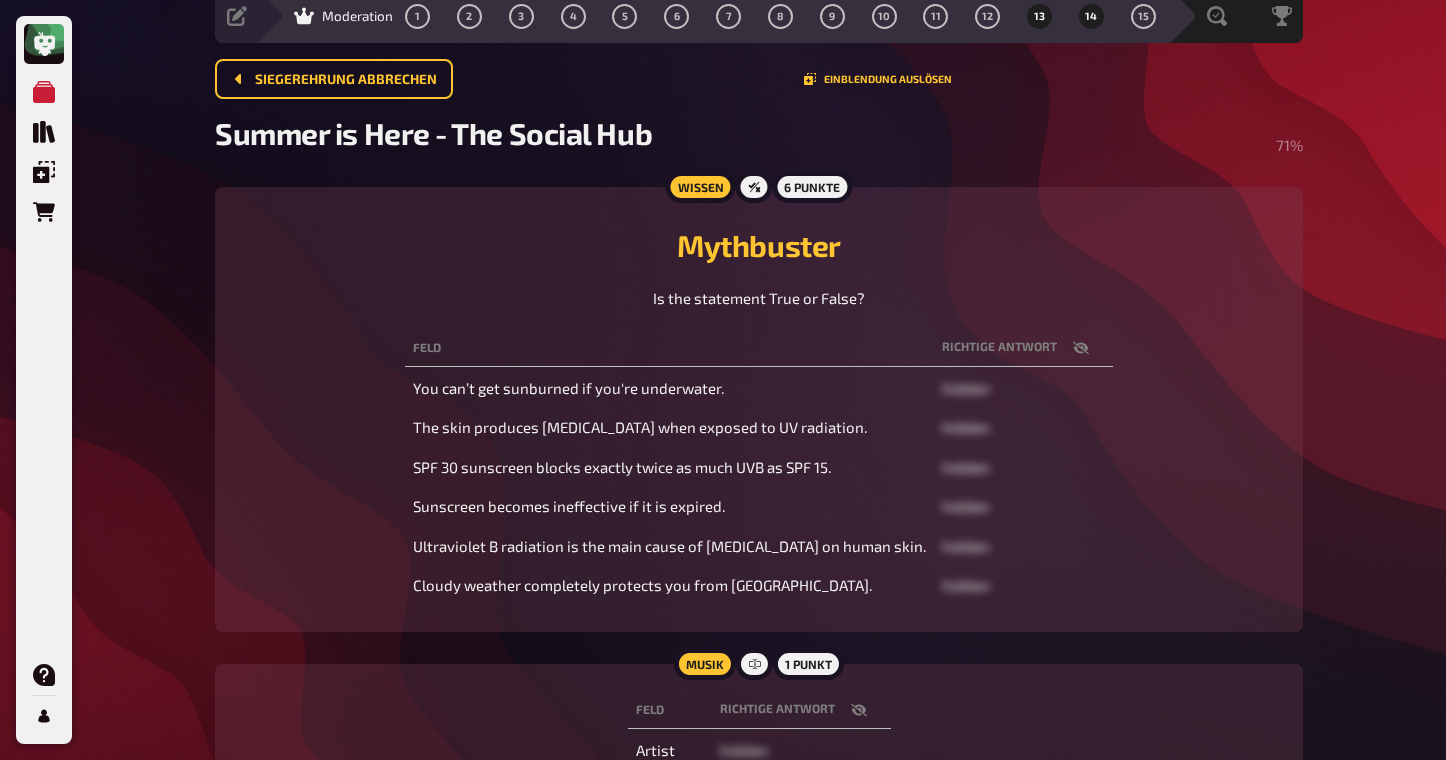 click on "14" at bounding box center [1091, 16] 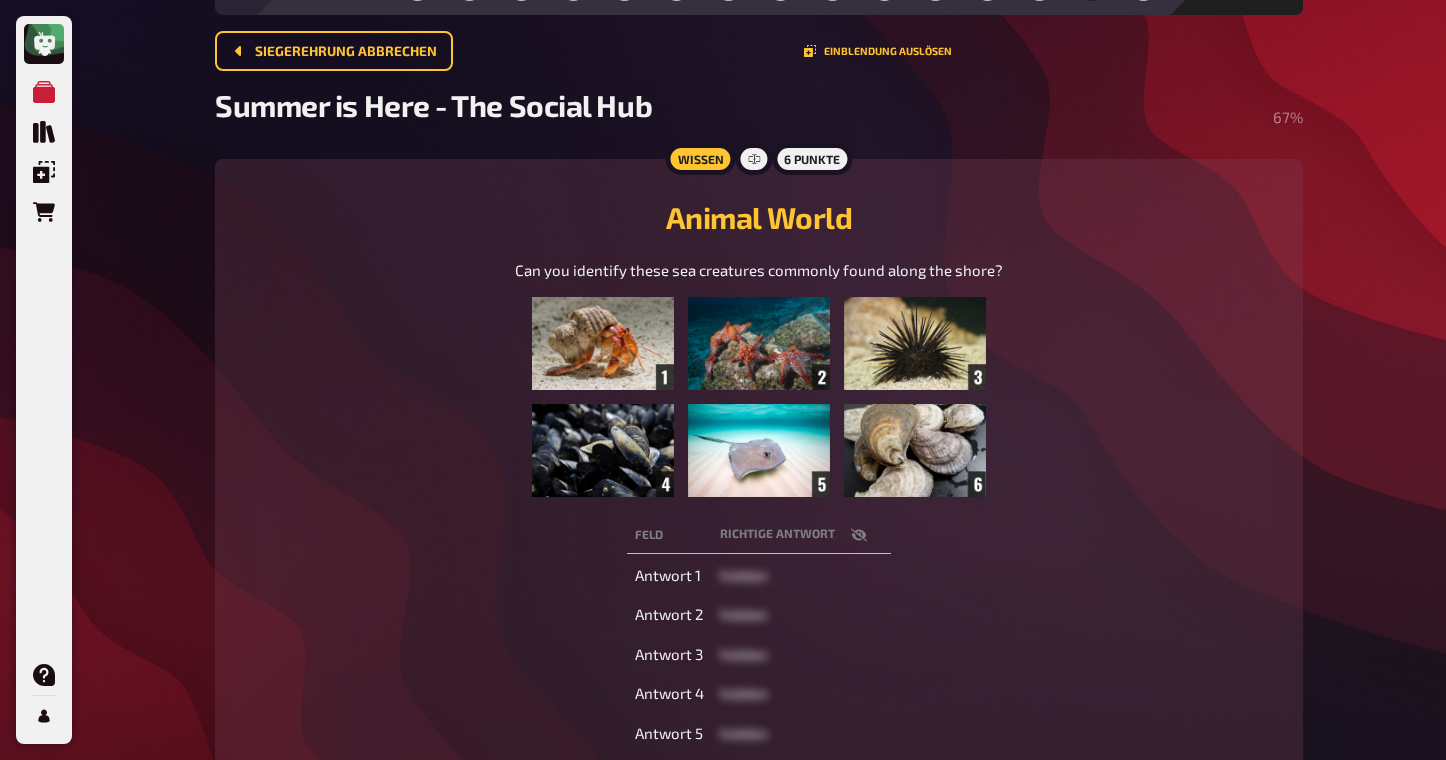 scroll, scrollTop: 0, scrollLeft: 0, axis: both 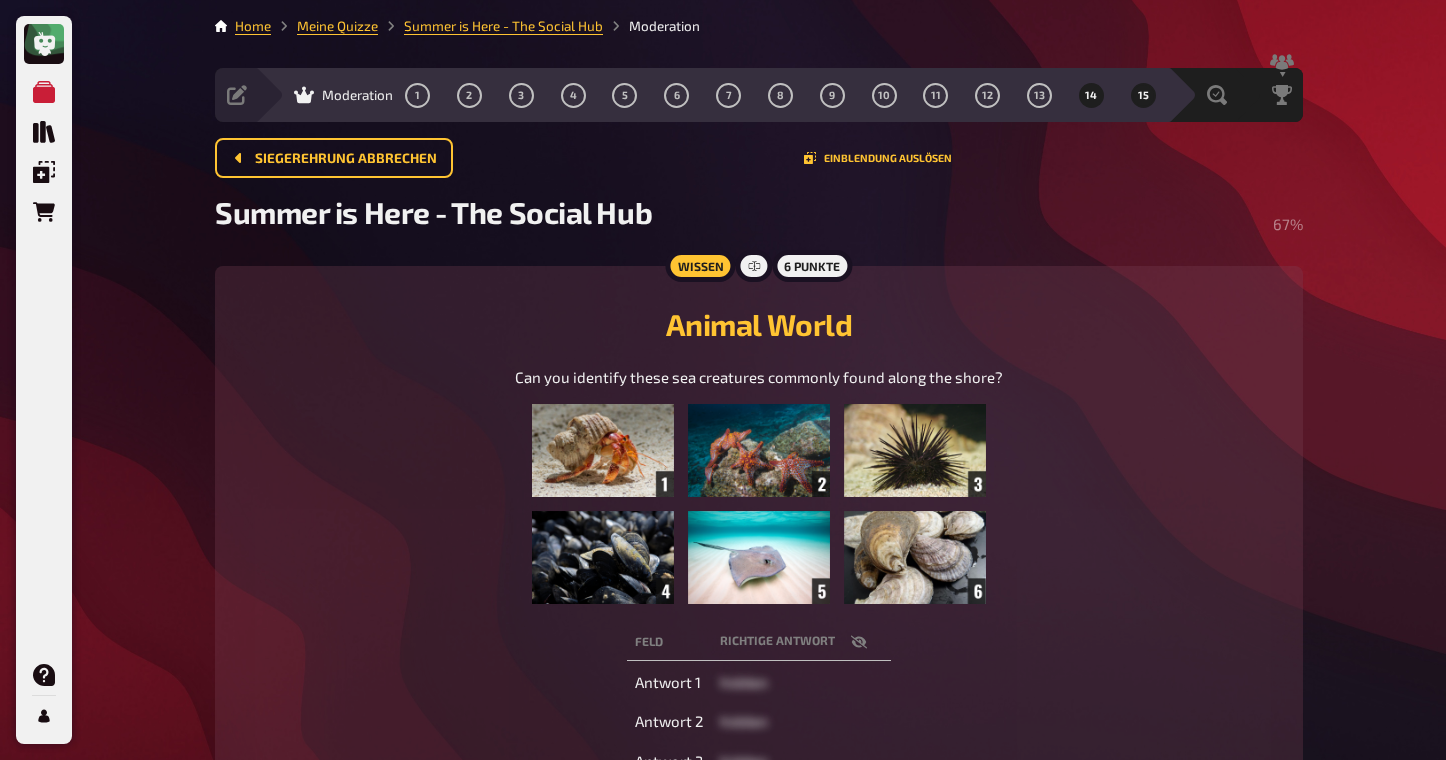 click on "15" at bounding box center (1143, 95) 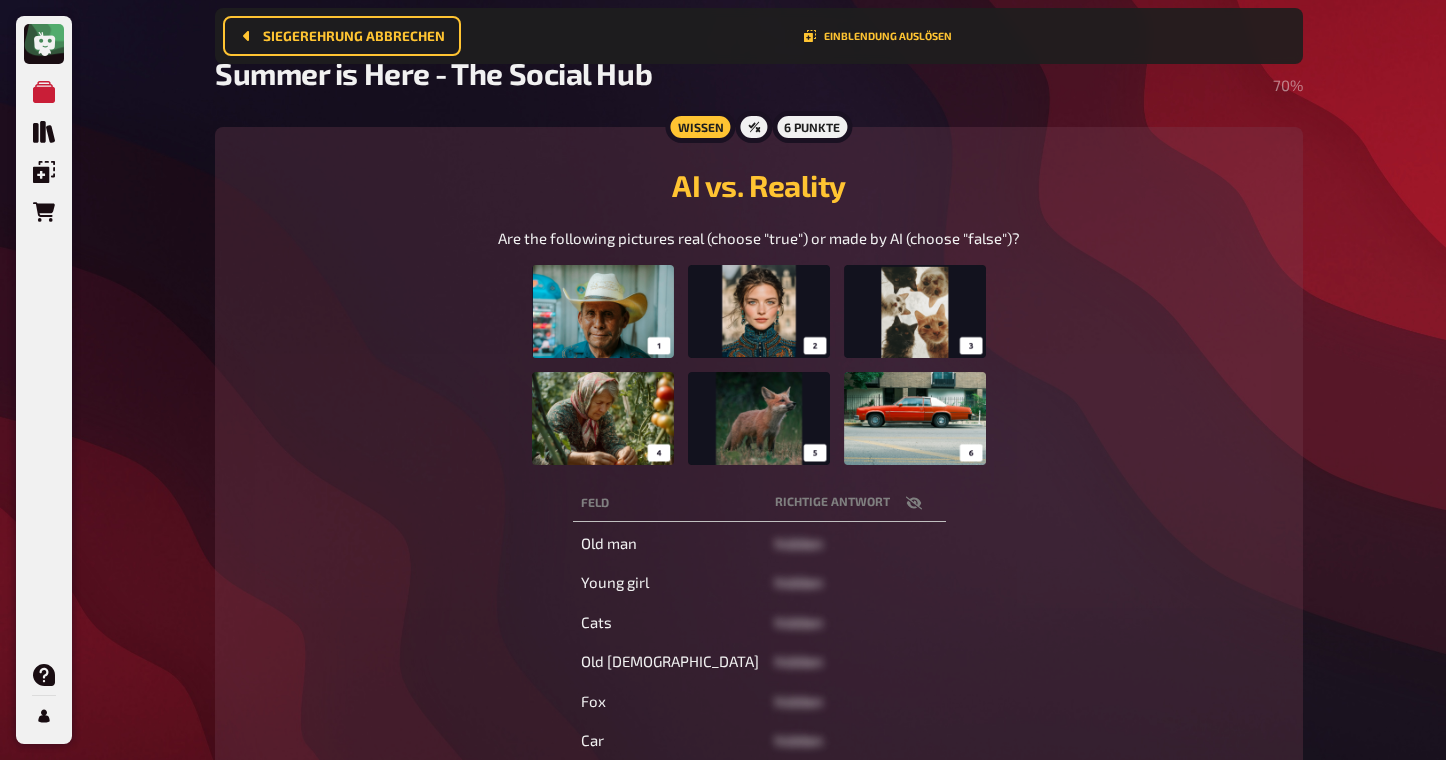 scroll, scrollTop: 156, scrollLeft: 0, axis: vertical 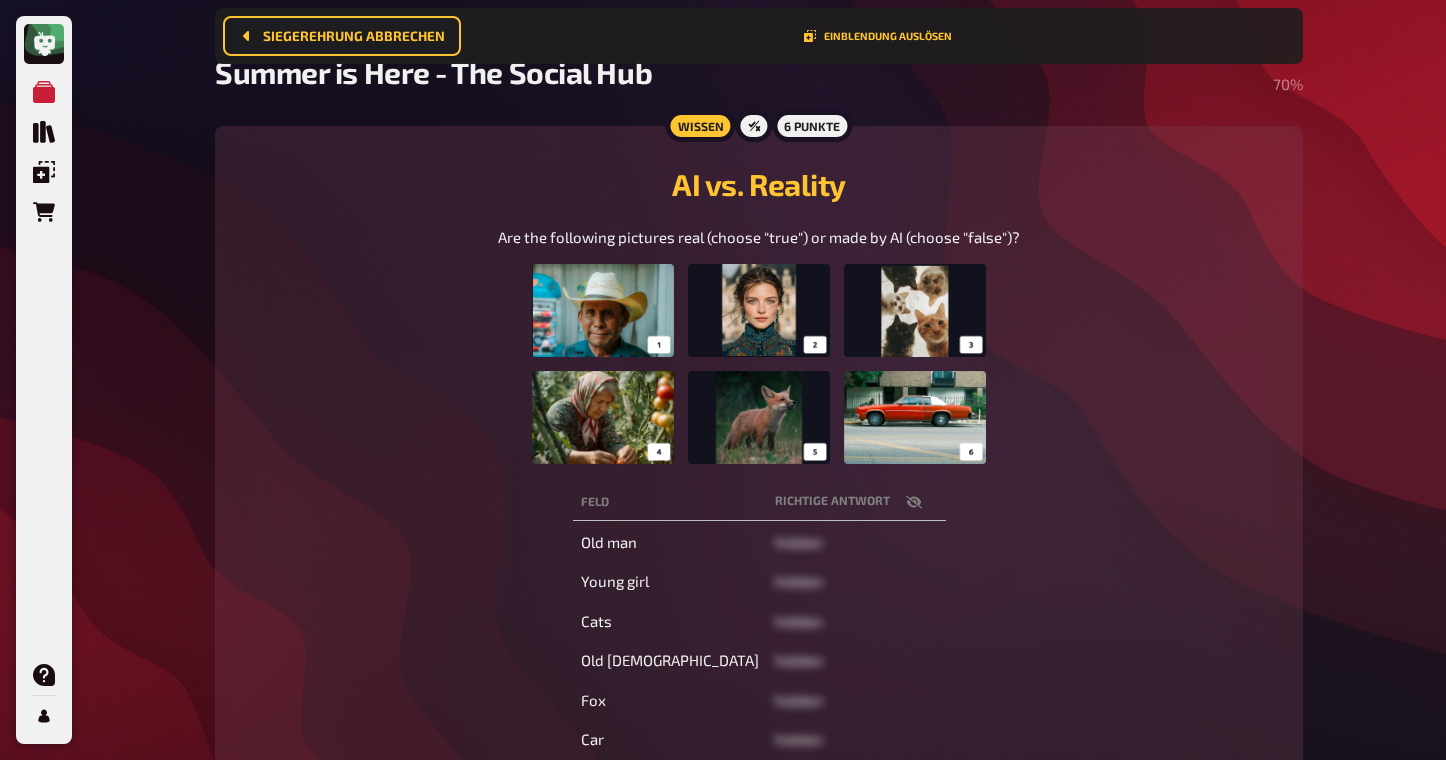 click on "Richtige Antwort" at bounding box center [856, 502] 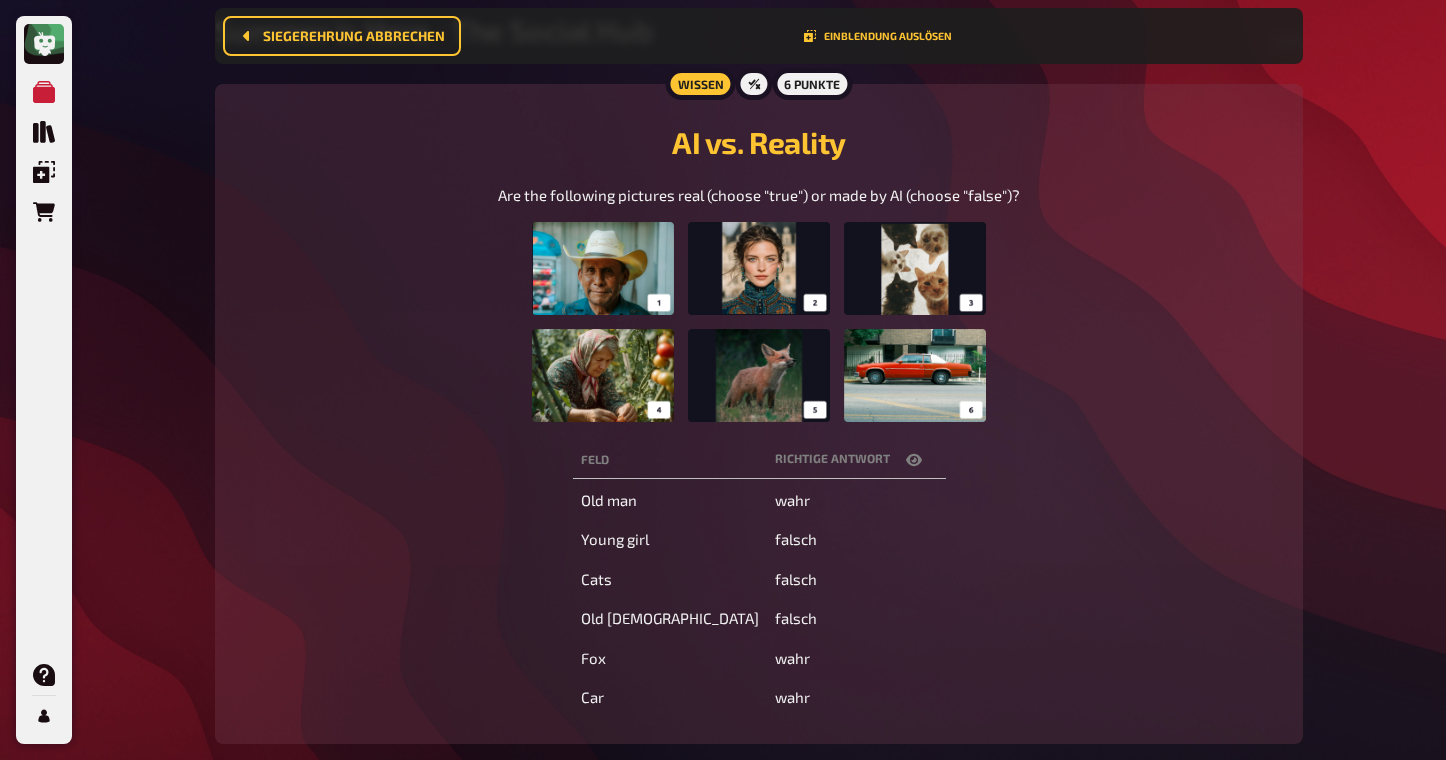 scroll, scrollTop: 204, scrollLeft: 0, axis: vertical 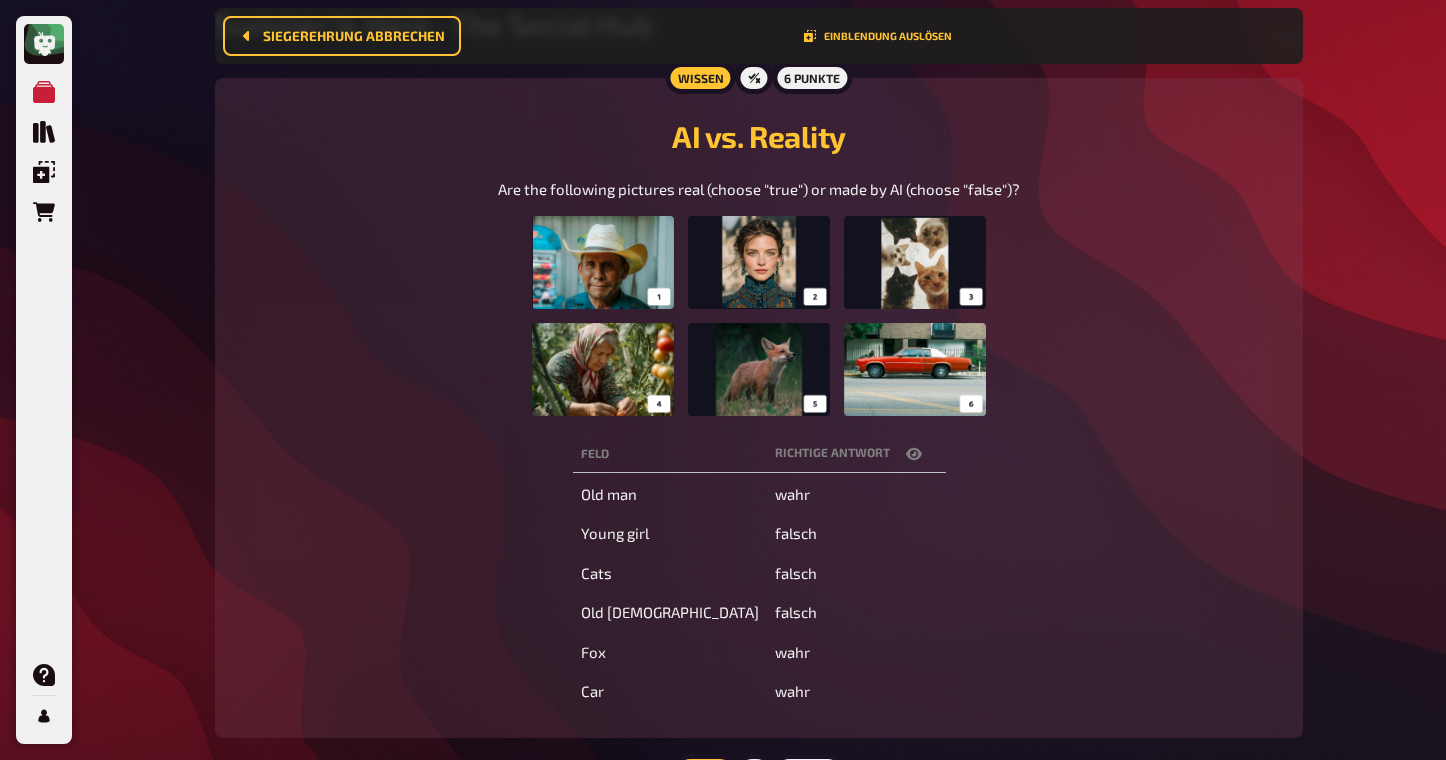 click at bounding box center [758, 316] 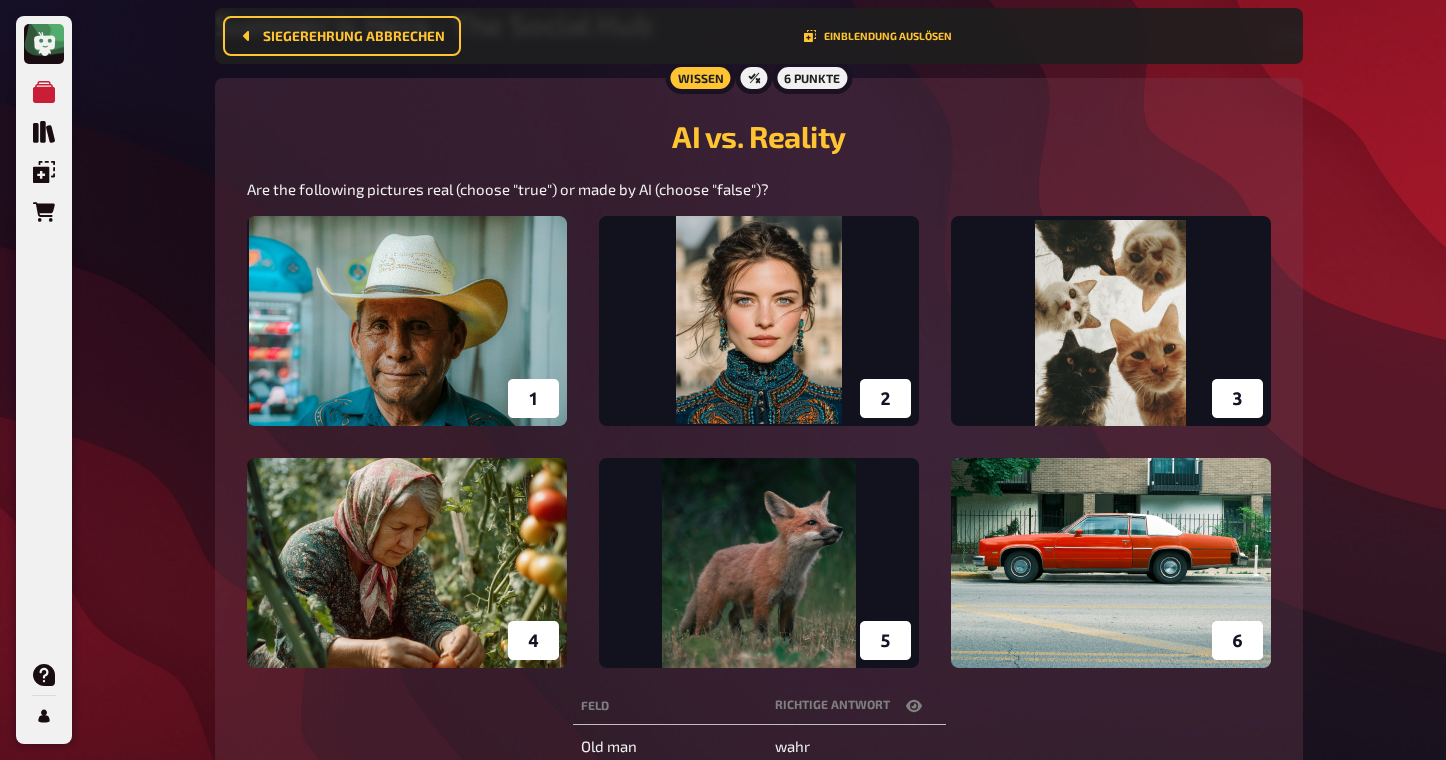 click at bounding box center (759, 442) 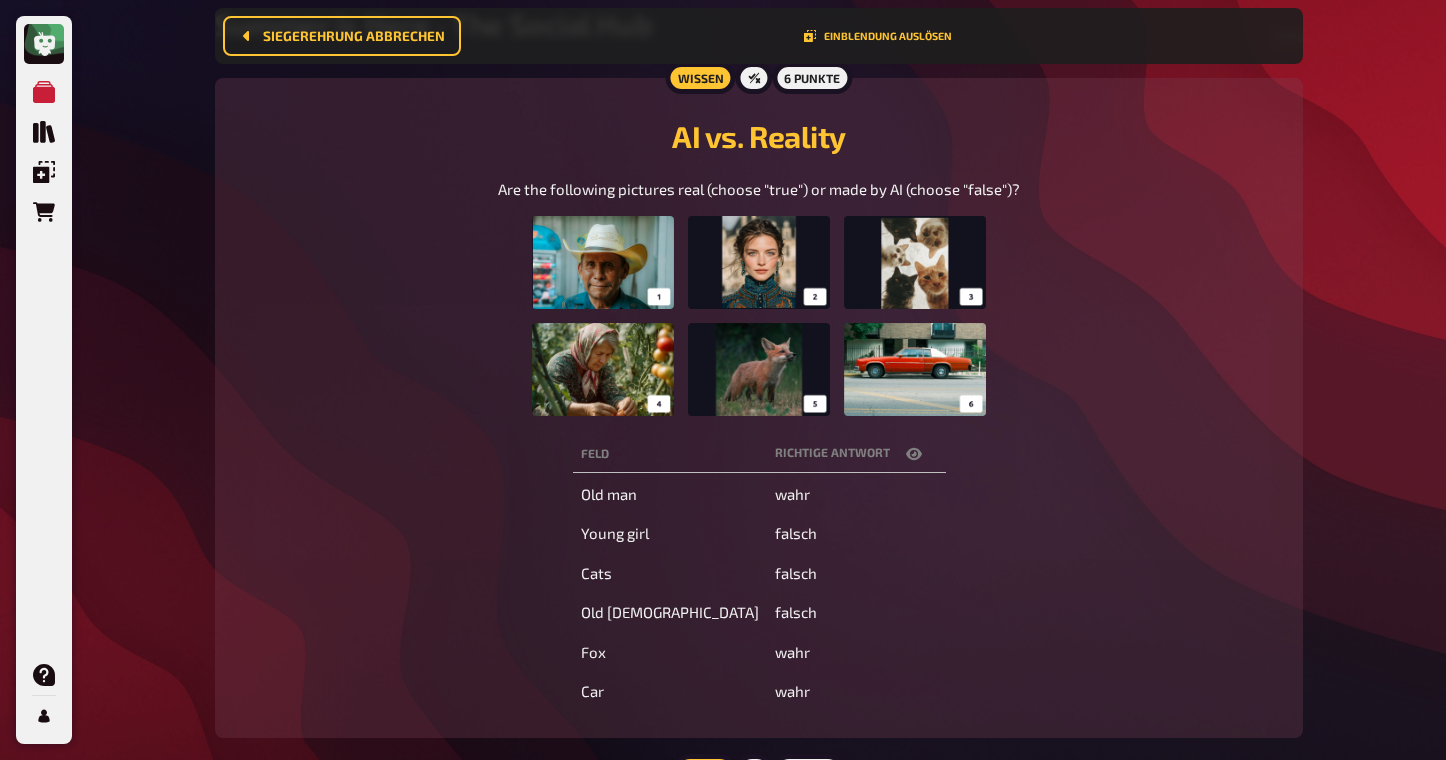 click at bounding box center [758, 316] 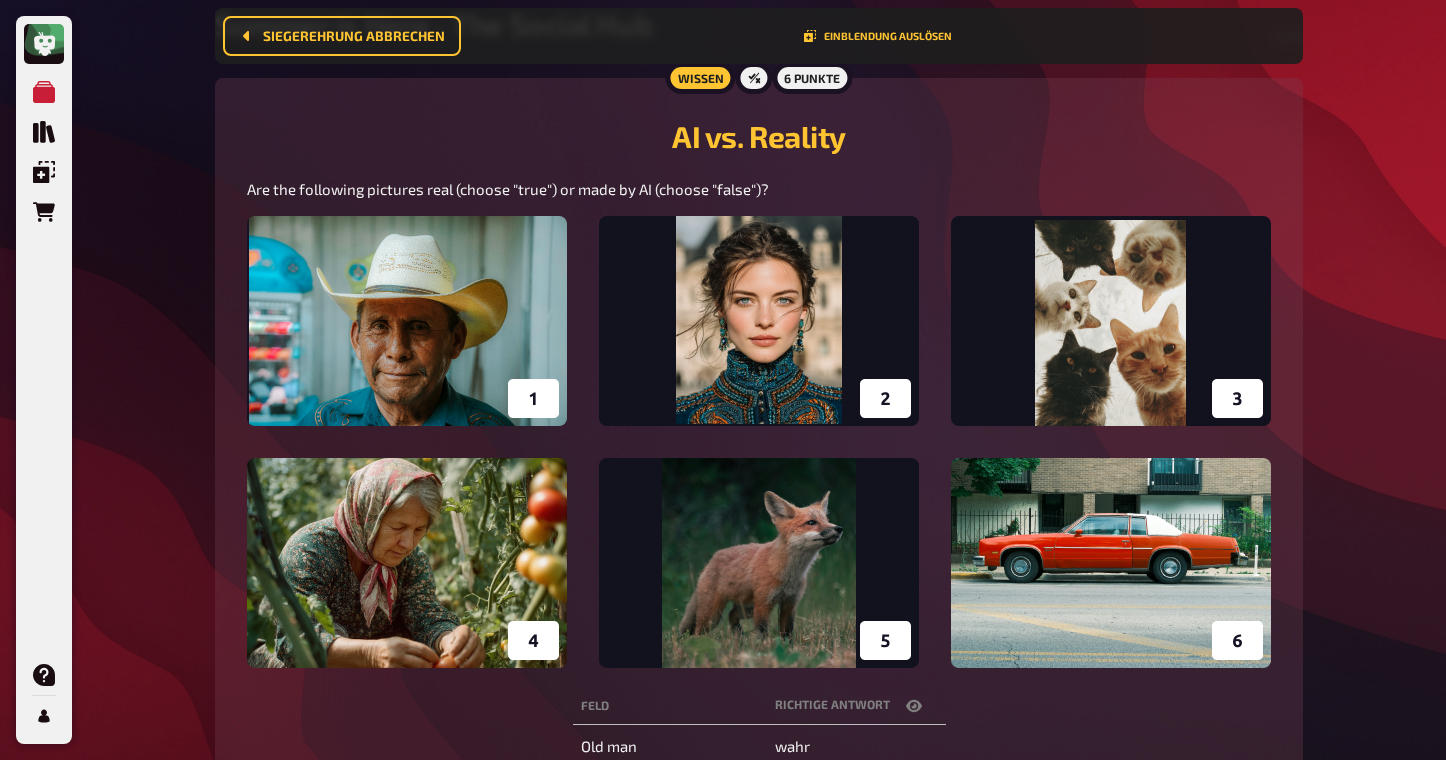 click at bounding box center [759, 442] 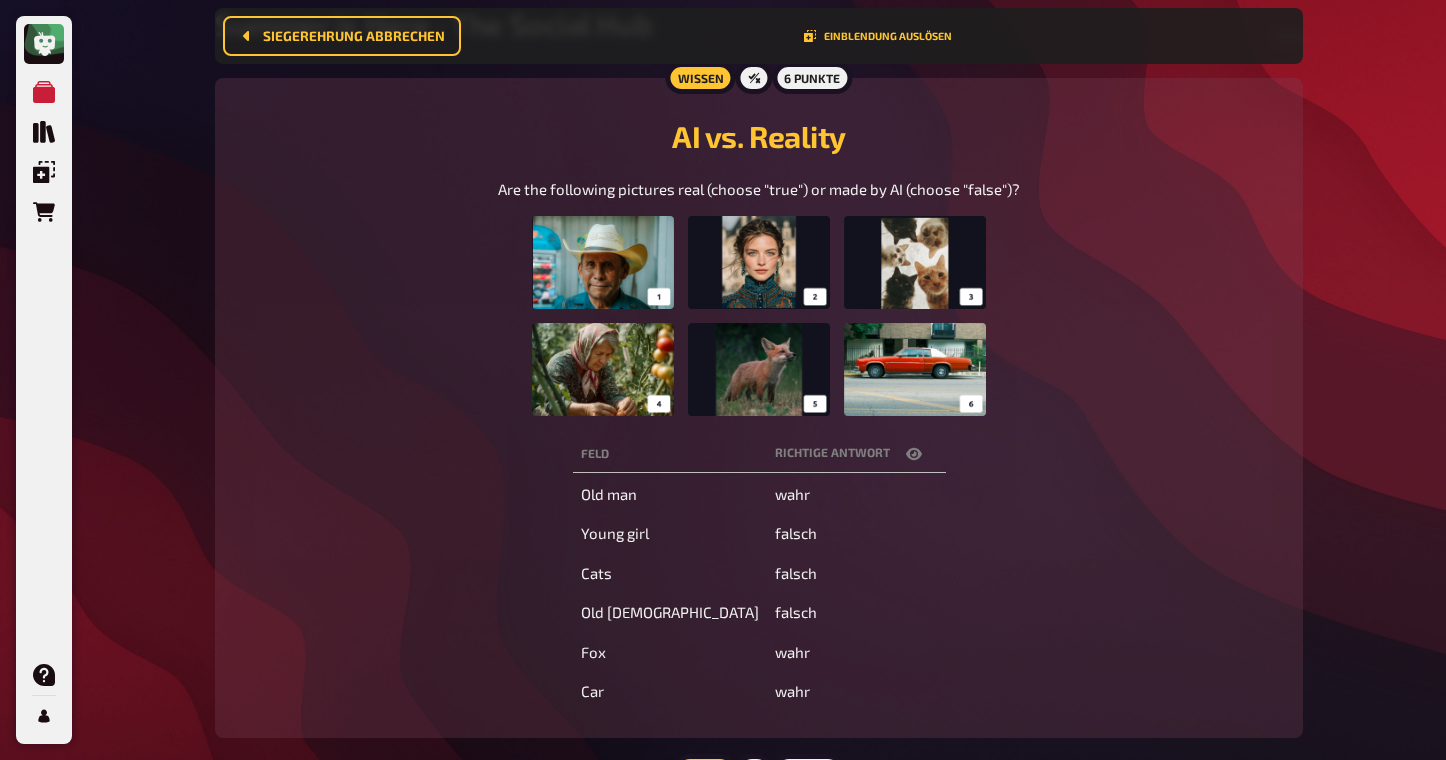 click at bounding box center (758, 316) 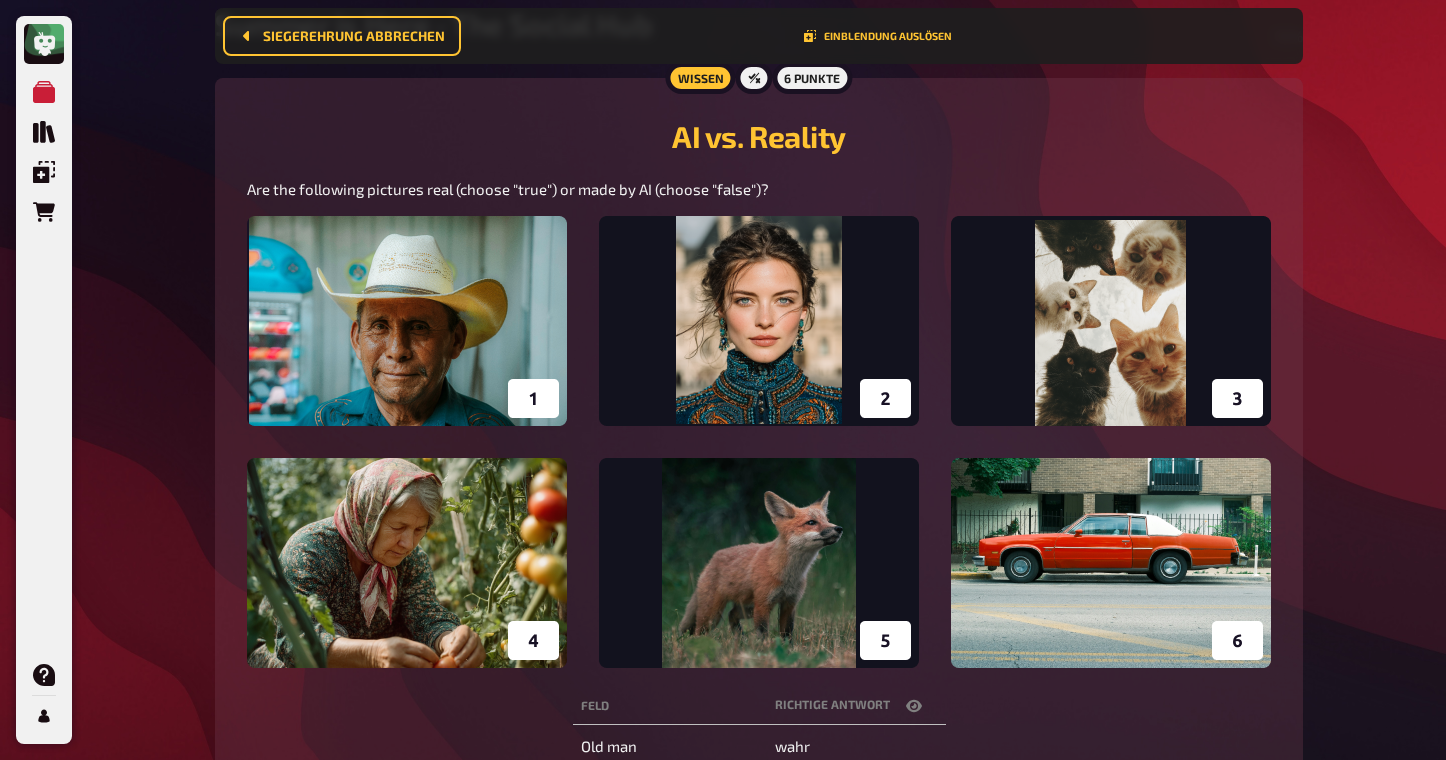 click at bounding box center (759, 442) 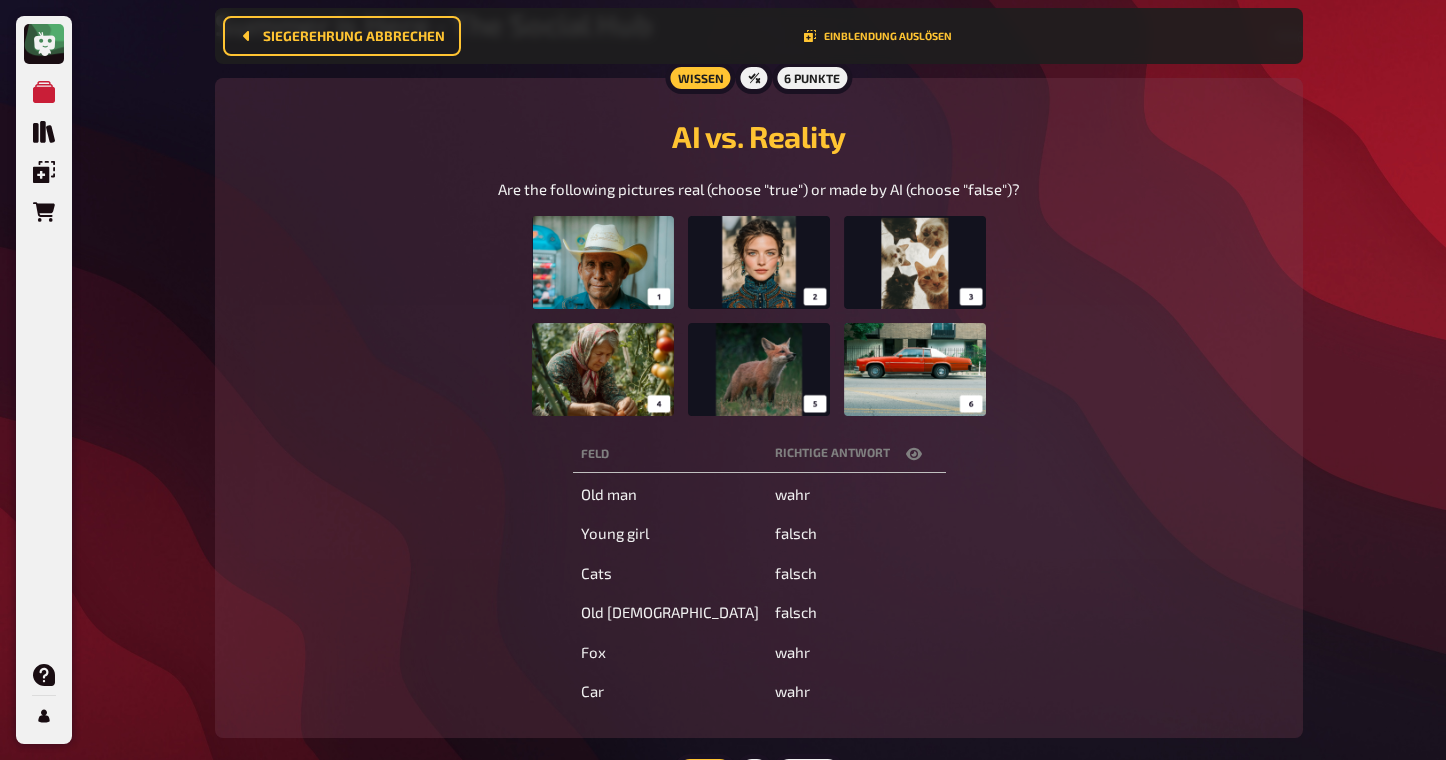 click at bounding box center [758, 316] 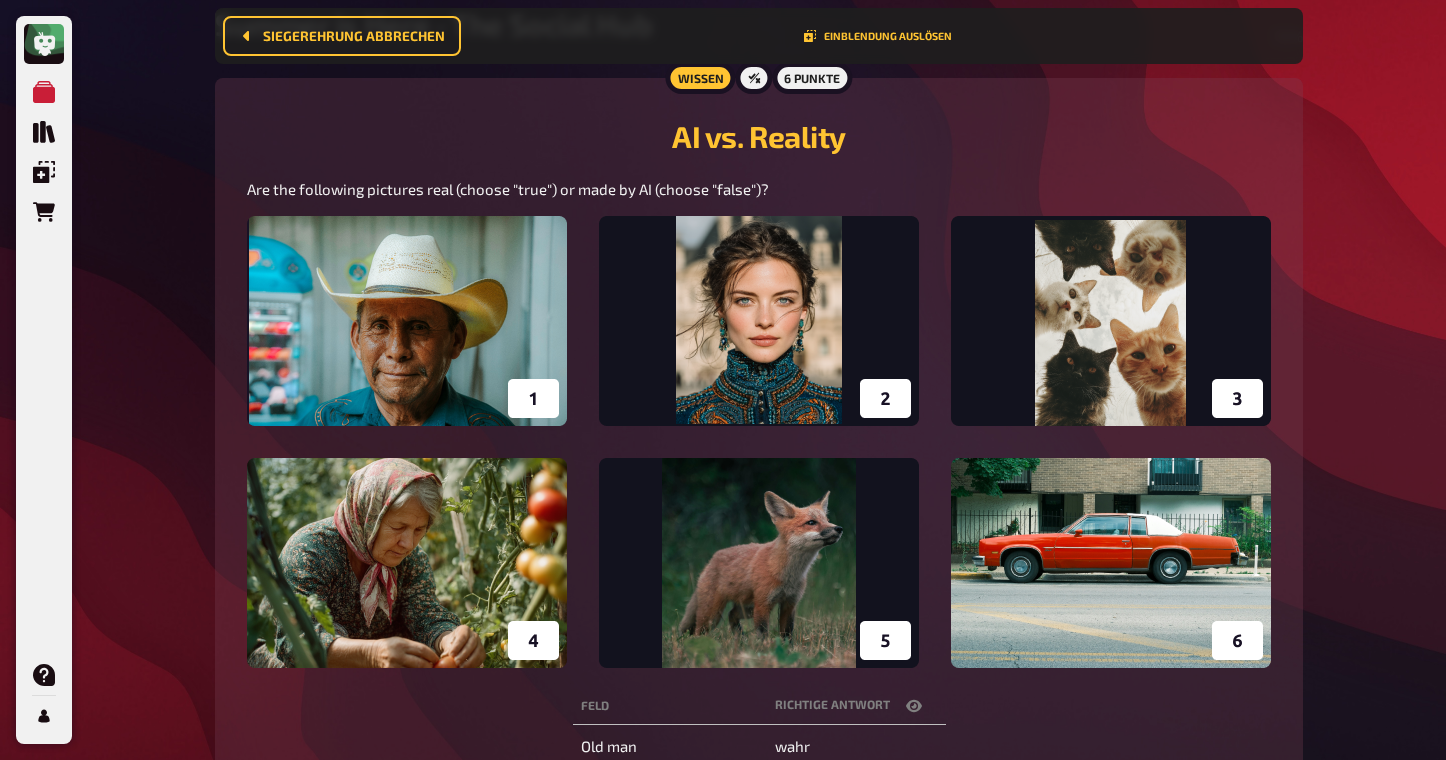 scroll, scrollTop: 208, scrollLeft: 0, axis: vertical 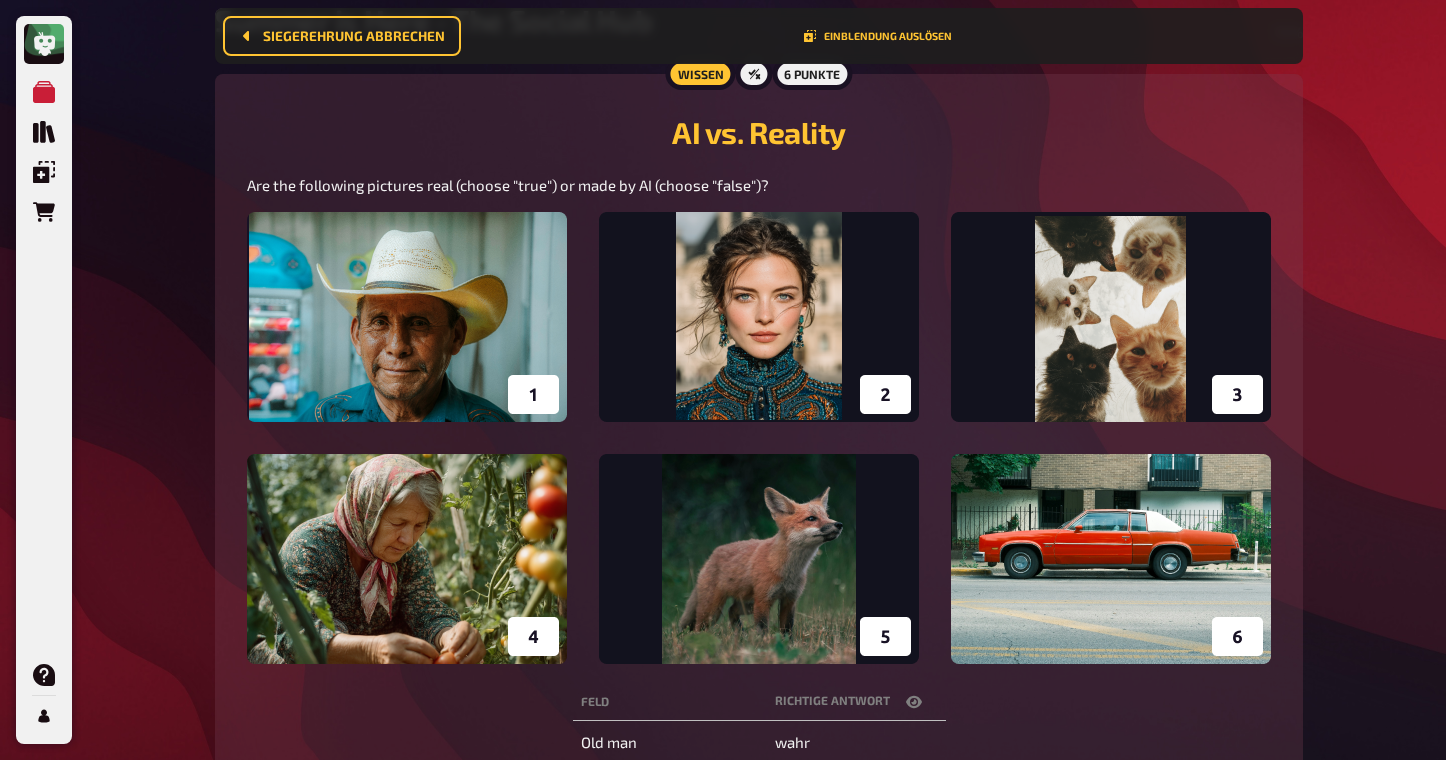 click at bounding box center (759, 438) 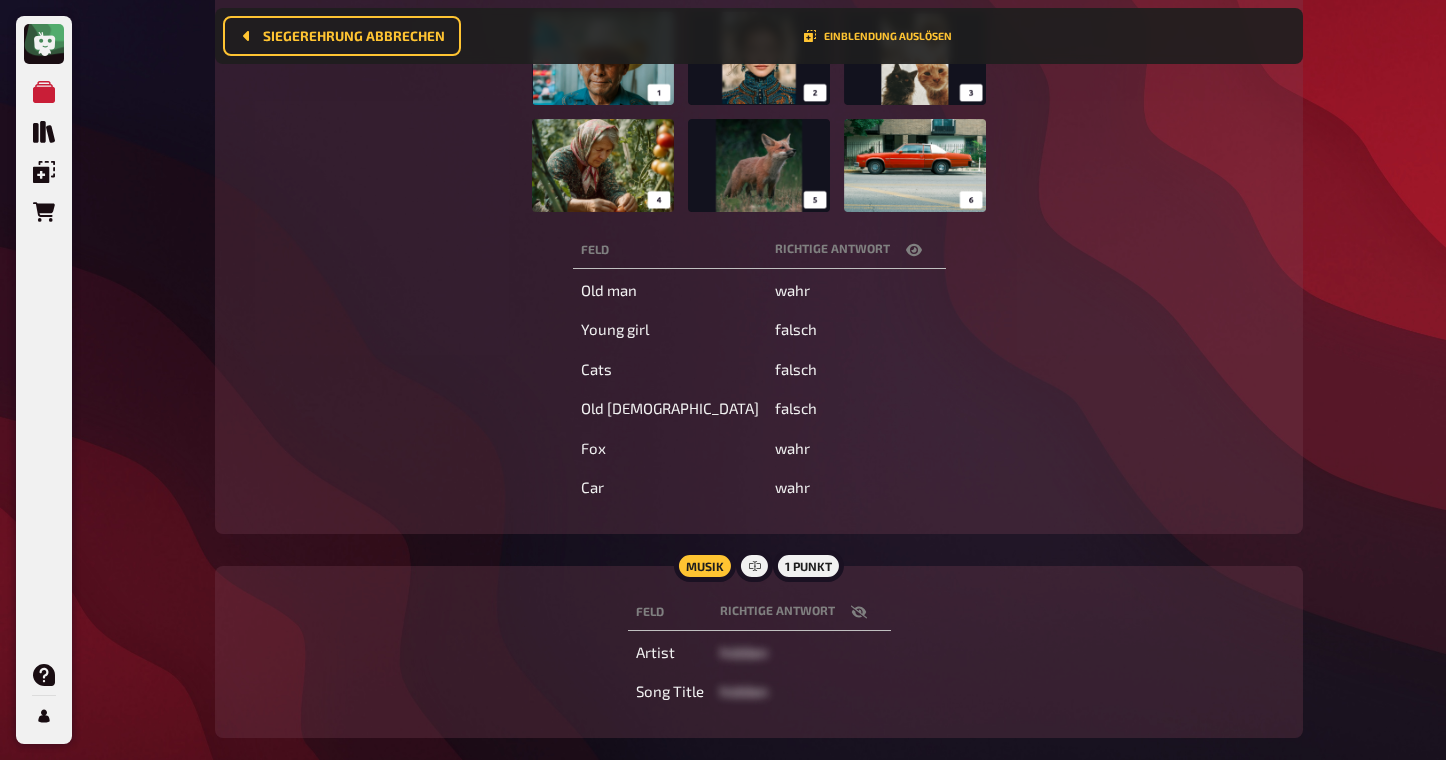 scroll, scrollTop: 414, scrollLeft: 0, axis: vertical 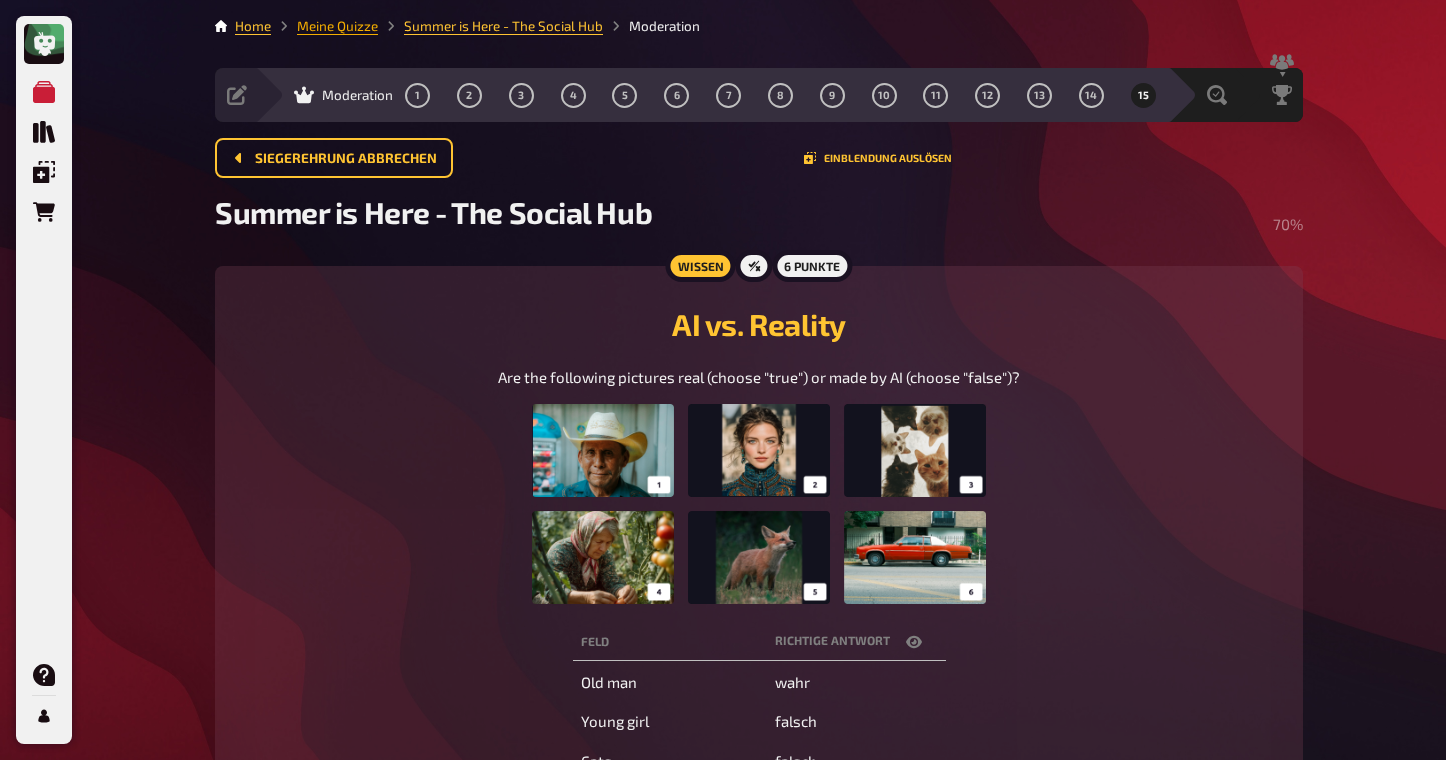 click on "Meine Quizze" at bounding box center (337, 26) 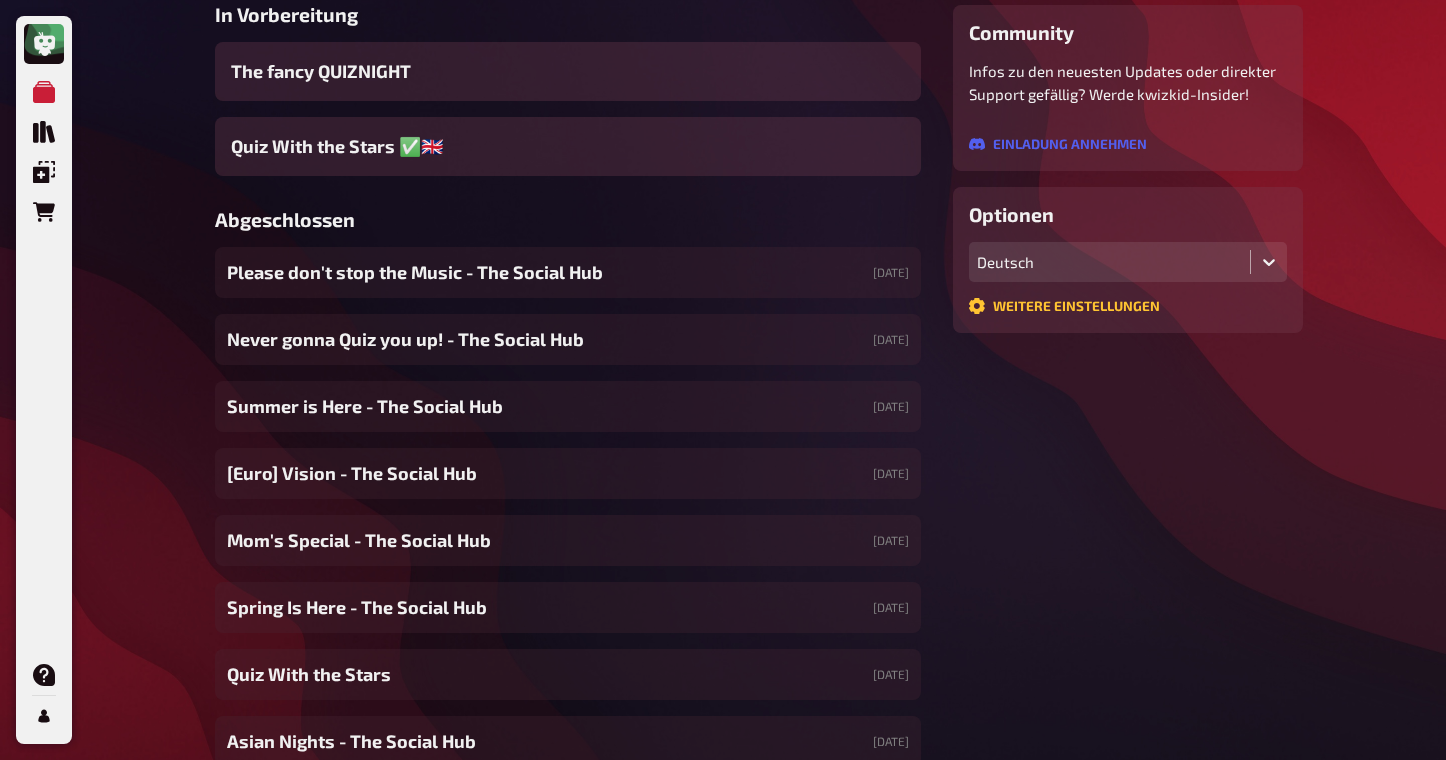 scroll, scrollTop: 360, scrollLeft: 0, axis: vertical 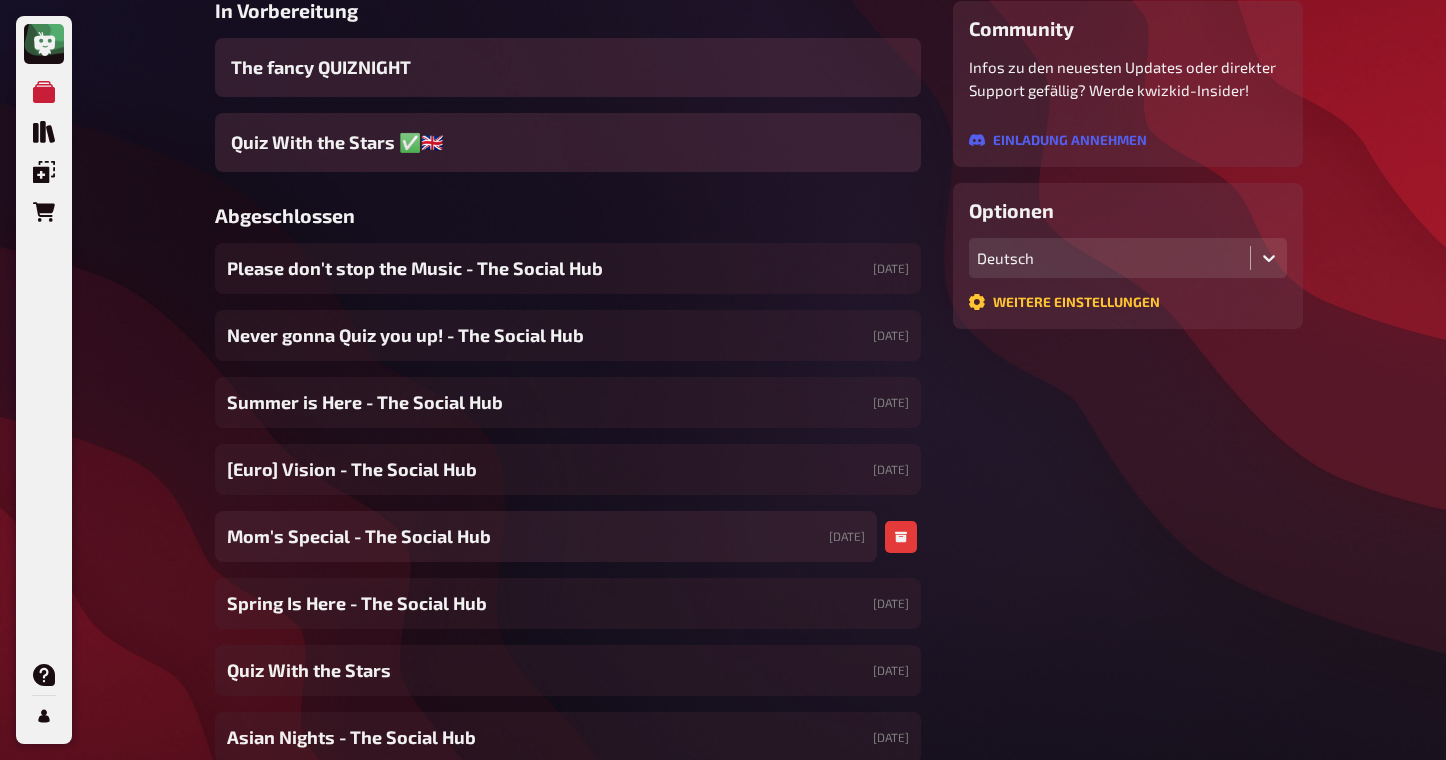 click on "Mom's Special - The Social Hub" at bounding box center (359, 536) 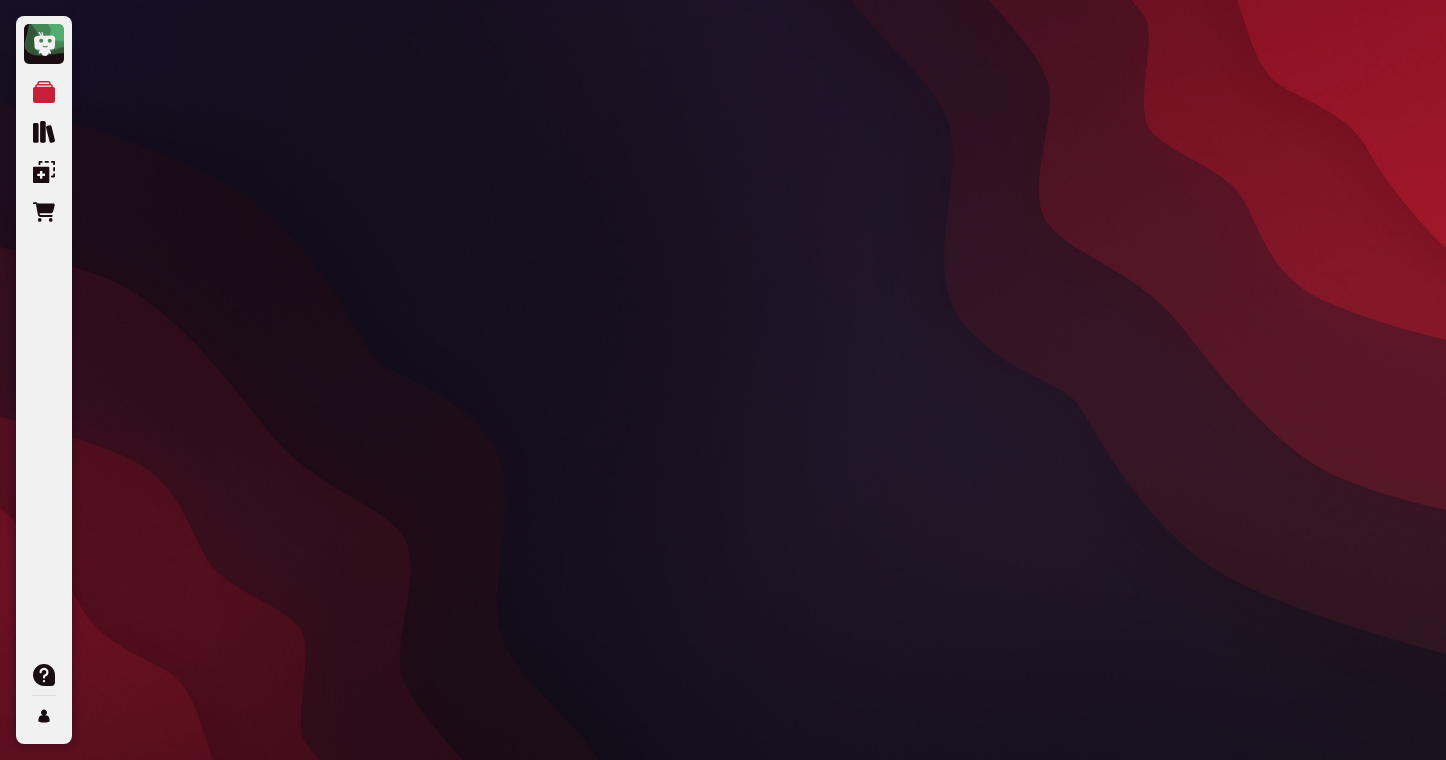 scroll, scrollTop: 0, scrollLeft: 0, axis: both 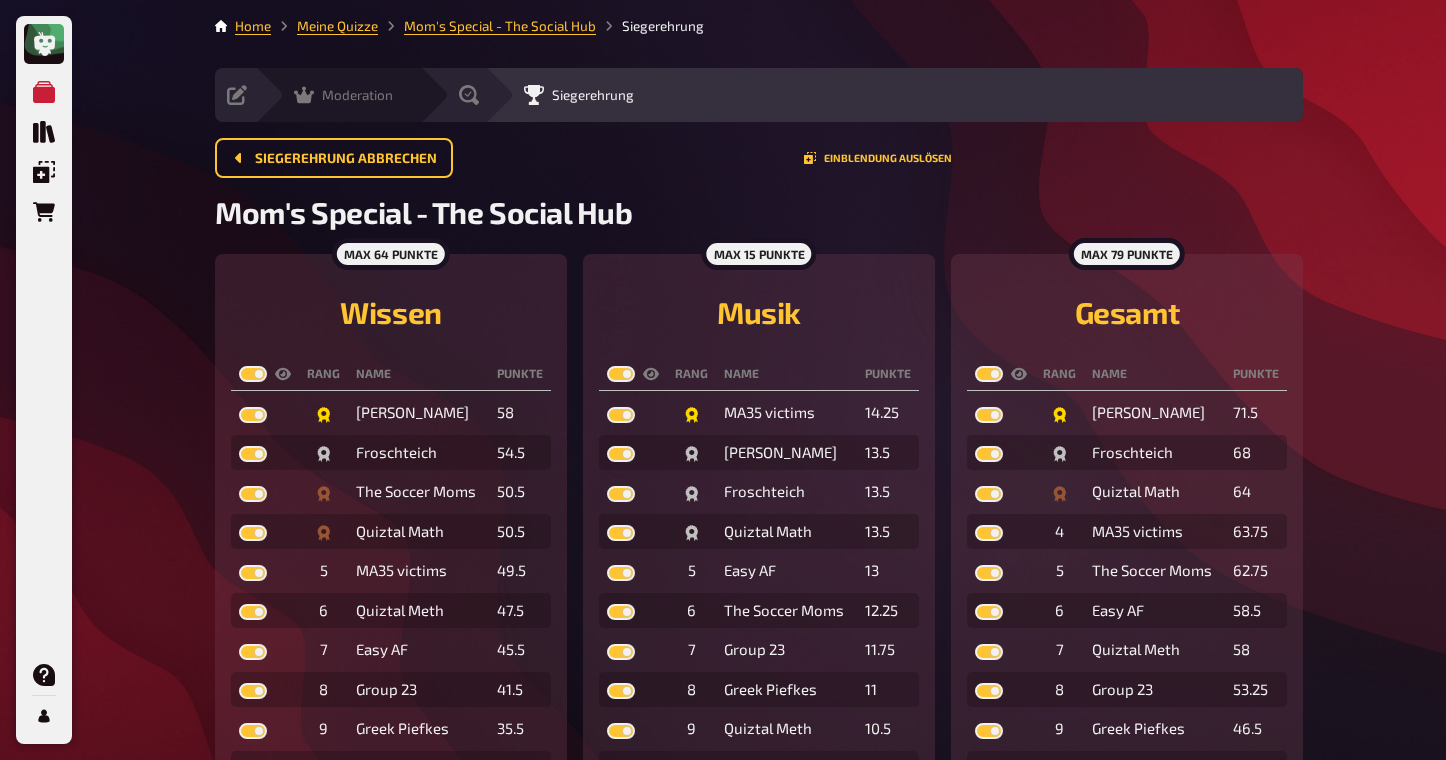 click on "Moderation undefined" at bounding box center (337, 95) 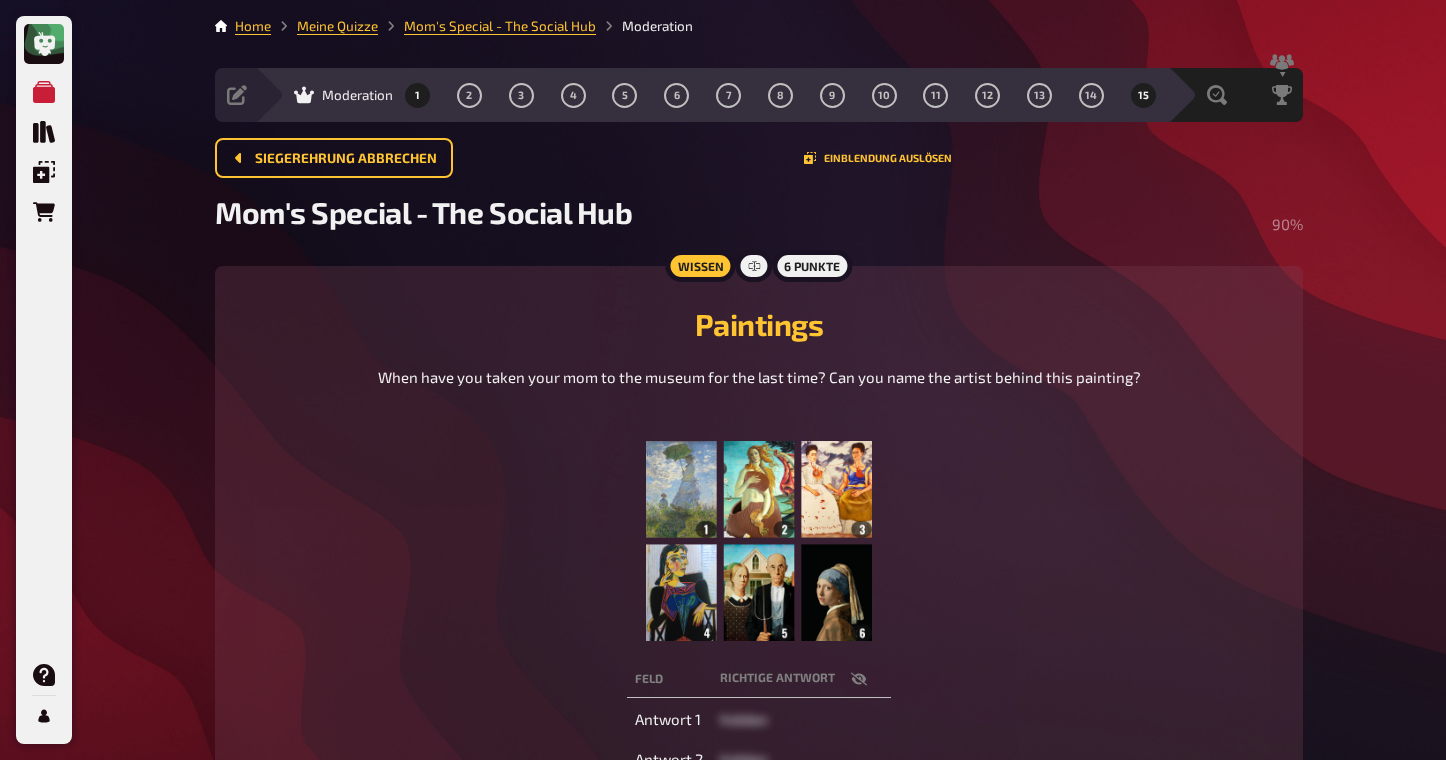 click on "1" at bounding box center (418, 95) 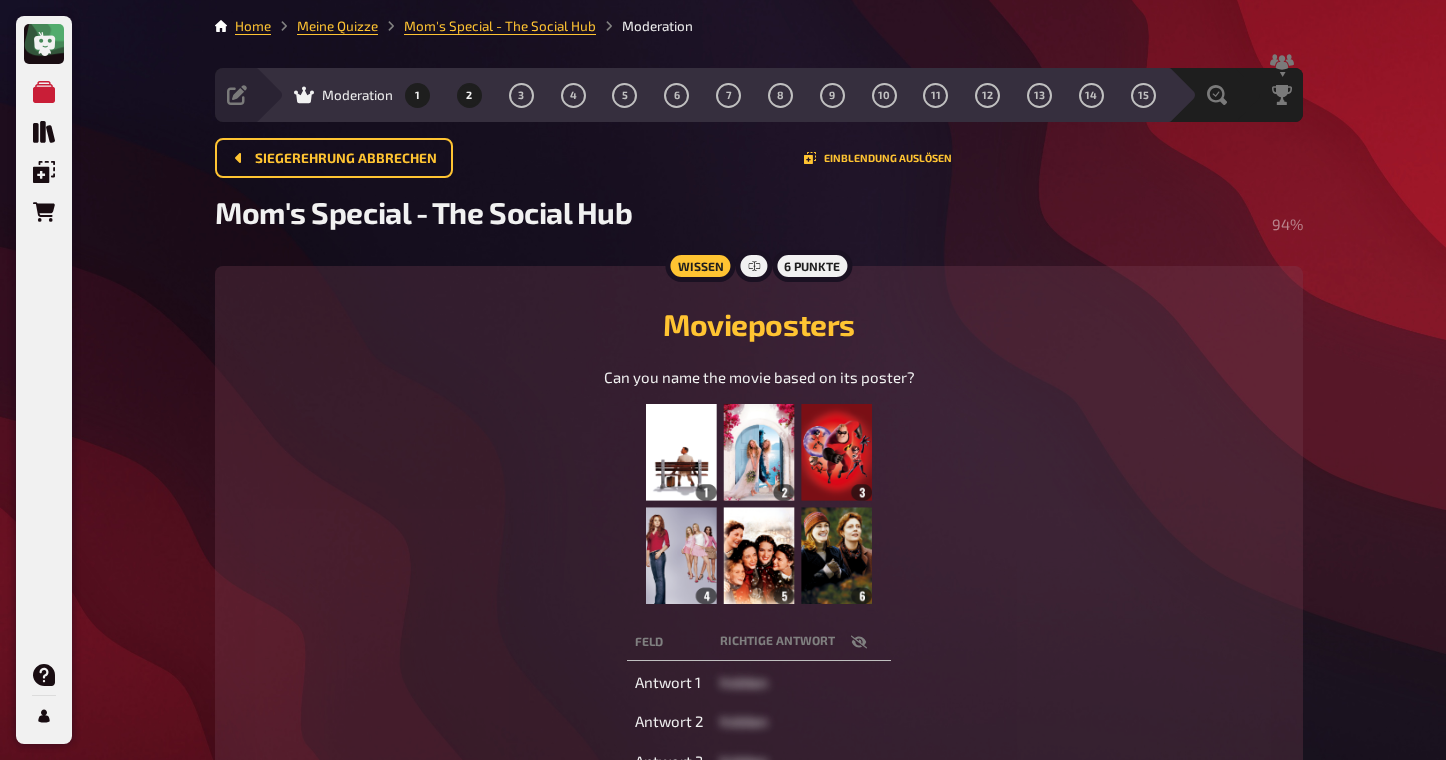 click on "2" at bounding box center (469, 95) 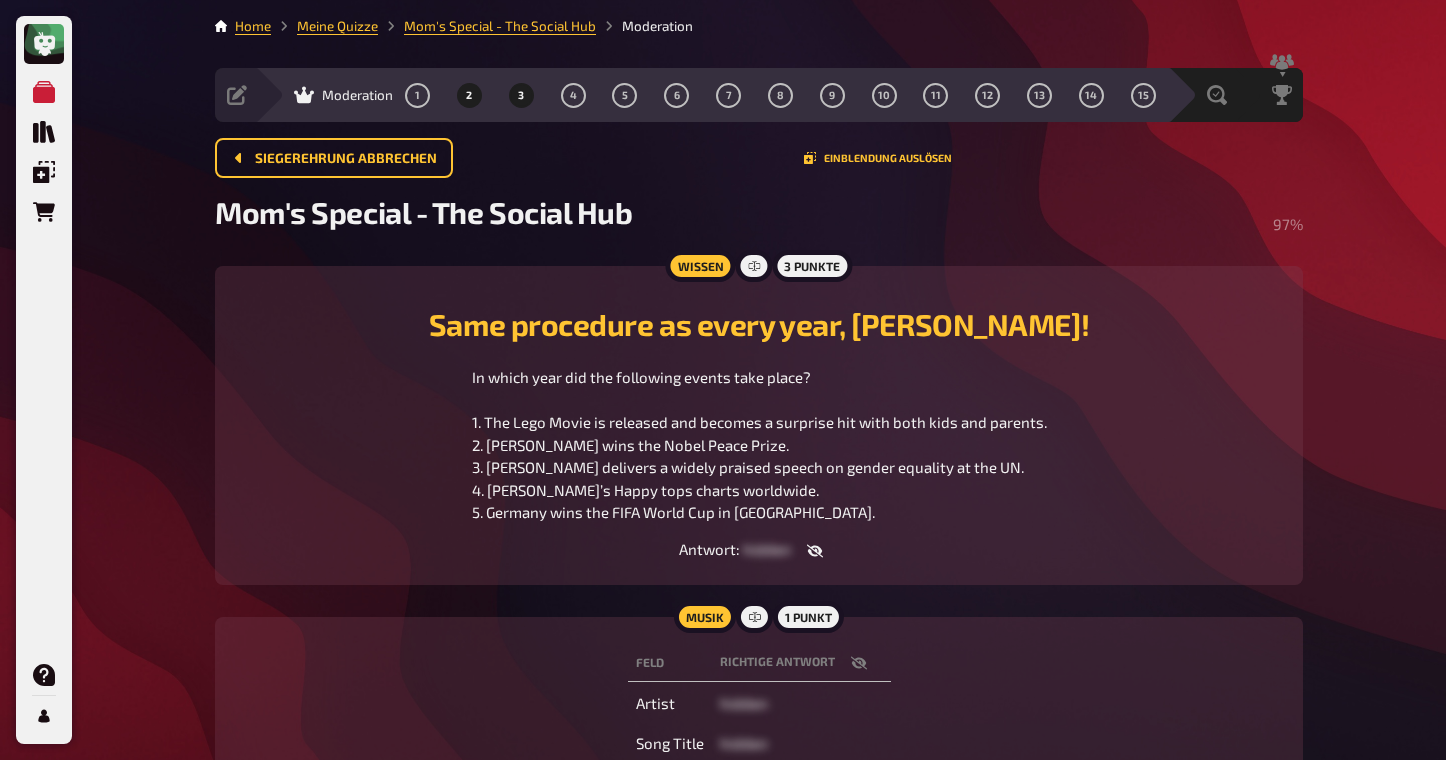 click on "3" at bounding box center [521, 95] 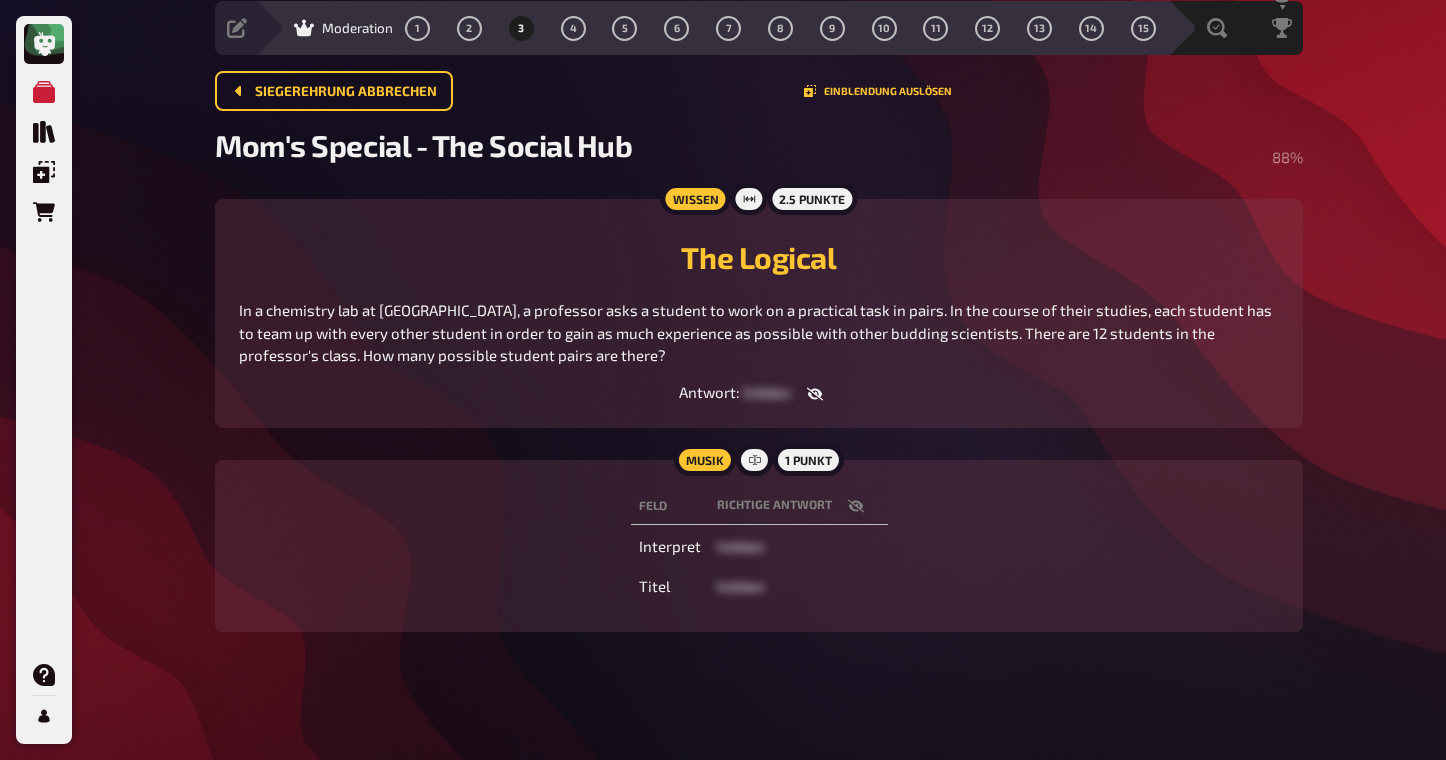 scroll, scrollTop: 68, scrollLeft: 0, axis: vertical 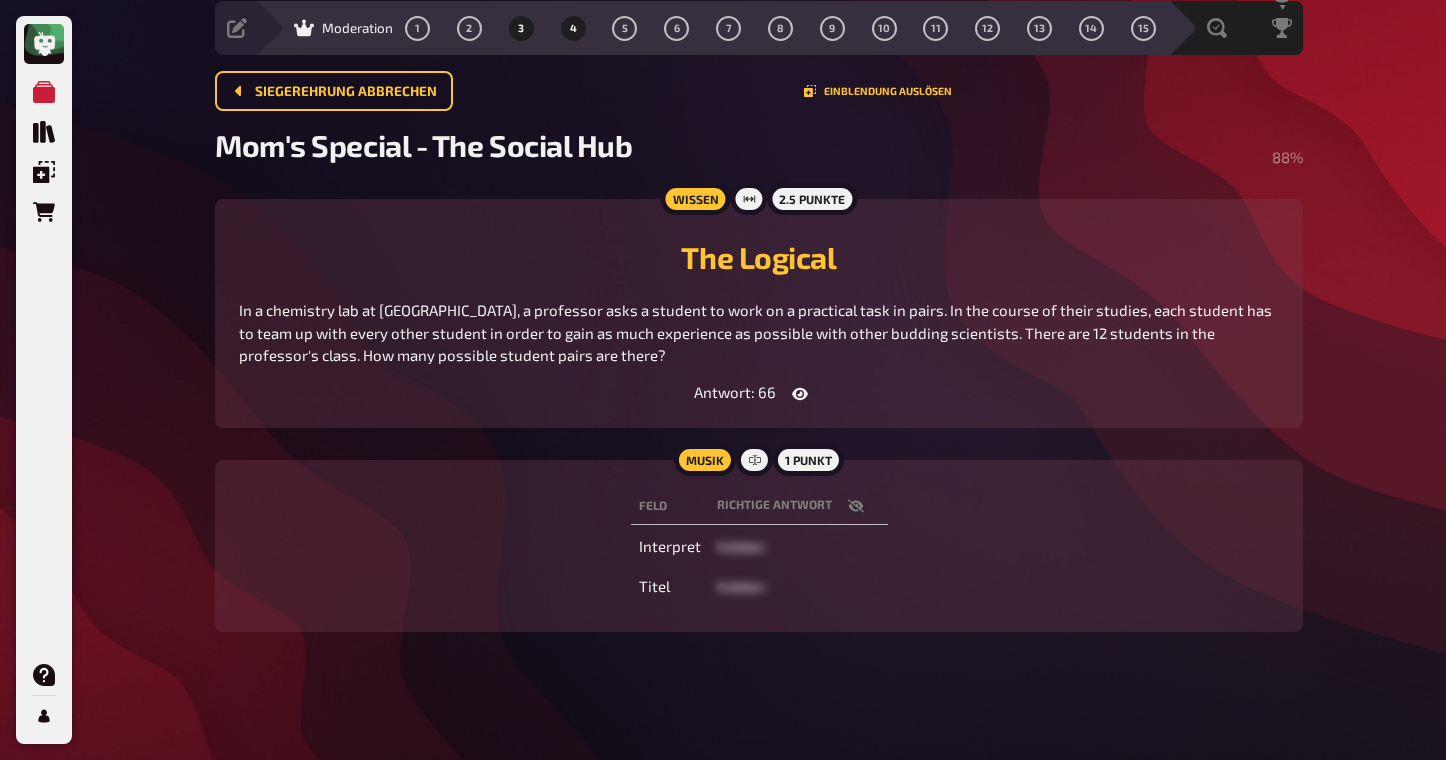 click on "4" at bounding box center [573, 28] 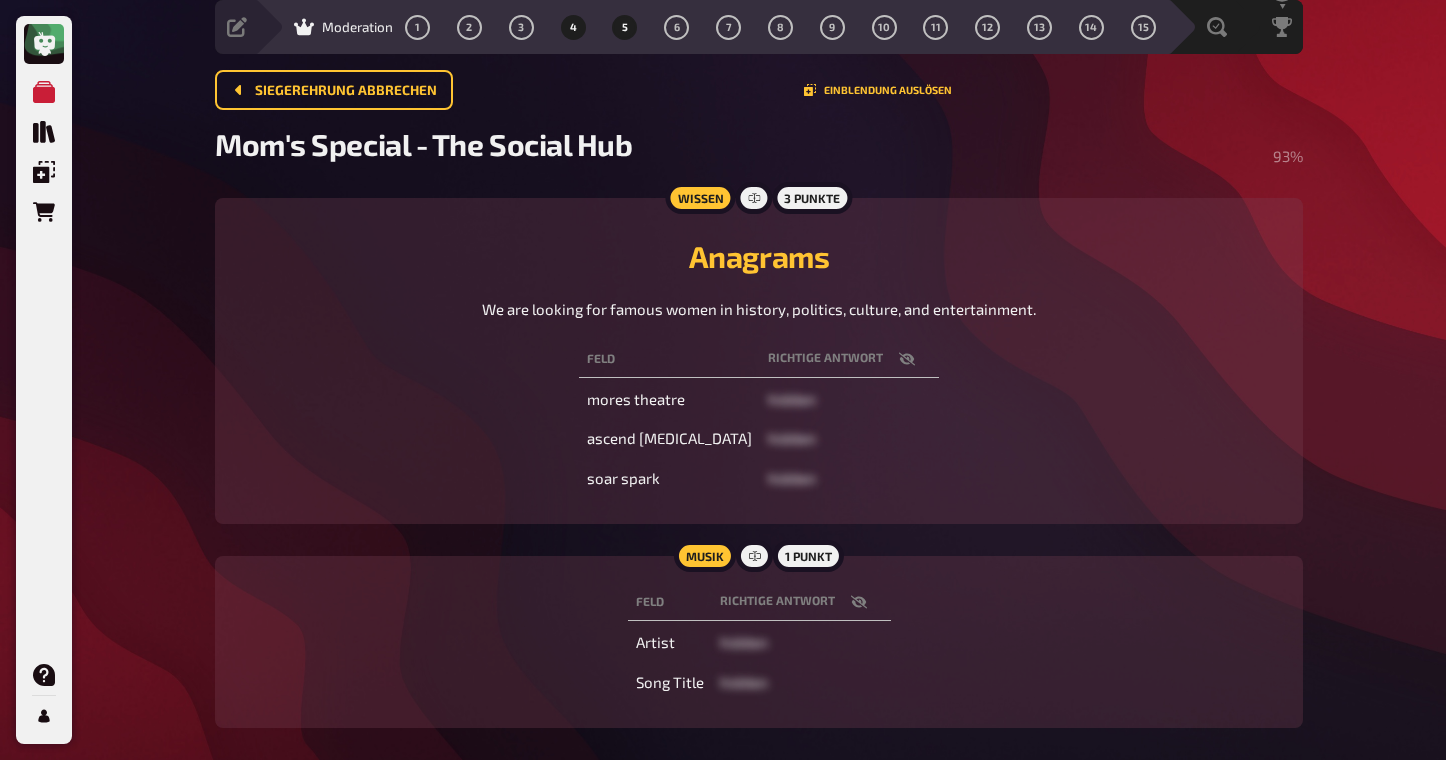 click on "5" at bounding box center [625, 27] 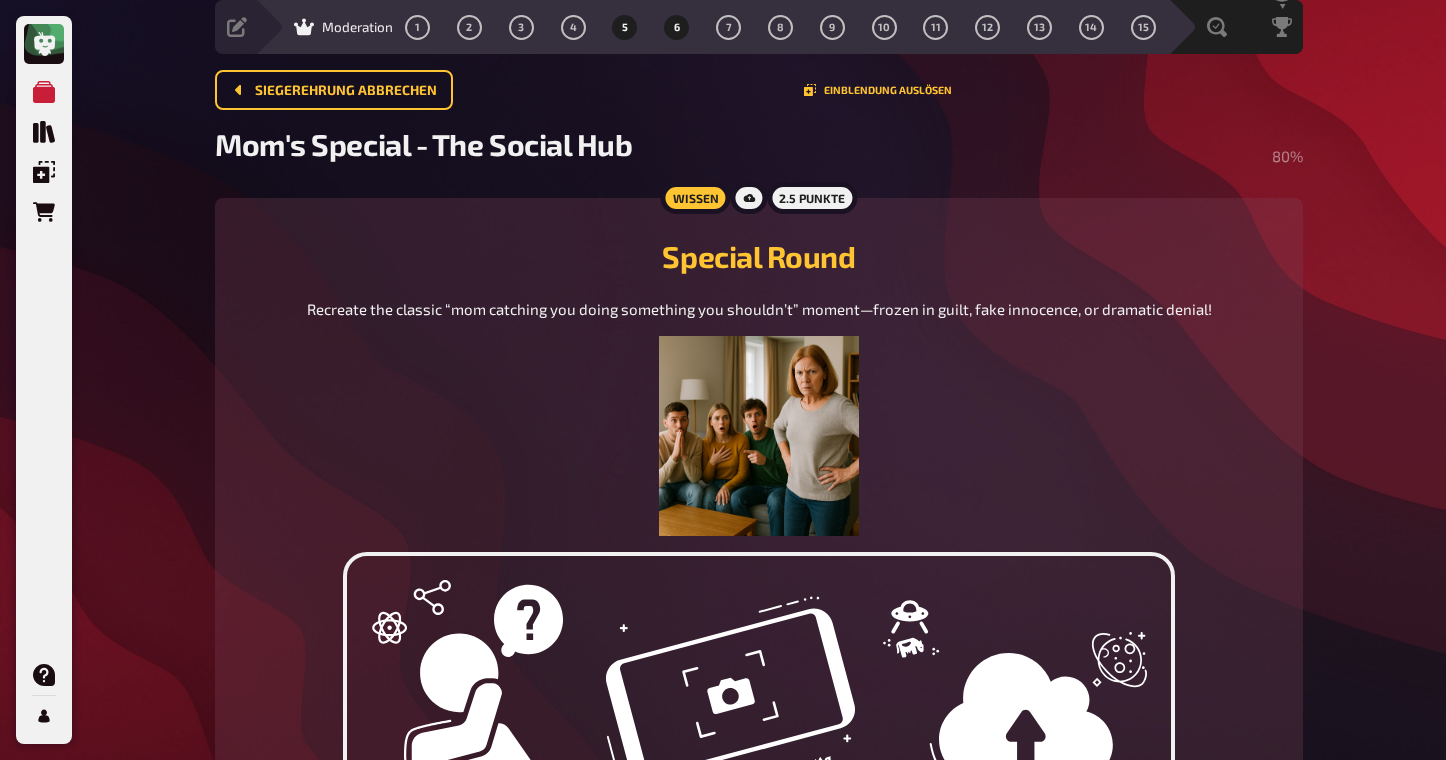click on "6" at bounding box center [677, 27] 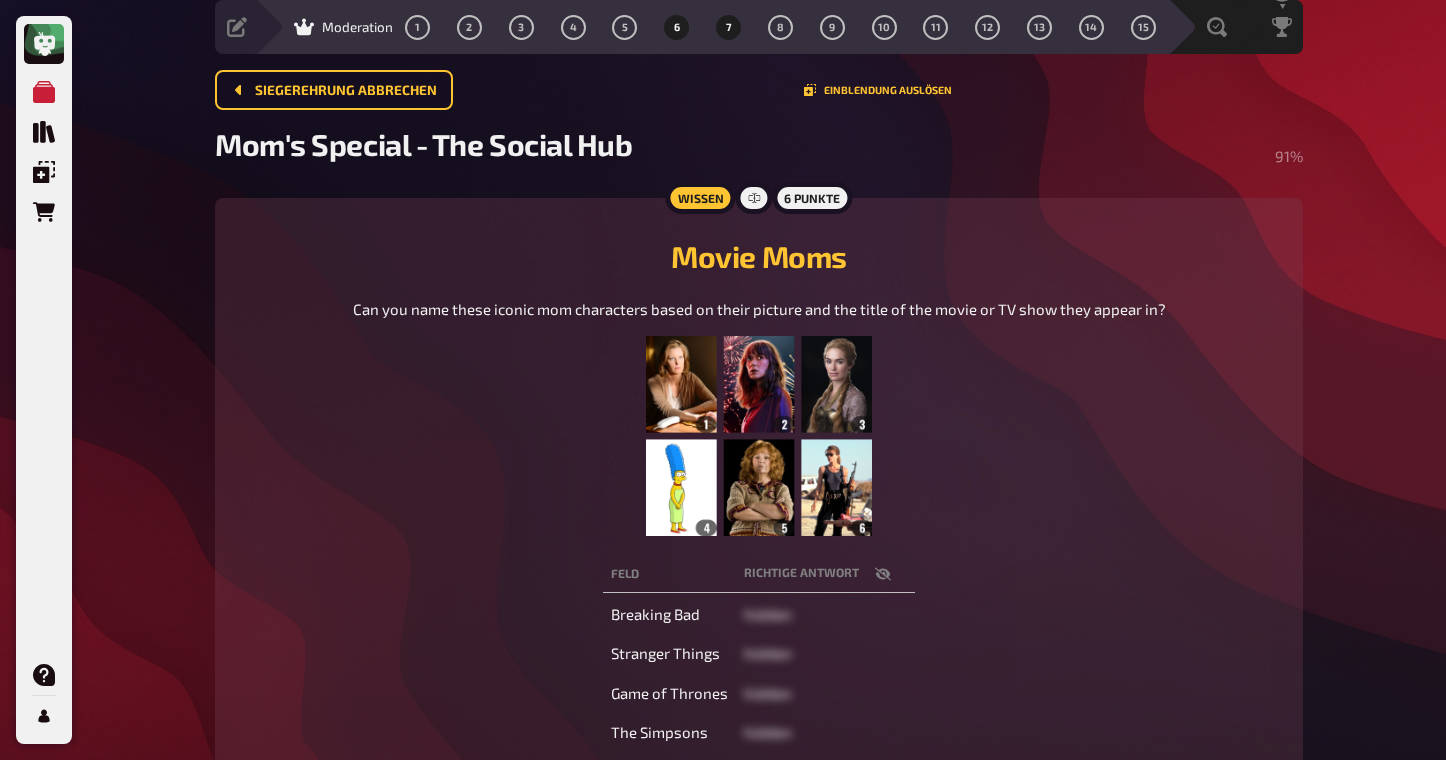 click on "7" at bounding box center (729, 27) 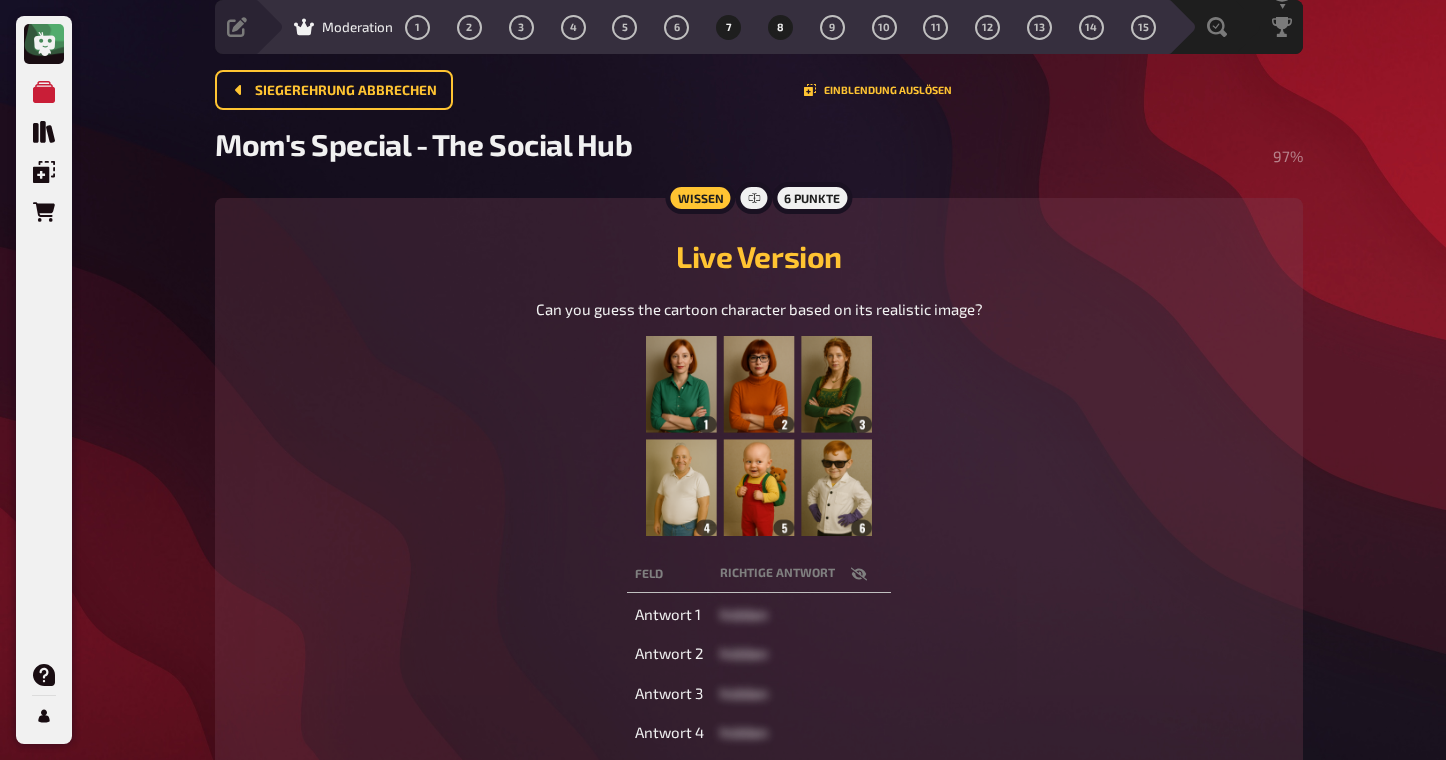 click on "8" at bounding box center [780, 27] 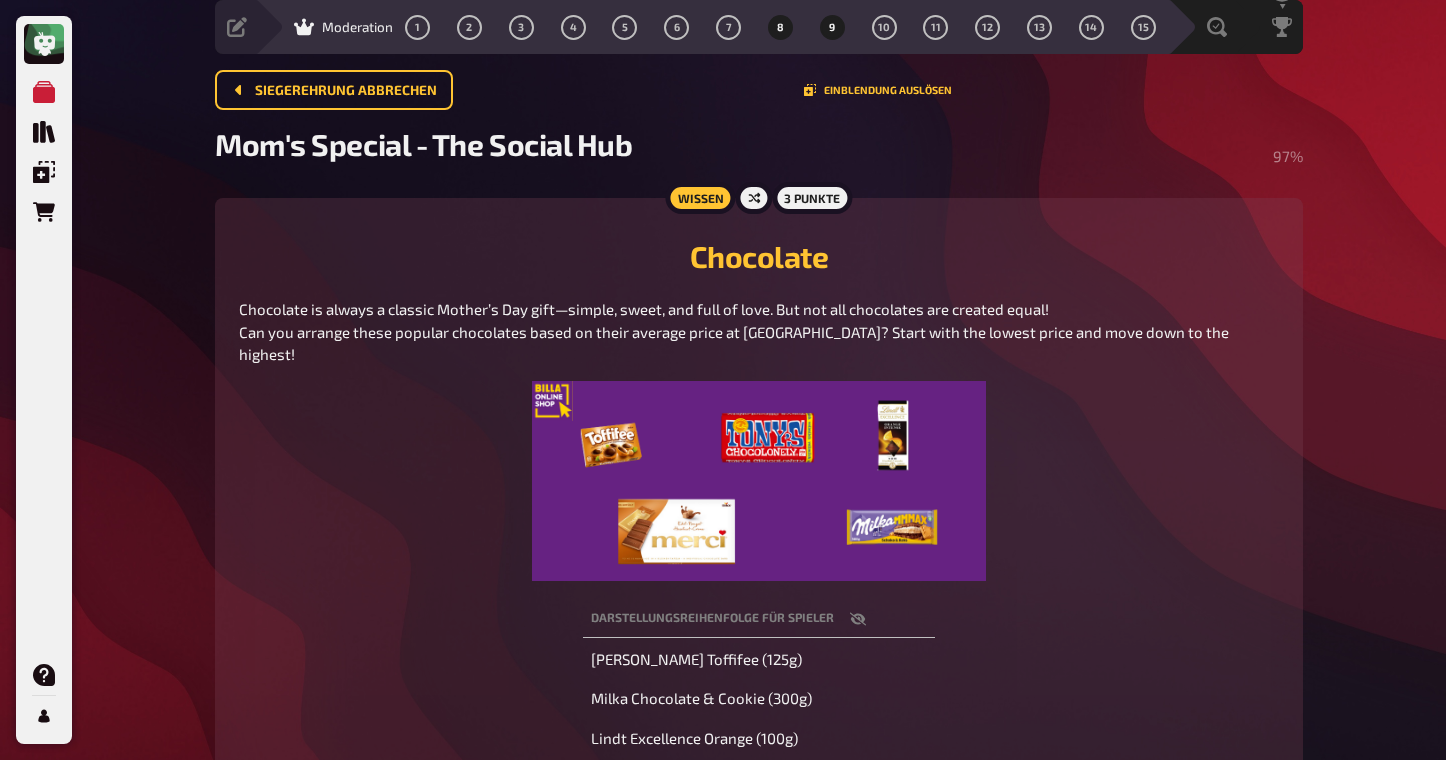 click on "9" at bounding box center [832, 27] 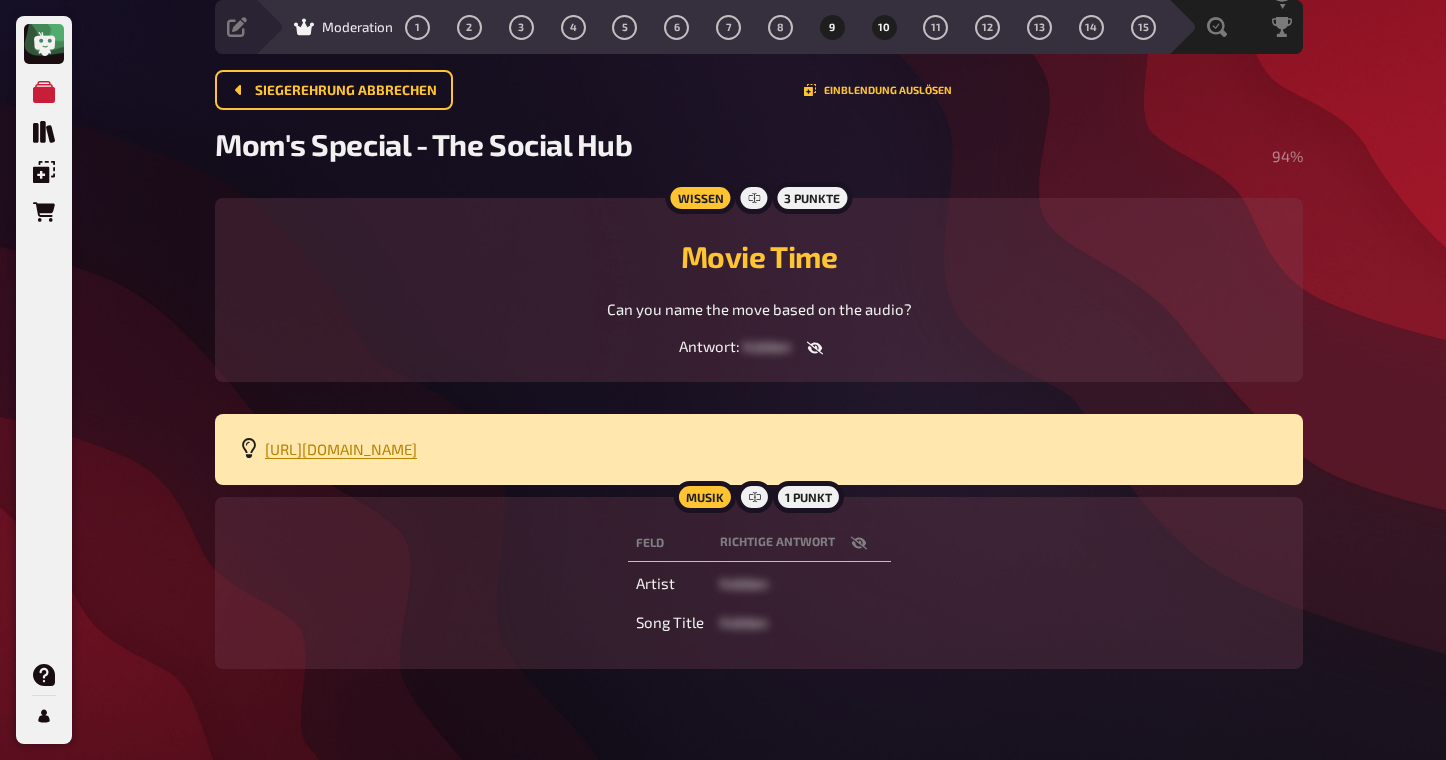 click on "10" at bounding box center (884, 27) 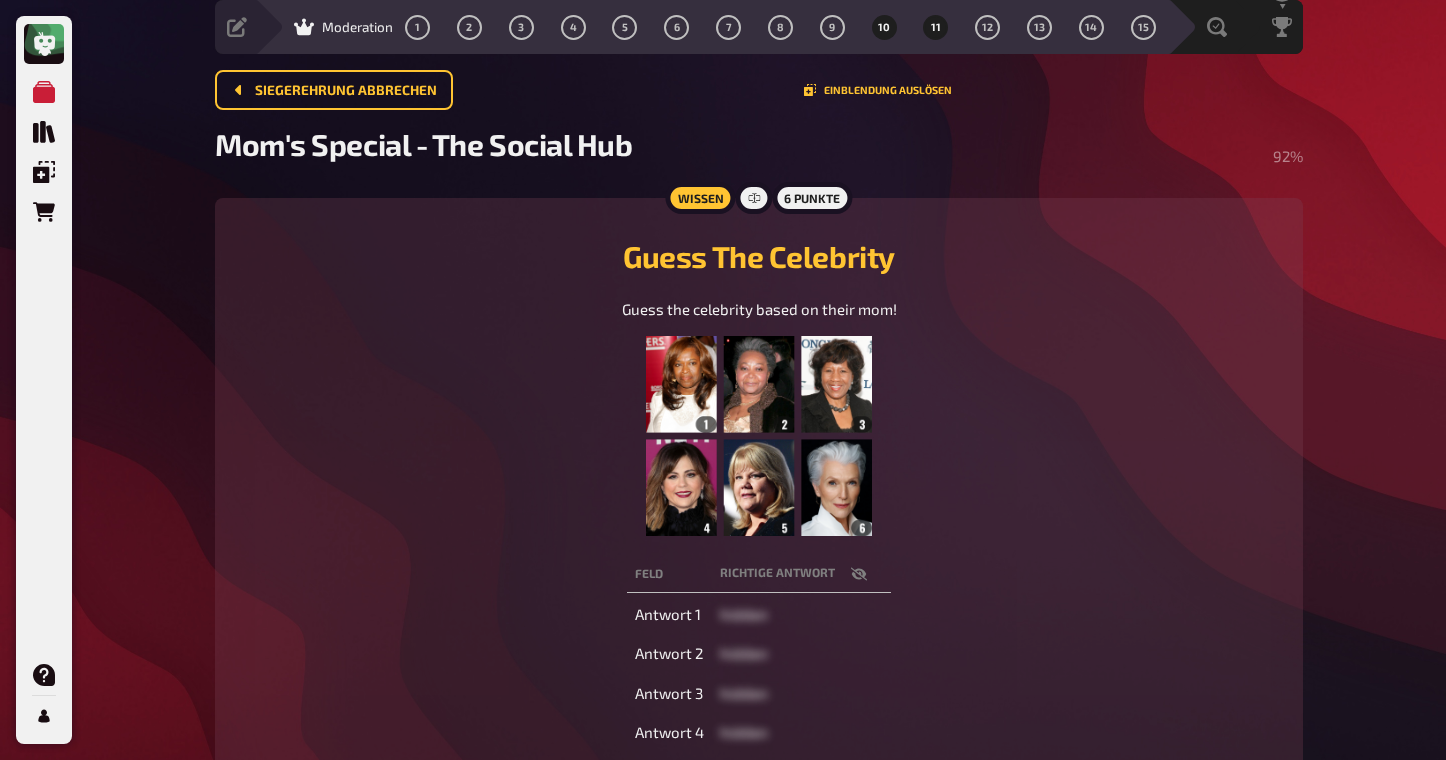 click on "11" at bounding box center (936, 27) 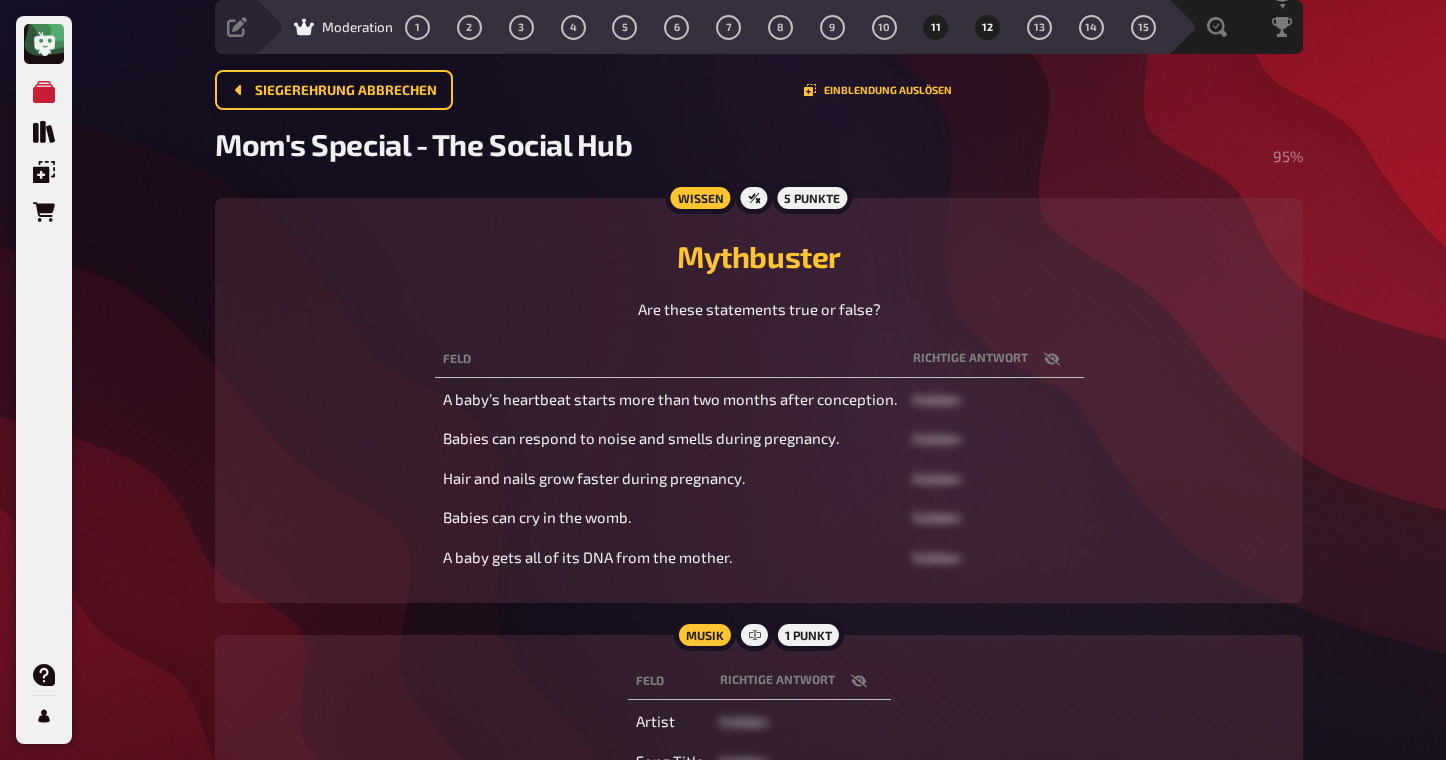 click on "12" at bounding box center (987, 27) 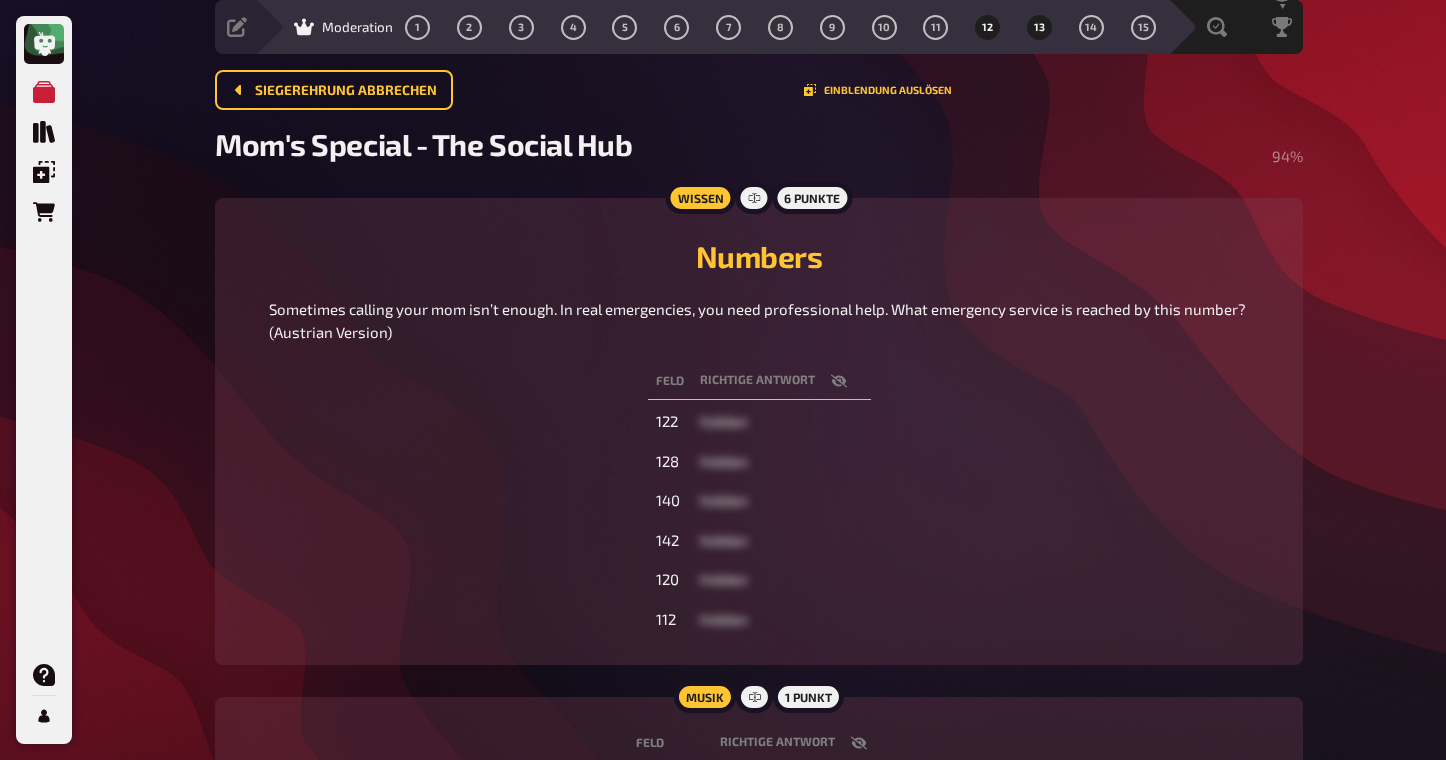 click on "13" at bounding box center (1039, 27) 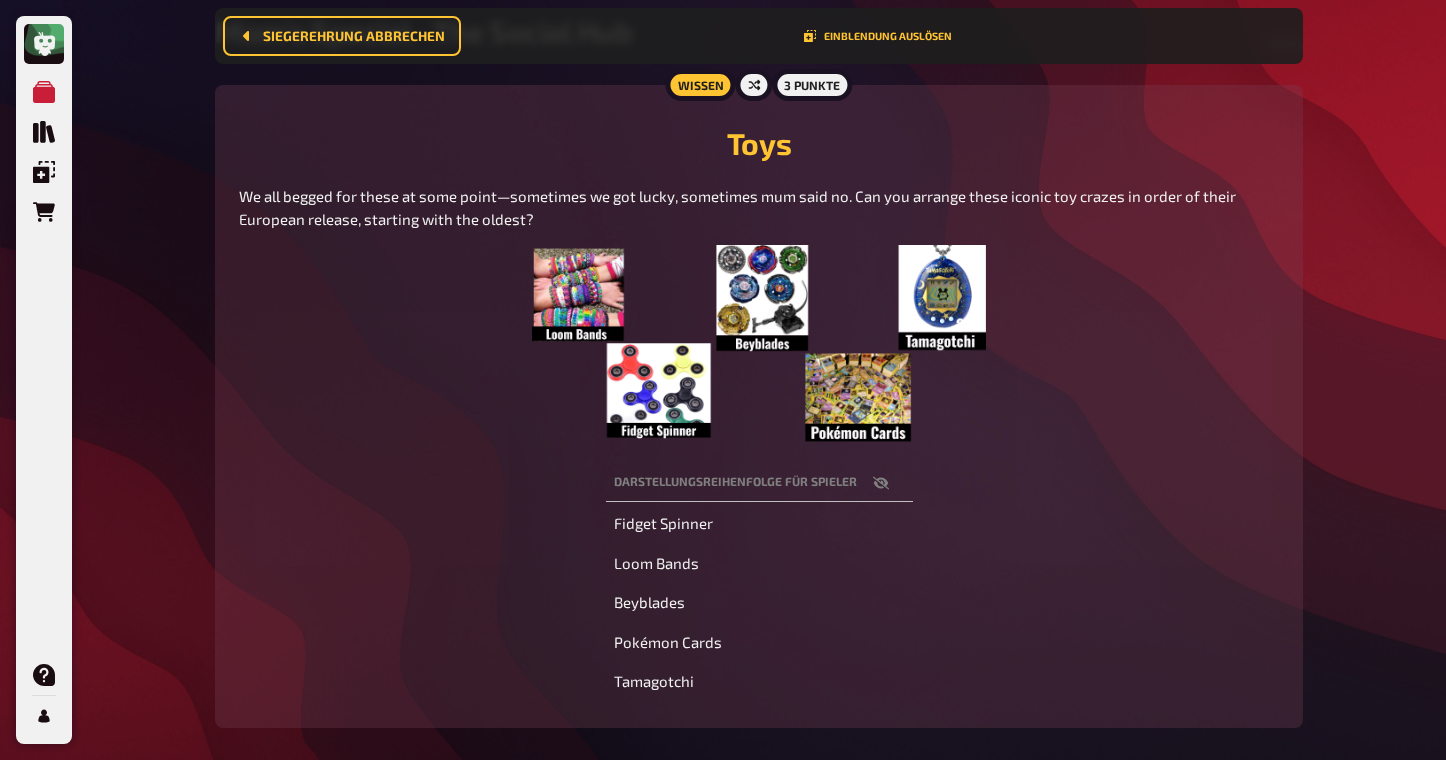 scroll, scrollTop: 207, scrollLeft: 0, axis: vertical 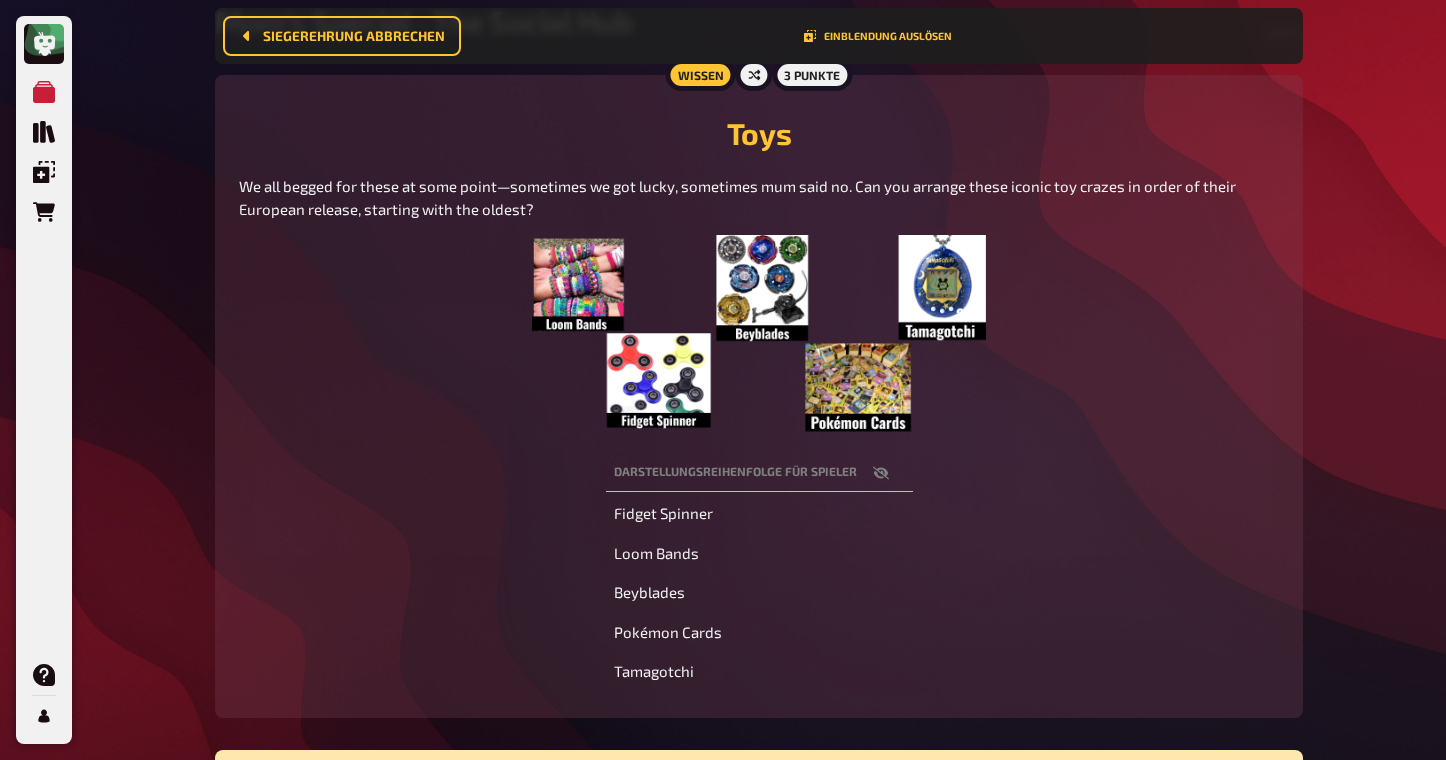 click at bounding box center (758, 335) 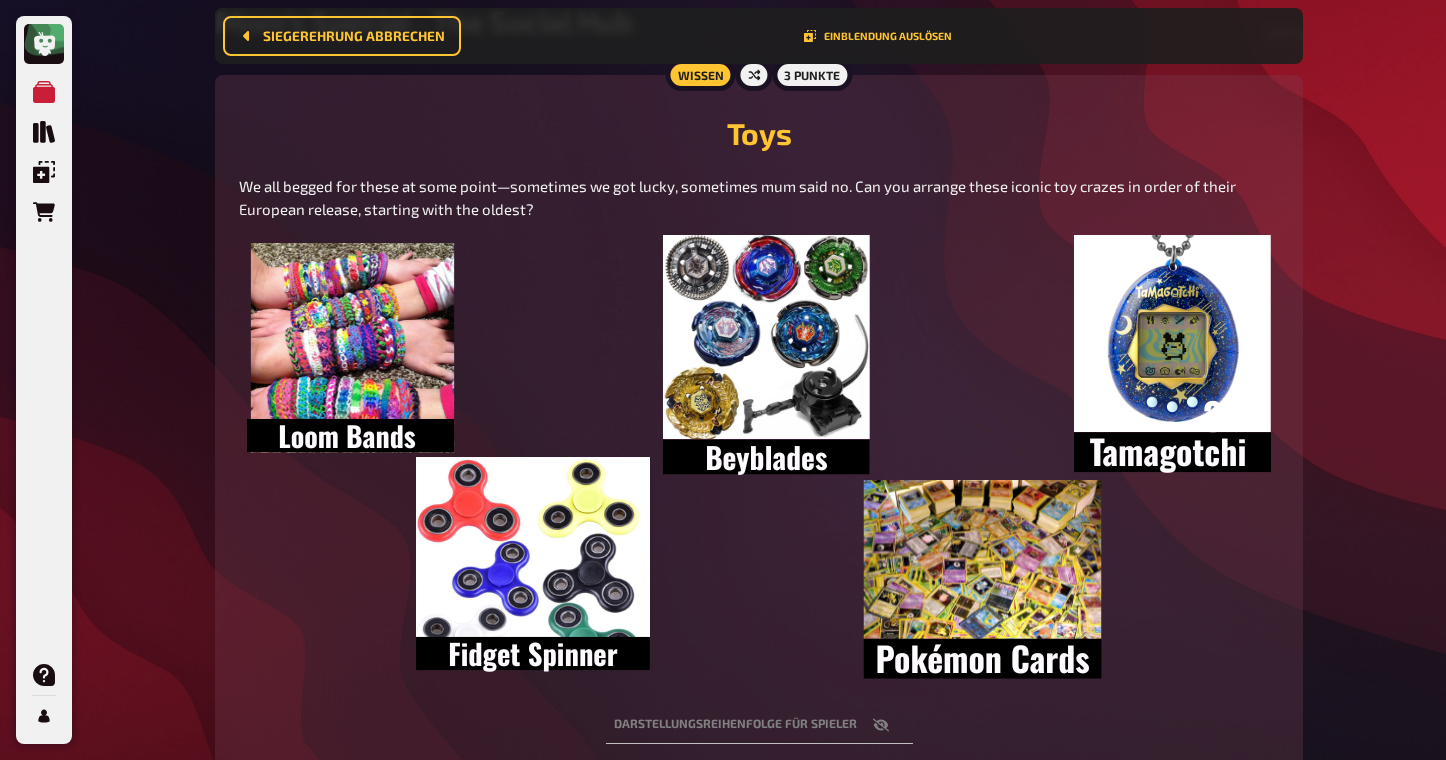 click at bounding box center (759, 461) 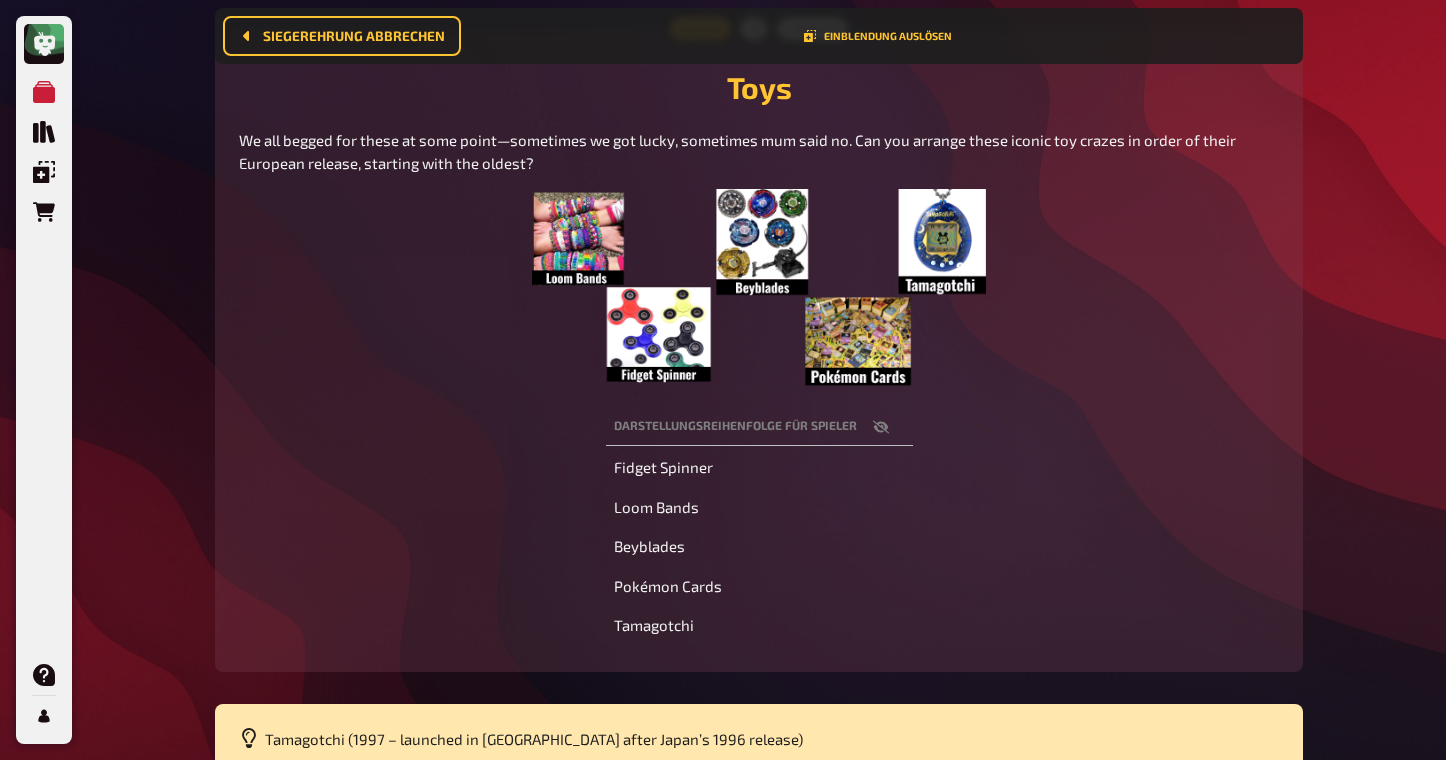 scroll, scrollTop: 246, scrollLeft: 0, axis: vertical 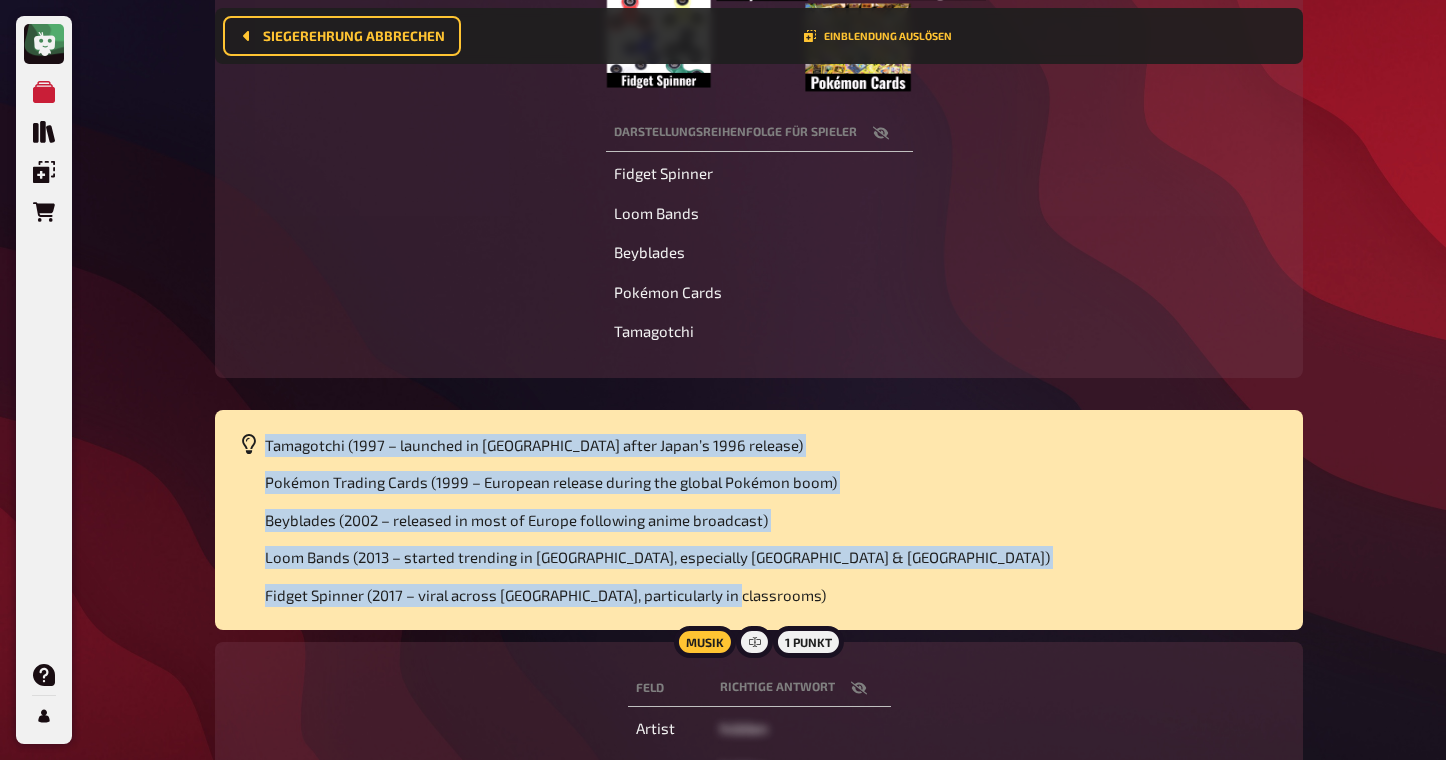 drag, startPoint x: 265, startPoint y: 471, endPoint x: 776, endPoint y: 613, distance: 530.3631 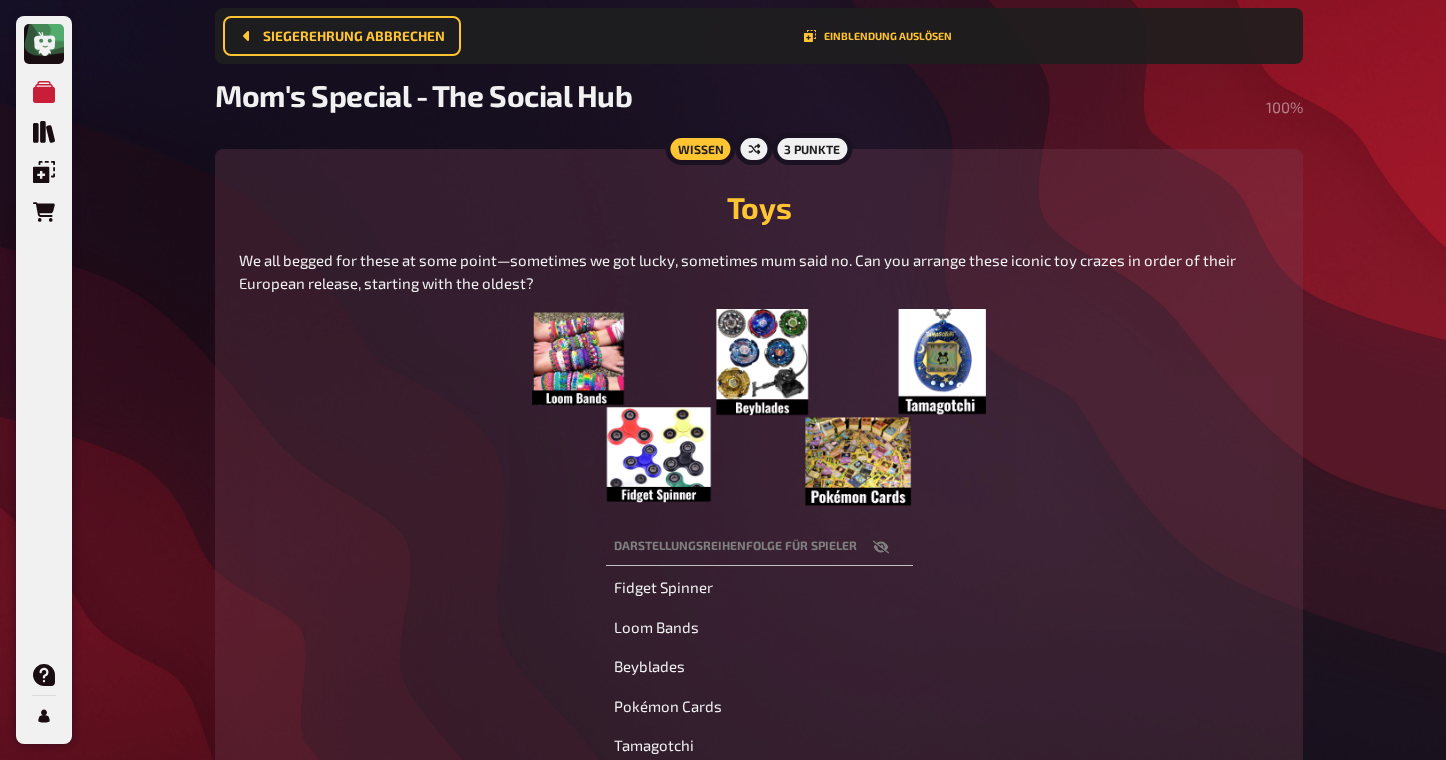 scroll, scrollTop: 0, scrollLeft: 0, axis: both 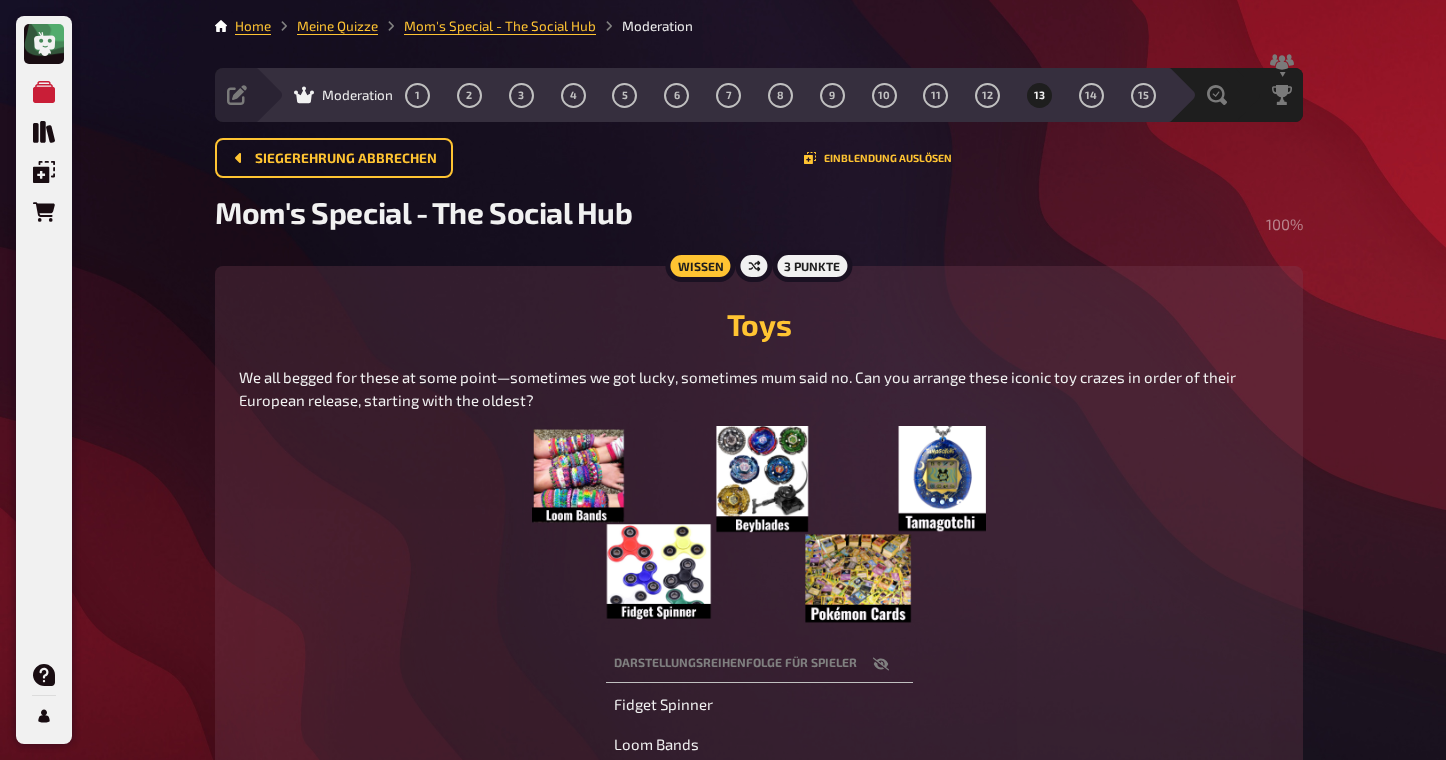 click on "Toys" at bounding box center [759, 324] 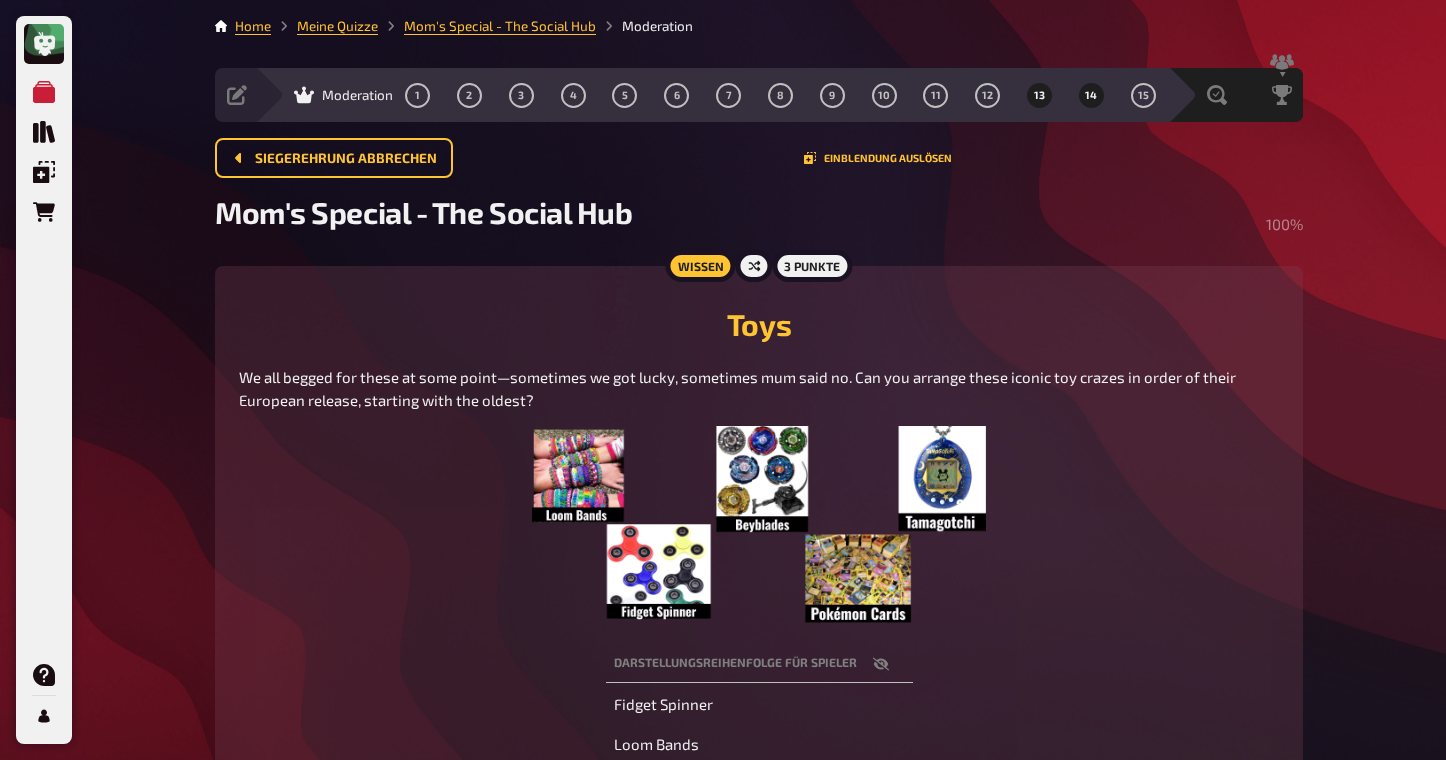 click on "14" at bounding box center (1091, 95) 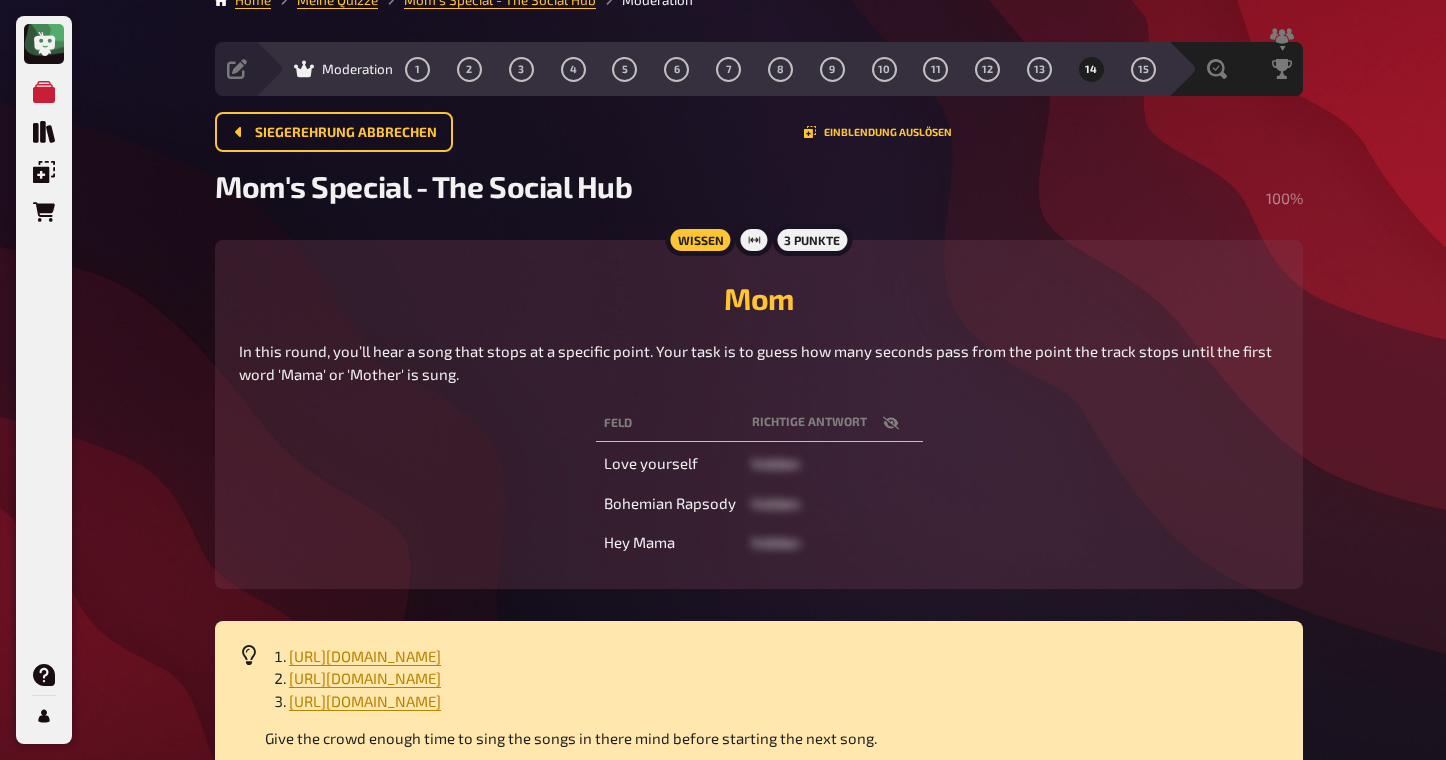 scroll, scrollTop: 8, scrollLeft: 0, axis: vertical 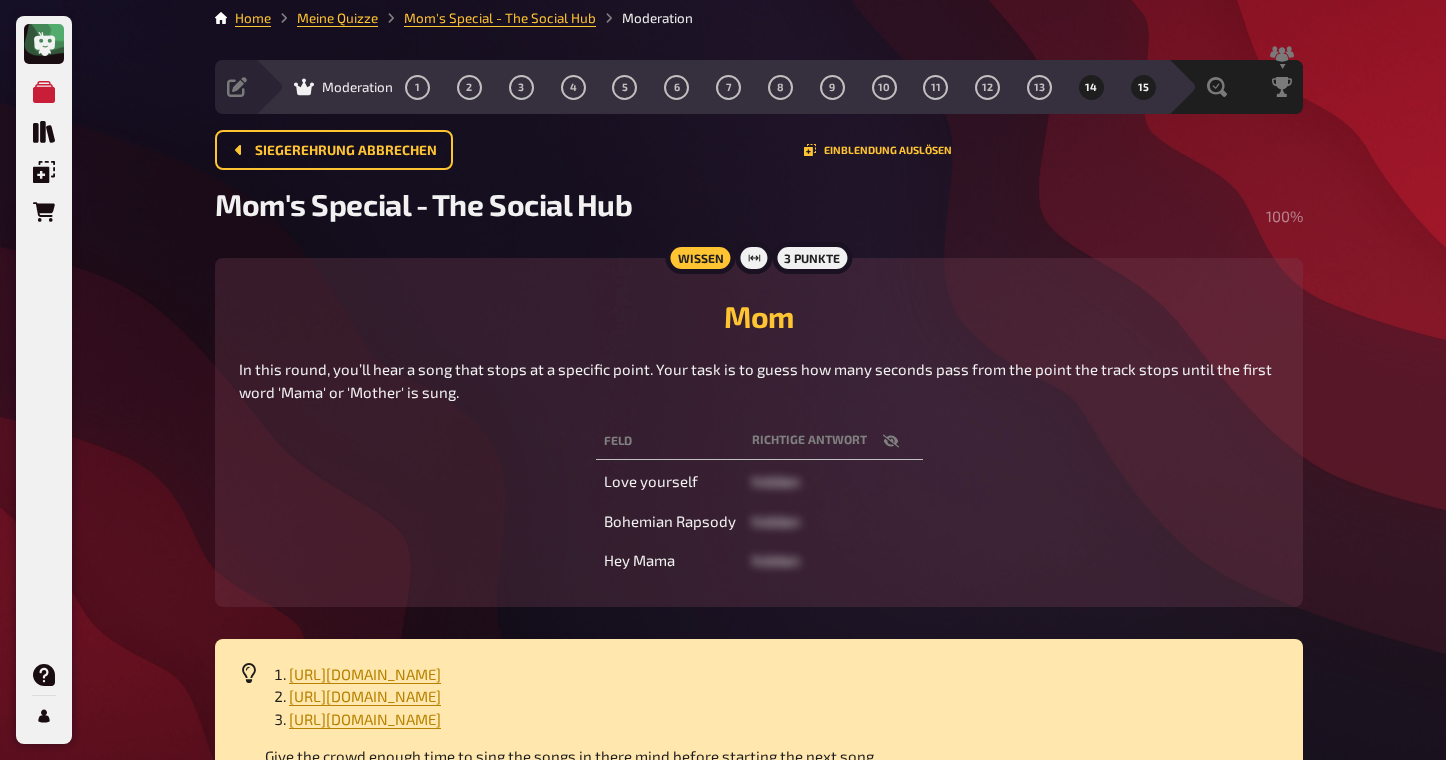 click on "15" at bounding box center [1143, 87] 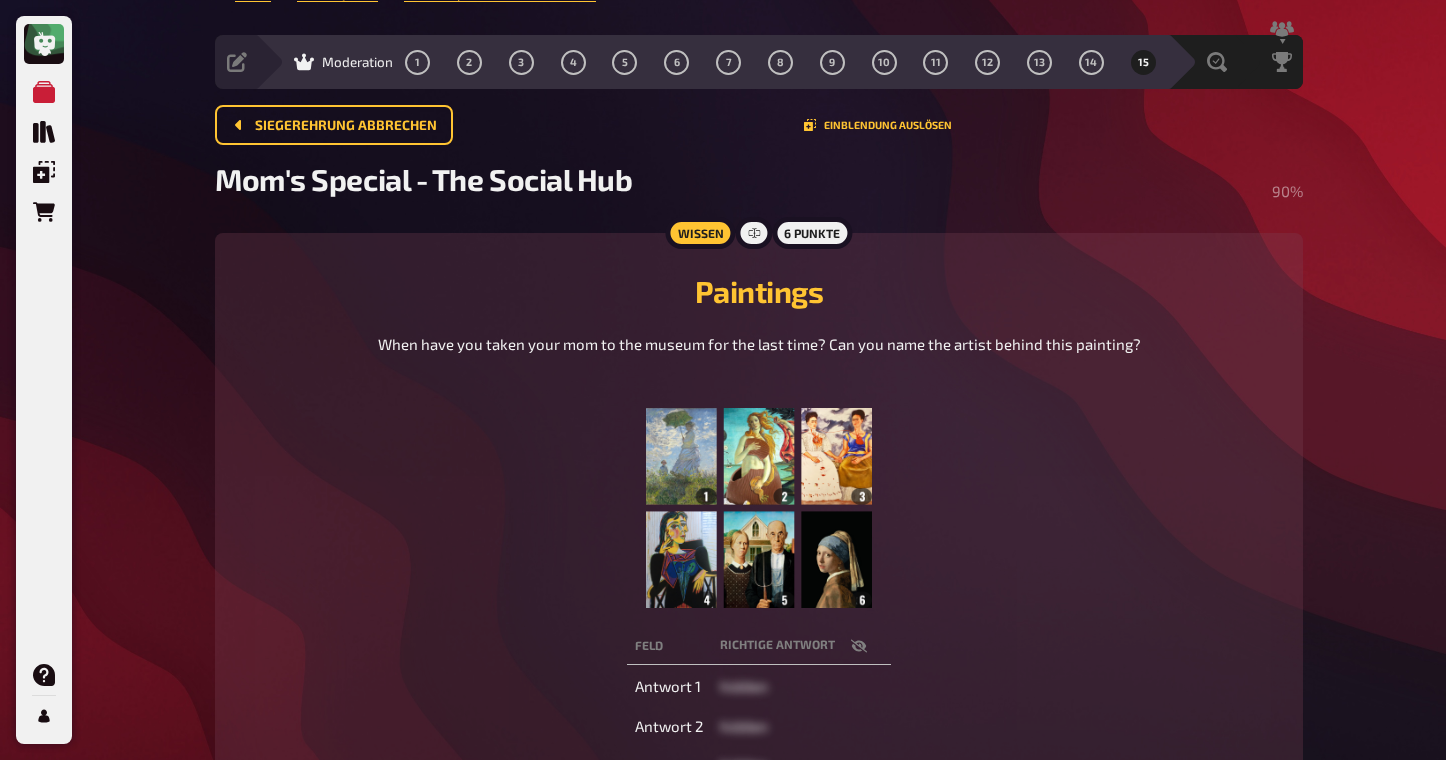scroll, scrollTop: 38, scrollLeft: 0, axis: vertical 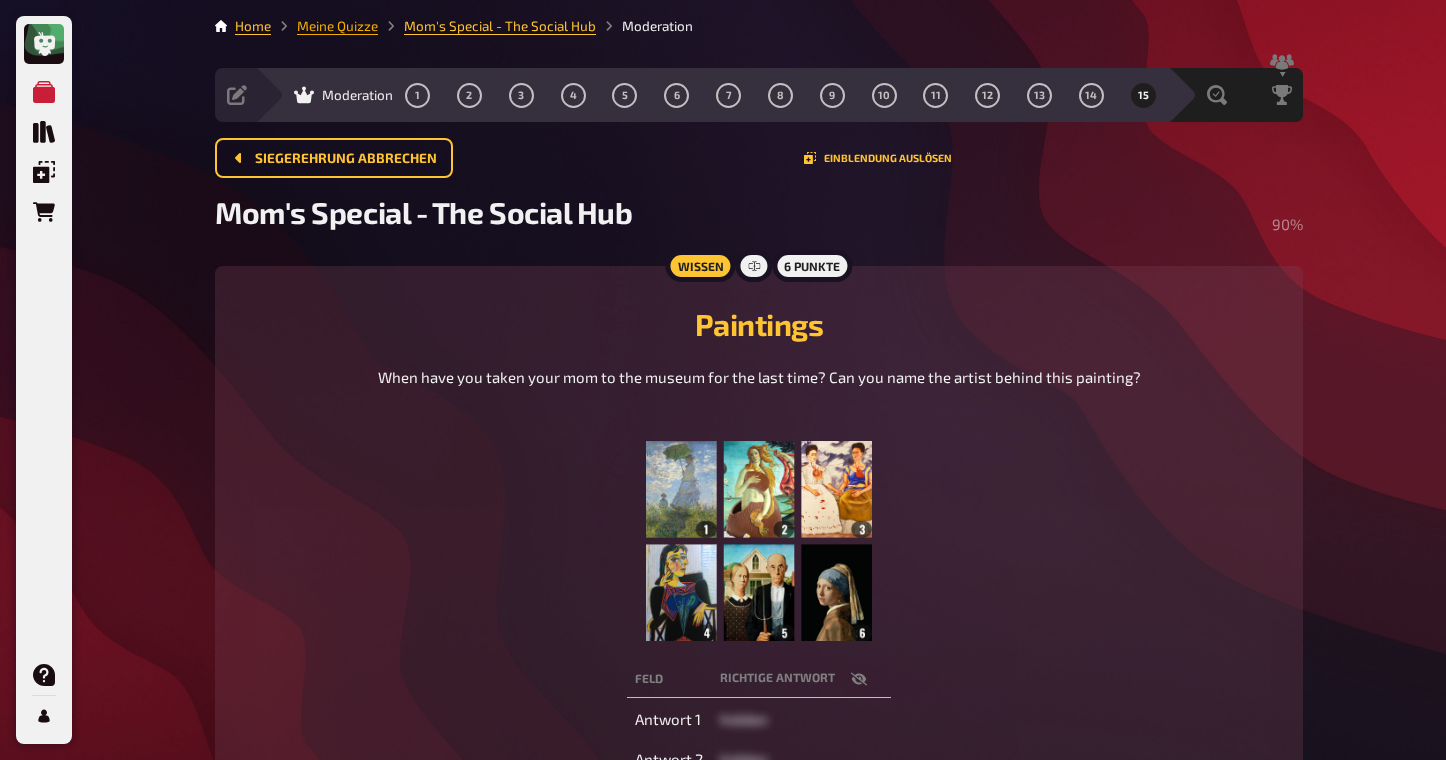 click on "Meine Quizze" at bounding box center [337, 26] 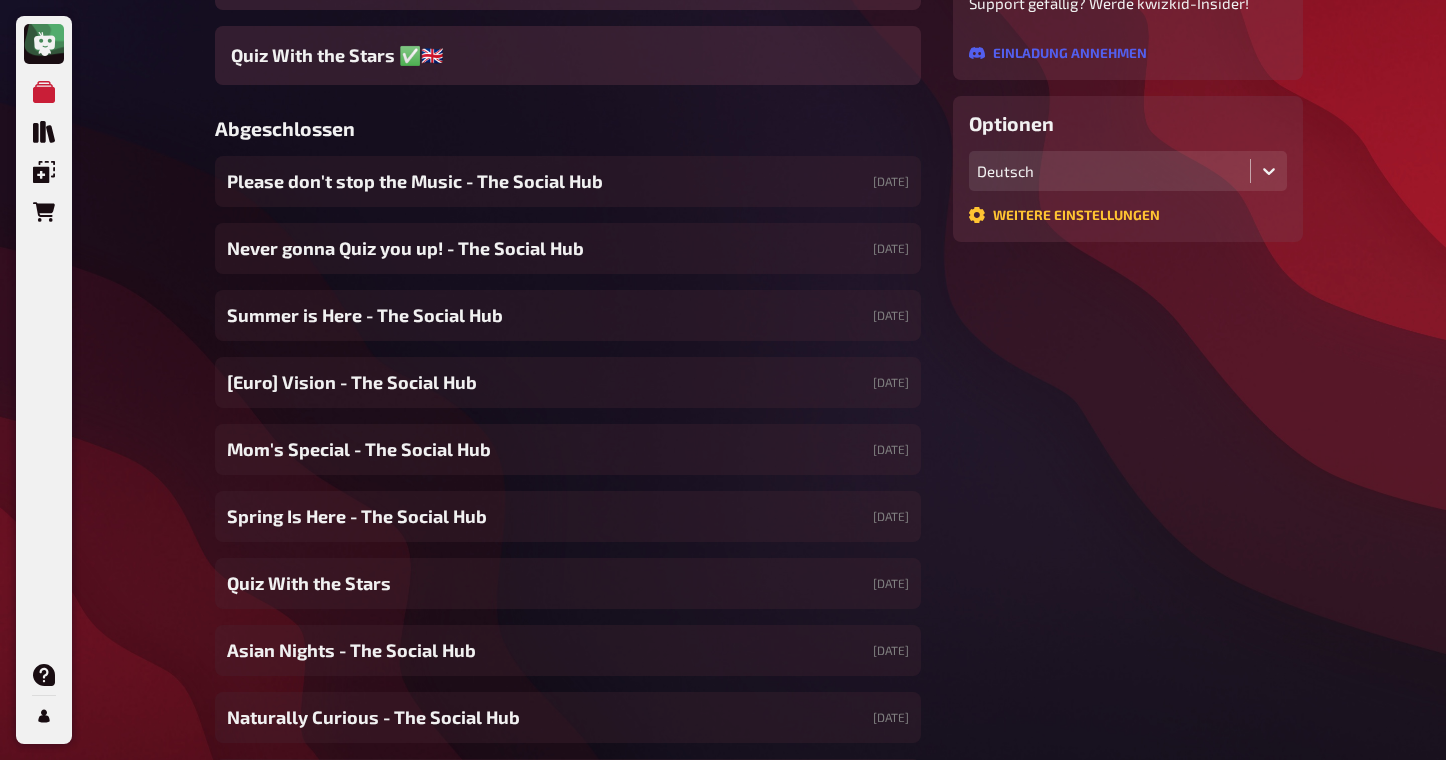 scroll, scrollTop: 454, scrollLeft: 0, axis: vertical 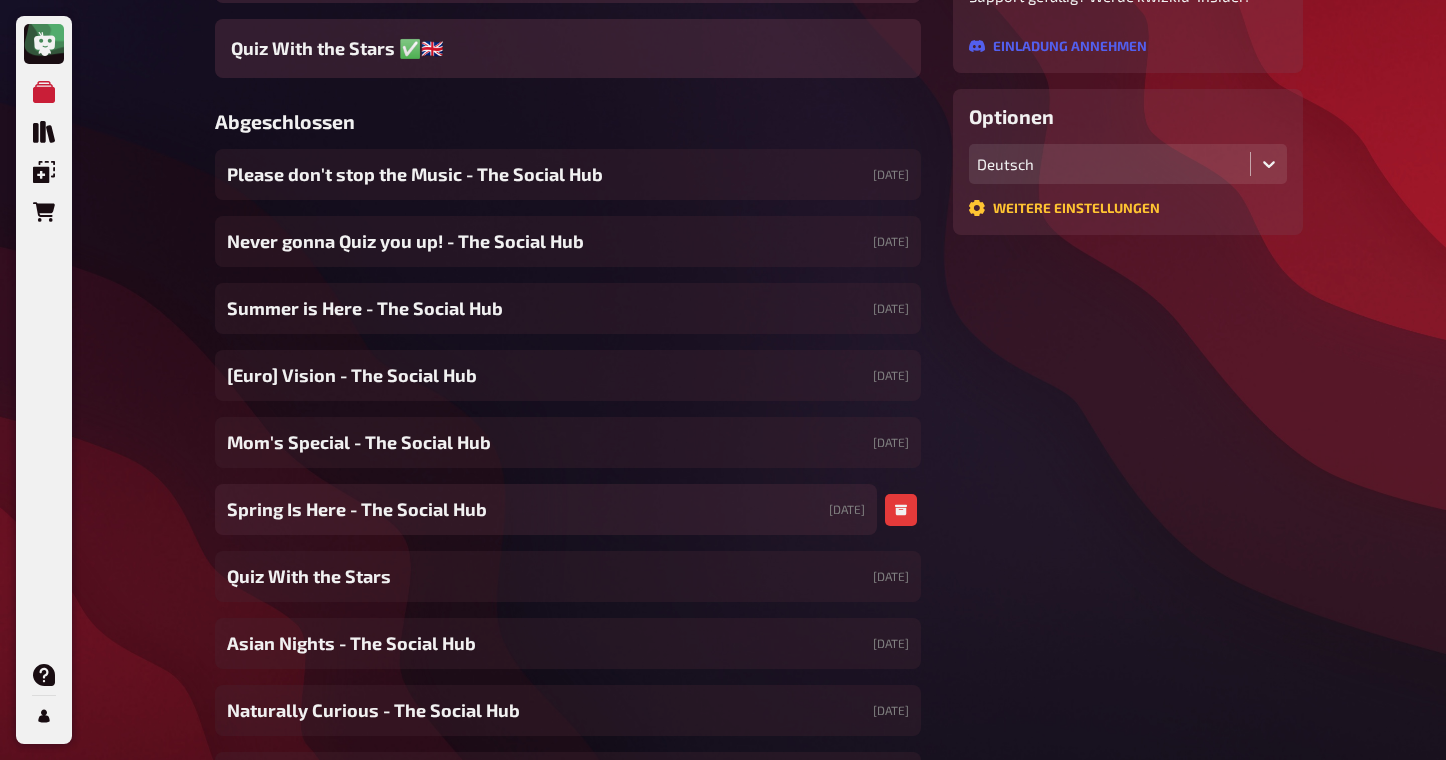 click on "Spring Is Here - The Social Hub" at bounding box center (357, 509) 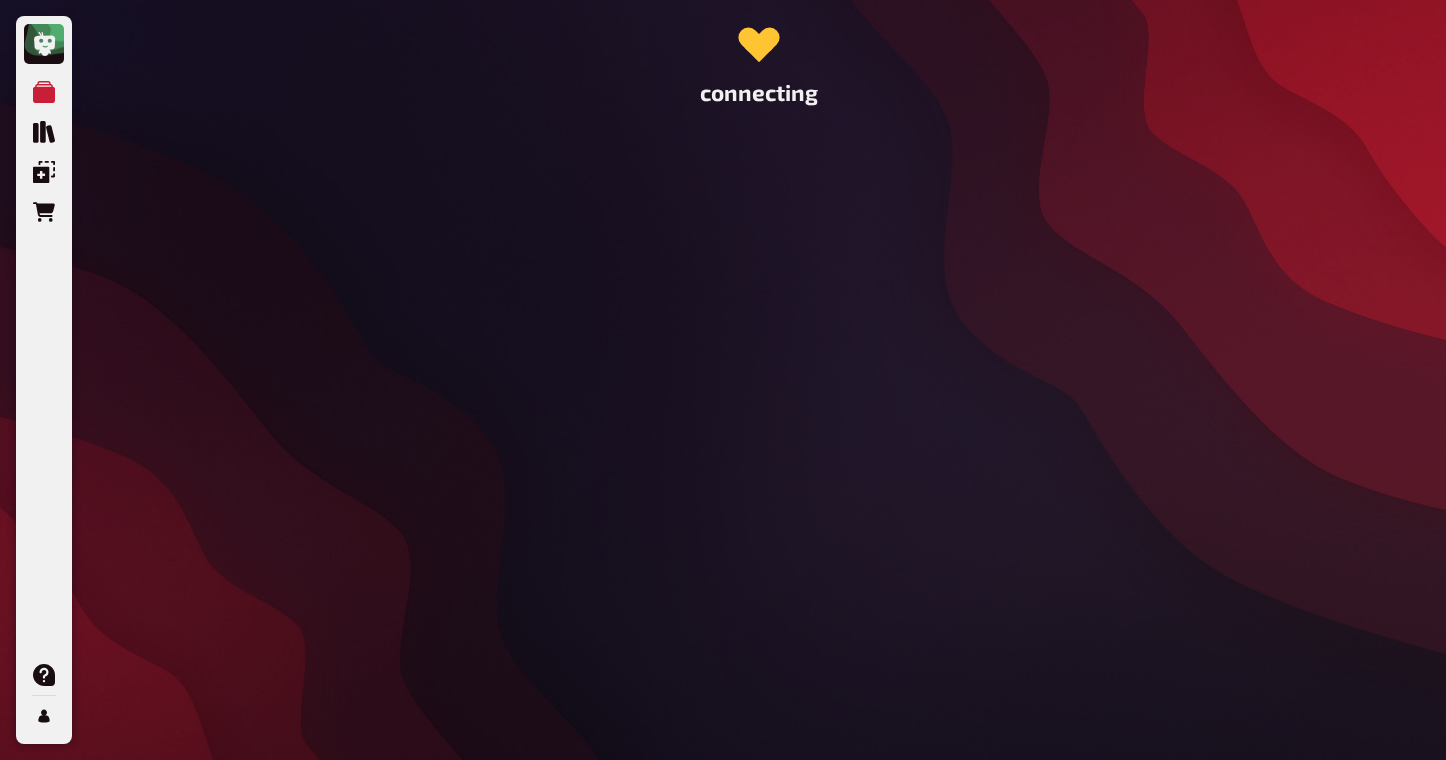 scroll, scrollTop: 0, scrollLeft: 0, axis: both 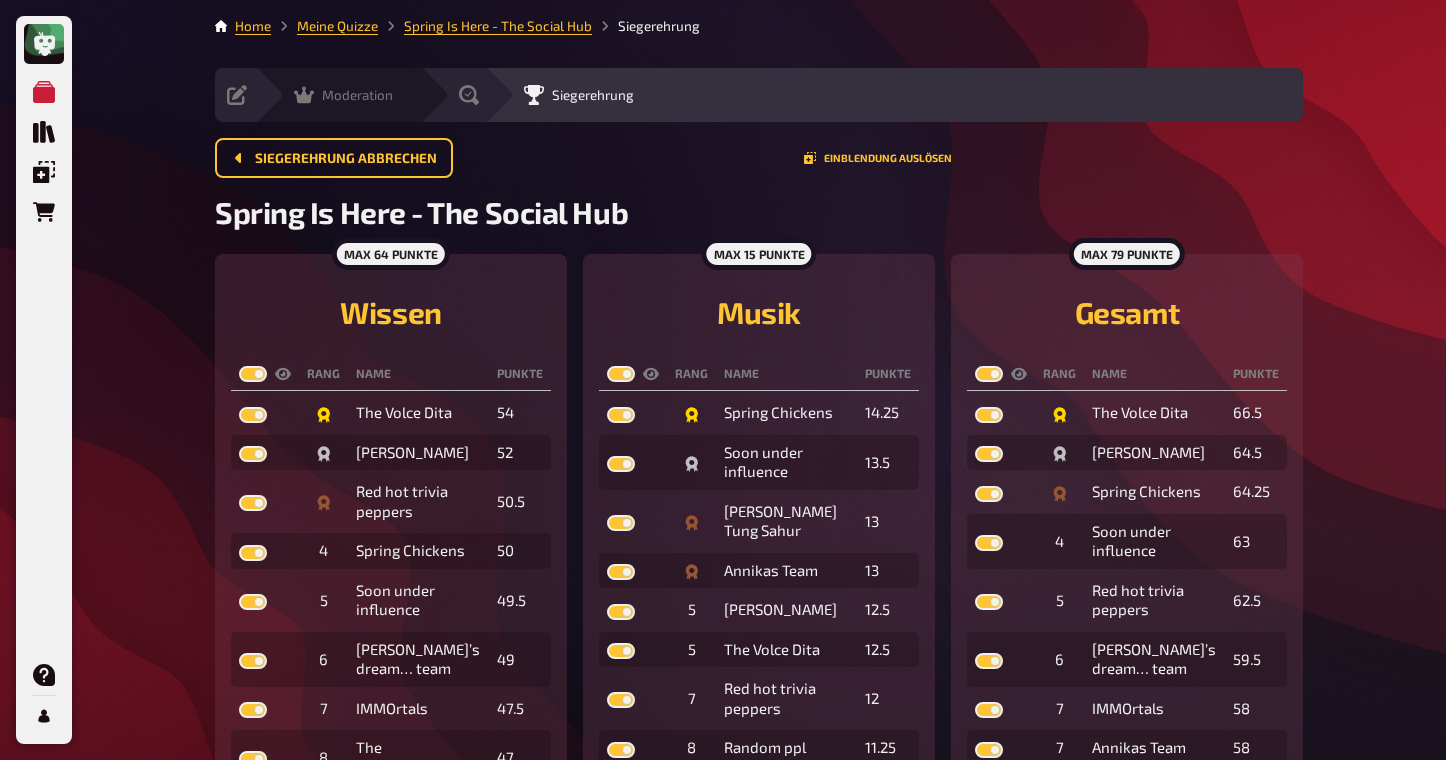 click on "Moderation" at bounding box center (343, 95) 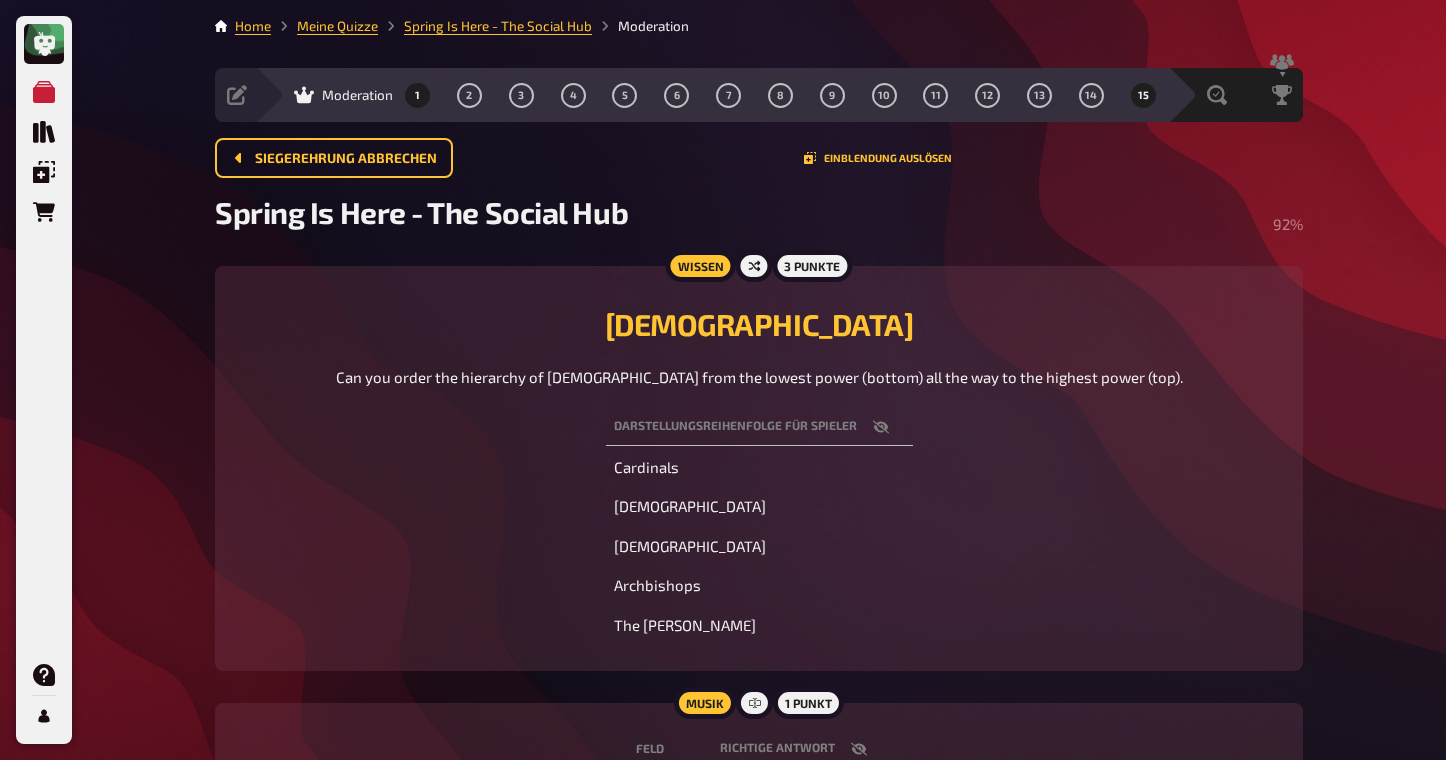 click on "1" at bounding box center (418, 95) 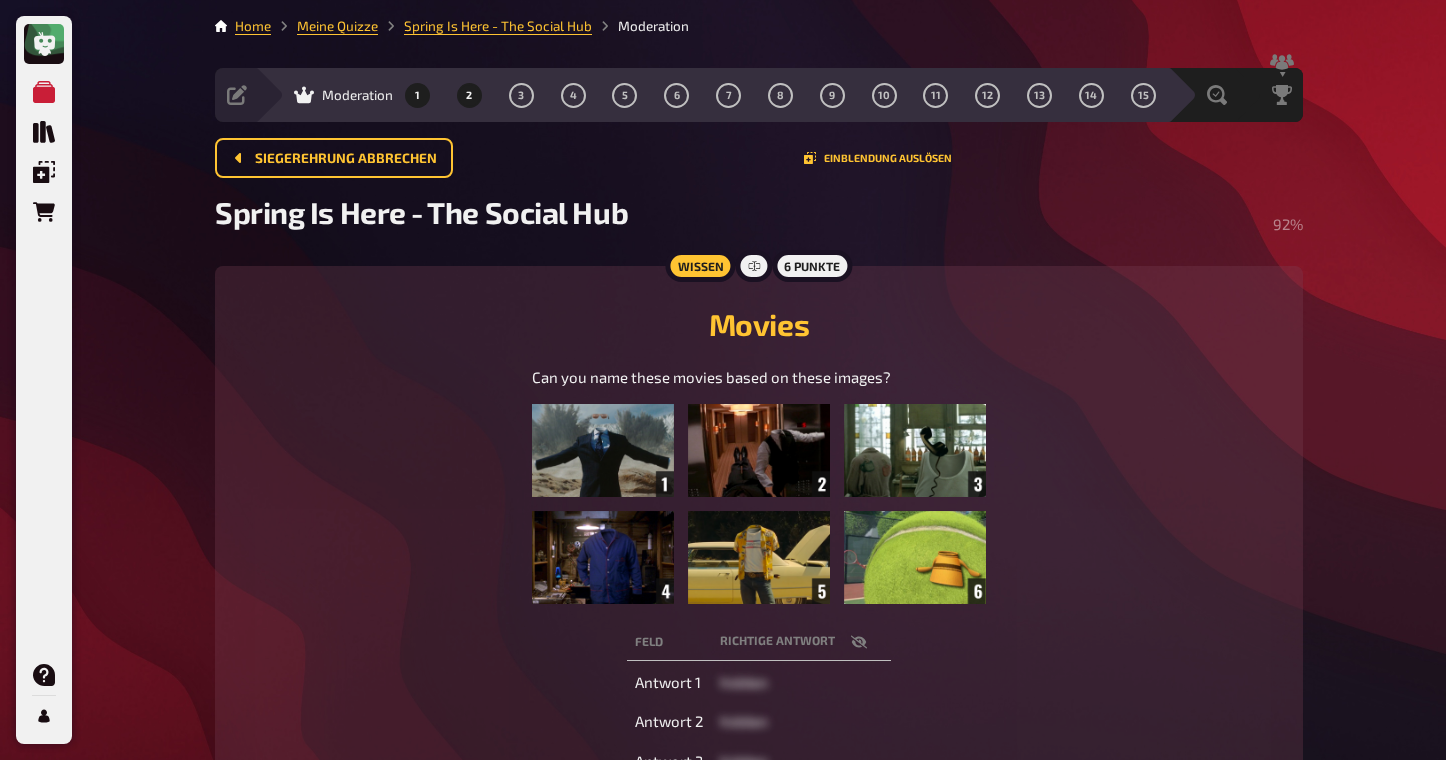 click on "2" at bounding box center (469, 95) 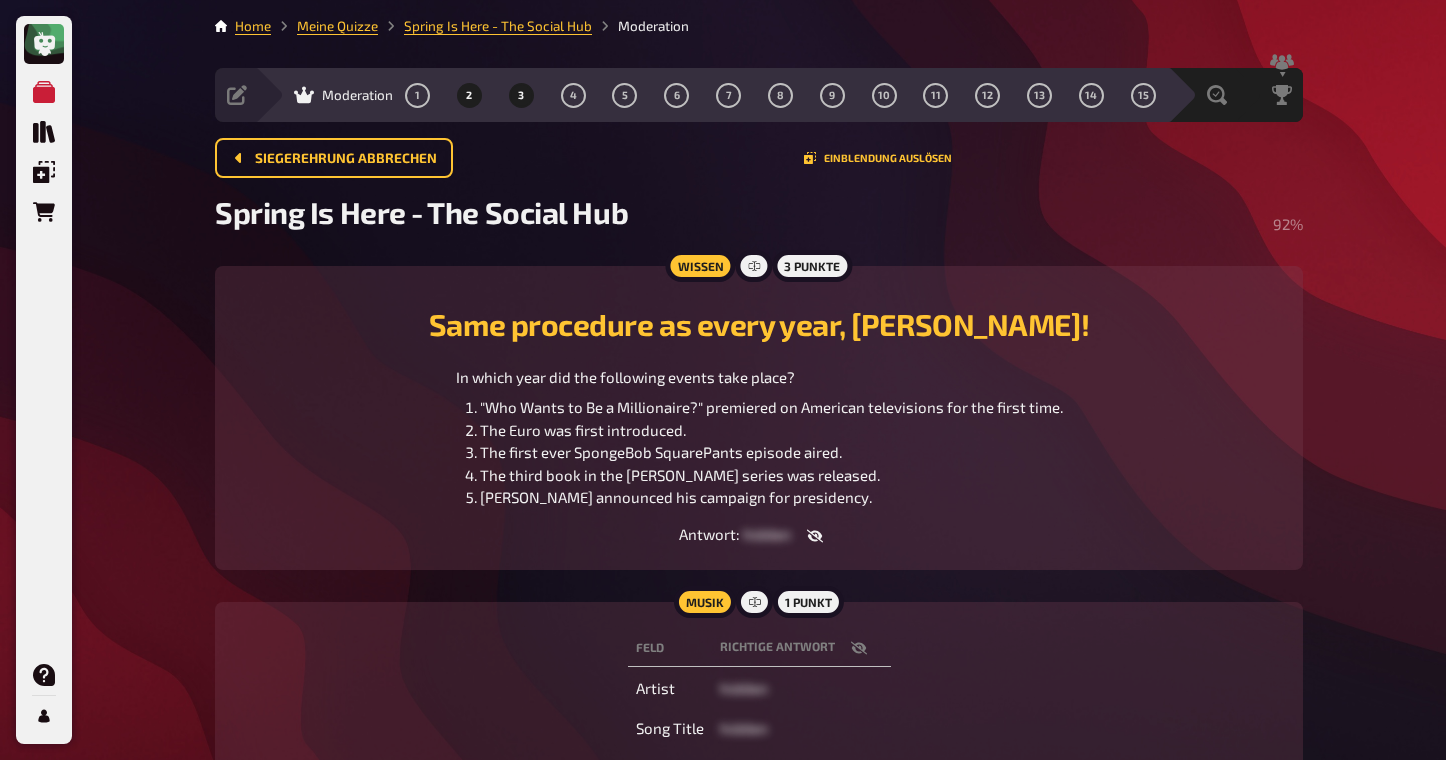 click on "3" at bounding box center (521, 95) 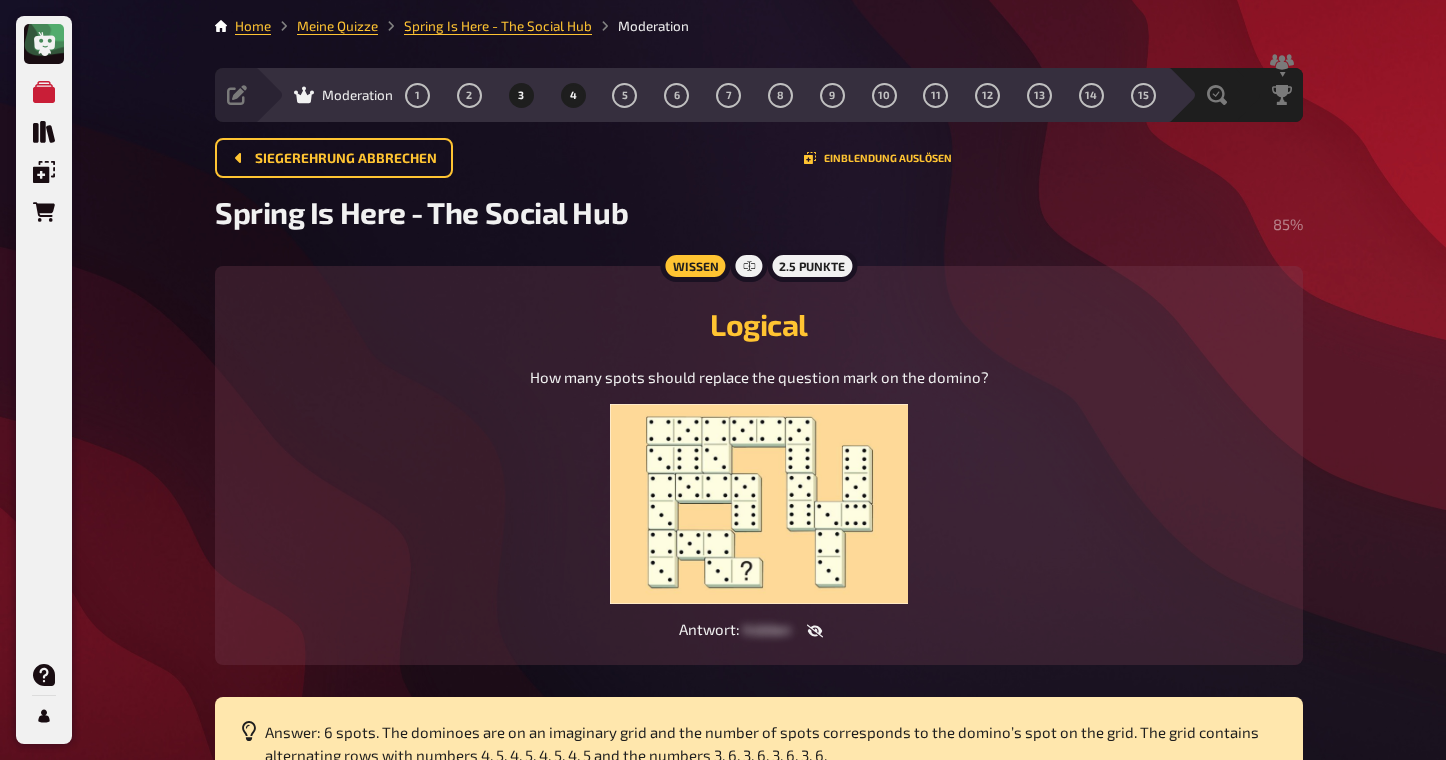 click on "4" at bounding box center (573, 95) 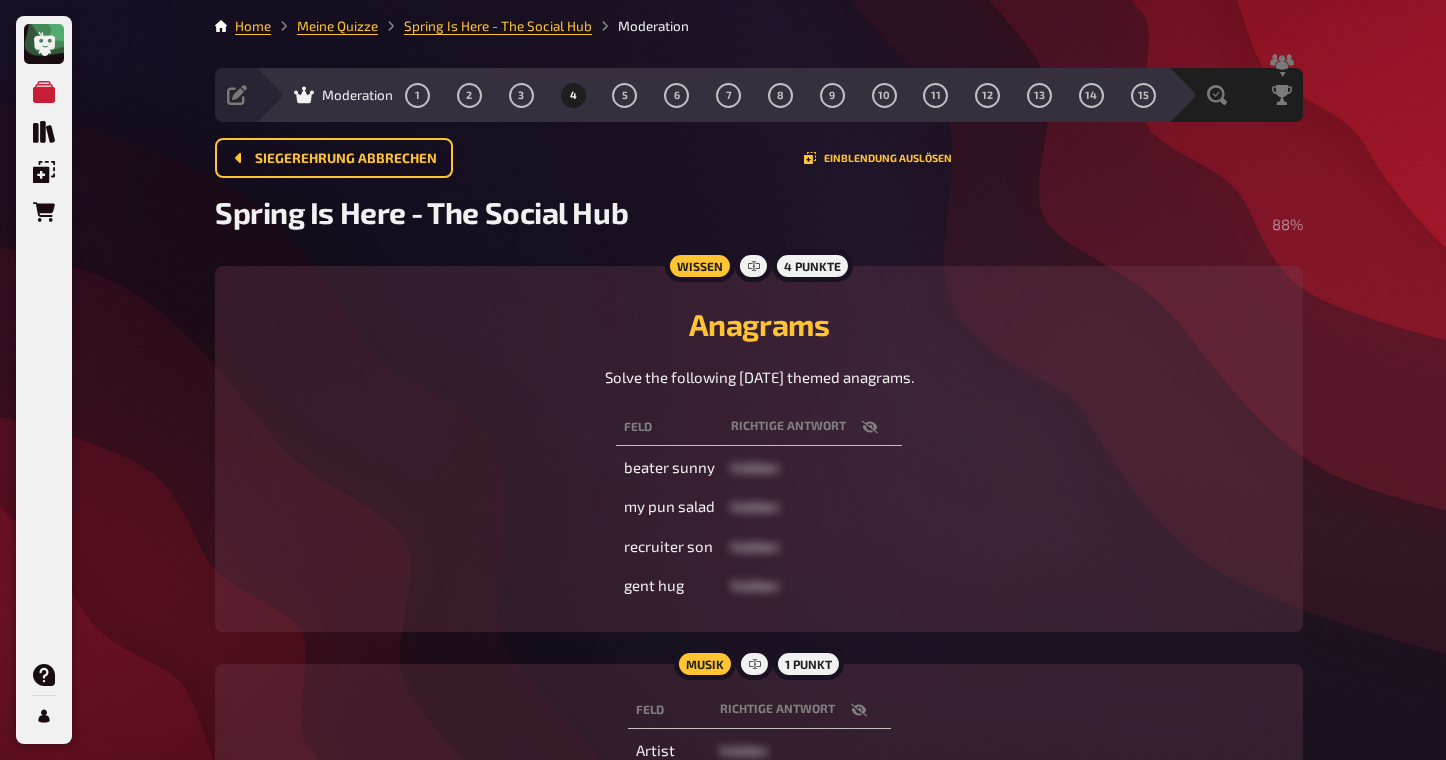 click on "1 2 3 4 5 6 7 8 9 10 11 12 13 14 15" at bounding box center [780, 95] 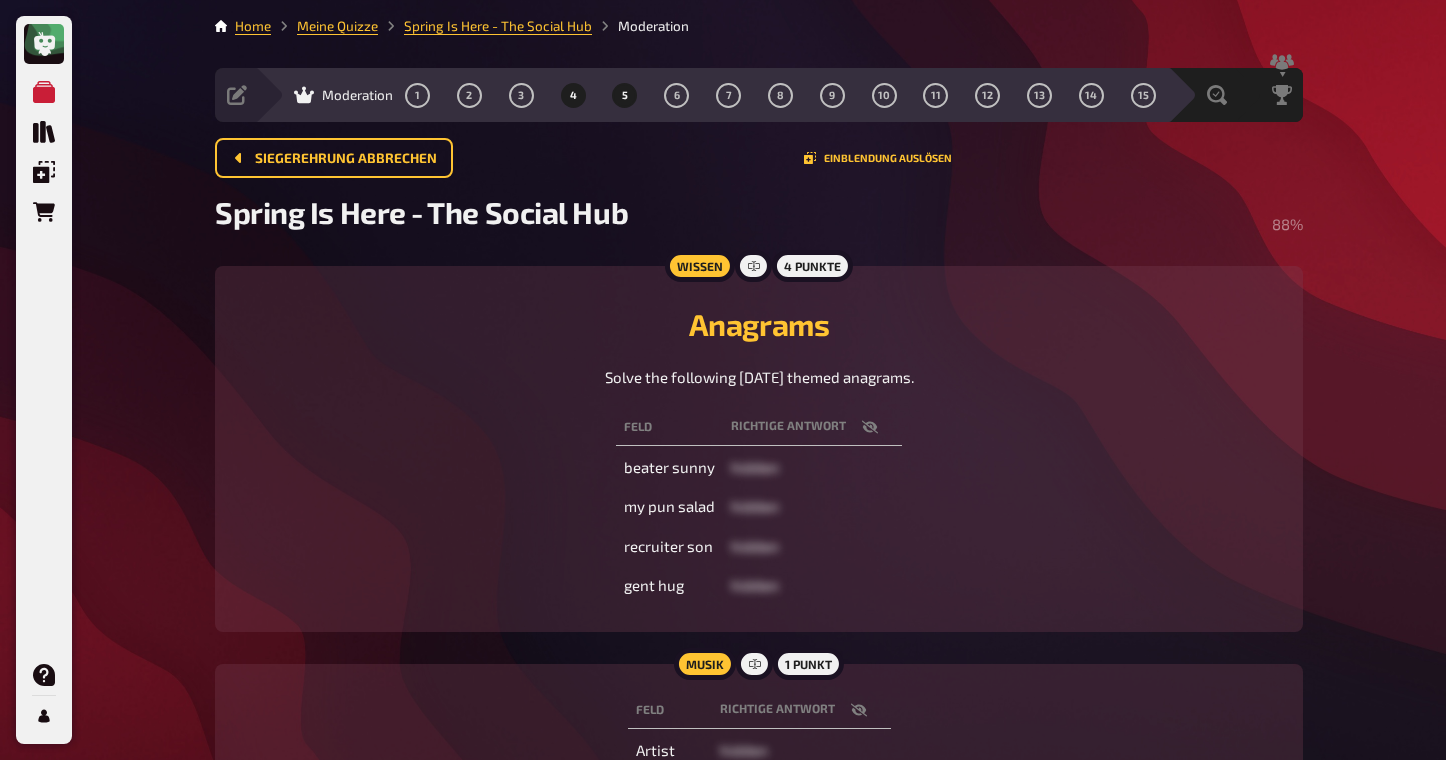 click on "5" at bounding box center (625, 95) 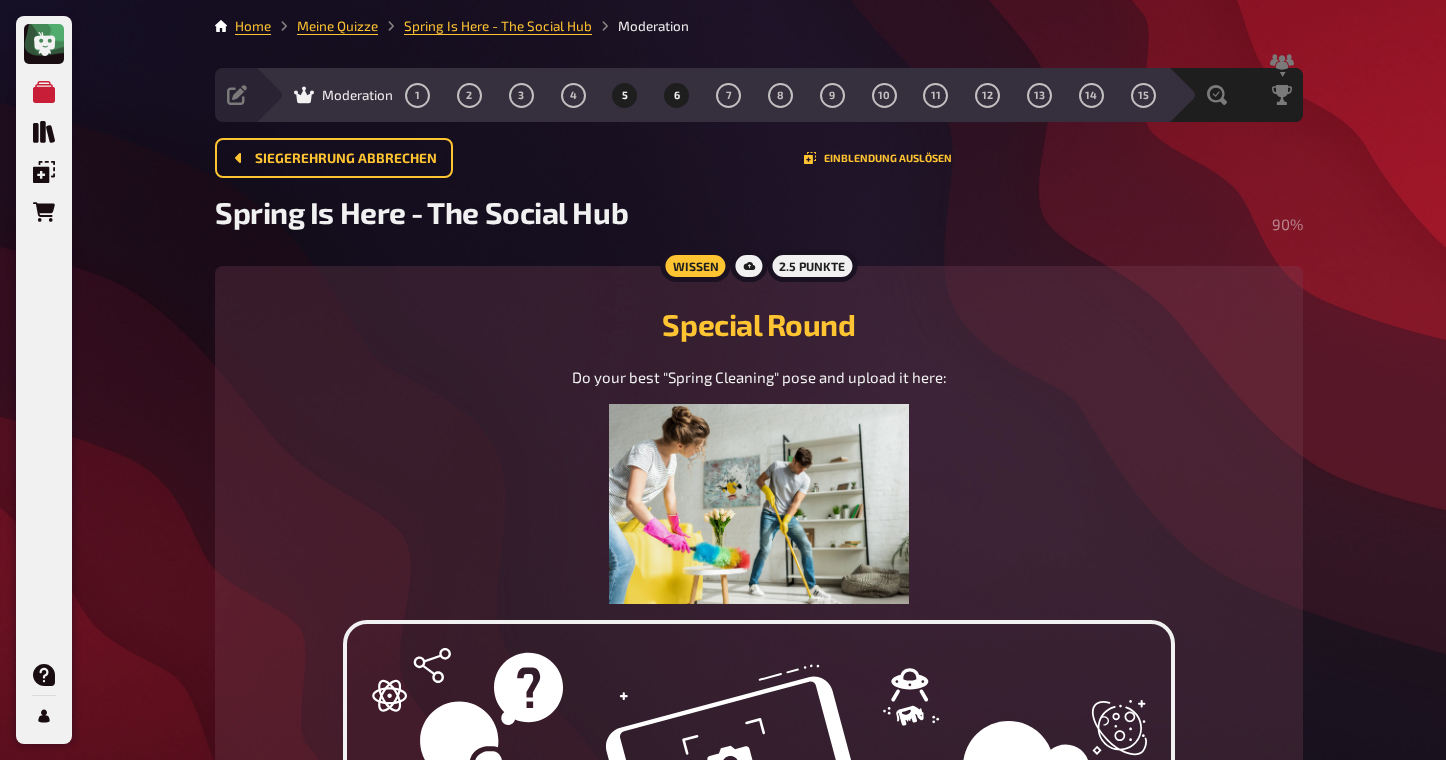 click on "6" at bounding box center [677, 95] 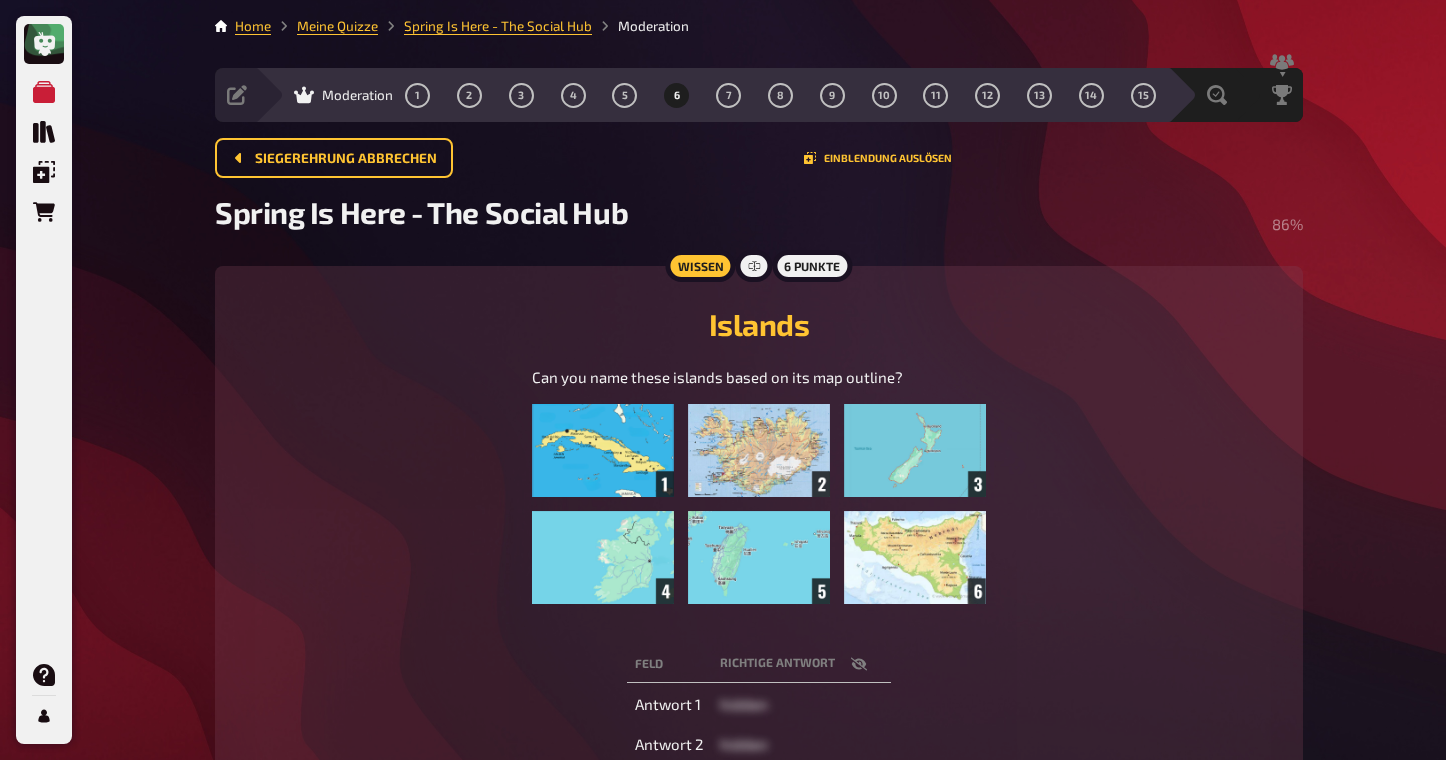 click on "1 2 3 4 5 6 7 8 9 10 11 12 13 14 15" at bounding box center [780, 95] 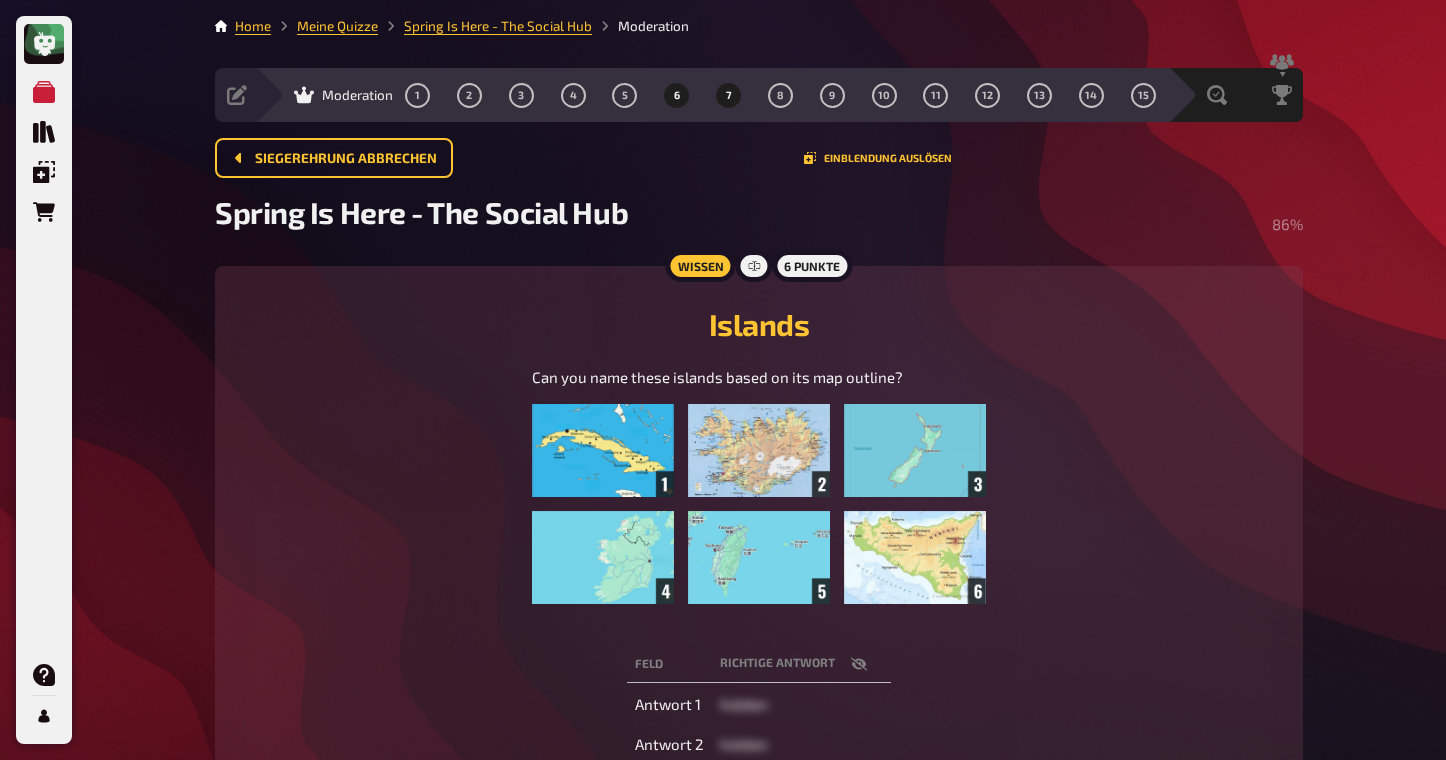 click on "7" at bounding box center (729, 95) 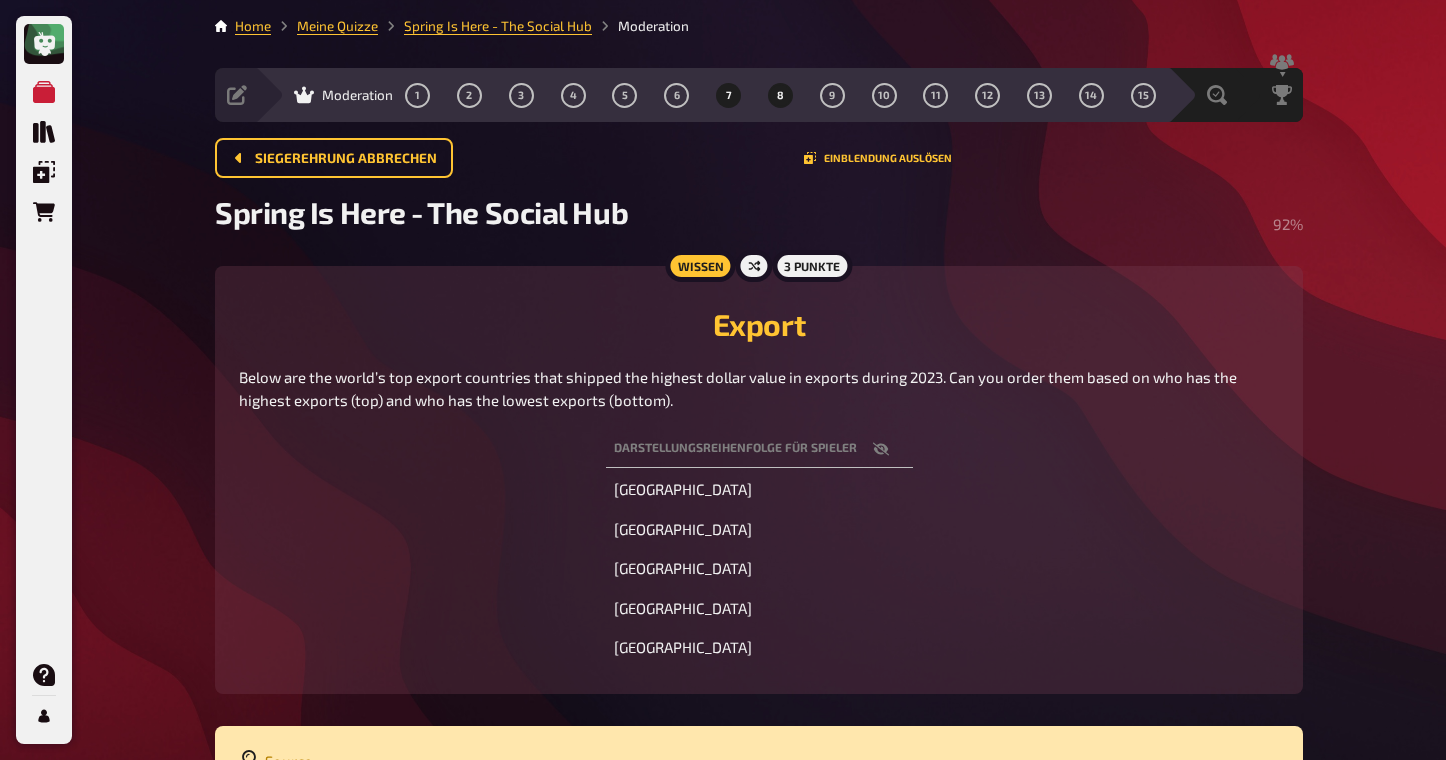 click on "8" at bounding box center [780, 95] 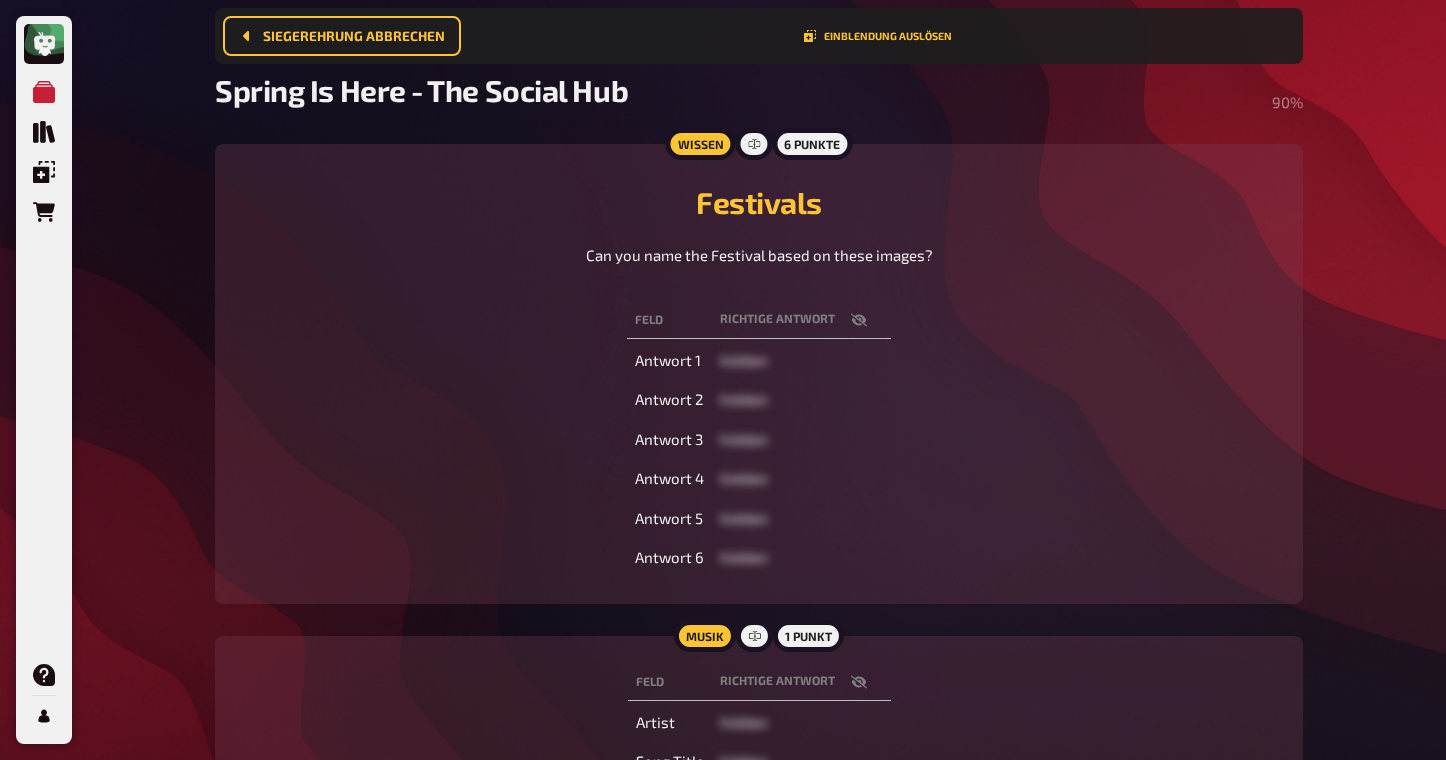 scroll, scrollTop: 0, scrollLeft: 0, axis: both 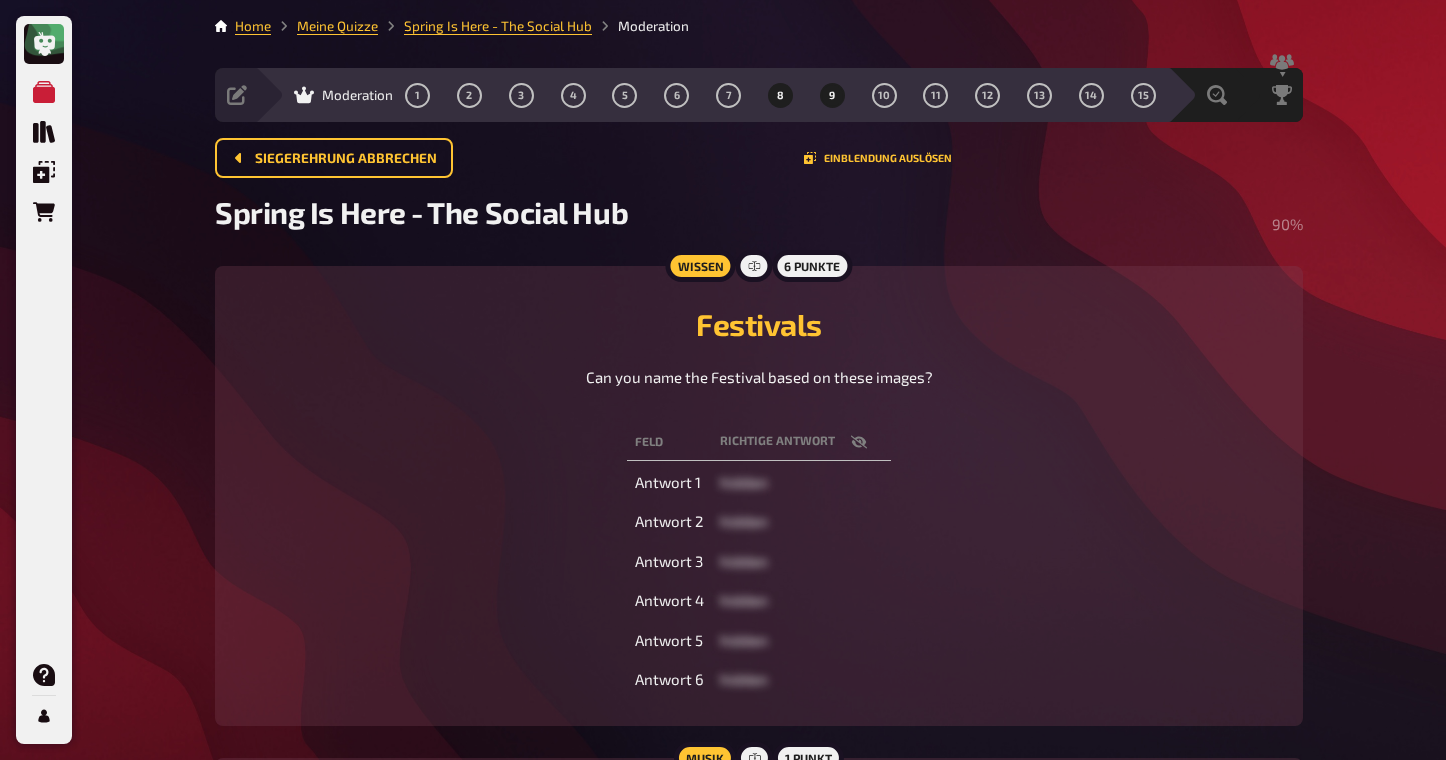 click on "9" at bounding box center (832, 95) 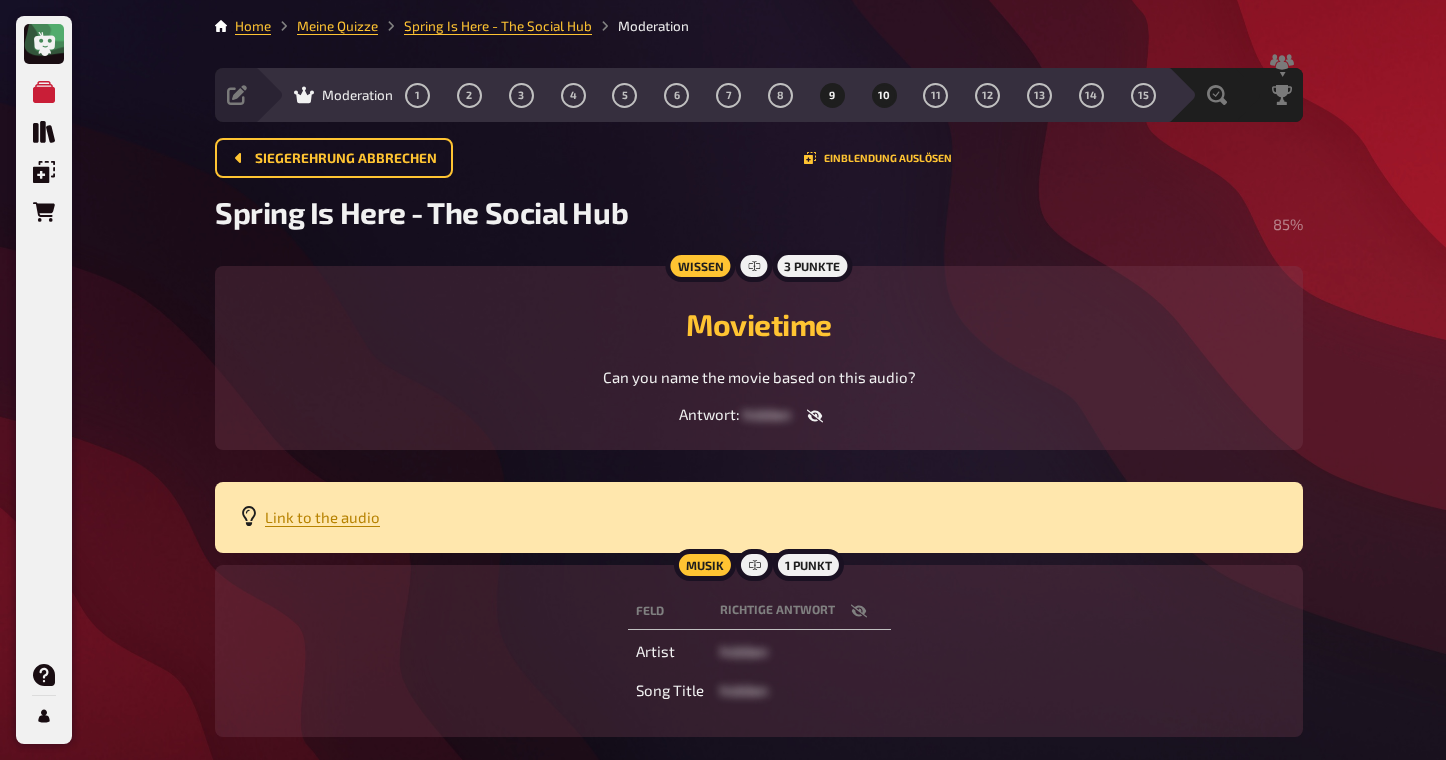 click on "10" at bounding box center [884, 95] 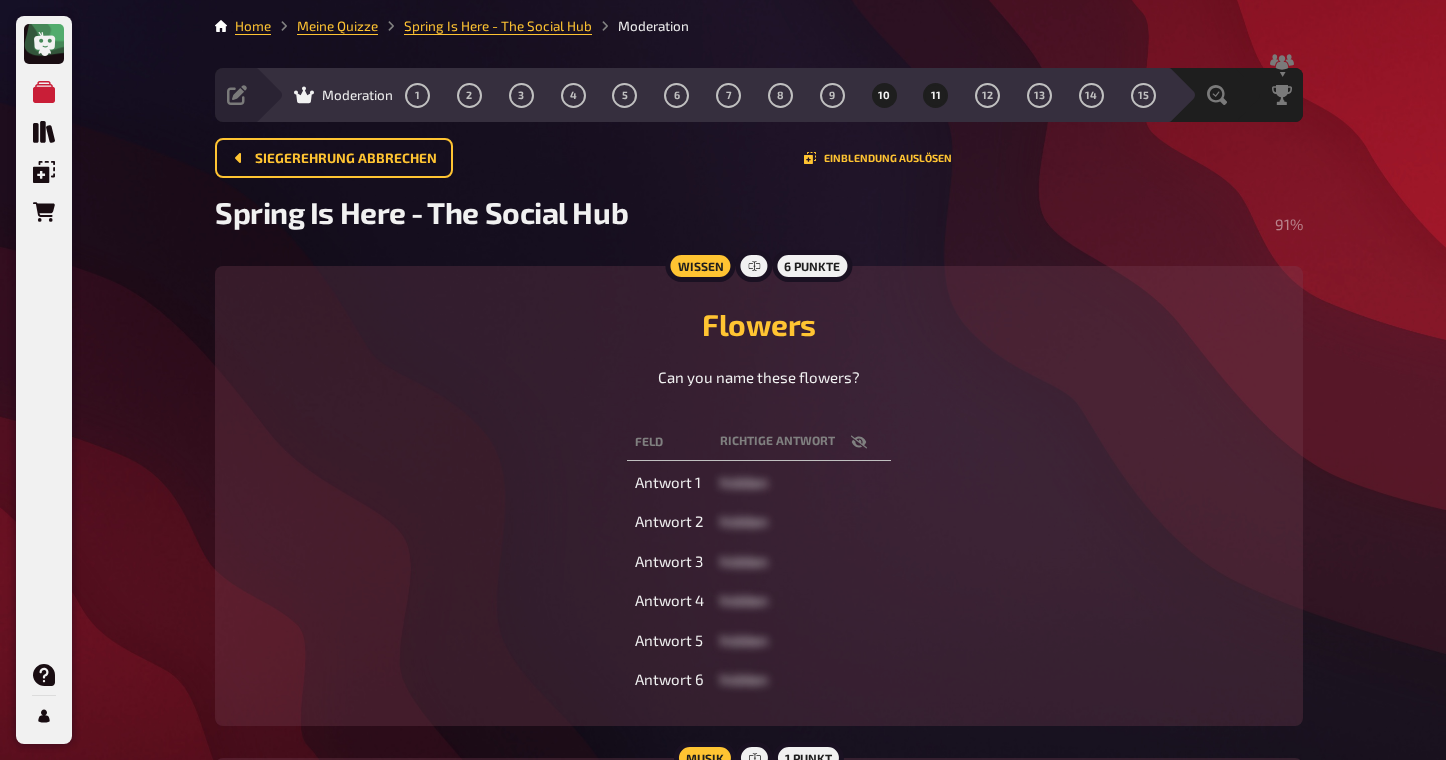 click on "11" at bounding box center [936, 95] 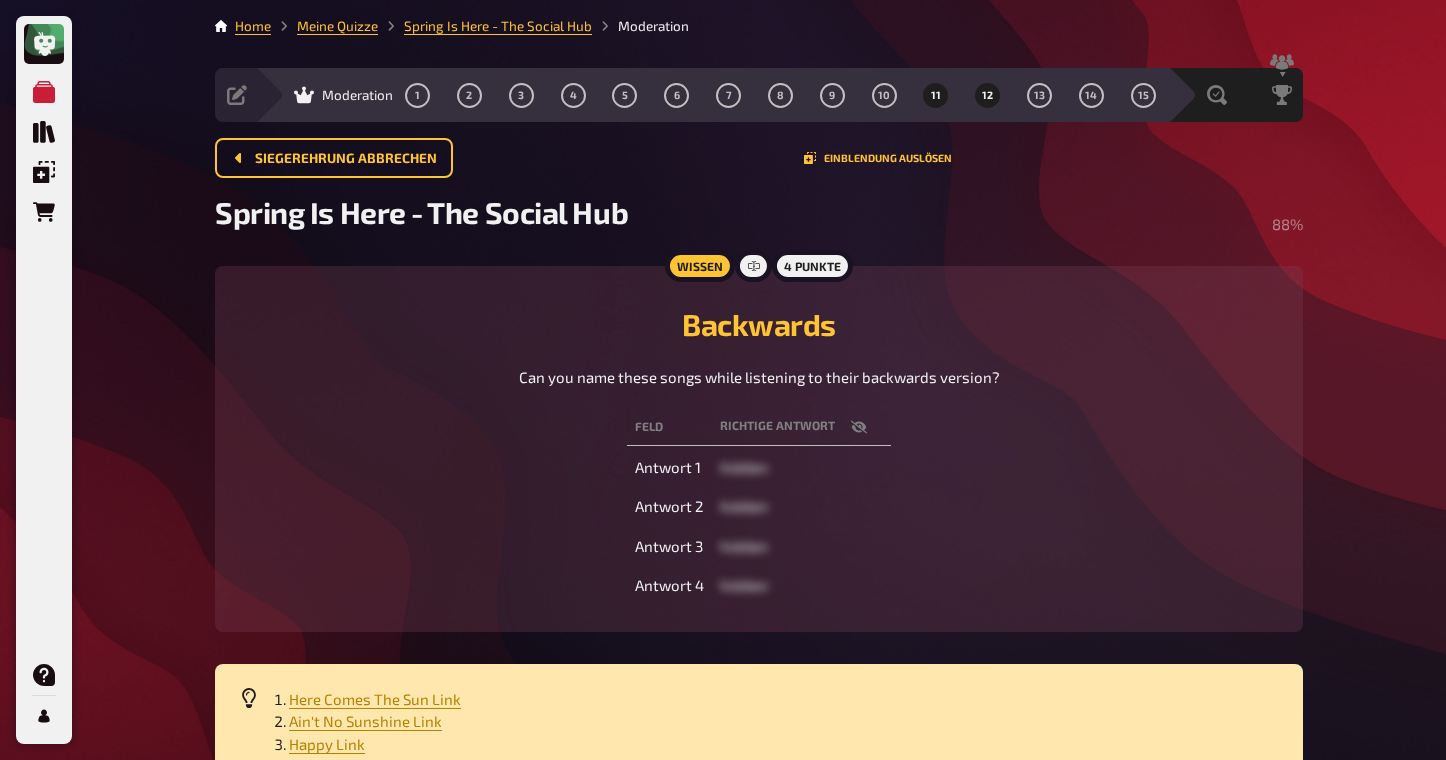 click on "12" at bounding box center (988, 95) 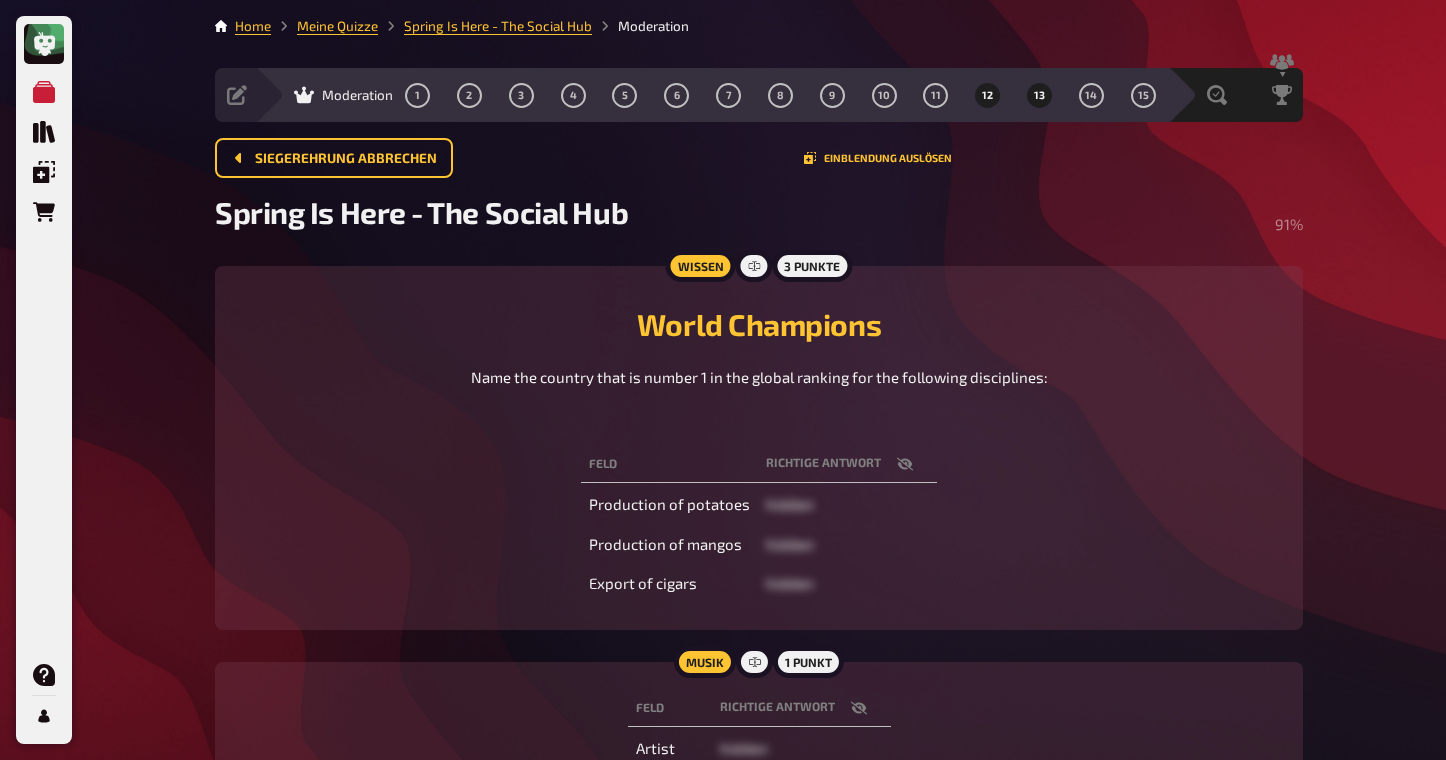 click on "13" at bounding box center (1040, 95) 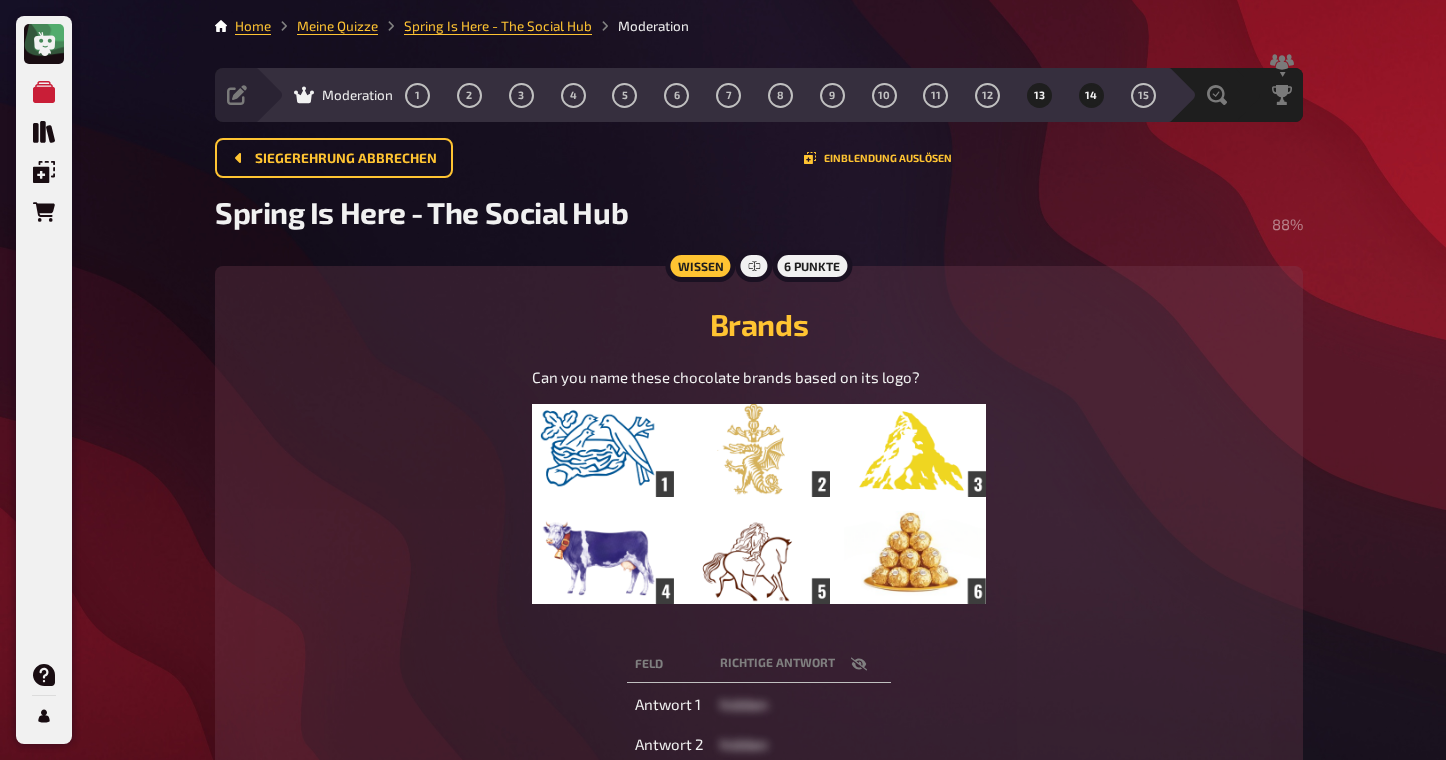 click on "14" at bounding box center (1091, 95) 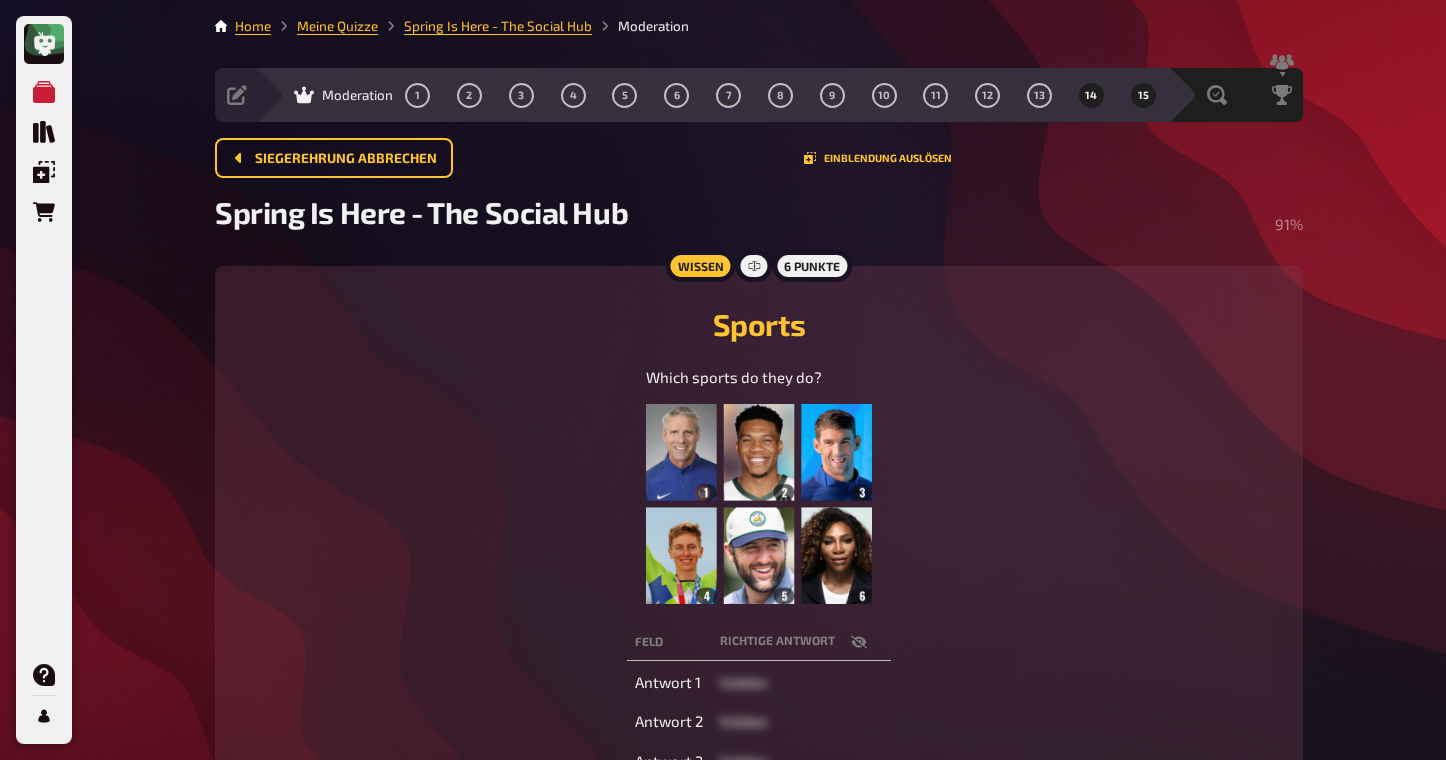 click on "15" at bounding box center [1143, 95] 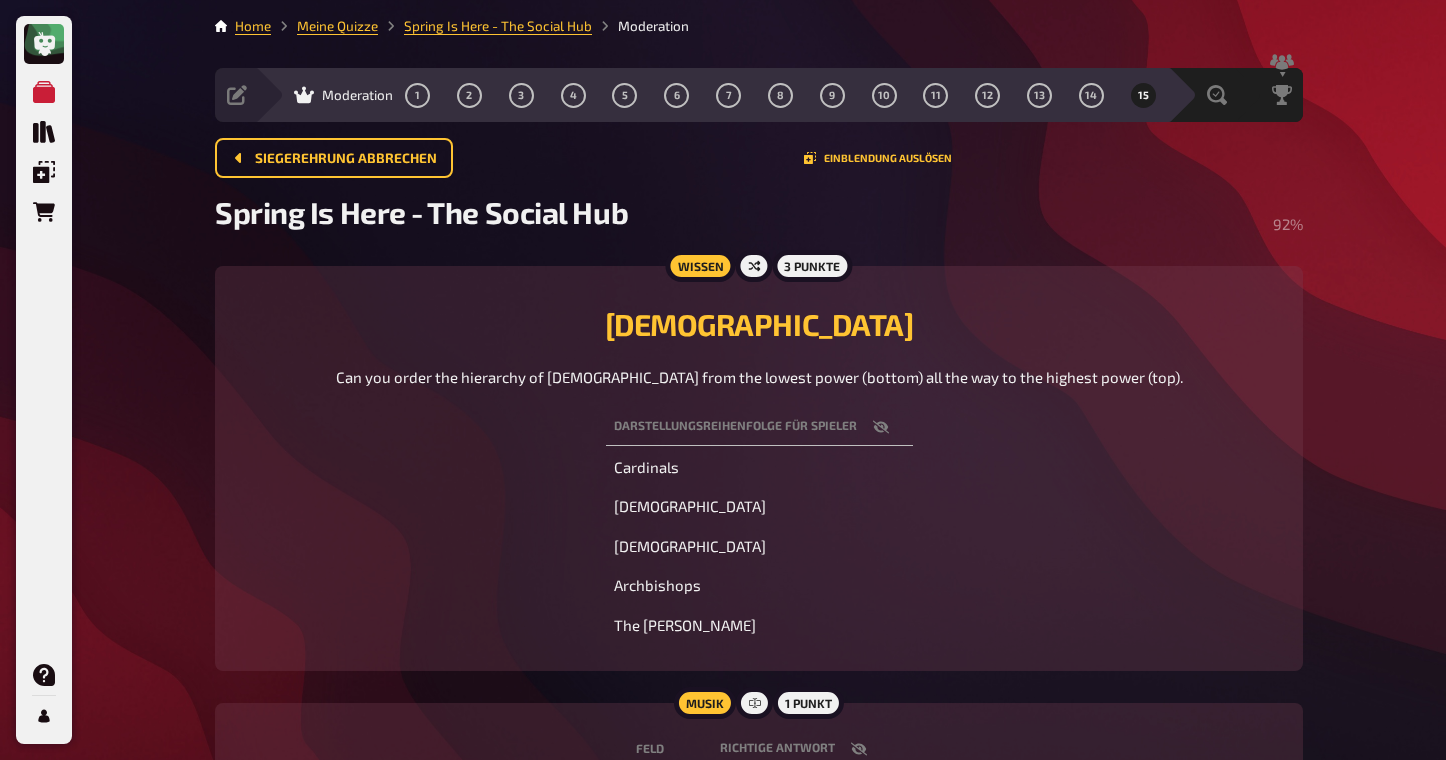click on "Meine Quizze" at bounding box center (324, 26) 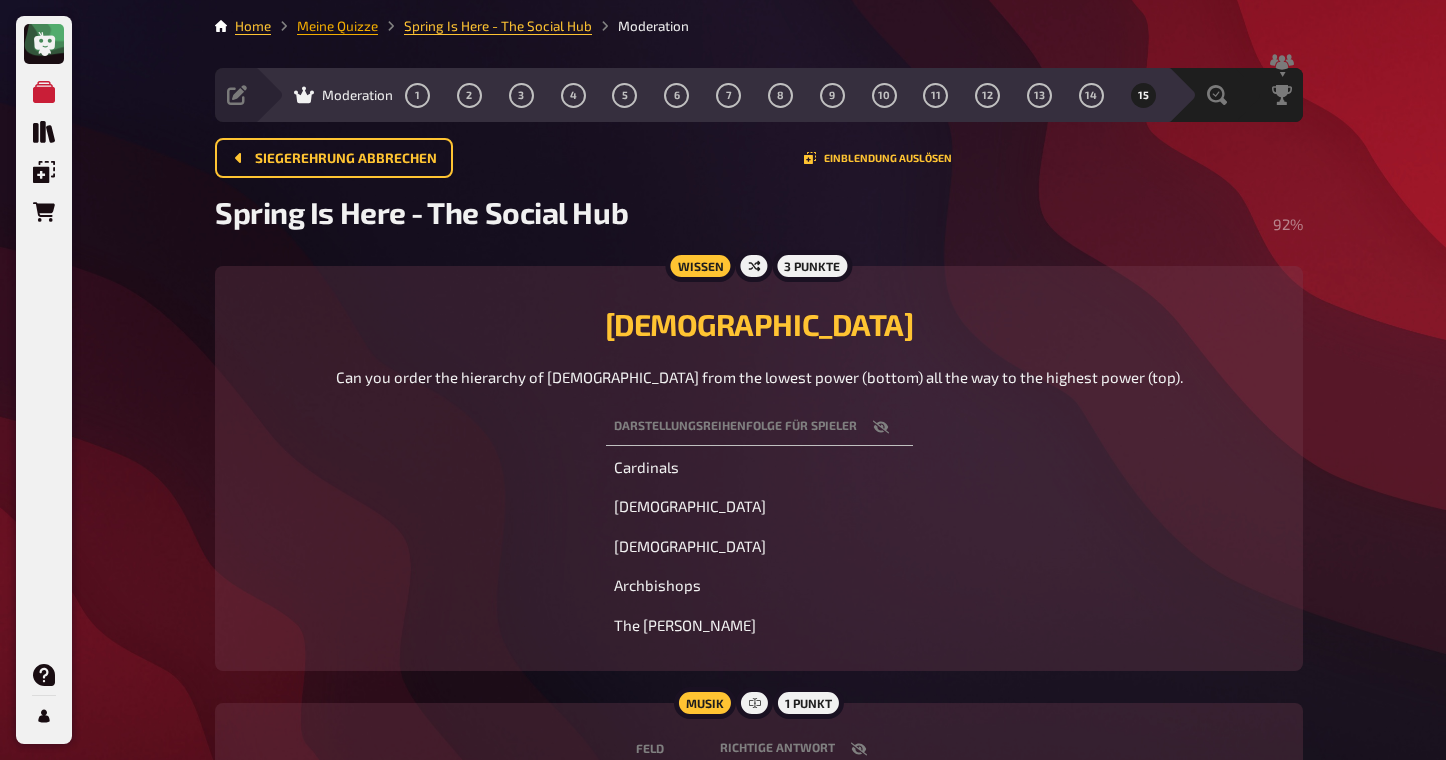 click on "Meine Quizze" at bounding box center (337, 26) 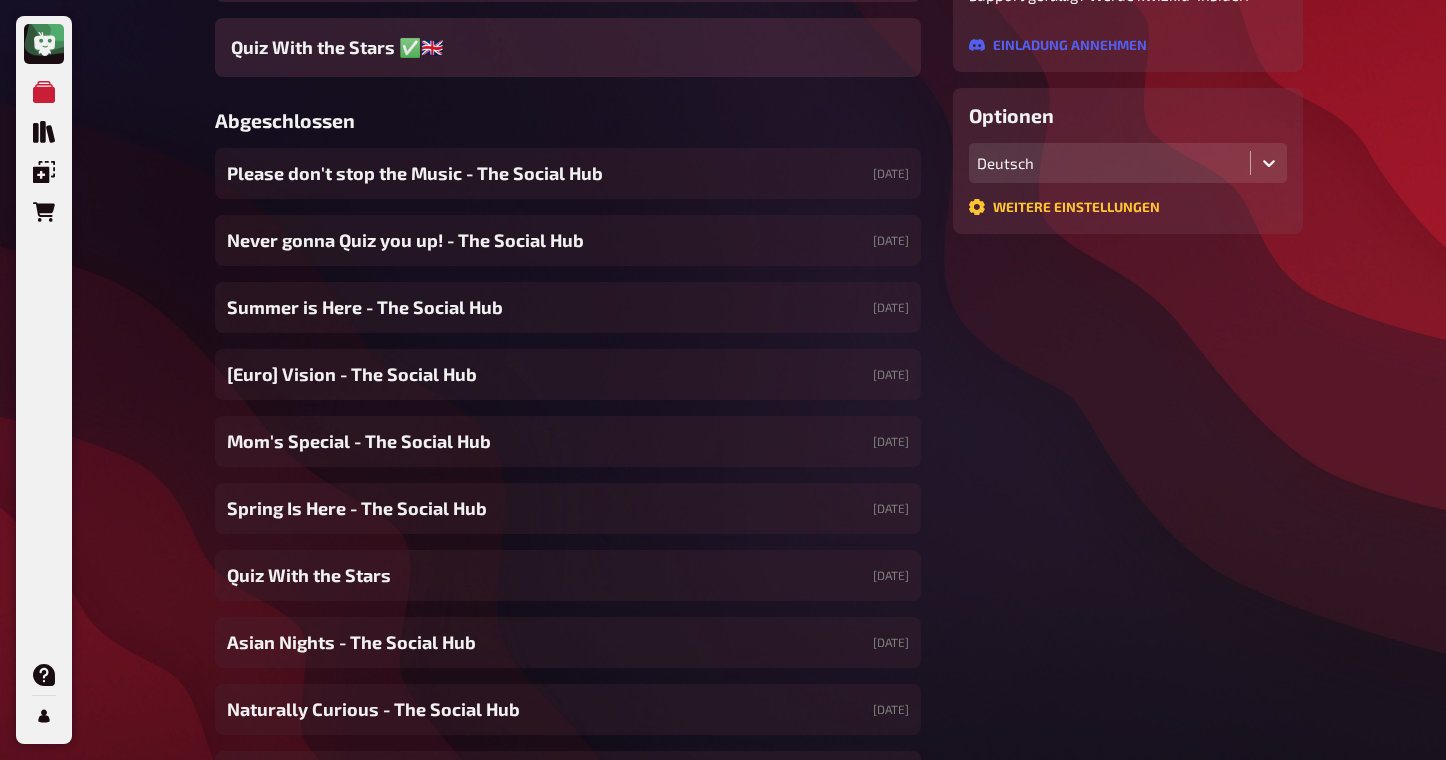 scroll, scrollTop: 458, scrollLeft: 0, axis: vertical 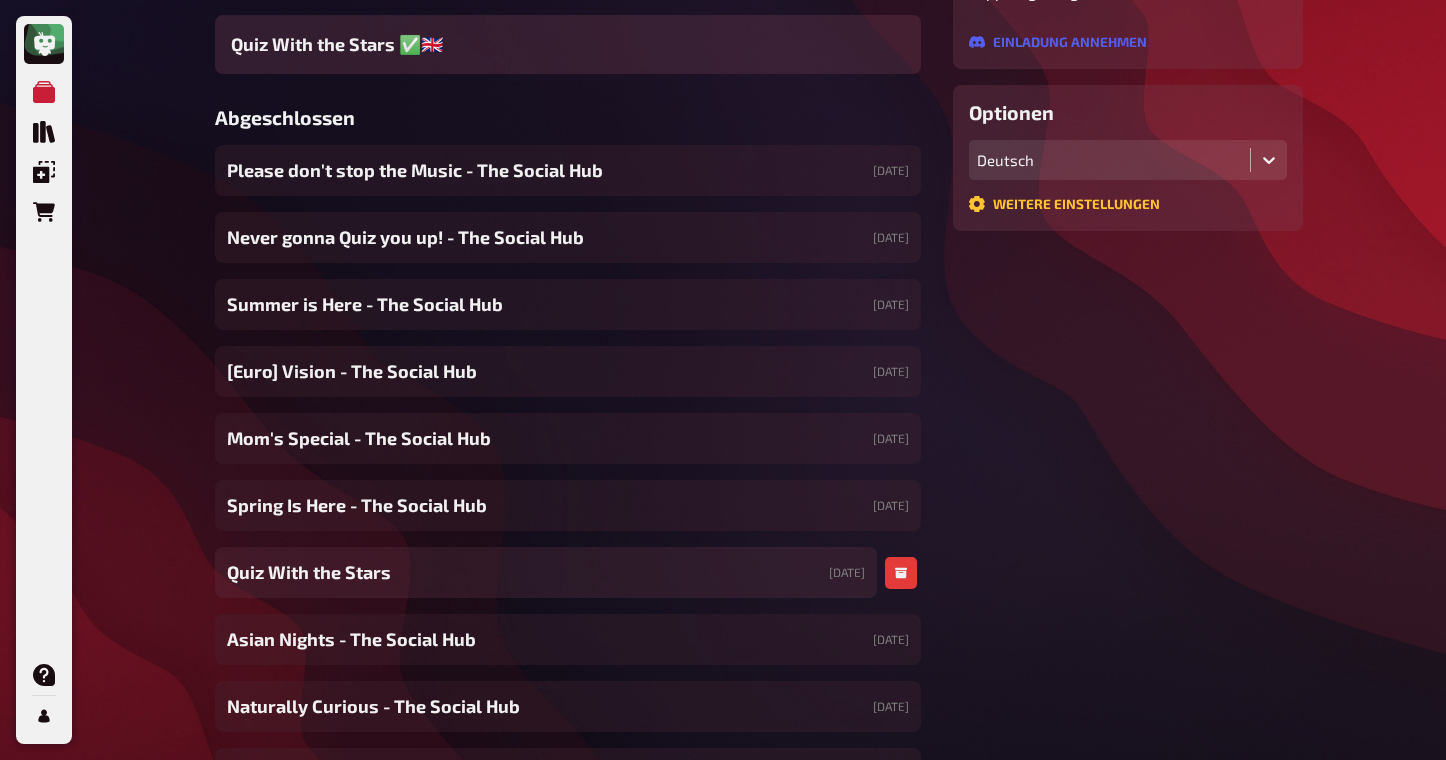 click on "Quiz With the Stars" at bounding box center (309, 572) 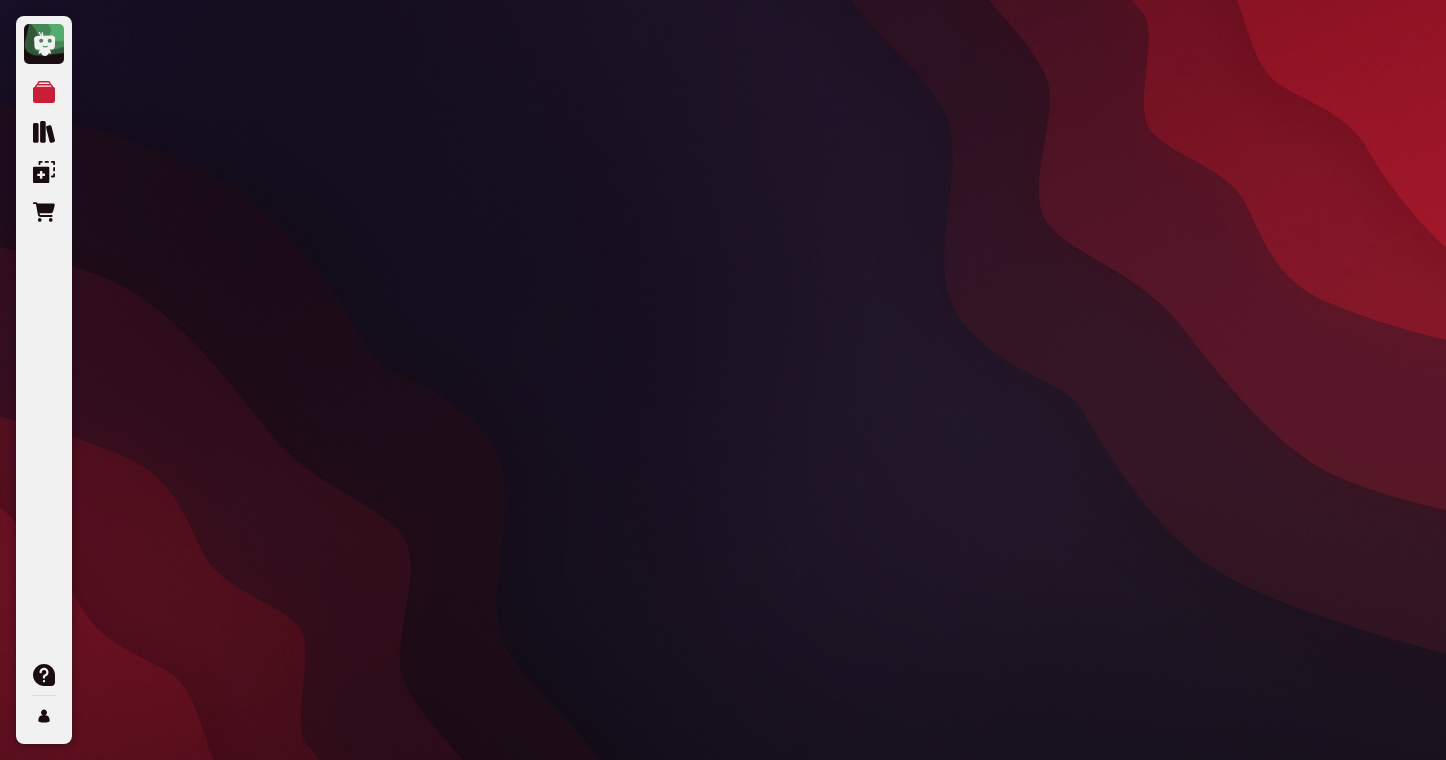 scroll, scrollTop: 0, scrollLeft: 0, axis: both 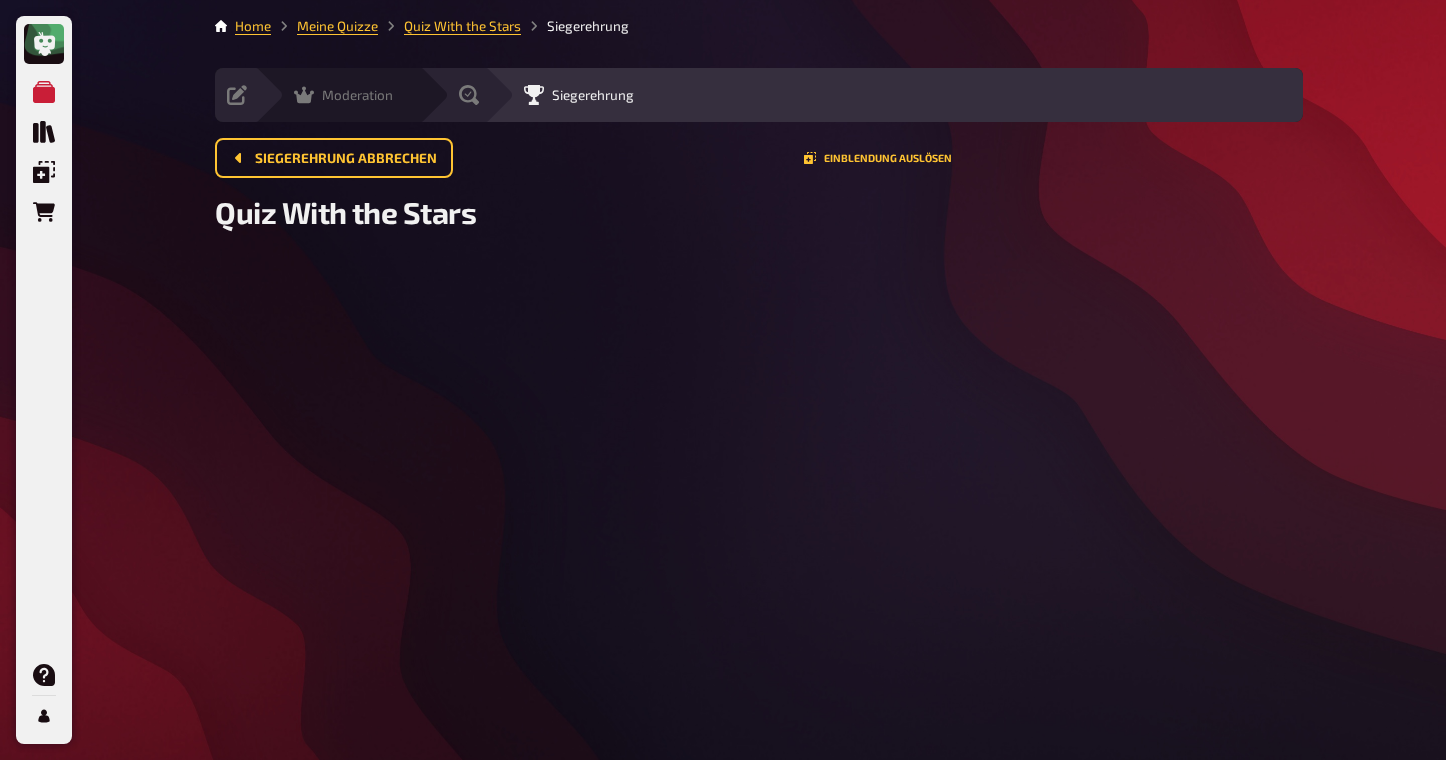 click on "Moderation" at bounding box center [357, 95] 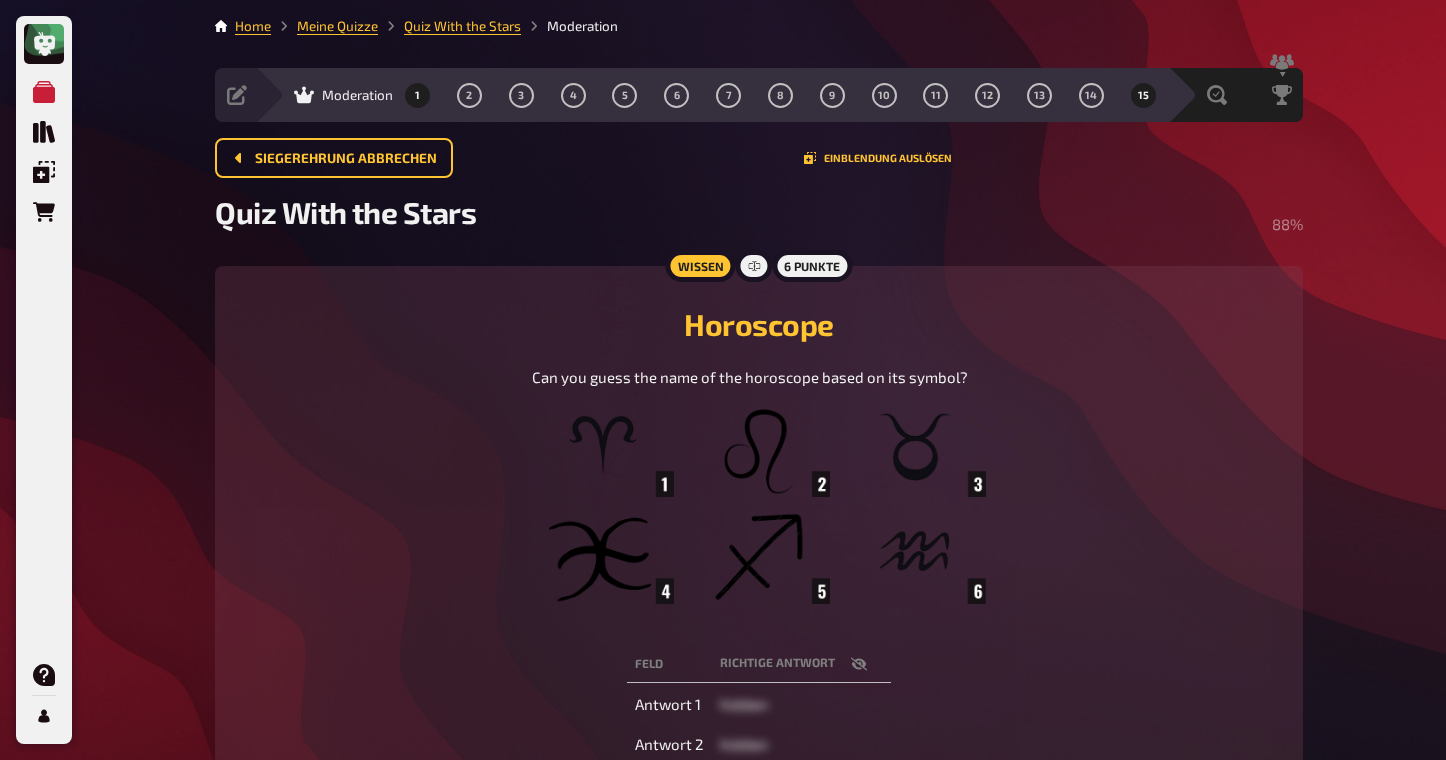 click on "1" at bounding box center [417, 95] 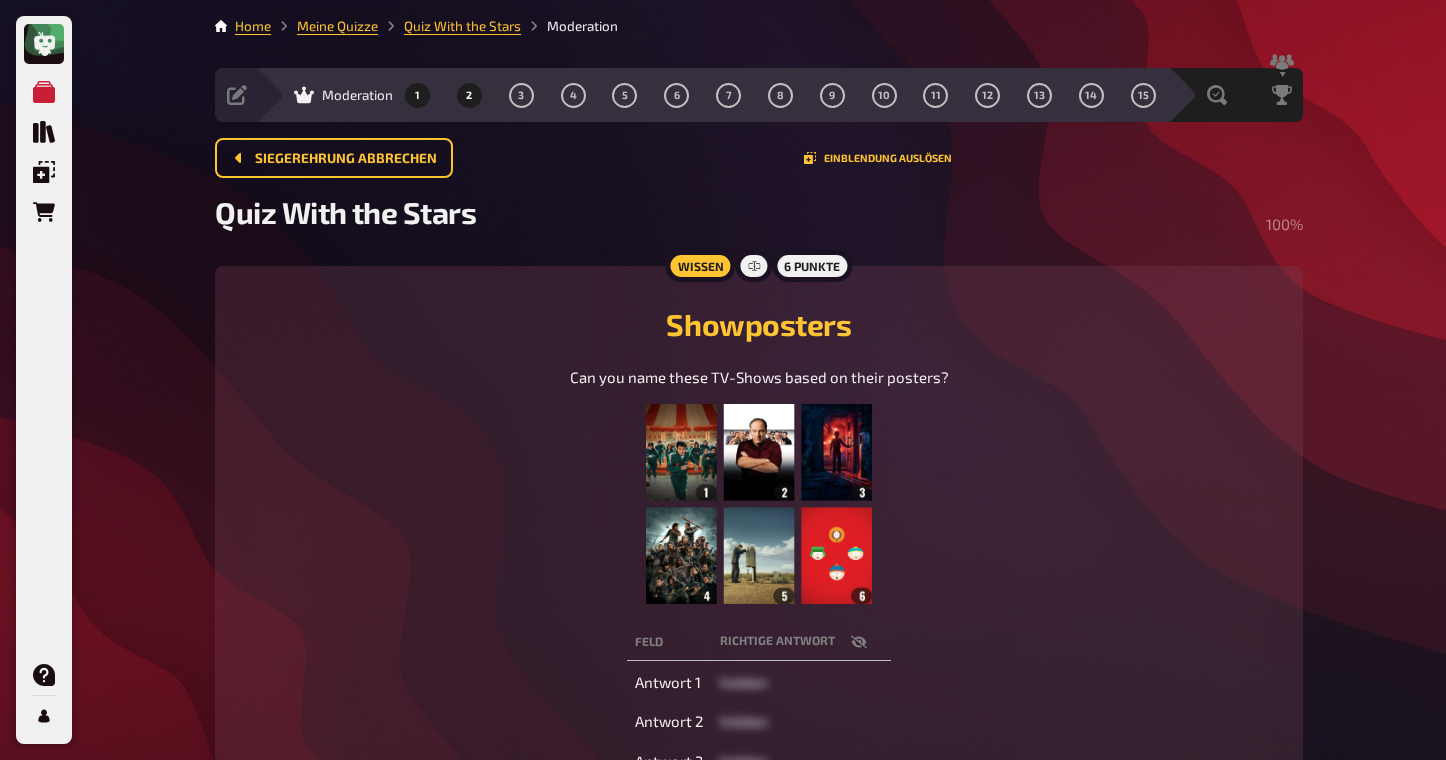 click on "2" at bounding box center [469, 95] 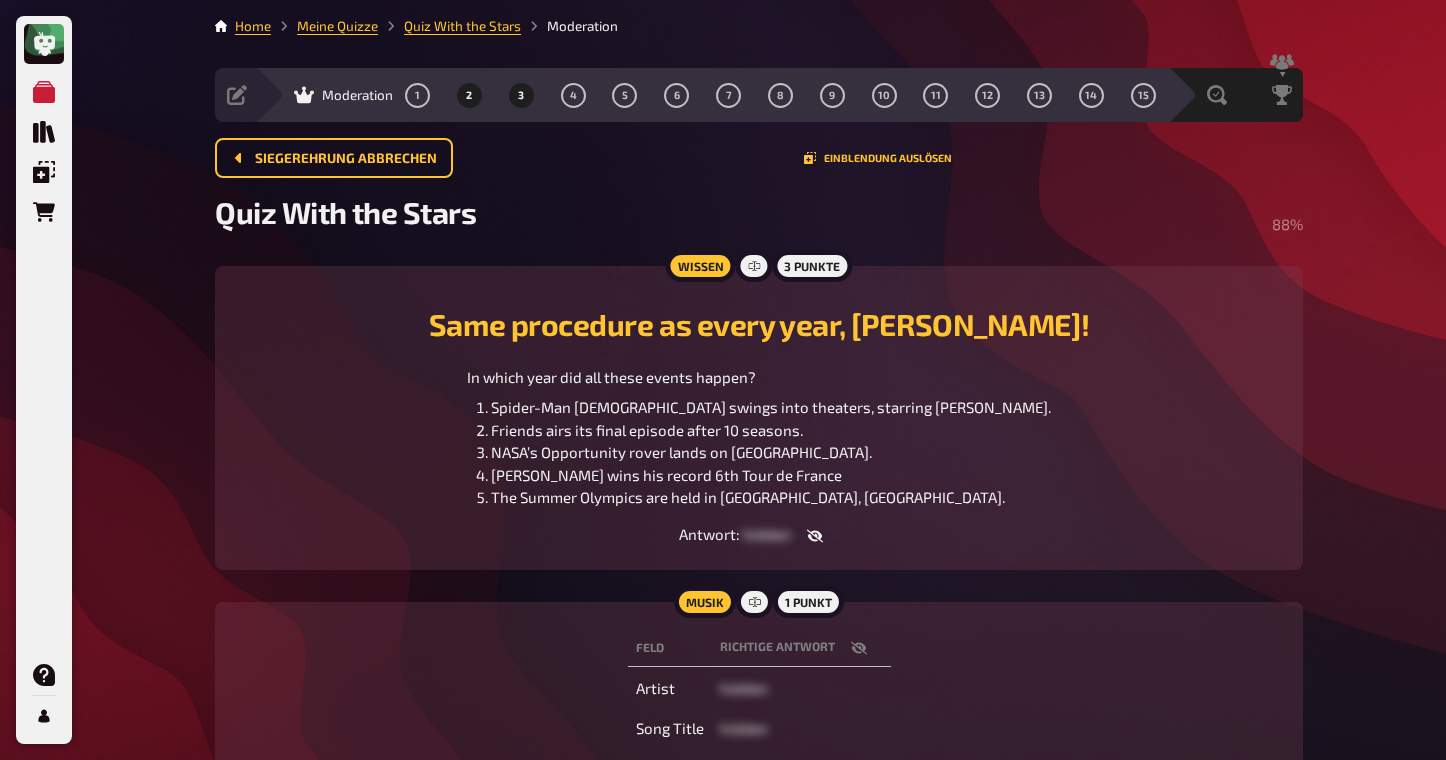 click on "3" at bounding box center (521, 95) 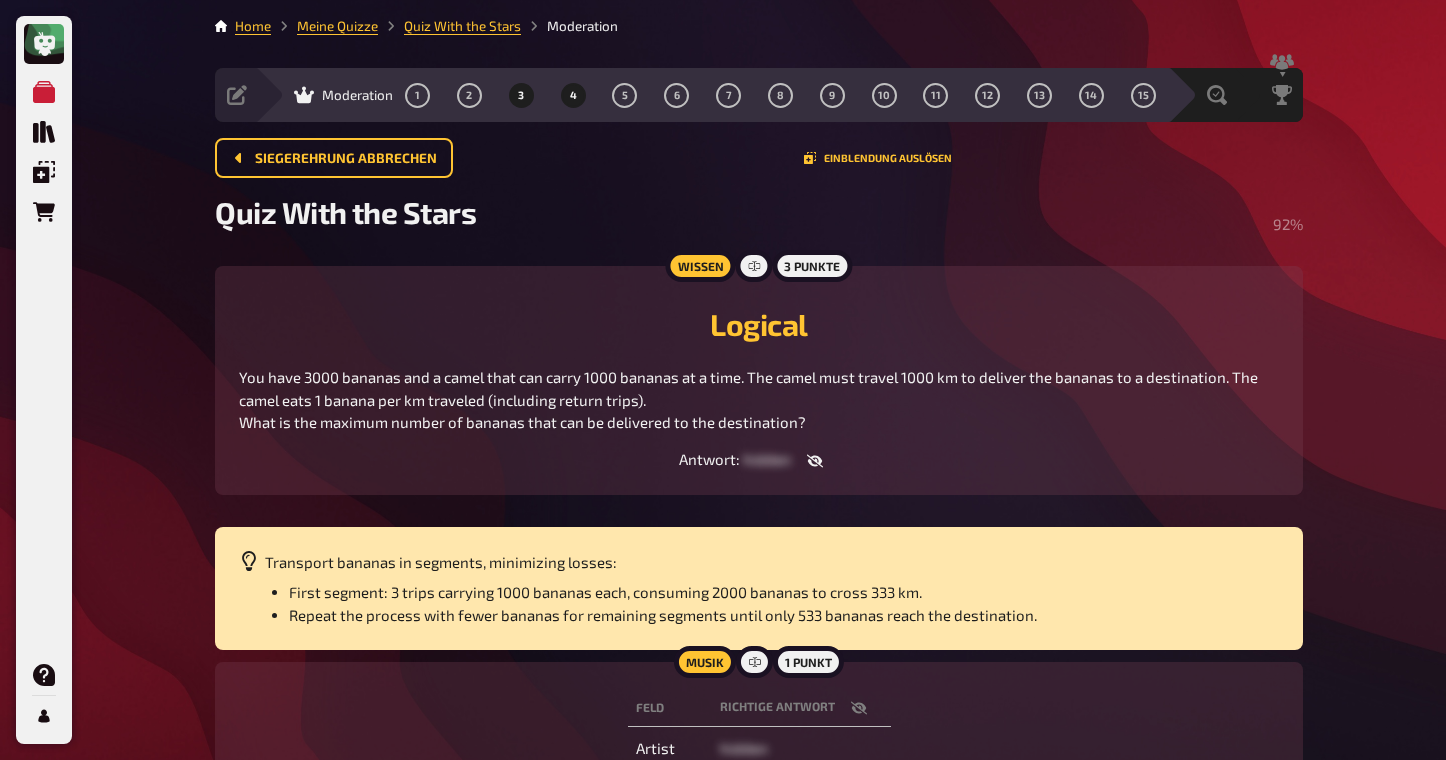 click on "4" at bounding box center [573, 95] 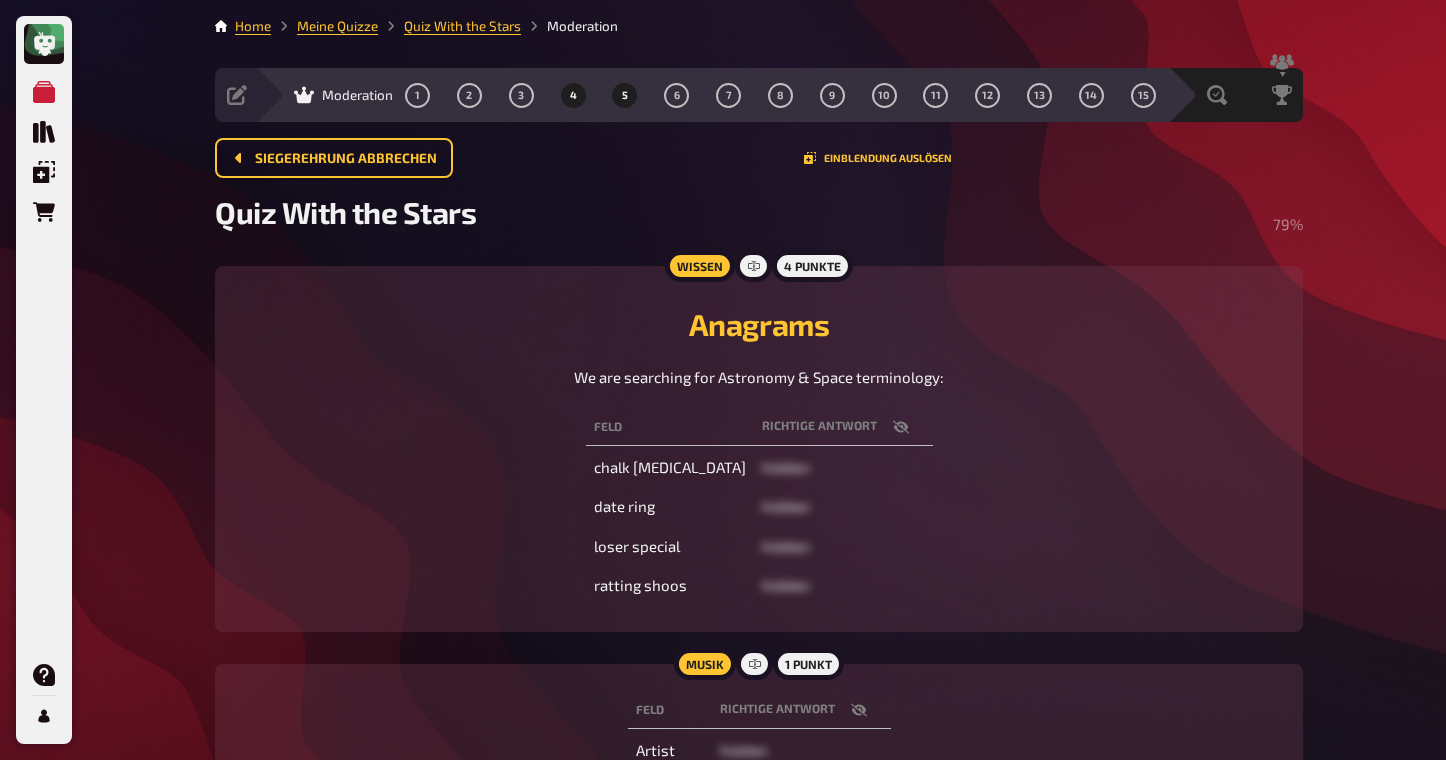 click on "5" at bounding box center [625, 95] 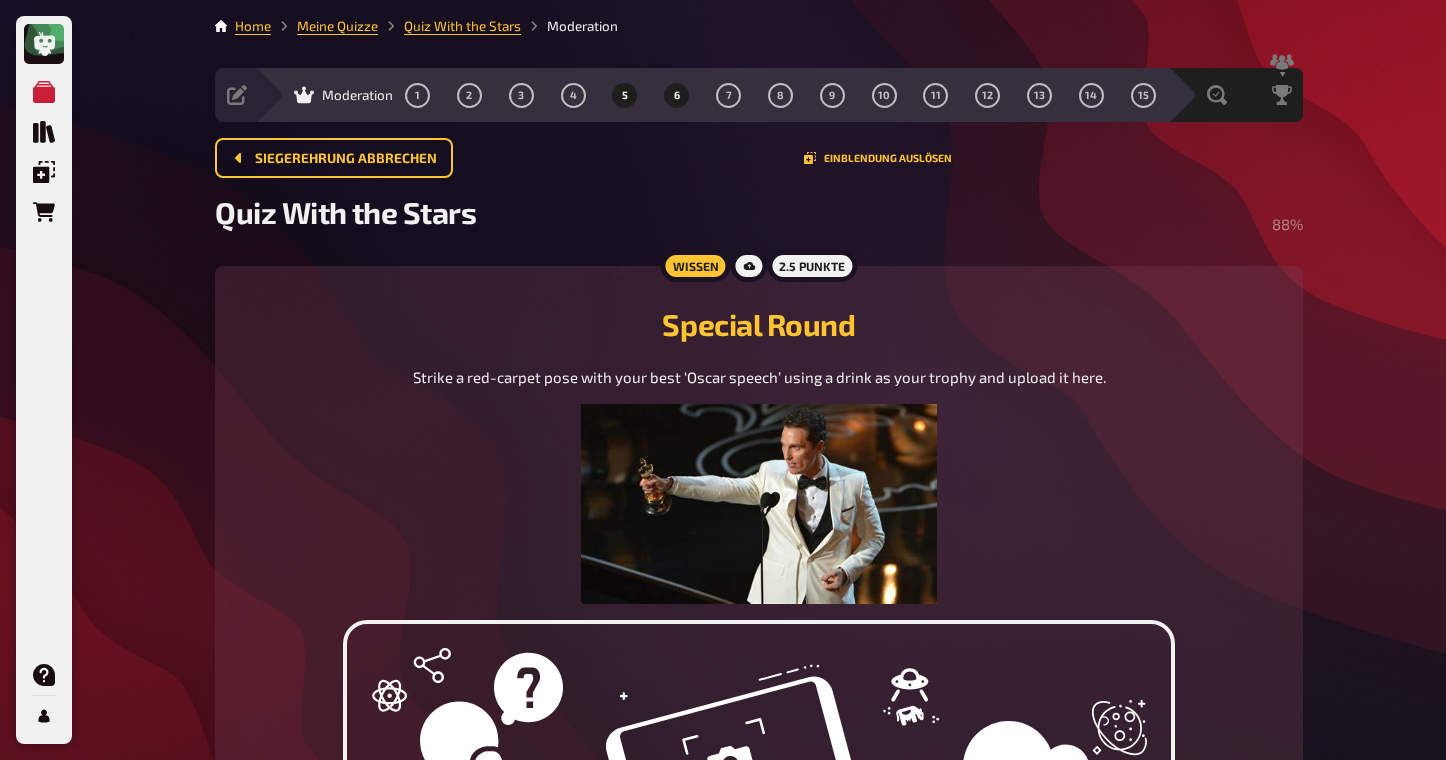 click on "6" at bounding box center (677, 95) 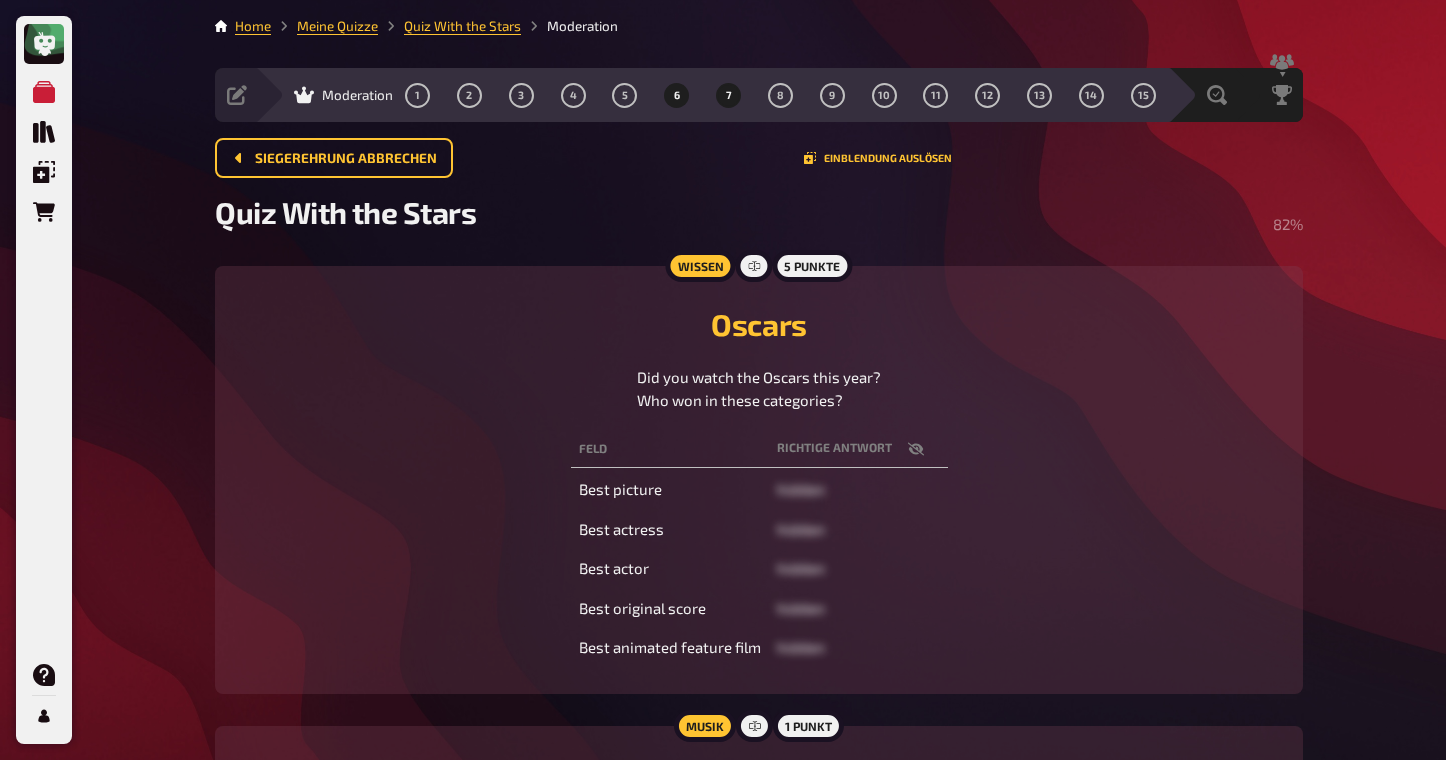 click on "7" at bounding box center [729, 95] 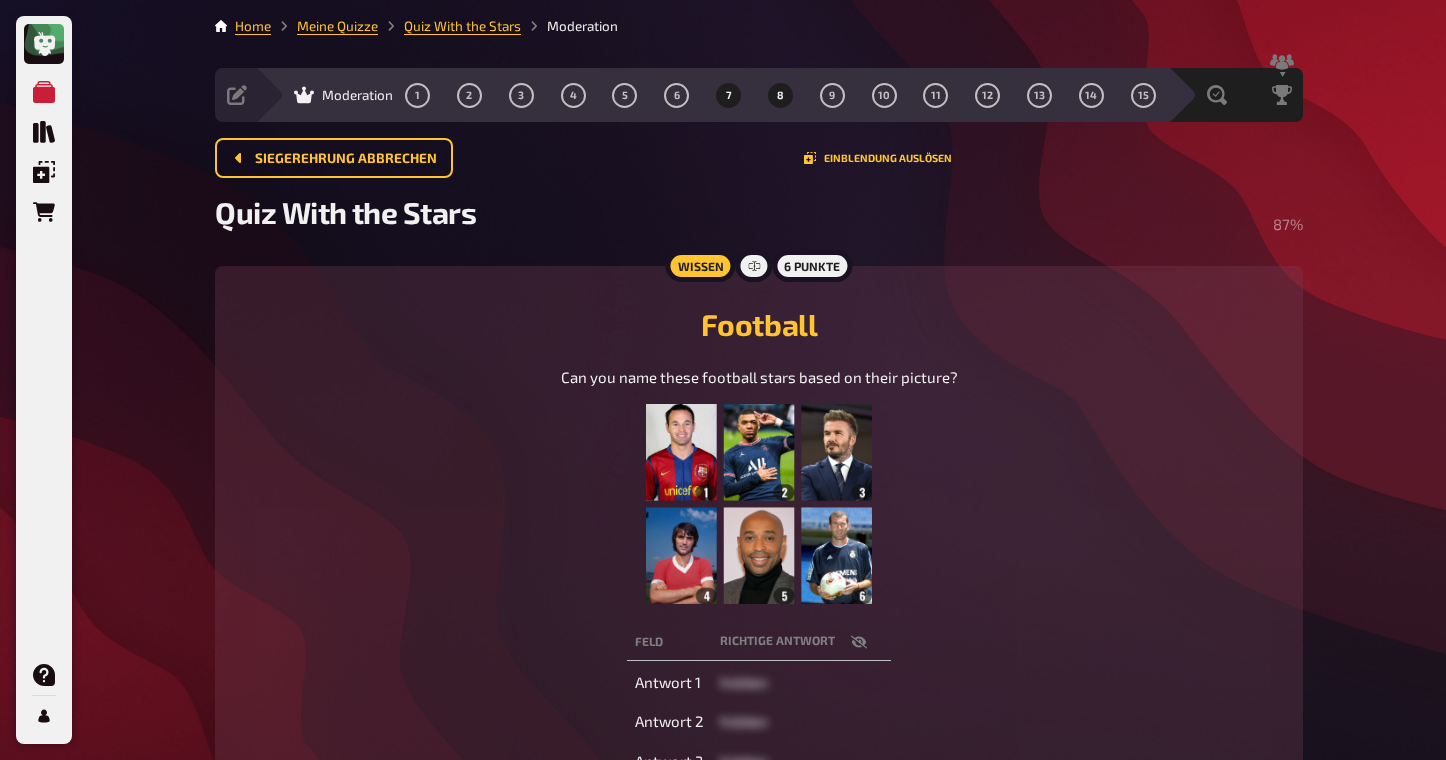 click on "8" at bounding box center [780, 95] 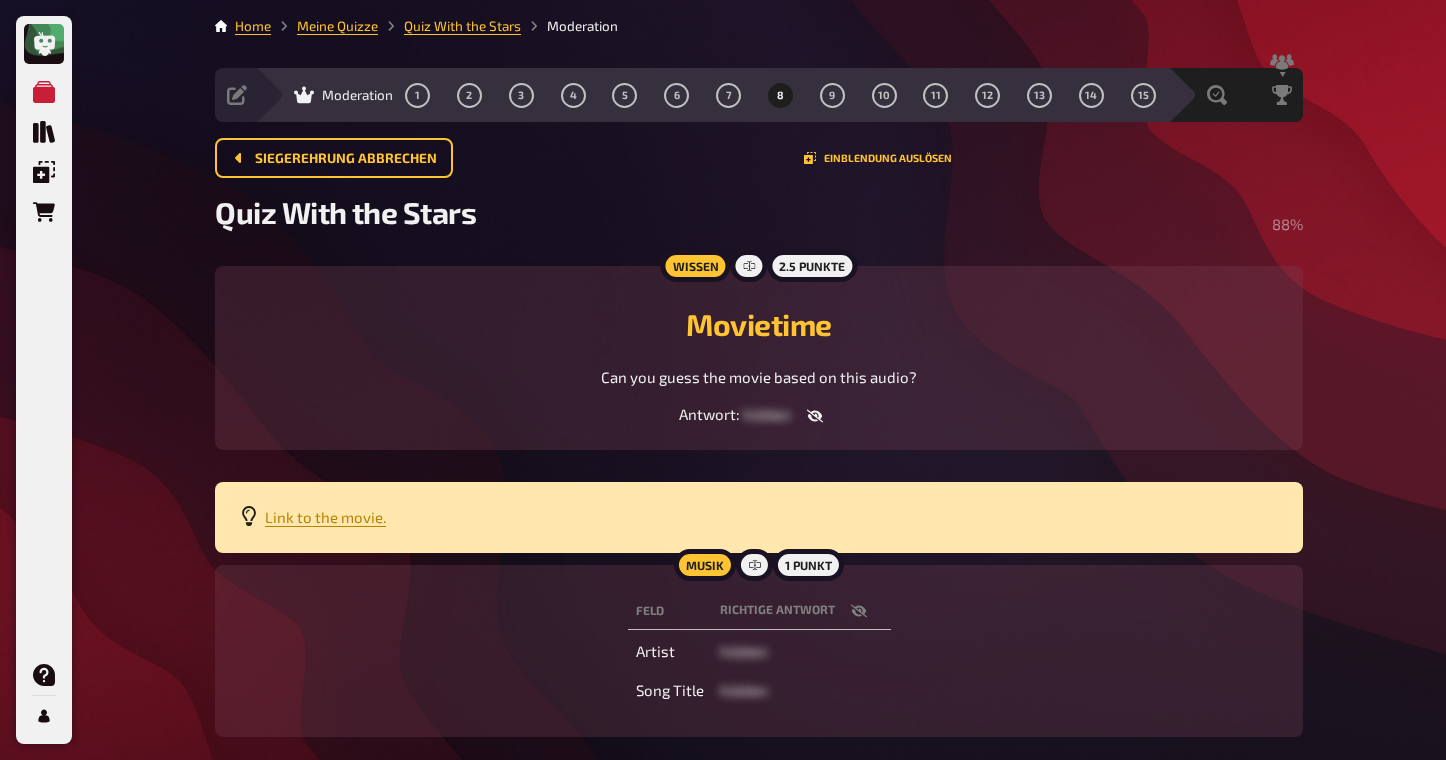 click on "8" at bounding box center (780, 95) 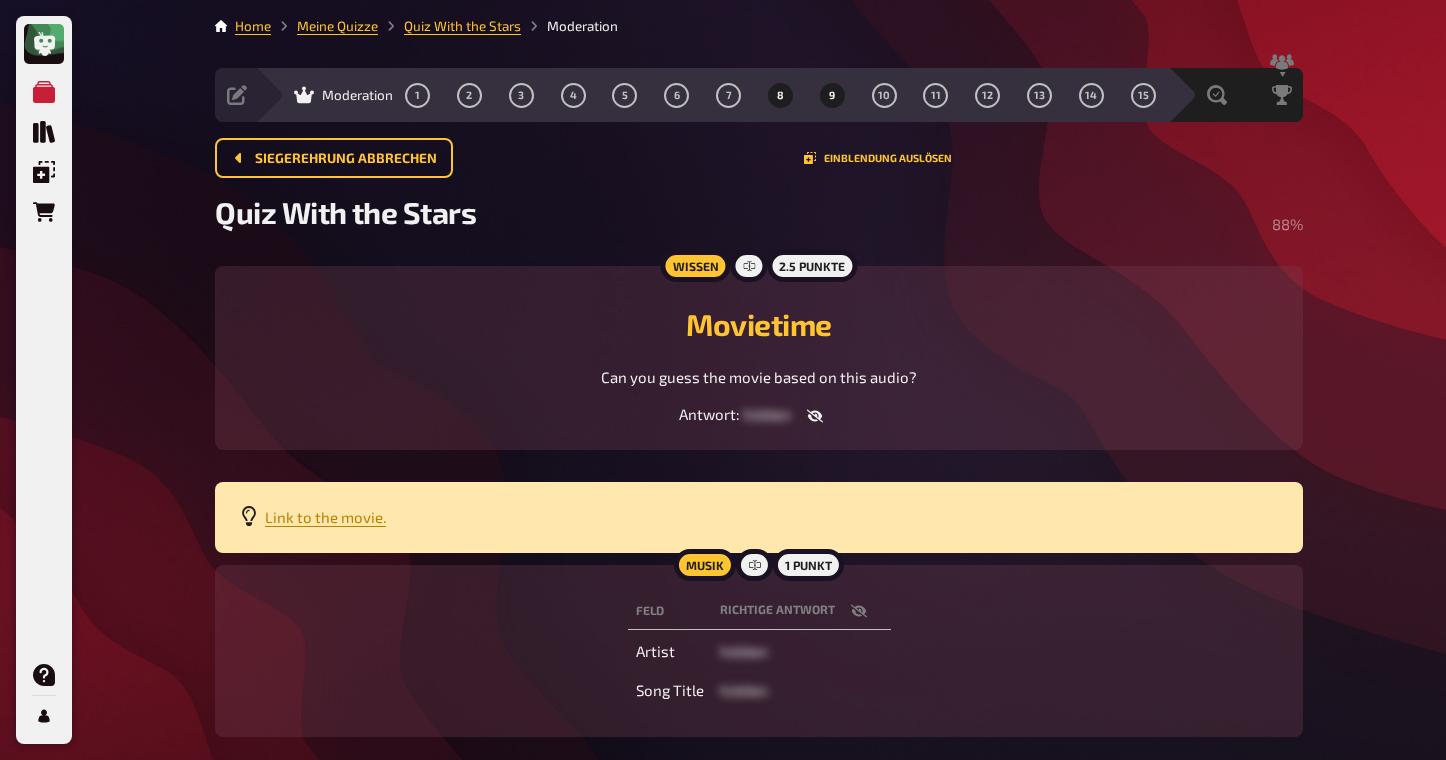 click on "9" at bounding box center [832, 95] 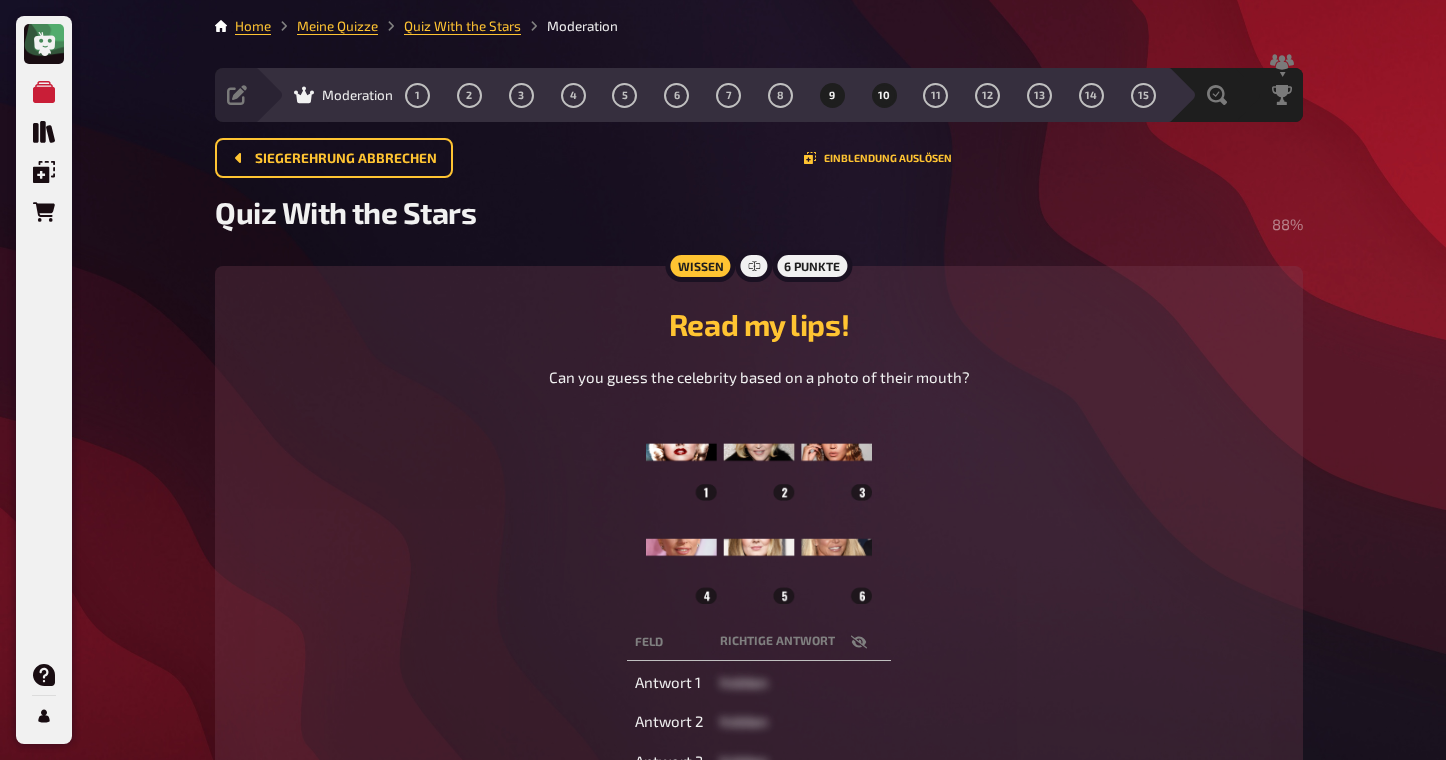 click on "10" at bounding box center (884, 95) 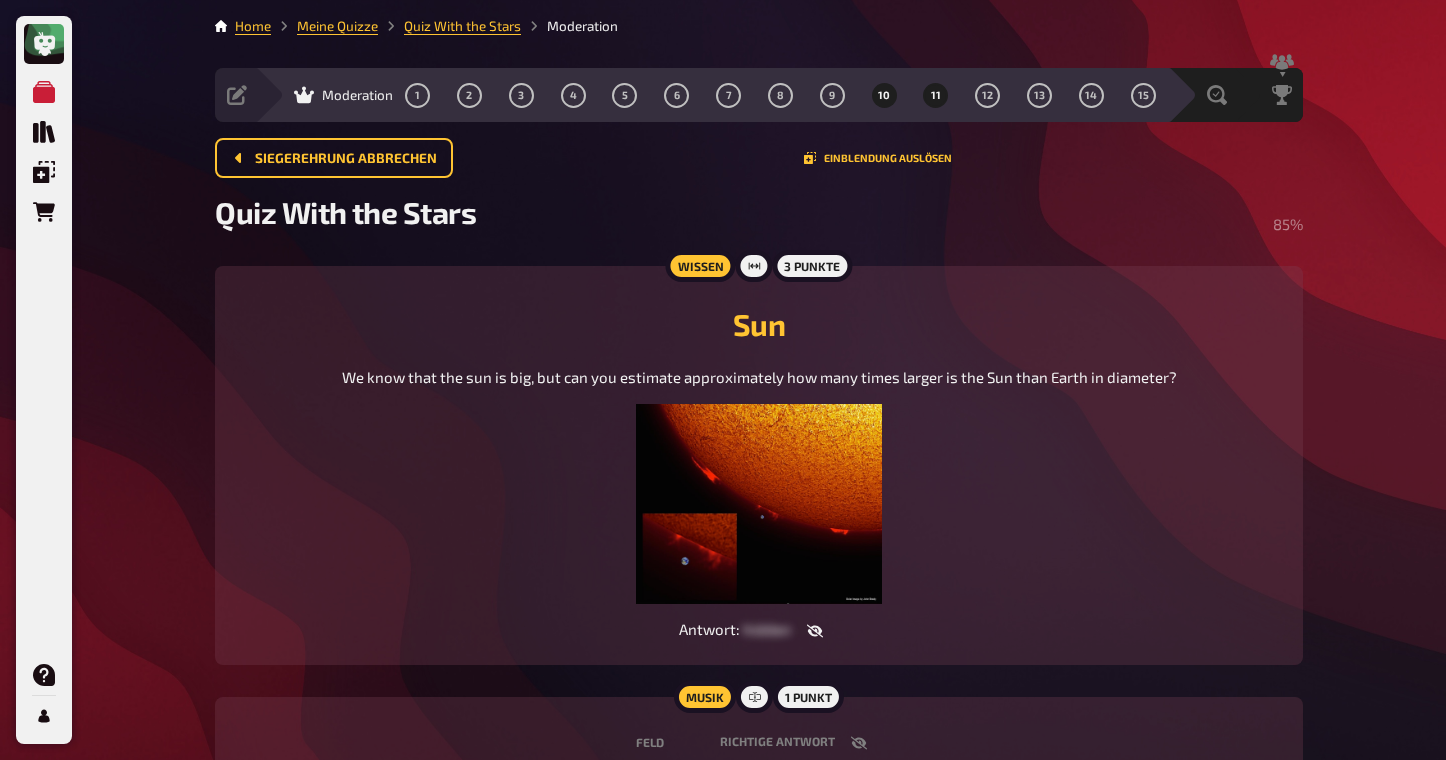 click on "11" at bounding box center [936, 95] 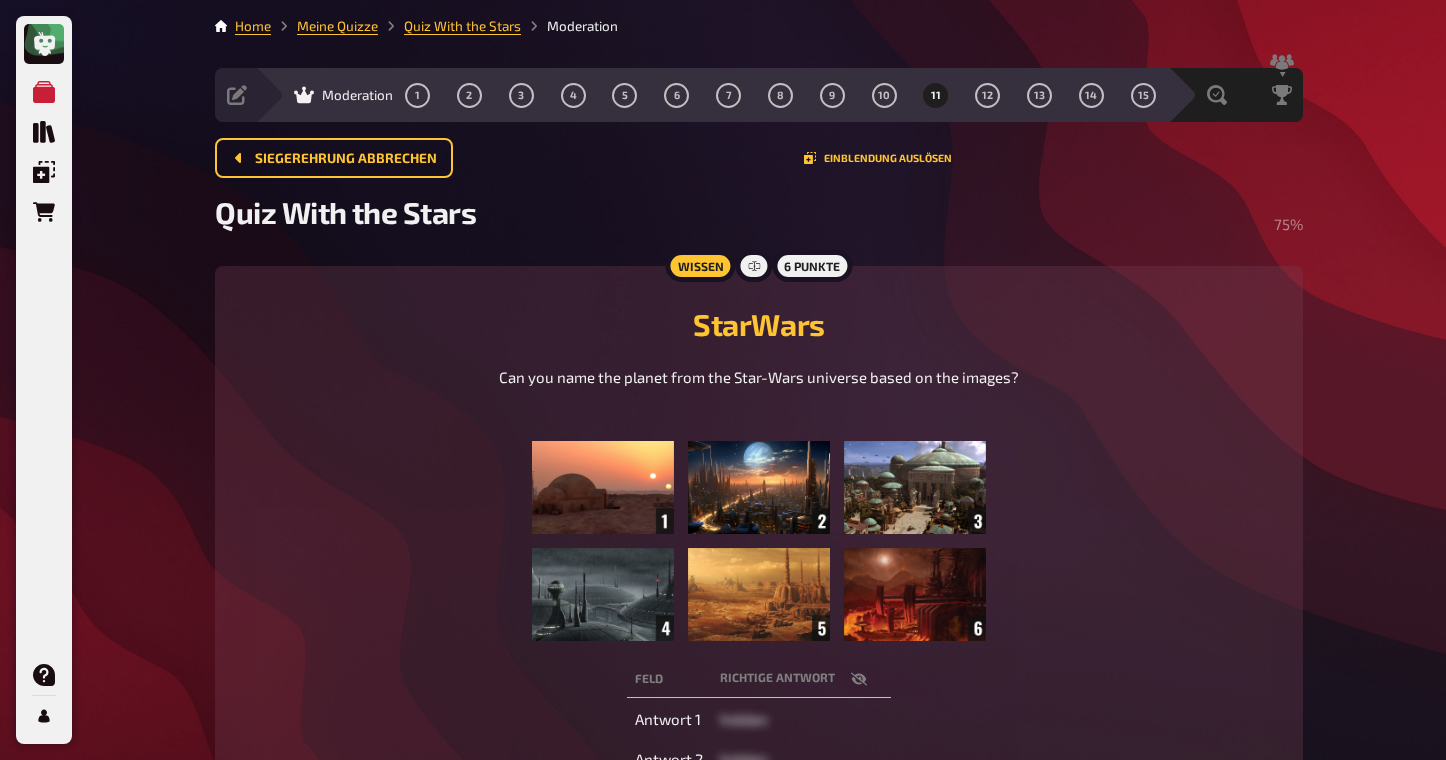 click on "1 2 3 4 5 6 7 8 9 10 11 12 13 14 15" at bounding box center [780, 95] 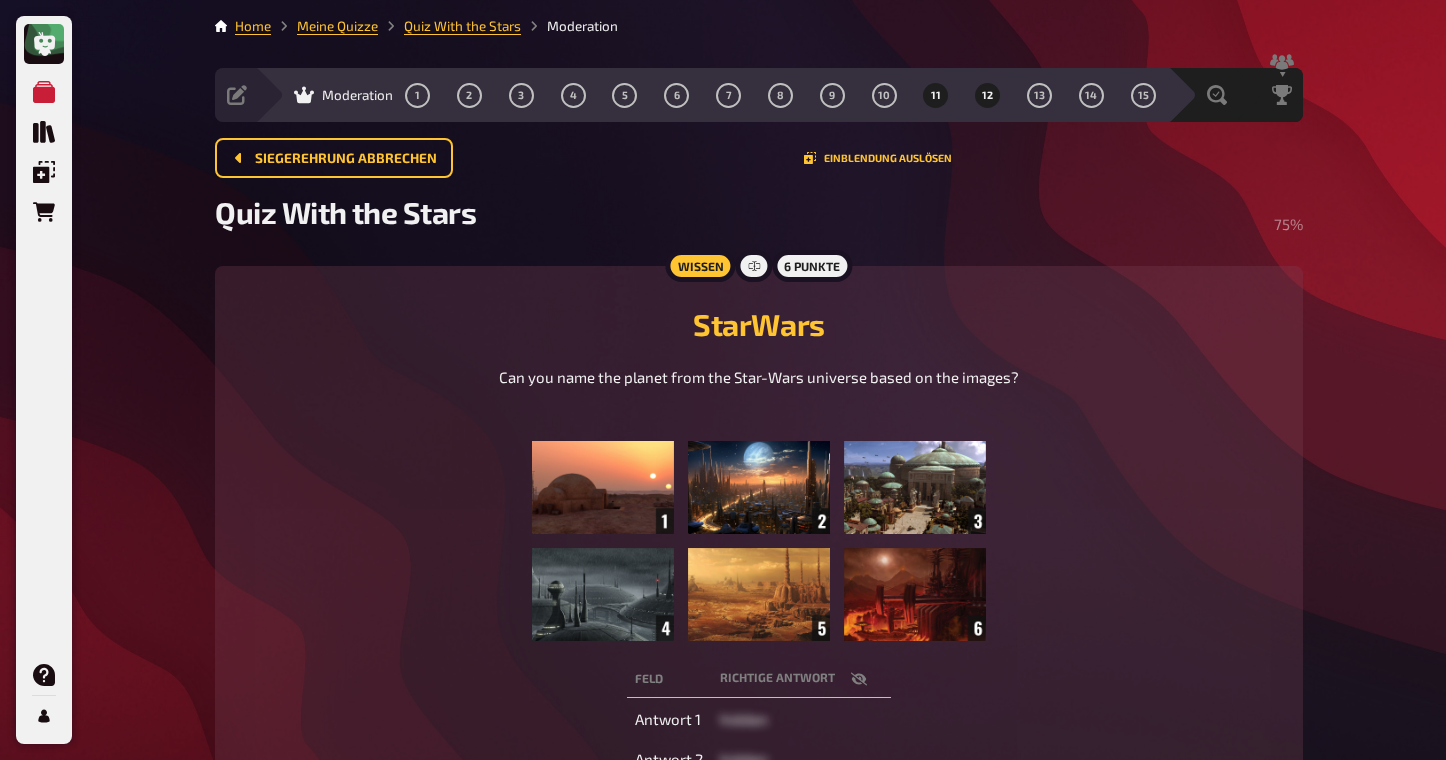 click on "12" at bounding box center (988, 95) 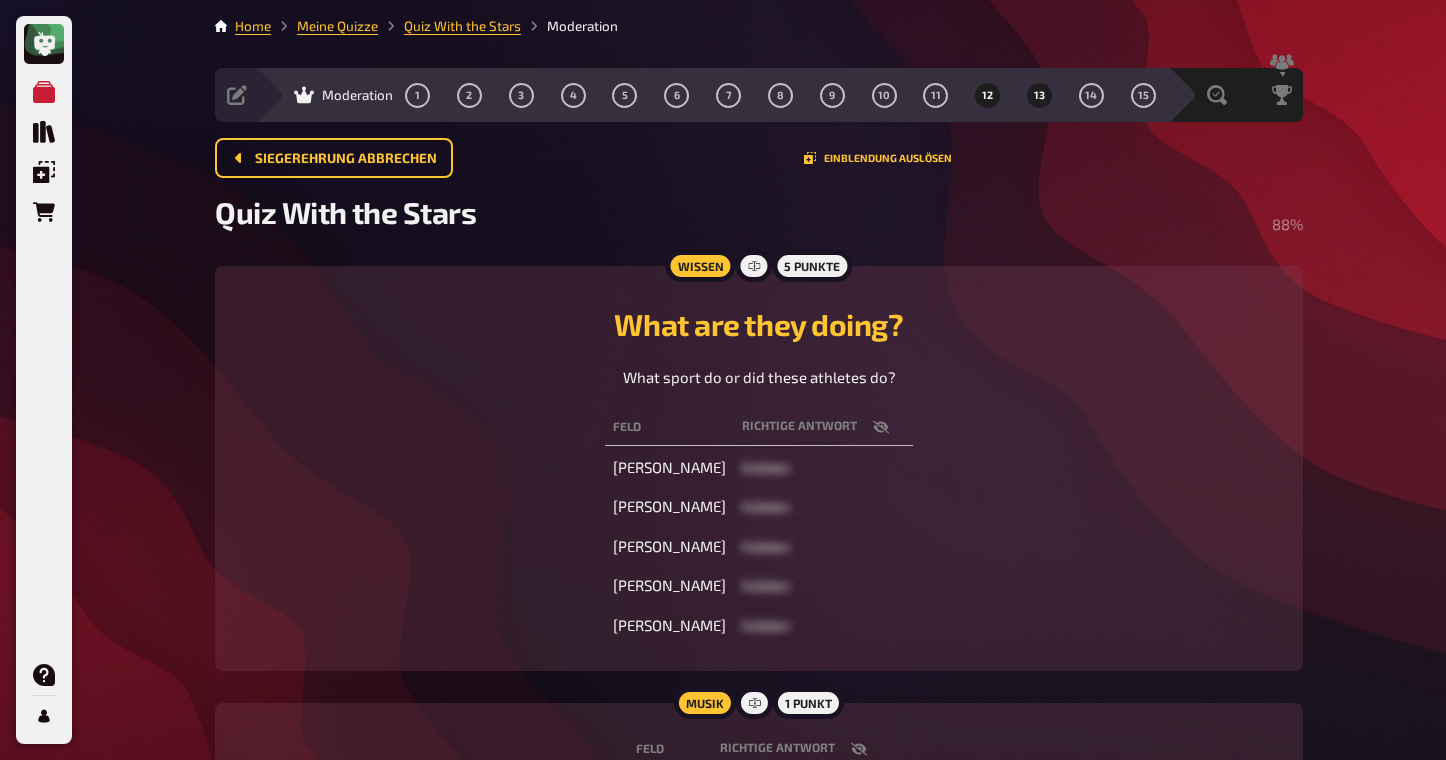 click on "13" at bounding box center (1040, 95) 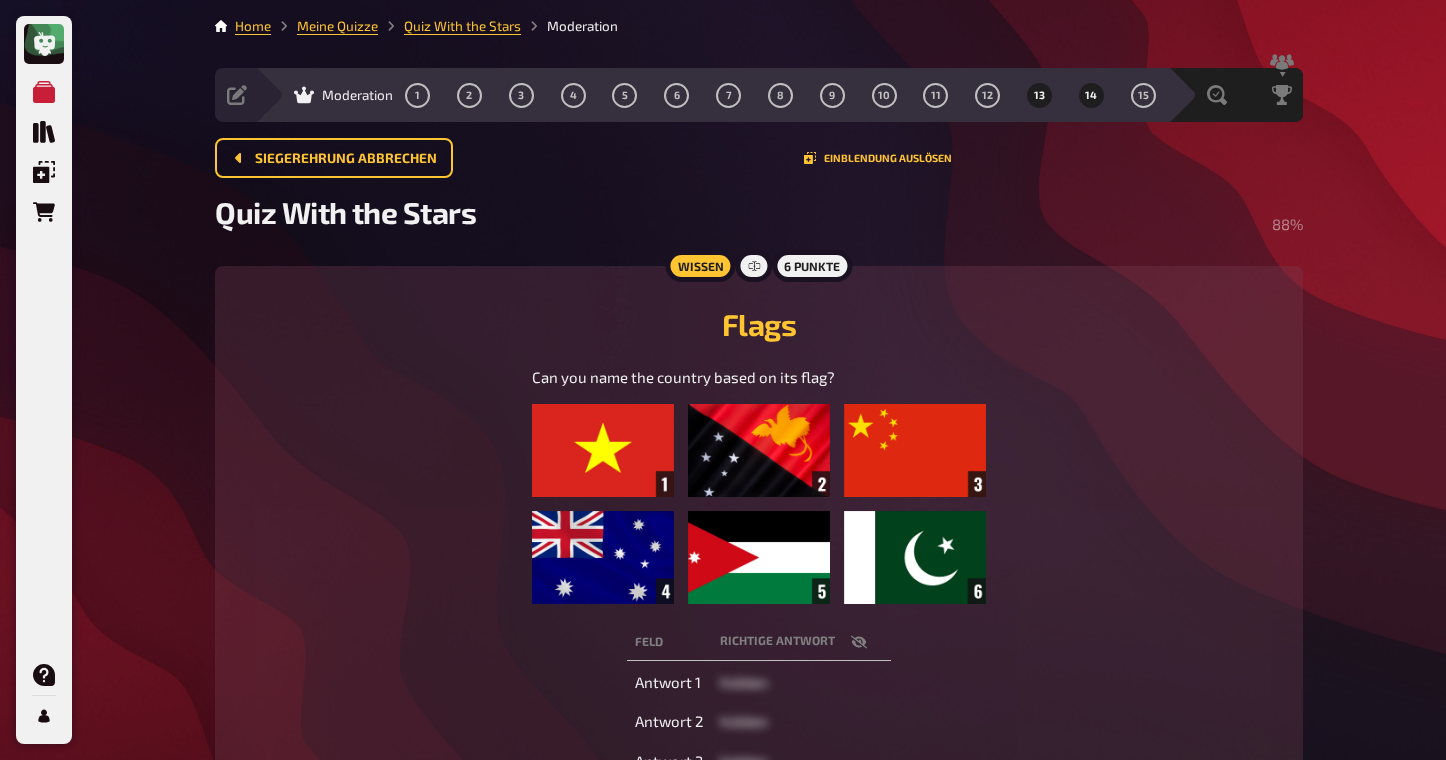 click on "14" at bounding box center [1091, 95] 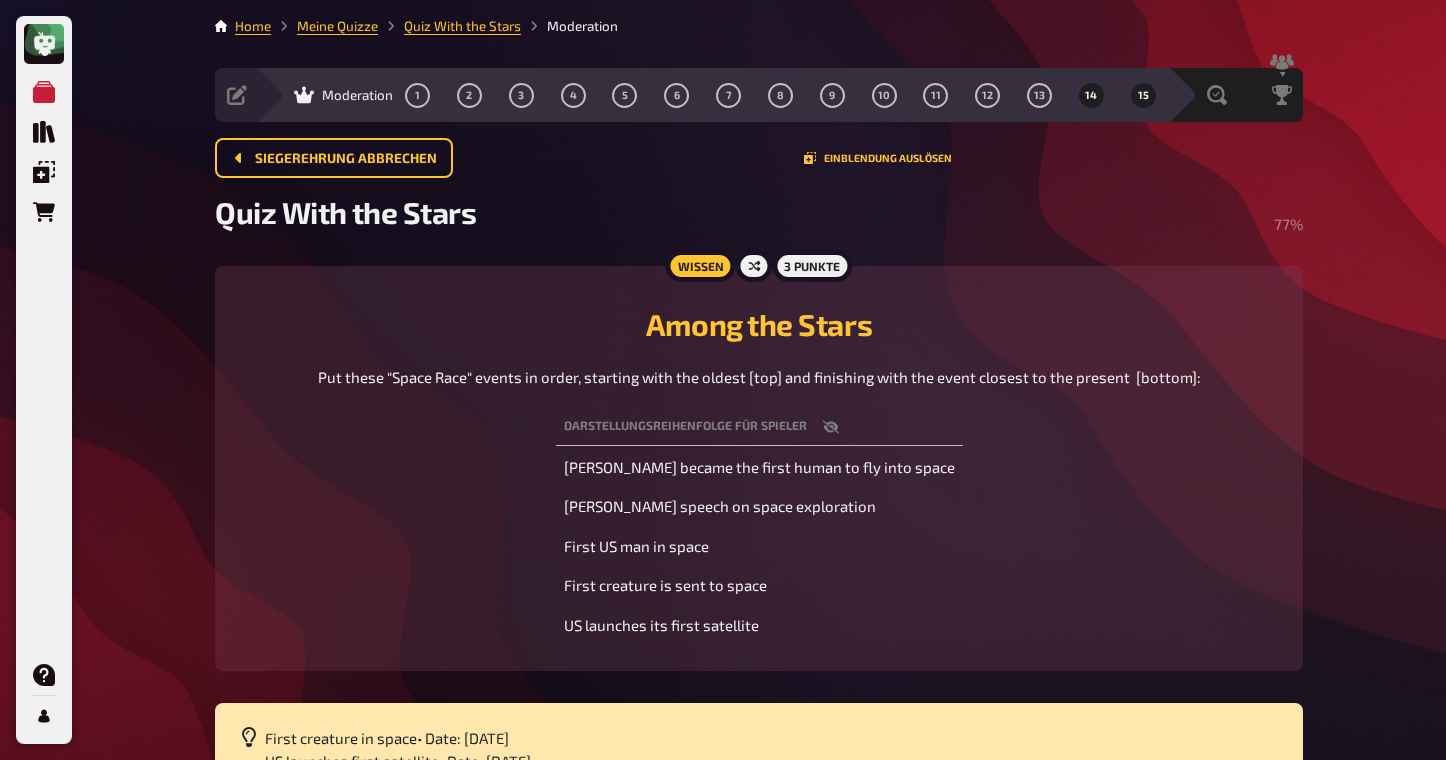 click on "15" at bounding box center [1143, 95] 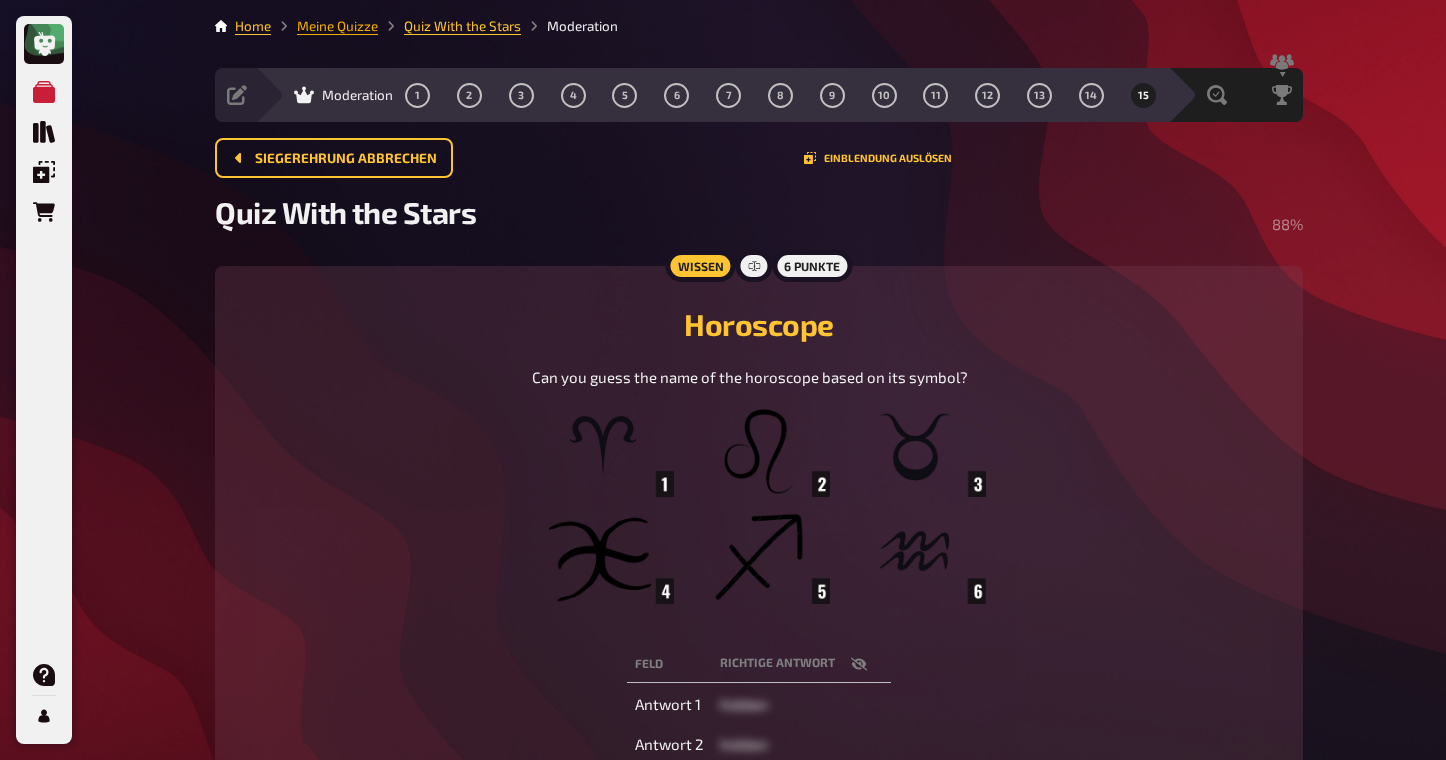 click on "Meine Quizze" at bounding box center (337, 26) 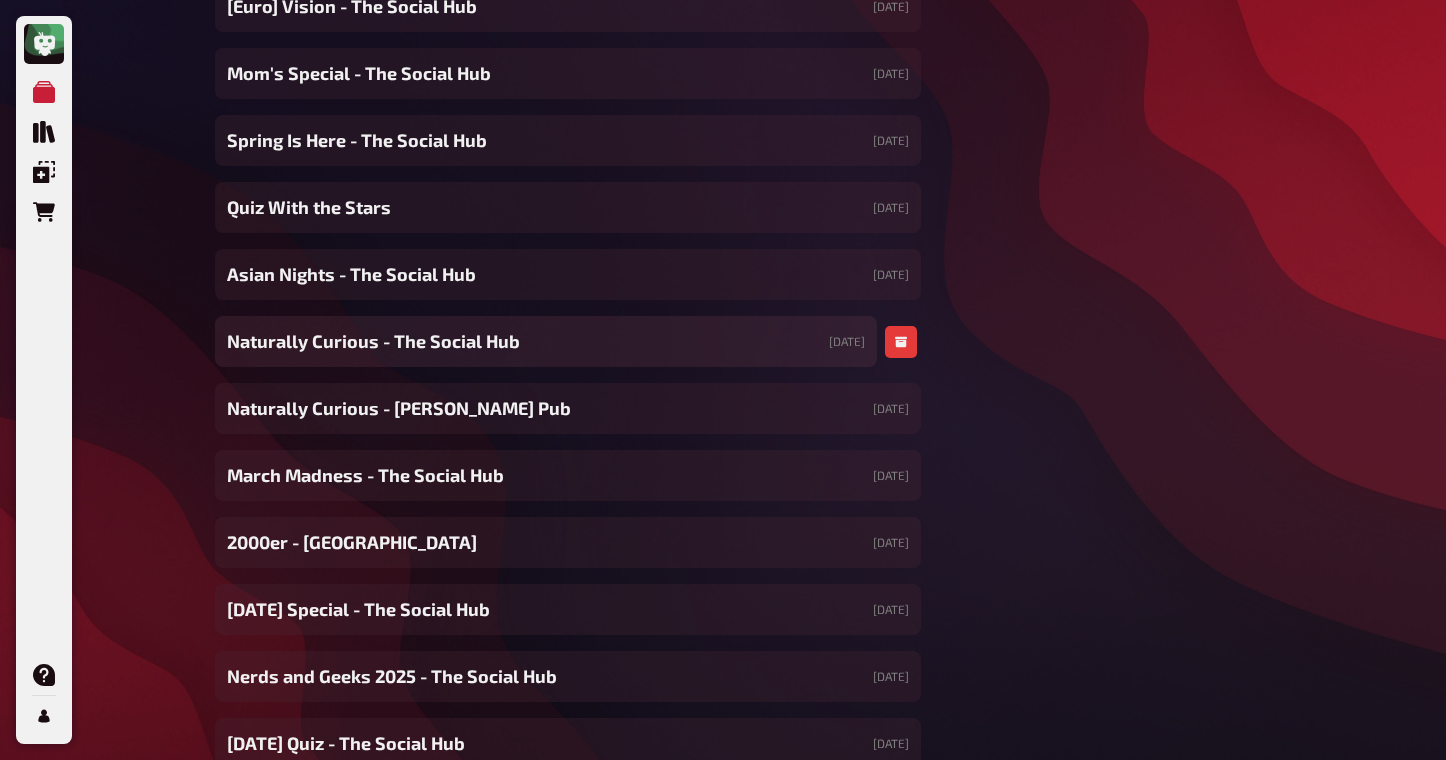 scroll, scrollTop: 825, scrollLeft: 0, axis: vertical 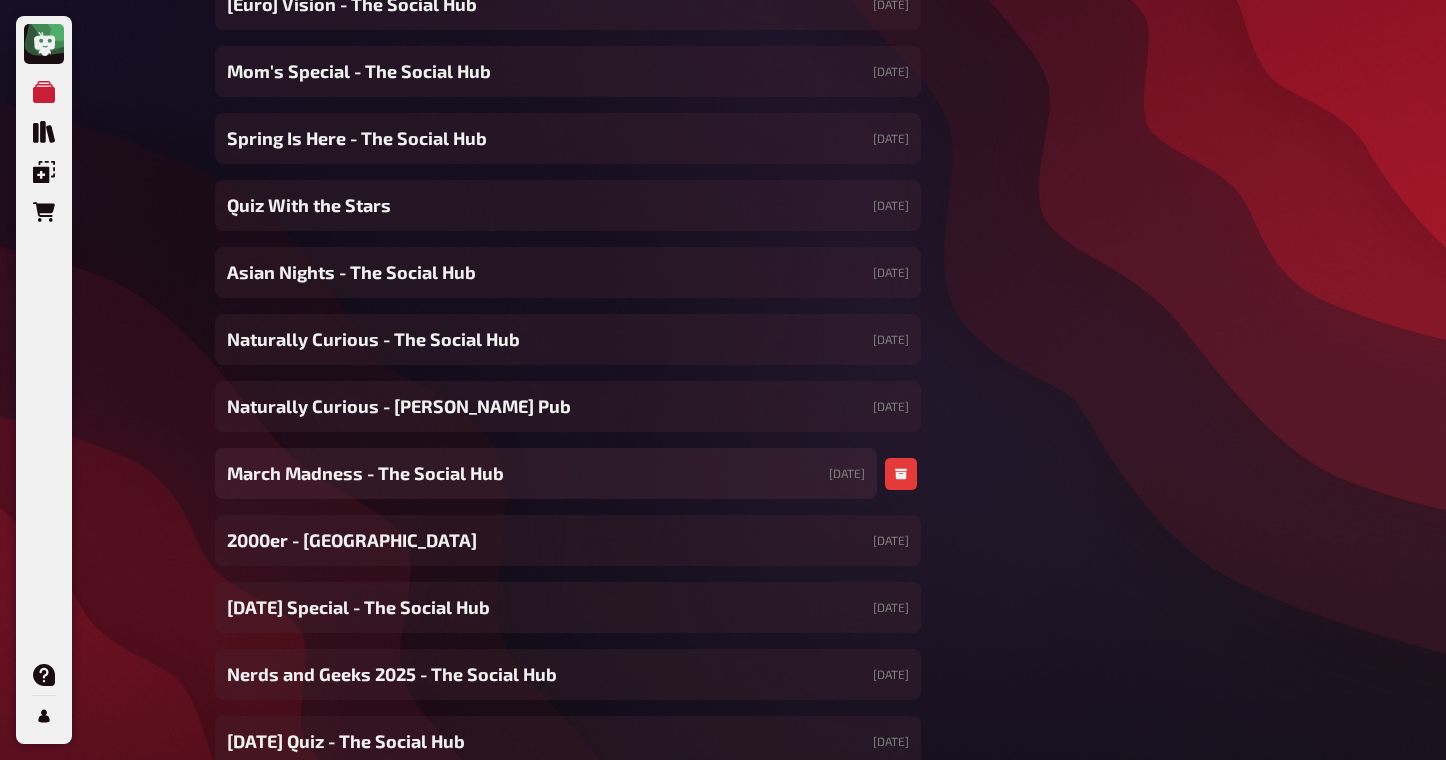 click on "March Madness - The Social Hub" at bounding box center (365, 473) 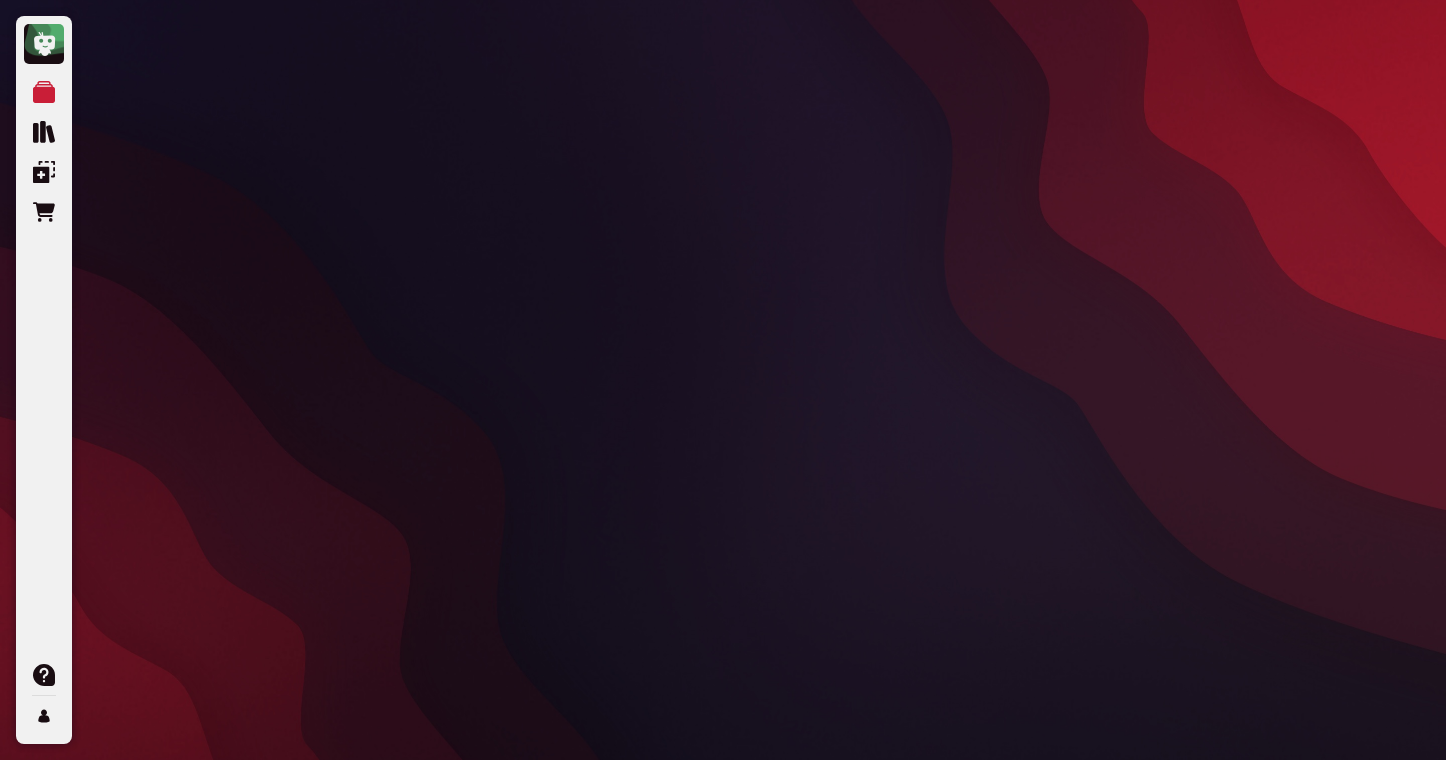 scroll, scrollTop: 0, scrollLeft: 0, axis: both 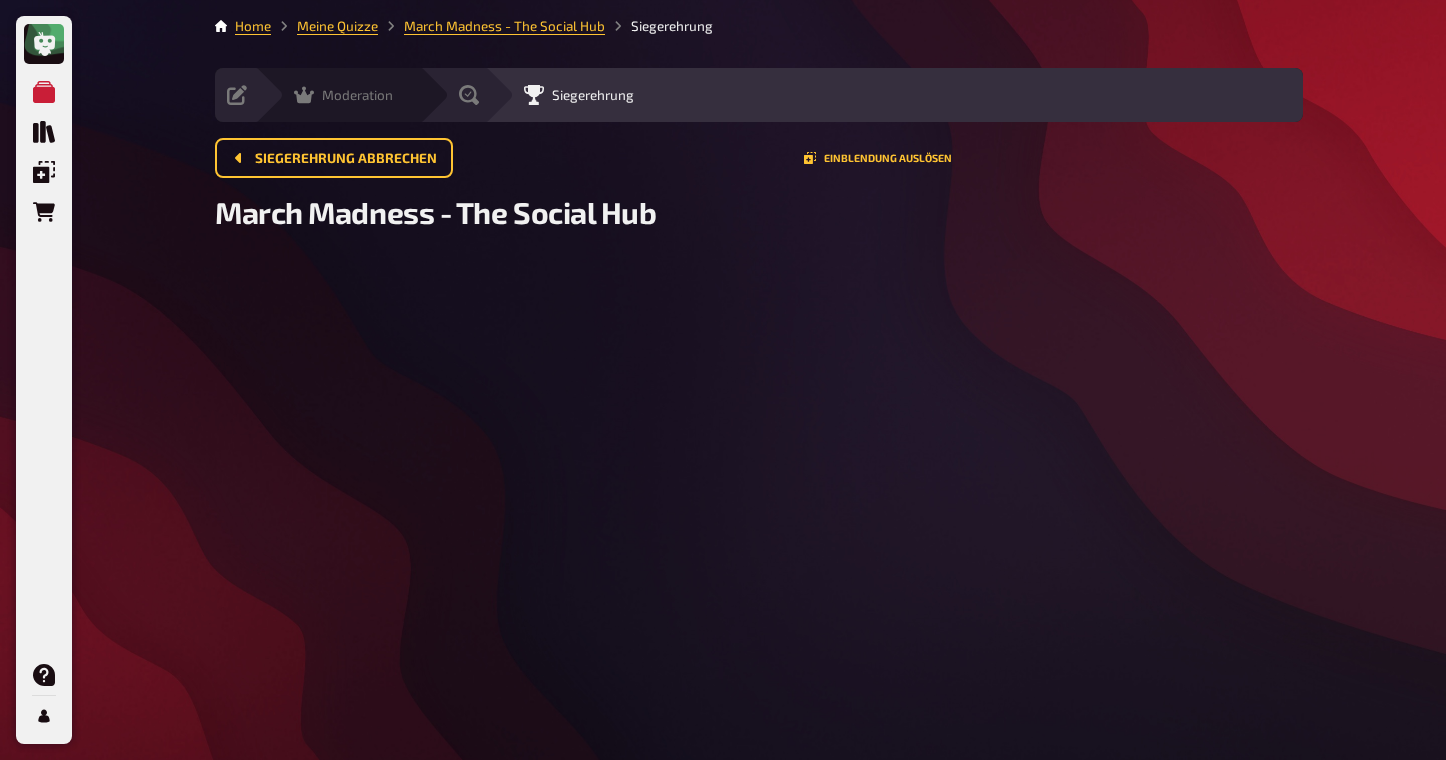 click on "Moderation undefined" at bounding box center [337, 95] 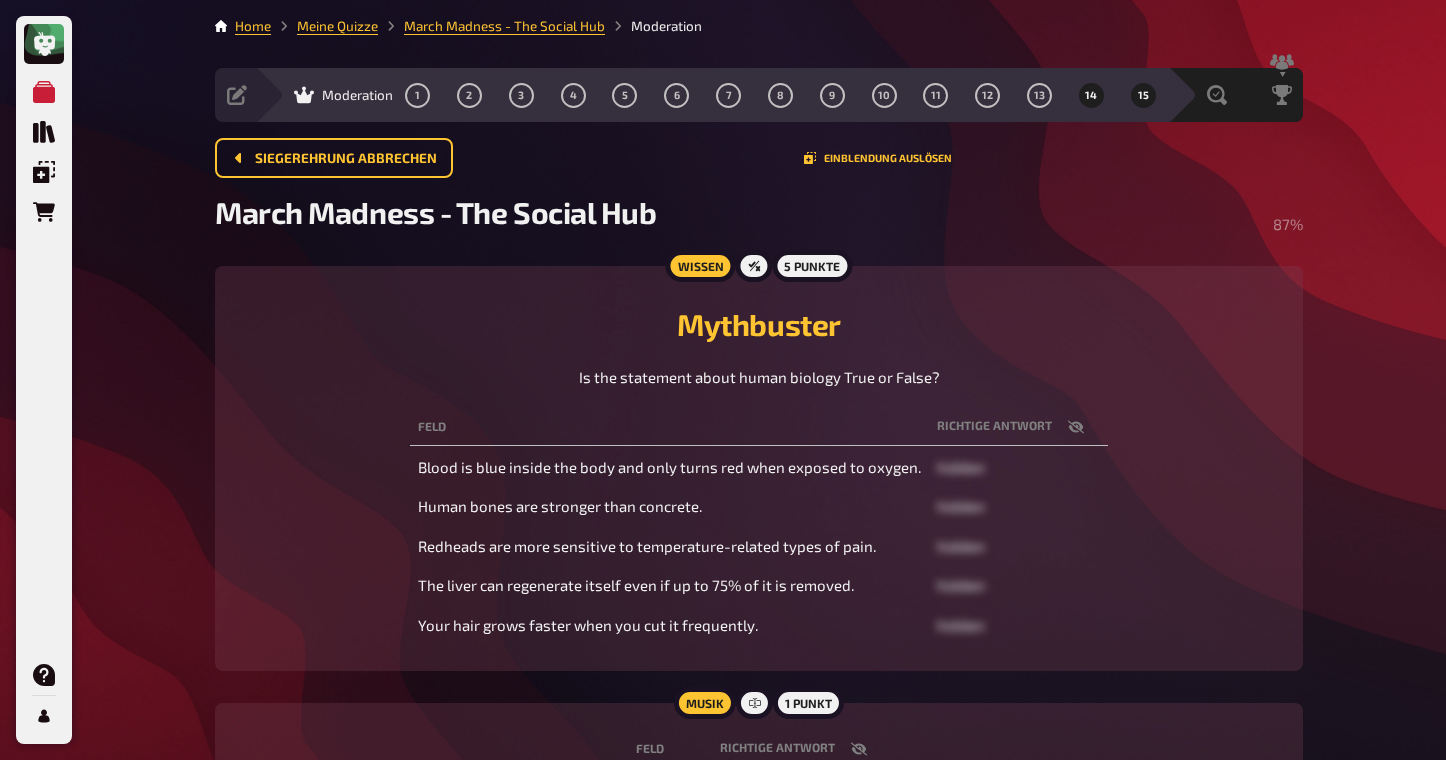 click on "14" at bounding box center [1091, 95] 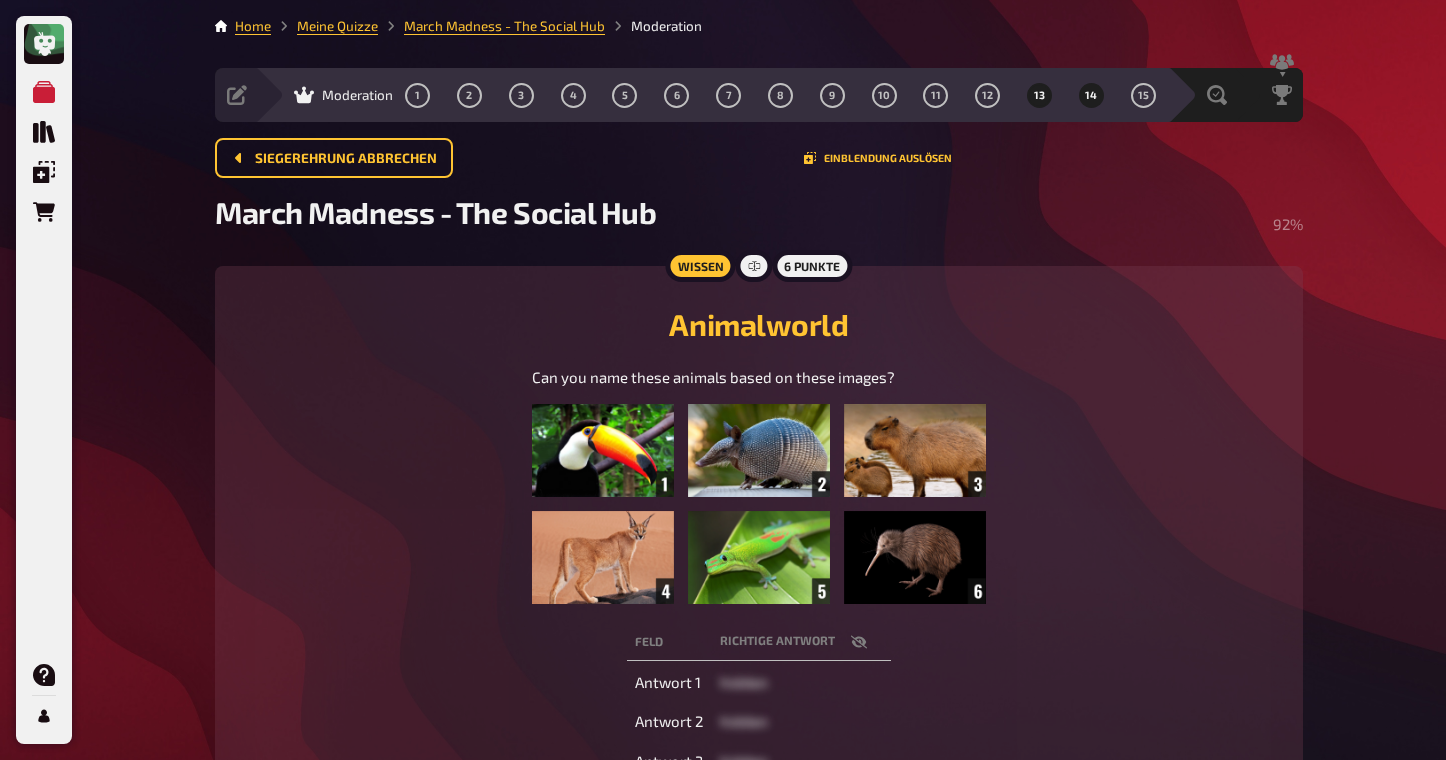 click on "13" at bounding box center [1040, 95] 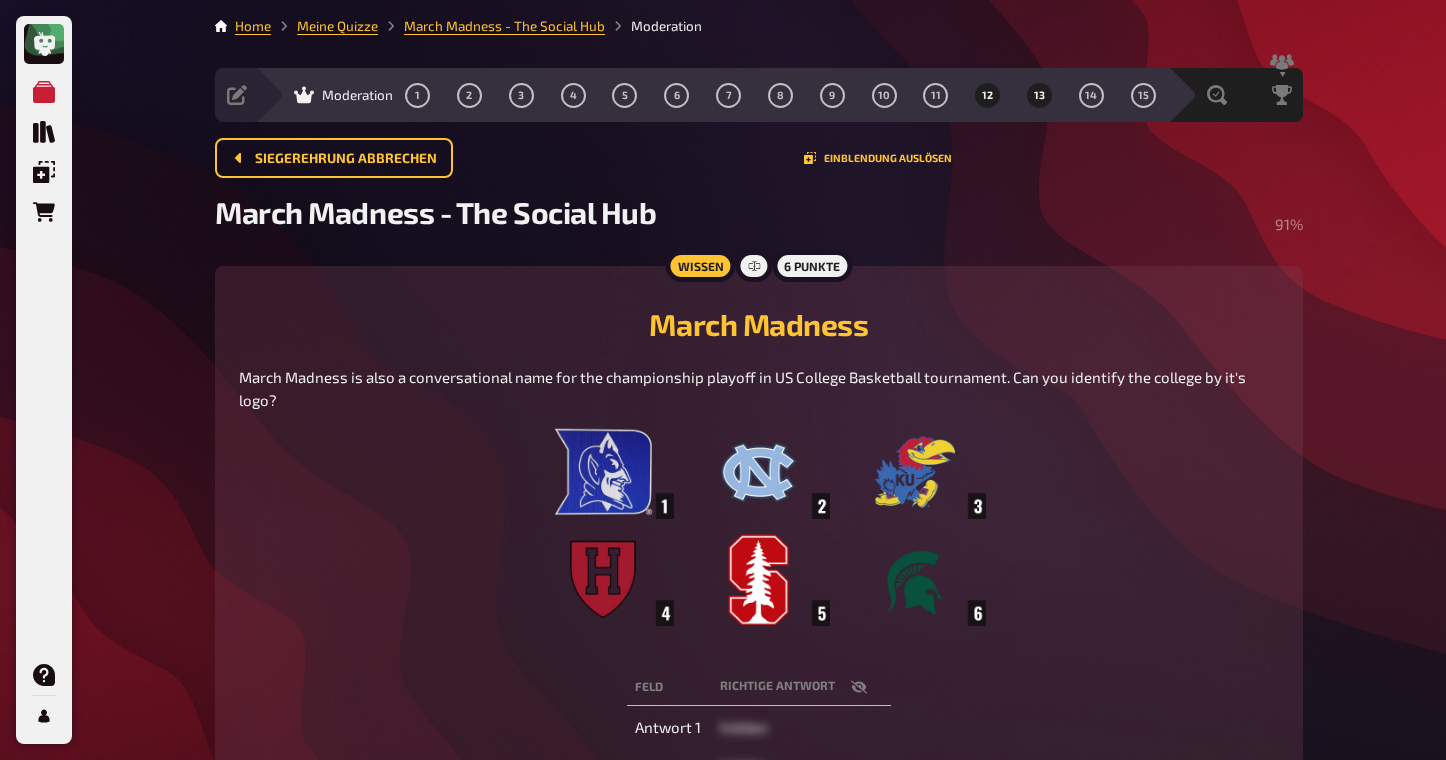click on "12" at bounding box center (988, 95) 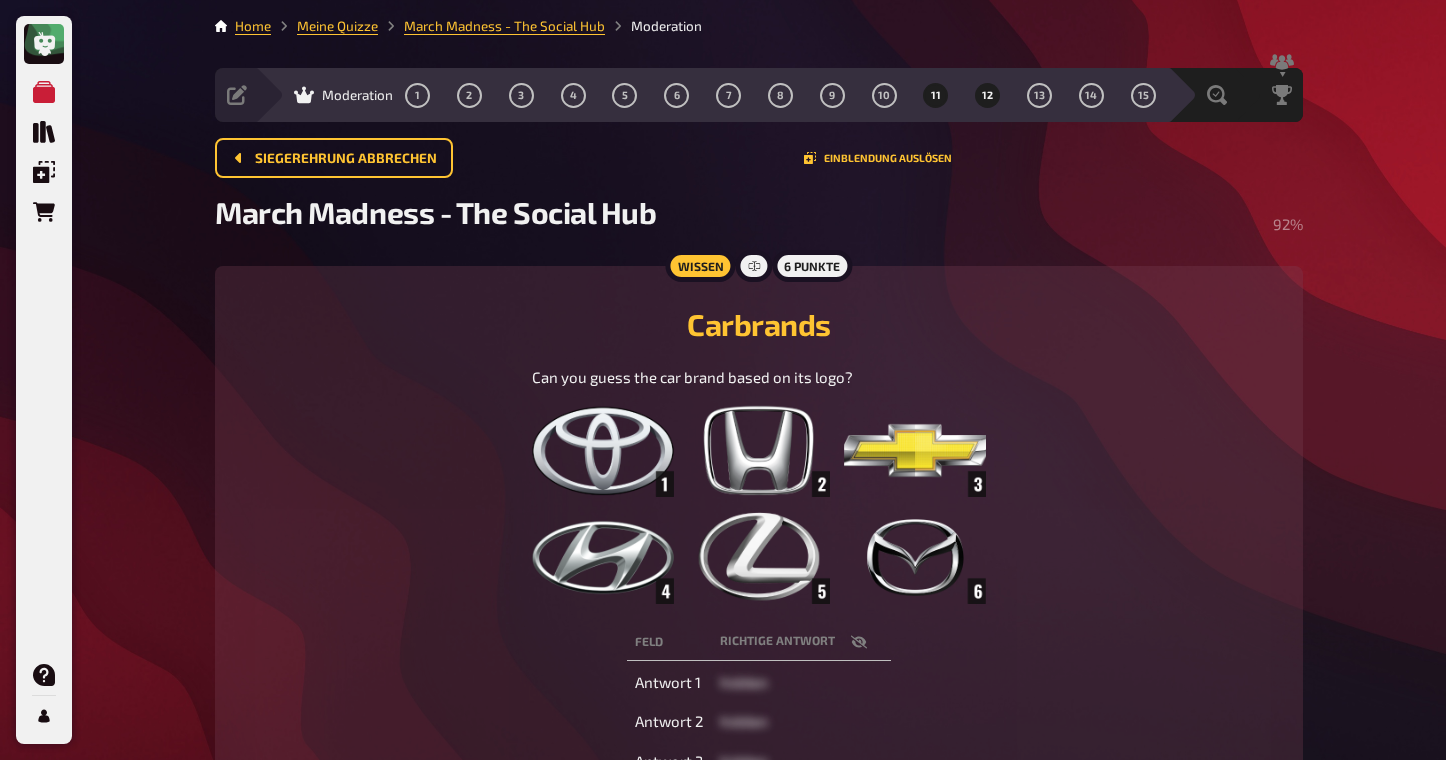 click on "11" at bounding box center (936, 95) 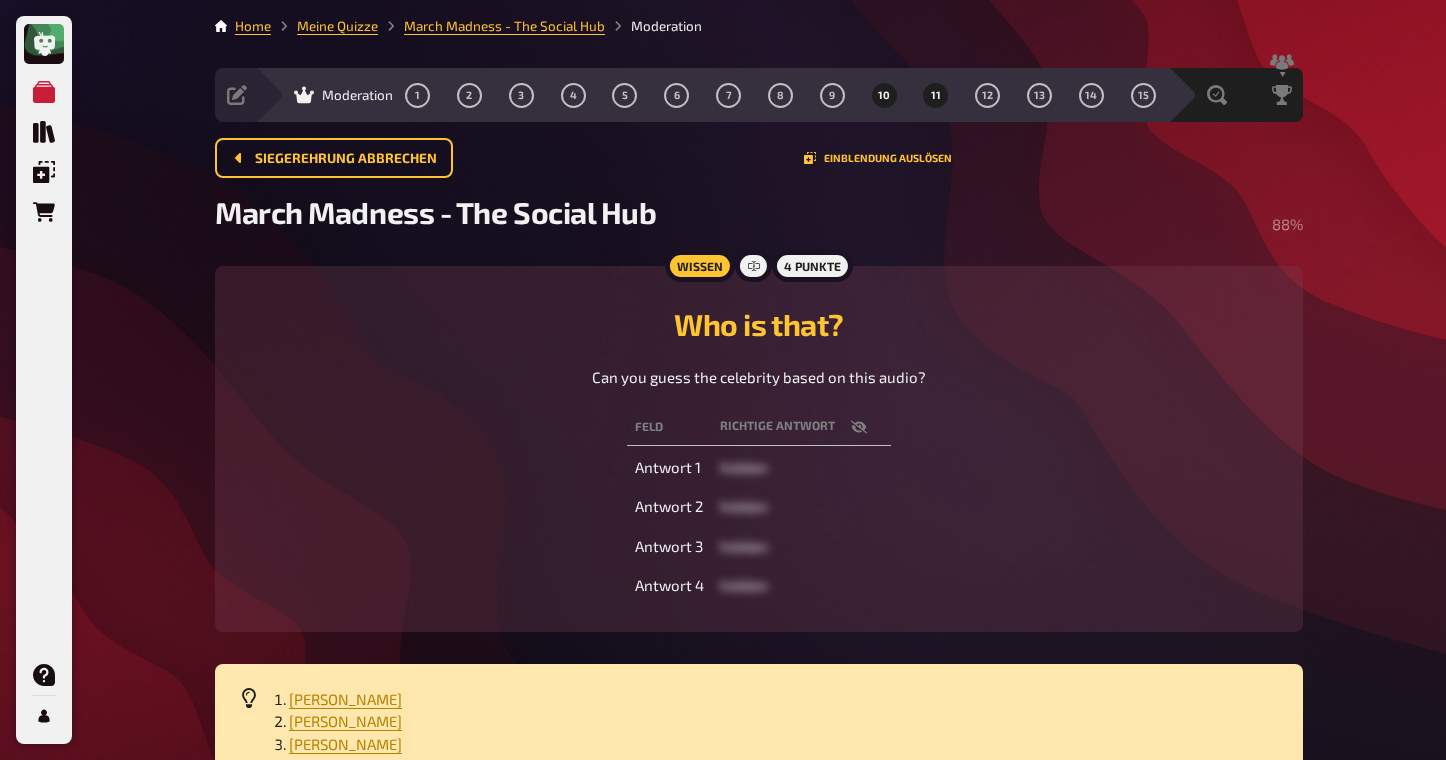 click on "10" at bounding box center (884, 95) 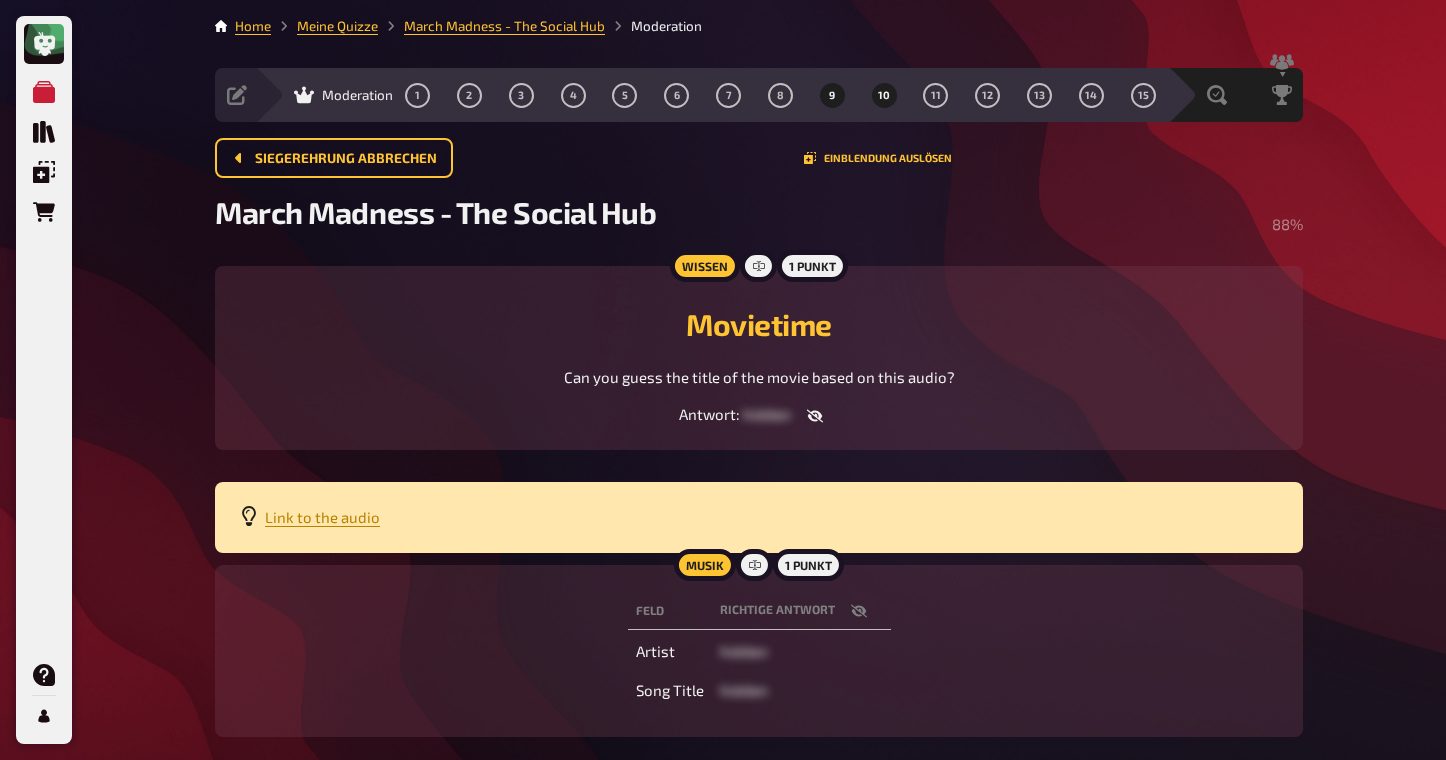 click on "9" at bounding box center [832, 95] 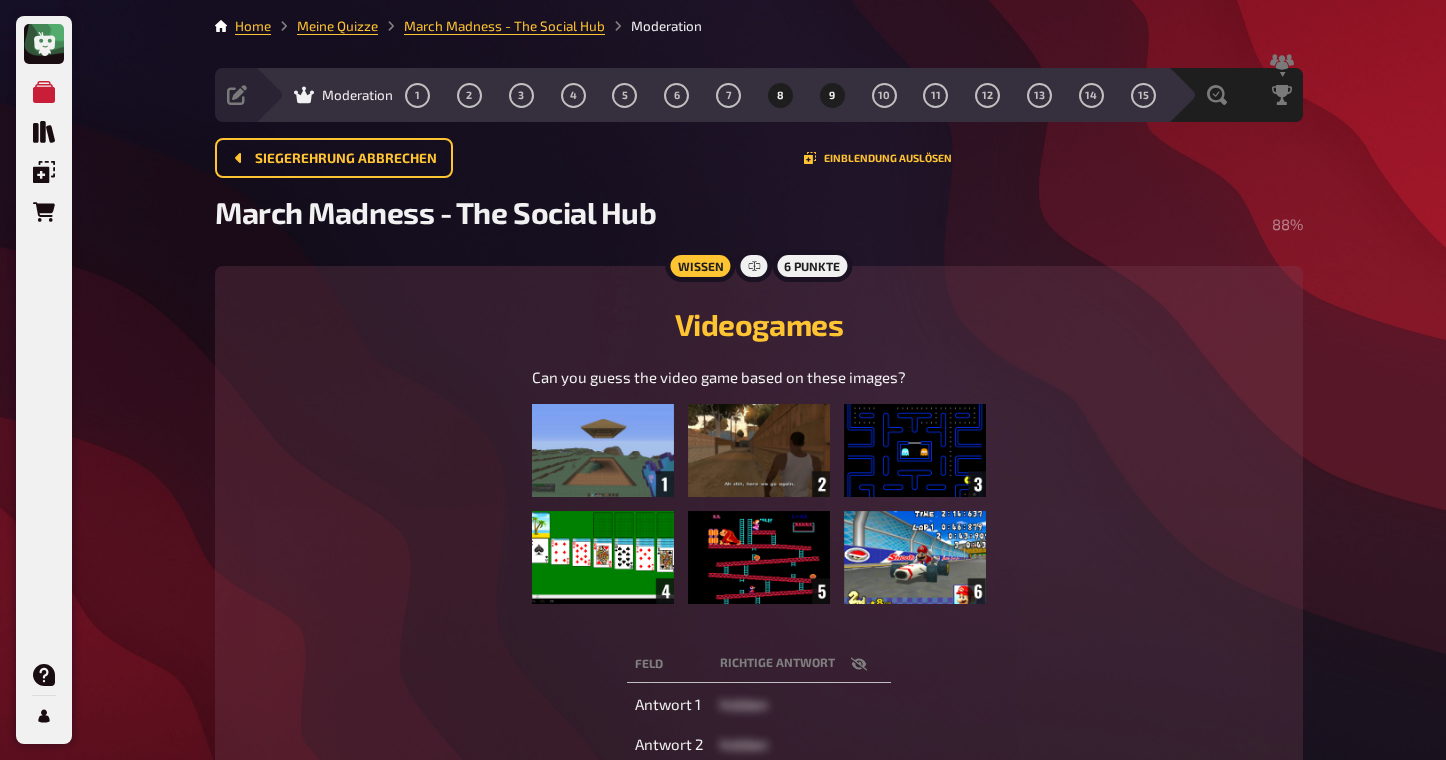click on "8" at bounding box center (780, 95) 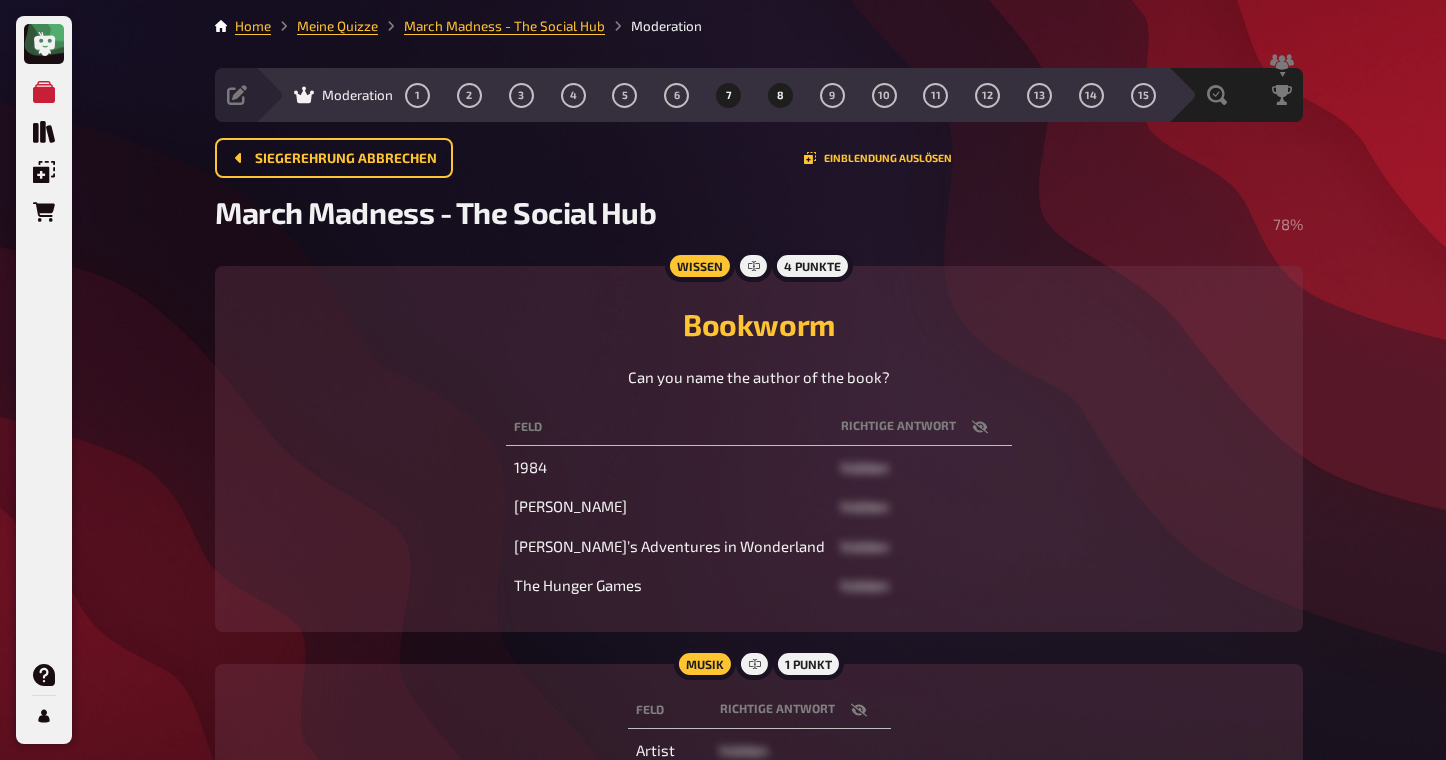click on "7" at bounding box center [729, 95] 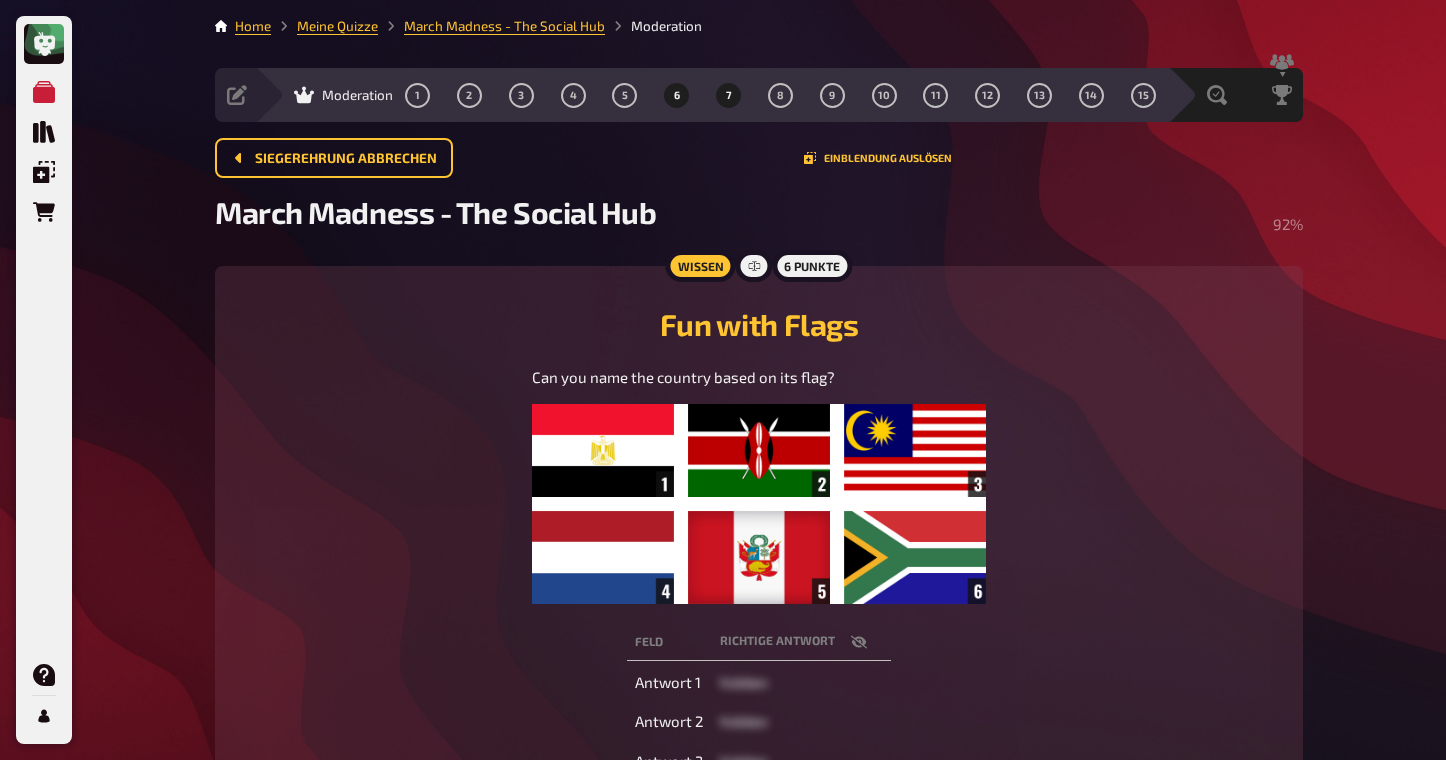 click on "6" at bounding box center (677, 95) 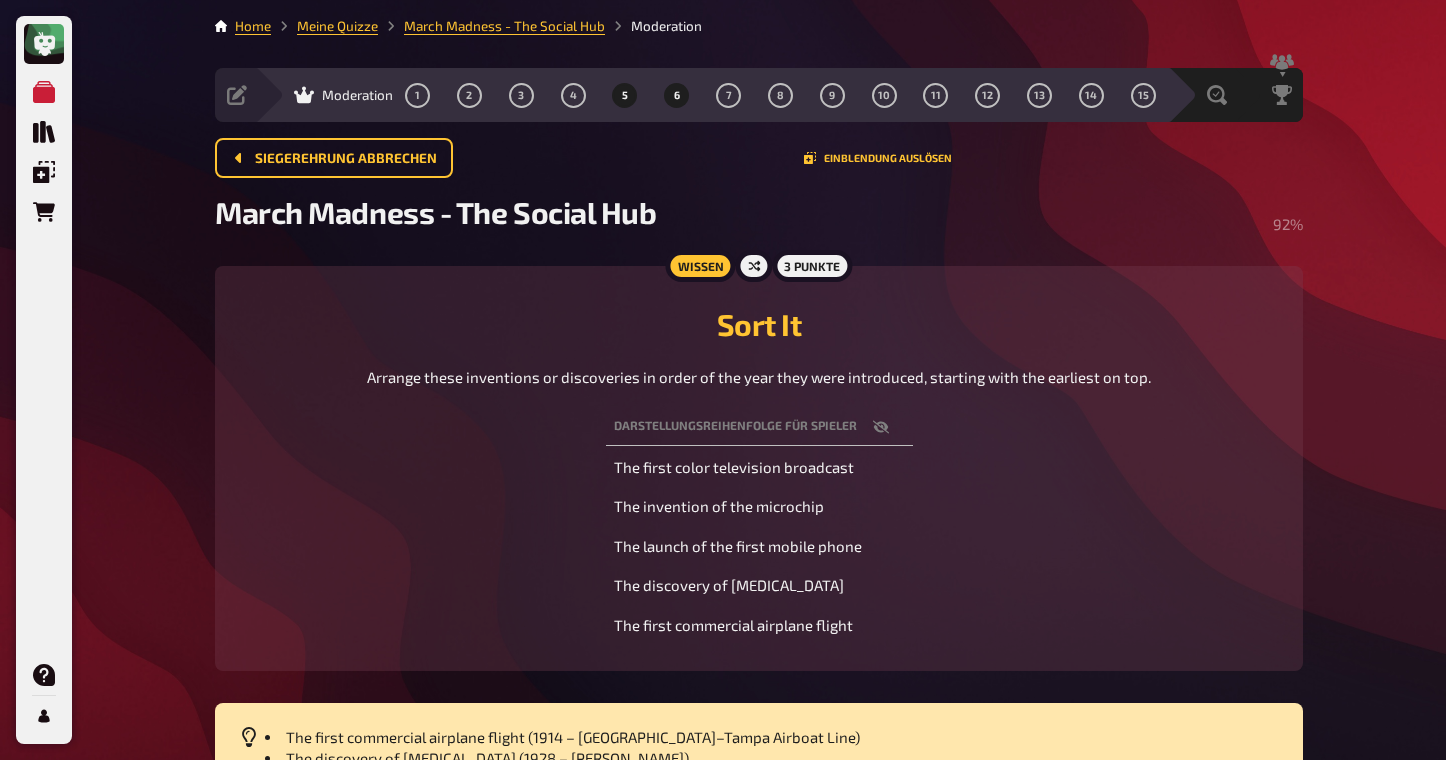 click on "5" at bounding box center [625, 95] 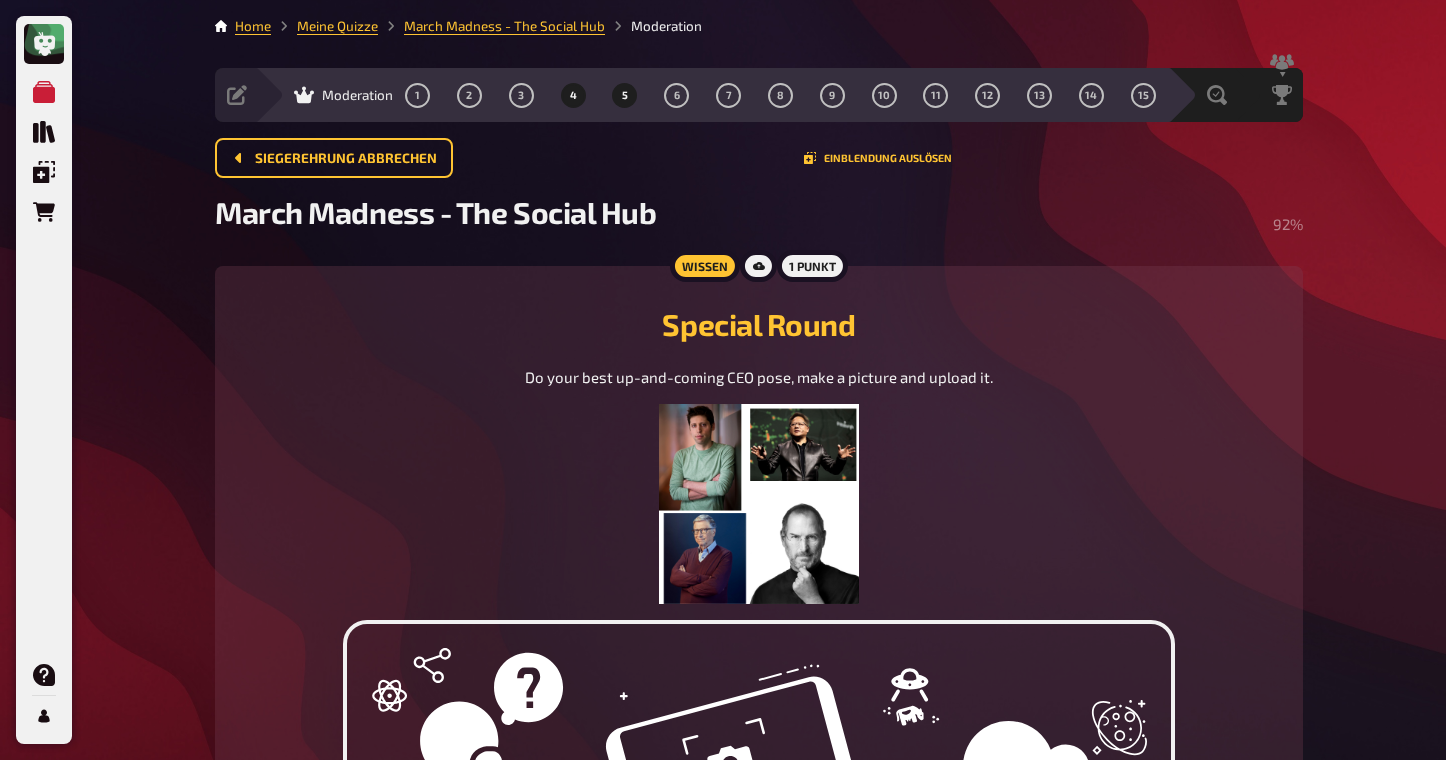 click on "4" at bounding box center [573, 95] 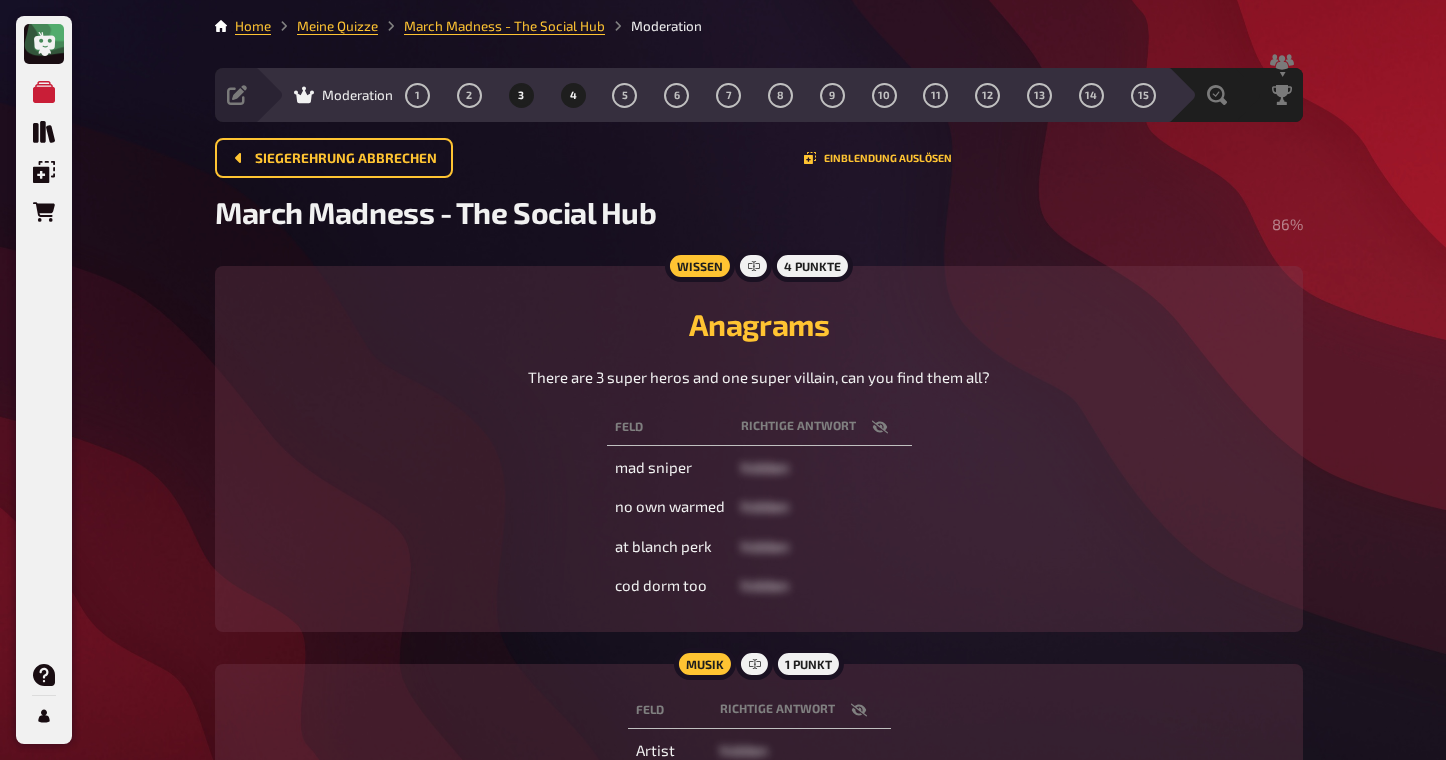 click on "3" at bounding box center (521, 95) 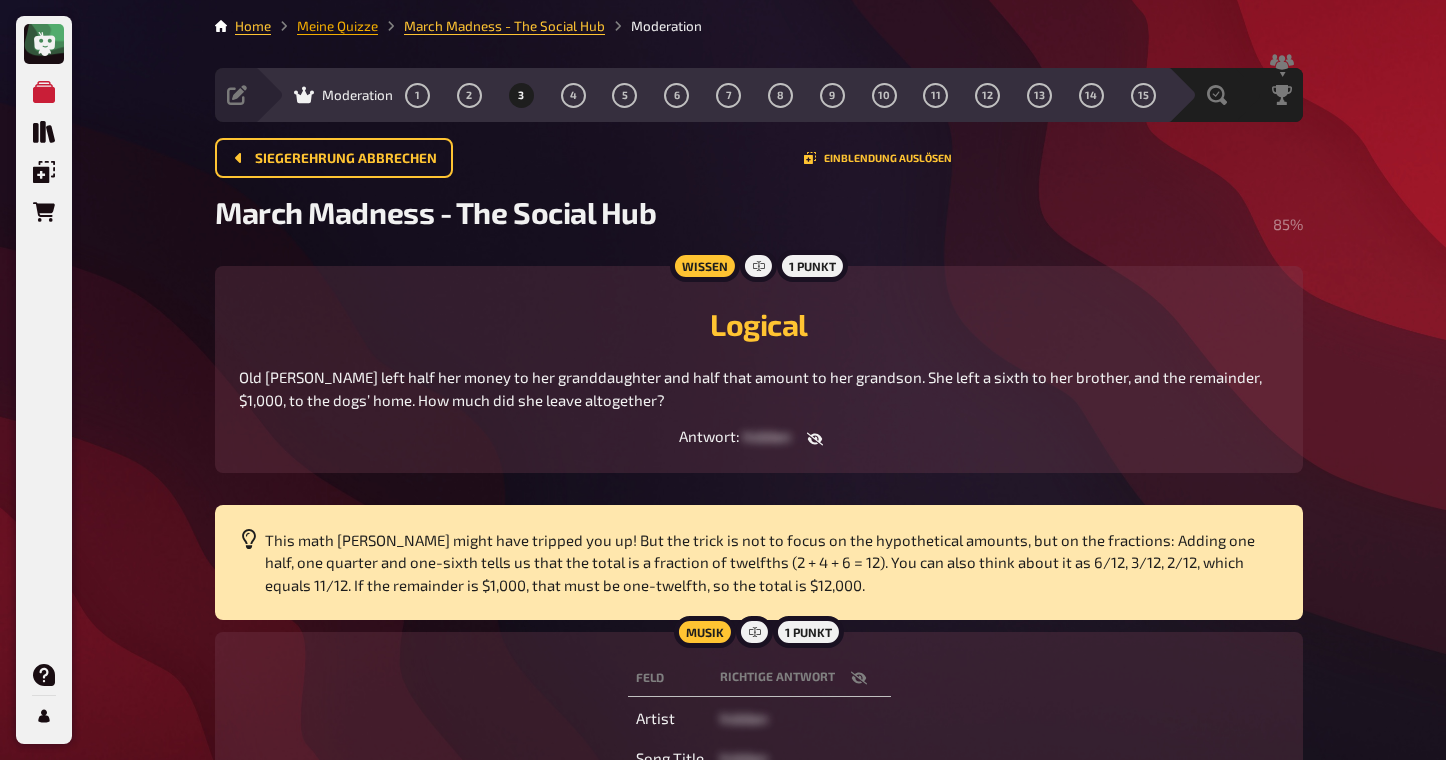 click on "Meine Quizze" at bounding box center [337, 26] 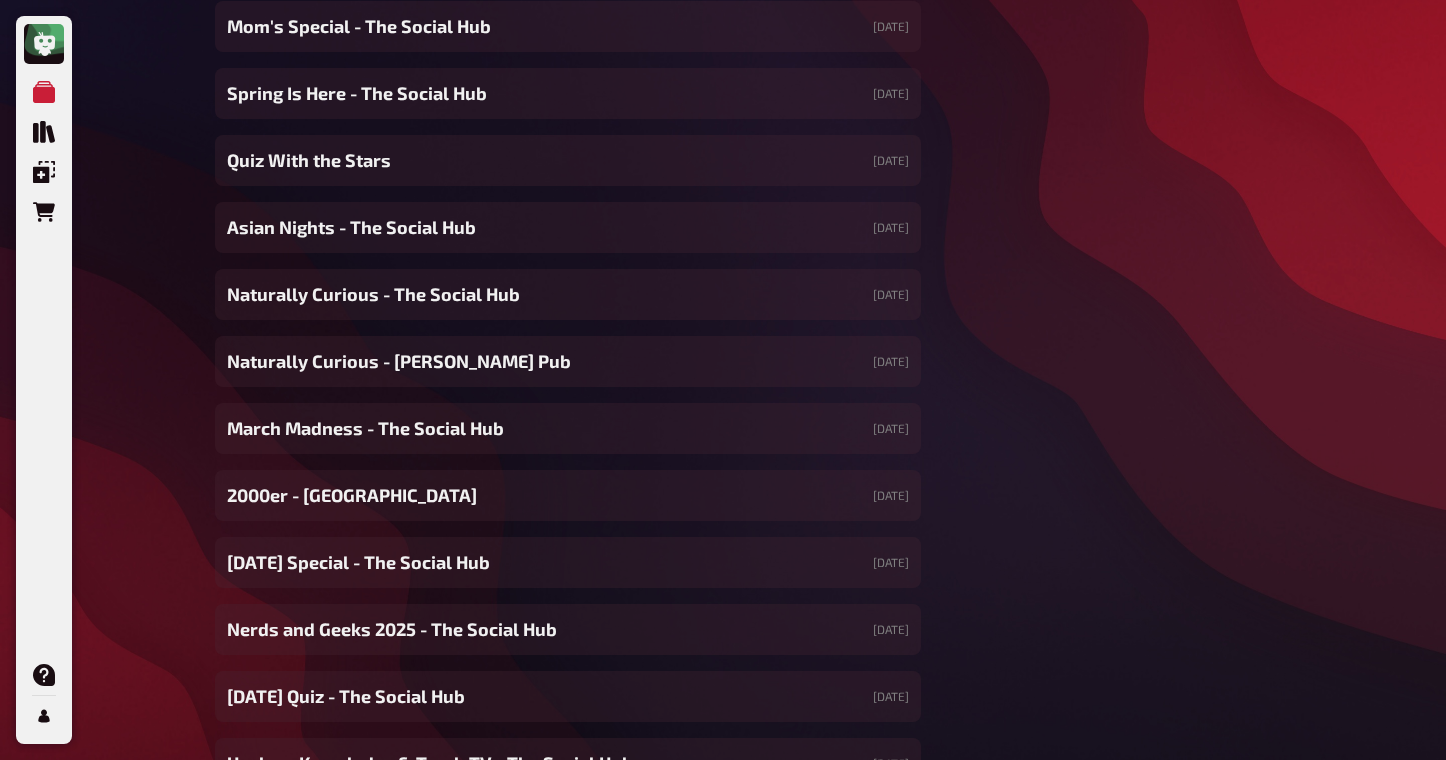 scroll, scrollTop: 877, scrollLeft: 0, axis: vertical 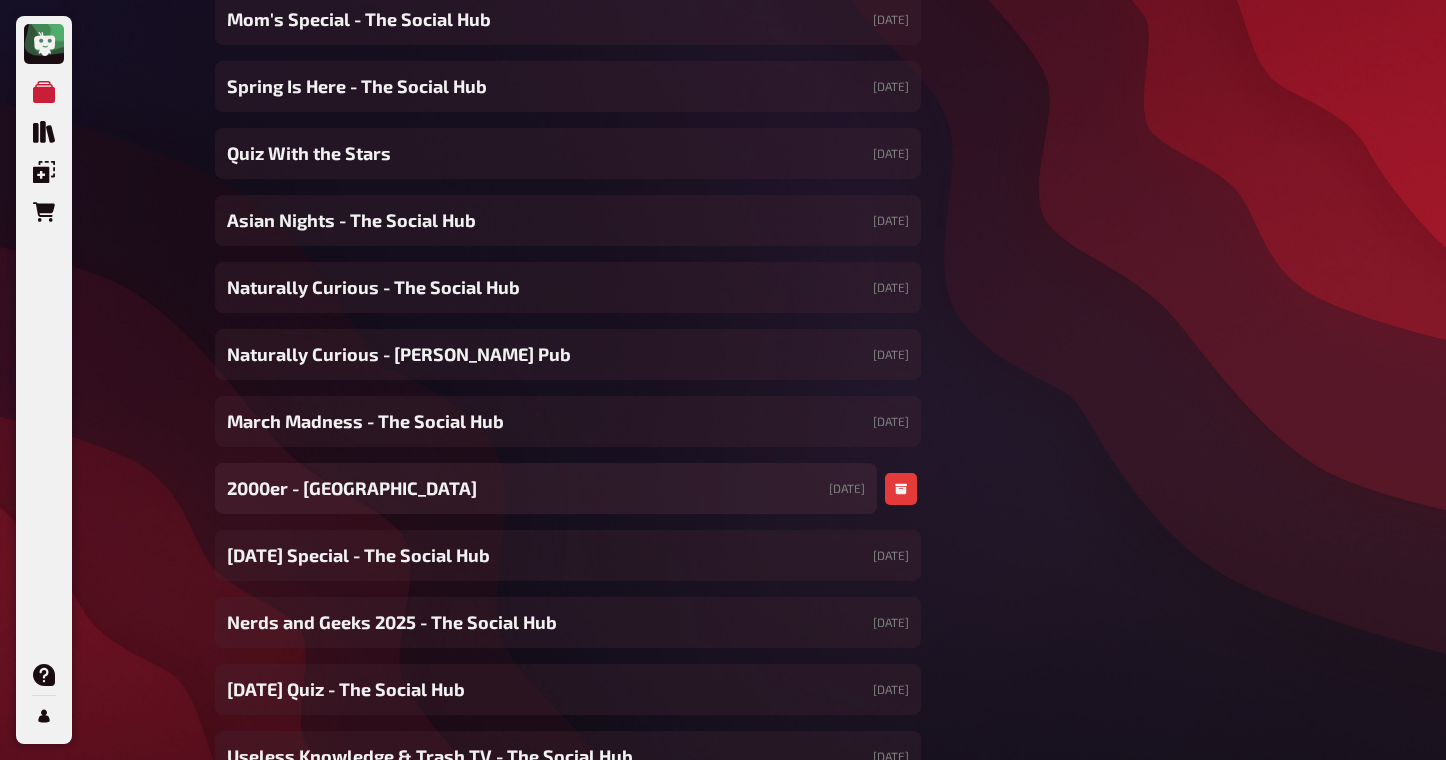 click on "2000er  - [GEOGRAPHIC_DATA]" at bounding box center [352, 488] 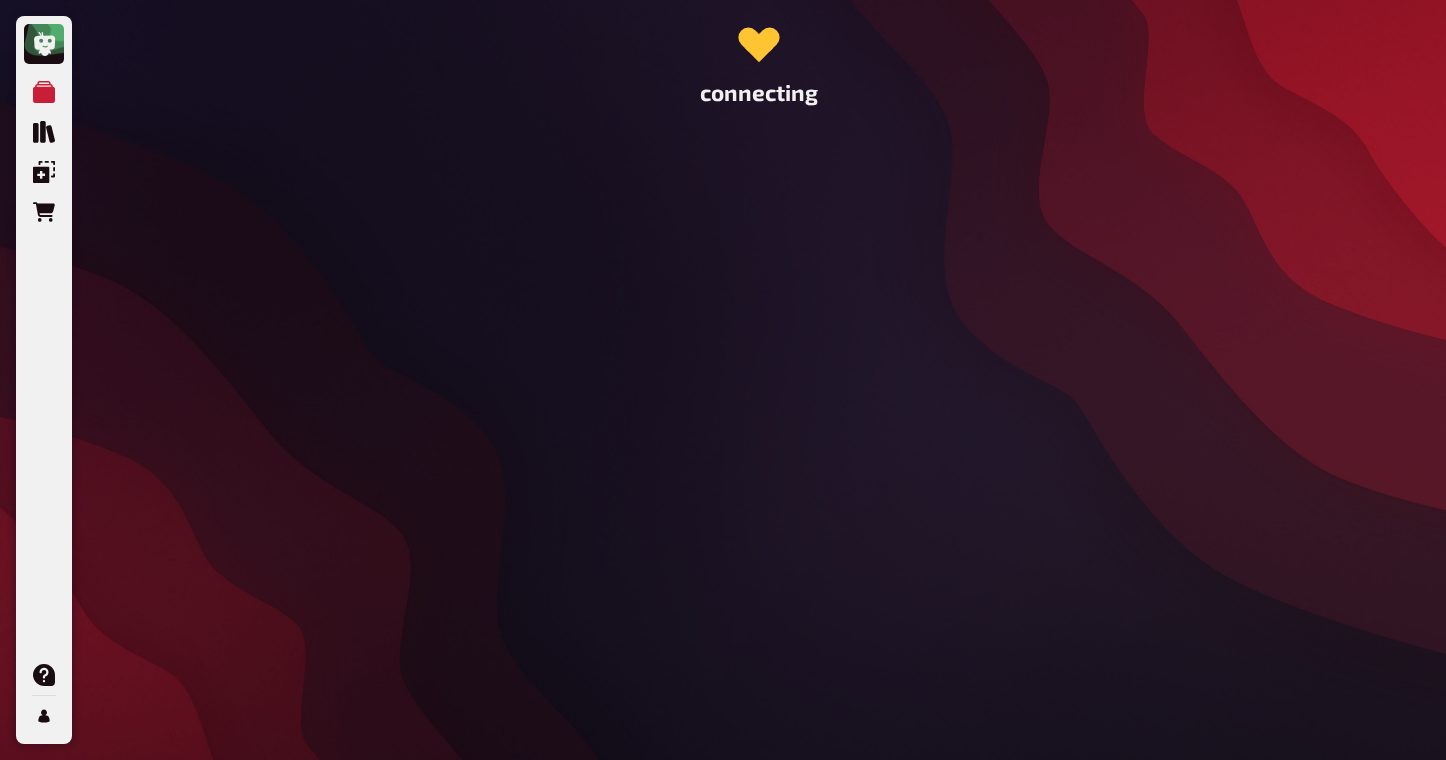 scroll, scrollTop: 0, scrollLeft: 0, axis: both 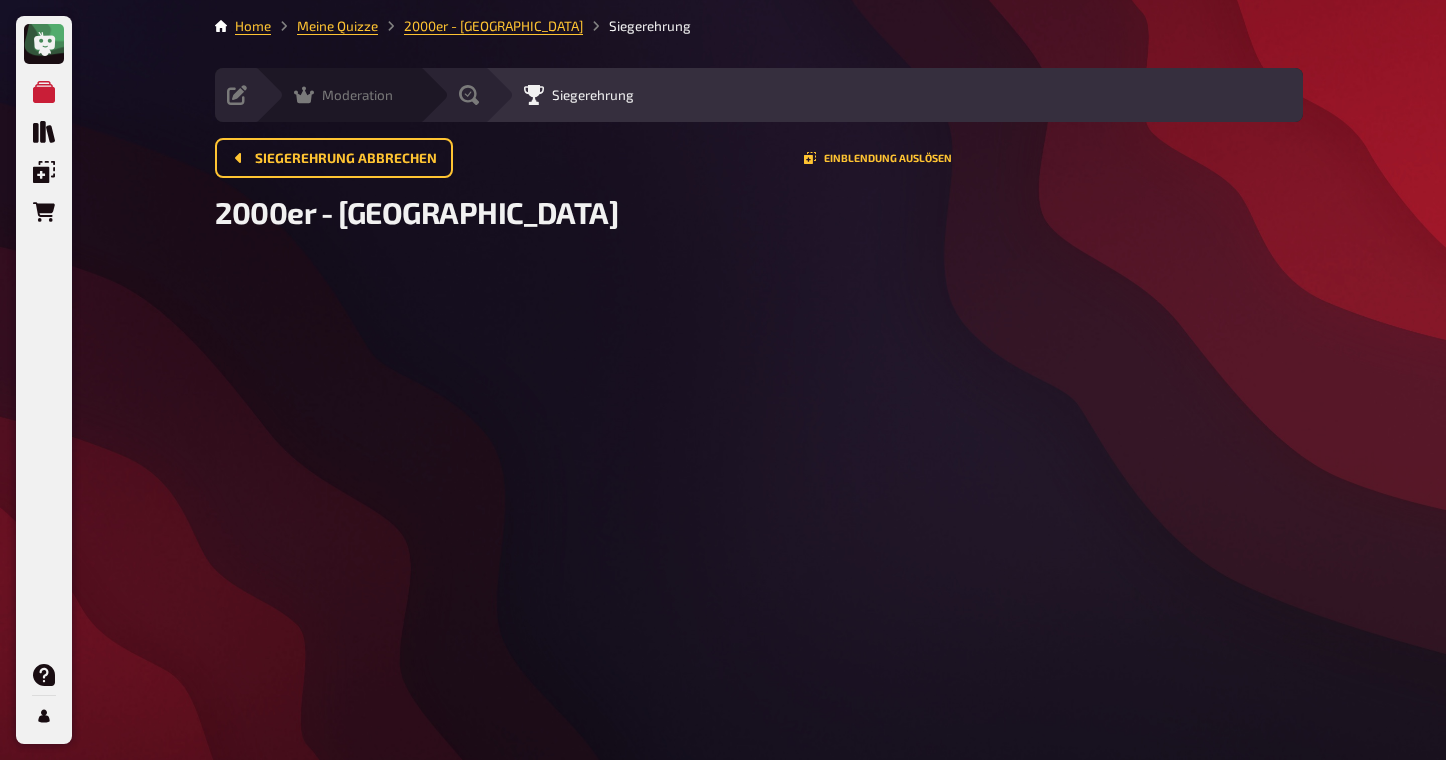 click on "Moderation" at bounding box center (343, 95) 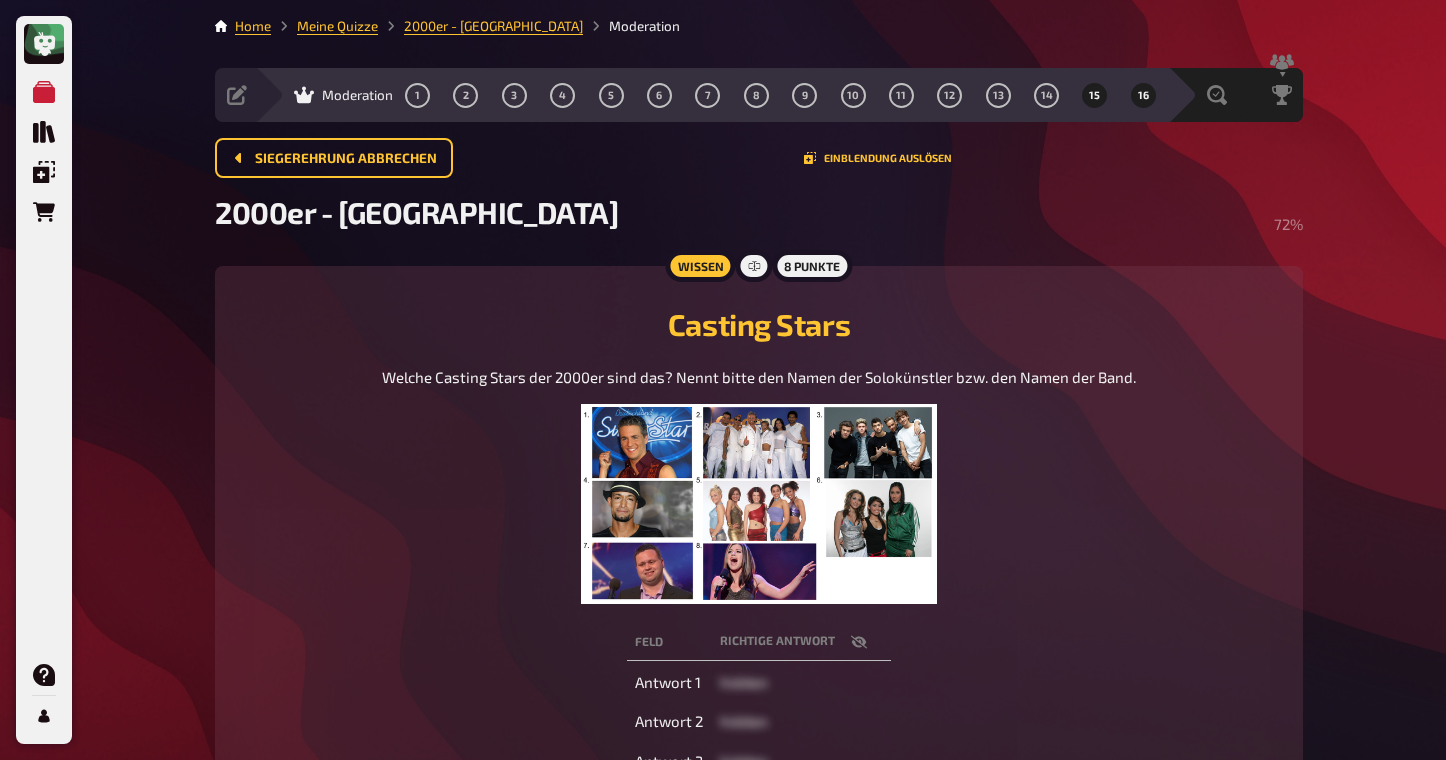 click on "15" at bounding box center [1094, 95] 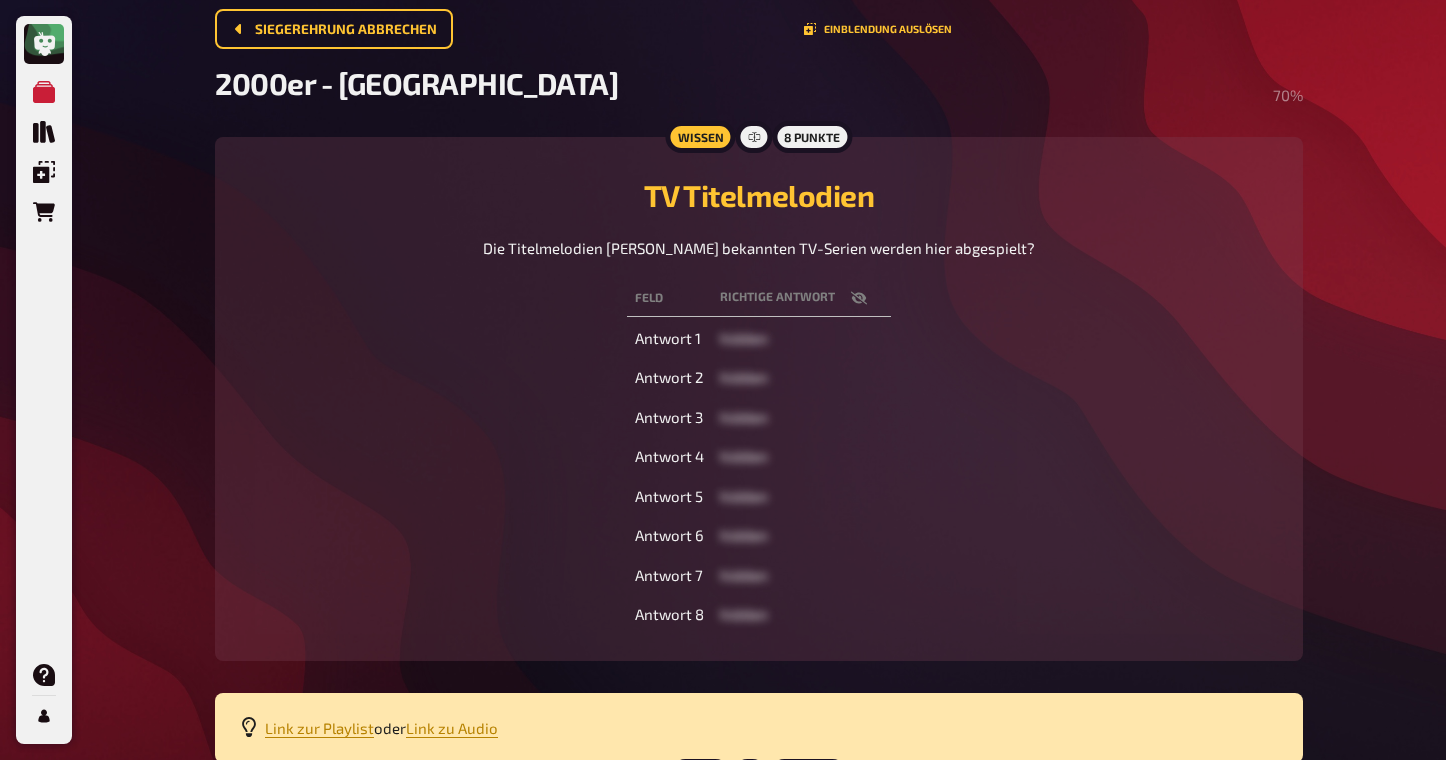 scroll, scrollTop: 41, scrollLeft: 0, axis: vertical 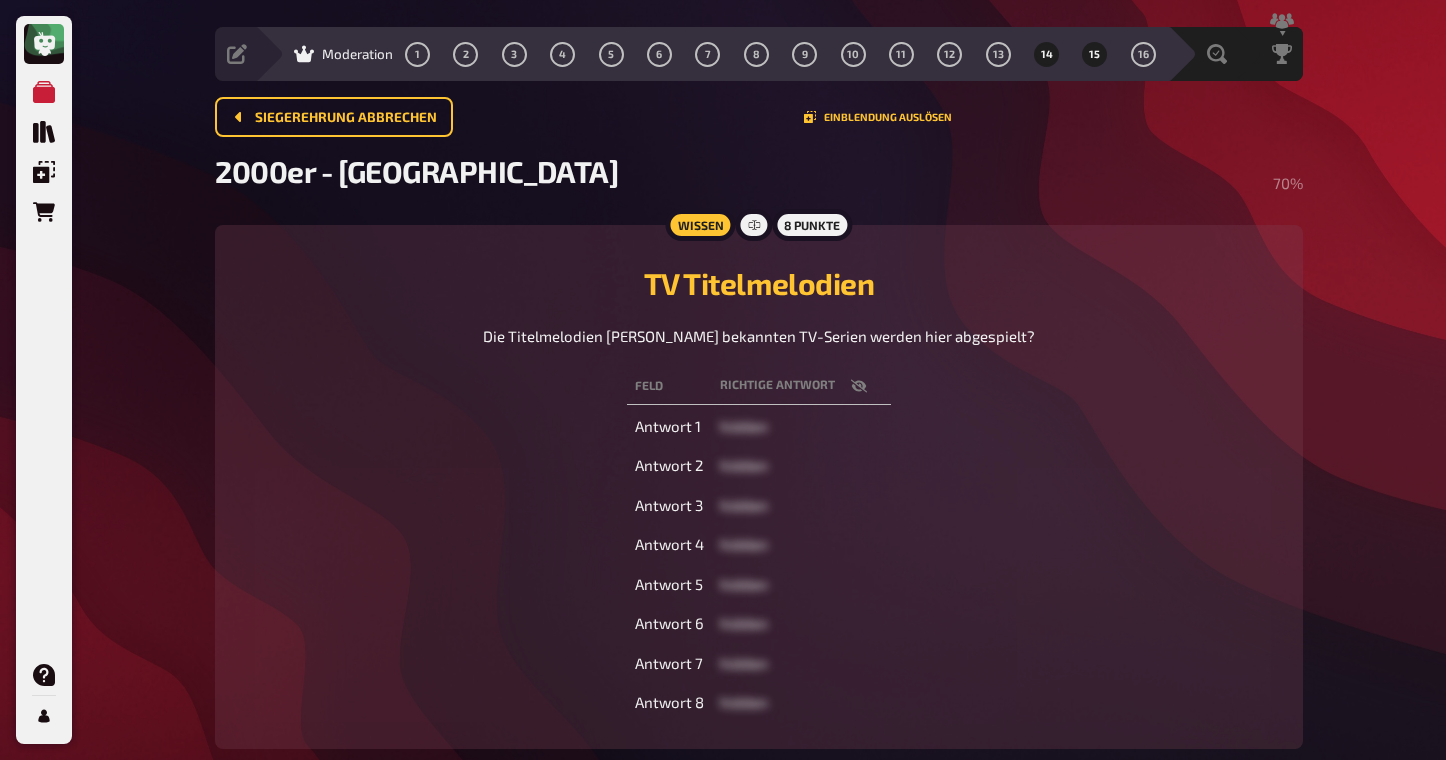 click on "14" at bounding box center (1047, 54) 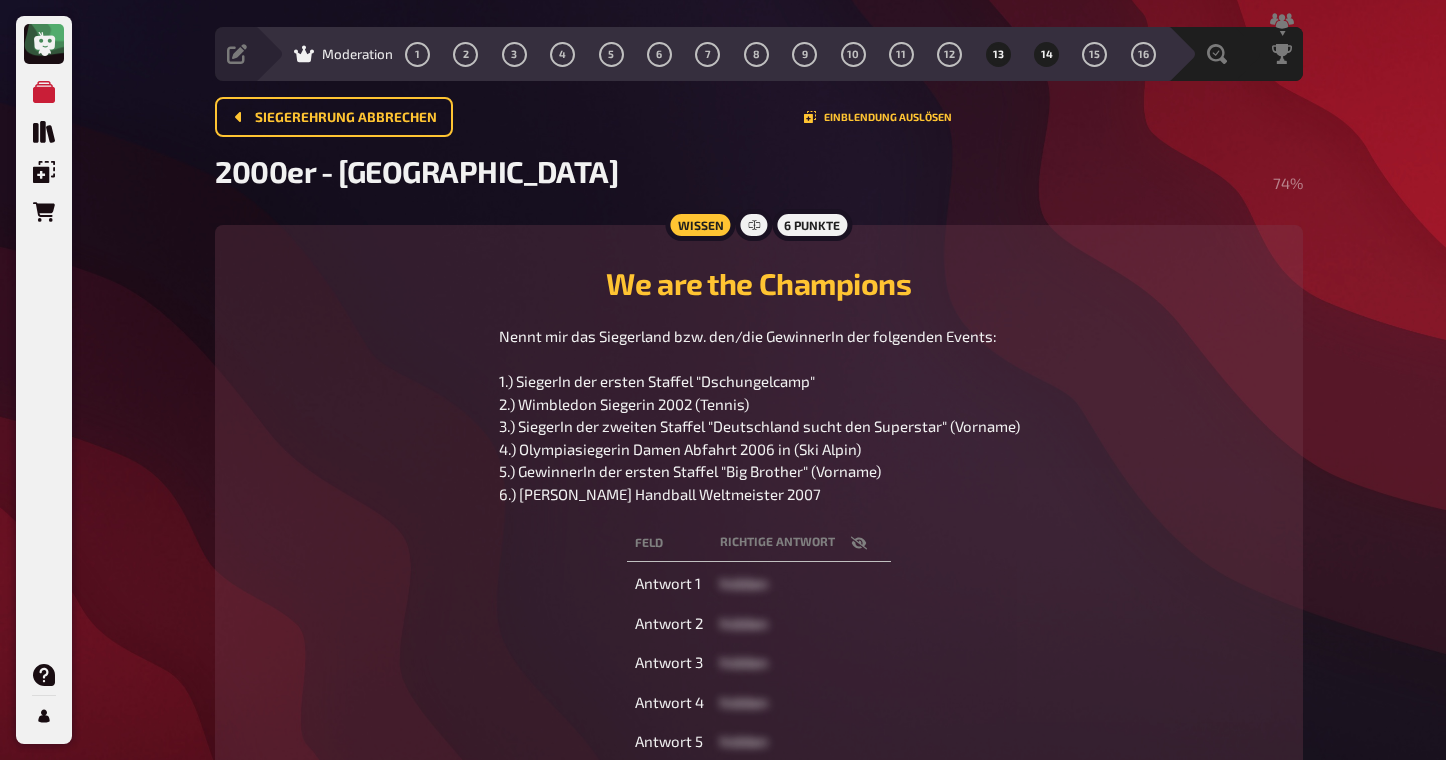 click on "13" at bounding box center [998, 54] 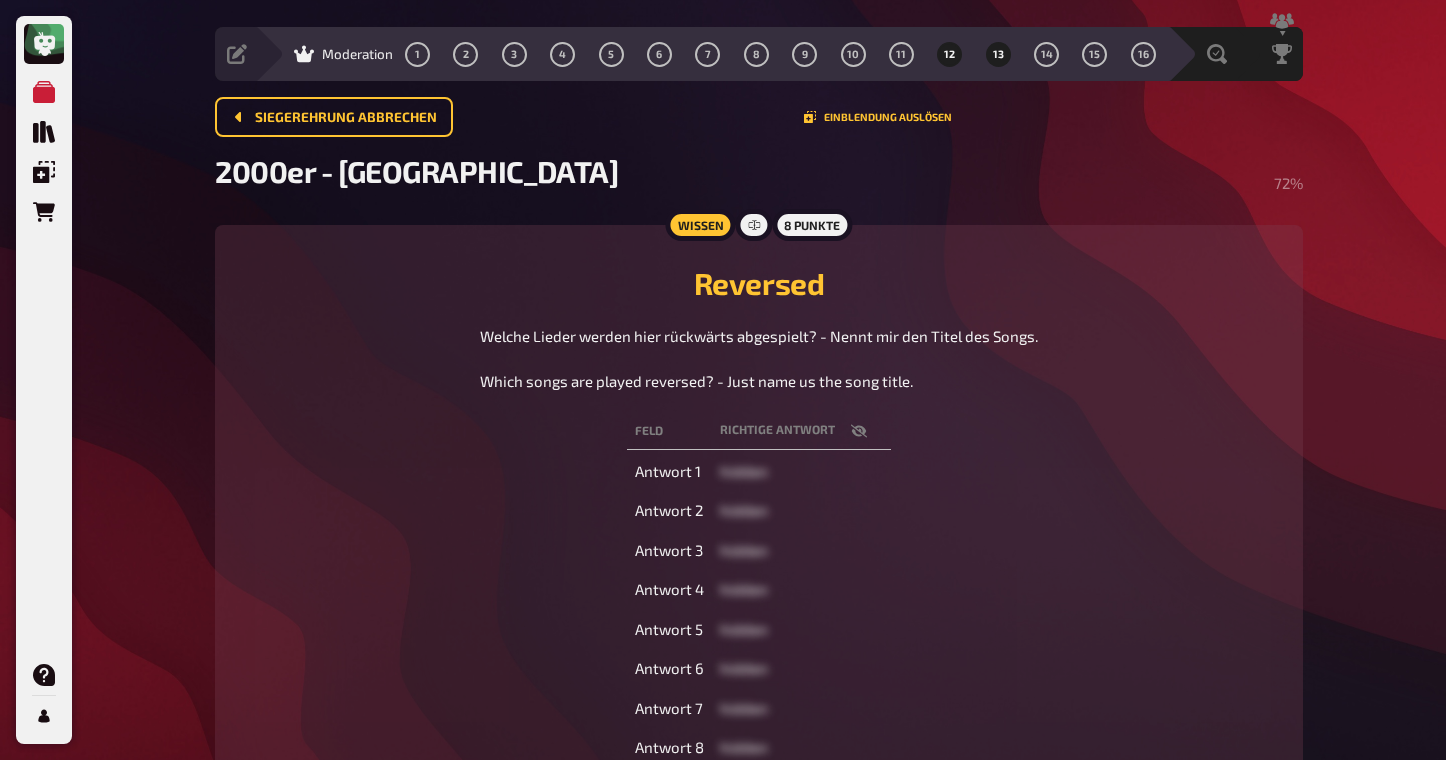 click on "12" at bounding box center (949, 54) 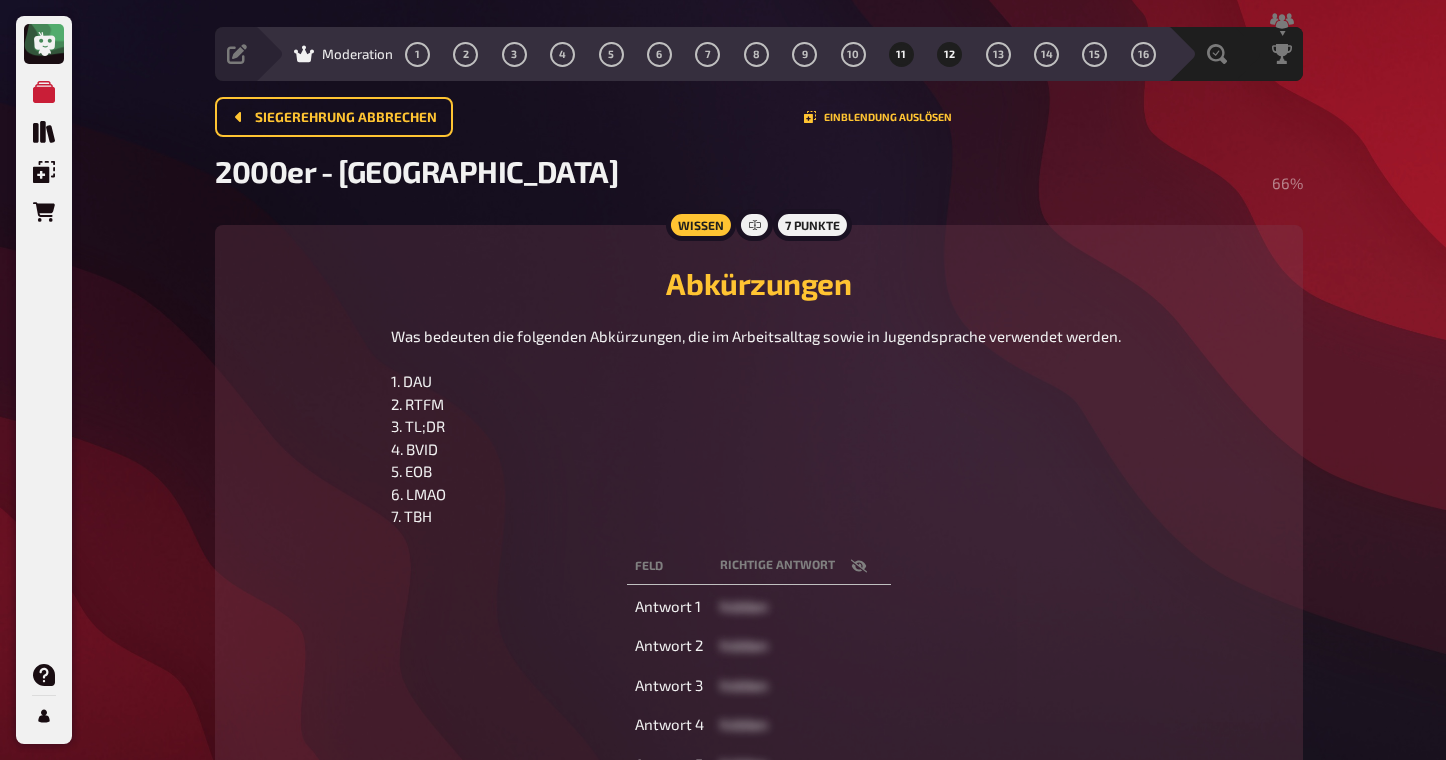 click on "11" at bounding box center (901, 54) 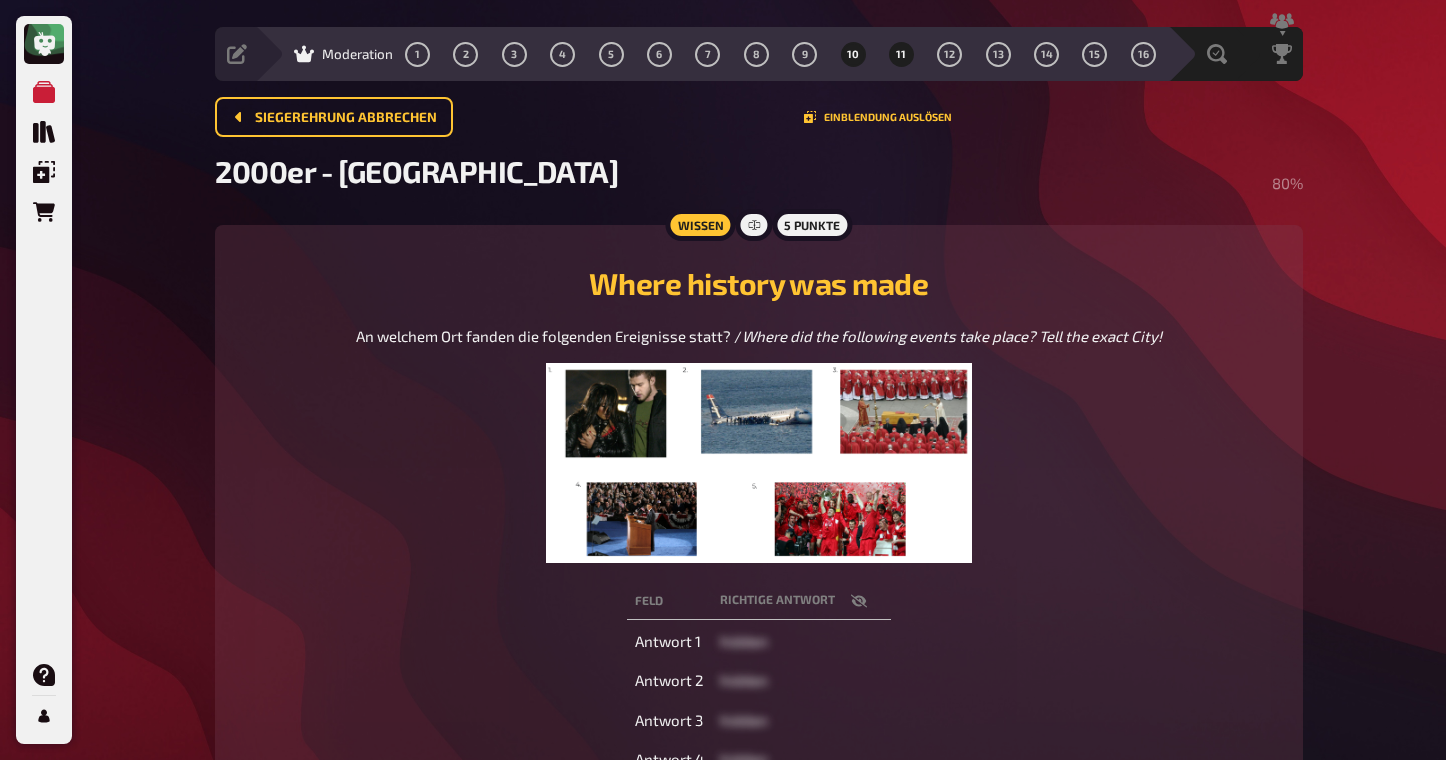 click on "10" at bounding box center (853, 54) 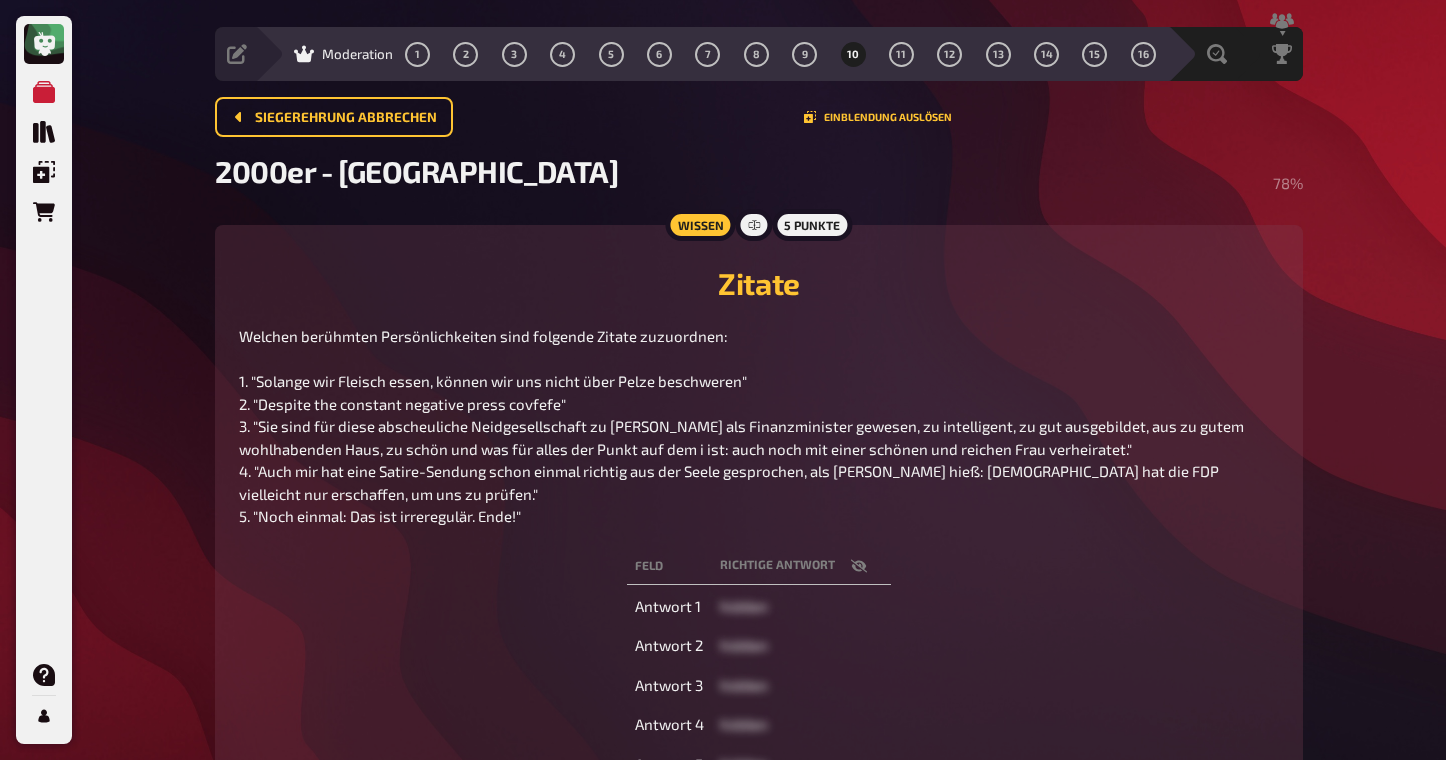 click 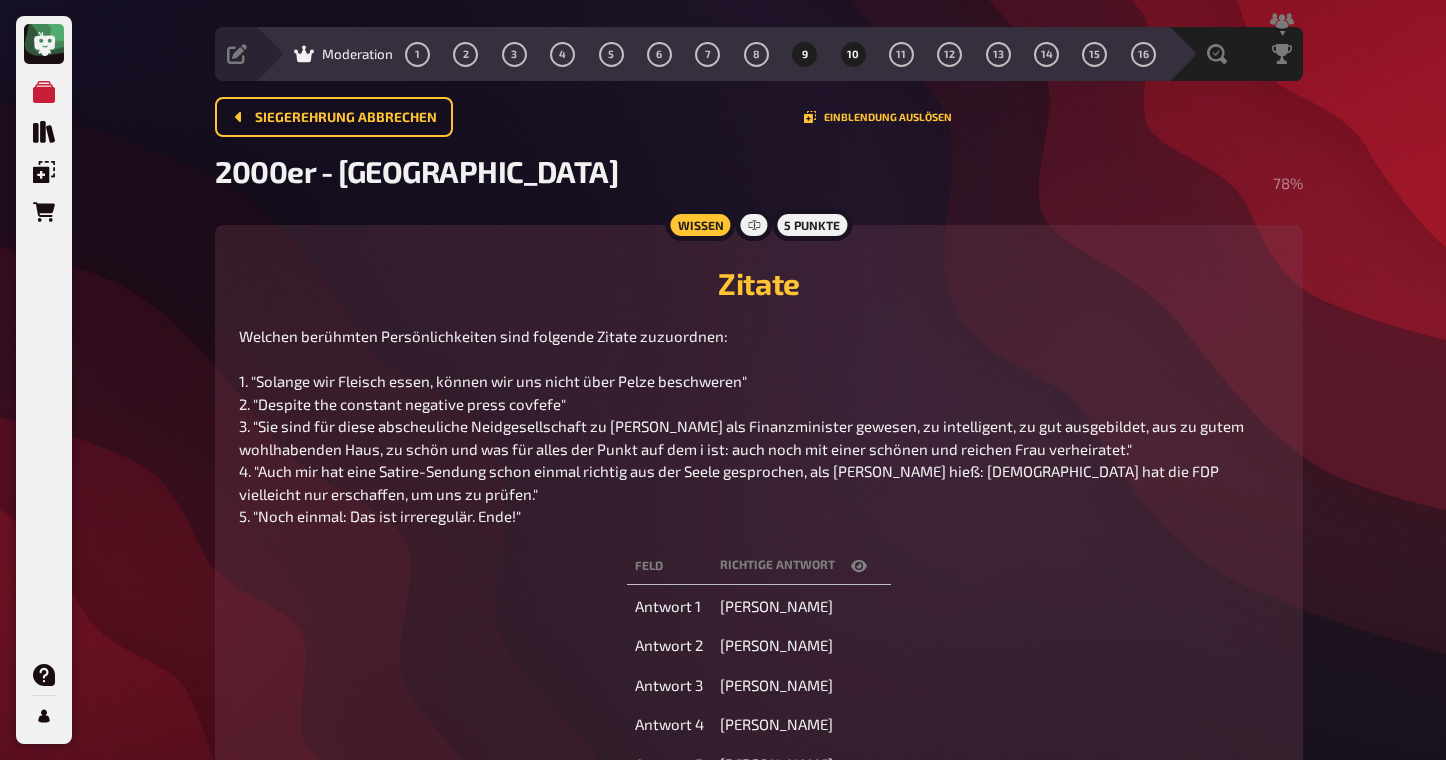 click on "9" at bounding box center (805, 54) 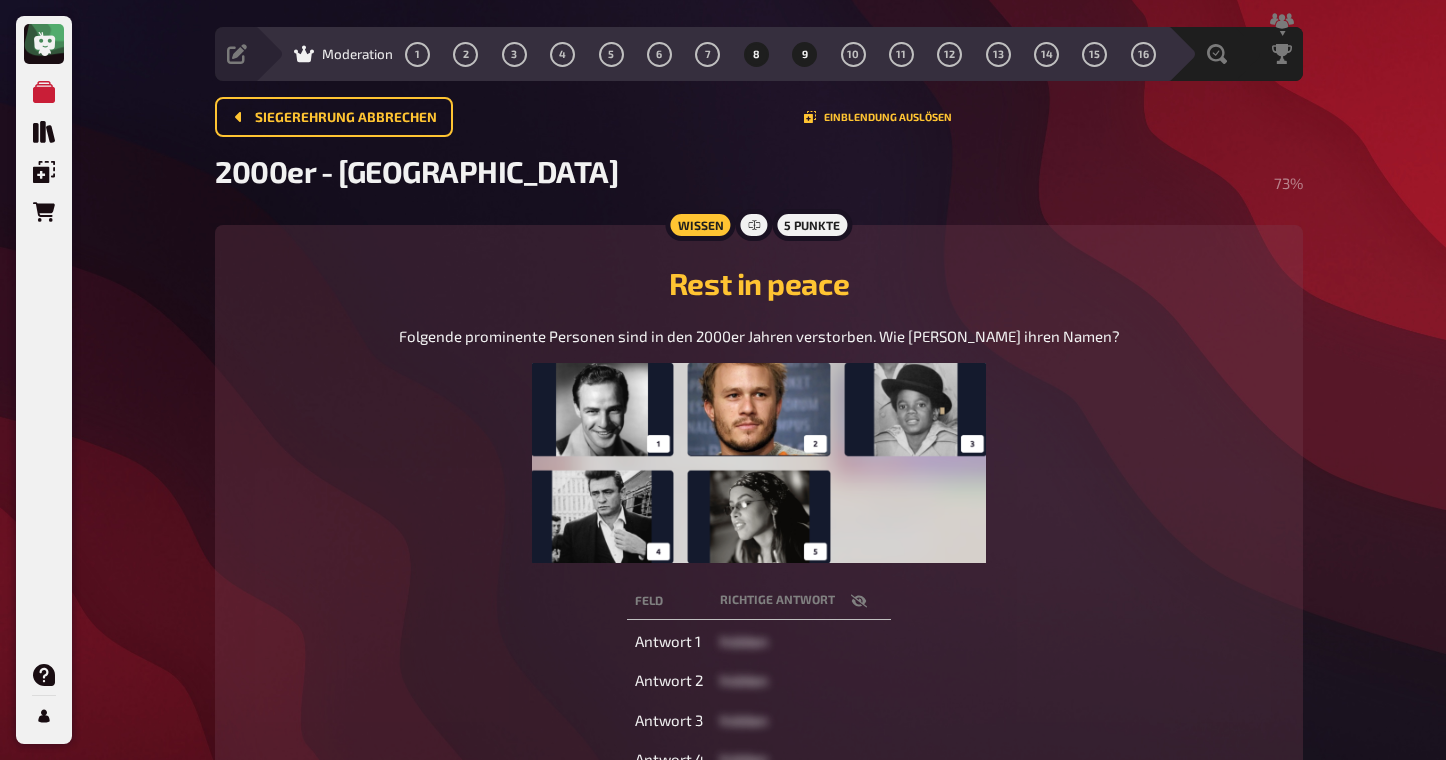 click on "8" at bounding box center (756, 54) 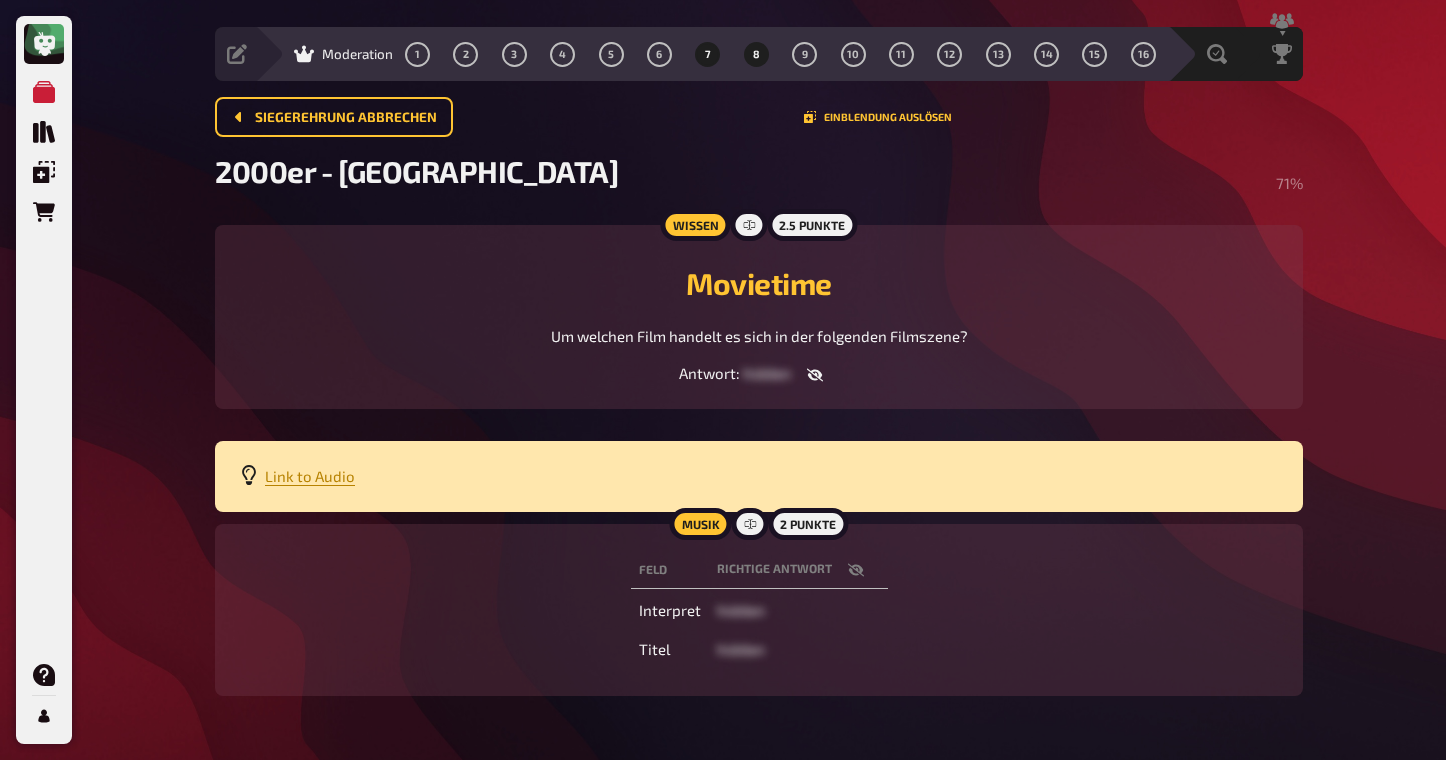click on "7" at bounding box center [708, 54] 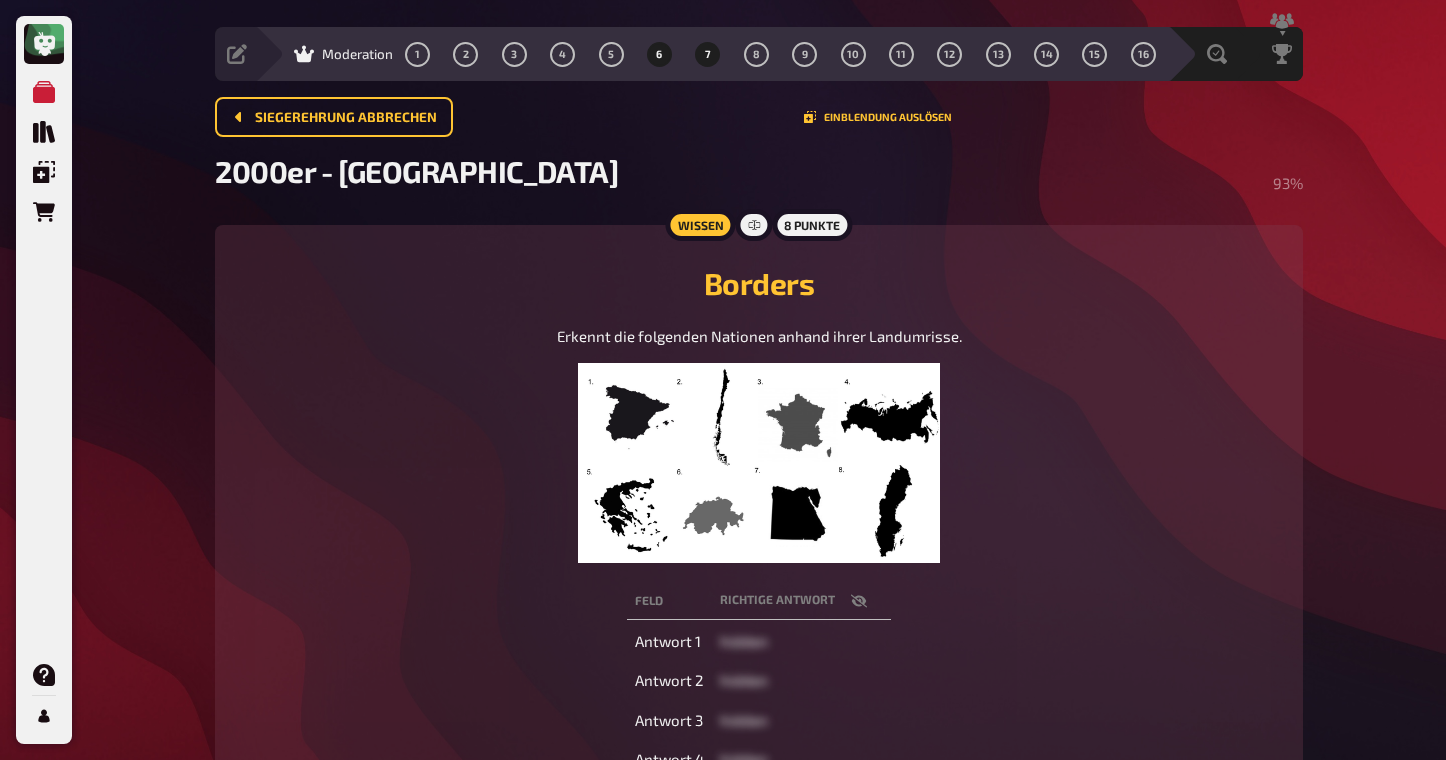 click on "6" at bounding box center [659, 54] 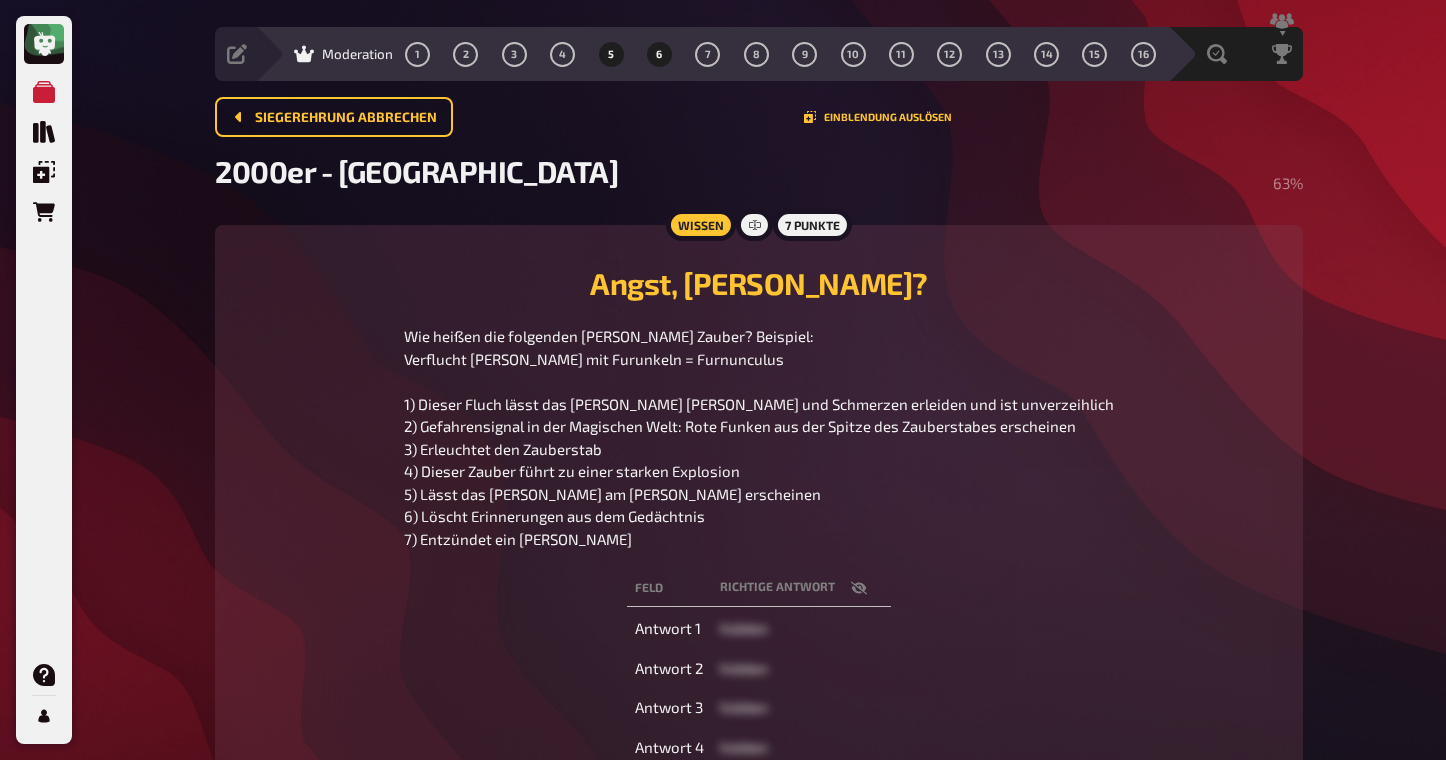 click on "5" at bounding box center (611, 54) 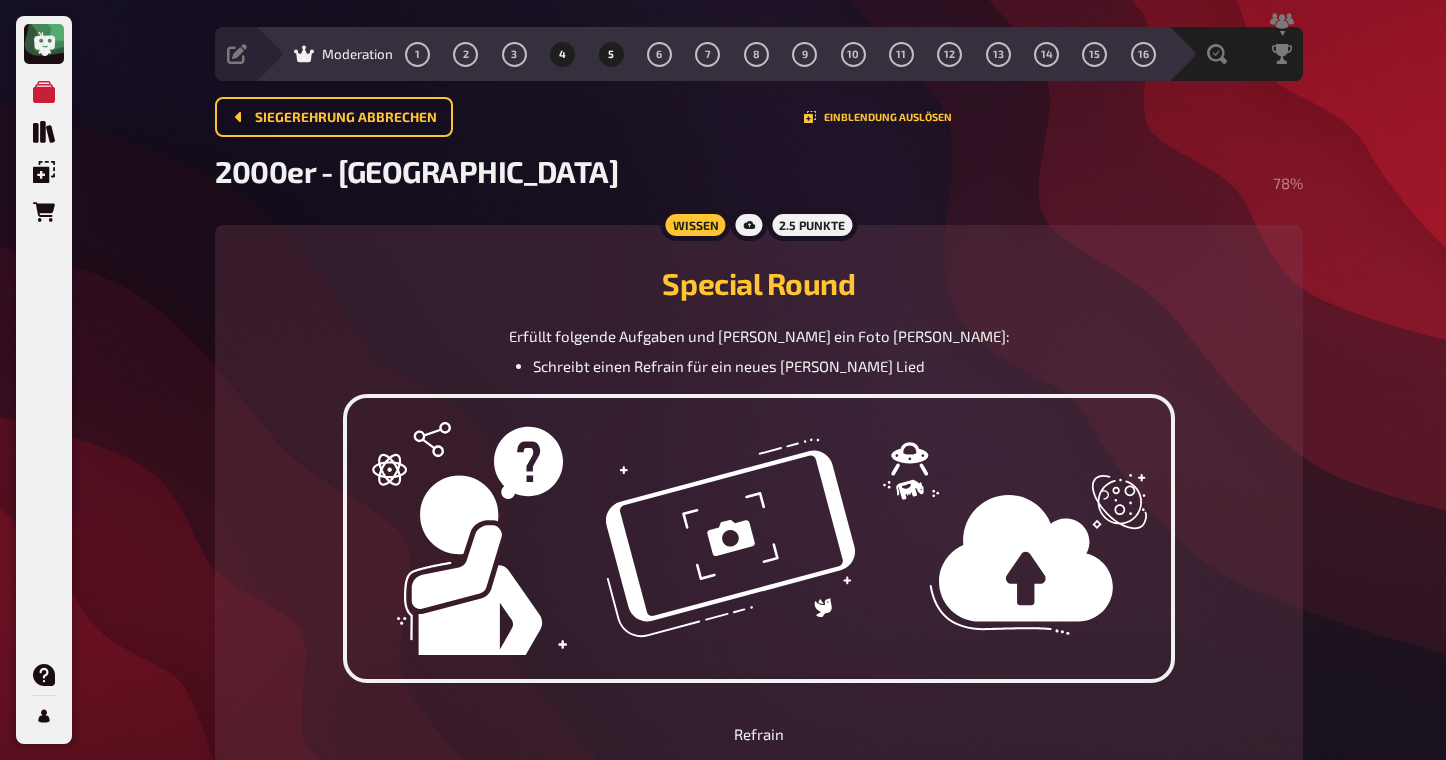 click on "4" at bounding box center (563, 54) 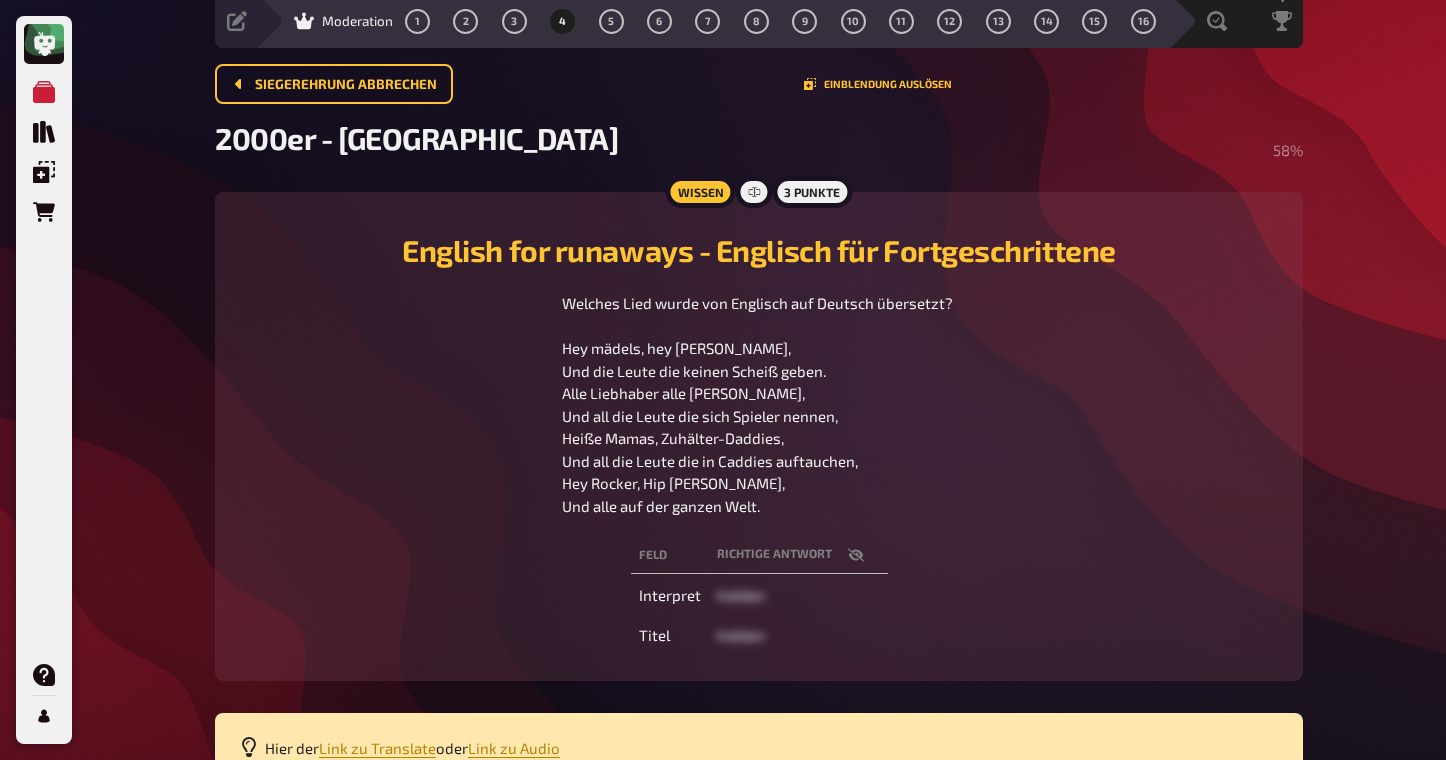 scroll, scrollTop: 93, scrollLeft: 0, axis: vertical 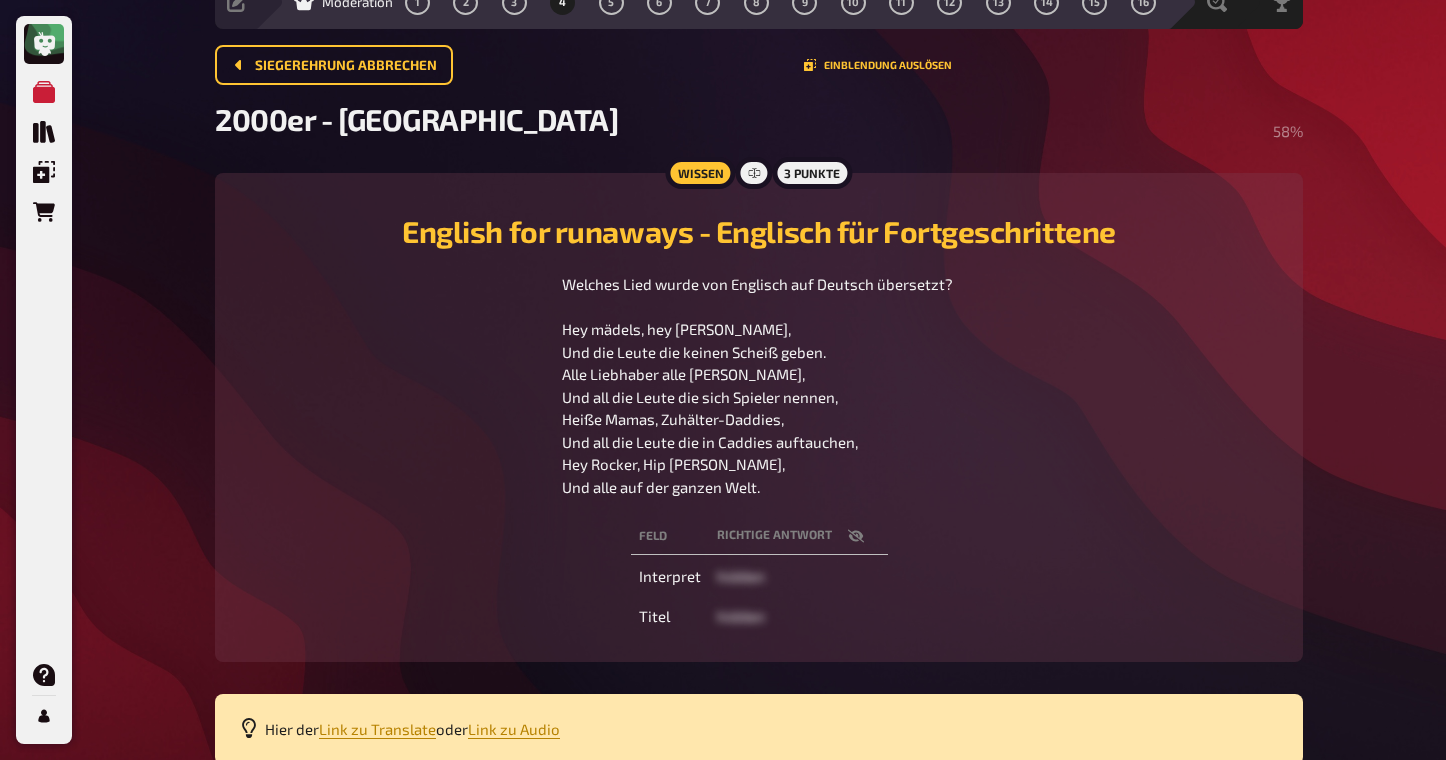 click 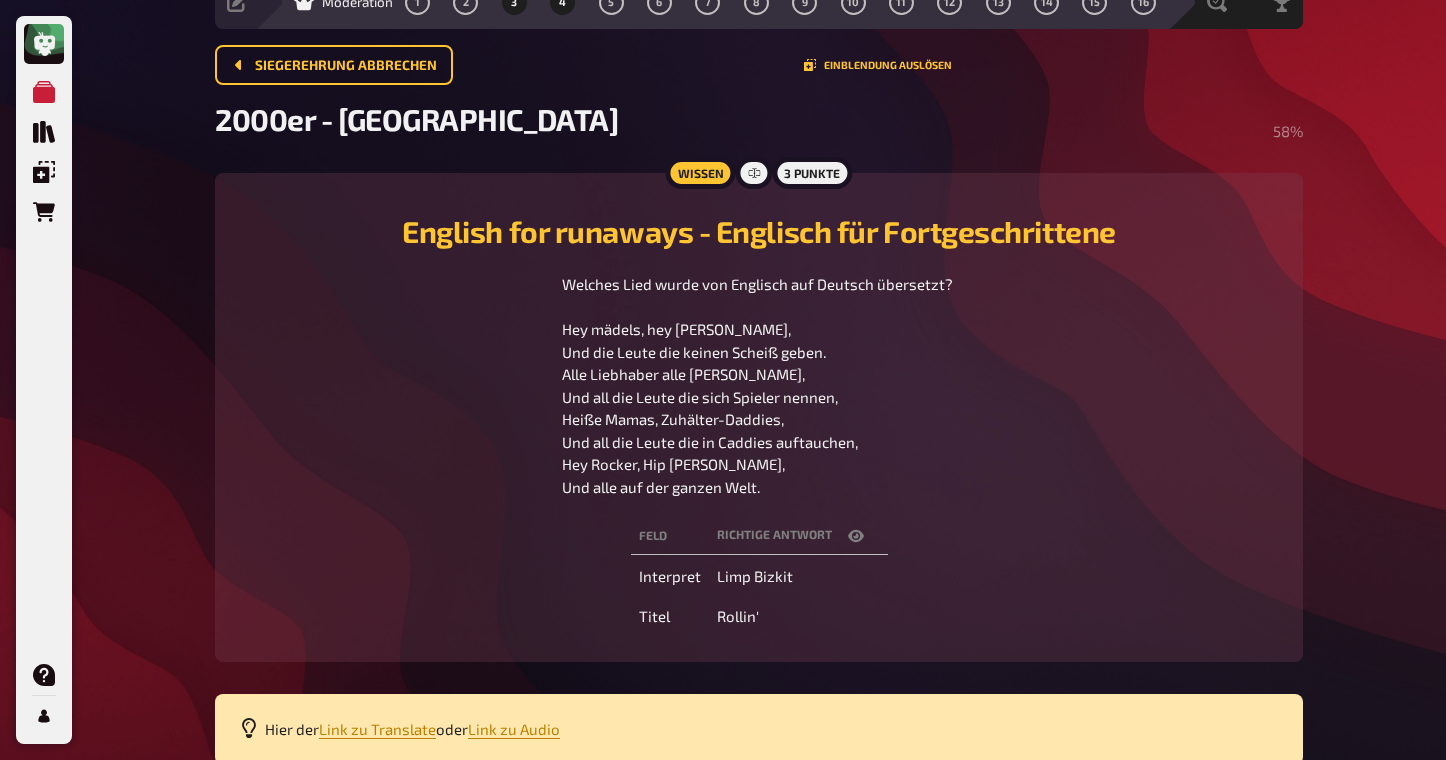 click on "3" at bounding box center (514, 2) 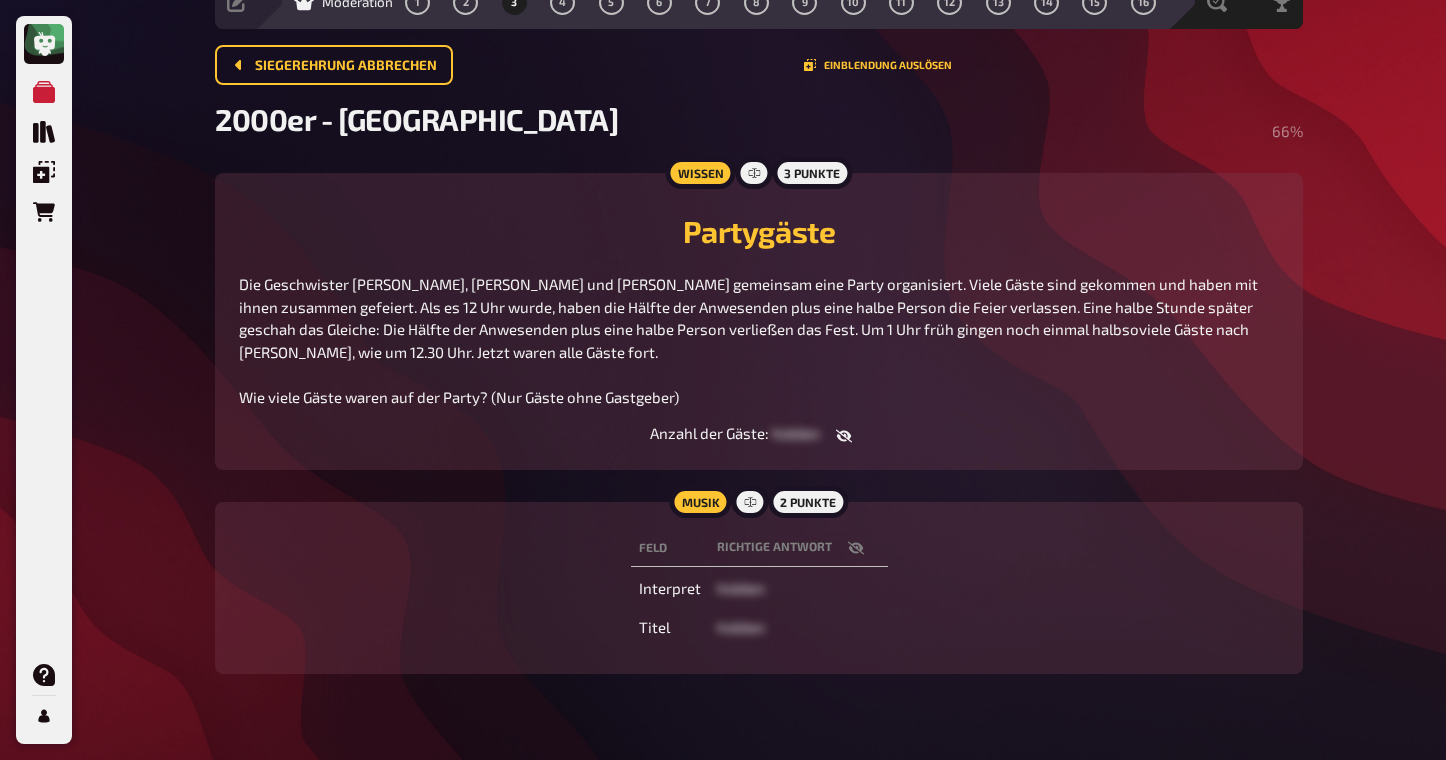 scroll, scrollTop: 0, scrollLeft: 0, axis: both 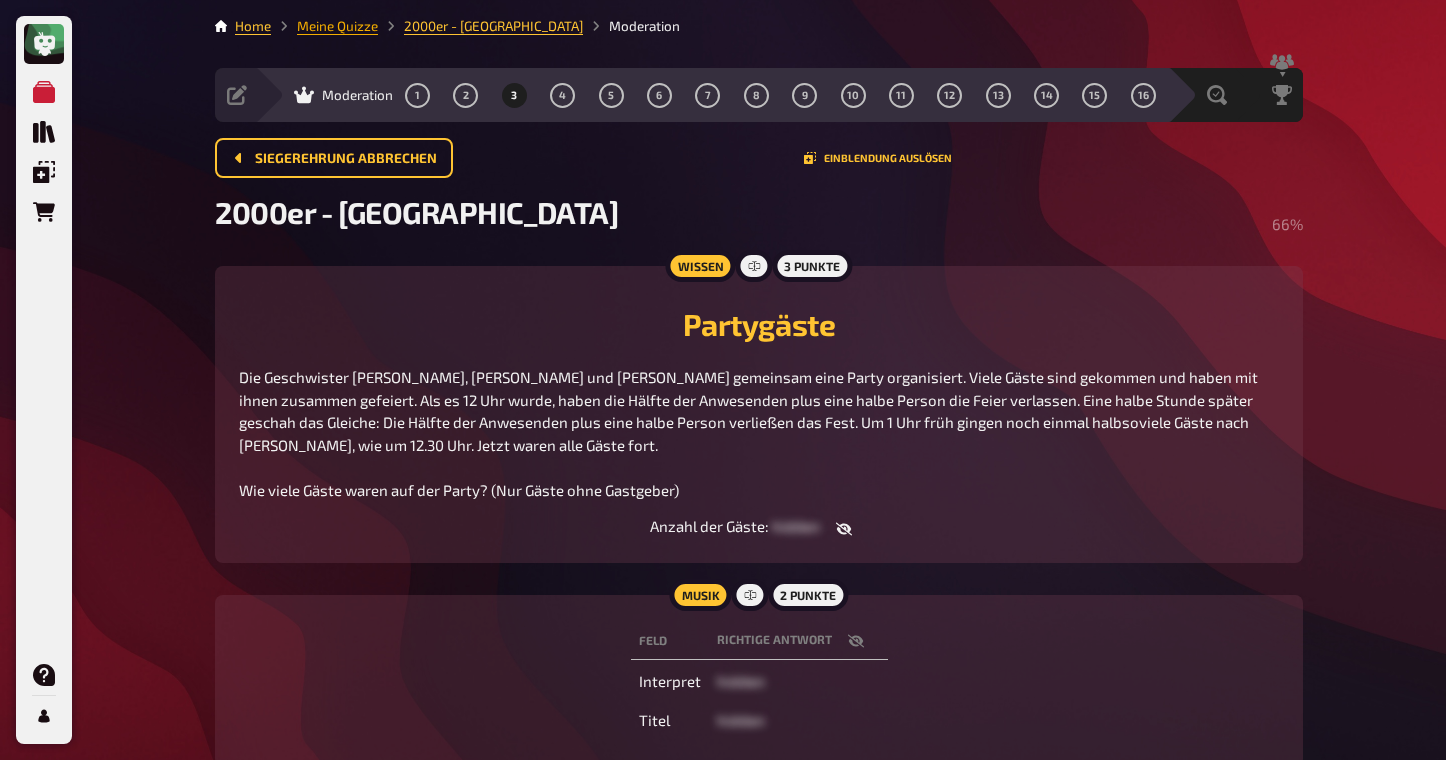 click on "Meine Quizze" at bounding box center (337, 26) 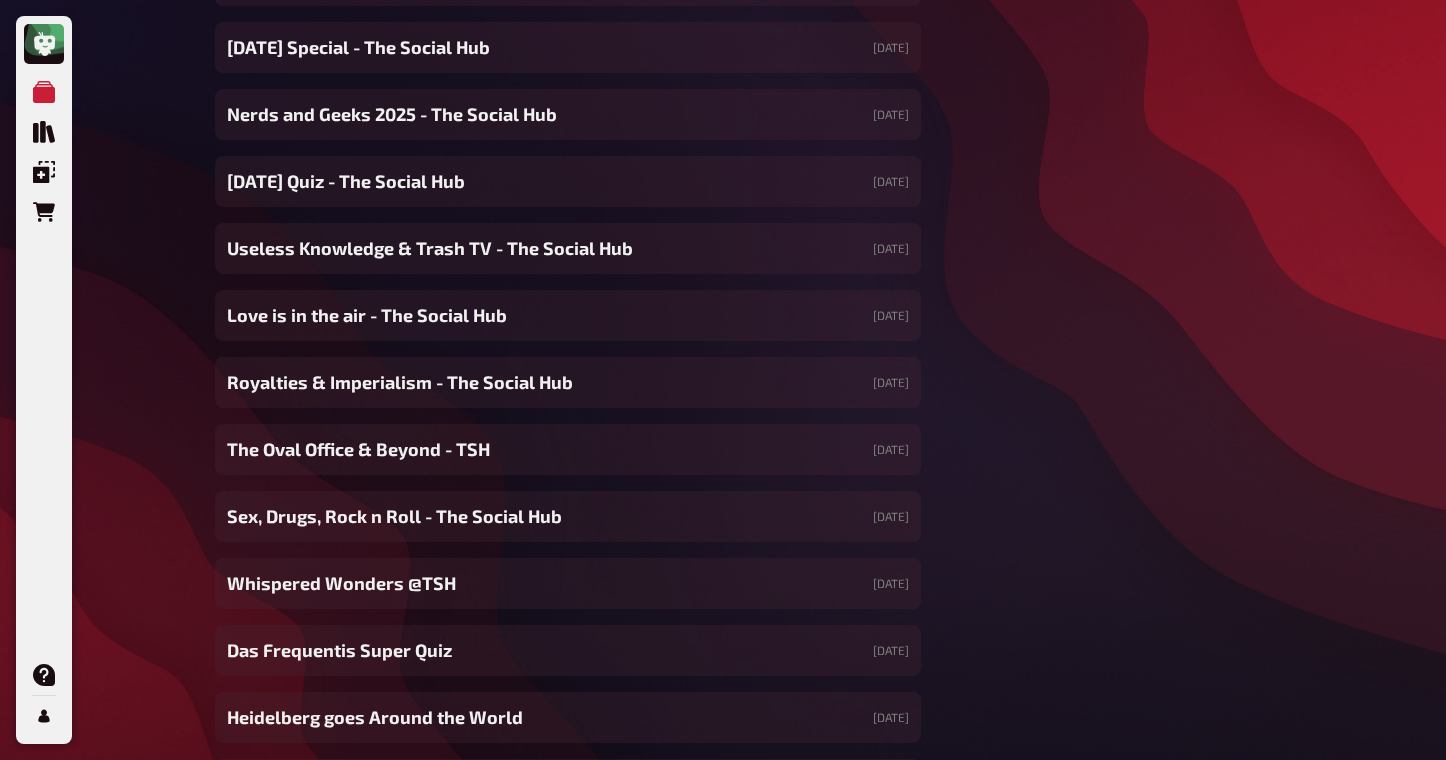 scroll, scrollTop: 1393, scrollLeft: 0, axis: vertical 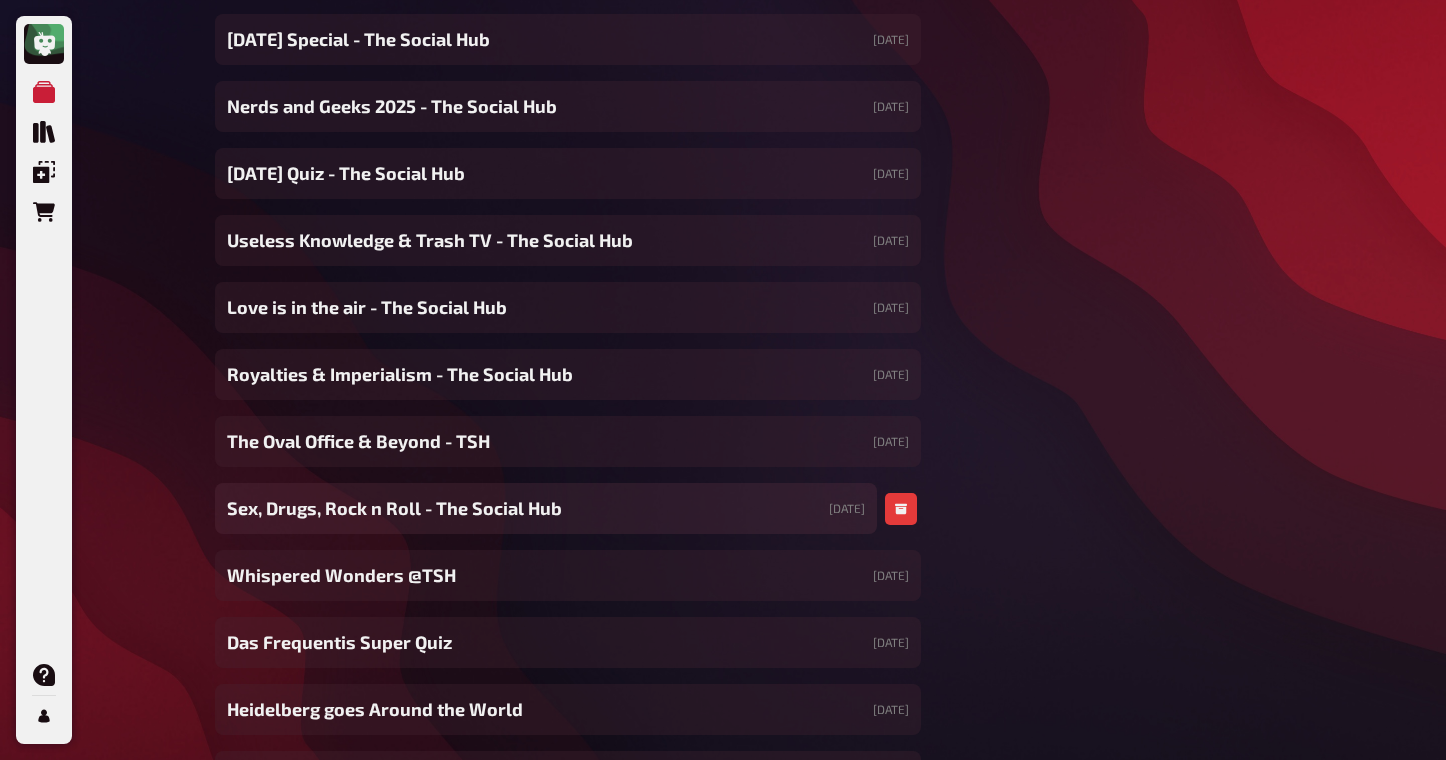 click on "Sex, Drugs, Rock n Roll - The Social Hub" at bounding box center (394, 508) 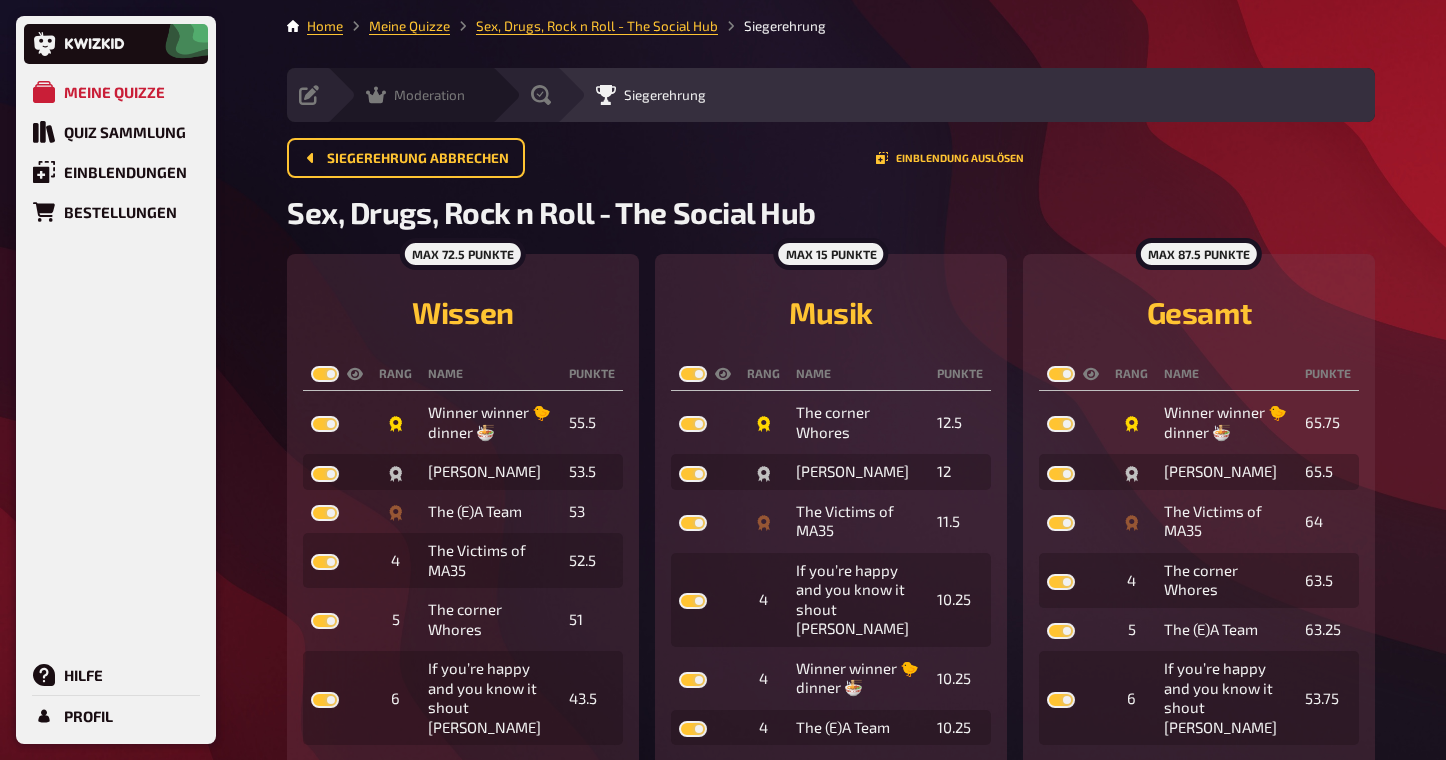 click 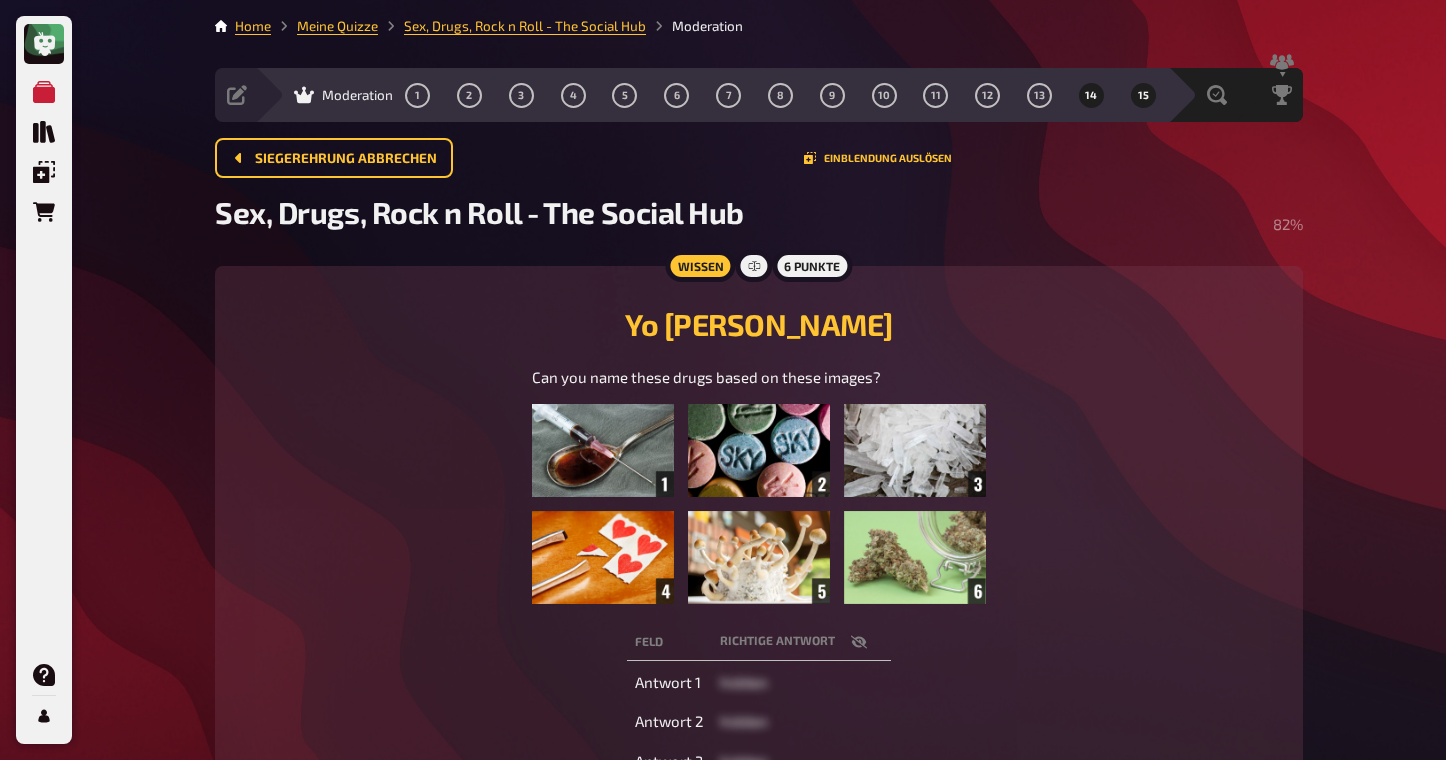 click on "14" at bounding box center (1091, 95) 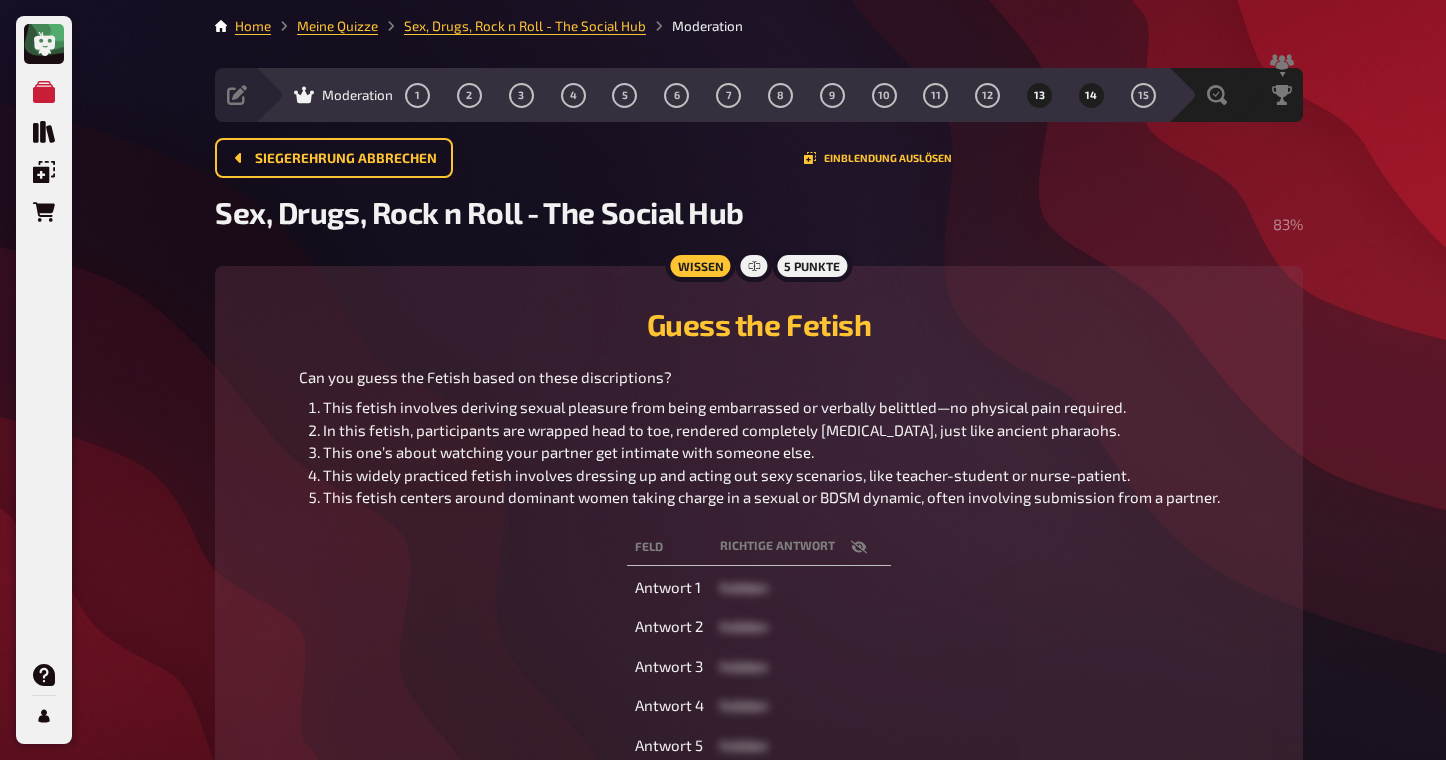 click on "13" at bounding box center [1040, 95] 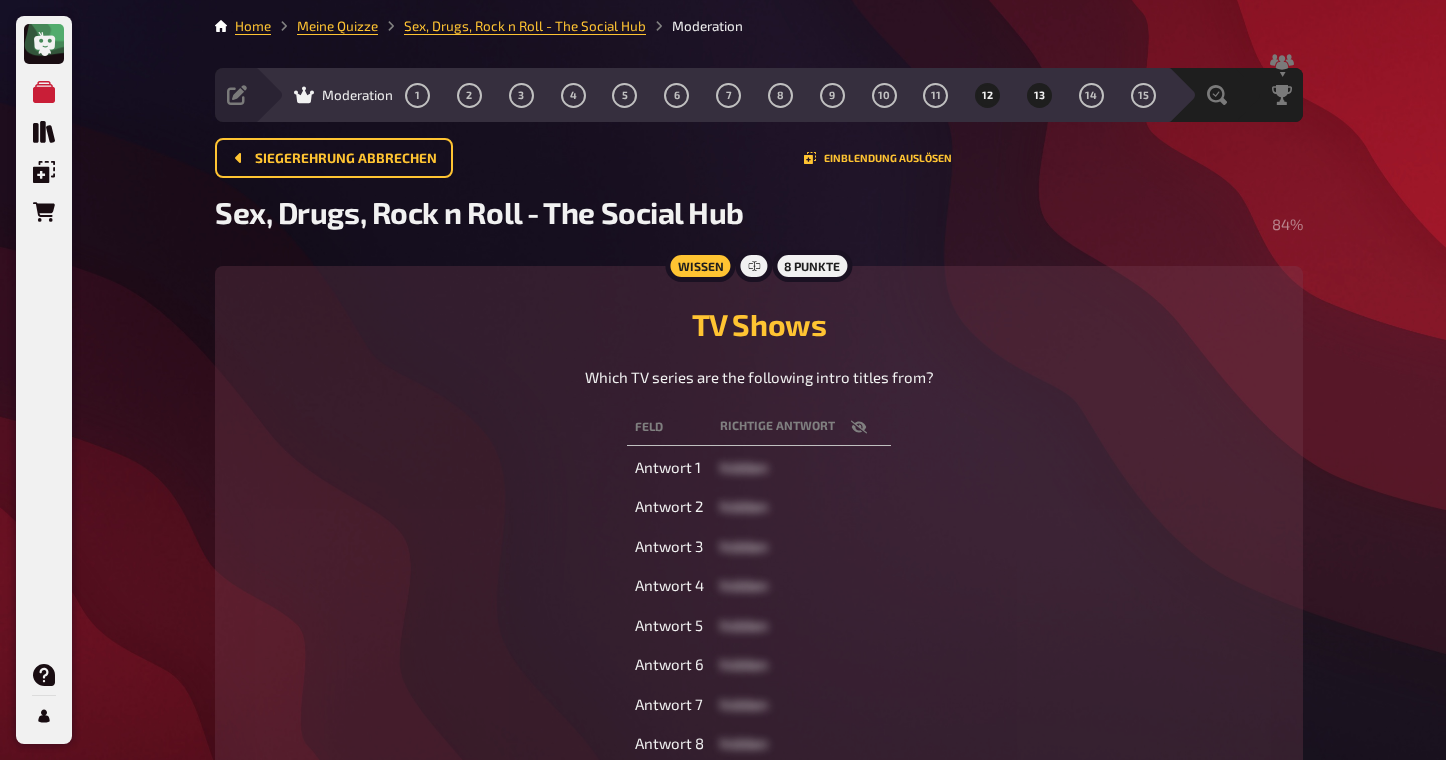 click on "12" at bounding box center (988, 95) 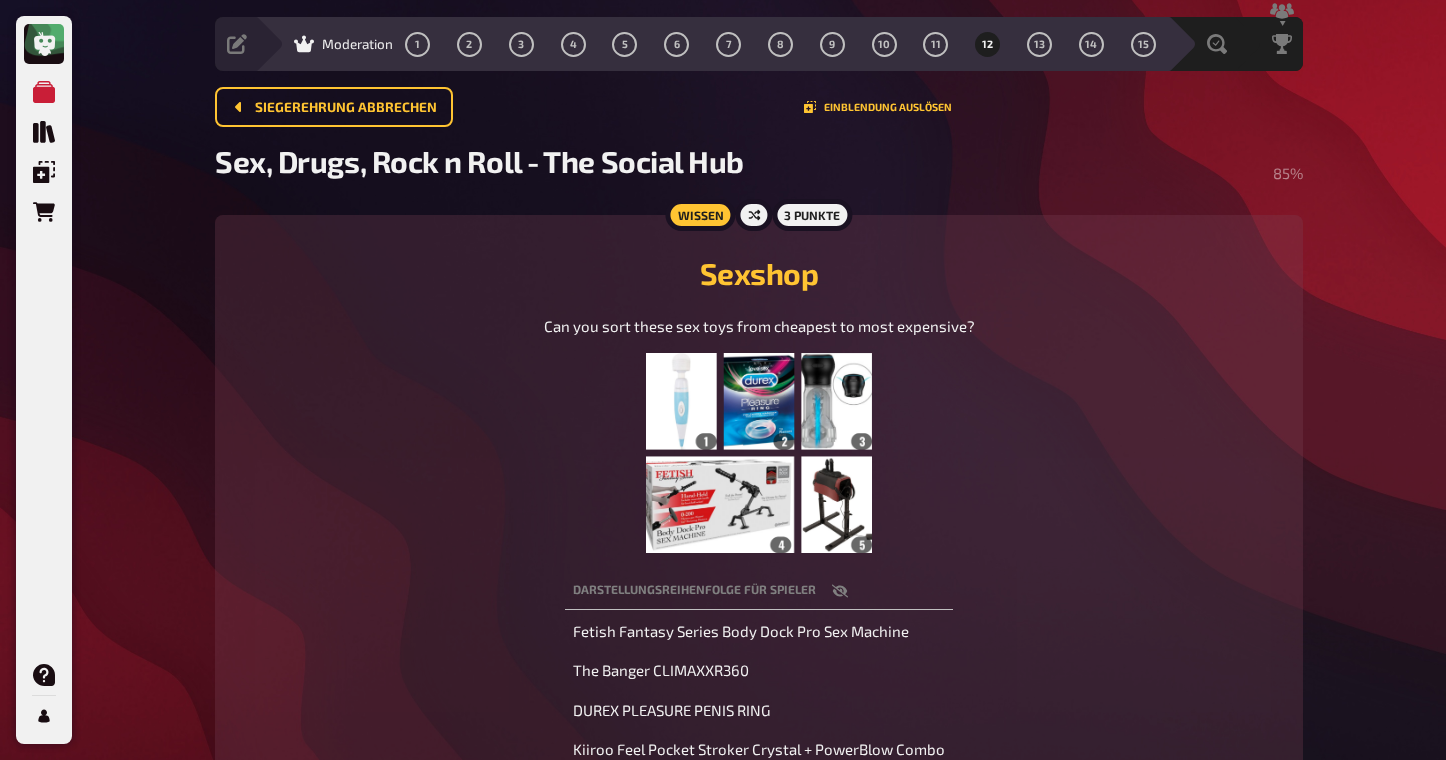 scroll, scrollTop: 58, scrollLeft: 0, axis: vertical 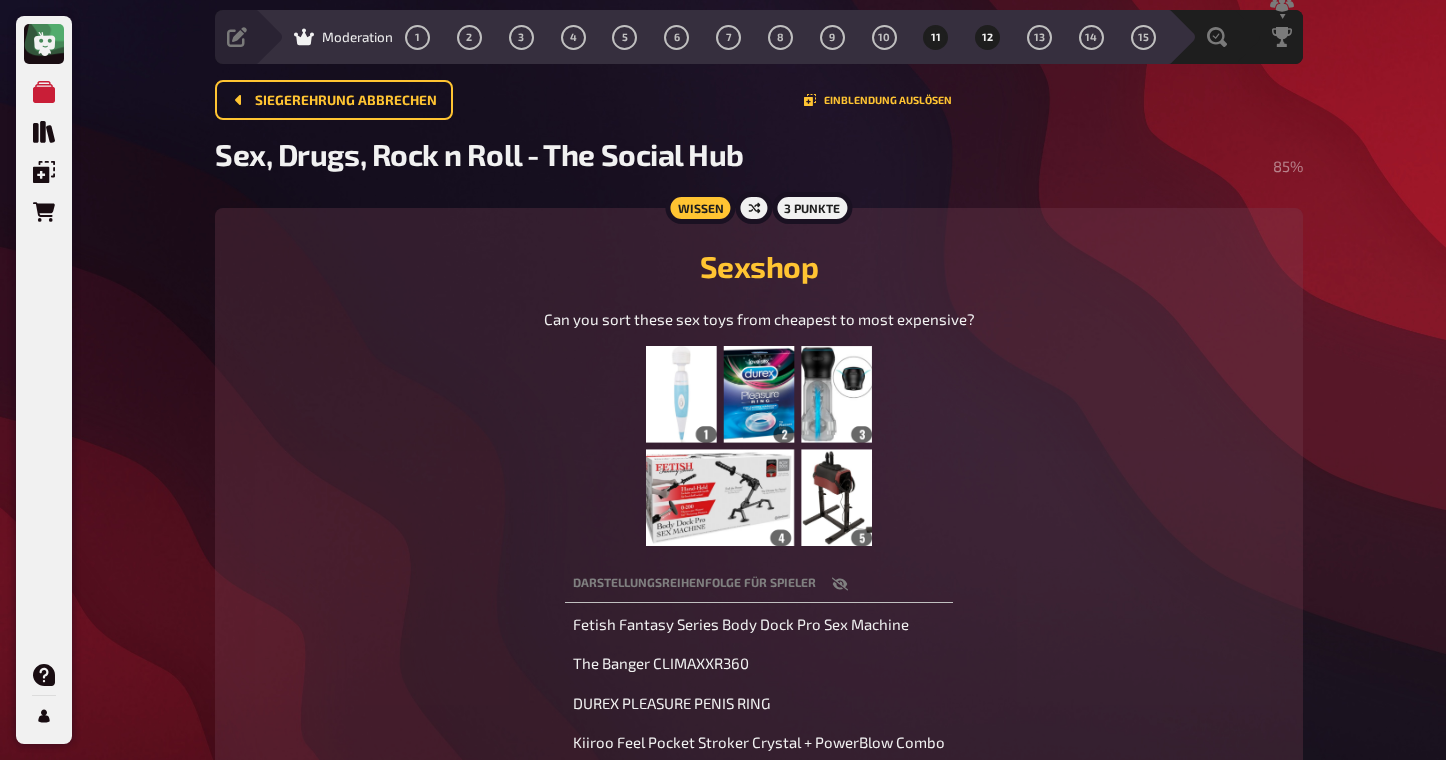 click on "11" at bounding box center [936, 37] 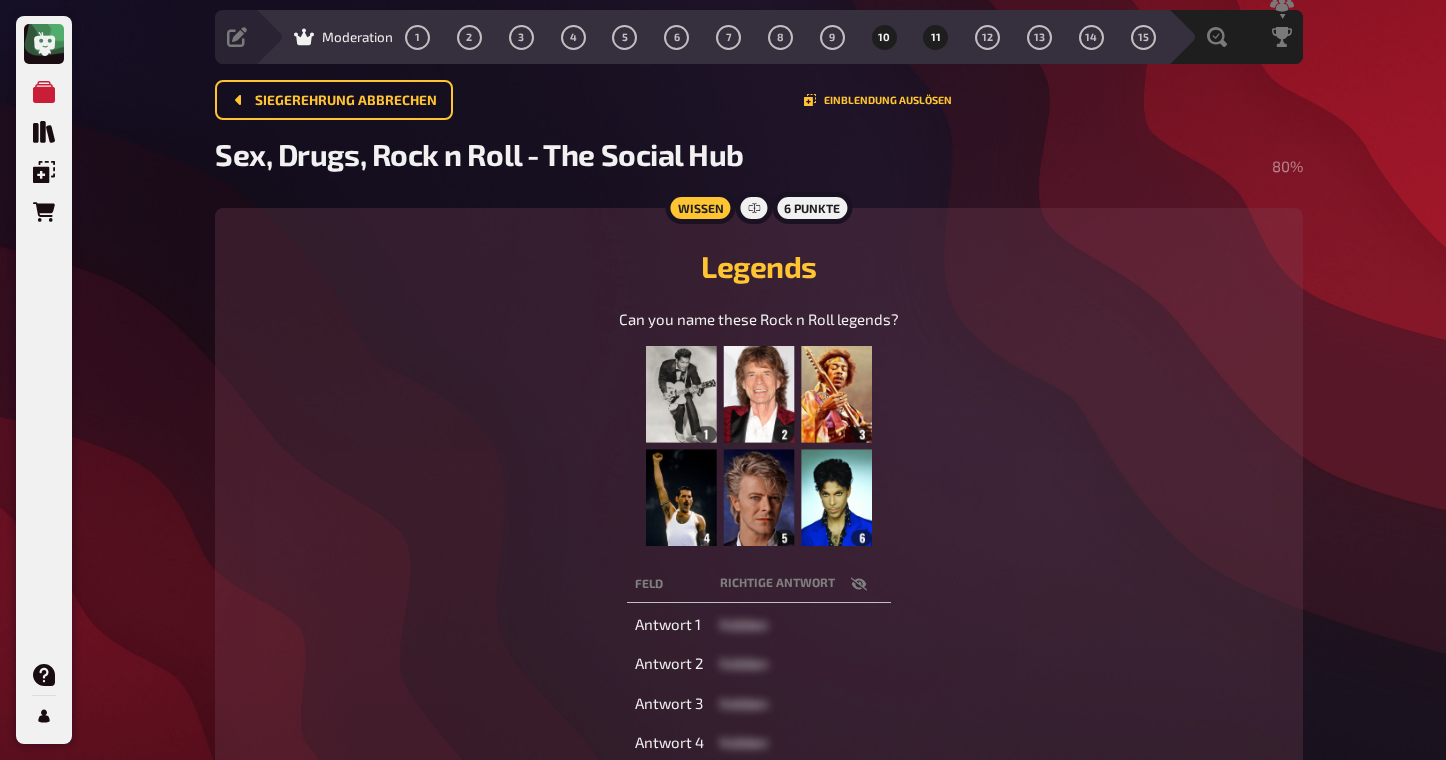 click on "10" at bounding box center (884, 37) 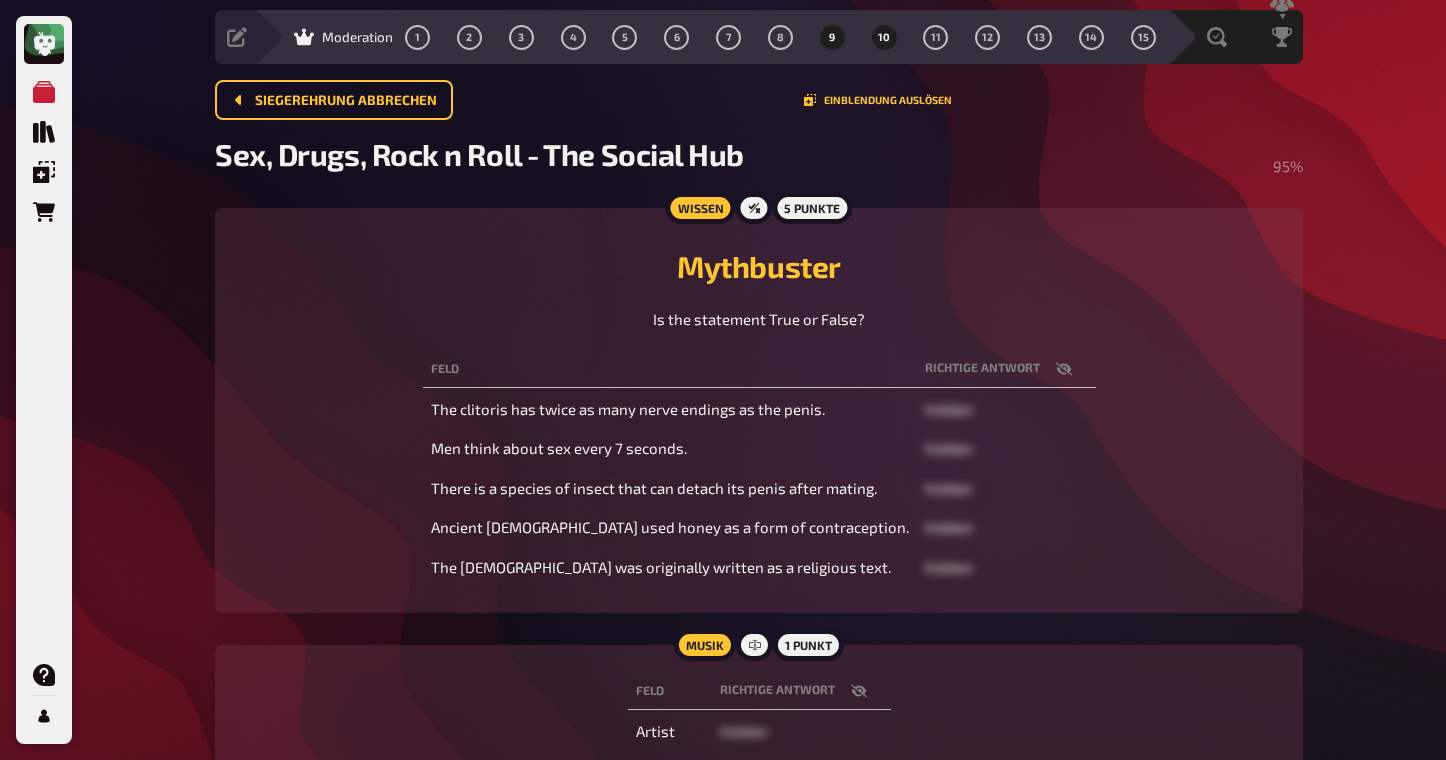 click on "9" at bounding box center [832, 37] 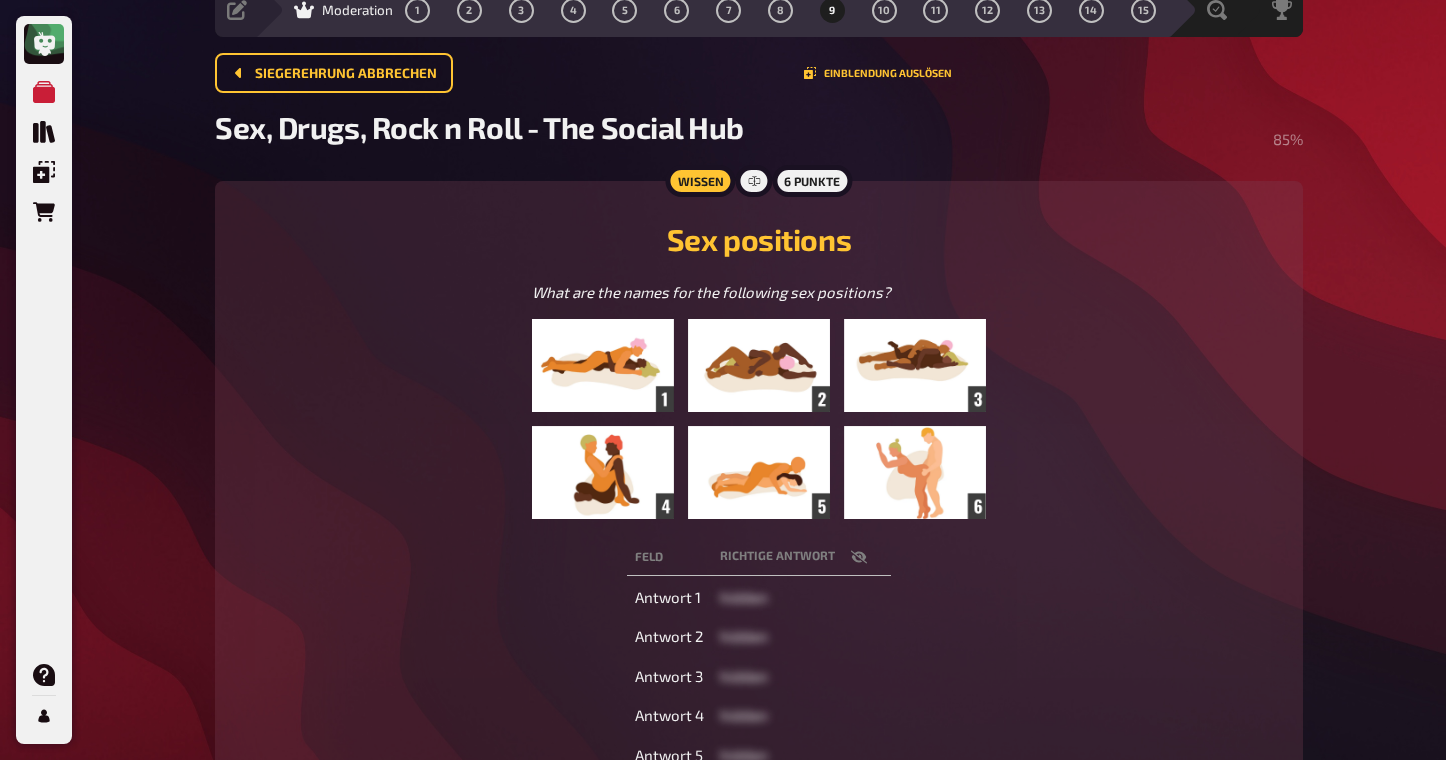 scroll, scrollTop: 86, scrollLeft: 0, axis: vertical 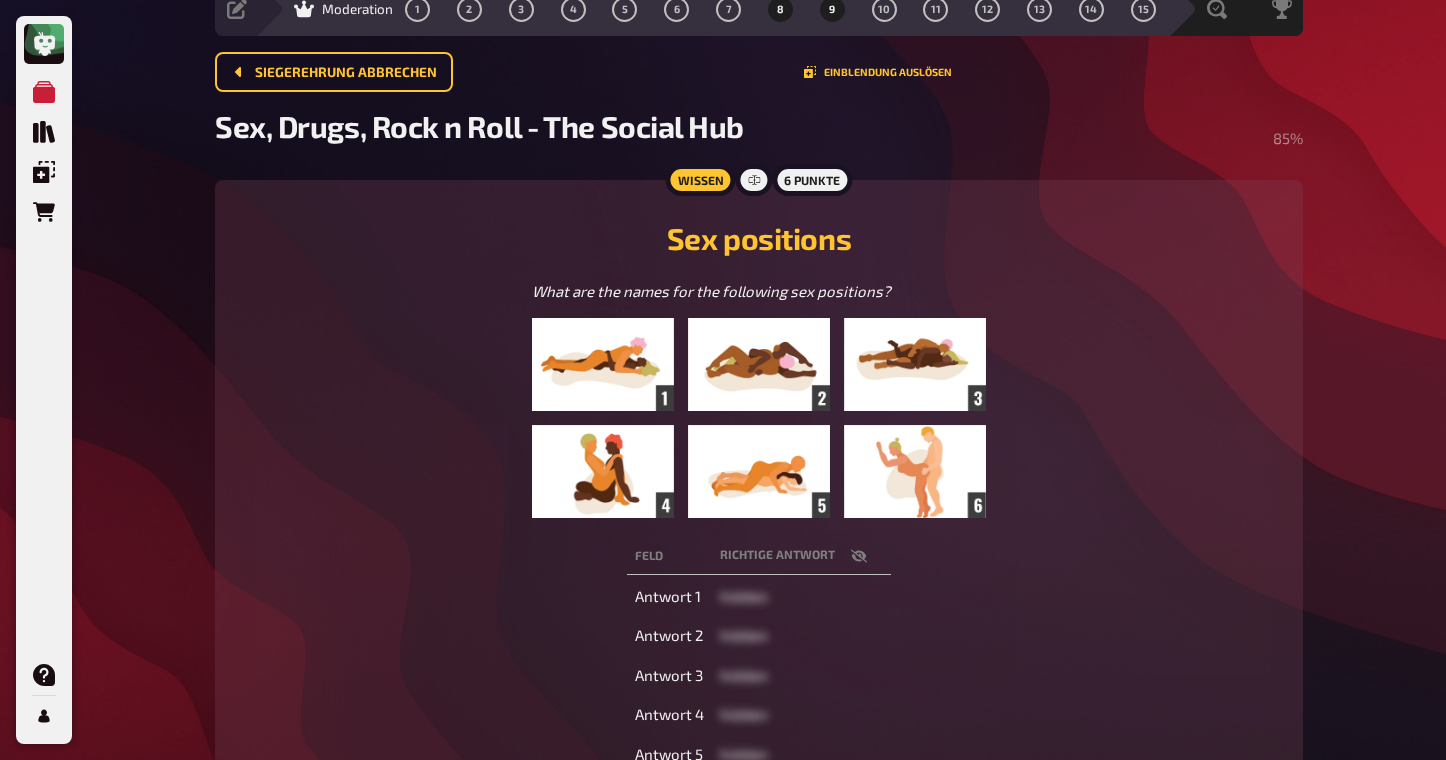 click on "8" at bounding box center [780, 9] 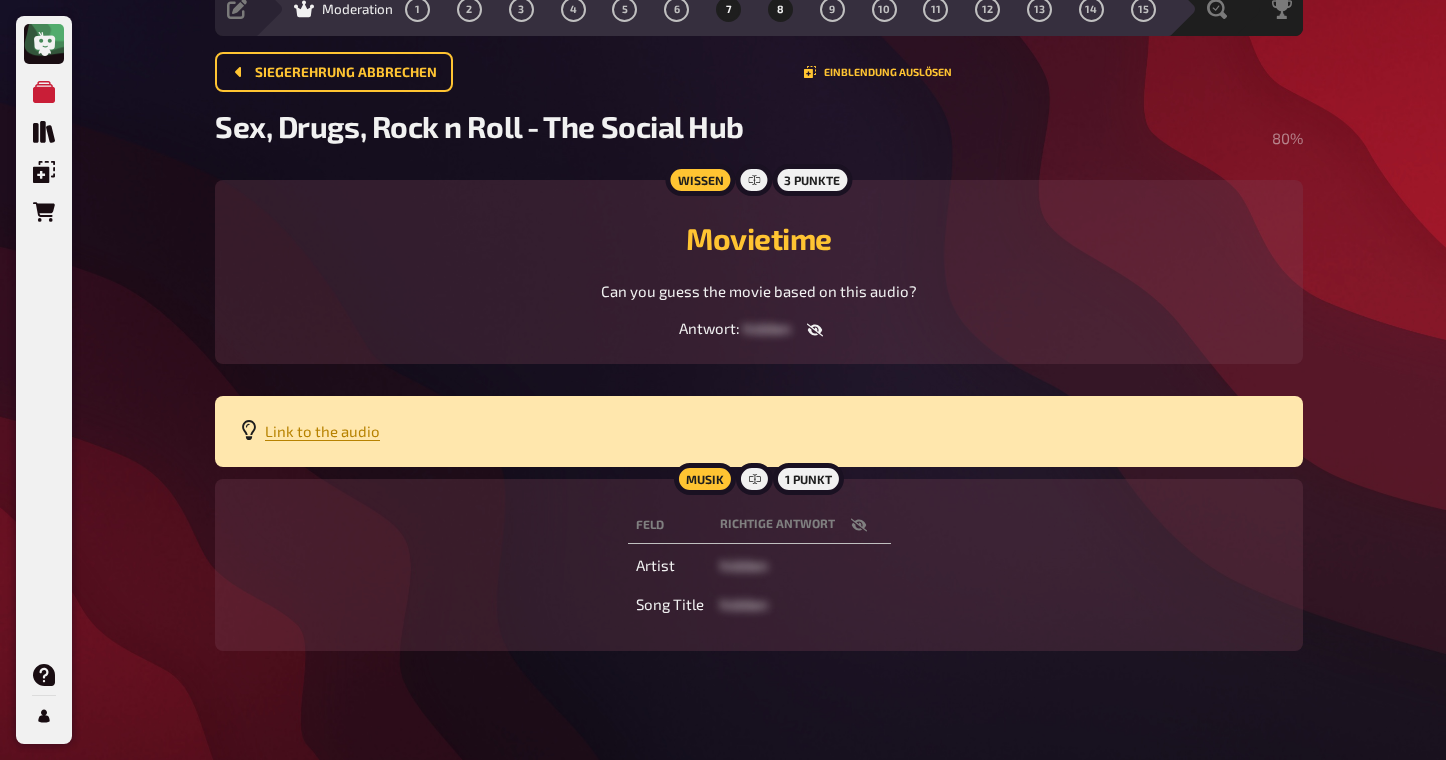 click on "7" at bounding box center [729, 9] 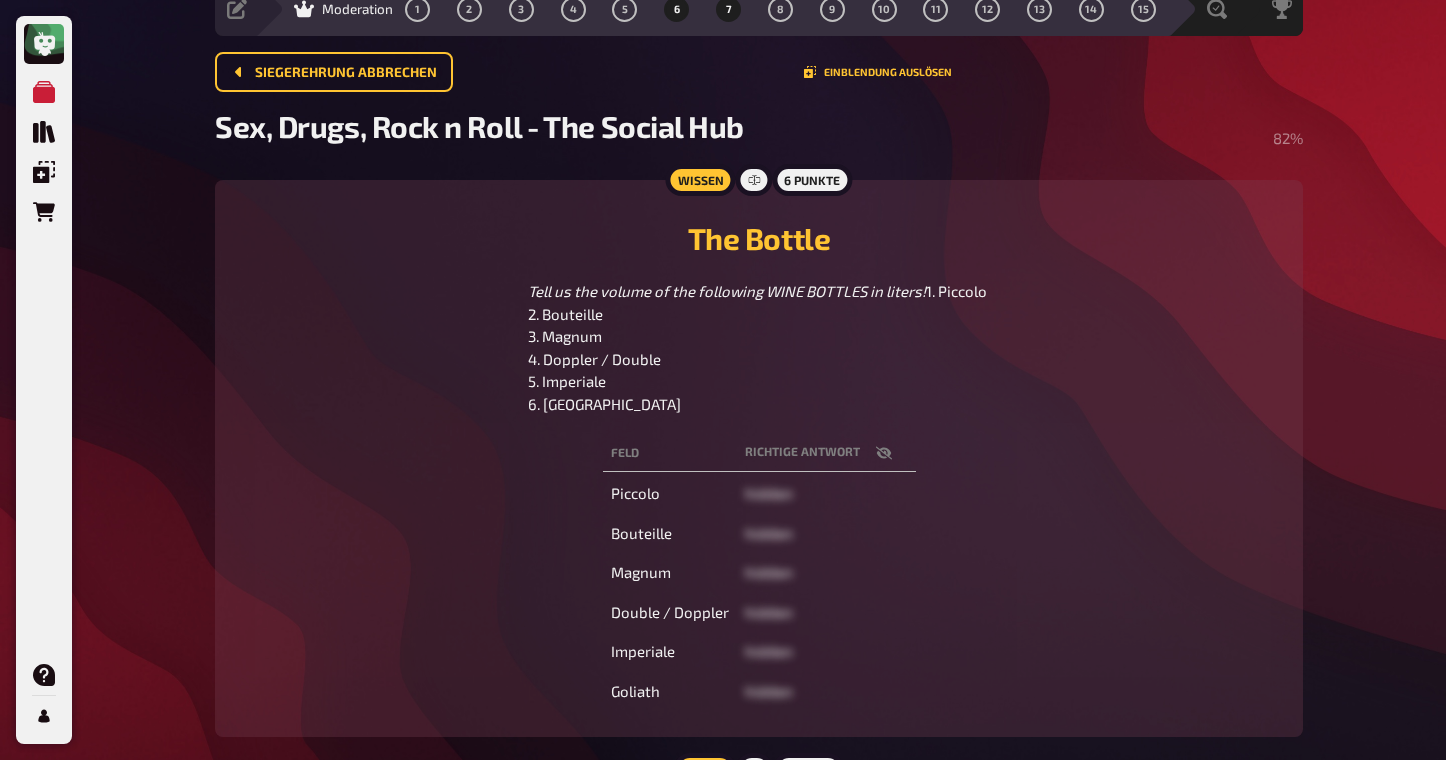 click on "6" at bounding box center [677, 9] 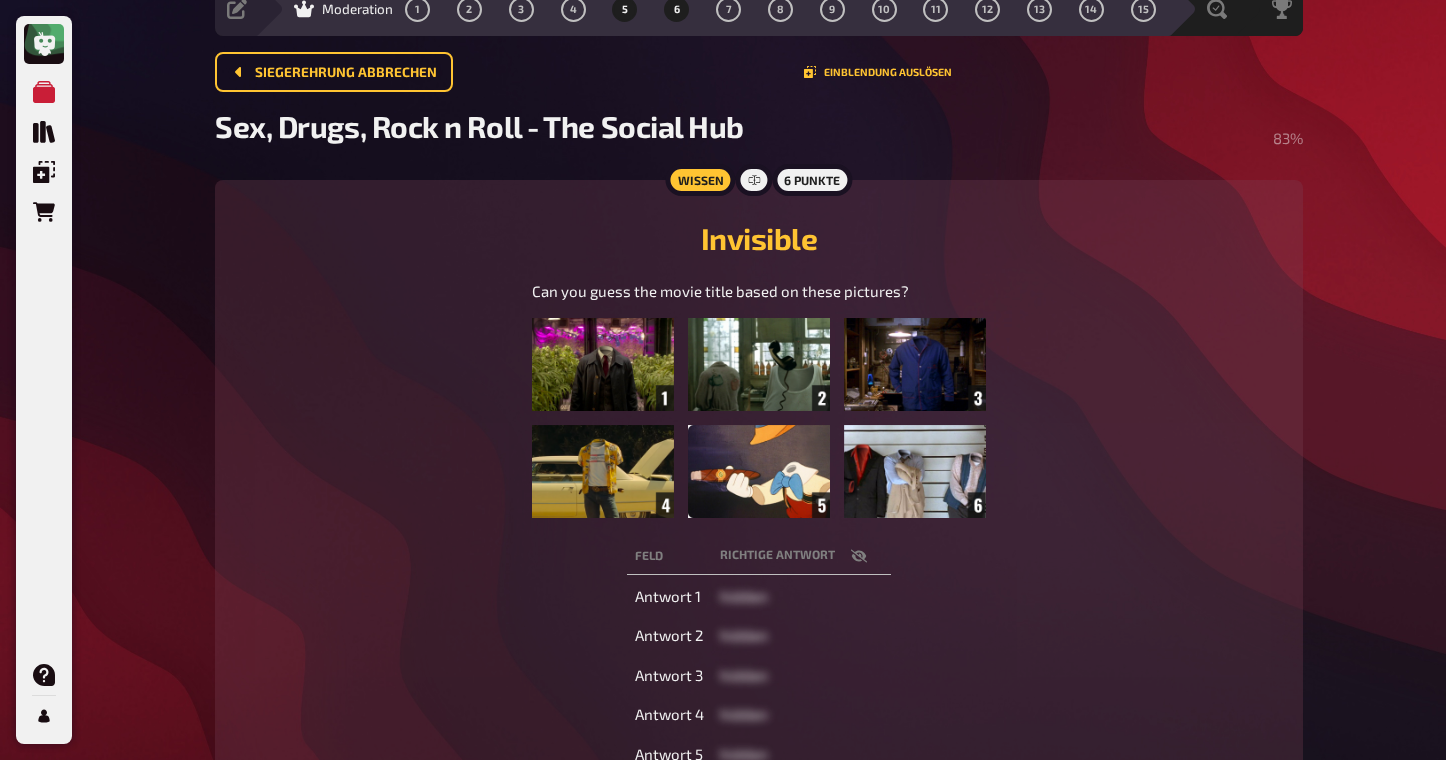 click on "5" at bounding box center (625, 9) 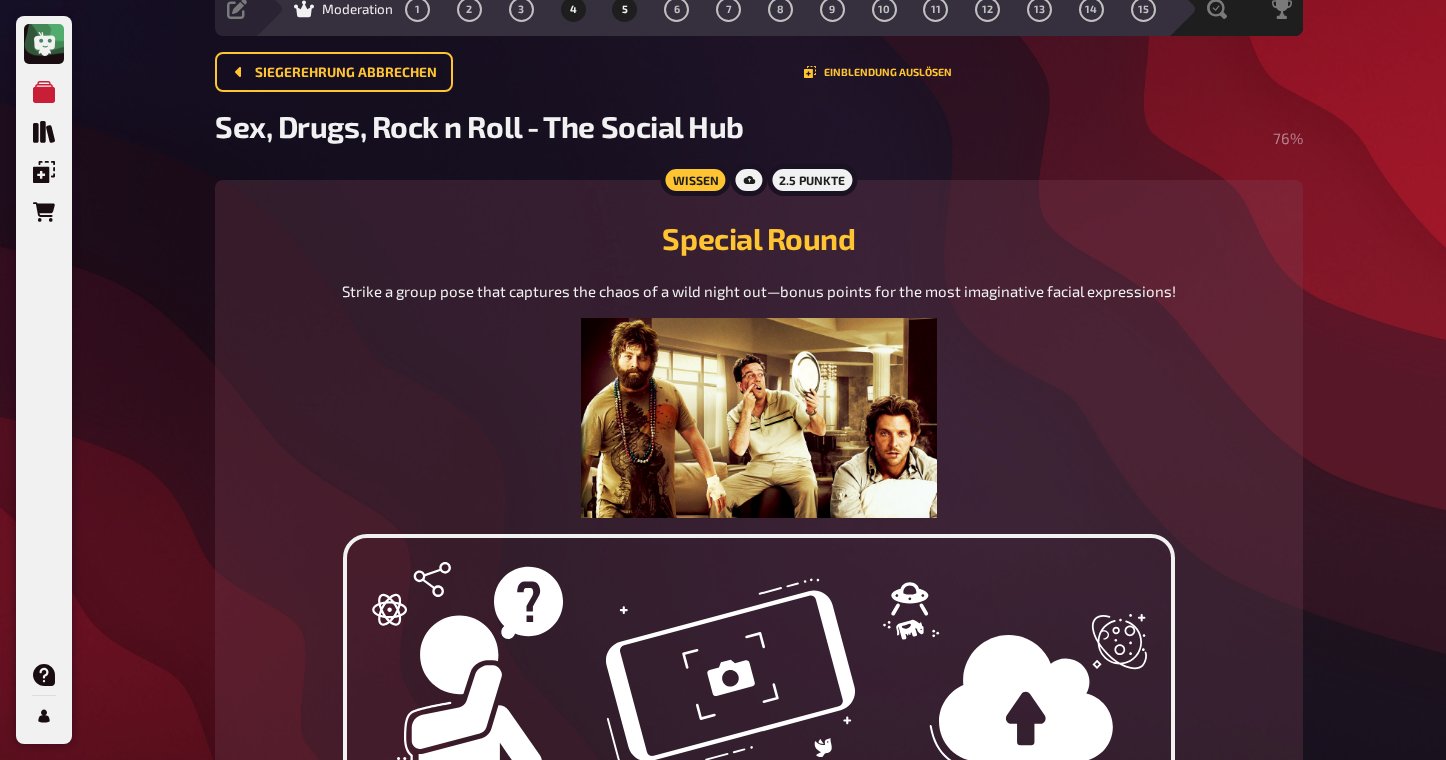 click on "4" at bounding box center (573, 9) 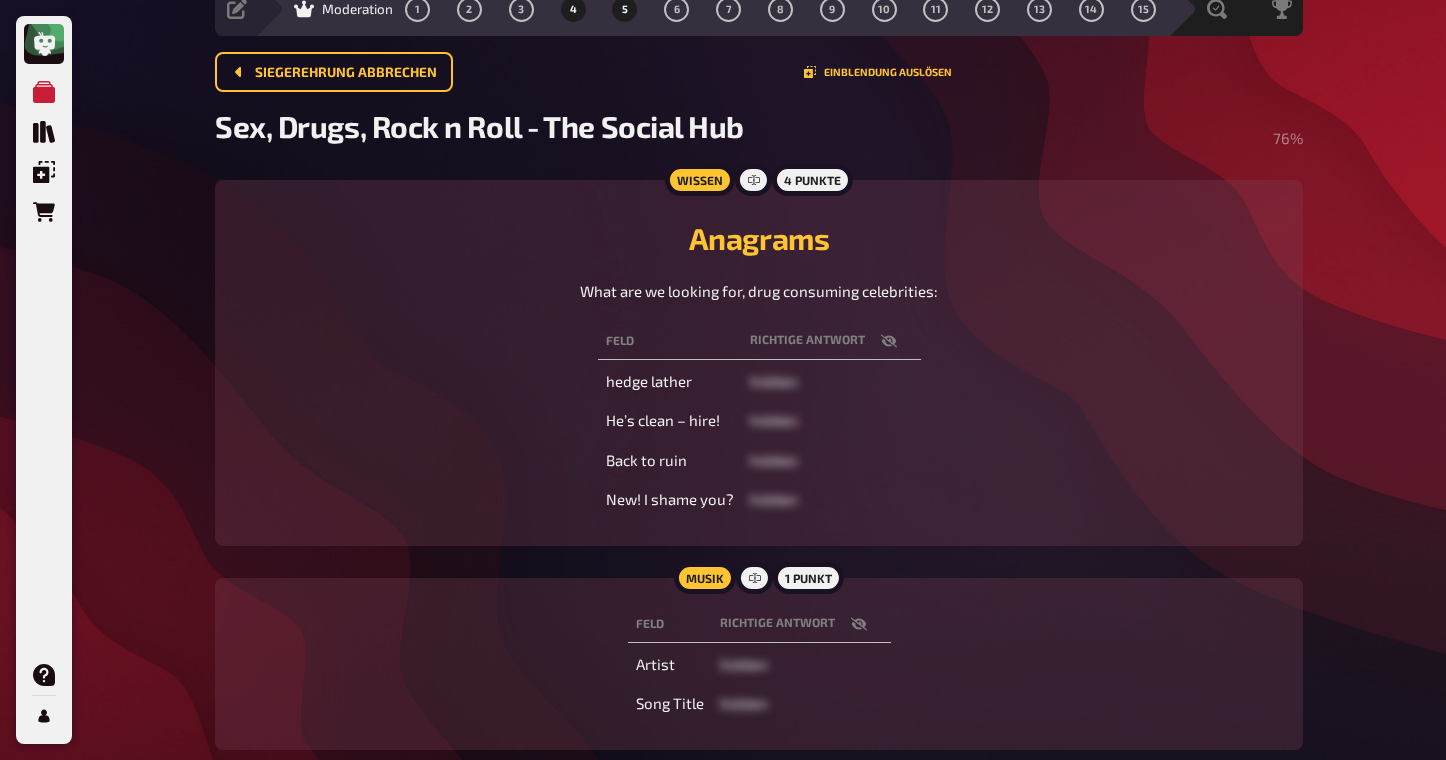click on "5" at bounding box center (625, 9) 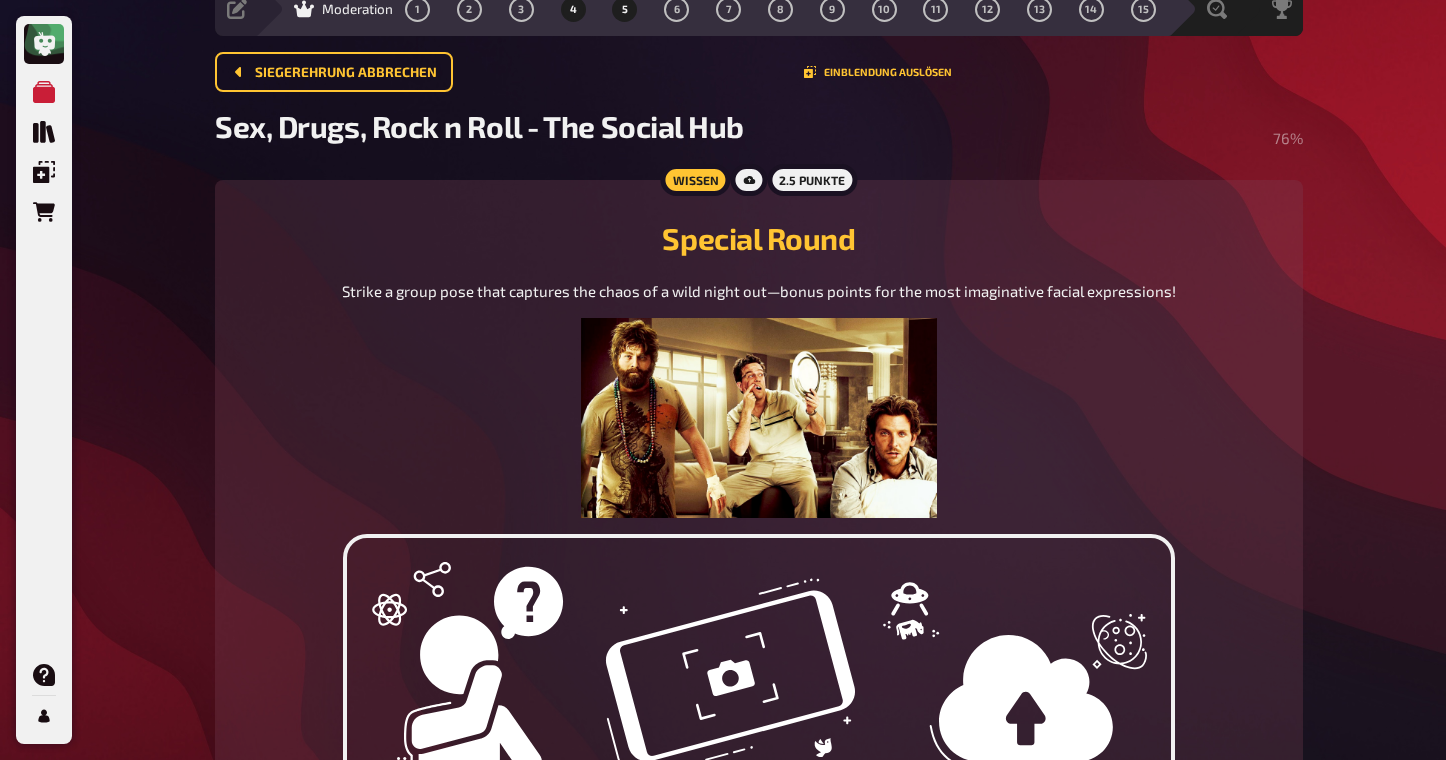 click on "4" at bounding box center (573, 9) 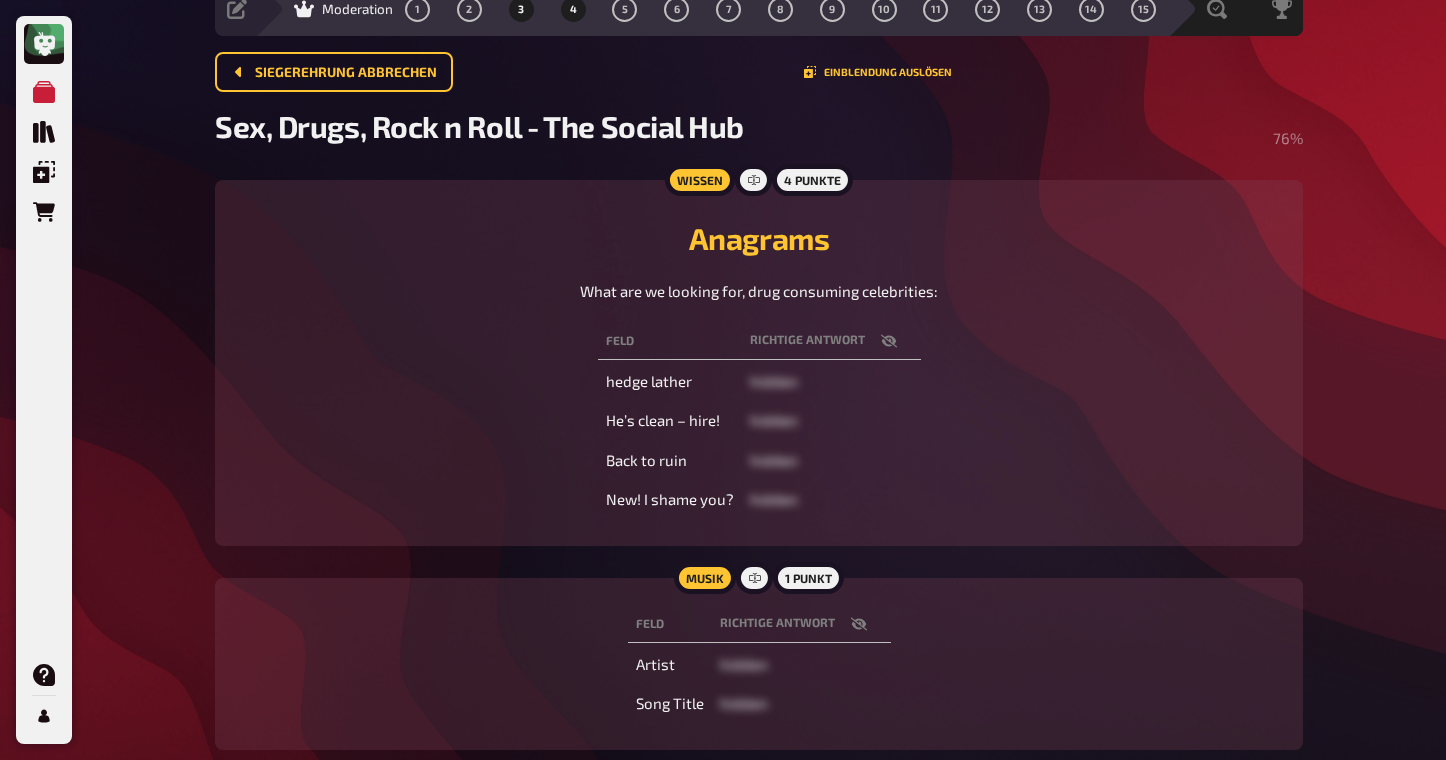 click on "3" at bounding box center (521, 9) 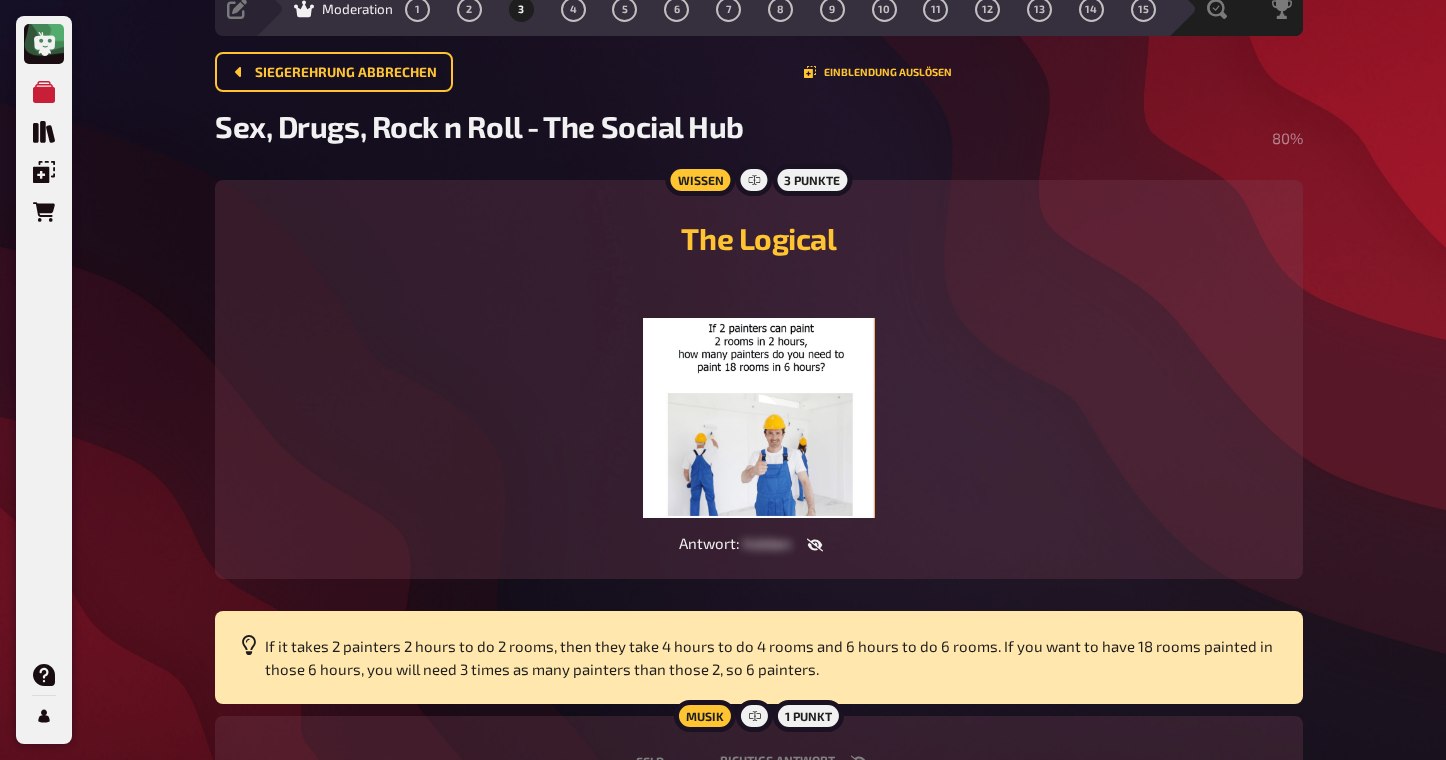 click on "1 2 3 4 5 6 7 8 9 10 11 12 13 14 15" at bounding box center [780, 9] 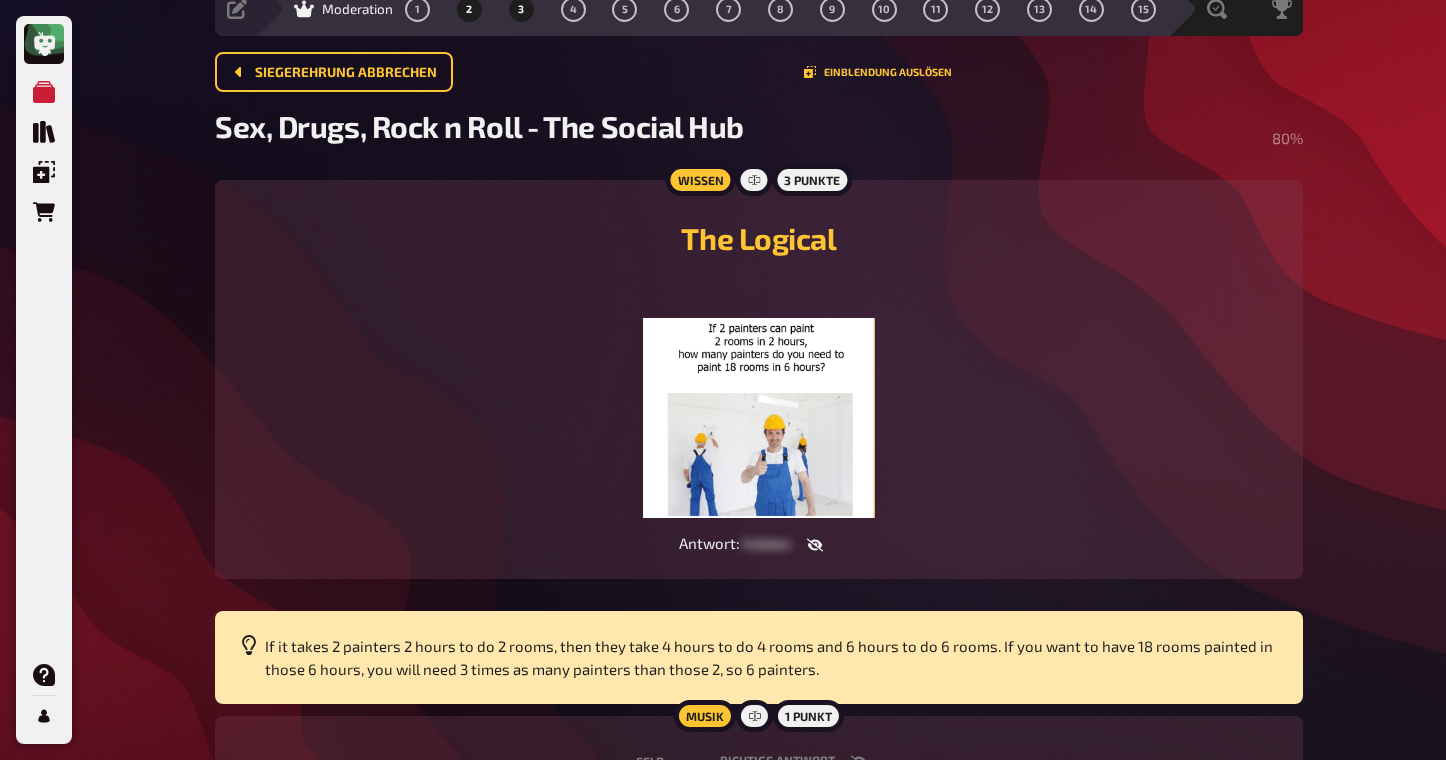click on "2" at bounding box center (469, 9) 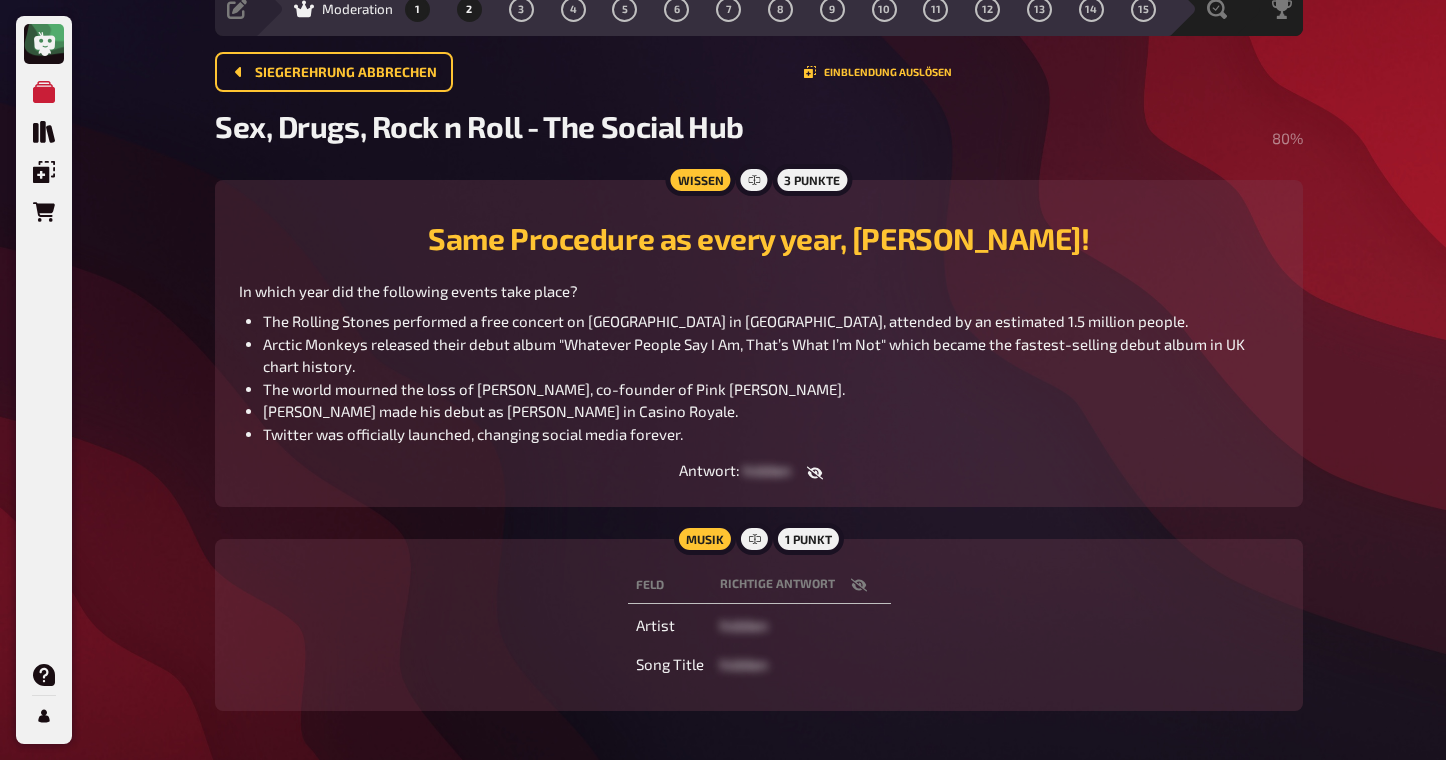 click on "1" at bounding box center (418, 9) 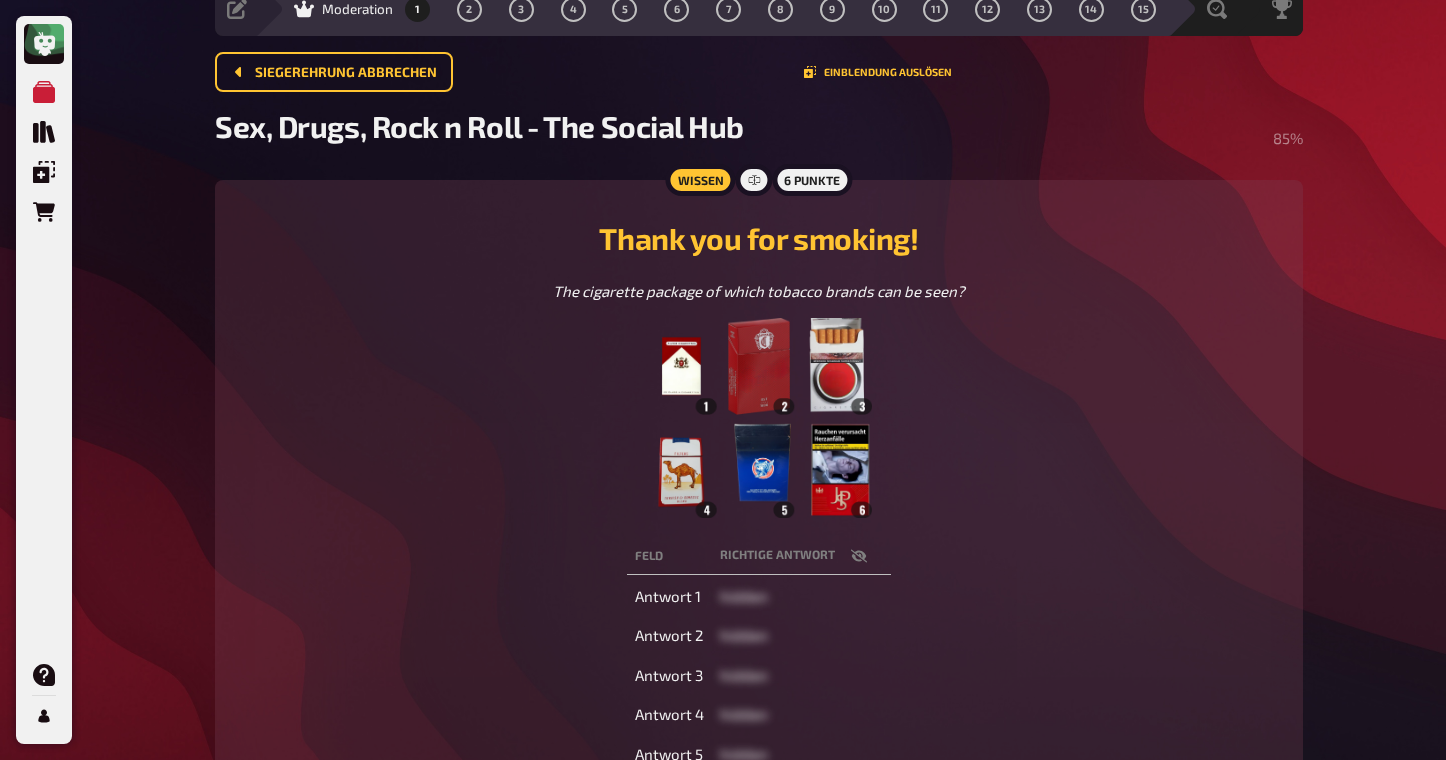 scroll, scrollTop: 0, scrollLeft: 0, axis: both 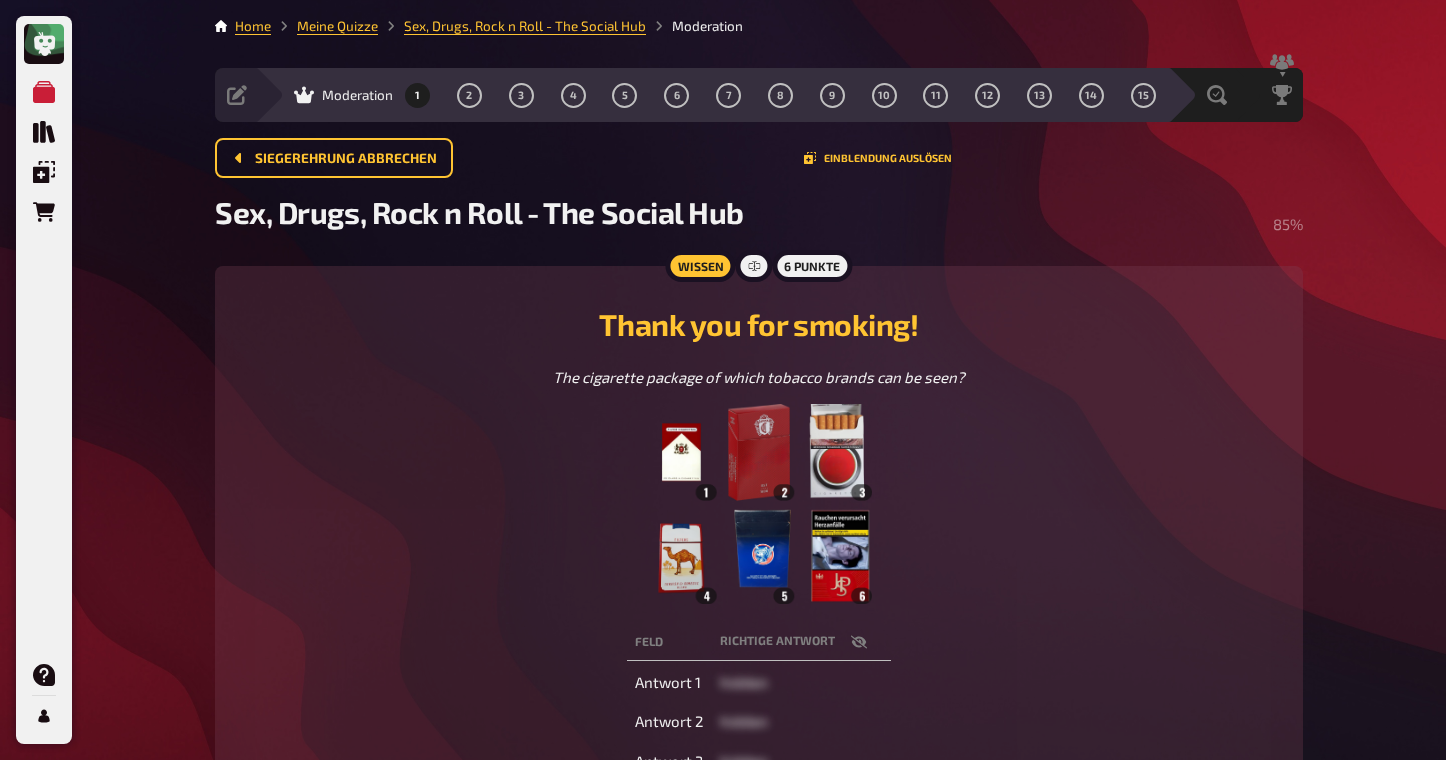 click on "Meine Quizze" at bounding box center (324, 26) 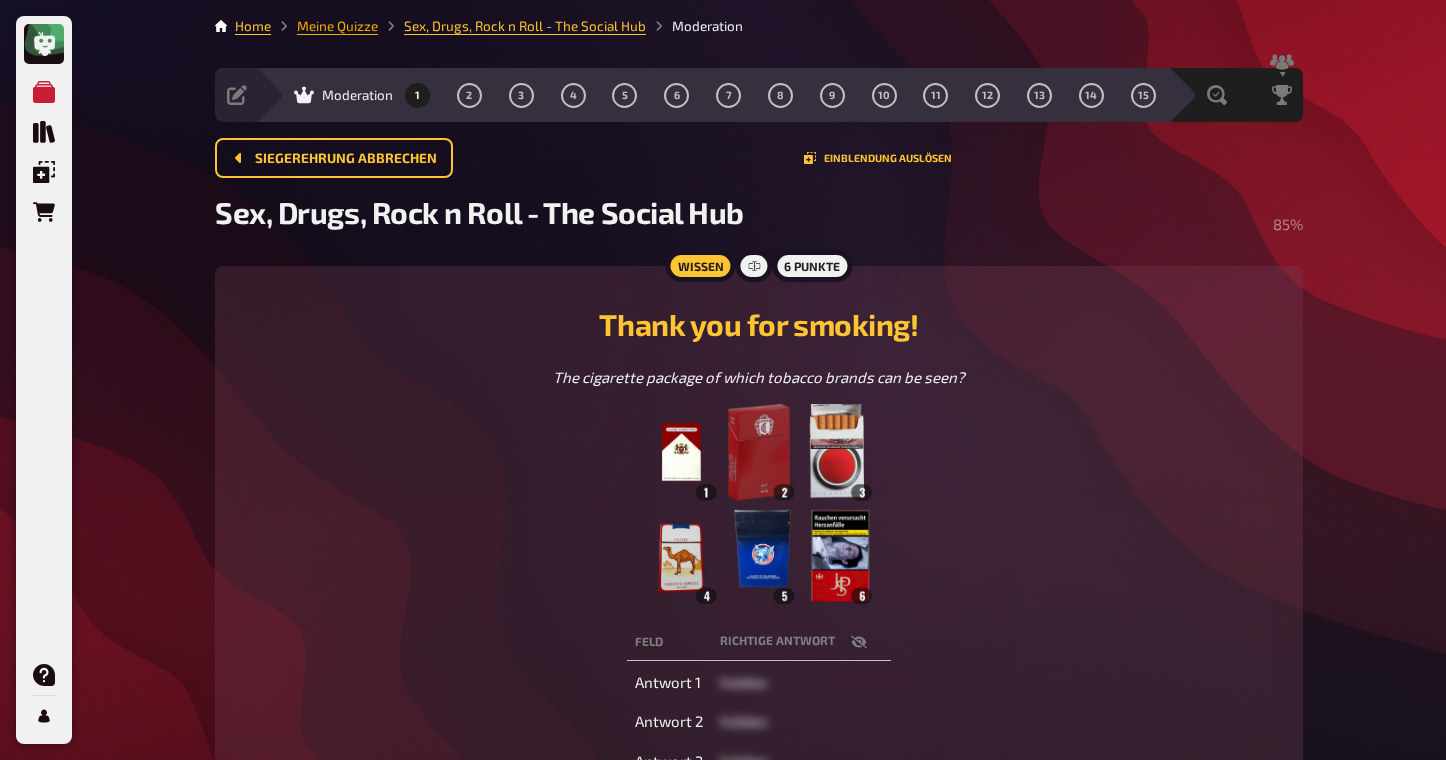 click on "Meine Quizze" at bounding box center [337, 26] 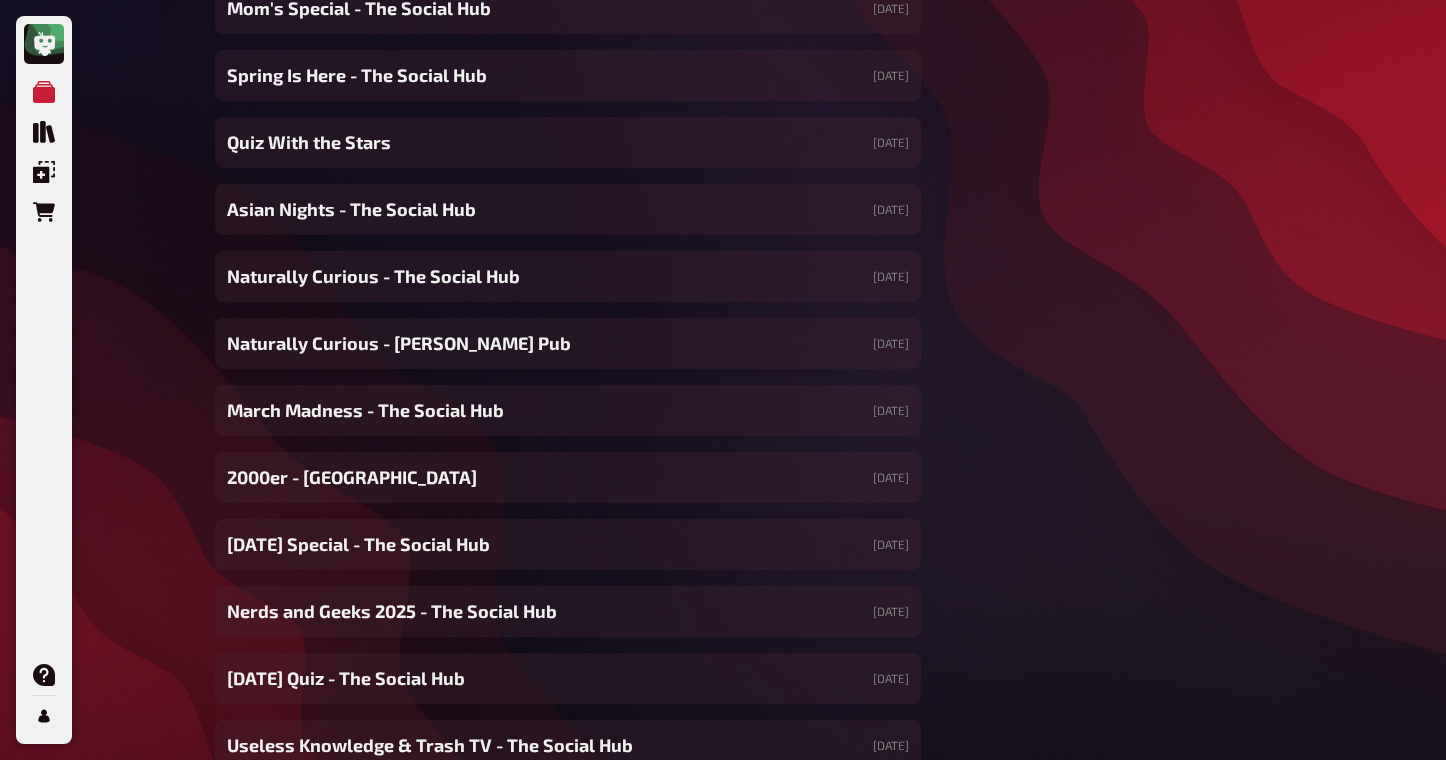 scroll, scrollTop: 1252, scrollLeft: 0, axis: vertical 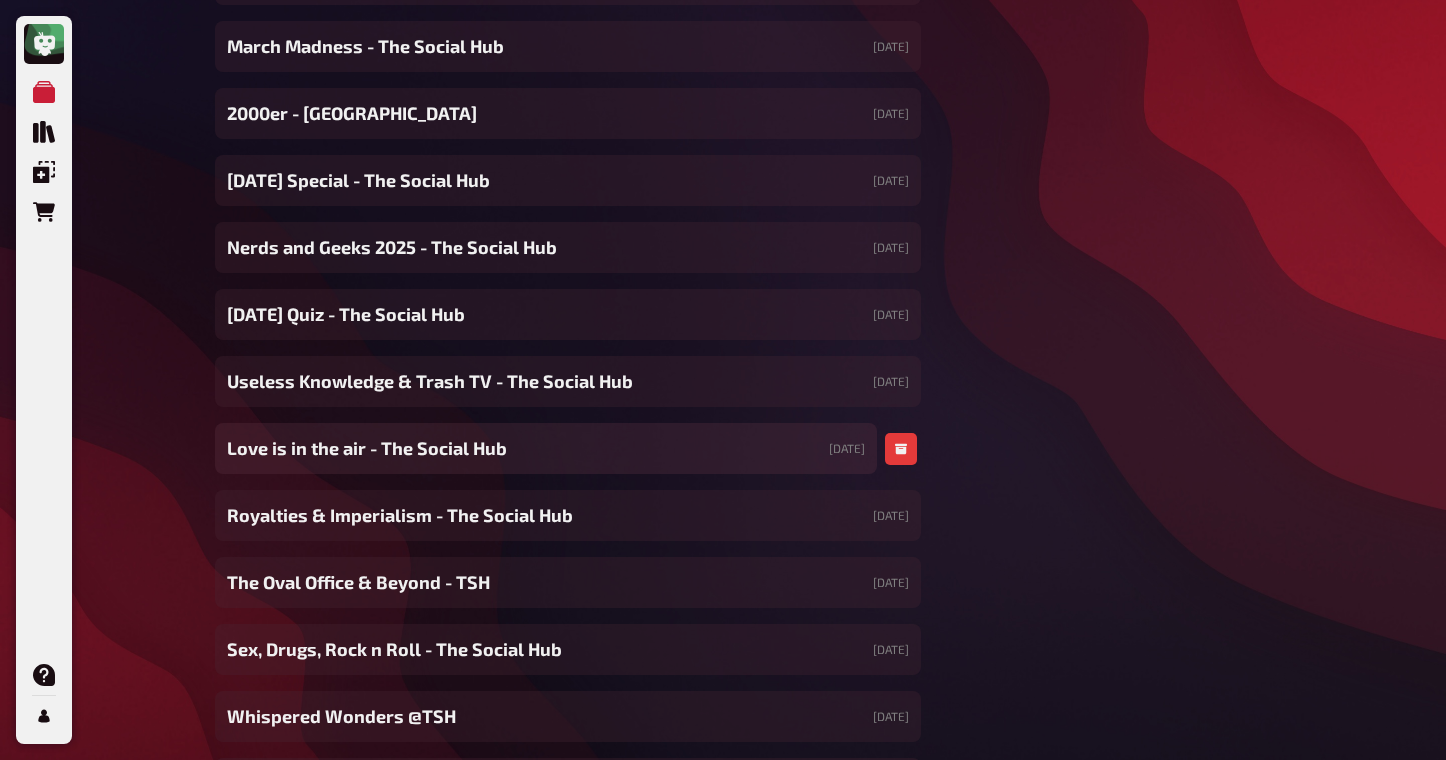 click on "Love is in the air - The Social Hub" at bounding box center [367, 448] 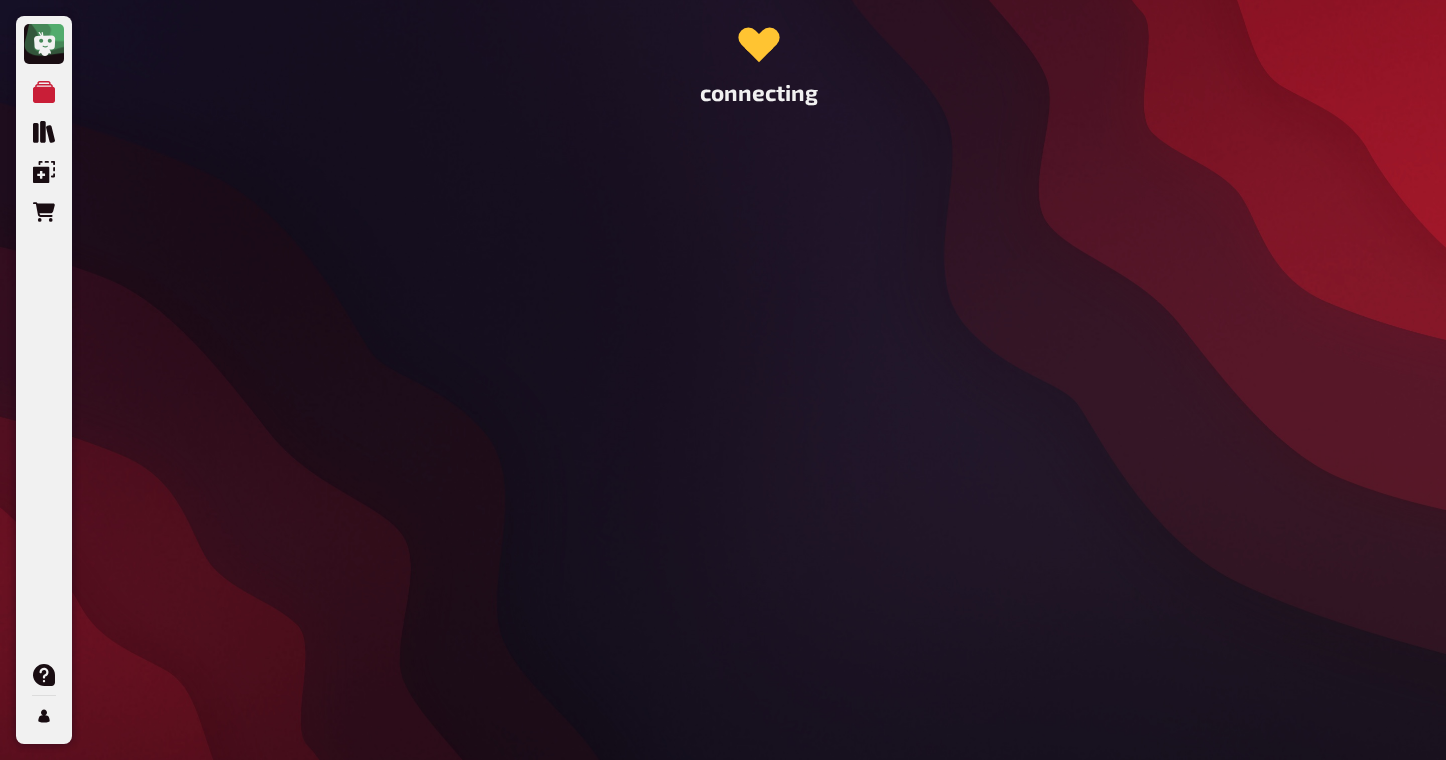 scroll, scrollTop: 0, scrollLeft: 0, axis: both 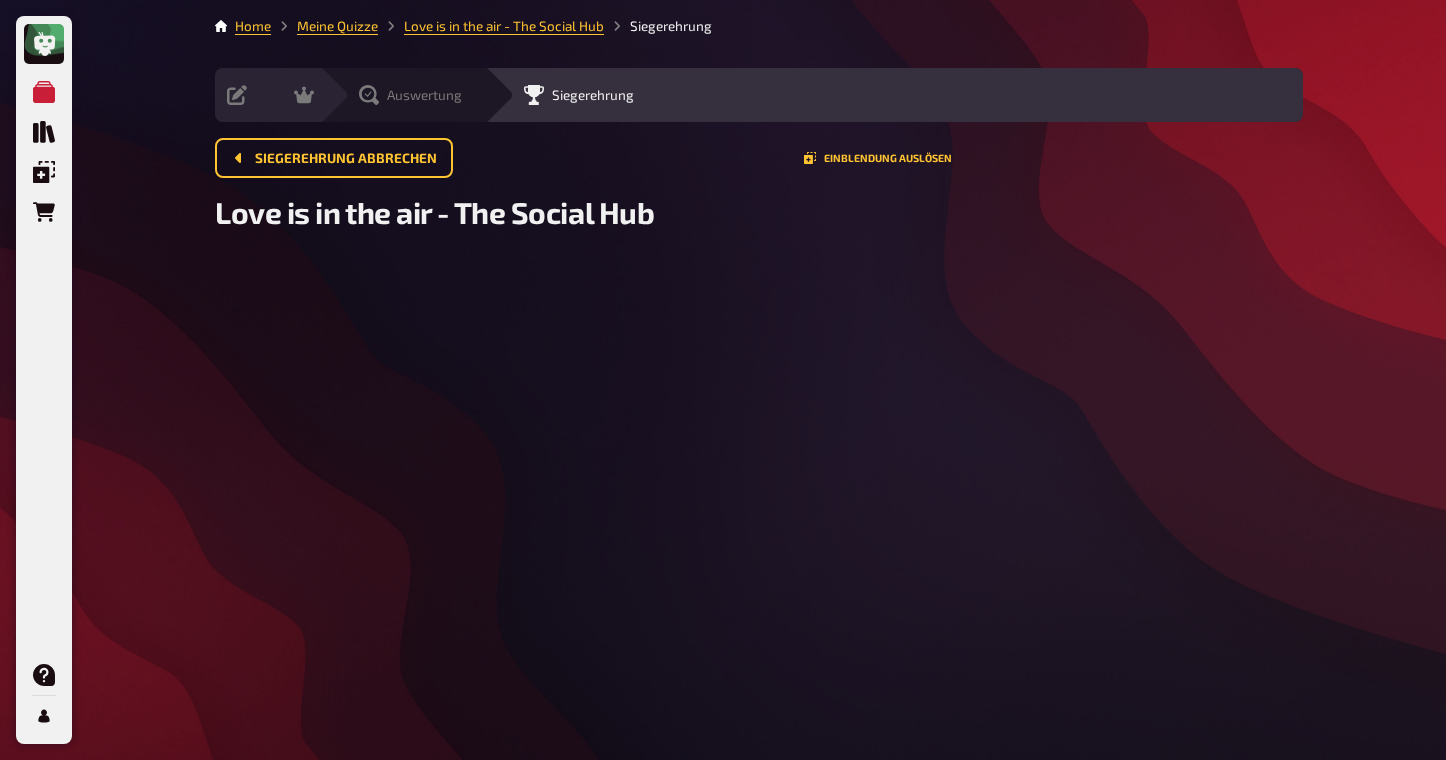 click on "Auswertung" at bounding box center [402, 95] 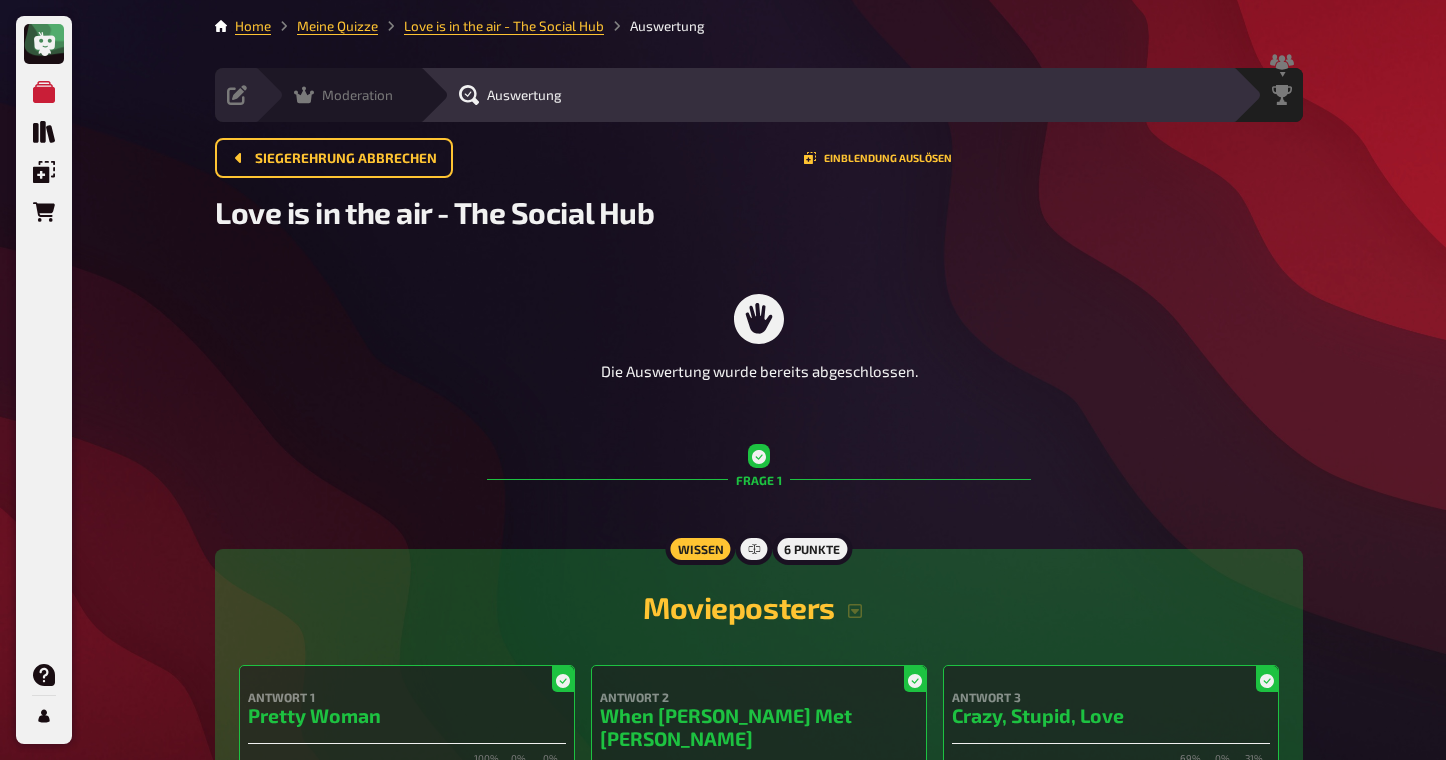 click on "Moderation" at bounding box center [343, 95] 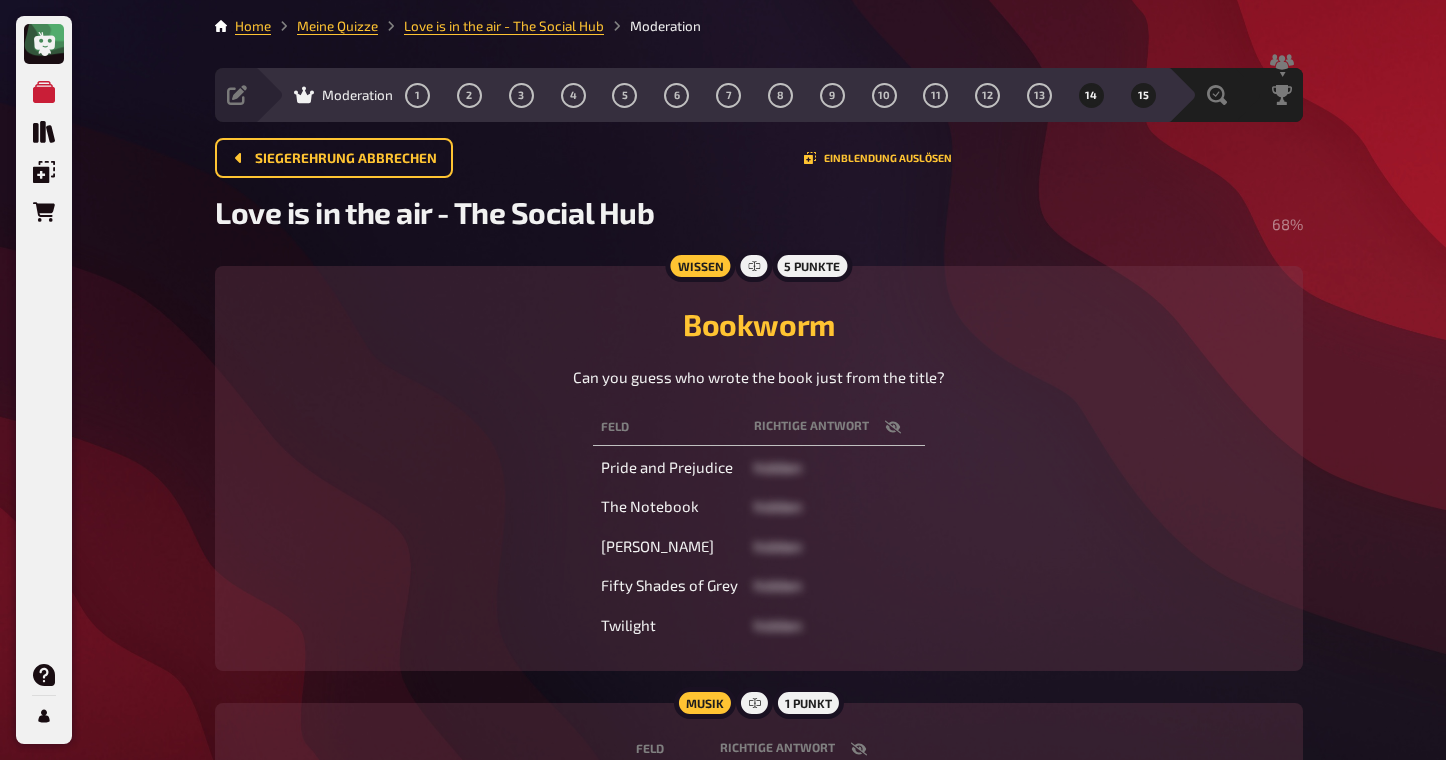 click on "14" at bounding box center [1091, 95] 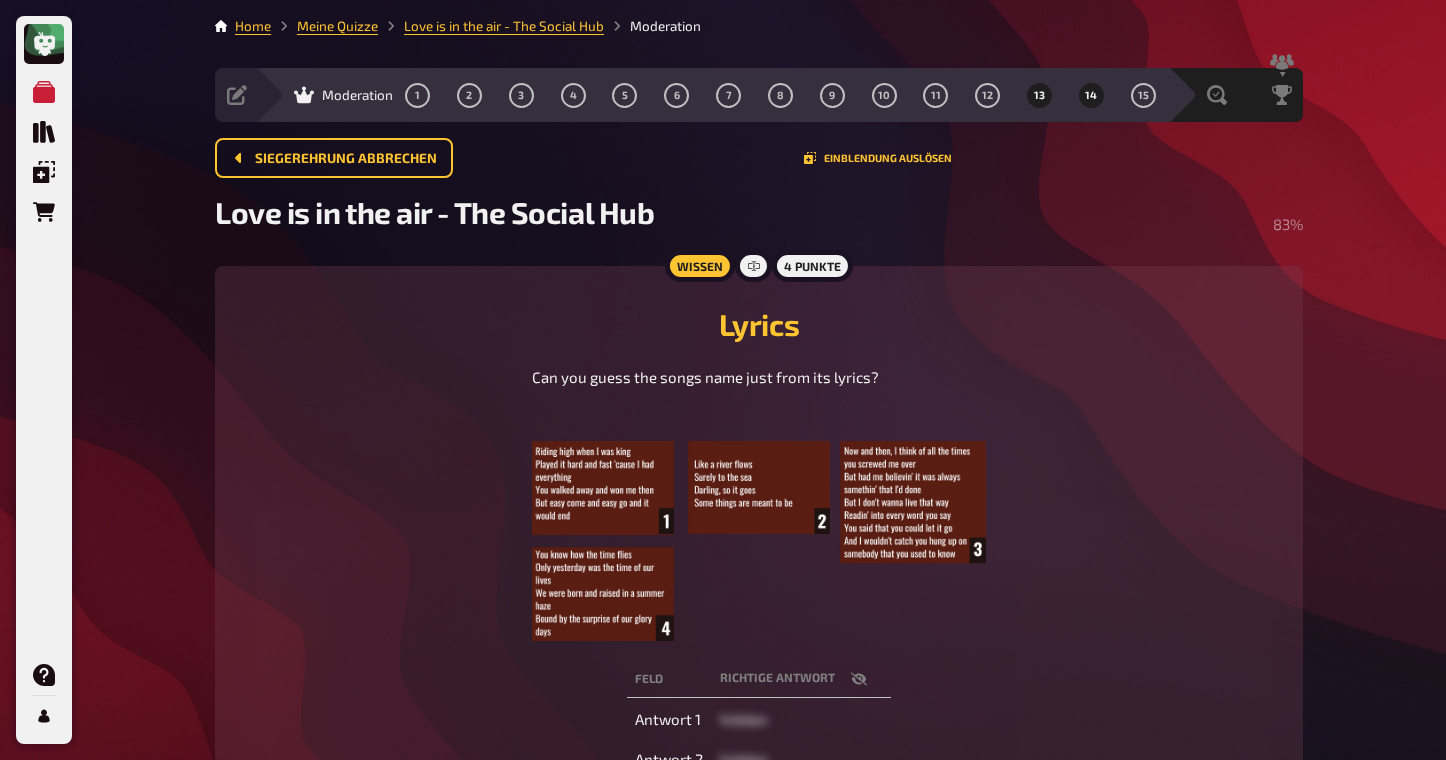 click on "13" at bounding box center (1039, 95) 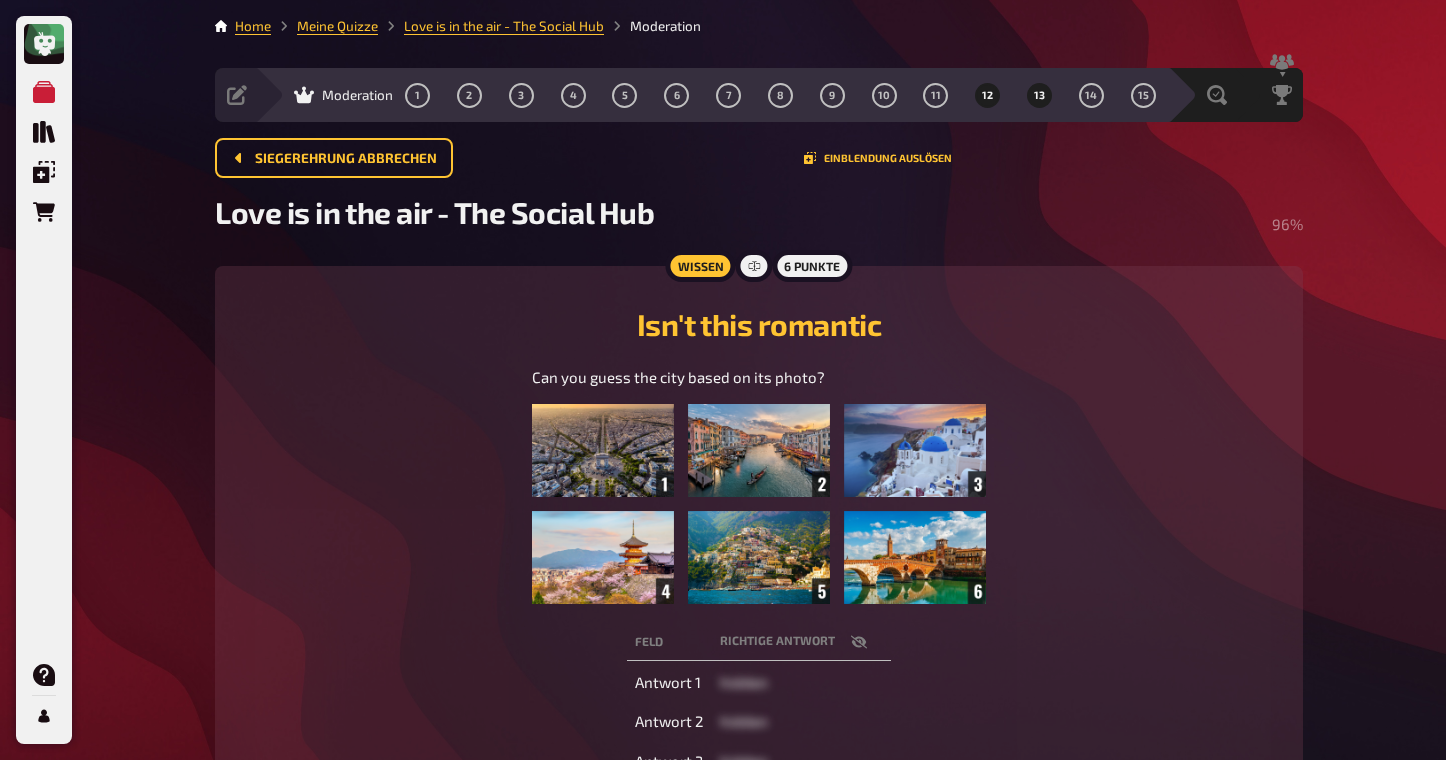 click on "12" at bounding box center [987, 95] 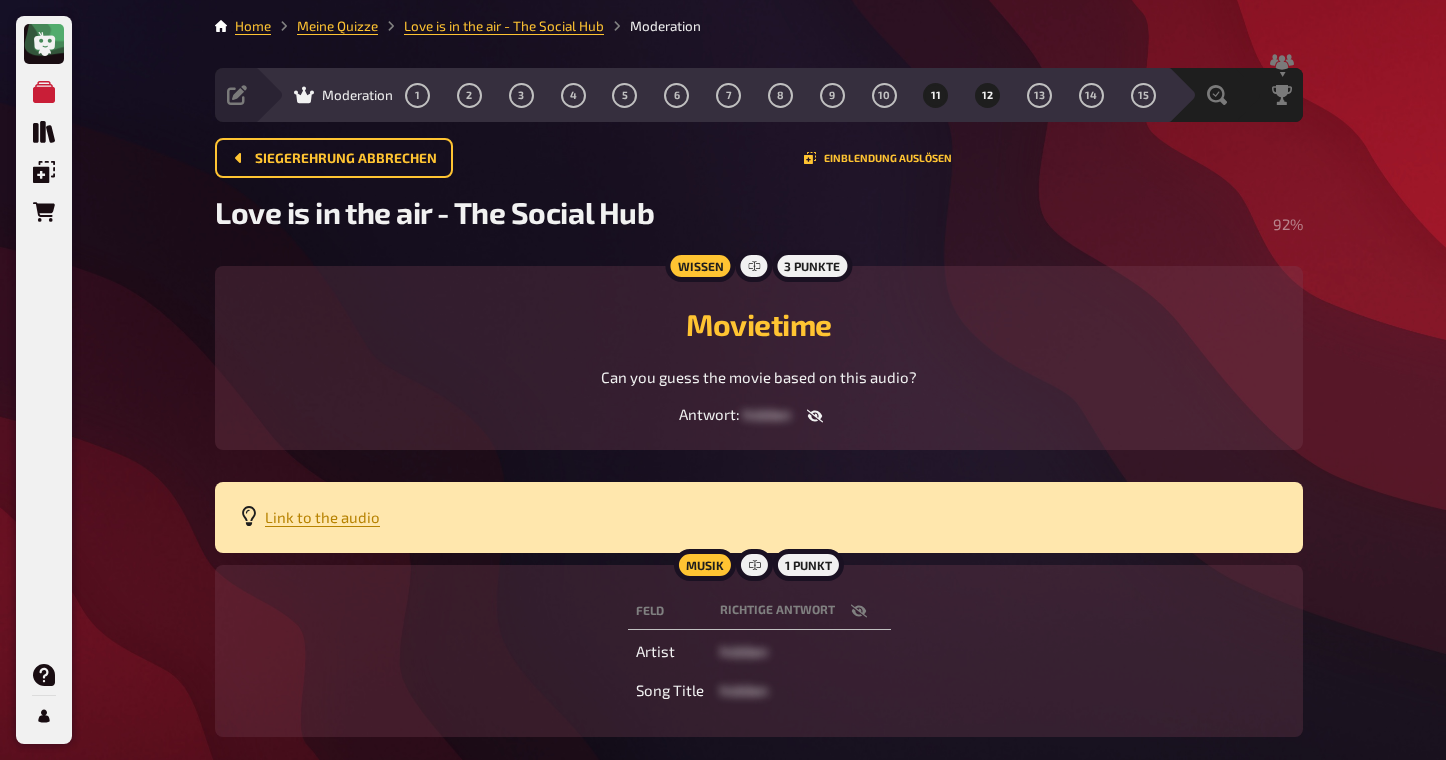 click on "11" at bounding box center (936, 95) 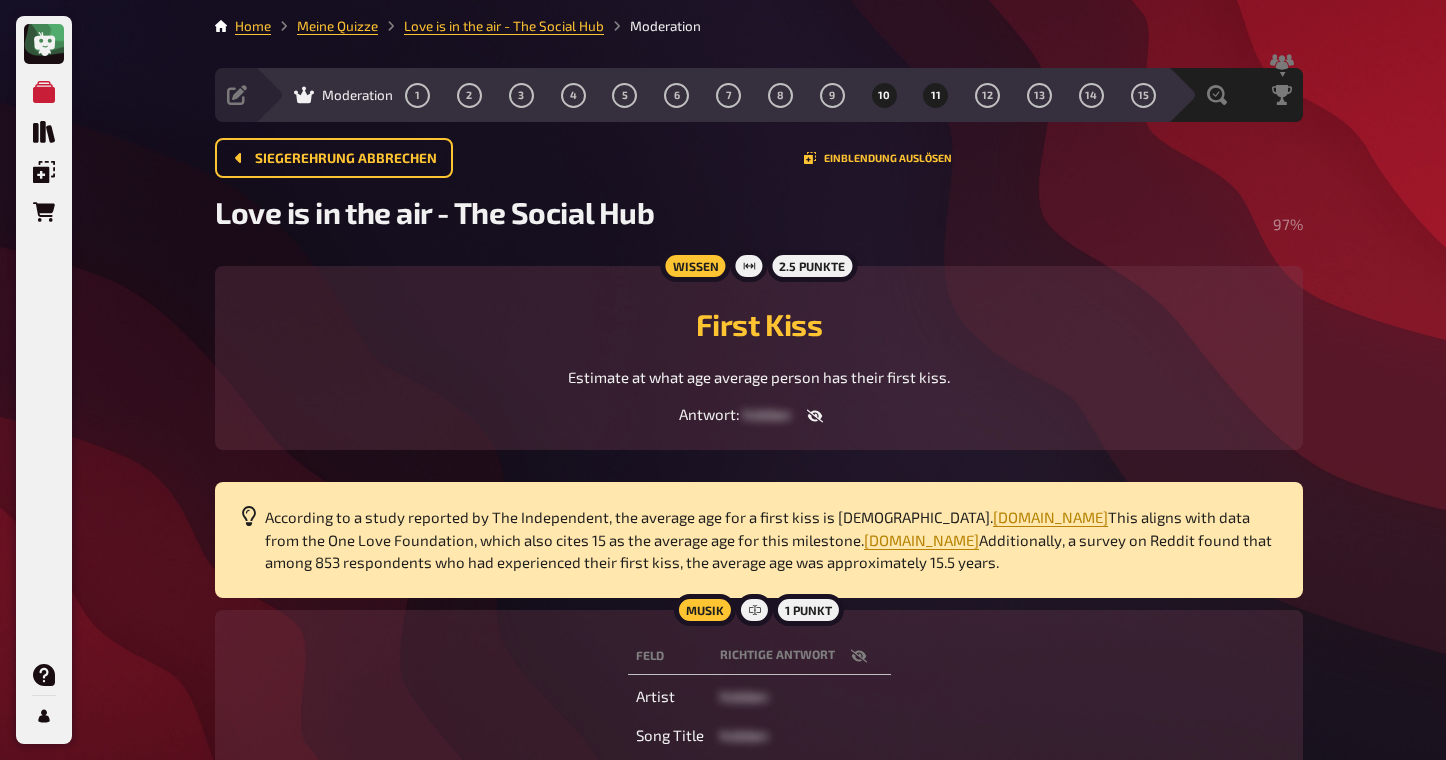 click on "10" at bounding box center (884, 95) 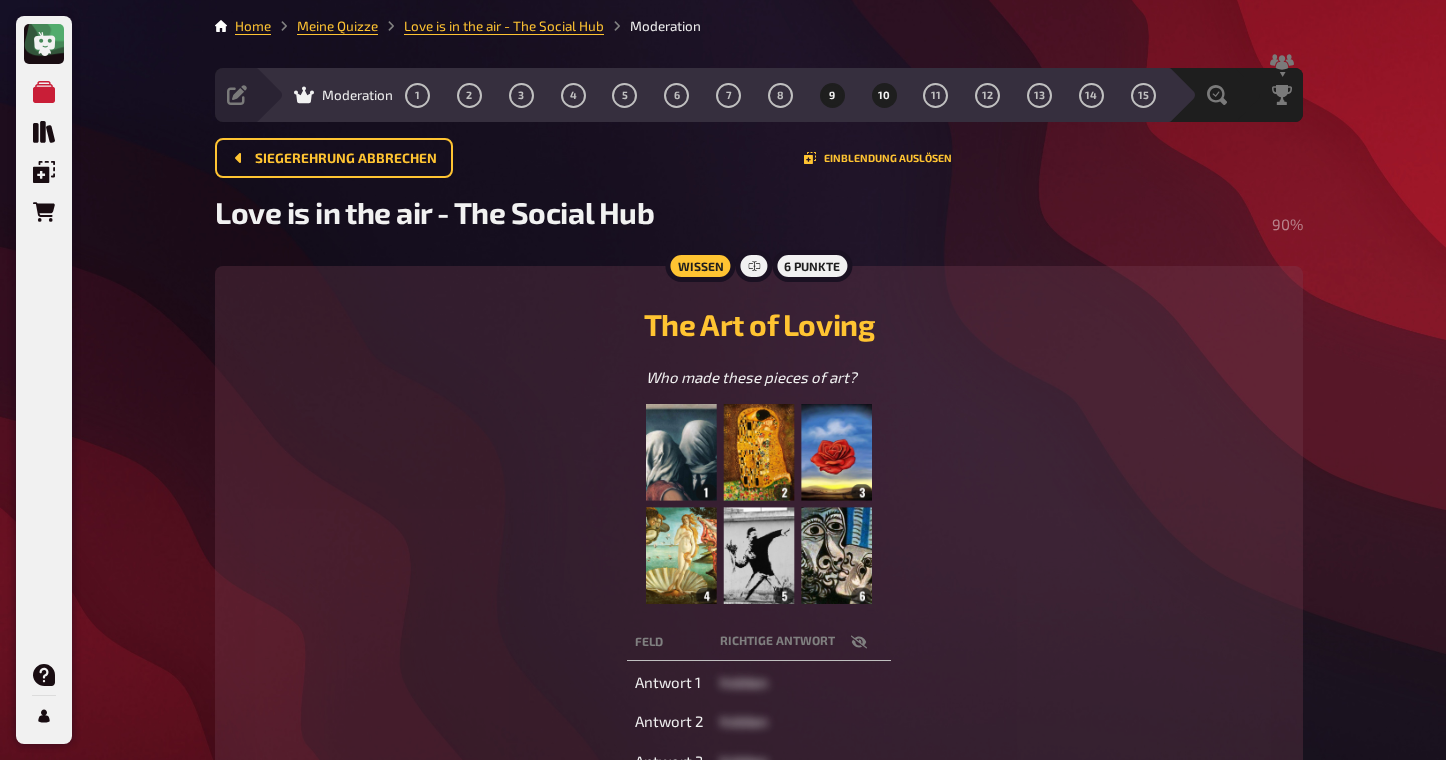 click on "9" at bounding box center (832, 95) 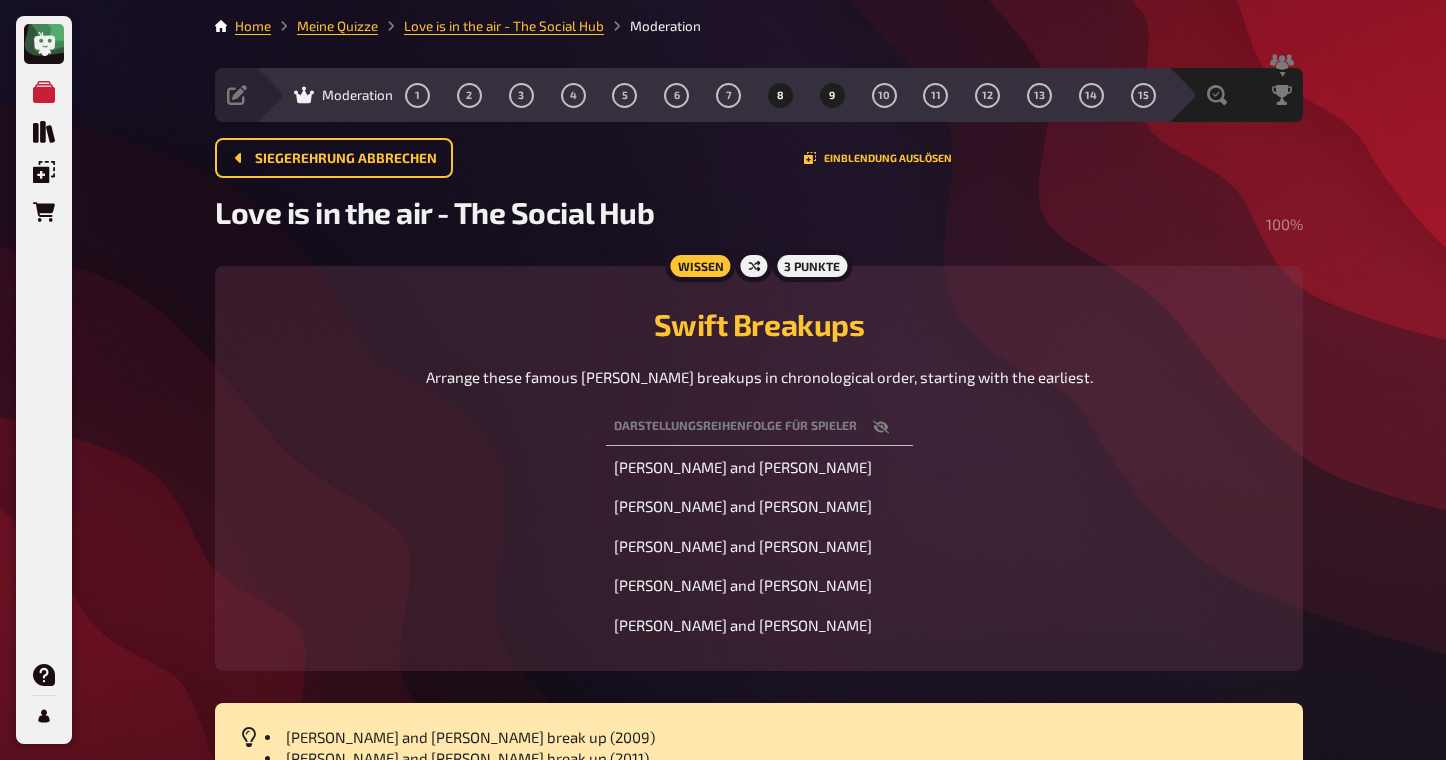 click on "8" at bounding box center (780, 95) 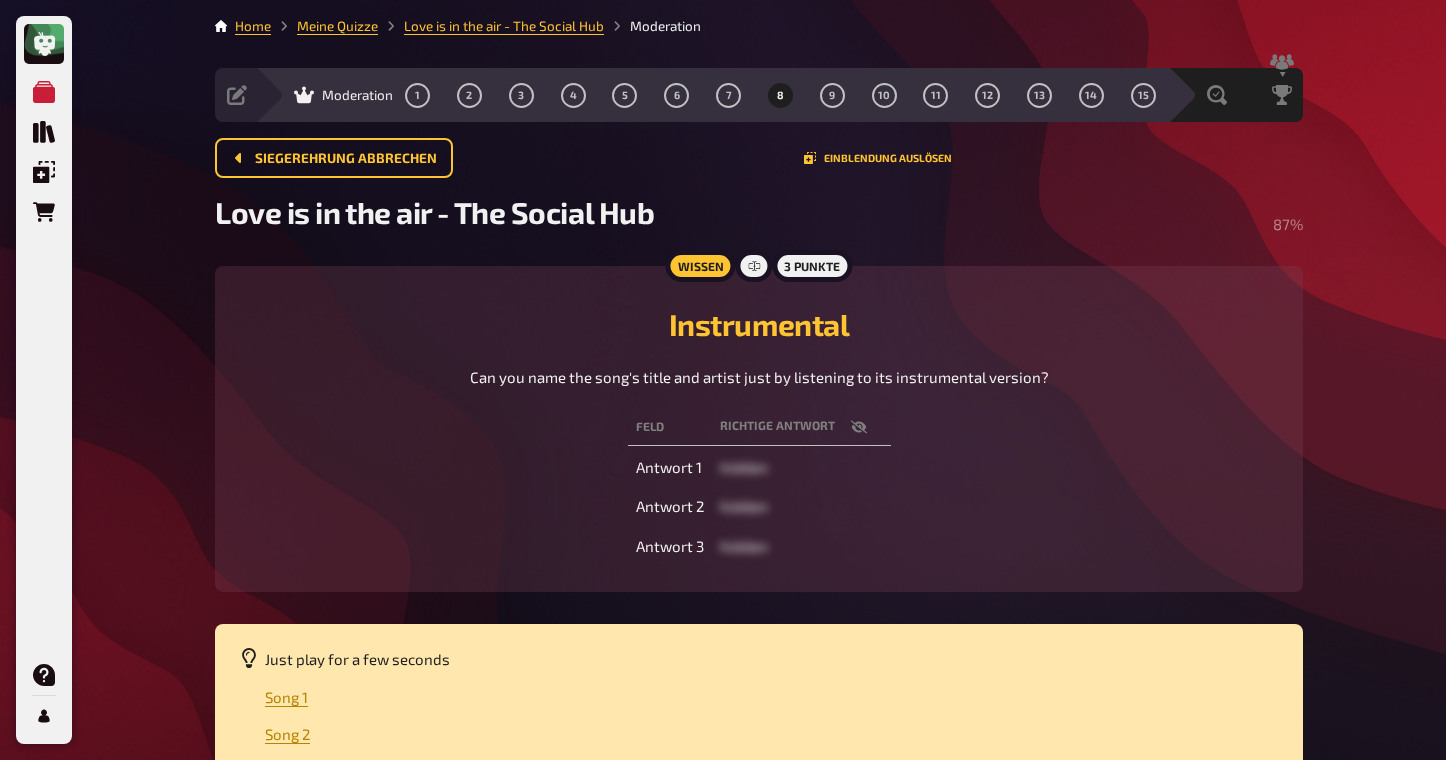 click at bounding box center [859, 427] 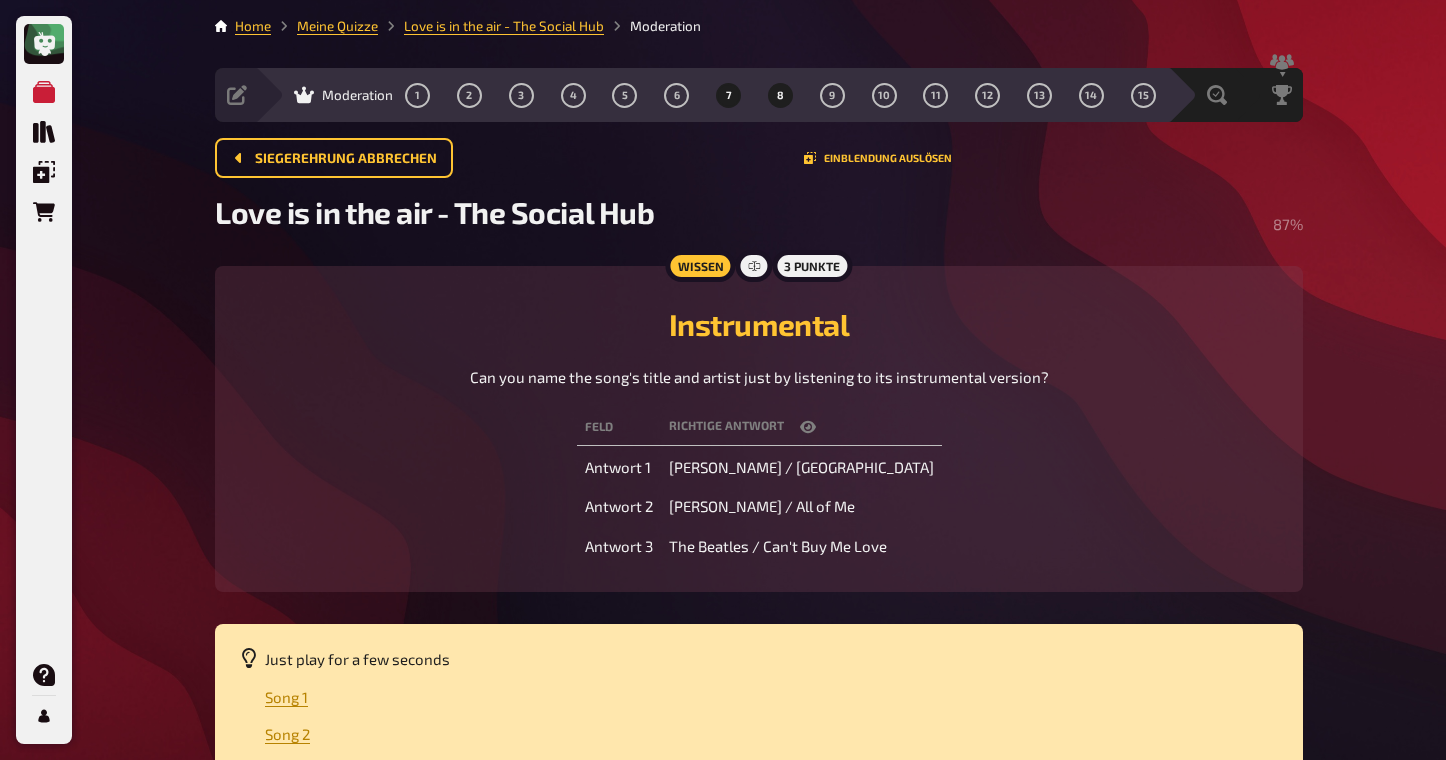 click on "7" at bounding box center (729, 95) 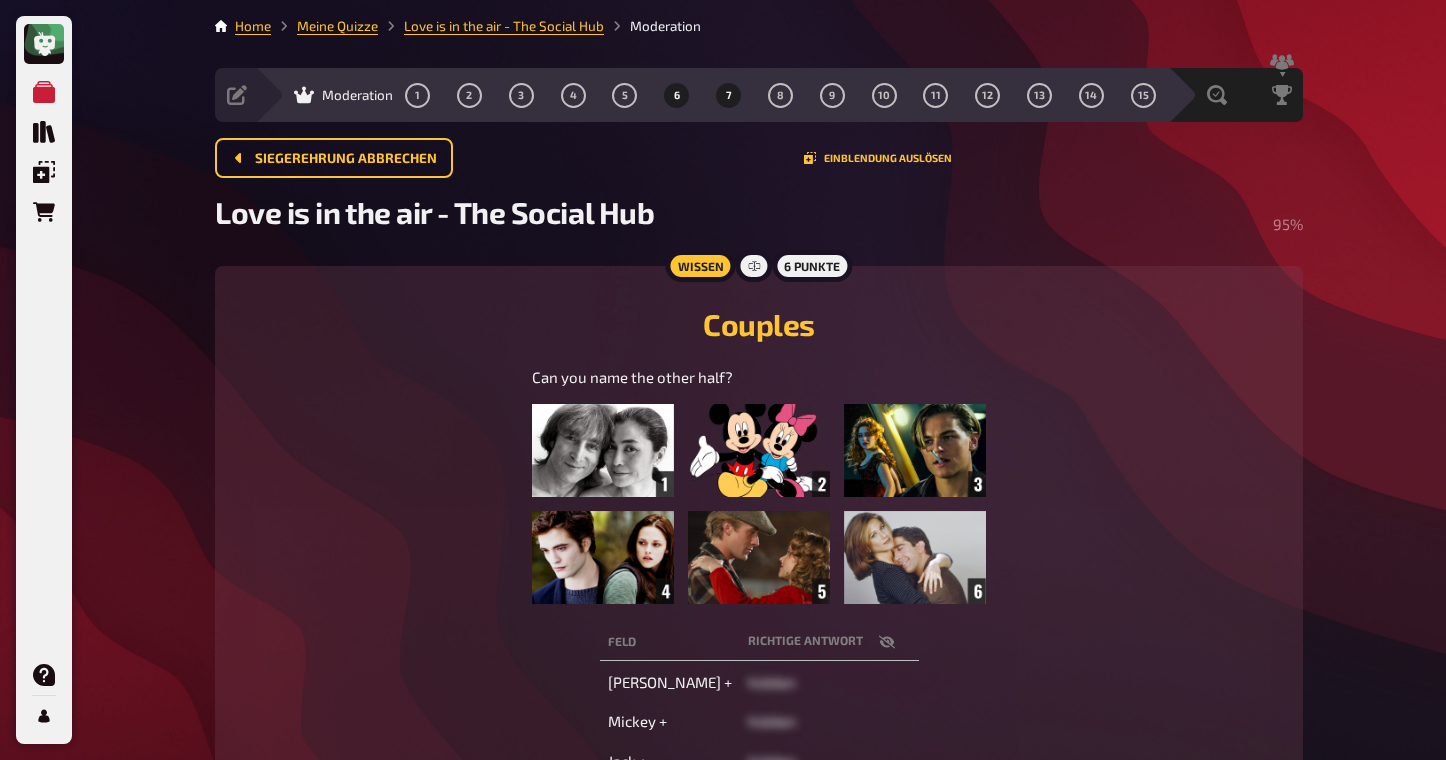 click on "6" at bounding box center [677, 95] 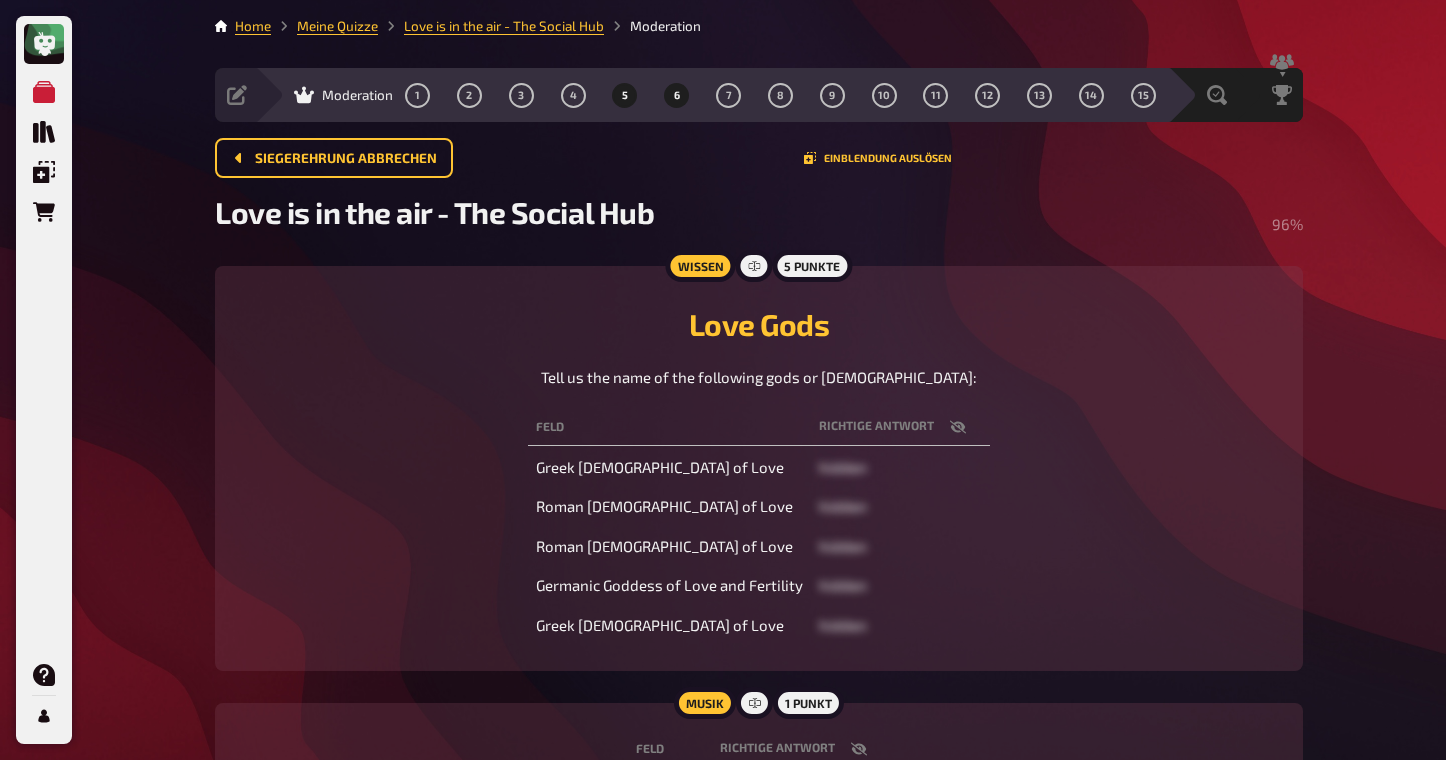 click on "5" at bounding box center (625, 95) 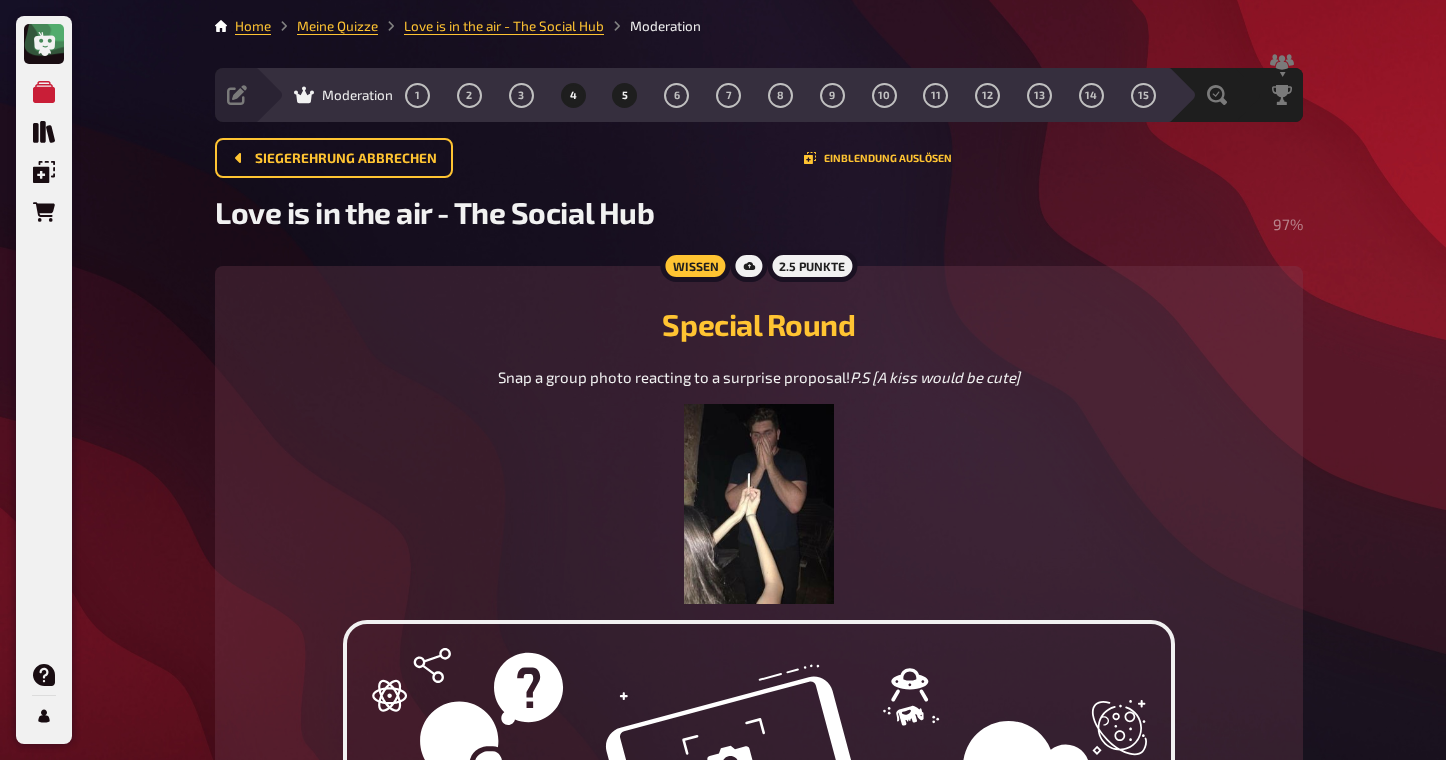 click on "4" at bounding box center (573, 95) 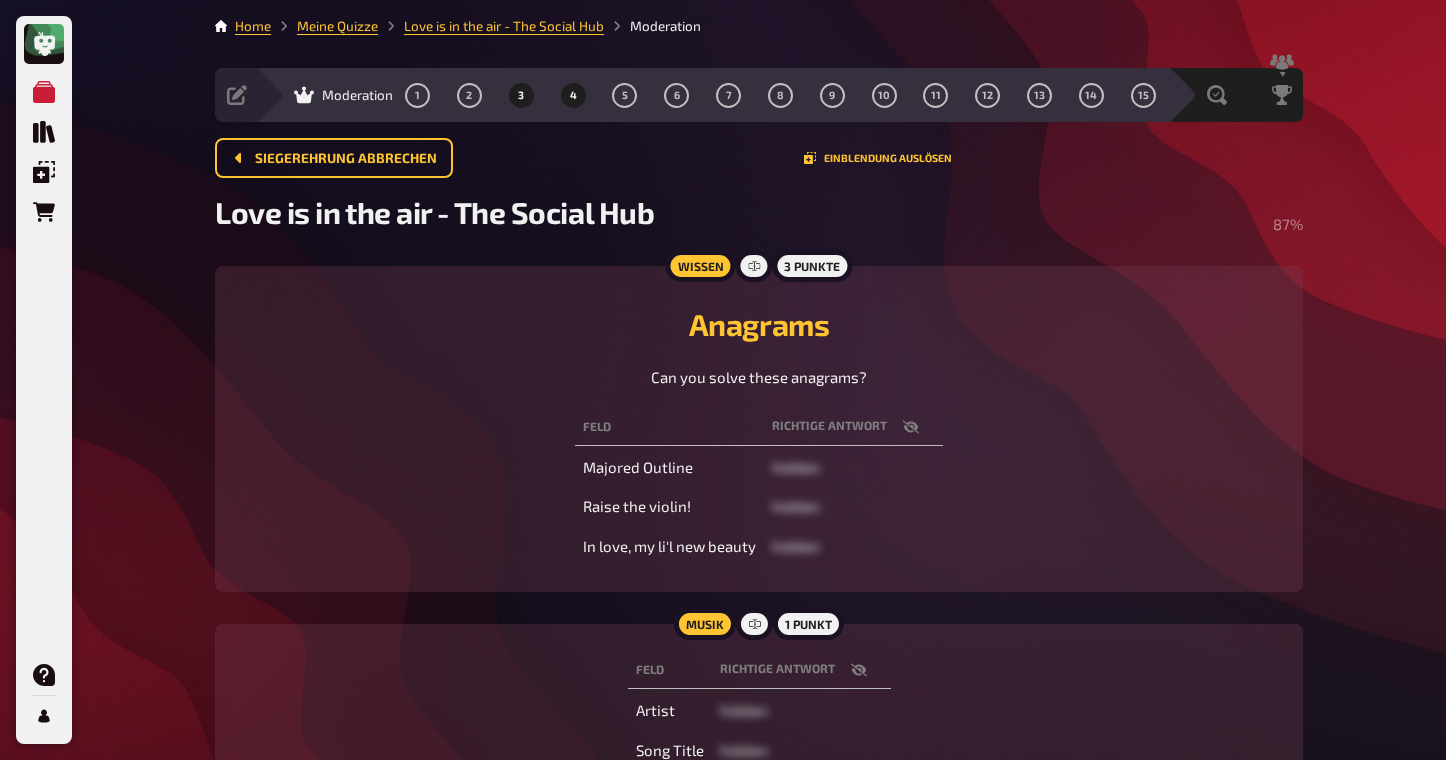 click on "3" at bounding box center [521, 95] 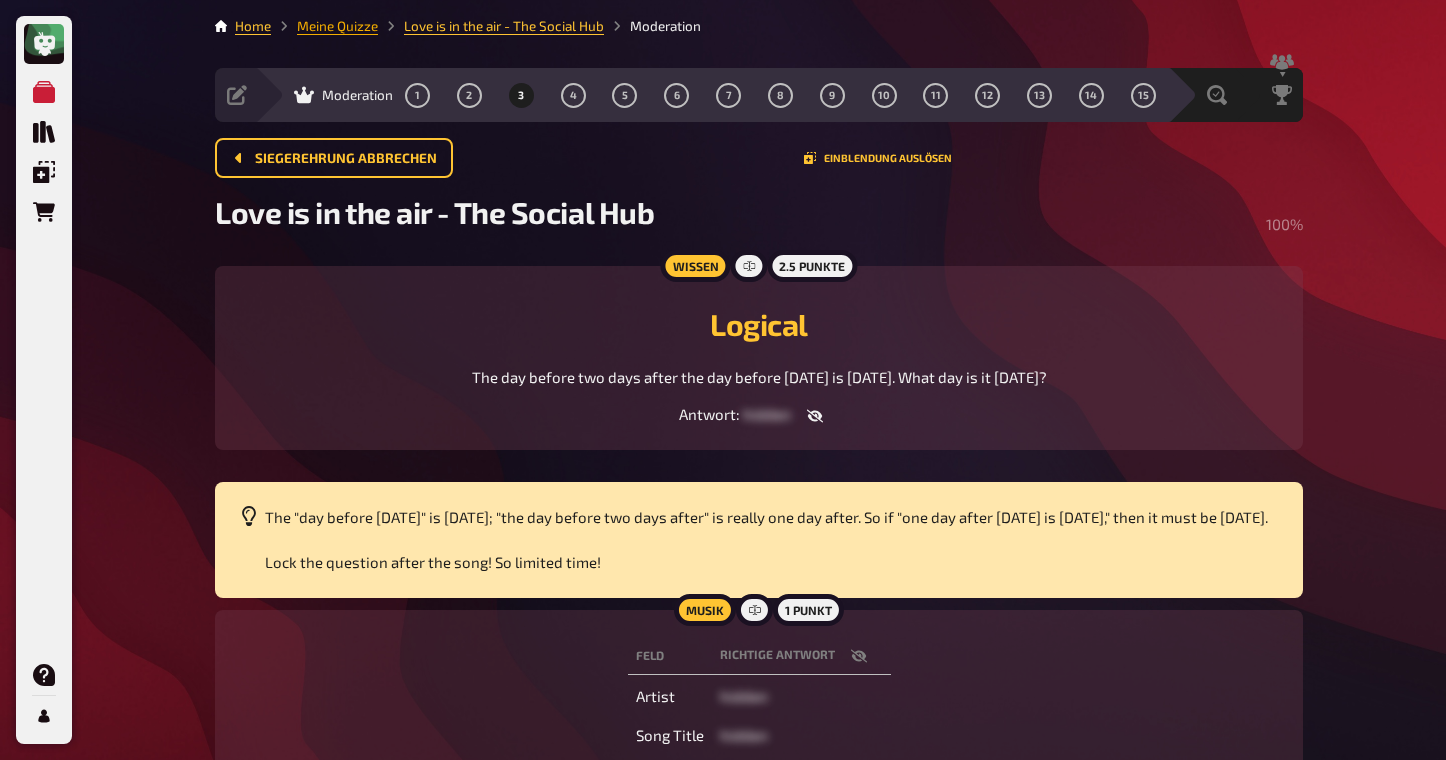 click on "Meine Quizze" at bounding box center (337, 26) 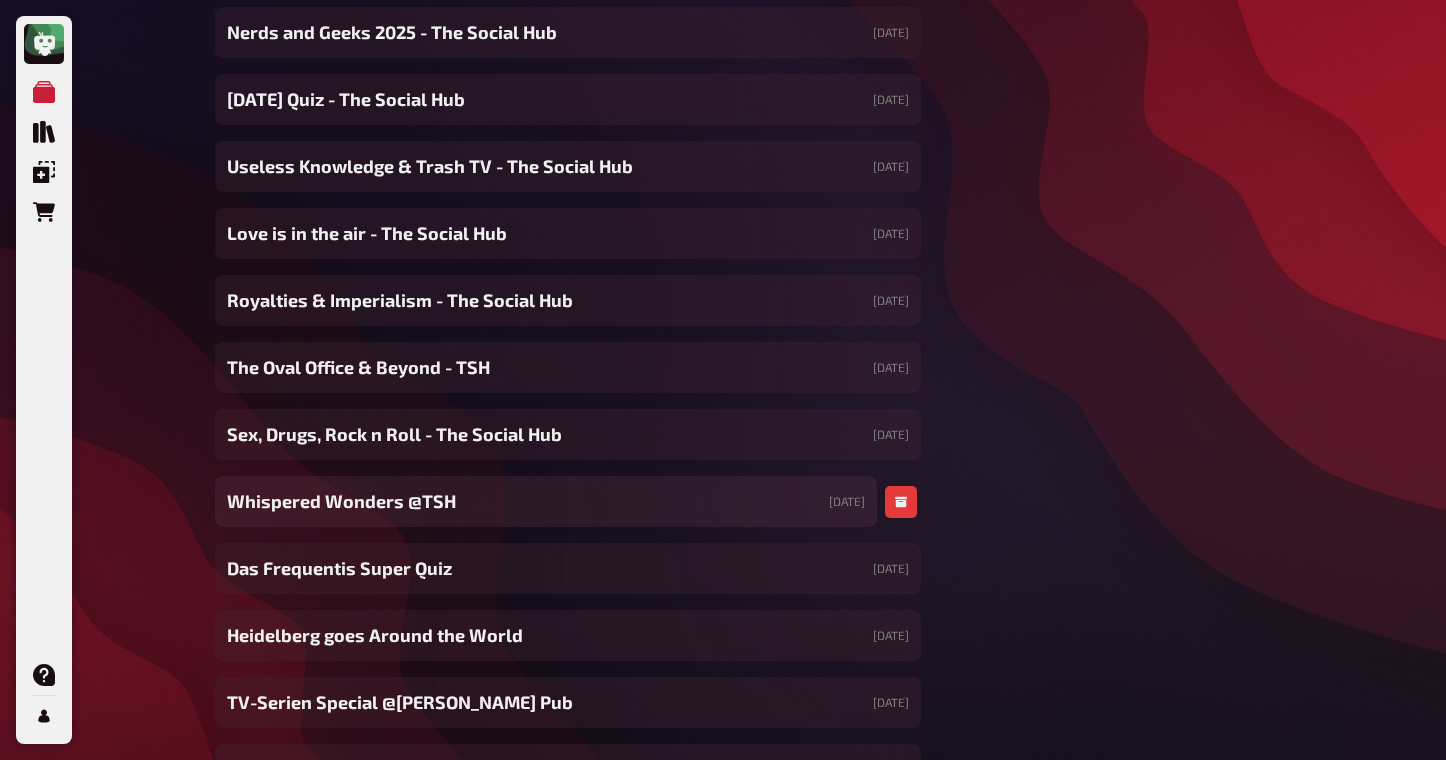 scroll, scrollTop: 1469, scrollLeft: 0, axis: vertical 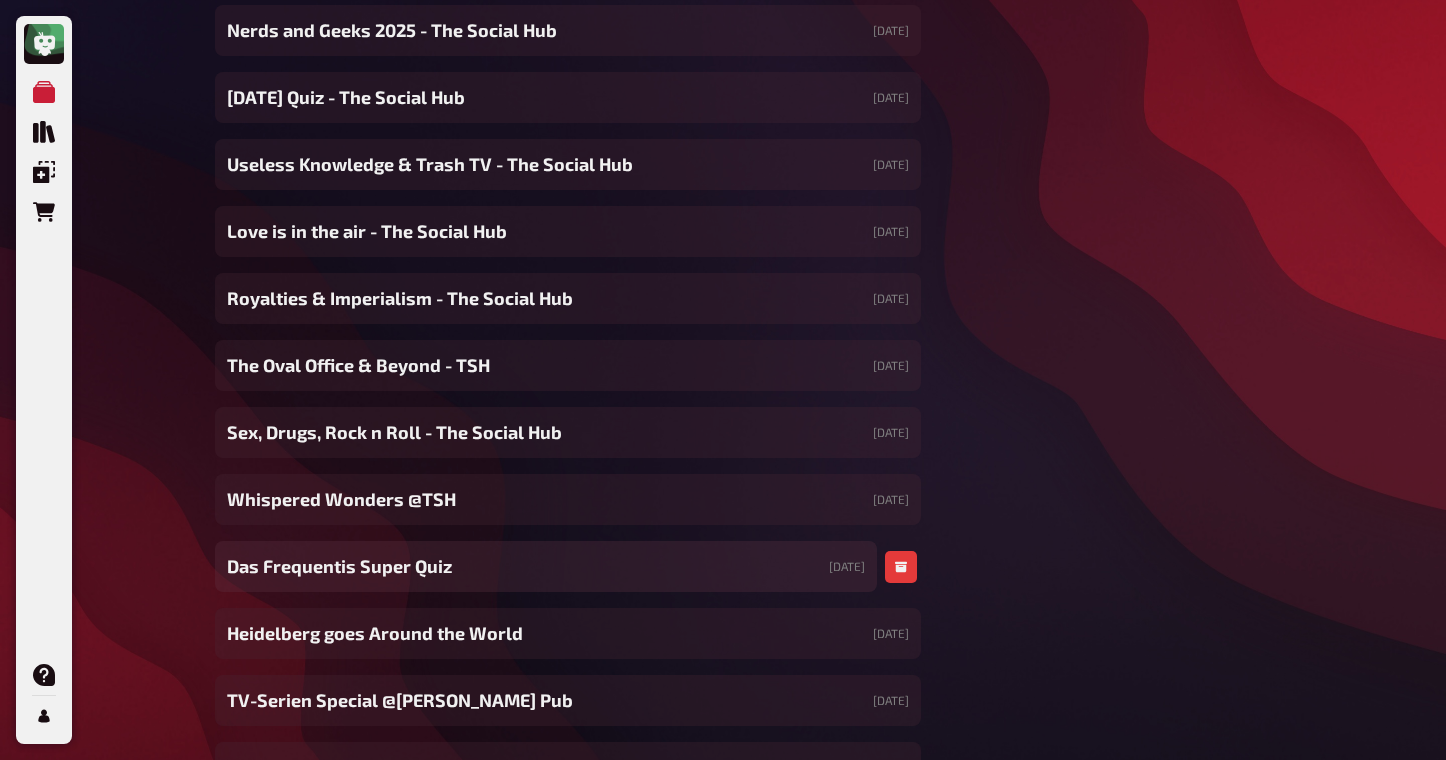 click on "Das Frequentis Super Quiz ​" at bounding box center (341, 566) 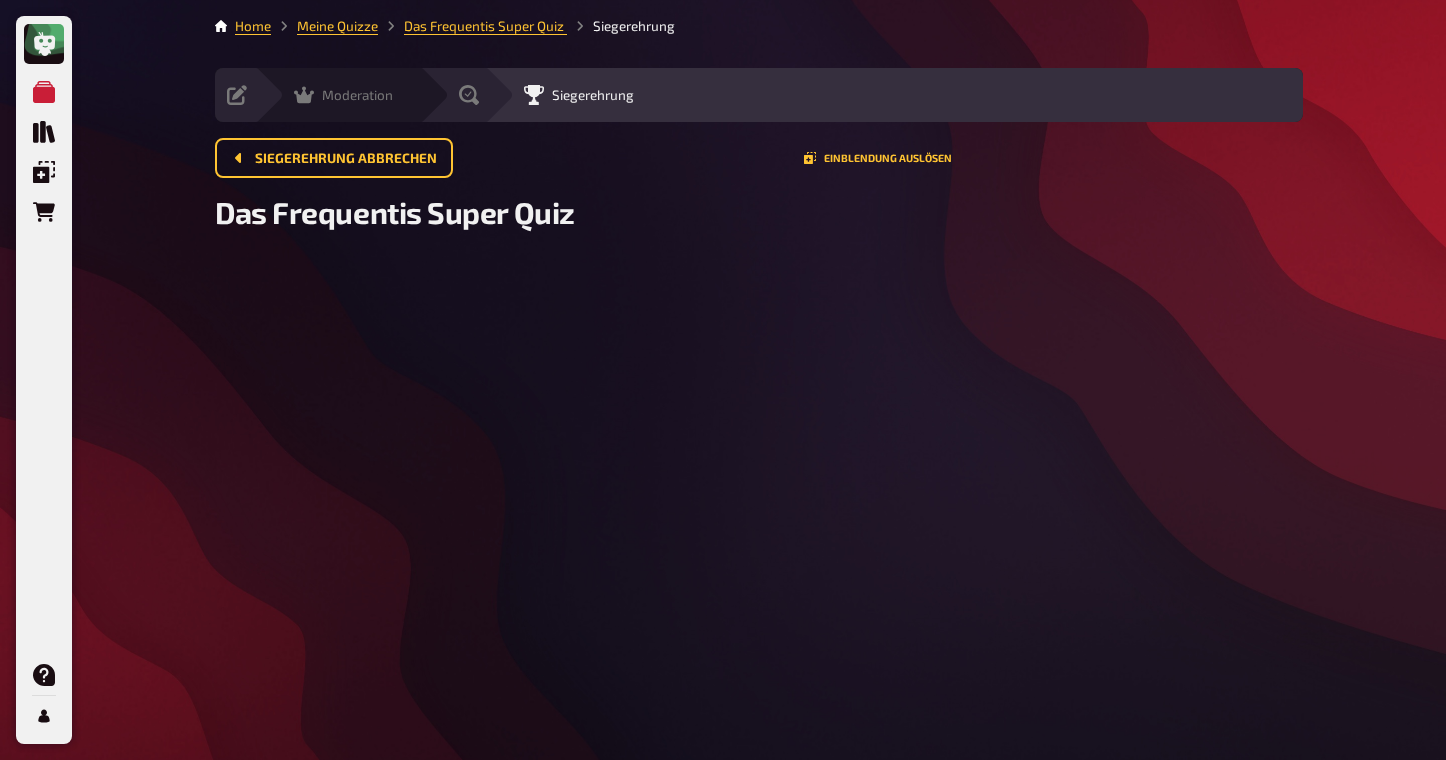 click on "Moderation" at bounding box center [343, 95] 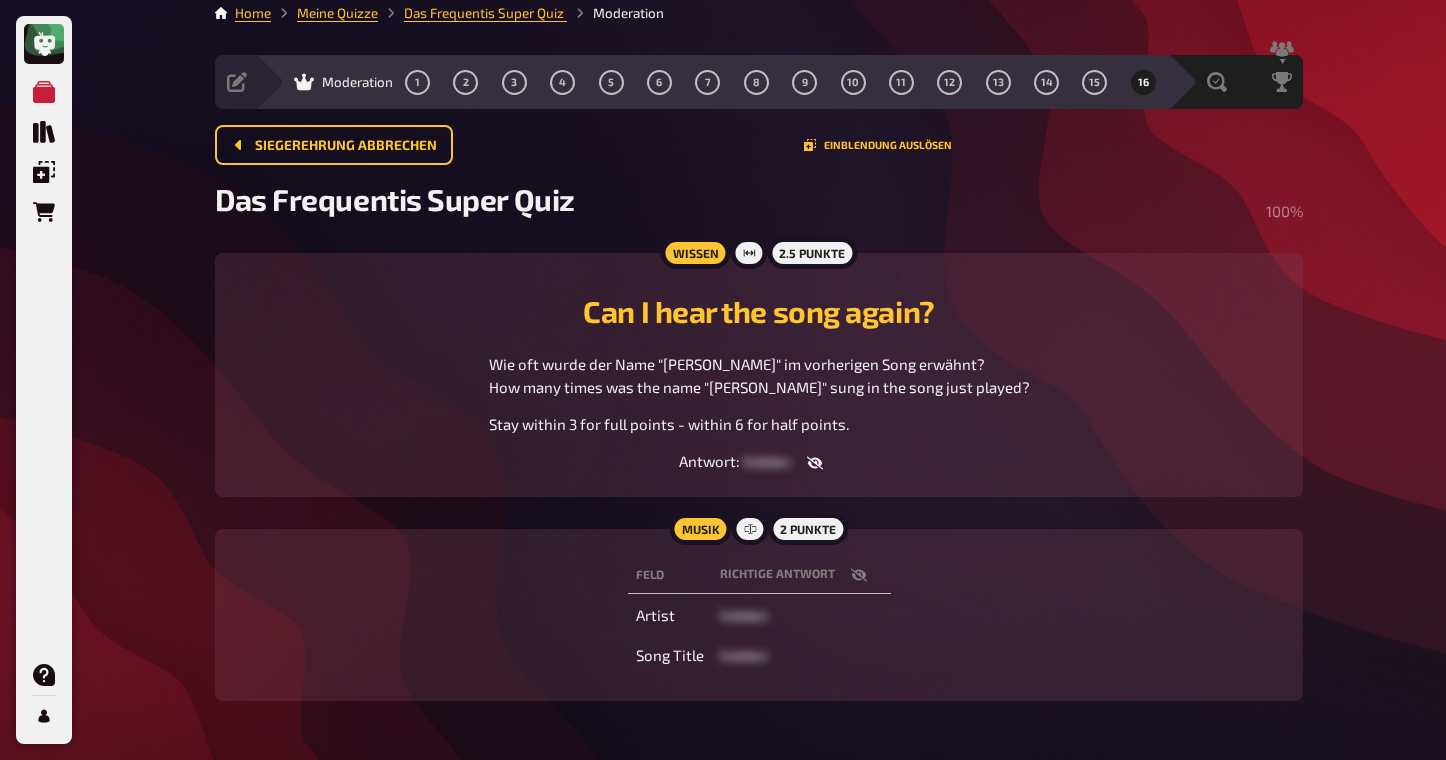 scroll, scrollTop: 19, scrollLeft: 0, axis: vertical 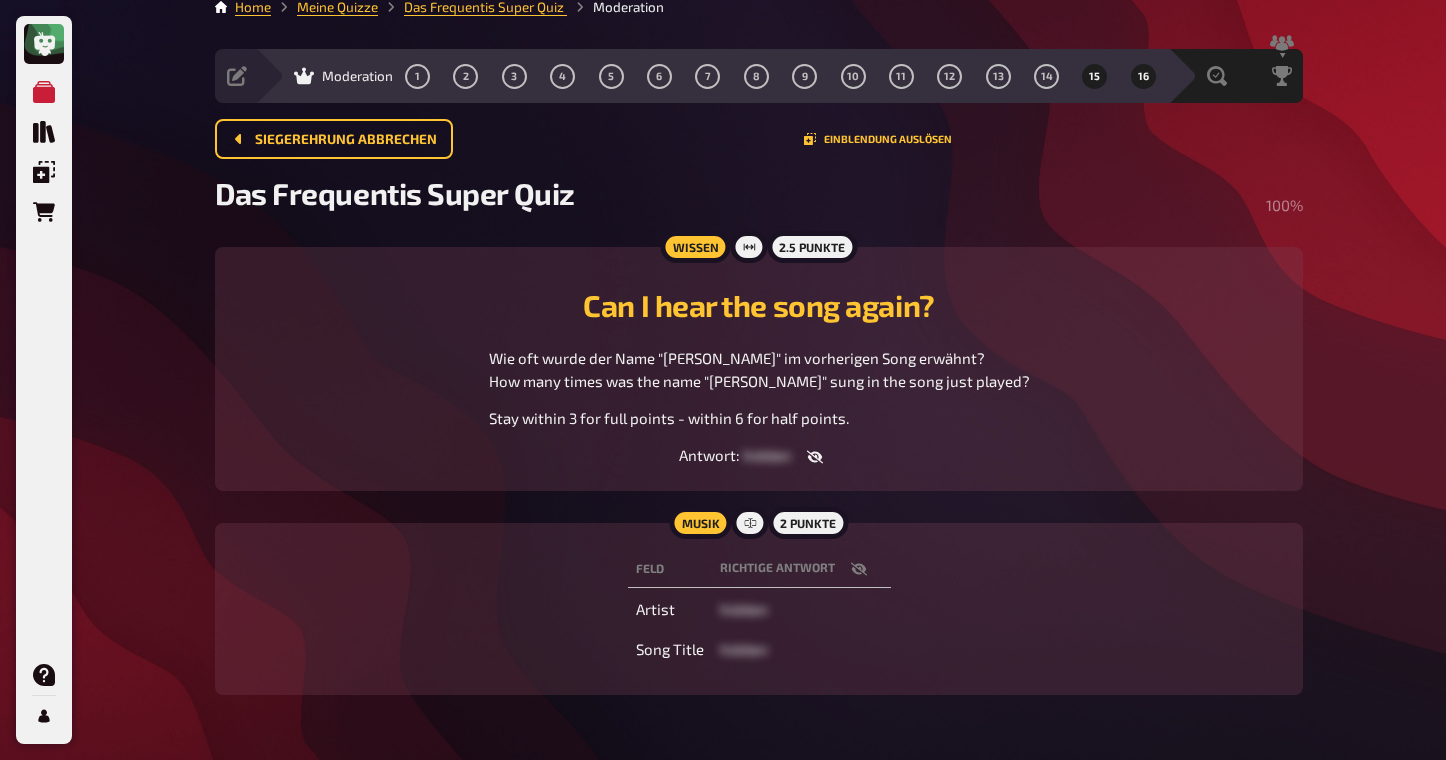 click on "15" at bounding box center [1094, 76] 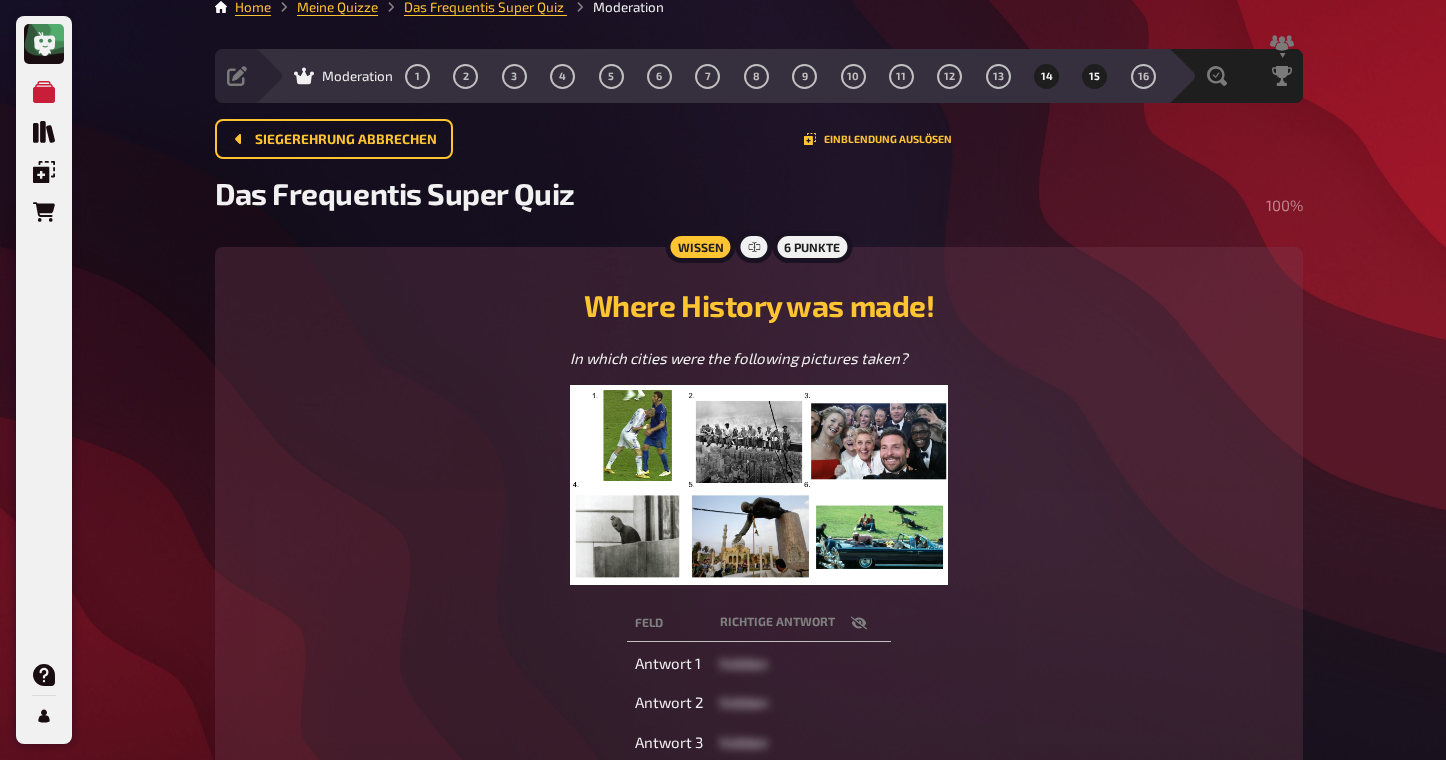 click on "14" at bounding box center (1047, 76) 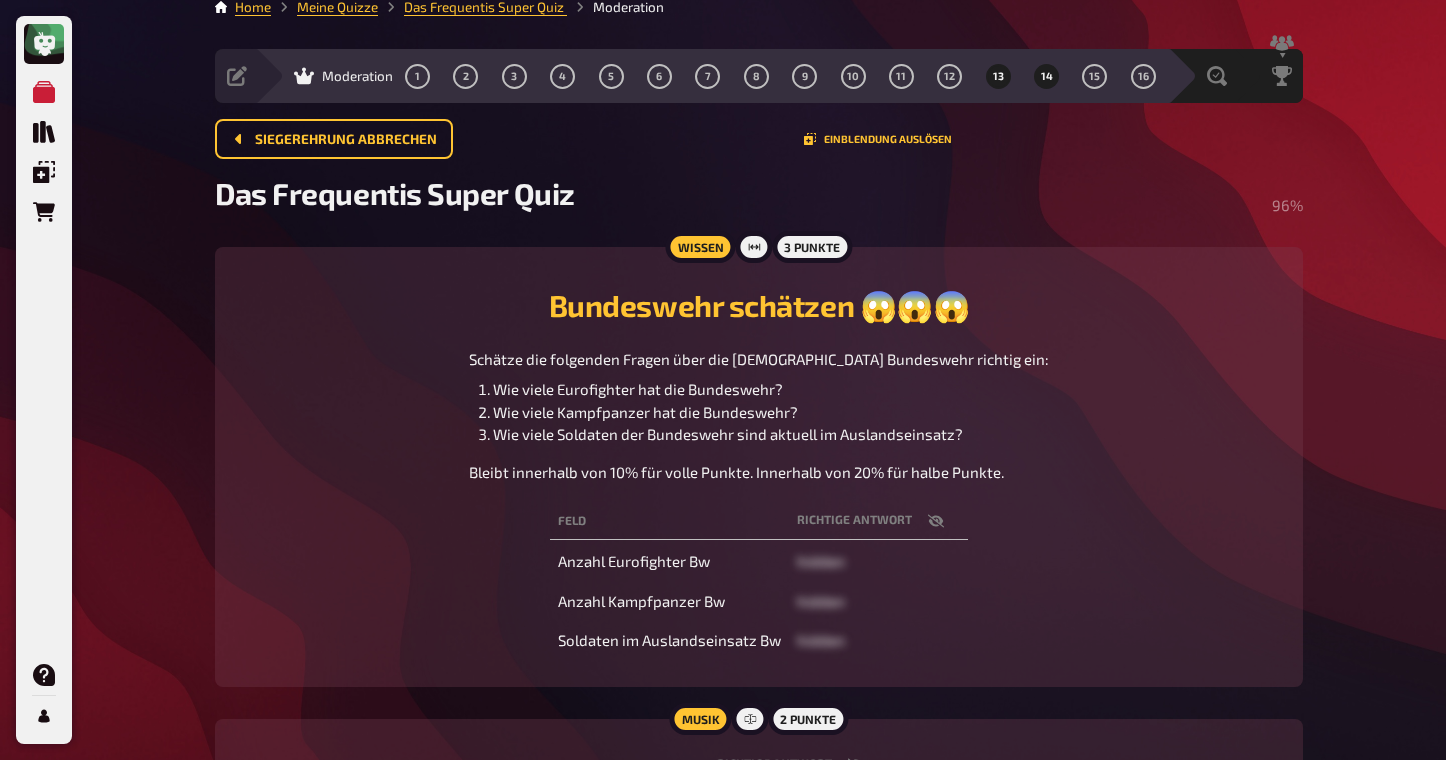 click on "13" at bounding box center (998, 76) 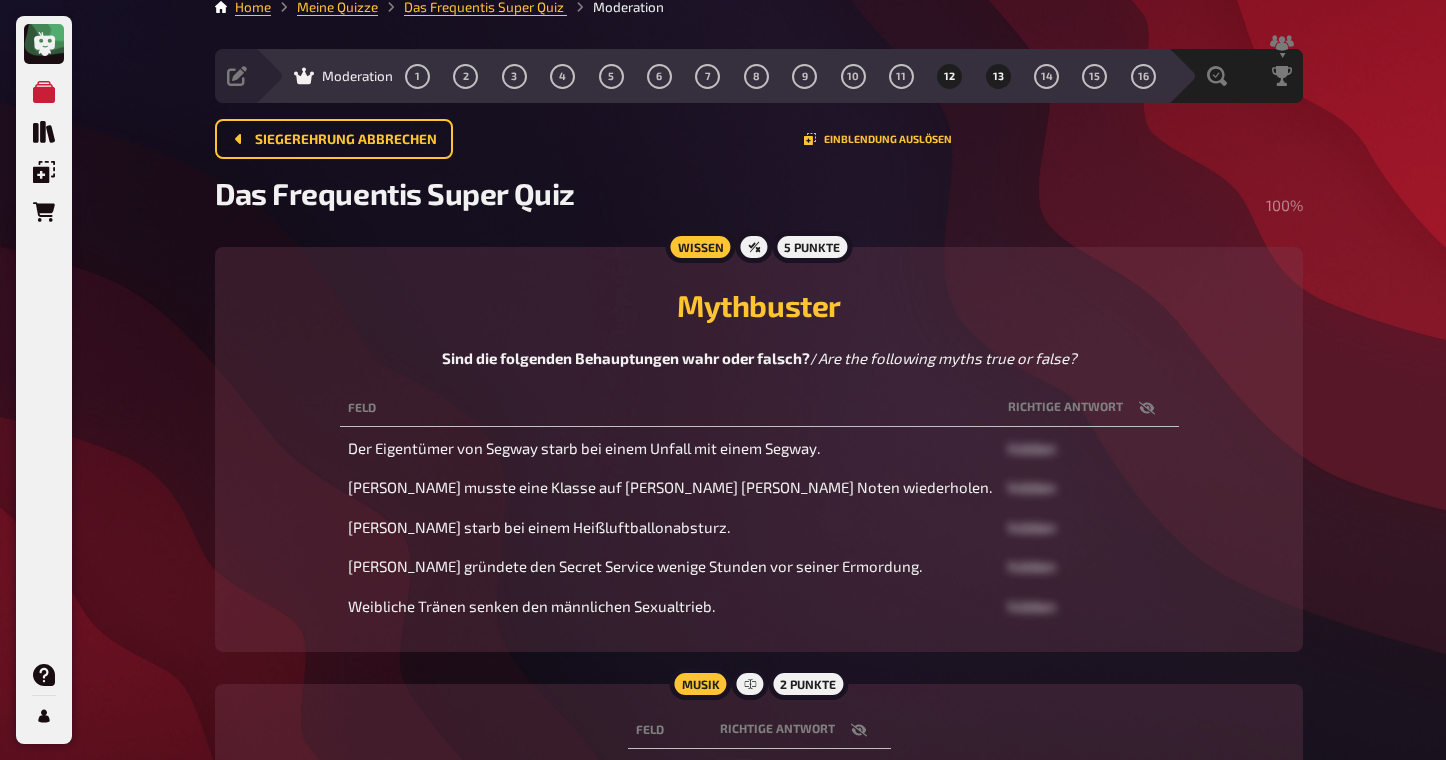 click on "12" at bounding box center [950, 76] 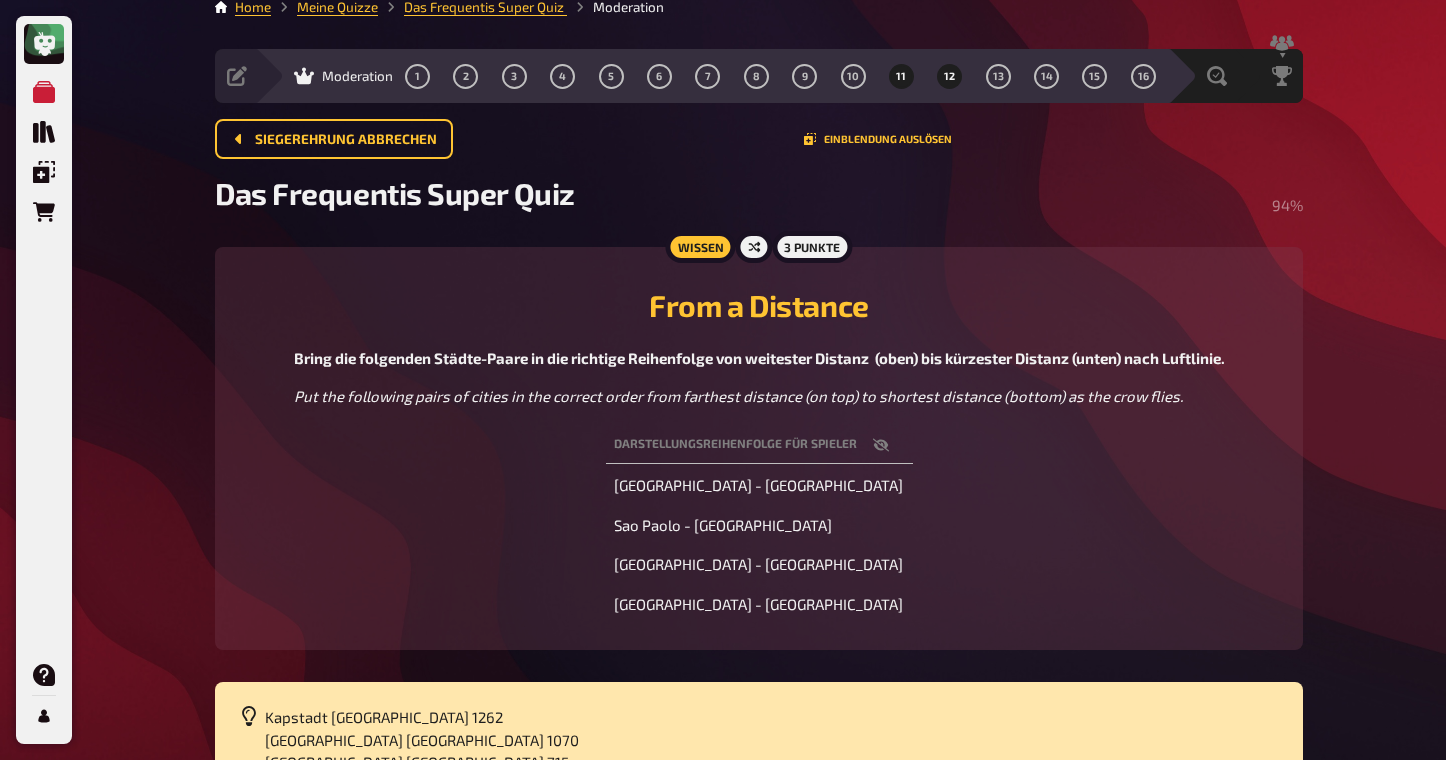 click on "11" at bounding box center [901, 76] 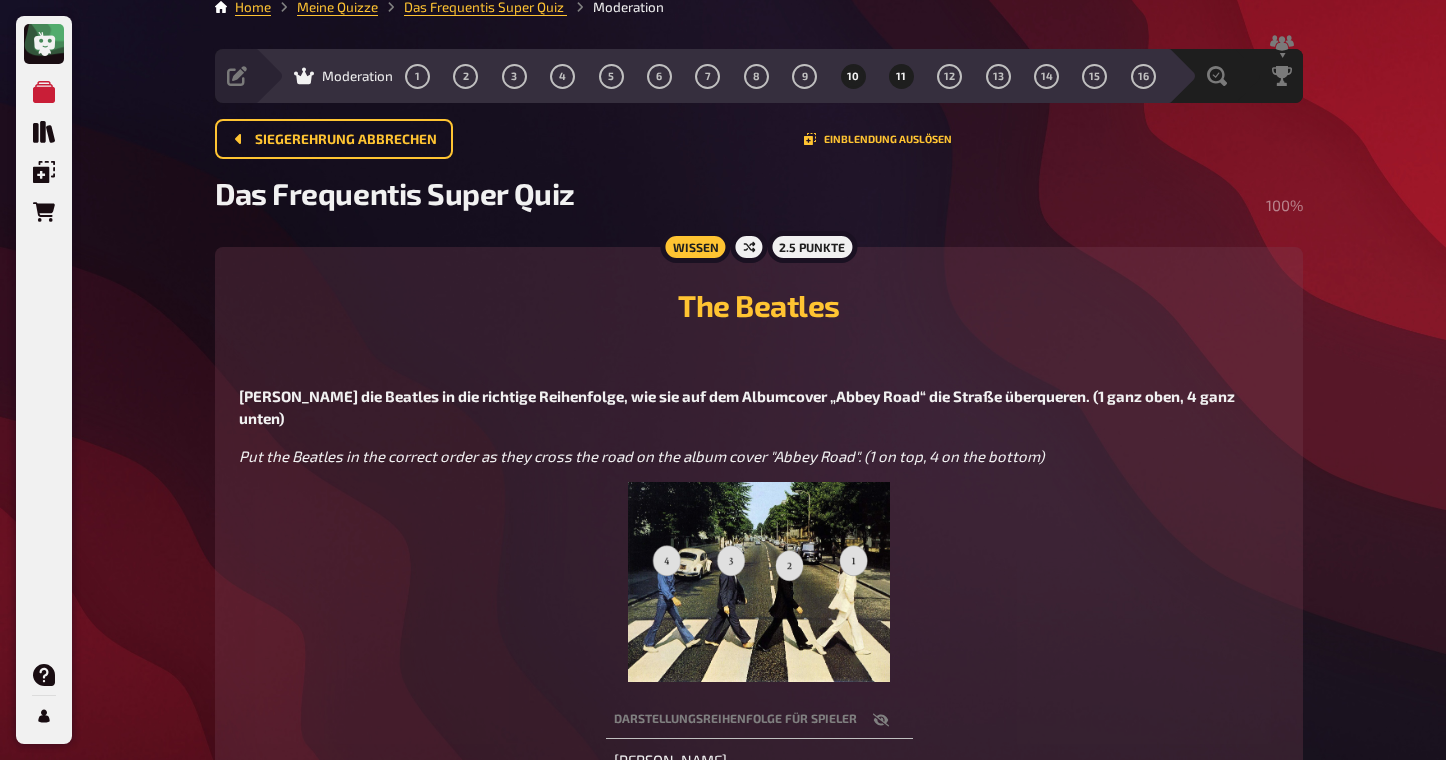 click on "10" at bounding box center [853, 76] 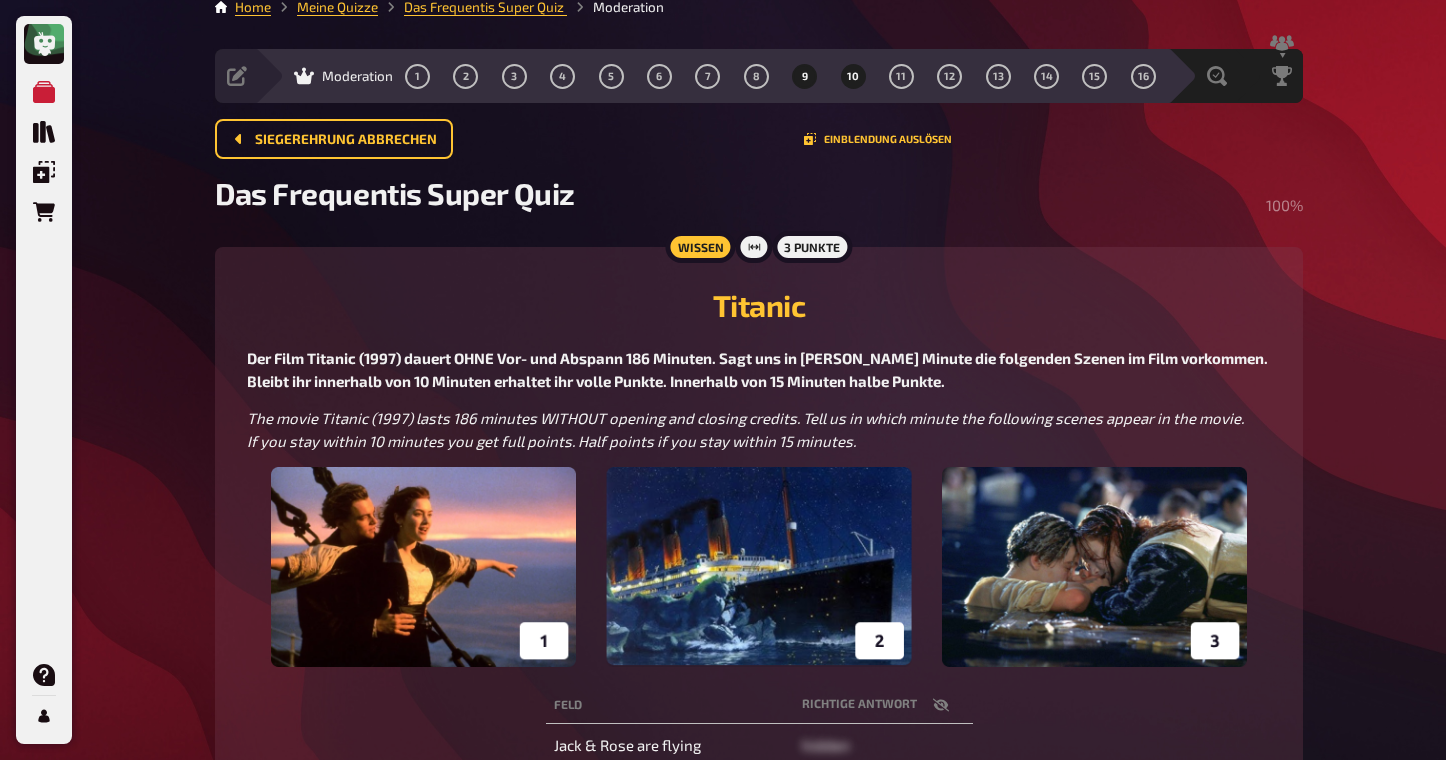 click on "9" at bounding box center [805, 76] 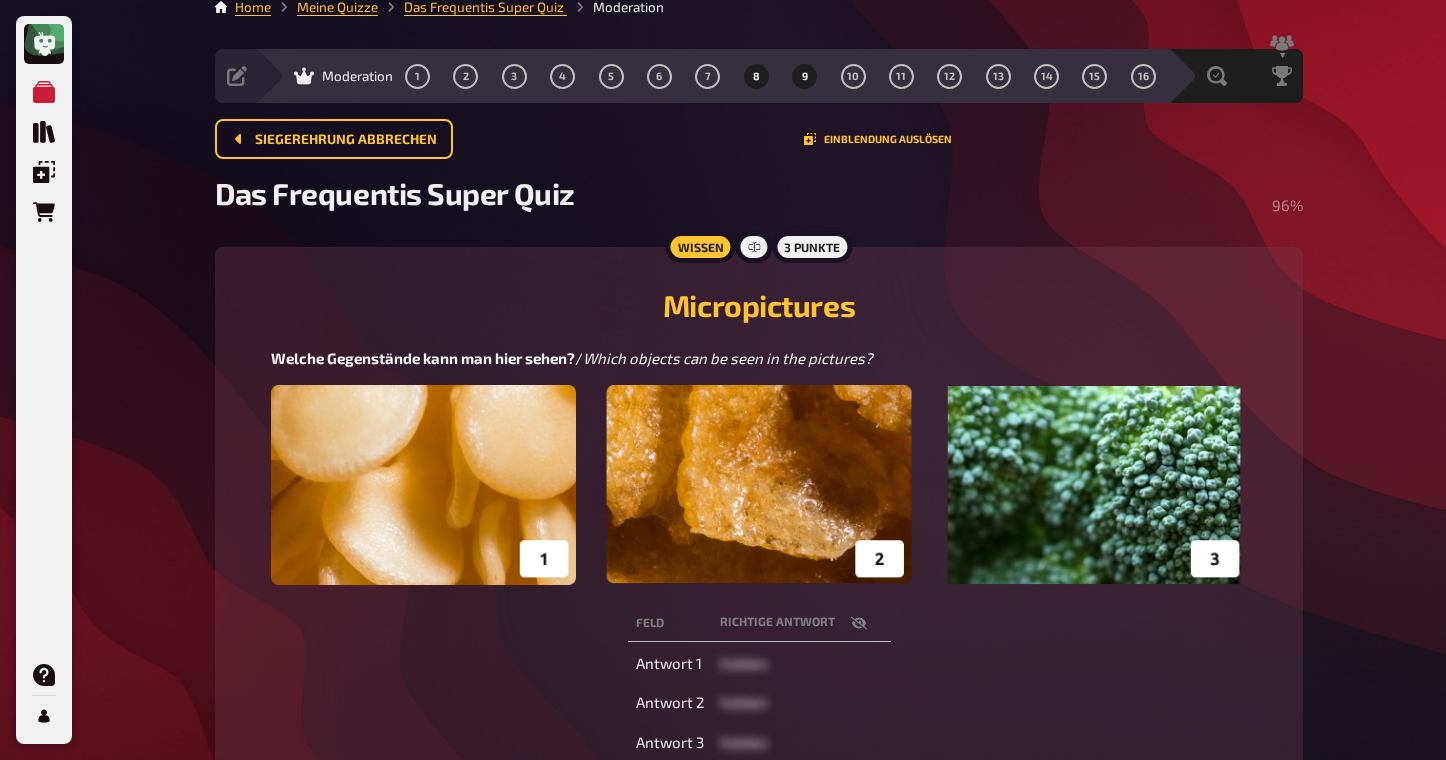 click on "8" at bounding box center [756, 76] 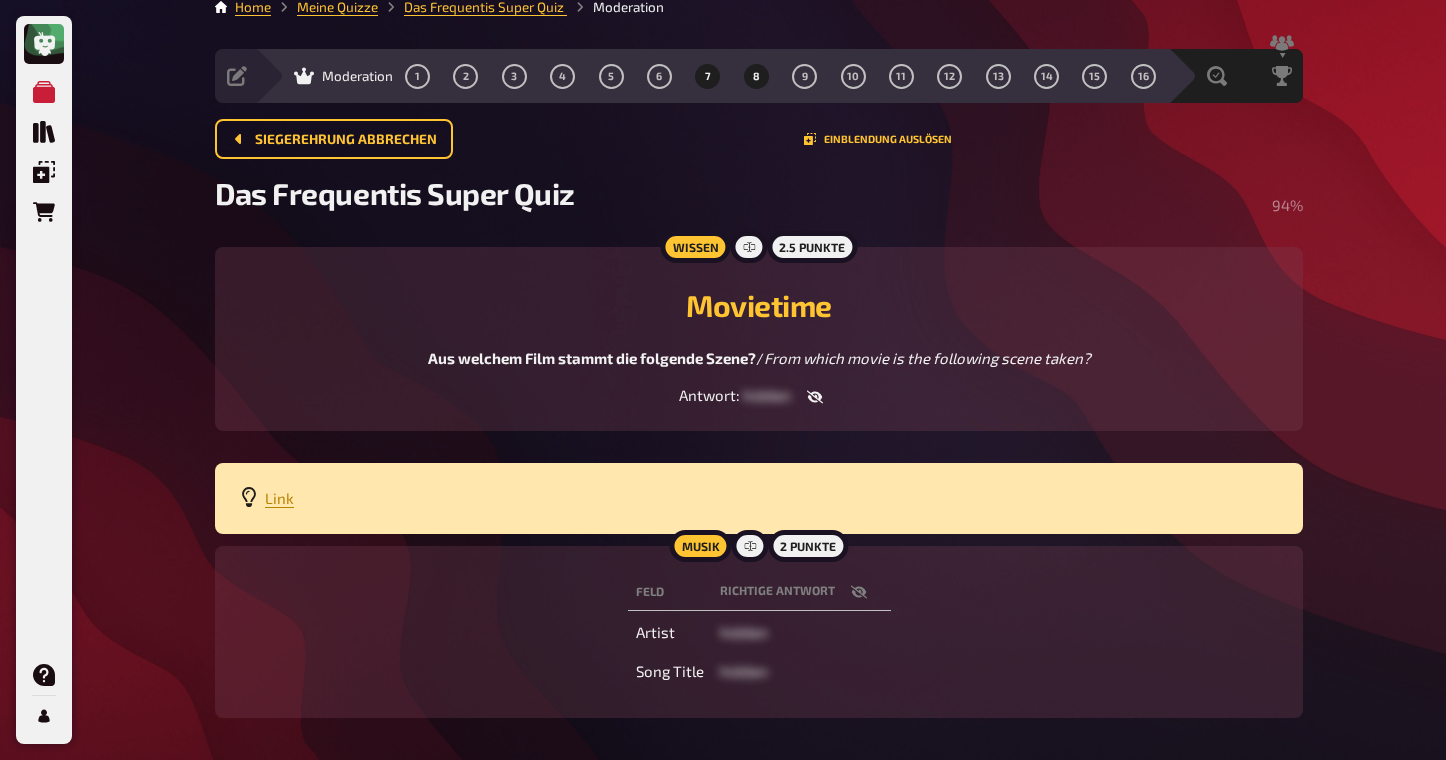 click on "7" at bounding box center [708, 76] 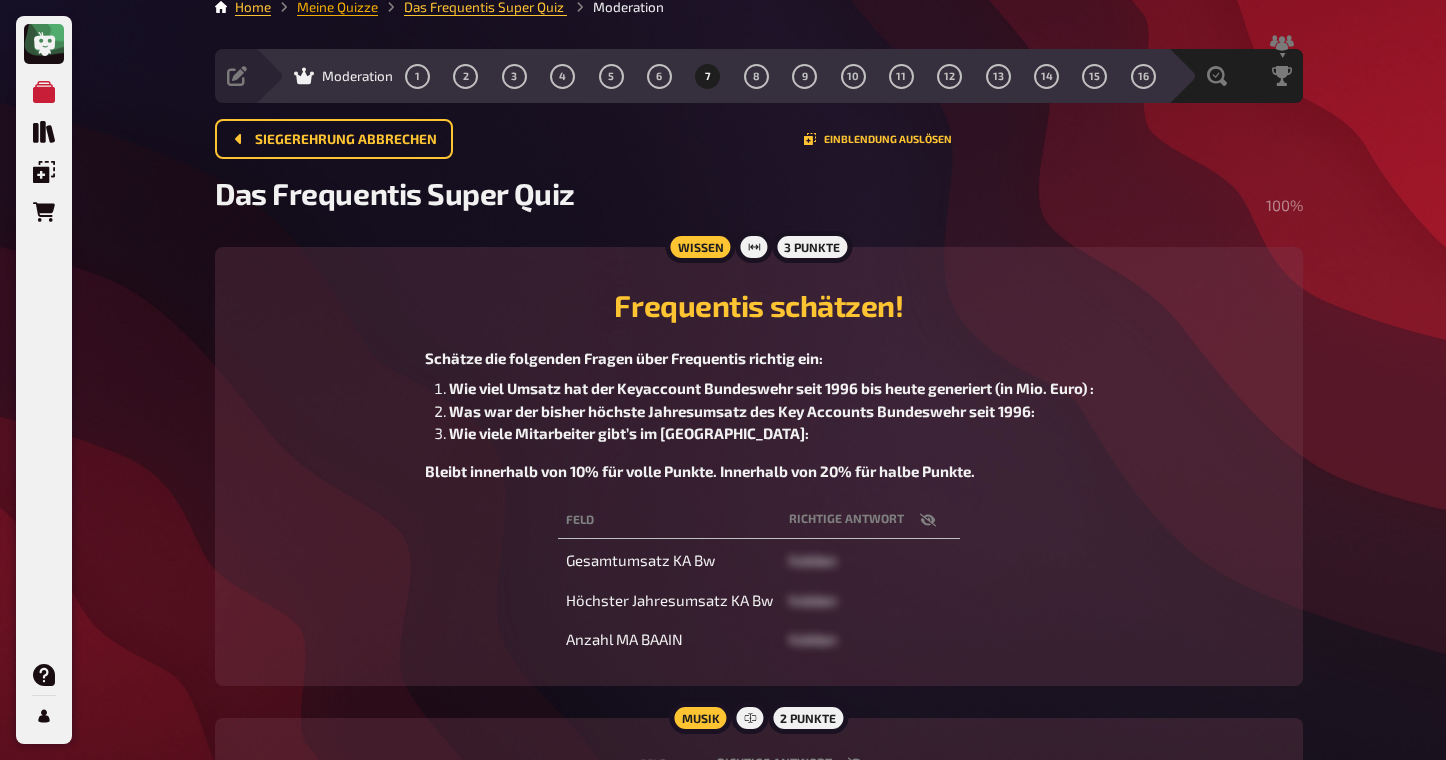 click on "Meine Quizze" at bounding box center (337, 7) 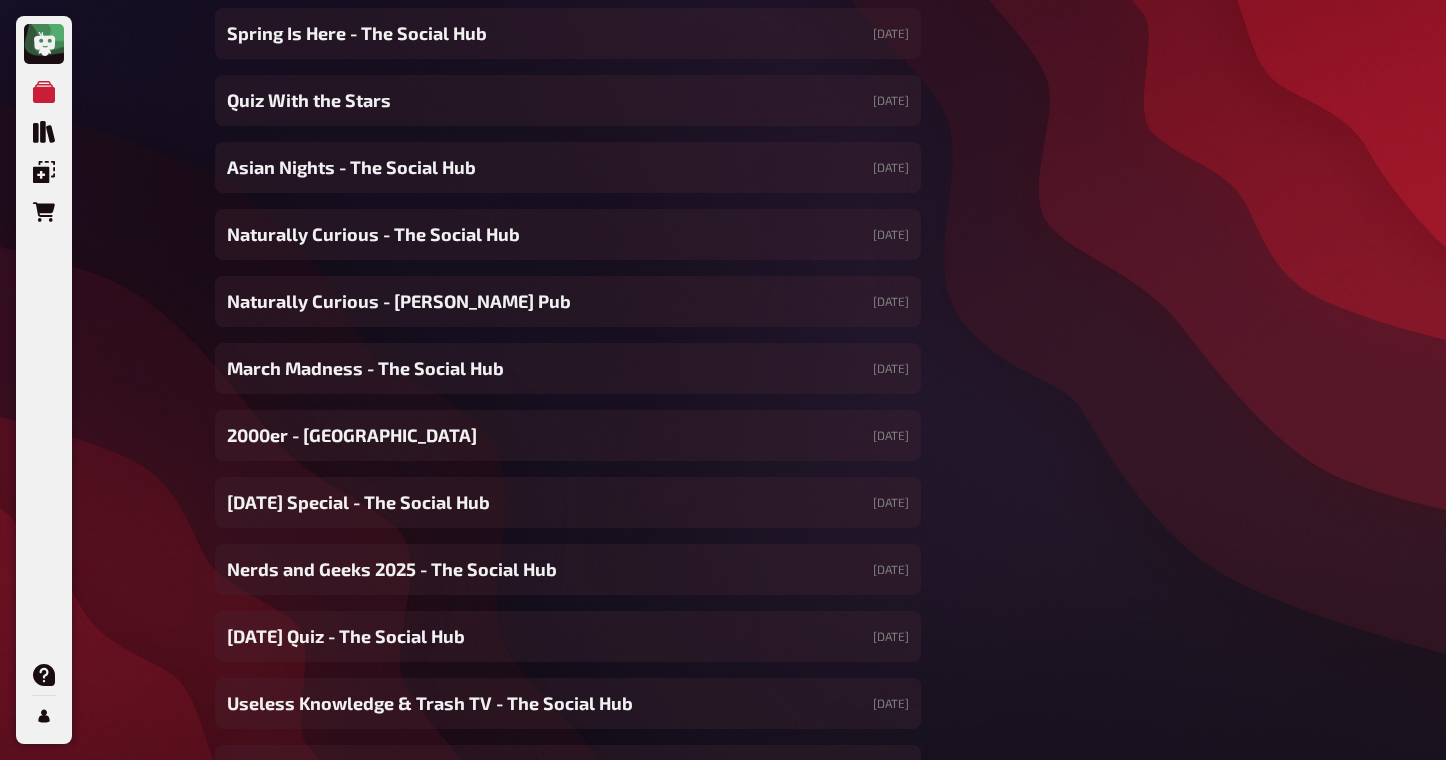 scroll, scrollTop: 950, scrollLeft: 0, axis: vertical 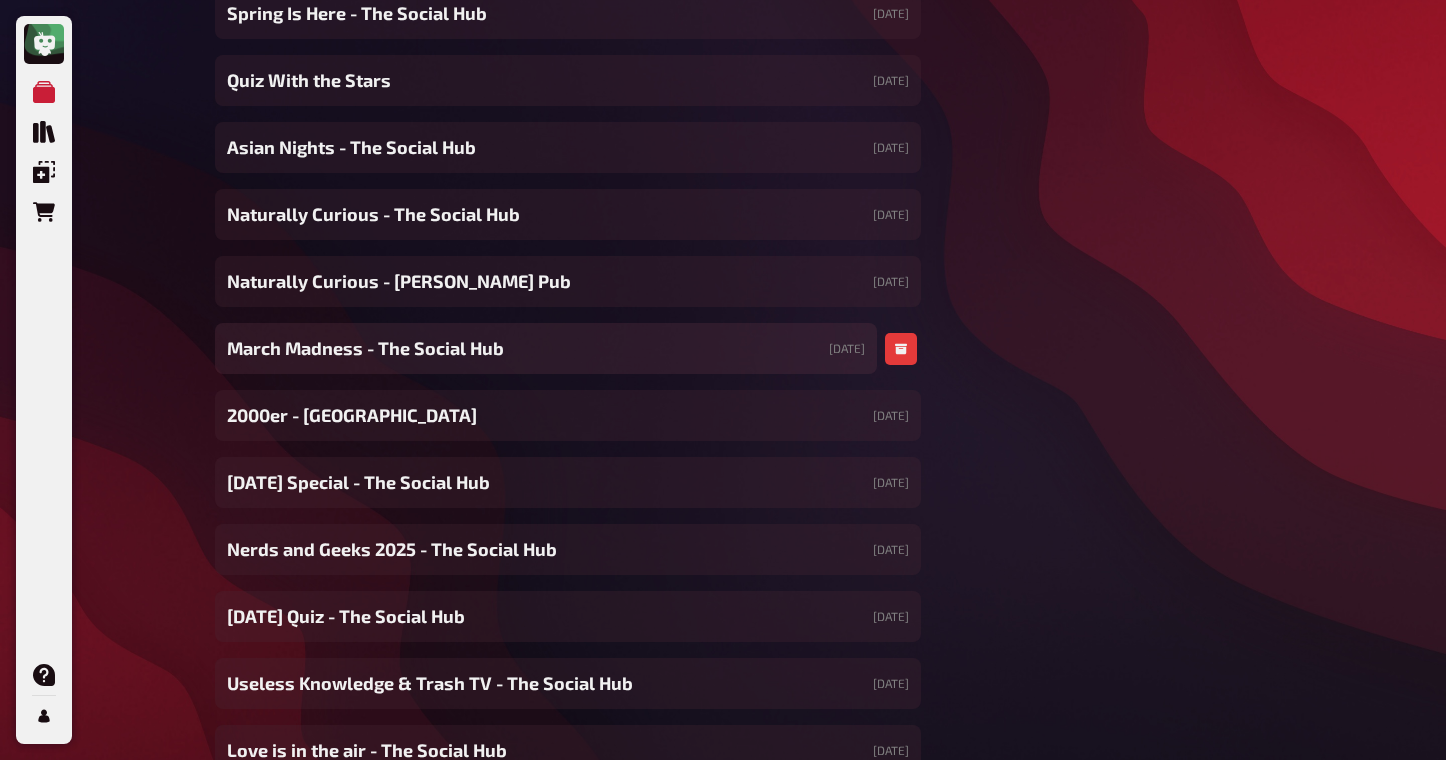 click on "March Madness - The Social Hub" at bounding box center (365, 348) 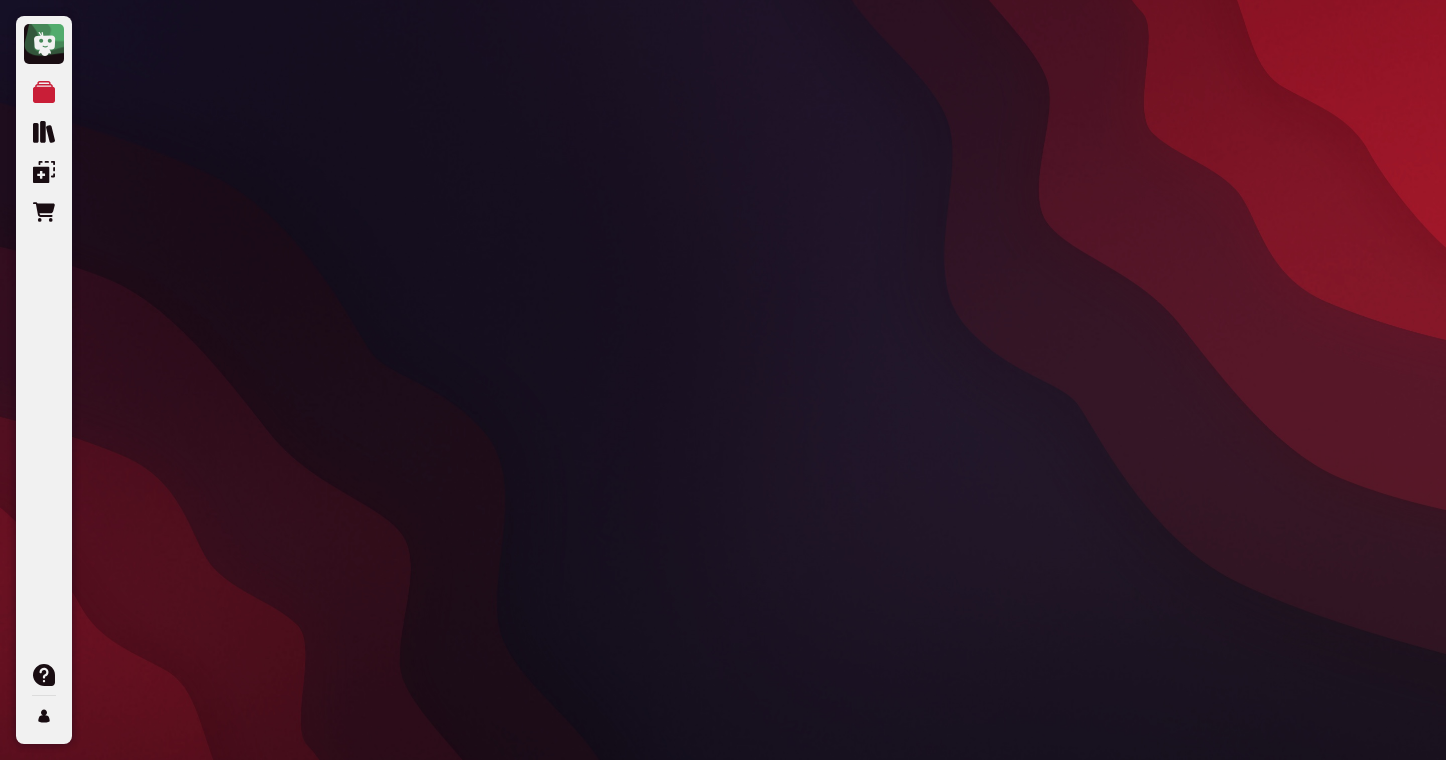scroll, scrollTop: 0, scrollLeft: 0, axis: both 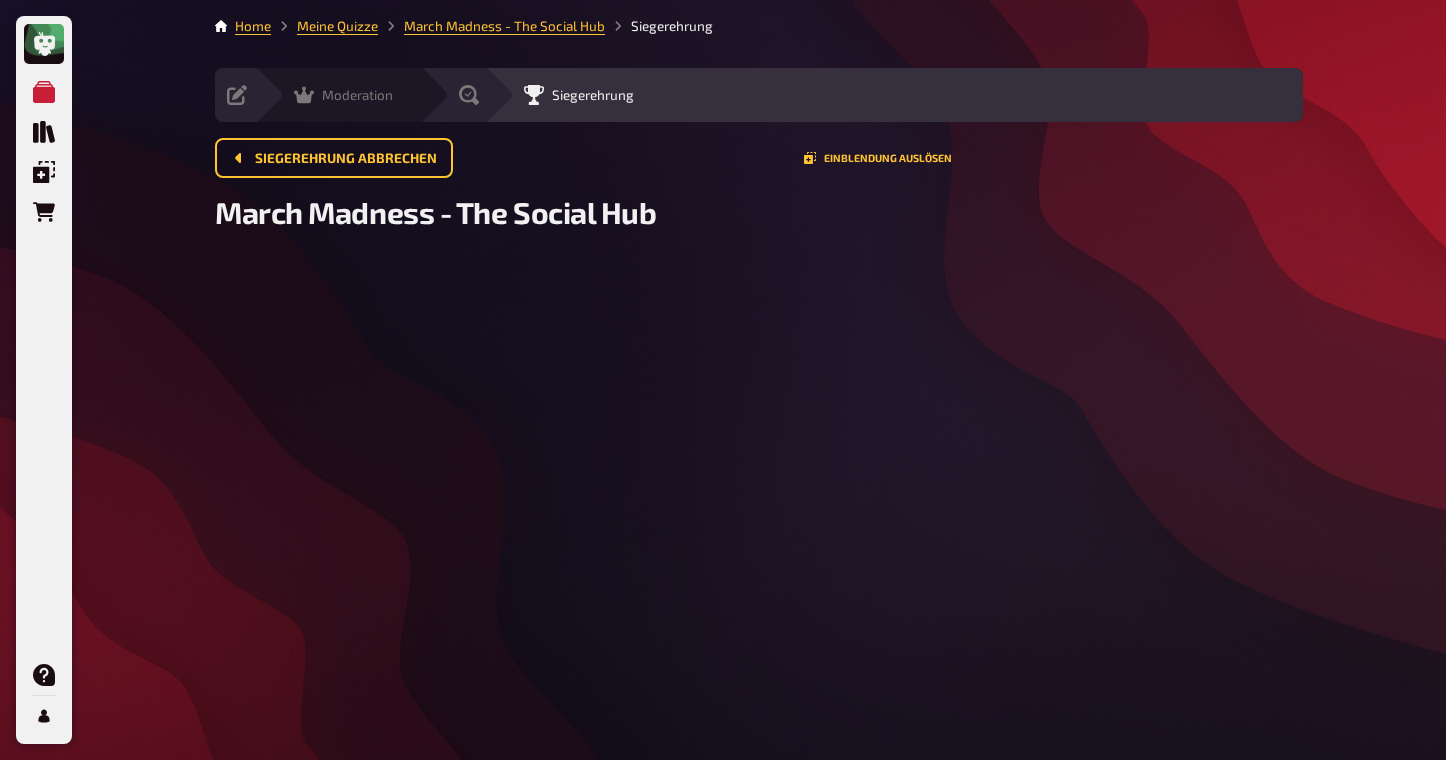 click 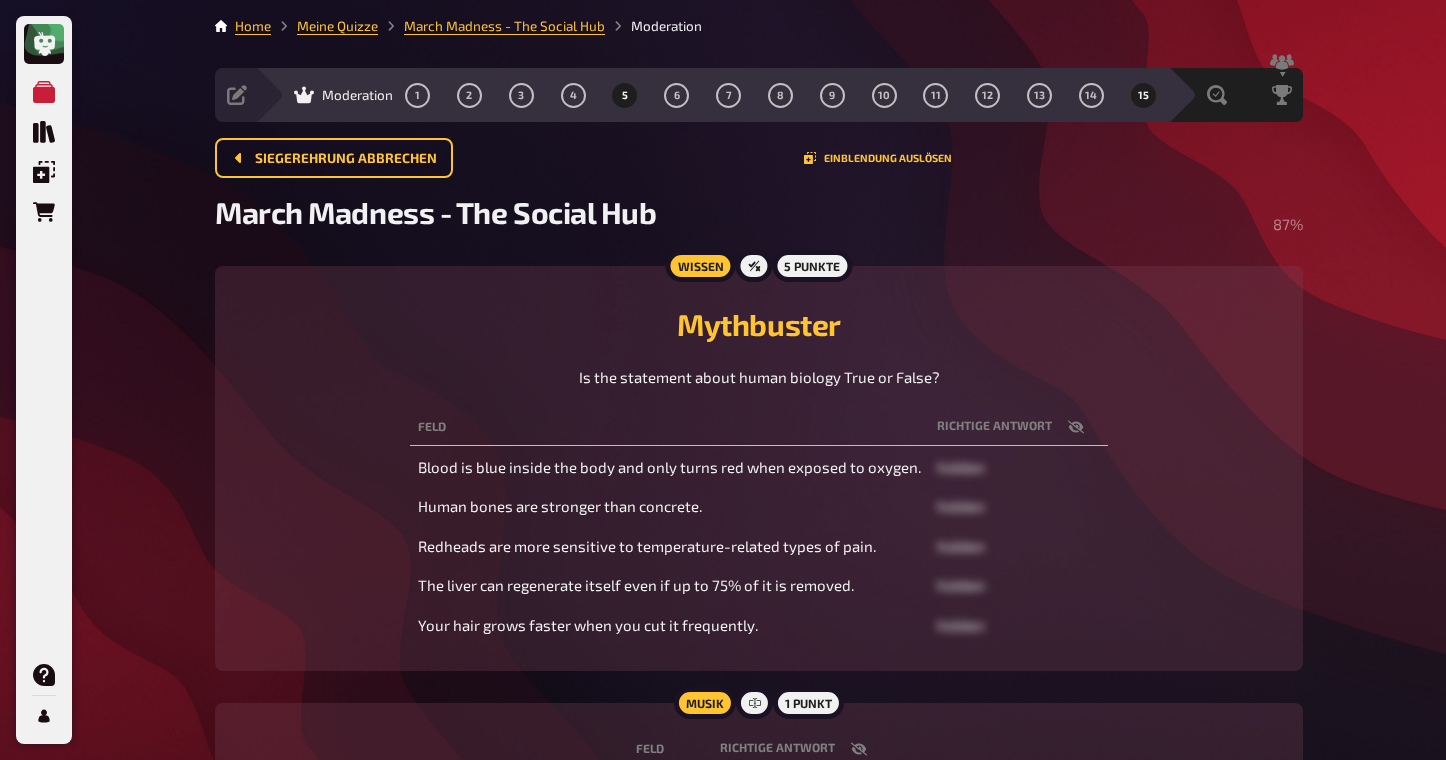 click on "5" at bounding box center [625, 95] 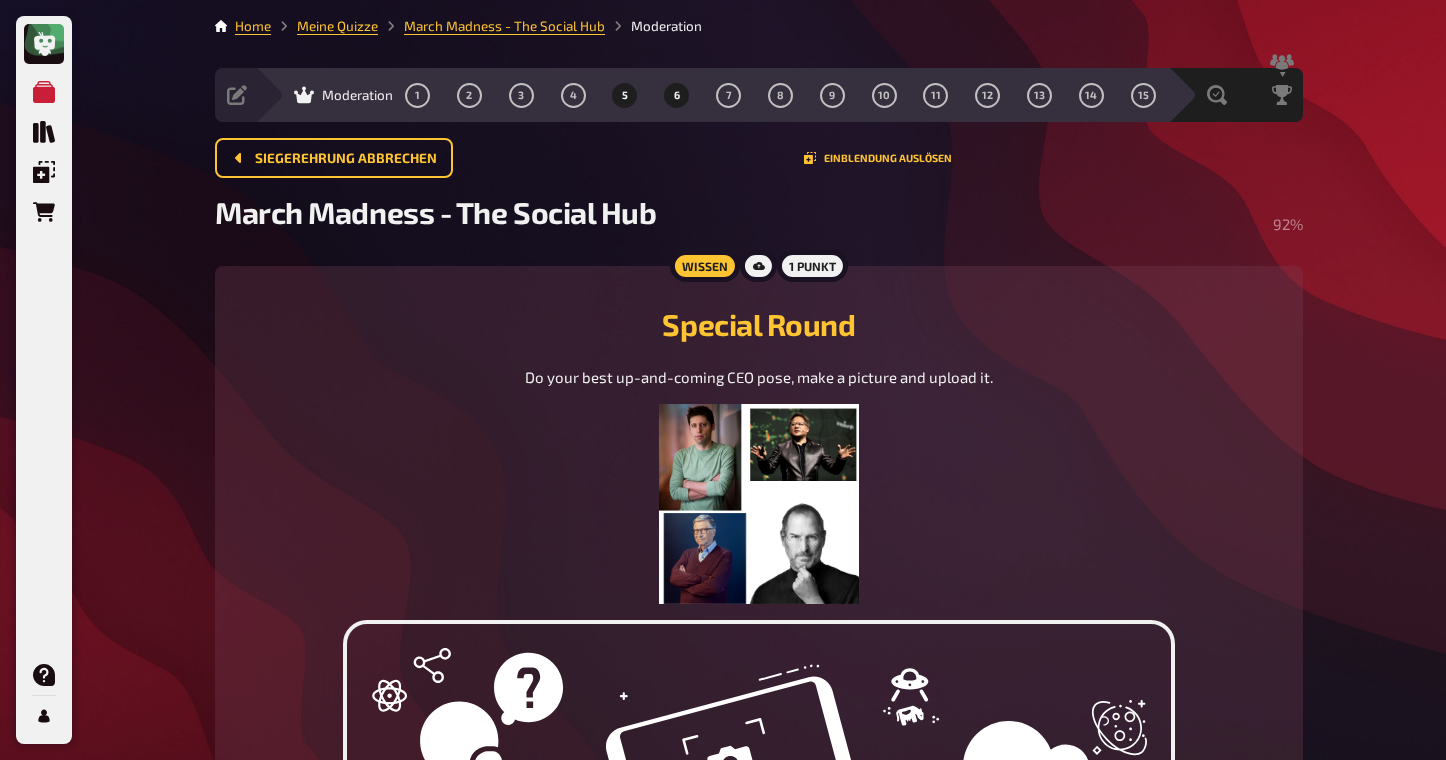 click on "6" at bounding box center [677, 95] 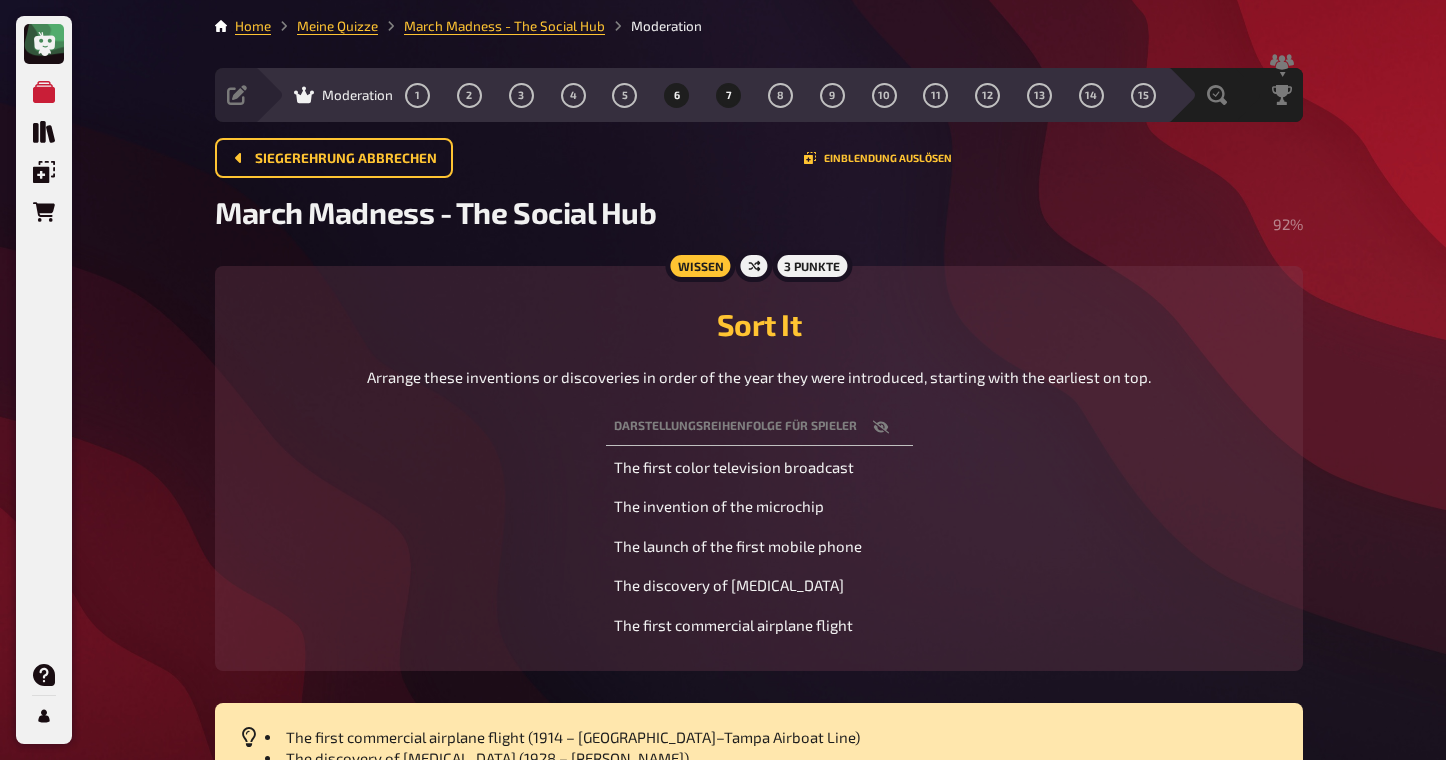 click on "7" at bounding box center (729, 95) 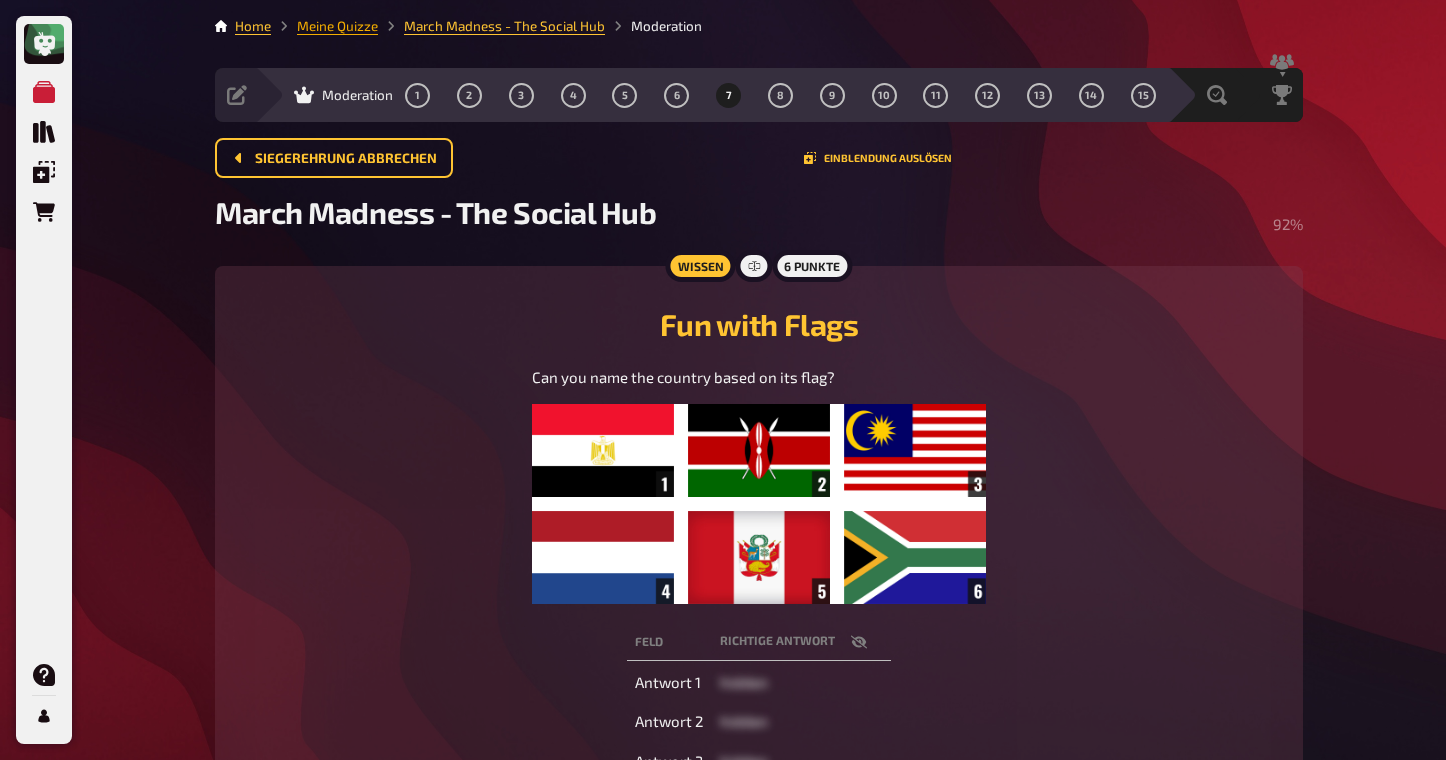 click on "Meine Quizze" at bounding box center (337, 26) 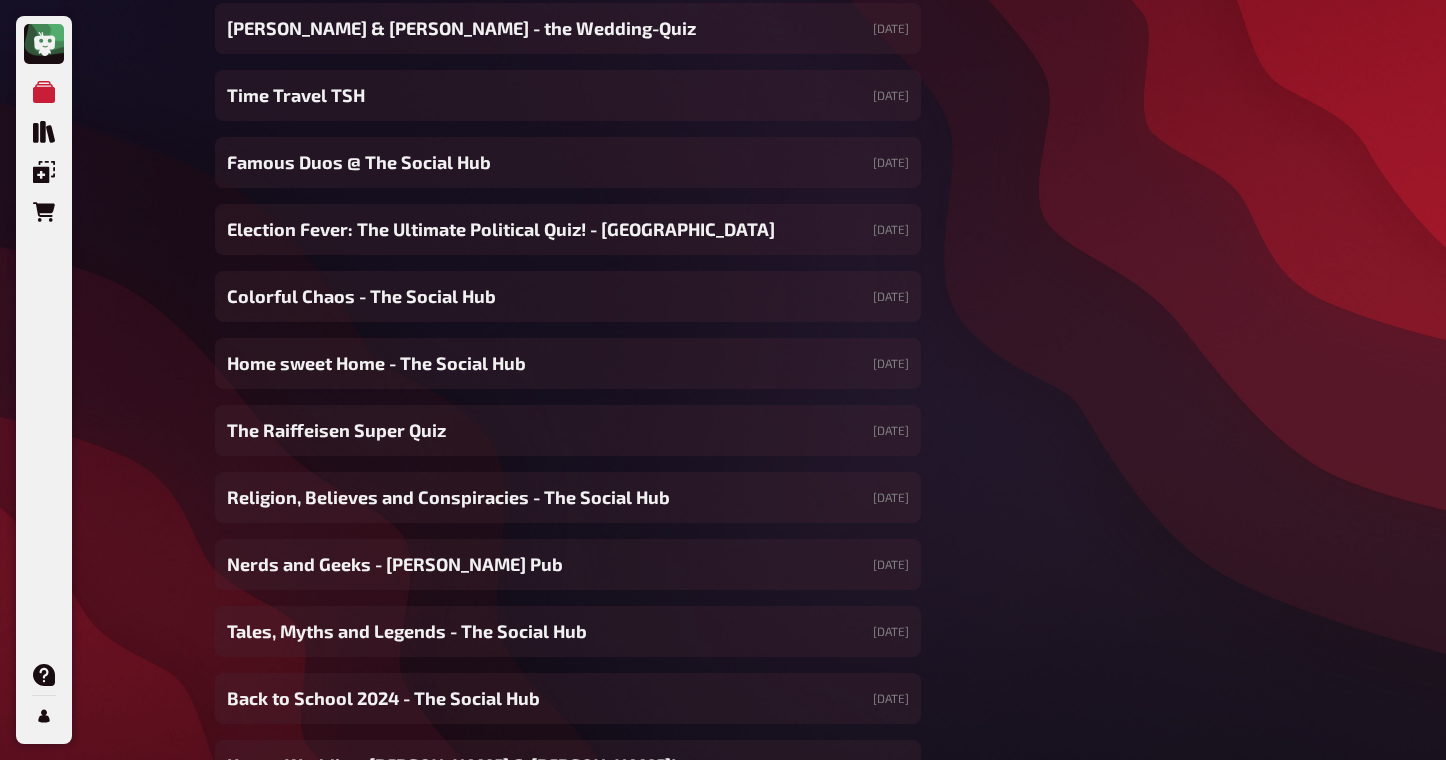 scroll, scrollTop: 3528, scrollLeft: 0, axis: vertical 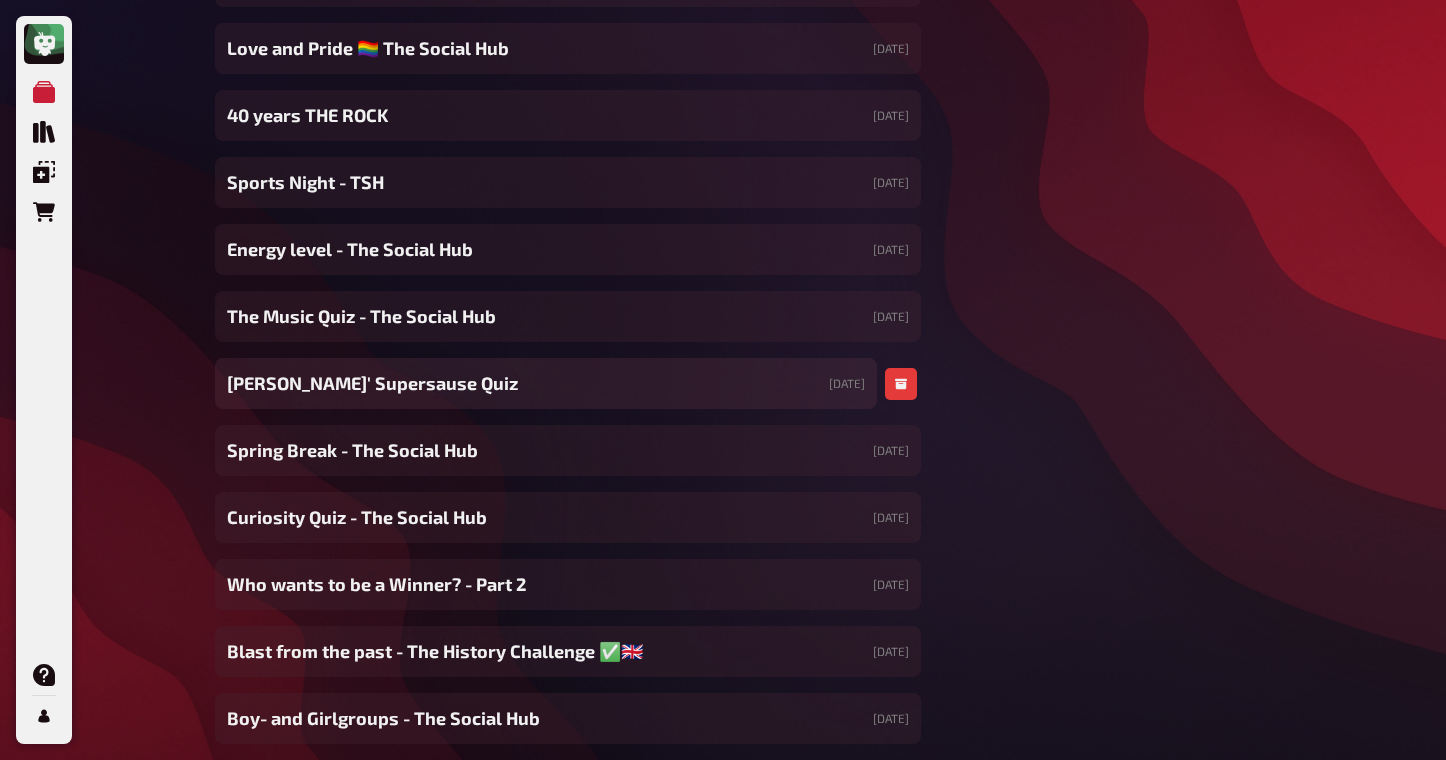 click on "[PERSON_NAME]' Supersause Quiz" at bounding box center (372, 383) 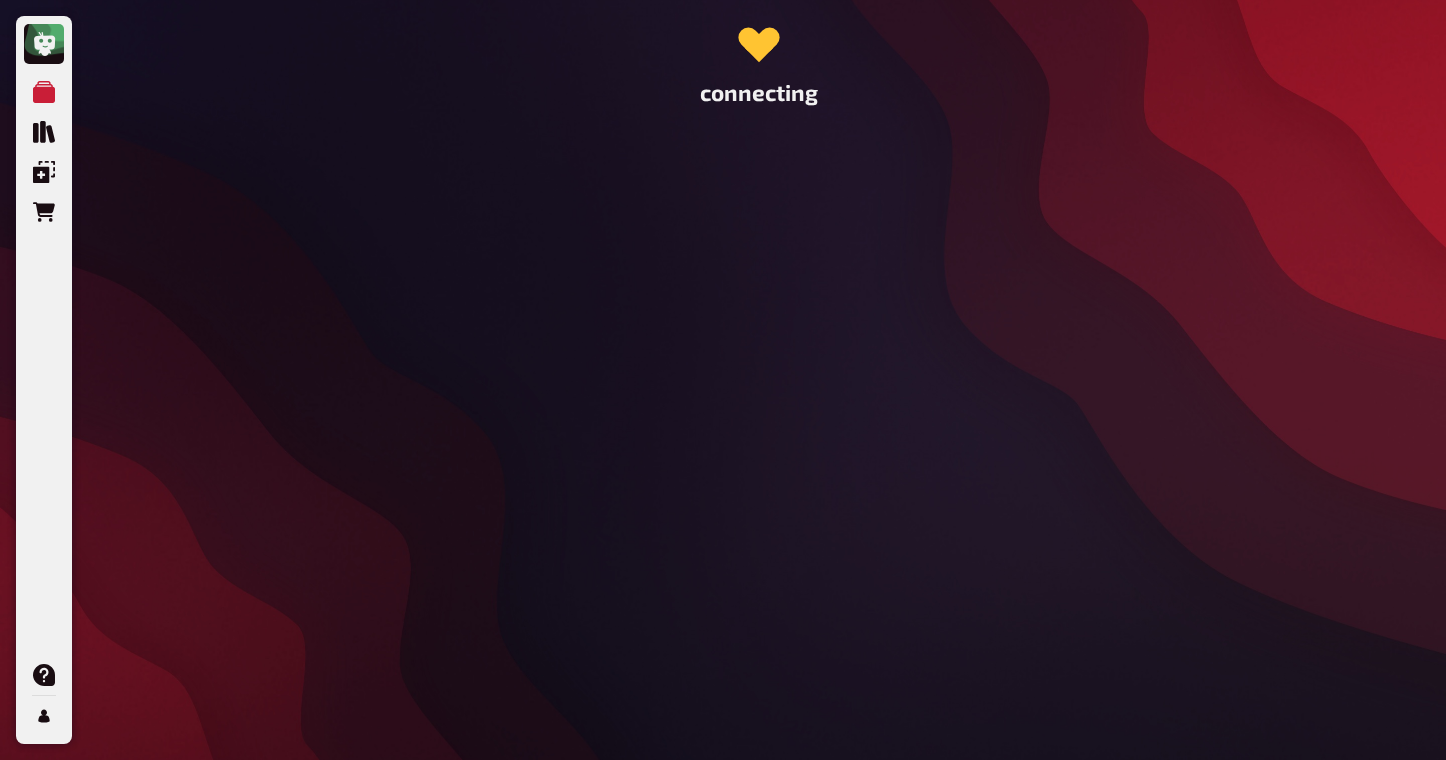 scroll, scrollTop: 0, scrollLeft: 0, axis: both 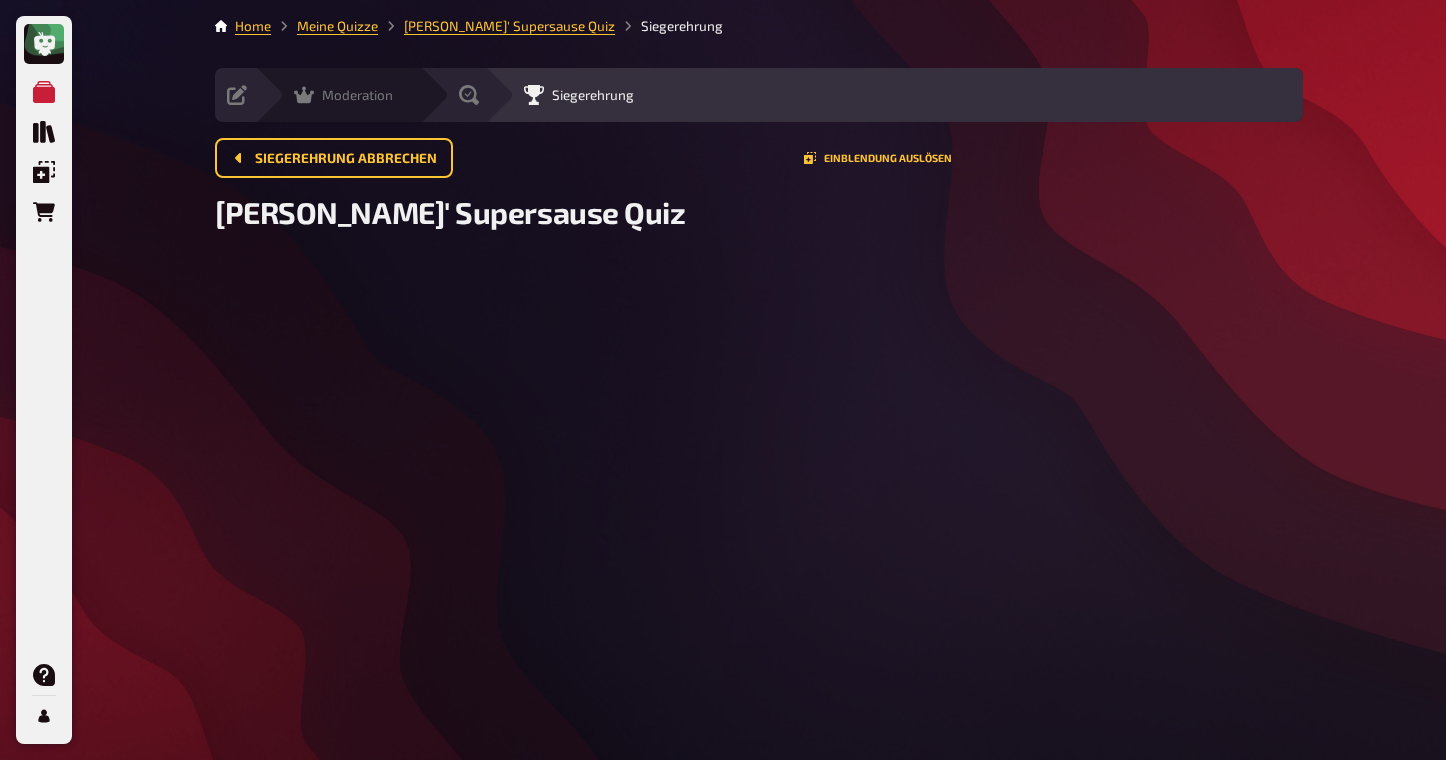 click 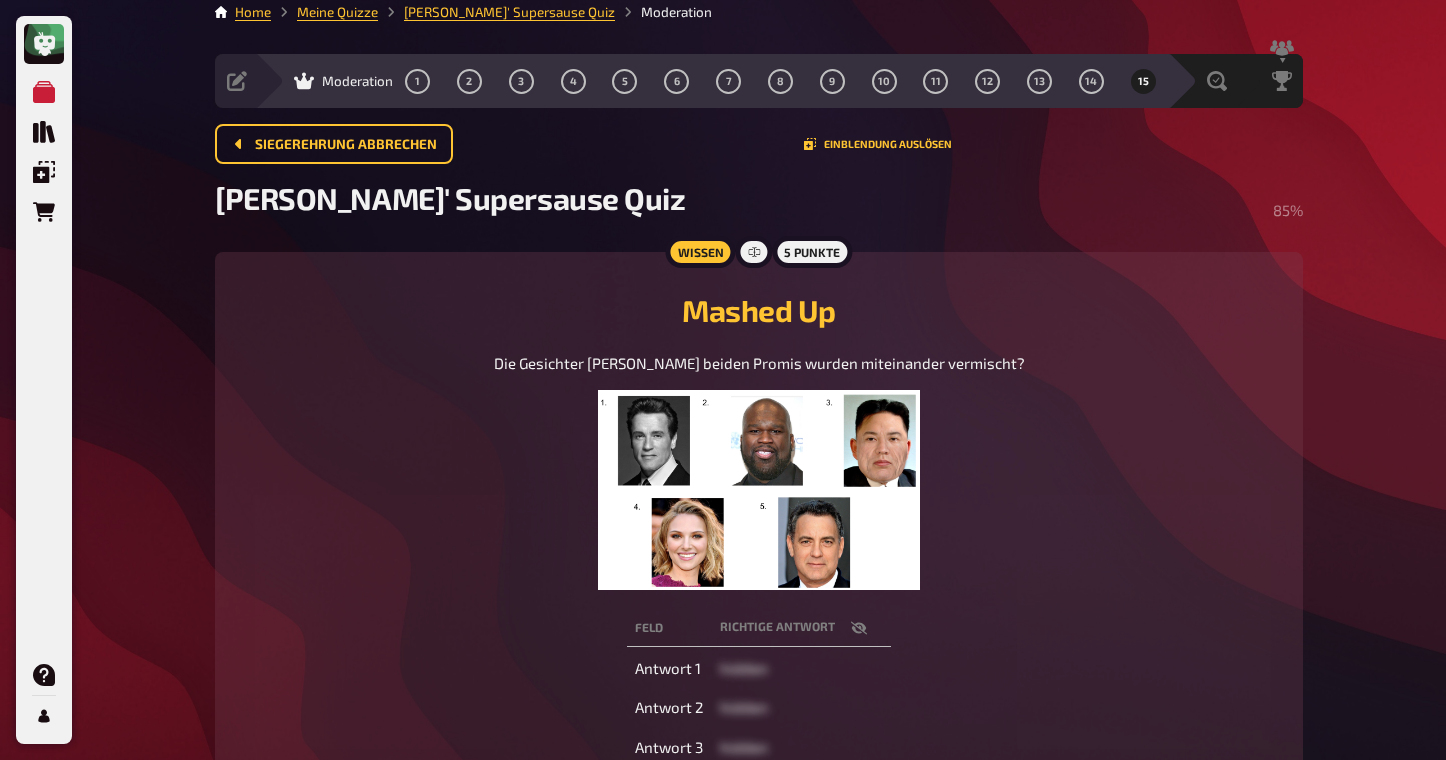 scroll, scrollTop: 16, scrollLeft: 0, axis: vertical 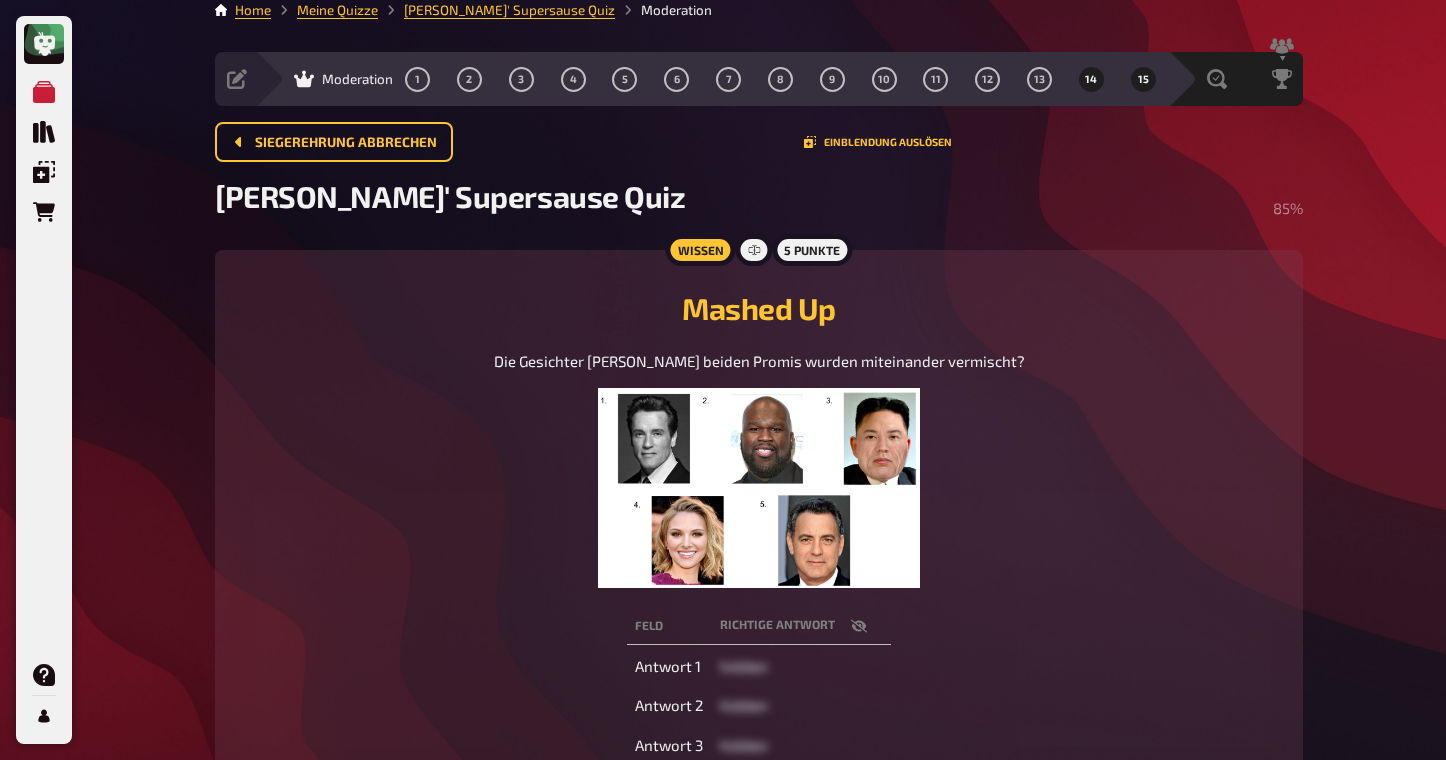 click on "14" at bounding box center [1091, 79] 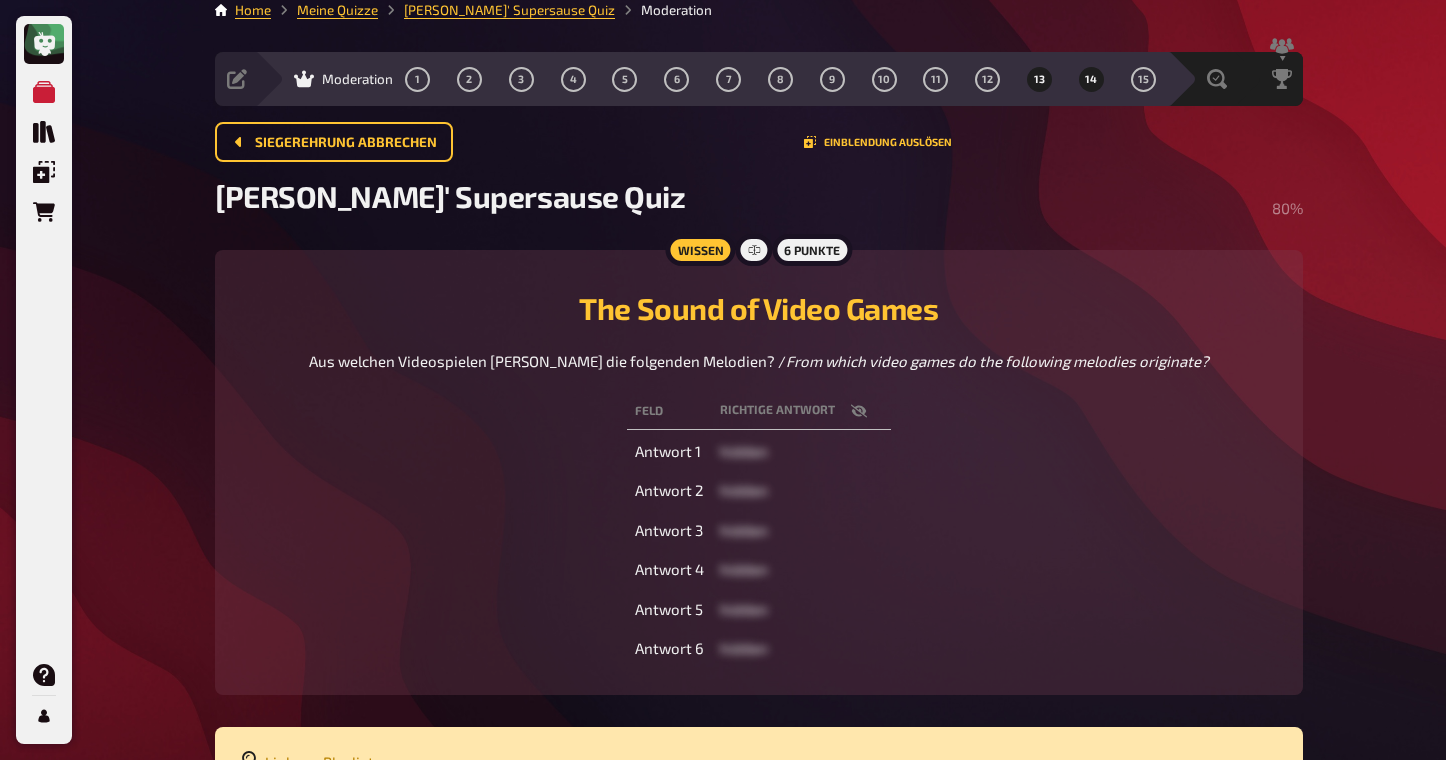 click on "13" at bounding box center (1039, 79) 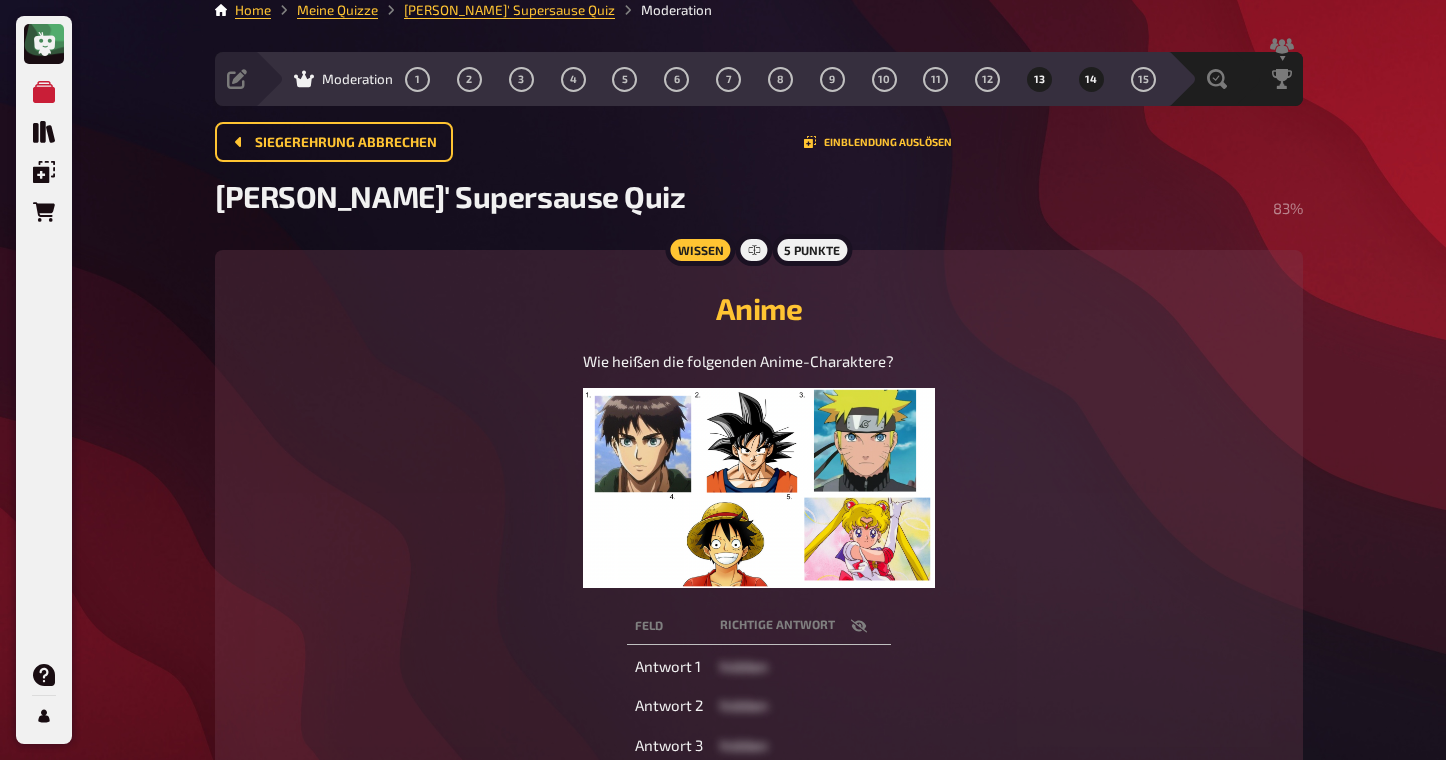 click on "14" at bounding box center (1091, 79) 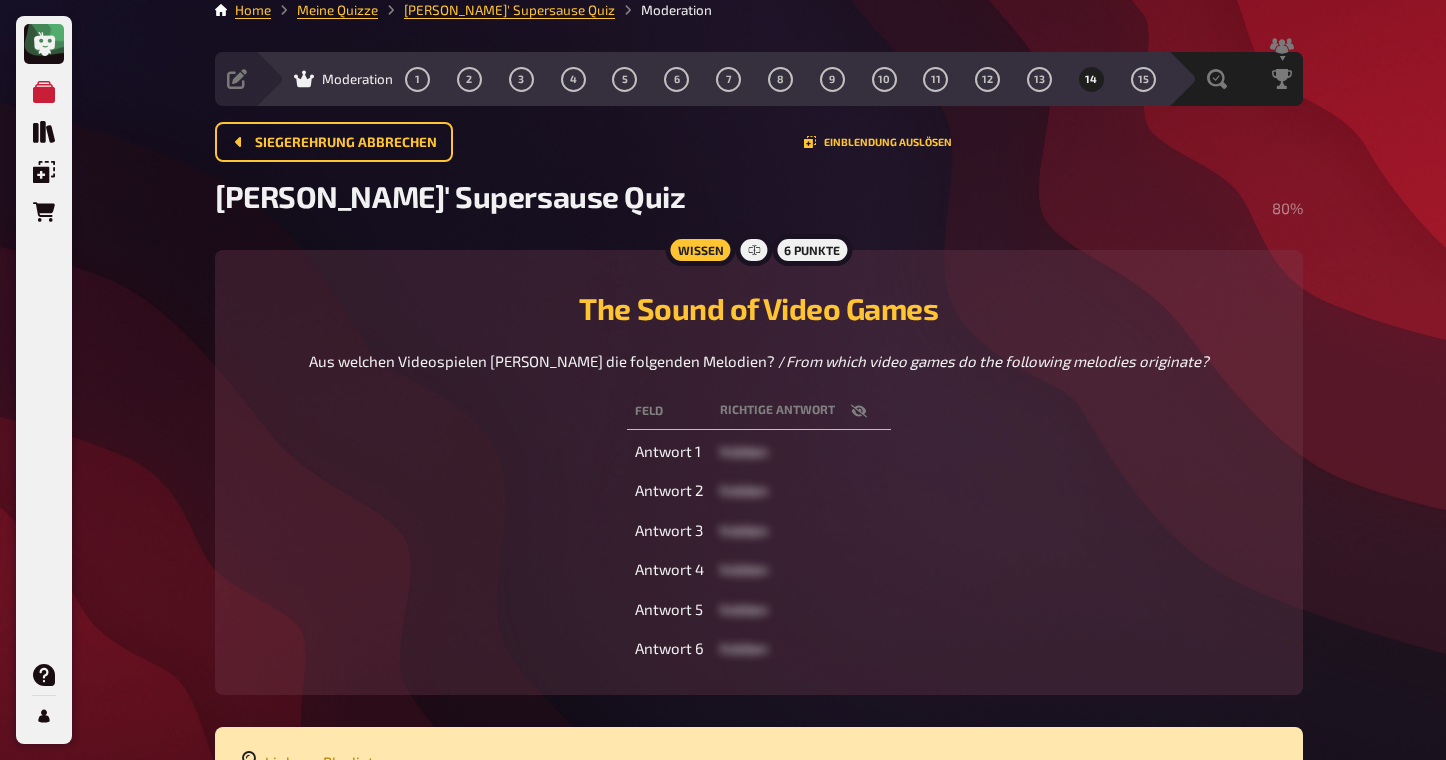 click 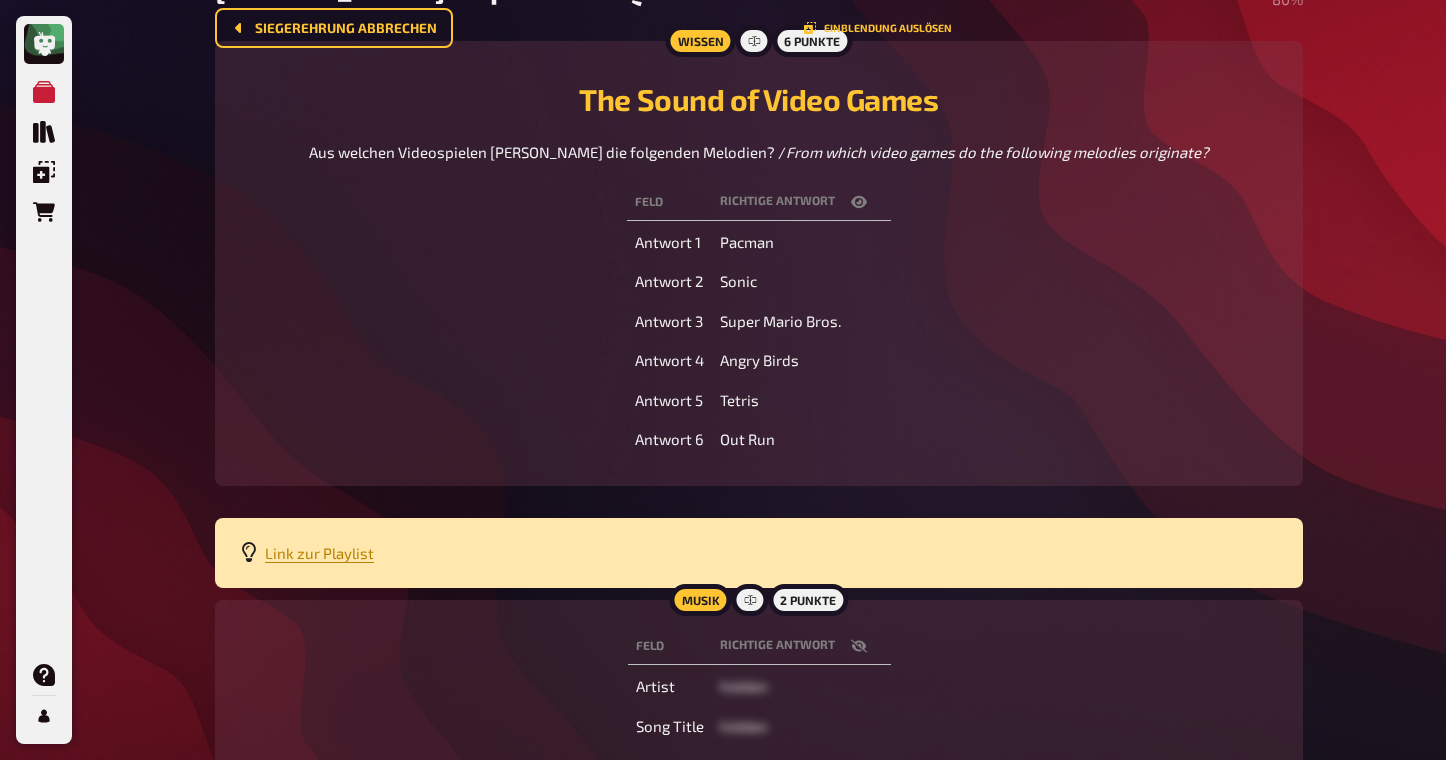 scroll, scrollTop: 233, scrollLeft: 0, axis: vertical 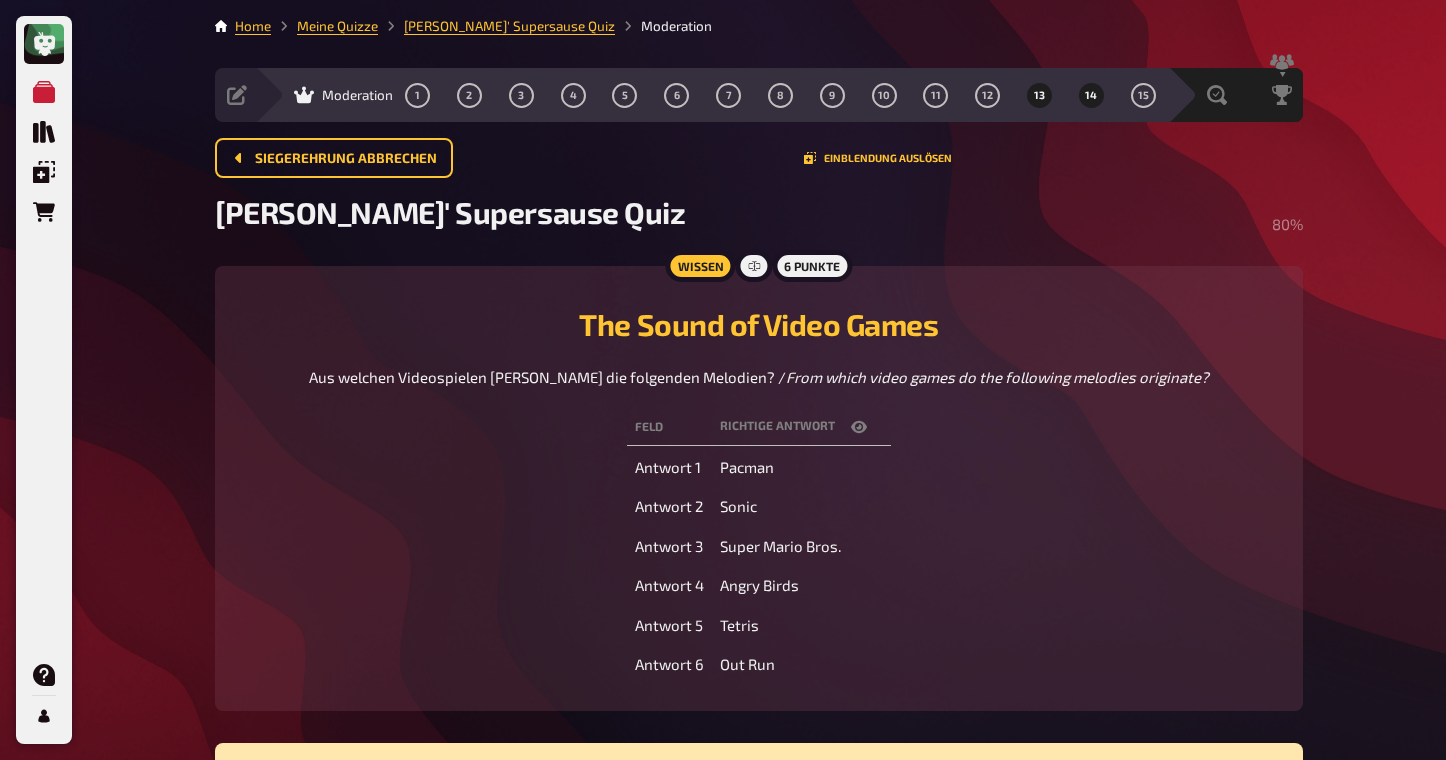 click on "13" at bounding box center (1039, 95) 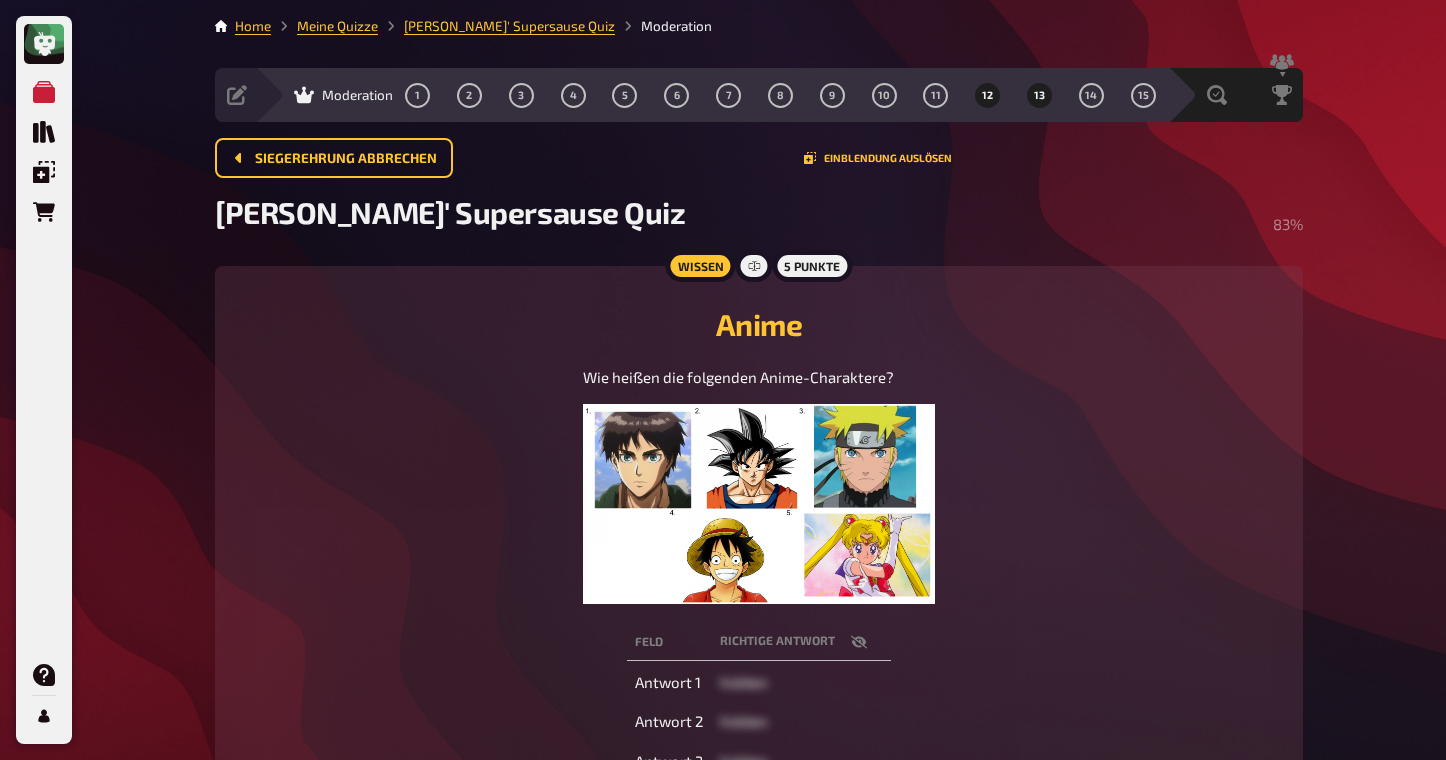 click on "12" at bounding box center (987, 95) 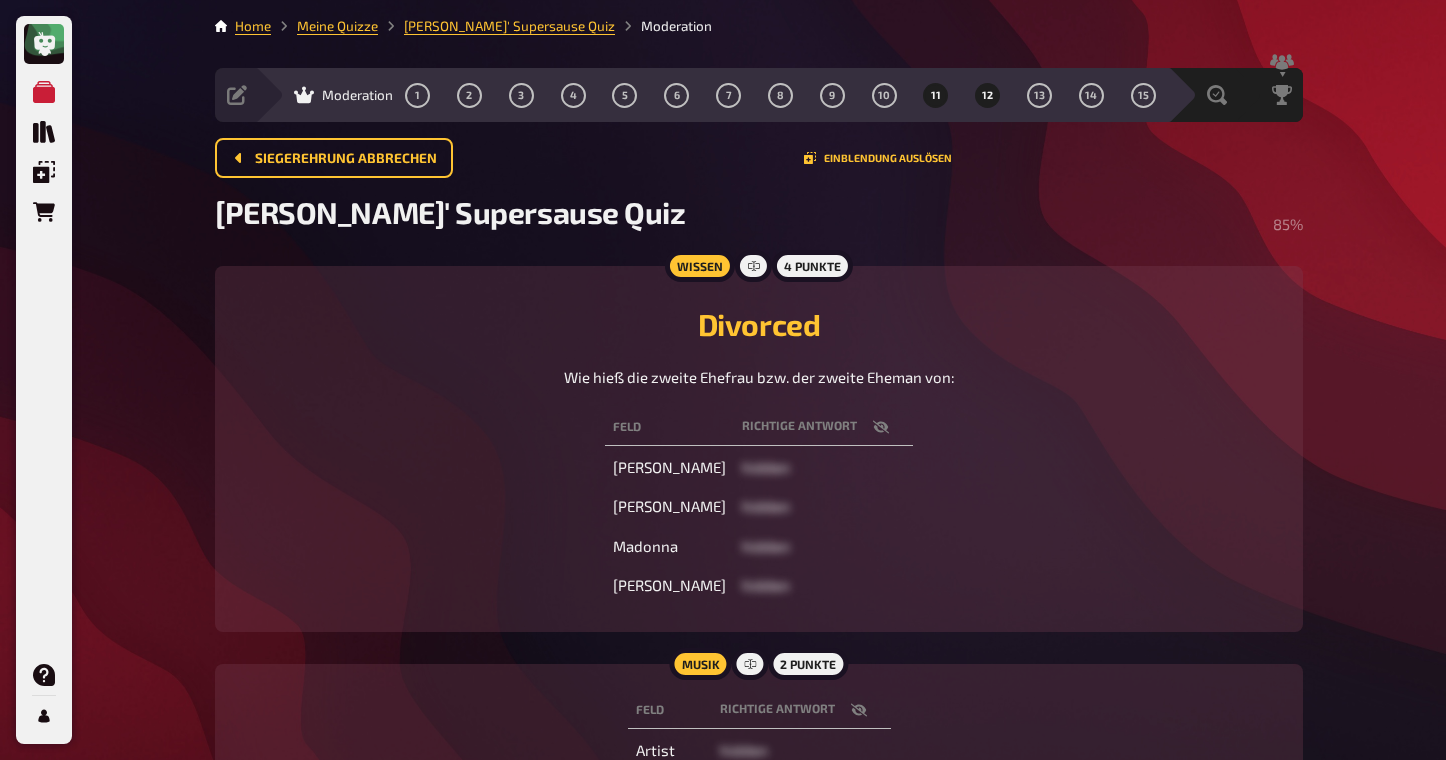 click on "11" at bounding box center (936, 95) 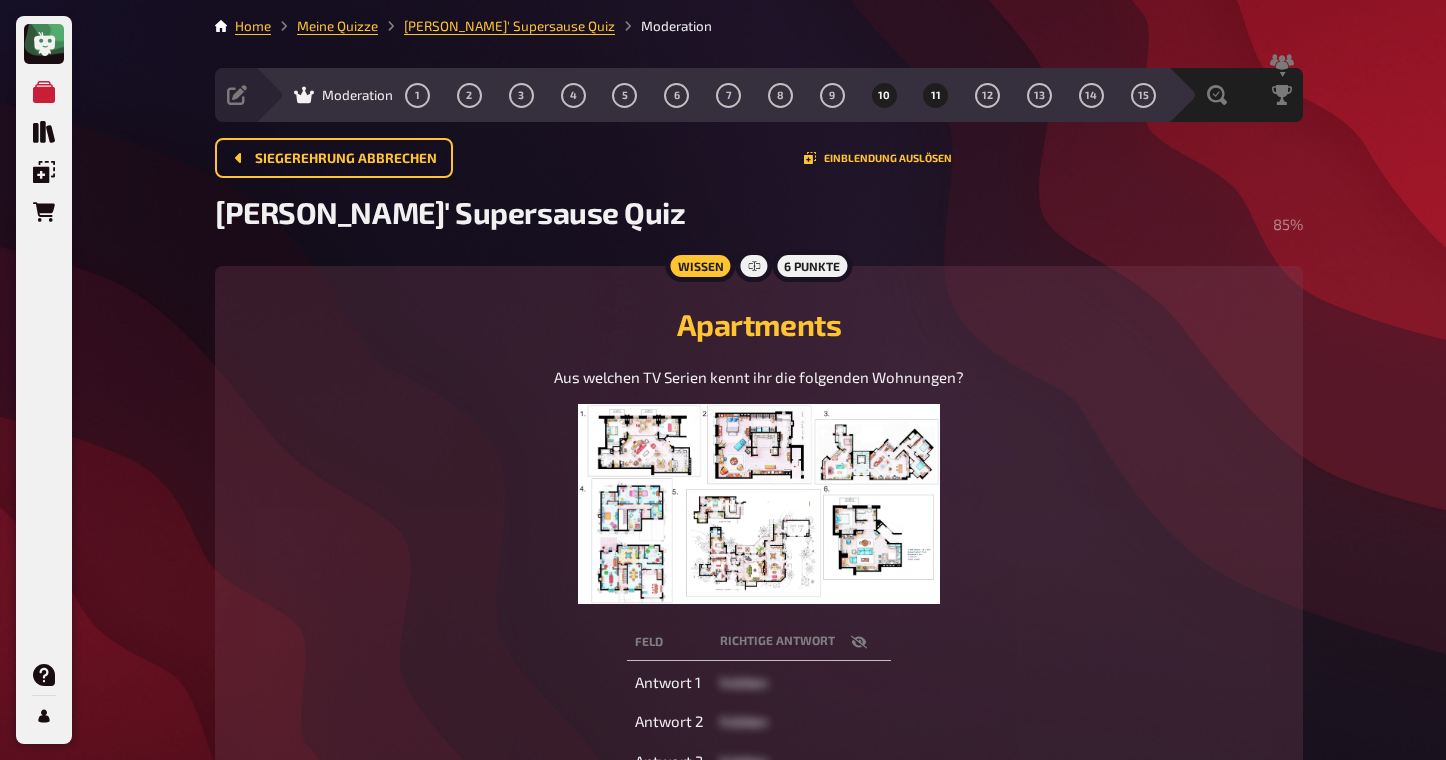 click on "10" at bounding box center [884, 95] 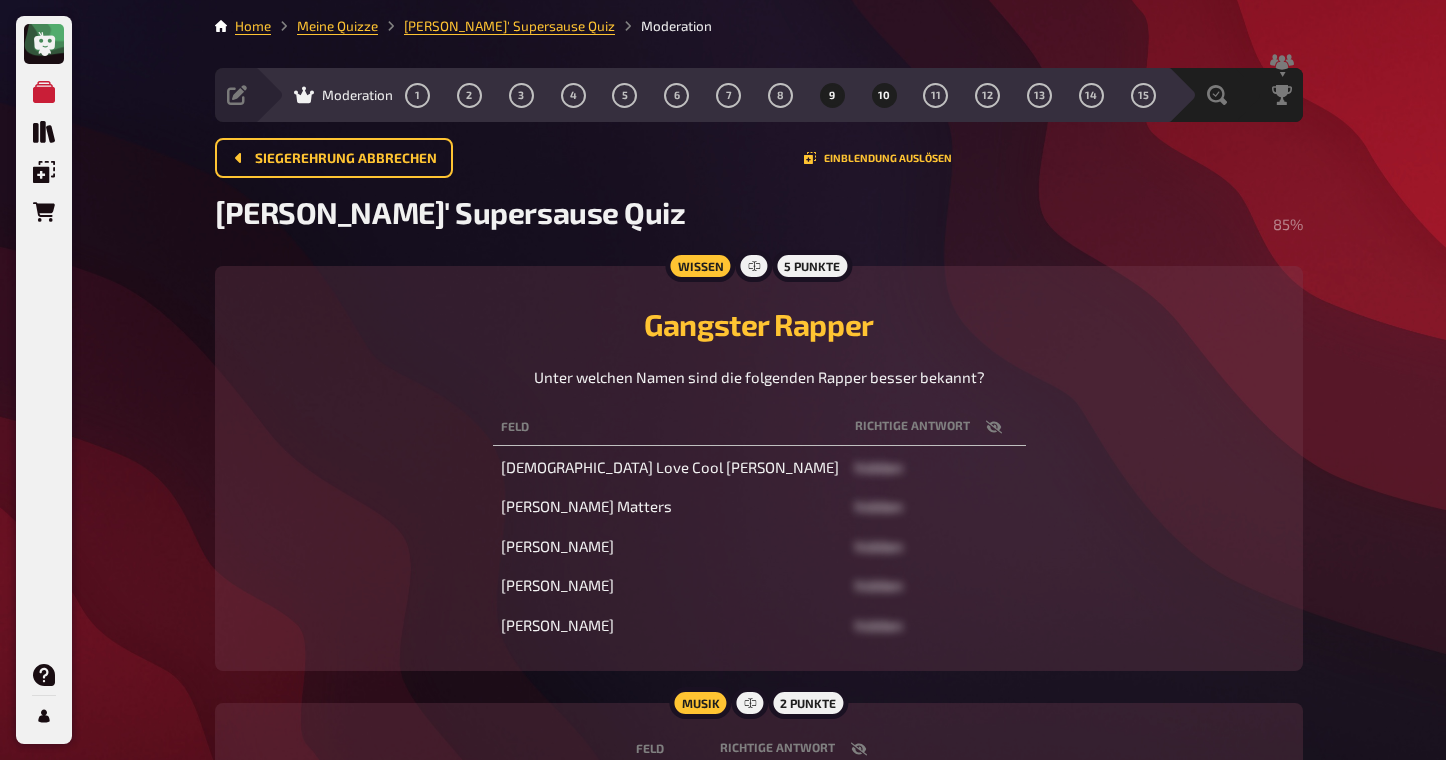 click on "9" at bounding box center [832, 95] 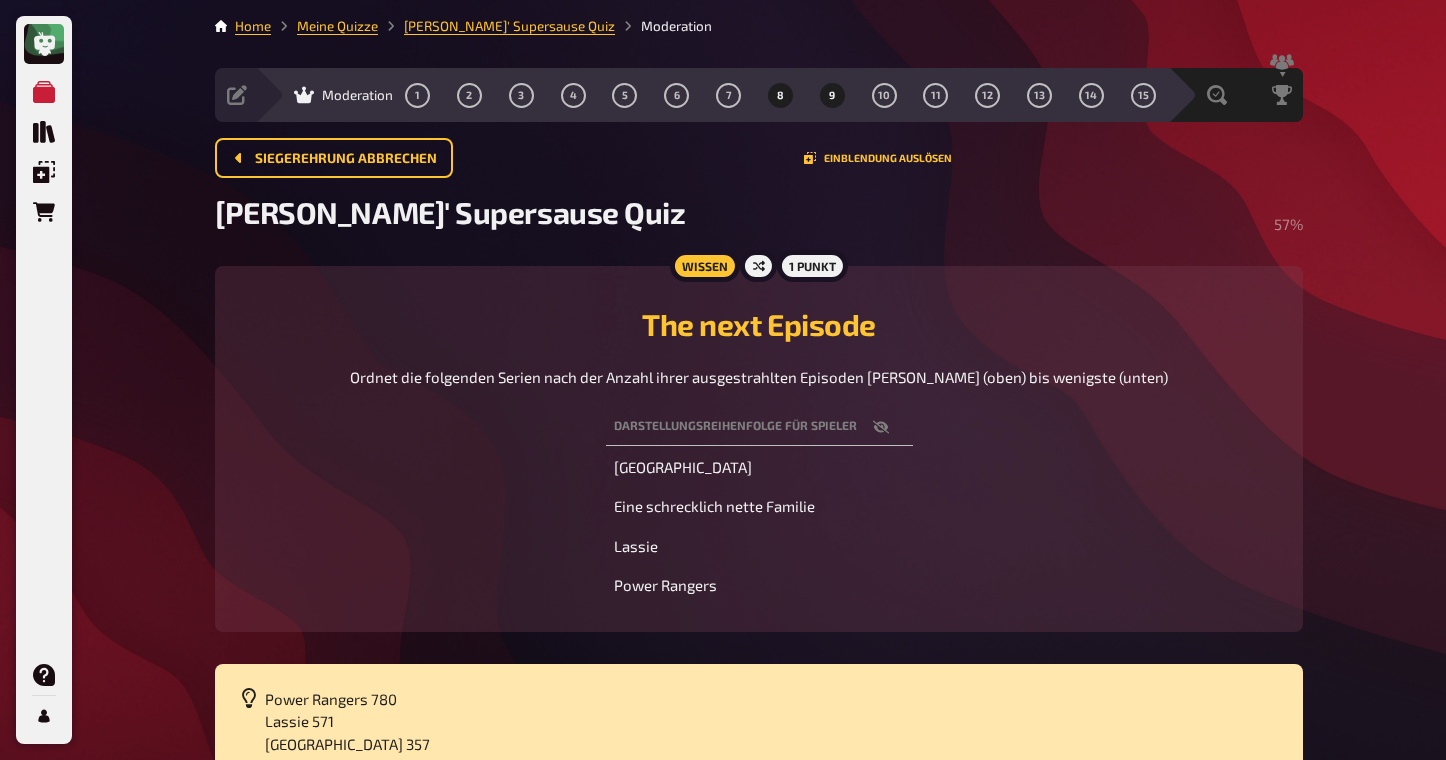 click on "8" at bounding box center (780, 95) 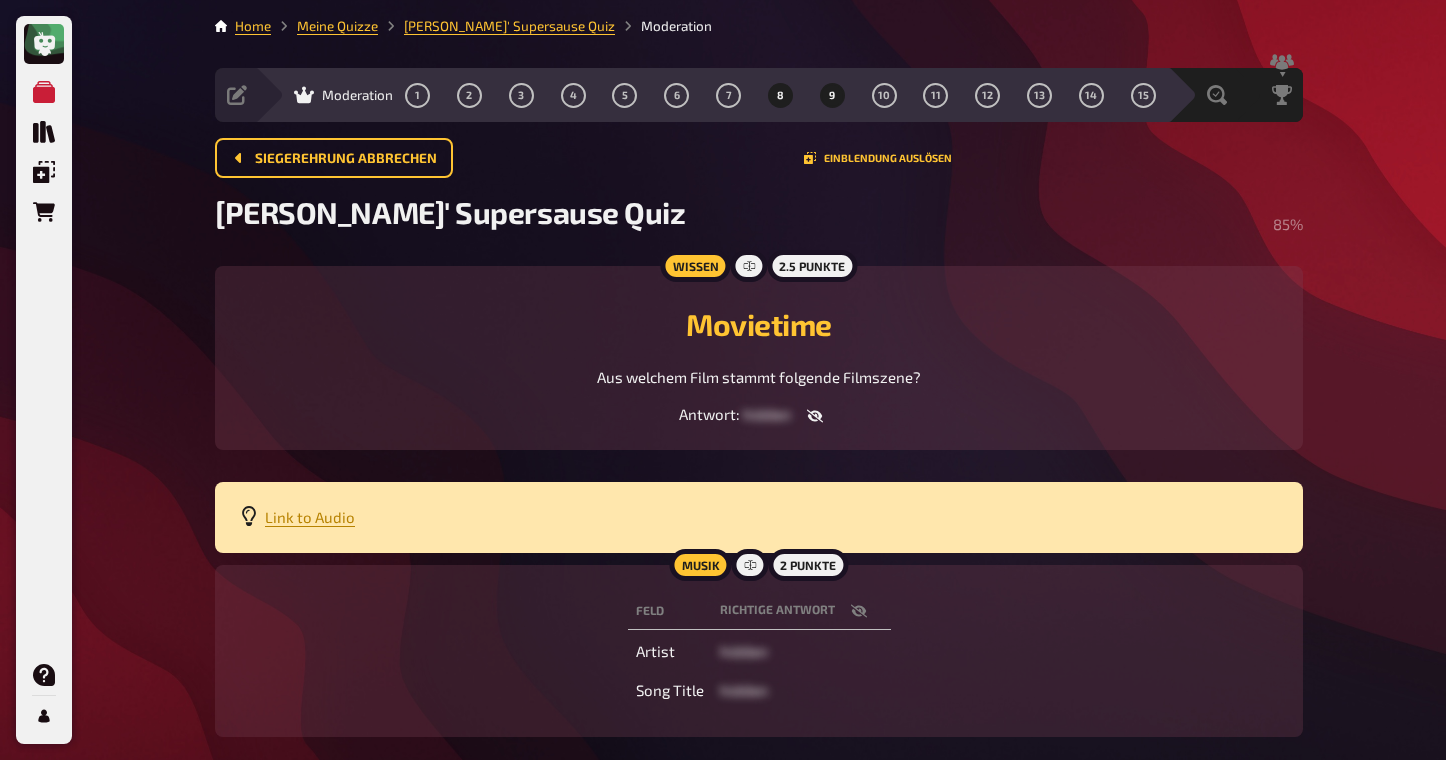 click on "9" at bounding box center (832, 95) 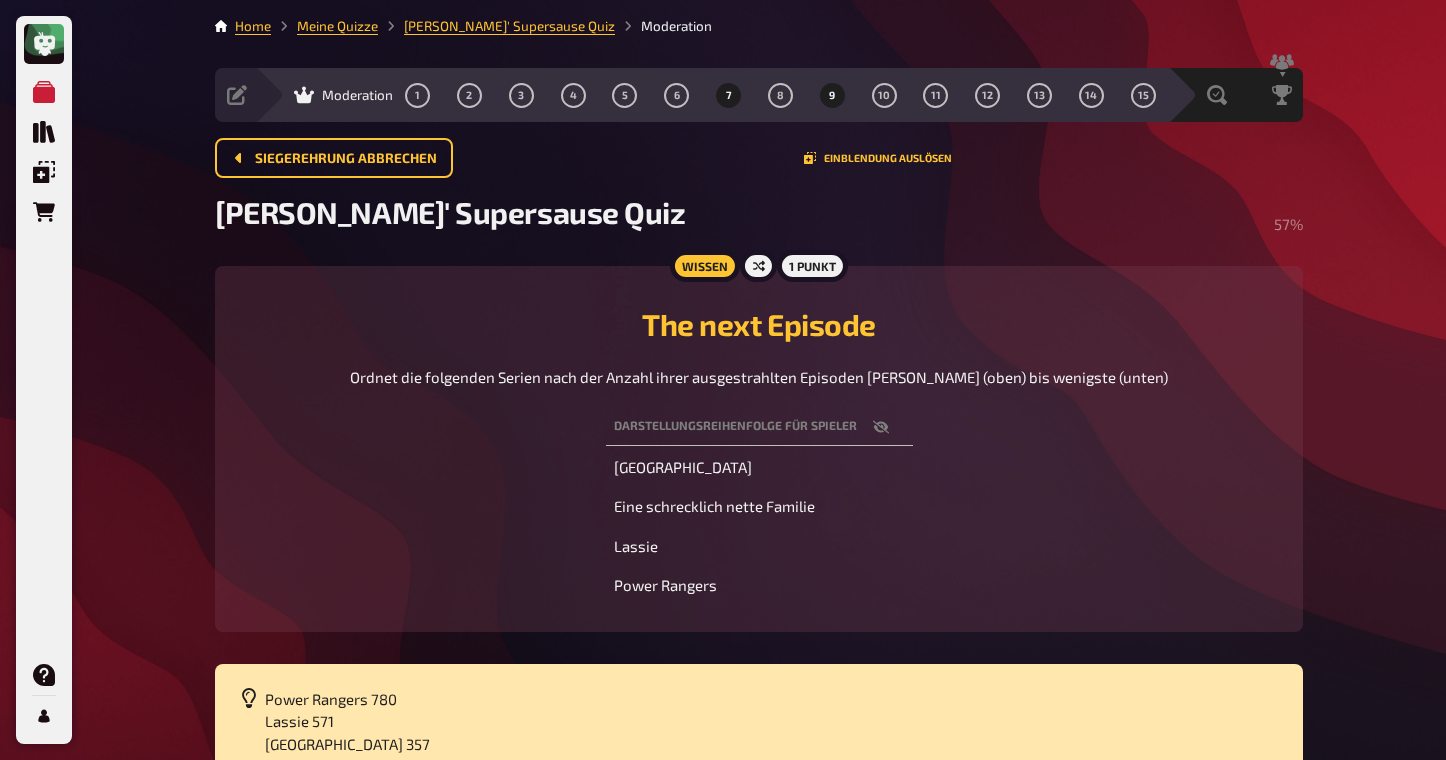 click on "7" at bounding box center [729, 95] 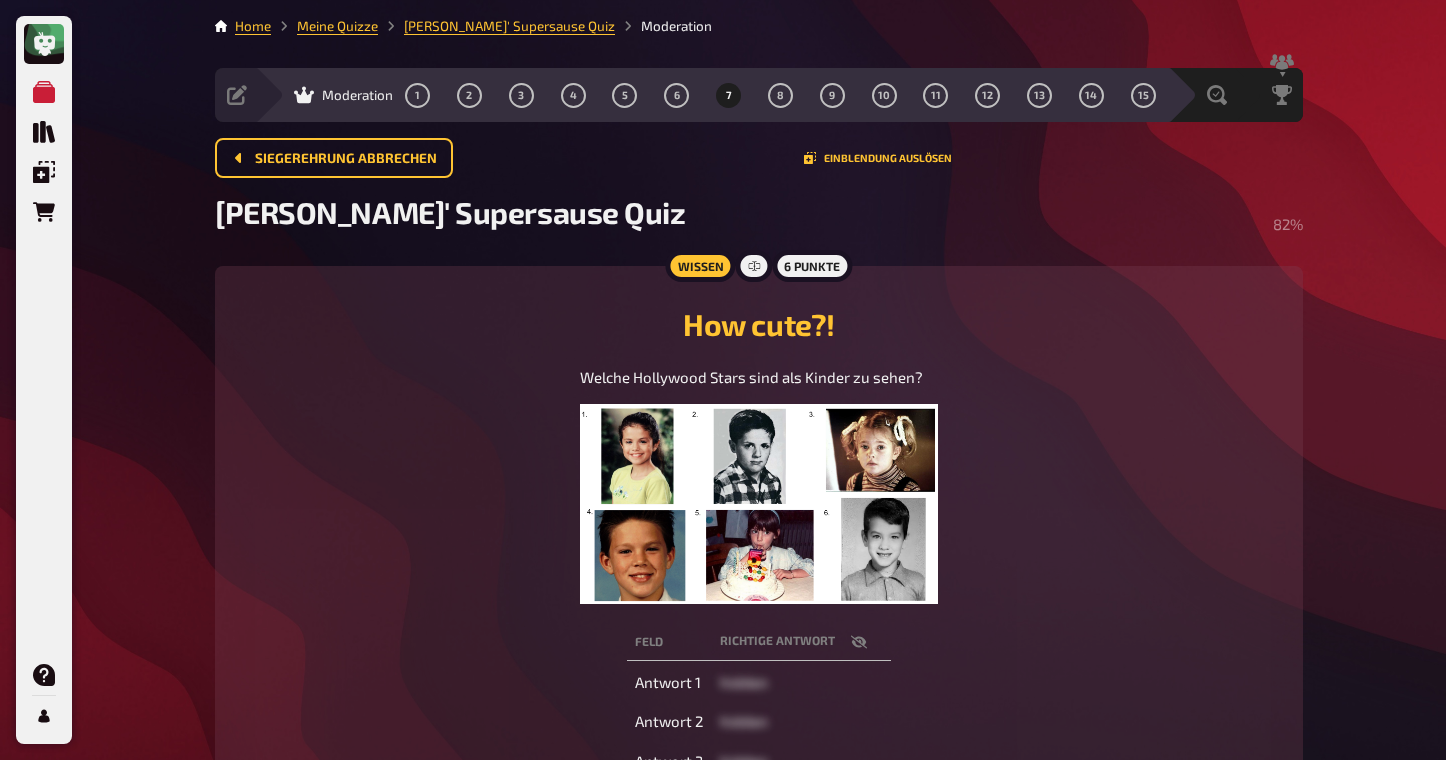 click on "1 2 3 4 5 6 7 8 9 10 11 12 13 14 15" at bounding box center (780, 95) 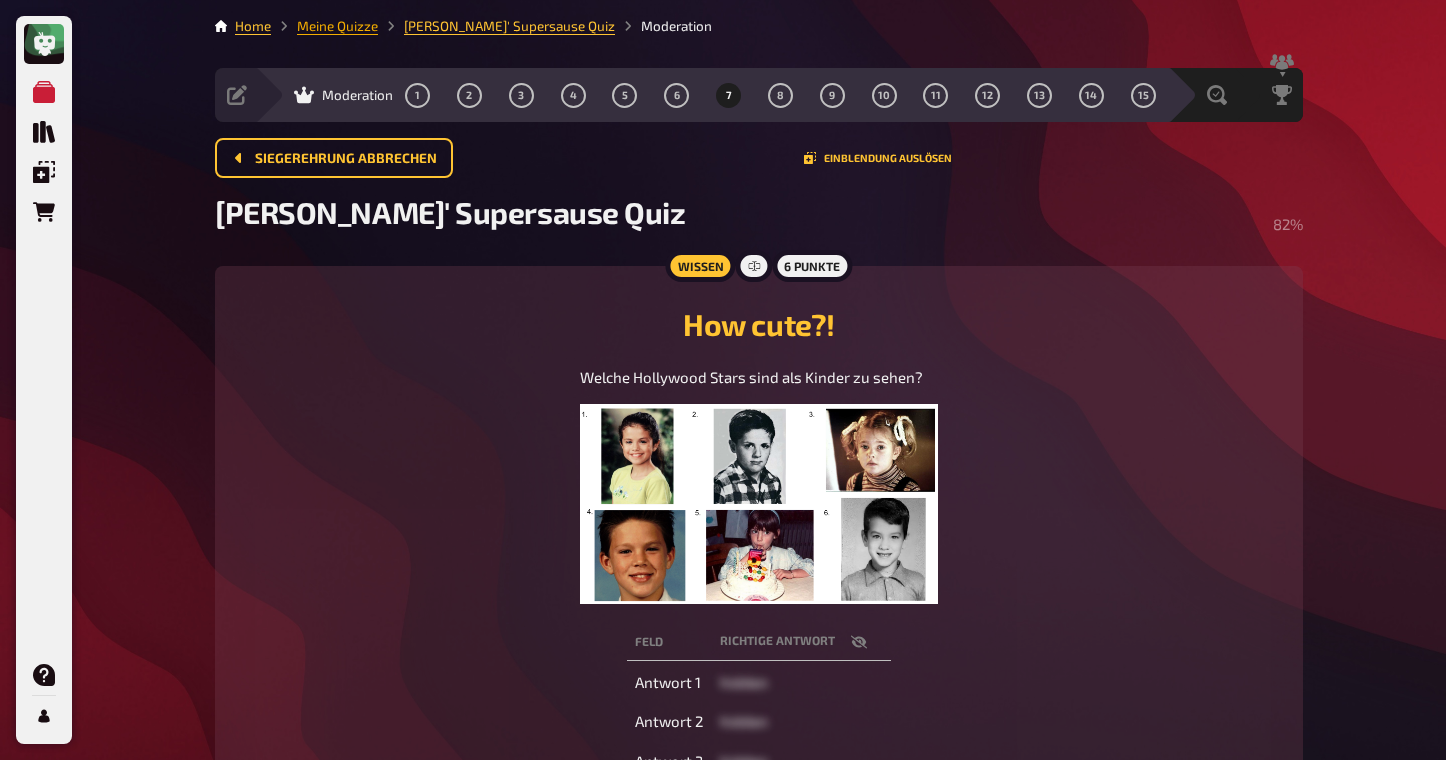 click on "Meine Quizze" at bounding box center (337, 26) 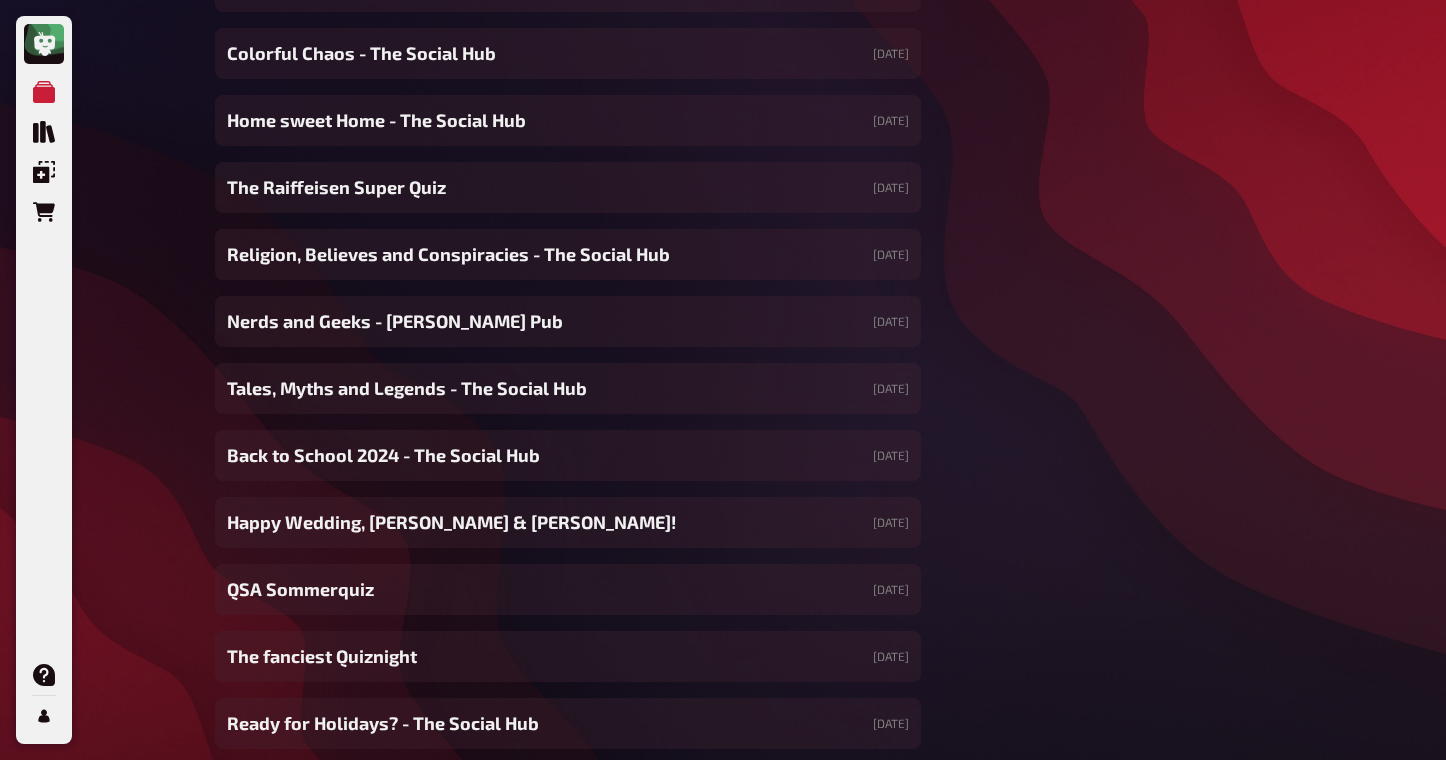 scroll, scrollTop: 2635, scrollLeft: 0, axis: vertical 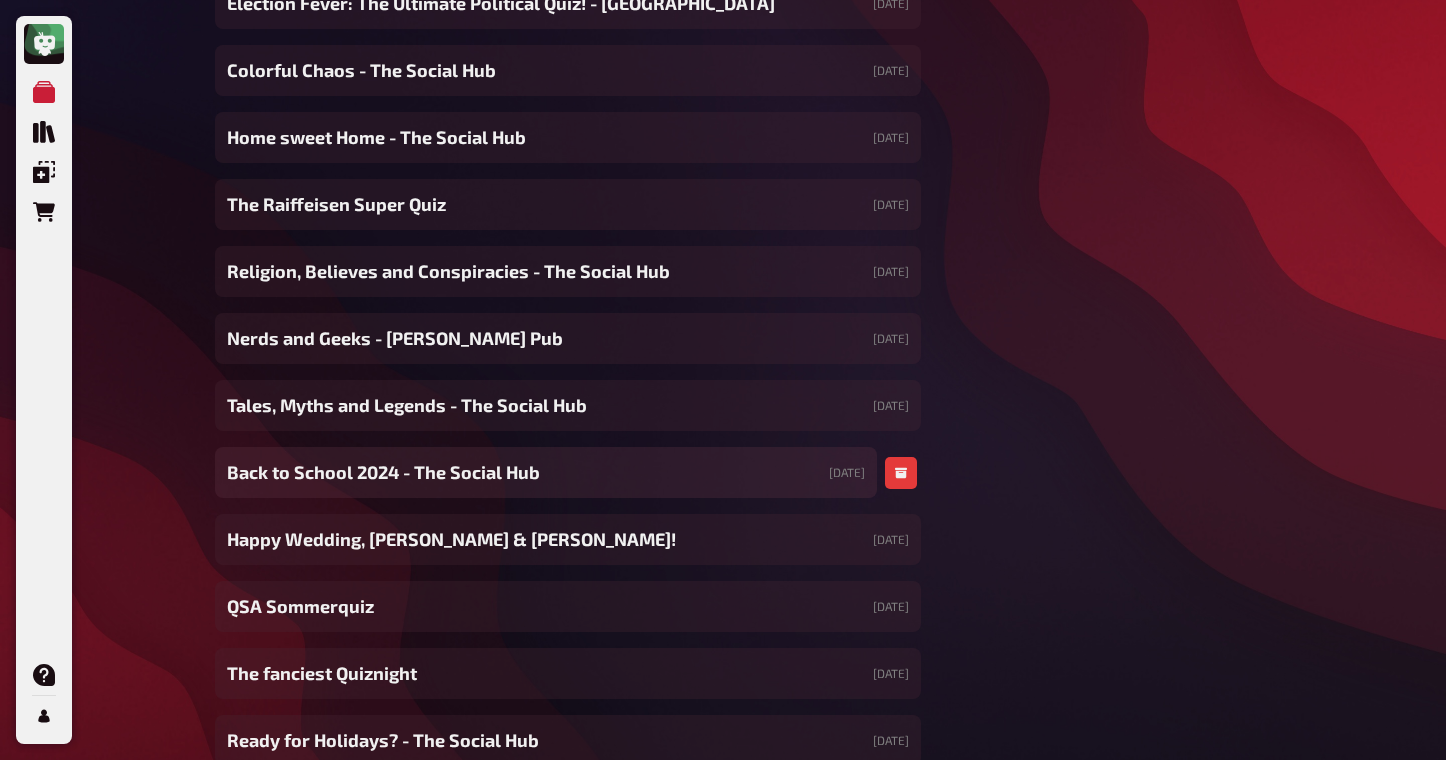 click on "Back to School 2024 - The Social Hub" at bounding box center (383, 472) 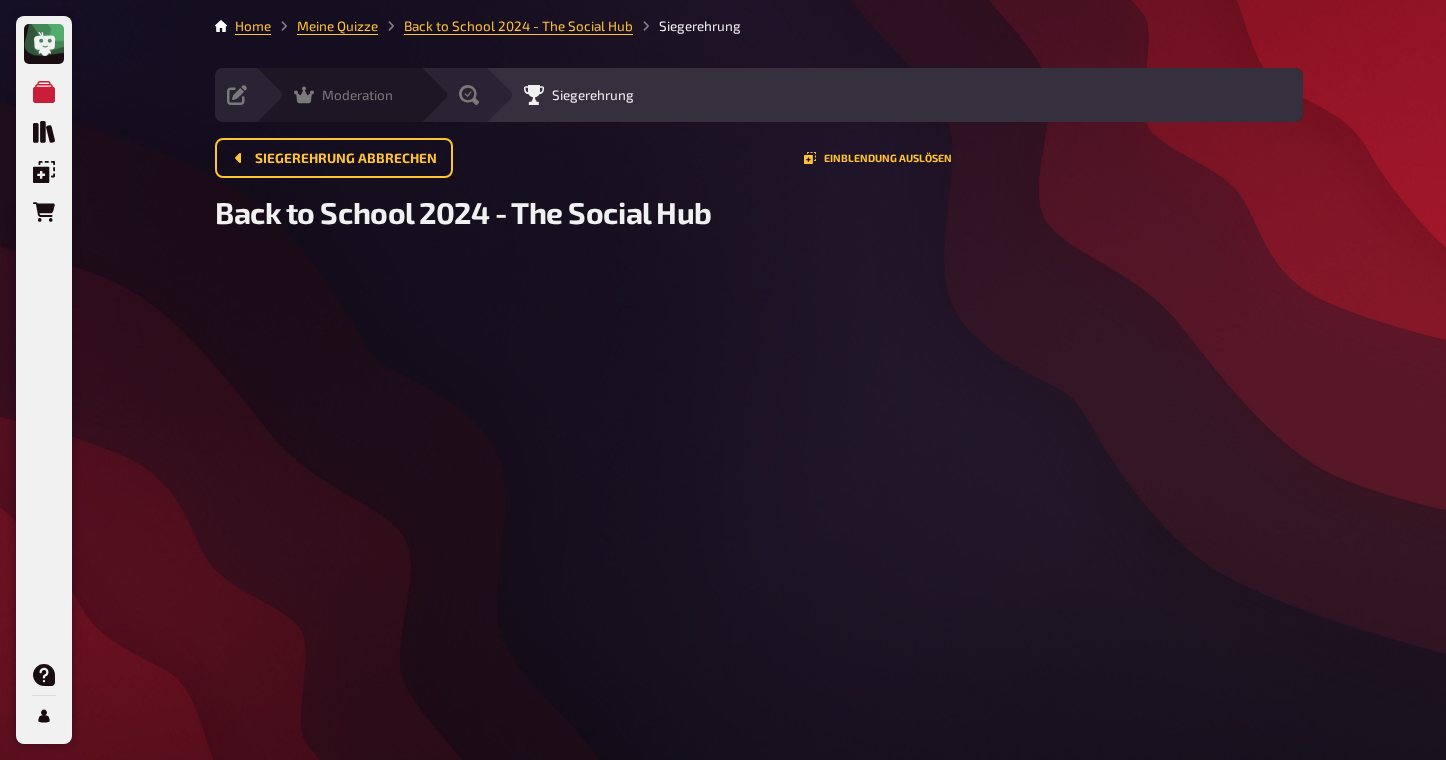 click 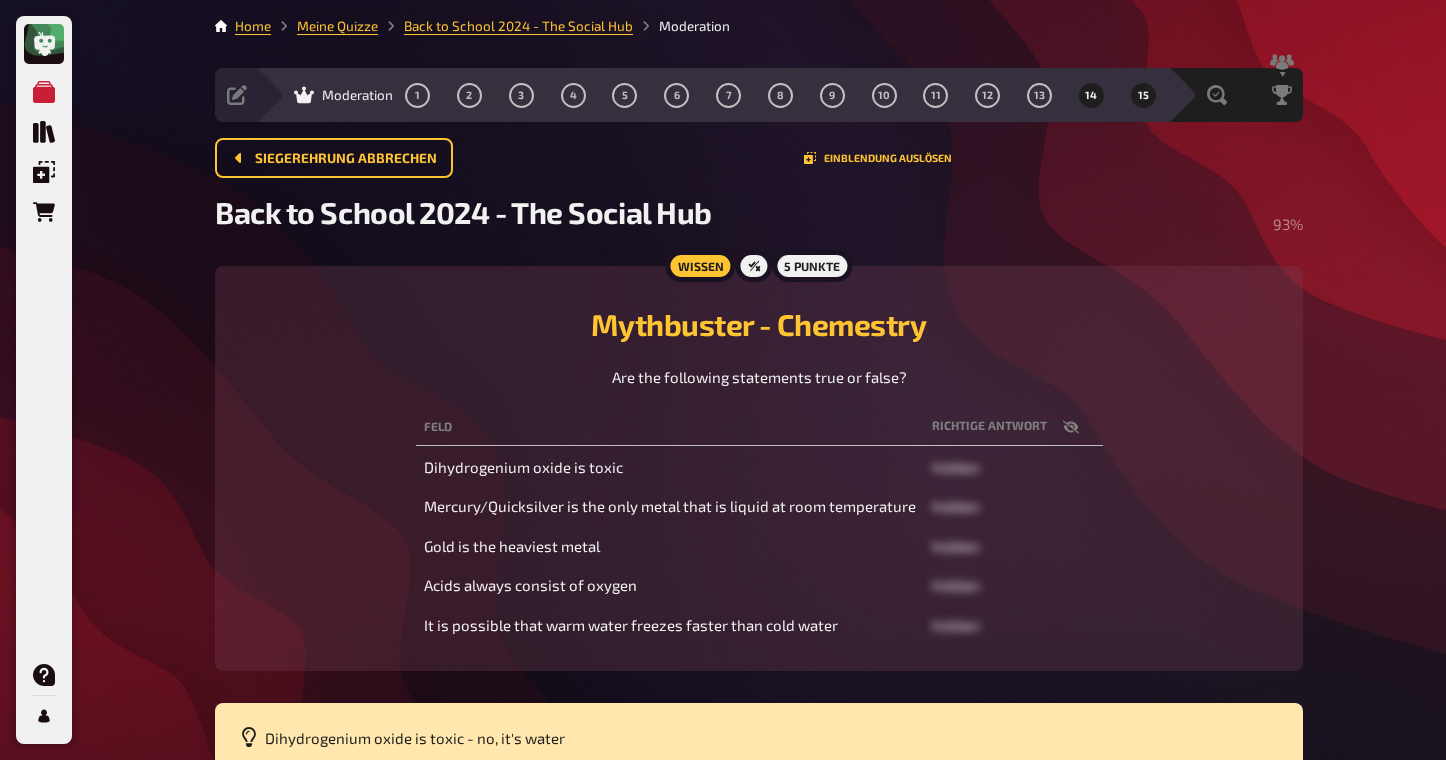 click on "14" at bounding box center [1091, 95] 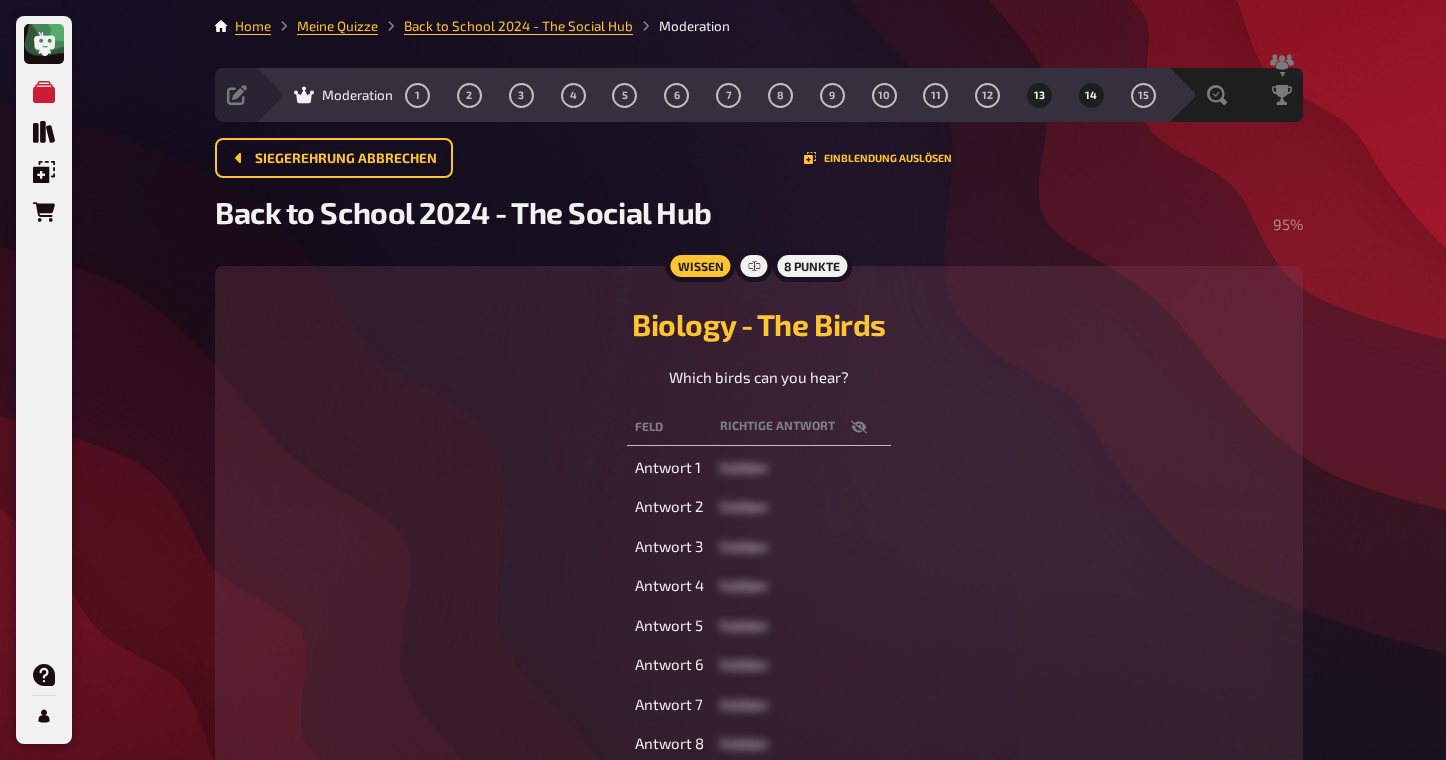 click on "13" at bounding box center [1039, 95] 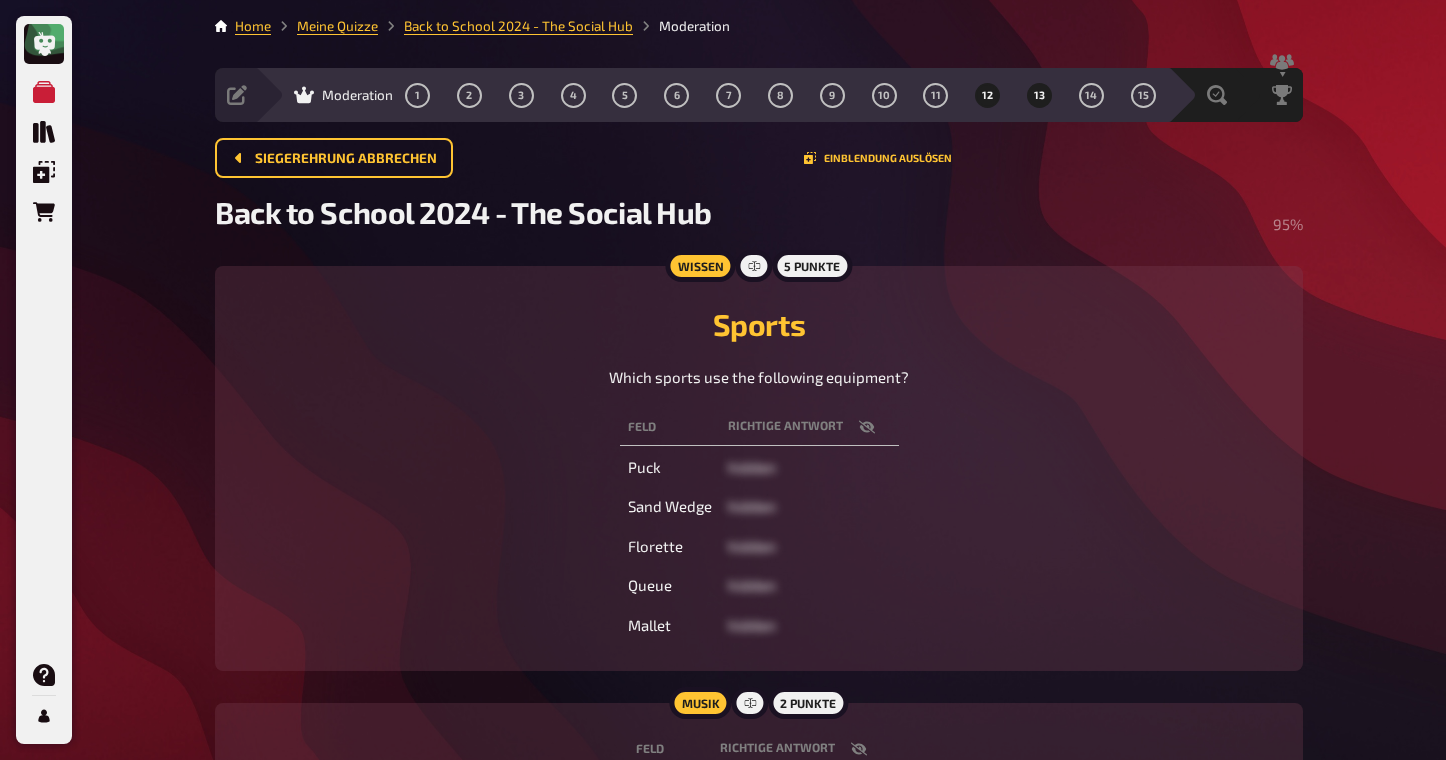click on "12" at bounding box center (988, 95) 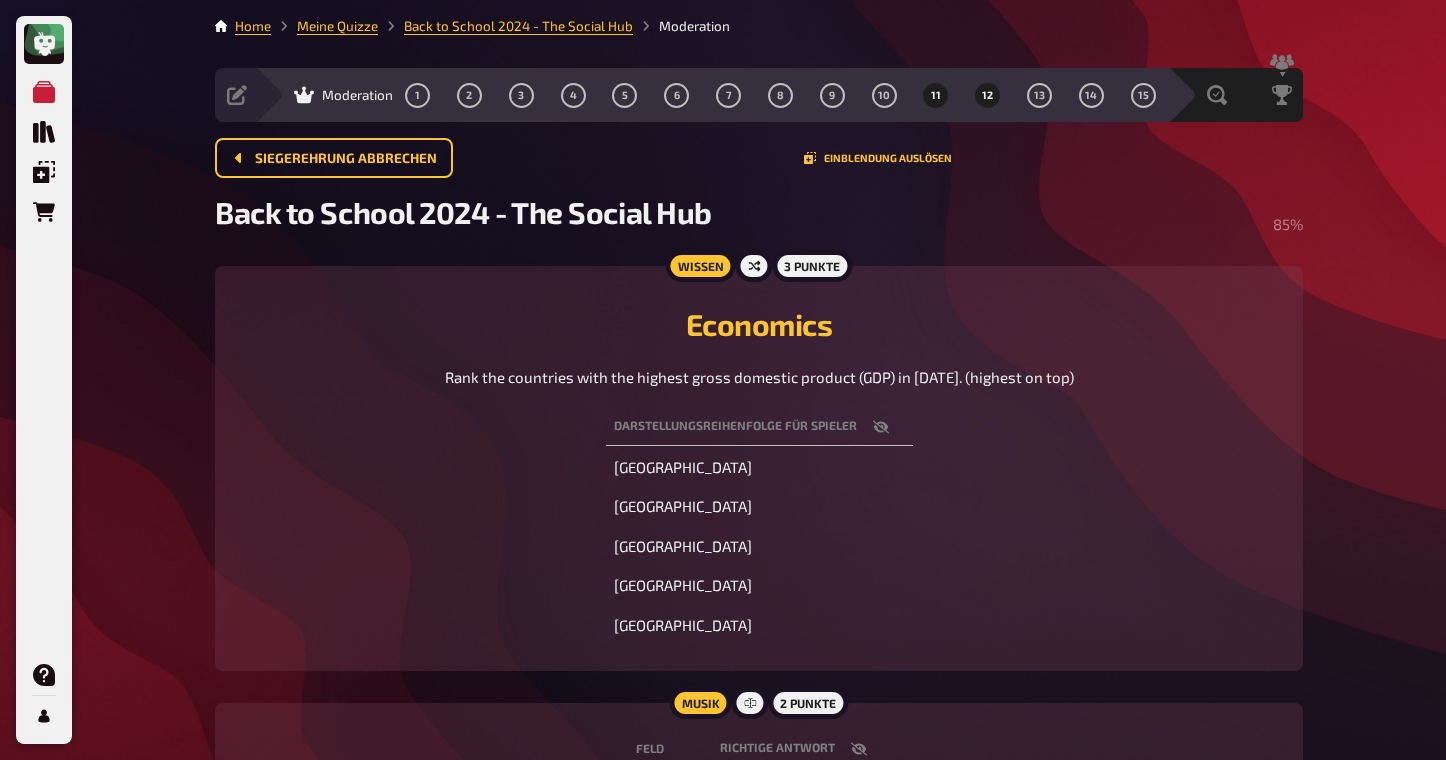 click on "11" at bounding box center [936, 95] 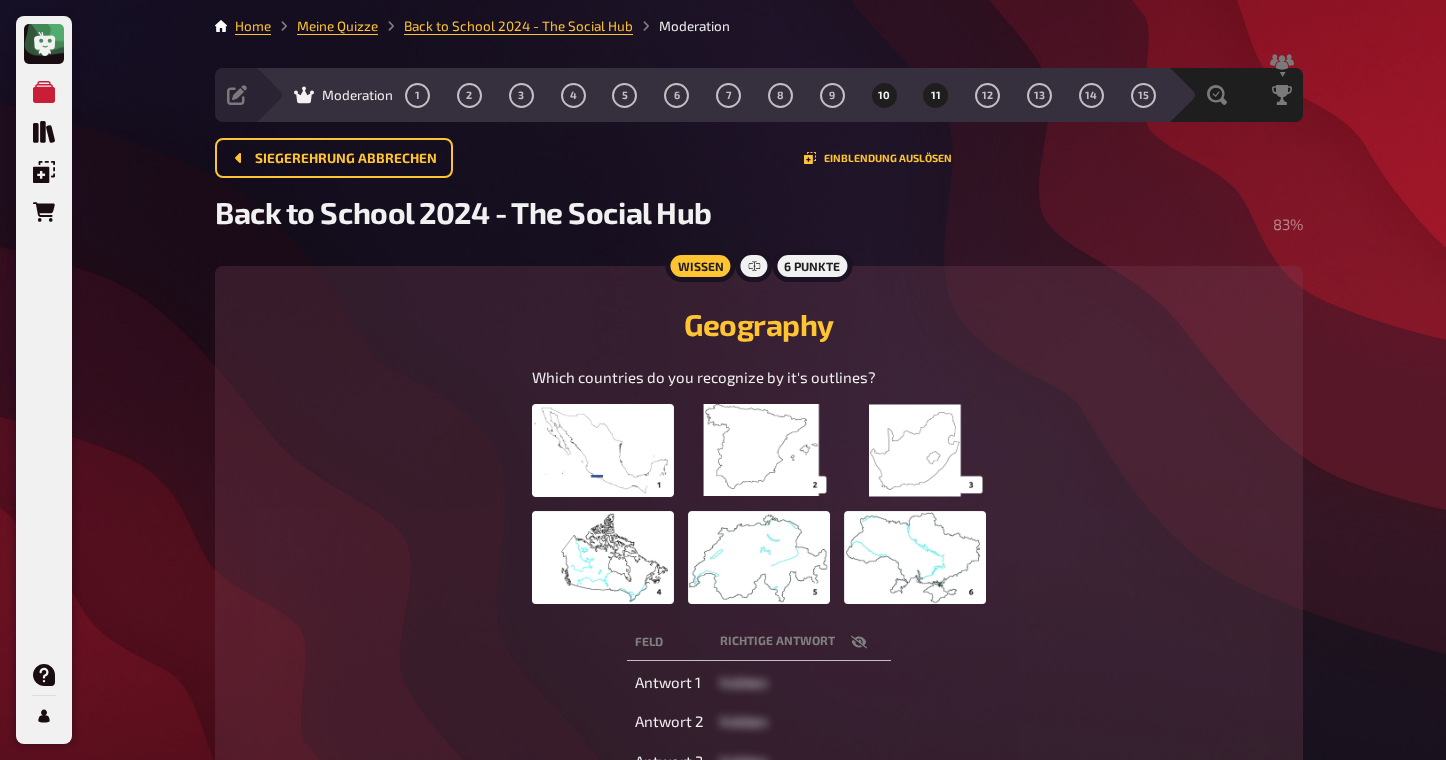 click on "10" at bounding box center (884, 95) 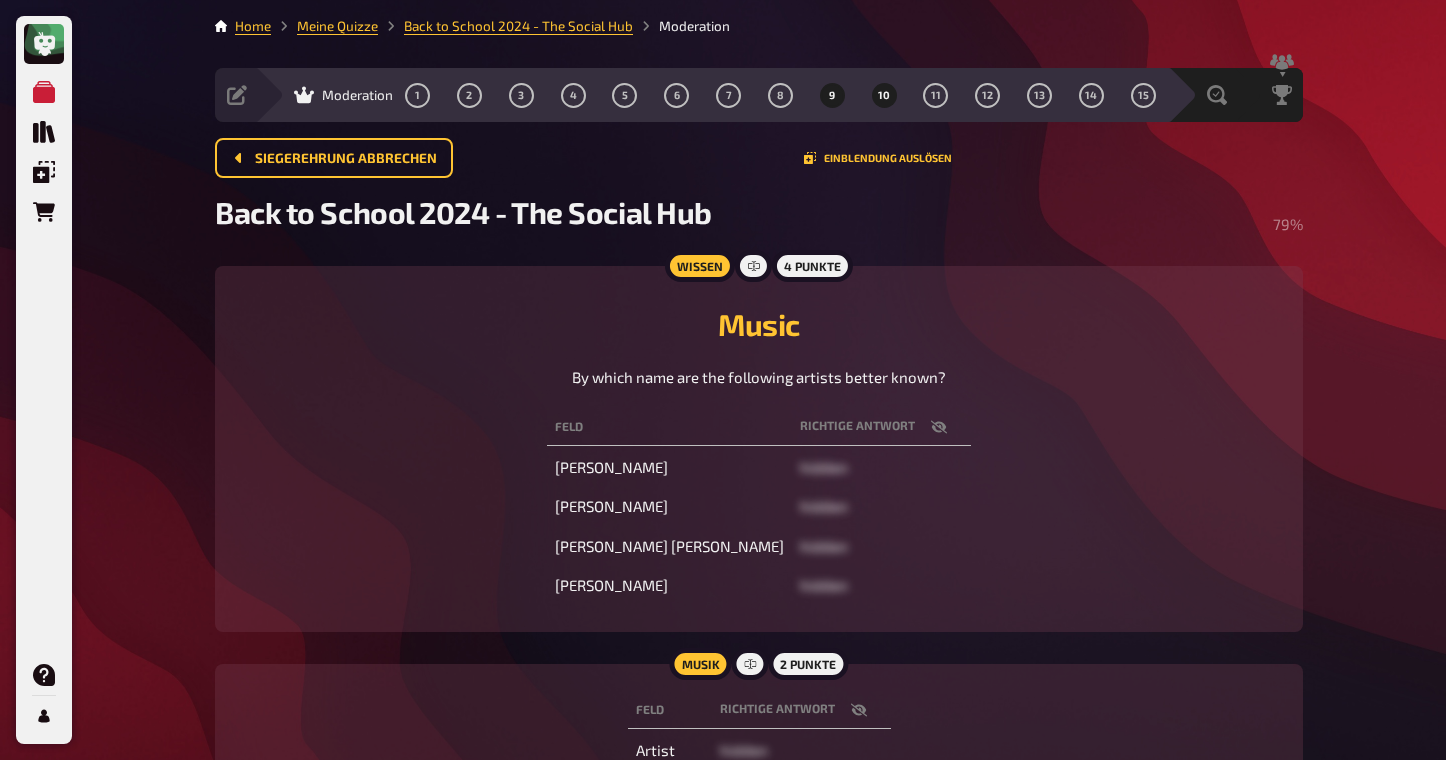 click on "9" at bounding box center (832, 95) 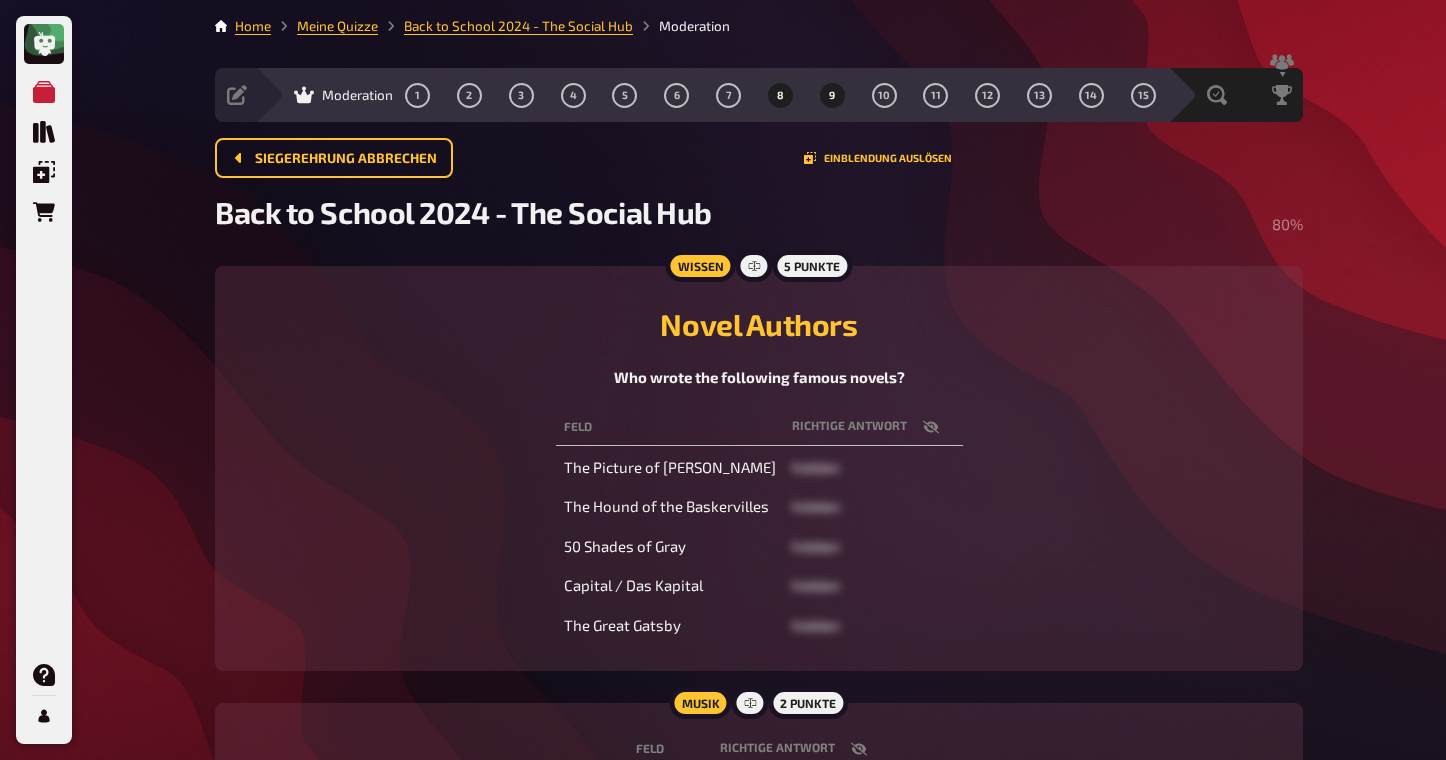 click on "8" at bounding box center (780, 95) 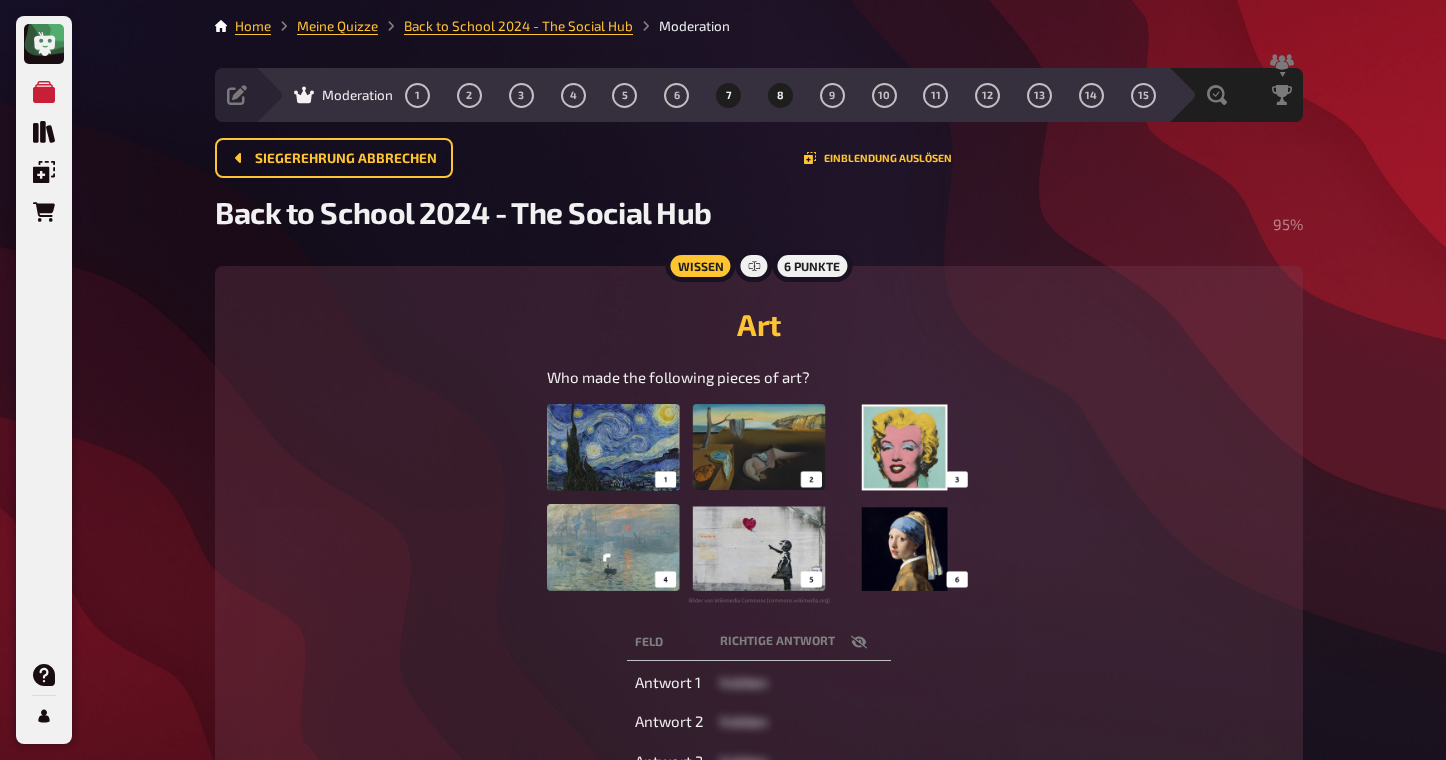click on "7" at bounding box center [729, 95] 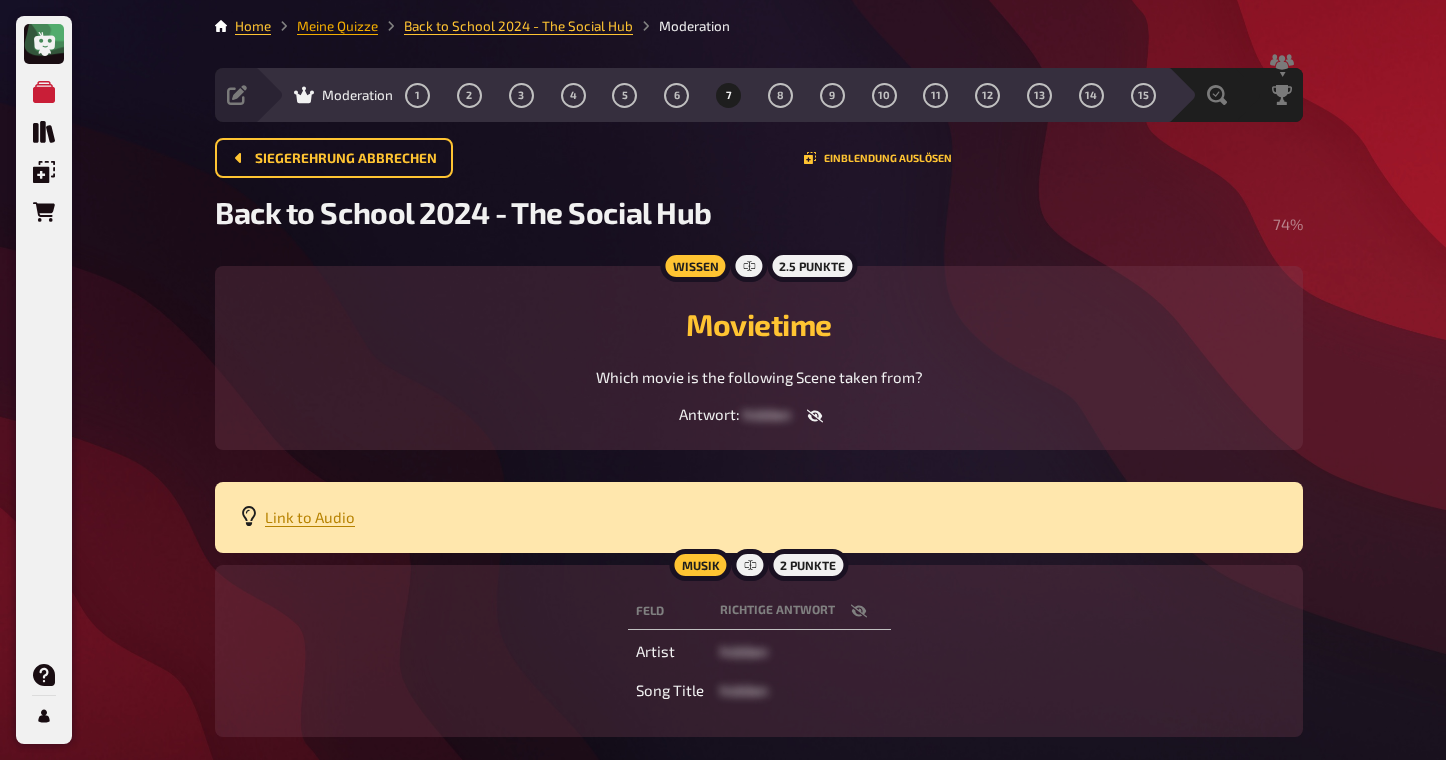 click on "Meine Quizze" at bounding box center [337, 26] 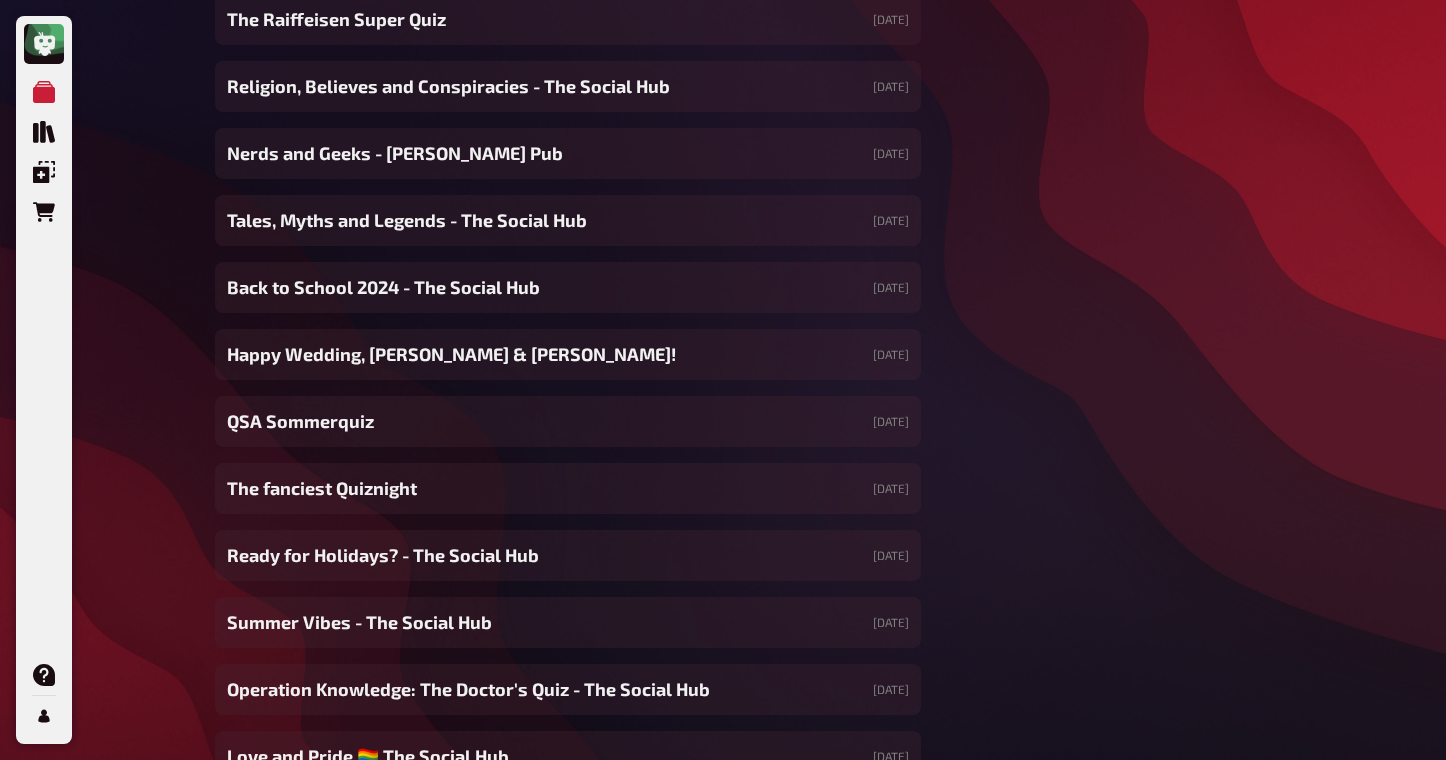 scroll, scrollTop: 2822, scrollLeft: 0, axis: vertical 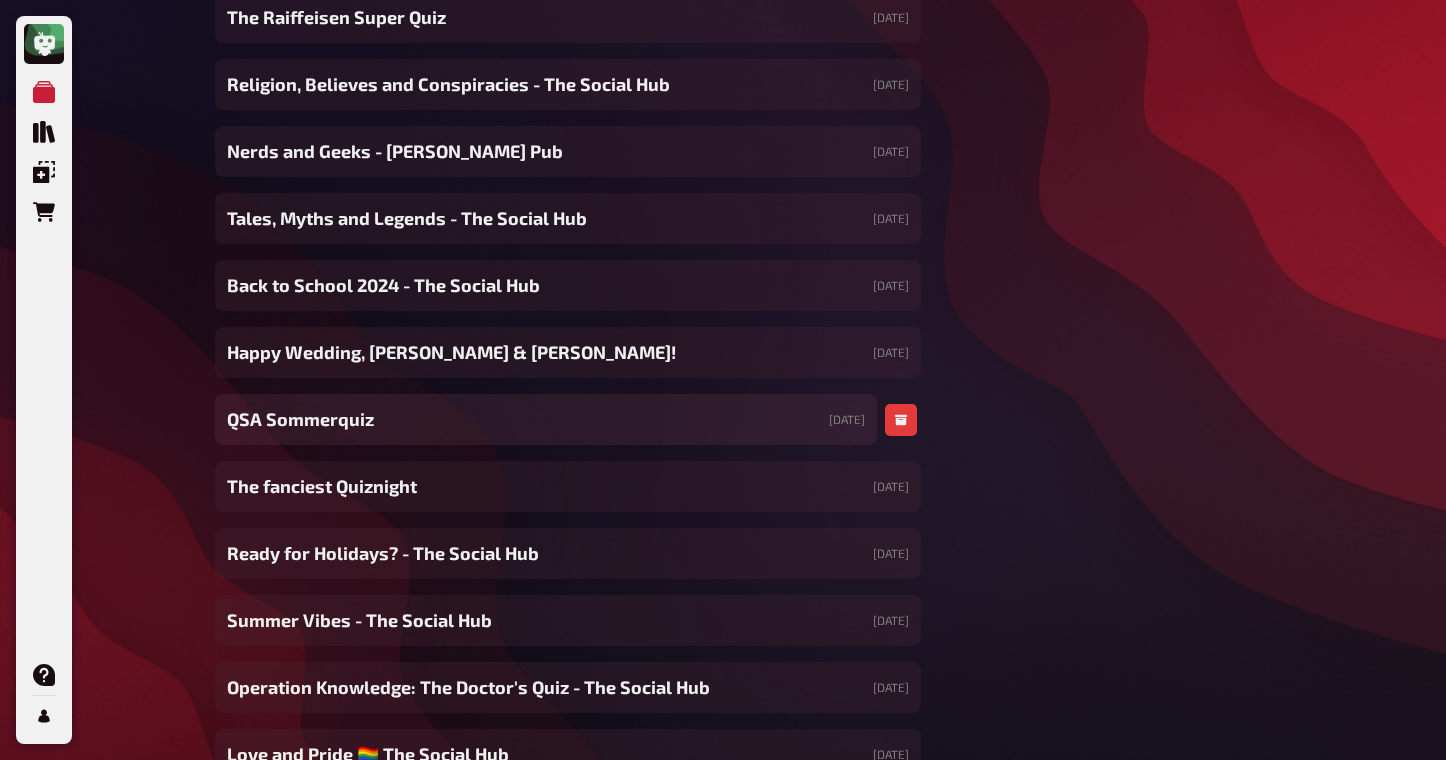 click on "QSA Sommerquiz" at bounding box center (300, 419) 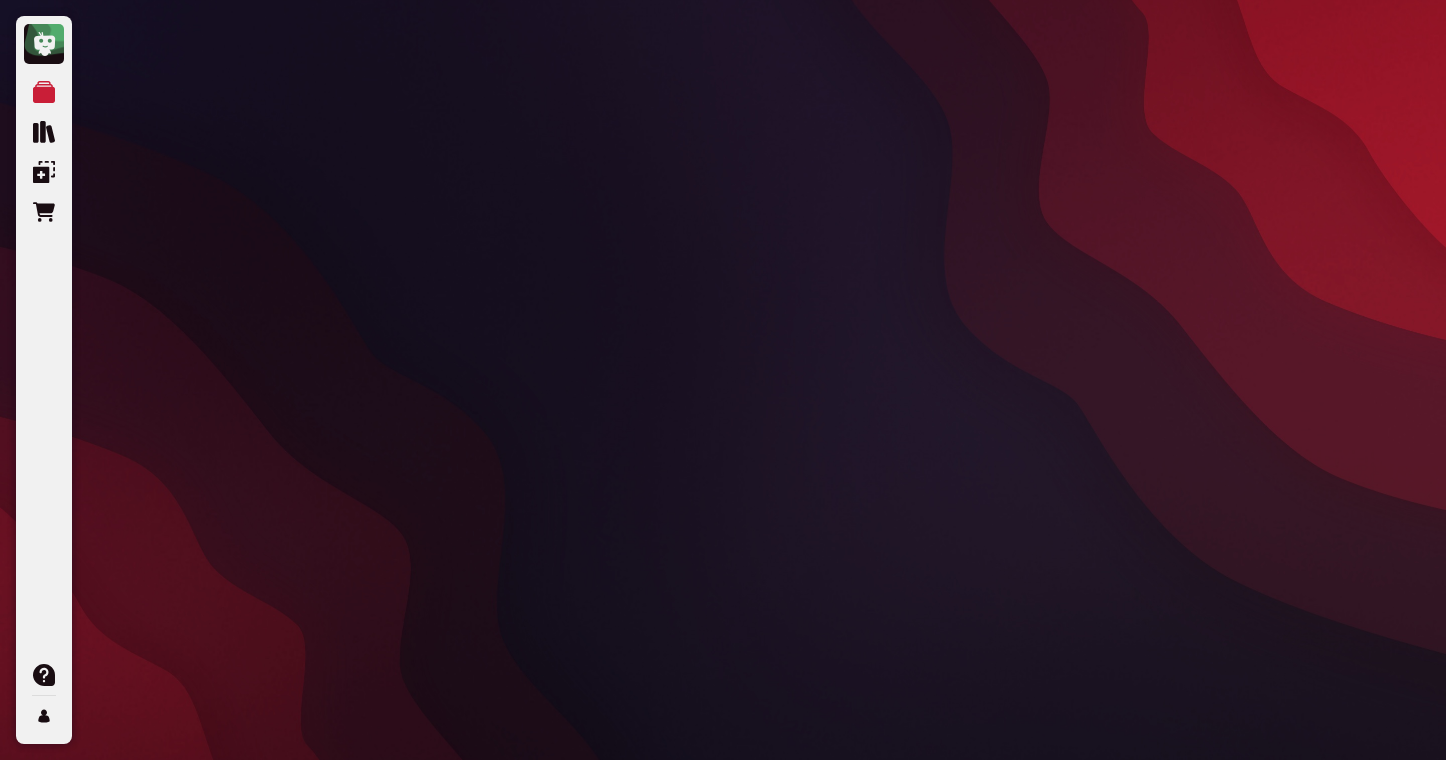 scroll, scrollTop: 0, scrollLeft: 0, axis: both 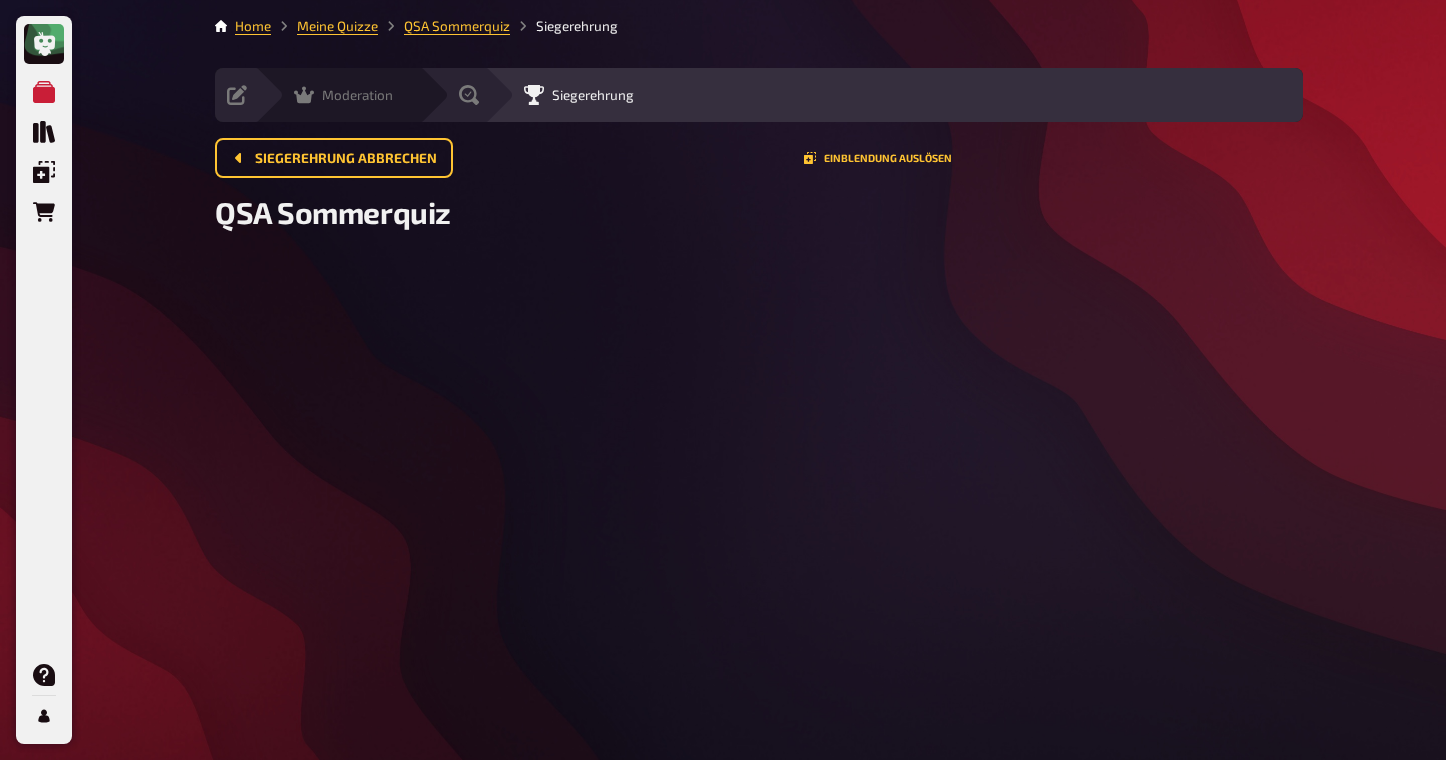 click on "Moderation" at bounding box center (357, 95) 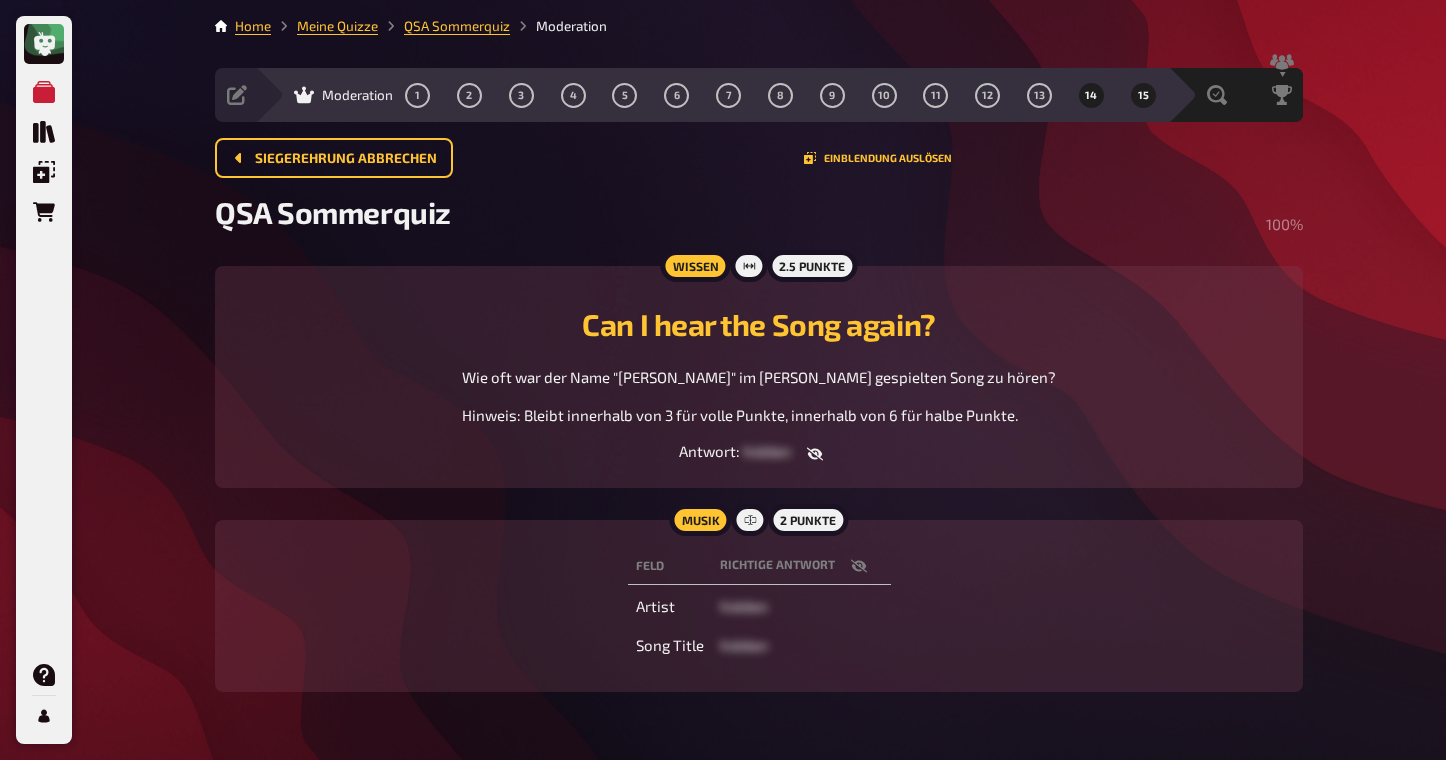 click on "14" at bounding box center [1091, 95] 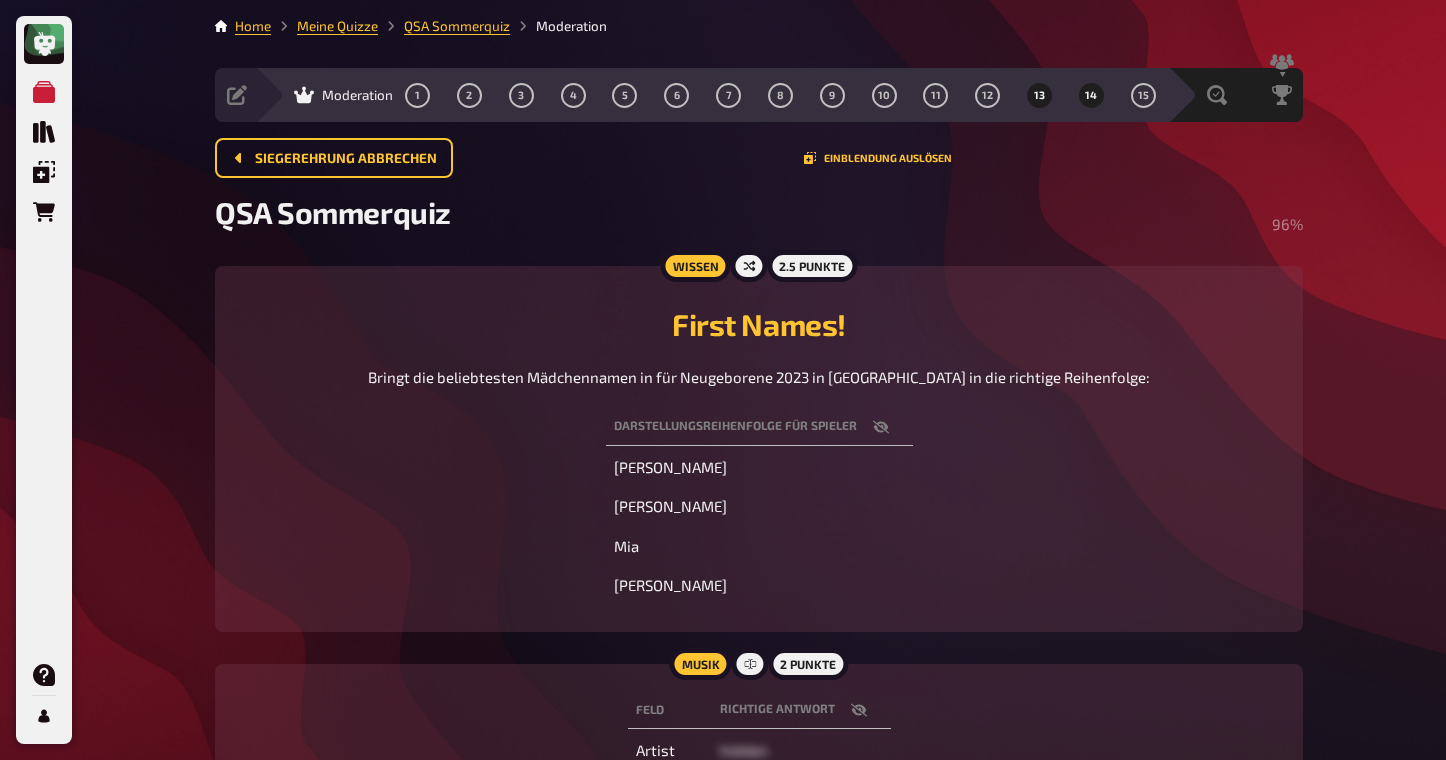 click on "13" at bounding box center [1039, 95] 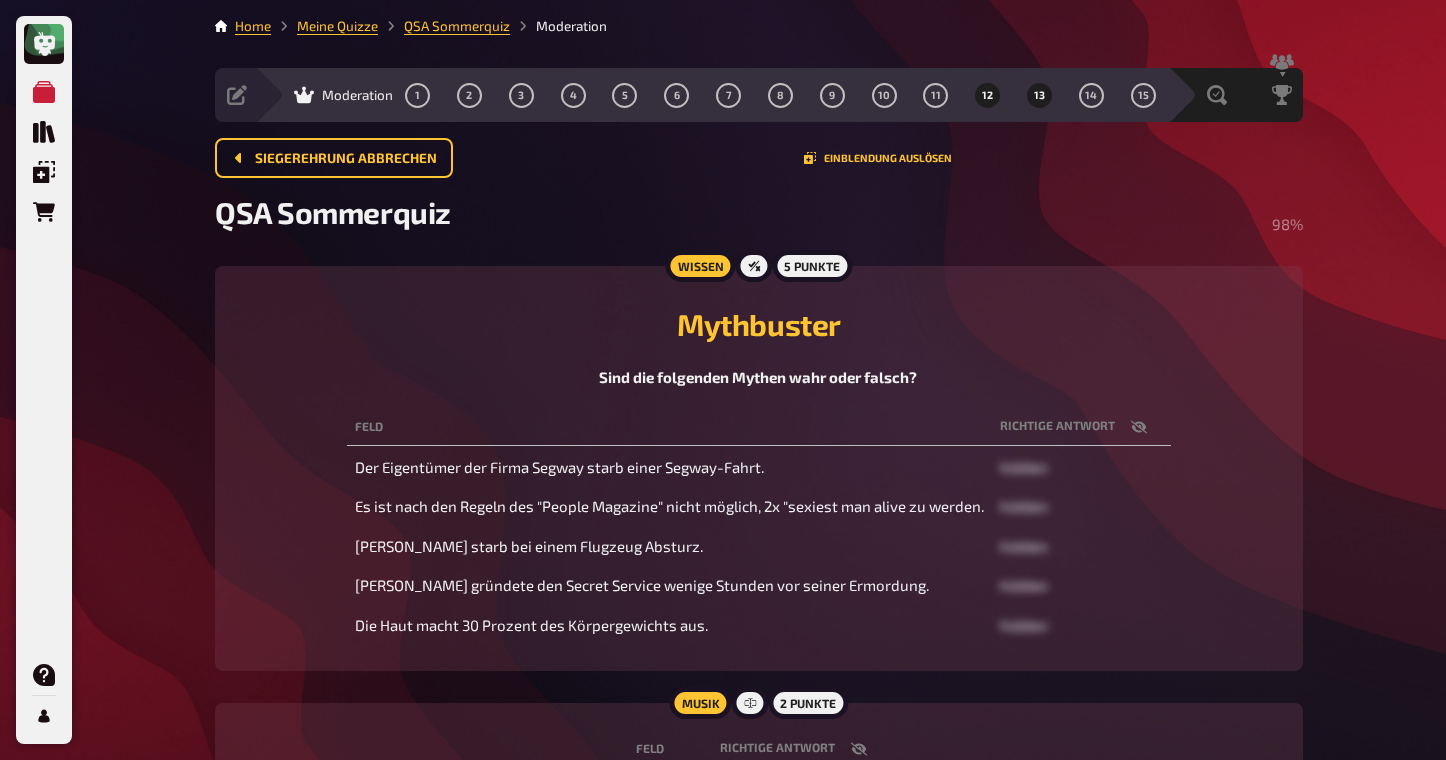 click on "12" at bounding box center (988, 95) 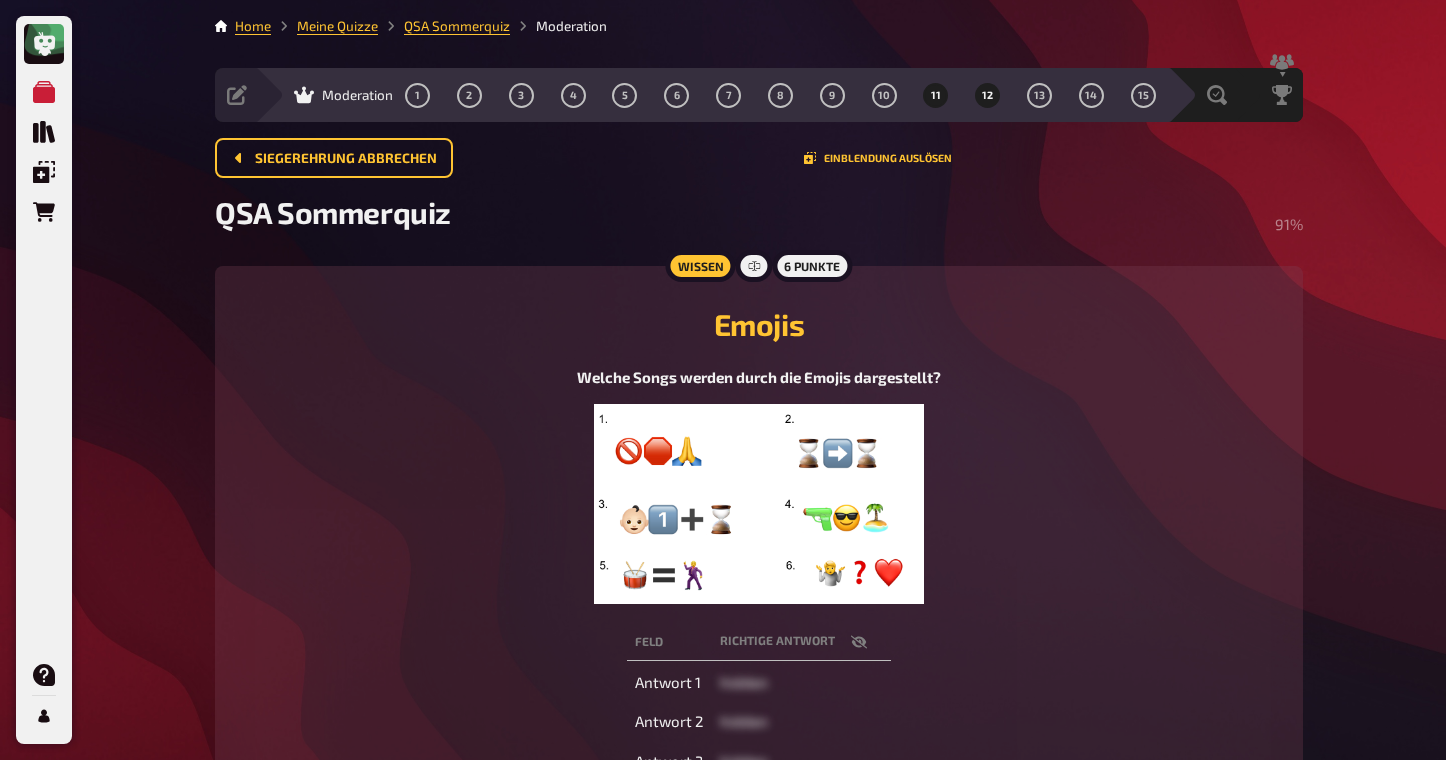click on "11" at bounding box center (936, 95) 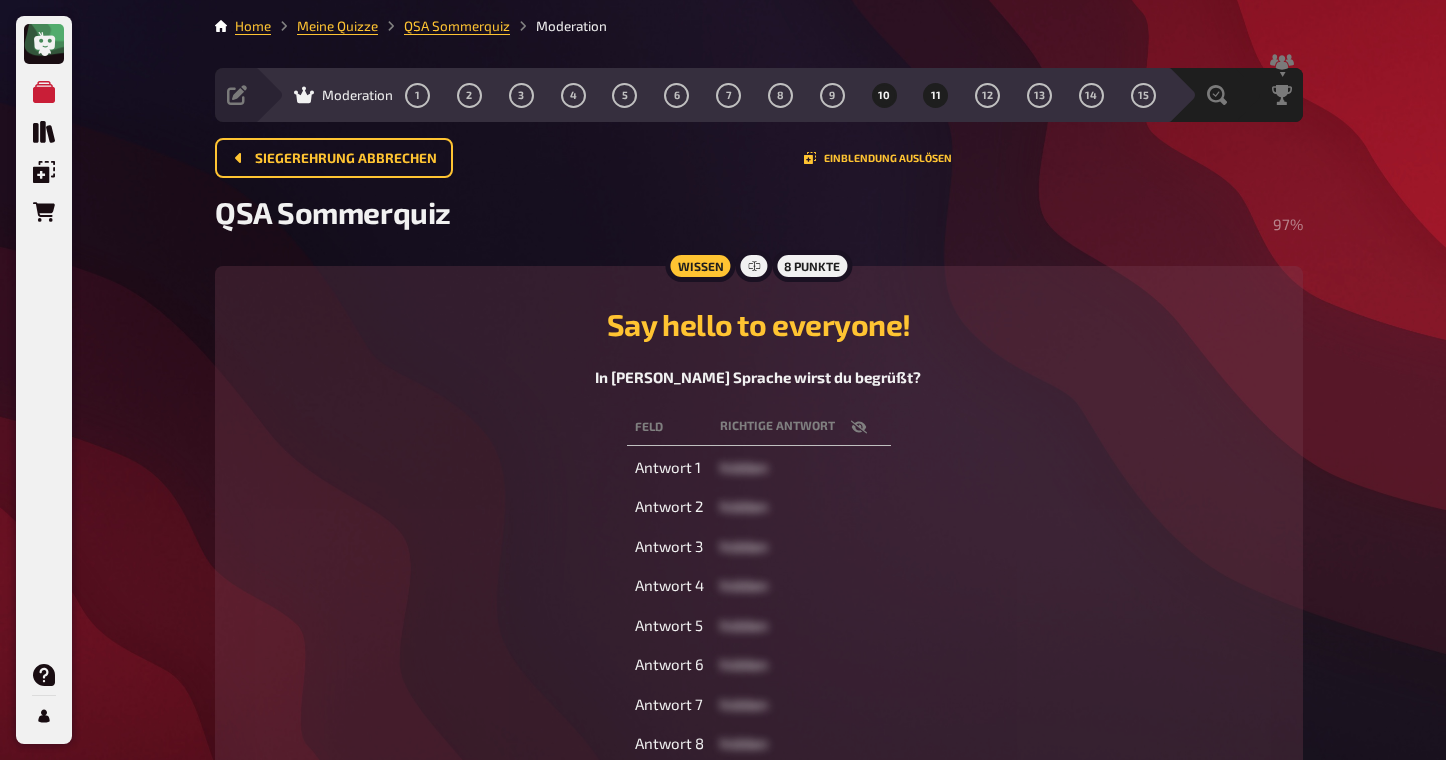 click on "10" at bounding box center (884, 95) 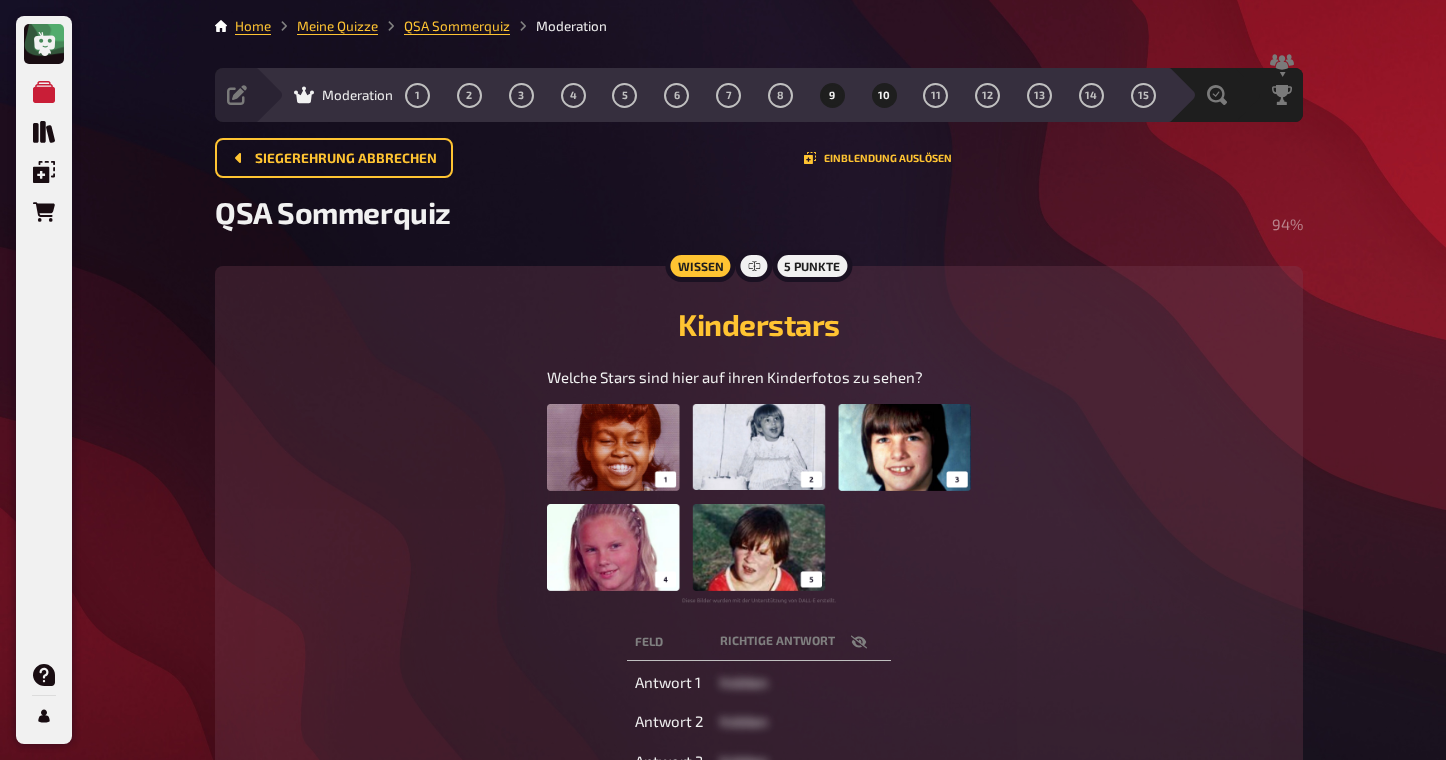 click on "9" at bounding box center (832, 95) 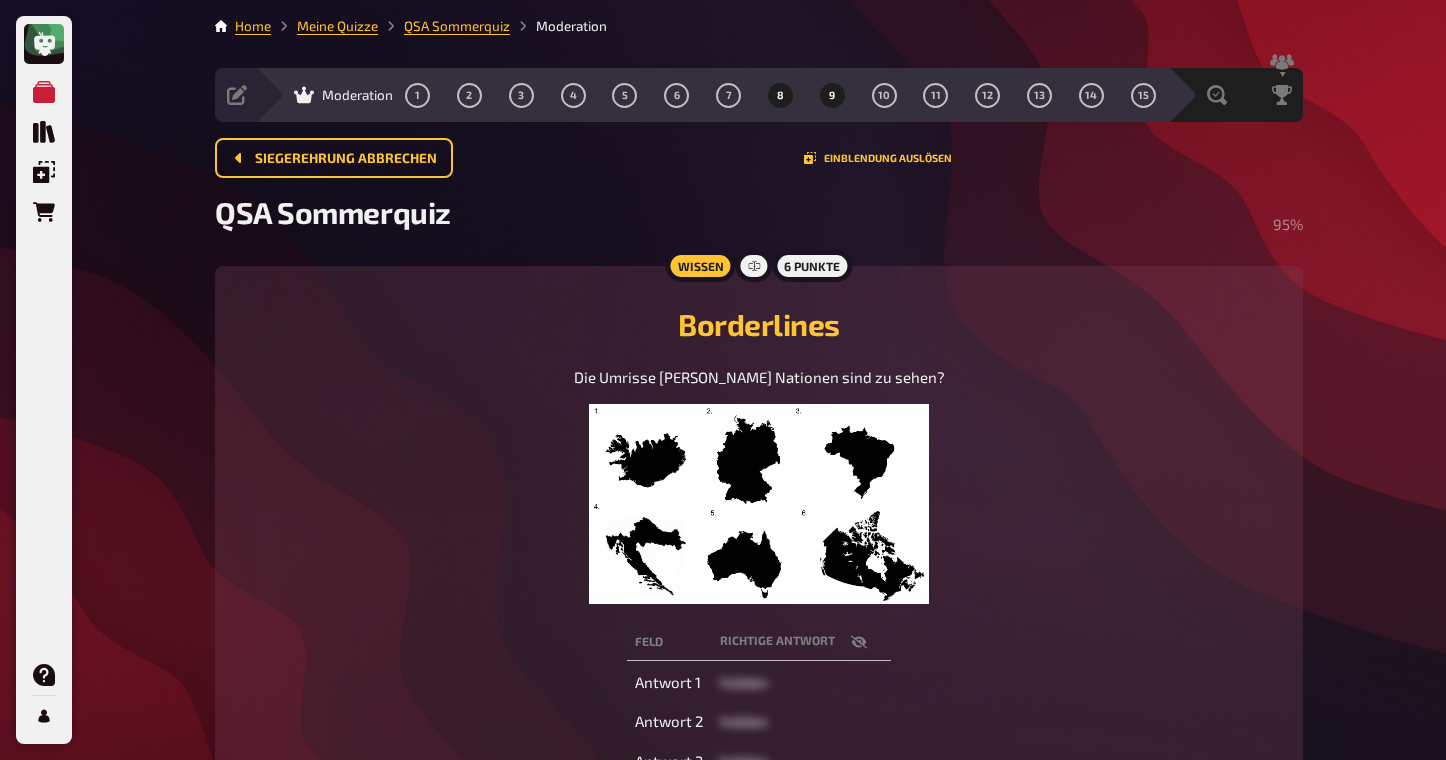 click on "8" at bounding box center [780, 95] 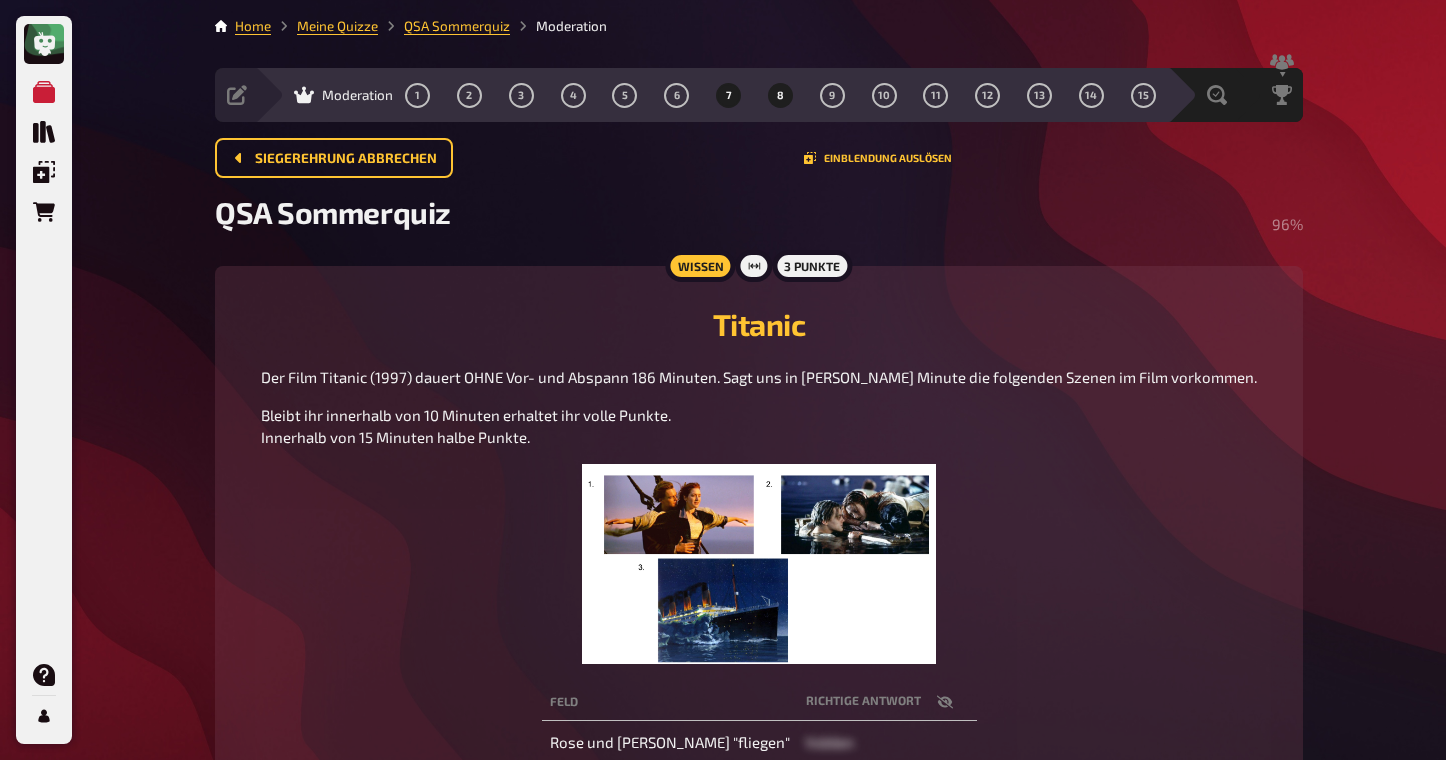 click on "7" at bounding box center [729, 95] 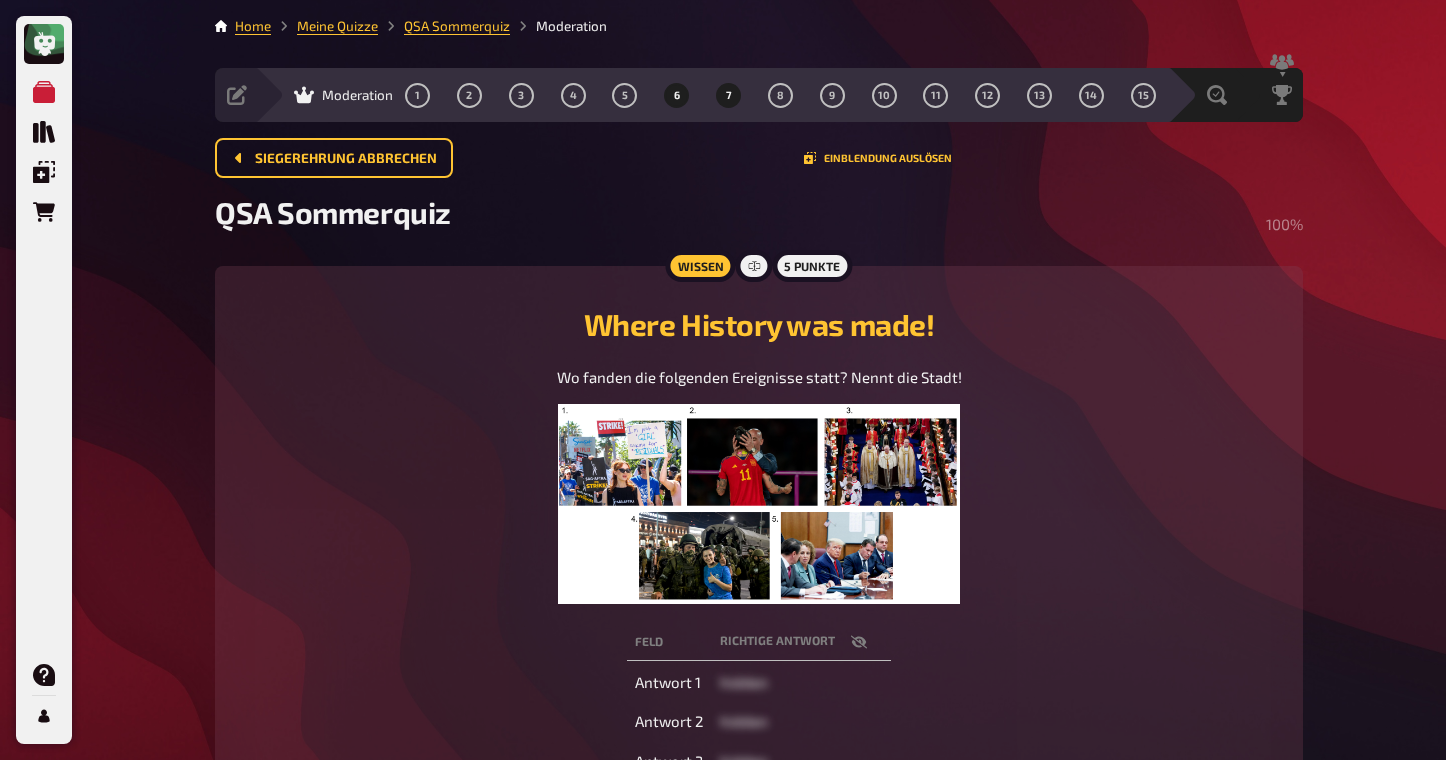 click on "6" at bounding box center (677, 95) 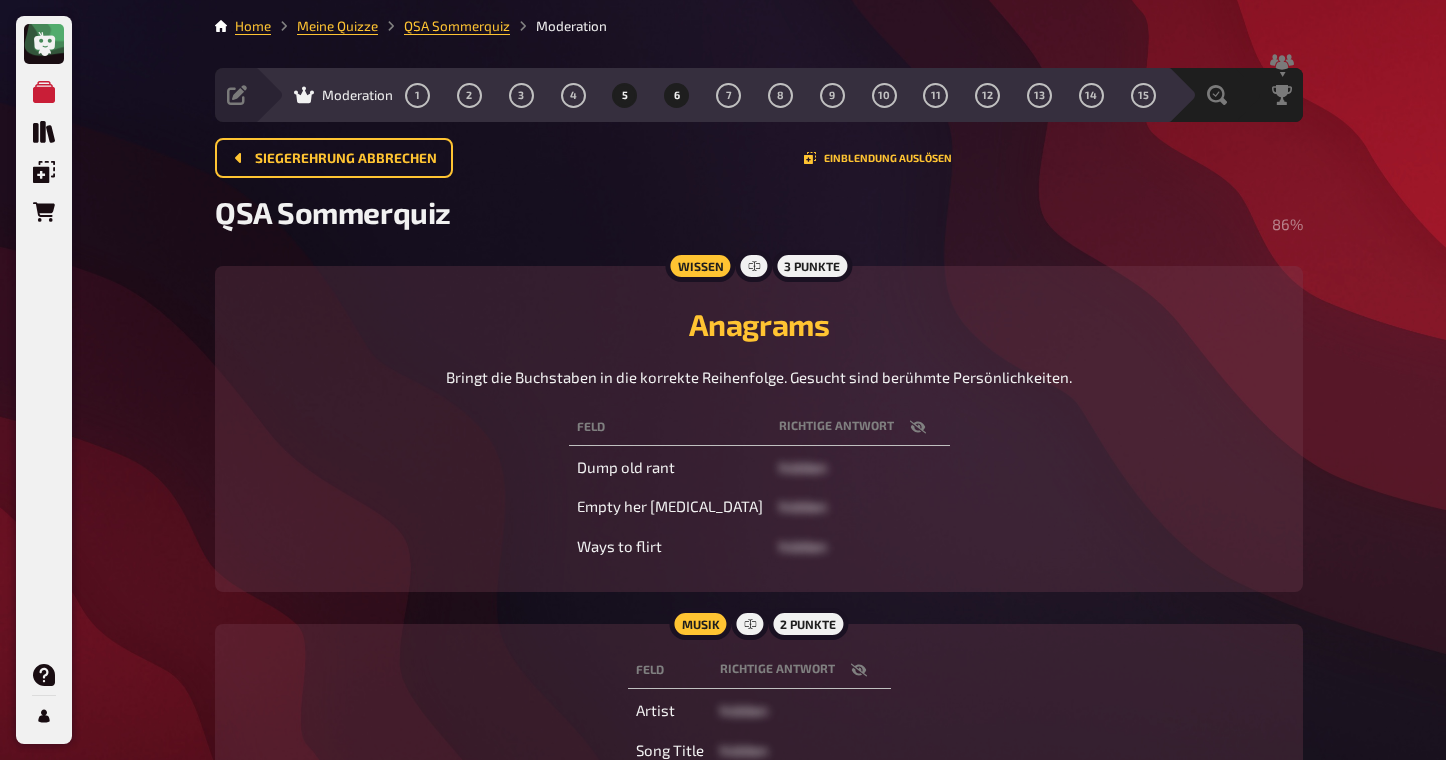 click on "5" at bounding box center (625, 95) 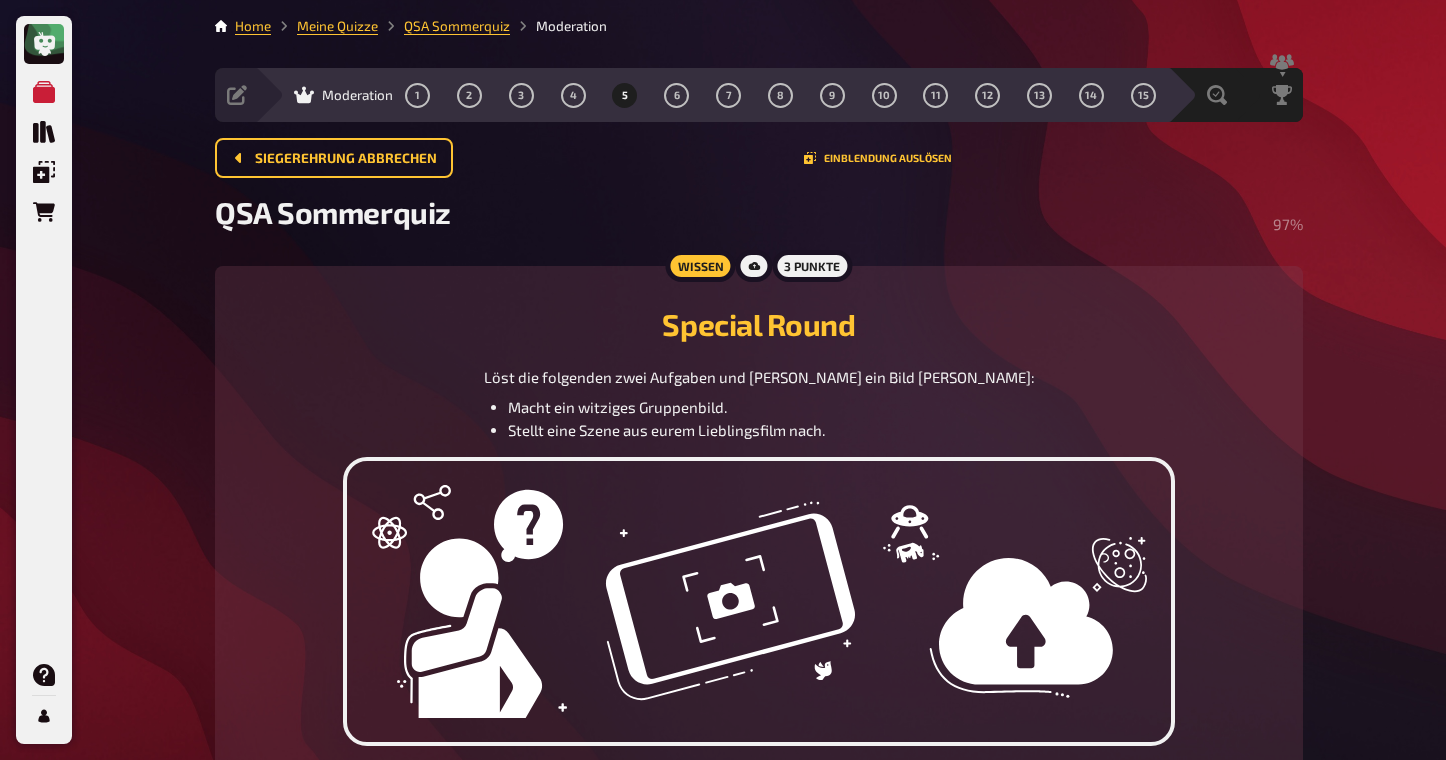 click on "Meine Quizze" at bounding box center [324, 26] 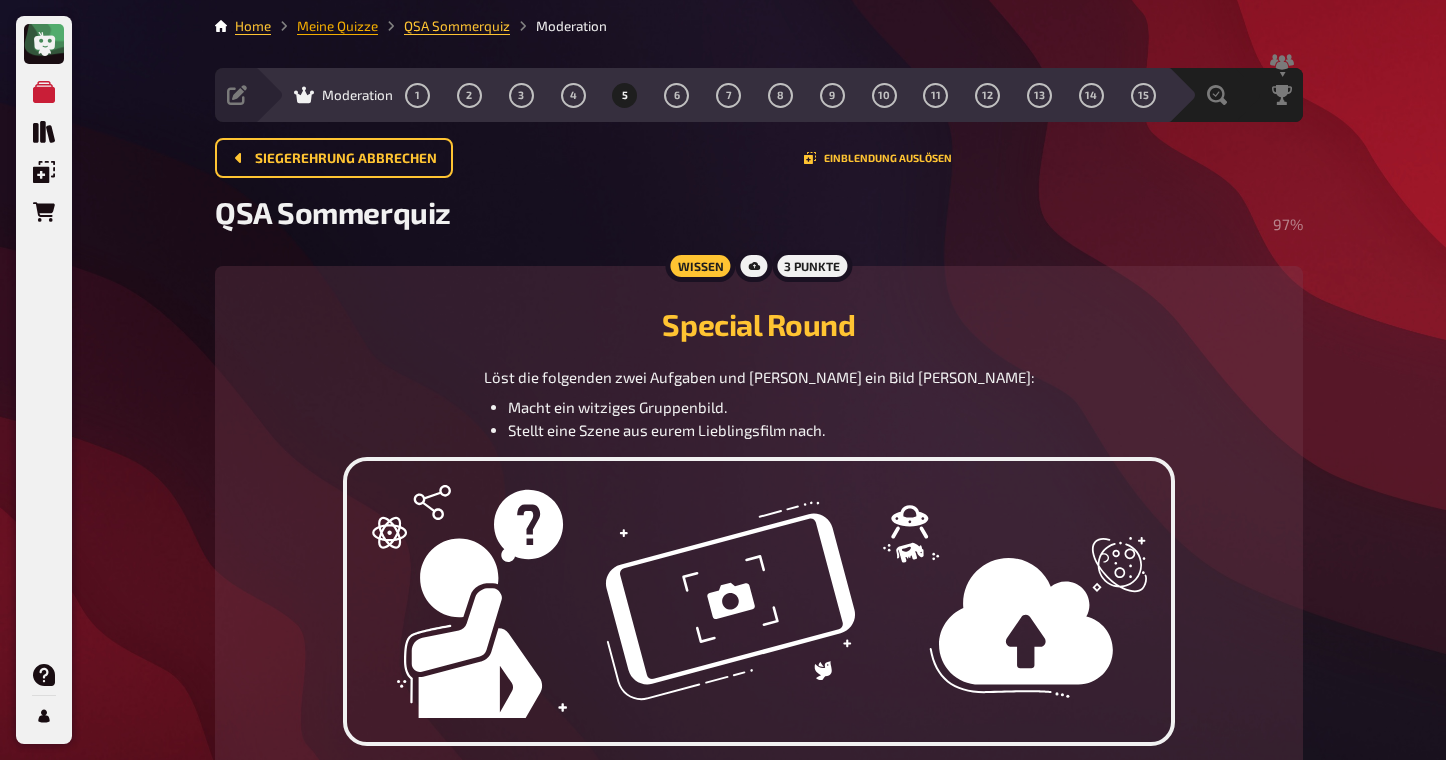 click on "Meine Quizze" at bounding box center [337, 26] 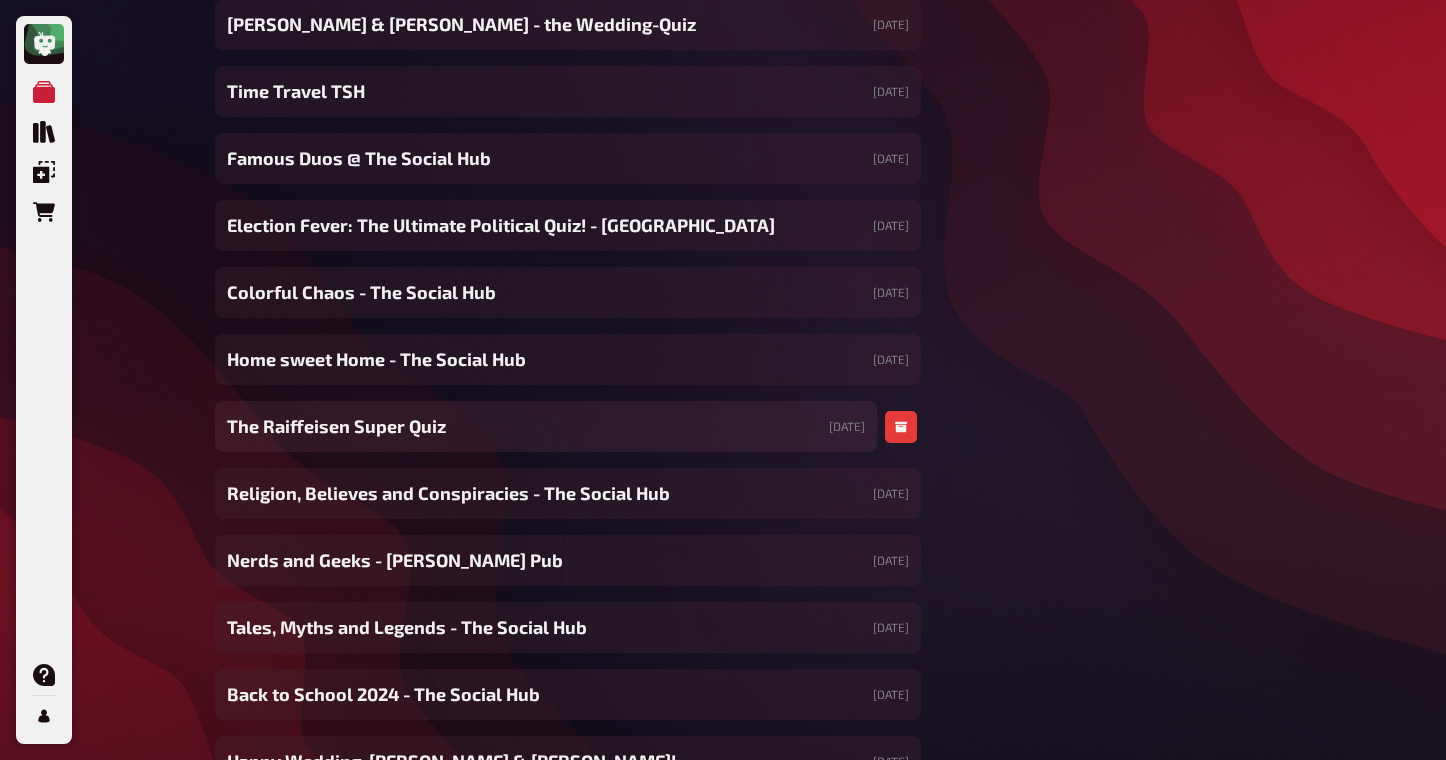 scroll, scrollTop: 2404, scrollLeft: 0, axis: vertical 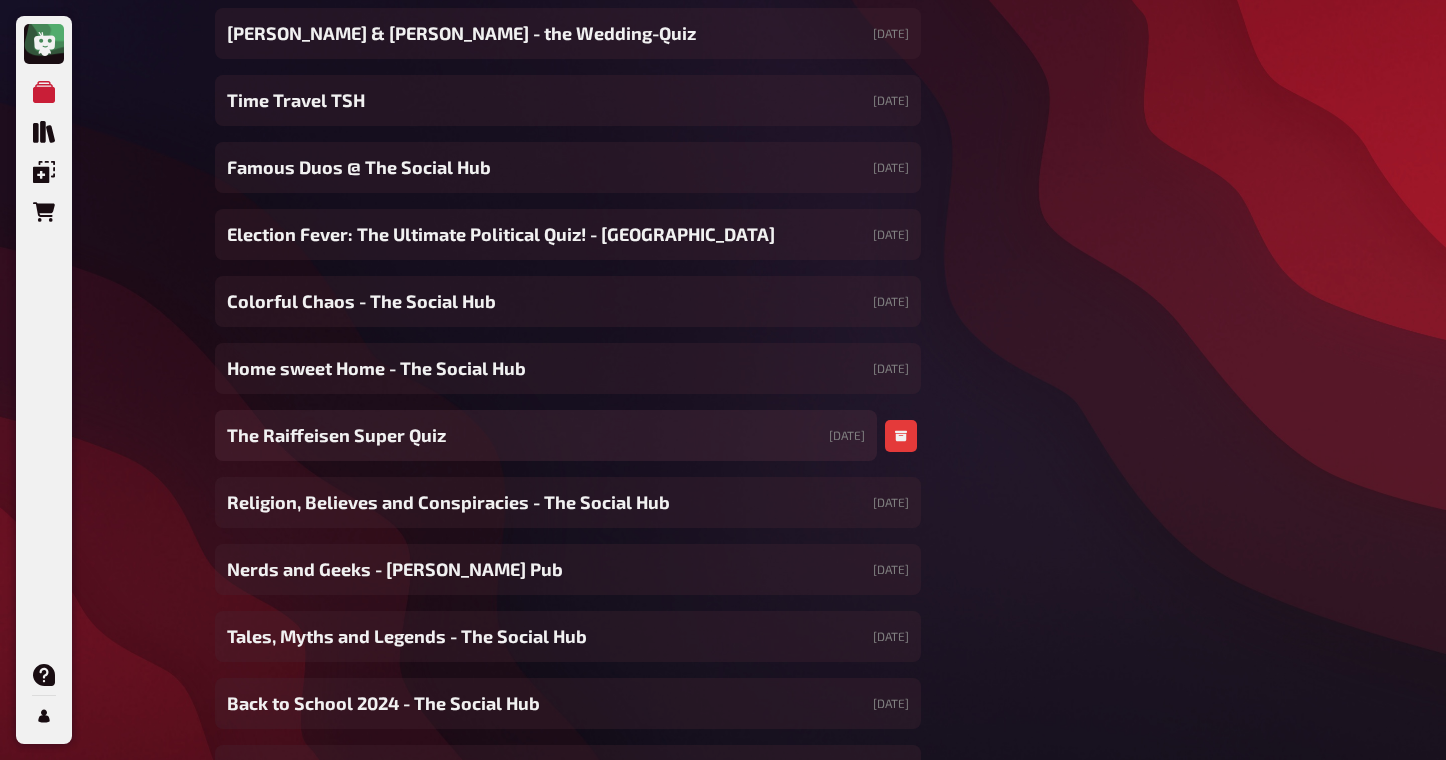 click on "The Raiffeisen Super Quiz ​ 24.09.2024" at bounding box center (546, 435) 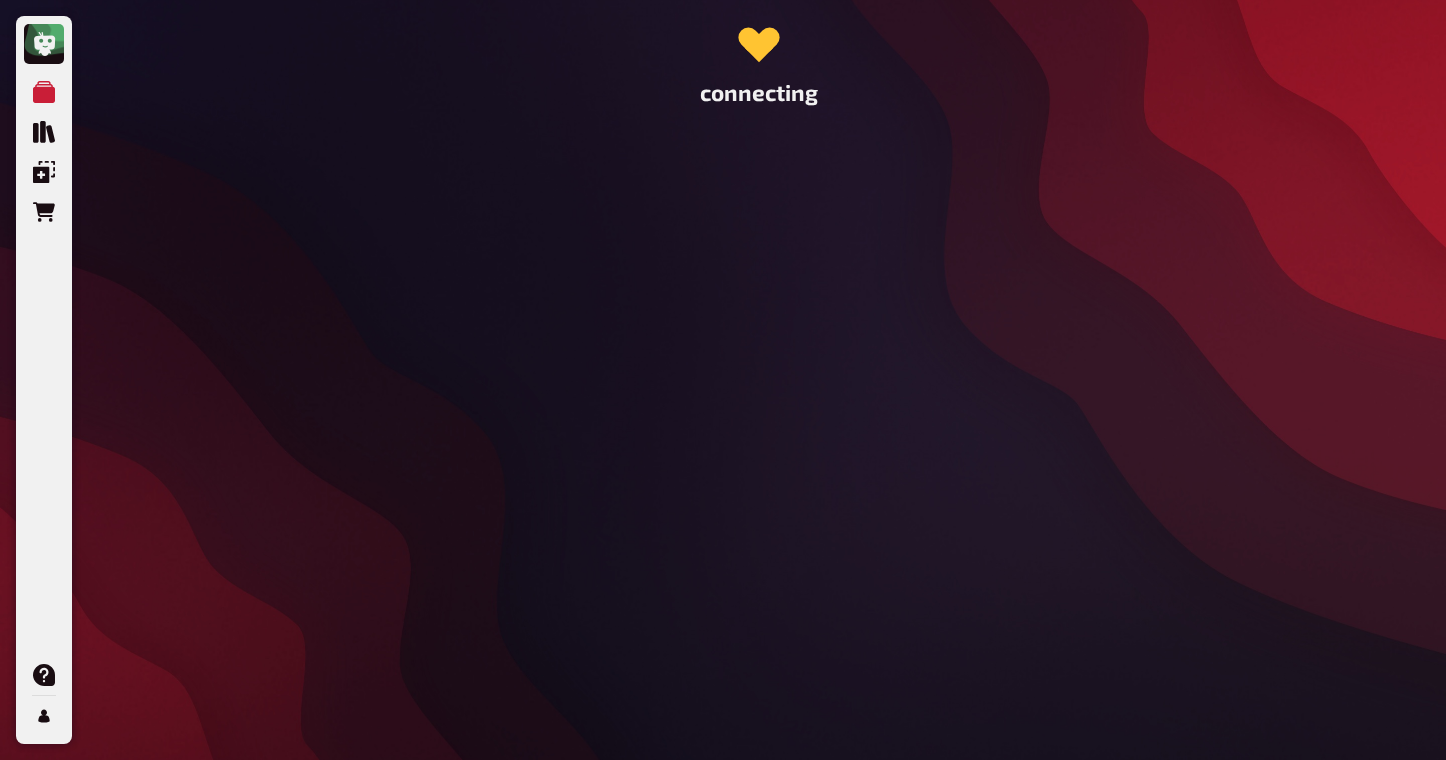 scroll, scrollTop: 0, scrollLeft: 0, axis: both 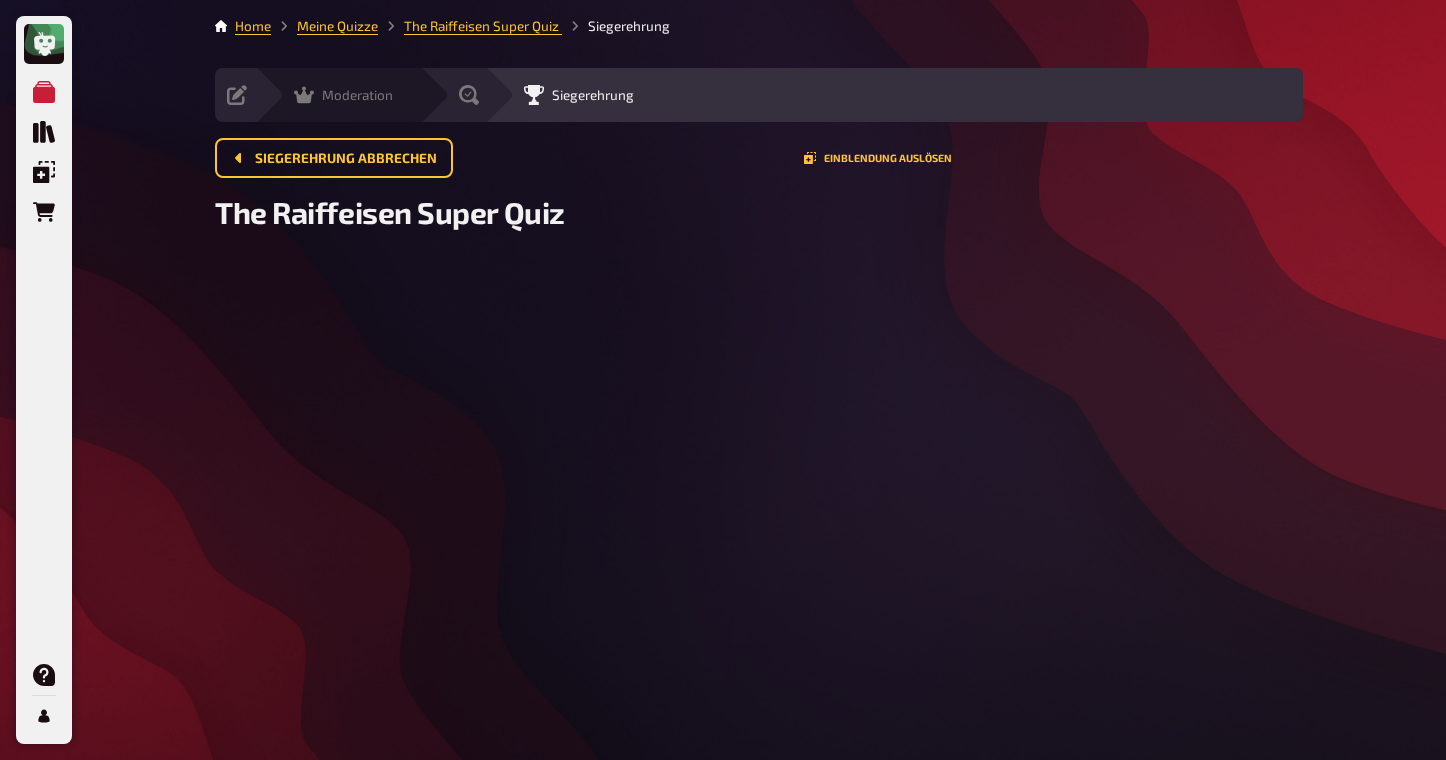 click on "Moderation" at bounding box center (357, 95) 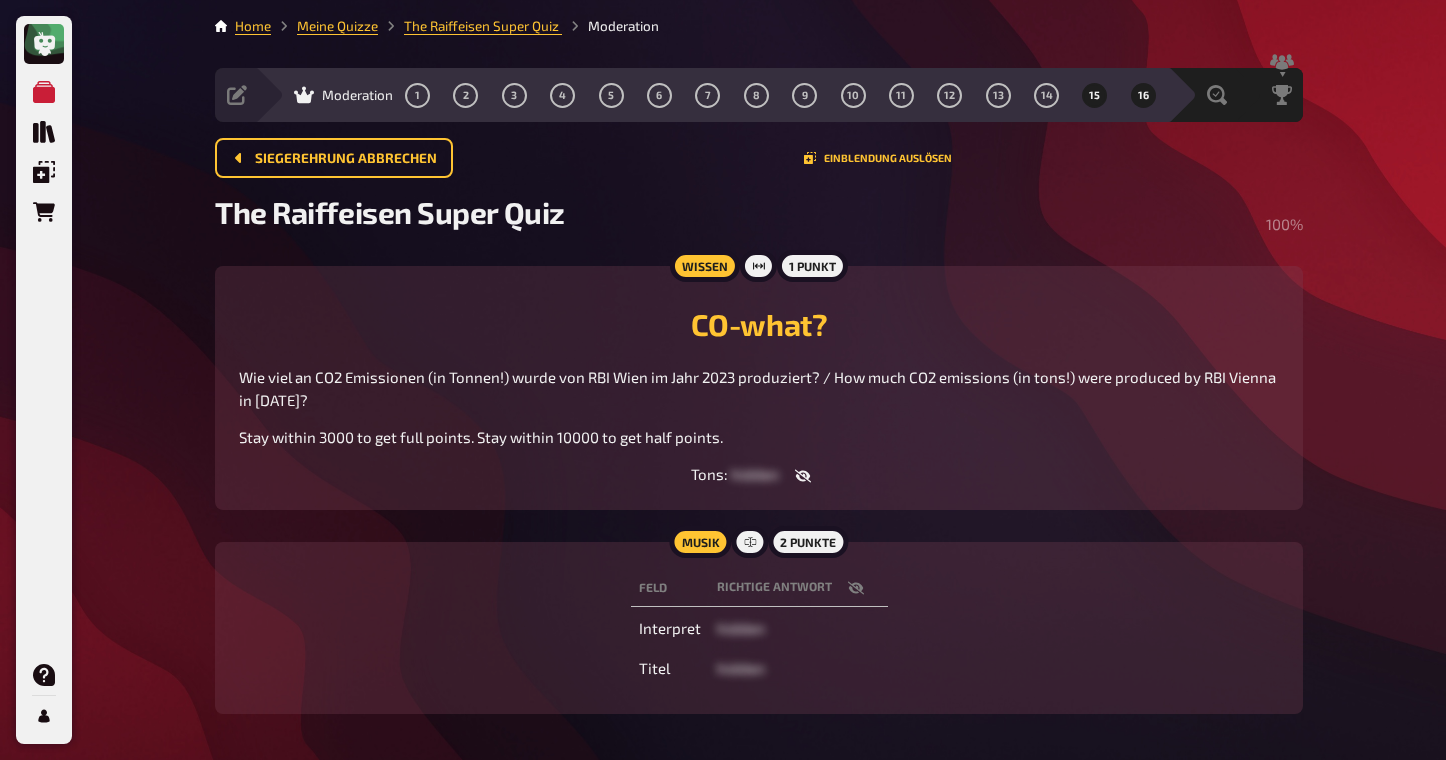 click on "15" at bounding box center [1094, 95] 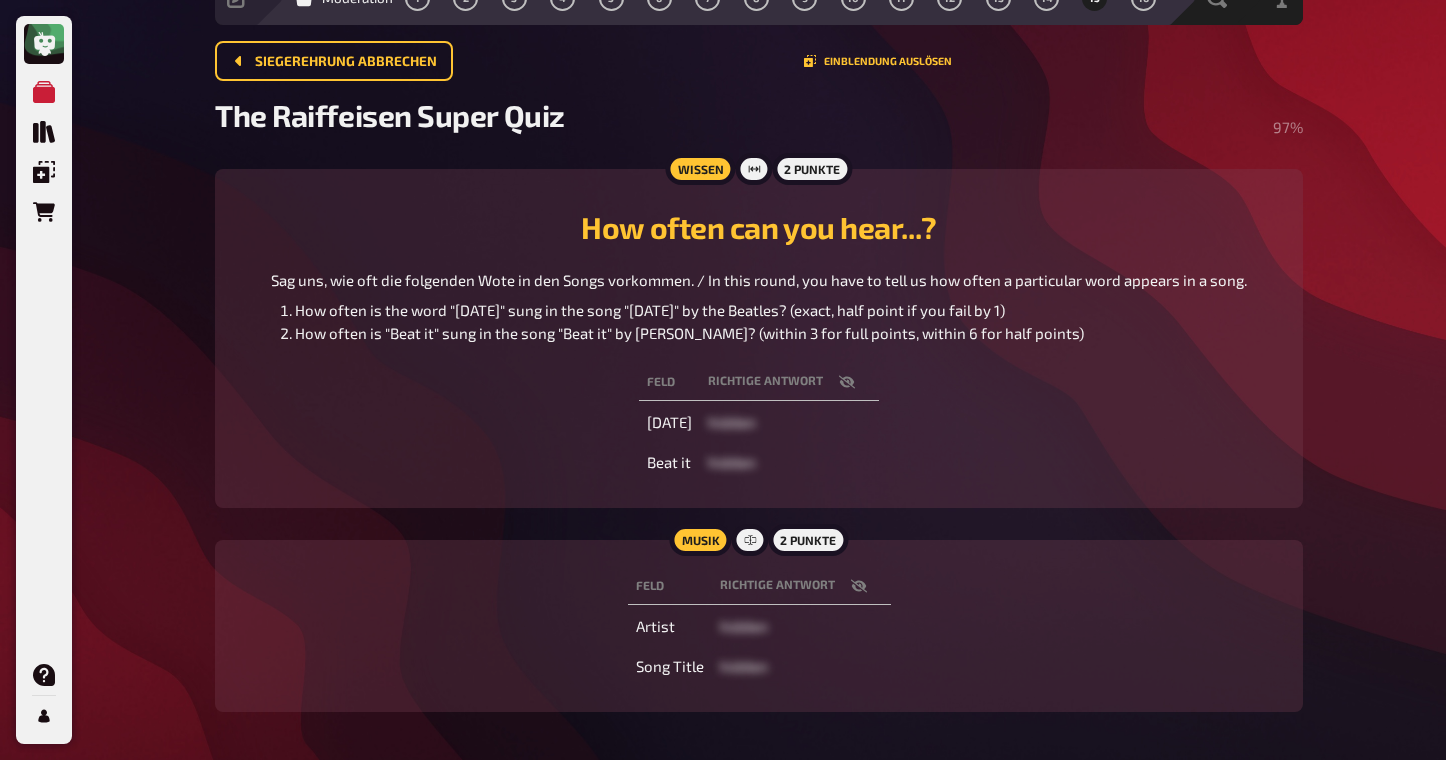 scroll, scrollTop: 102, scrollLeft: 0, axis: vertical 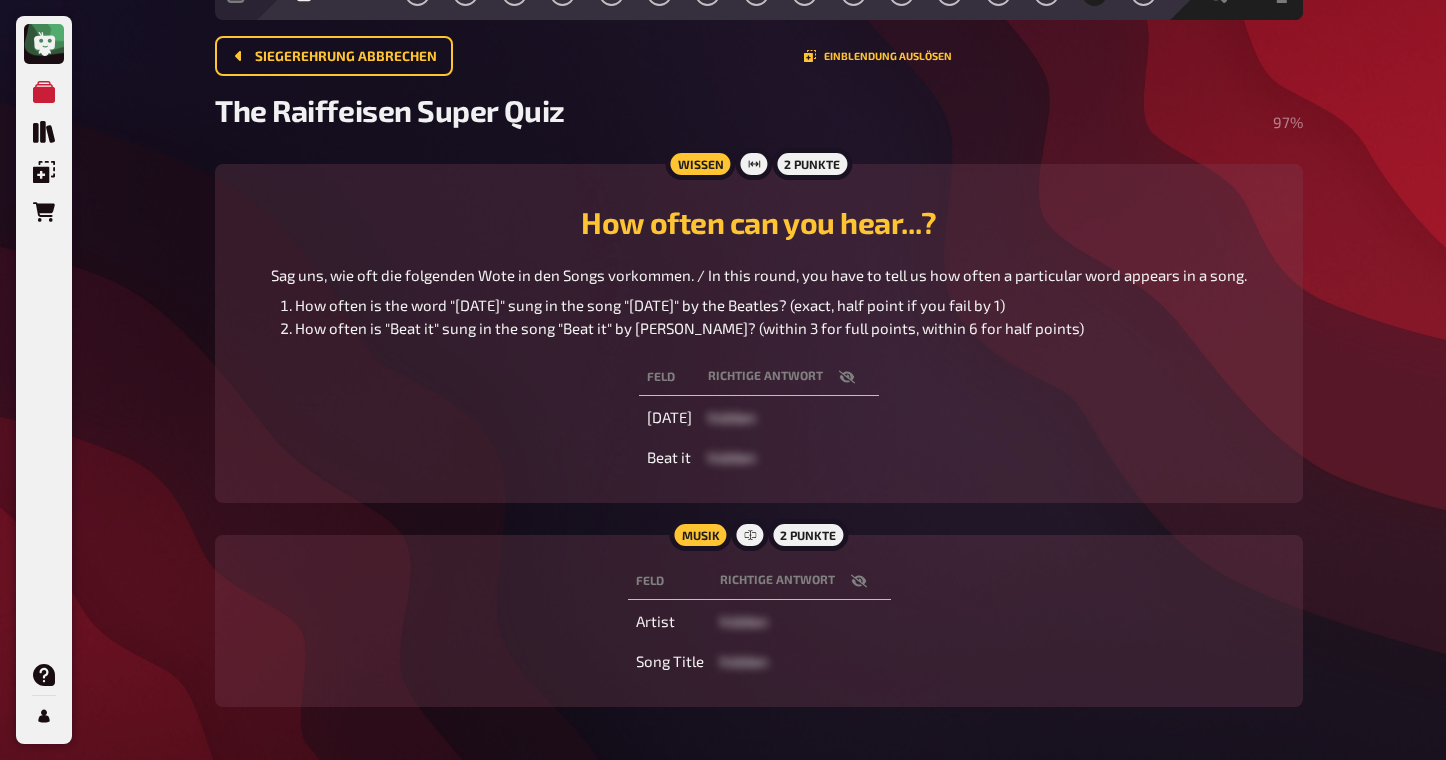 click at bounding box center [847, 377] 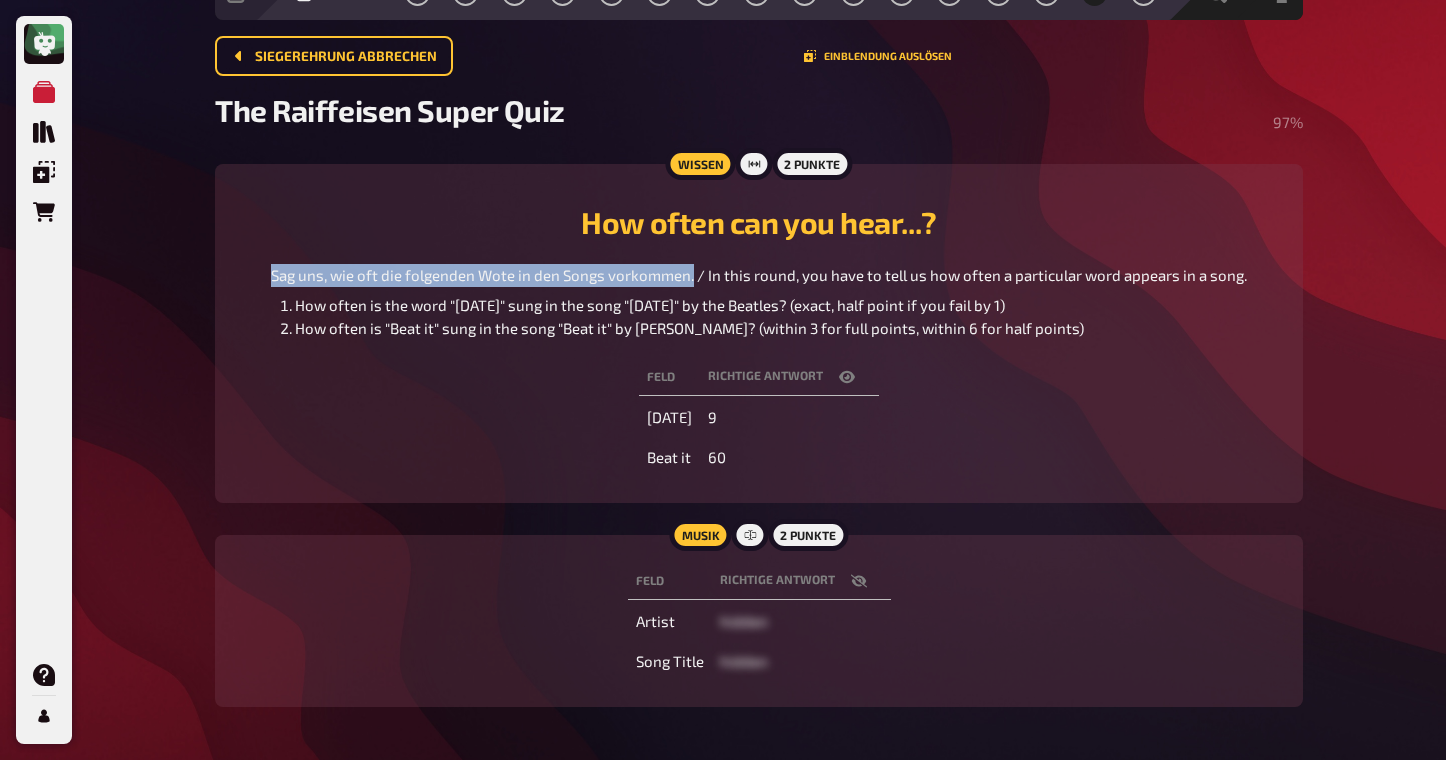 drag, startPoint x: 273, startPoint y: 277, endPoint x: 693, endPoint y: 268, distance: 420.0964 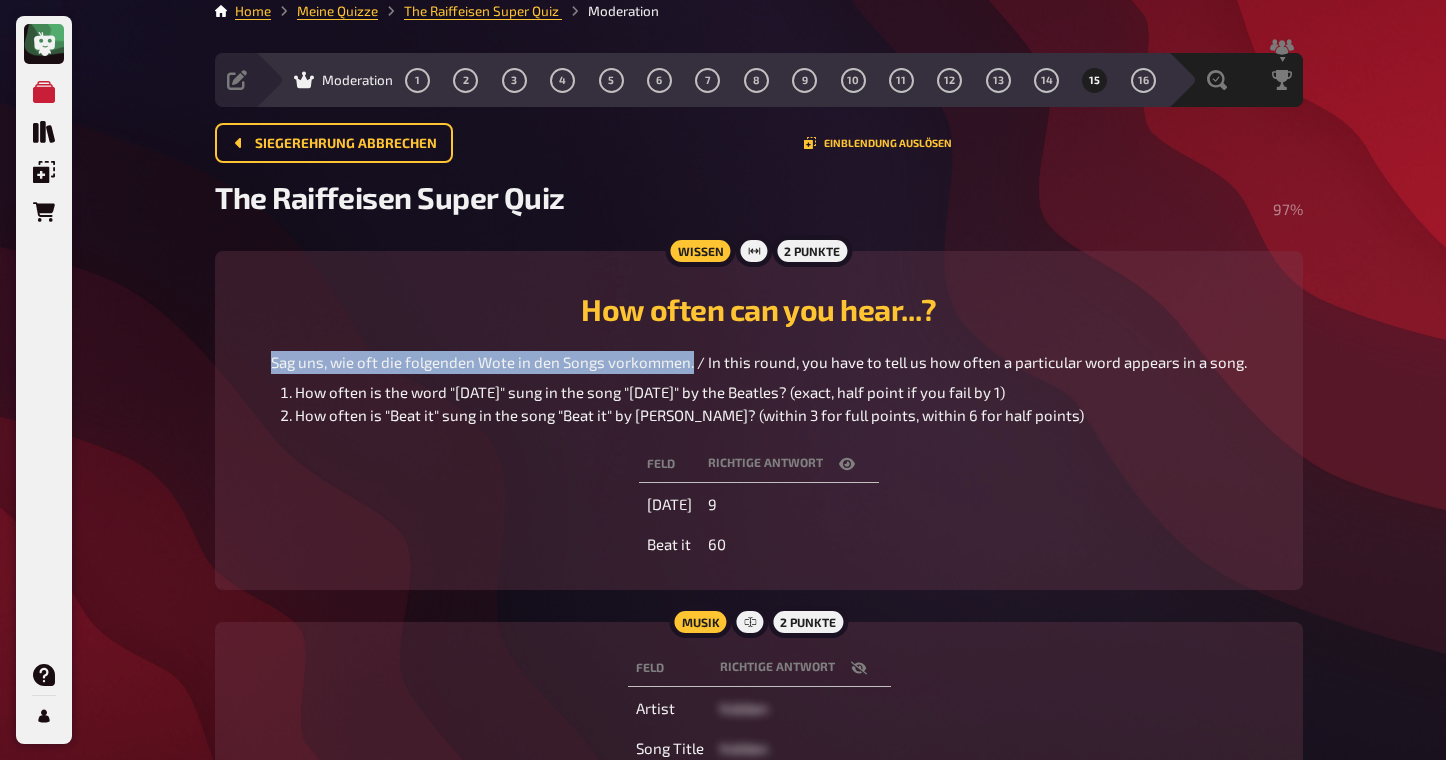 scroll, scrollTop: 17, scrollLeft: 0, axis: vertical 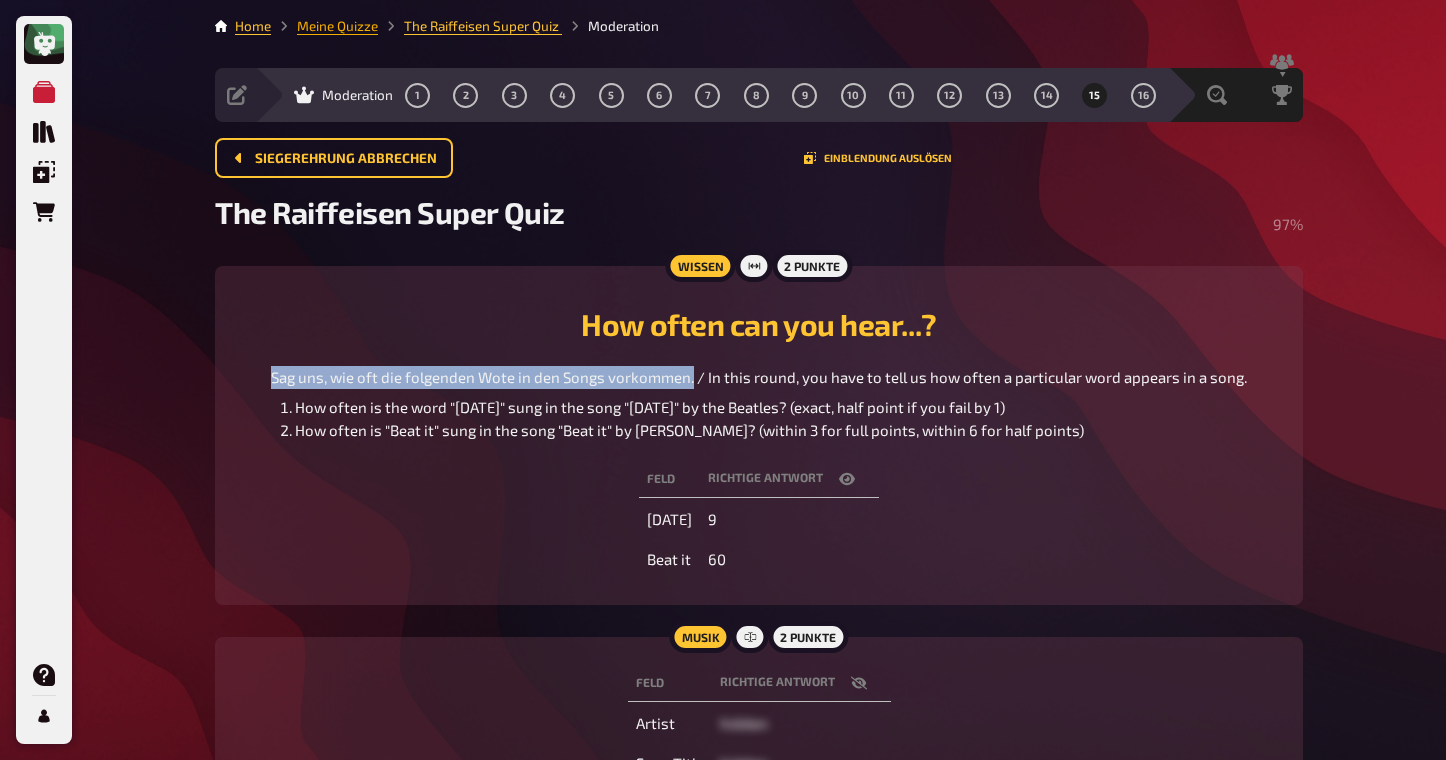 click on "Meine Quizze" at bounding box center [337, 26] 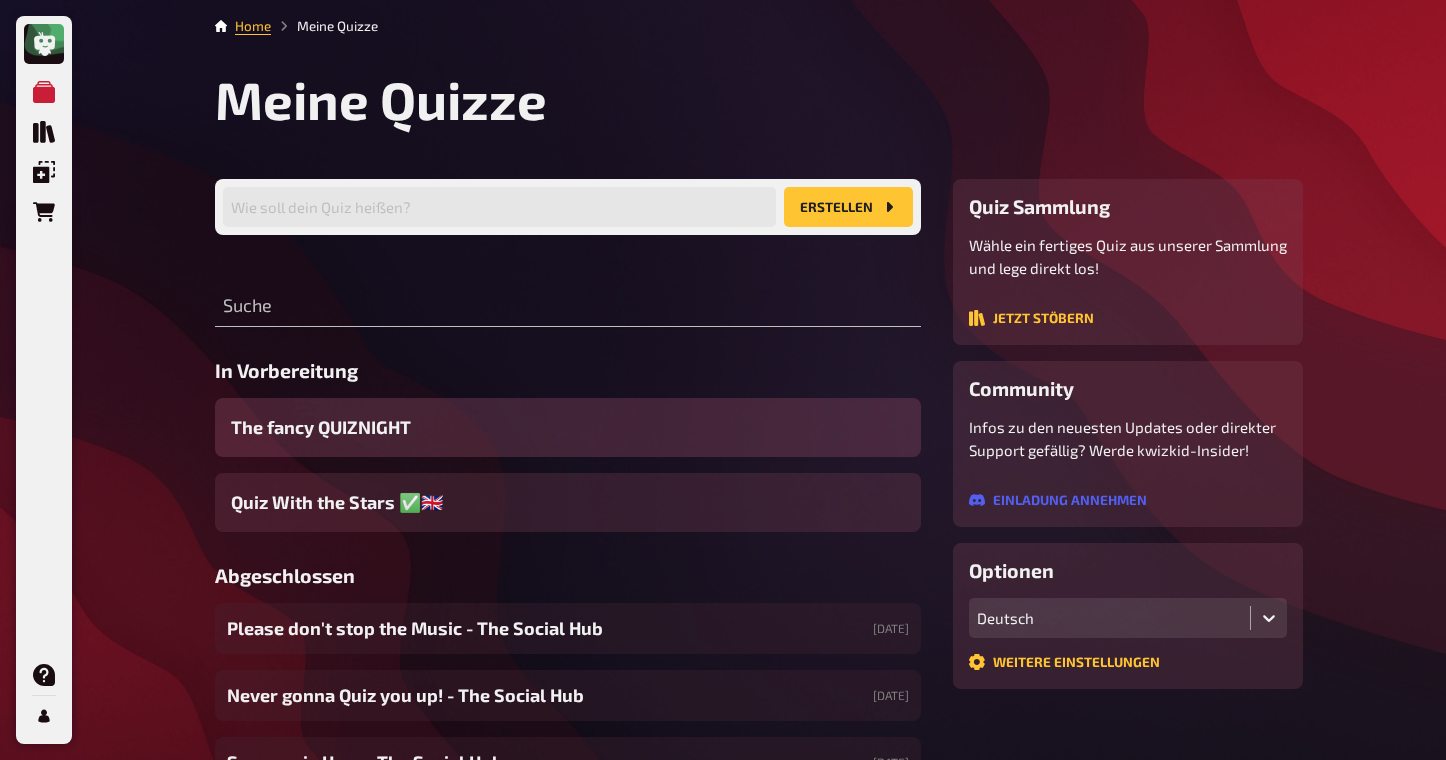 click on "The fancy QUIZNIGHT" at bounding box center [321, 427] 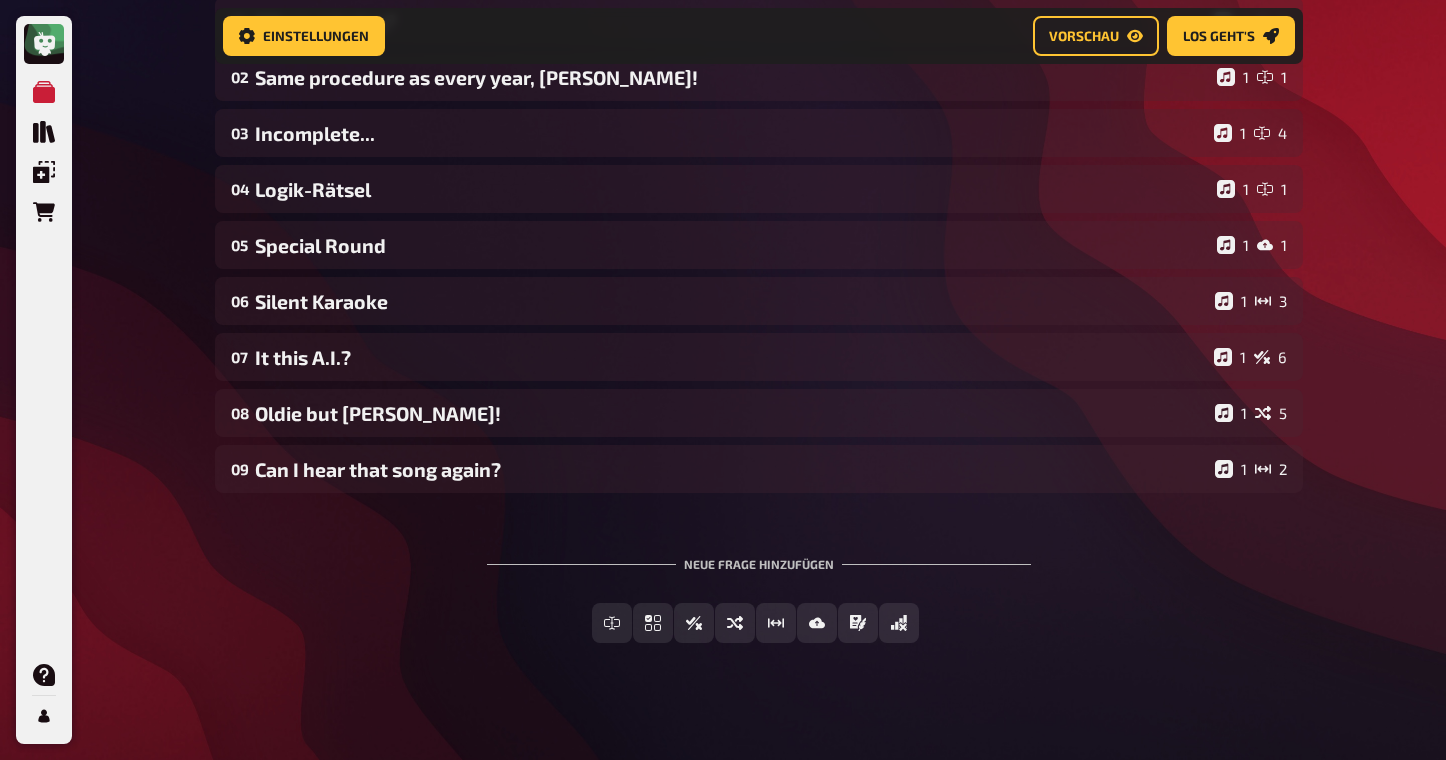 scroll, scrollTop: 275, scrollLeft: 0, axis: vertical 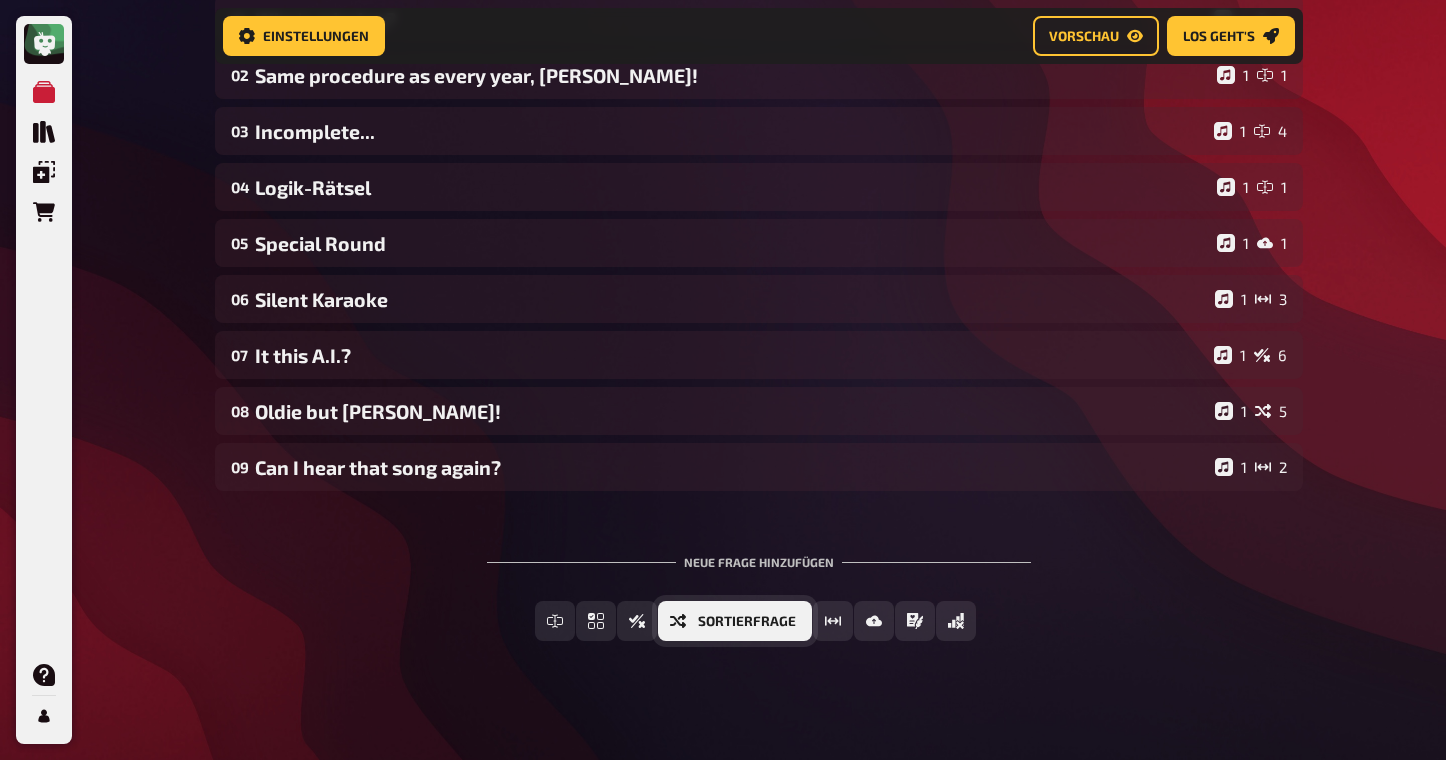 click on "Sortierfrage" at bounding box center [735, 621] 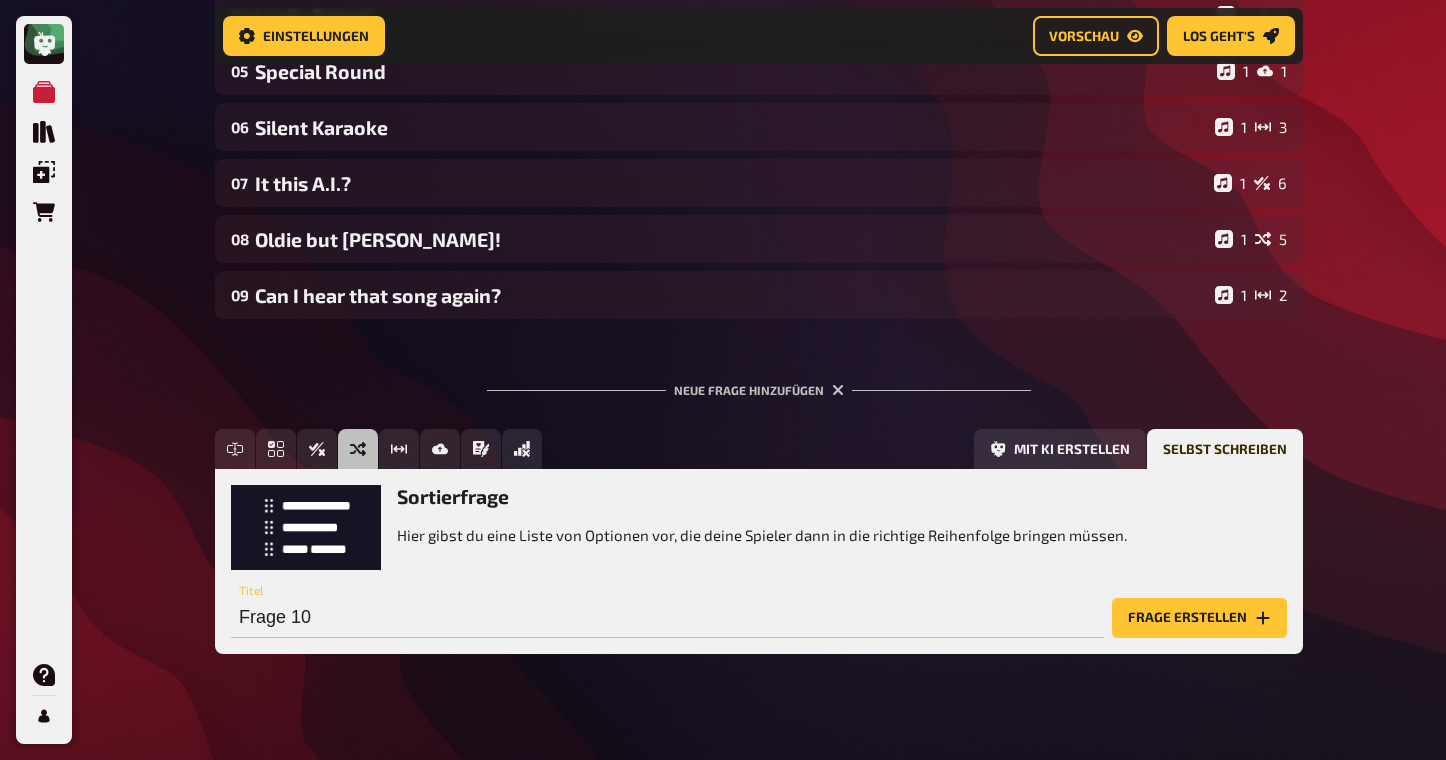 scroll, scrollTop: 448, scrollLeft: 0, axis: vertical 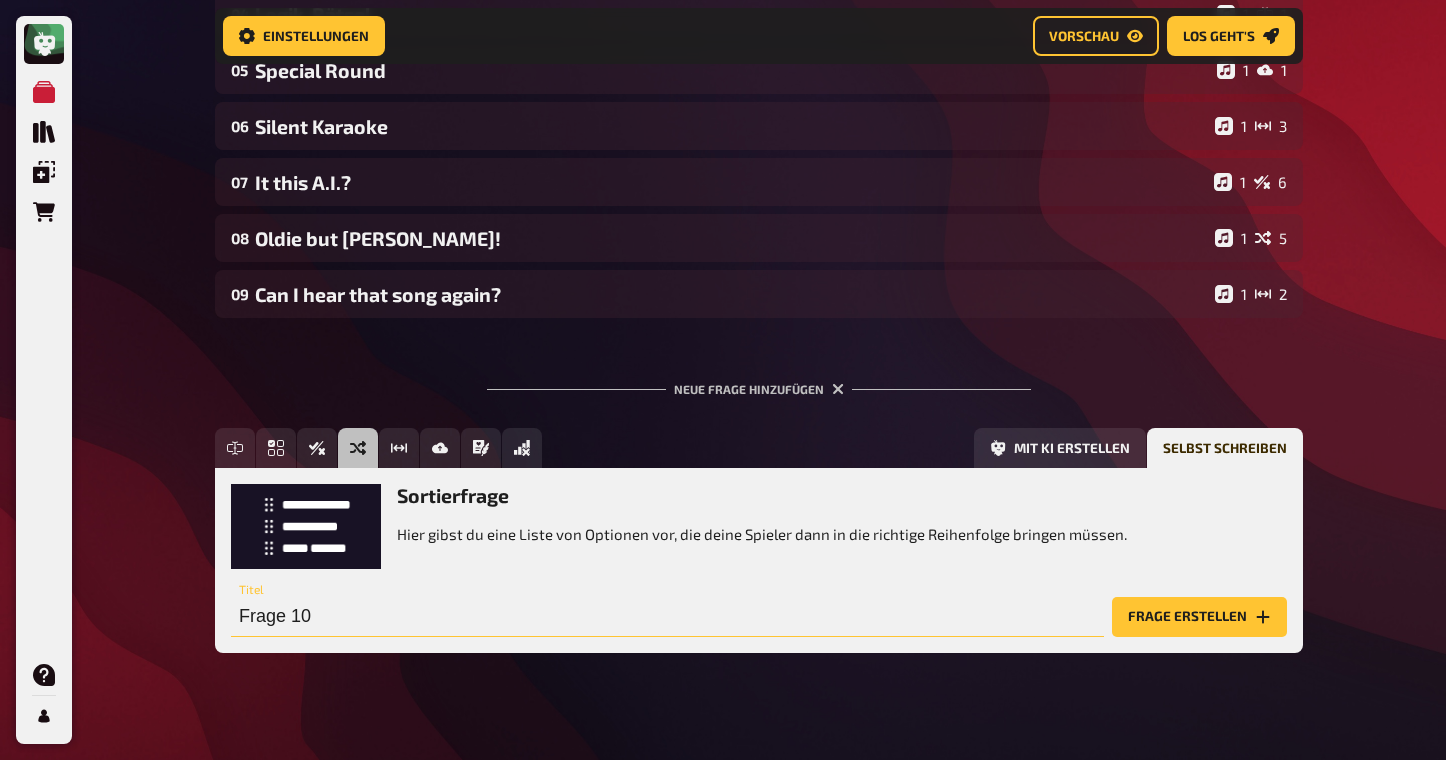 click on "Frage 10" at bounding box center (667, 617) 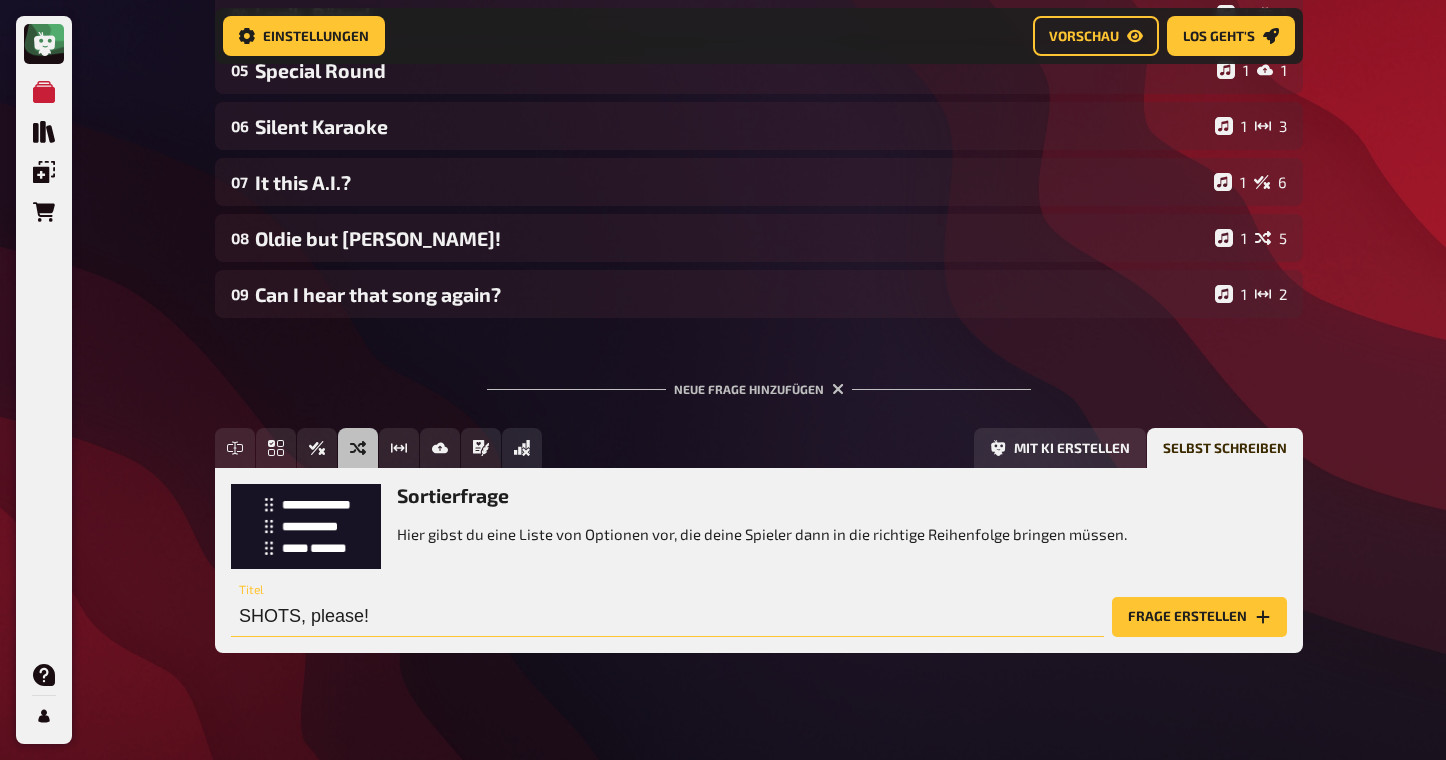 click on "SHOTS, please!" at bounding box center [667, 617] 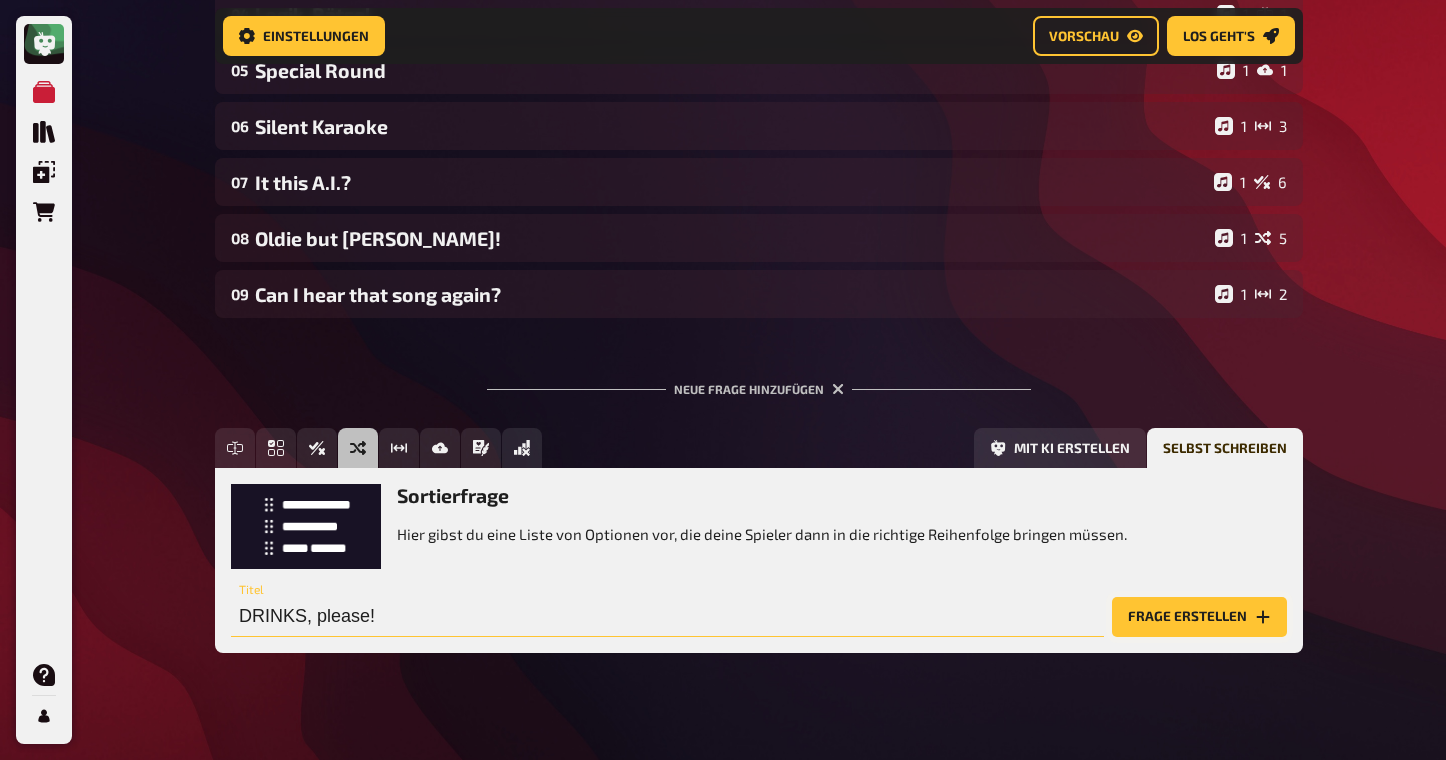 type on "DRINKS, please!" 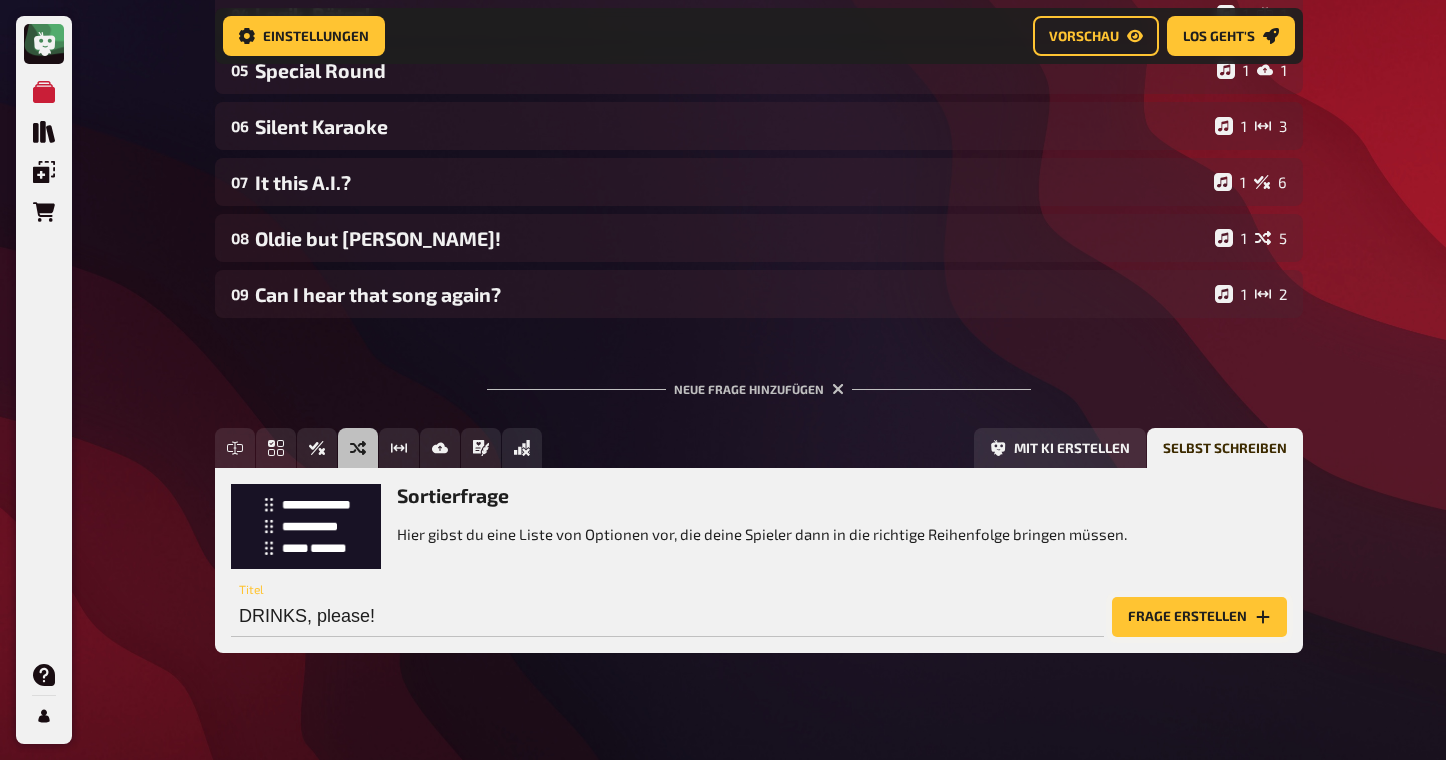 click on "Frage erstellen" at bounding box center [1199, 617] 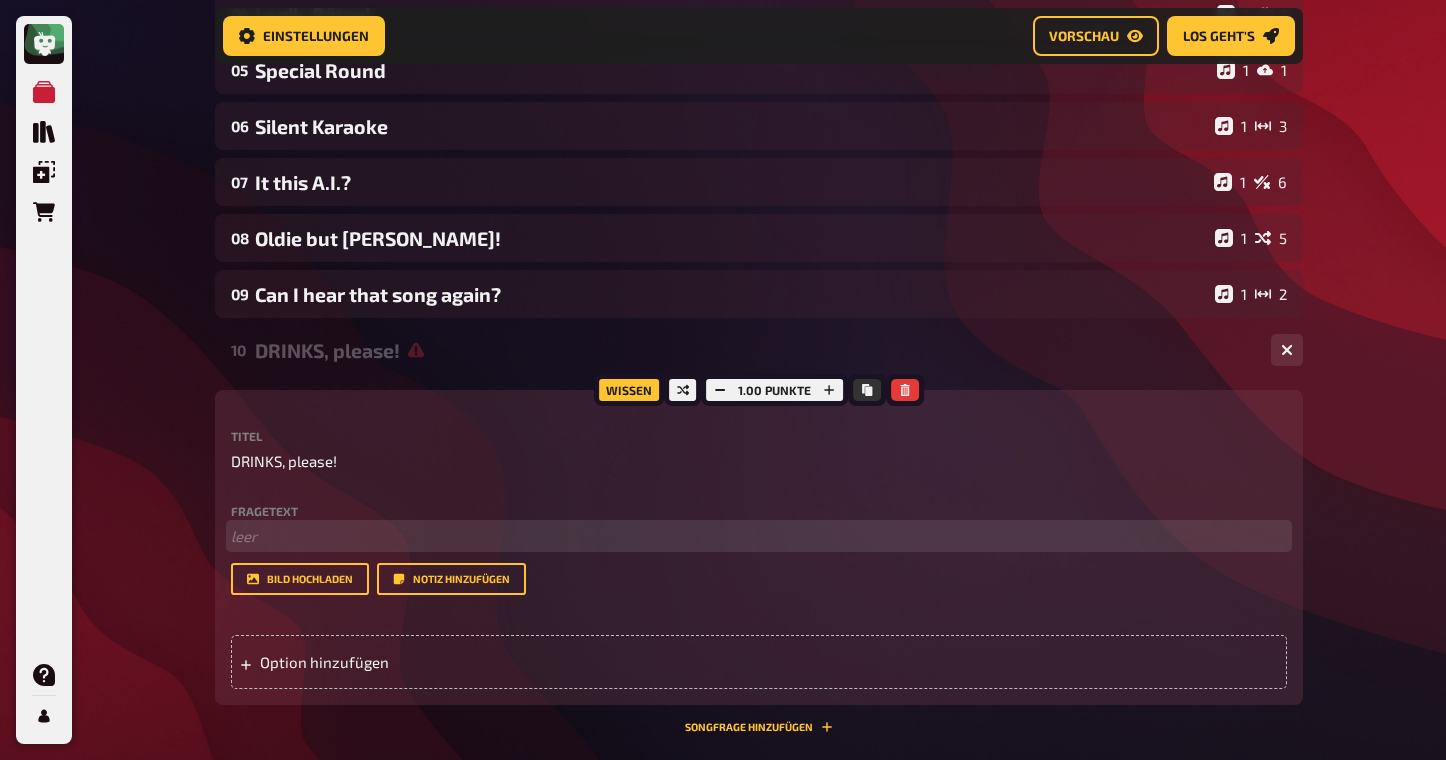 click on "﻿ leer" at bounding box center (759, 536) 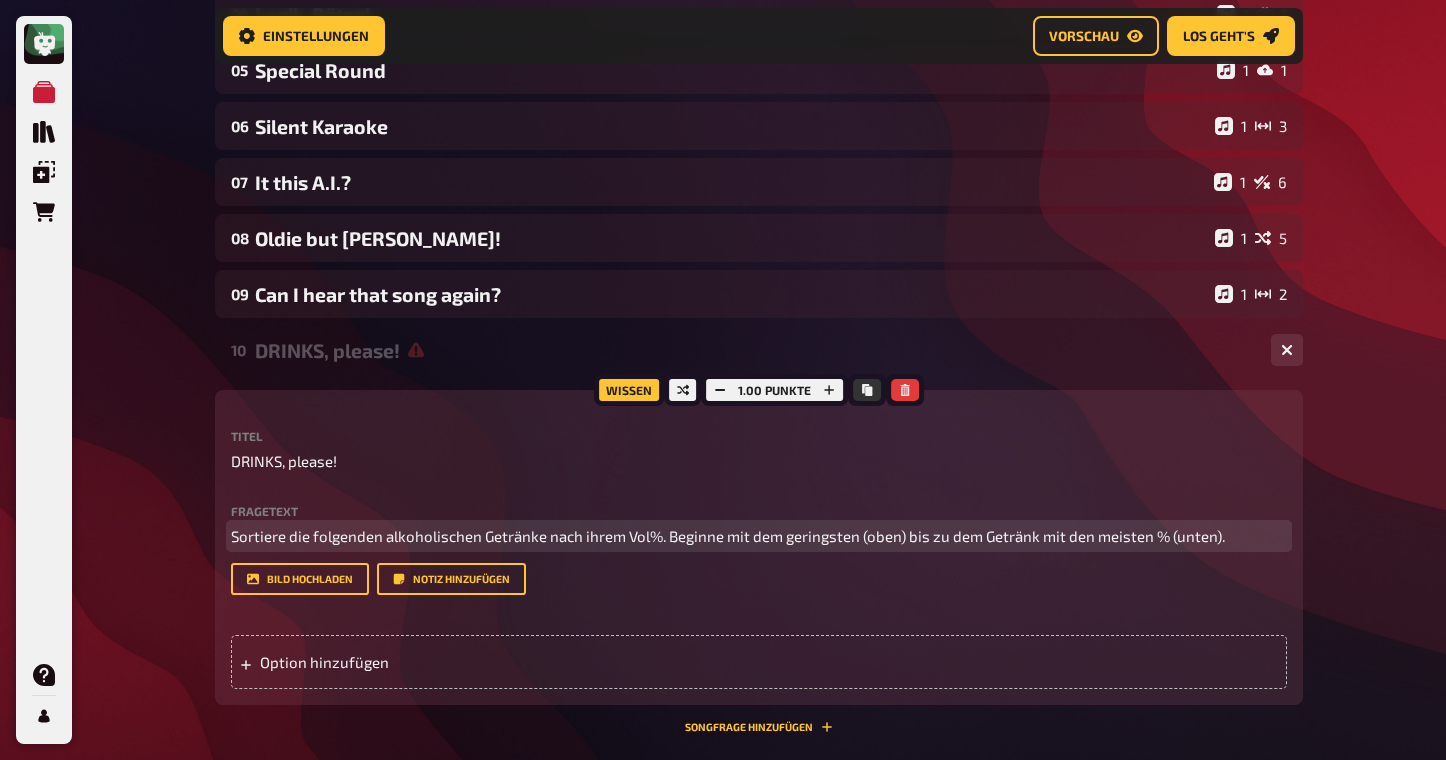 scroll, scrollTop: 628, scrollLeft: 0, axis: vertical 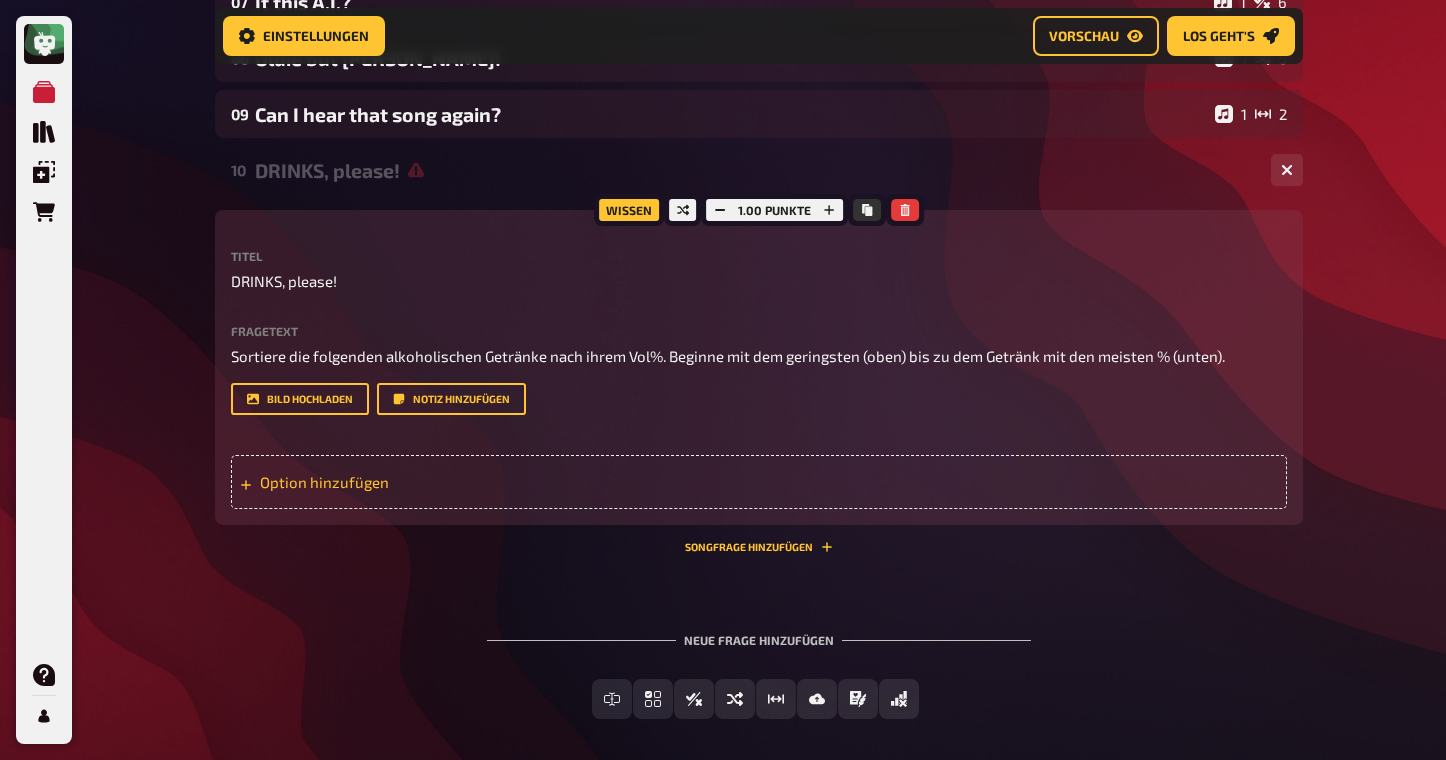 click on "Option hinzufügen" at bounding box center [759, 482] 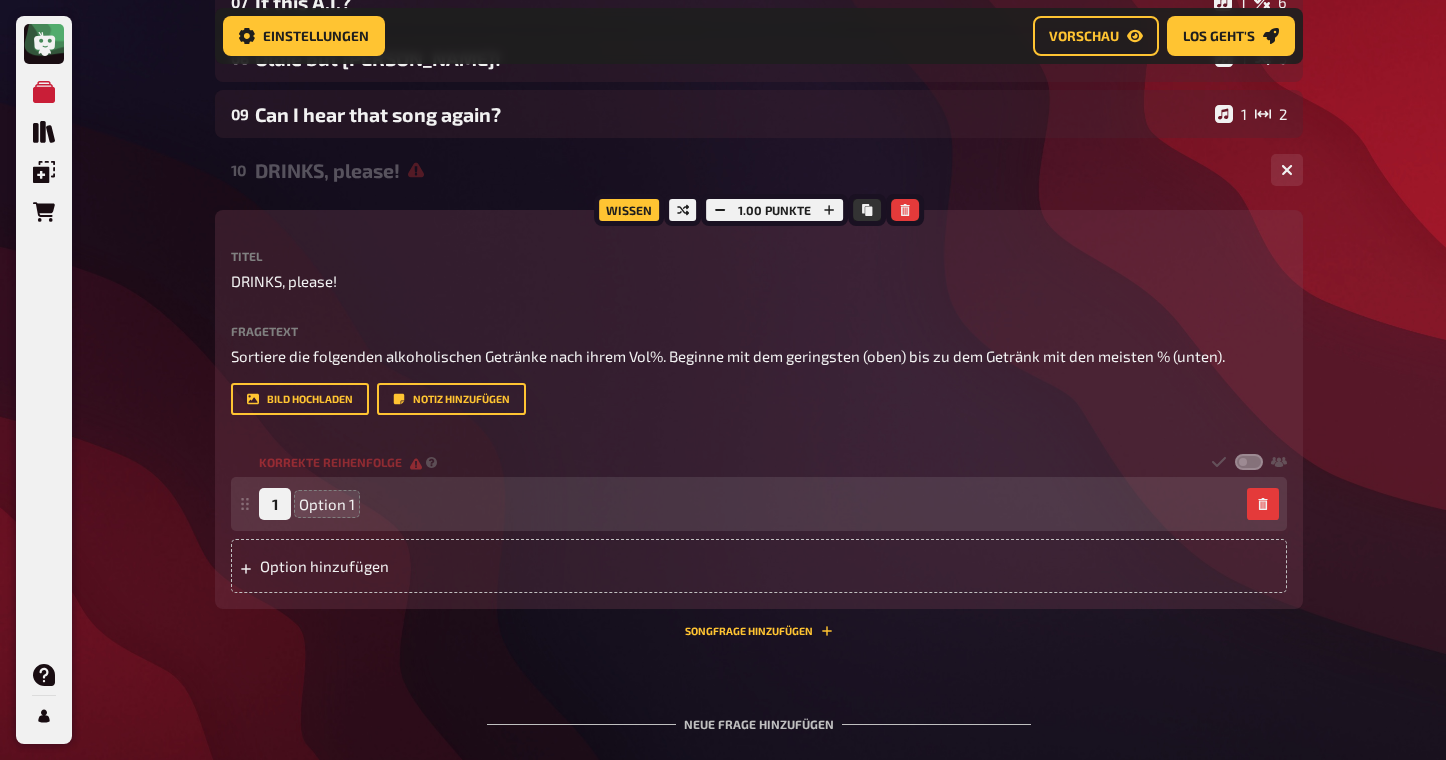 type 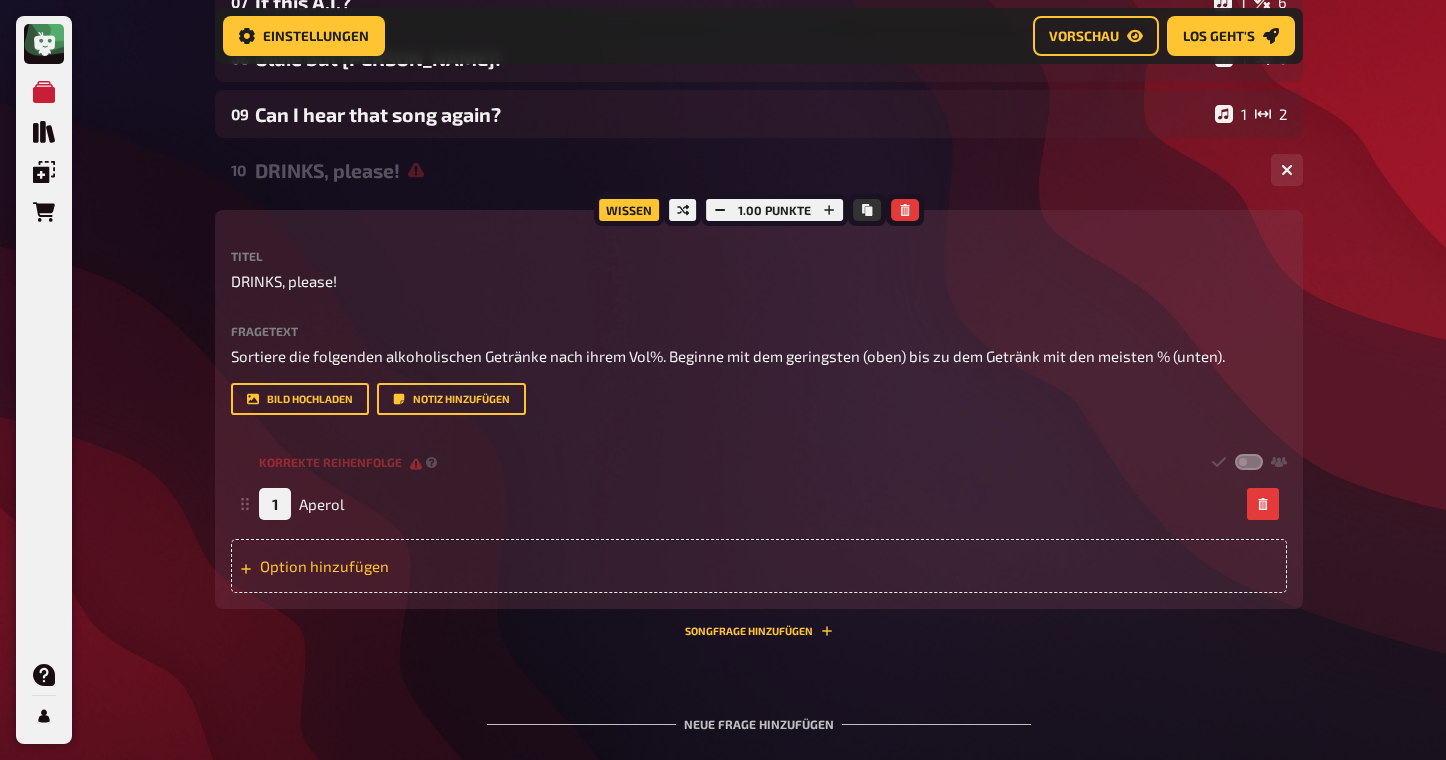 click on "Option hinzufügen" at bounding box center (759, 566) 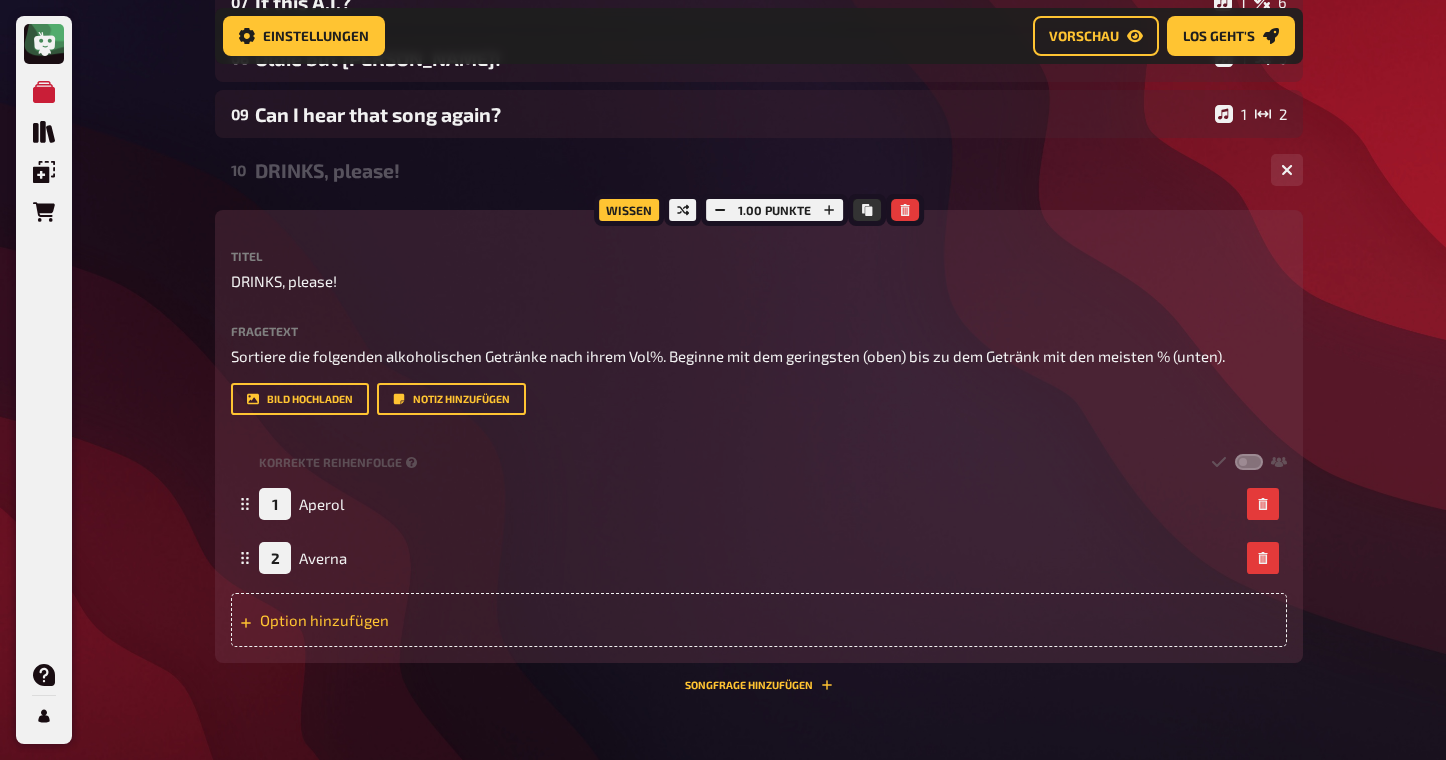 click on "Option hinzufügen" at bounding box center [759, 620] 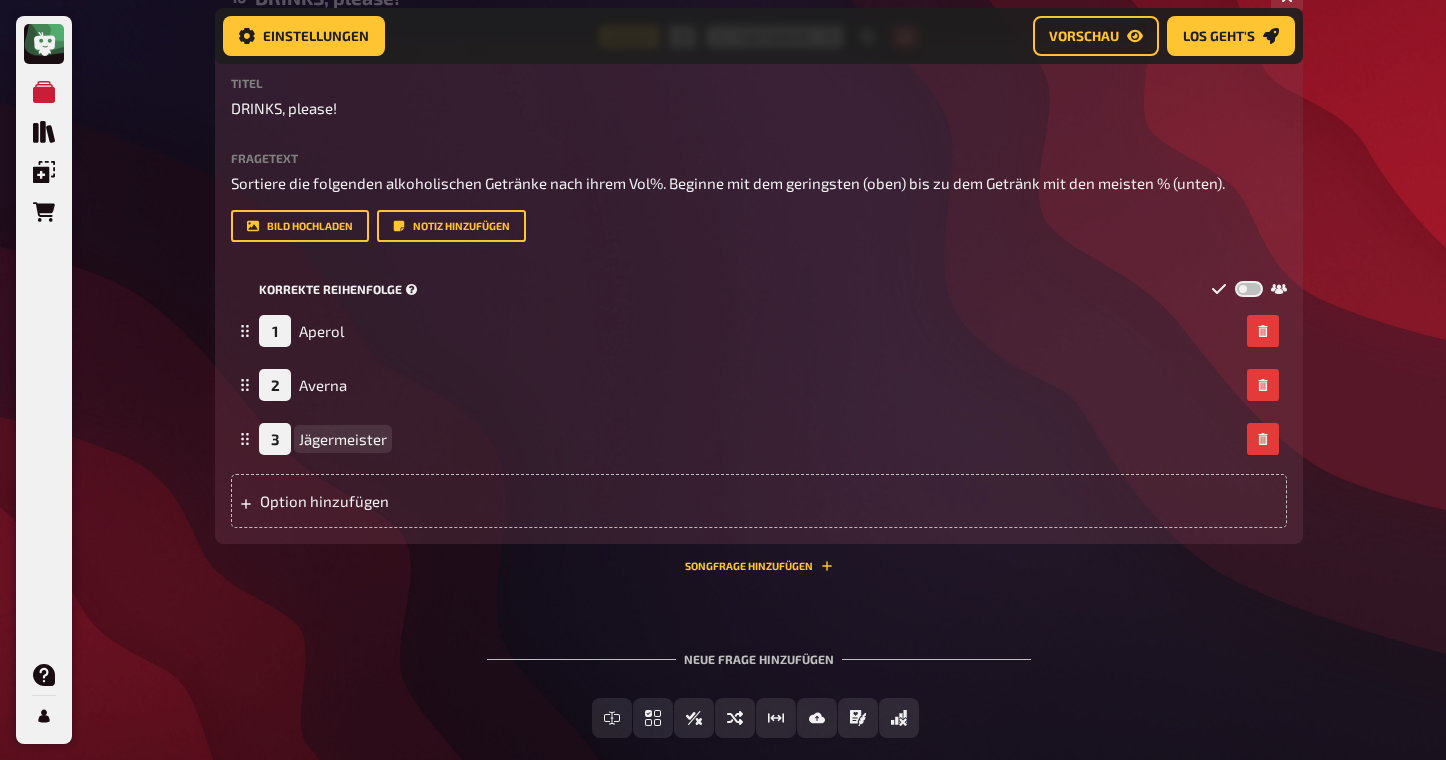 scroll, scrollTop: 814, scrollLeft: 0, axis: vertical 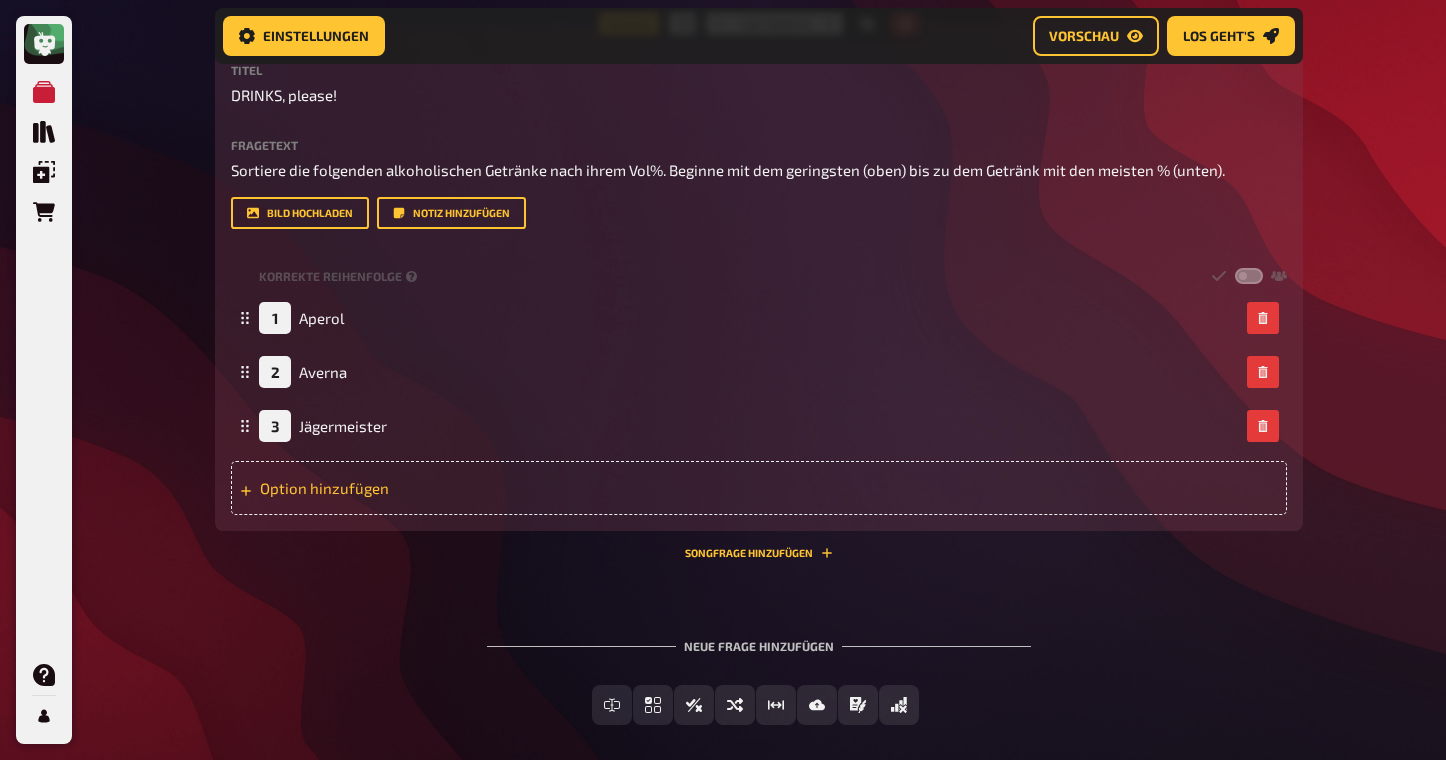 click on "Option hinzufügen" at bounding box center [759, 488] 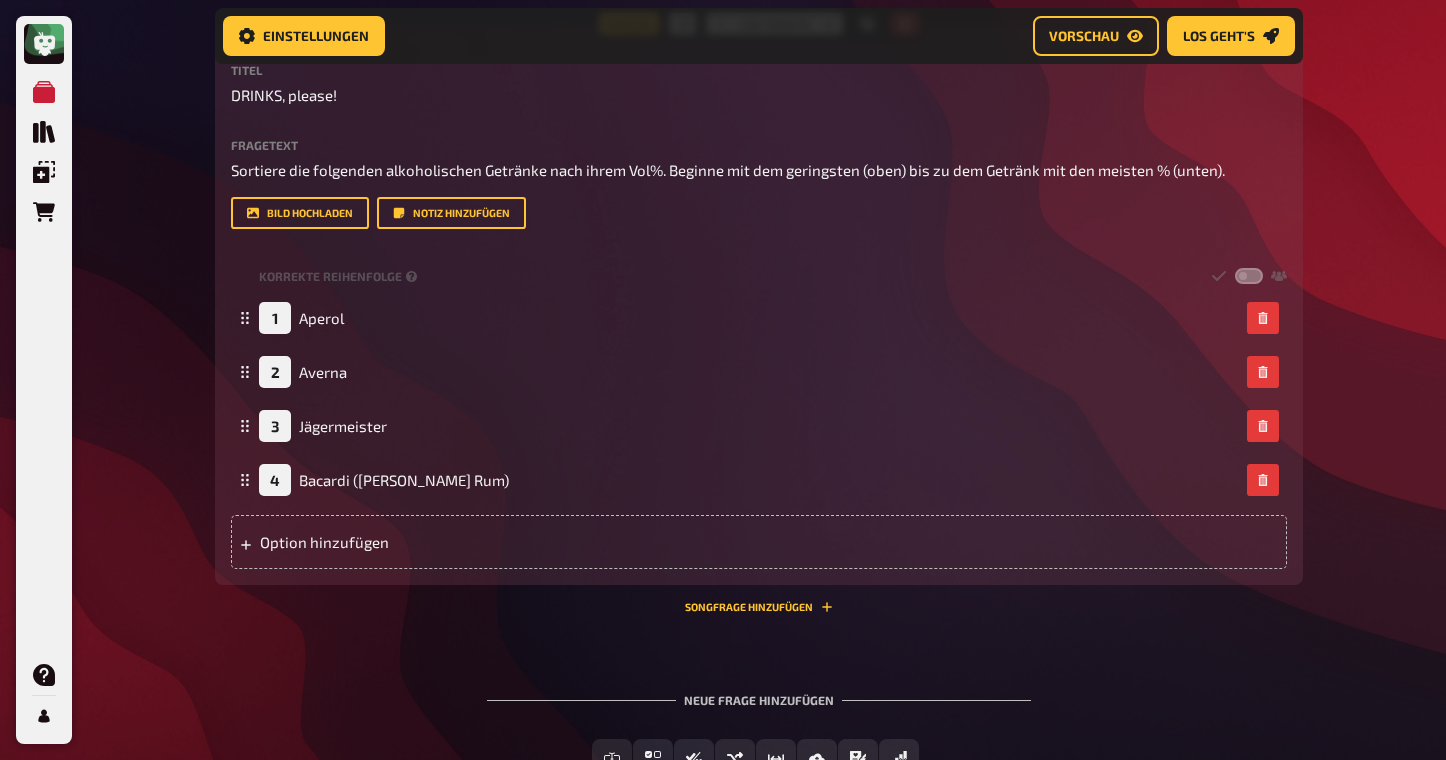 click on "Meine Quizze Quiz Sammlung Einblendungen Bestellungen Hilfe Profil Home Meine Quizze The fancy QUIZNIGHT Vorbereitung Vorbereitung Inhalte Bearbeiten Quiz Lobby Moderation undefined Auswertung Siegerehrung Einstellungen Vorschau Los geht's Los geht's The fancy QUIZNIGHT 01 Who's missing?   1 6 02 Same procedure as every year, James!   1 1 03 Incomplete...   1 4 04 Logik-Rätsel   1 1 05 Special Round   1 1 06 Silent Karaoke   1 3 07 It this A.I.?    1 6 08 Oldie but Goldie!   1 5 09 Can I hear that song again?   1 2 10 DRINKS, please! 4 Wissen 1.00 Punkte Titel DRINKS, please! Fragetext Sortiere die folgenden alkoholischen Getränke nach ihrem Vol%. Beginne mit dem geringsten (oben) bis zu dem Getränk mit den meisten % (unten). Hier hinziehen für Dateiupload Bild hochladen   Notiz hinzufügen Korrekte Reihenfolge 1 Aperol 2 Averna 3 Jägermeister 4 Bacardi (Carta Blanca Rum) Option hinzufügen Songfrage hinzufügen   Neue Frage hinzufügen   Freitext Eingabe Einfachauswahl Wahr / Falsch Sortierfrage" at bounding box center [723, 46] 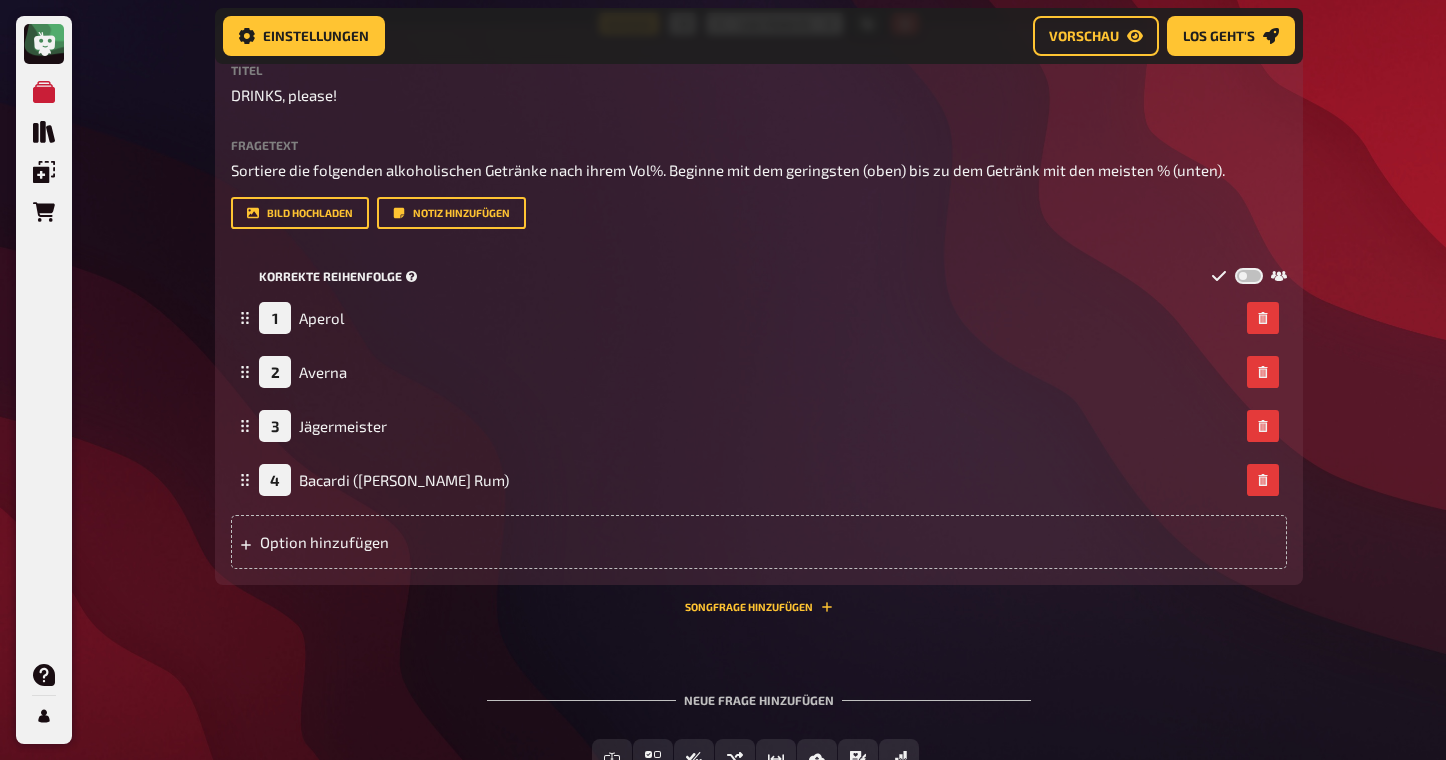 click at bounding box center [1249, 276] 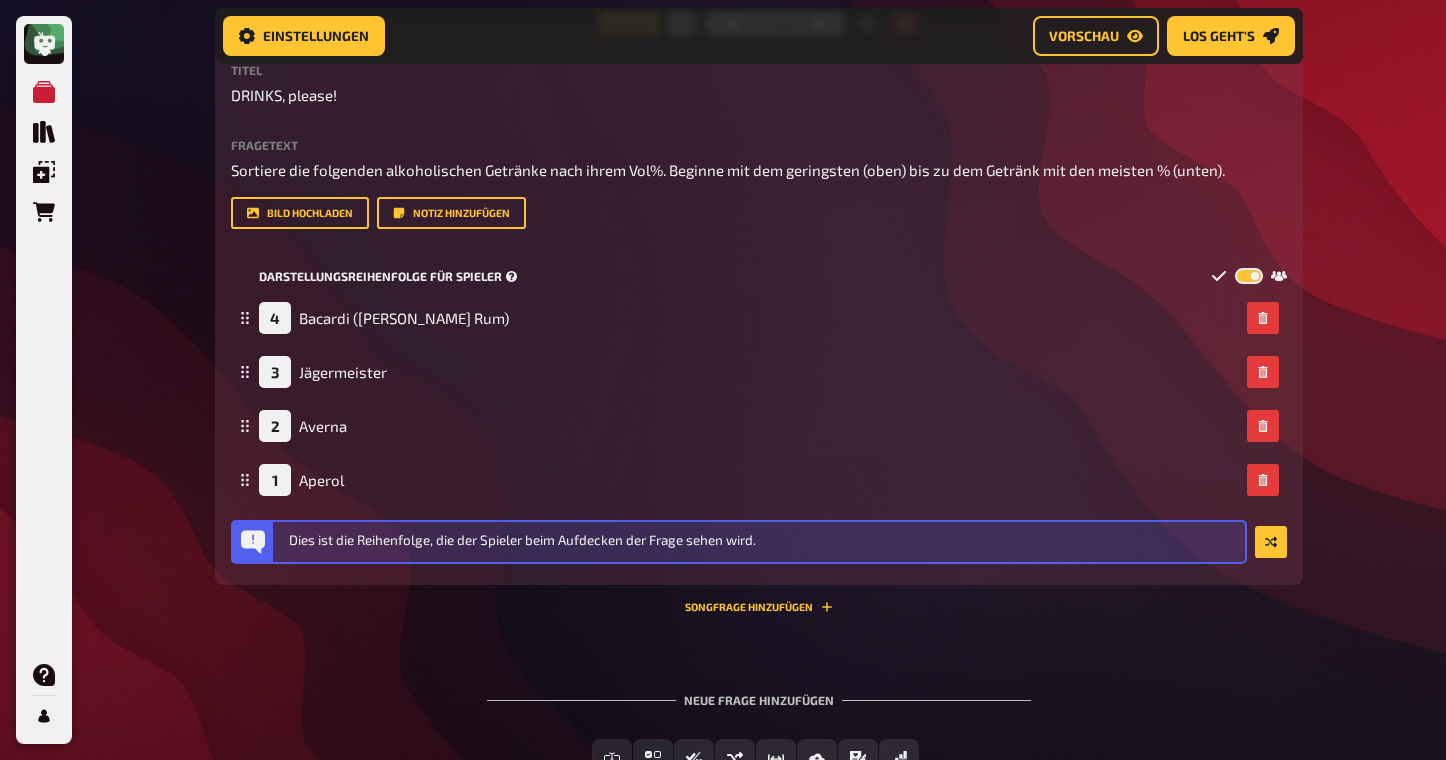 click at bounding box center (1249, 276) 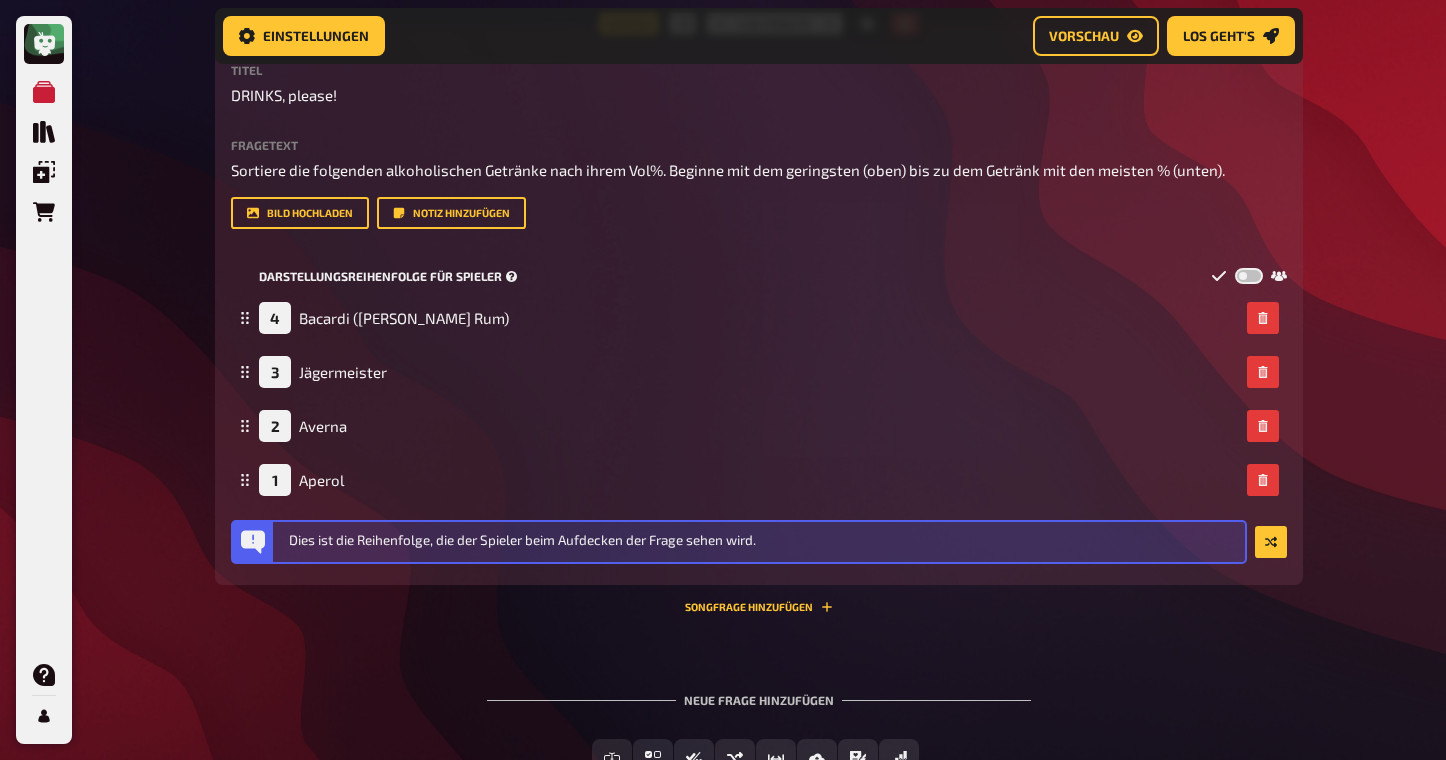 checkbox on "false" 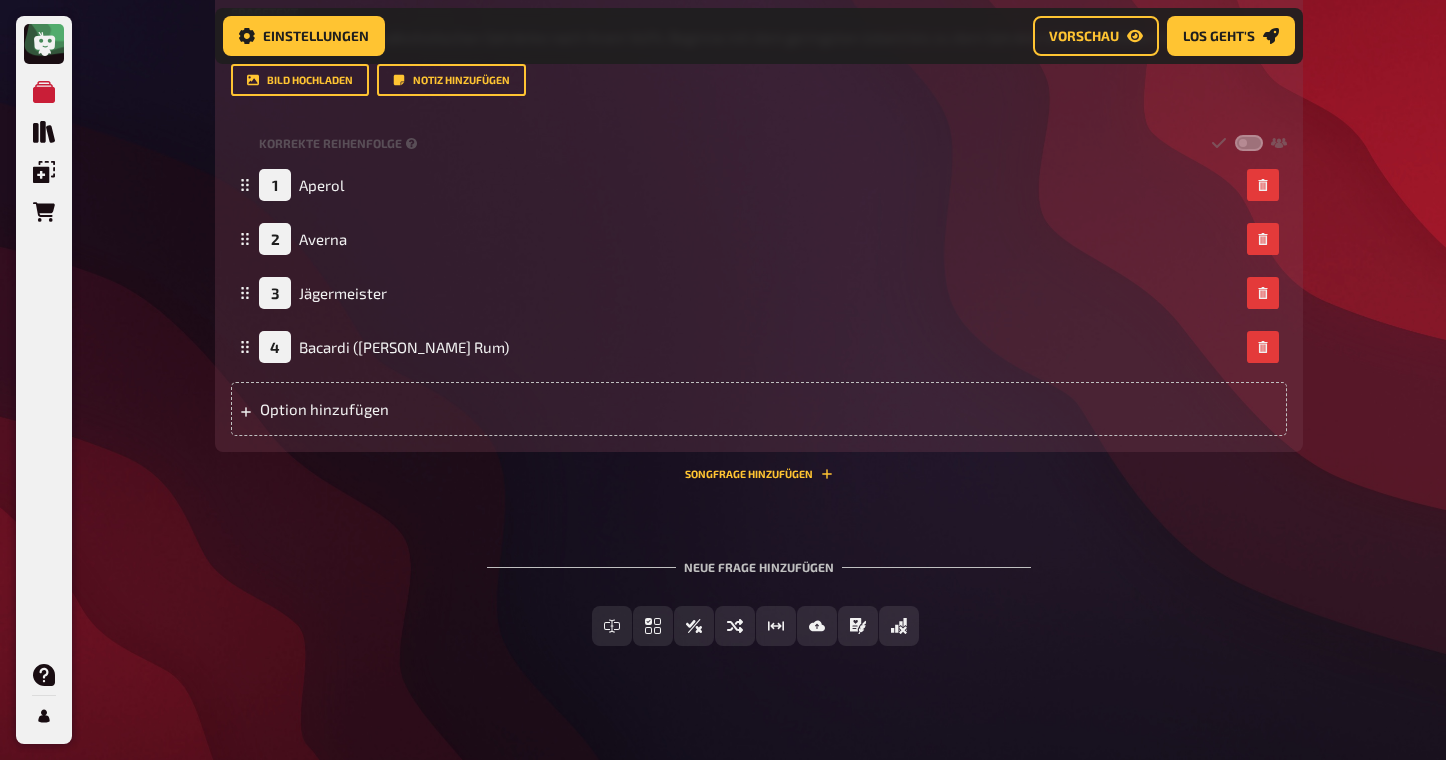 scroll, scrollTop: 963, scrollLeft: 0, axis: vertical 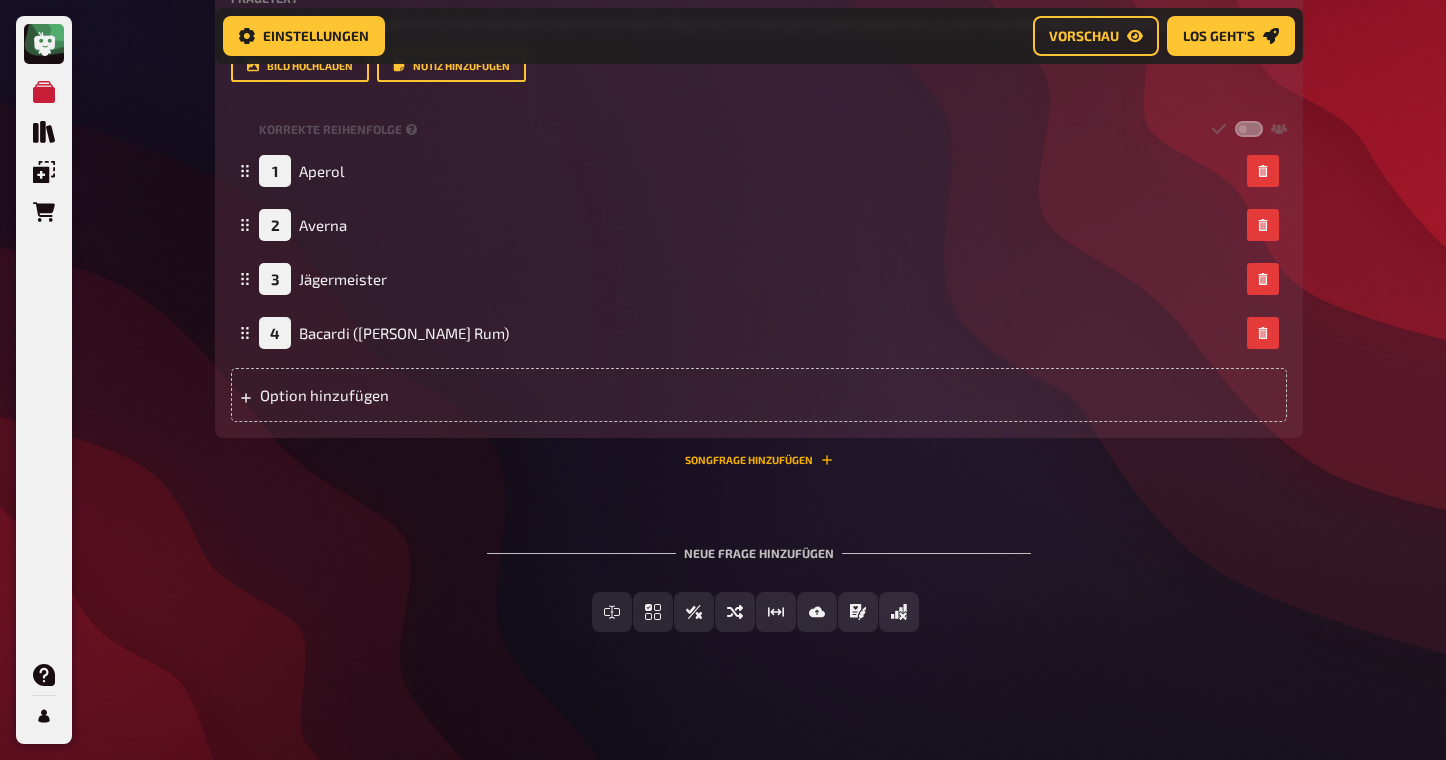 click on "Songfrage hinzufügen" at bounding box center (759, 460) 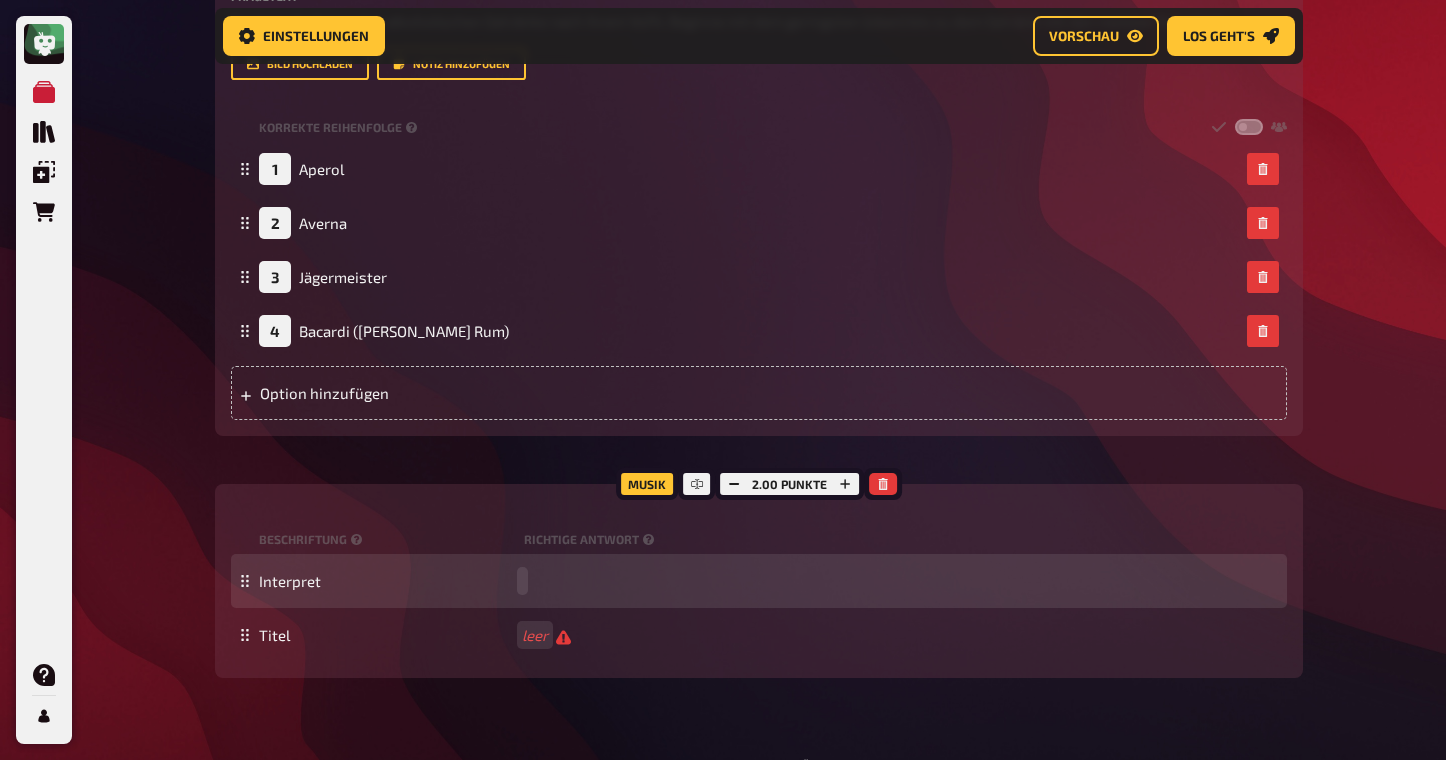 type 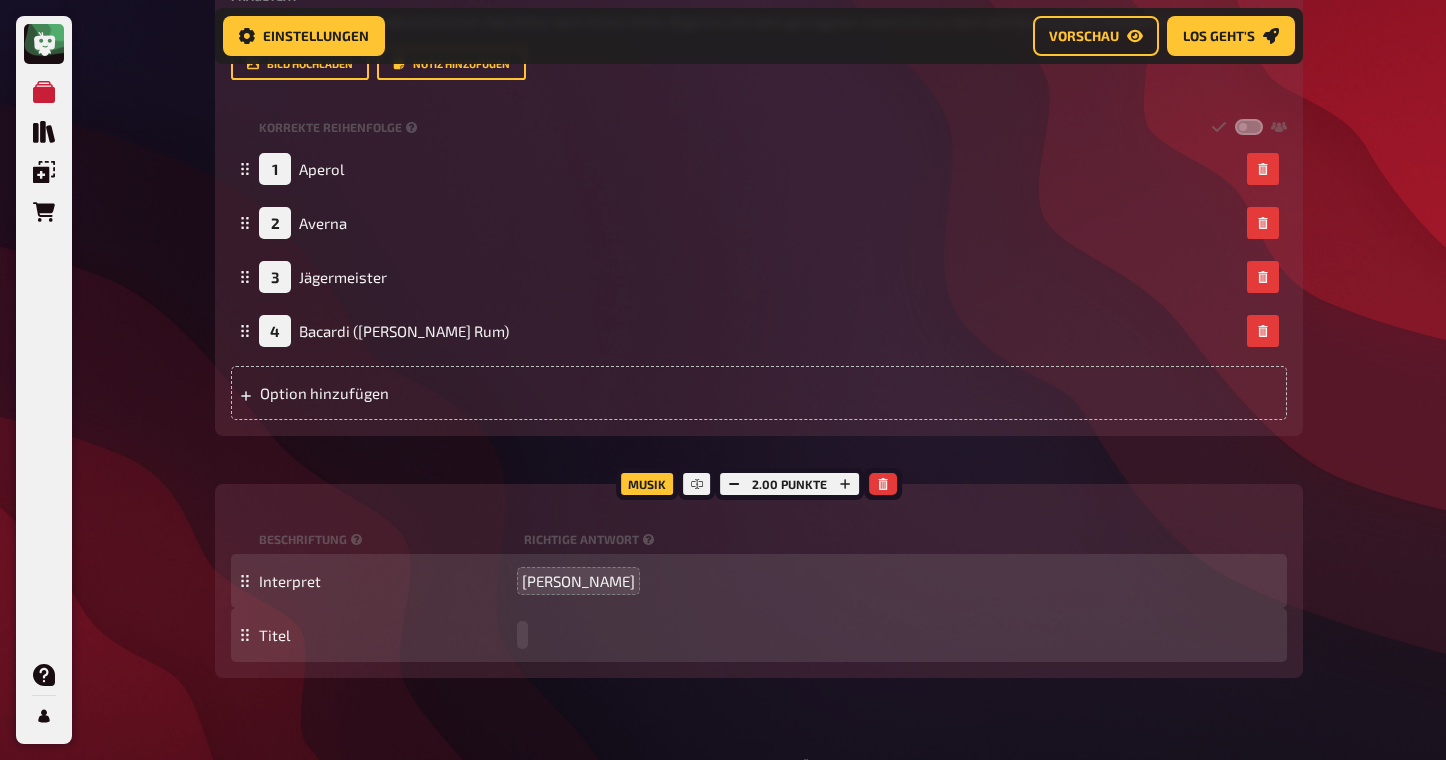 type 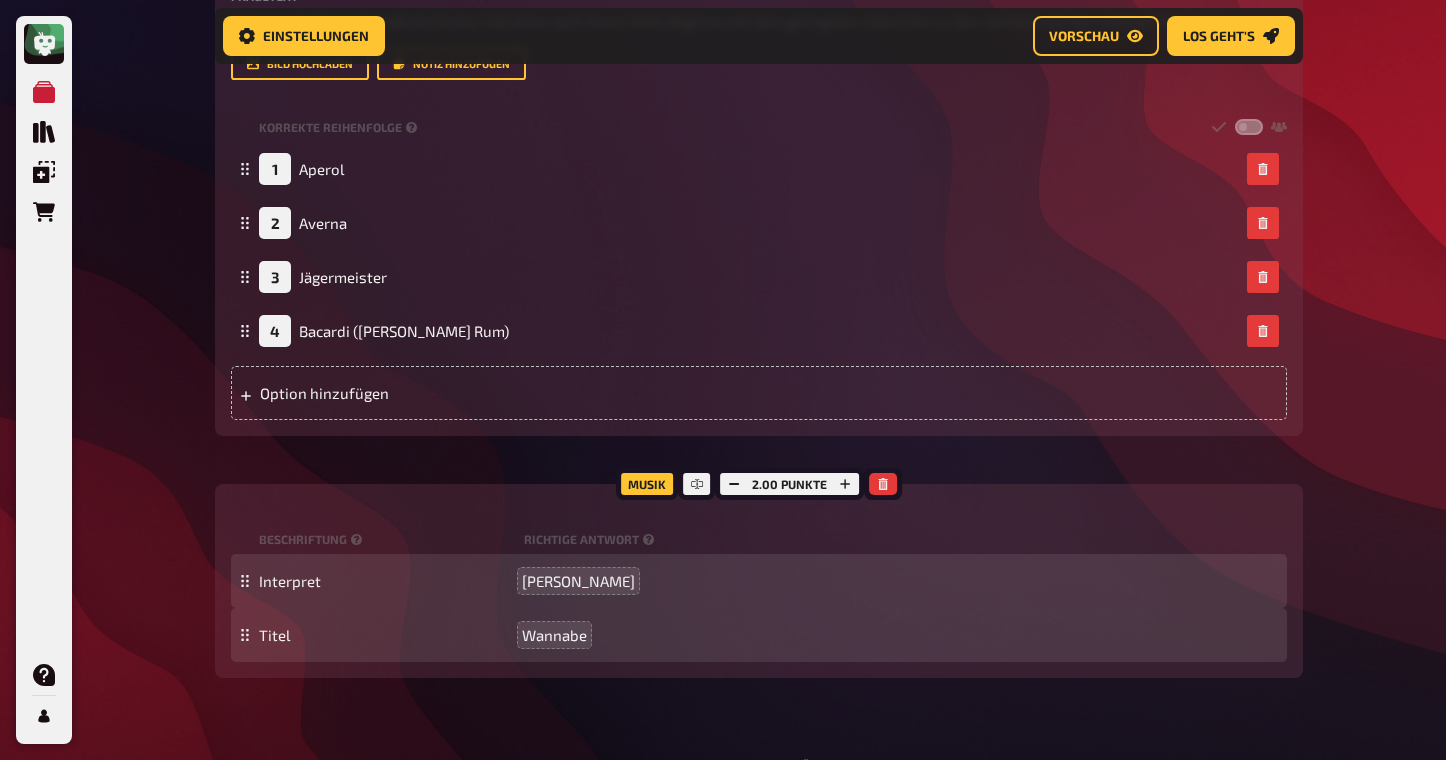 click on "Meine Quizze Quiz Sammlung Einblendungen Bestellungen Hilfe Profil Home Meine Quizze The fancy QUIZNIGHT Vorbereitung Vorbereitung Inhalte Bearbeiten Quiz Lobby Moderation undefined Auswertung Siegerehrung Einstellungen Vorschau Los geht's Los geht's The fancy QUIZNIGHT 01 Who's missing?   1 6 02 Same procedure as every year, James!   1 1 03 Incomplete...   1 4 04 Logik-Rätsel   1 1 05 Special Round   1 1 06 Silent Karaoke   1 3 07 It this A.I.?    1 6 08 Oldie but Goldie!   1 5 09 Can I hear that song again?   1 2 10 DRINKS, please!   1 4 Wissen 1.00 Punkte Titel DRINKS, please! Fragetext Sortiere die folgenden alkoholischen Getränke nach ihrem Vol%. Beginne mit dem geringsten (oben) bis zu dem Getränk mit den meisten % (unten). Hier hinziehen für Dateiupload Bild hochladen   Notiz hinzufügen Korrekte Reihenfolge 1 Aperol 2 Averna 3 Jägermeister 4 Bacardi (Carta Blanca Rum) Option hinzufügen Musik 2.00 Punkte Beschriftung Richtige Antwort Interpret Spice Girls Titel Wannabe Neue Frage hinzufügen" at bounding box center [723, 4] 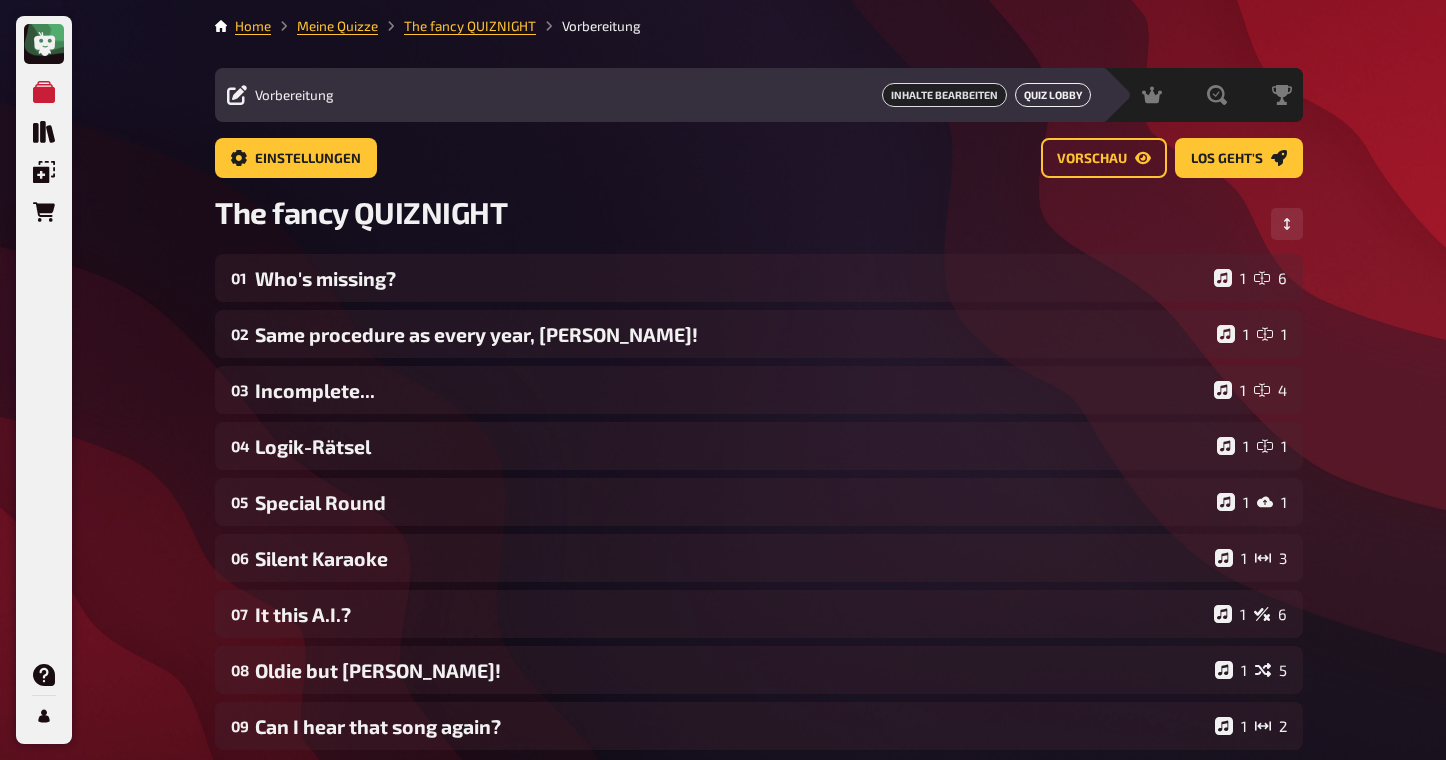 click on "Quiz Lobby" at bounding box center (1053, 95) 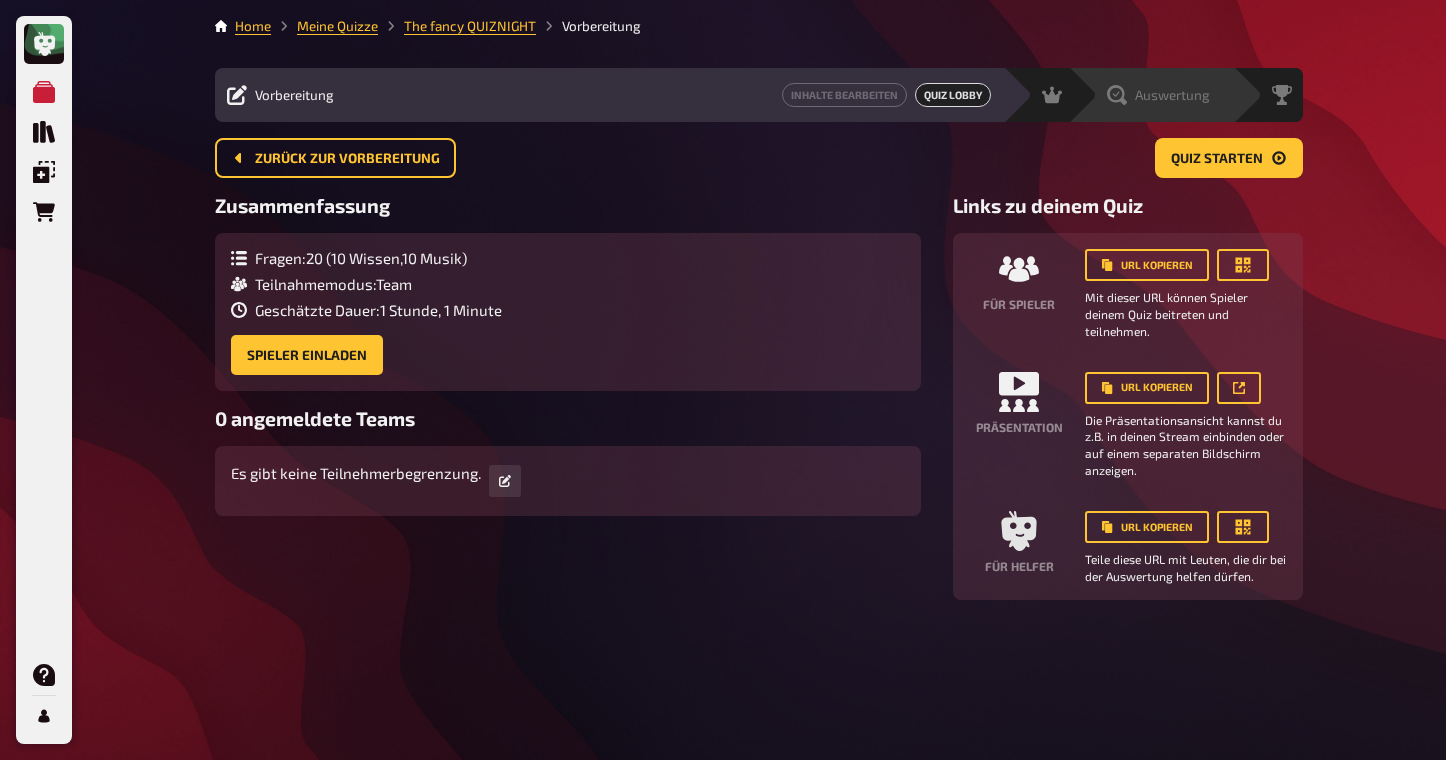 click on "Auswertung" at bounding box center [1150, 95] 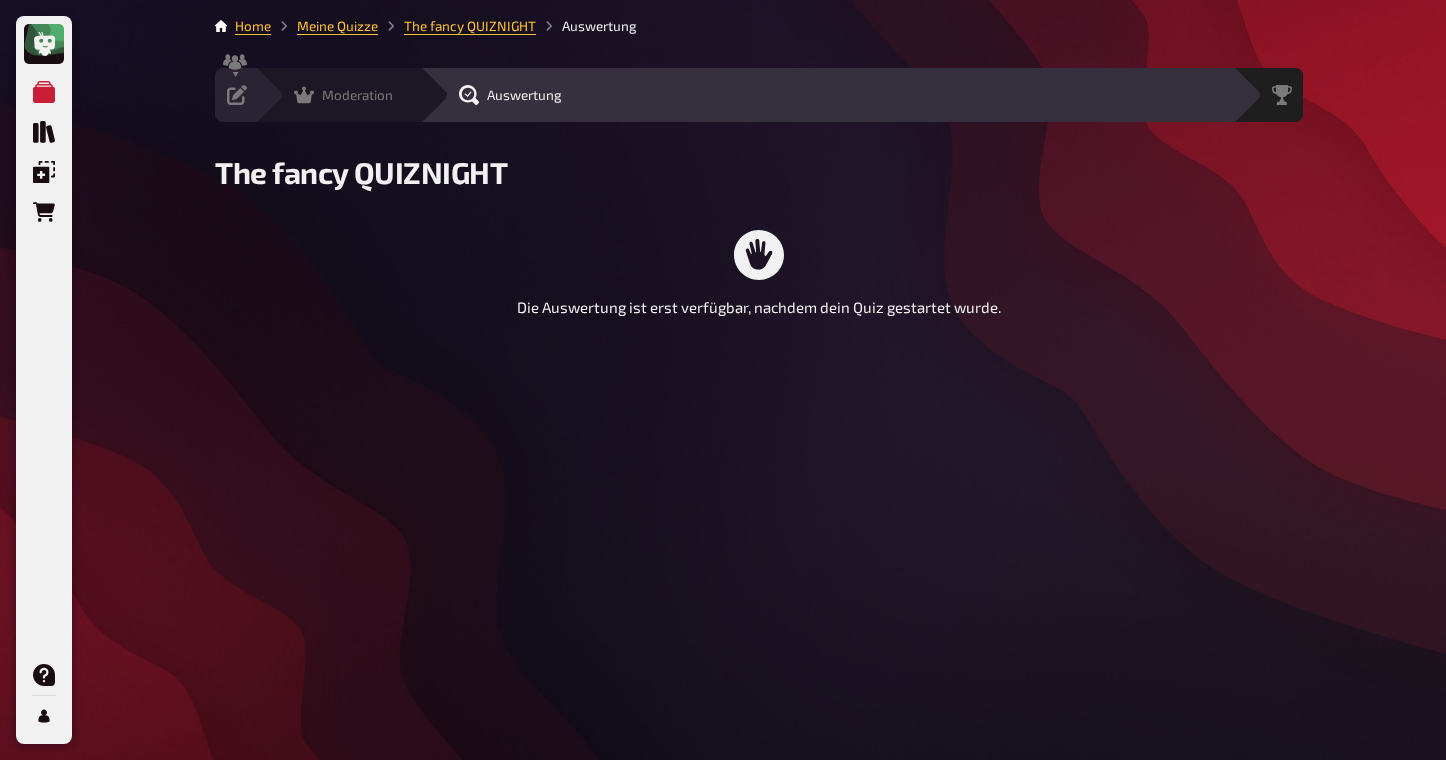 click on "Moderation" at bounding box center [357, 95] 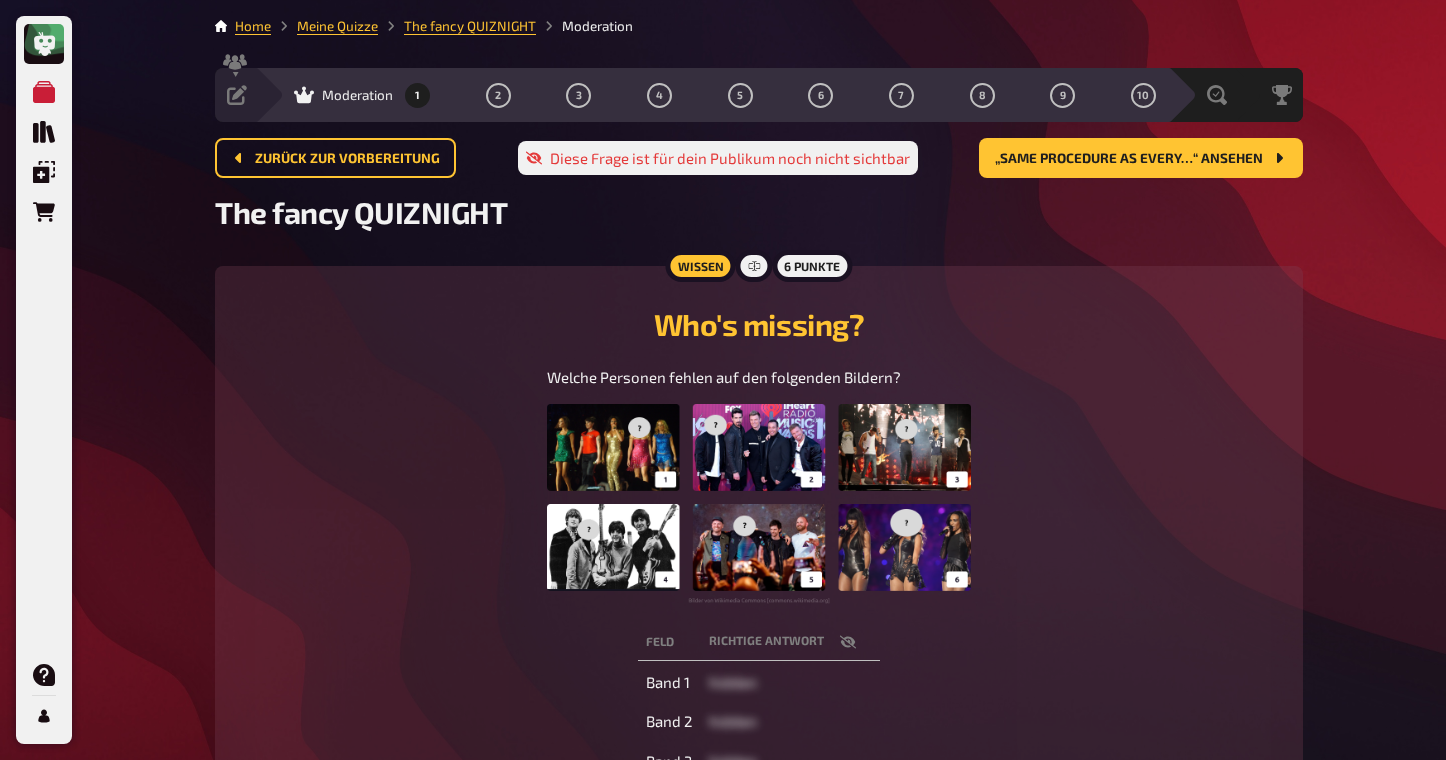 scroll, scrollTop: 10, scrollLeft: 0, axis: vertical 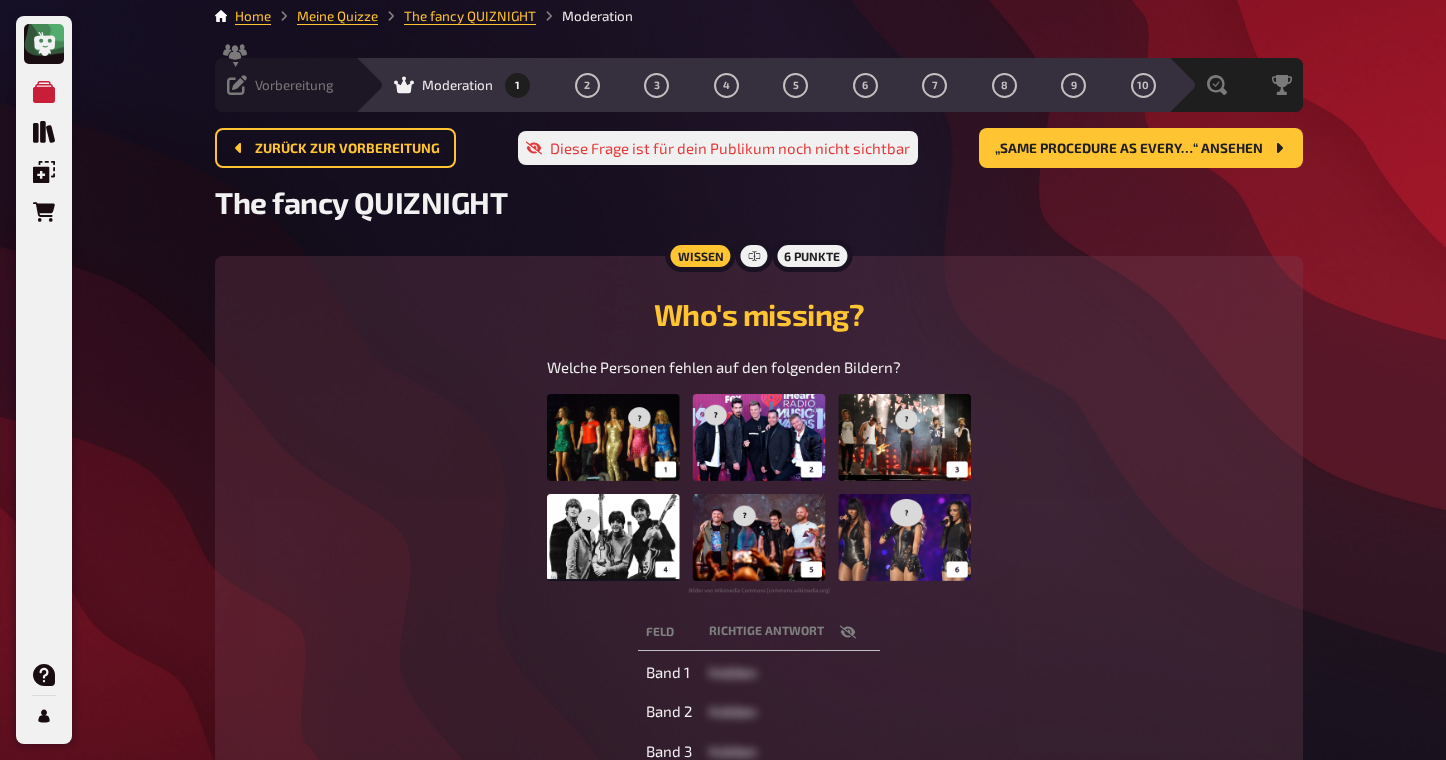 click on "Vorbereitung" at bounding box center [280, 85] 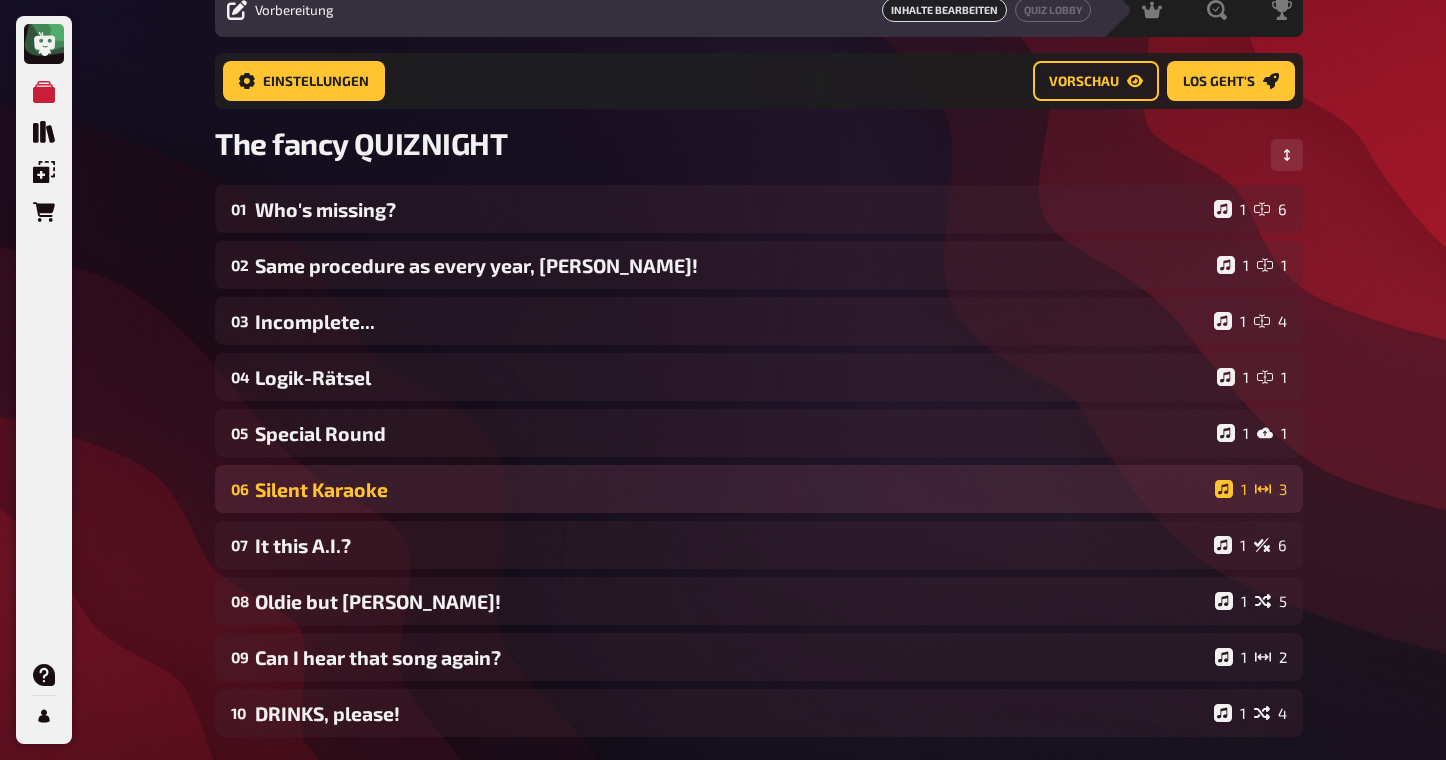 scroll, scrollTop: 84, scrollLeft: 0, axis: vertical 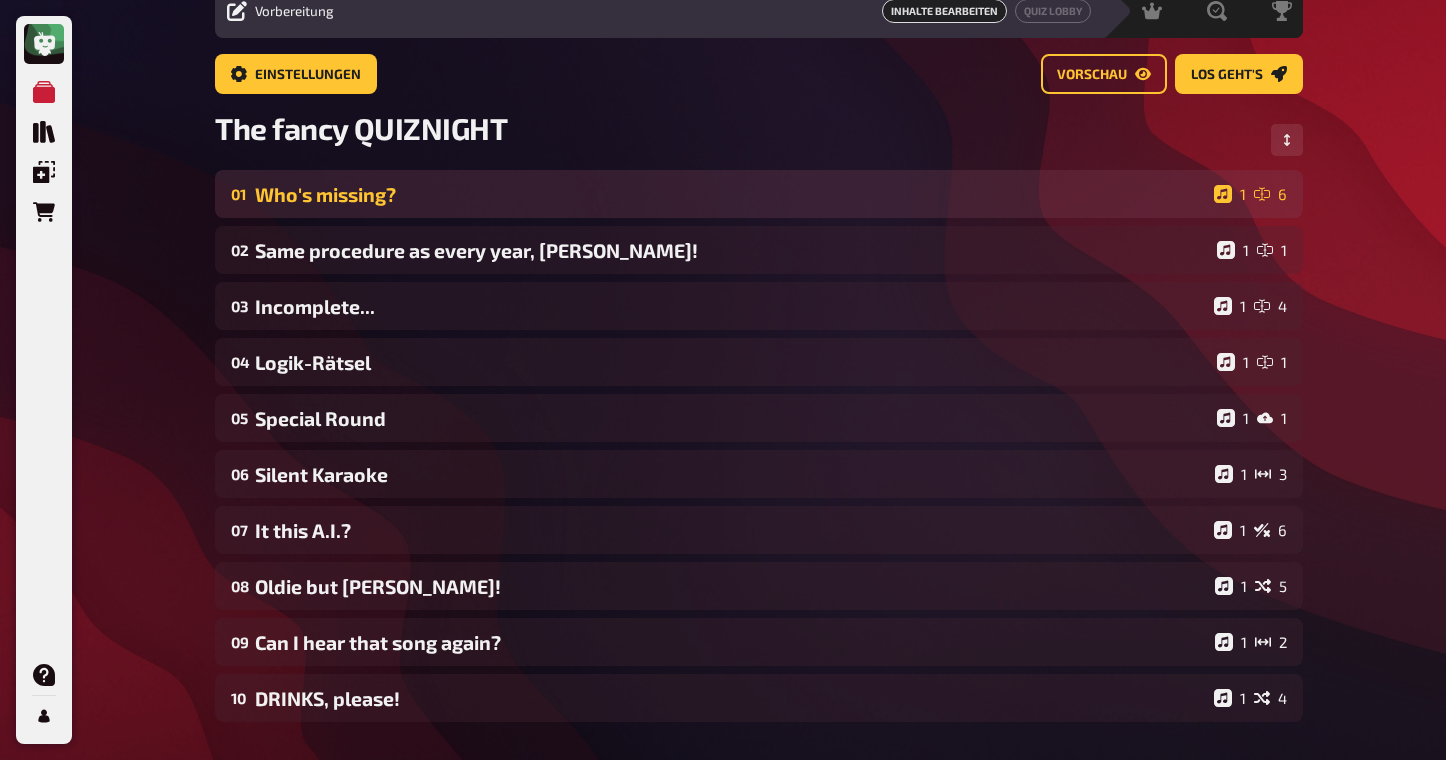 click on "Who's missing?" at bounding box center (730, 194) 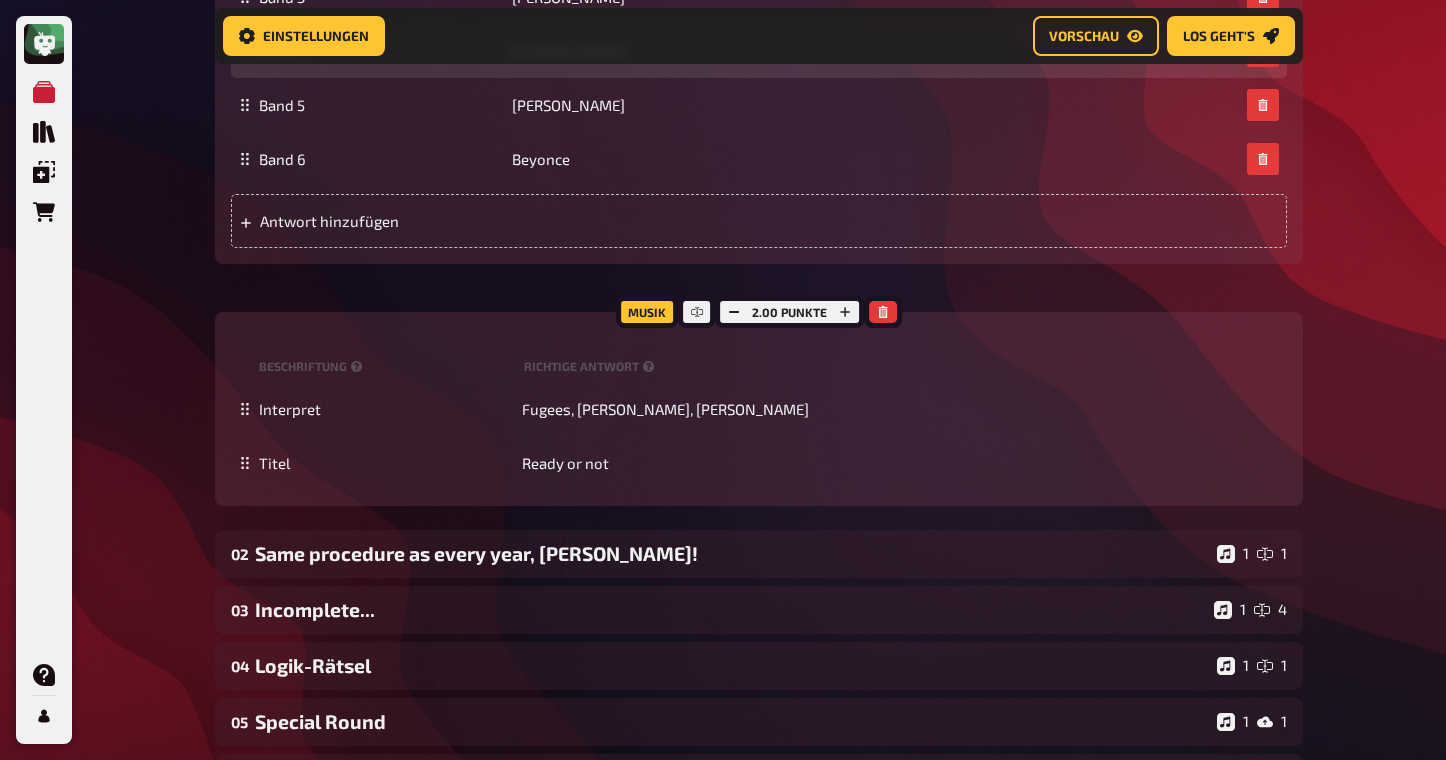 scroll, scrollTop: 1239, scrollLeft: 0, axis: vertical 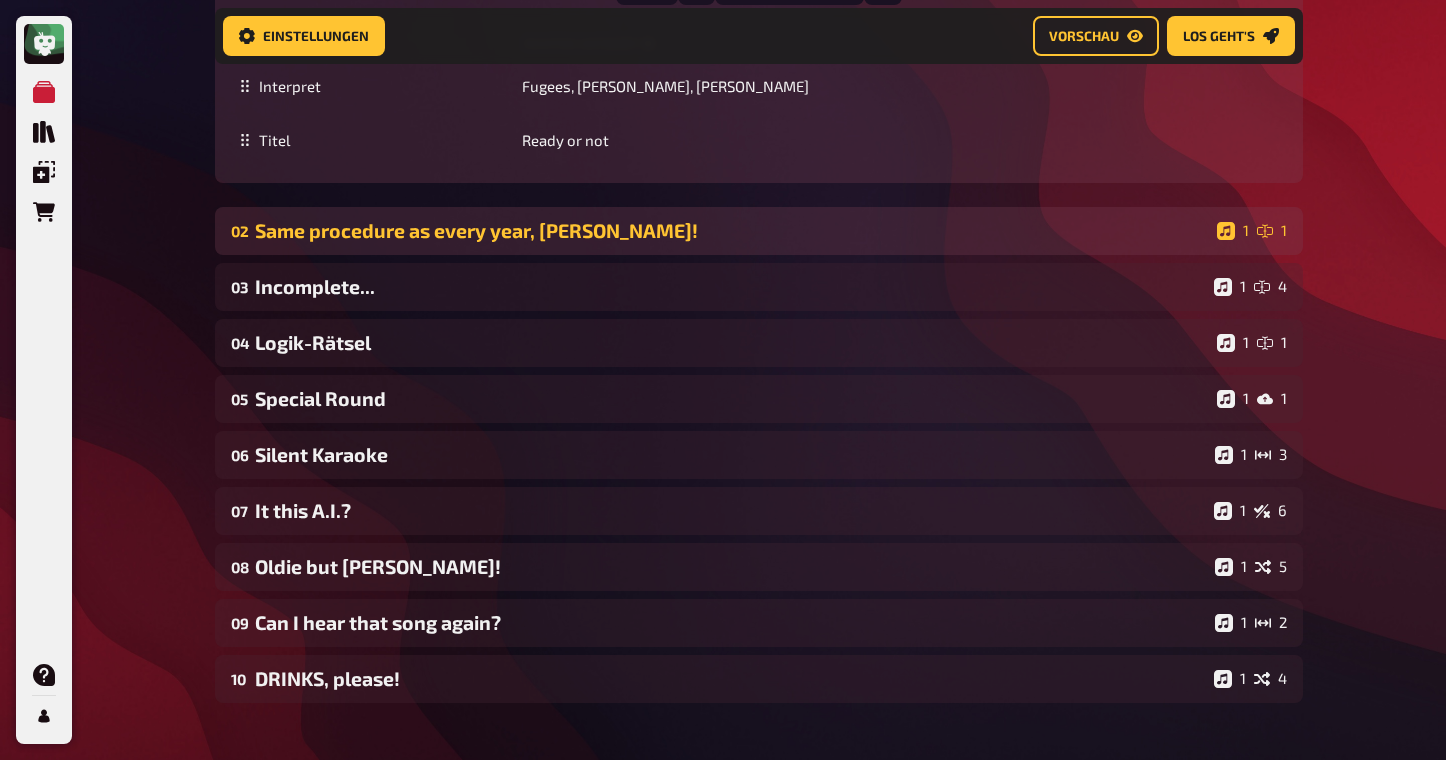 click on "Same procedure as every year, [PERSON_NAME]!" at bounding box center [732, 230] 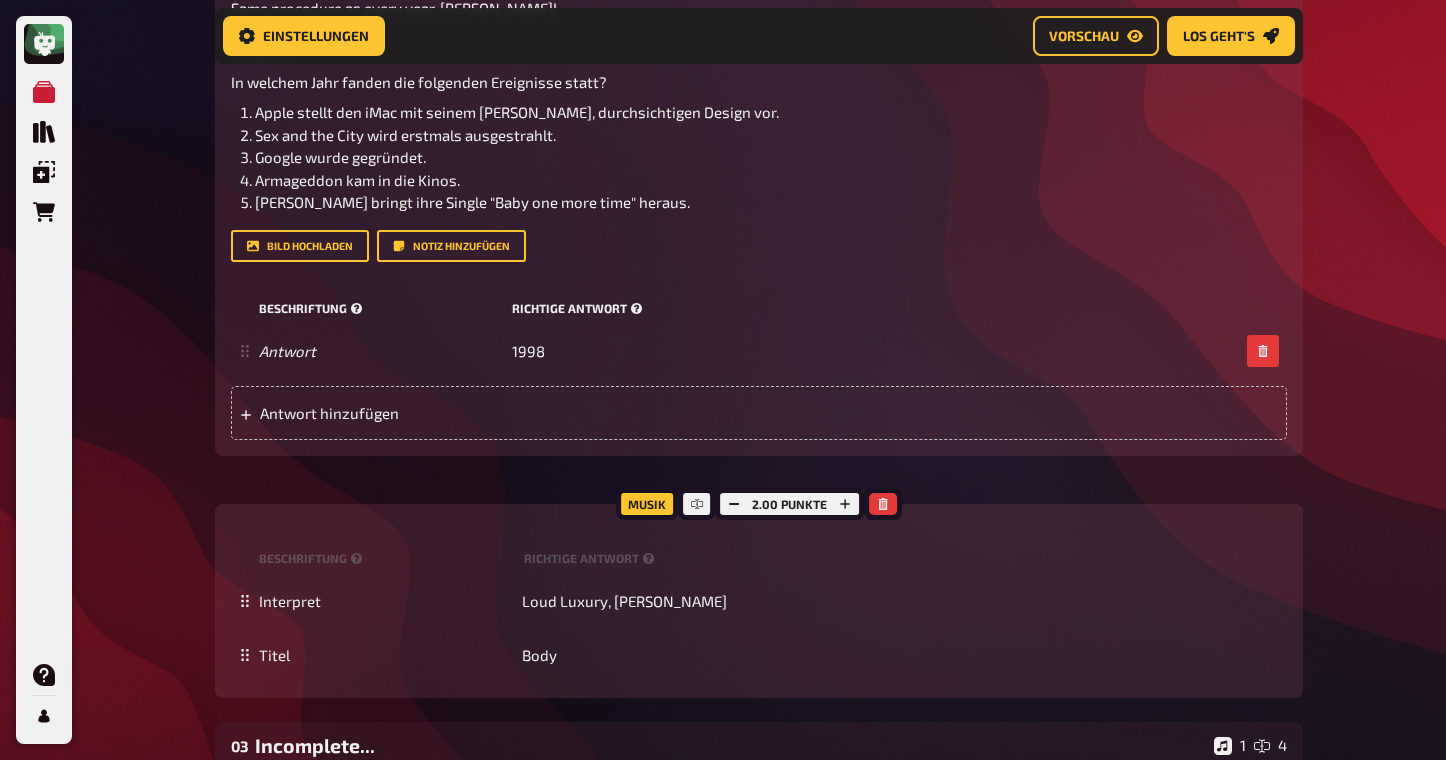 scroll, scrollTop: 1913, scrollLeft: 0, axis: vertical 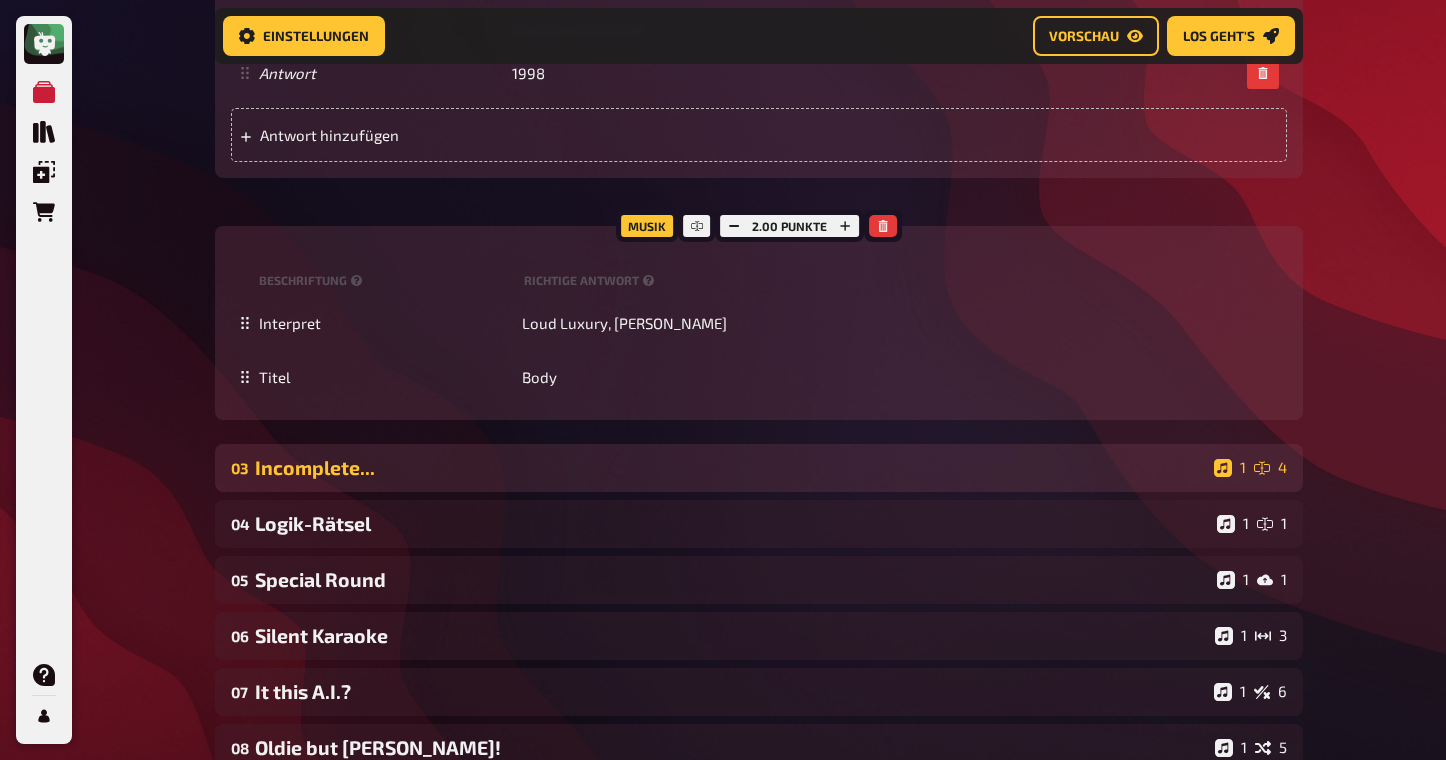 click on "03 Incomplete...   1 4" at bounding box center (759, 468) 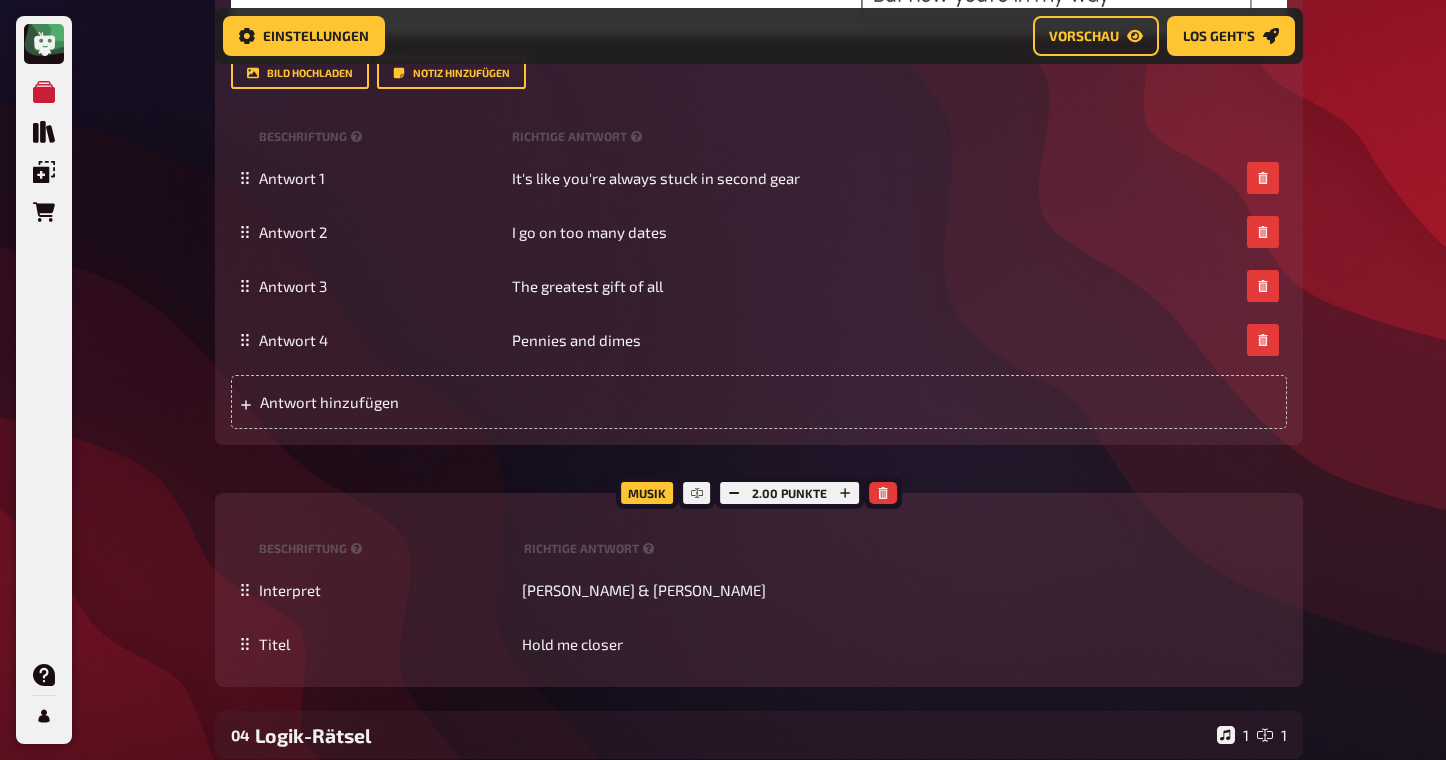 scroll, scrollTop: 3291, scrollLeft: 0, axis: vertical 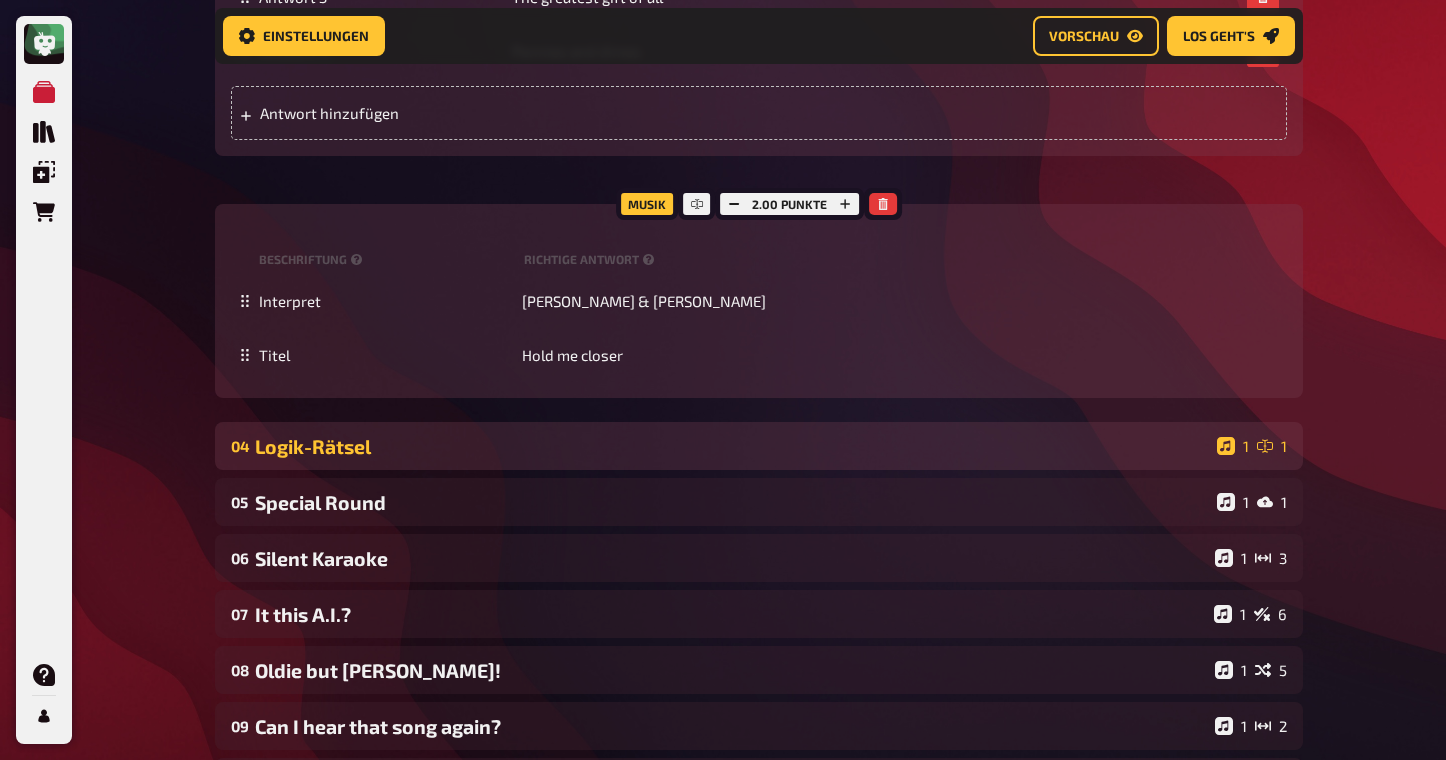click on "04 Logik-Rätsel   1 1" at bounding box center [759, 446] 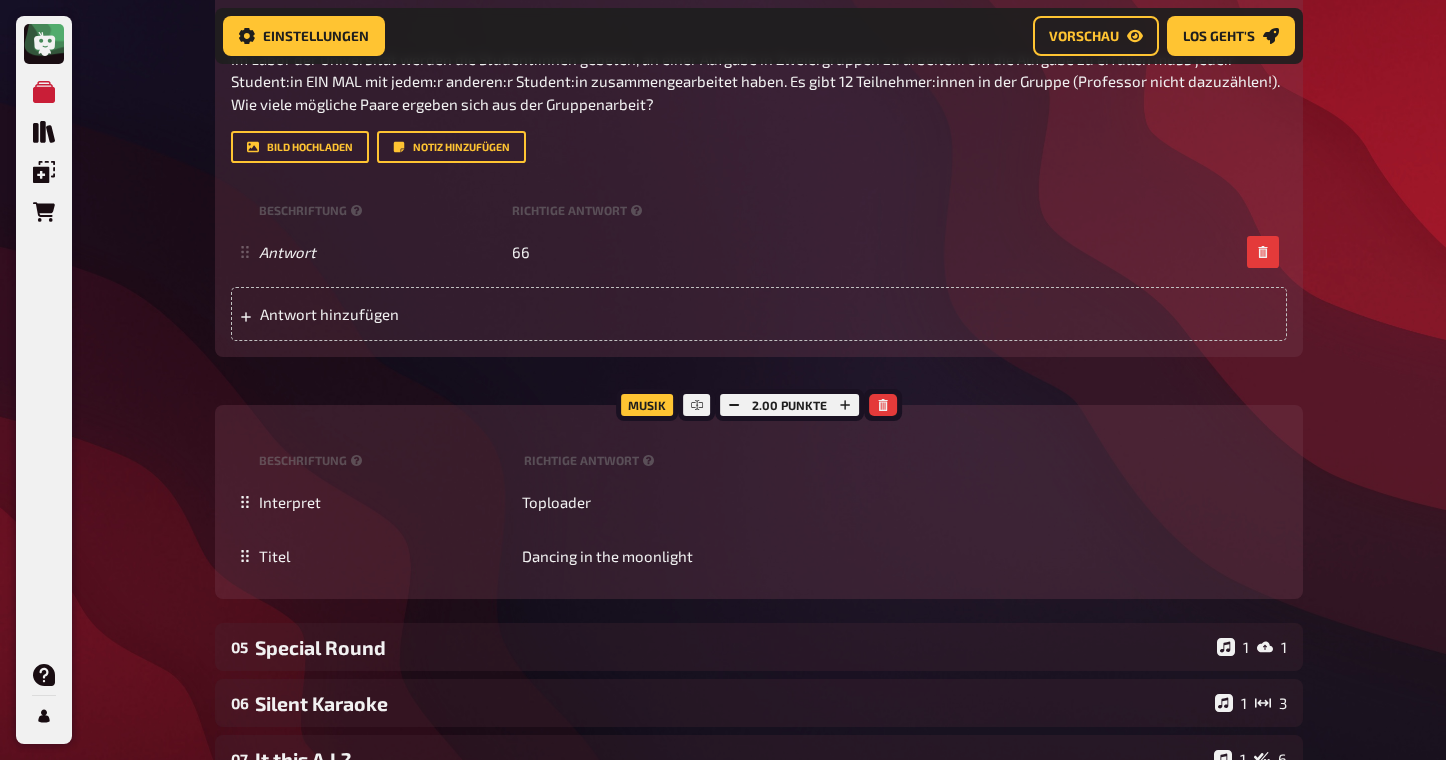 scroll, scrollTop: 4156, scrollLeft: 0, axis: vertical 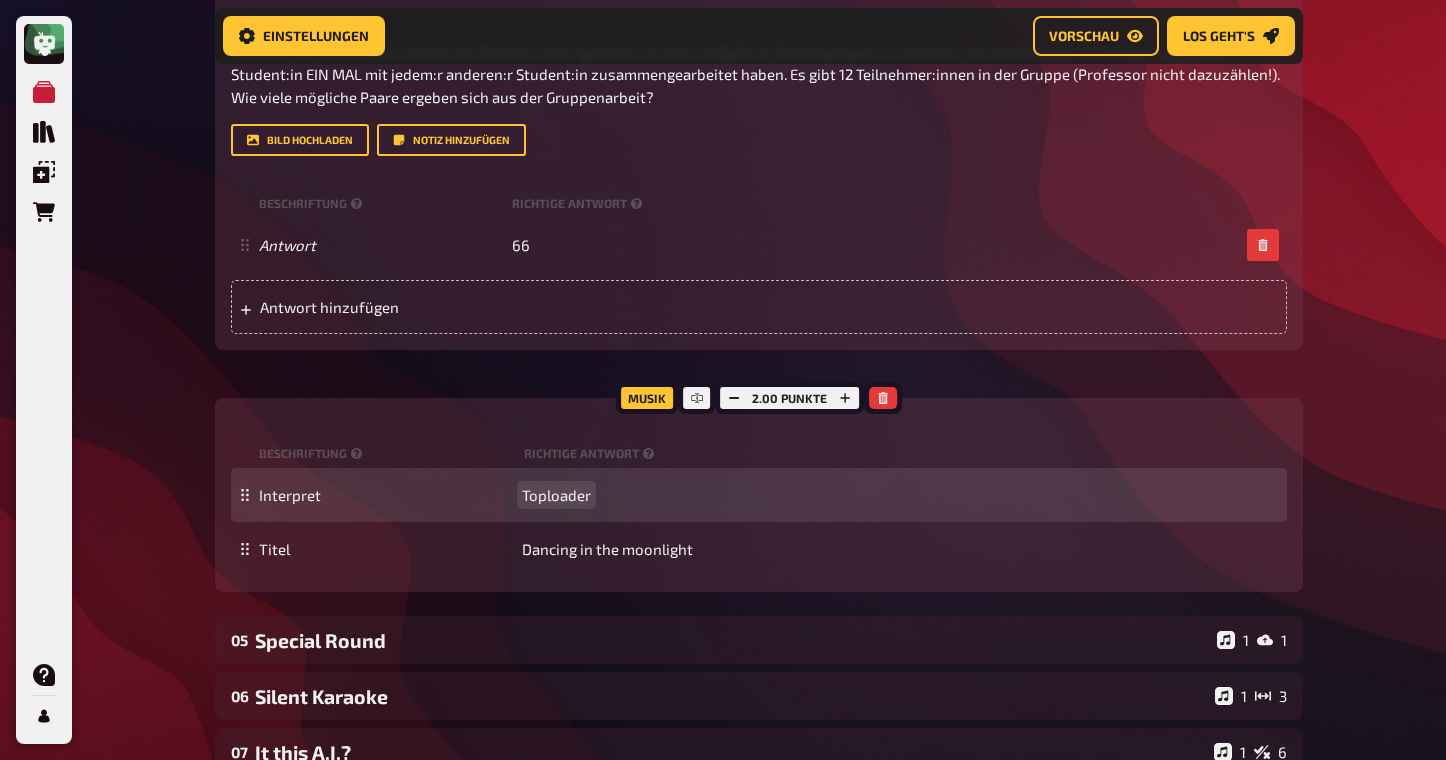 click on "Toploader" at bounding box center [556, 495] 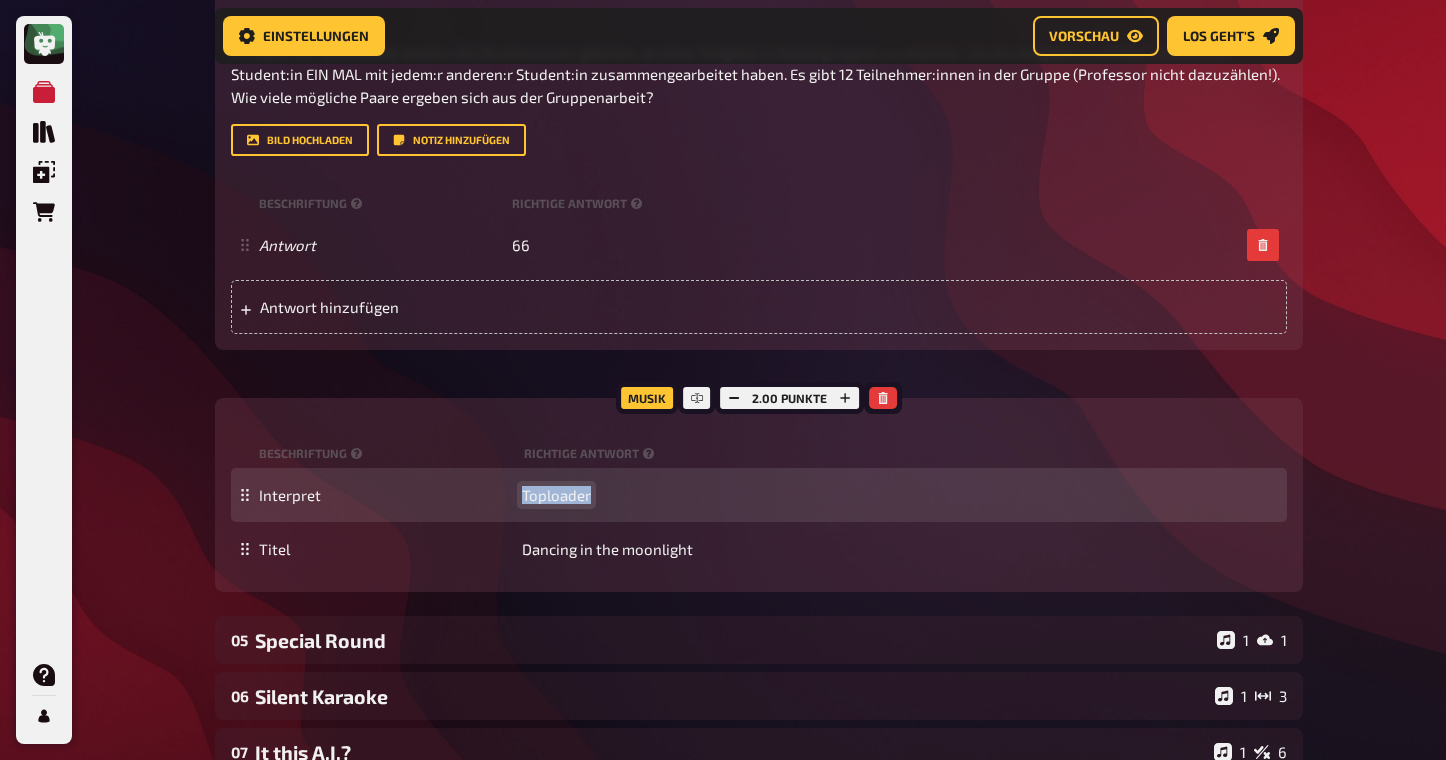 type 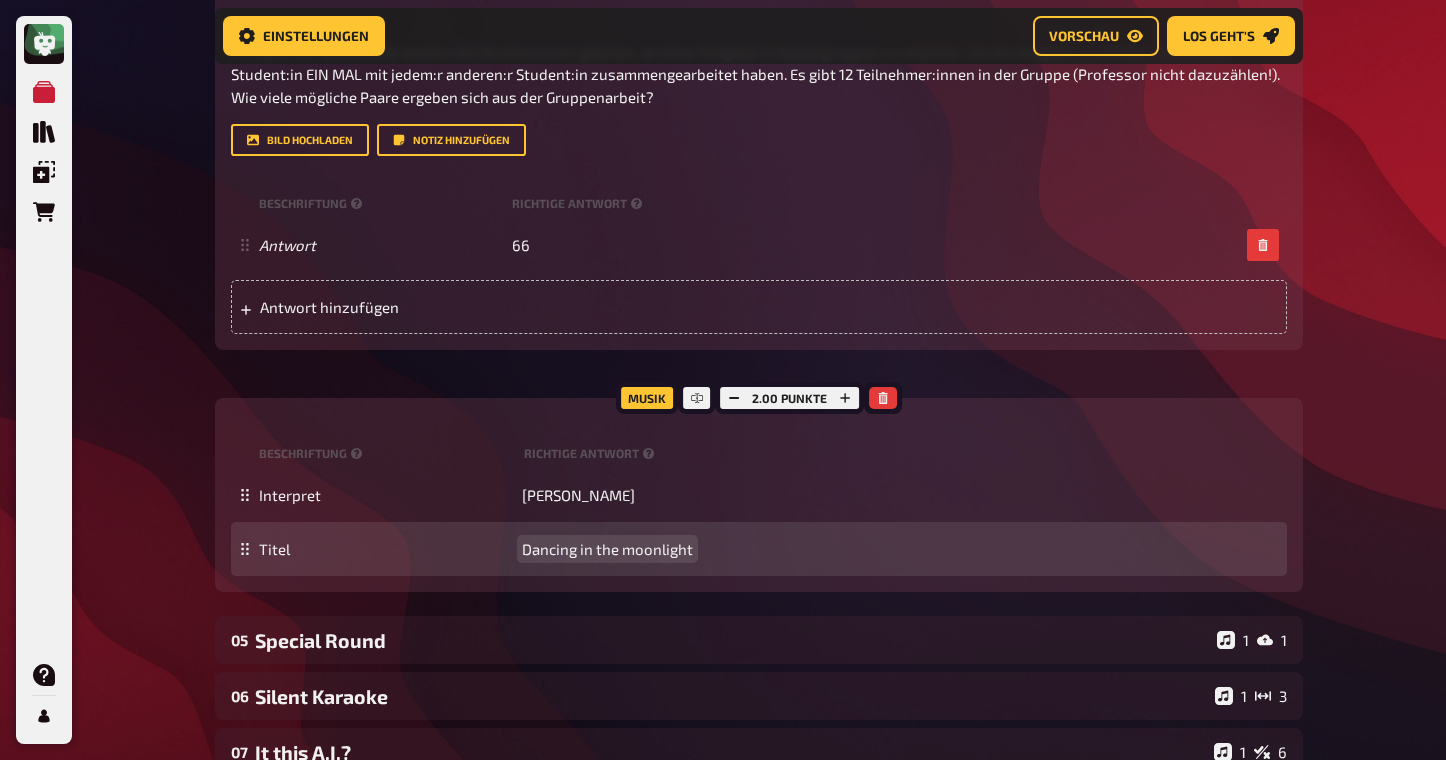 click on "Dancing in the moonlight" at bounding box center [607, 549] 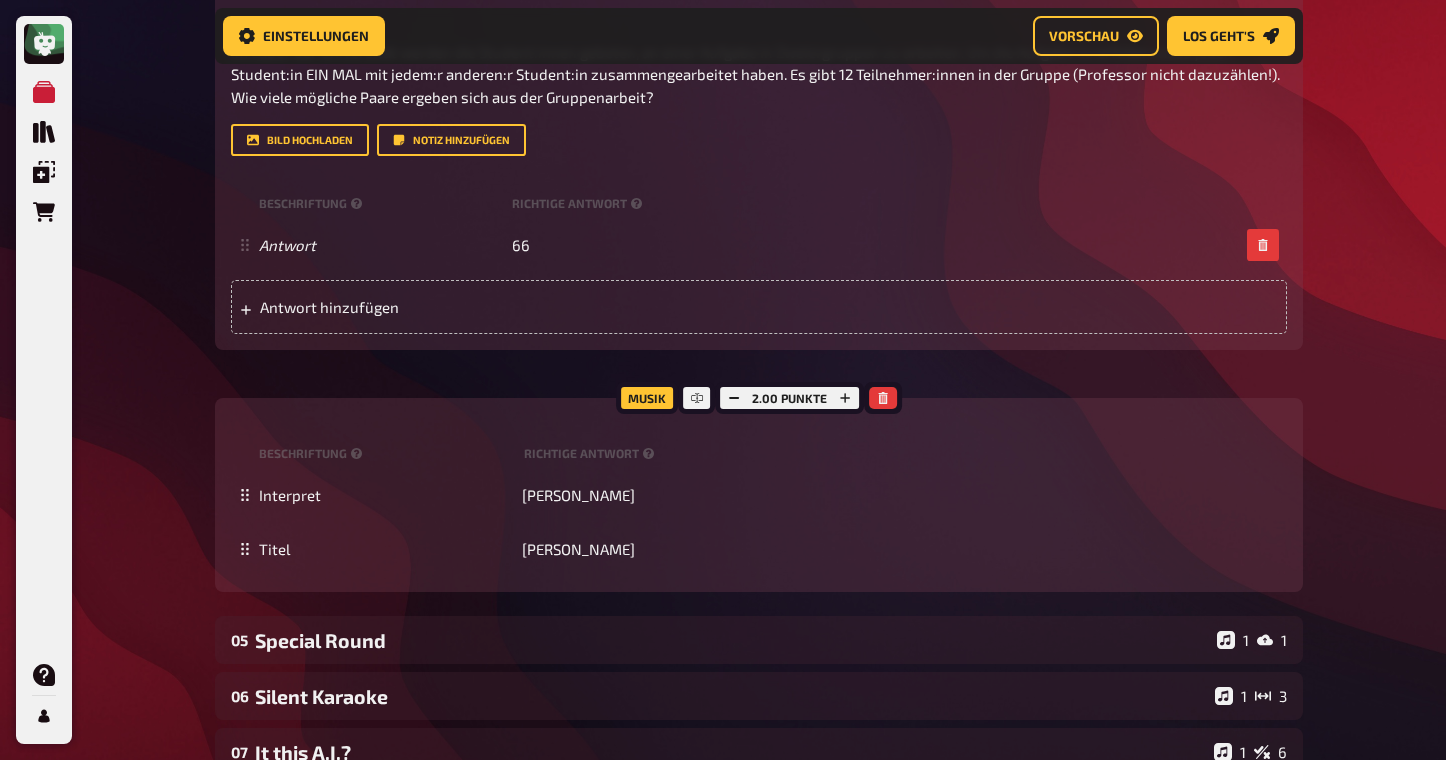 click on "Meine Quizze Quiz Sammlung Einblendungen Bestellungen Hilfe Profil Home Meine Quizze The fancy QUIZNIGHT Vorbereitung Vorbereitung Inhalte Bearbeiten Quiz Lobby Moderation undefined Auswertung Siegerehrung Einstellungen Vorschau Los geht's Los geht's The fancy QUIZNIGHT 01 Who's missing?   1 6 Wissen 6.00 Punkte Titel Who's missing? Fragetext Welche Personen fehlen auf den folgenden Bildern? ﻿ Hier hinziehen für Dateiupload Bild hochladen   Notiz hinzufügen Beschriftung Richtige Antwort Band 1 Emma Bunton (Baby Spcie) Band 2 A.J. Band 3 Harry Styles Band 4 Ringo Starr Band 5 Chris Martin Band 6 Beyonce
To pick up a draggable item, press the space bar.
While dragging, use the arrow keys to move the item.
Press space again to drop the item in its new position, or press escape to cancel.
Antwort hinzufügen Musik 2.00 Punkte Beschriftung Richtige Antwort Interpret Fugees, Wyclef Jean, Lauryn Hill Titel Ready or not 02 Same procedure as every year, James!   1 1 Wissen 1.00 Punkte Titel   1998" at bounding box center (723, -1467) 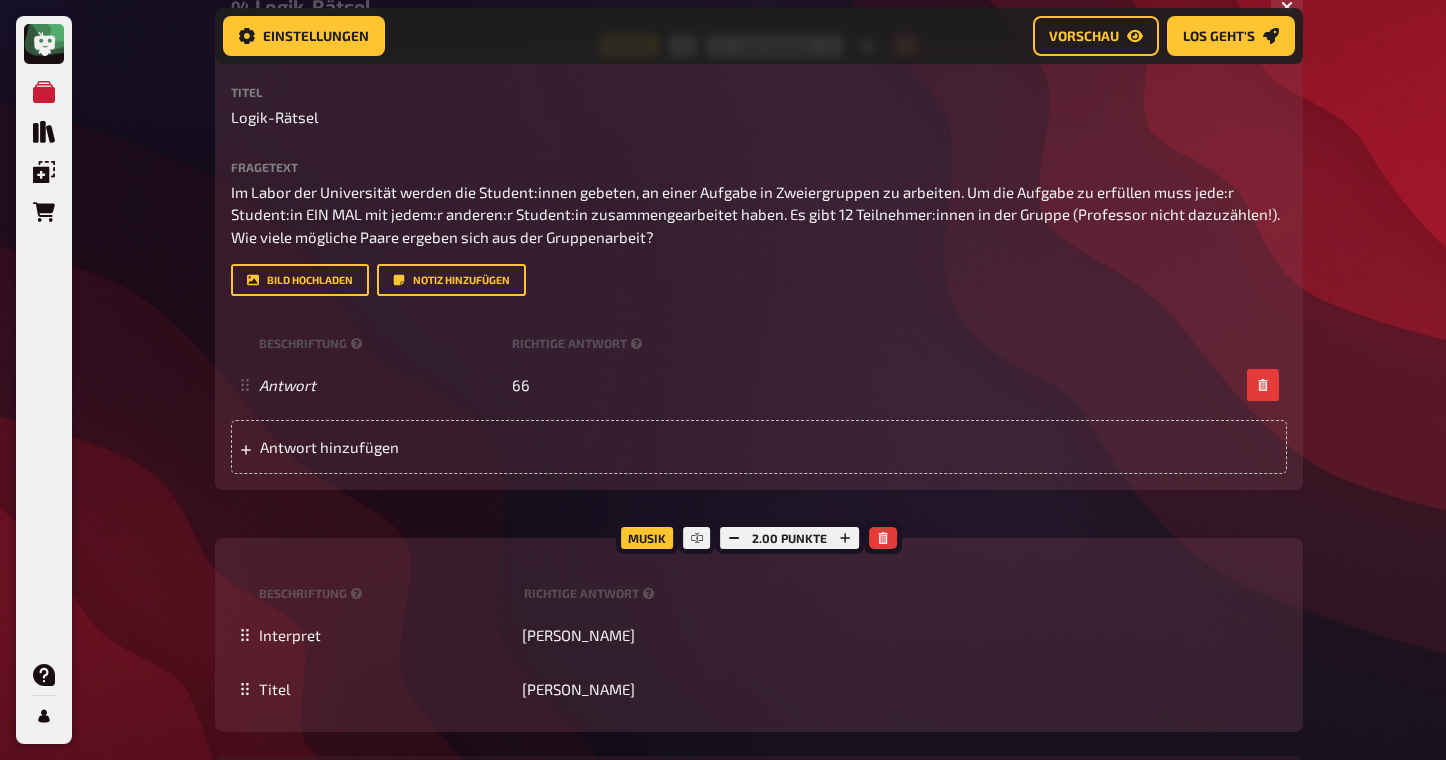 scroll, scrollTop: 4018, scrollLeft: 0, axis: vertical 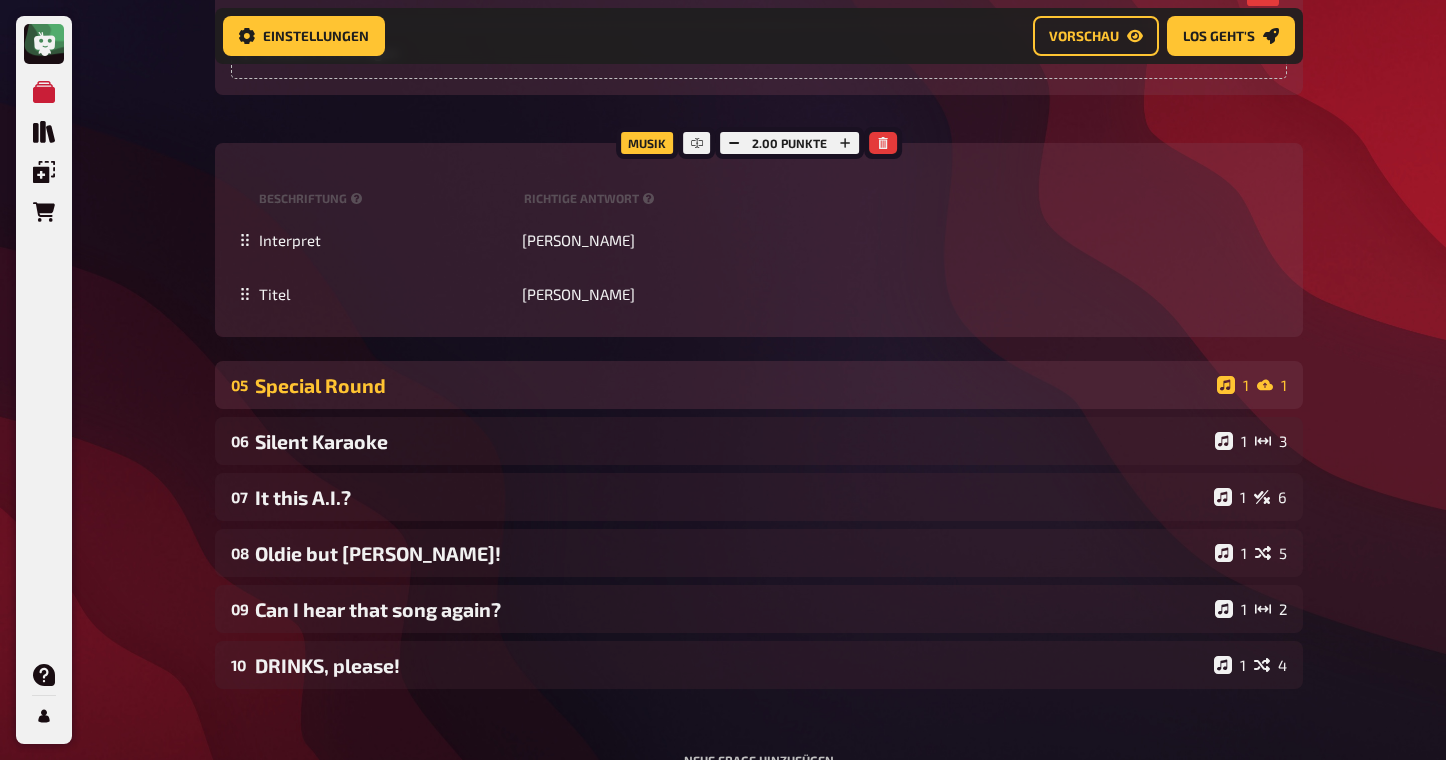 click on "05 Special Round   1 1" at bounding box center (759, 385) 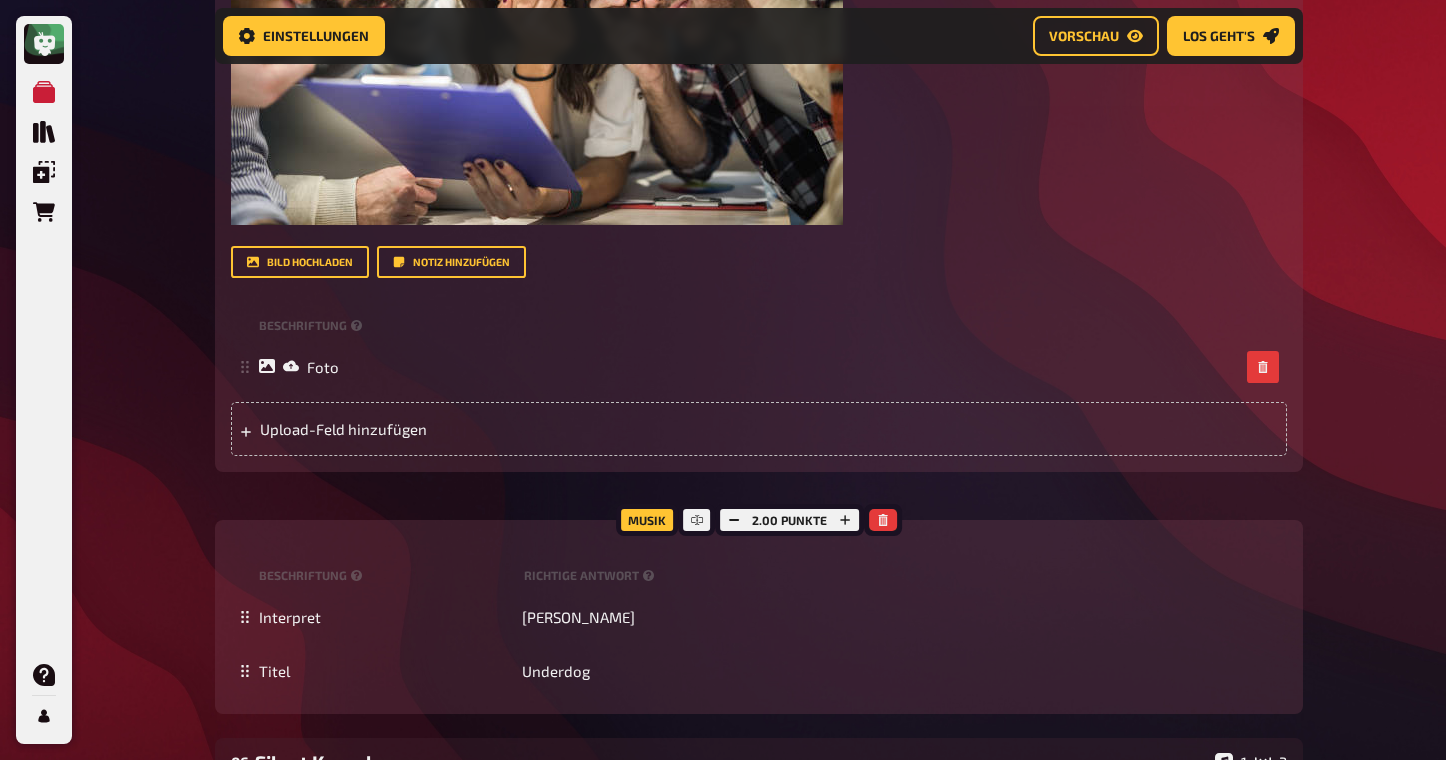 scroll, scrollTop: 5230, scrollLeft: 0, axis: vertical 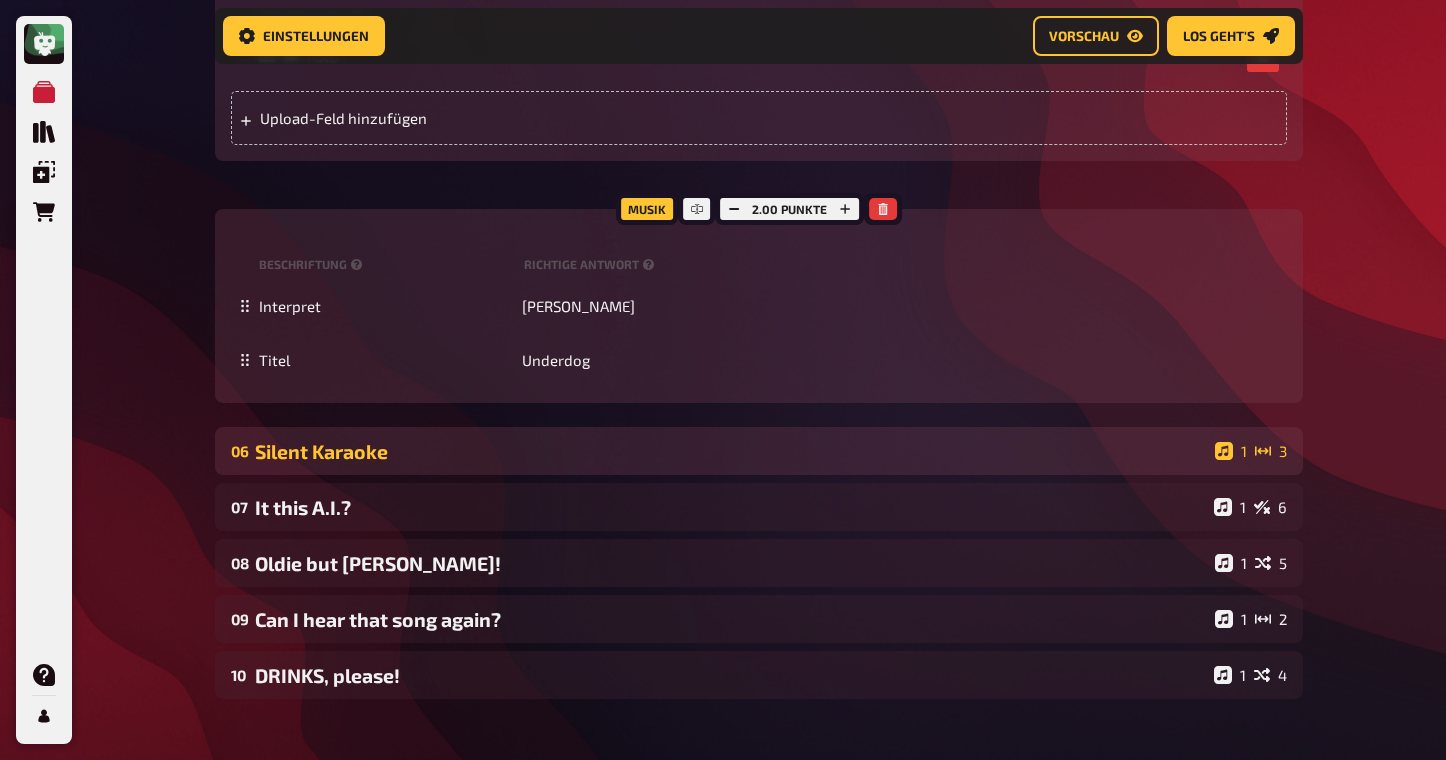 click on "Silent Karaoke" at bounding box center [731, 451] 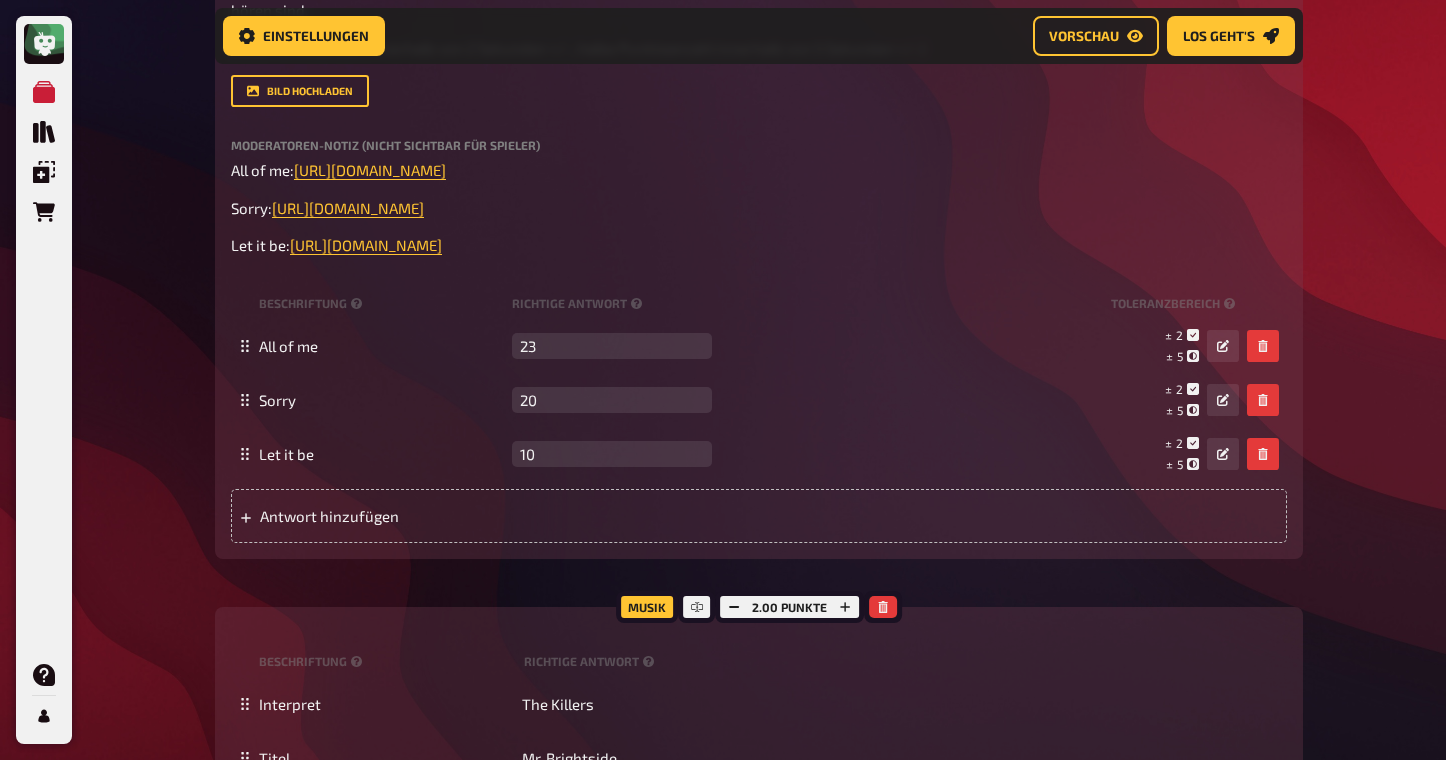 scroll, scrollTop: 6204, scrollLeft: 0, axis: vertical 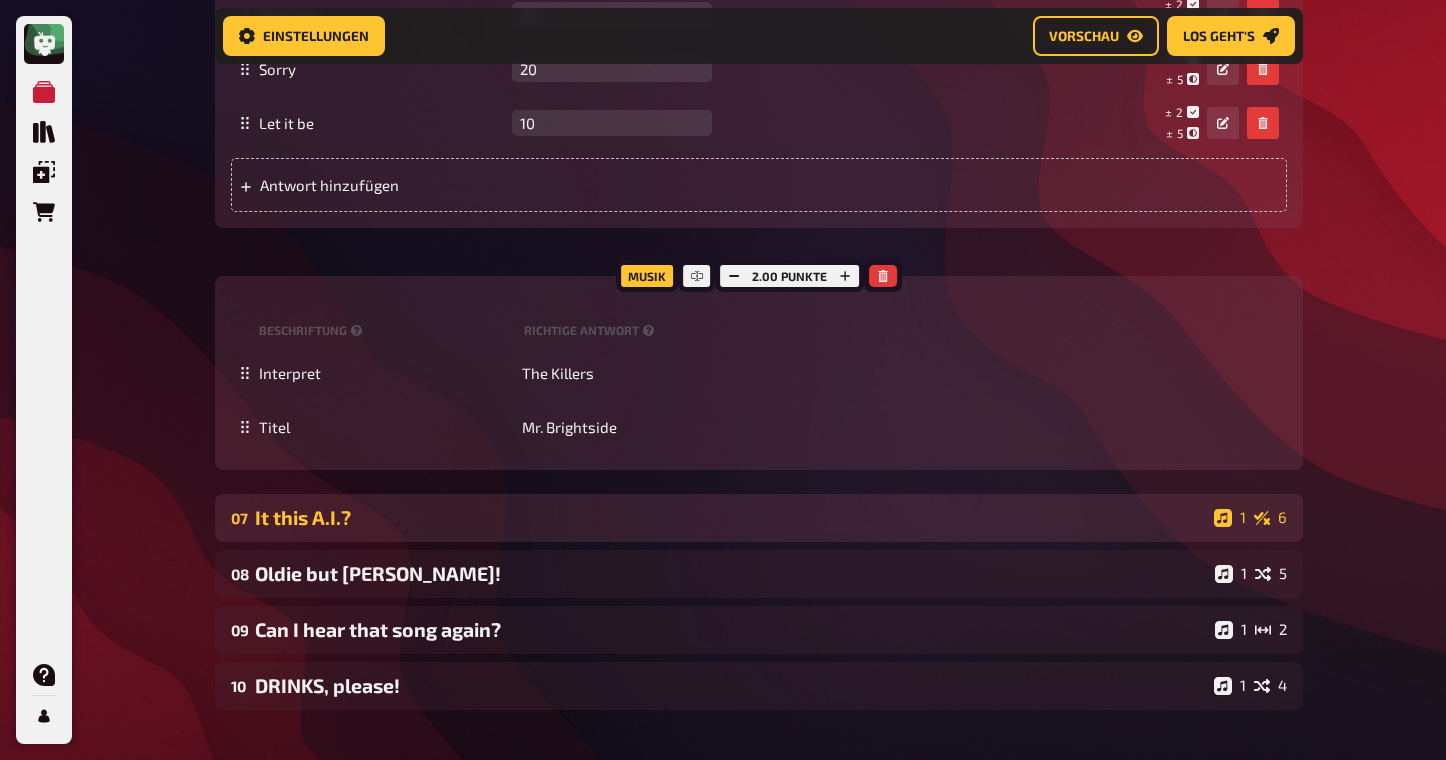 click on "07 It this A.I.?    1 6" at bounding box center [759, 518] 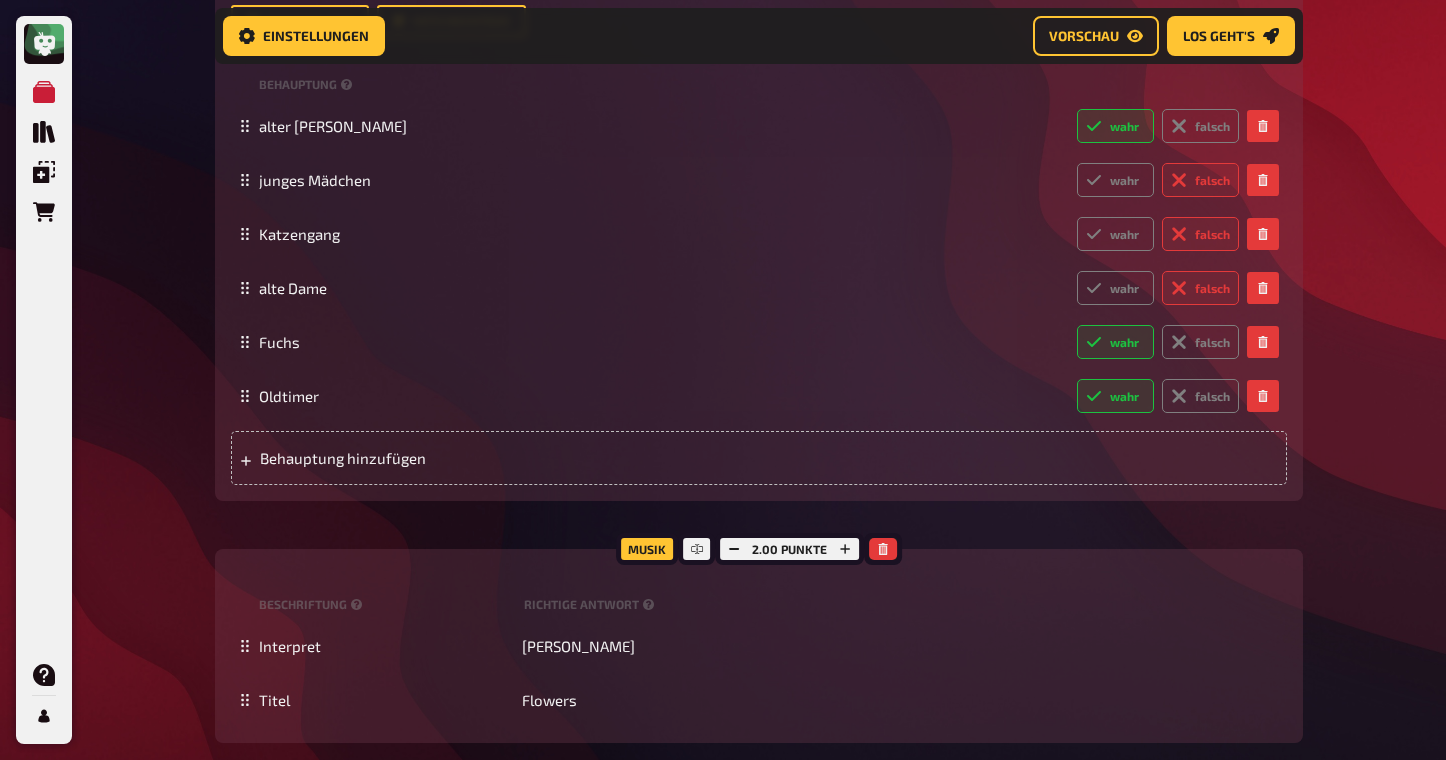 scroll, scrollTop: 7722, scrollLeft: 0, axis: vertical 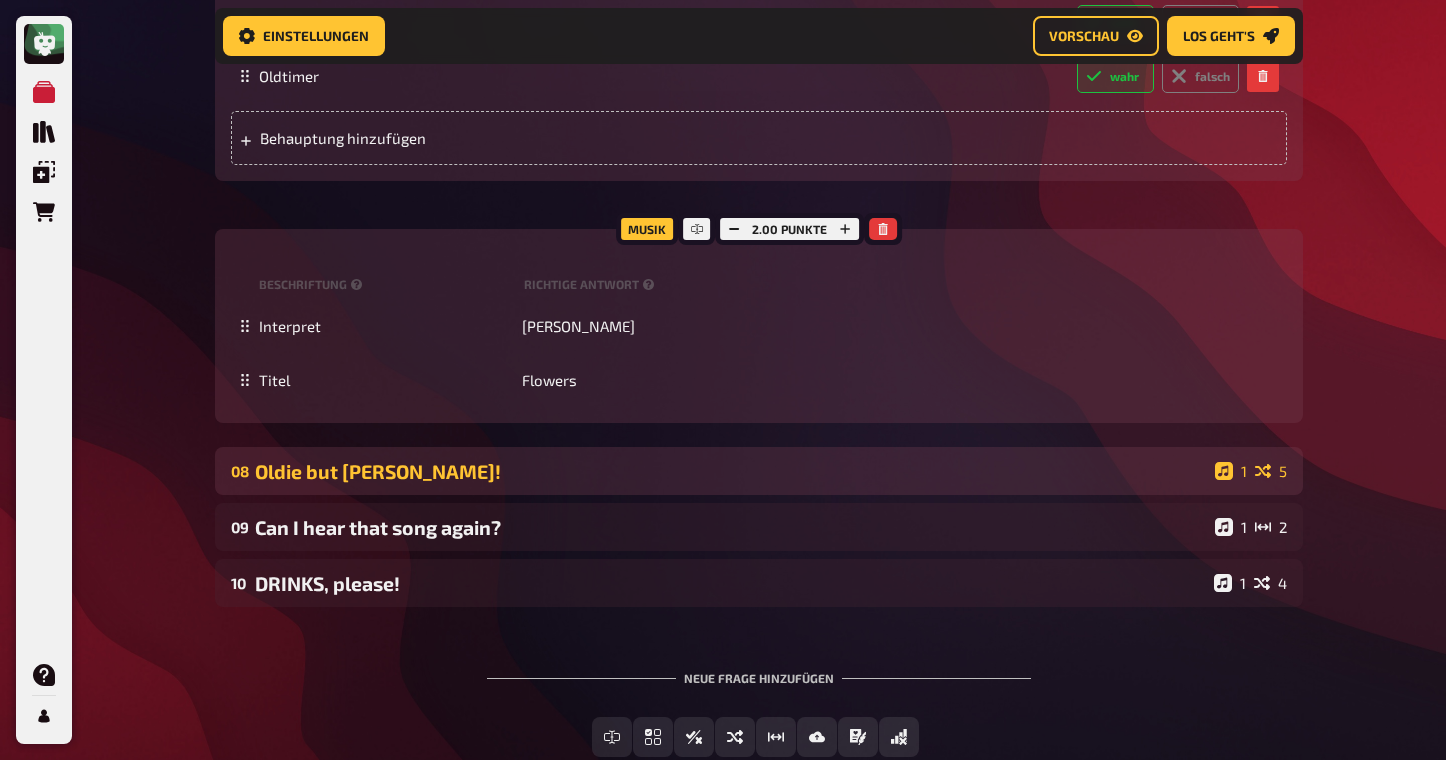 click on "Oldie but [PERSON_NAME]!" at bounding box center (731, 471) 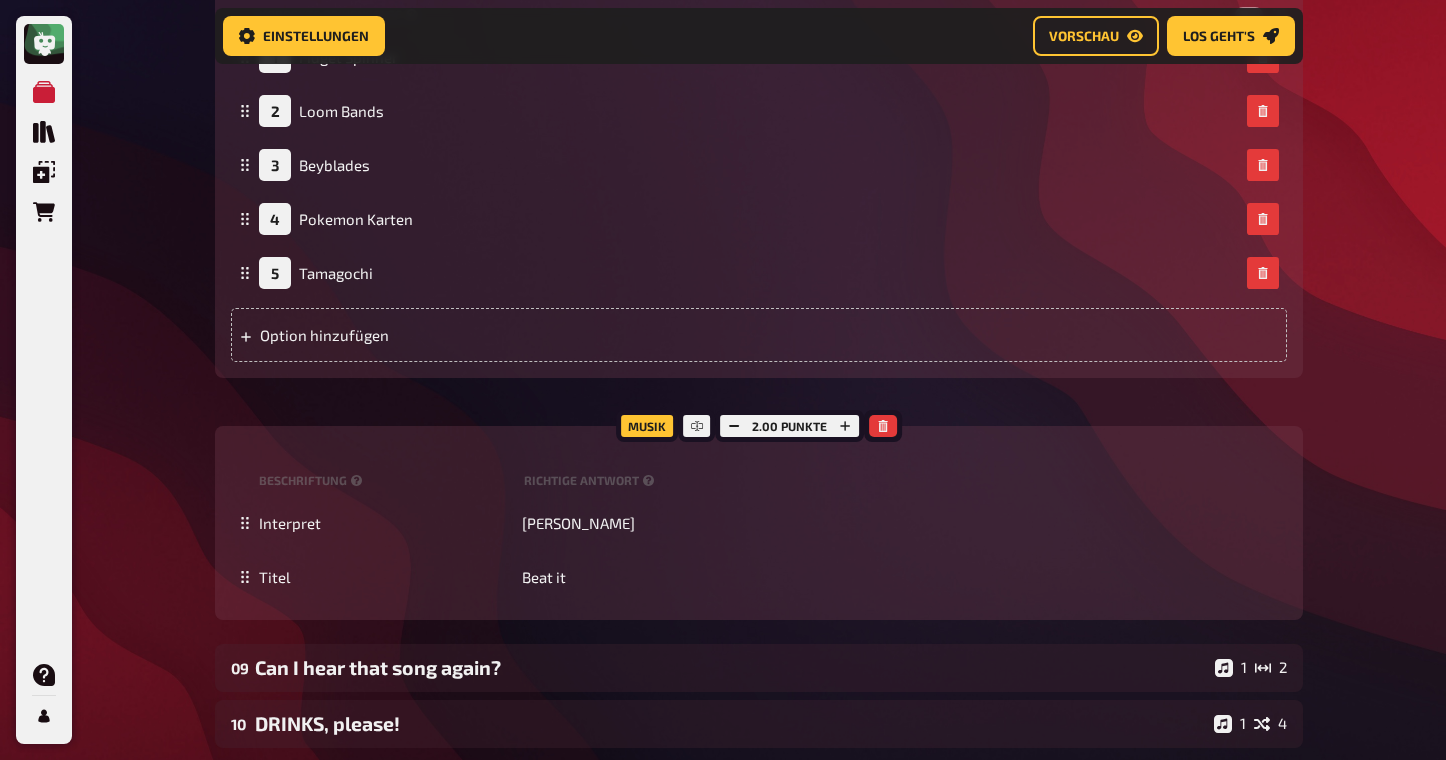 scroll, scrollTop: 9454, scrollLeft: 0, axis: vertical 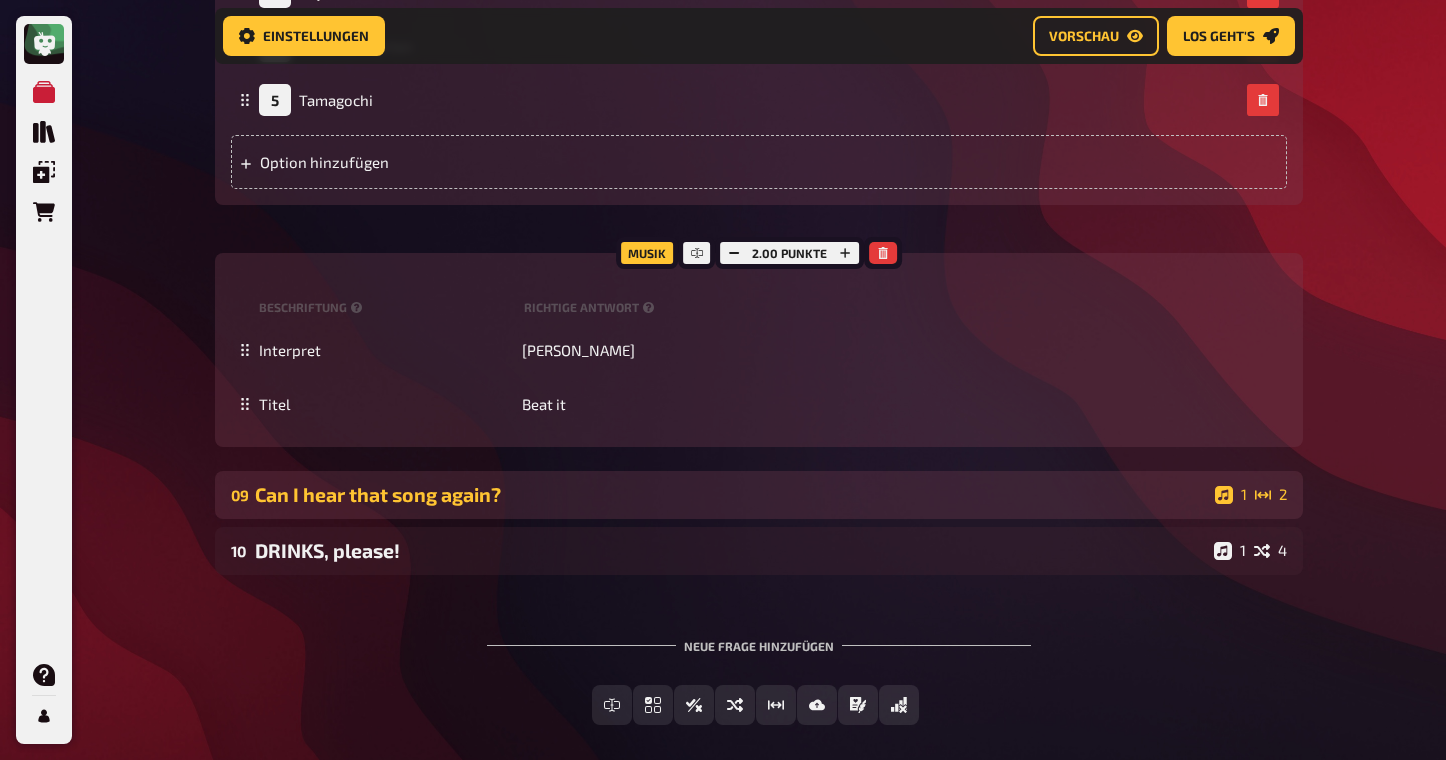 click on "Can I hear that song again?" at bounding box center [731, 494] 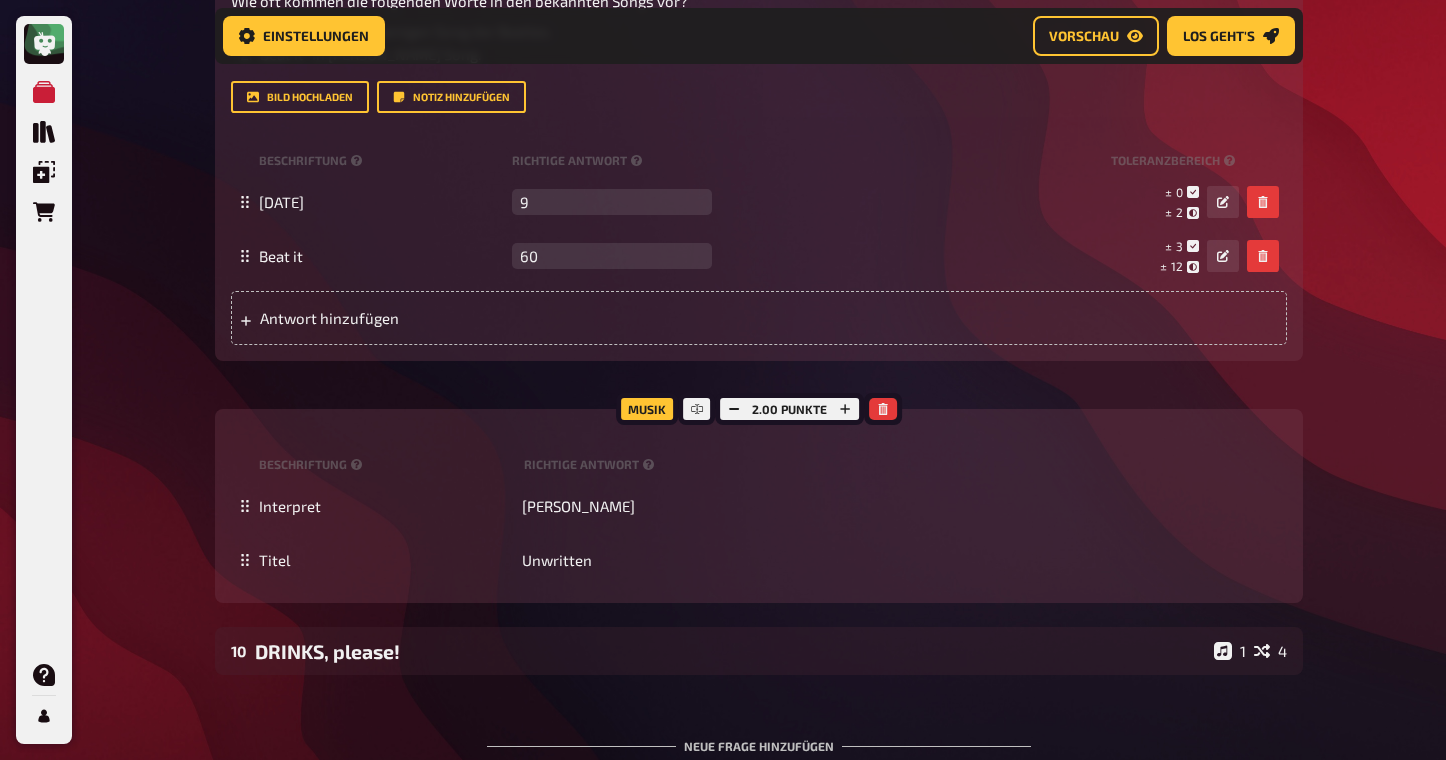 scroll, scrollTop: 10318, scrollLeft: 0, axis: vertical 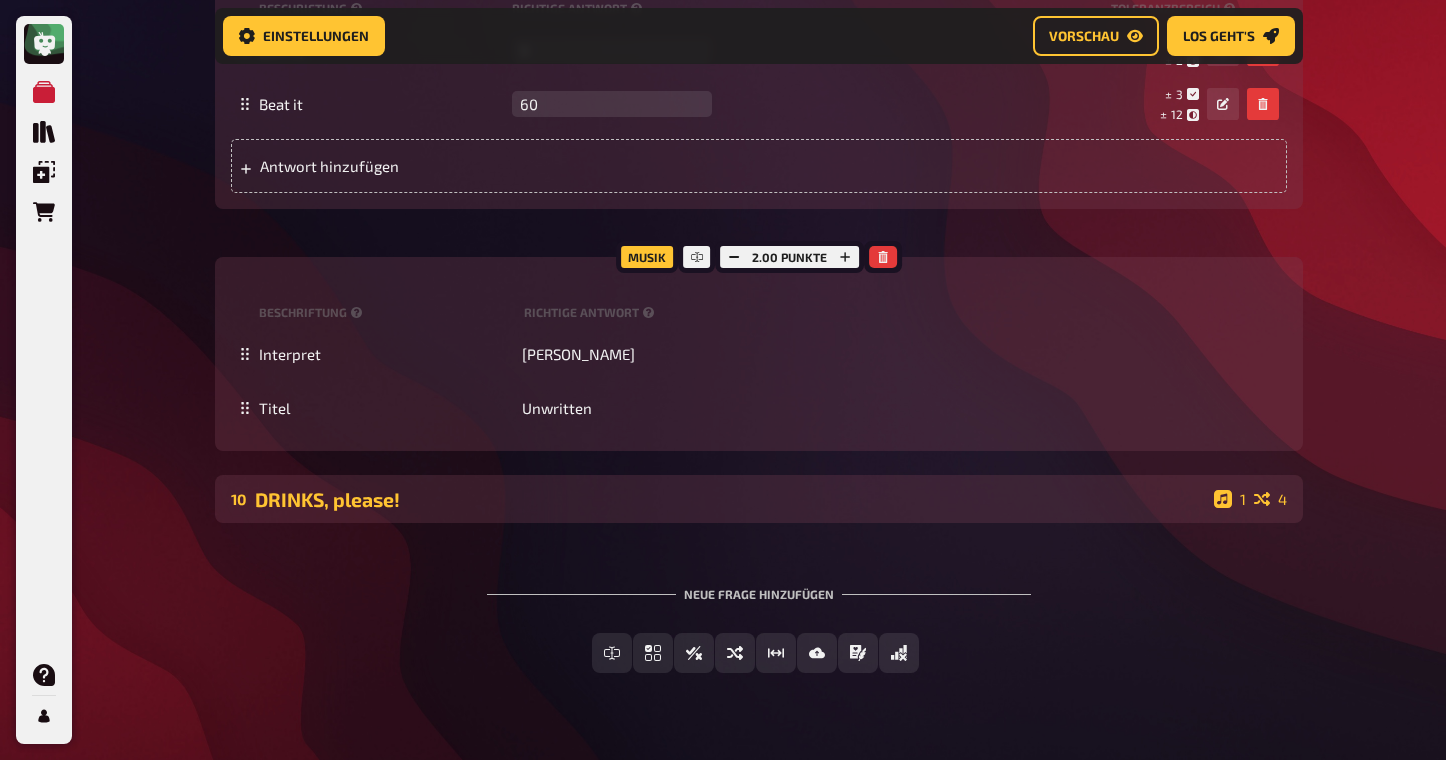click on "DRINKS, please!" at bounding box center [730, 499] 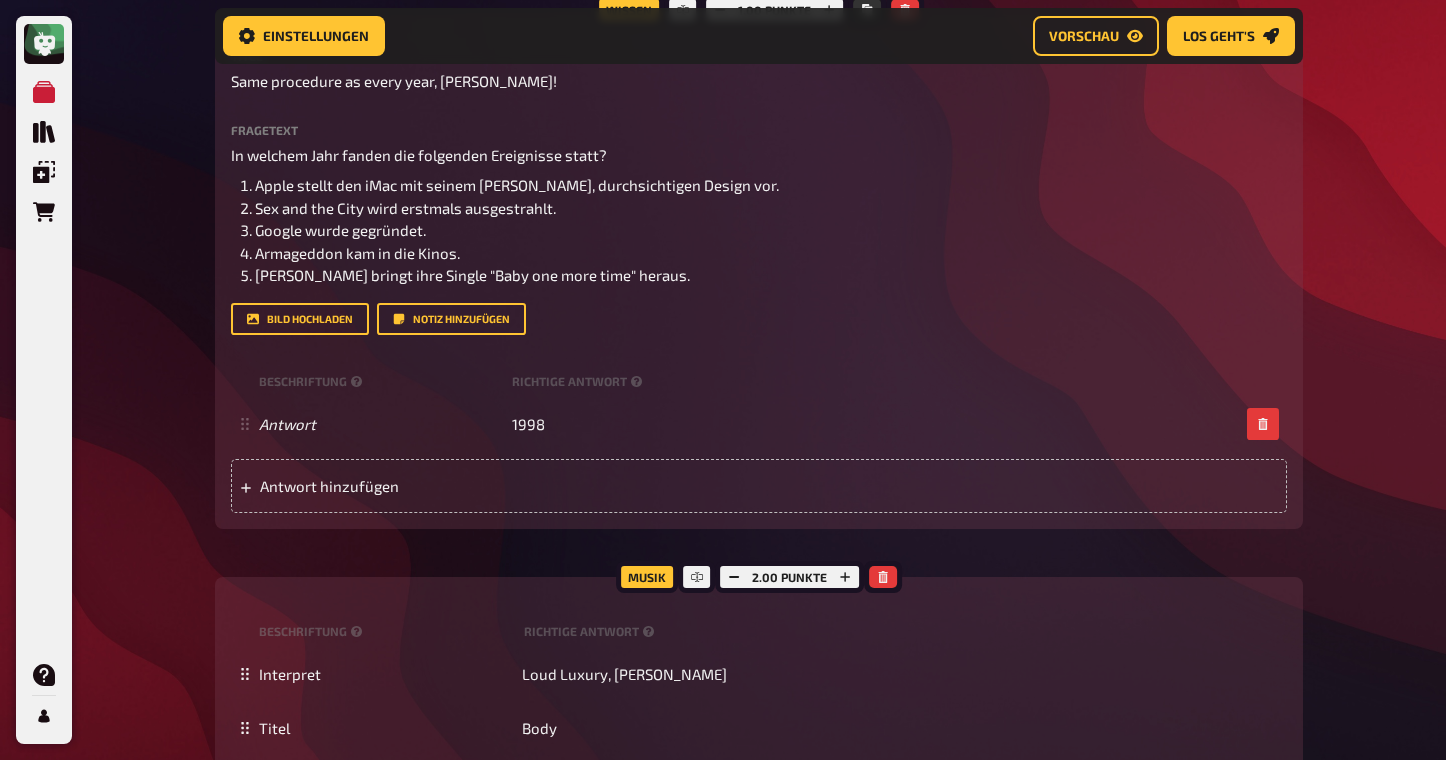scroll, scrollTop: 0, scrollLeft: 0, axis: both 